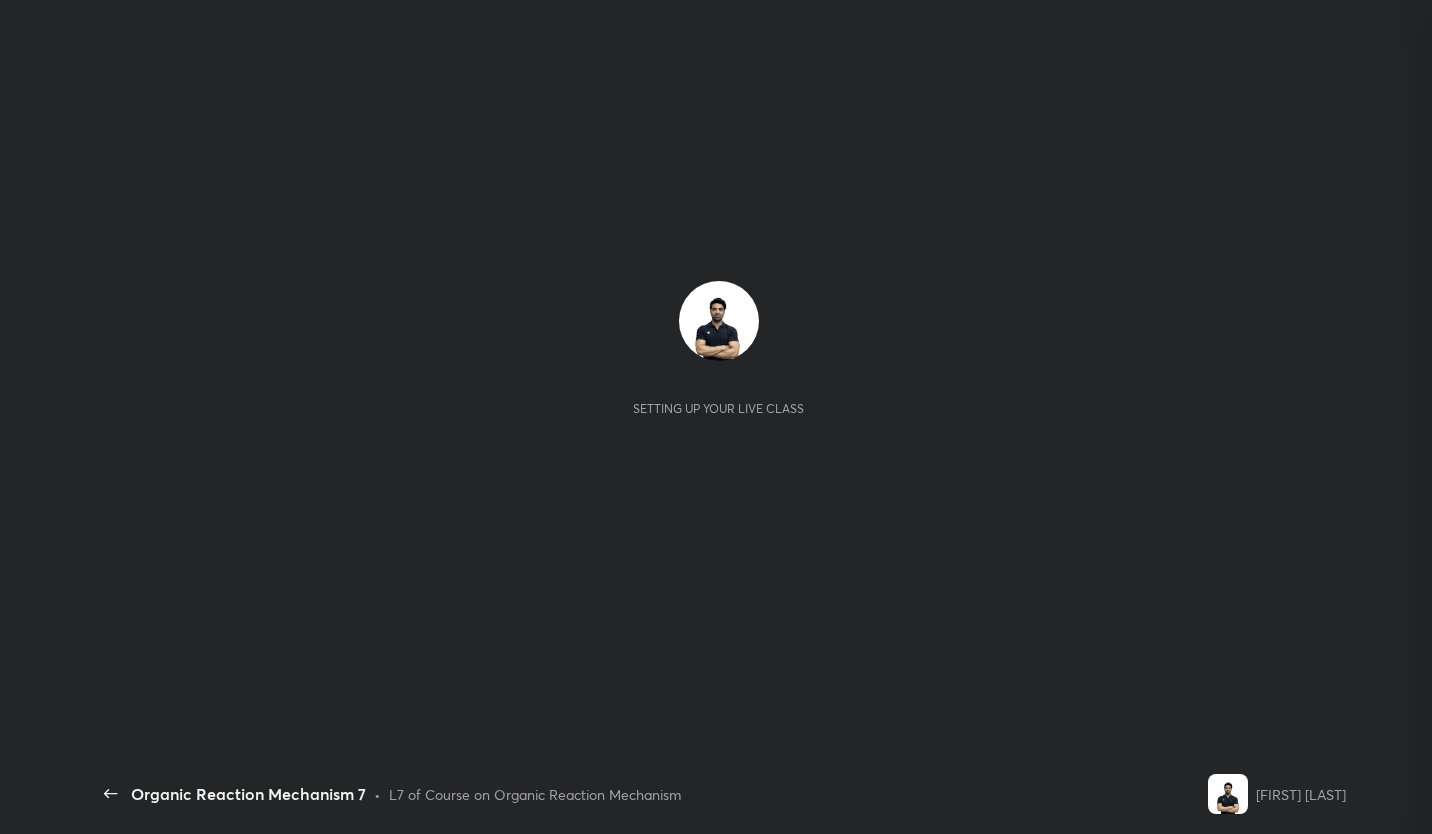 scroll, scrollTop: 0, scrollLeft: 0, axis: both 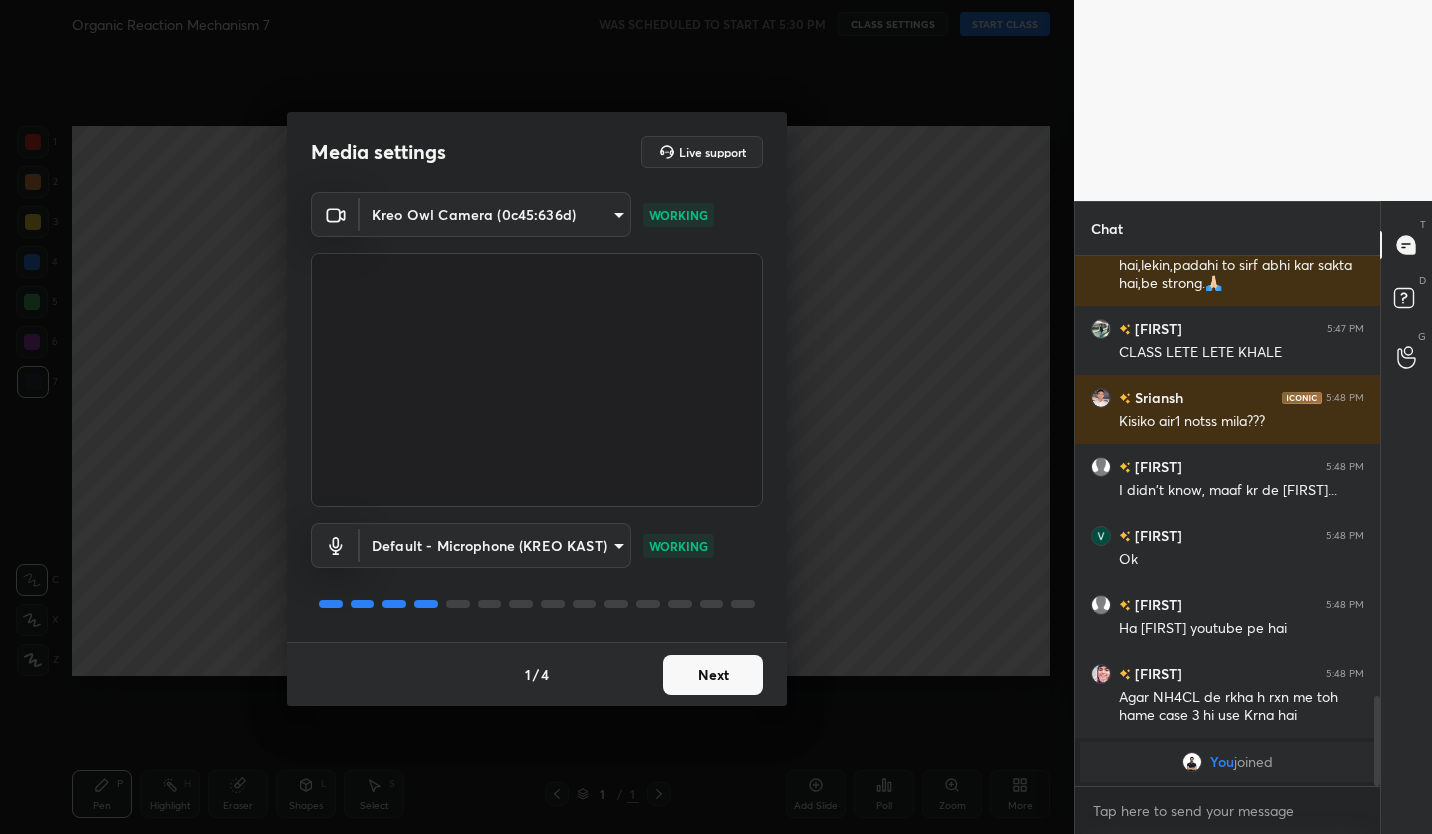 click on "Next" at bounding box center (713, 675) 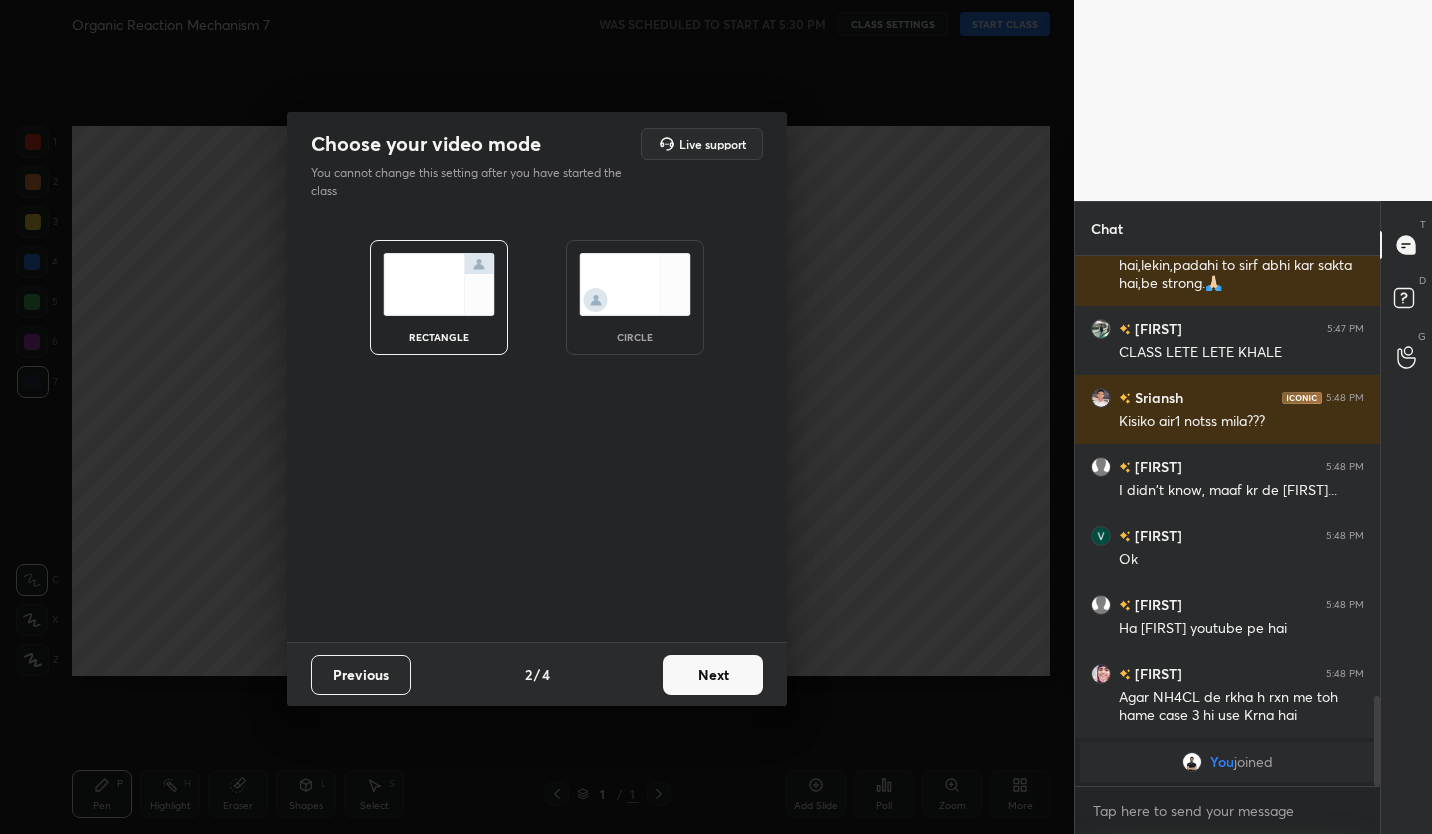 click on "Next" at bounding box center (713, 675) 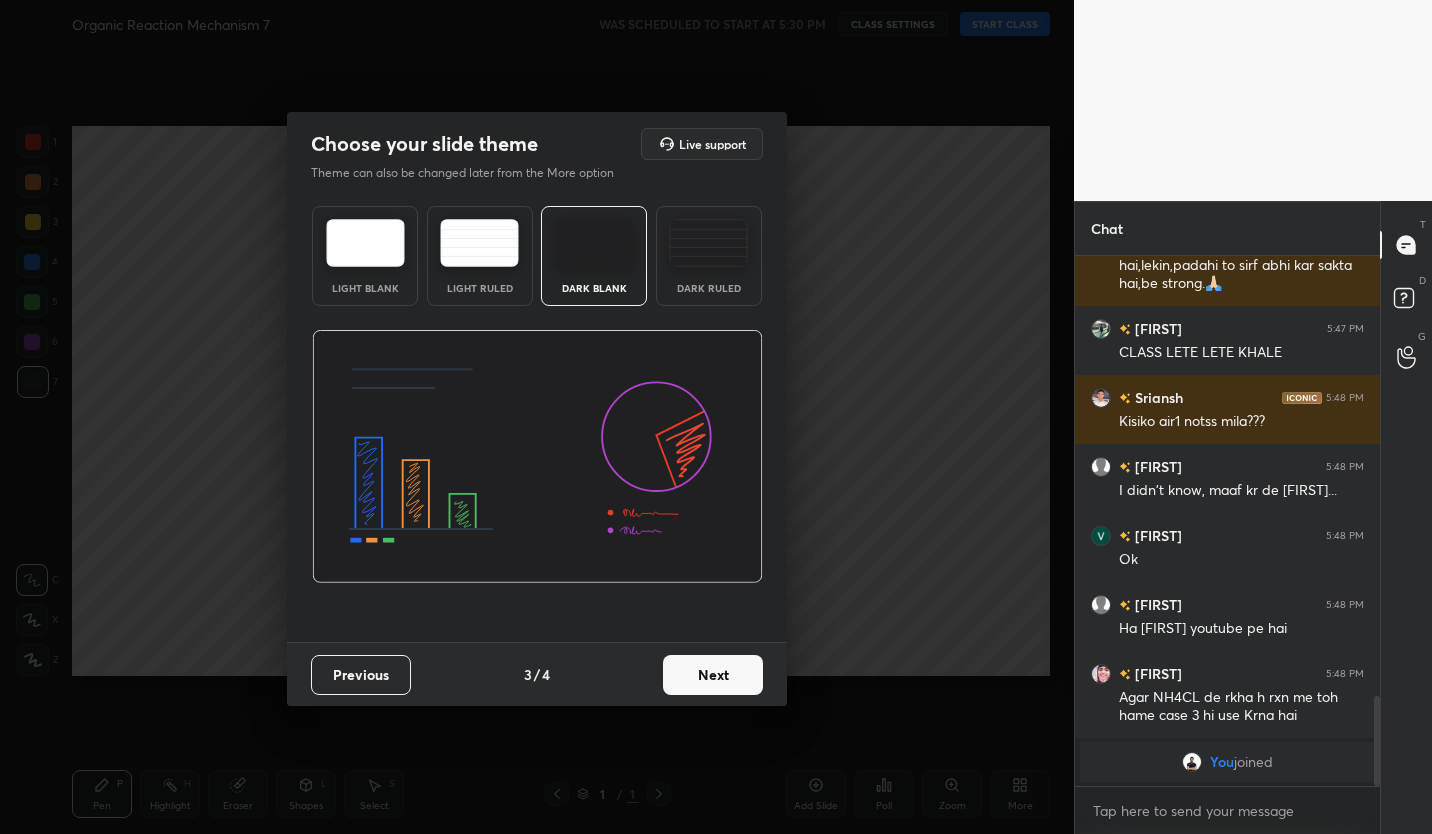 click on "Next" at bounding box center [713, 675] 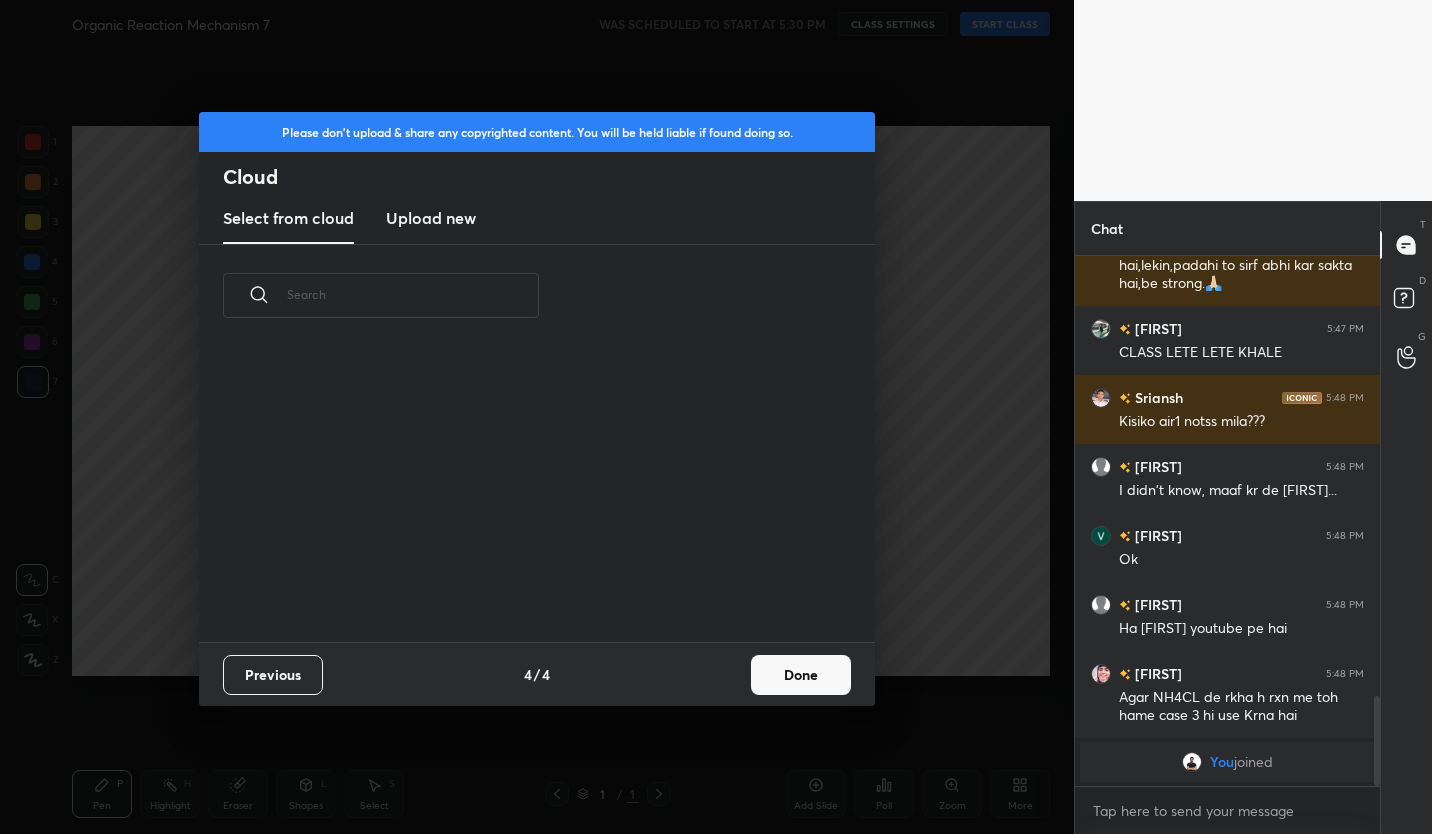 click on "Done" at bounding box center (801, 675) 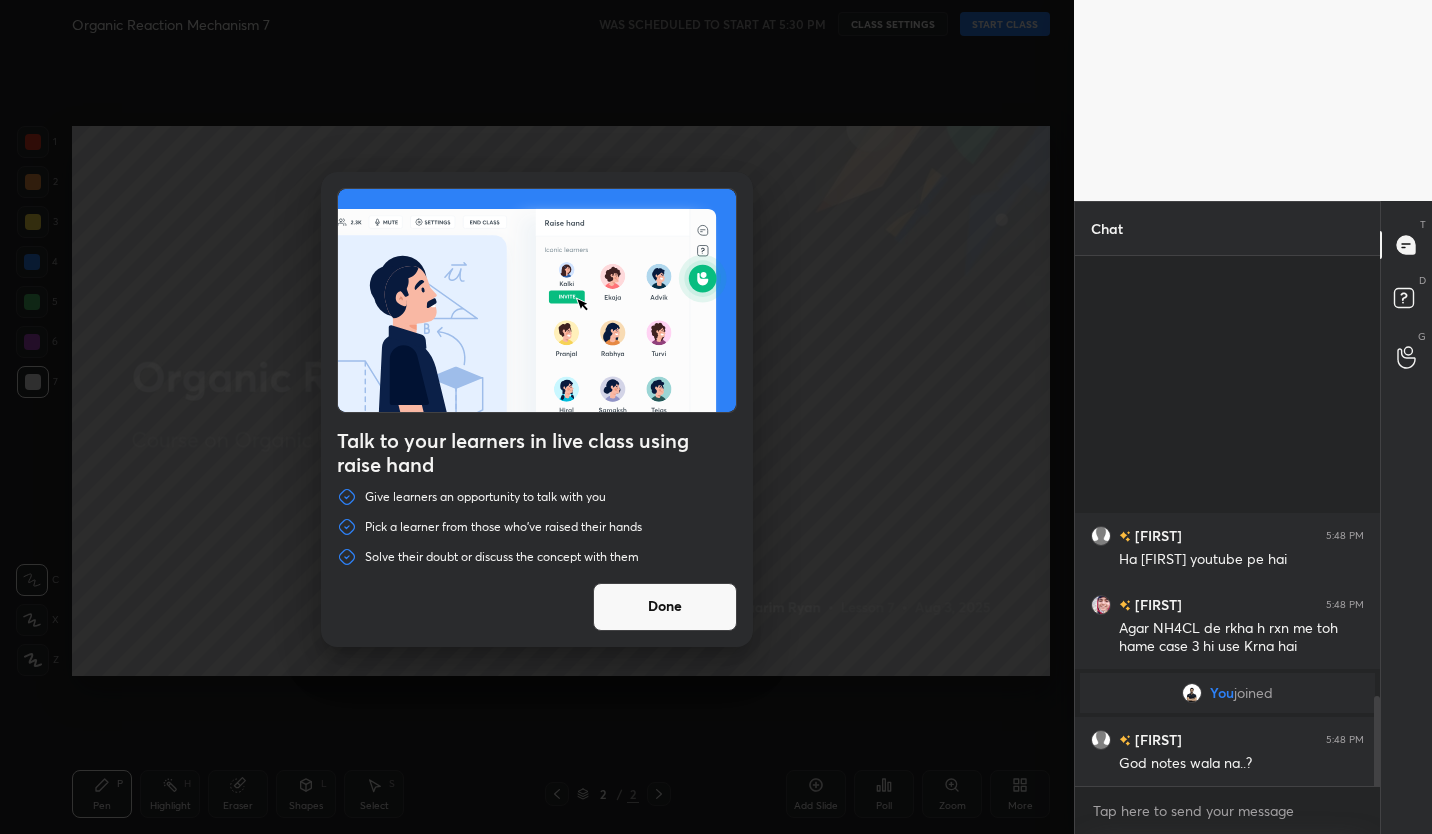 click on "Talk to your learners in live class using raise hand Give learners an opportunity to talk with you Pick a learner from those who've raised their hands Solve their doubt or discuss the concept with them Done" at bounding box center (537, 417) 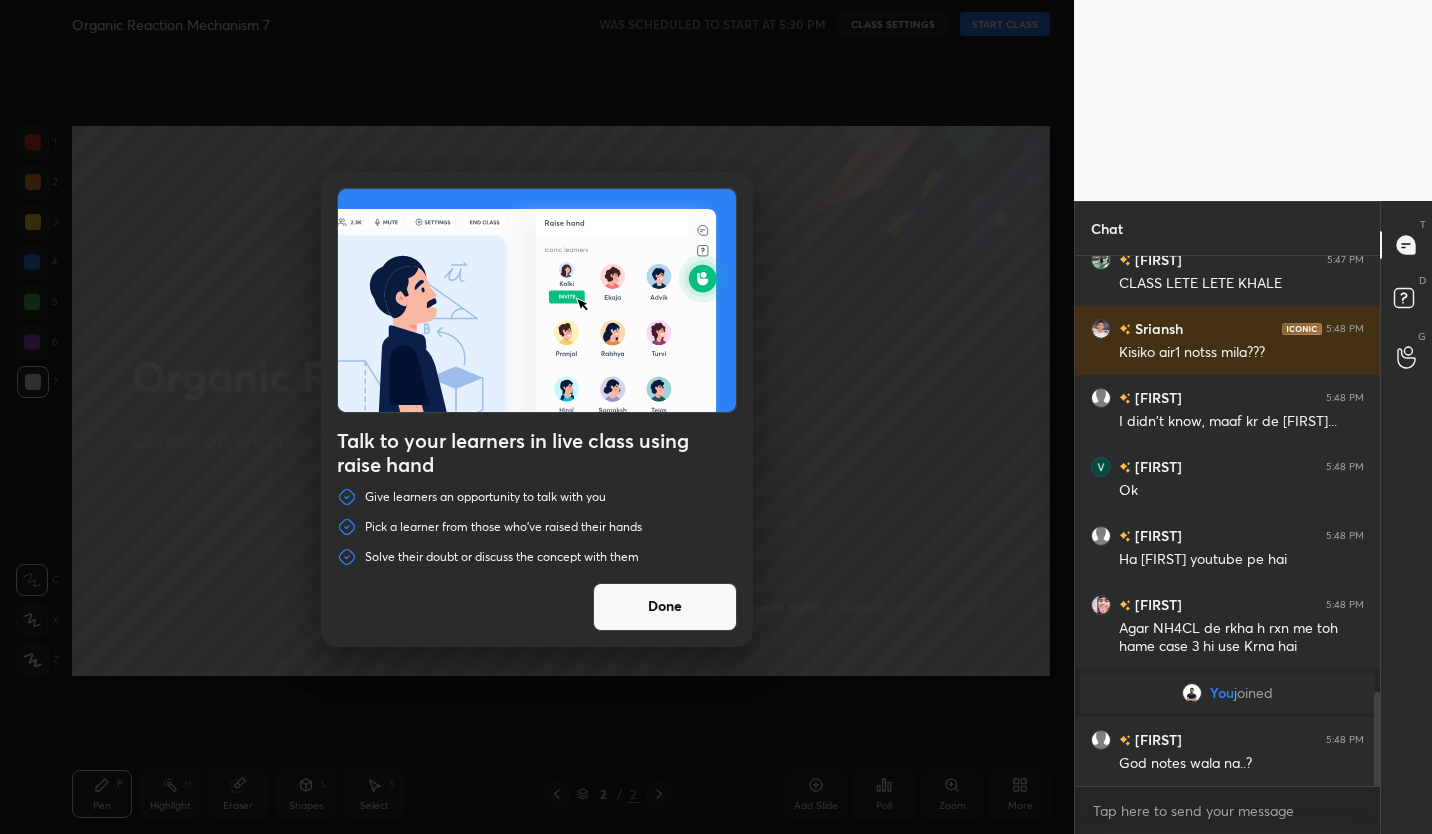 scroll, scrollTop: 2536, scrollLeft: 0, axis: vertical 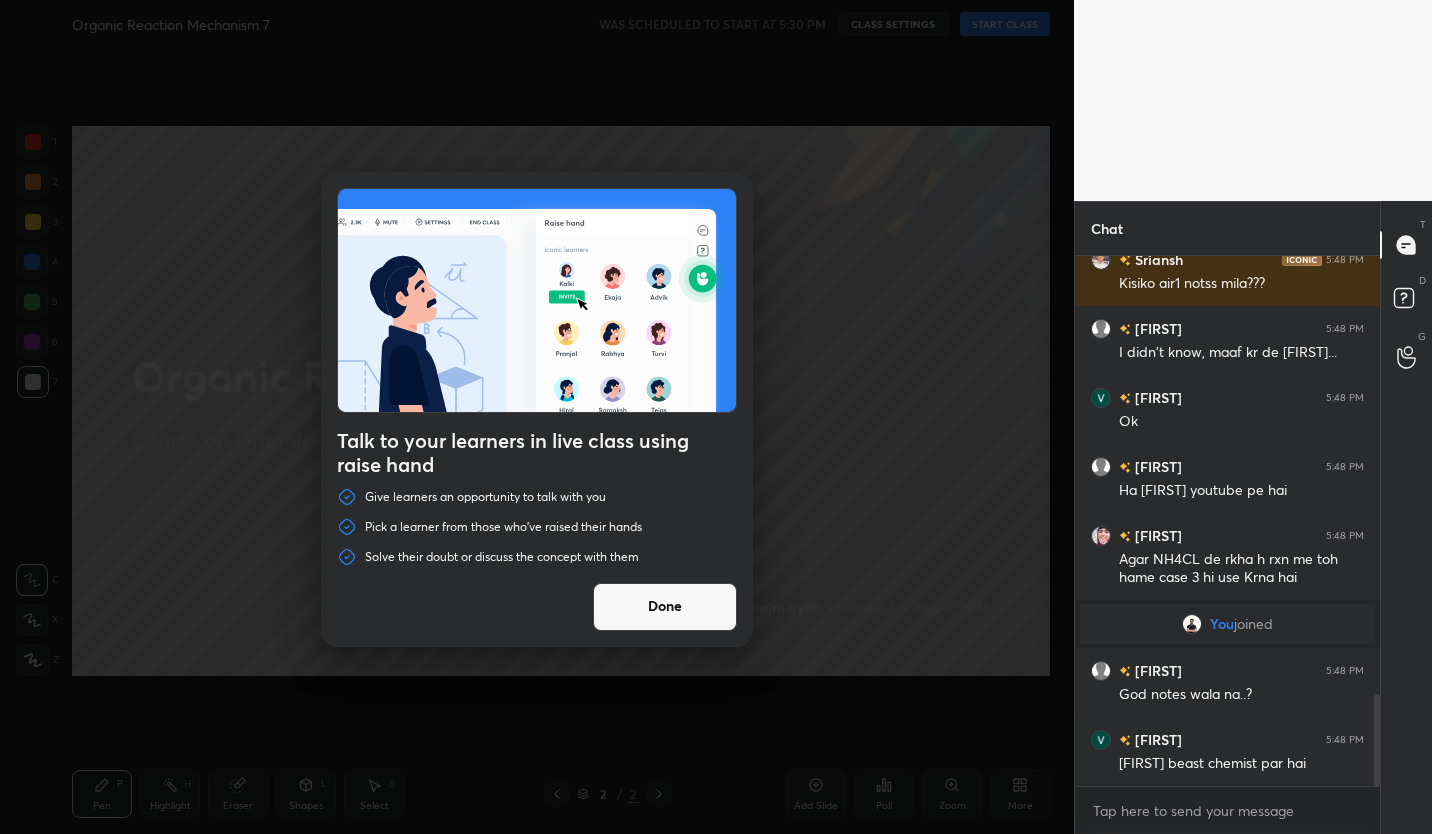 click on "Done" at bounding box center [665, 607] 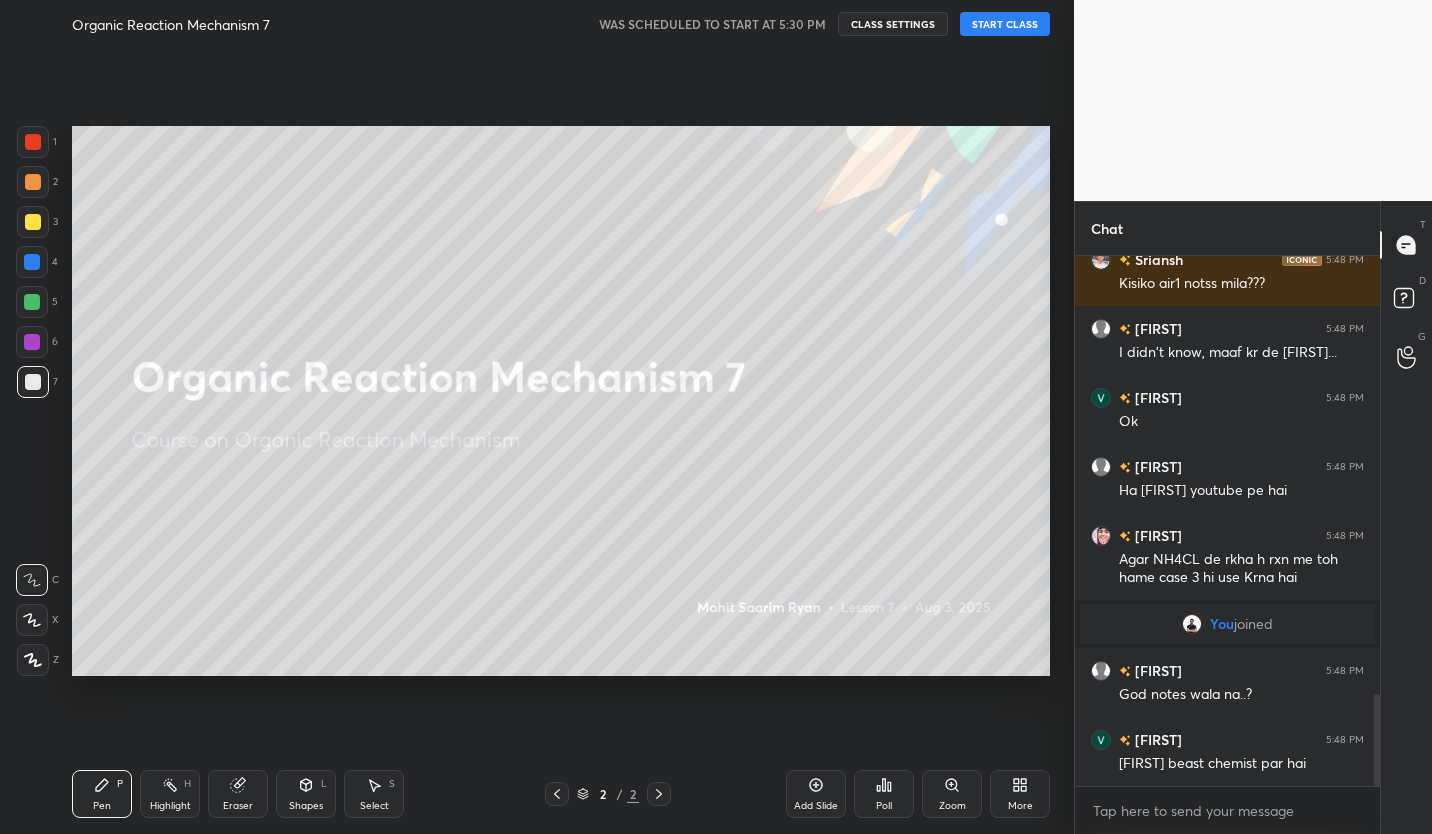 click on "CLASS SETTINGS" at bounding box center (893, 24) 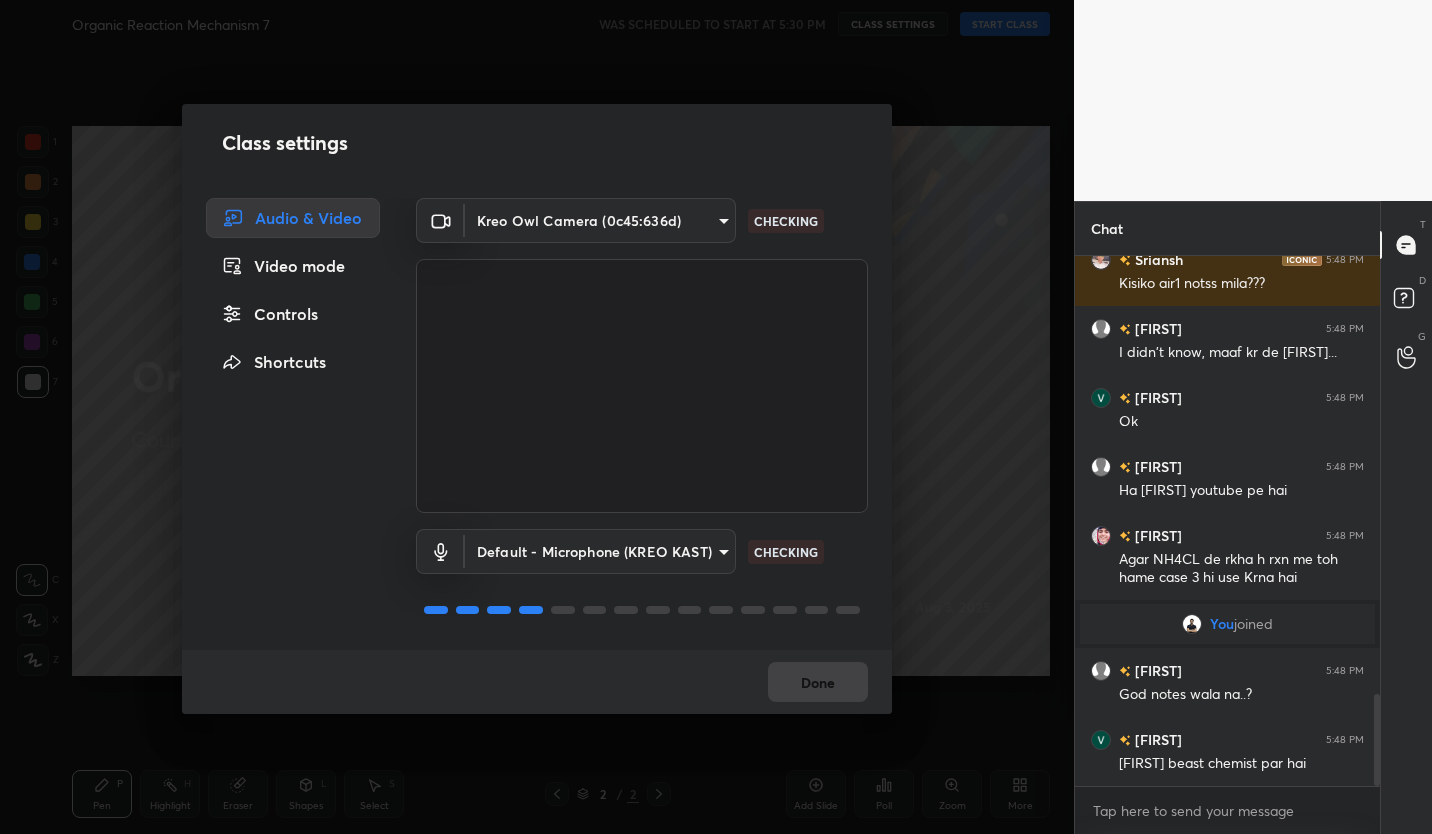 click on "Controls" at bounding box center (293, 314) 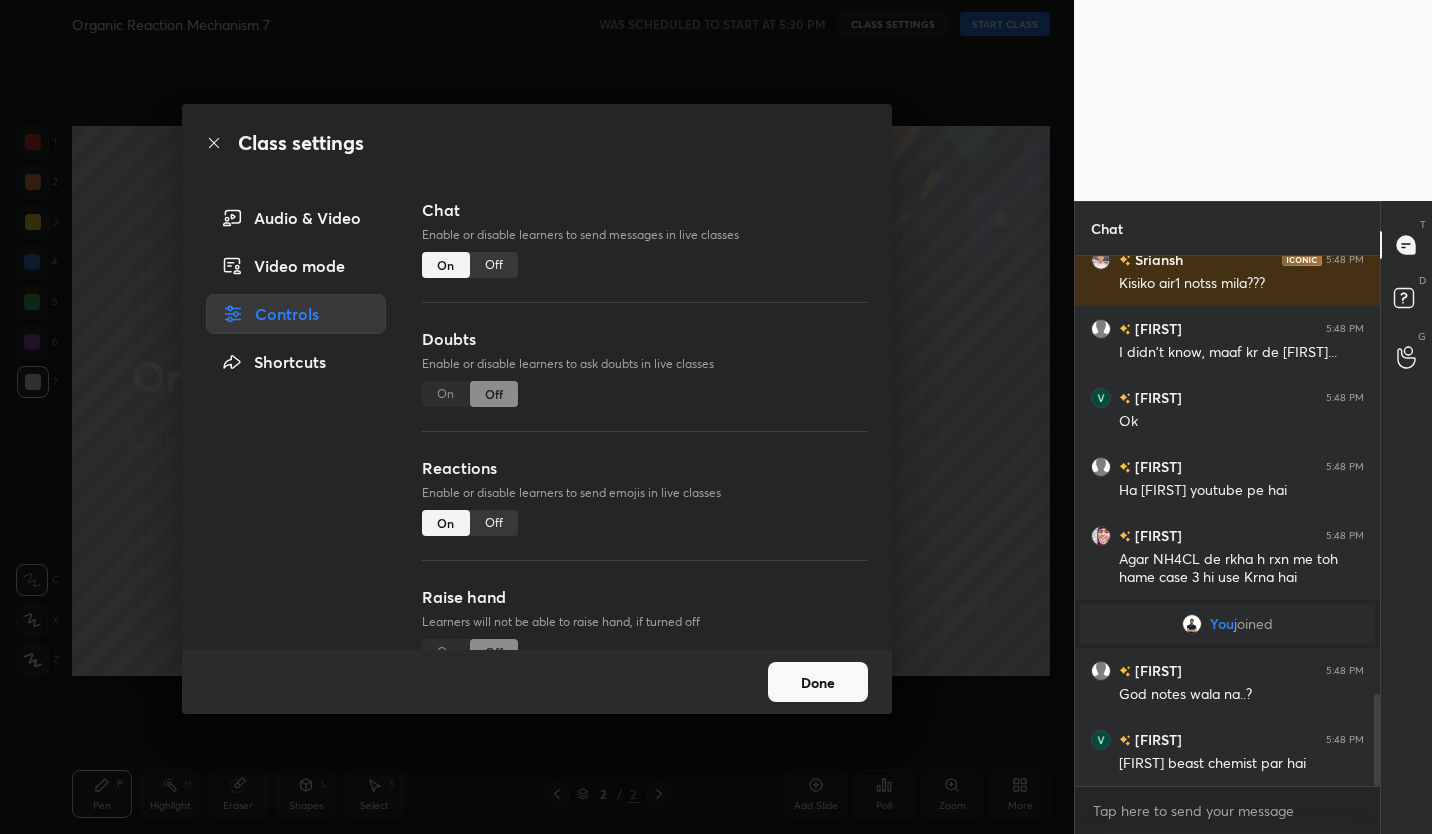 click on "Off" at bounding box center (494, 265) 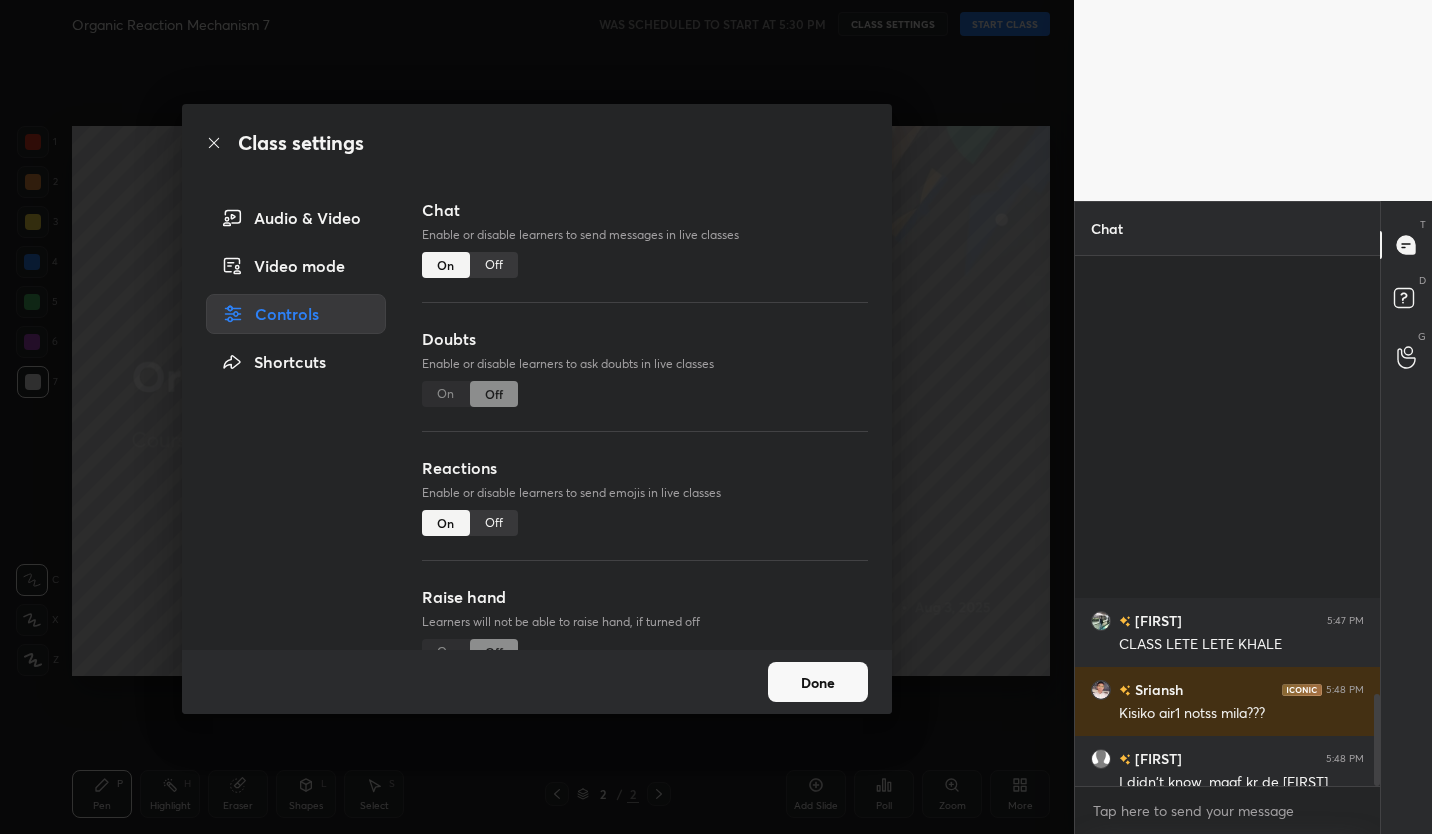 scroll, scrollTop: 483, scrollLeft: 299, axis: both 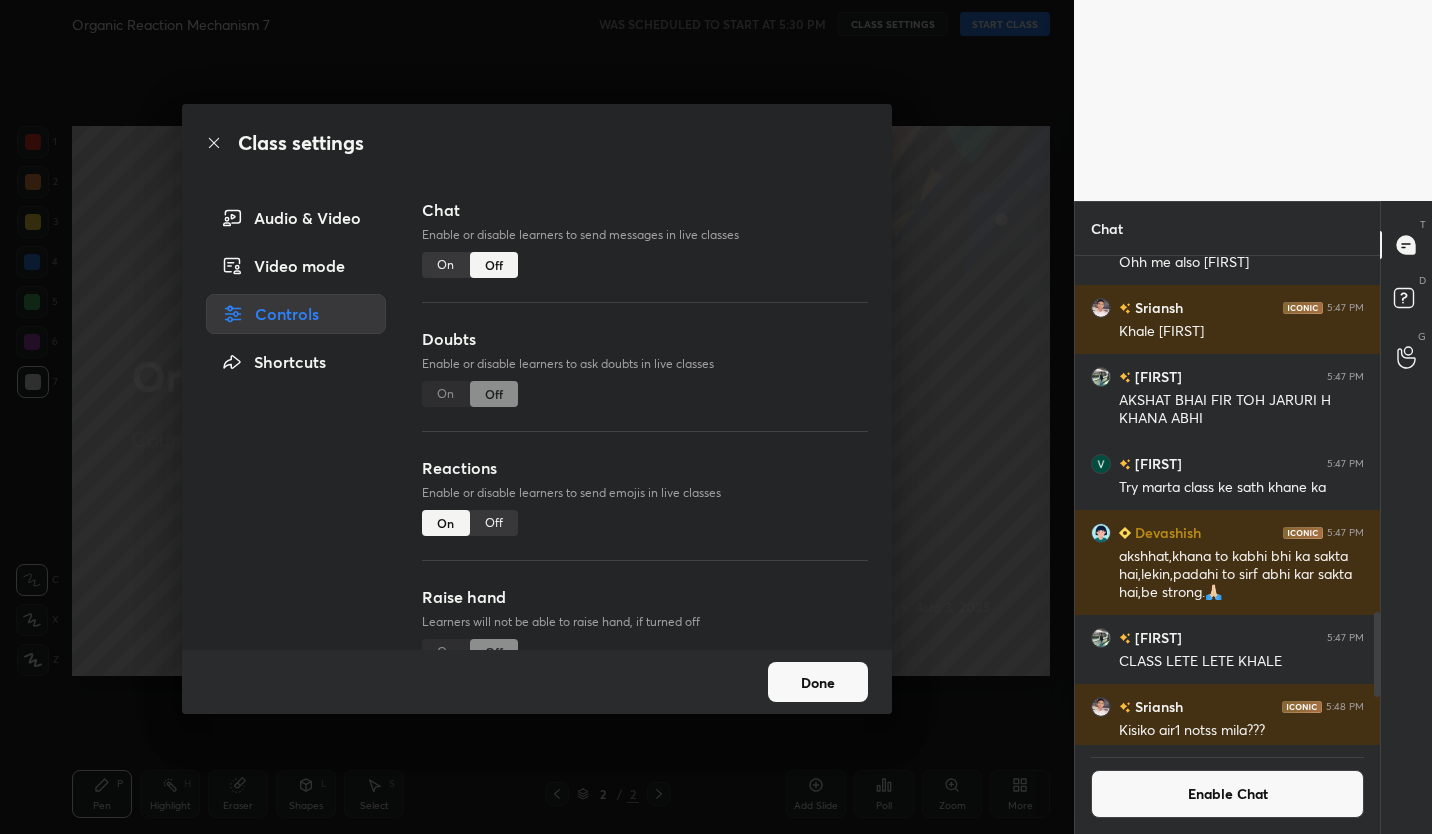 click on "Off" at bounding box center [494, 523] 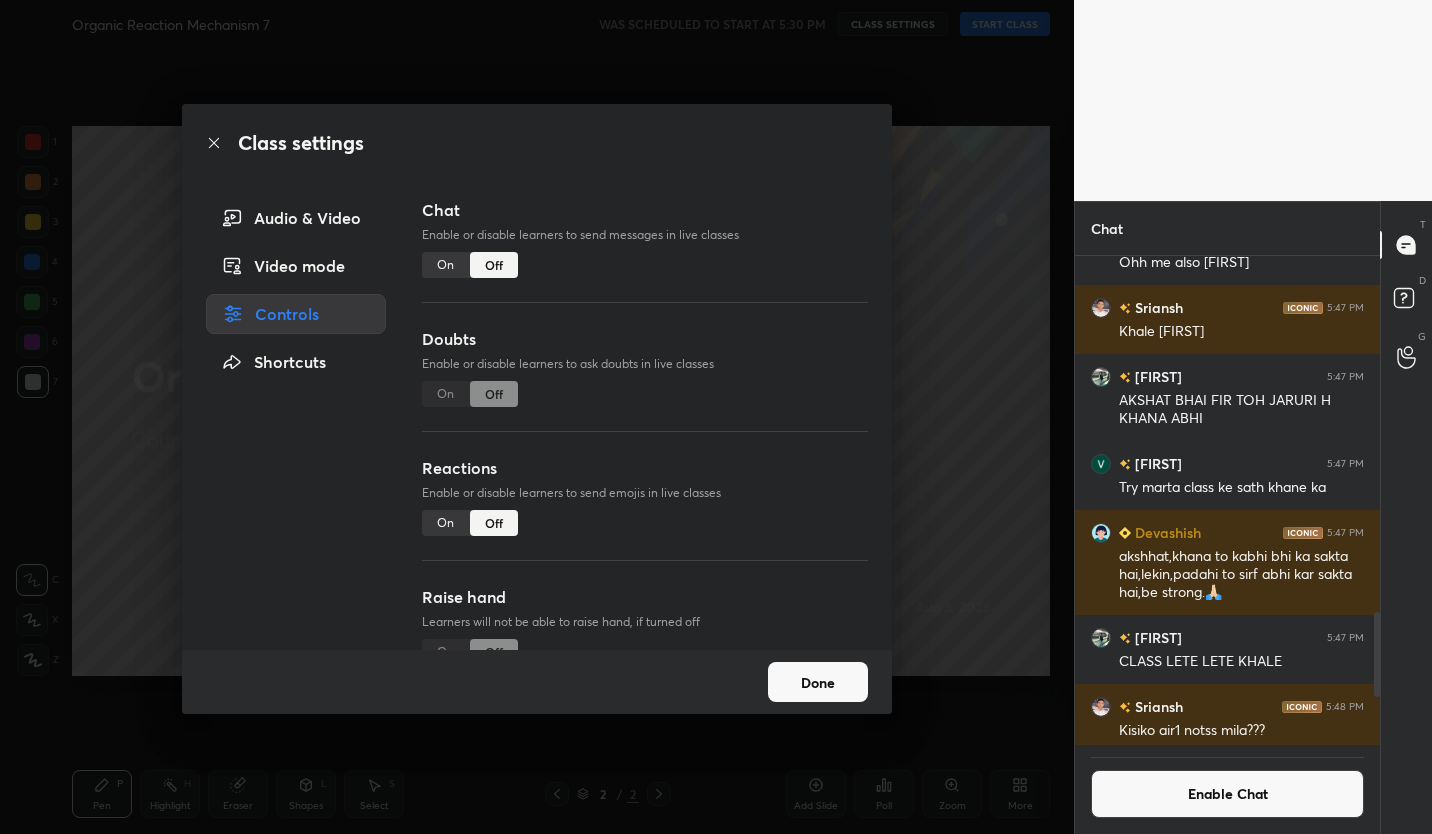 click on "Done" at bounding box center [818, 682] 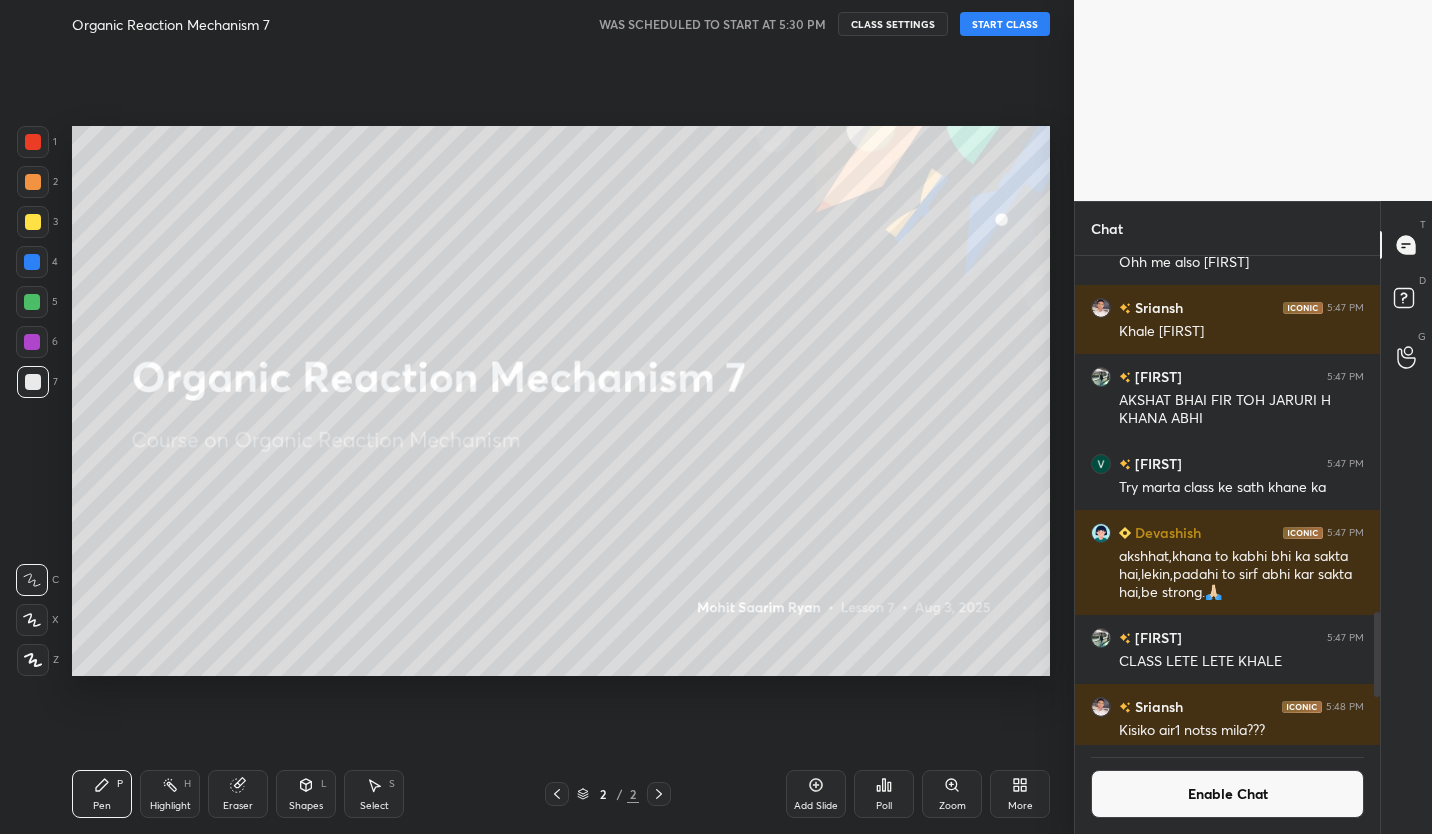scroll, scrollTop: 2168, scrollLeft: 0, axis: vertical 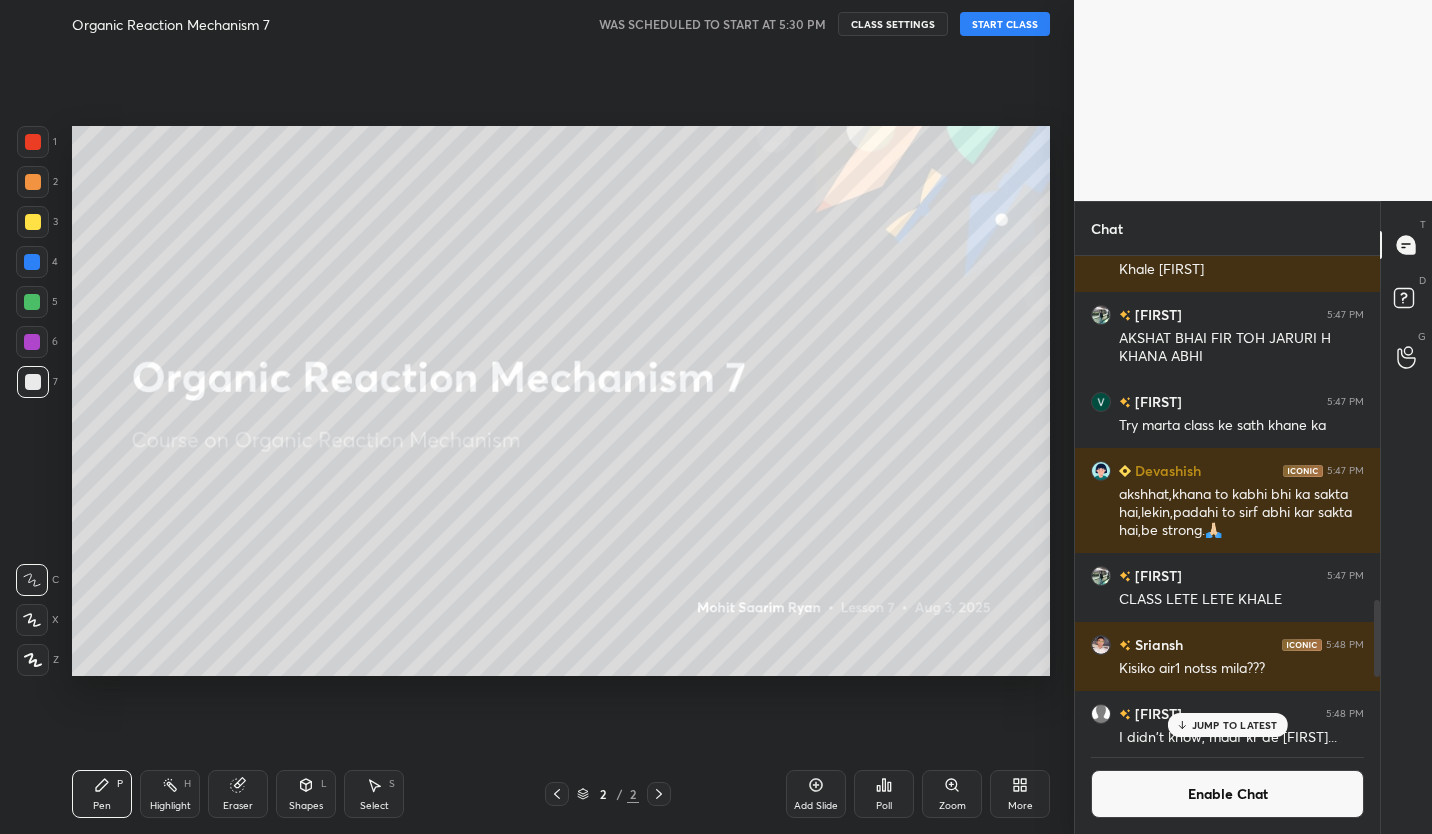 click on "JUMP TO LATEST" at bounding box center [1235, 725] 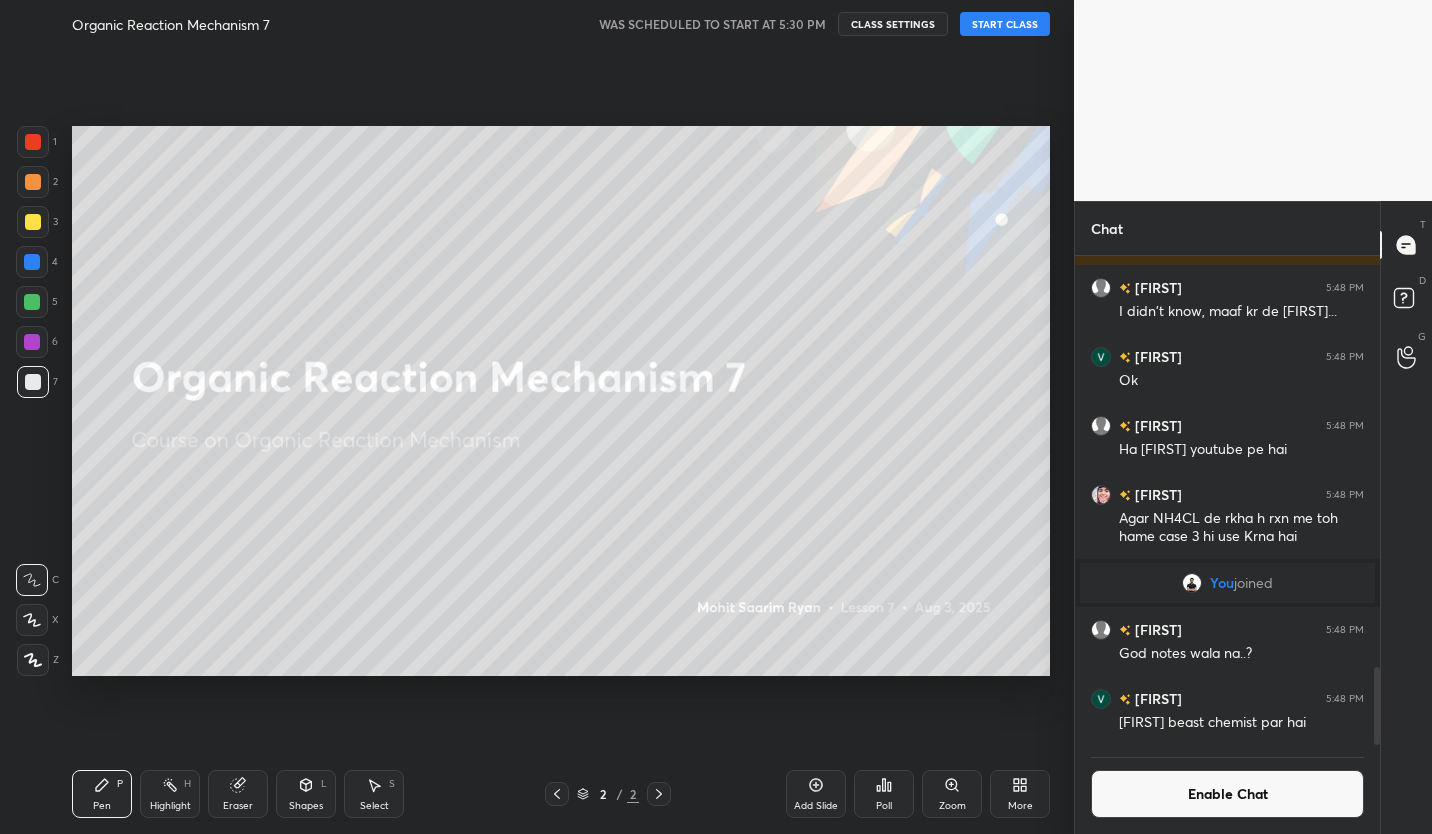 click on "START CLASS" at bounding box center (1005, 24) 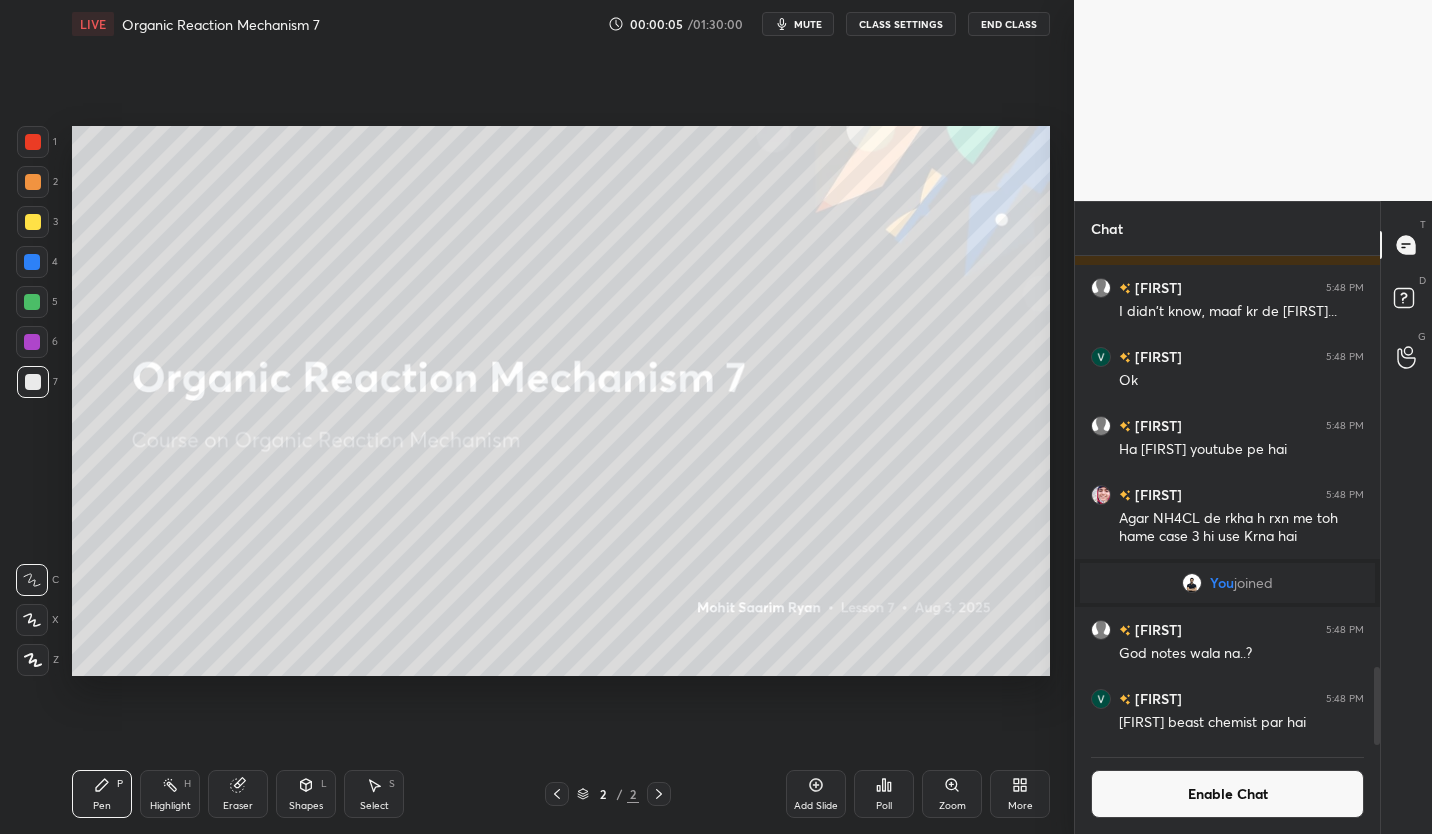 click on "Enable Chat" at bounding box center [1227, 794] 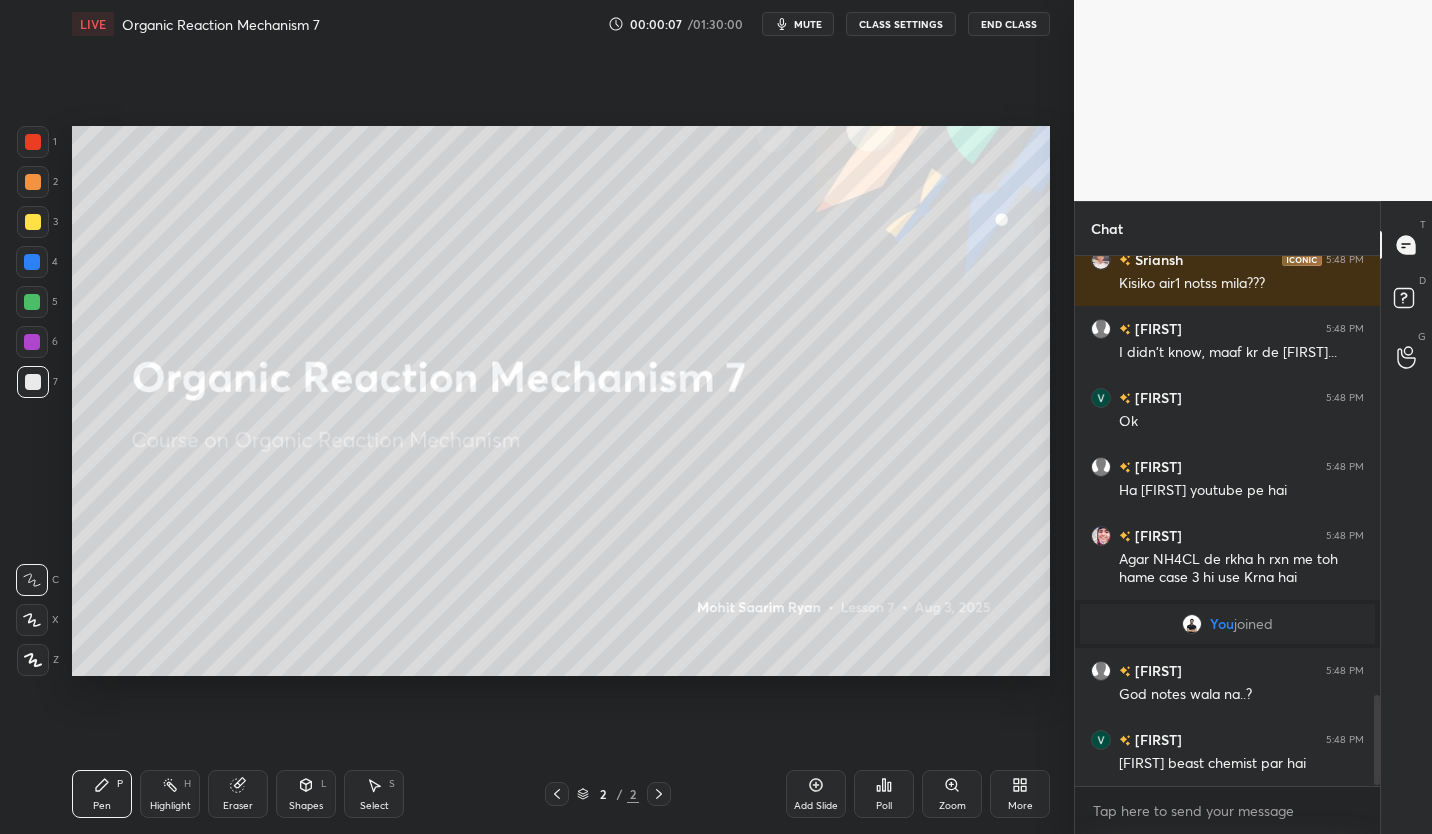 scroll, scrollTop: 2603, scrollLeft: 0, axis: vertical 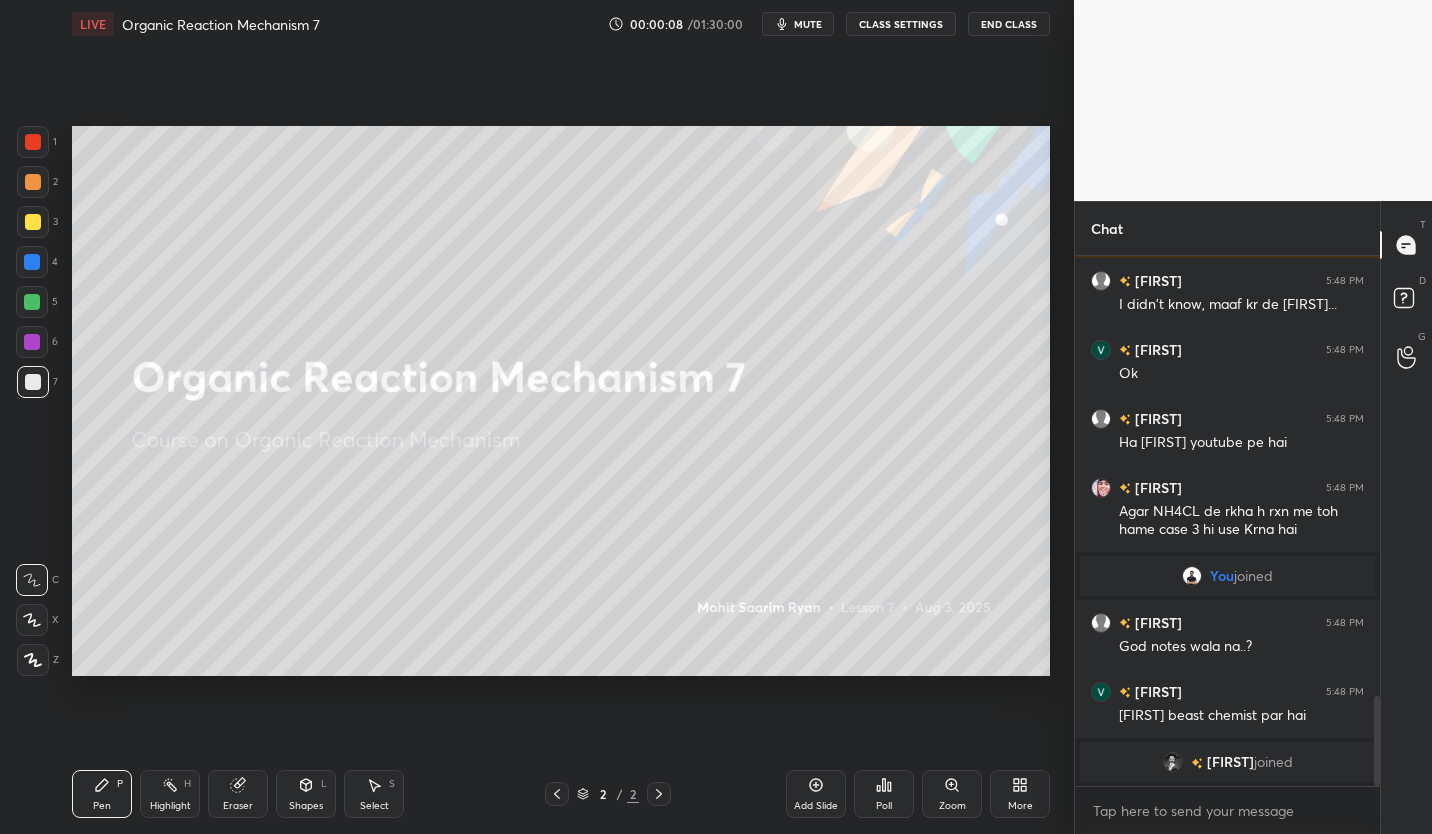 click on "Add Slide" at bounding box center (816, 794) 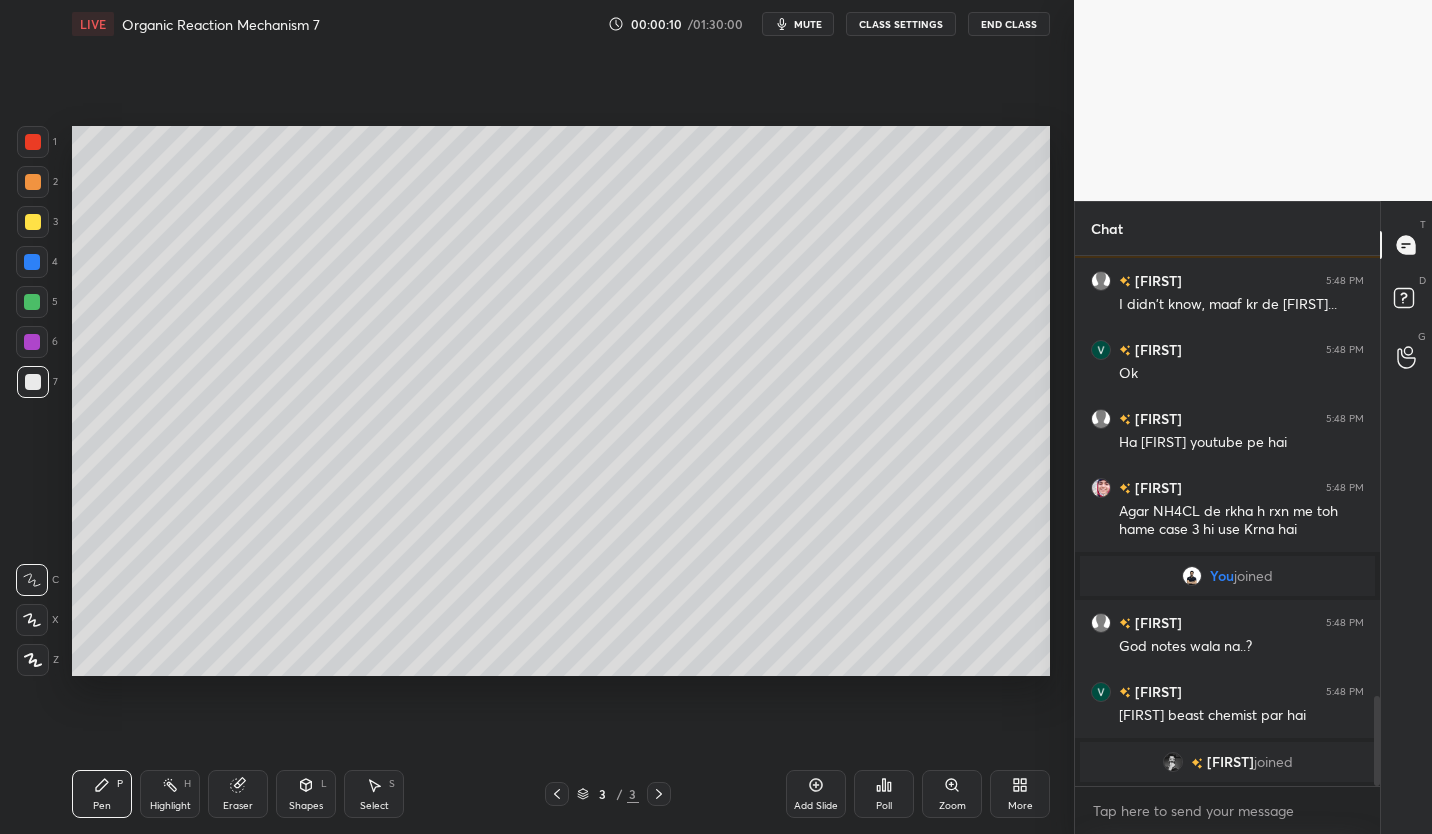 click at bounding box center (33, 222) 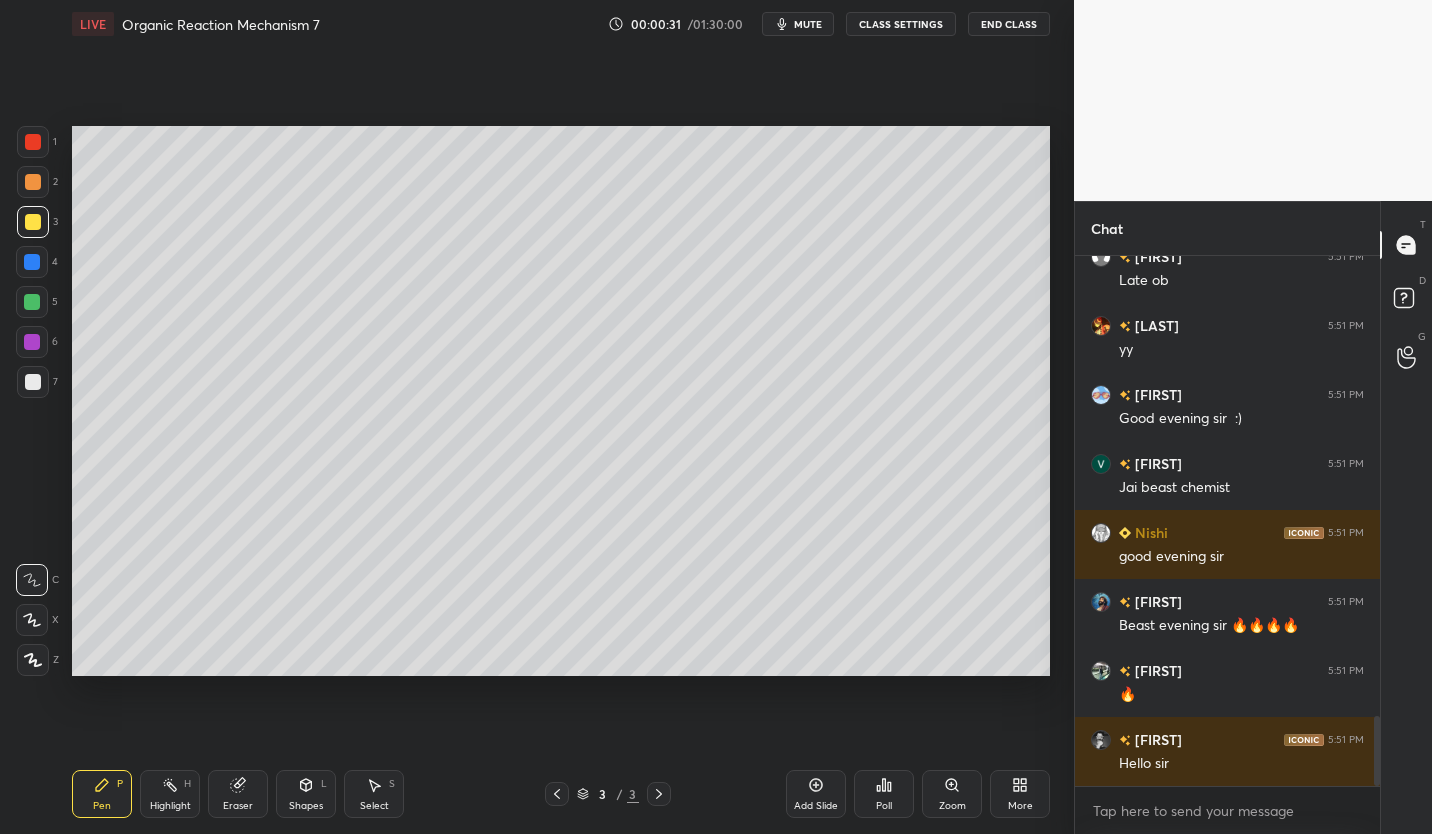 scroll, scrollTop: 3461, scrollLeft: 0, axis: vertical 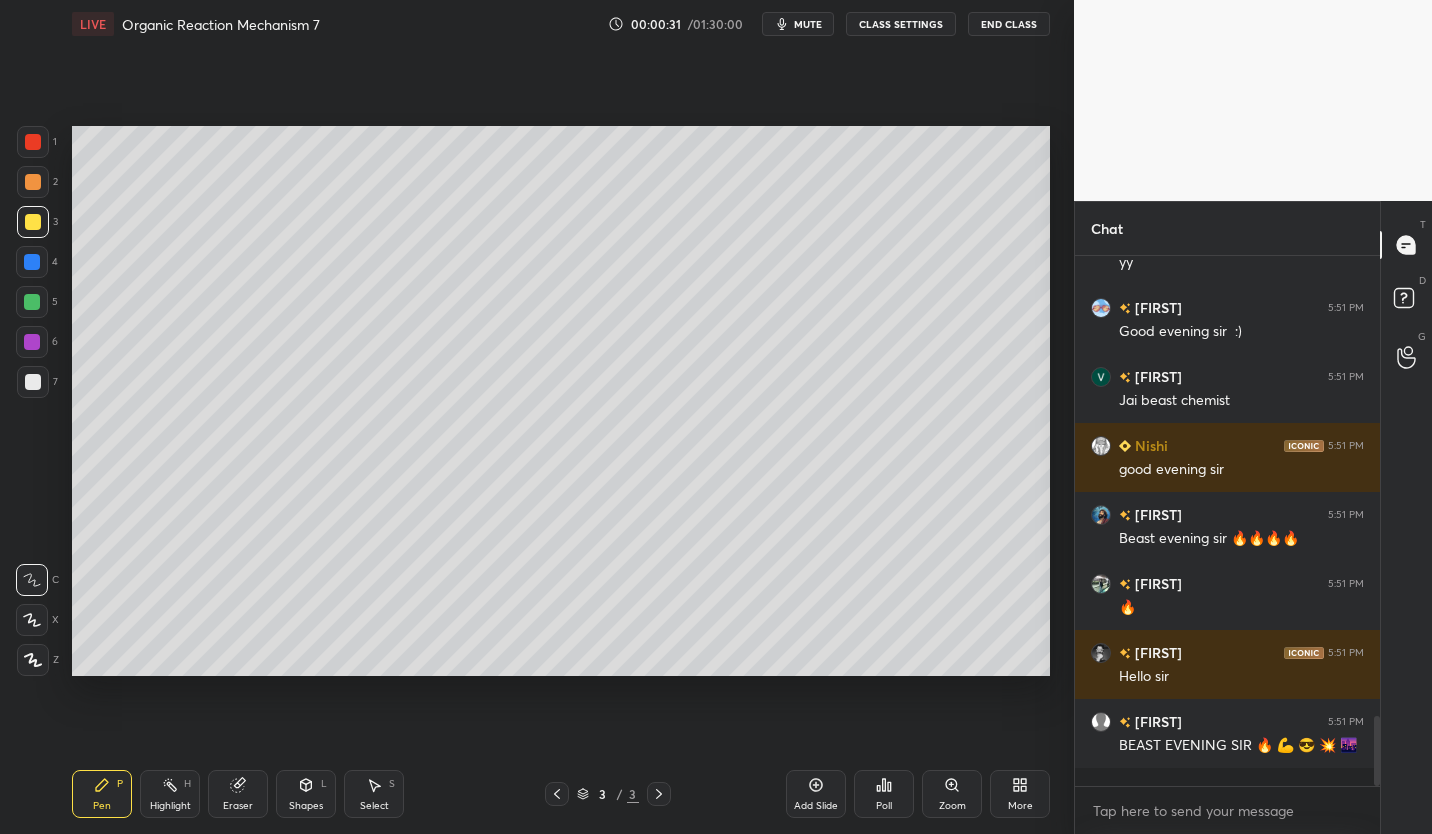 click on "CLASS SETTINGS" at bounding box center [901, 24] 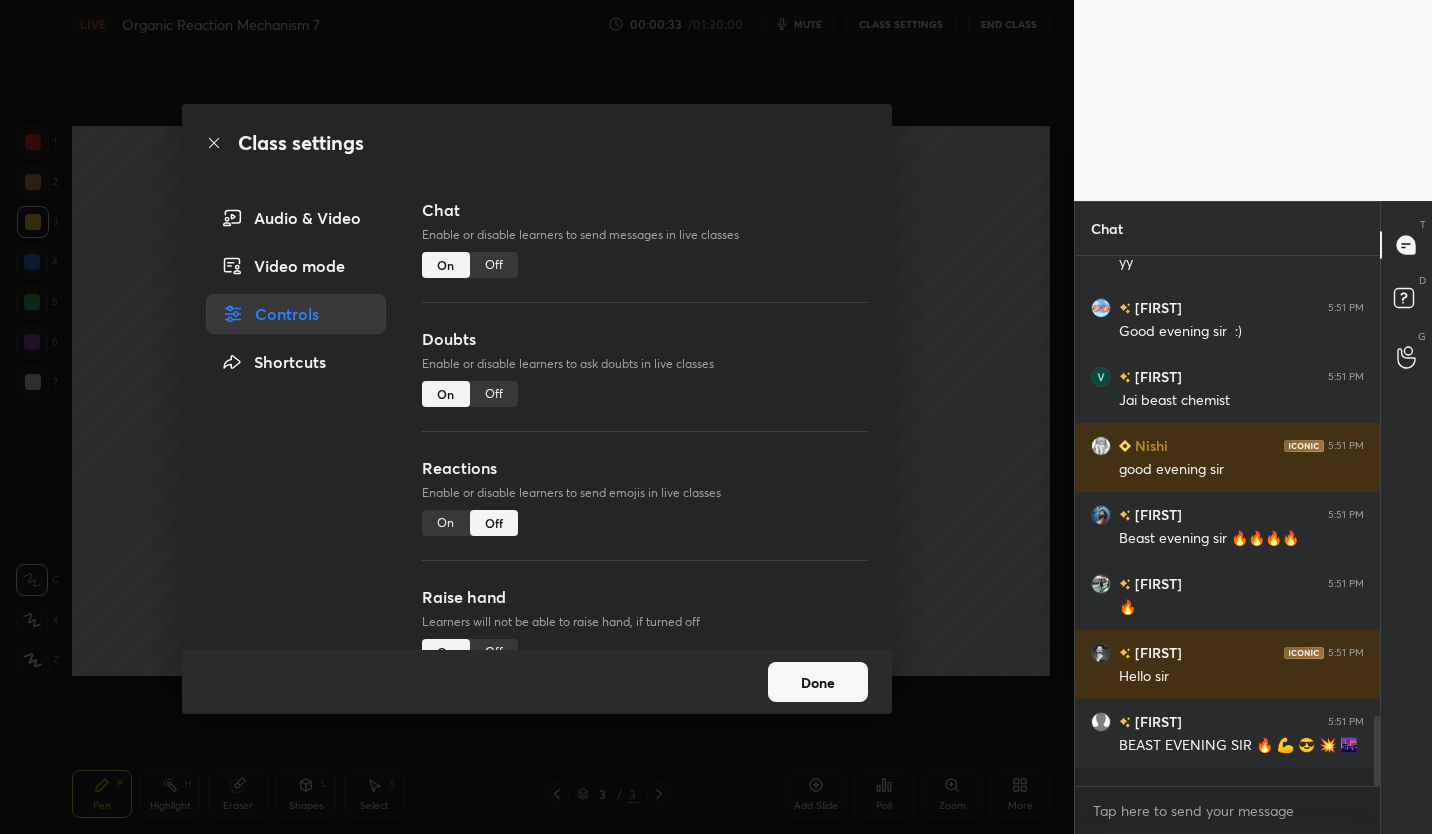 click on "Off" at bounding box center (494, 265) 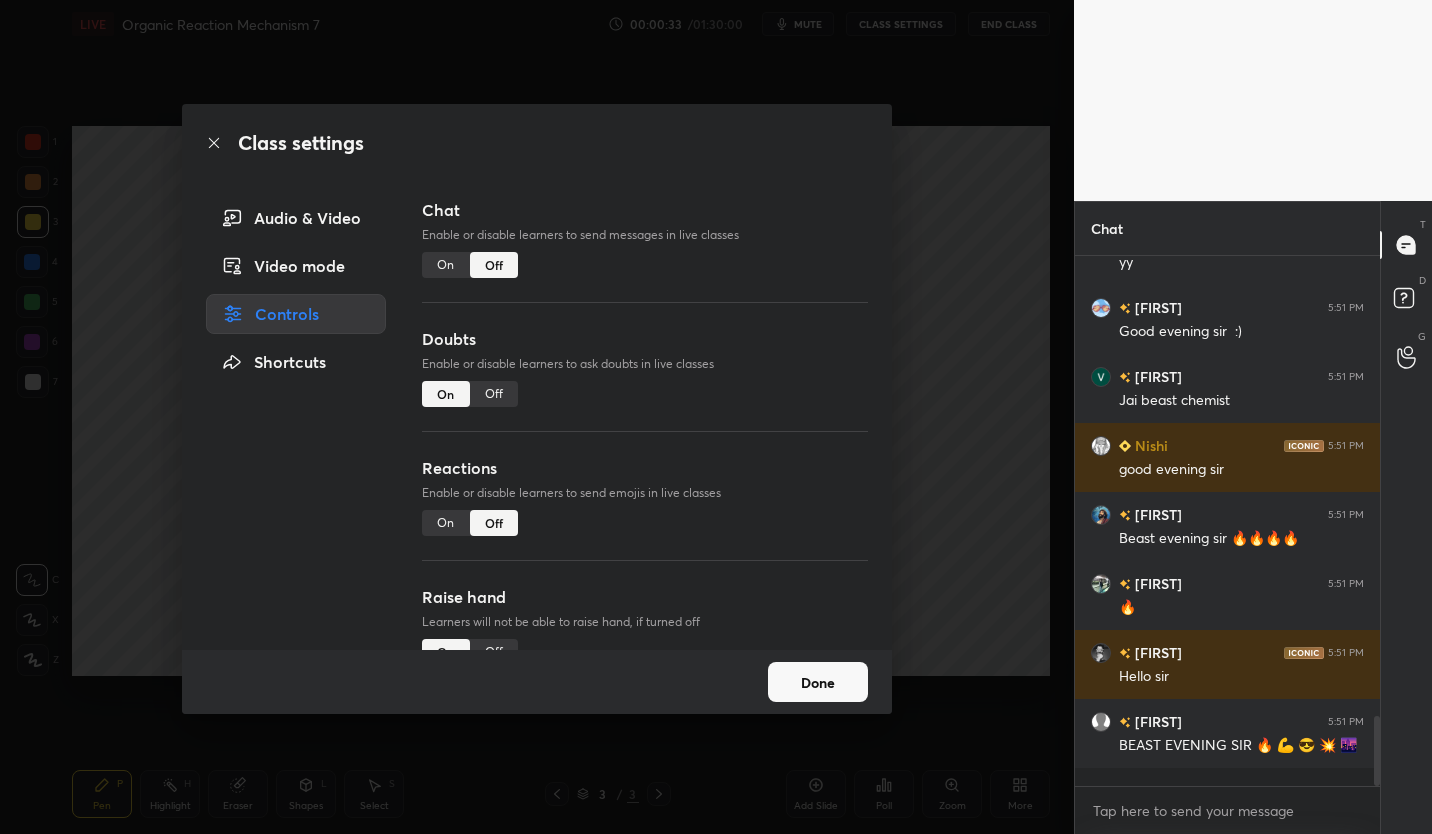 scroll, scrollTop: 2826, scrollLeft: 0, axis: vertical 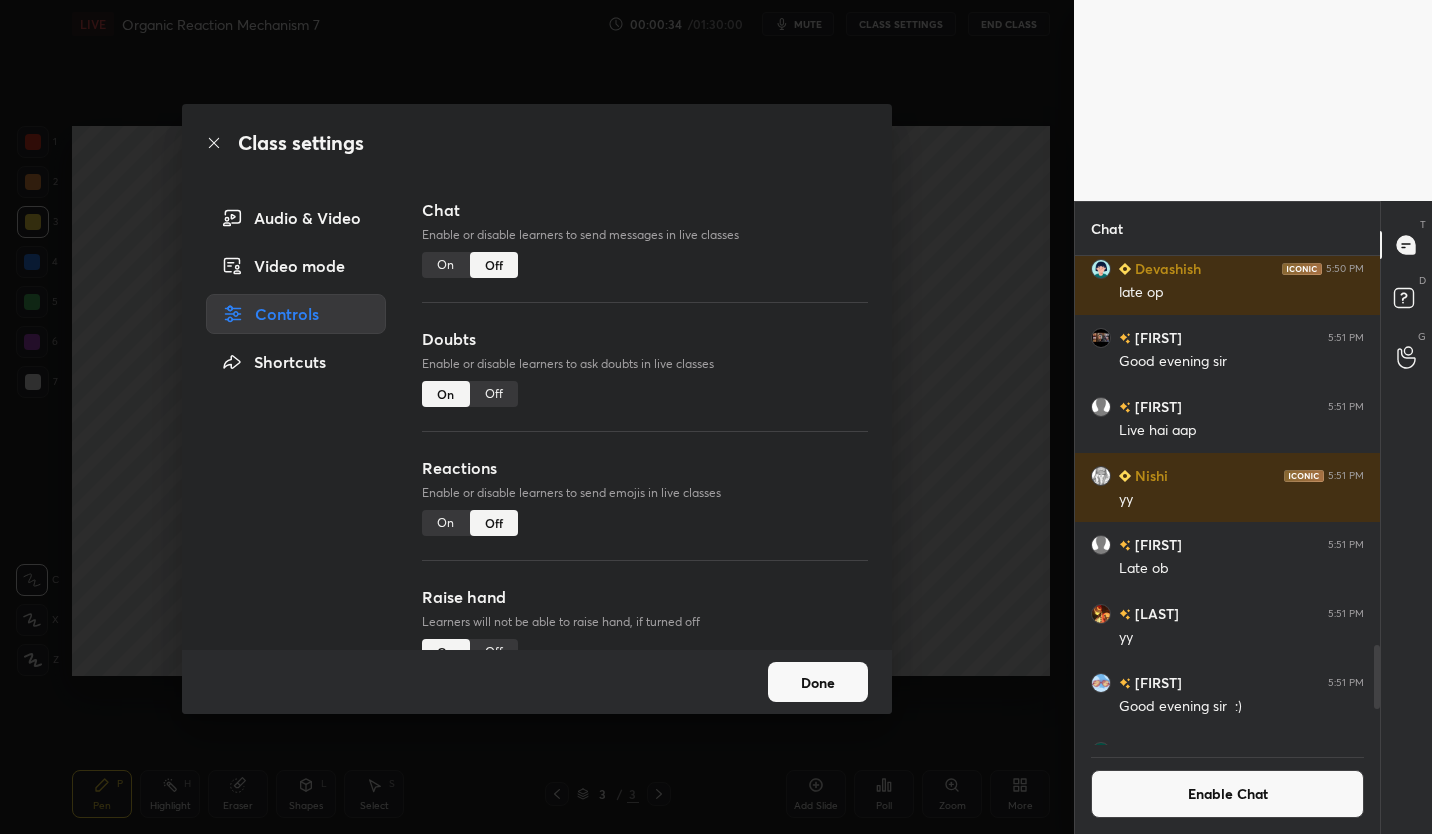 click on "Off" at bounding box center [494, 394] 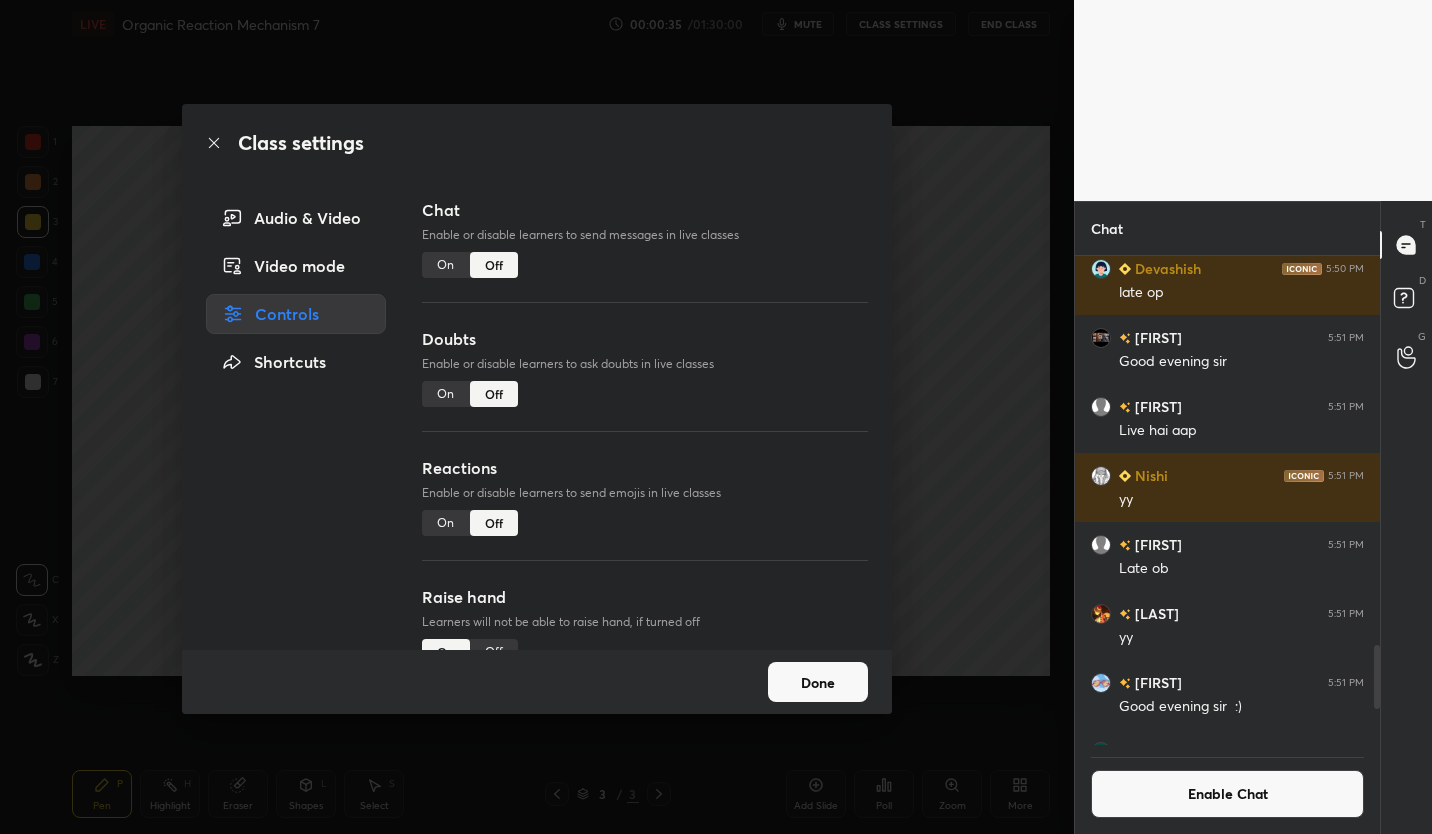 click on "Done" at bounding box center [818, 682] 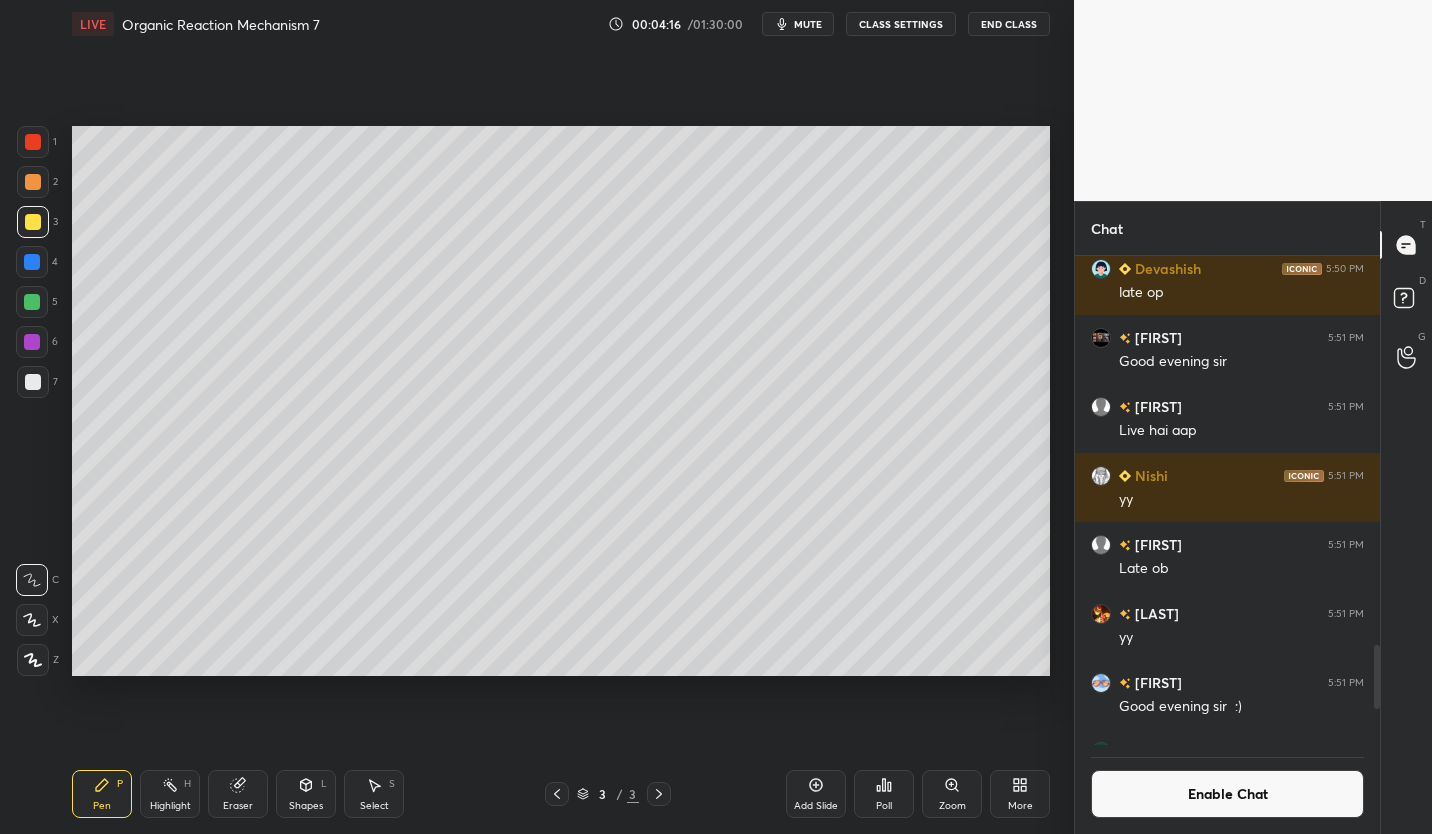 click on "More" at bounding box center (1020, 794) 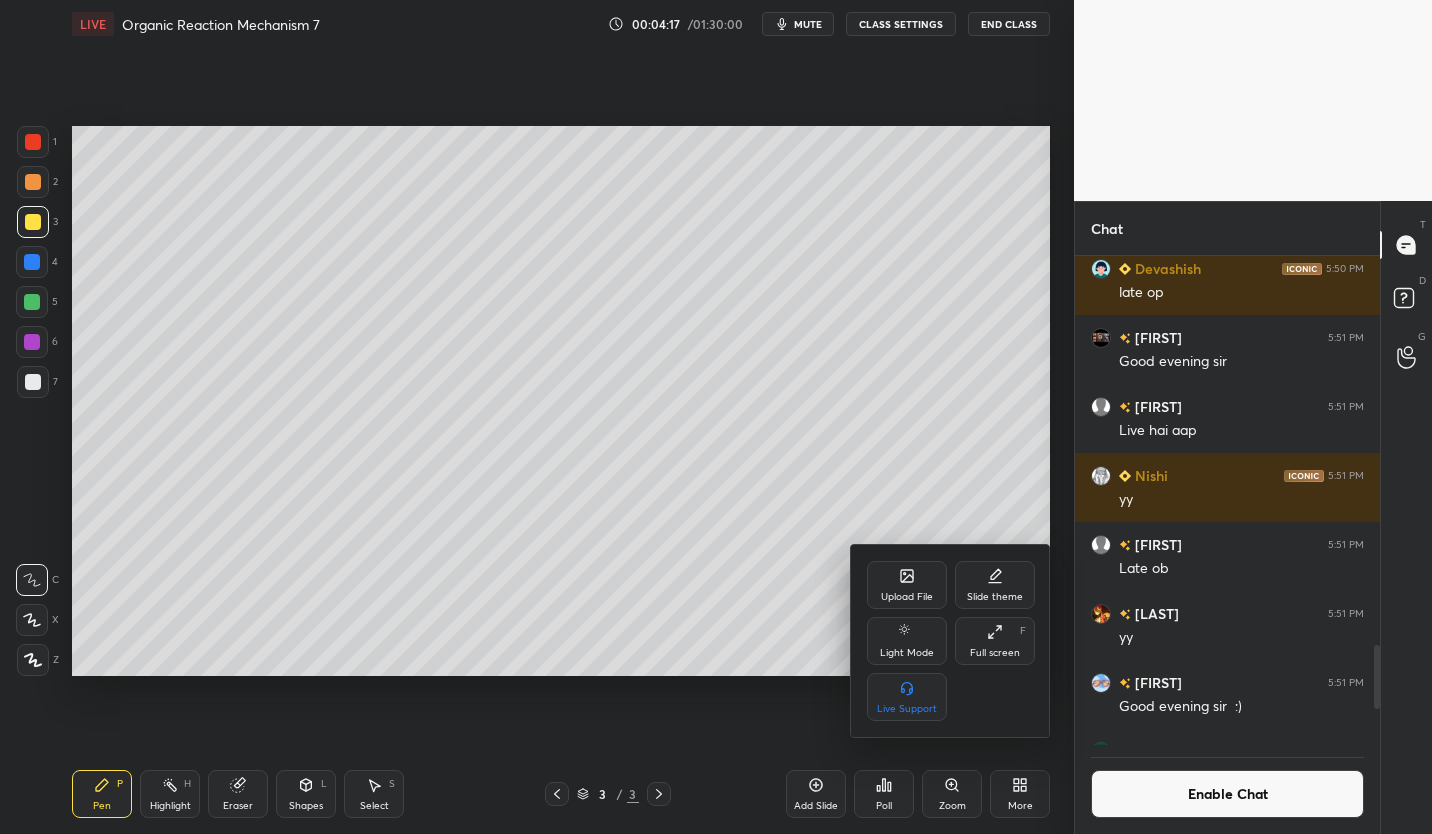 click 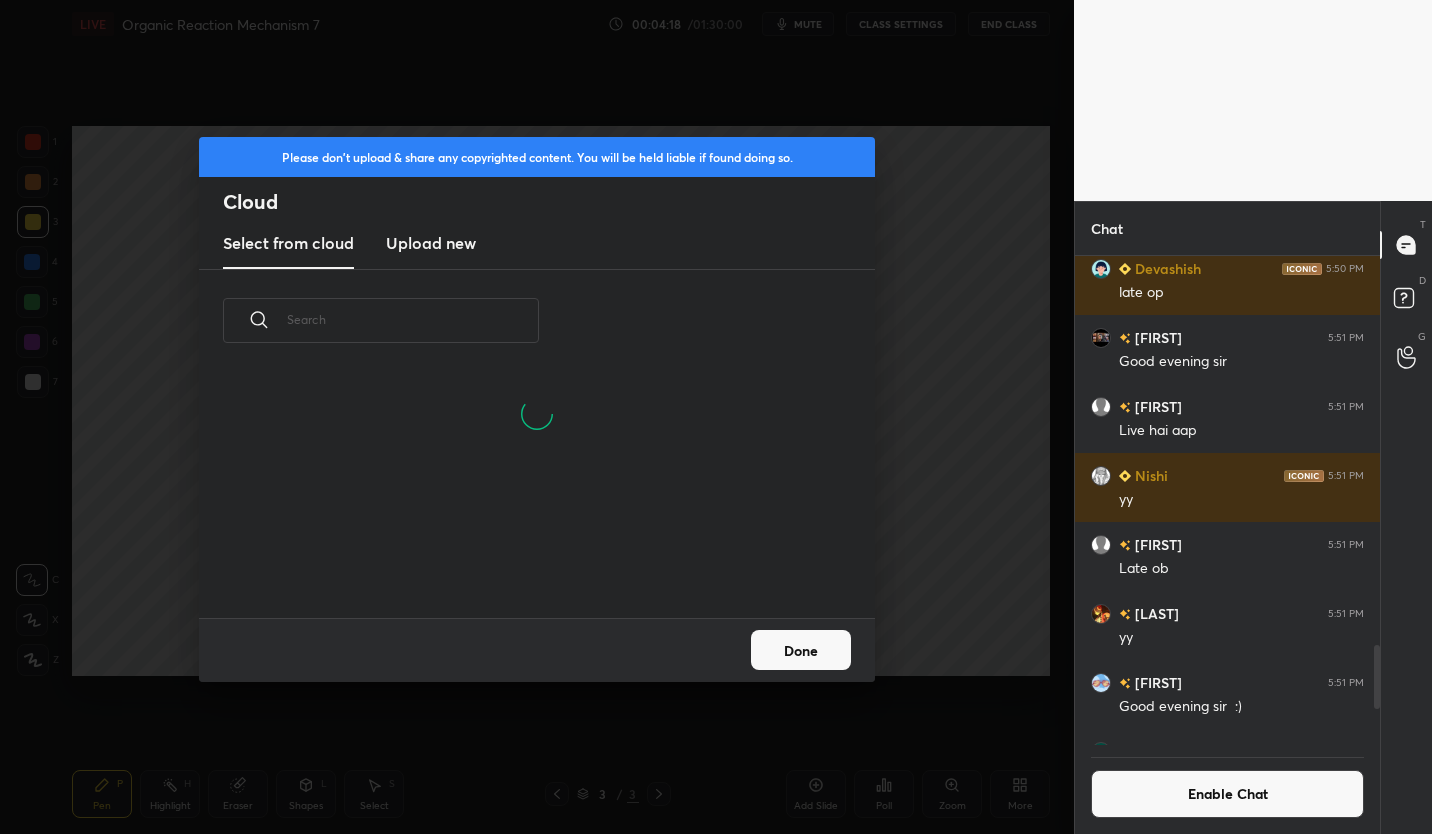 click on "Upload new" at bounding box center [431, 243] 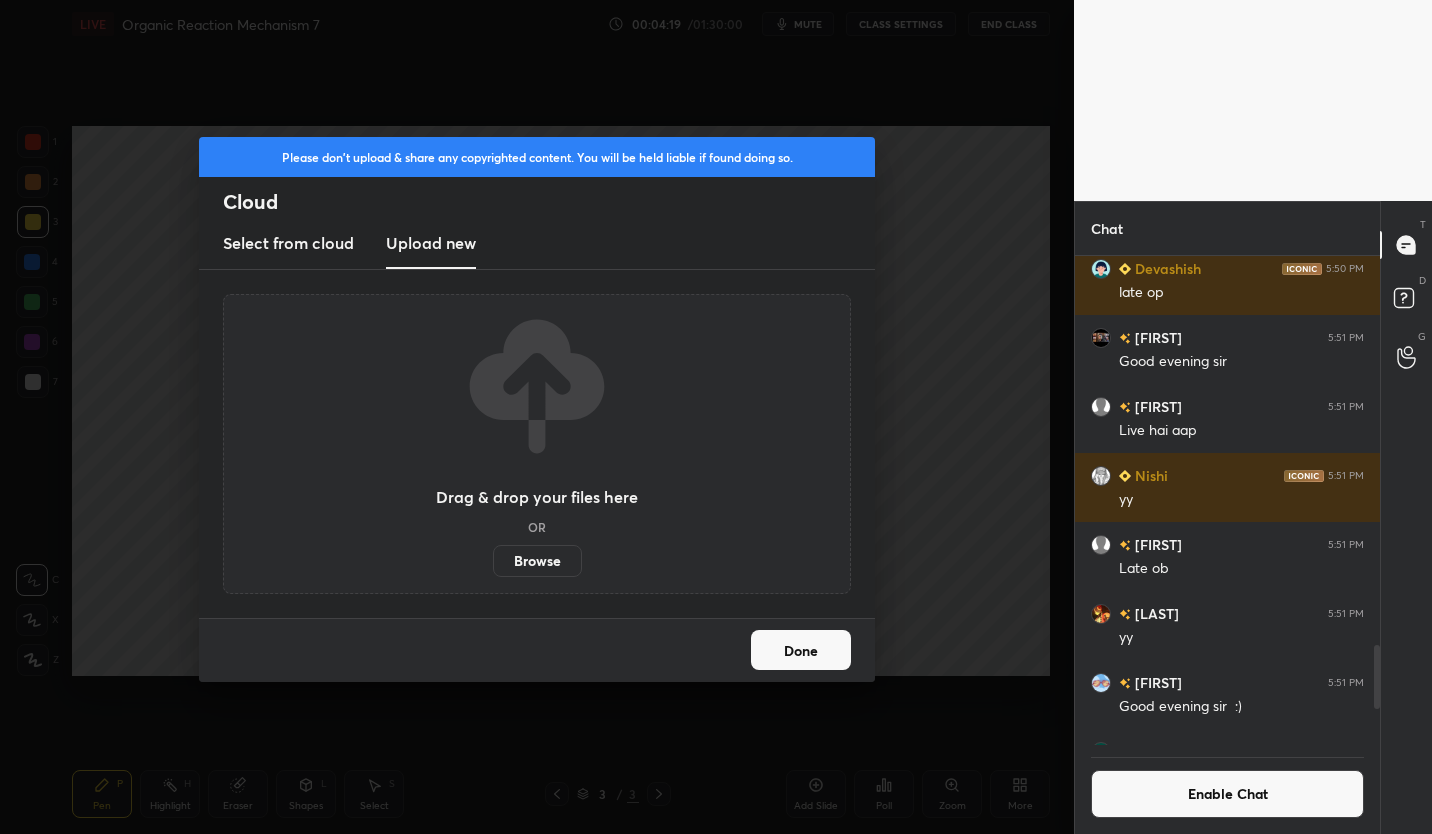 click on "Browse" at bounding box center [537, 561] 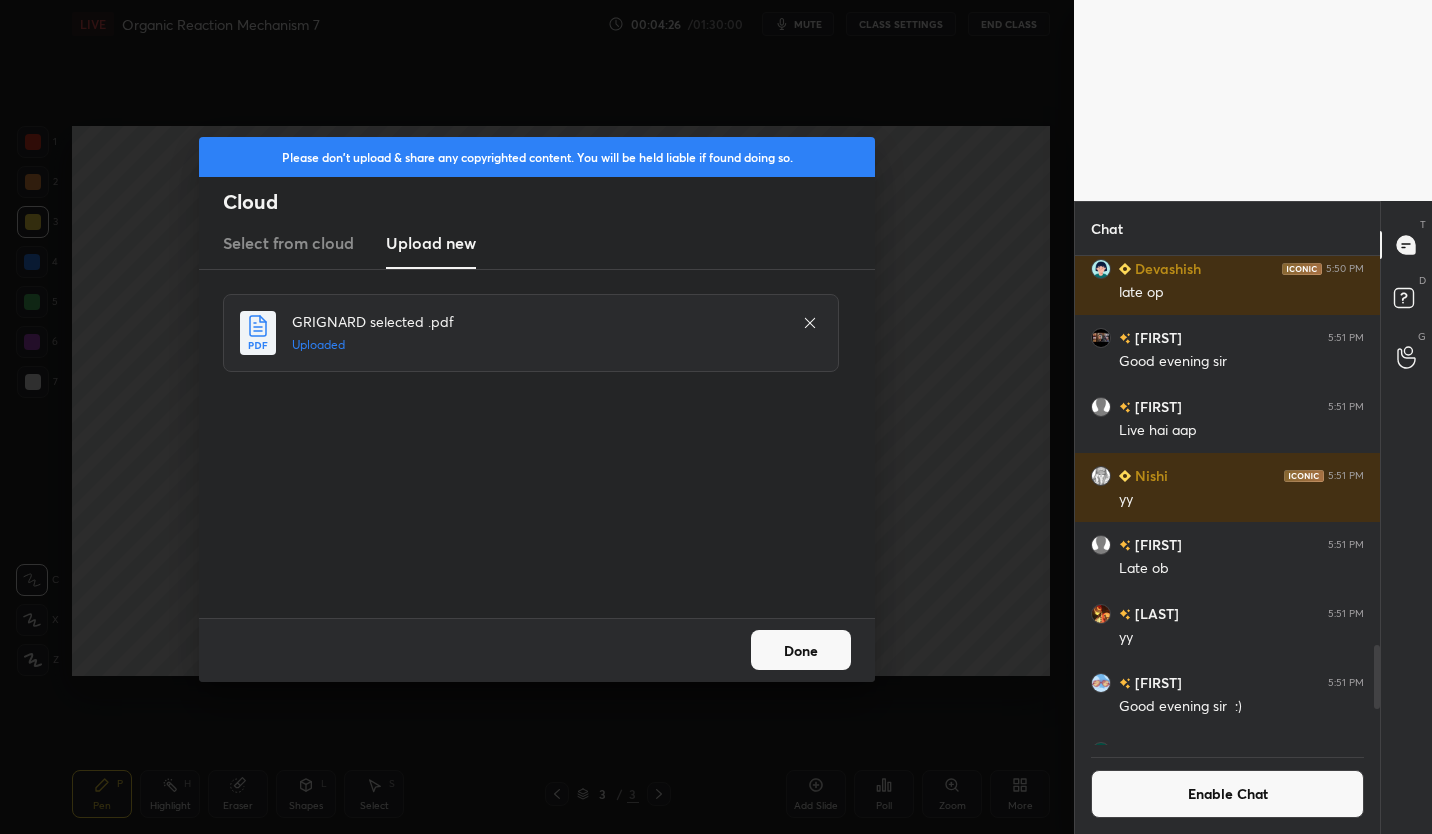 click on "Done" at bounding box center (801, 650) 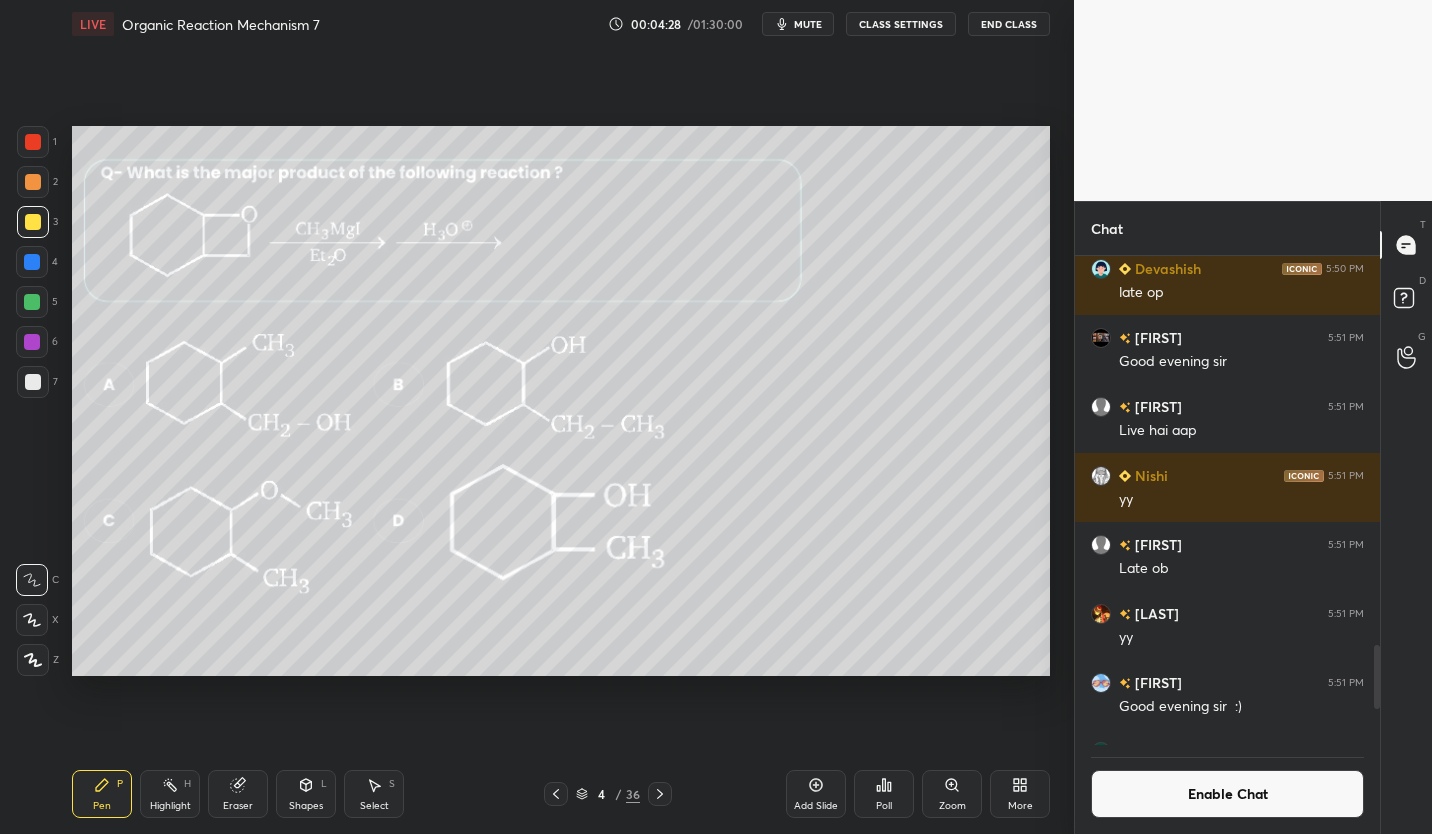 click on "Enable Chat" at bounding box center [1227, 794] 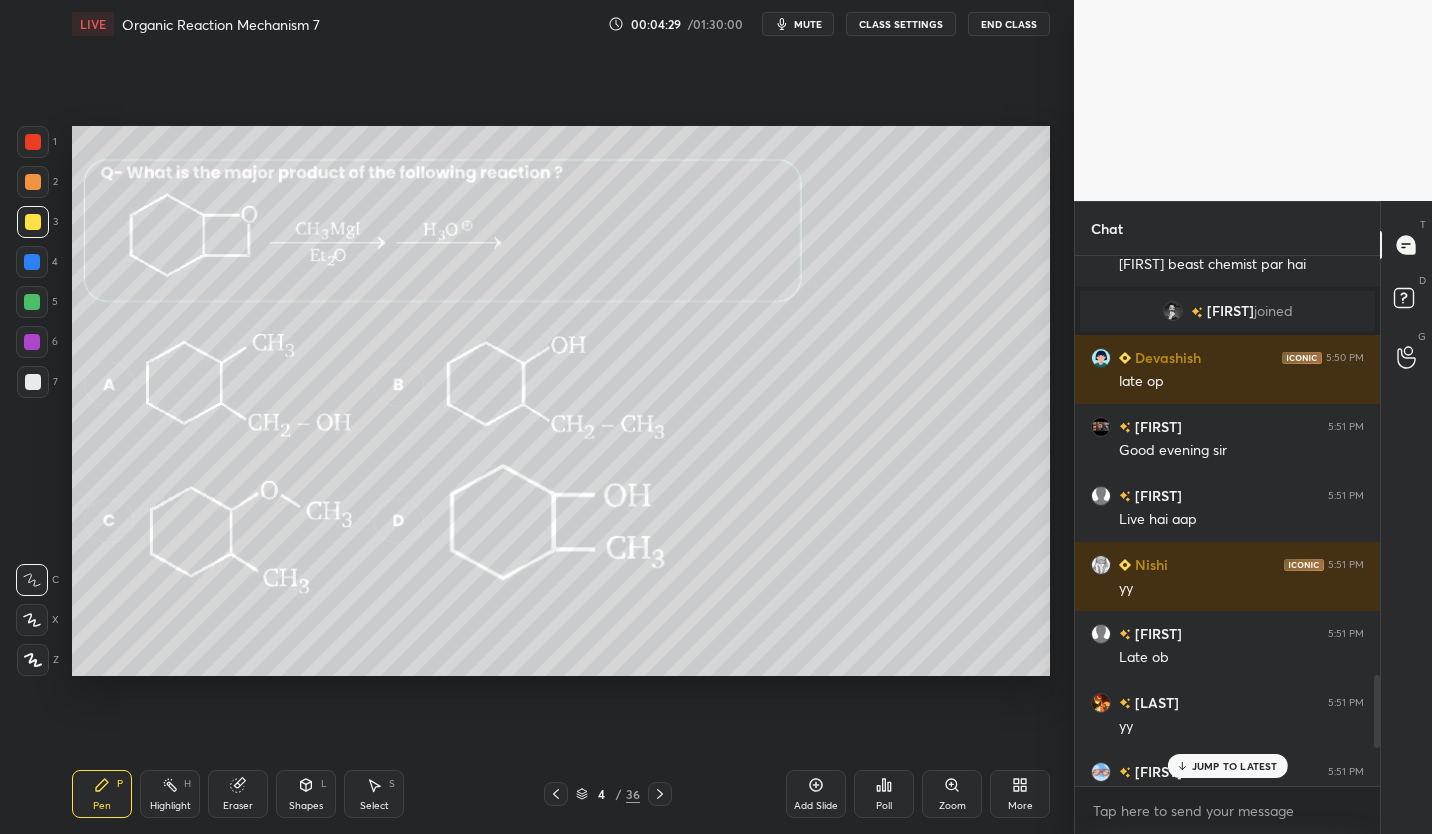 click on "JUMP TO LATEST" at bounding box center (1235, 766) 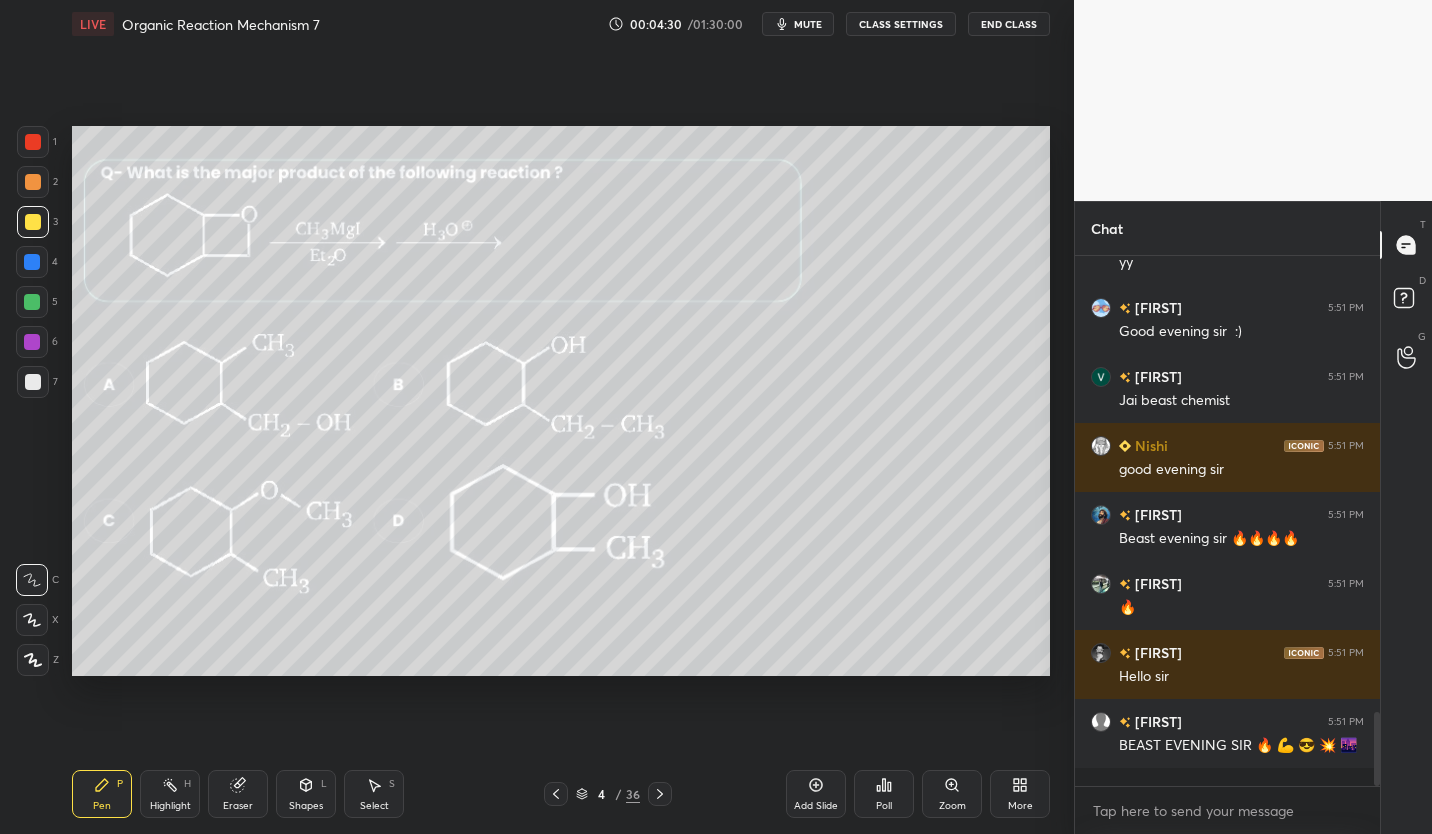 click 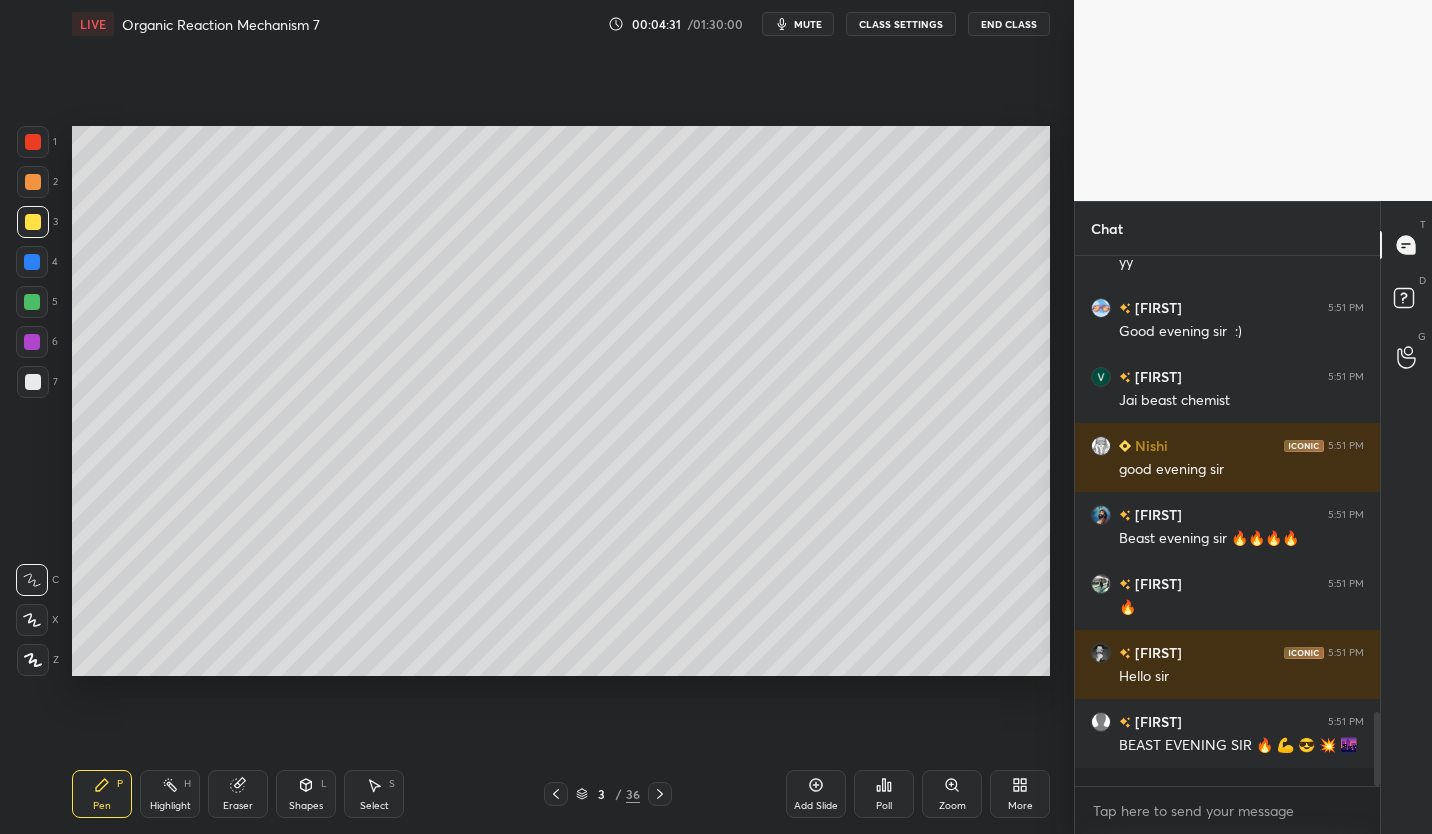 click on "Add Slide" at bounding box center (816, 794) 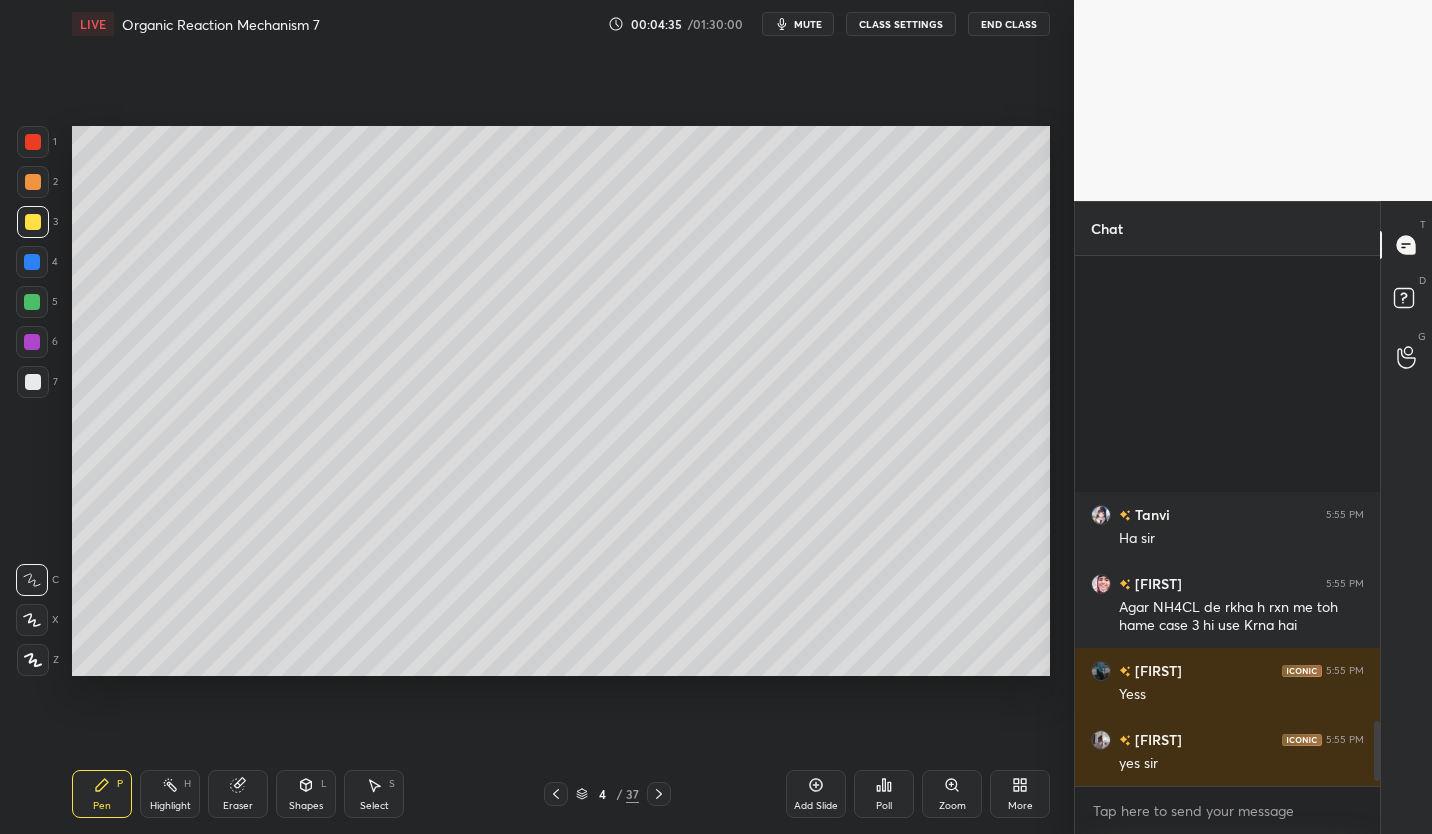 scroll, scrollTop: 4121, scrollLeft: 0, axis: vertical 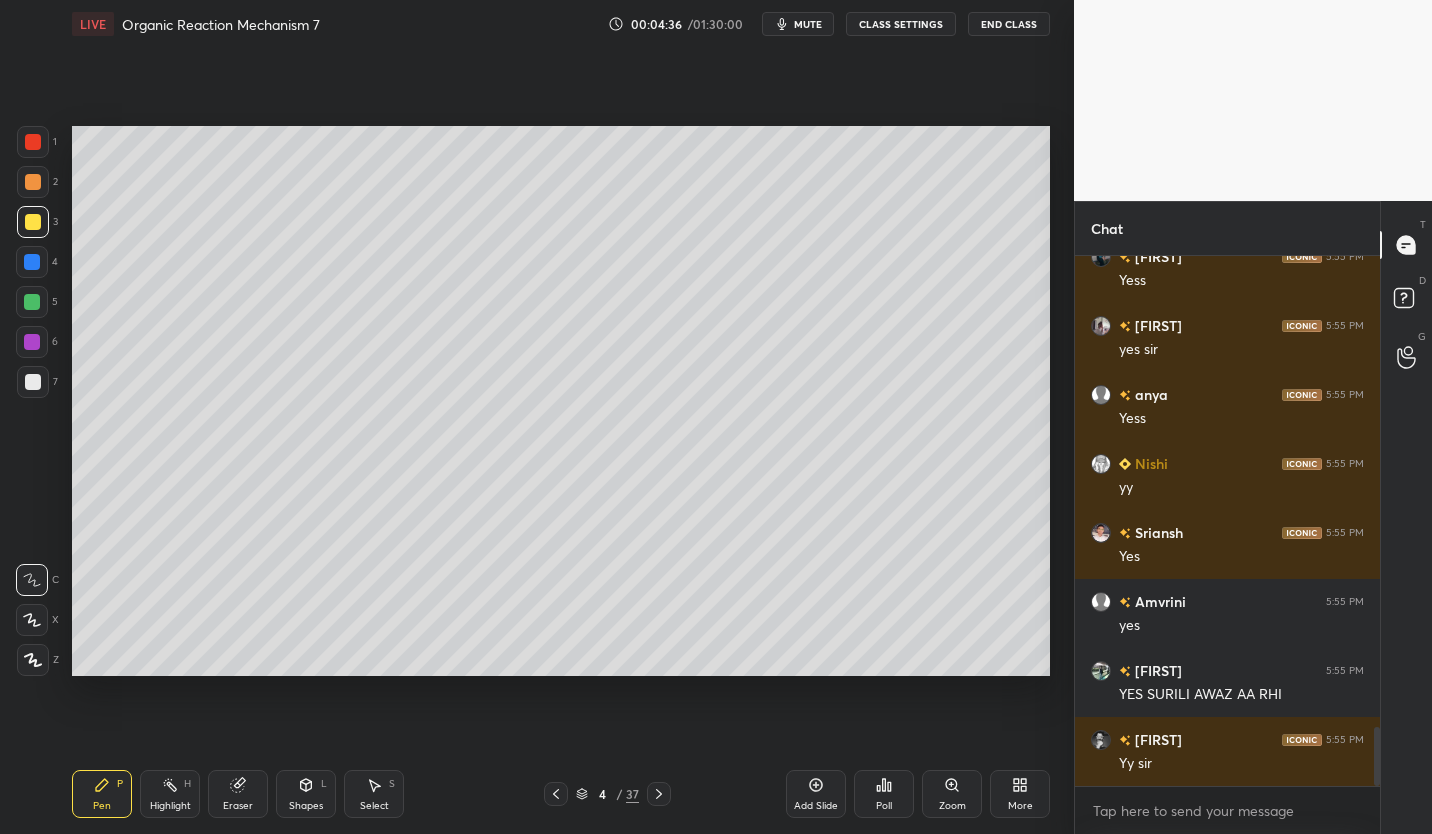click on "CLASS SETTINGS" at bounding box center (901, 24) 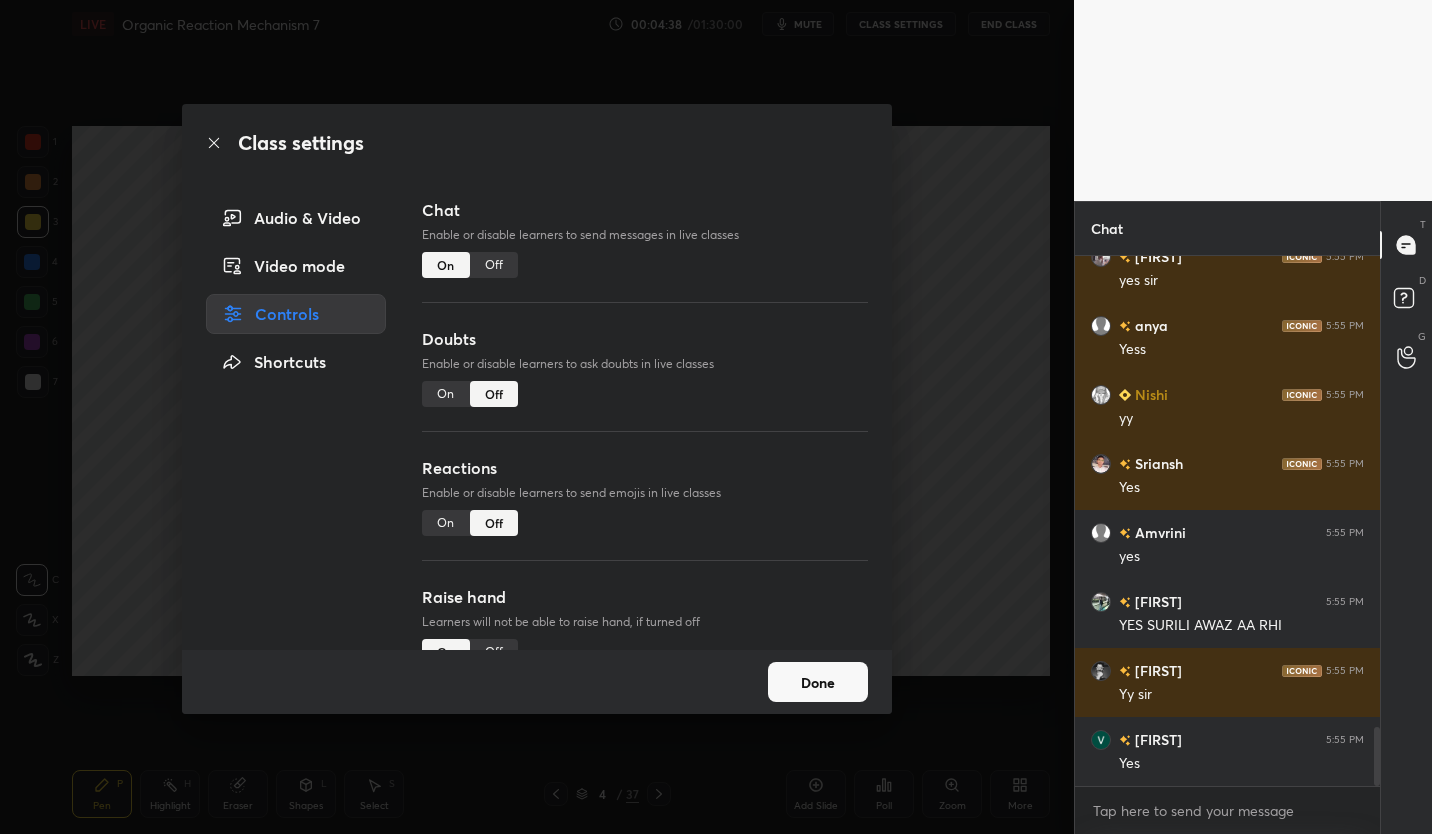 click on "Off" at bounding box center (494, 265) 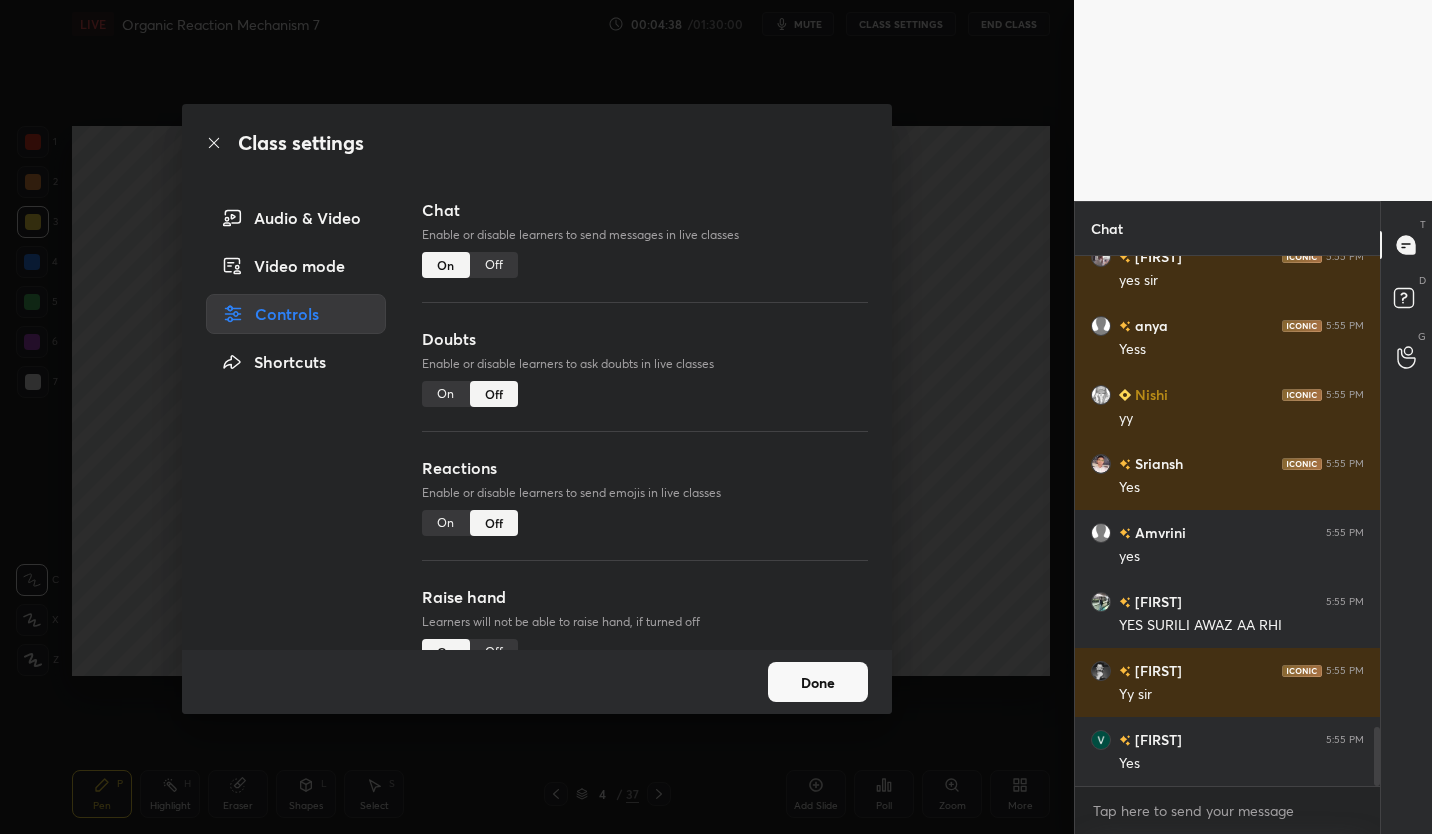 scroll, scrollTop: 3508, scrollLeft: 0, axis: vertical 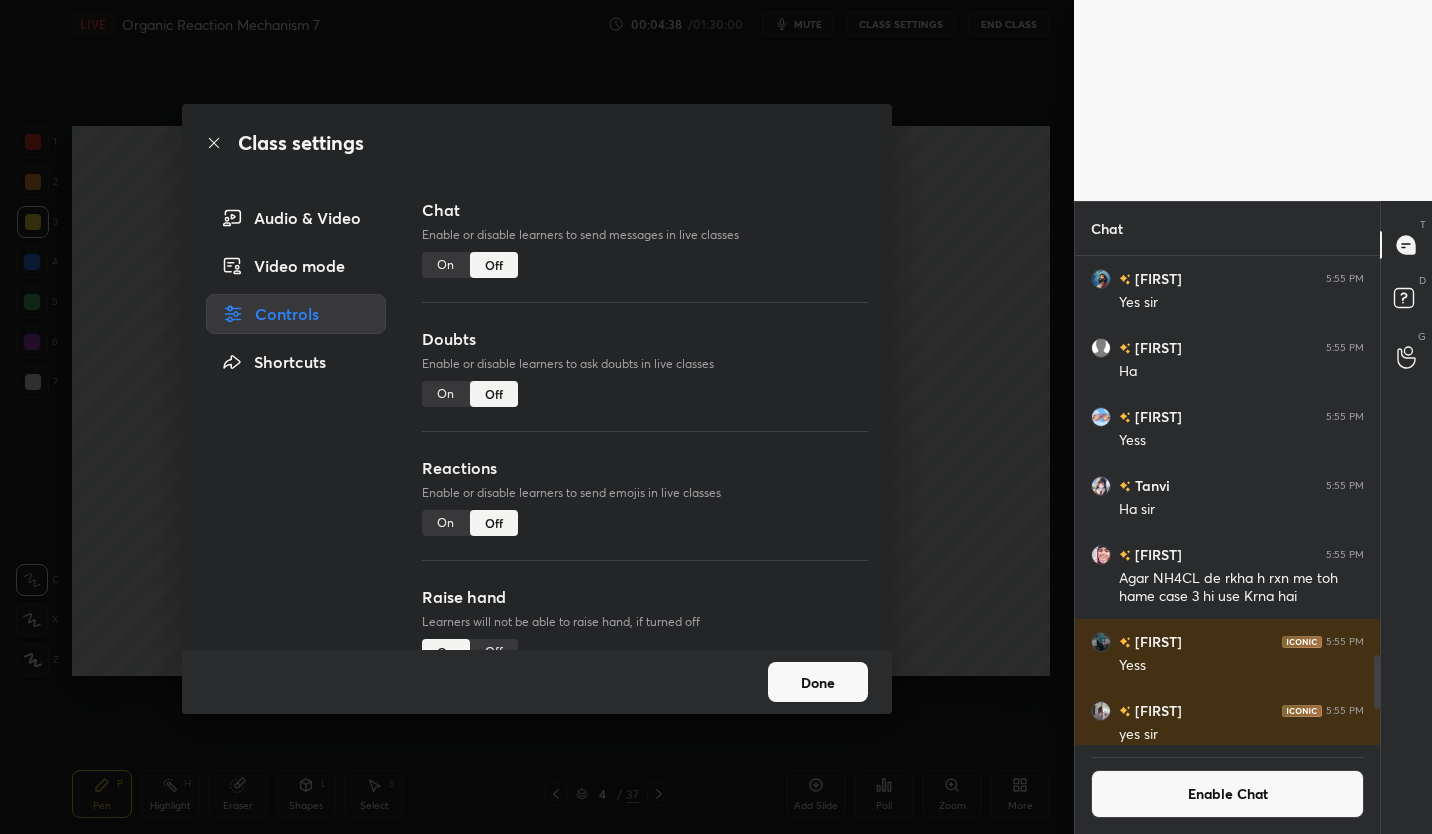 click on "Done" at bounding box center [818, 682] 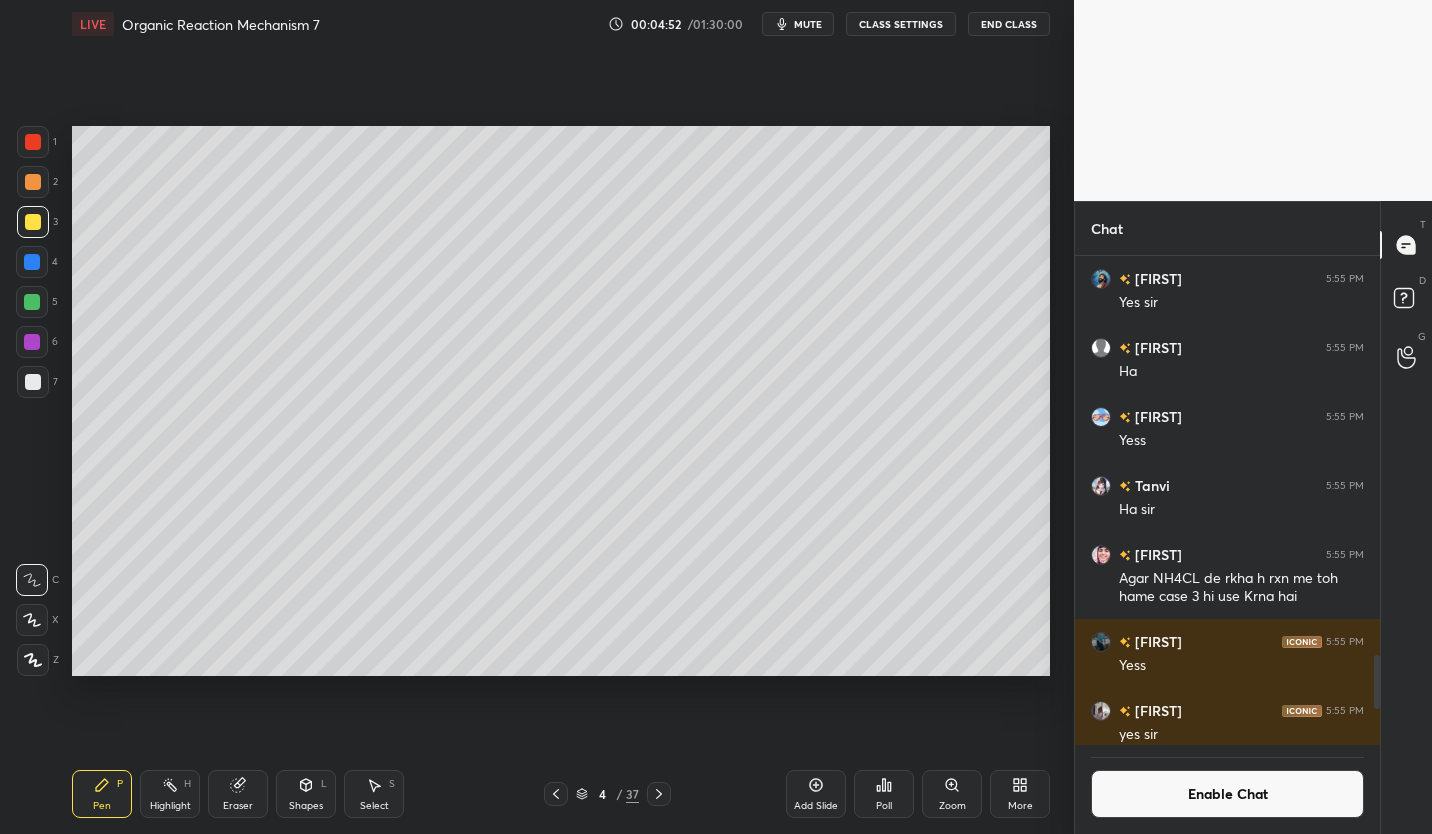click at bounding box center [33, 382] 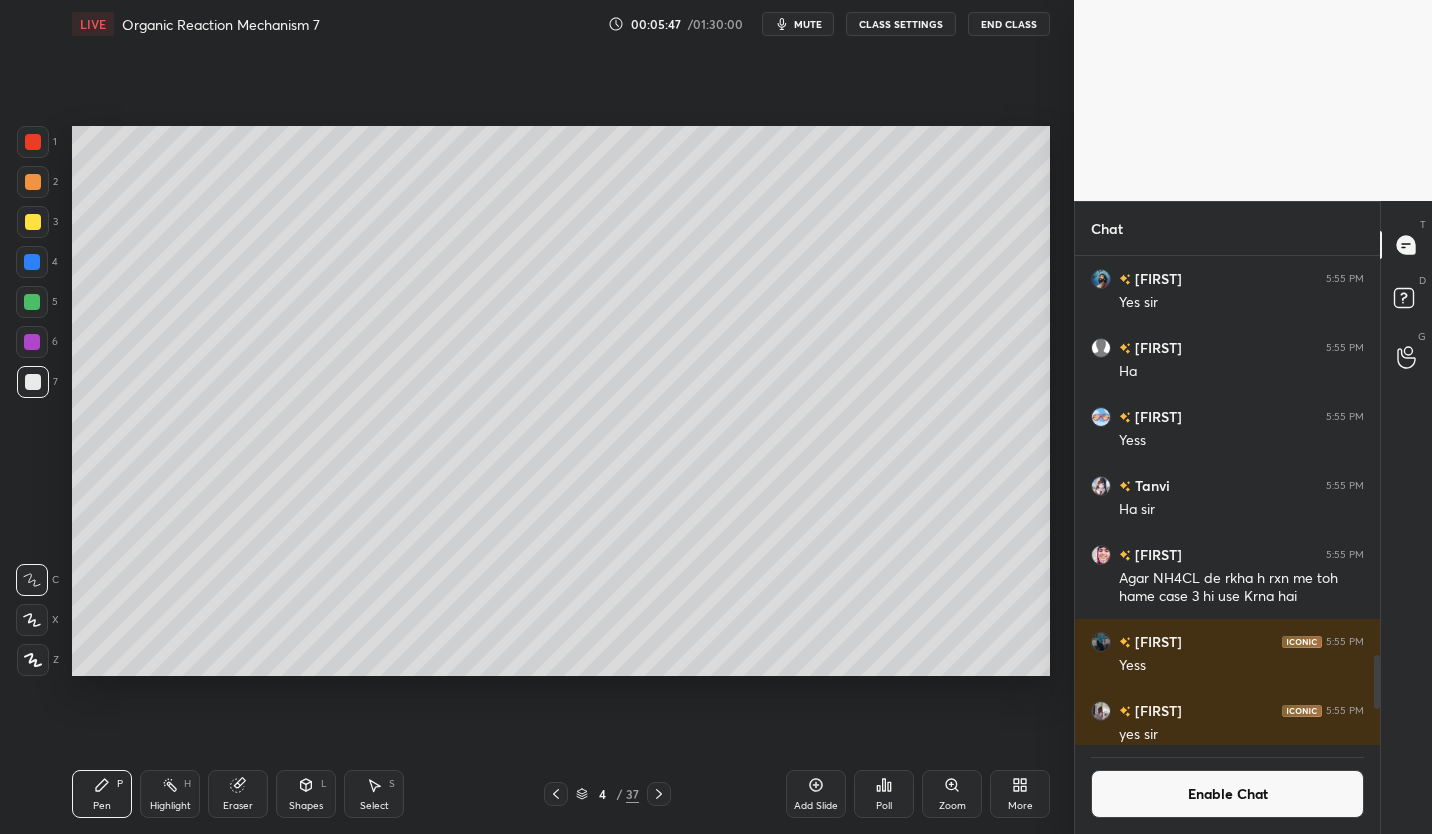 click on "Enable Chat" at bounding box center [1227, 794] 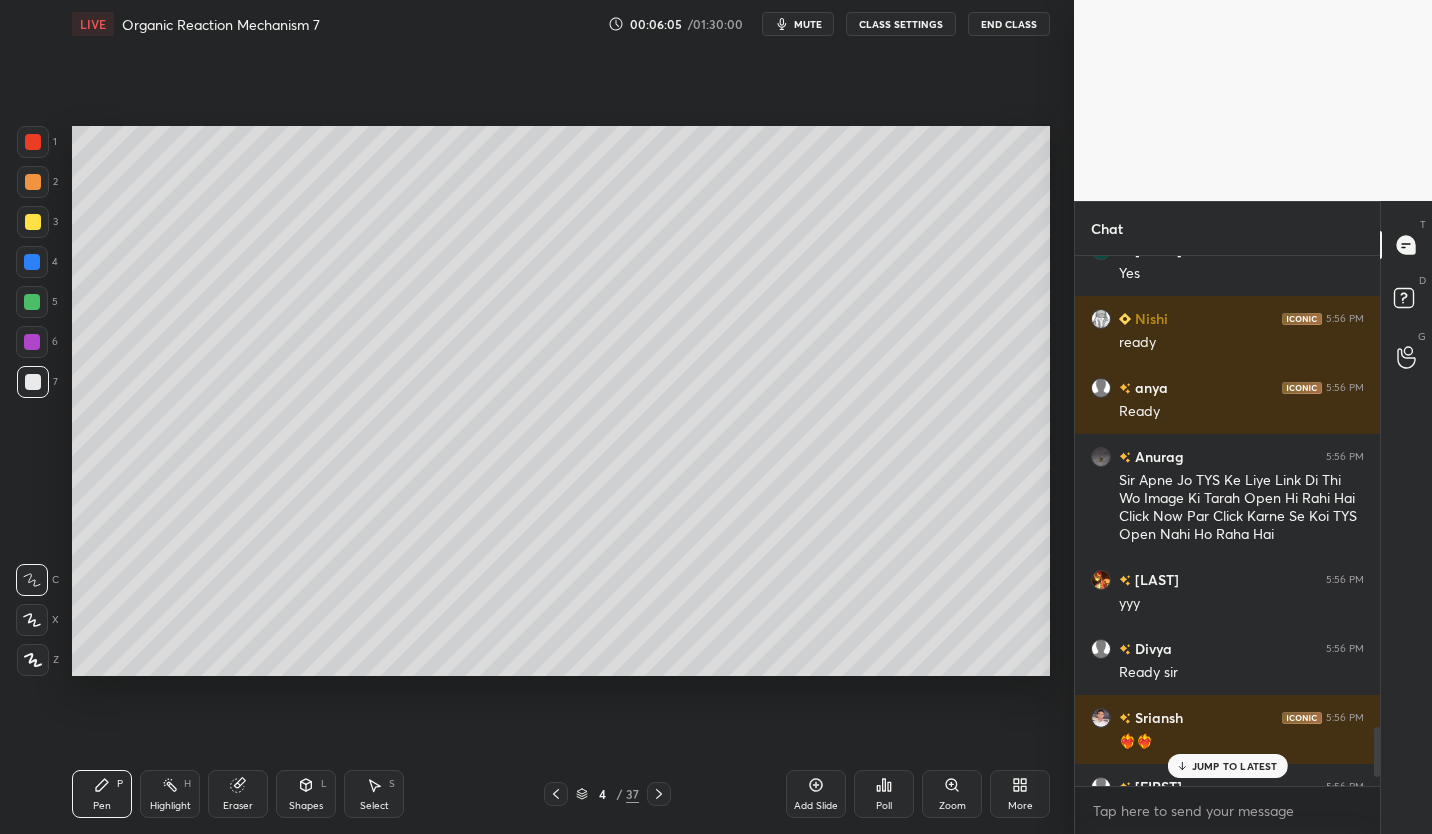 scroll, scrollTop: 5017, scrollLeft: 0, axis: vertical 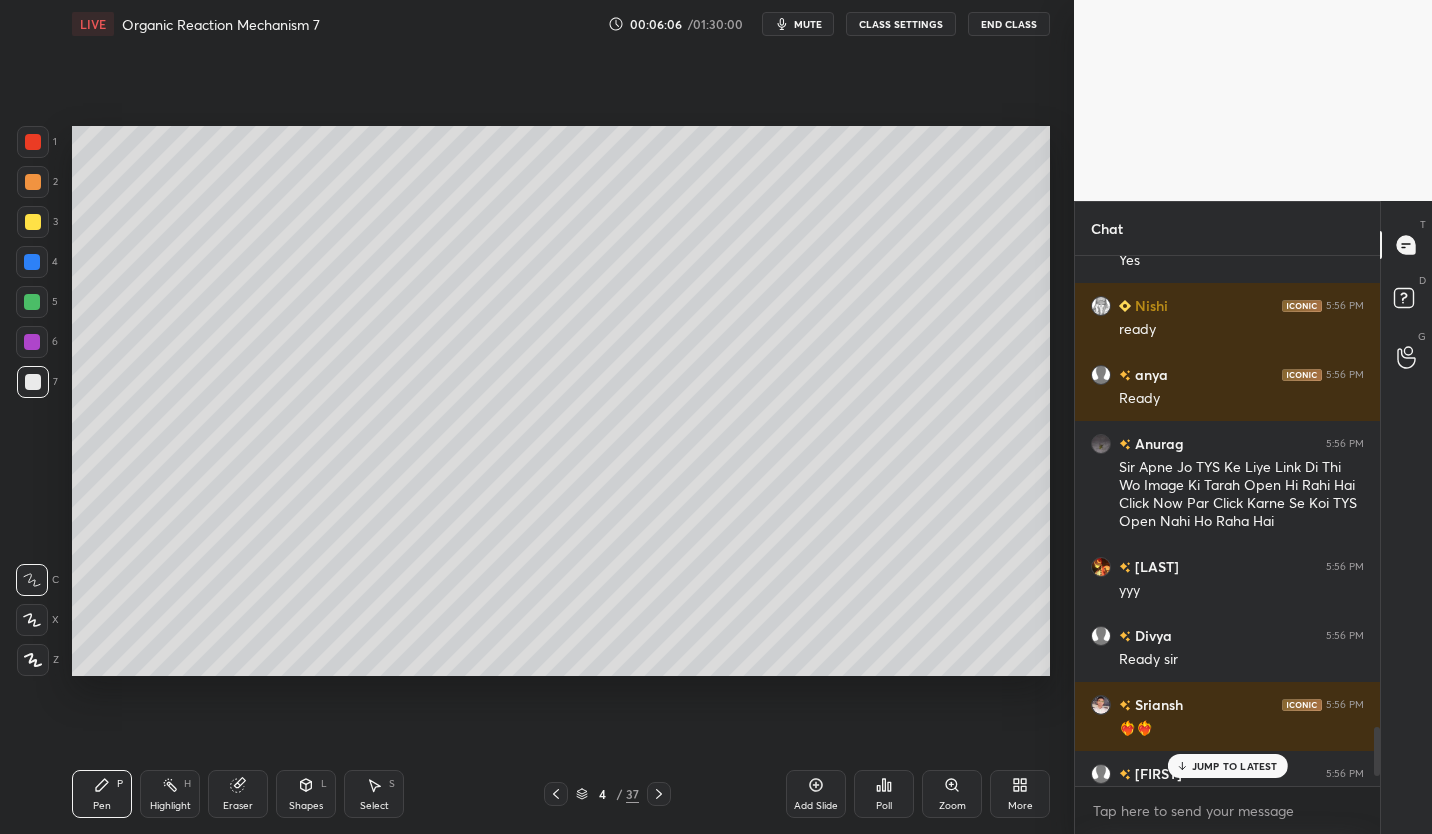 click on "CLASS SETTINGS" at bounding box center (901, 24) 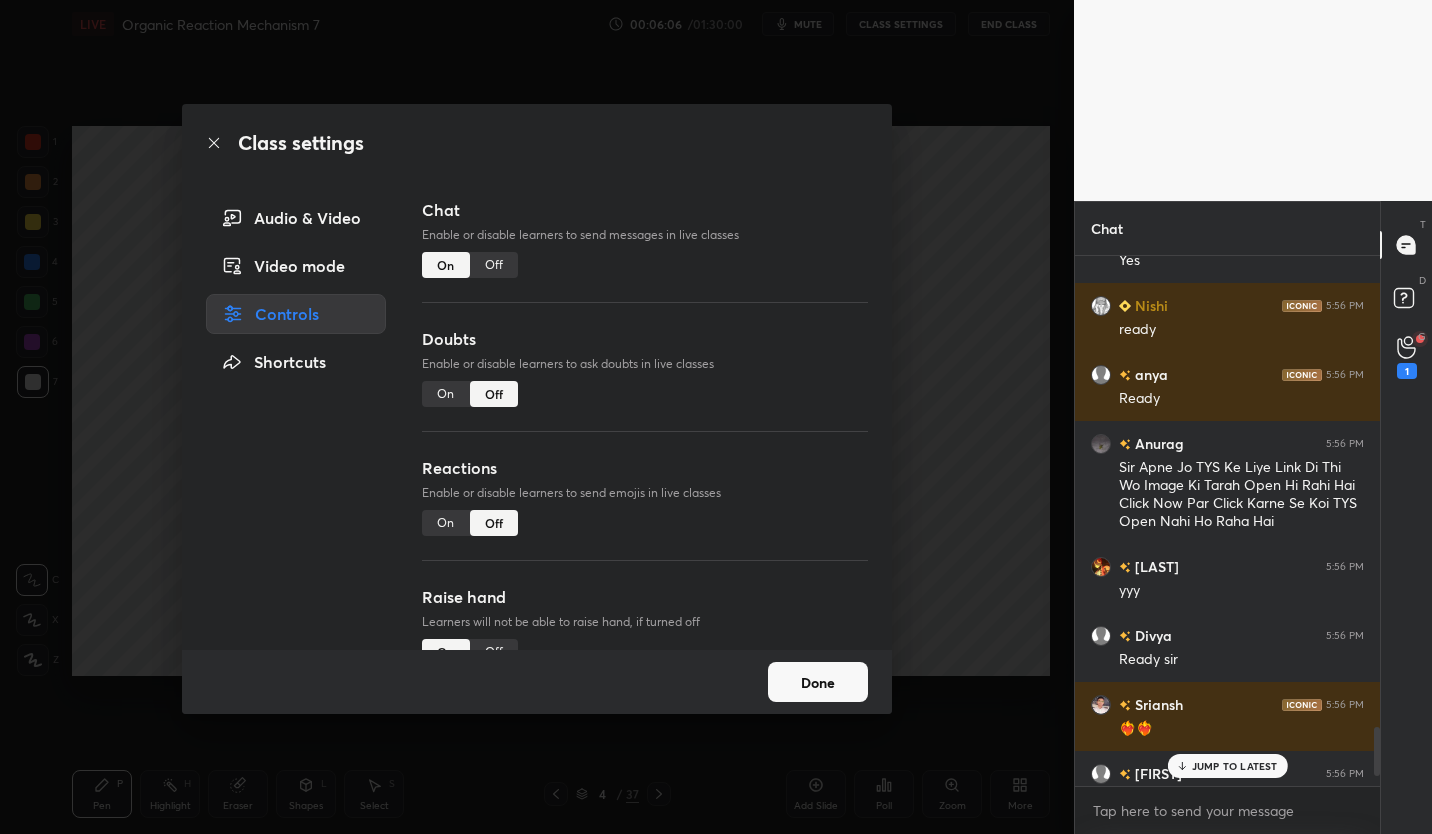 click on "Off" at bounding box center (494, 265) 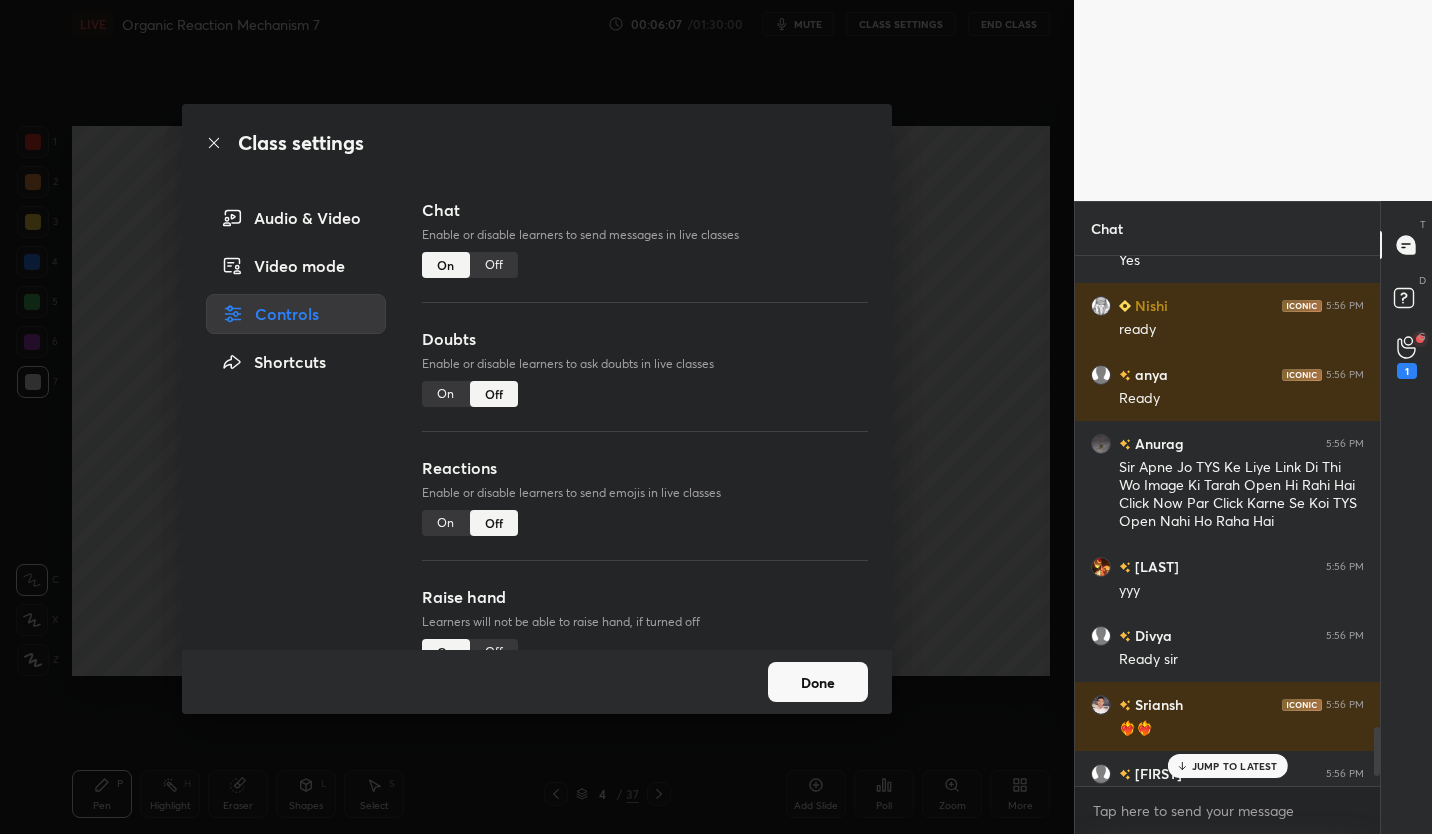scroll, scrollTop: 4270, scrollLeft: 0, axis: vertical 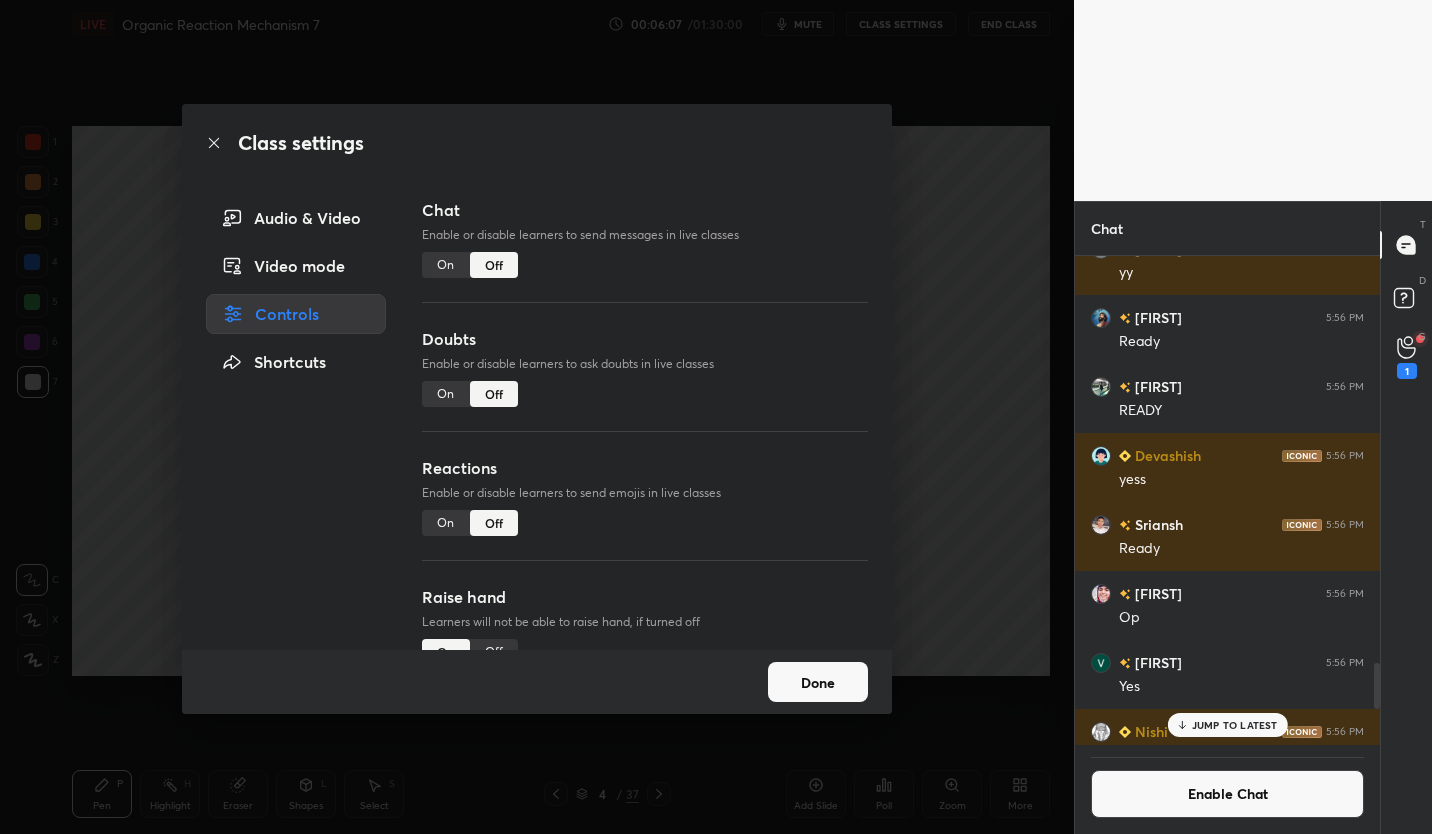 click on "Done" at bounding box center (818, 682) 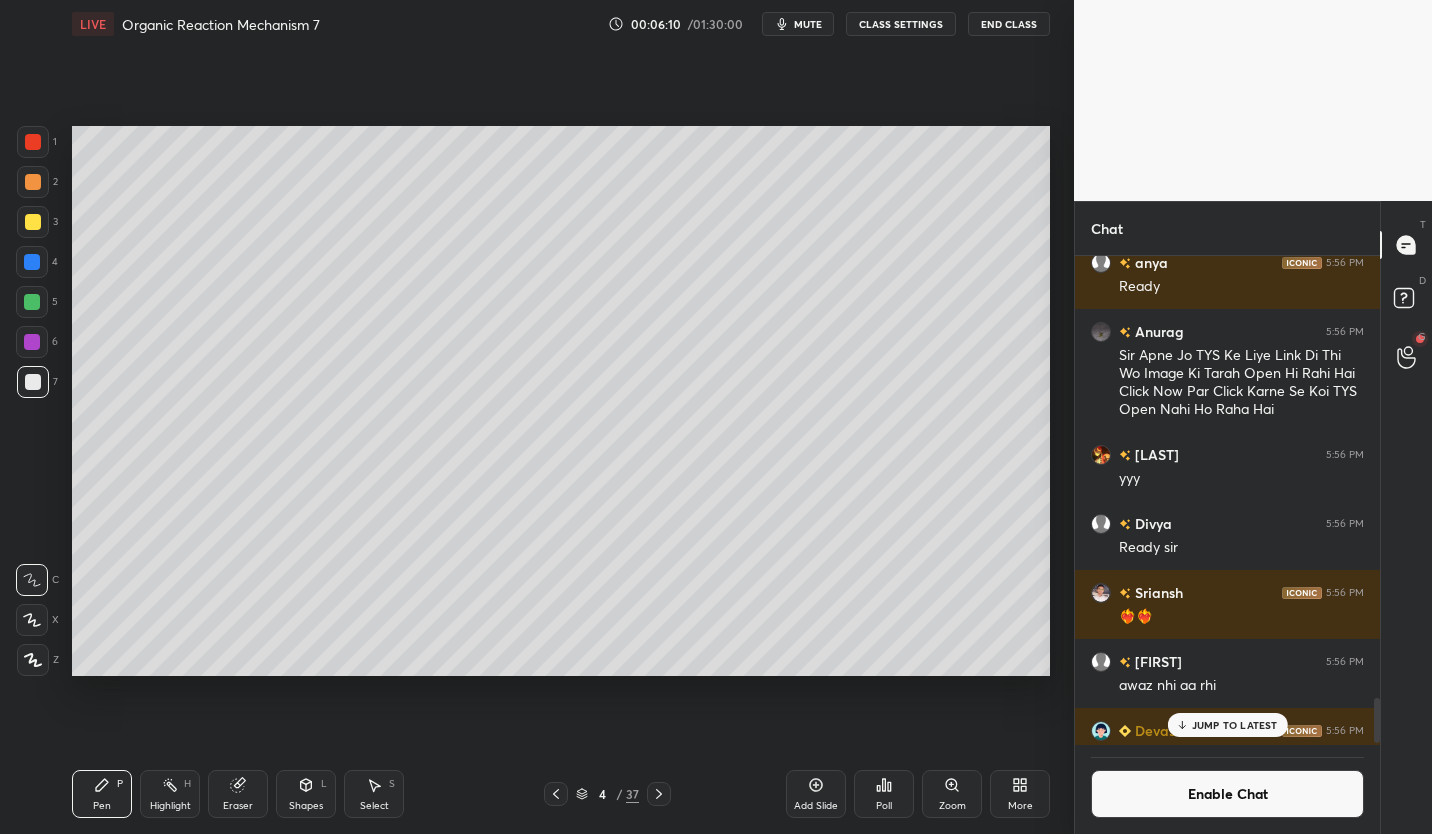 scroll, scrollTop: 4818, scrollLeft: 0, axis: vertical 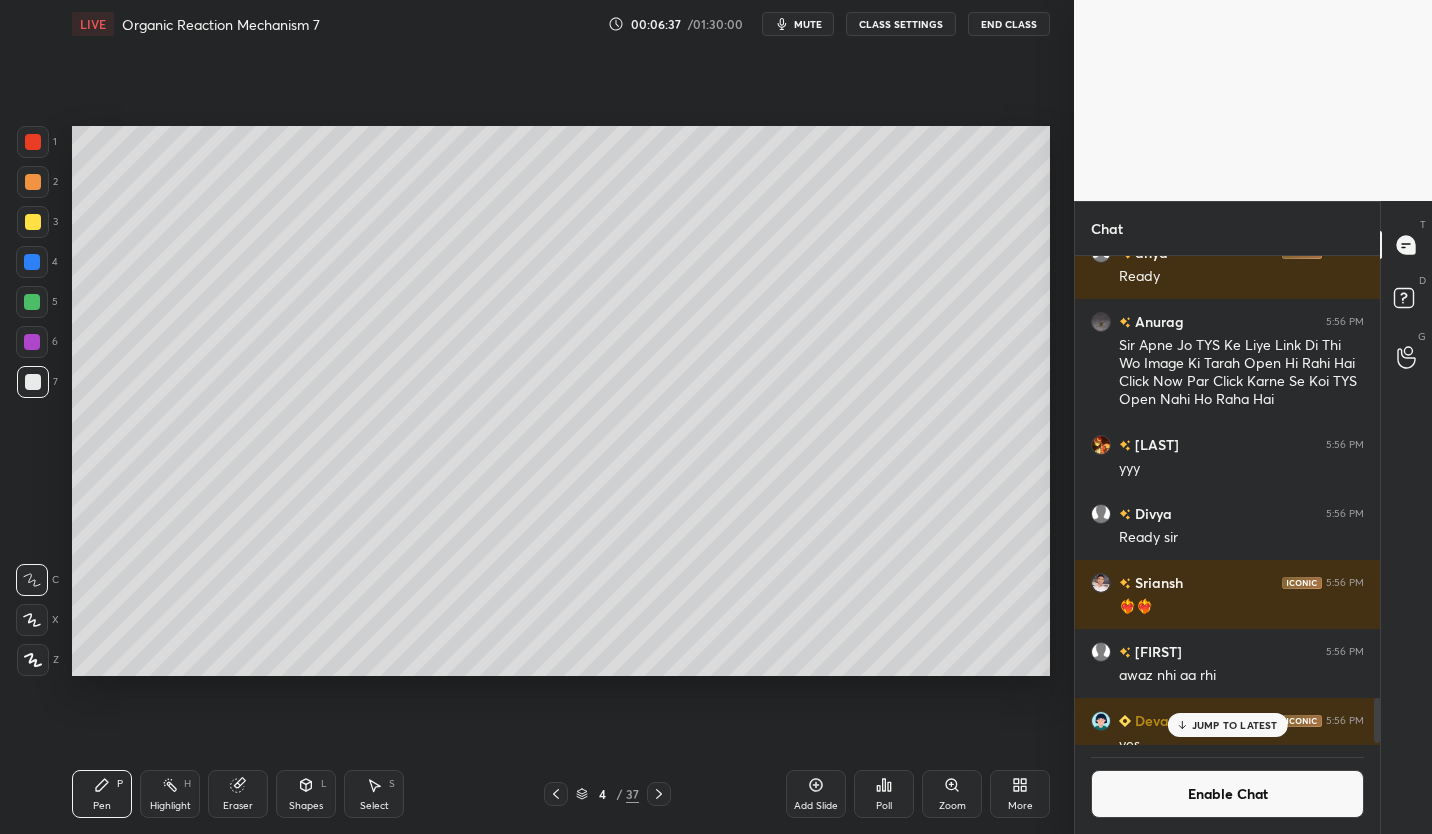 click on "Enable Chat" at bounding box center (1227, 794) 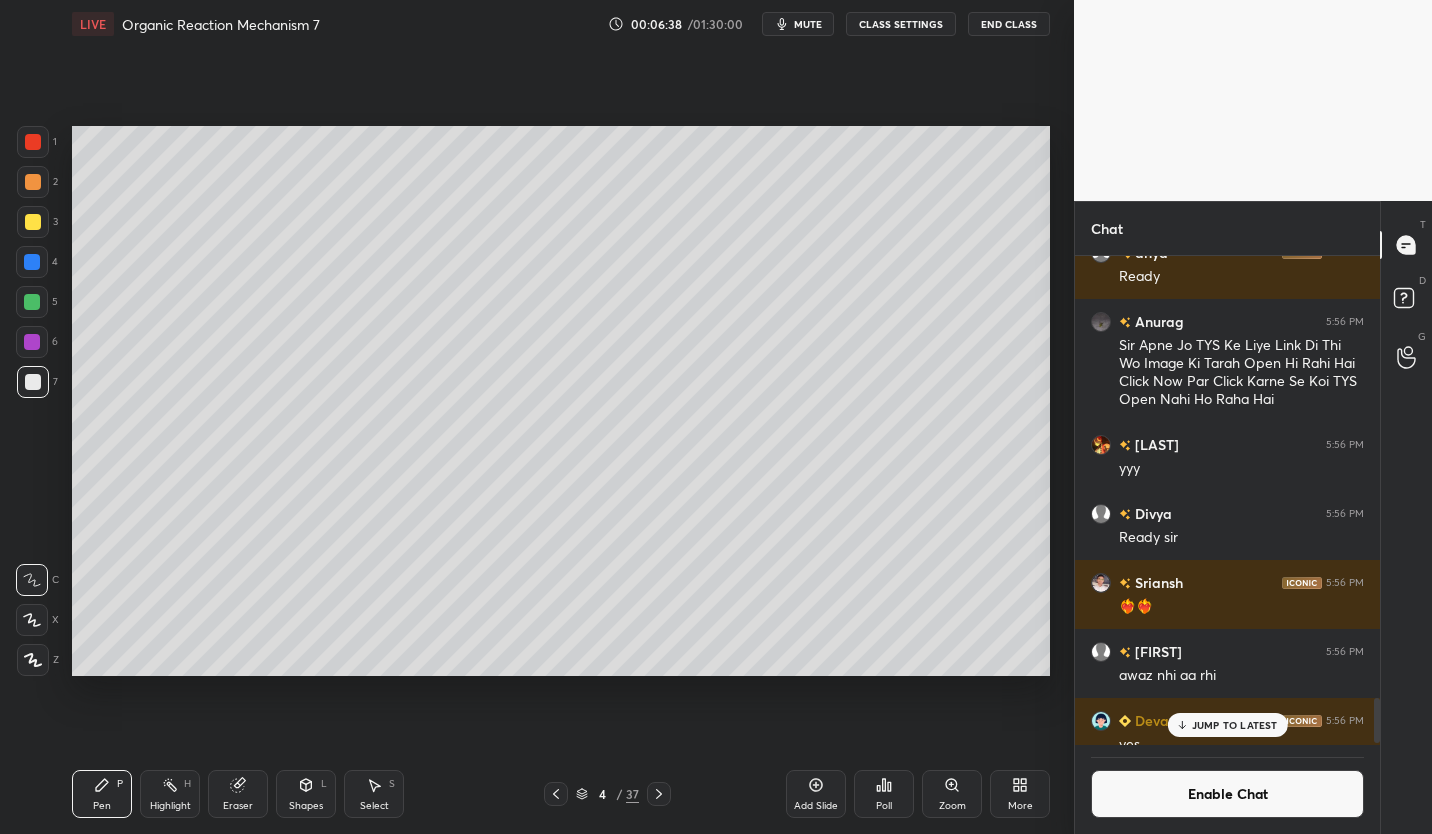 scroll, scrollTop: 7, scrollLeft: 7, axis: both 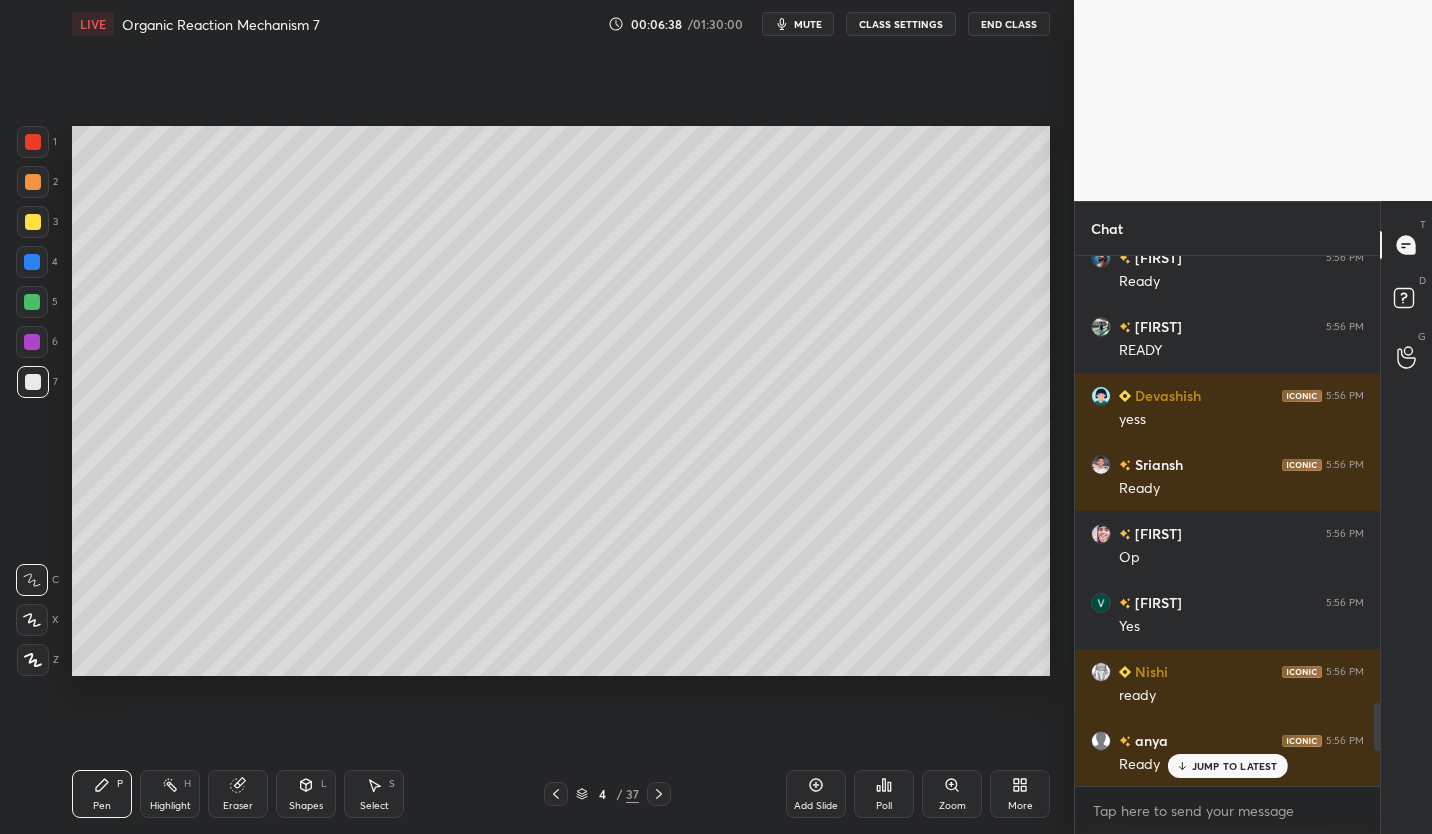 click on "JUMP TO LATEST" at bounding box center (1235, 766) 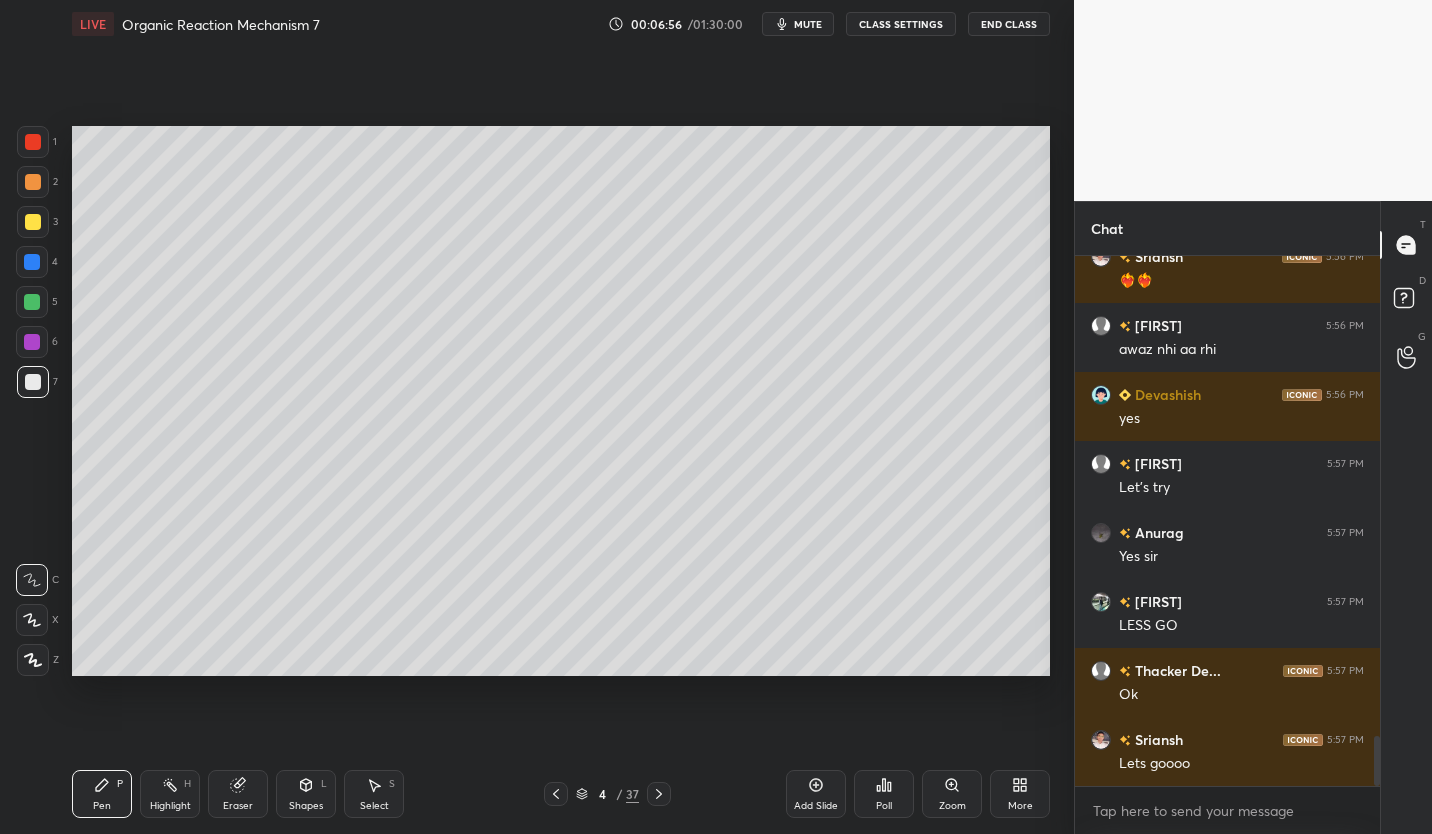 scroll, scrollTop: 5194, scrollLeft: 0, axis: vertical 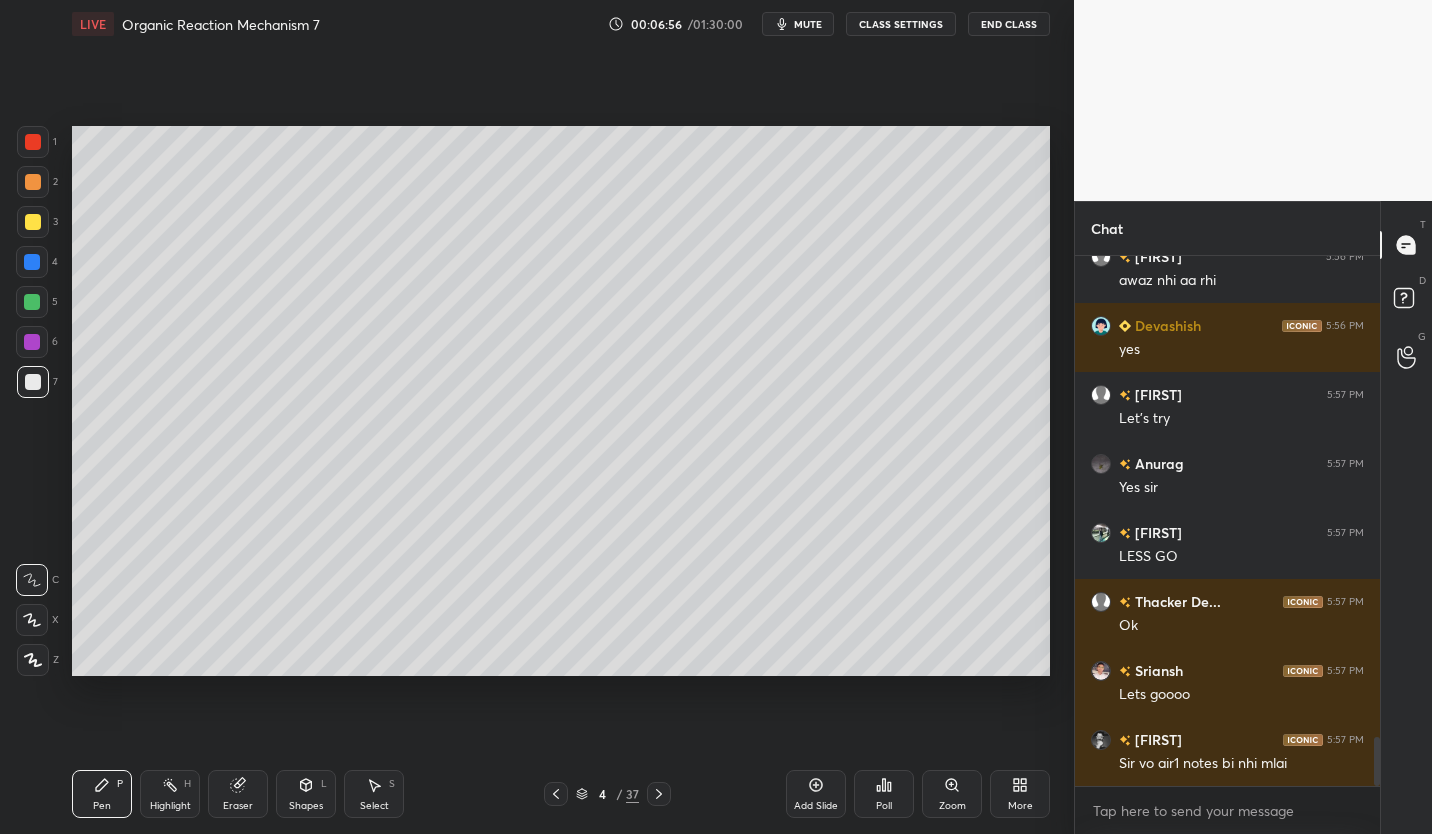click on "CLASS SETTINGS" at bounding box center (901, 24) 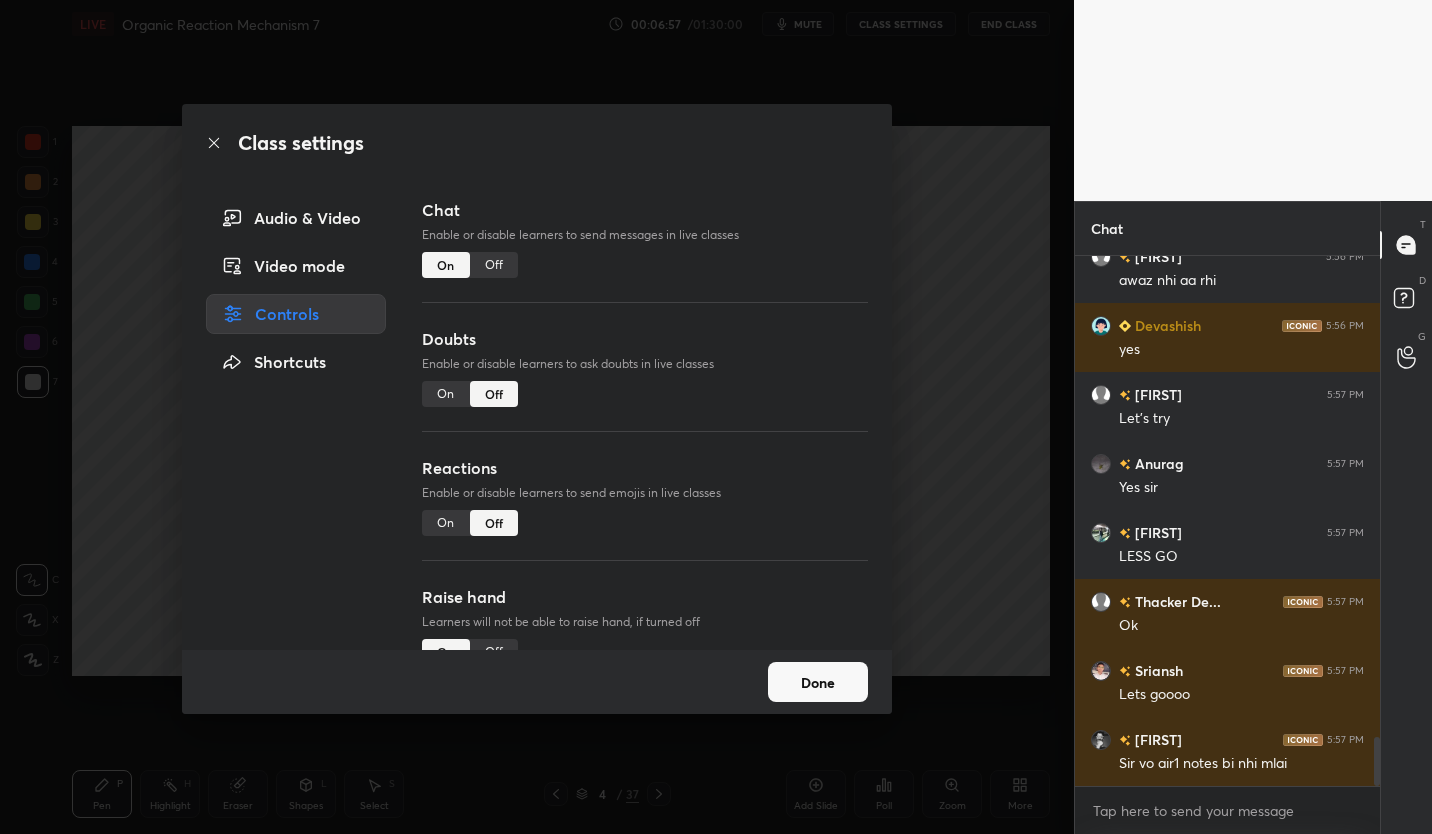 scroll, scrollTop: 5263, scrollLeft: 0, axis: vertical 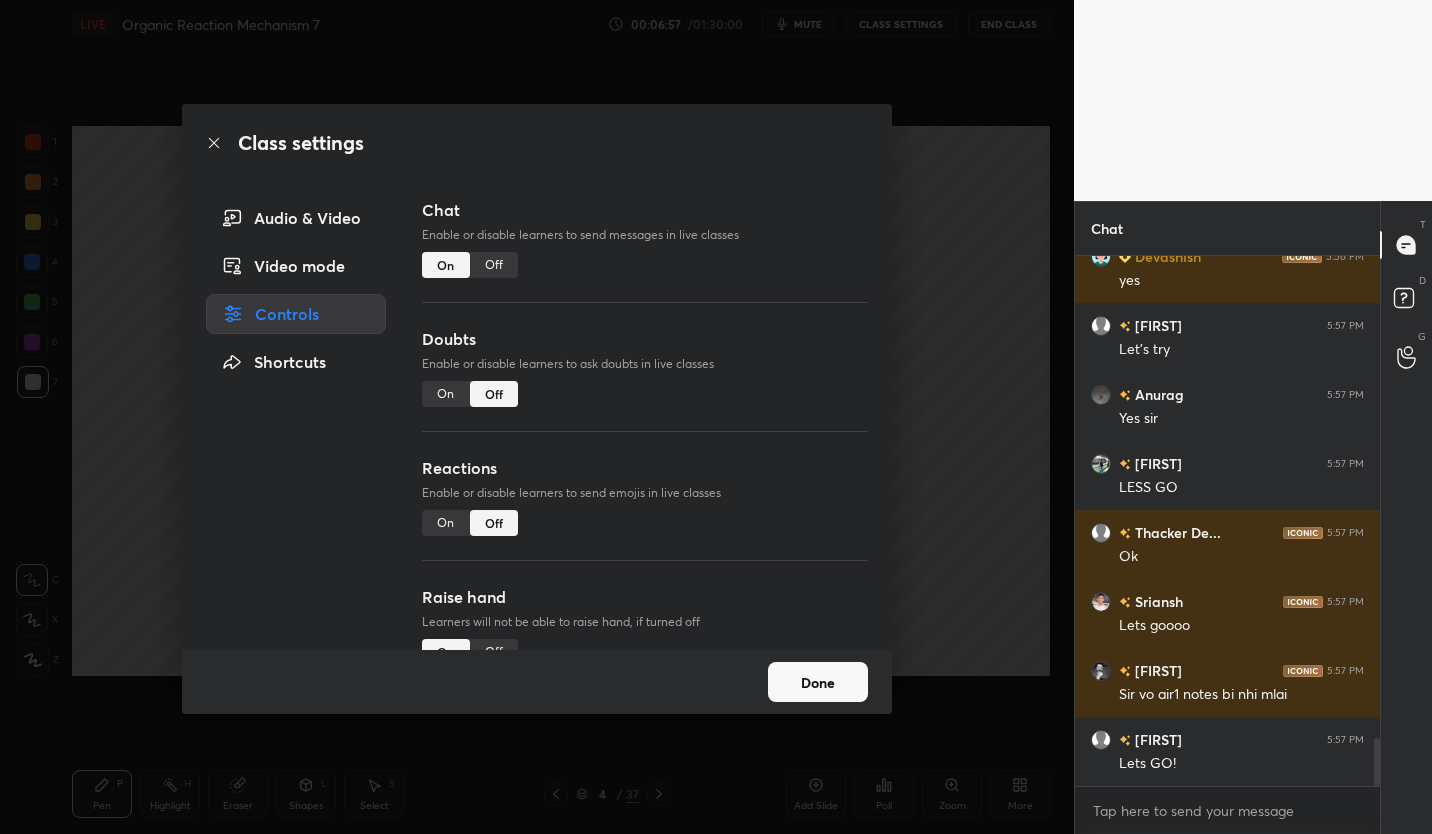 click on "Audio & Video" at bounding box center [296, 218] 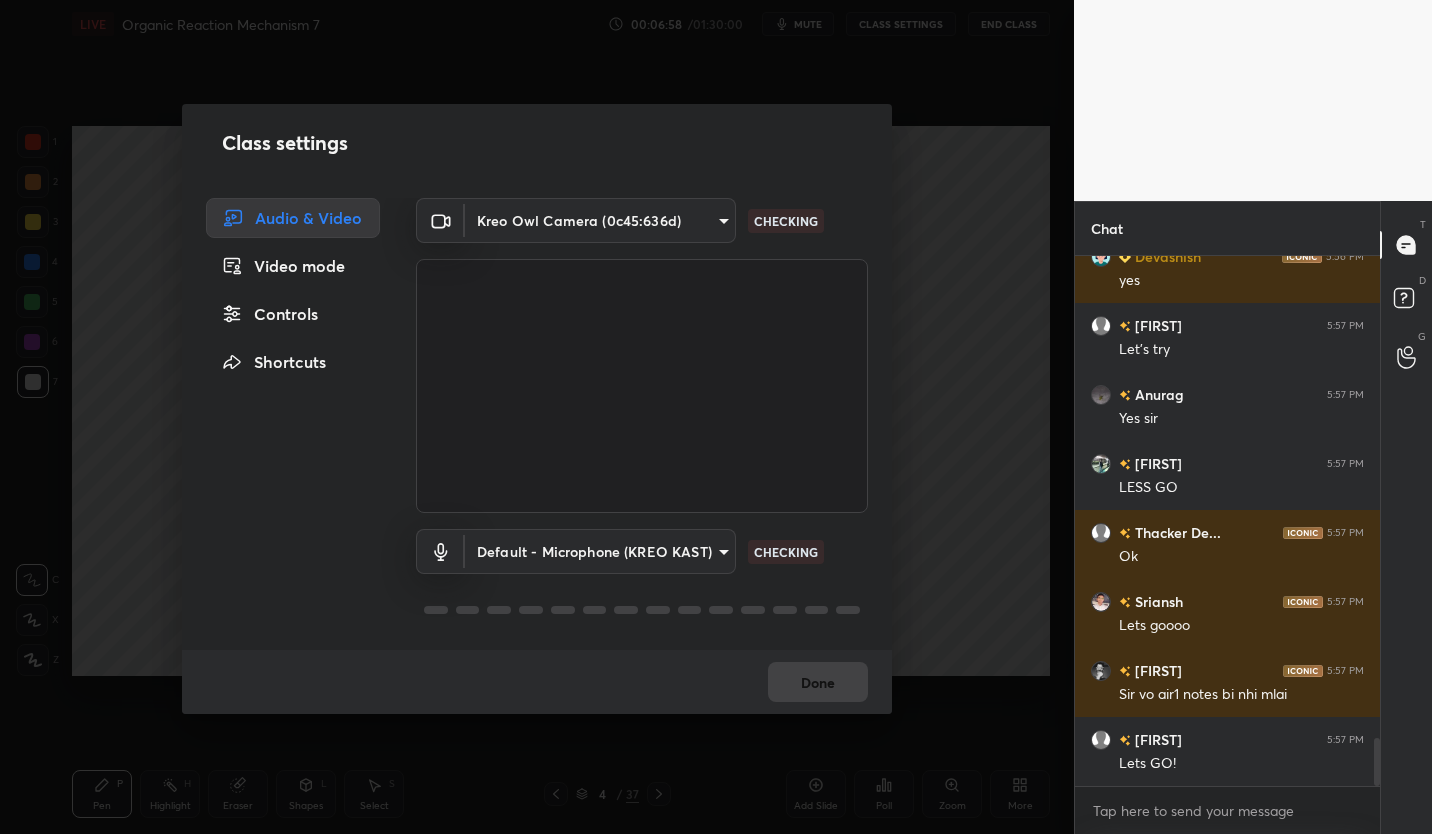click on "1 2 3 4 5 6 7 C X Z C X Z E E Erase all   H H LIVE Organic Reaction Mechanism 7 00:06:58 /  01:30:00 mute CLASS SETTINGS End Class Setting up your live class Poll for   secs No correct answer Start poll Back Organic Reaction Mechanism 7 • L7 of Course on Organic Reaction Mechanism Mohit Saarim Ryan Pen P Highlight H Eraser Shapes L Select S 4 / 37 Add Slide Poll Zoom More Chat Abrar 5:56 PM awaz nhi aa rhi Devashish 5:56 PM yes Poonam 5:57 PM Let's try Anurag 5:57 PM Yes sir Gaurang 5:57 PM LESS GO Thacker De... 5:57 PM Ok Sriansh 5:57 PM Lets goooo Aadil 5:57 PM Sir vo air1 notes bi nhi mlai Sarvesh 5:57 PM Lets GO! JUMP TO LATEST Enable hand raising Enable raise hand to speak to learners. Once enabled, chat will be turned off temporarily. Enable x   Doubts asked by learners will show up here No one has raised a hand yet Can't raise hand Looks like educator just invited you to speak. Please wait before you can raise your hand again. Got it T Messages (T) D Doubts (D) G Raise Hand (G) Report an issue ​" at bounding box center (716, 417) 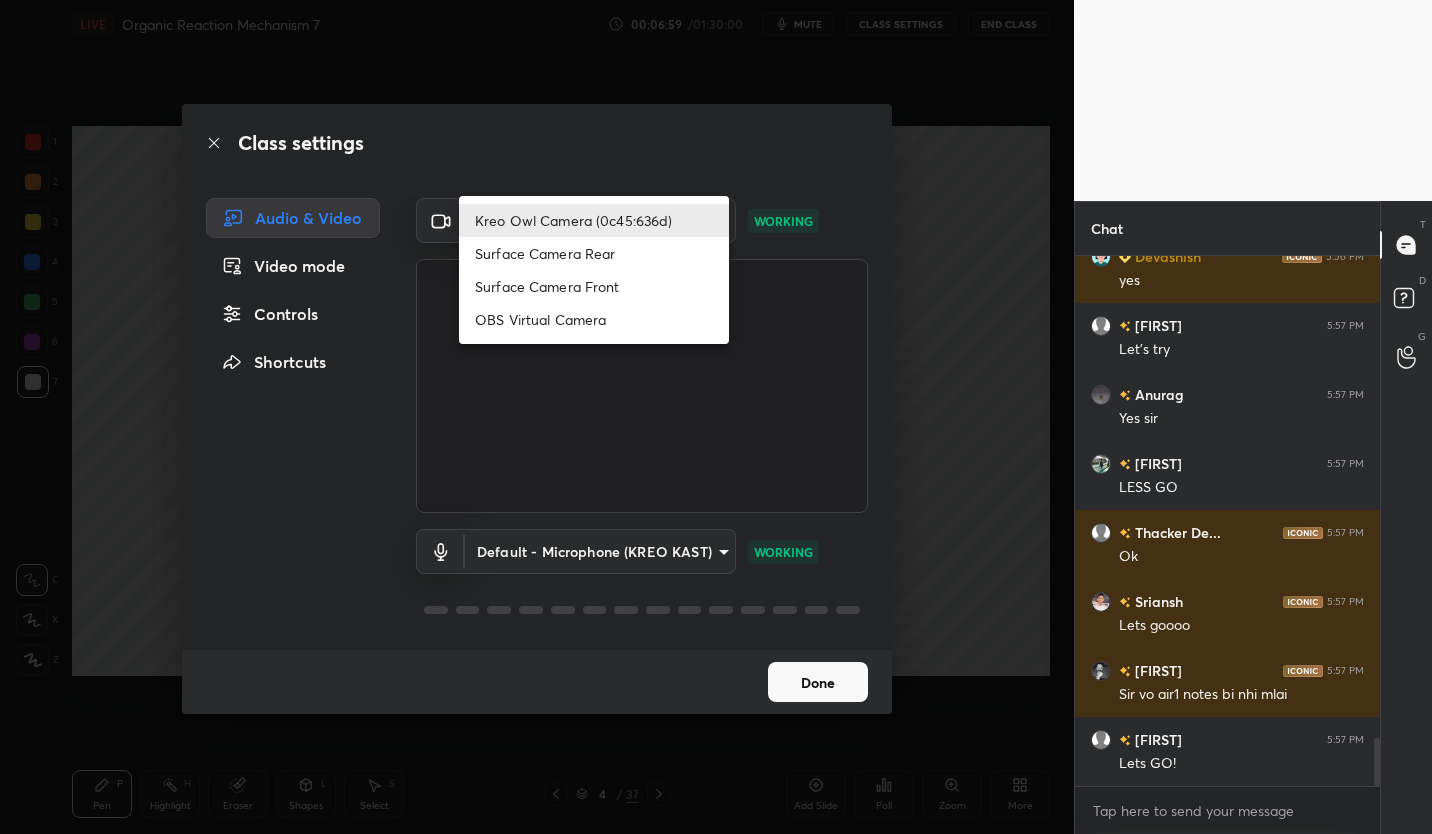 click on "Kreo Owl Camera (0c45:636d)" at bounding box center [594, 220] 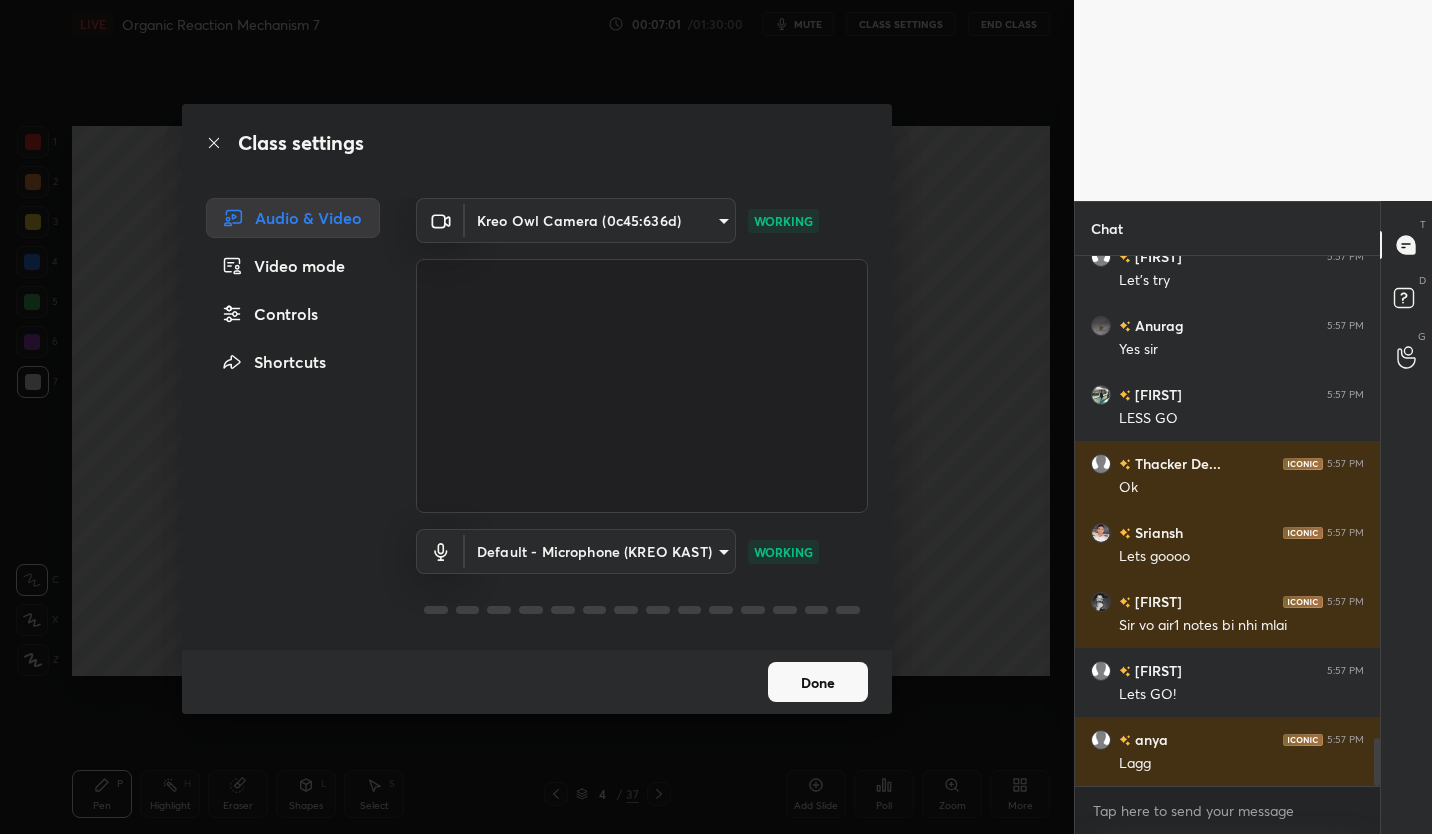scroll, scrollTop: 5401, scrollLeft: 0, axis: vertical 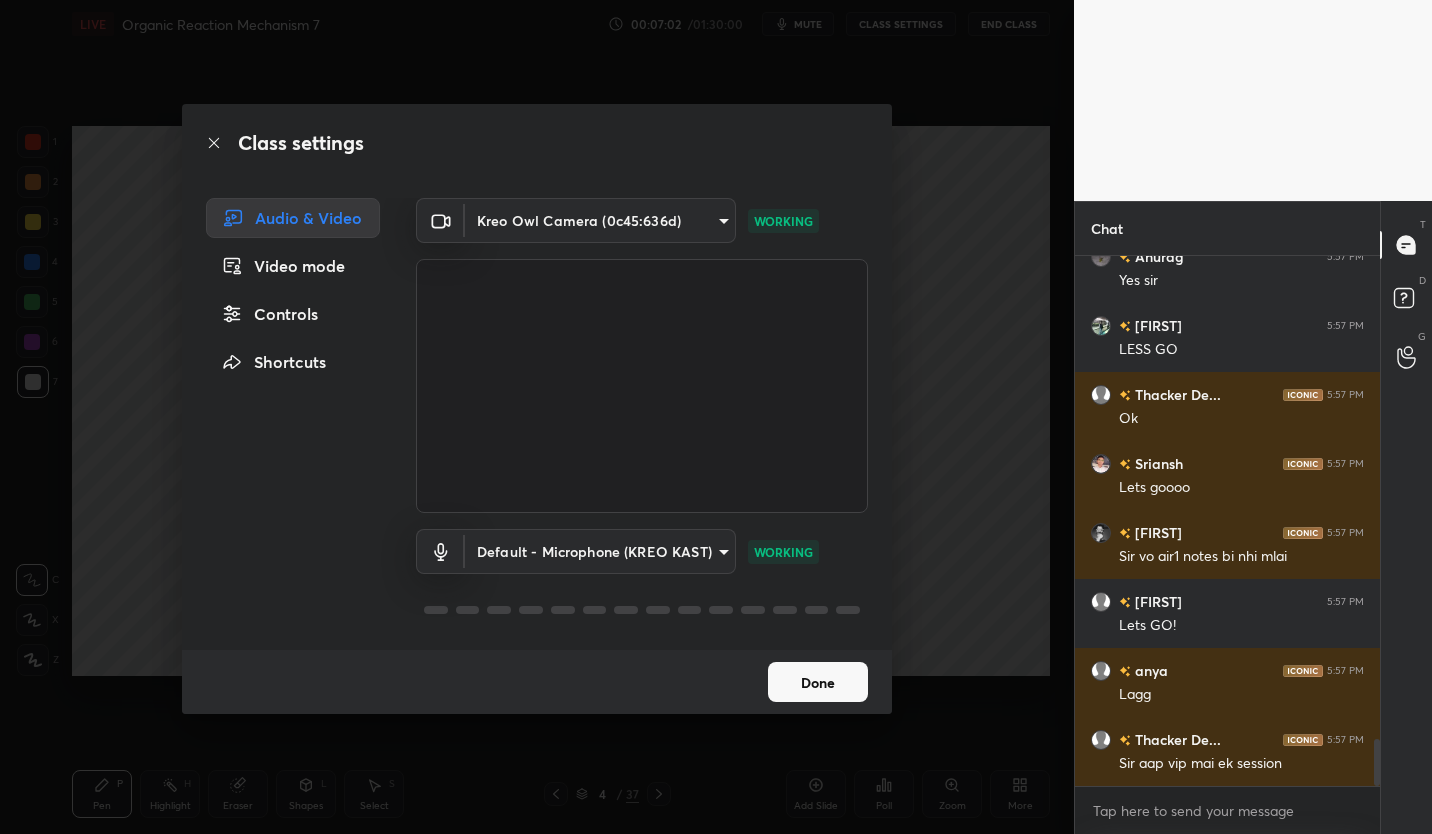 click on "Done" at bounding box center (818, 682) 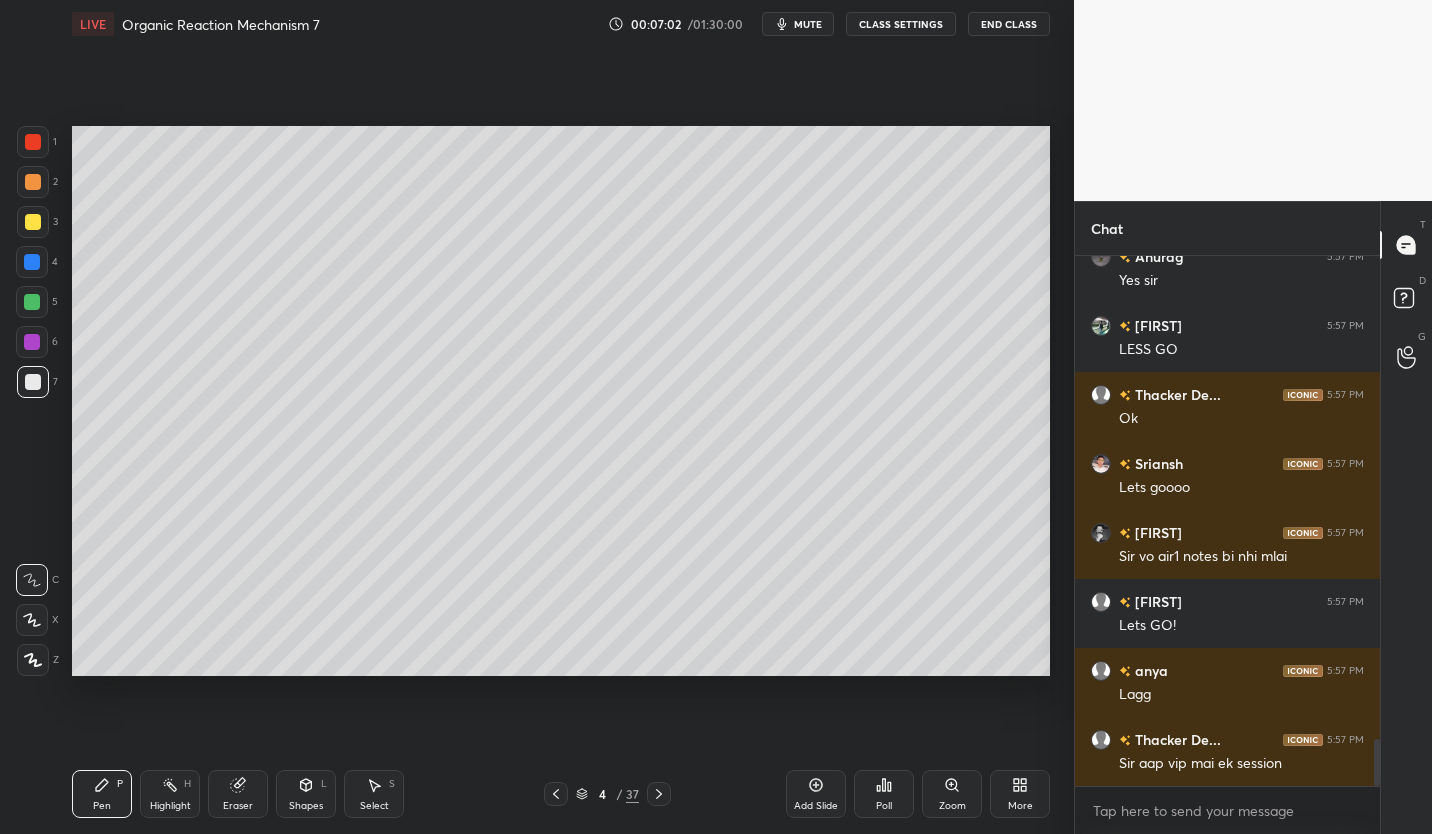 scroll, scrollTop: 5470, scrollLeft: 0, axis: vertical 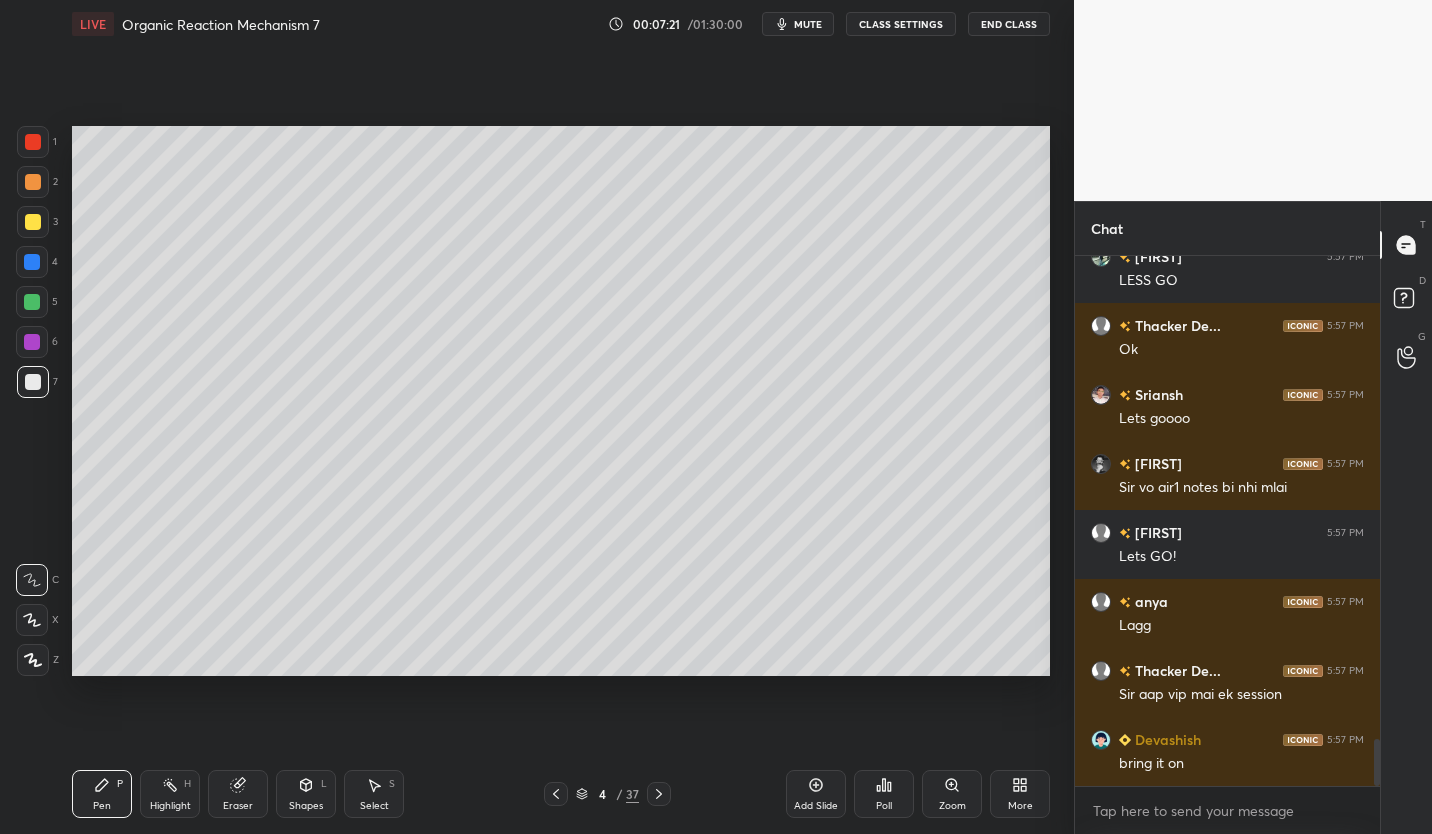 click on "CLASS SETTINGS" at bounding box center (901, 24) 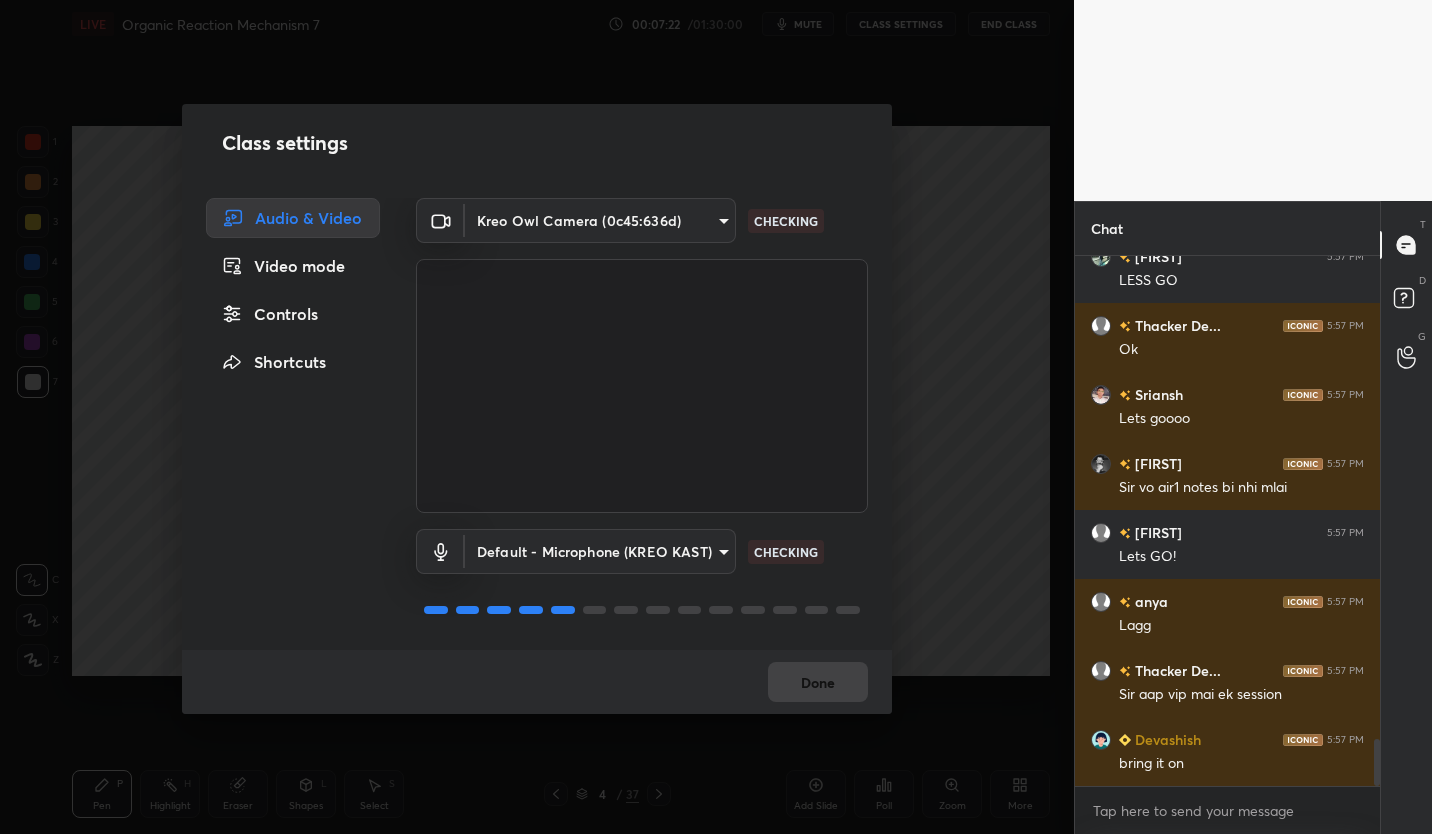 scroll, scrollTop: 5539, scrollLeft: 0, axis: vertical 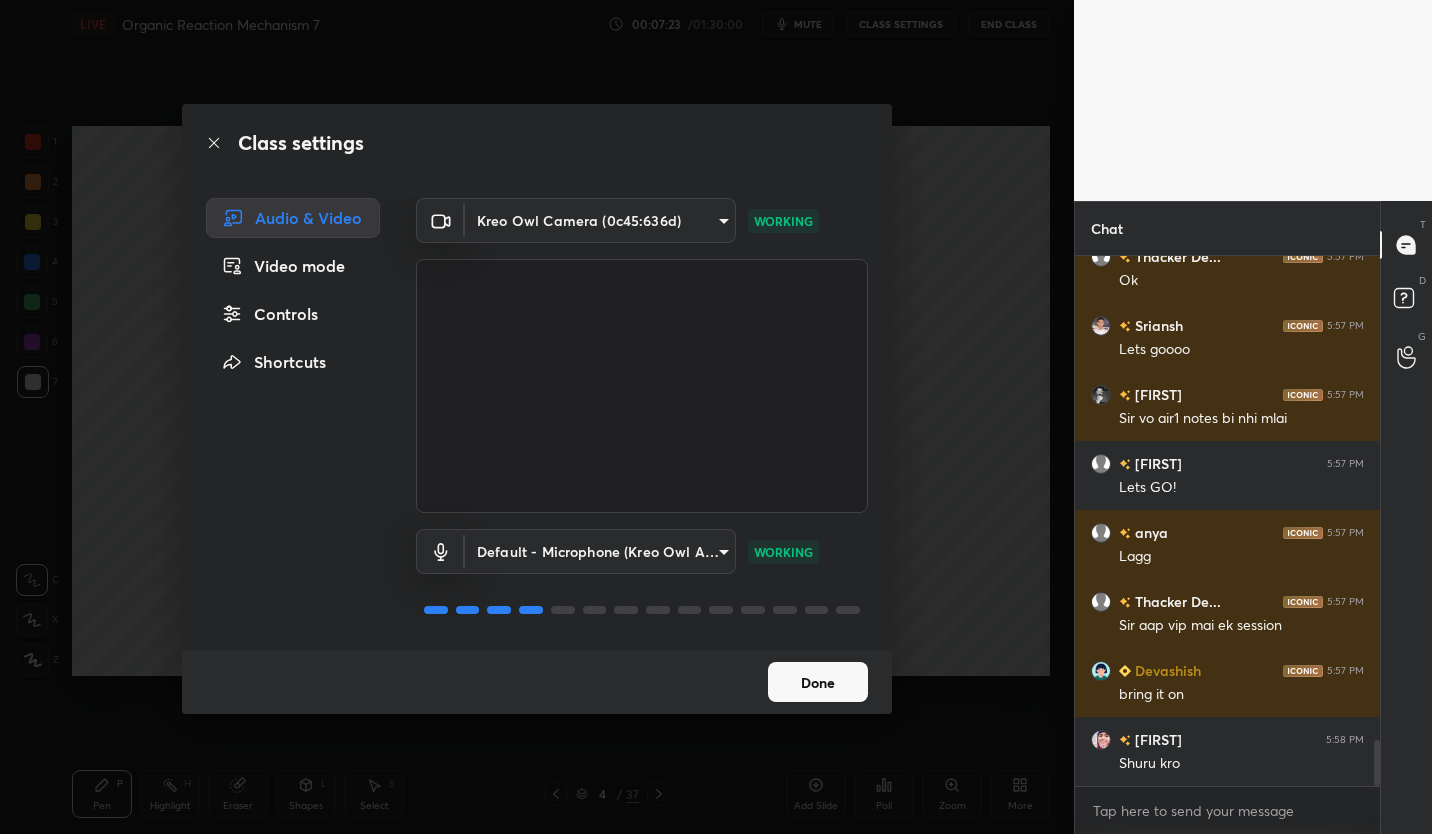 click on "1 2 3 4 5 6 7 C X Z C X Z E E Erase all   H H LIVE Organic Reaction Mechanism 7 00:07:23 /  01:30:00 mute CLASS SETTINGS End Class Setting up your live class Poll for   secs No correct answer Start poll Back Organic Reaction Mechanism 7 • L7 of Course on Organic Reaction Mechanism Mohit Saarim Ryan Pen P Highlight H Eraser Shapes L Select S 4 / 37 Add Slide Poll Zoom More Chat Gaurang 5:57 PM LESS GO Thacker De... 5:57 PM Ok Sriansh 5:57 PM Lets goooo Aadil 5:57 PM Sir vo air1 notes bi nhi mlai Sarvesh 5:57 PM Lets GO! anya 5:57 PM Lagg Thacker De... 5:57 PM Sir aap vip mai ek session Devashish 5:57 PM bring it on Deepesh 5:58 PM Shuru kro JUMP TO LATEST Enable hand raising Enable raise hand to speak to learners. Once enabled, chat will be turned off temporarily. Enable x   Doubts asked by learners will show up here No one has raised a hand yet Can't raise hand Looks like educator just invited you to speak. Please wait before you can raise your hand again. Got it T Messages (T) D Doubts (D) G Raise Hand (G)" at bounding box center [716, 417] 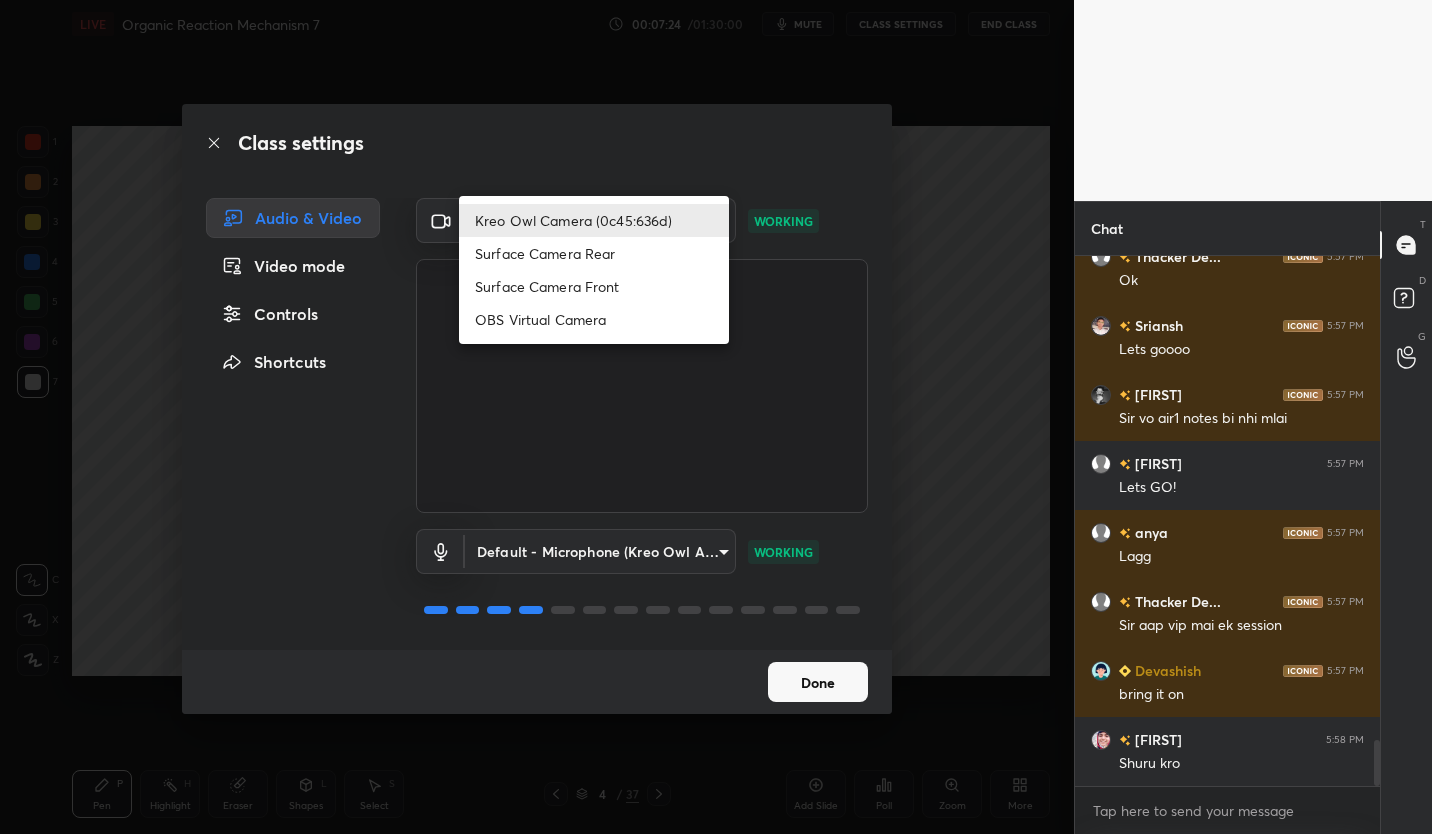 click at bounding box center (716, 417) 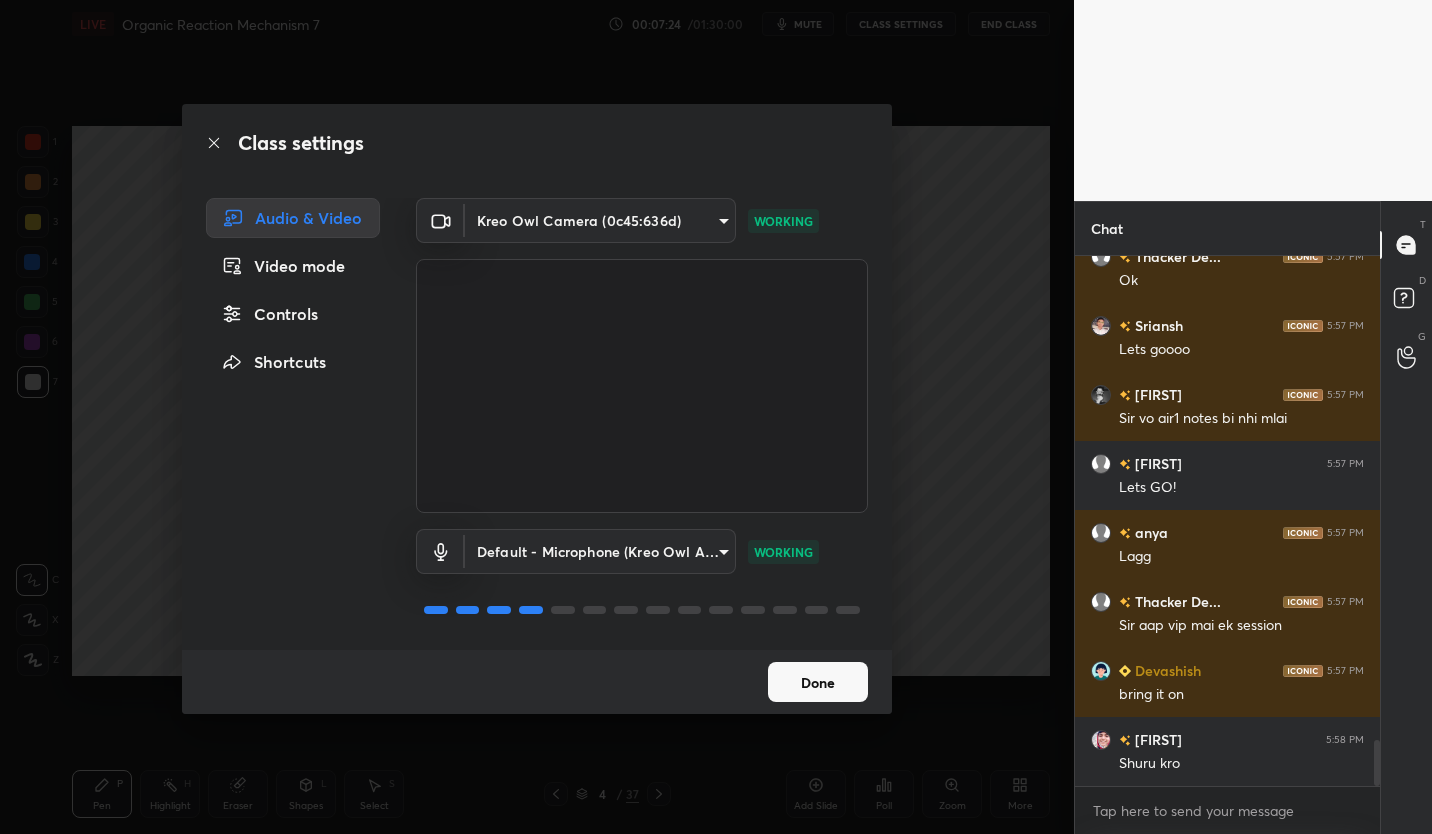 click on "Done" at bounding box center [818, 682] 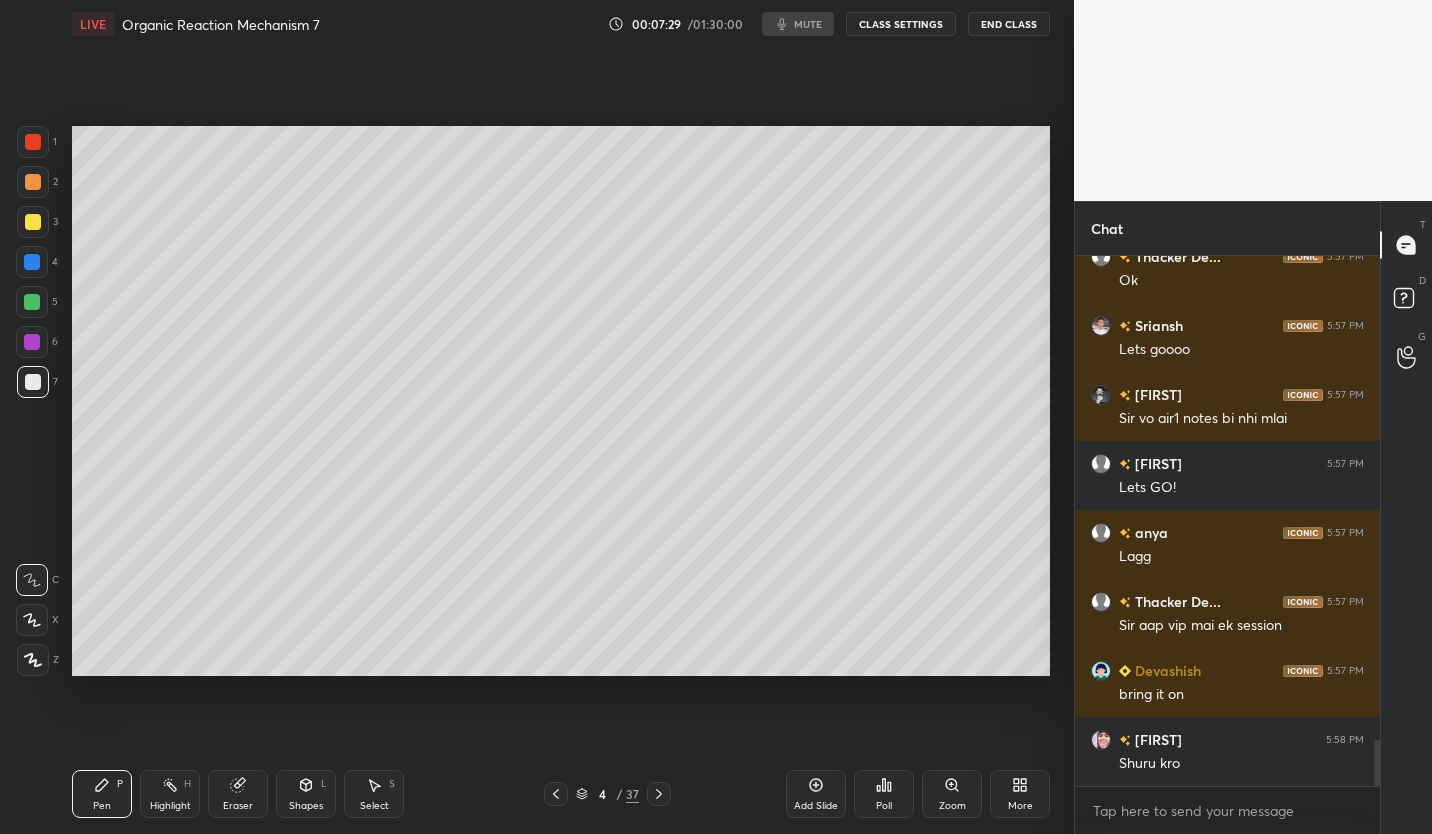scroll, scrollTop: 5608, scrollLeft: 0, axis: vertical 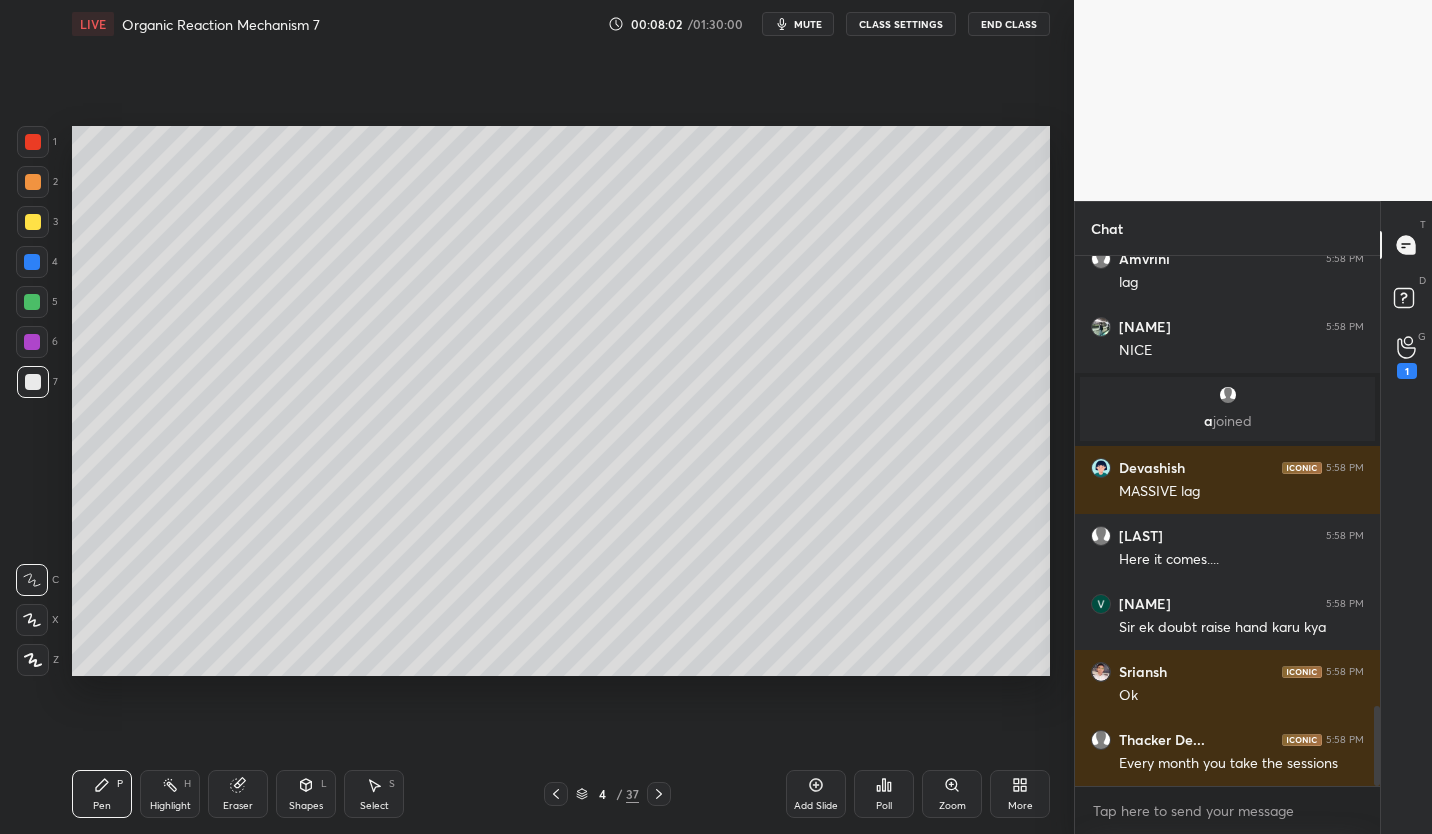 click on "1" at bounding box center (1407, 357) 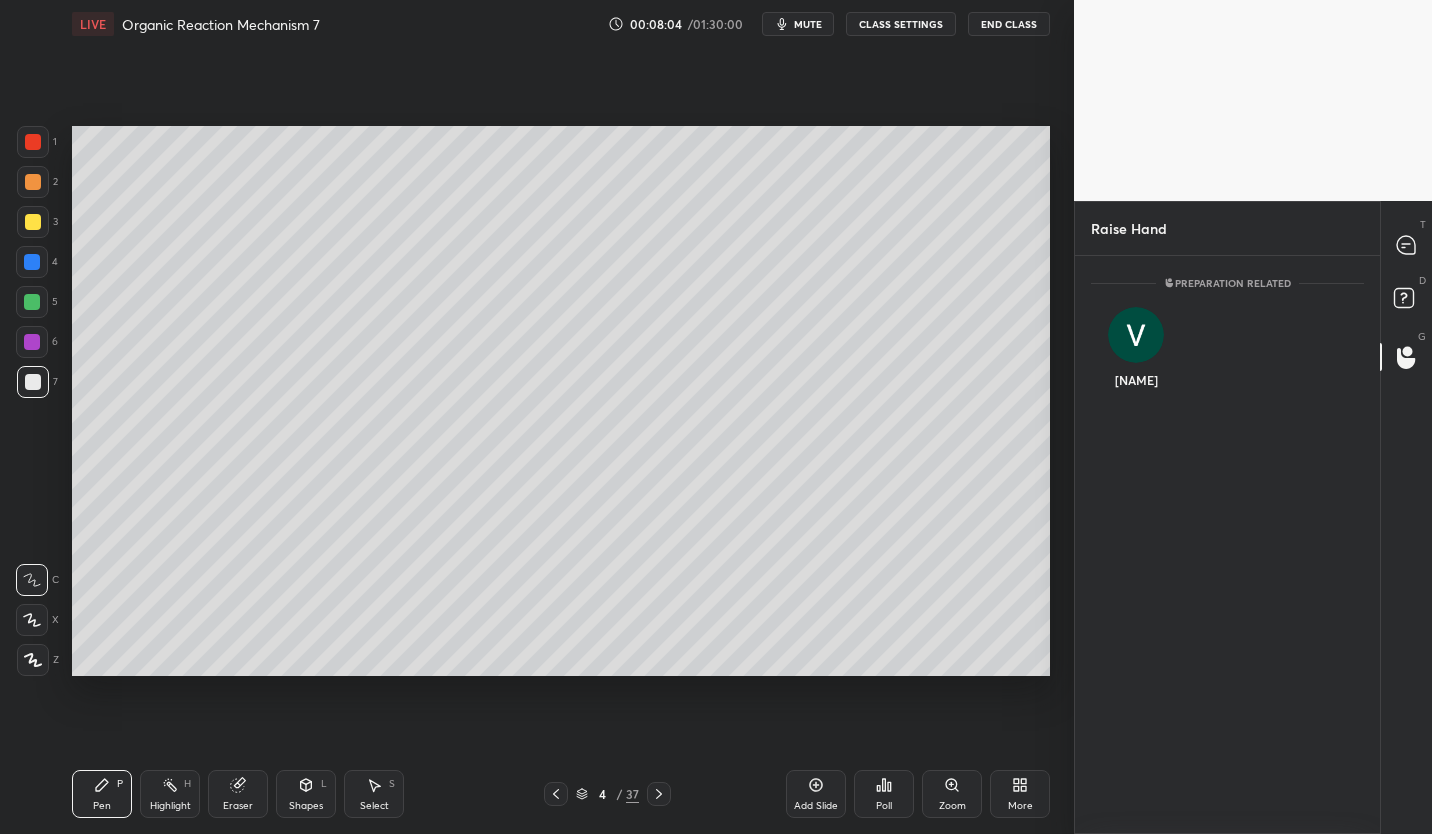 click on "[NAME]" at bounding box center [1136, 352] 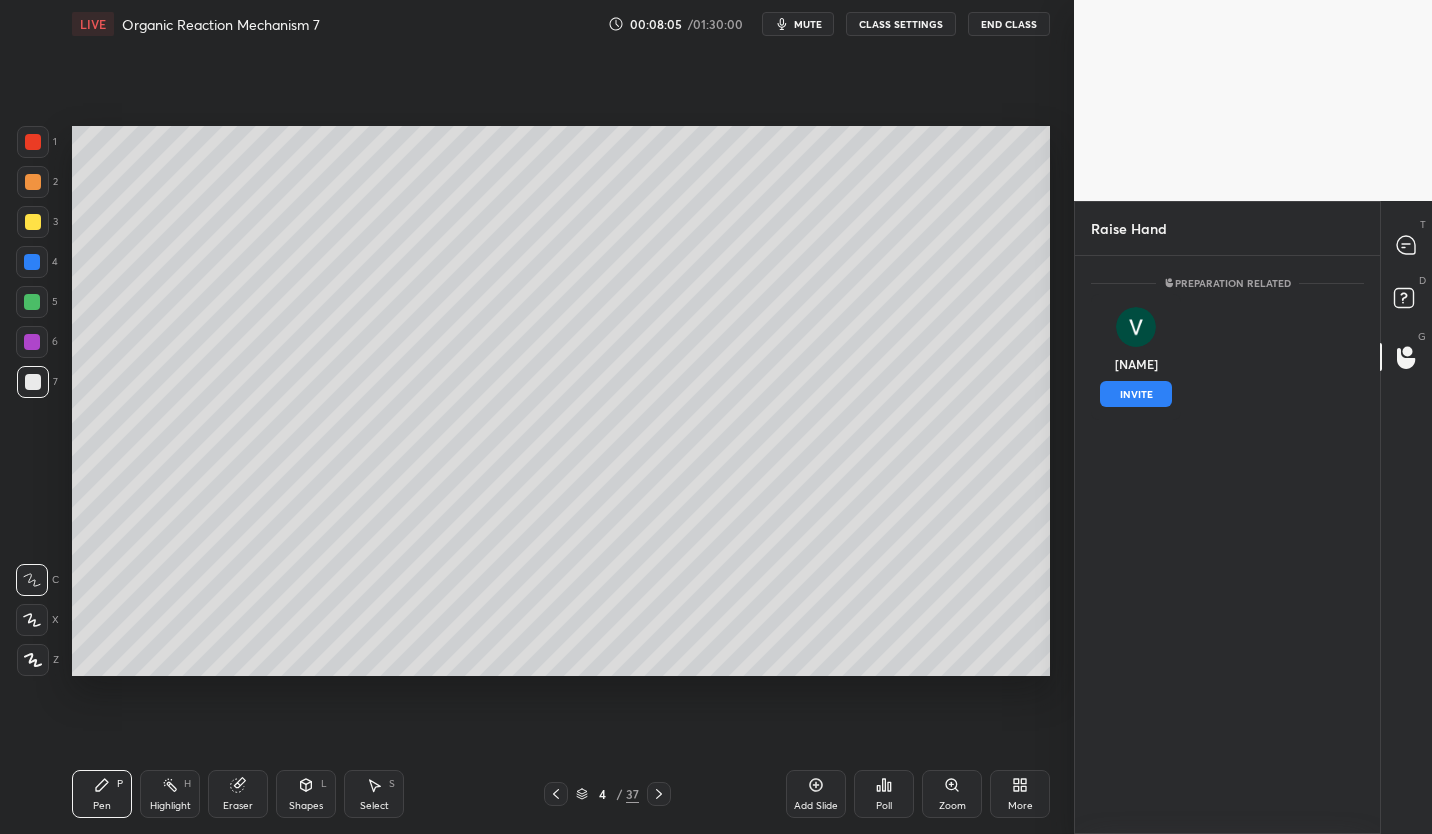 click on "INVITE" at bounding box center [1136, 394] 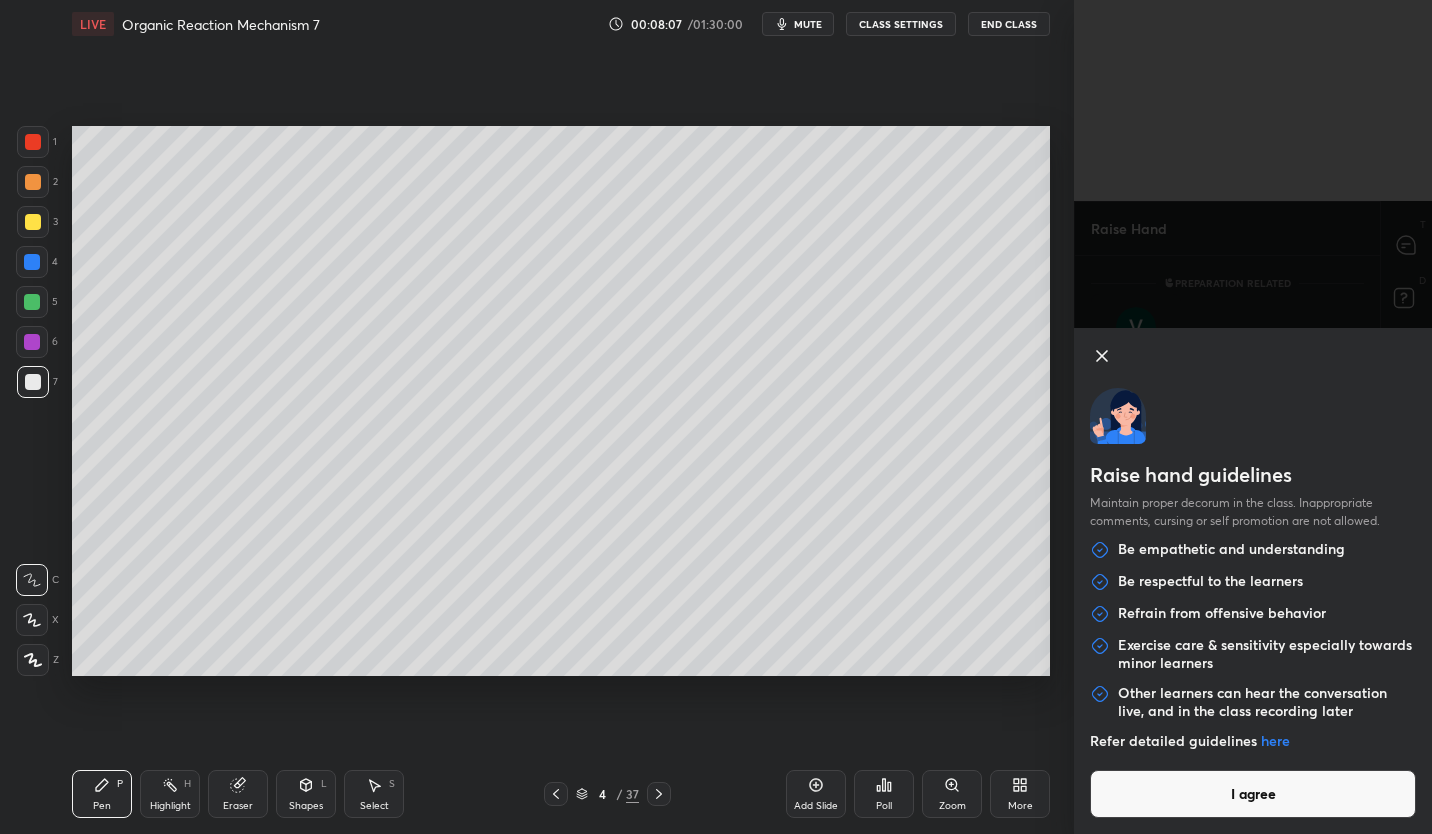click on "I agree" at bounding box center (1253, 794) 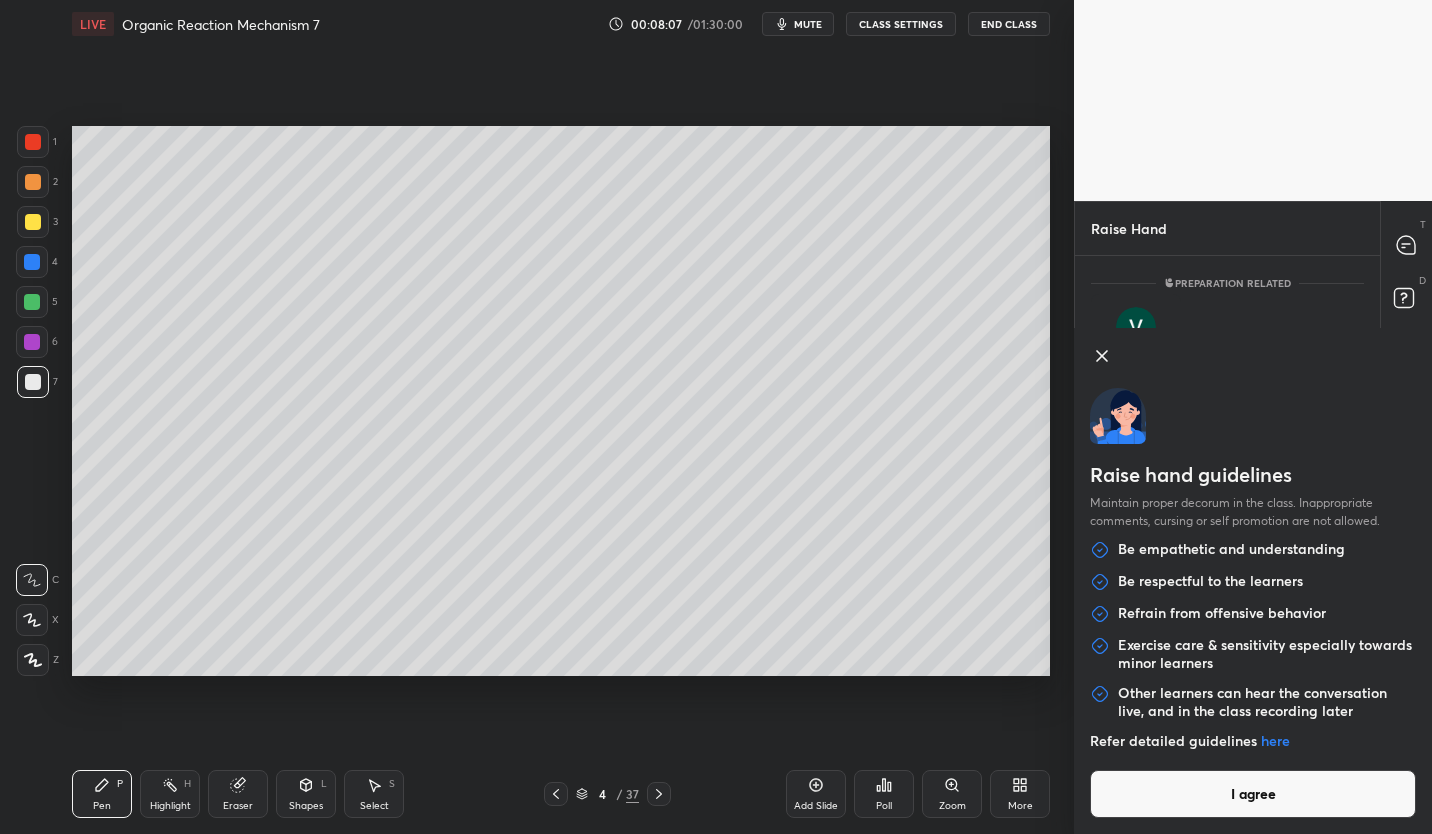 scroll, scrollTop: 491, scrollLeft: 299, axis: both 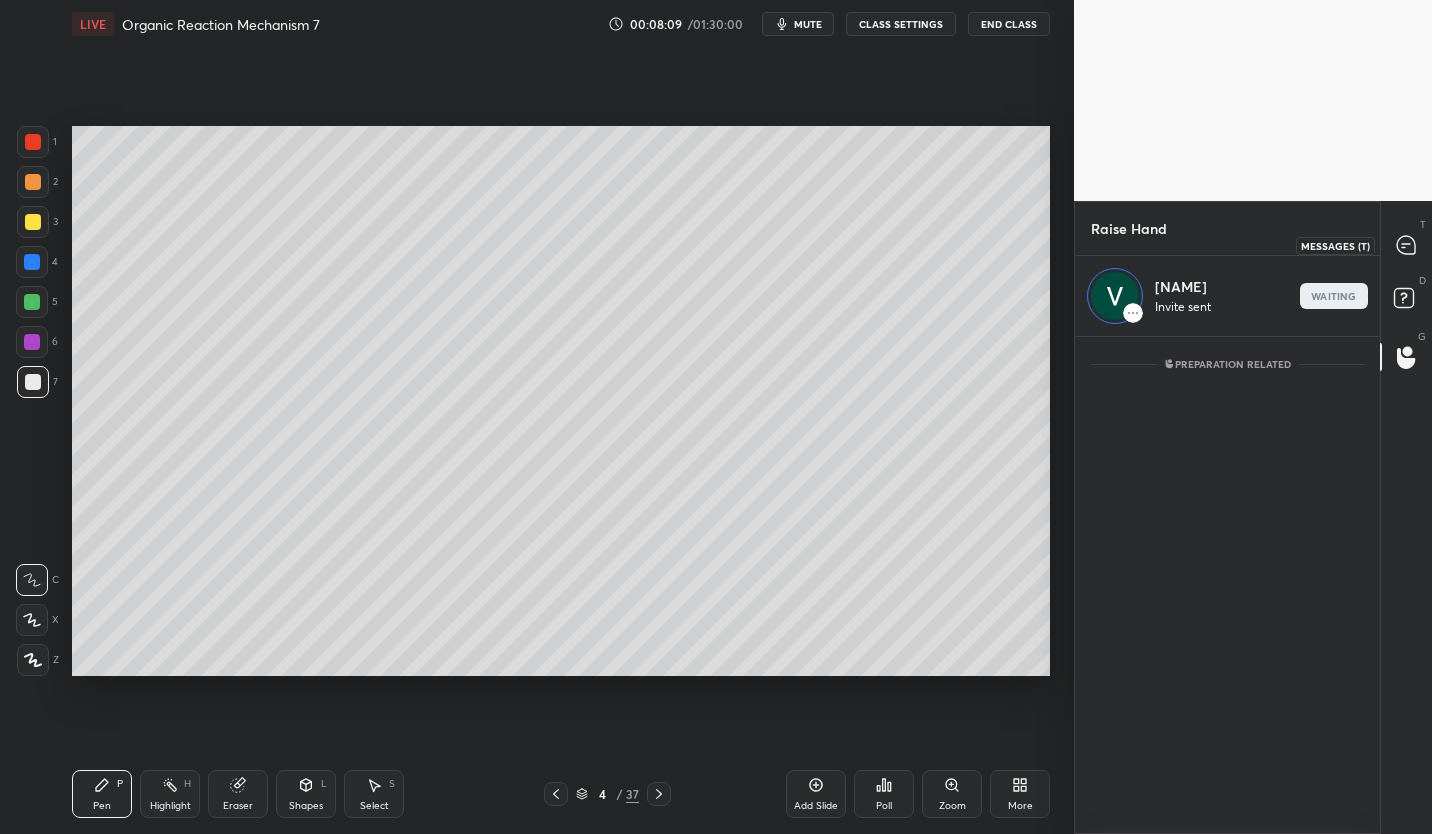click 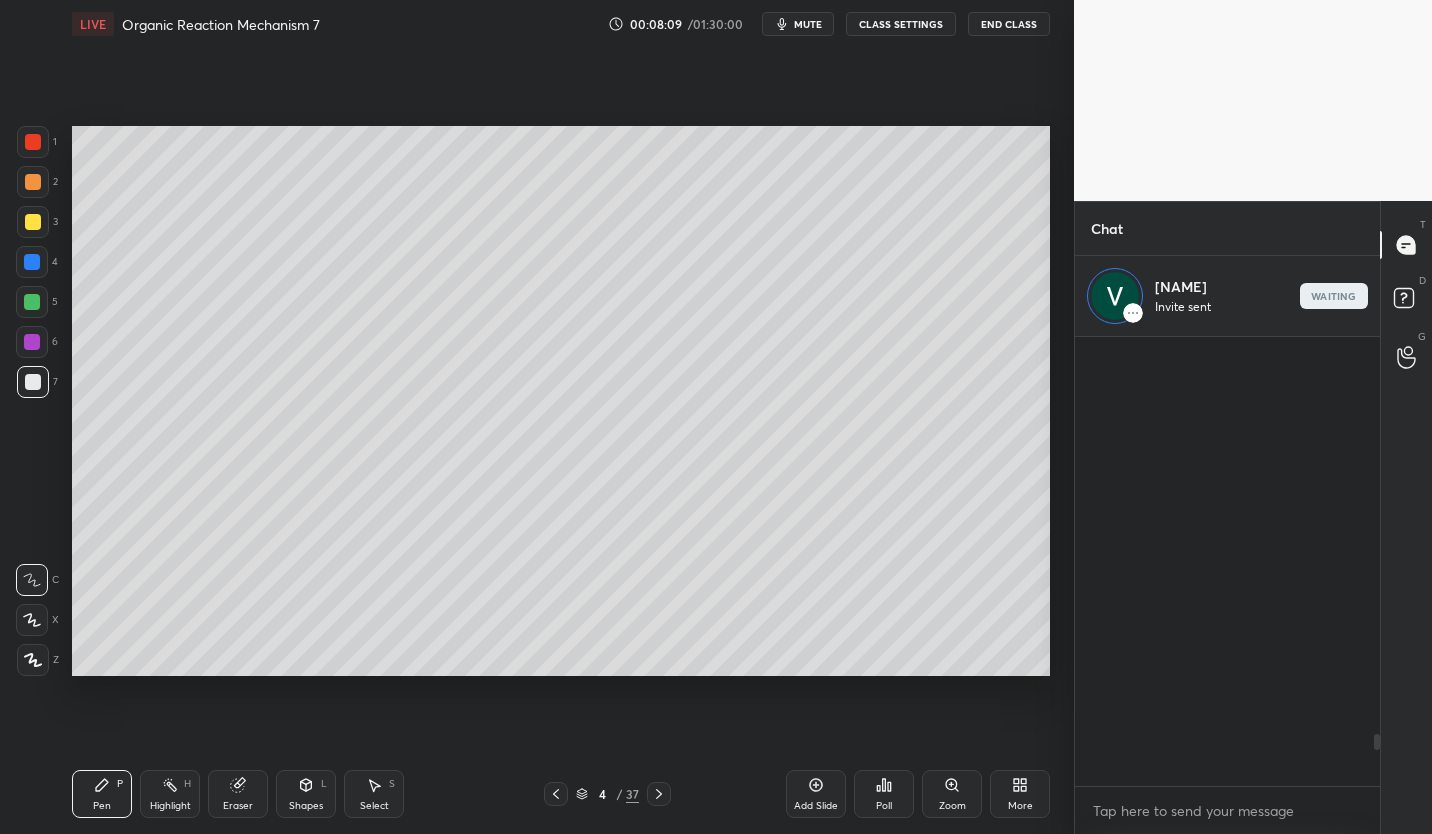 scroll, scrollTop: 491, scrollLeft: 299, axis: both 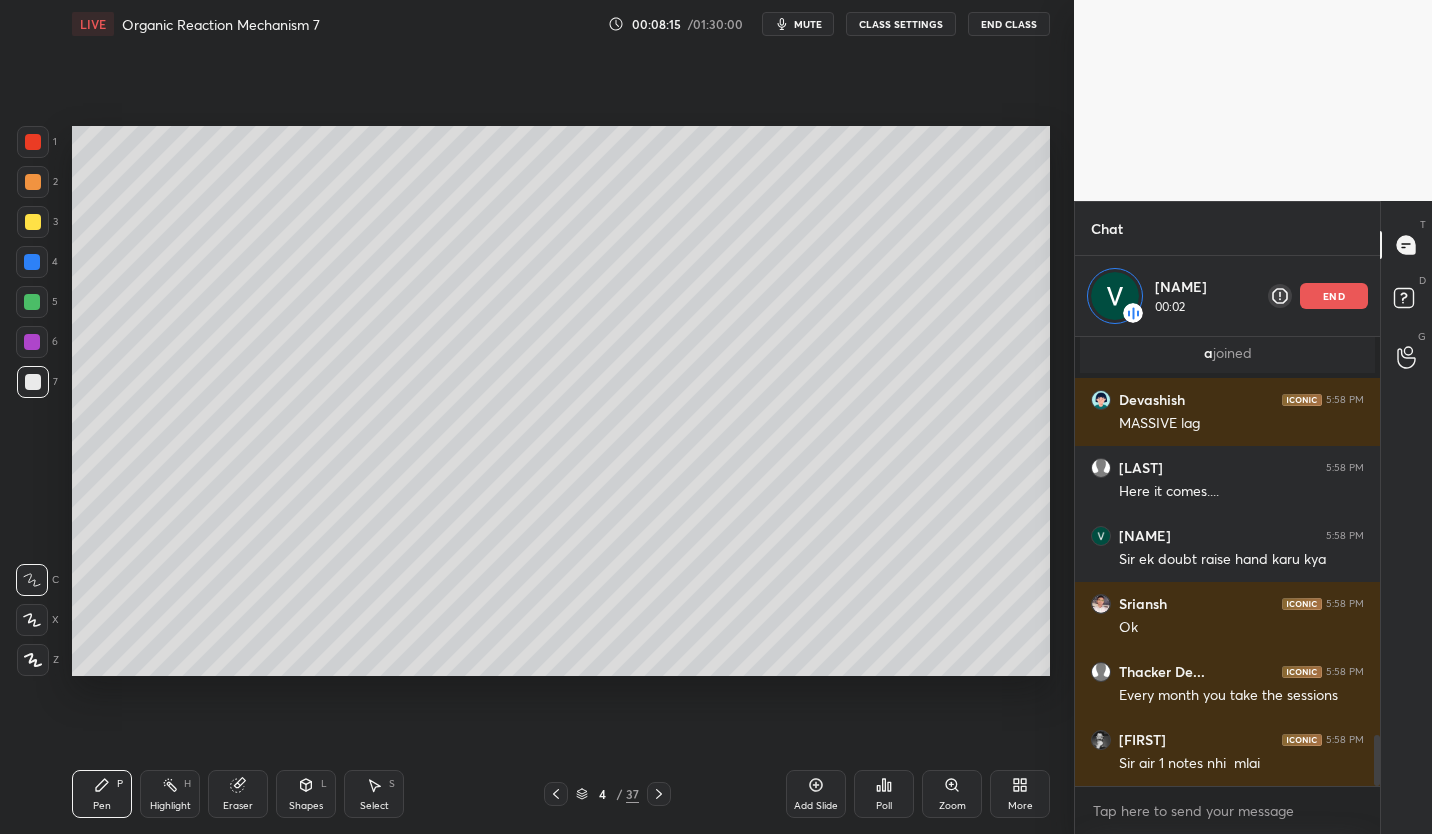 click on "T Messages (T) D Doubts (D) G Raise Hand (G)" at bounding box center (1406, 517) 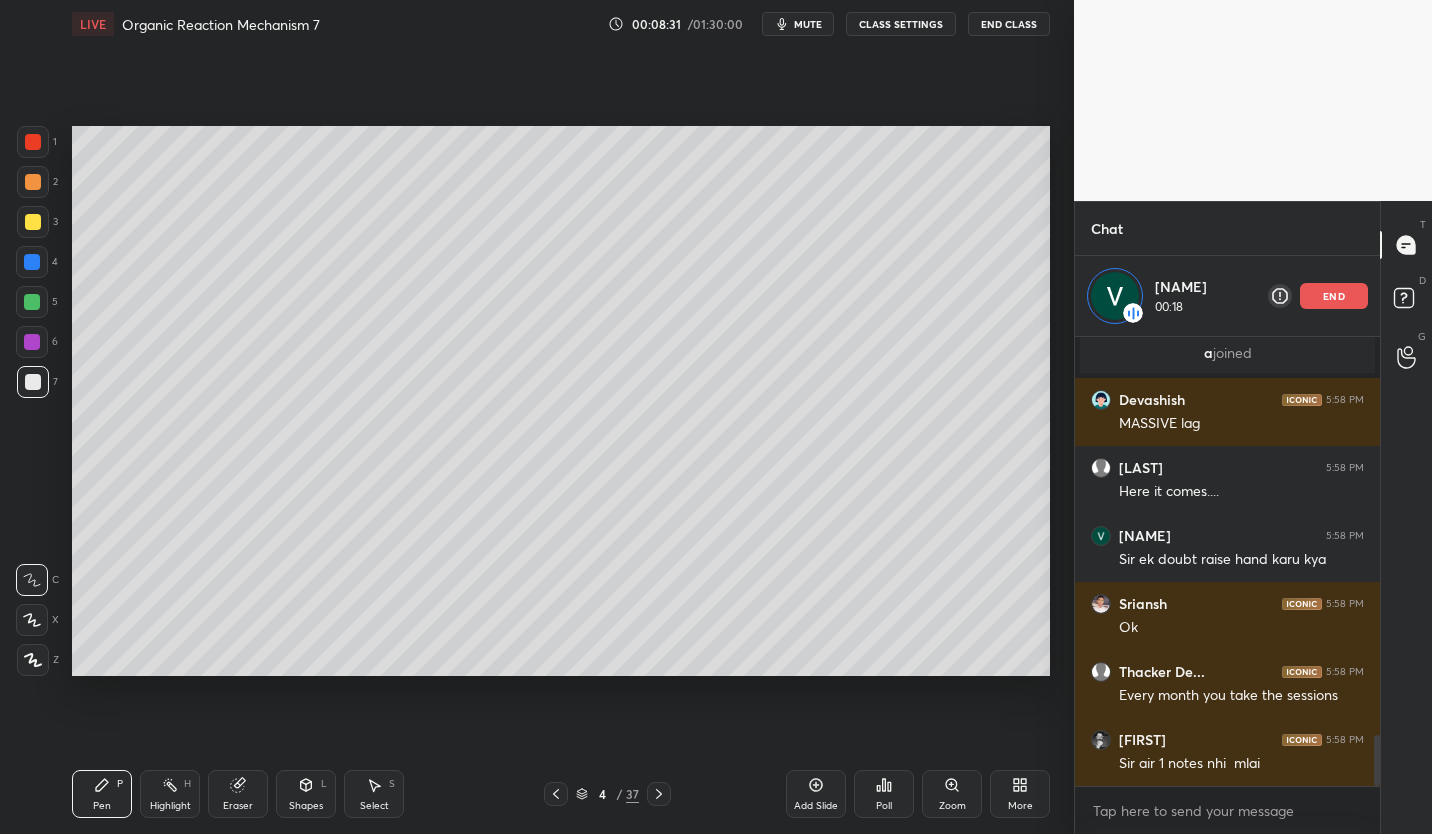 click on "Add Slide" at bounding box center [816, 794] 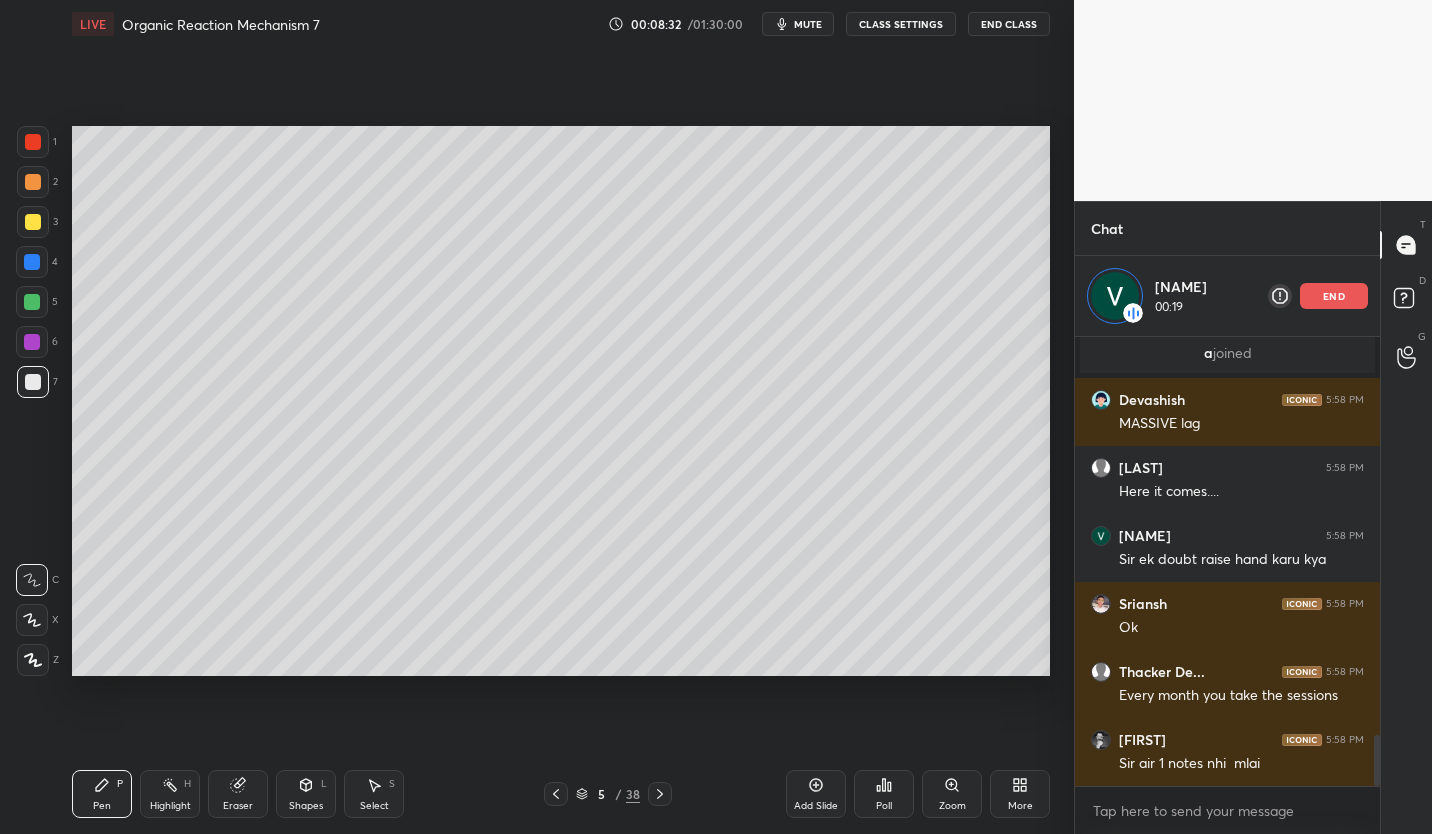 click on "CLASS SETTINGS" at bounding box center (901, 24) 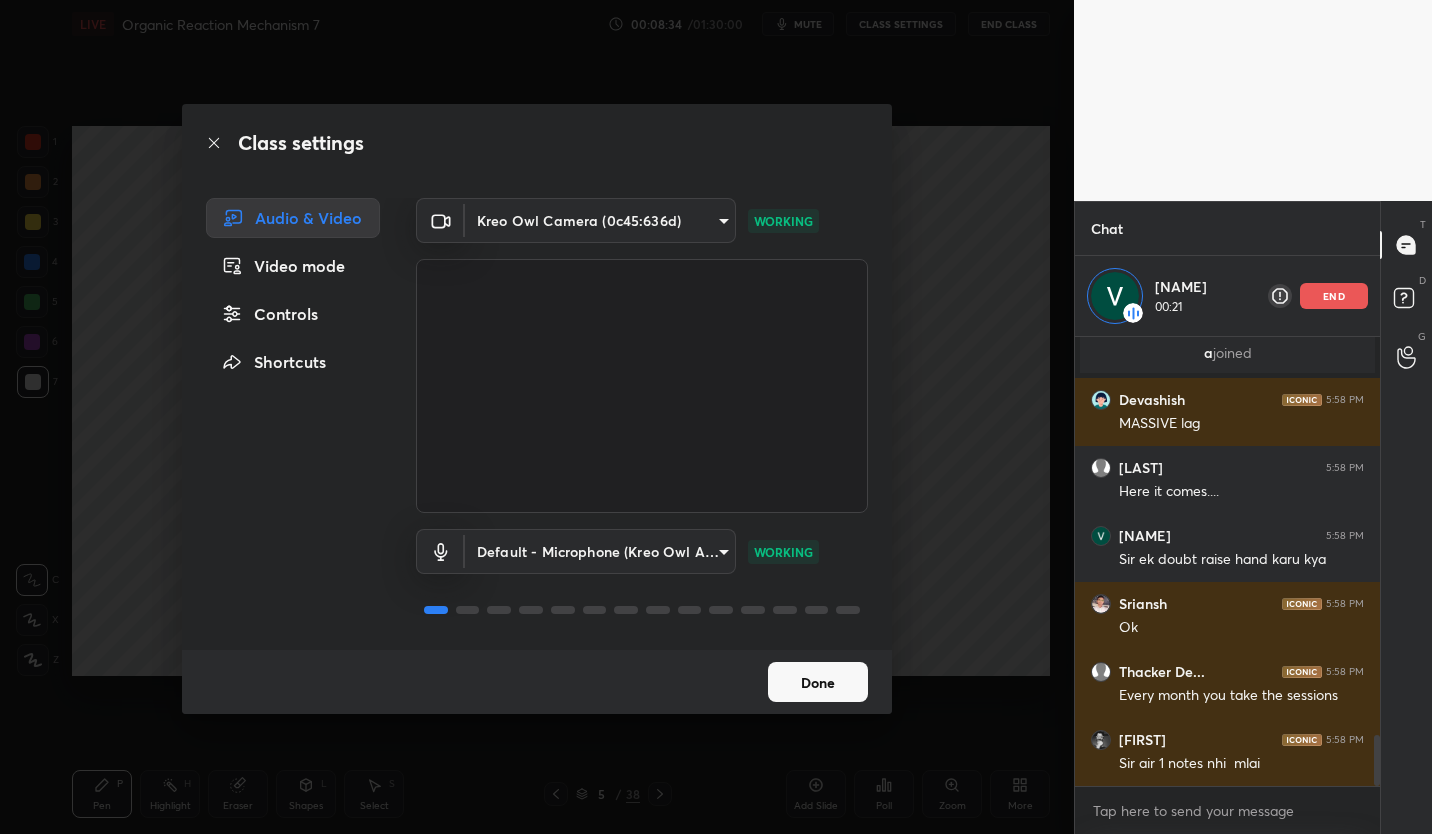 click on "Done" at bounding box center [818, 682] 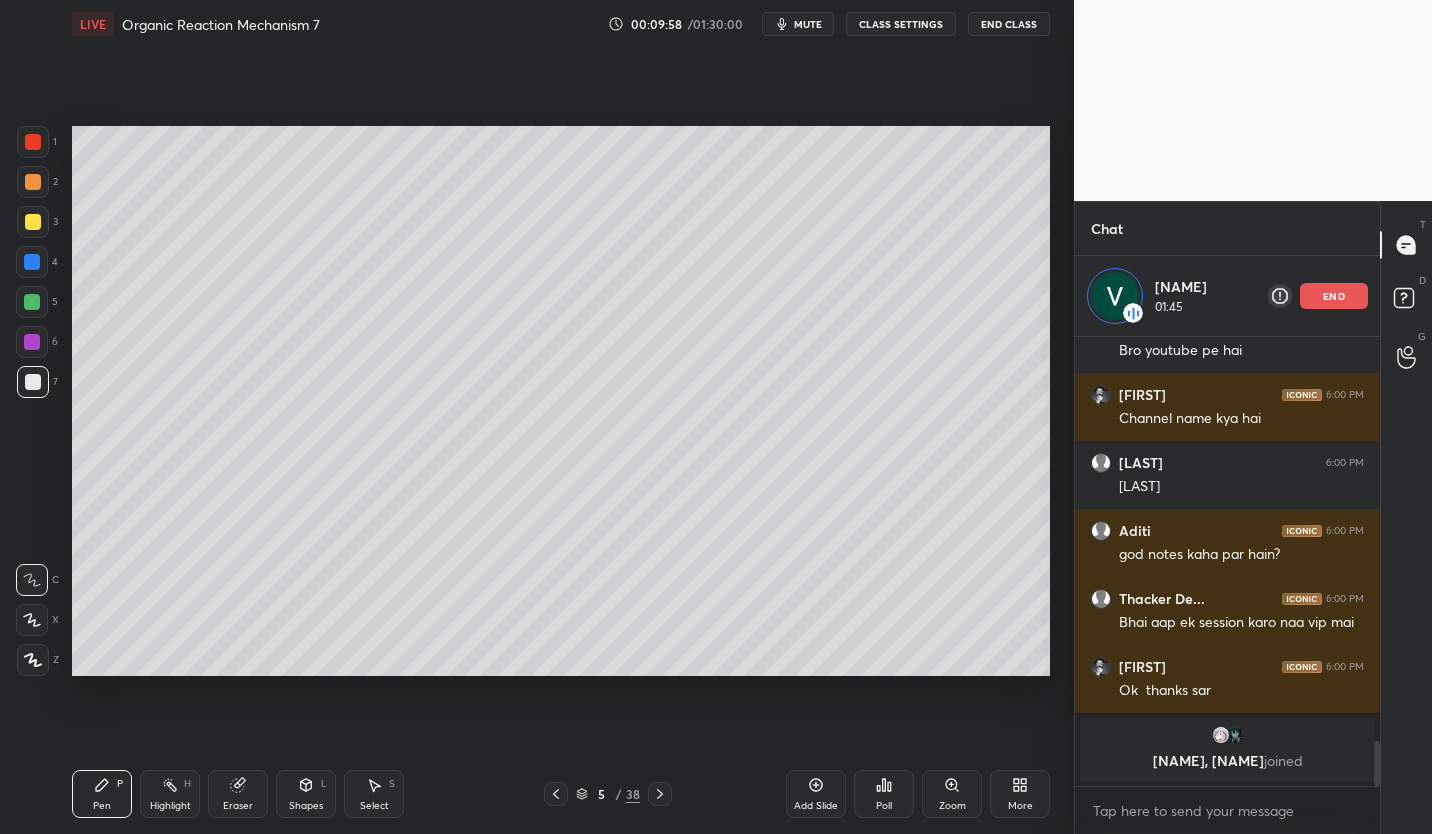 scroll, scrollTop: 3403, scrollLeft: 0, axis: vertical 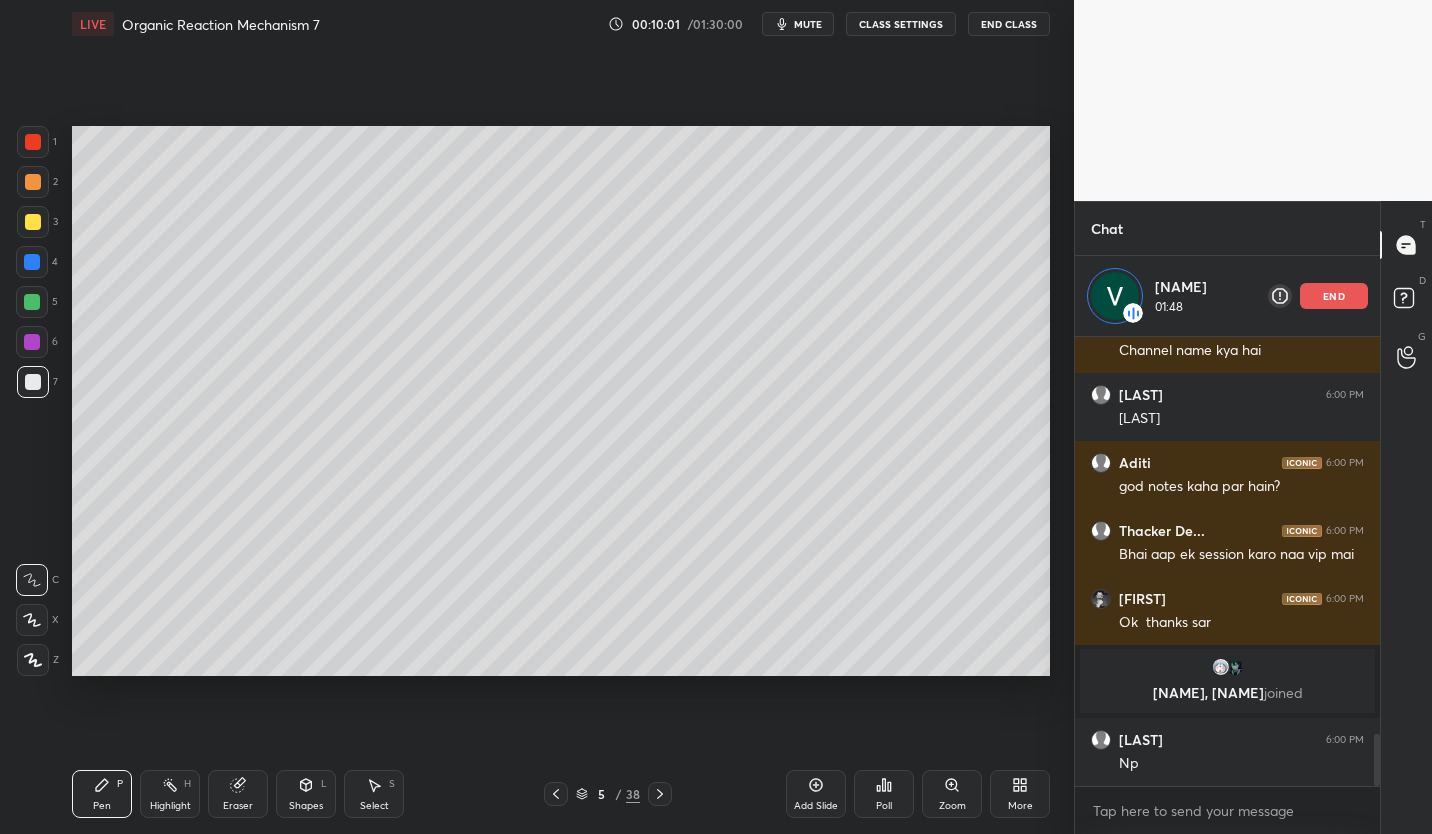 click on "Add Slide" at bounding box center (816, 794) 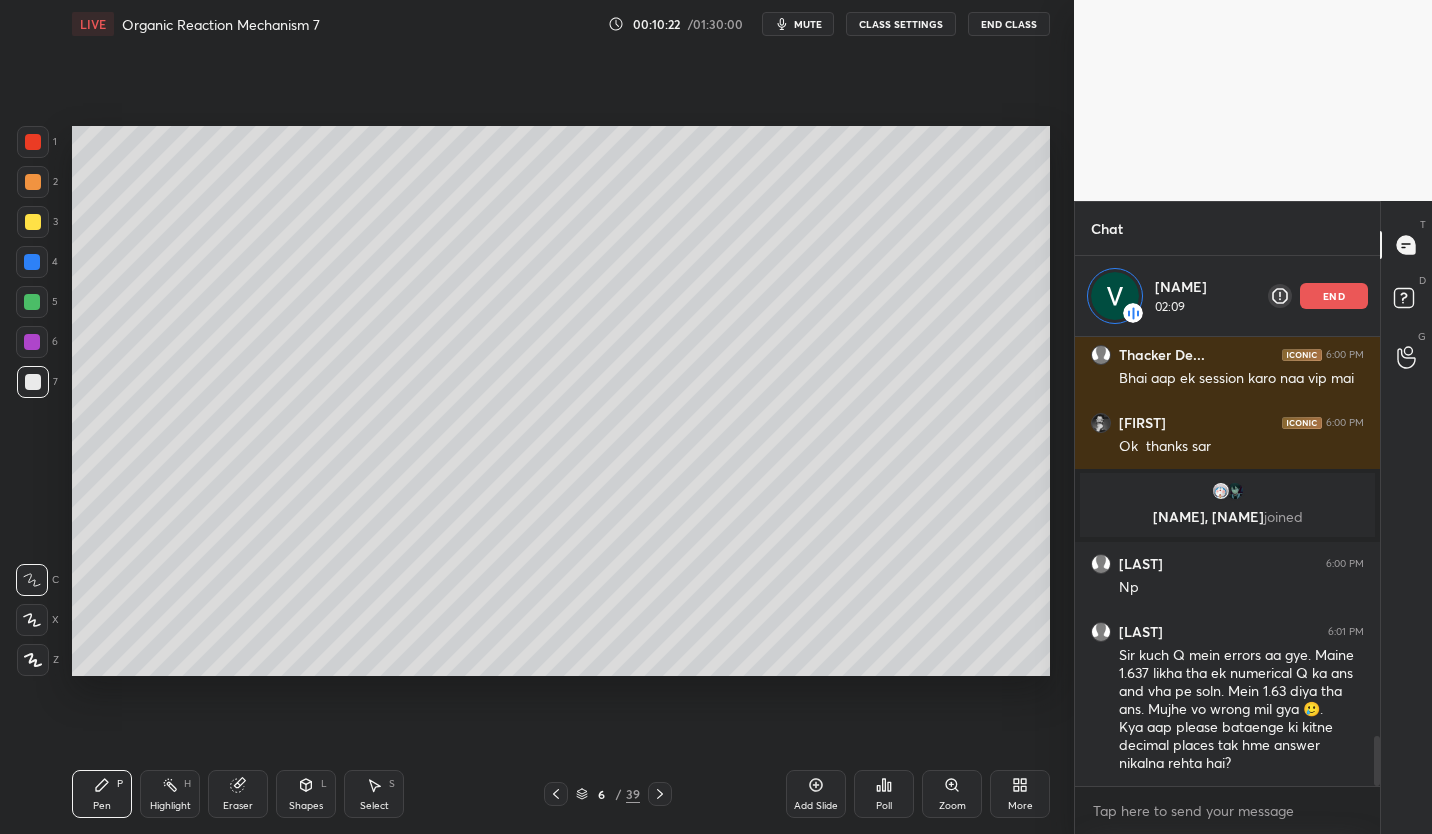 scroll, scrollTop: 3652, scrollLeft: 0, axis: vertical 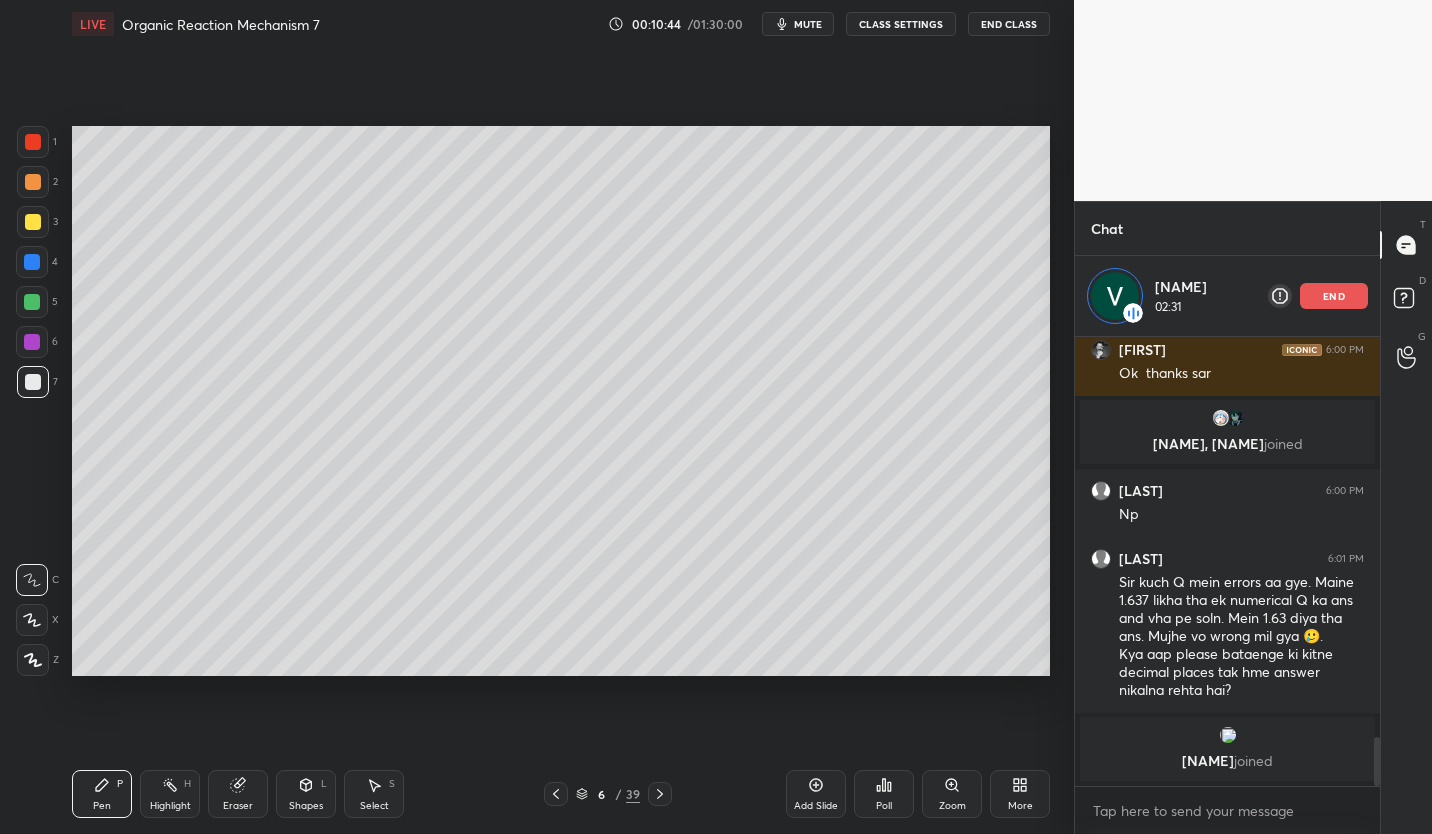 click on "Eraser" at bounding box center [238, 794] 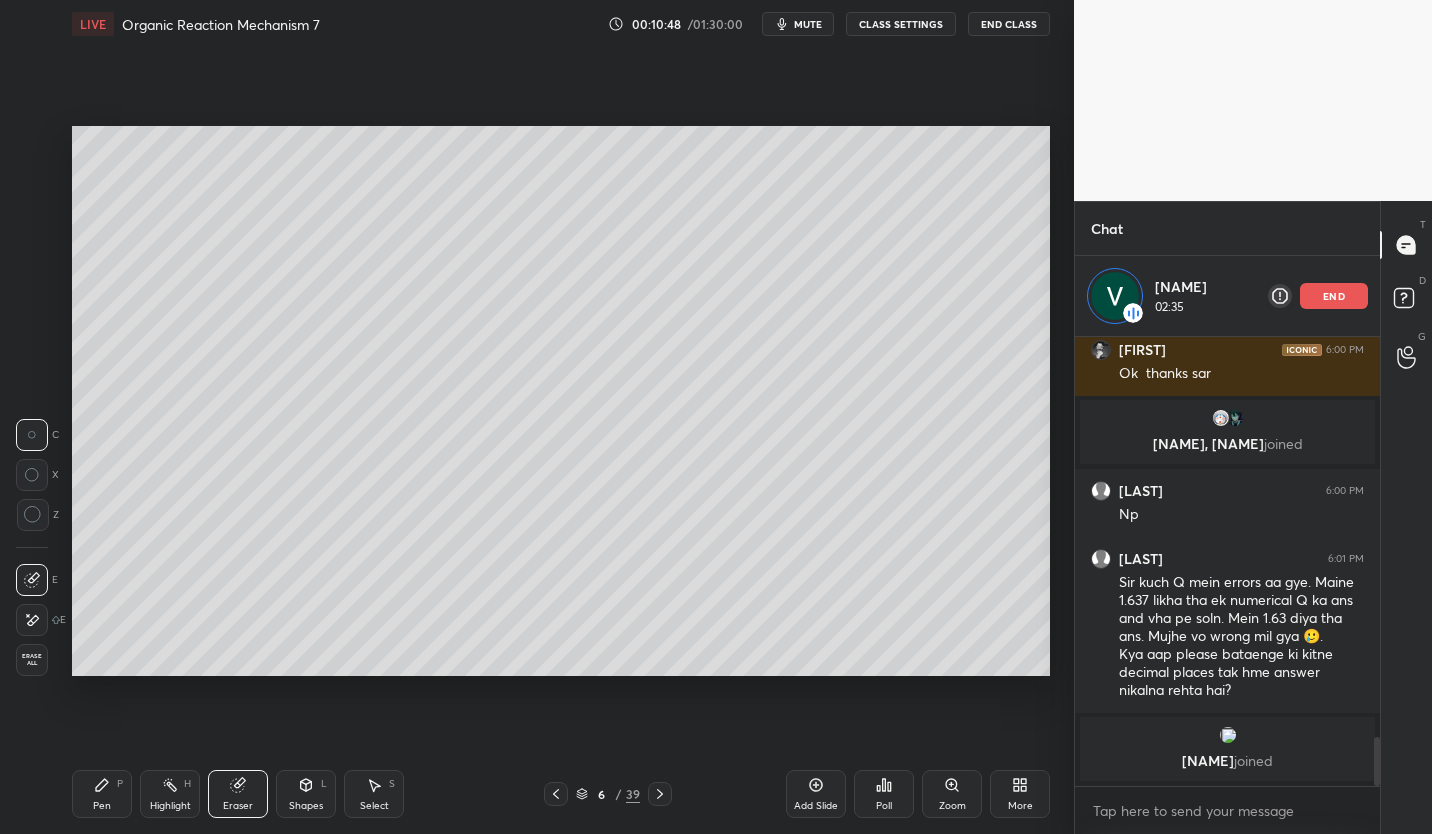 click on "P" at bounding box center [120, 784] 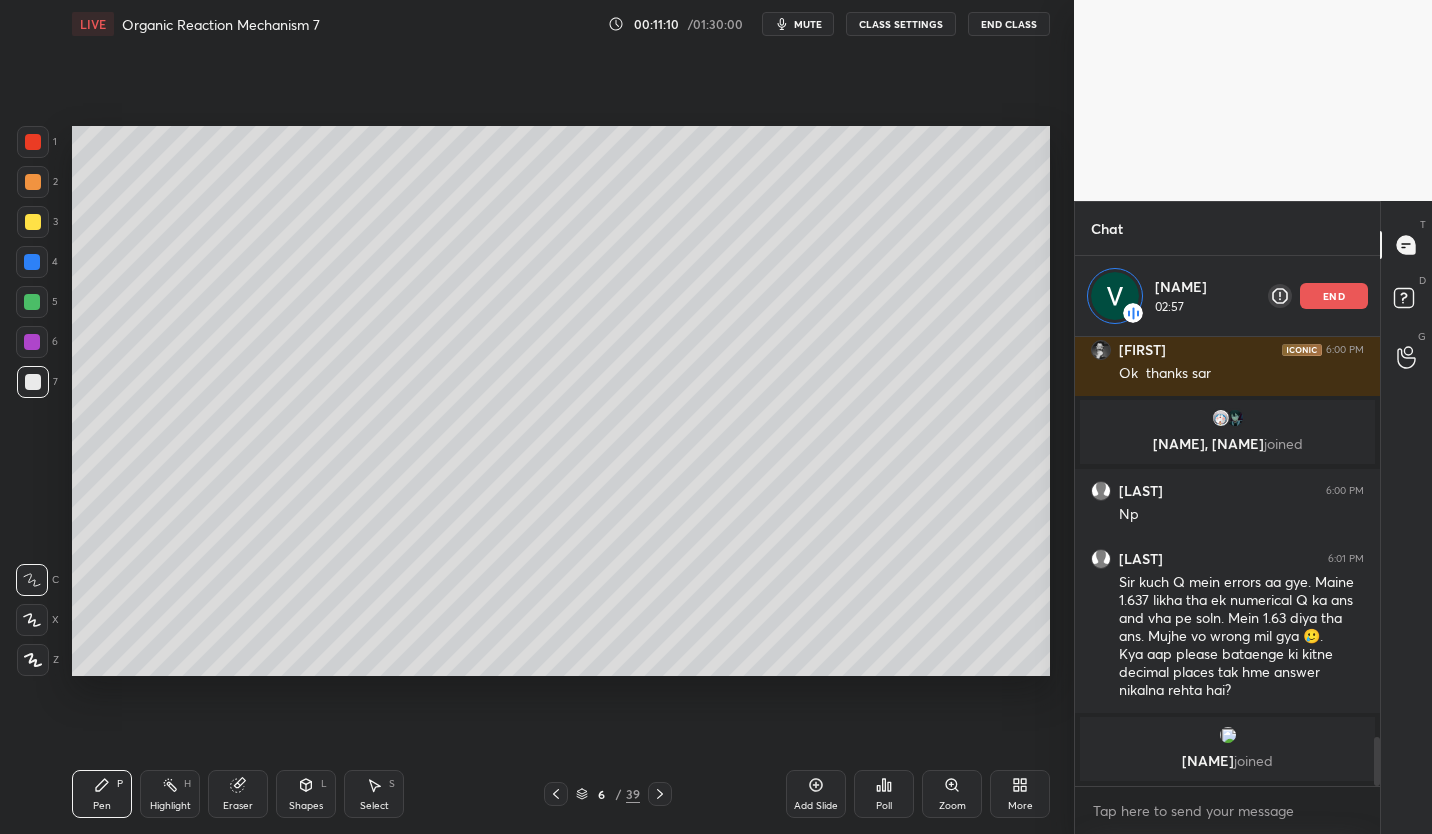 click on "CLASS SETTINGS" at bounding box center [901, 24] 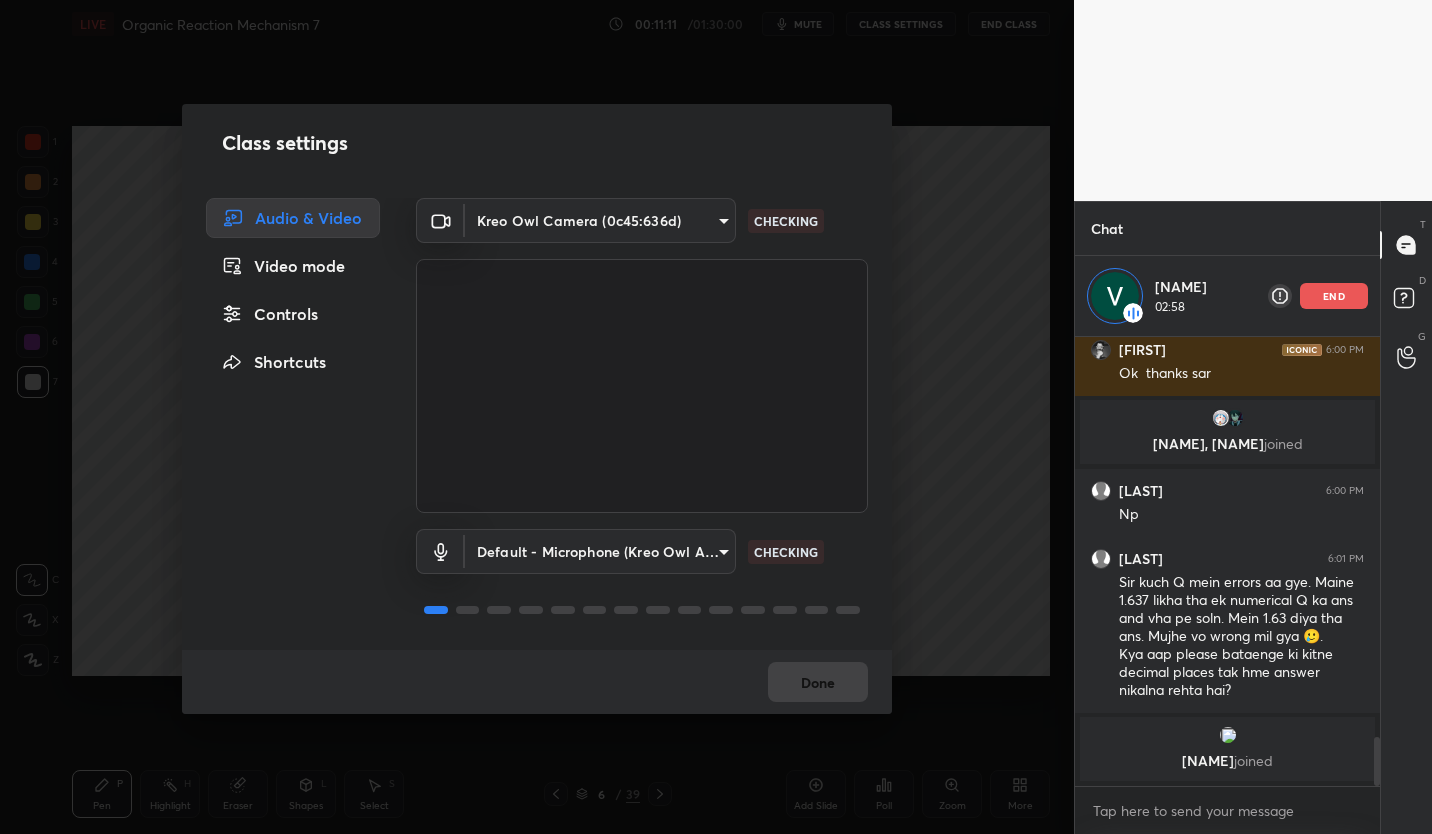 click on "Controls" at bounding box center (293, 314) 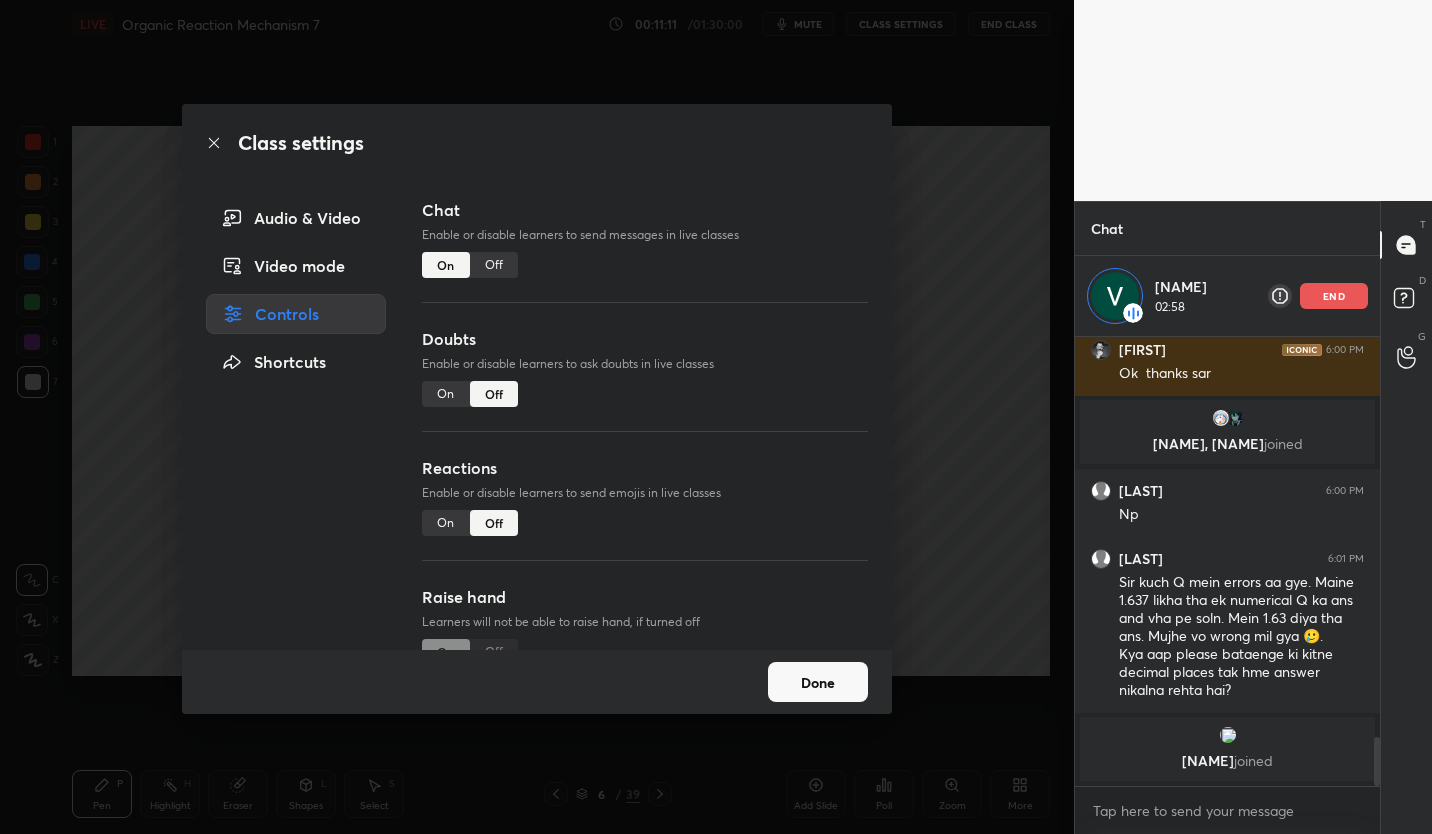 click on "Off" at bounding box center (494, 265) 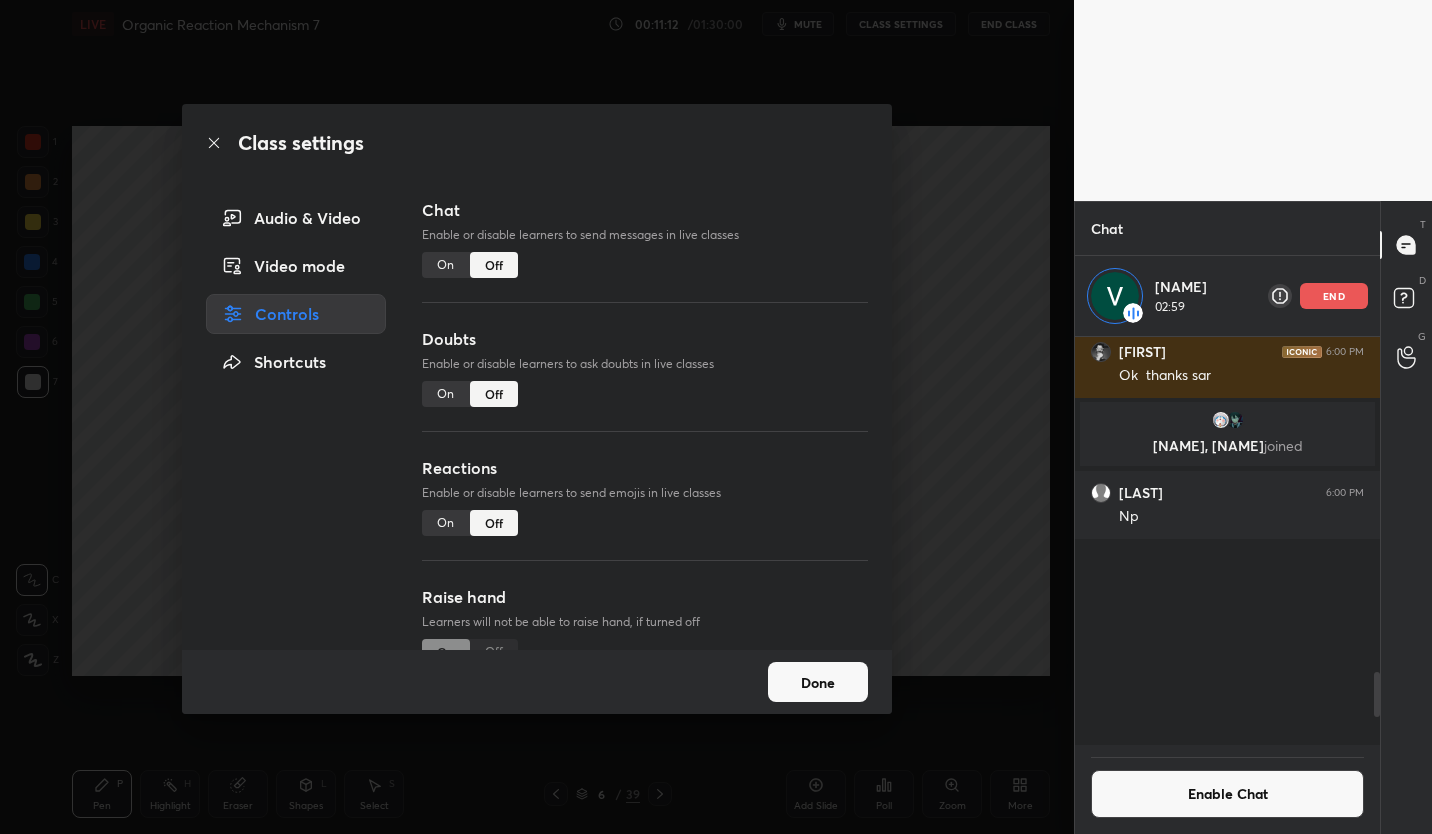 scroll, scrollTop: 3318, scrollLeft: 0, axis: vertical 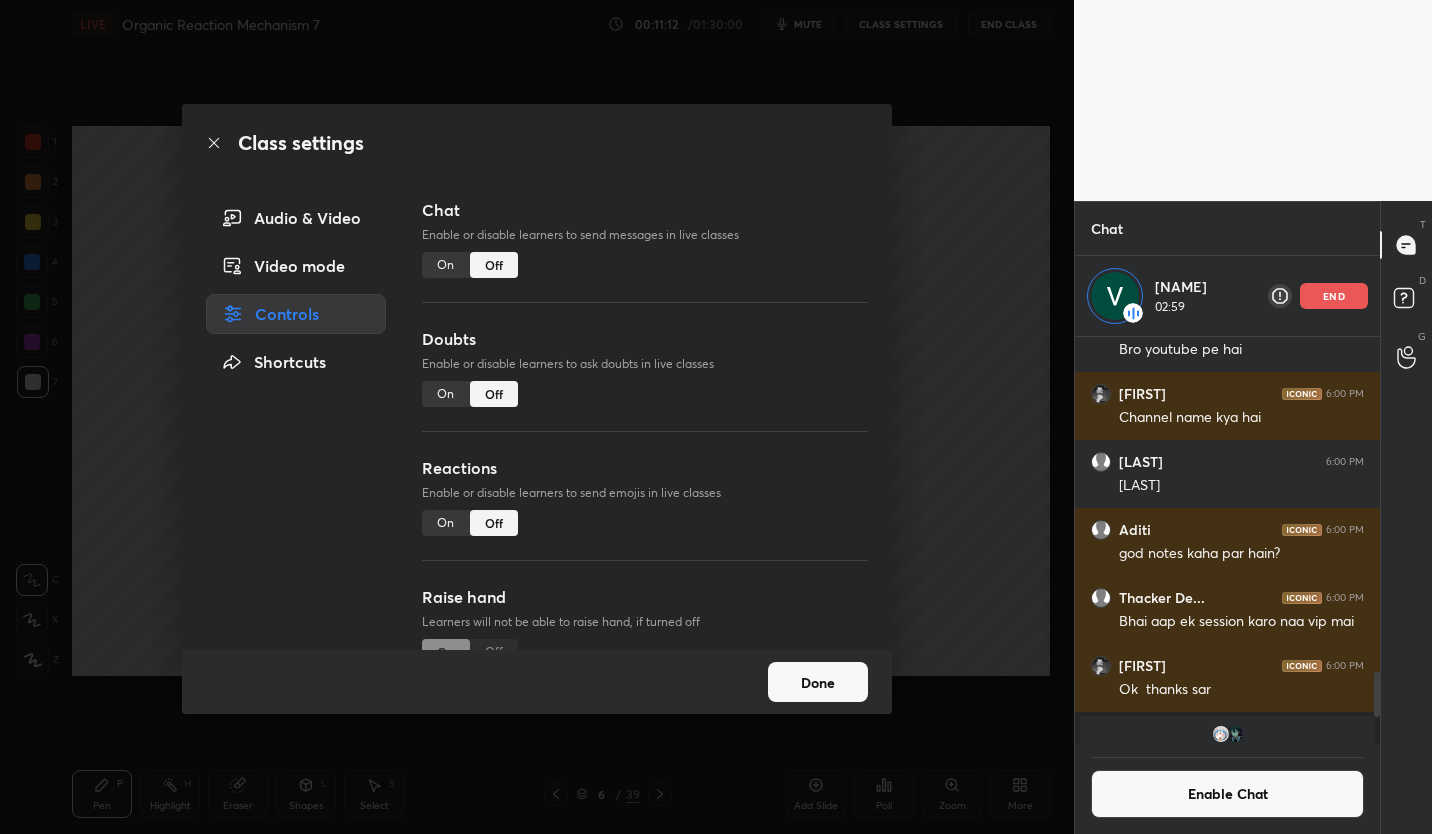 click on "Done" at bounding box center [818, 682] 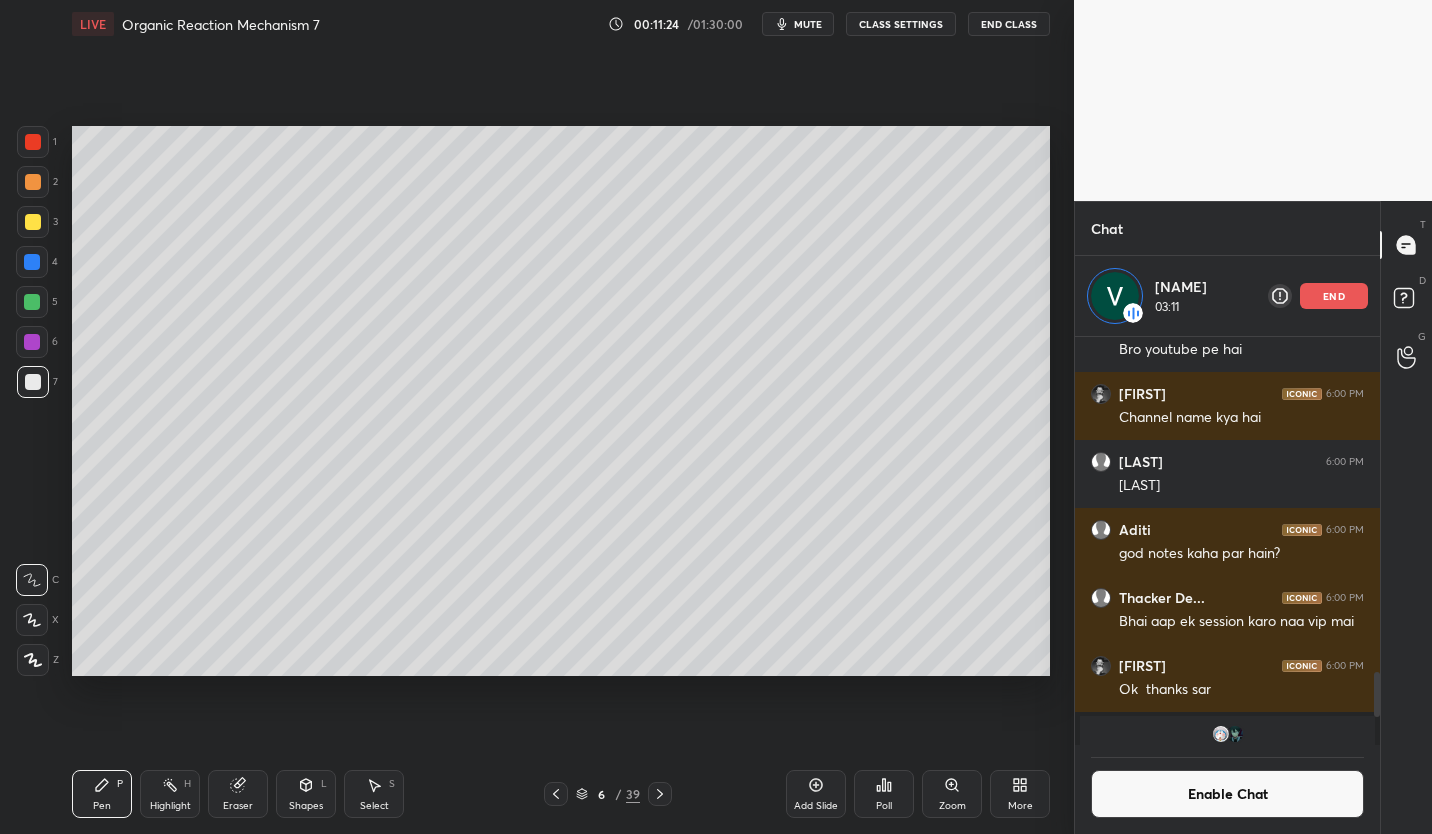 click at bounding box center [33, 222] 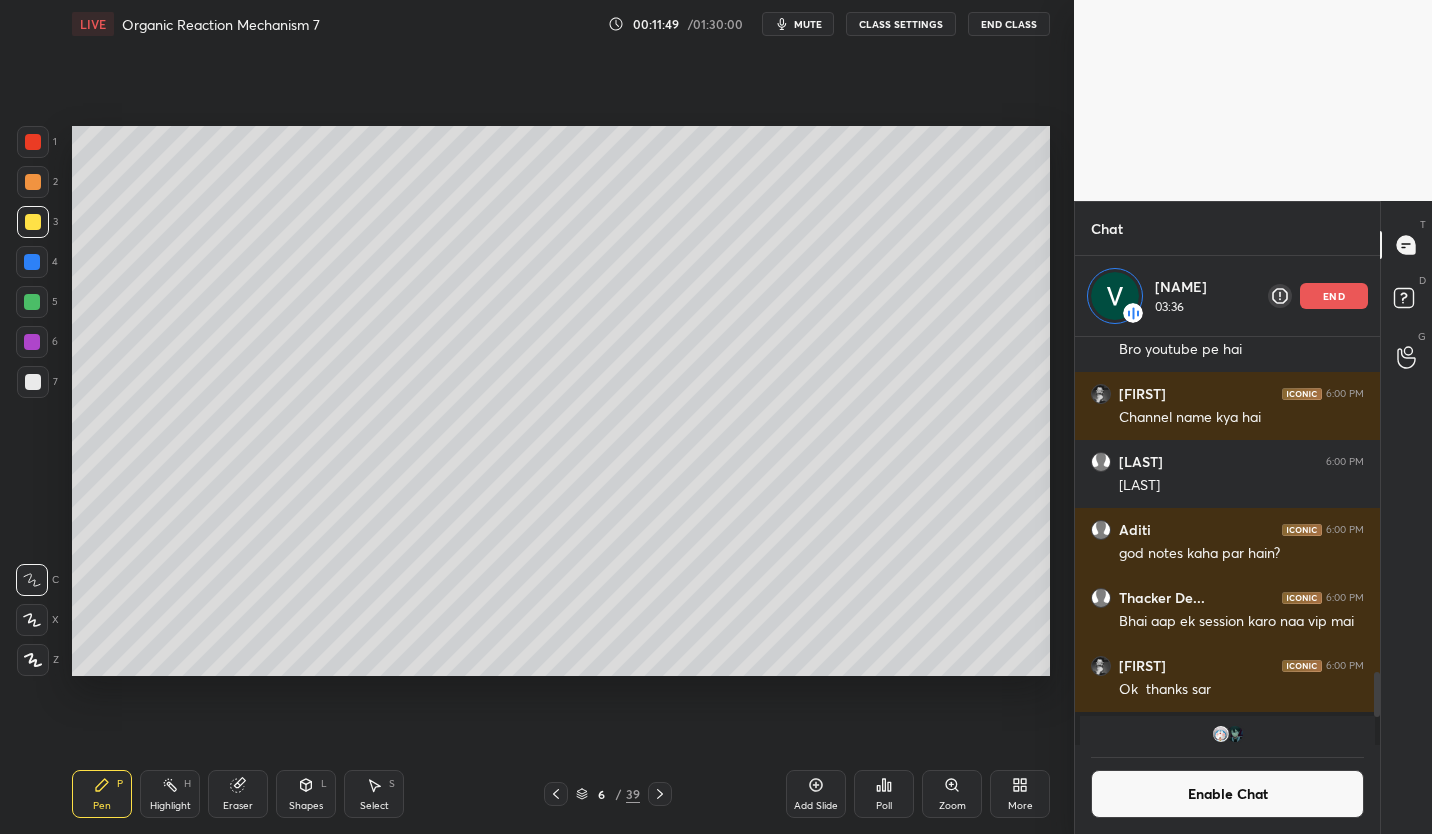 click on "Add Slide" at bounding box center [816, 794] 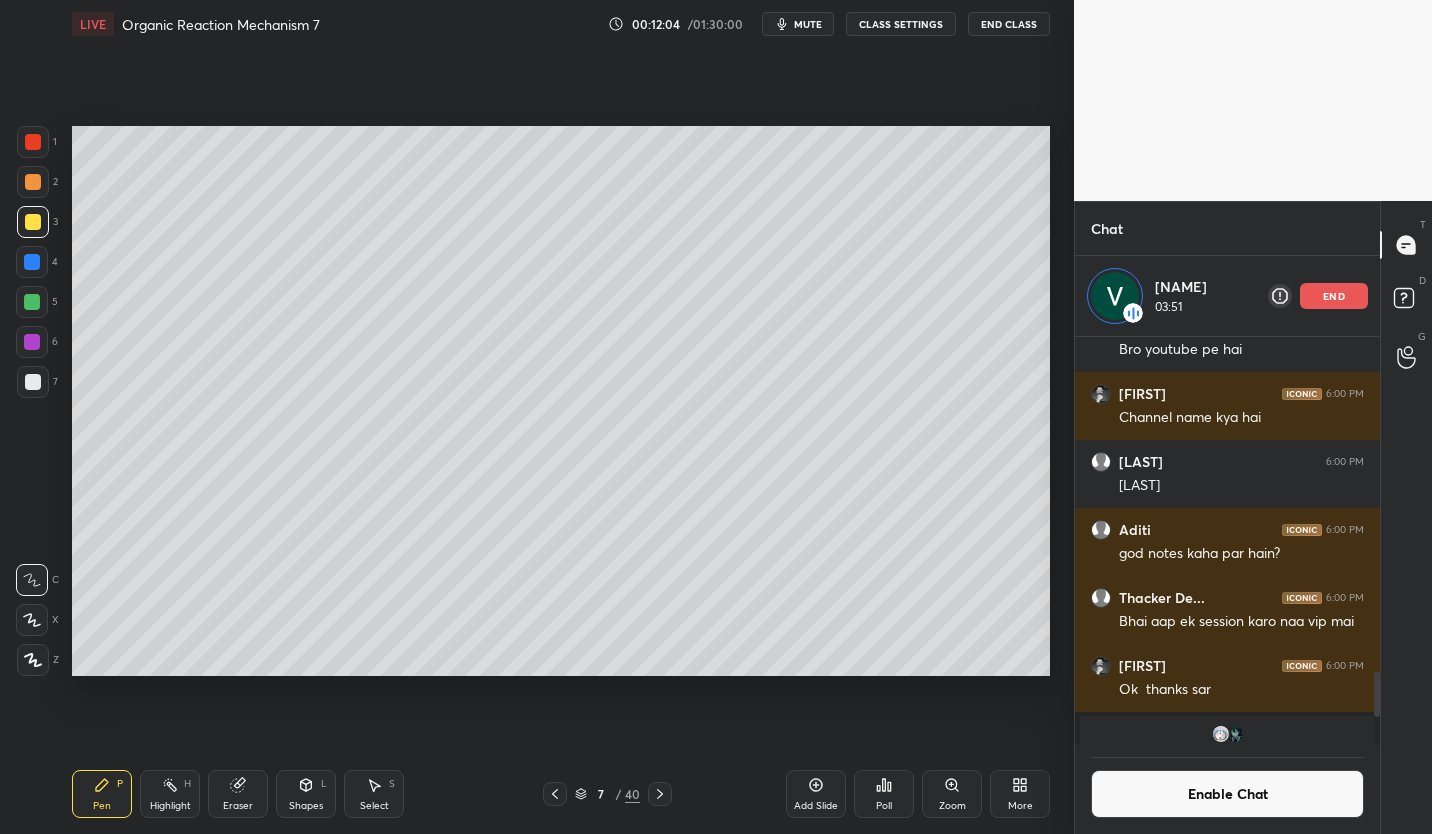 click at bounding box center (33, 382) 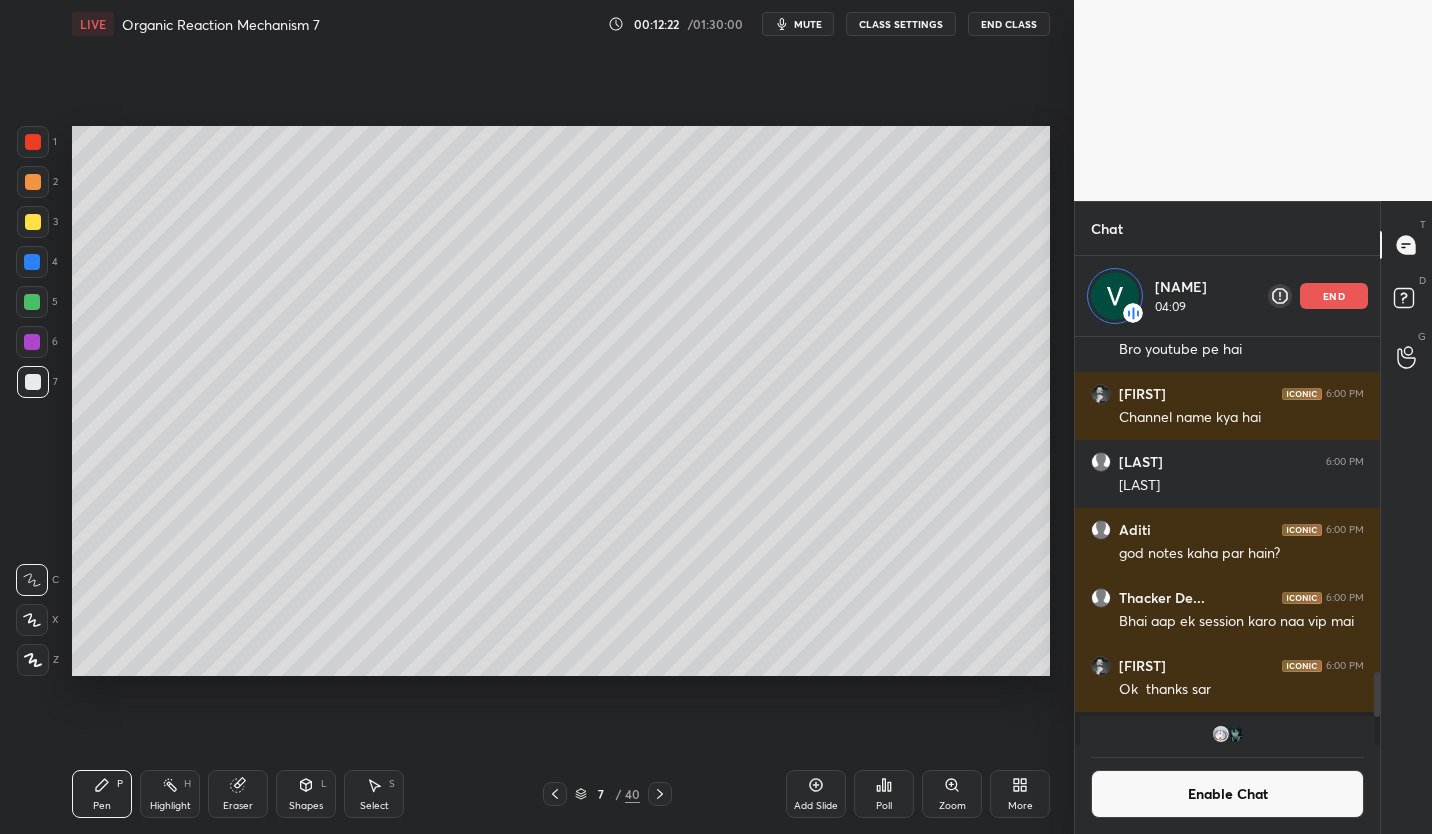 click 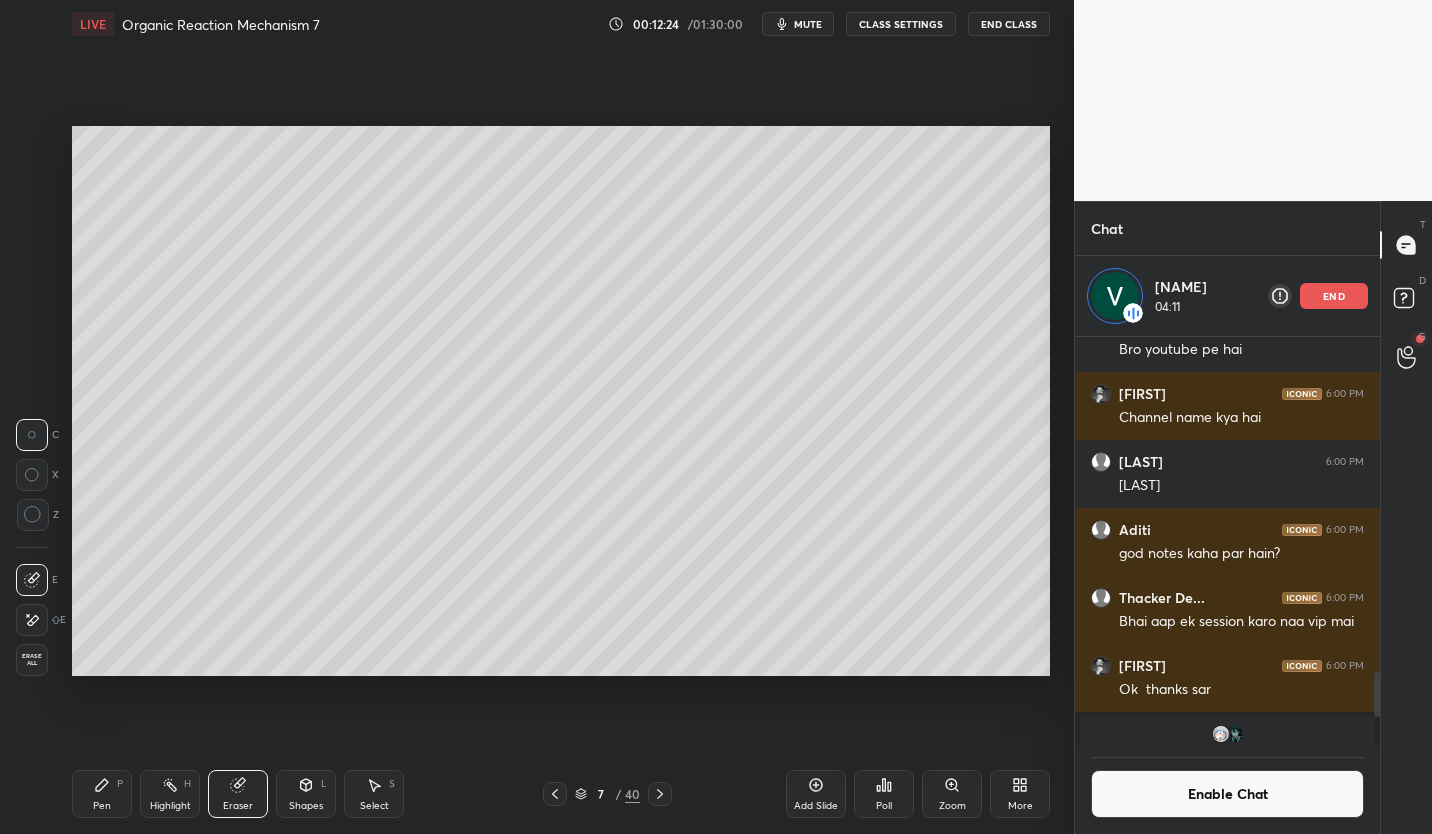 click on "Pen P" at bounding box center [102, 794] 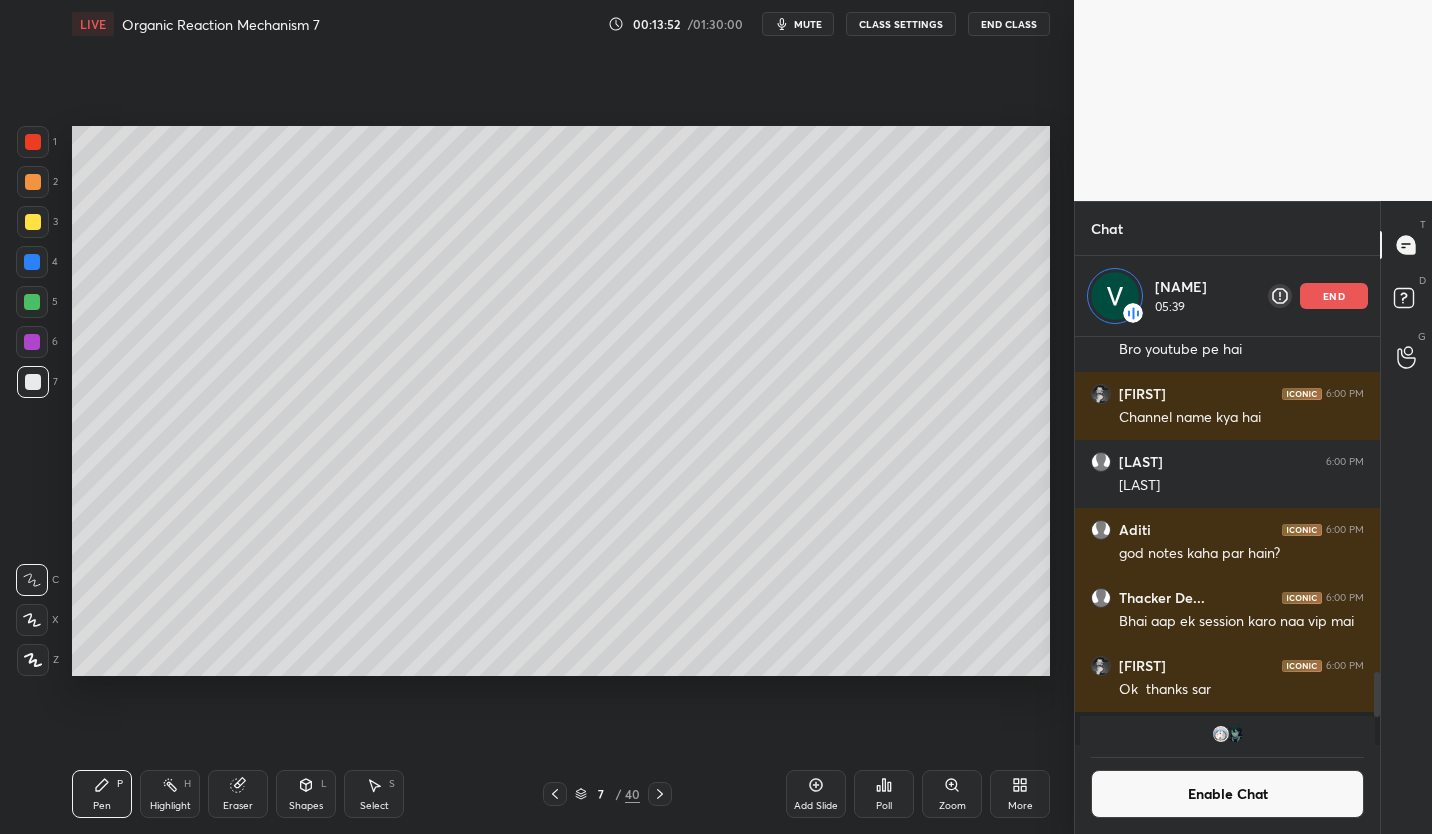 click 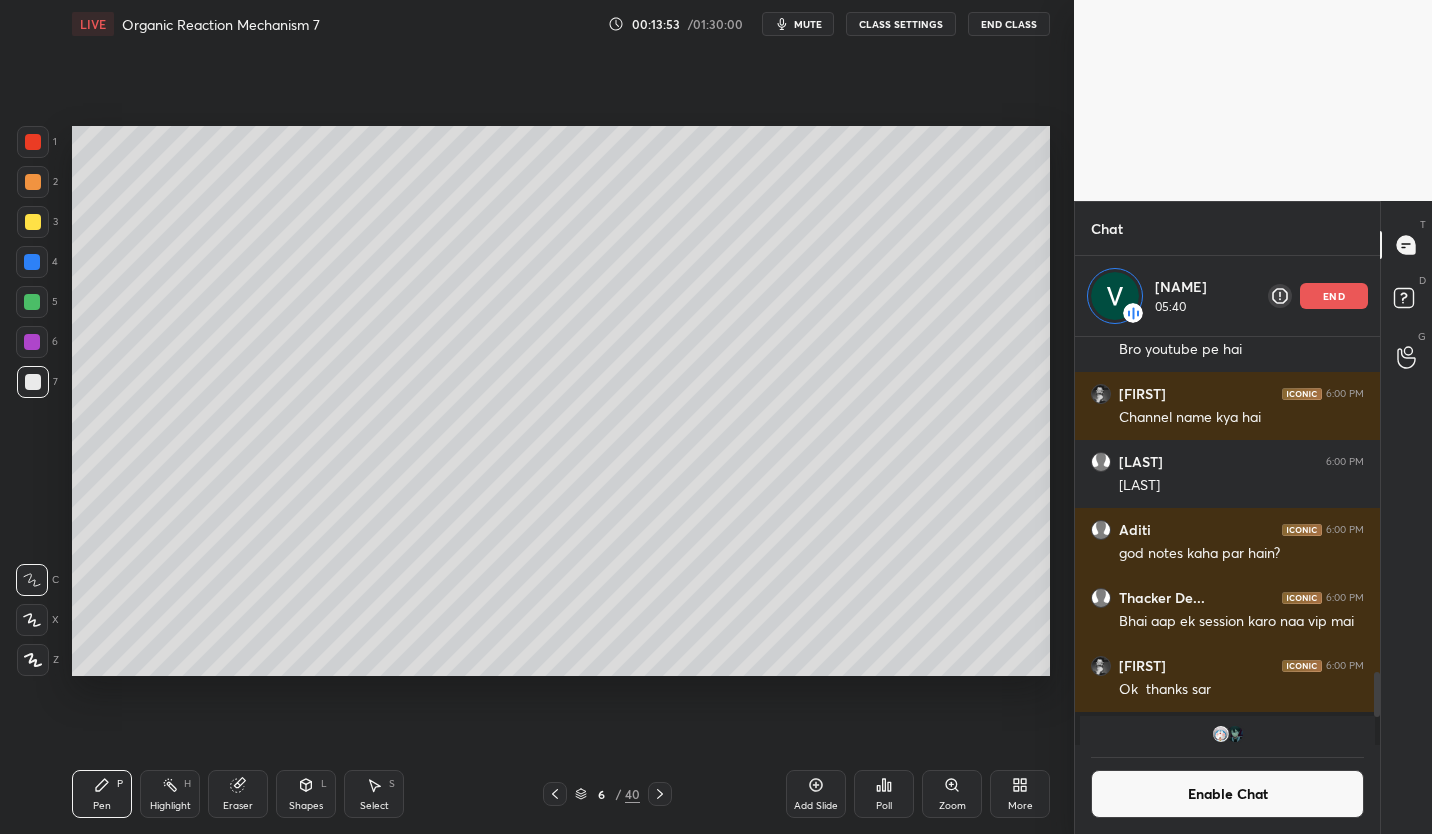 click 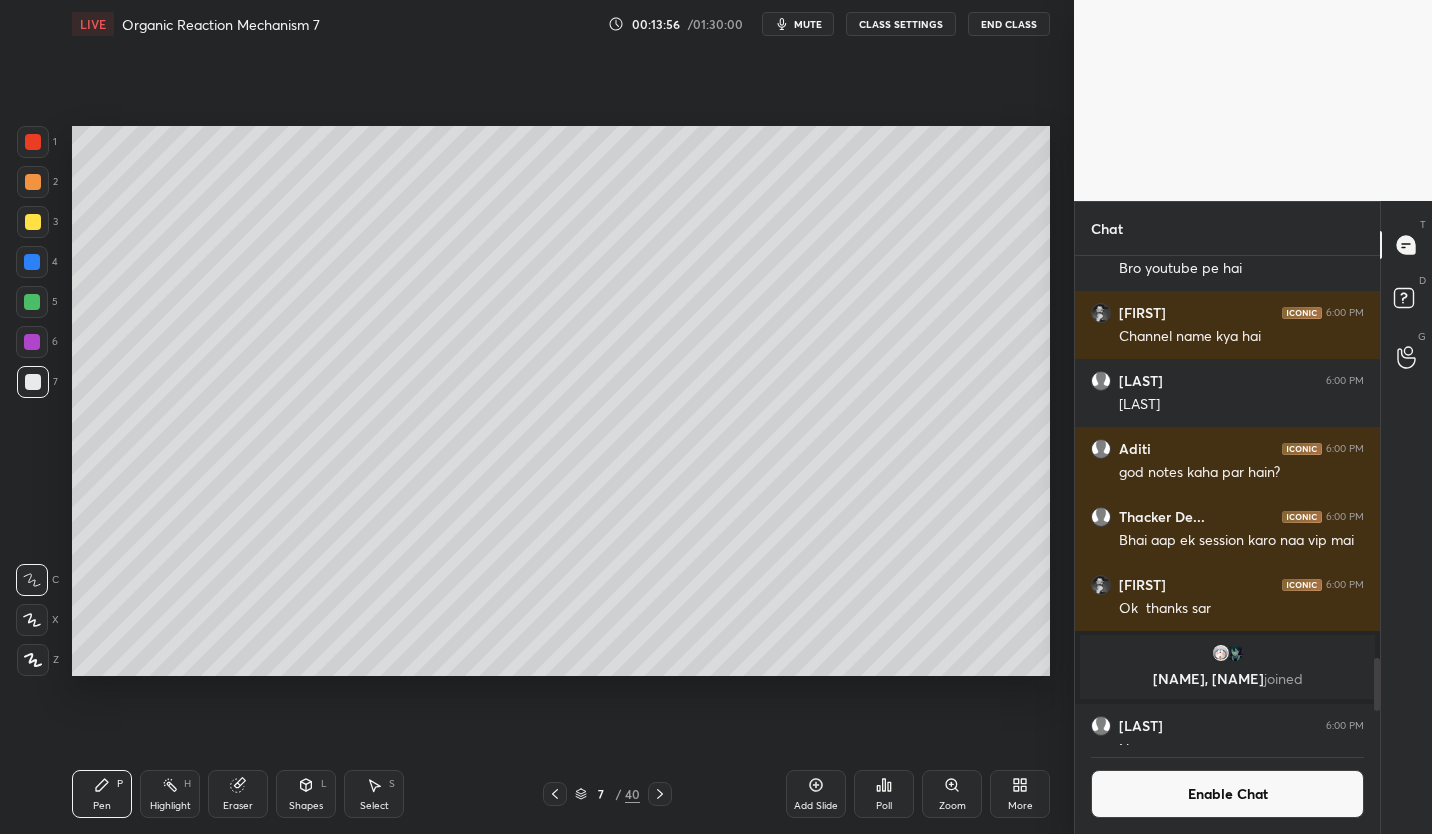 scroll, scrollTop: 7, scrollLeft: 7, axis: both 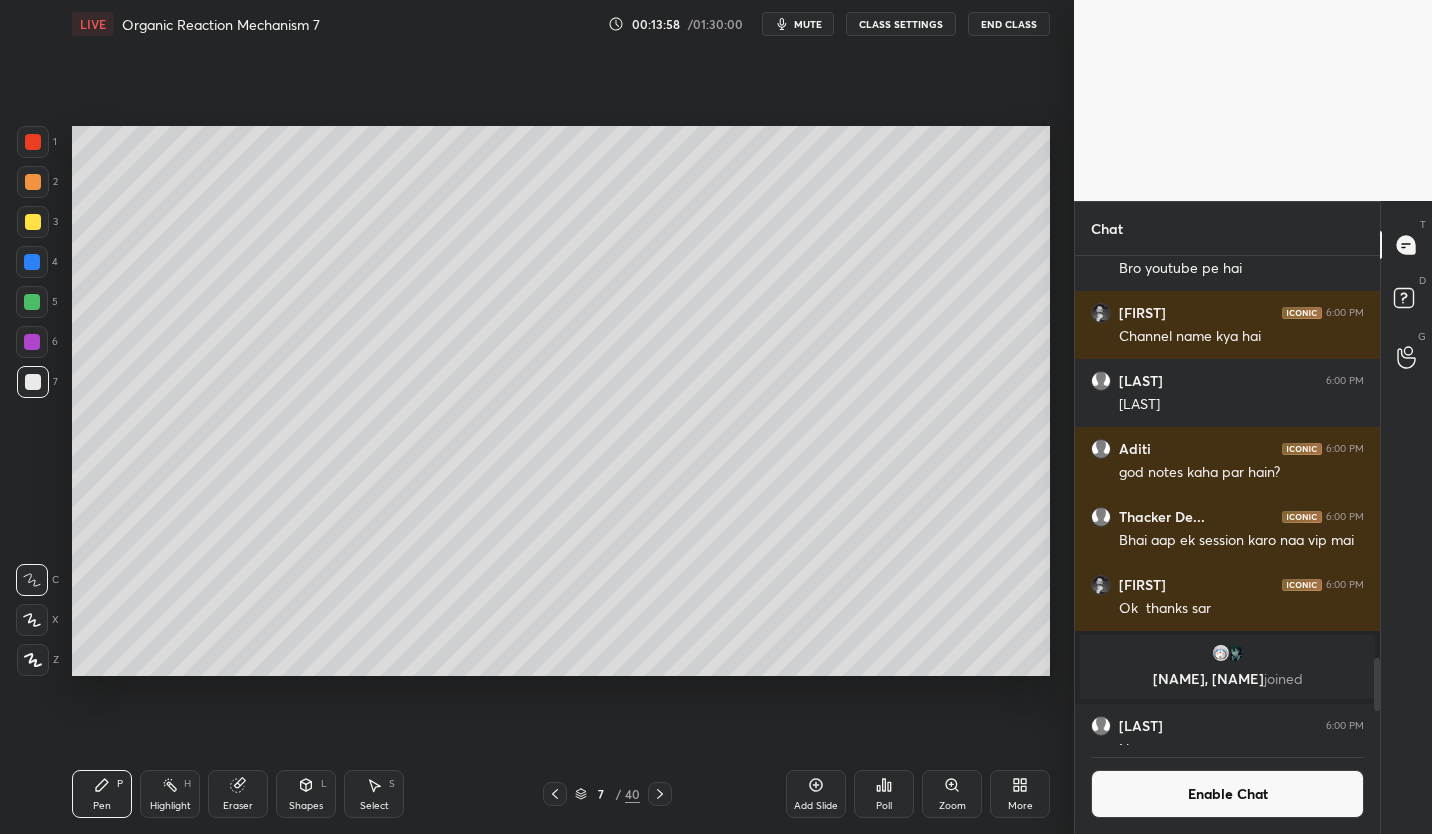 click 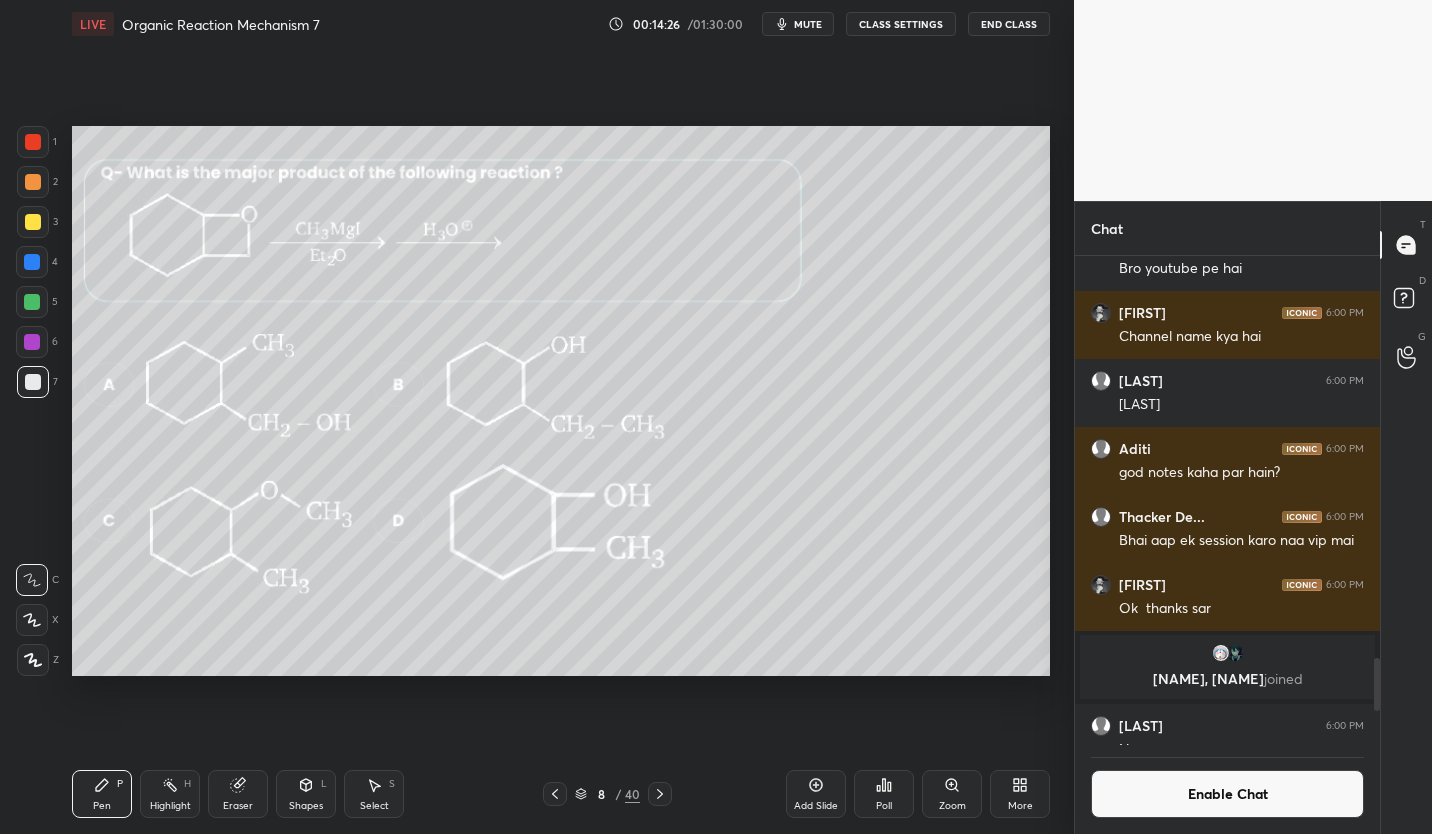 click on "1 2 3 4 5 6 7 C X Z C X Z E E Erase all   H H LIVE Organic Reaction Mechanism 7 00:14:26 /  01:30:00 mute CLASS SETTINGS End Class Setting up your live class Poll for   secs No correct answer Start poll Back Organic Reaction Mechanism 7 • L7 of Course on Organic Reaction Mechanism Mohit Saarim Ryan Pen P Highlight H Eraser Shapes L Select S 8 / 40 Add Slide Poll Zoom More" at bounding box center (537, 417) 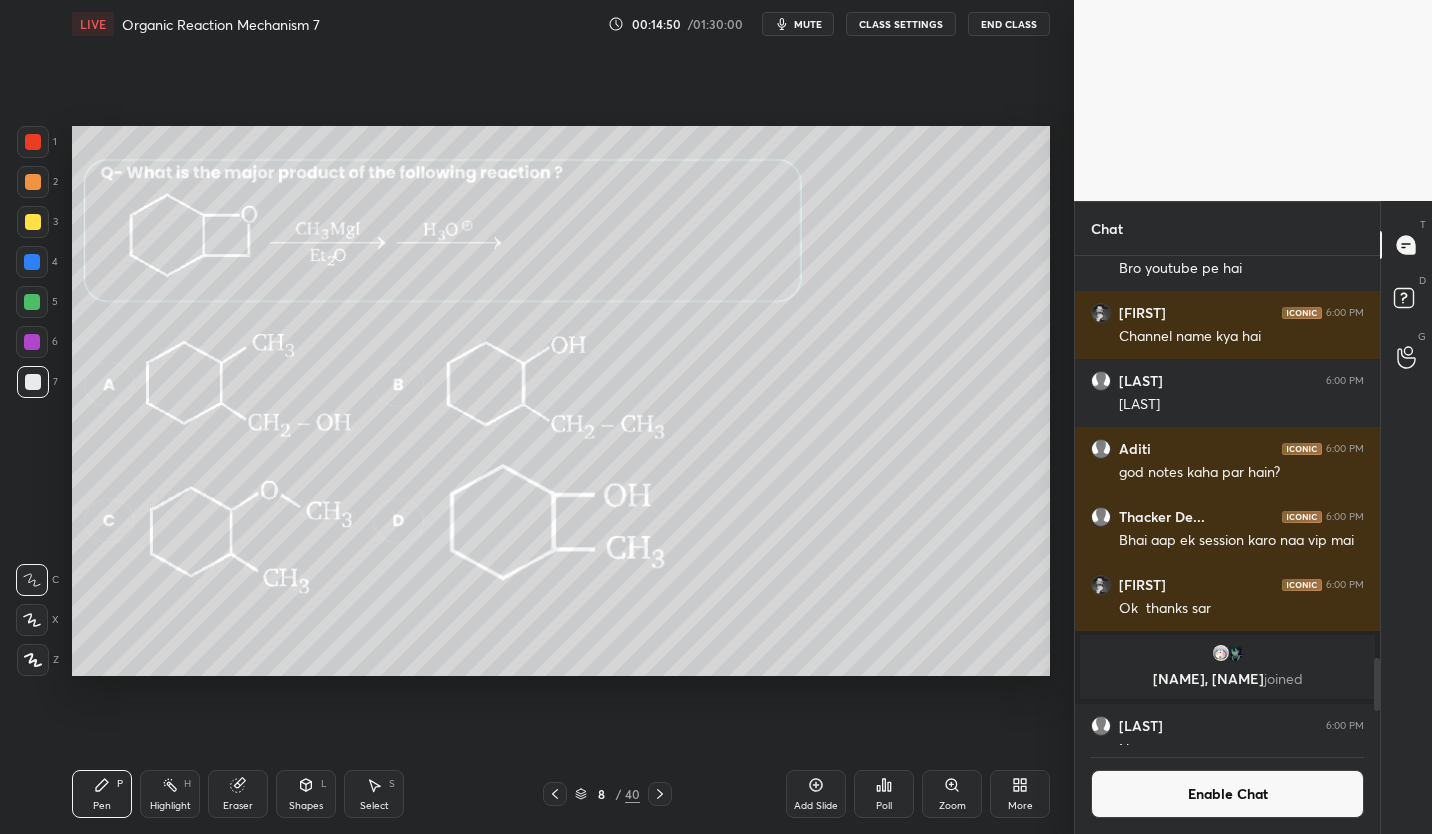 click on "Add Slide" at bounding box center (816, 806) 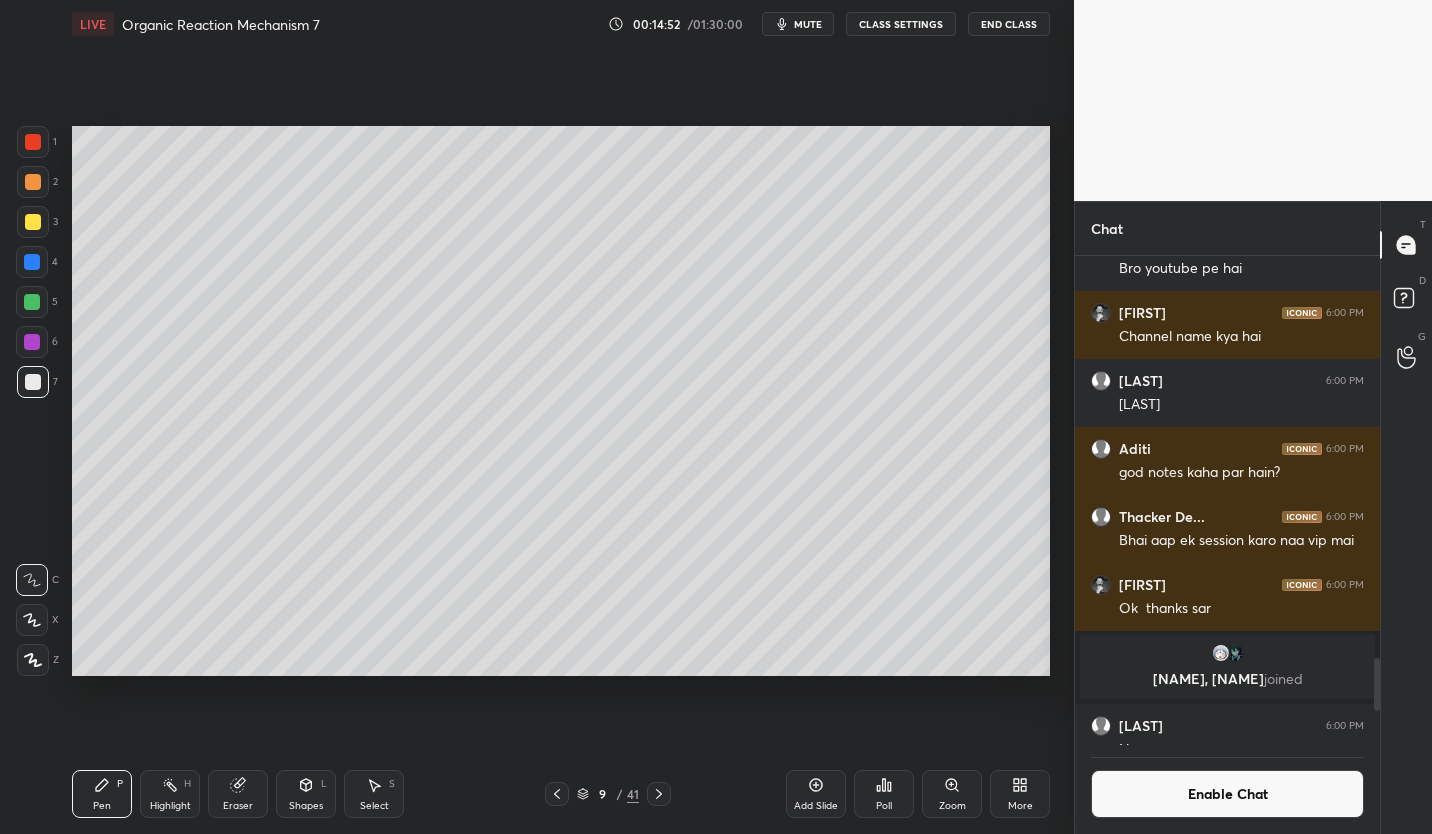click at bounding box center (33, 222) 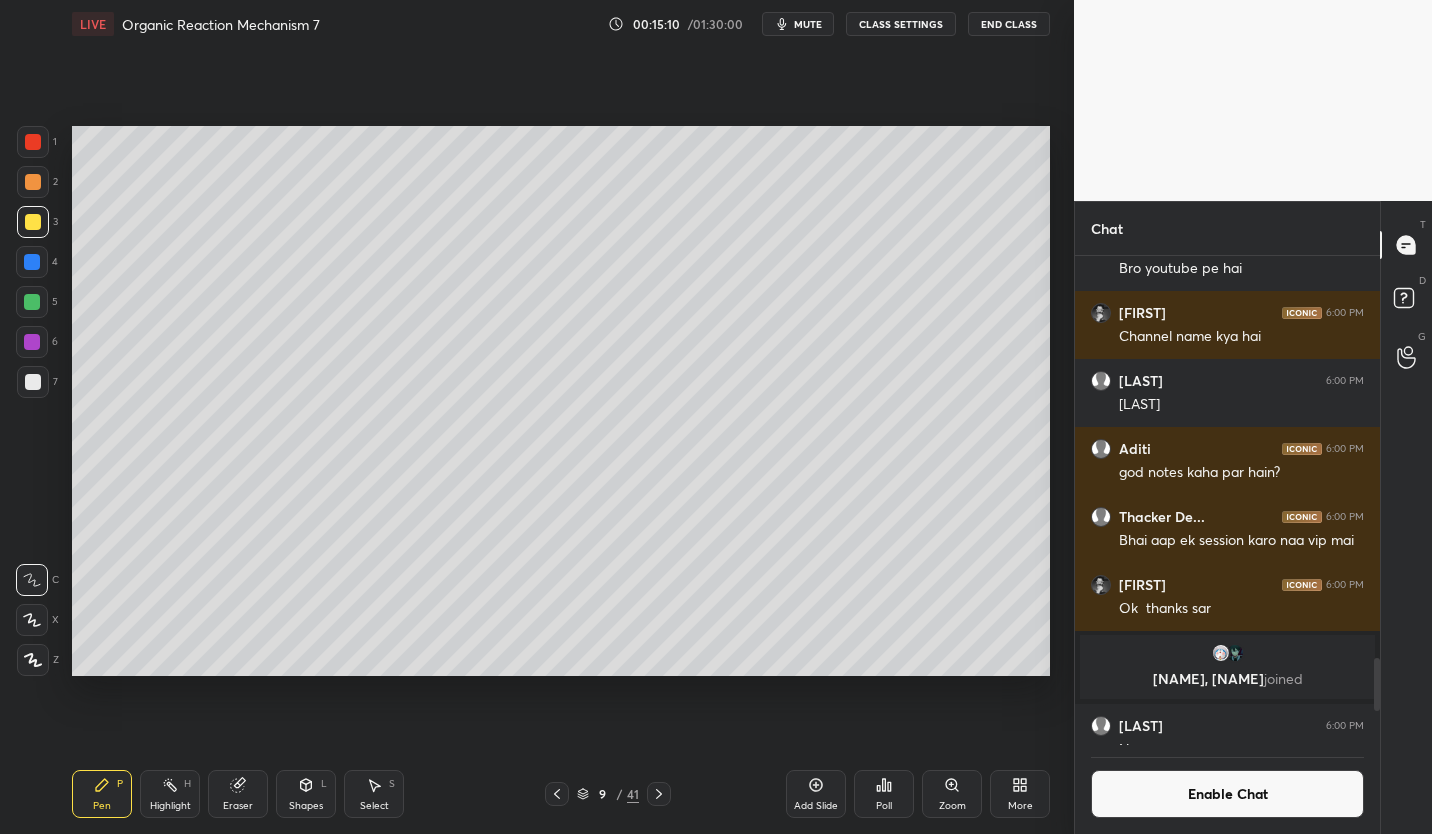 click on "Poll" at bounding box center (884, 794) 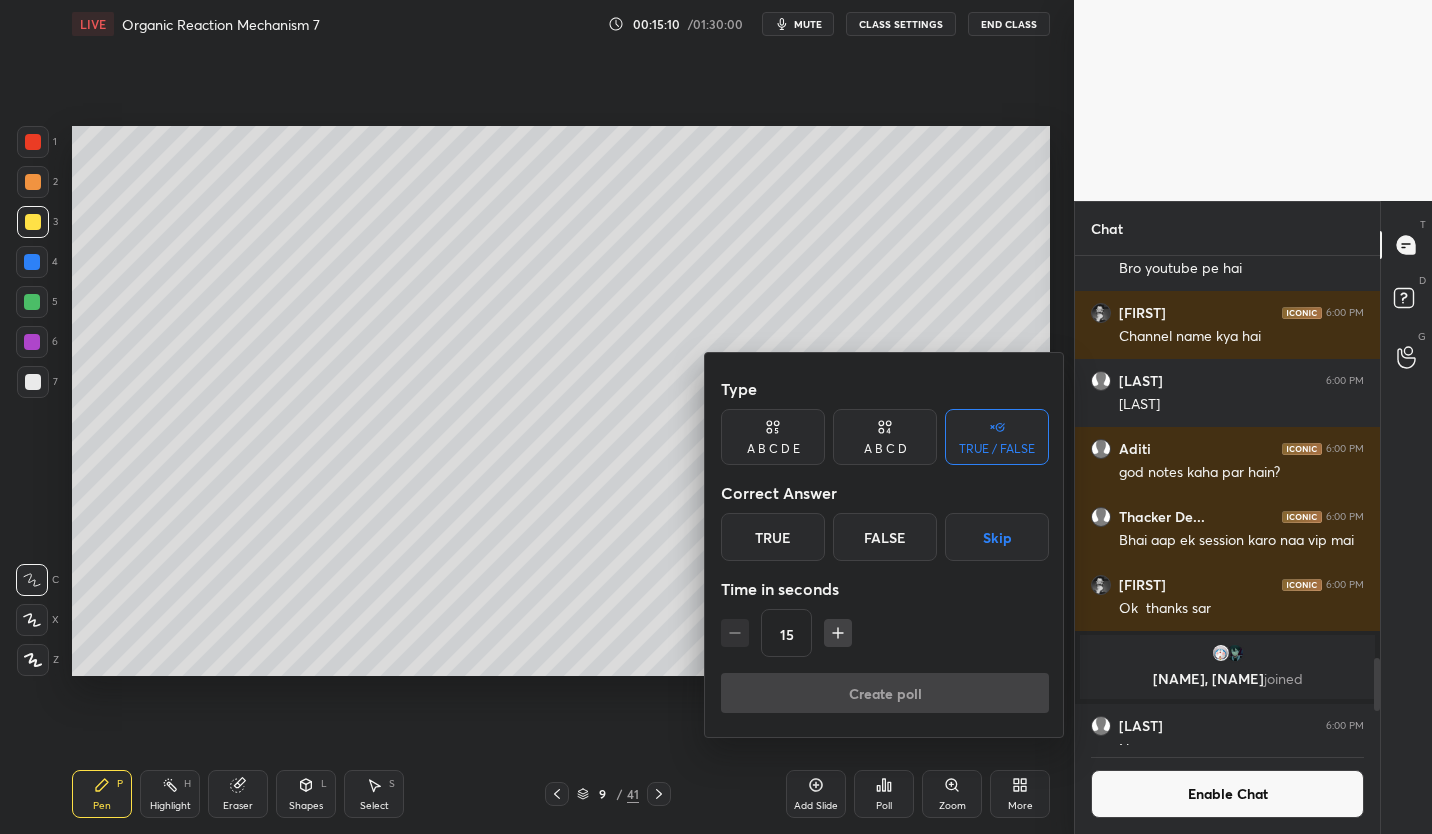 click on "True" at bounding box center (773, 537) 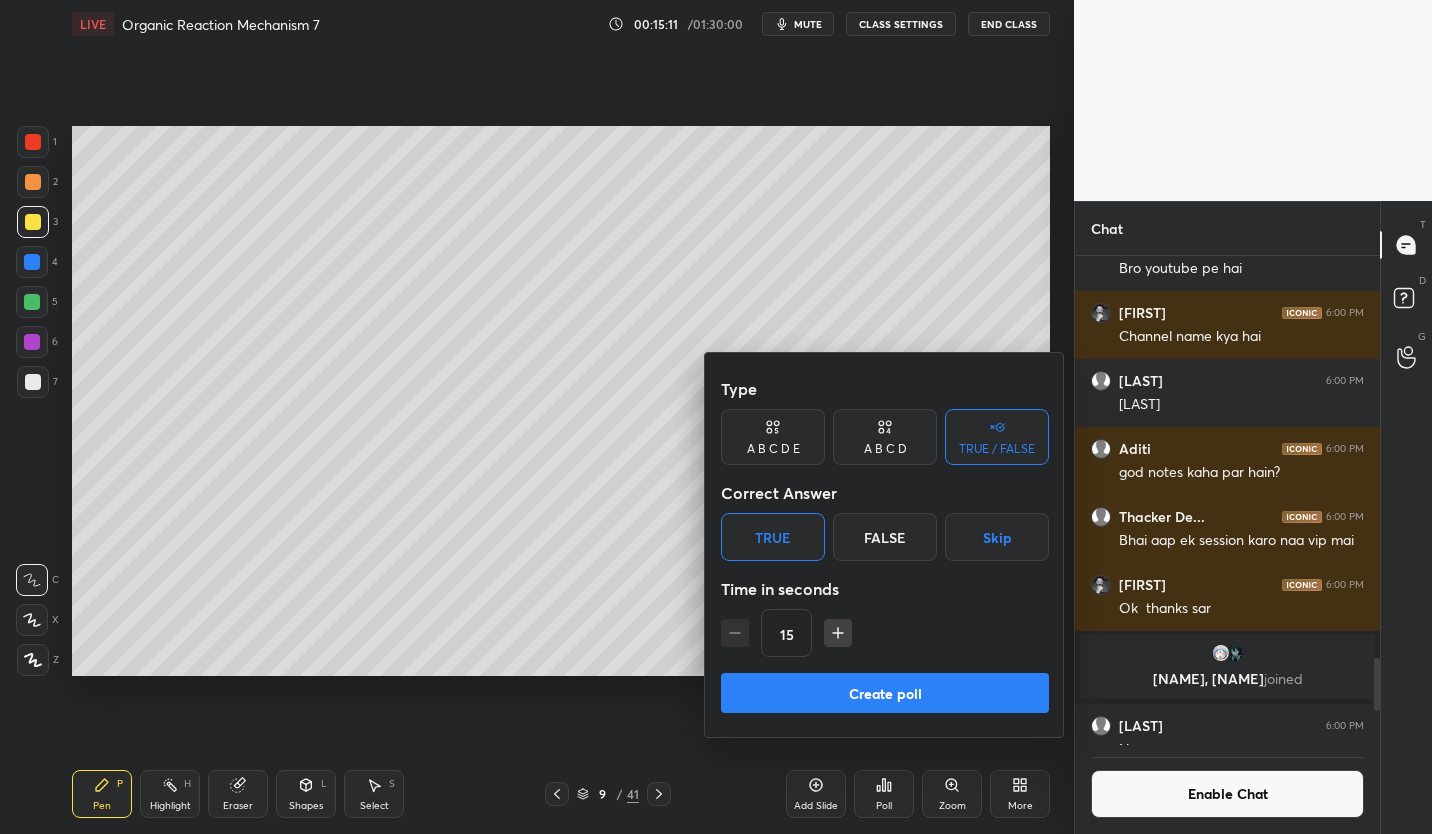 click on "Create poll" at bounding box center [885, 693] 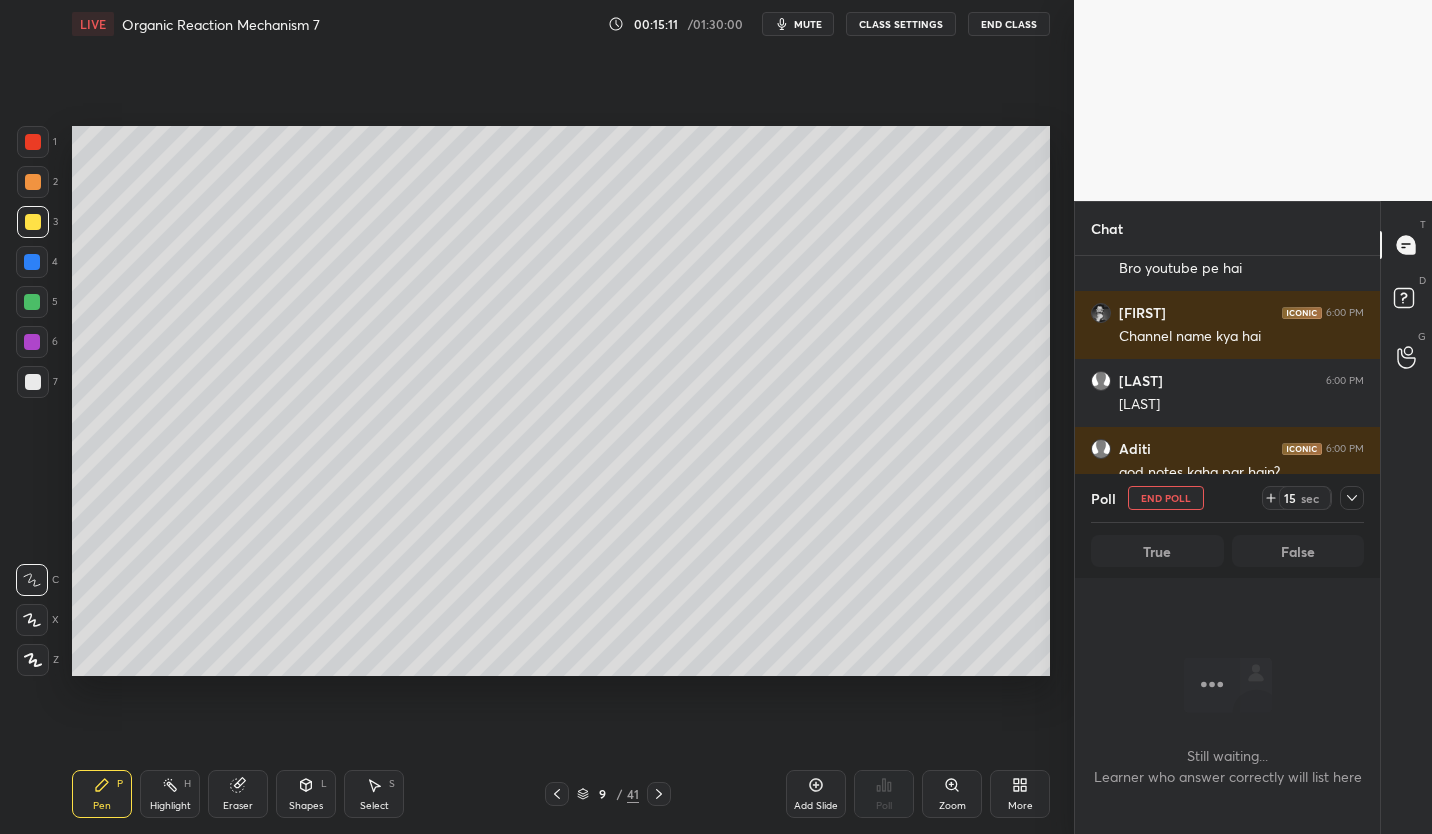scroll, scrollTop: 395, scrollLeft: 299, axis: both 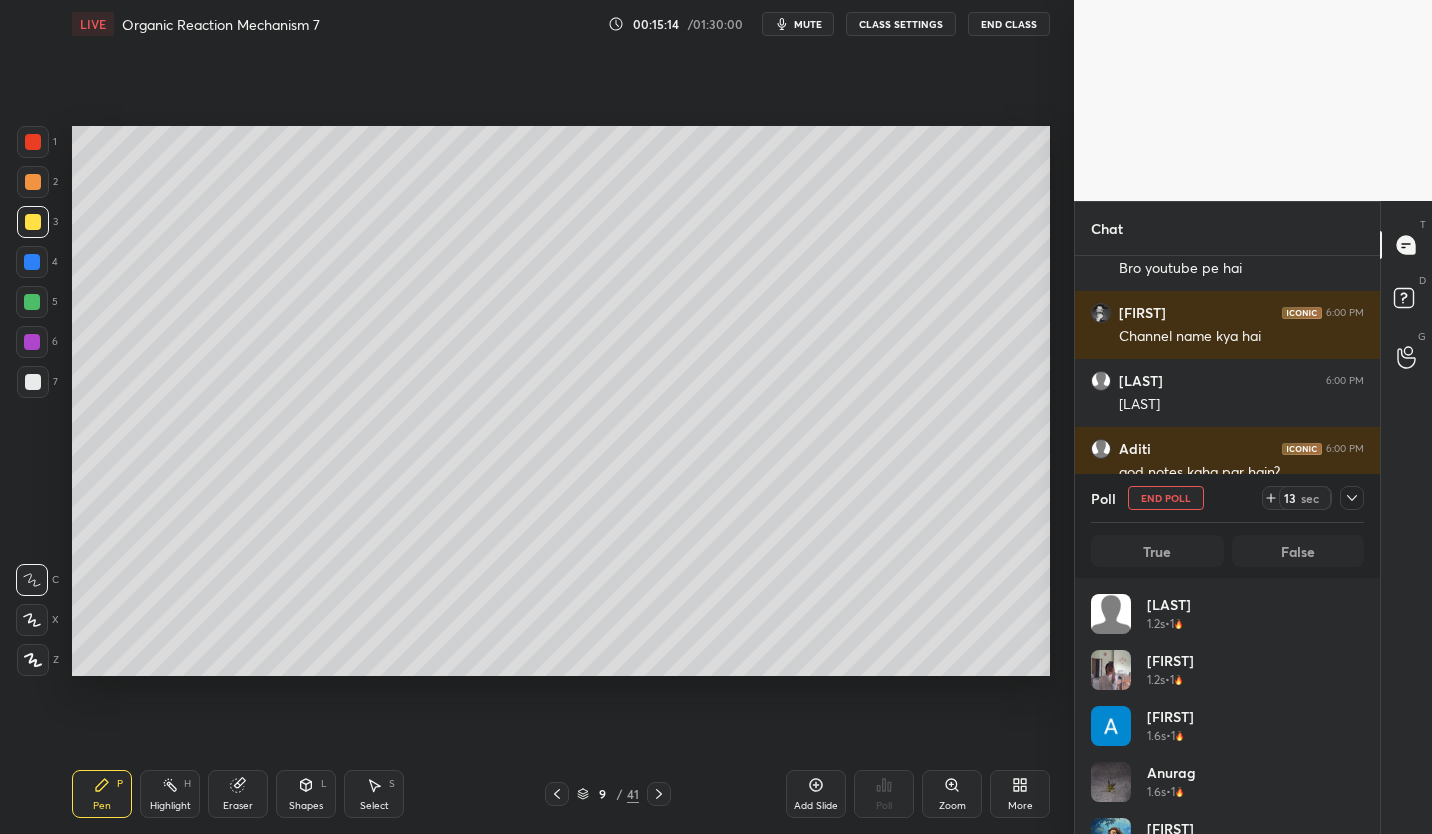 click at bounding box center (33, 382) 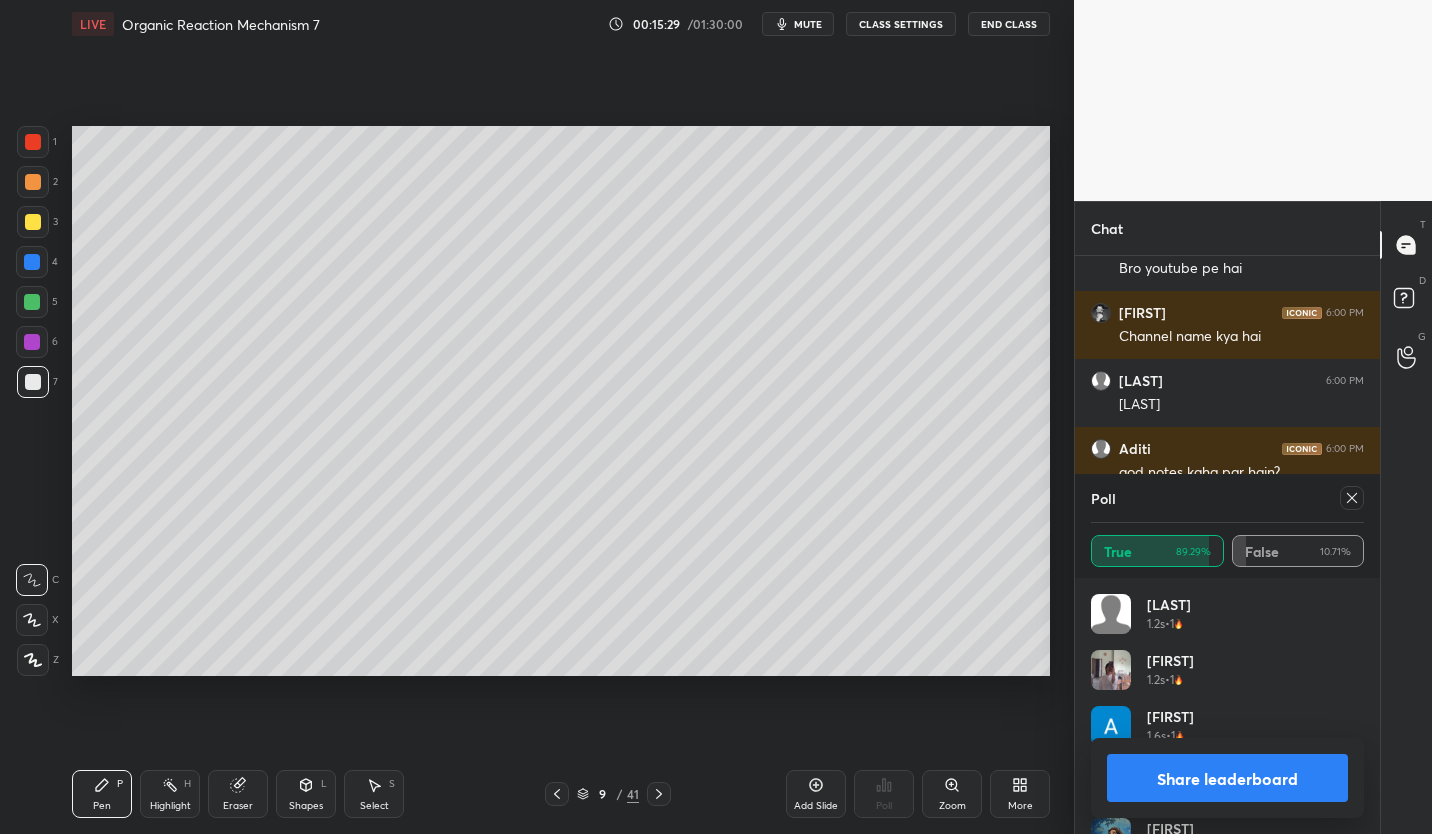 click at bounding box center (33, 222) 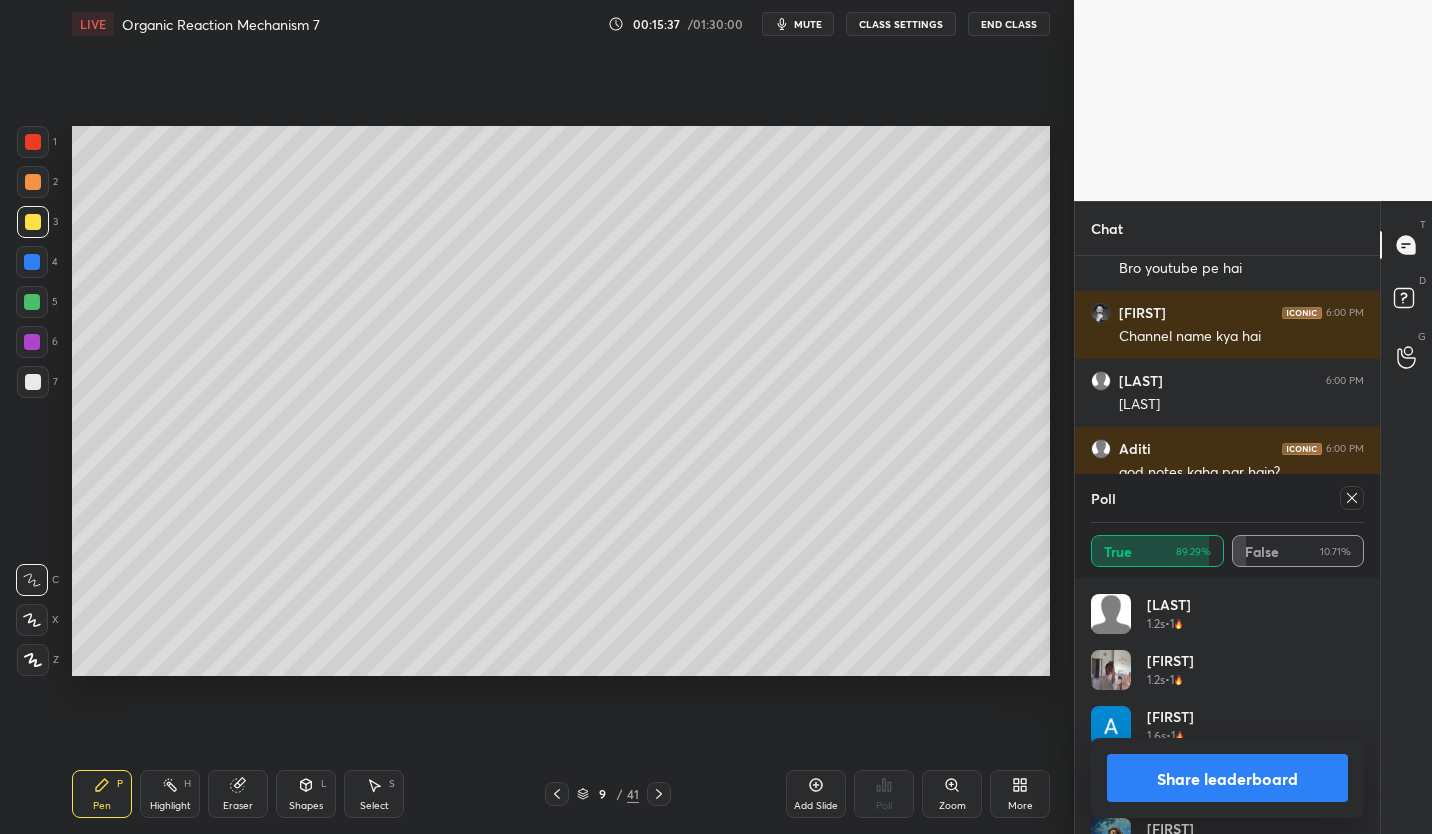 click on "Zoom" at bounding box center [952, 794] 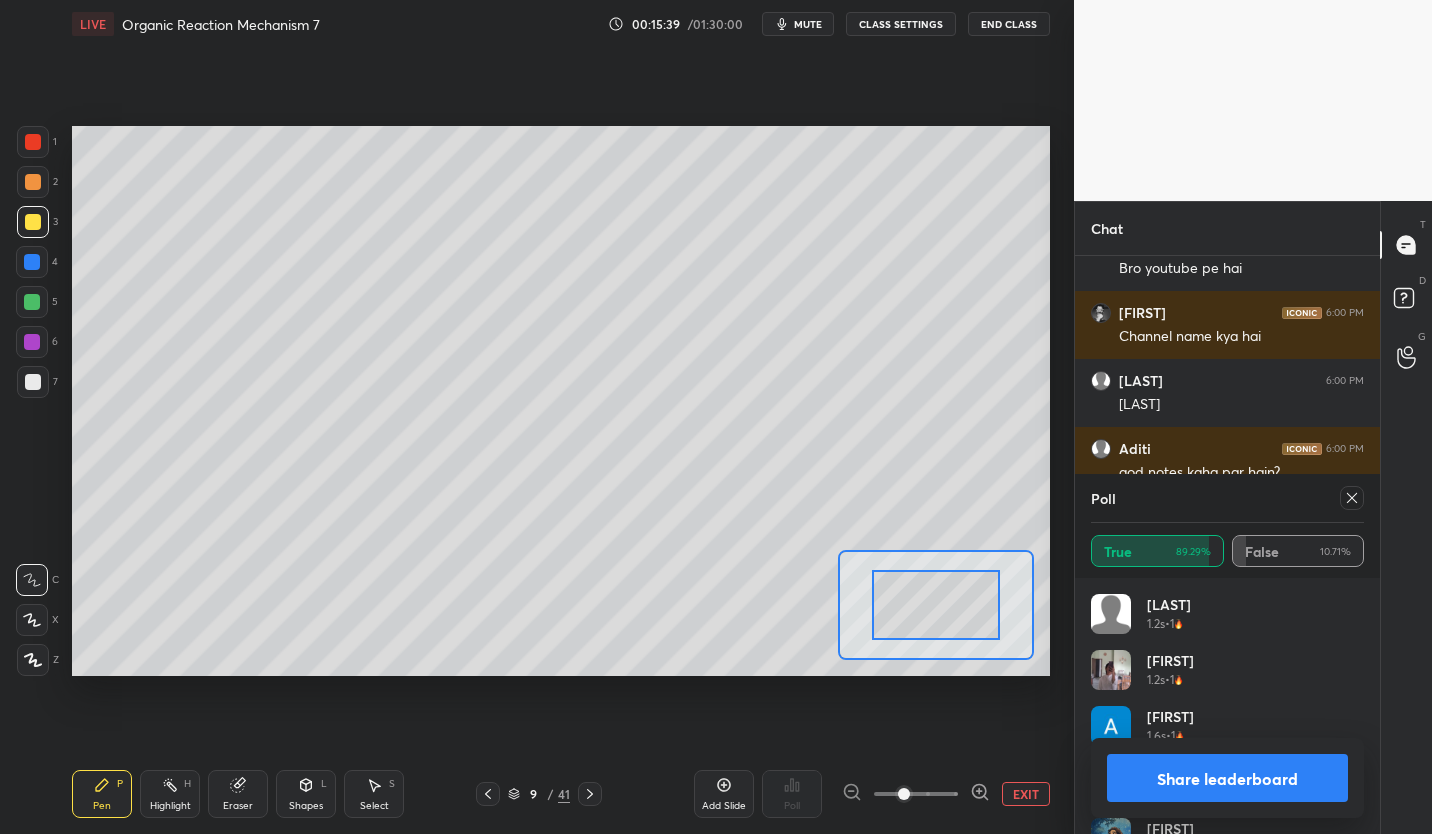 click on "EXIT" at bounding box center [1026, 794] 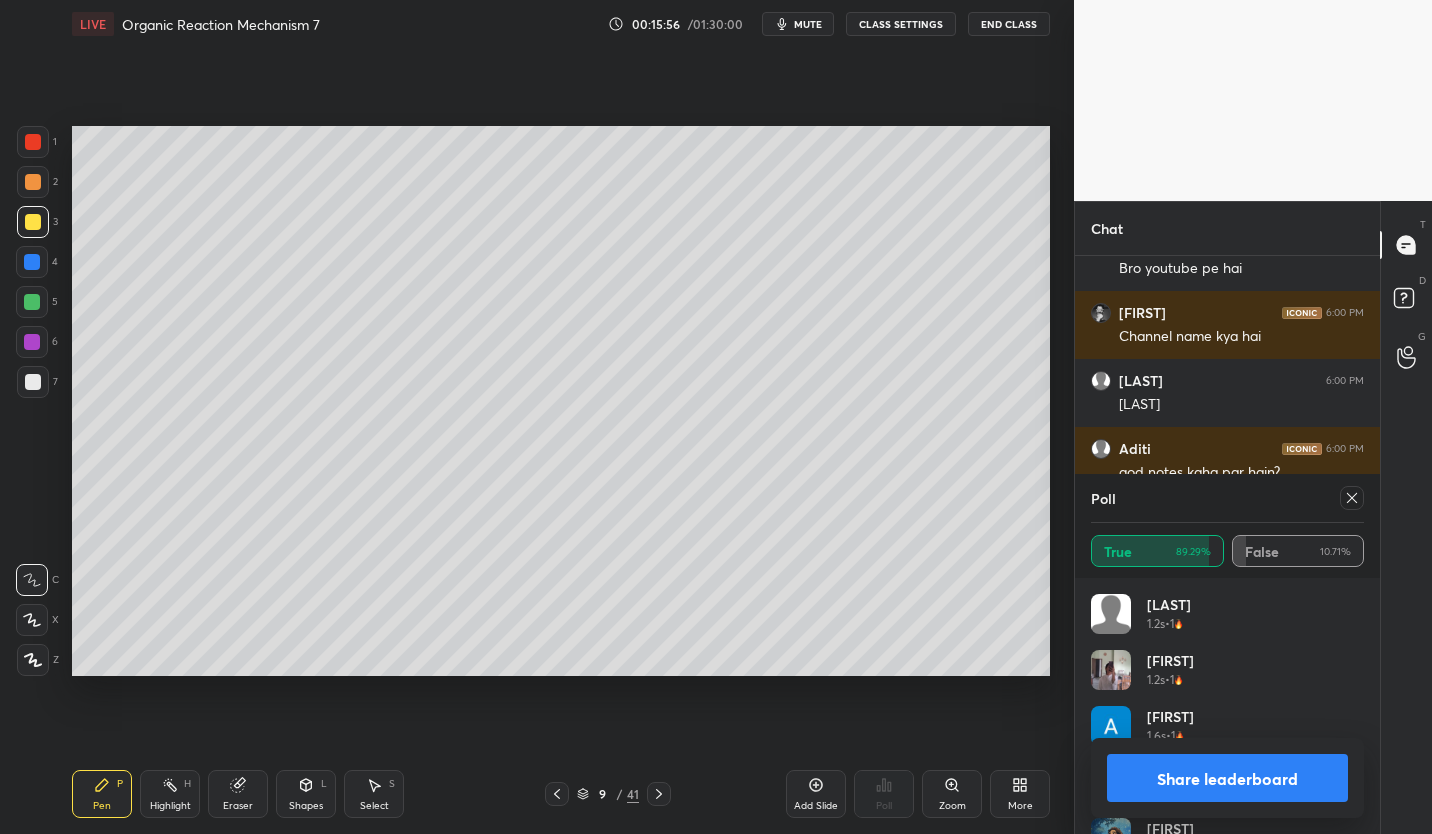 click on "Eraser" at bounding box center (238, 794) 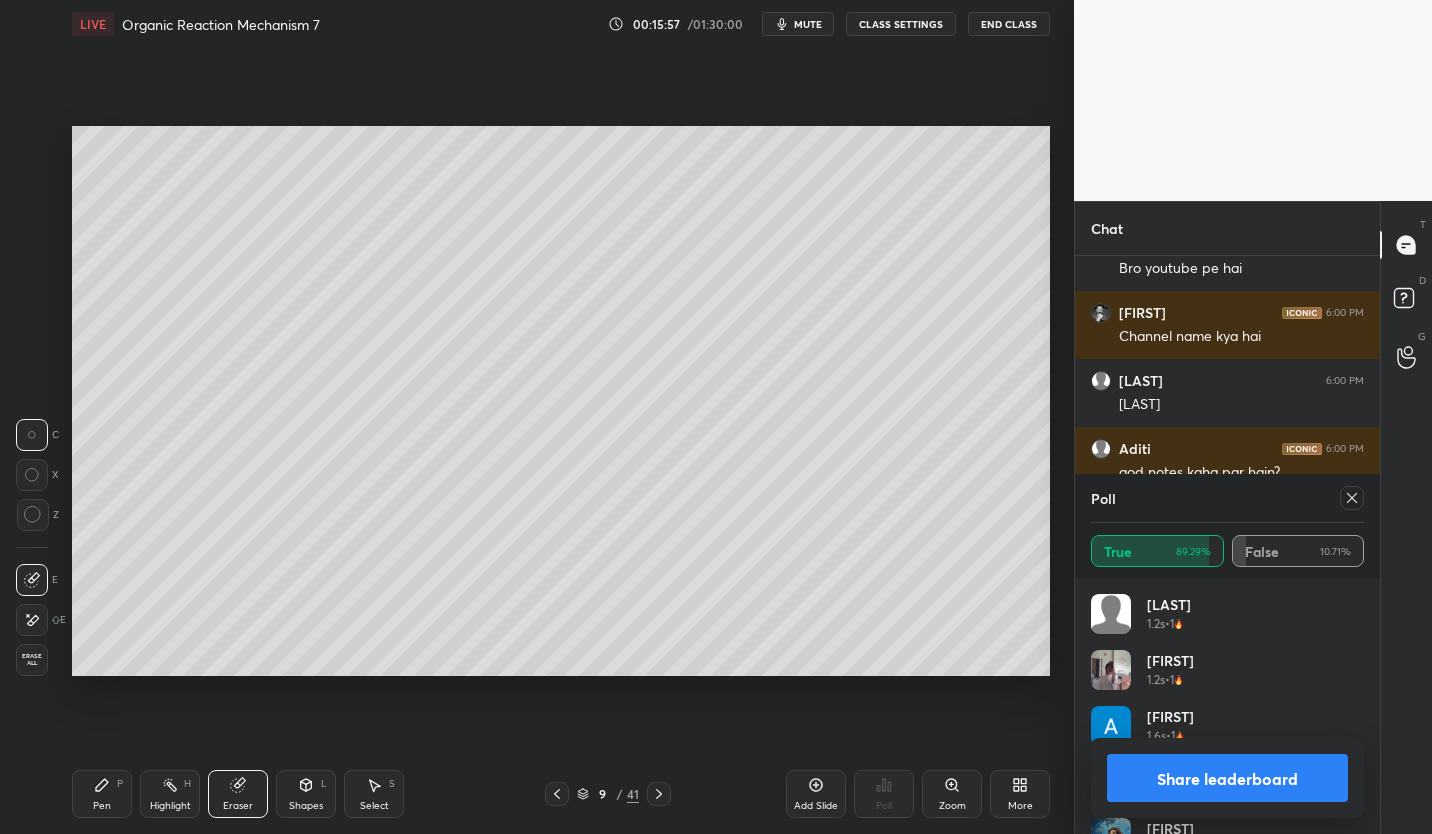 click on "Pen P" at bounding box center [102, 794] 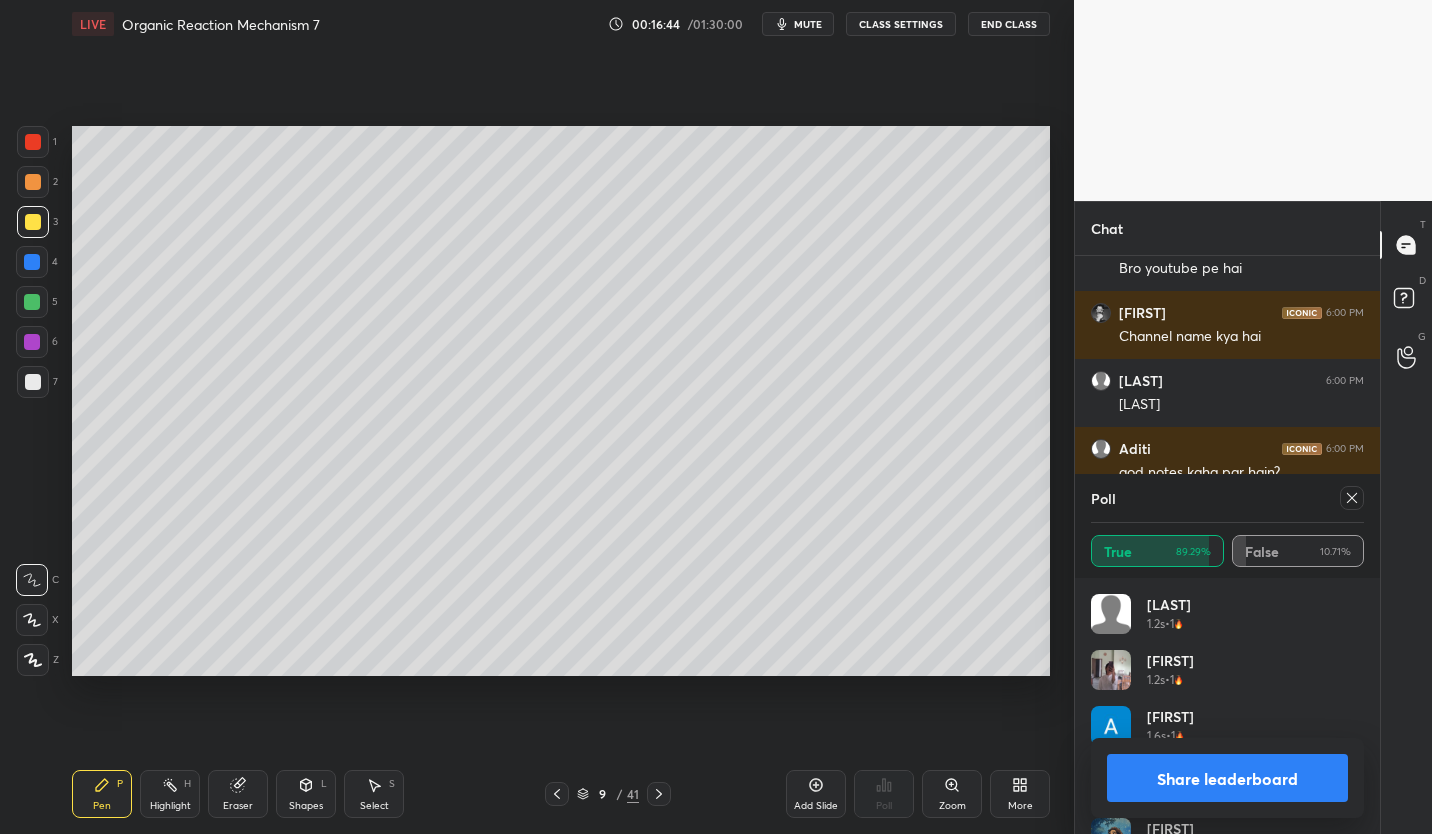 click 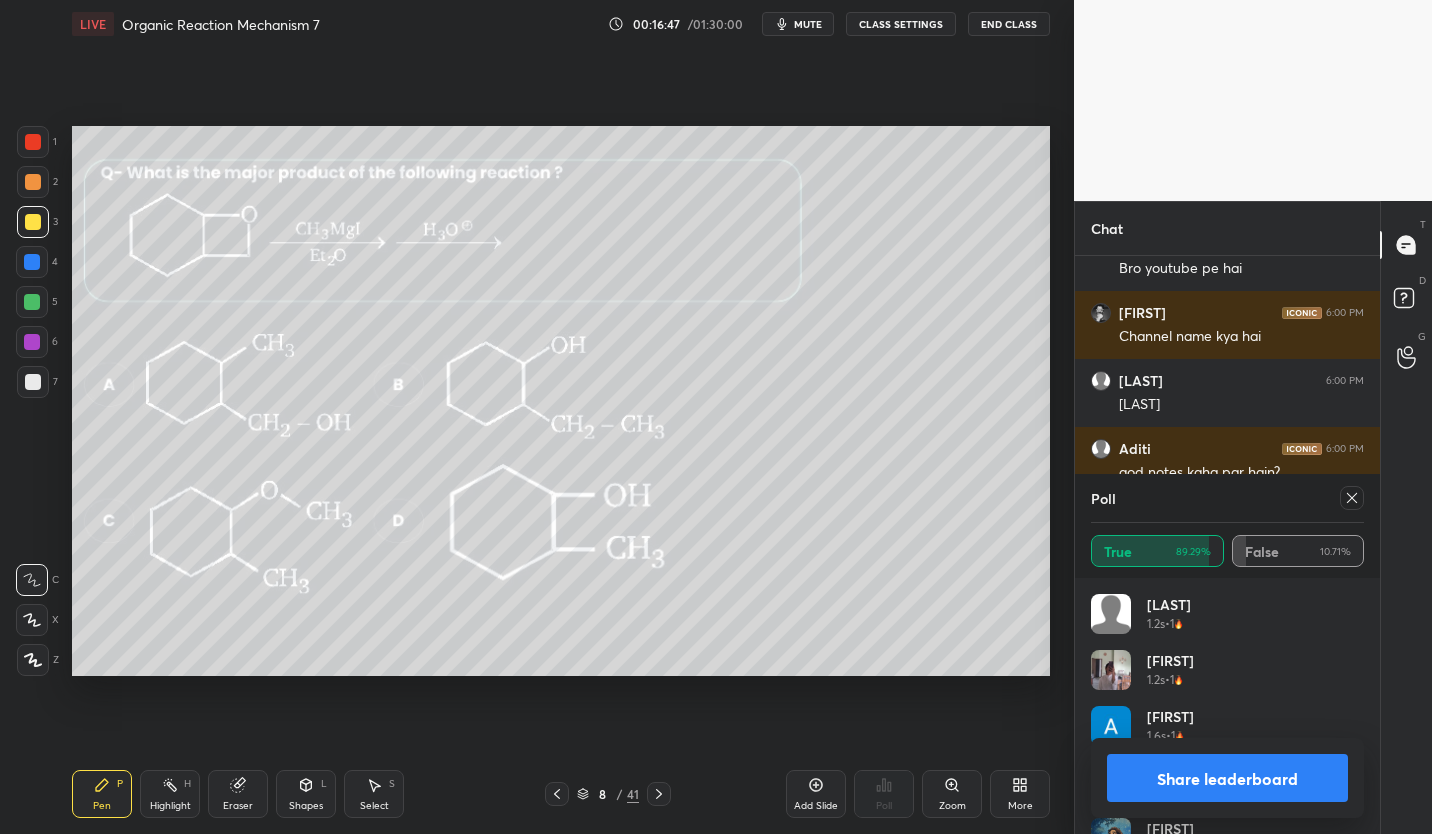 click at bounding box center [33, 222] 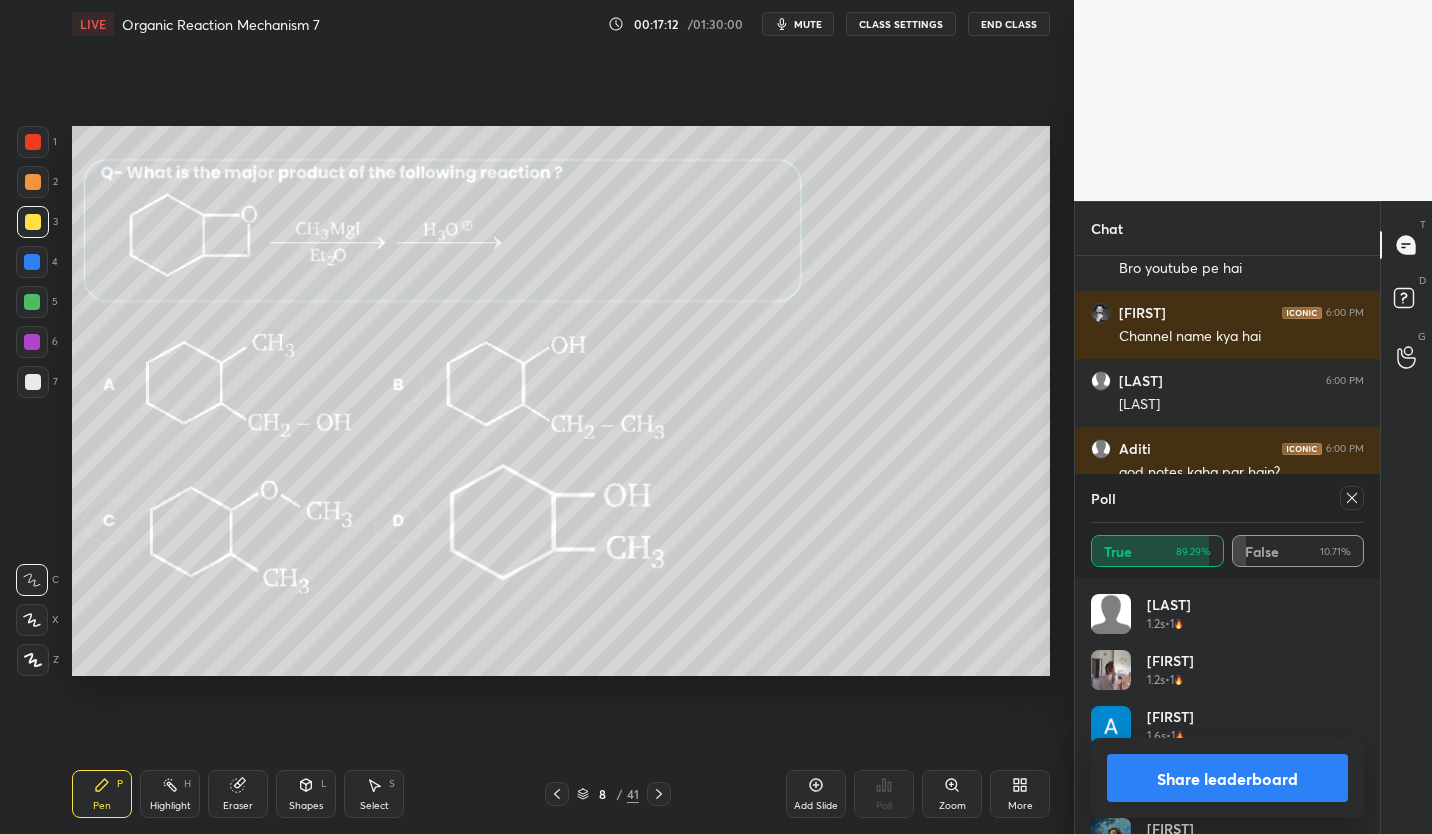 click 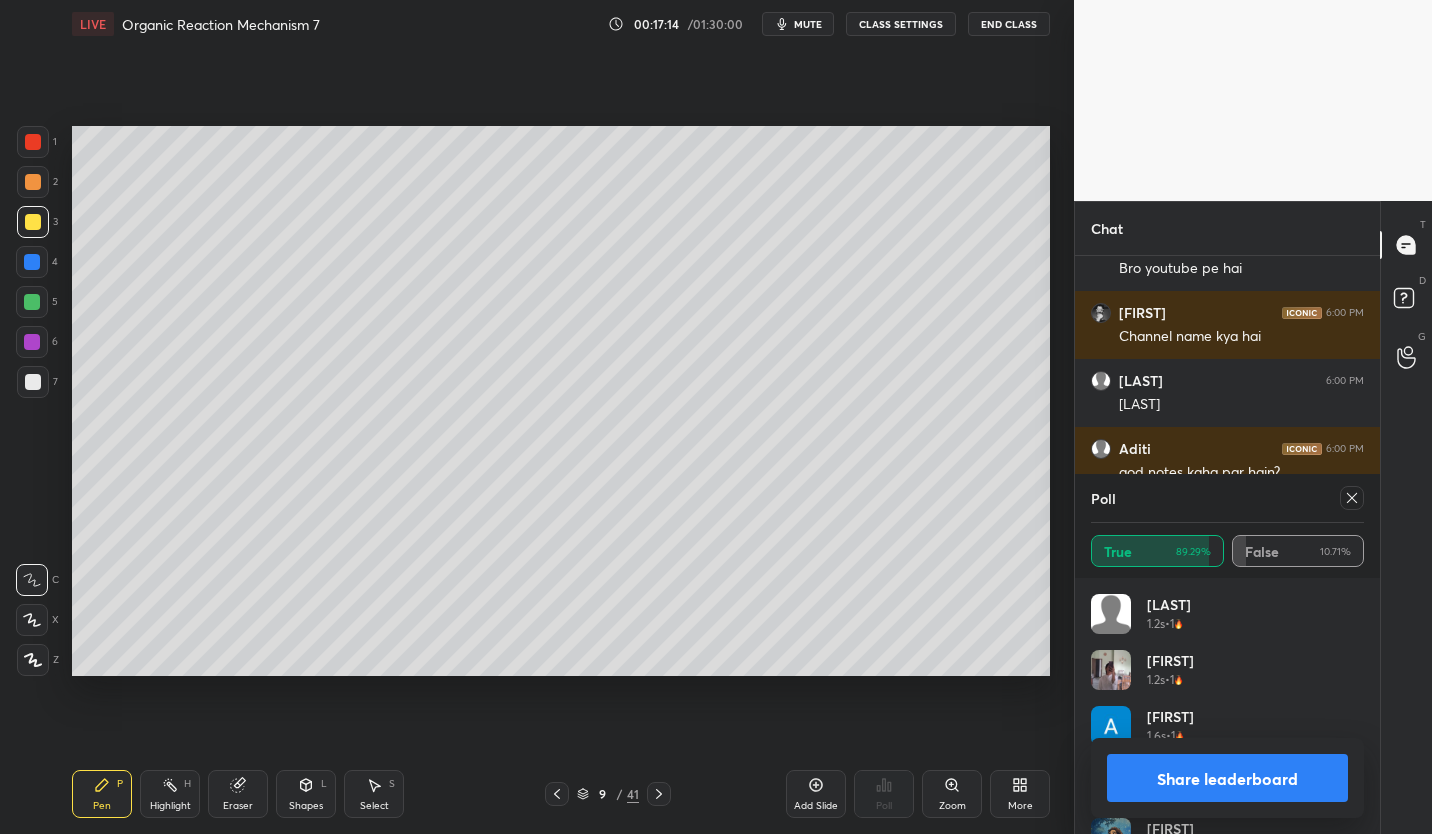 click 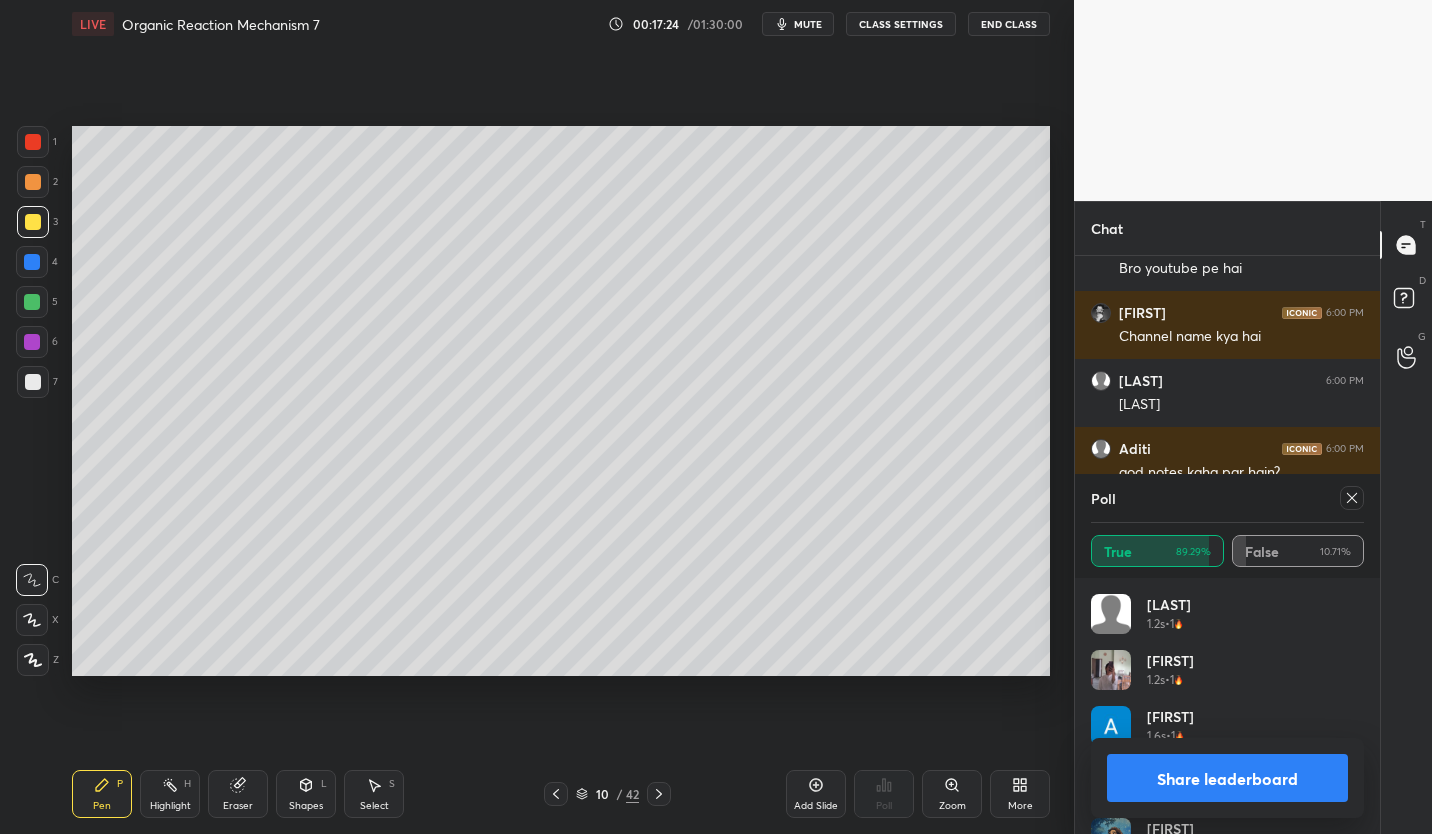 click at bounding box center (33, 382) 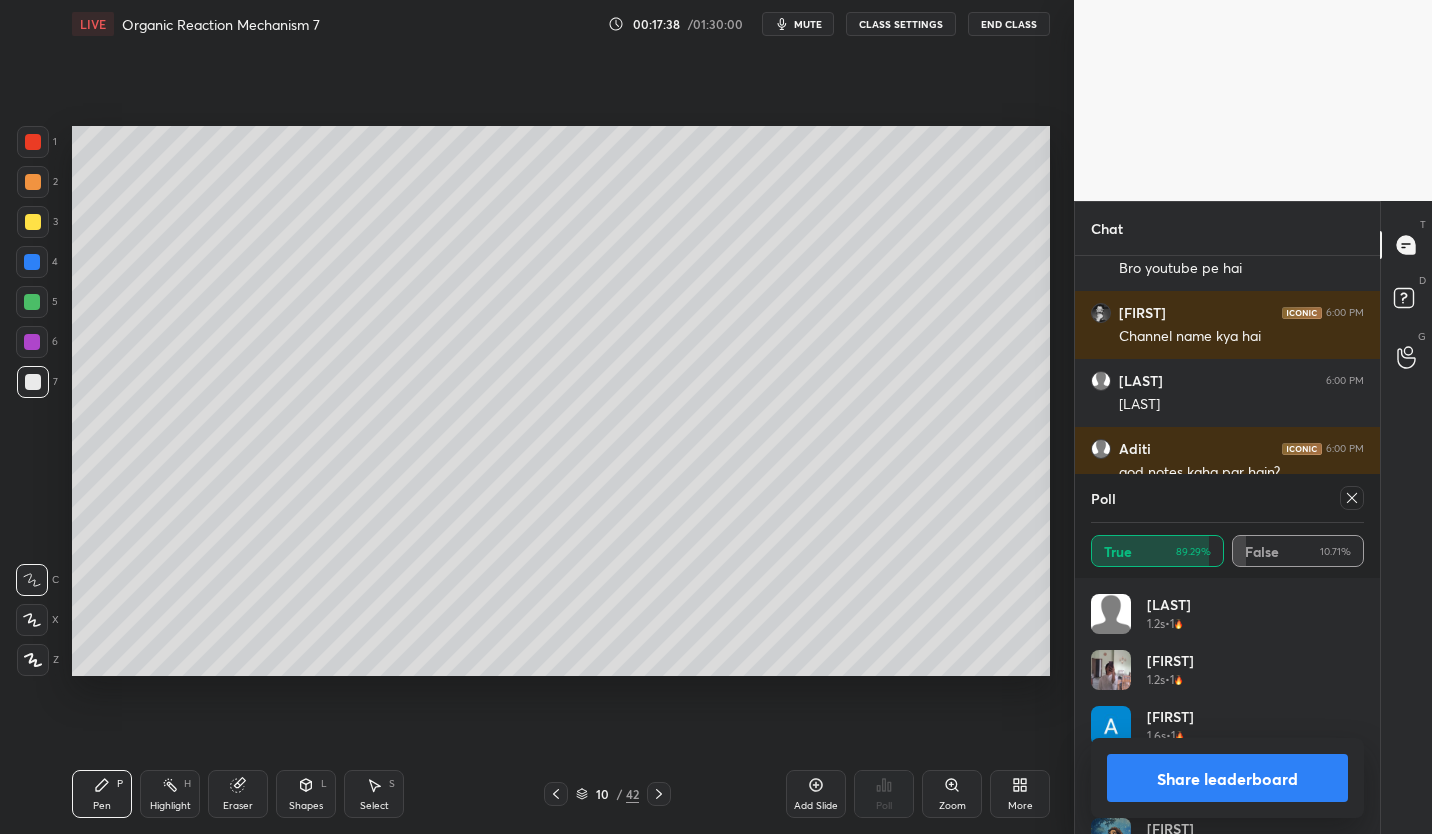 click at bounding box center (32, 302) 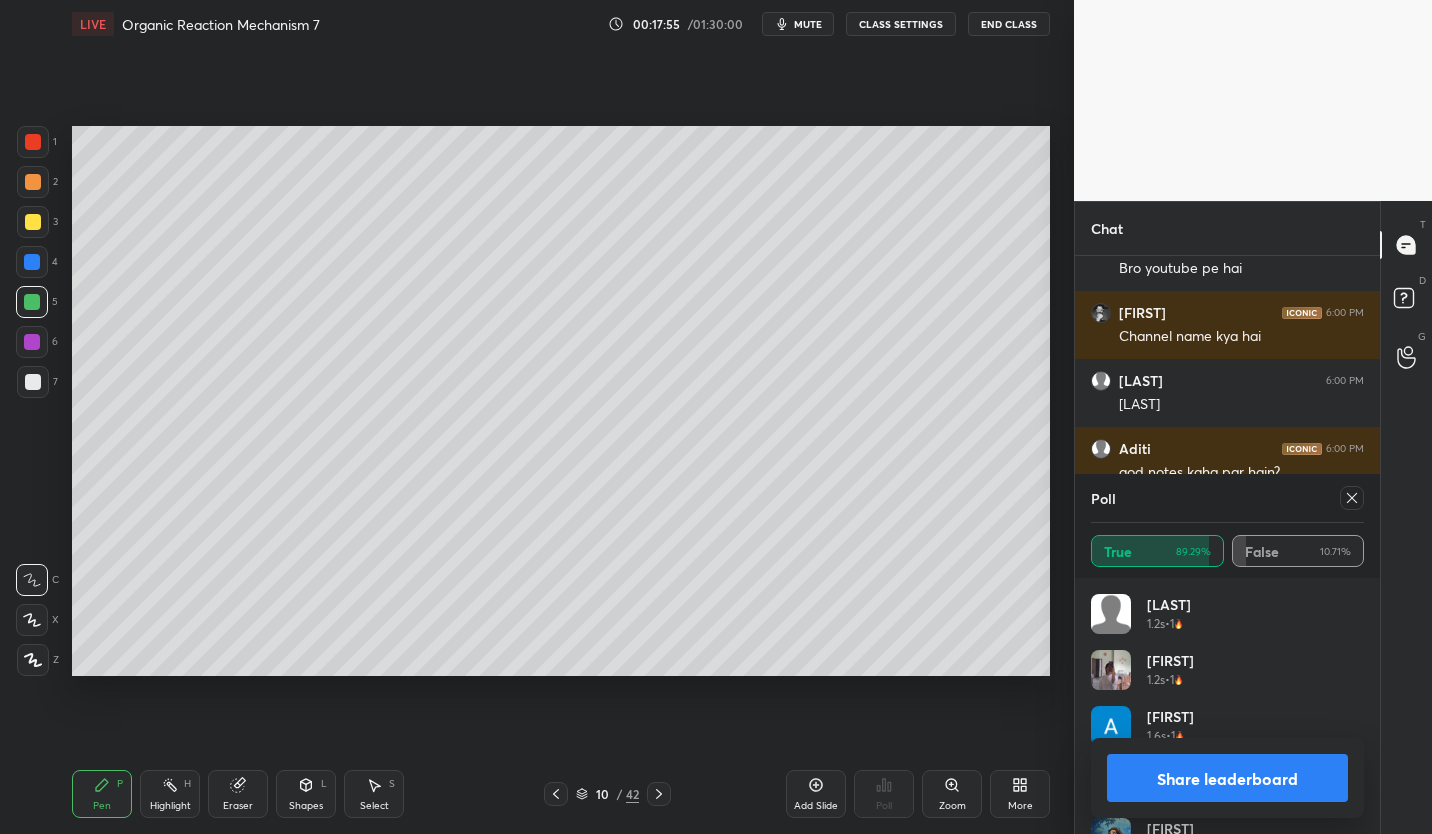 click at bounding box center (33, 382) 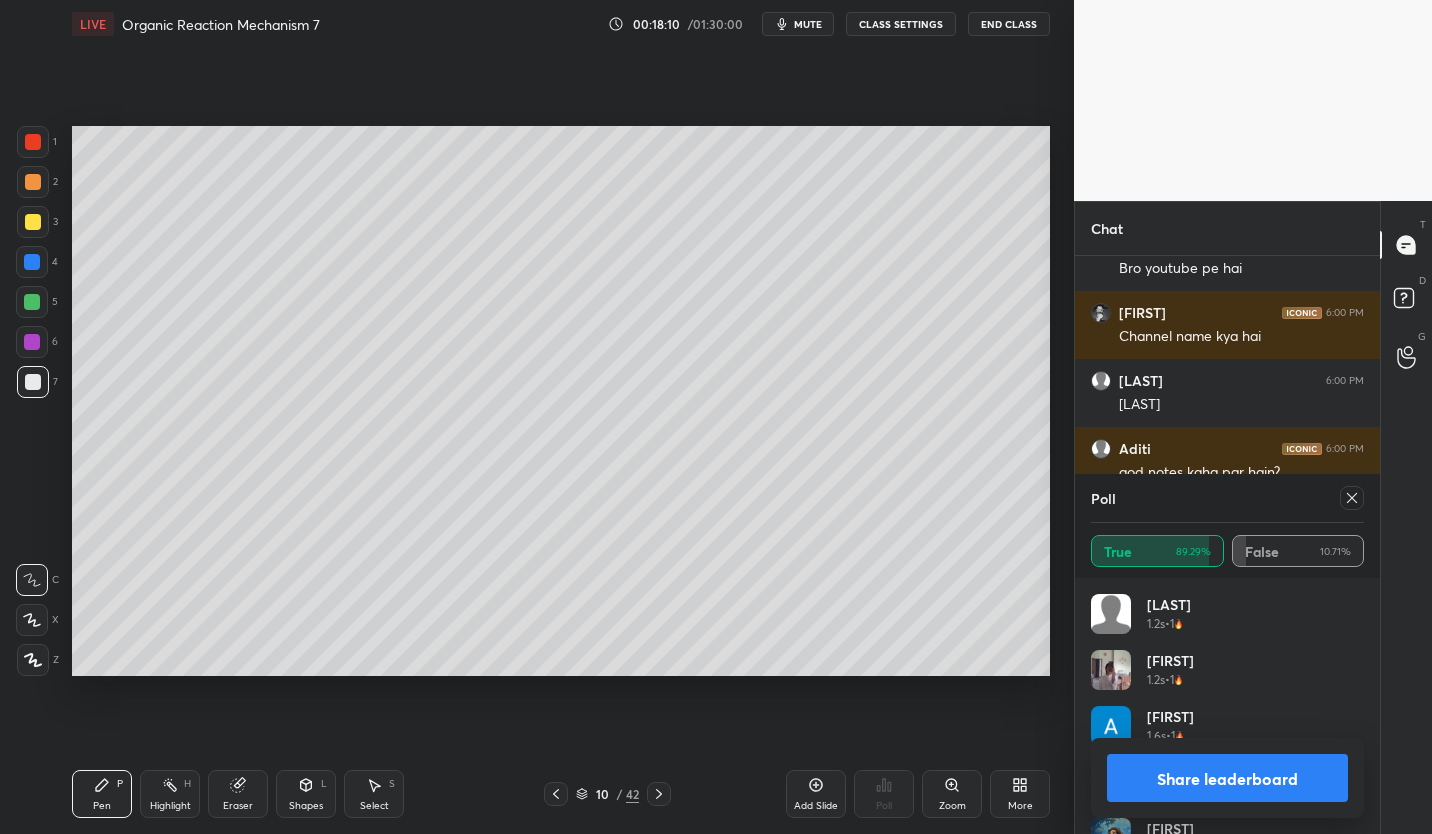 click on "Eraser" at bounding box center (238, 794) 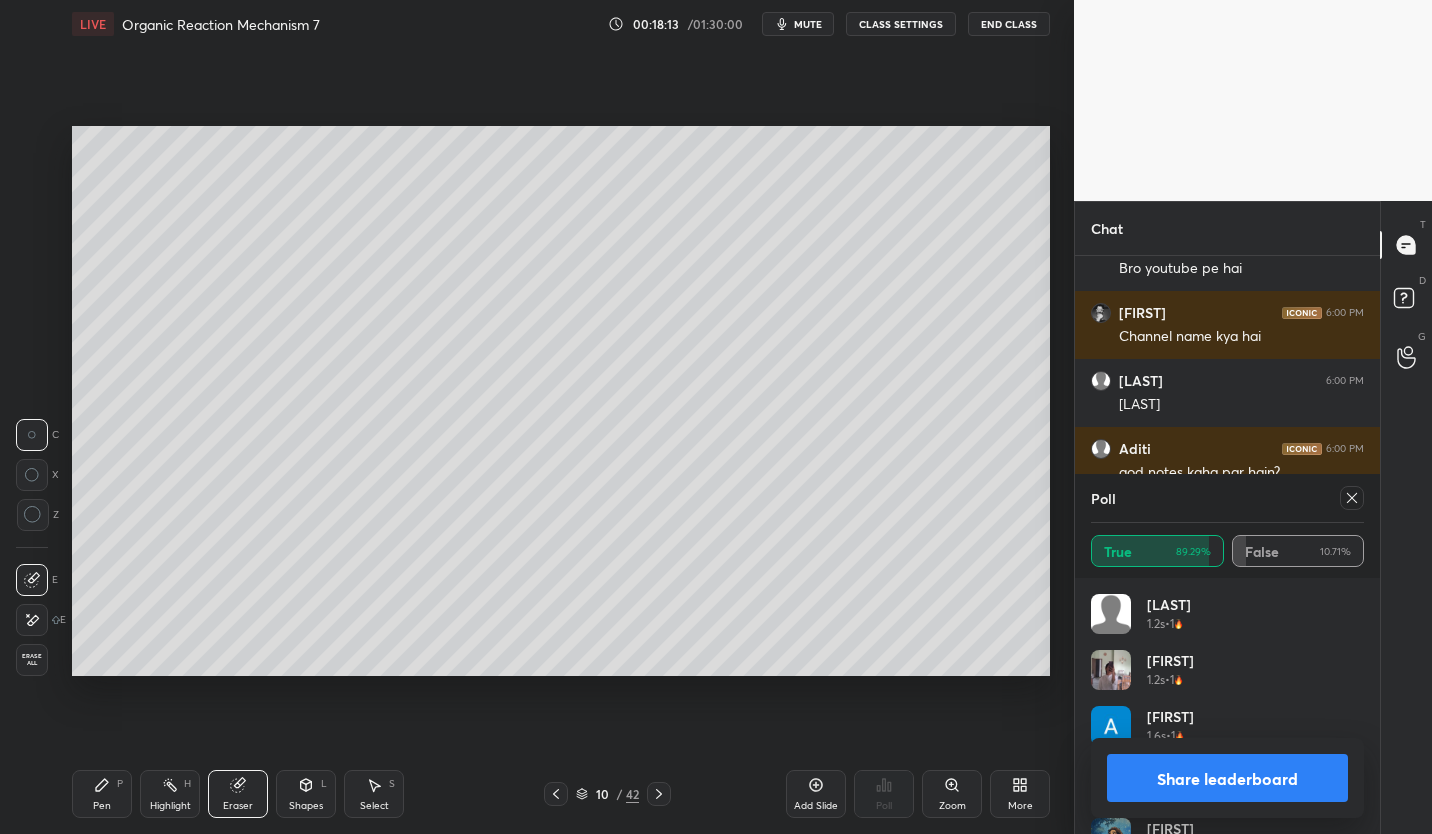 click on "Eraser" at bounding box center (238, 794) 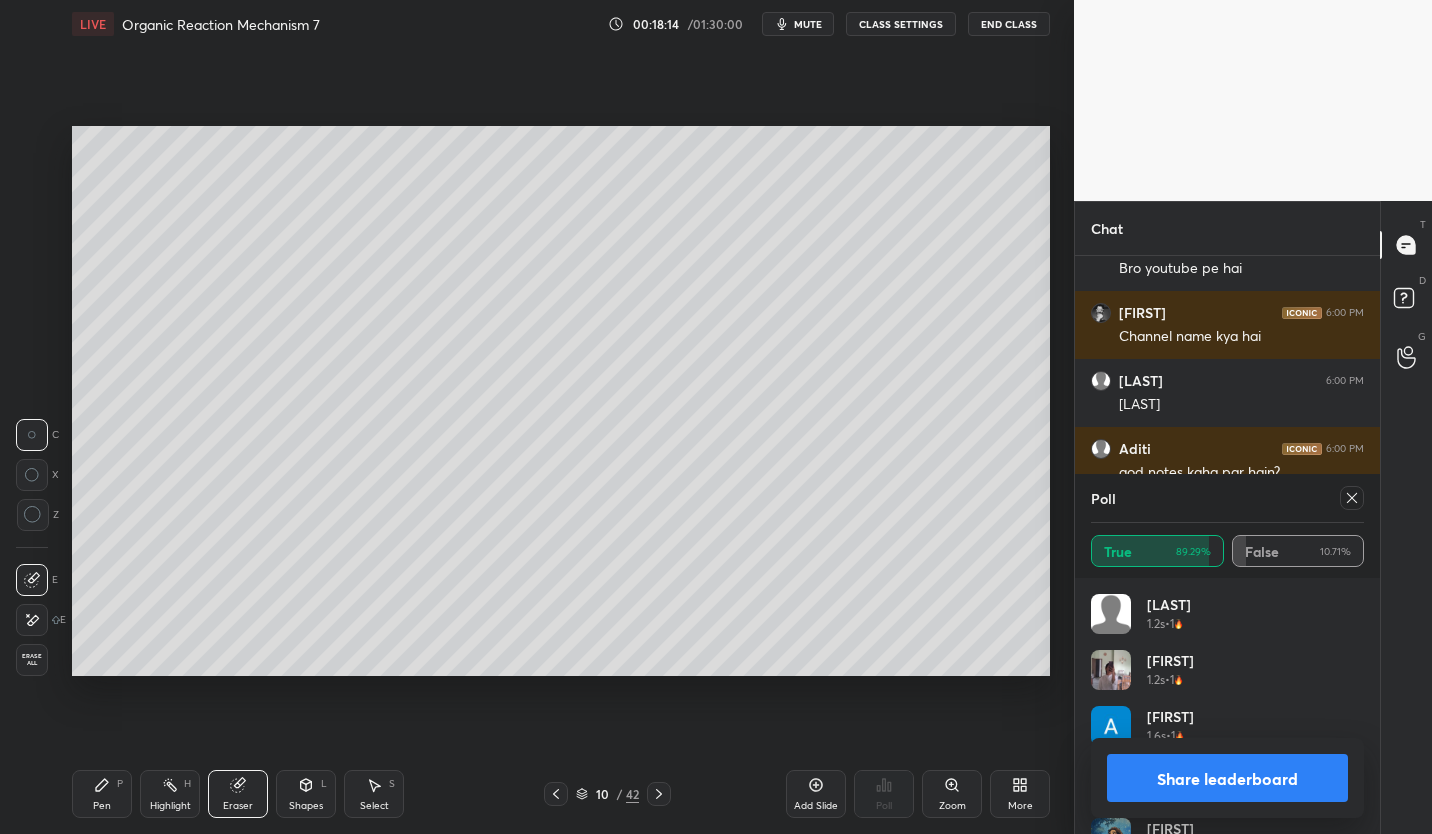 click on "Shapes" at bounding box center [306, 806] 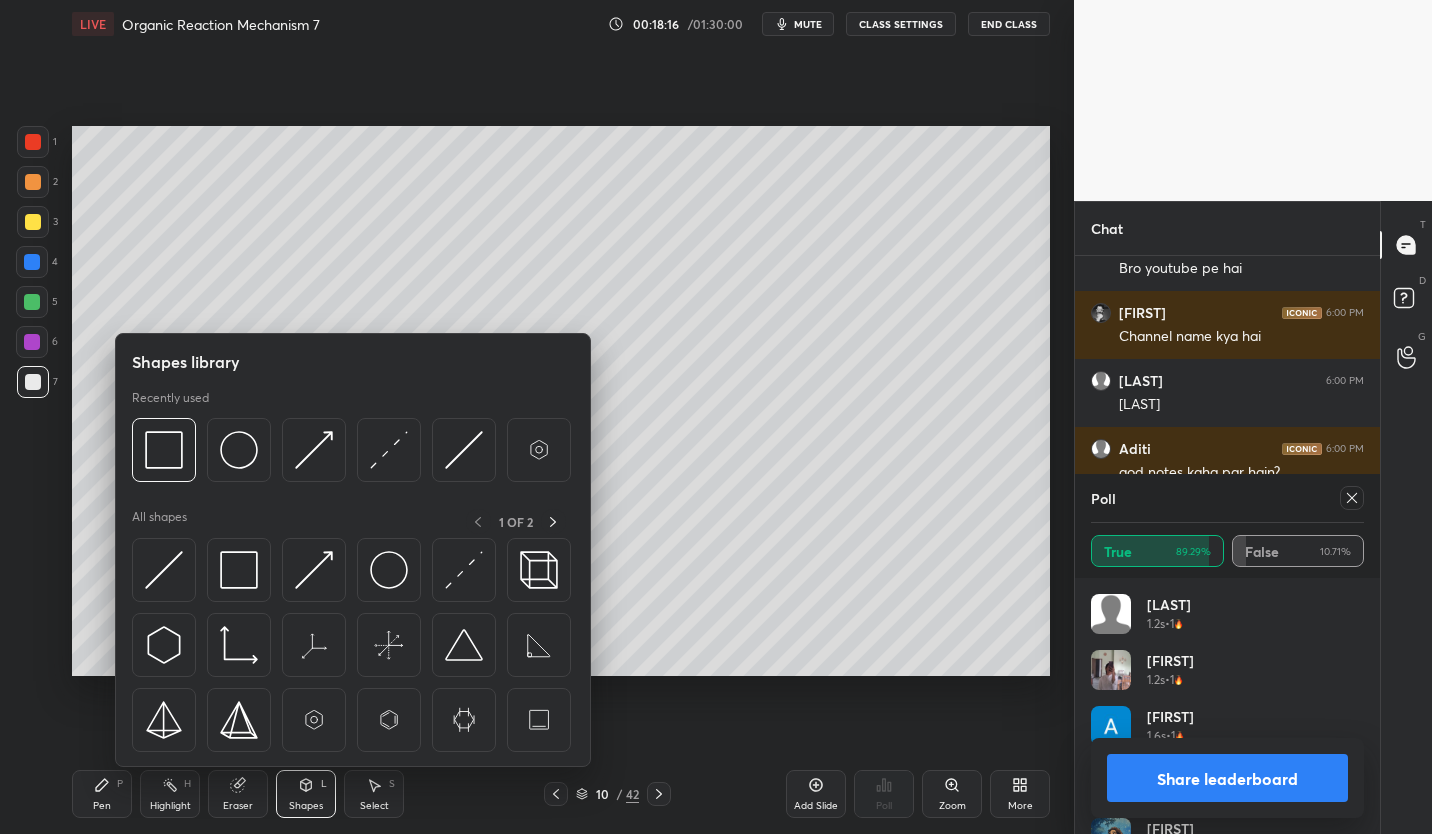 click at bounding box center [164, 570] 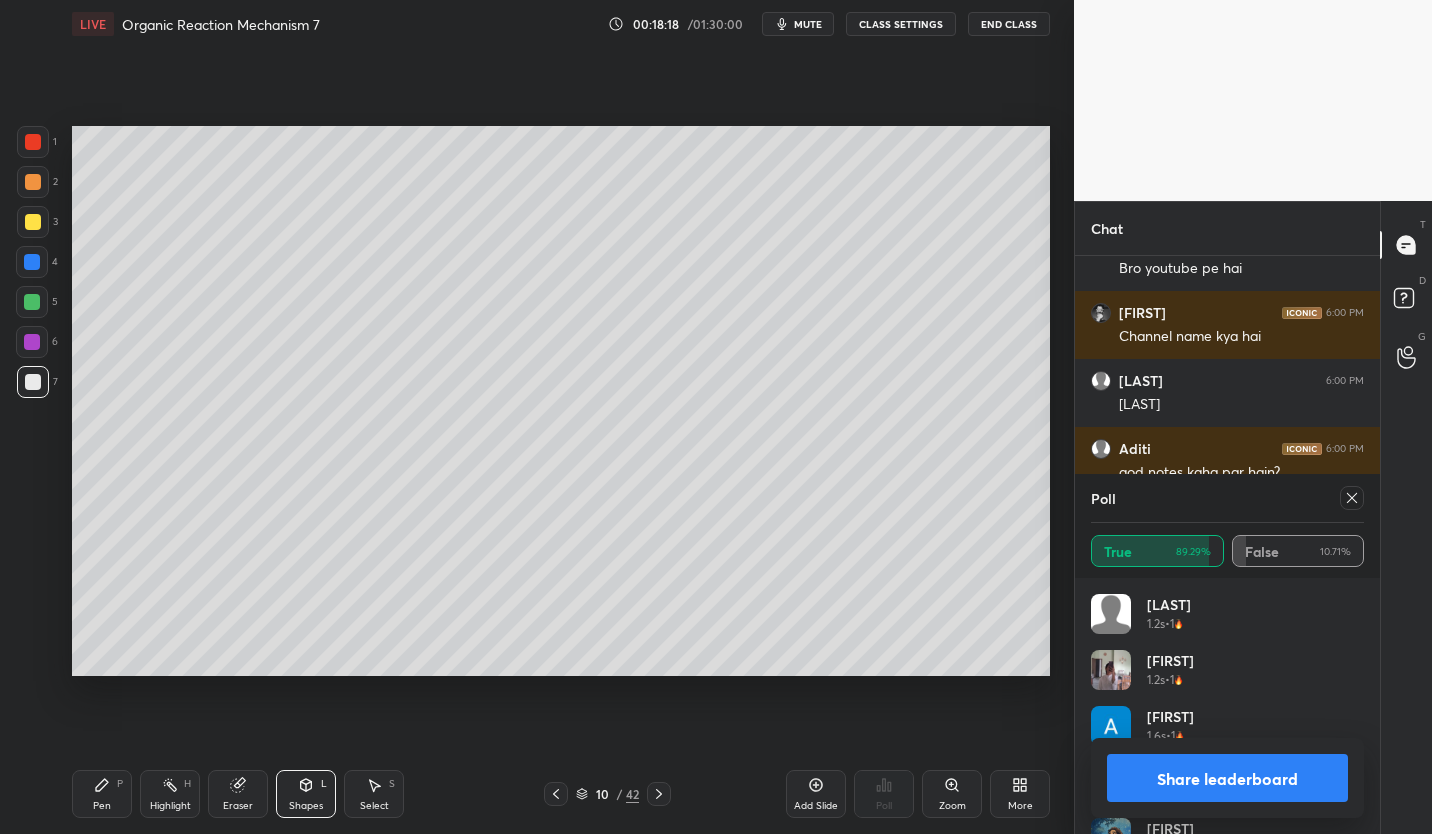 click 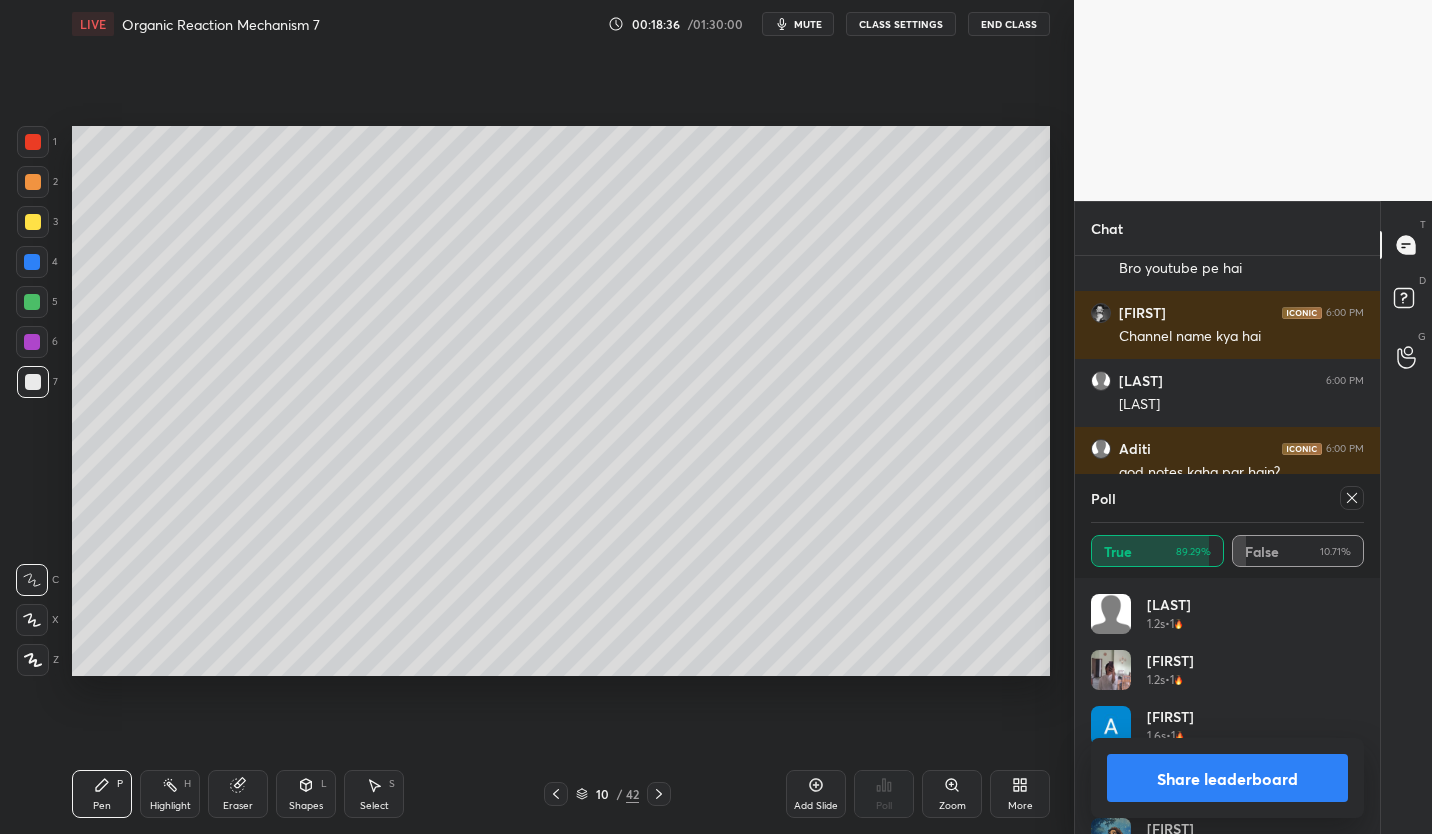 click on "Eraser" at bounding box center [238, 794] 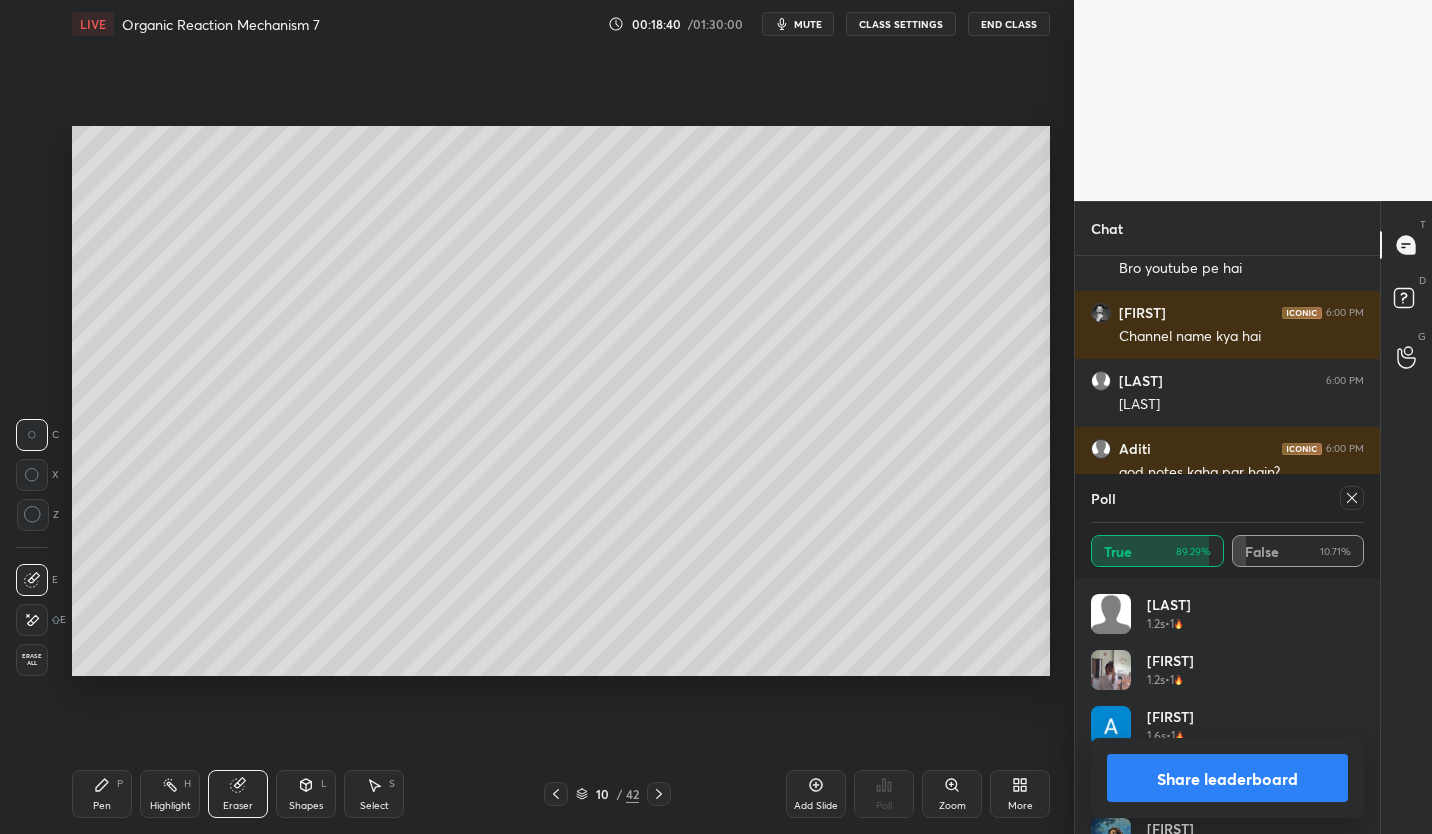 click 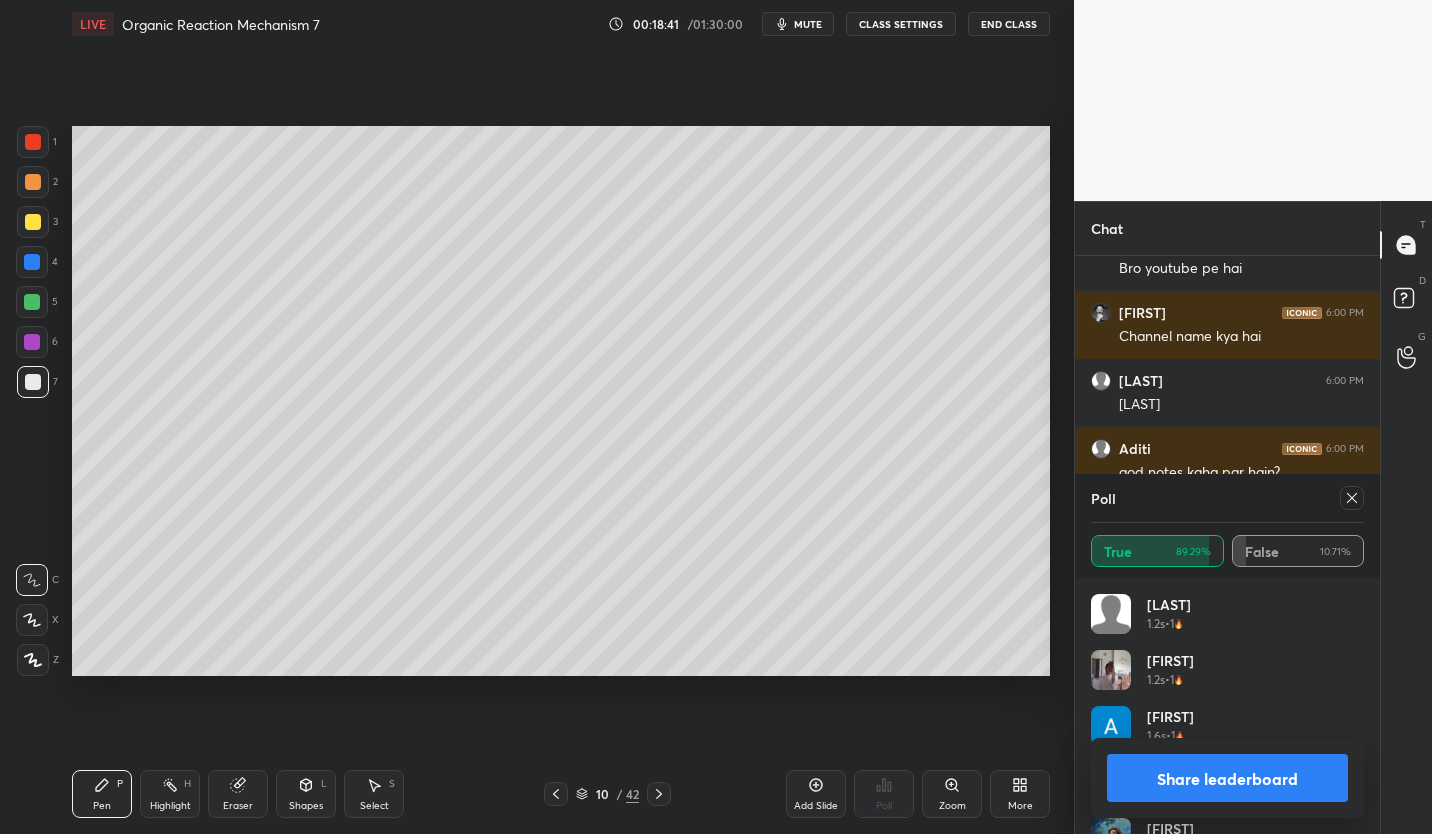 click at bounding box center [32, 302] 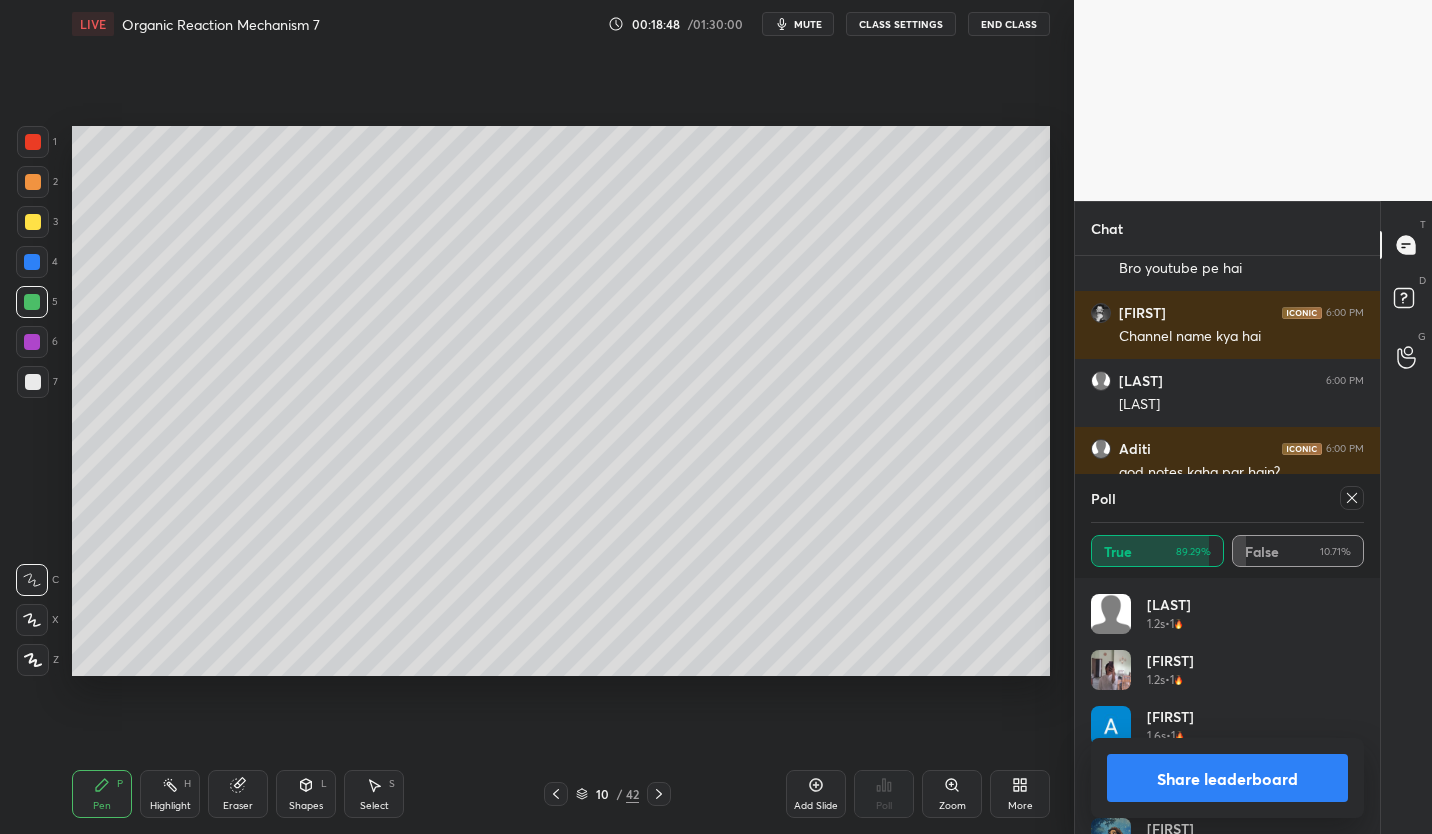 click on "Eraser" at bounding box center (238, 794) 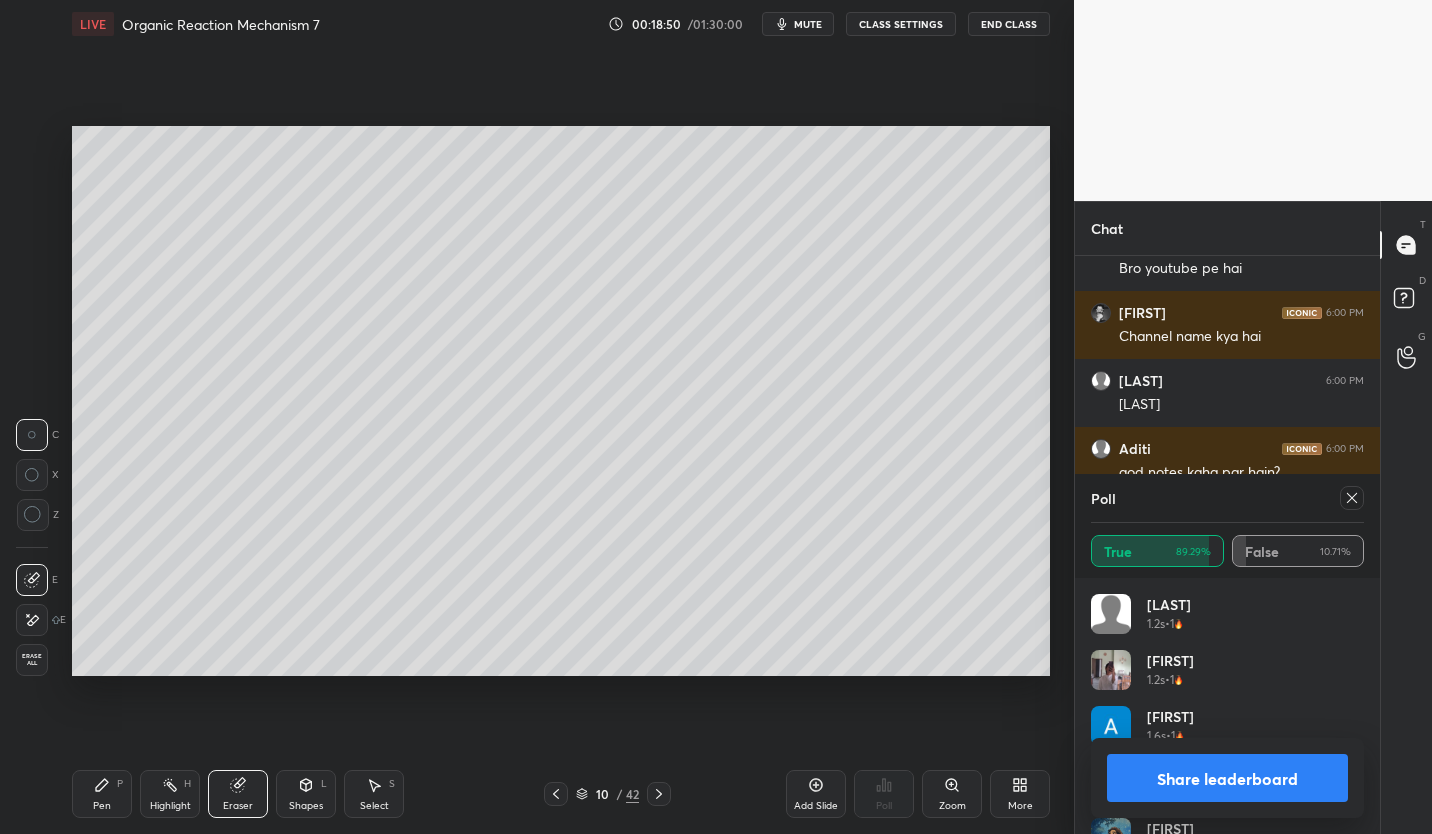 click 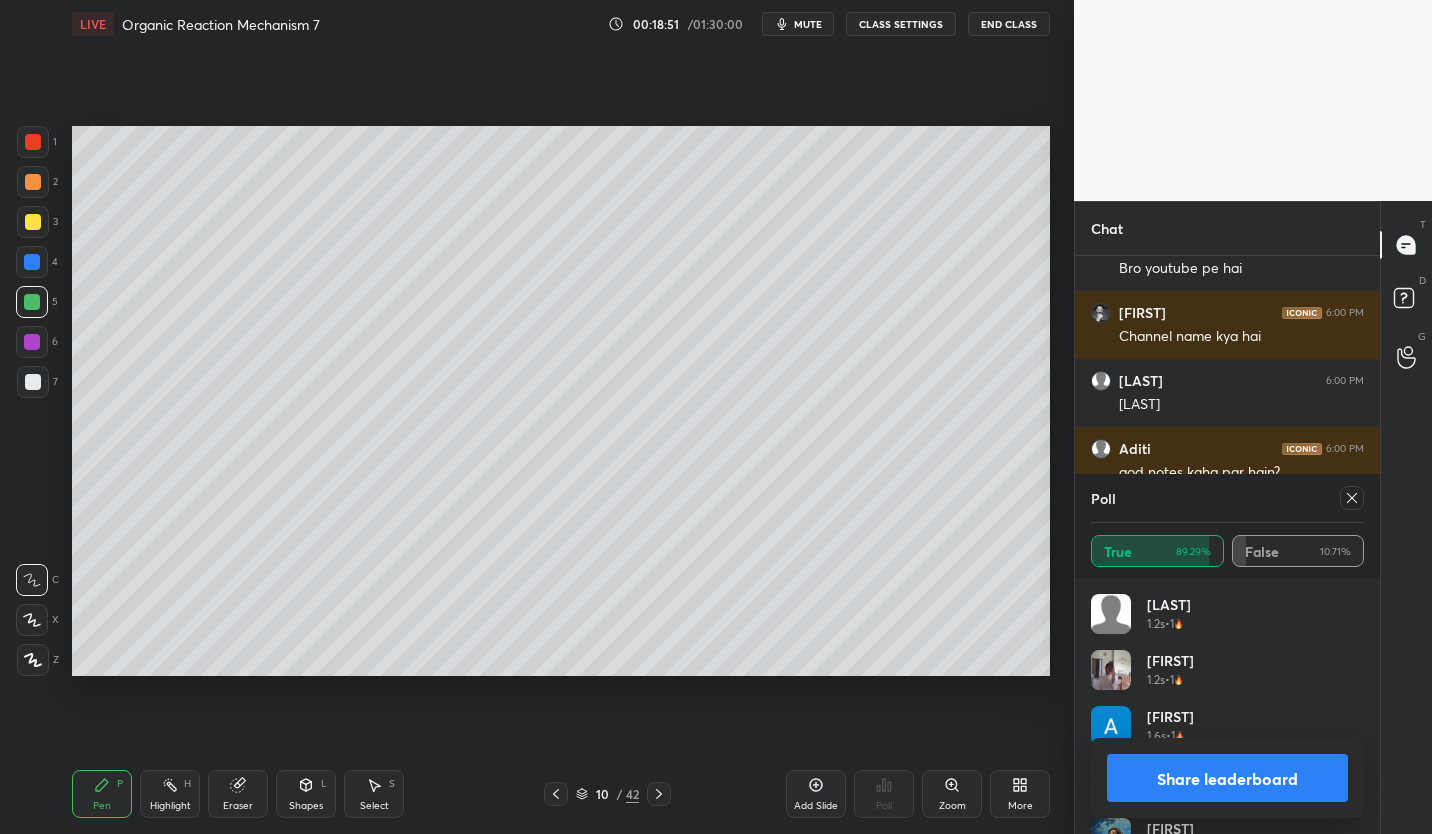click on "Eraser" at bounding box center (238, 806) 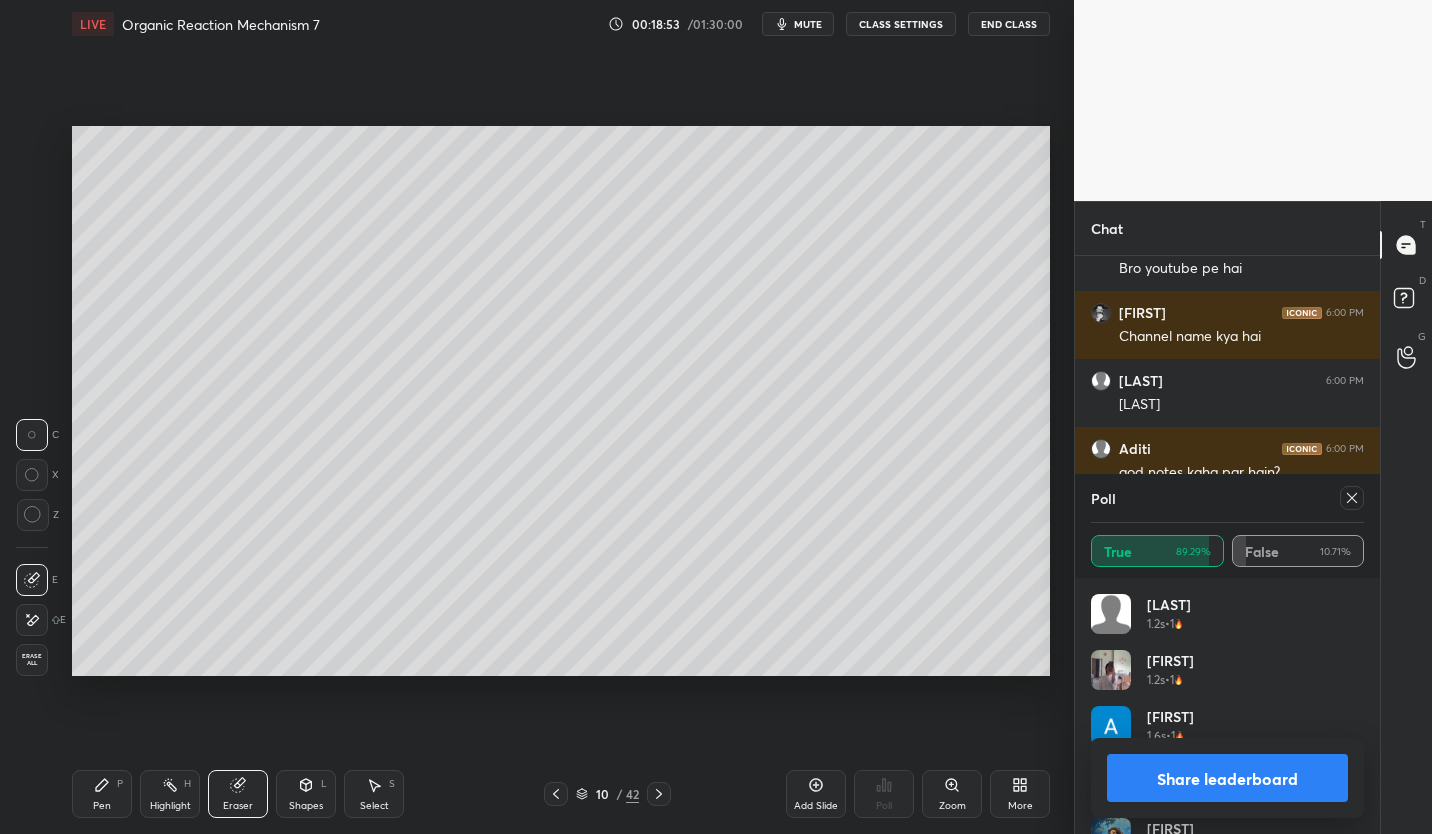 click 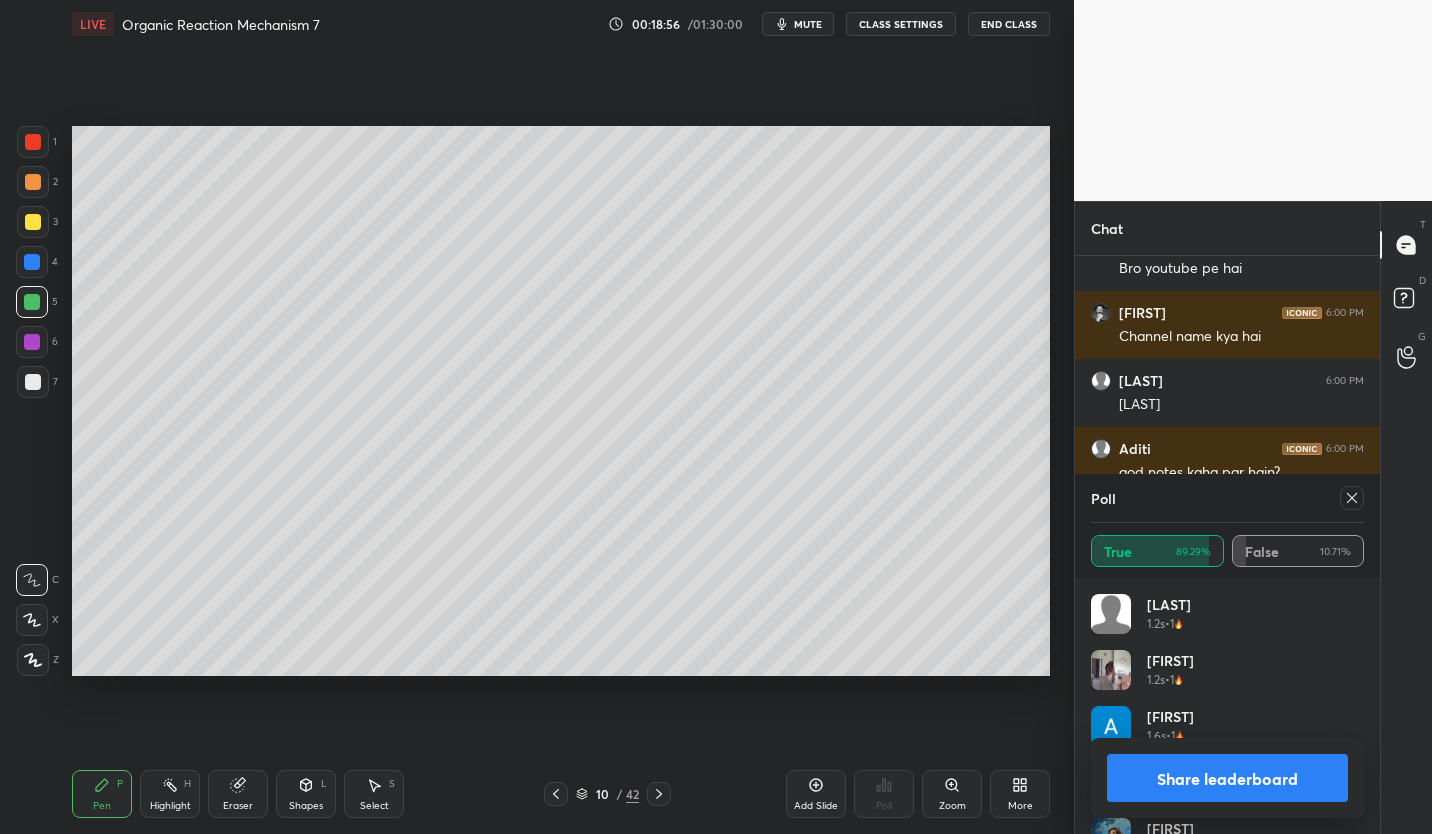 click 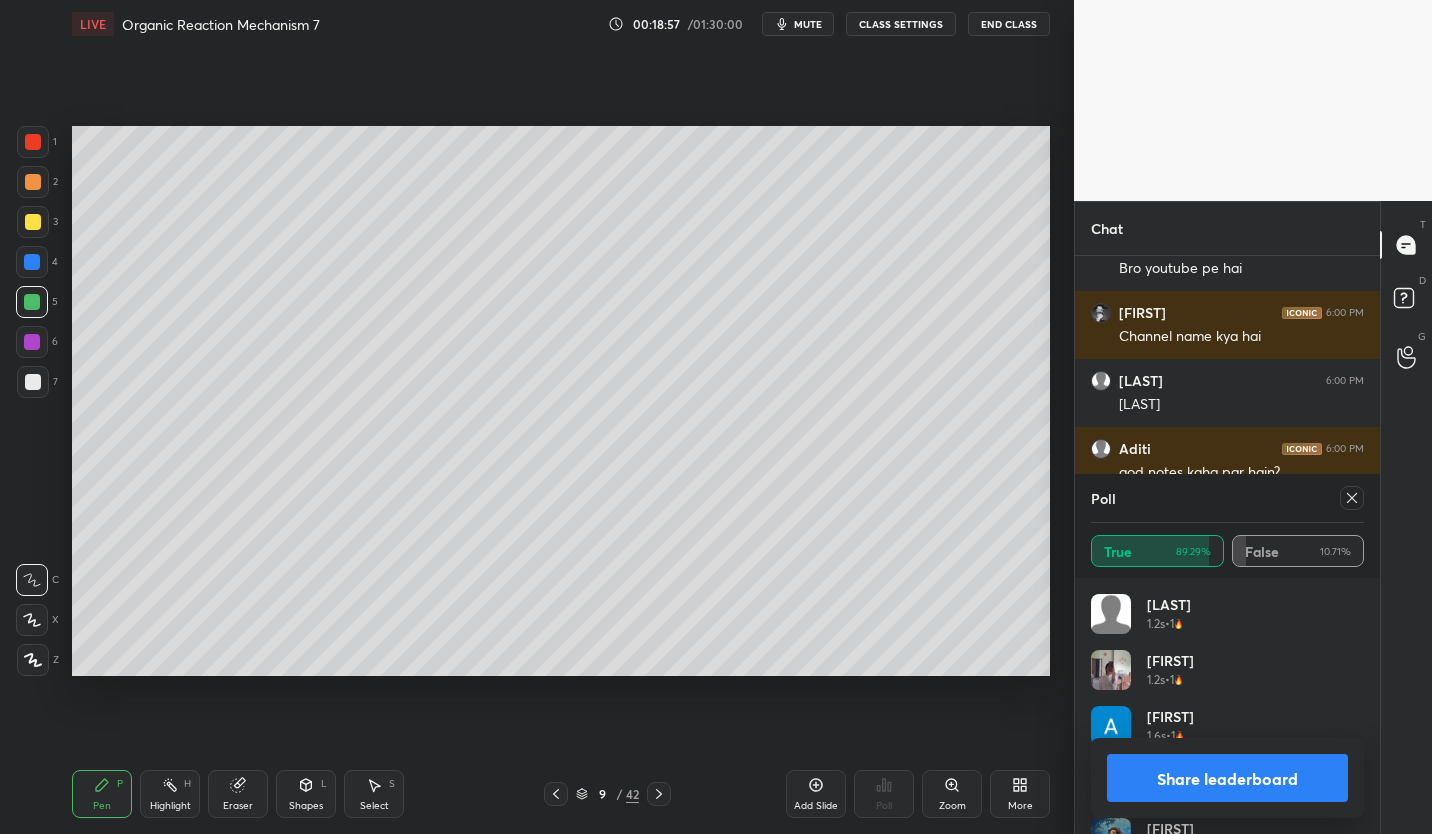 click 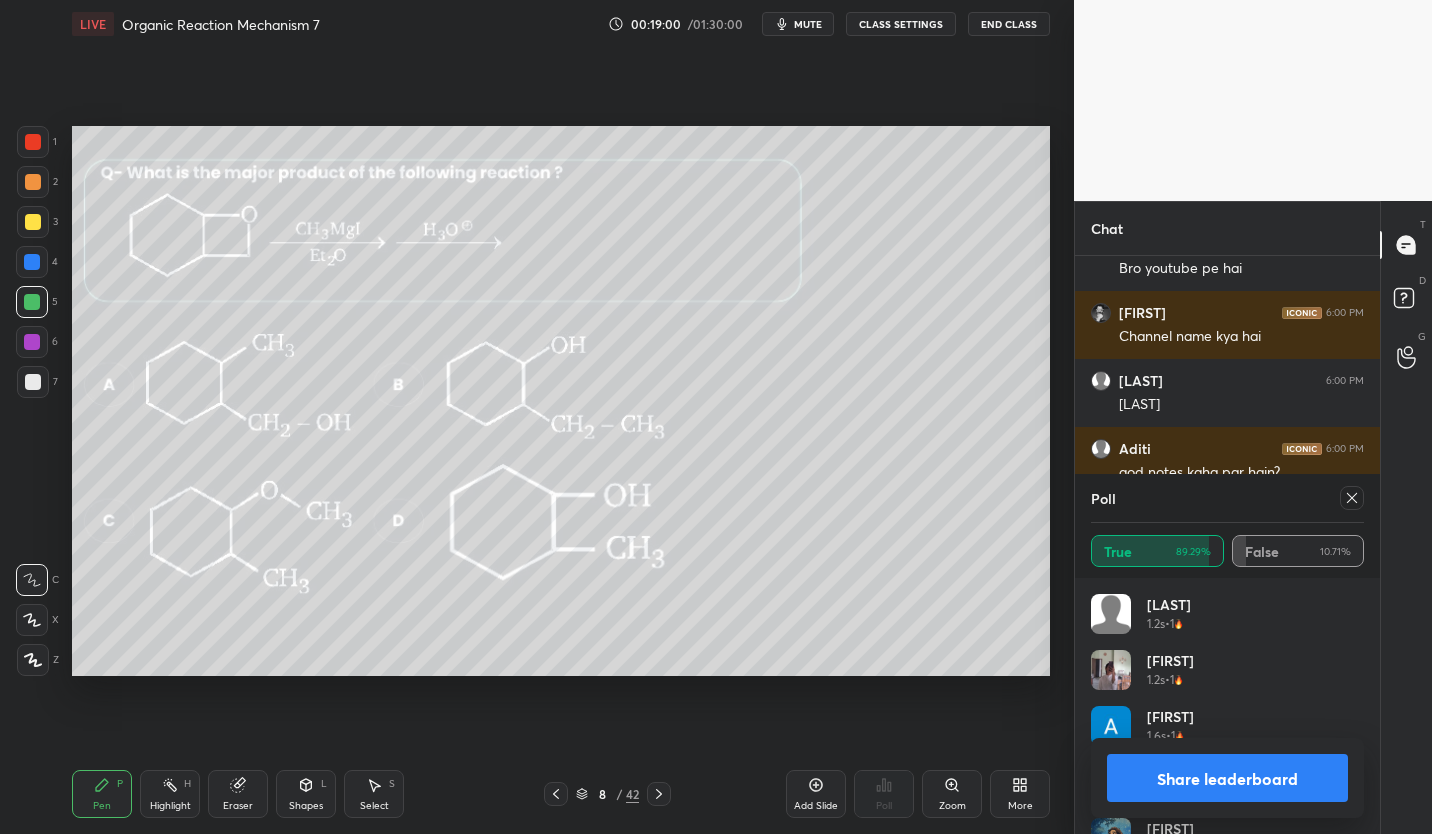 click 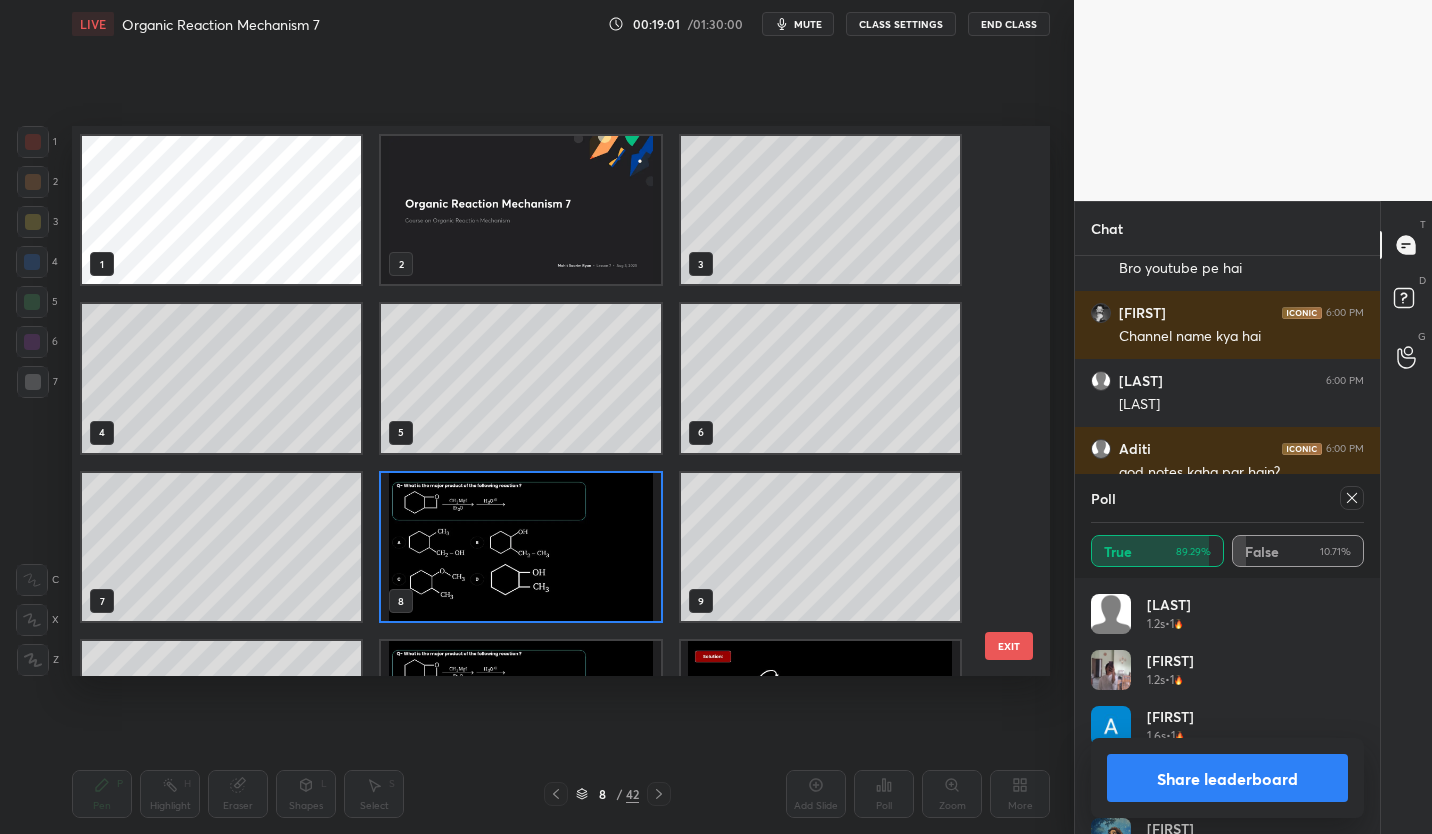 click 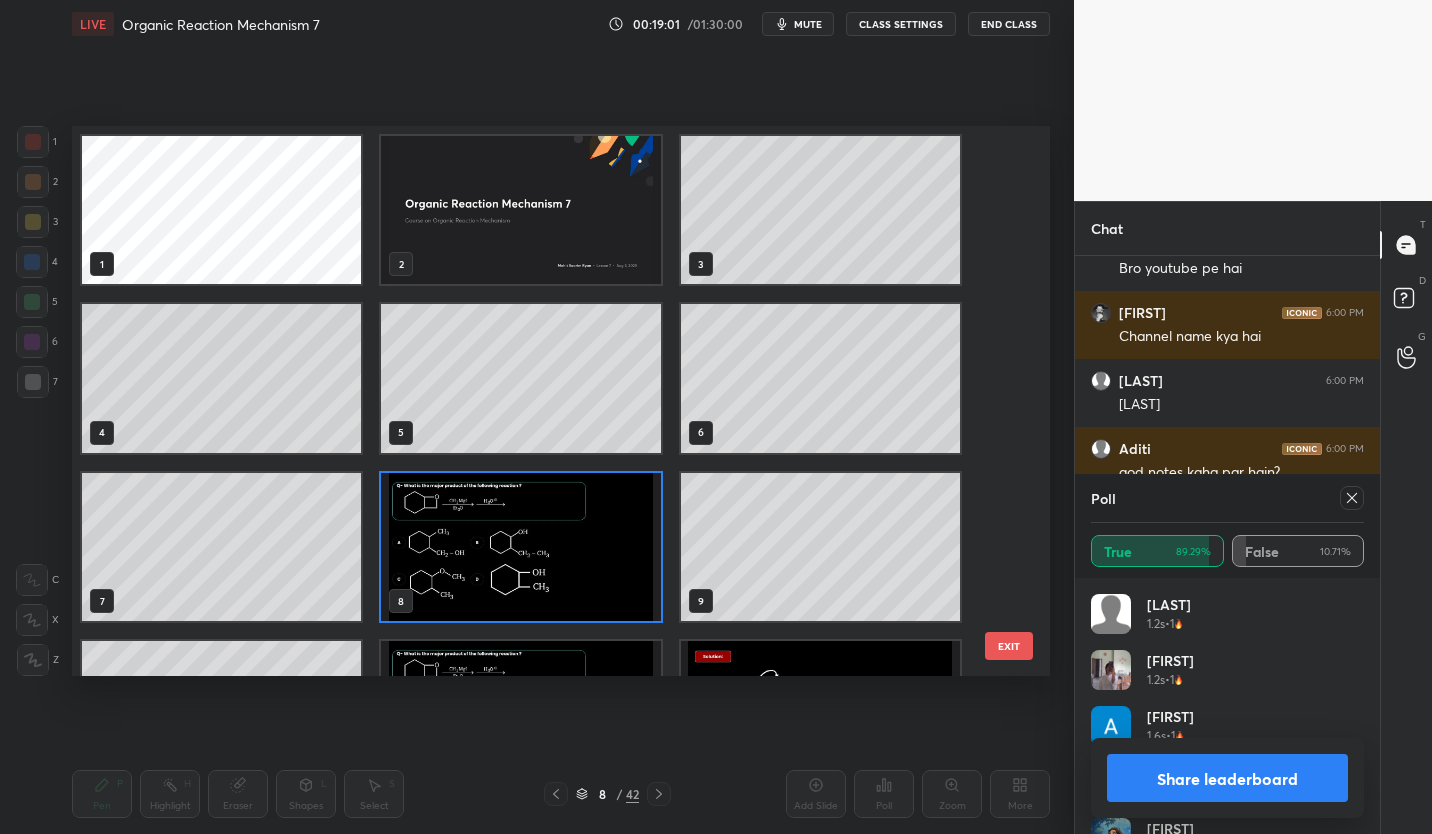 scroll, scrollTop: 7, scrollLeft: 11, axis: both 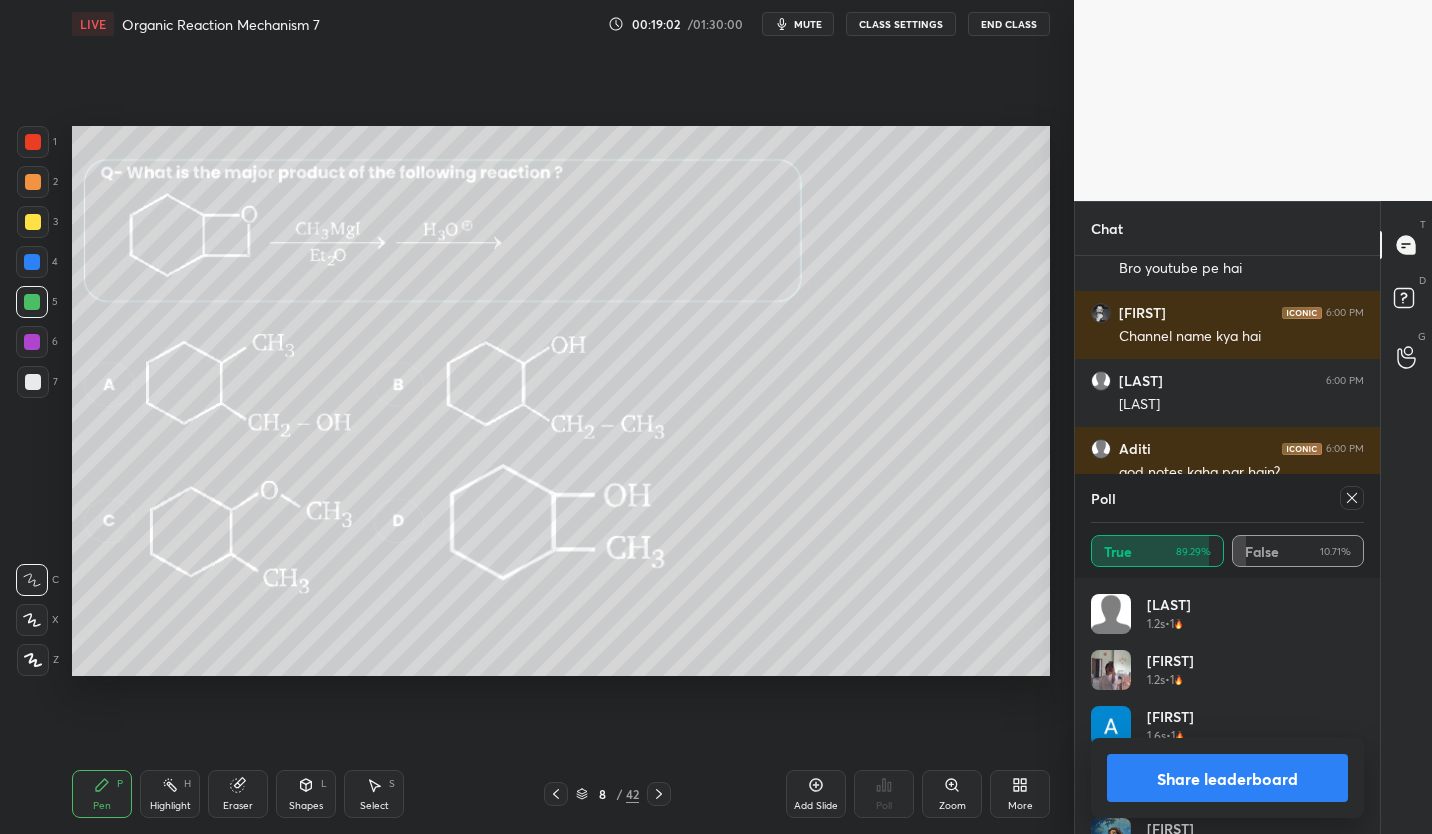 click on "8" at bounding box center (602, 794) 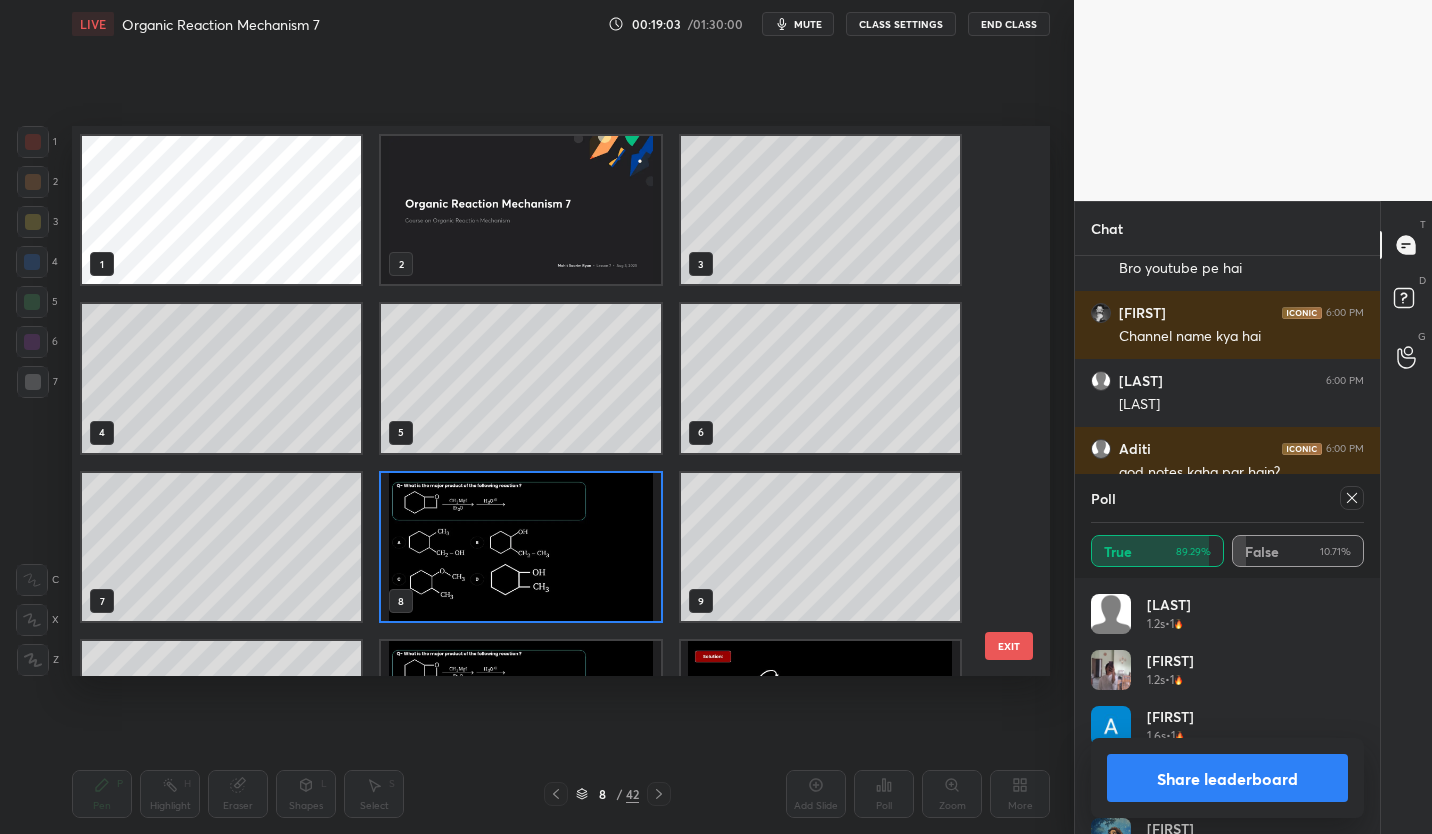 scroll, scrollTop: 7, scrollLeft: 11, axis: both 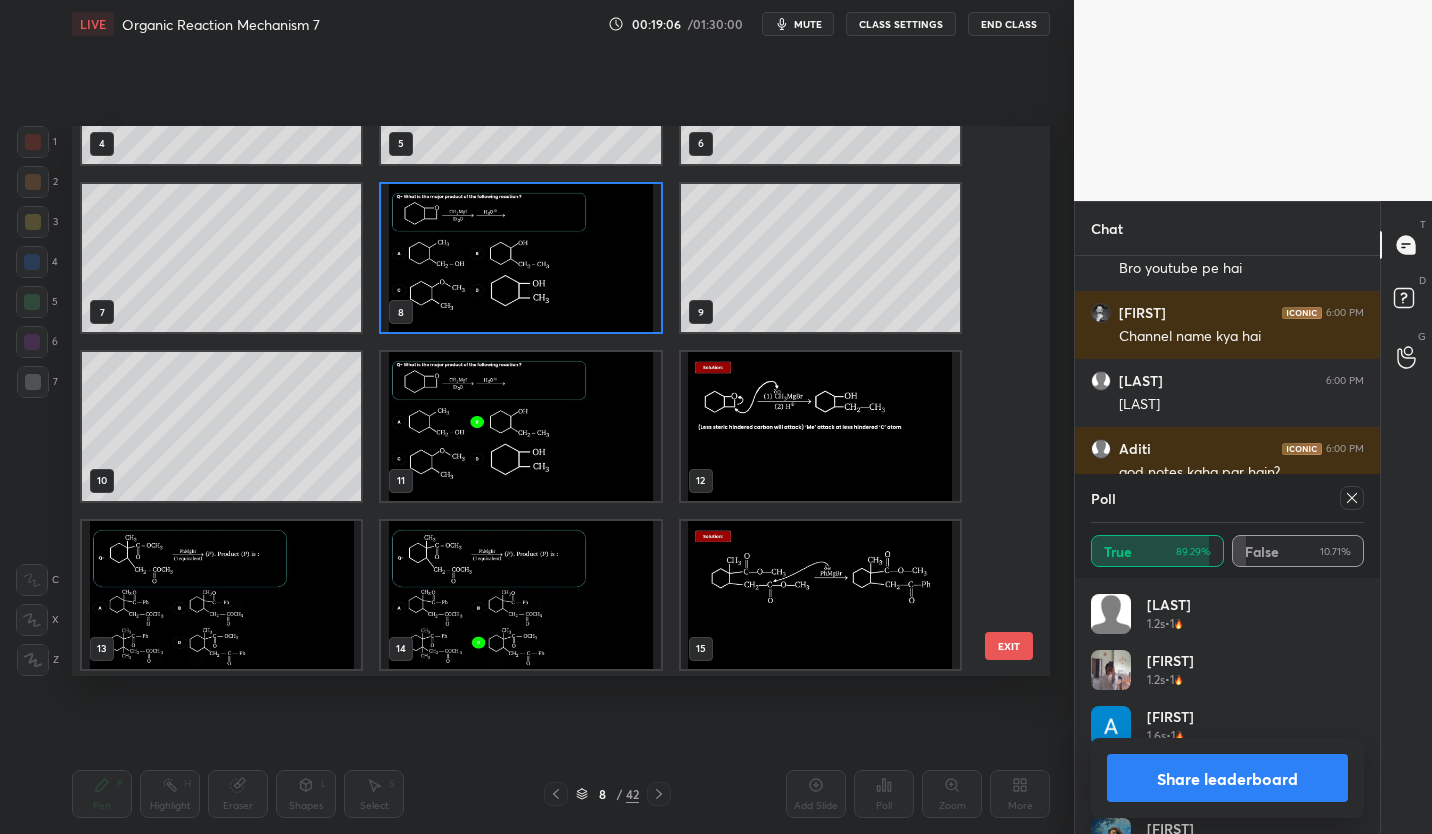 click at bounding box center [520, 258] 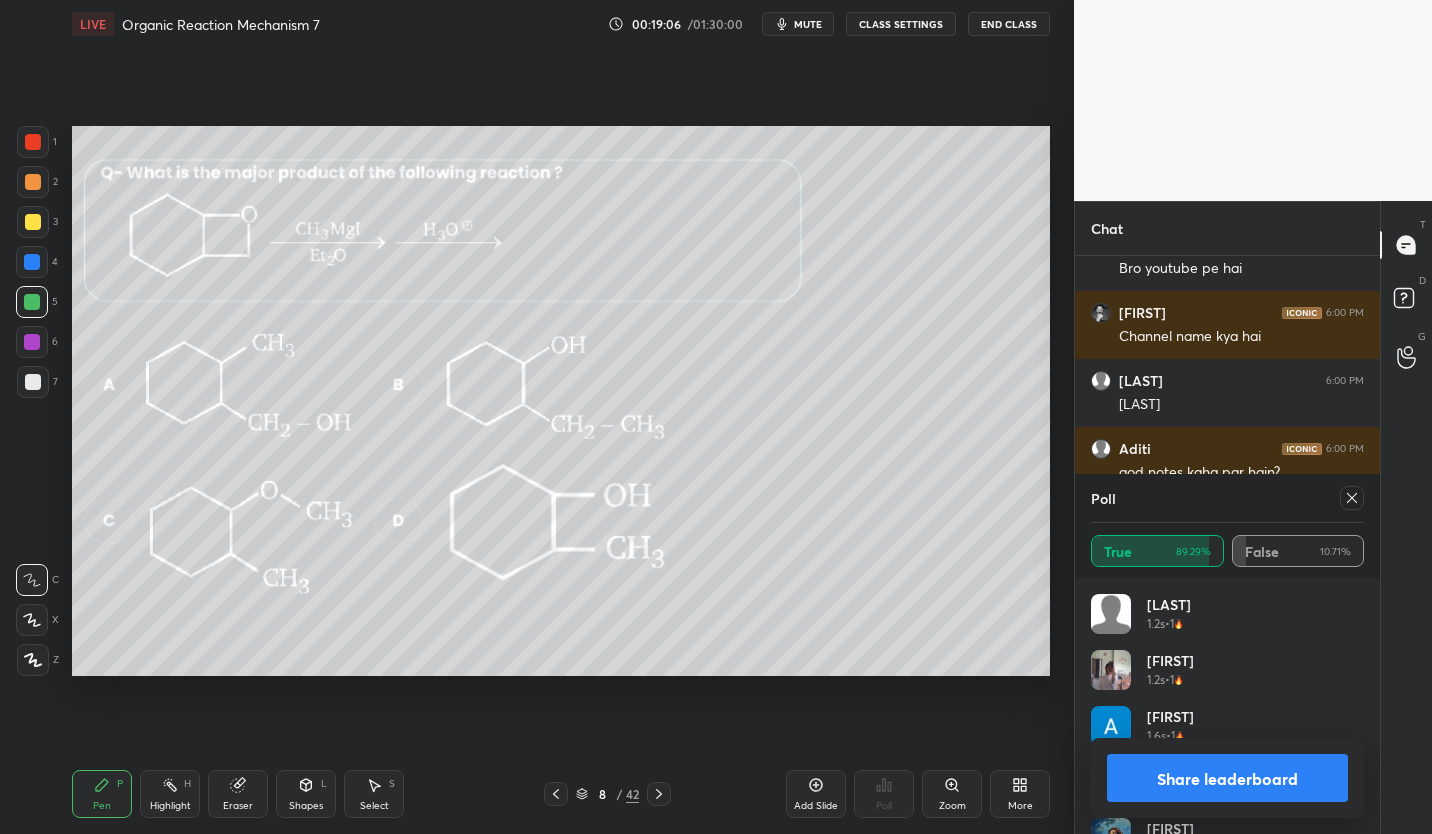click at bounding box center (520, 258) 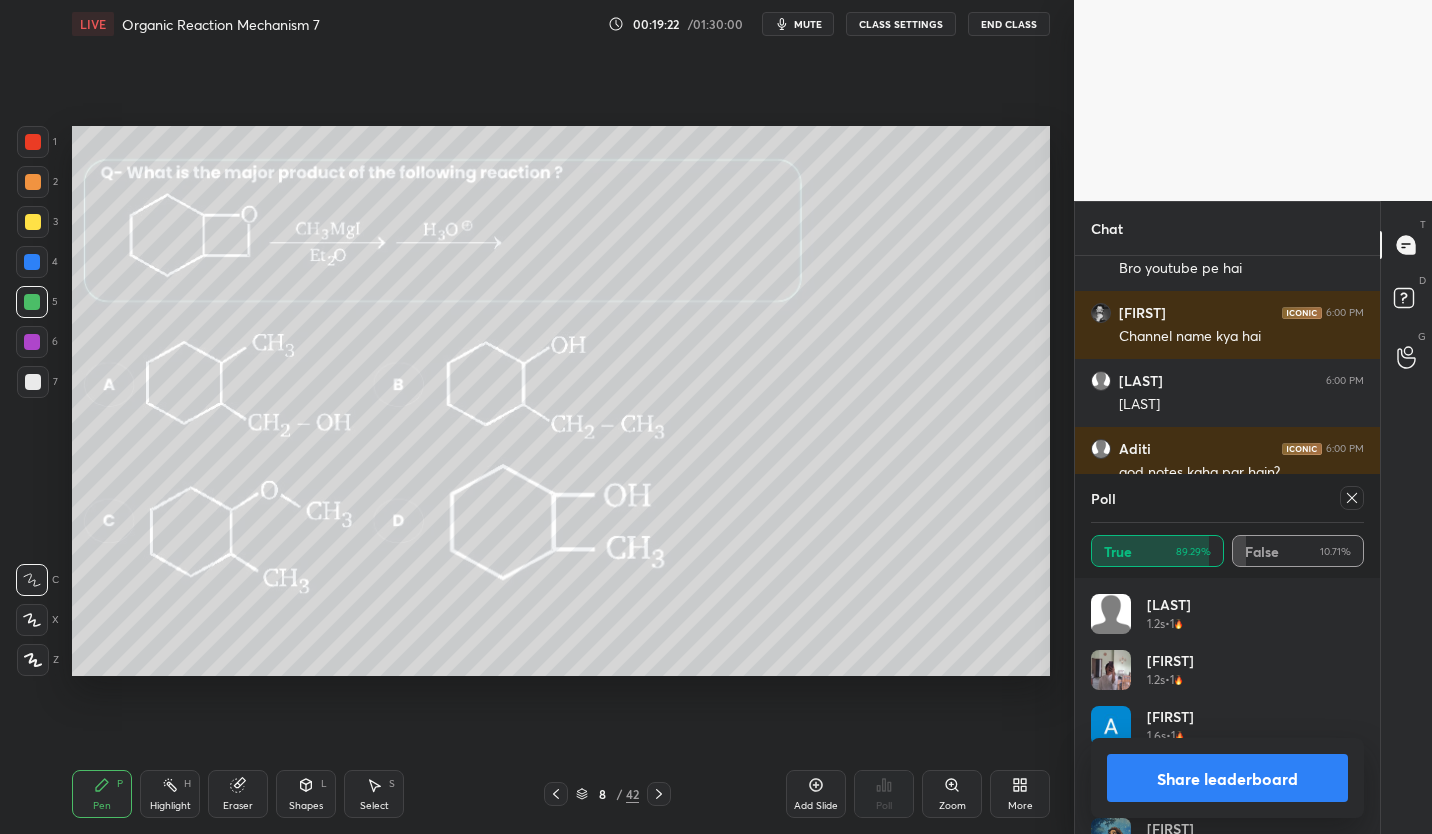 click 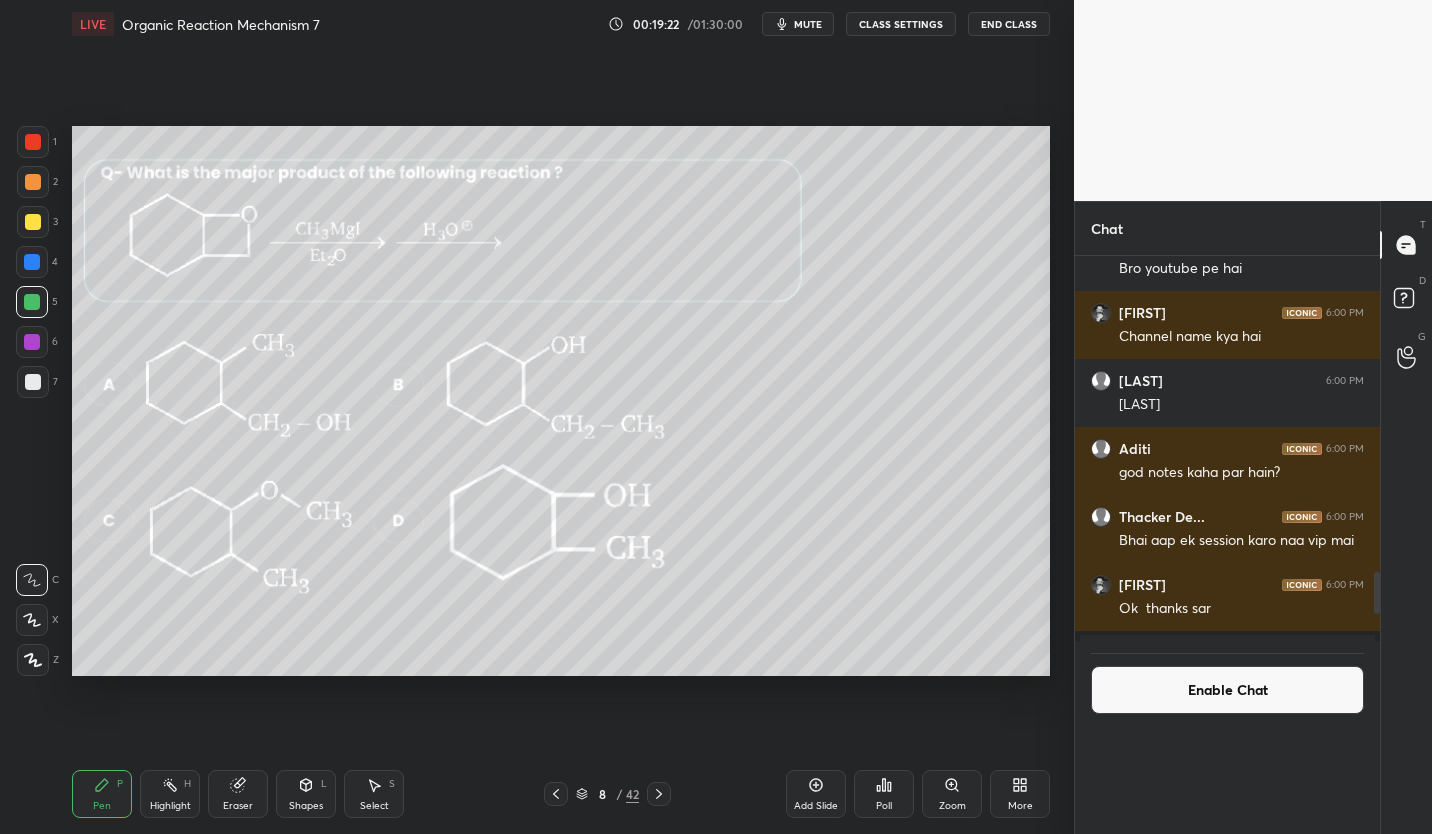 scroll, scrollTop: 7, scrollLeft: 7, axis: both 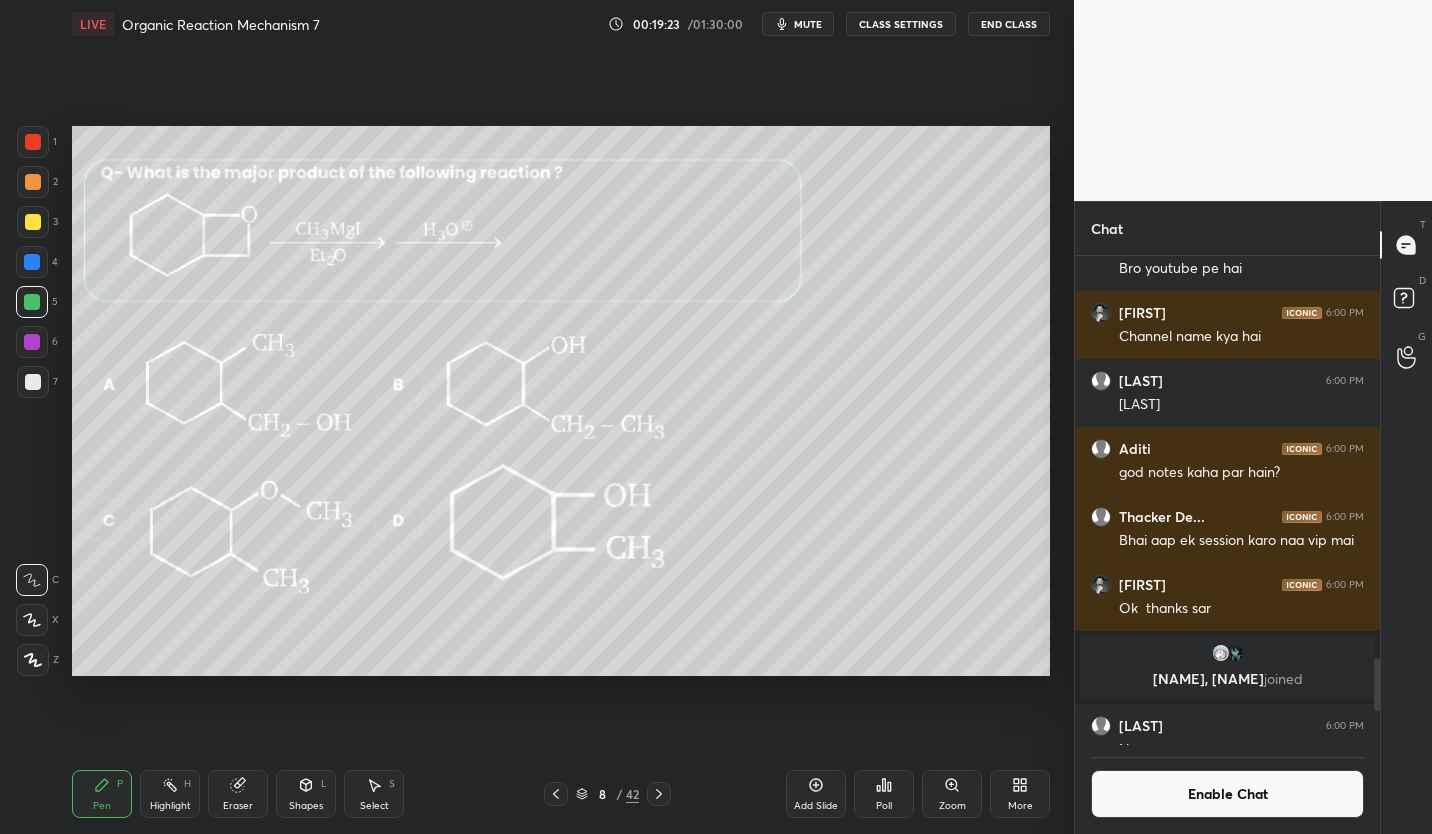 click 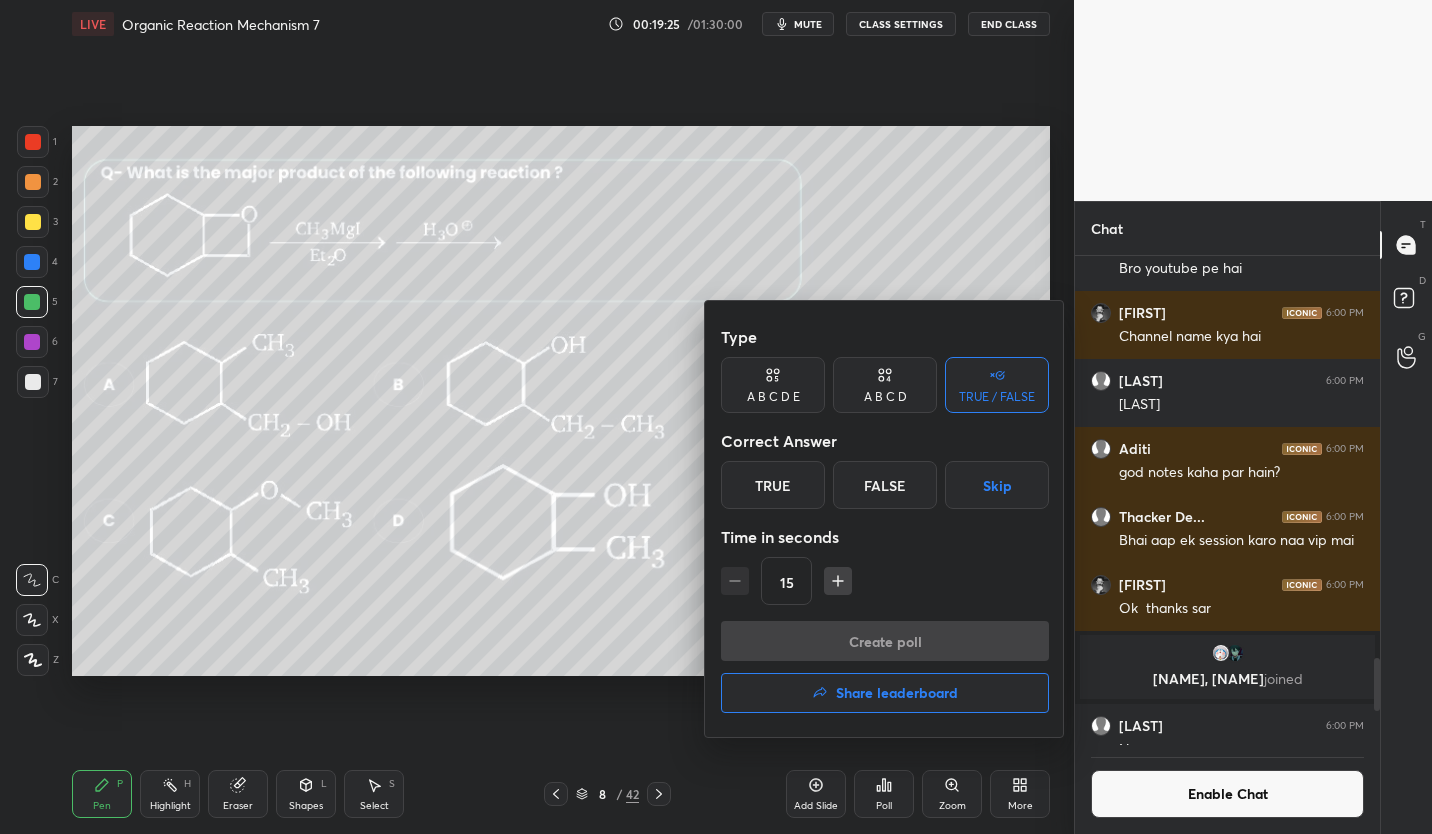 click on "A B C D" at bounding box center (885, 397) 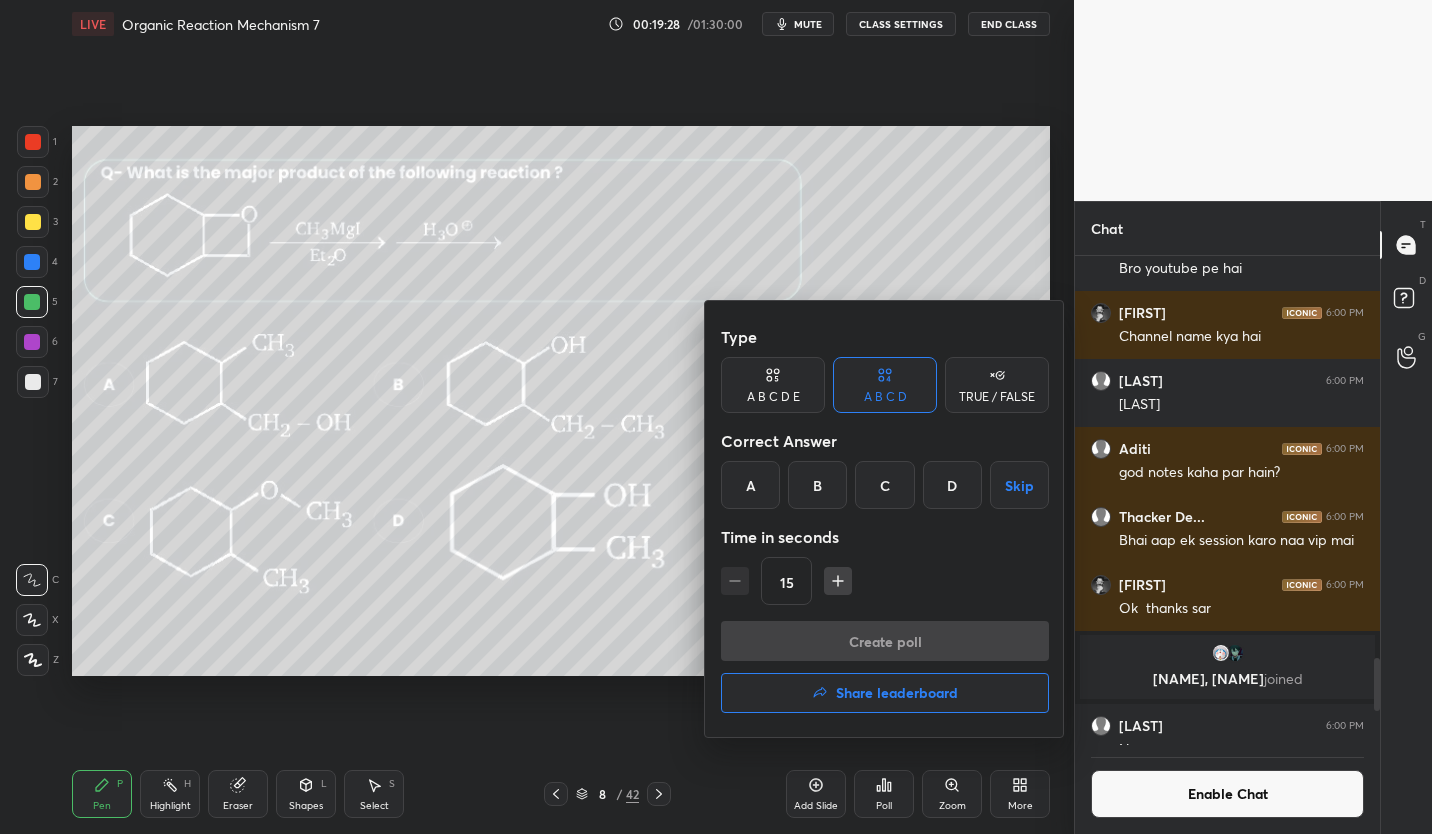 click on "B" at bounding box center [817, 485] 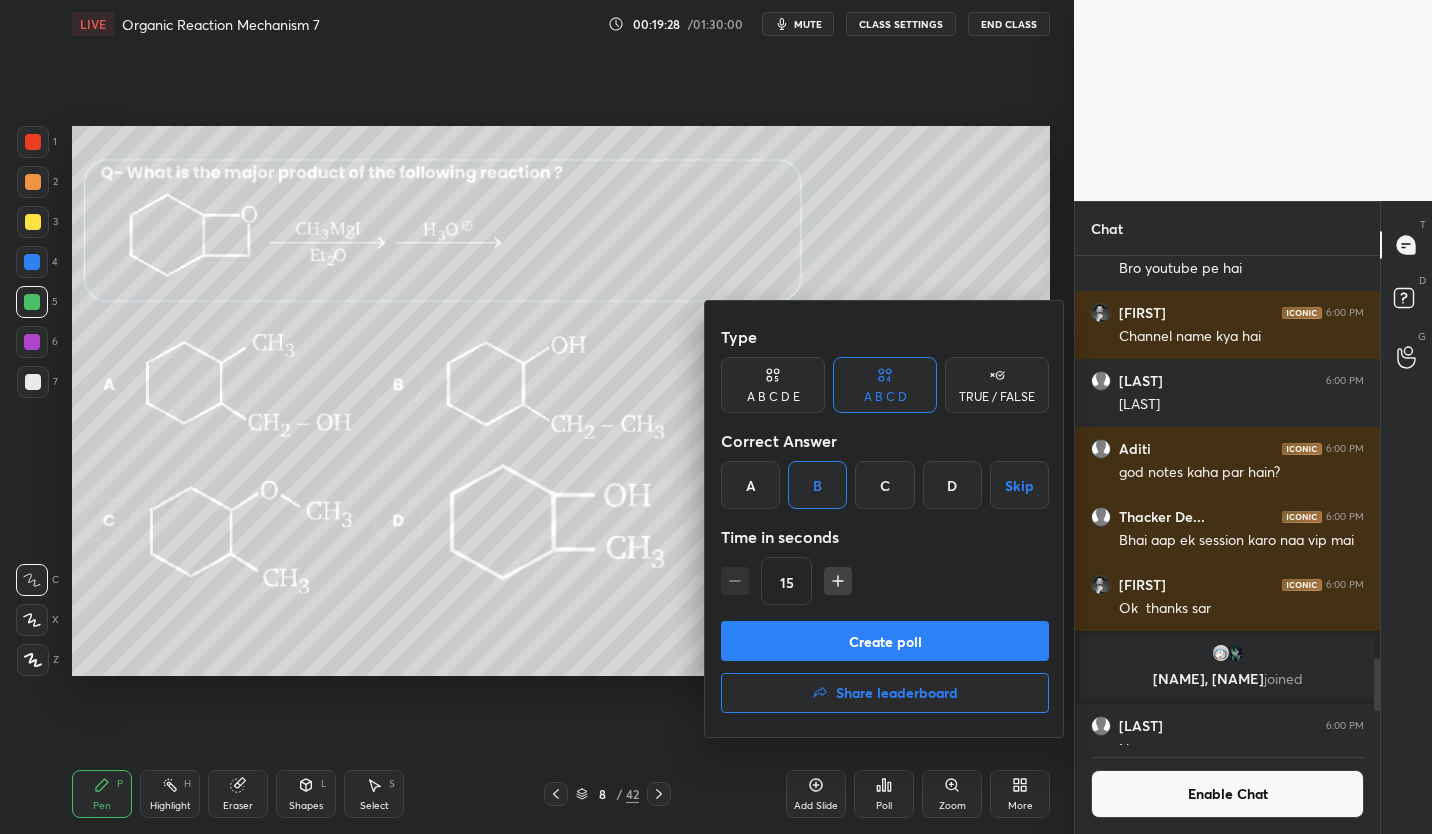 click at bounding box center (838, 581) 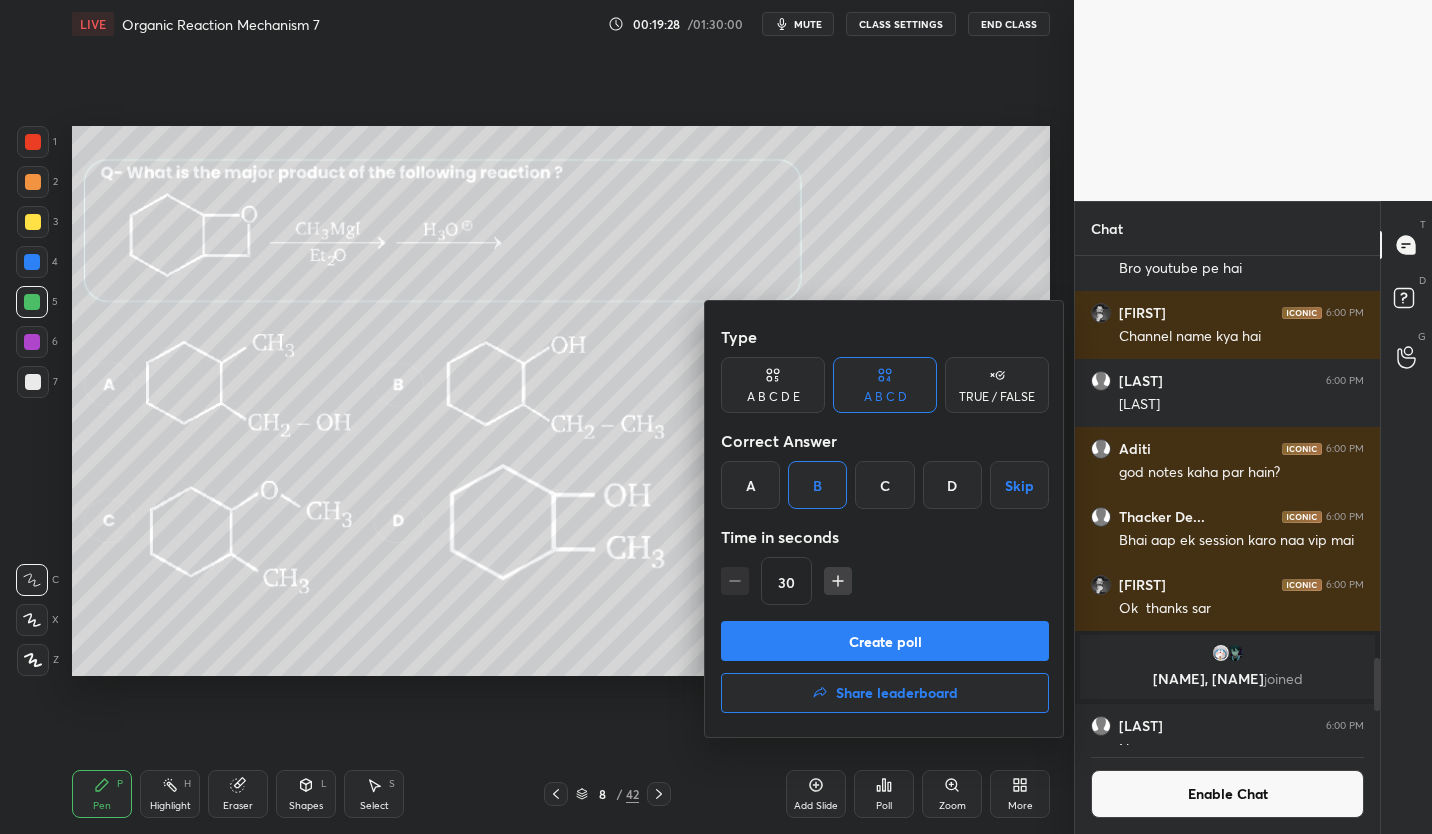 click 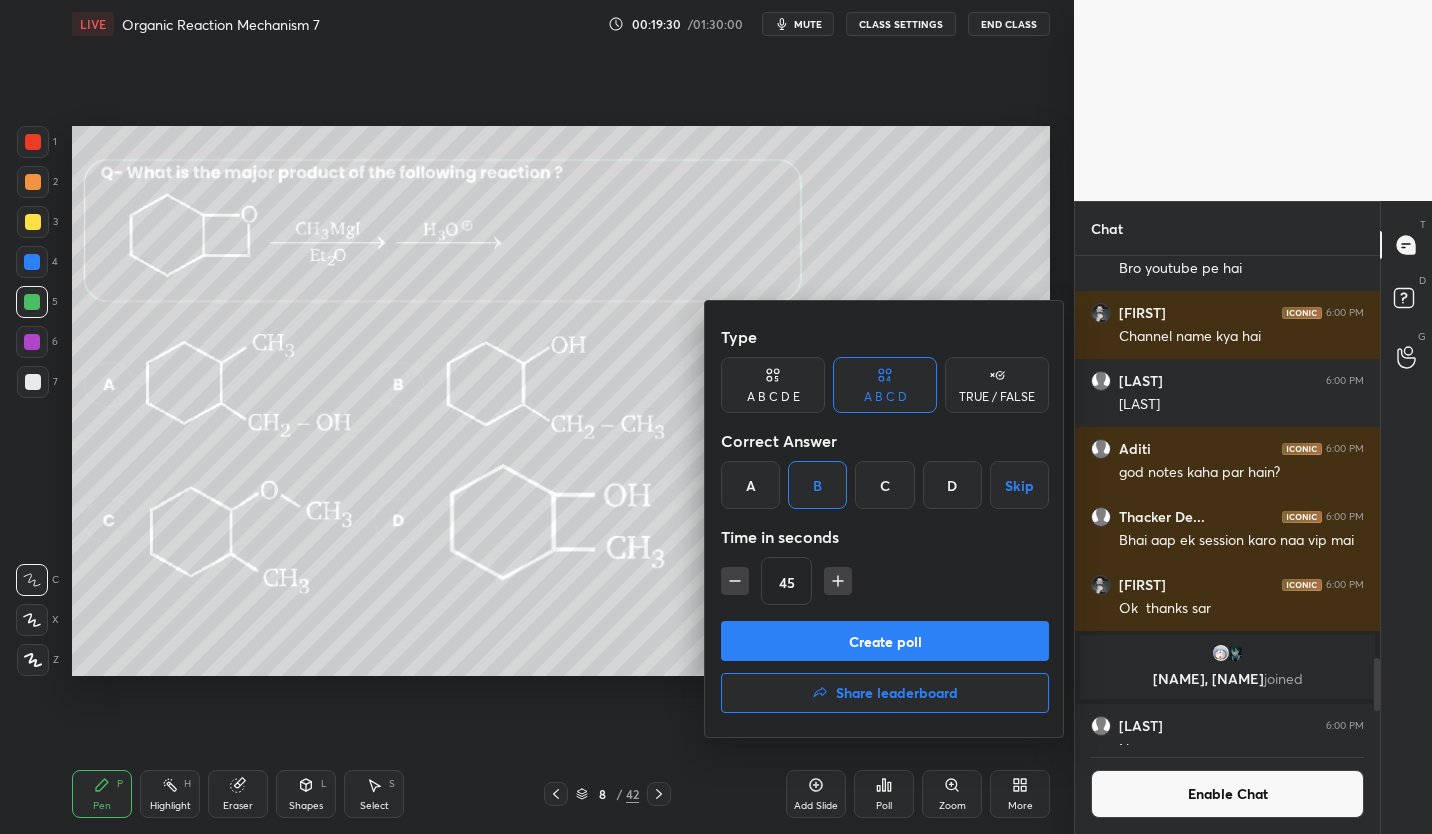 click on "Create poll" at bounding box center [885, 641] 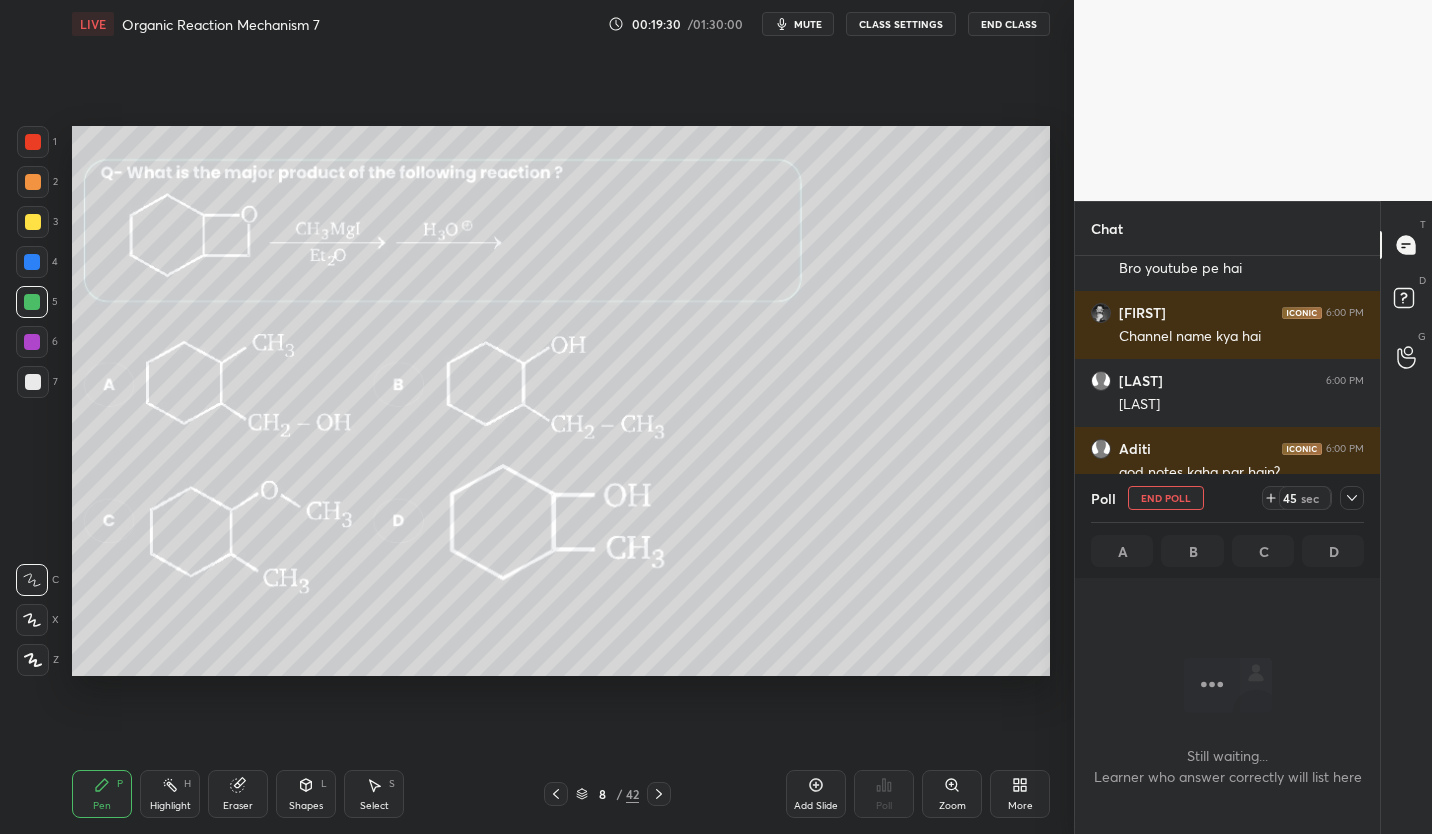 scroll, scrollTop: 407, scrollLeft: 299, axis: both 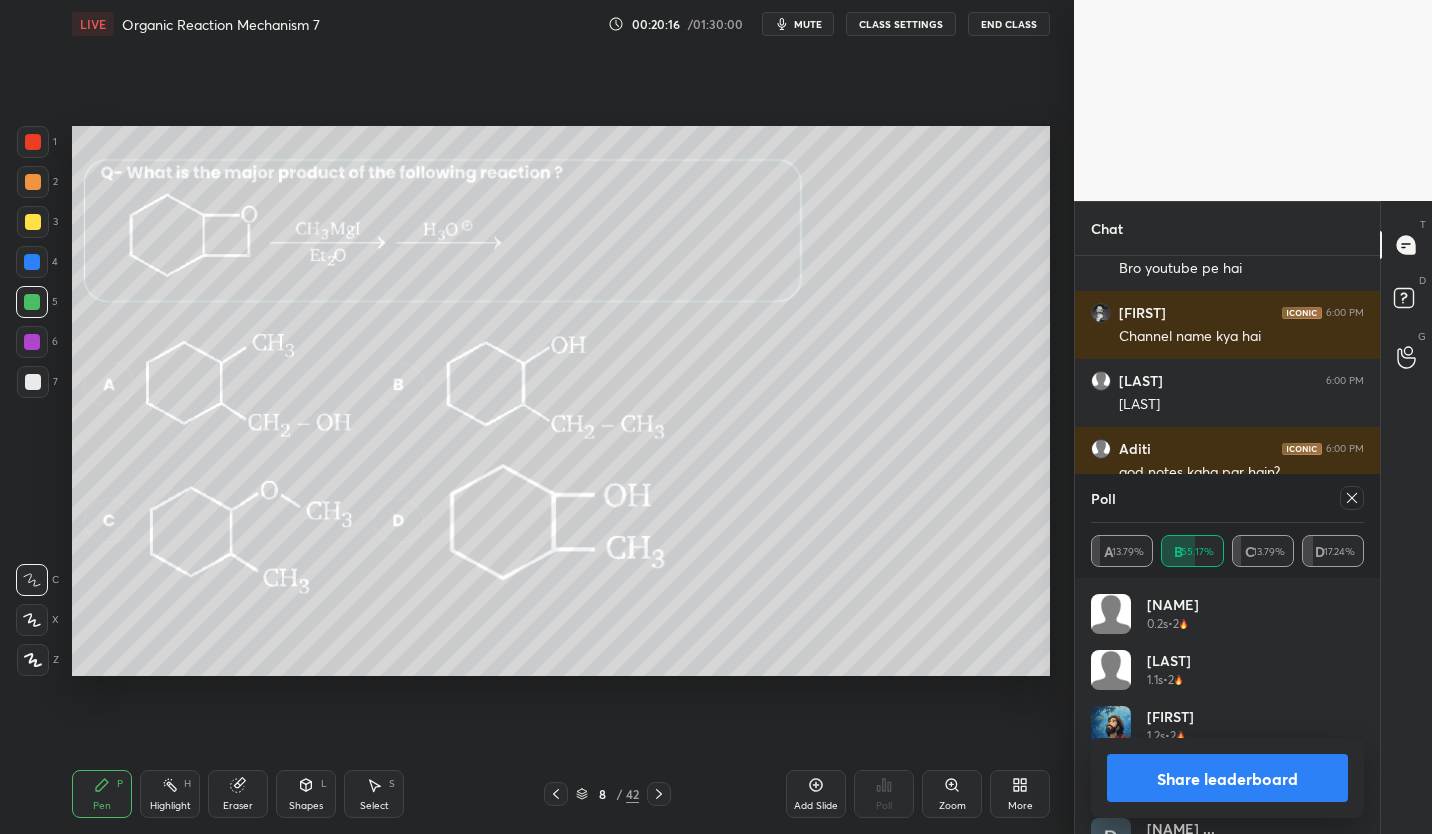click on "Share leaderboard" at bounding box center [1227, 778] 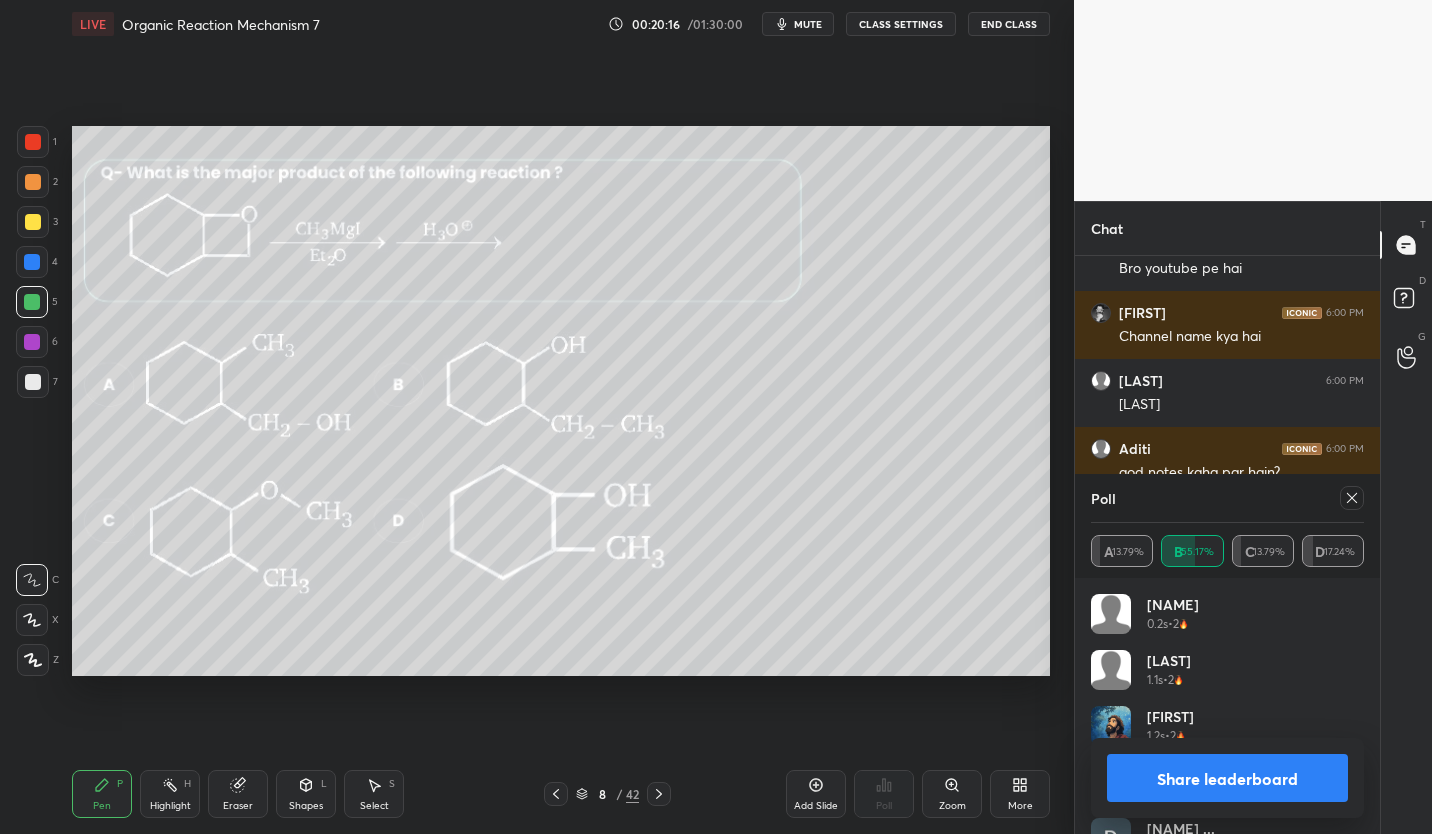 scroll, scrollTop: 136, scrollLeft: 267, axis: both 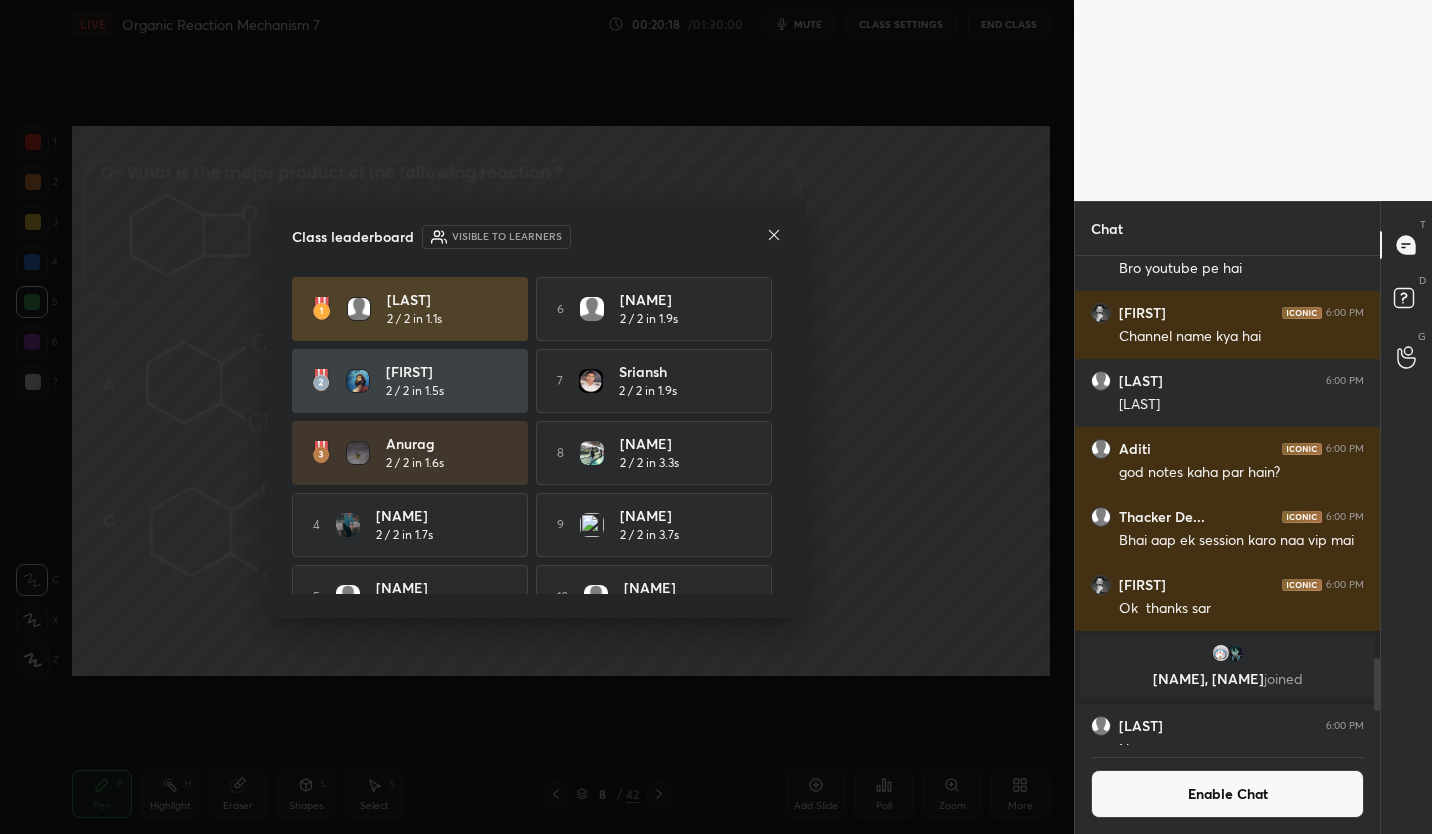 click 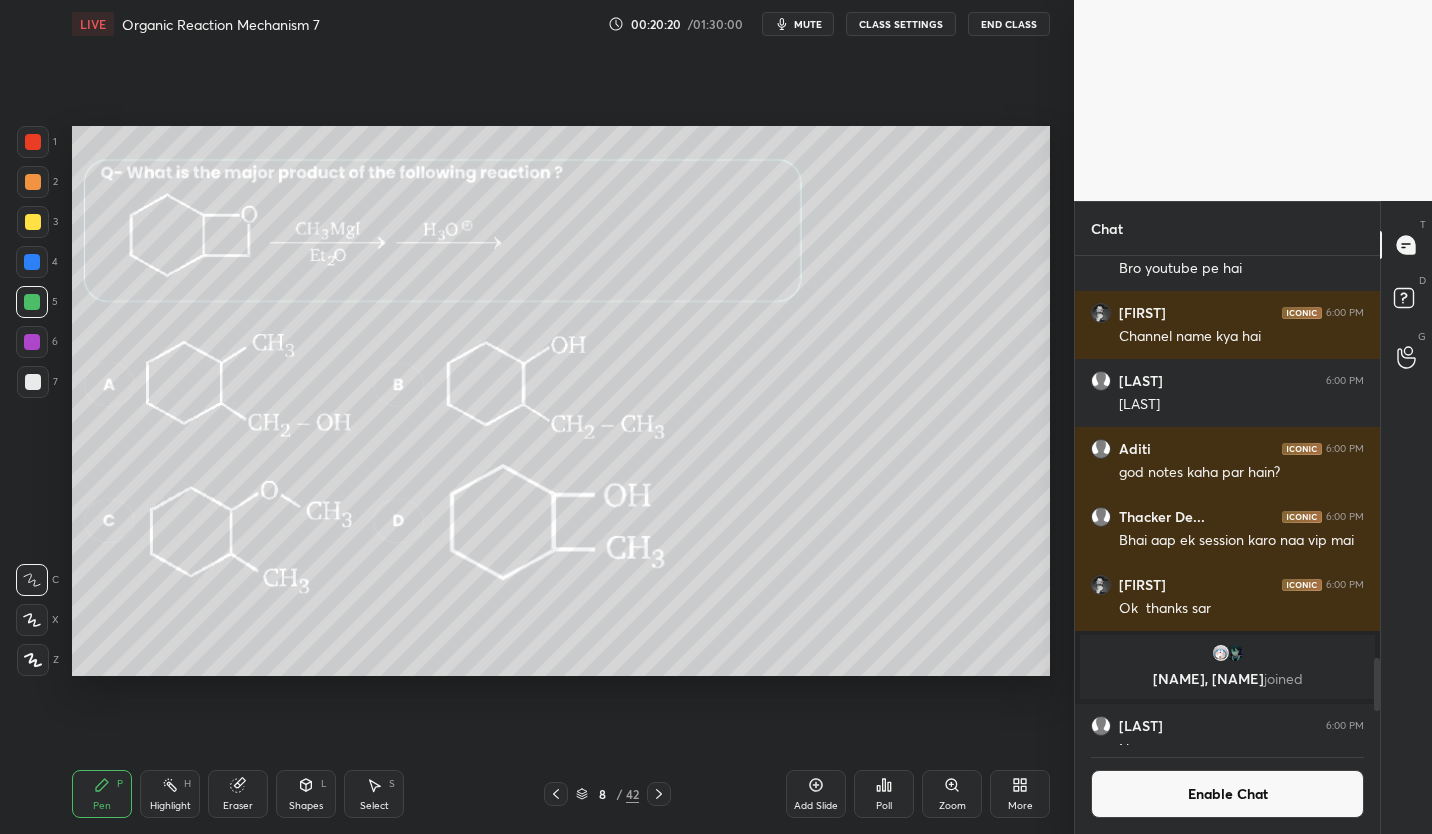 click on "Enable Chat" at bounding box center [1227, 794] 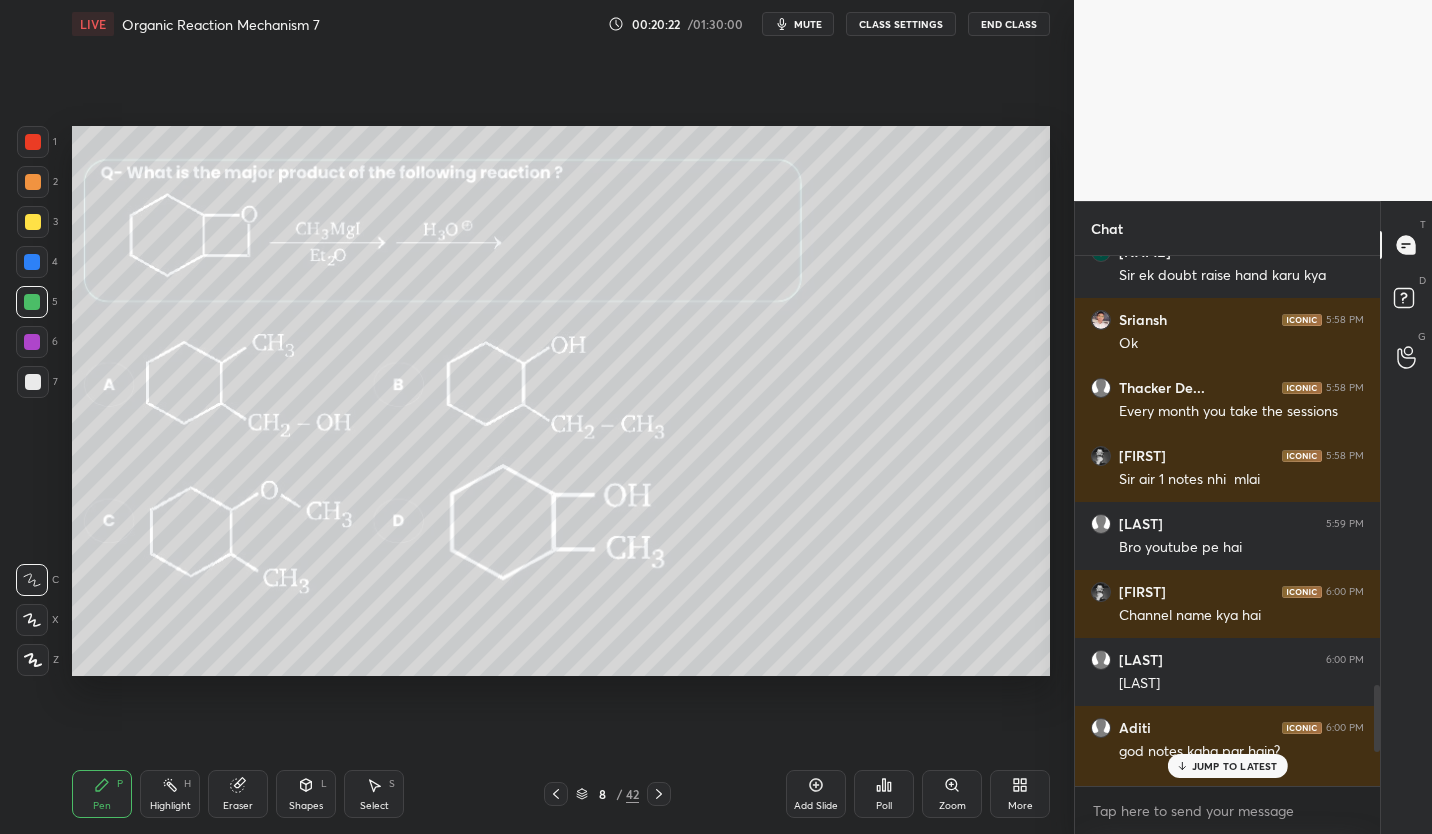 click at bounding box center (33, 222) 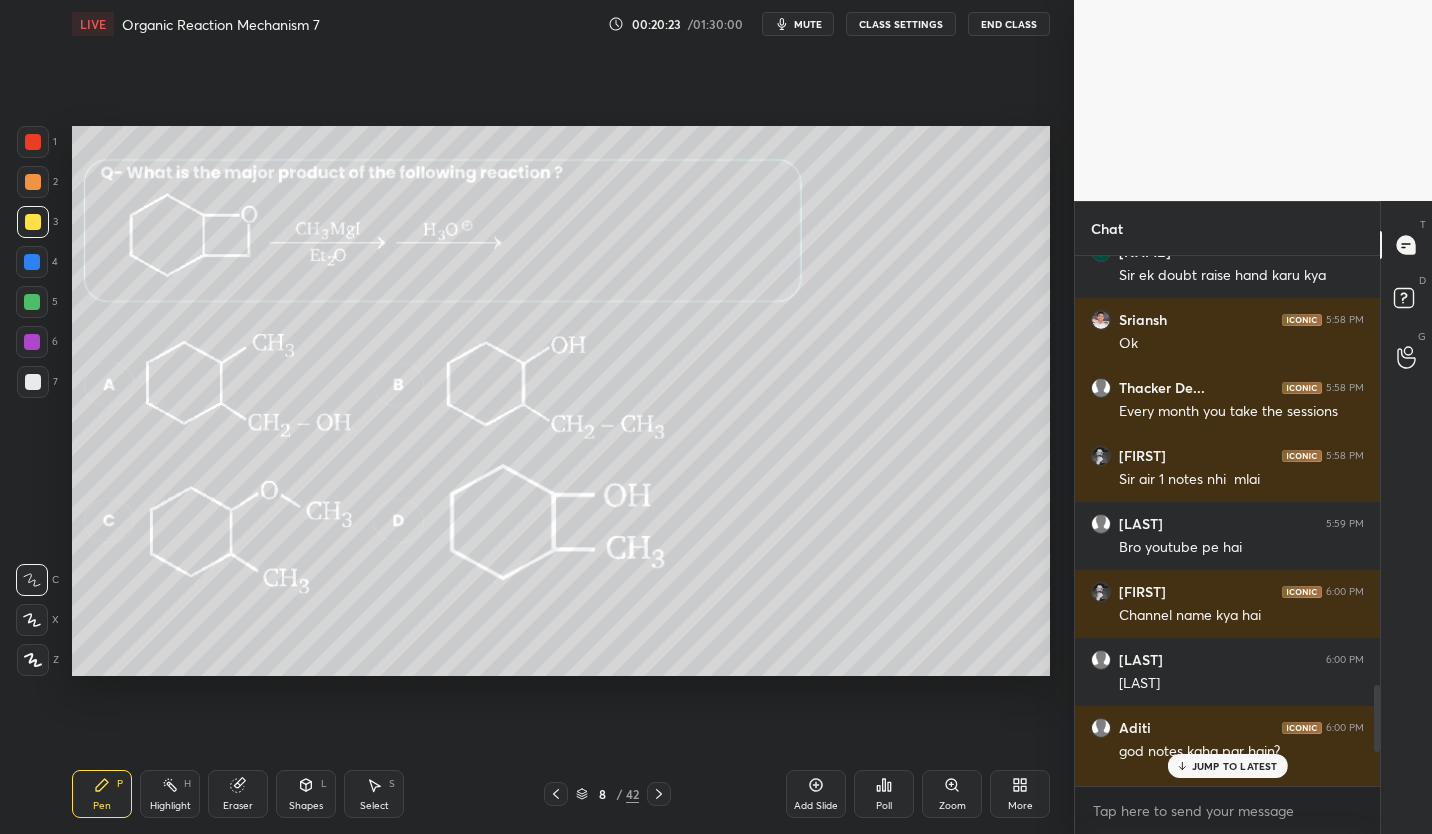 click at bounding box center [32, 302] 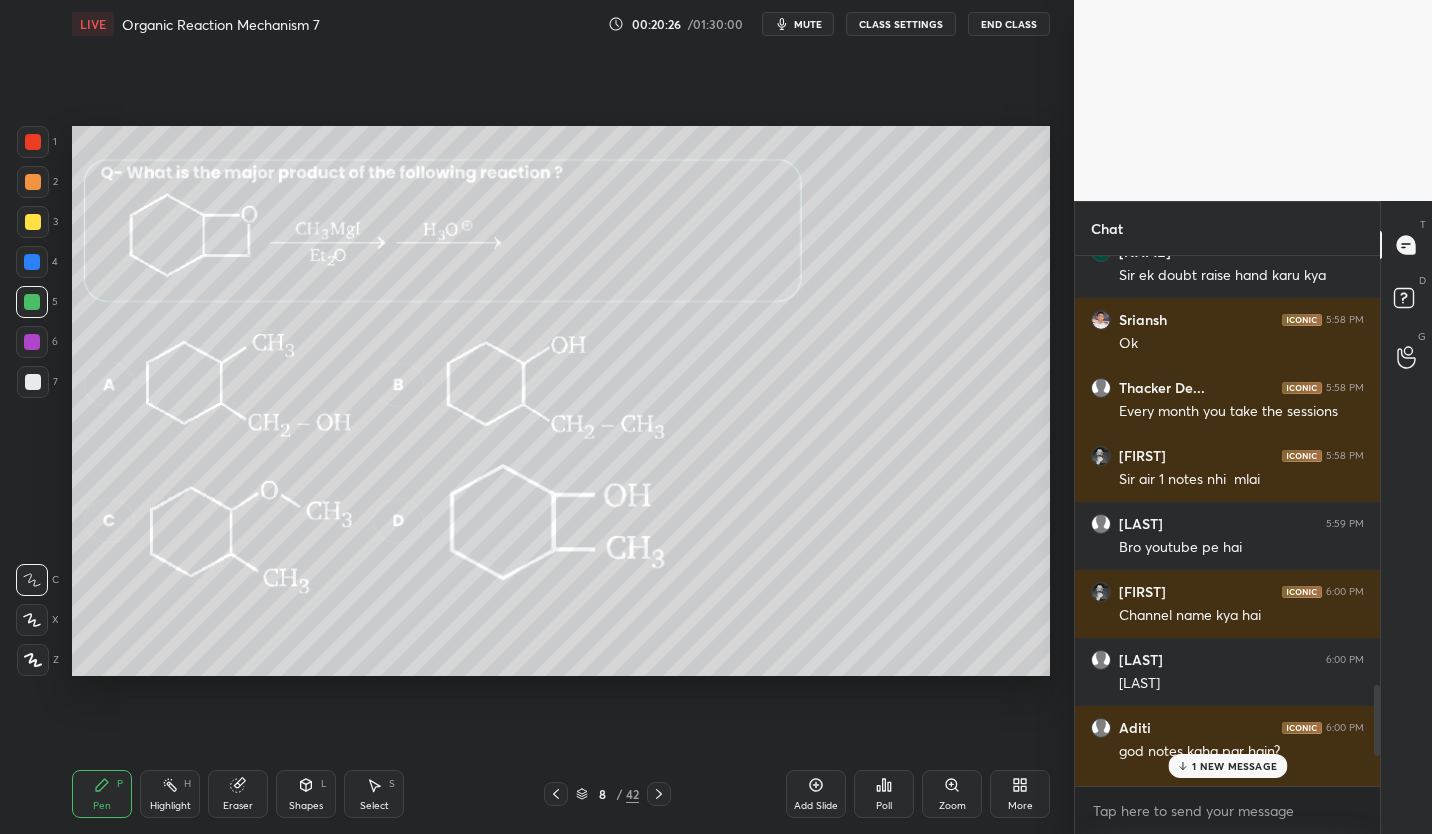 click on "1 NEW MESSAGE" at bounding box center [1234, 766] 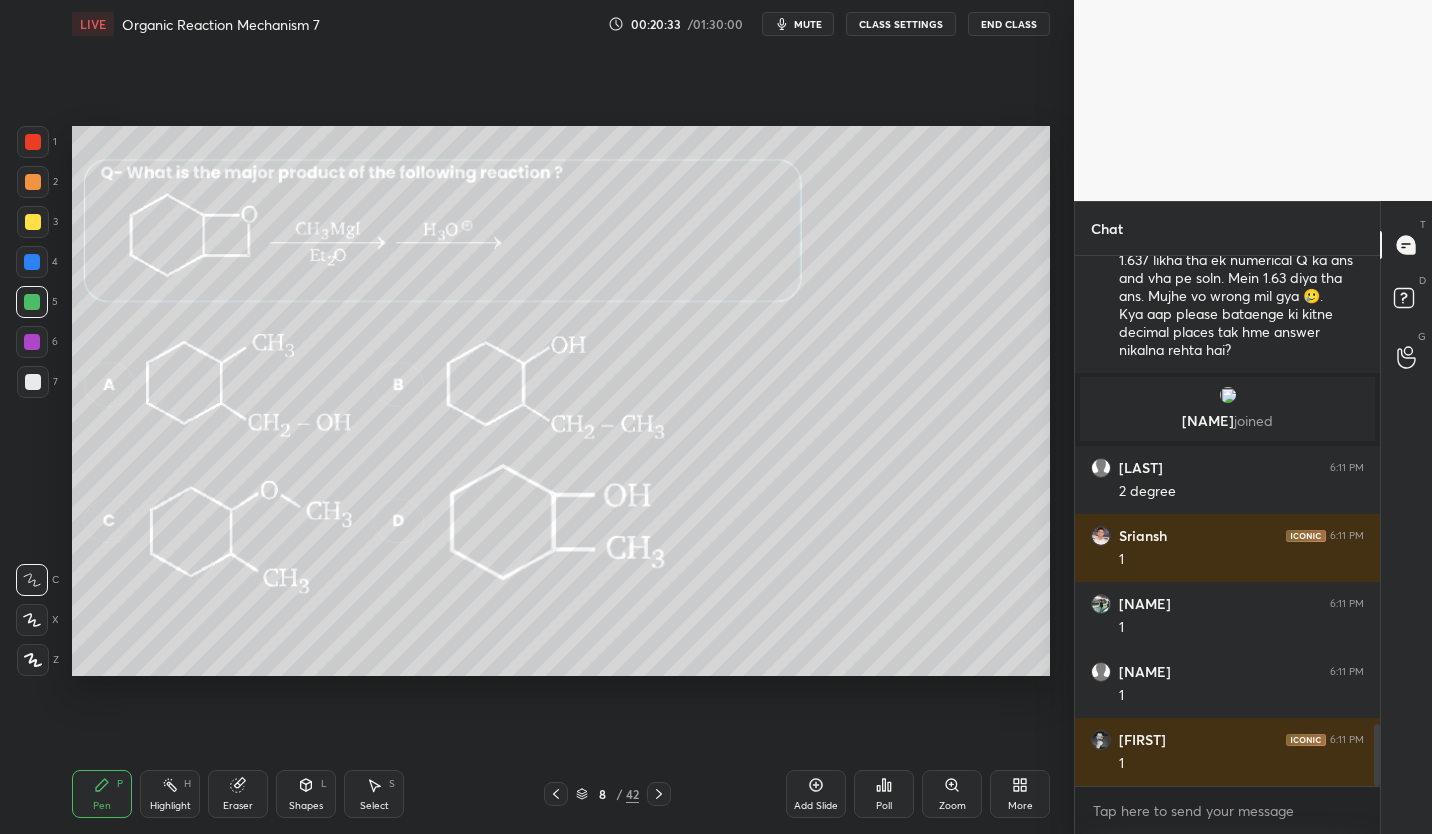 scroll, scrollTop: 4033, scrollLeft: 0, axis: vertical 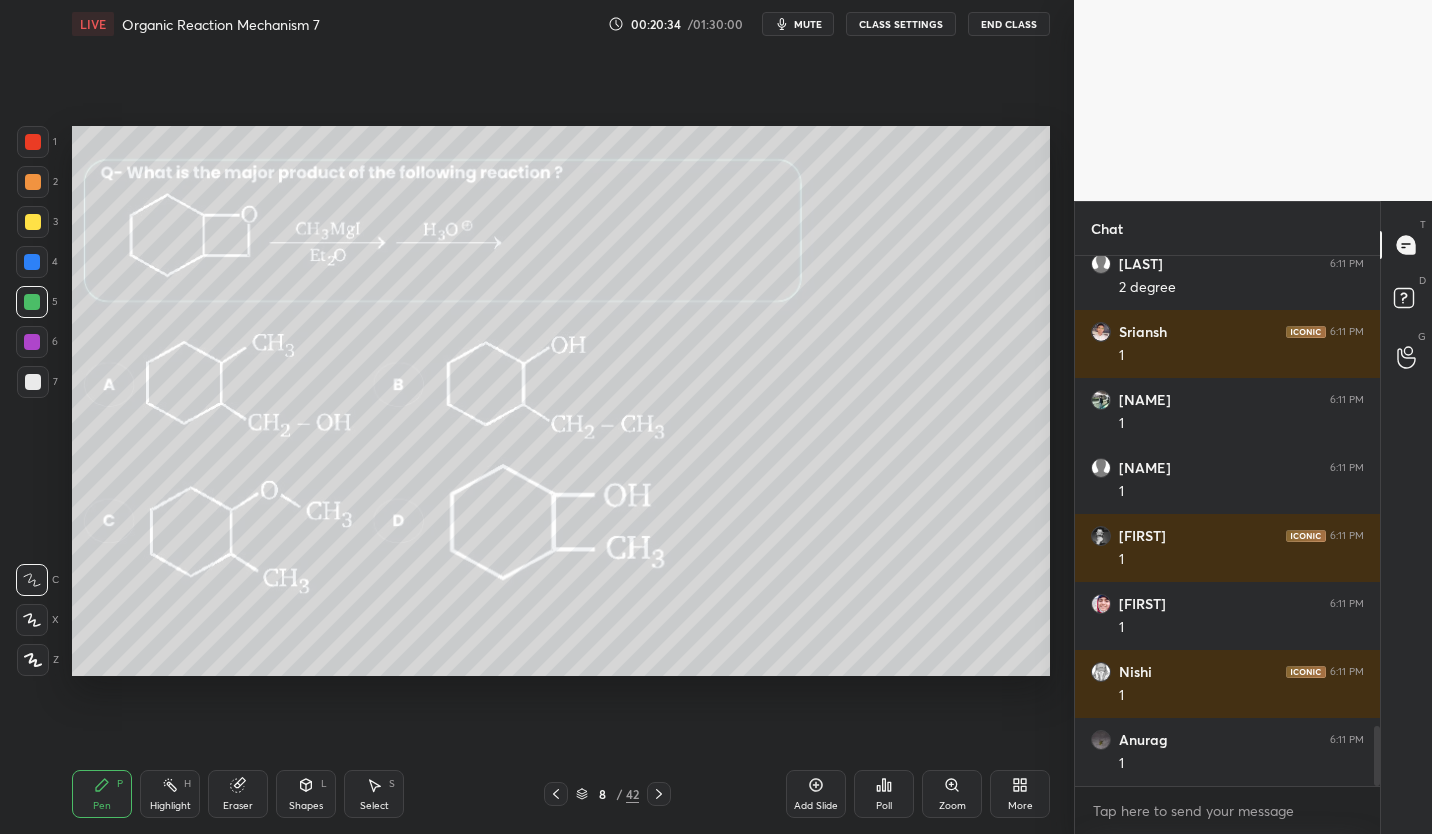 click on "Add Slide" at bounding box center (816, 794) 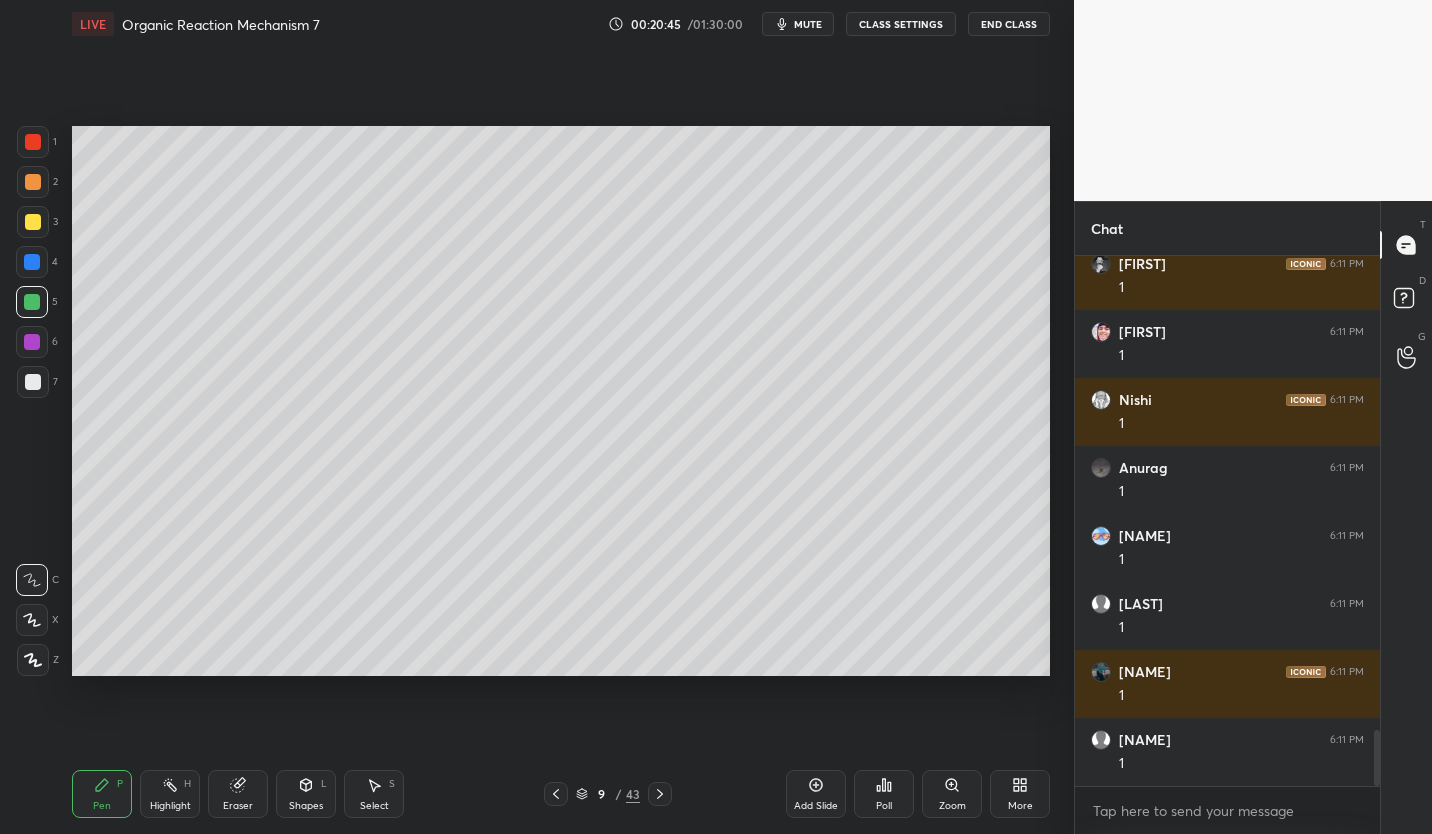 scroll, scrollTop: 4509, scrollLeft: 0, axis: vertical 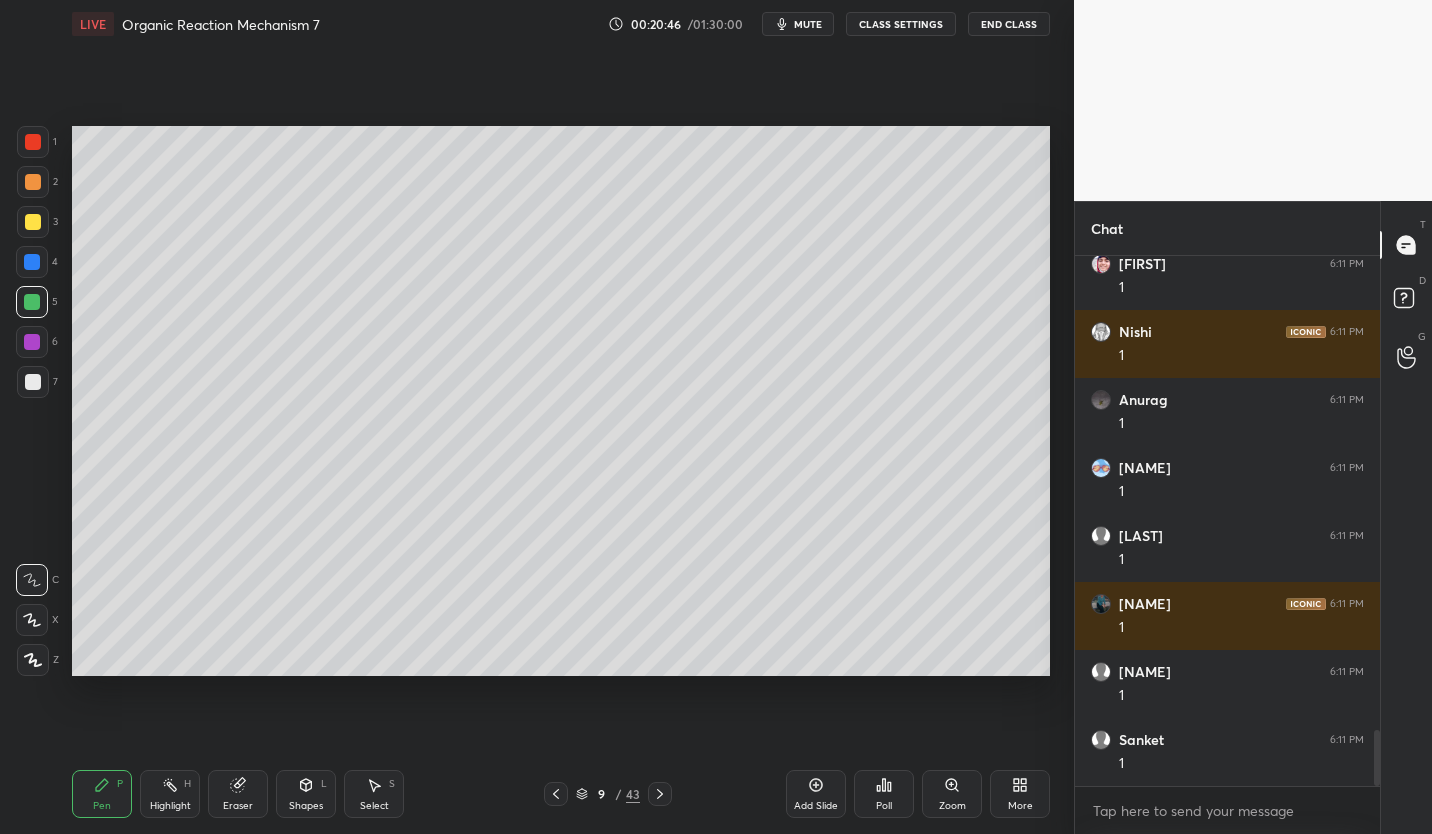 click at bounding box center [33, 382] 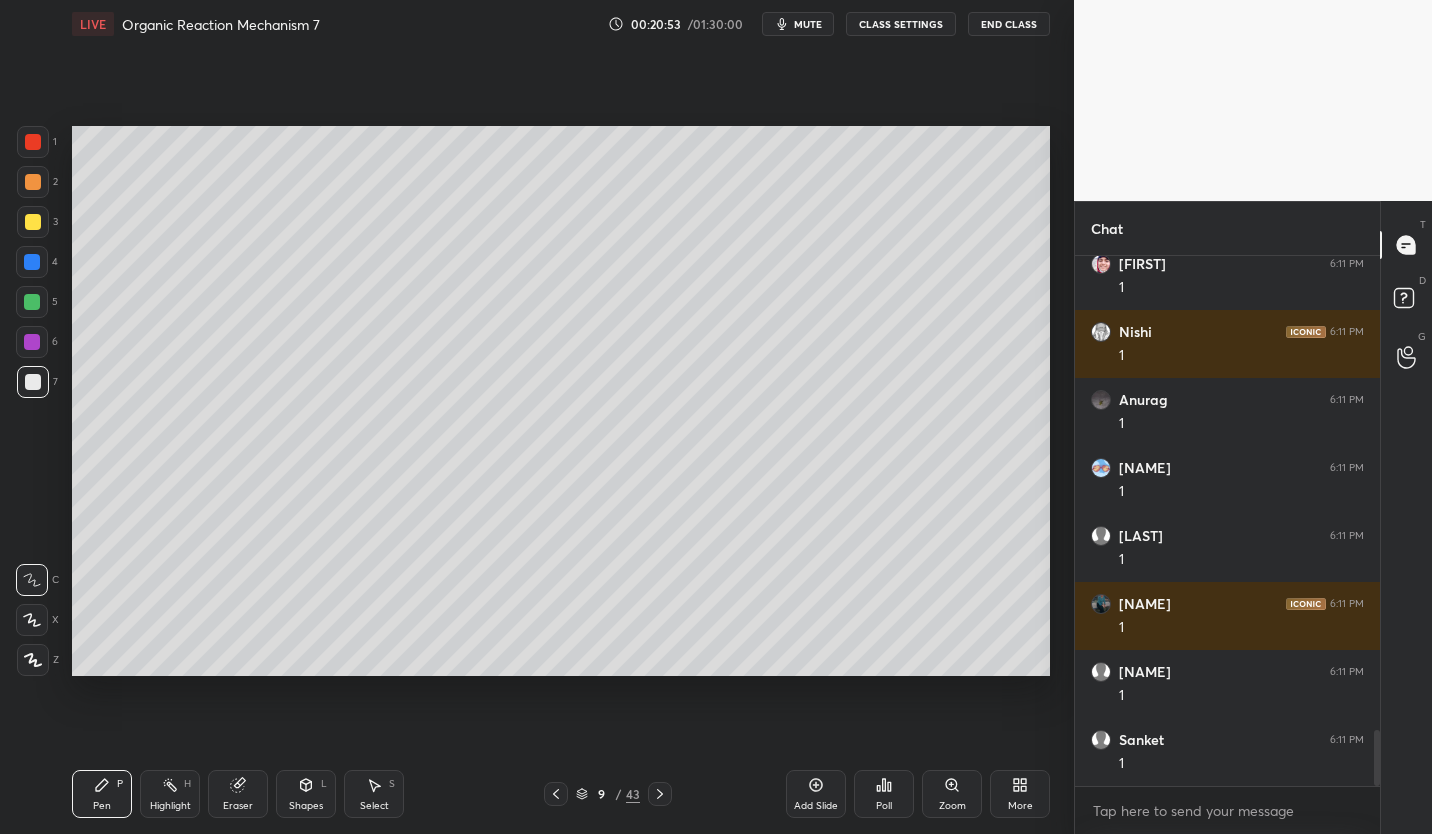 click at bounding box center [32, 302] 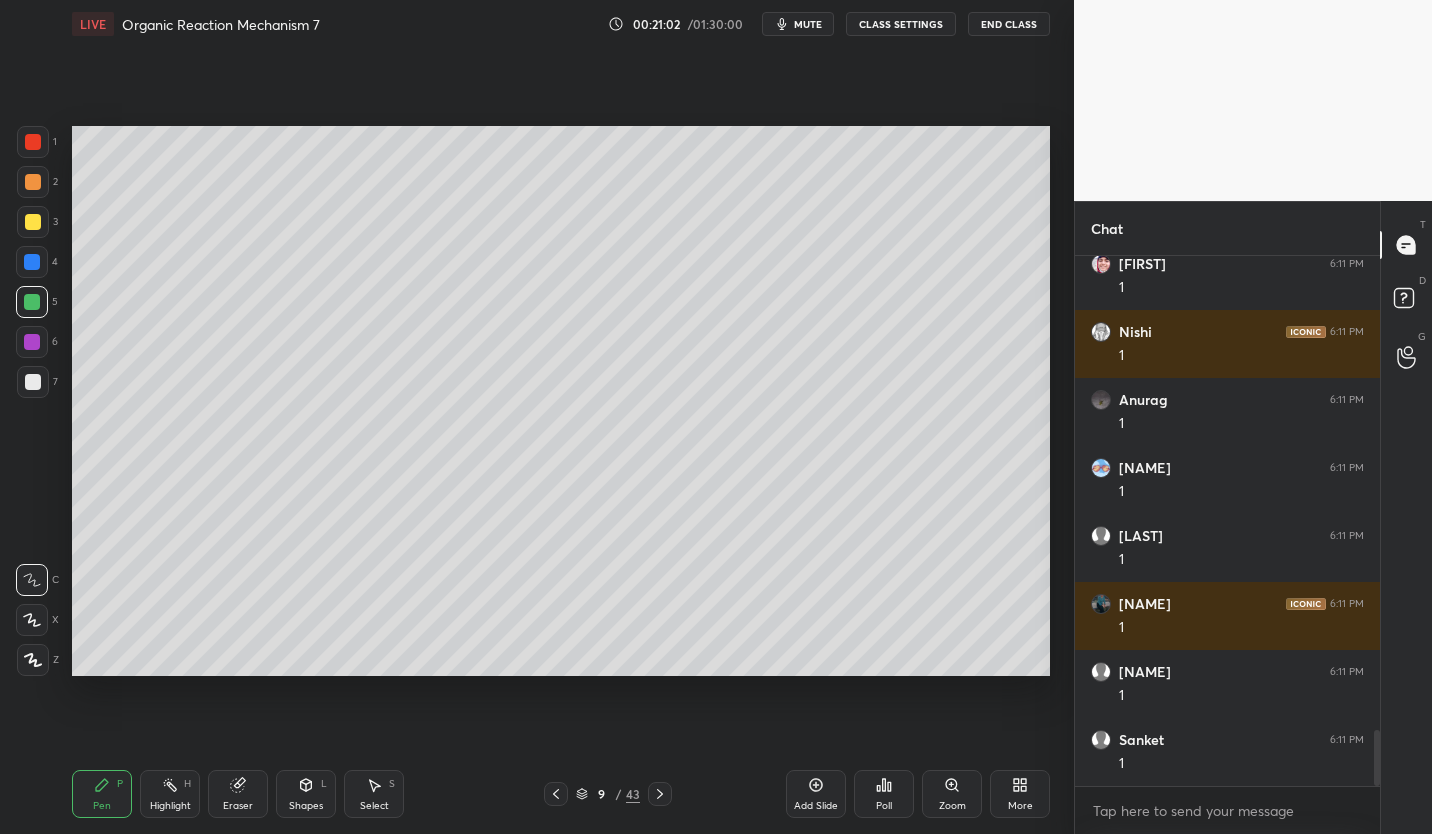 click at bounding box center (33, 382) 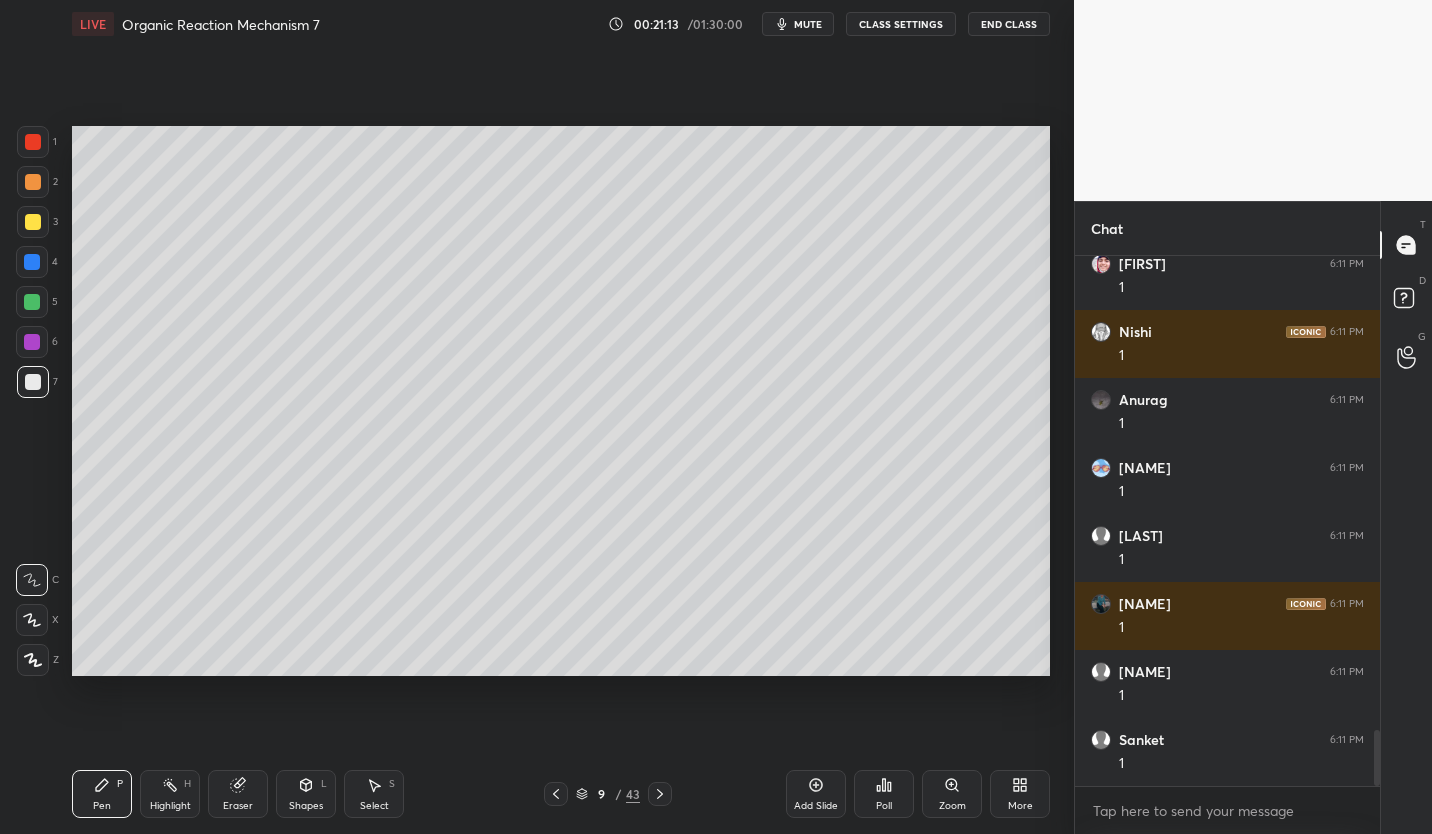 click on "Eraser" at bounding box center [238, 794] 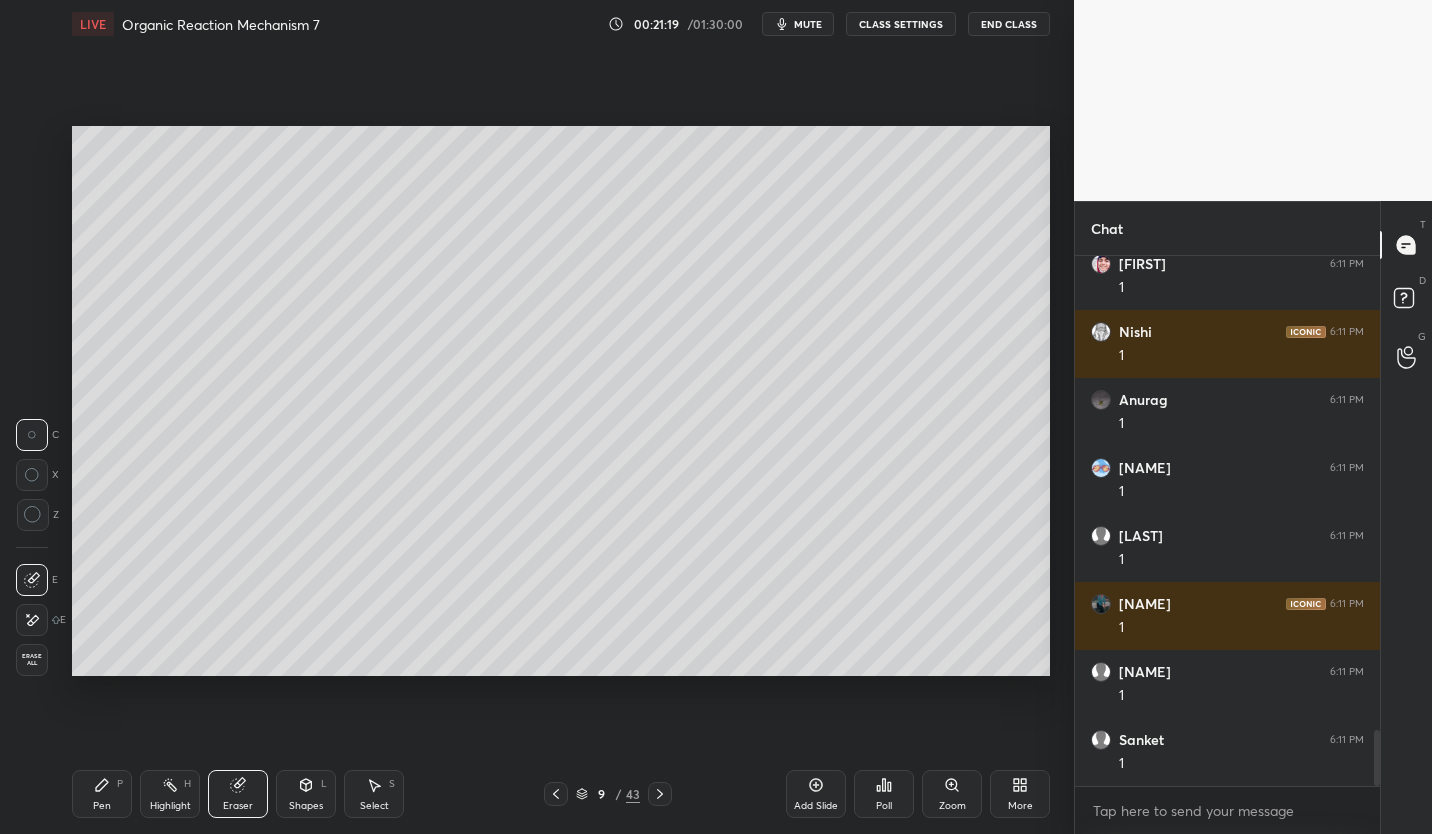 click on "Pen P" at bounding box center (102, 794) 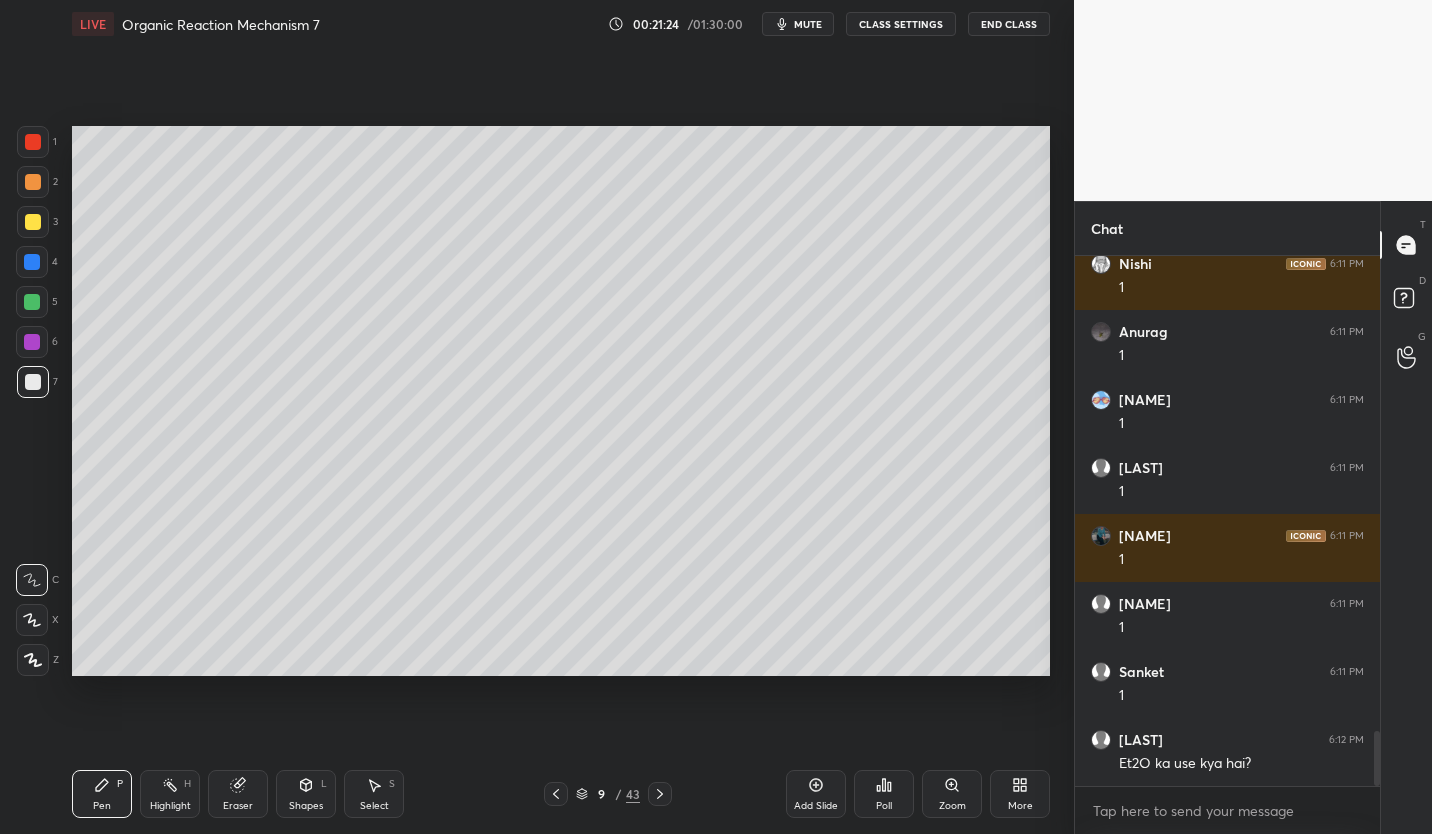 scroll, scrollTop: 4645, scrollLeft: 0, axis: vertical 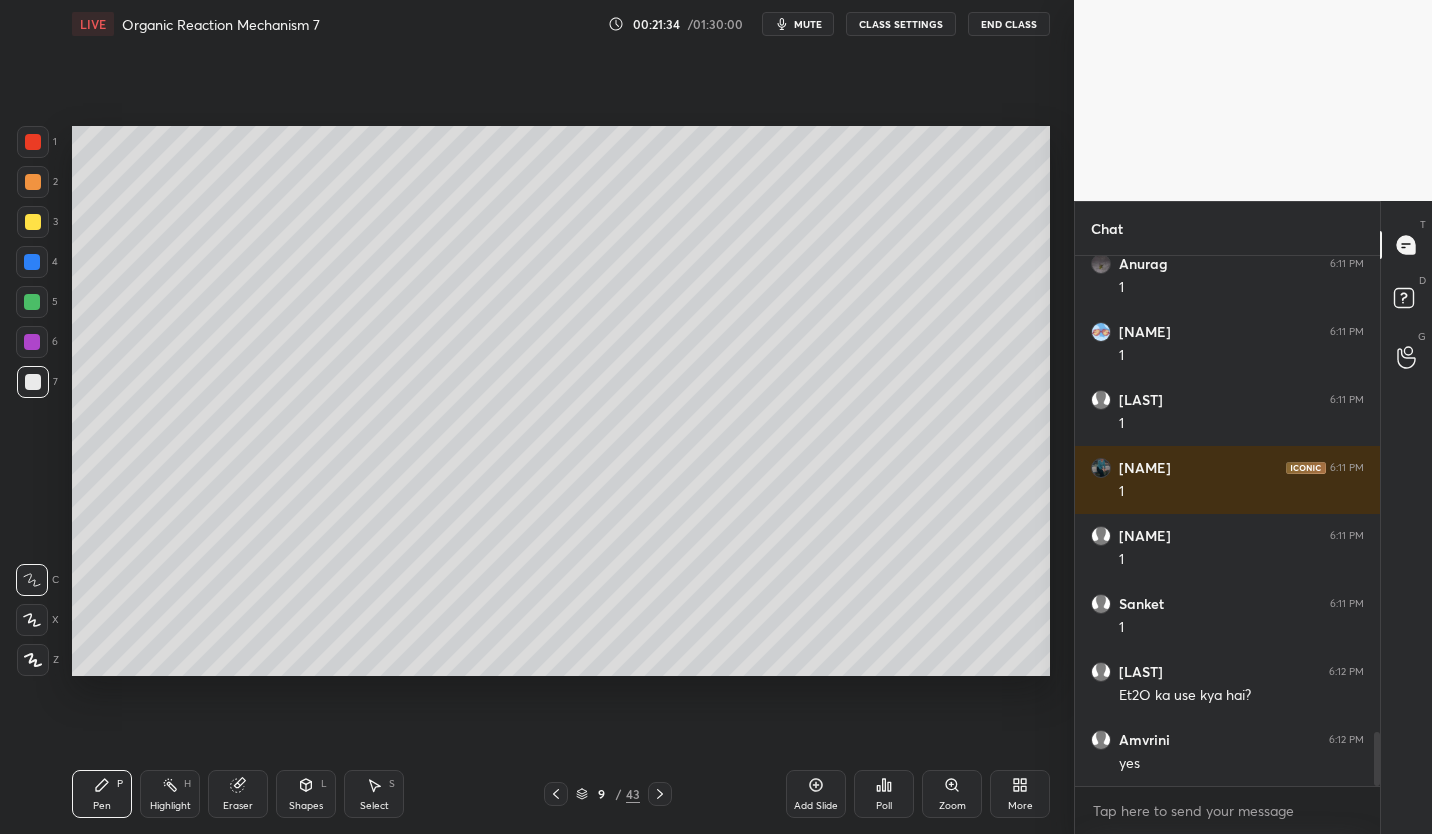 click 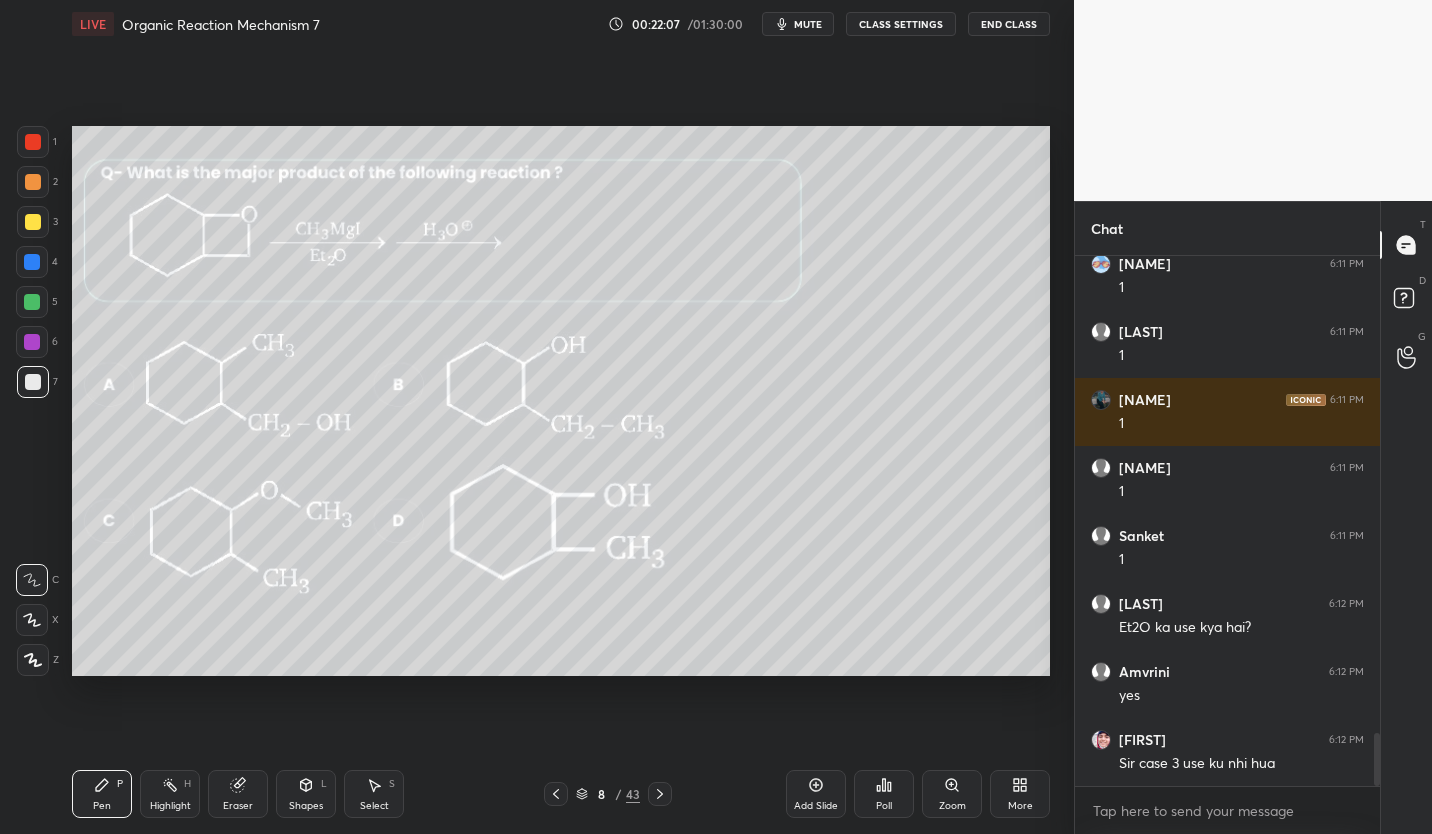 scroll, scrollTop: 4781, scrollLeft: 0, axis: vertical 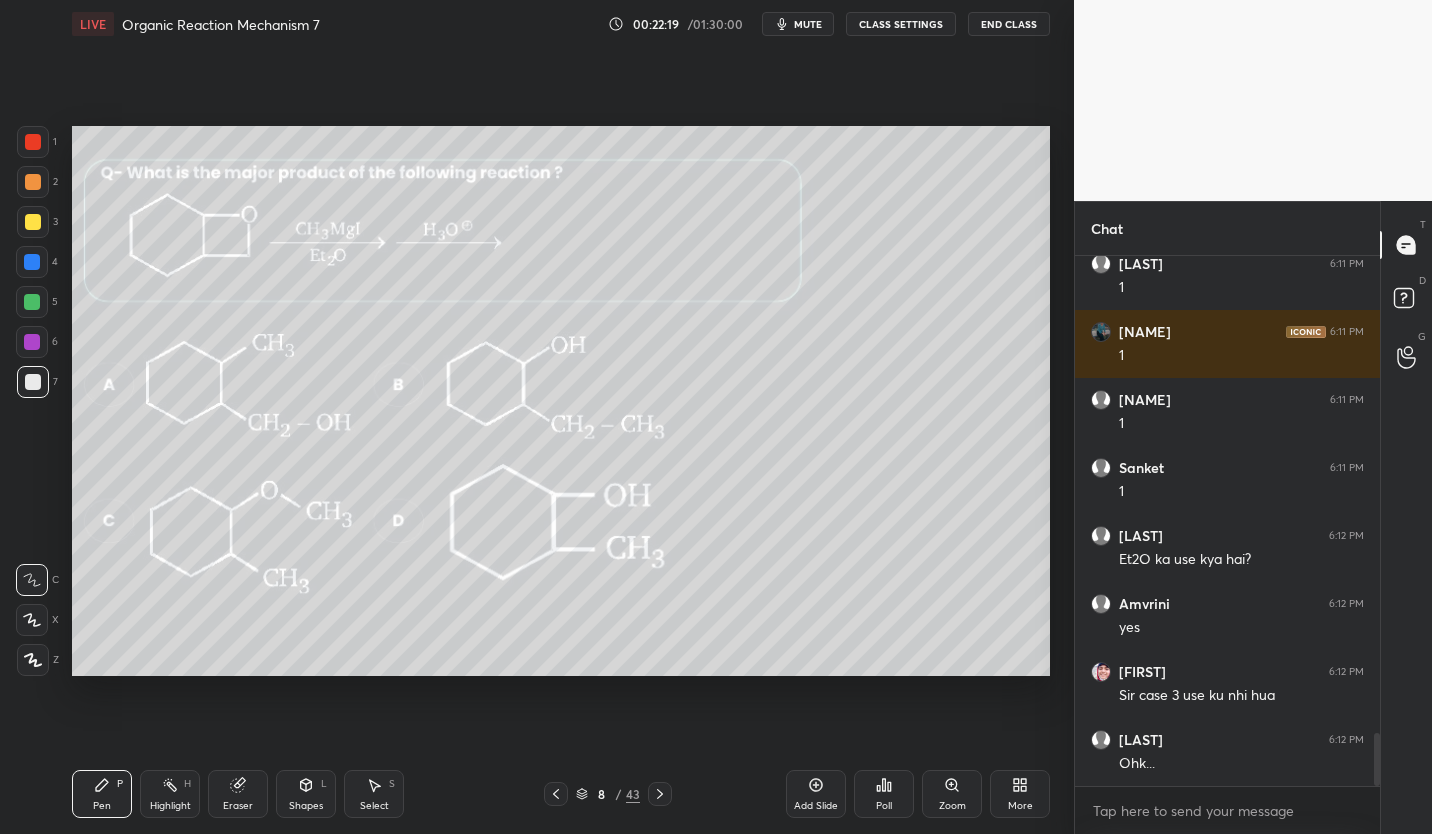 click 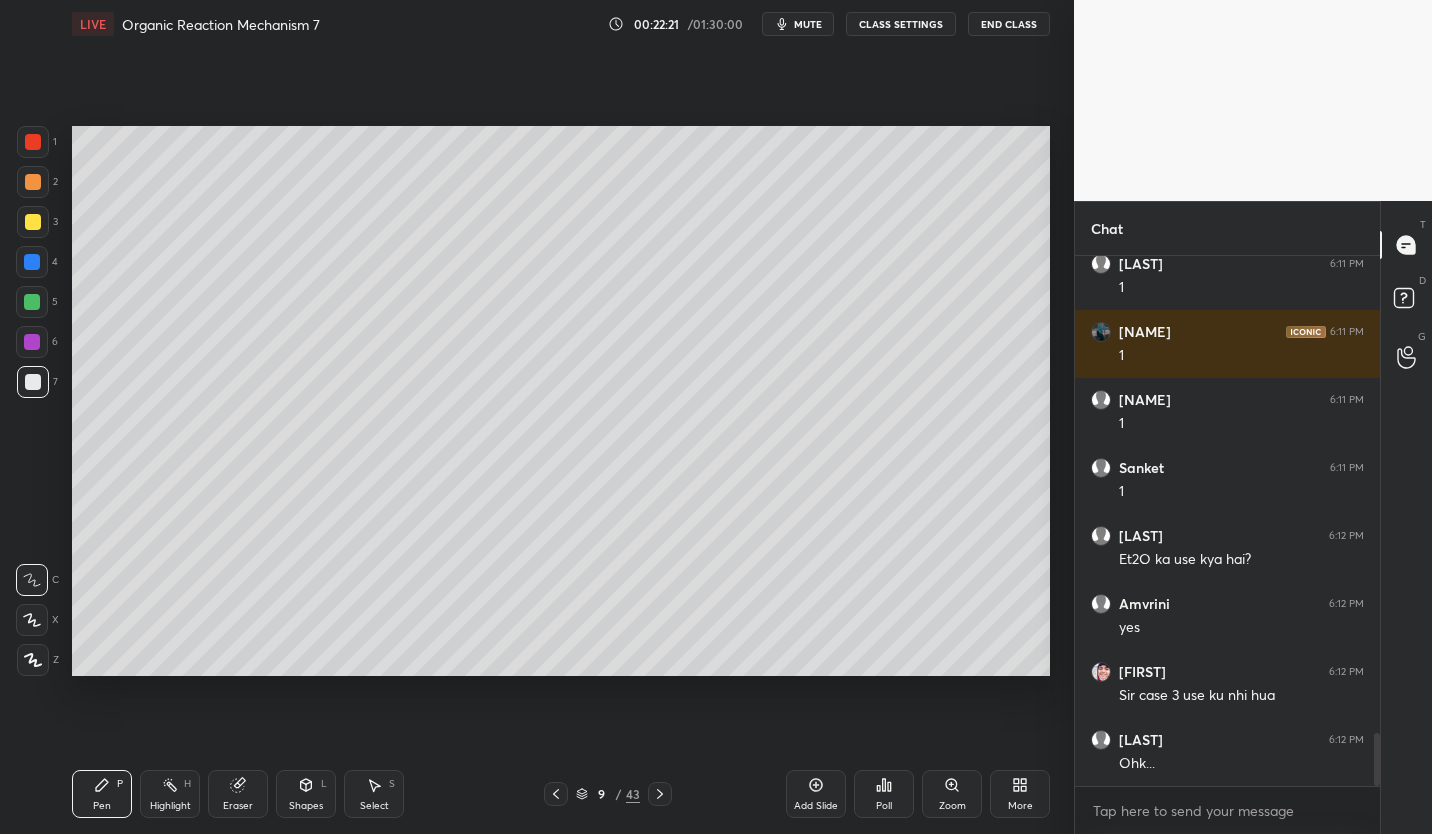 click 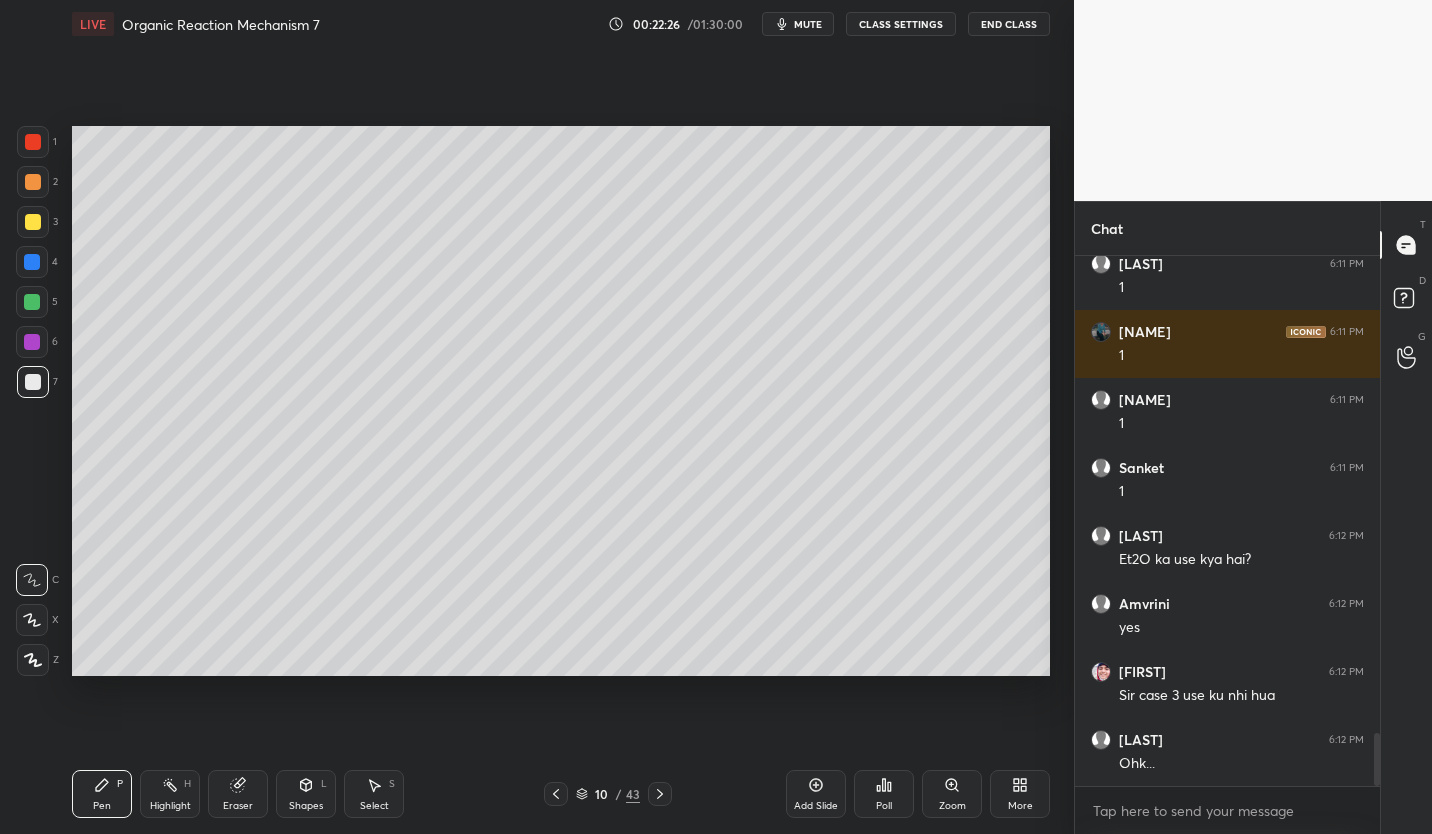 click 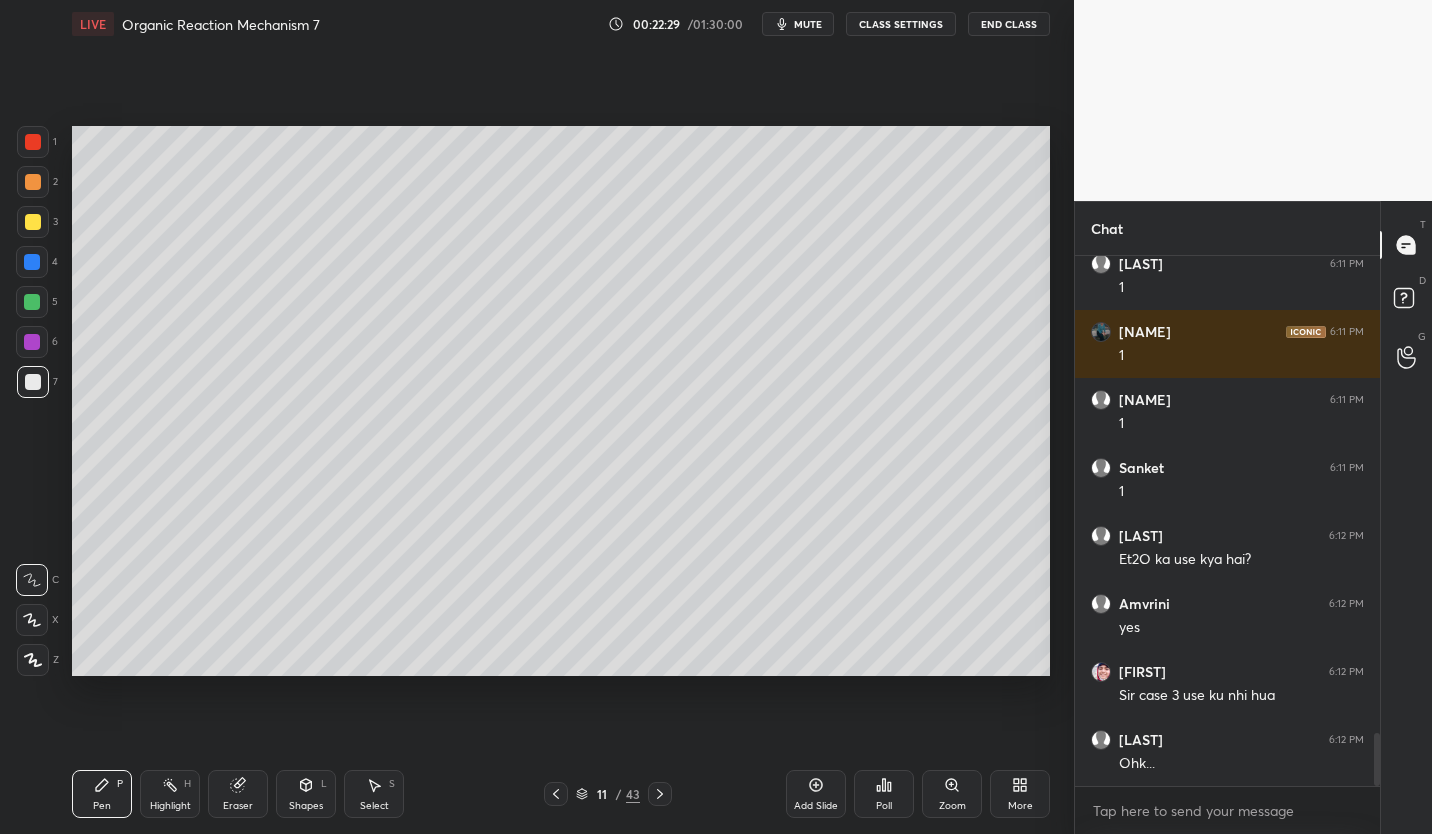 click on "CLASS SETTINGS" at bounding box center [901, 24] 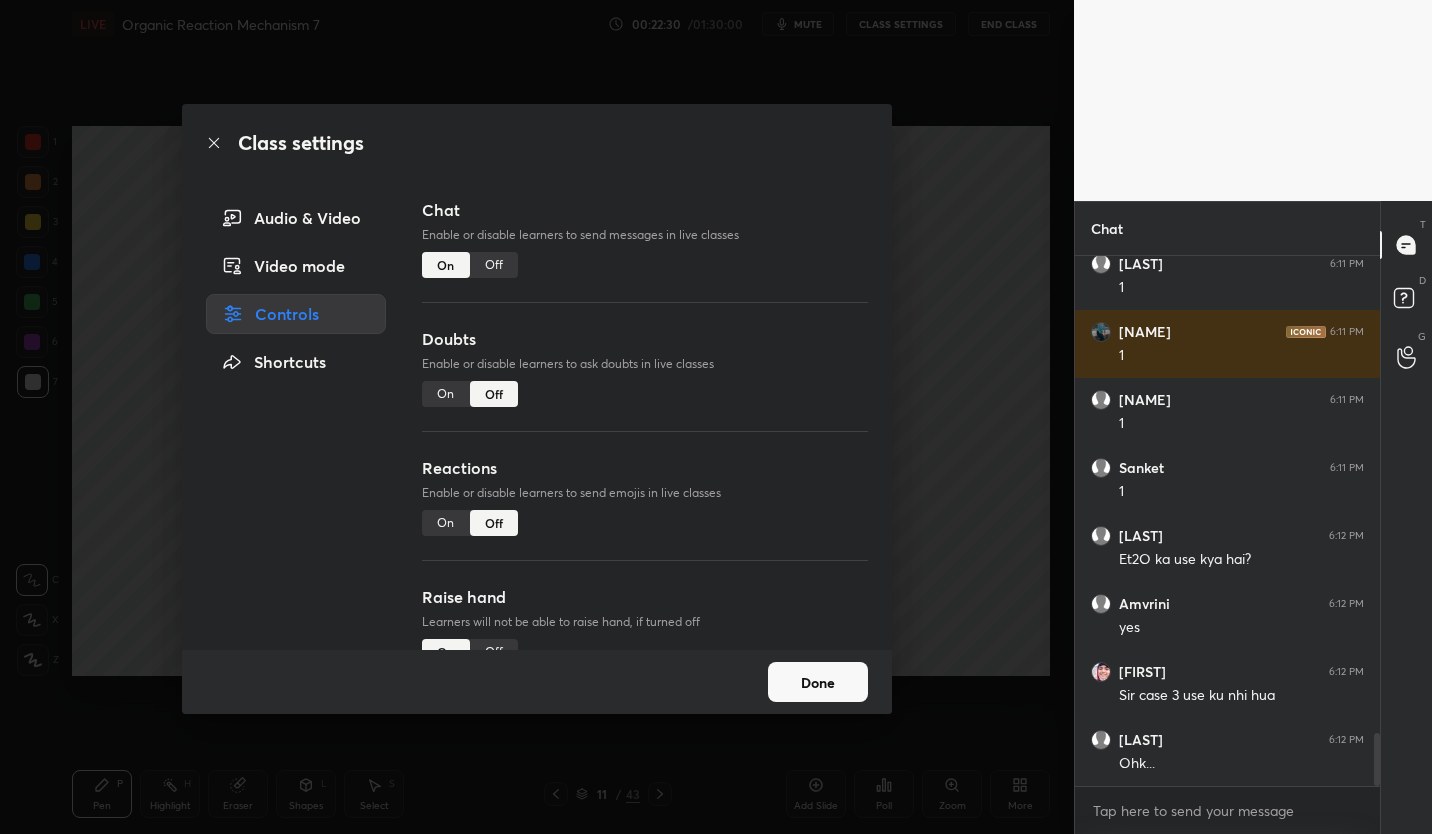 click on "Off" at bounding box center [494, 265] 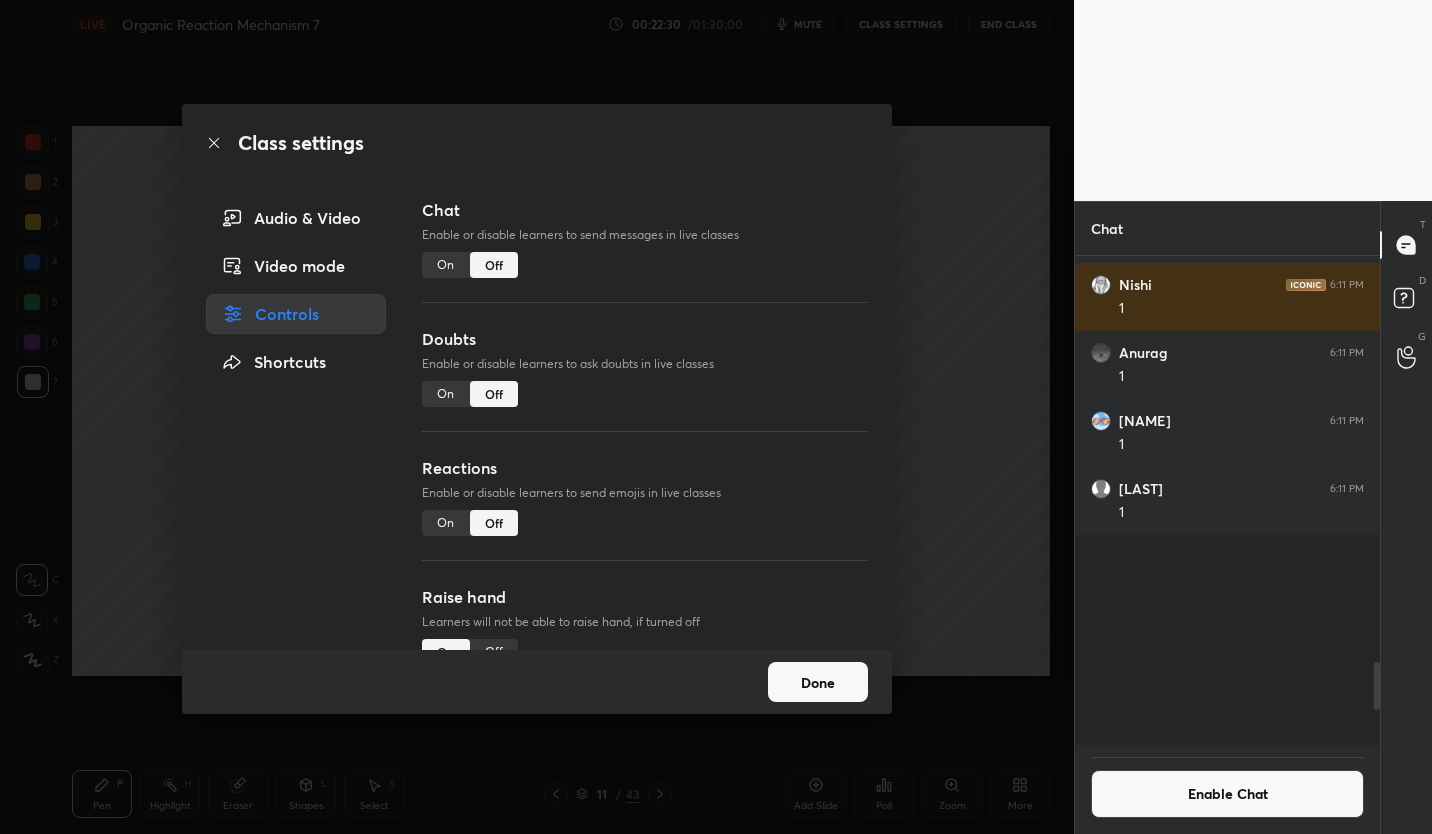 scroll, scrollTop: 3956, scrollLeft: 0, axis: vertical 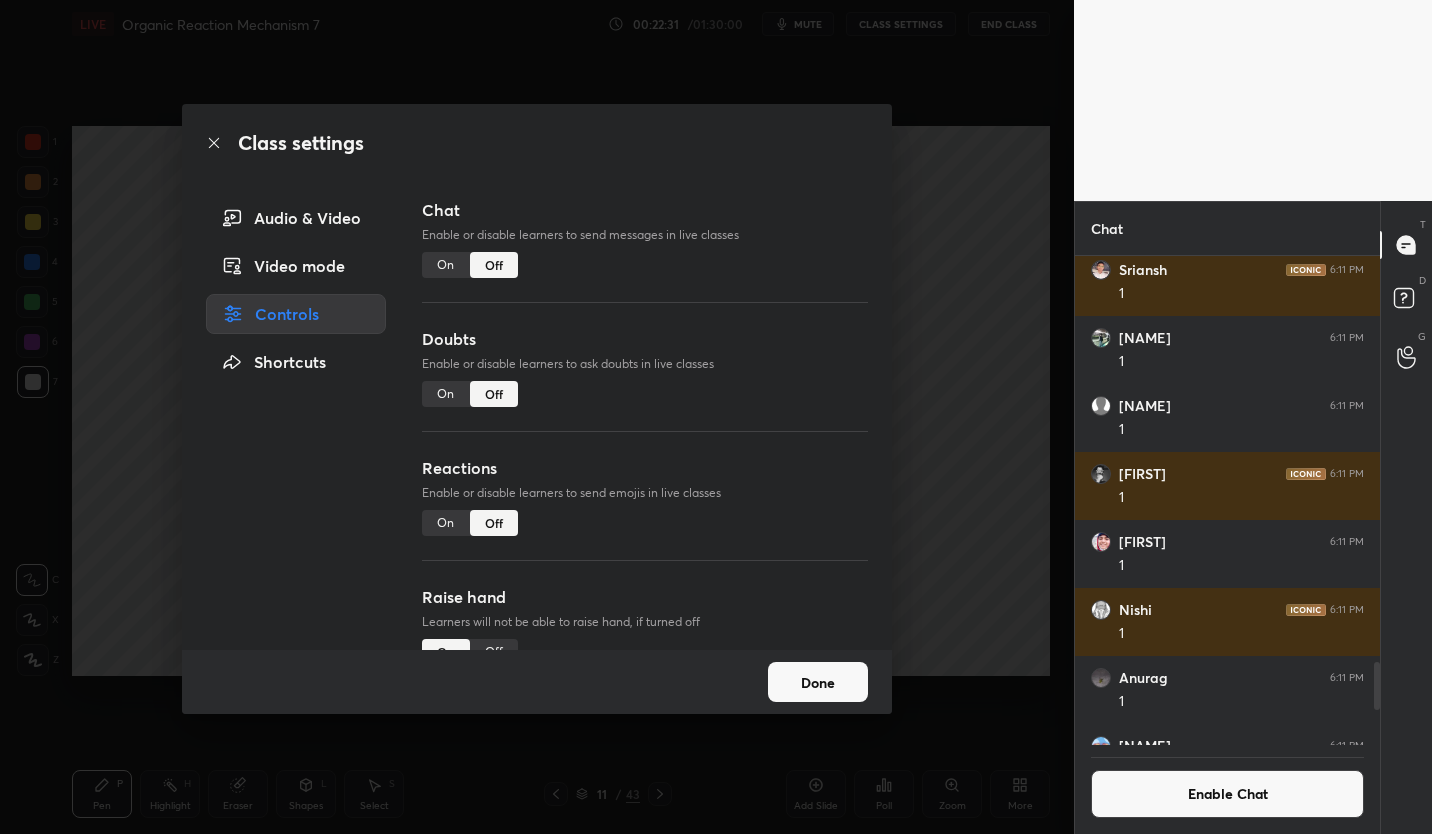 click on "Done" at bounding box center [818, 682] 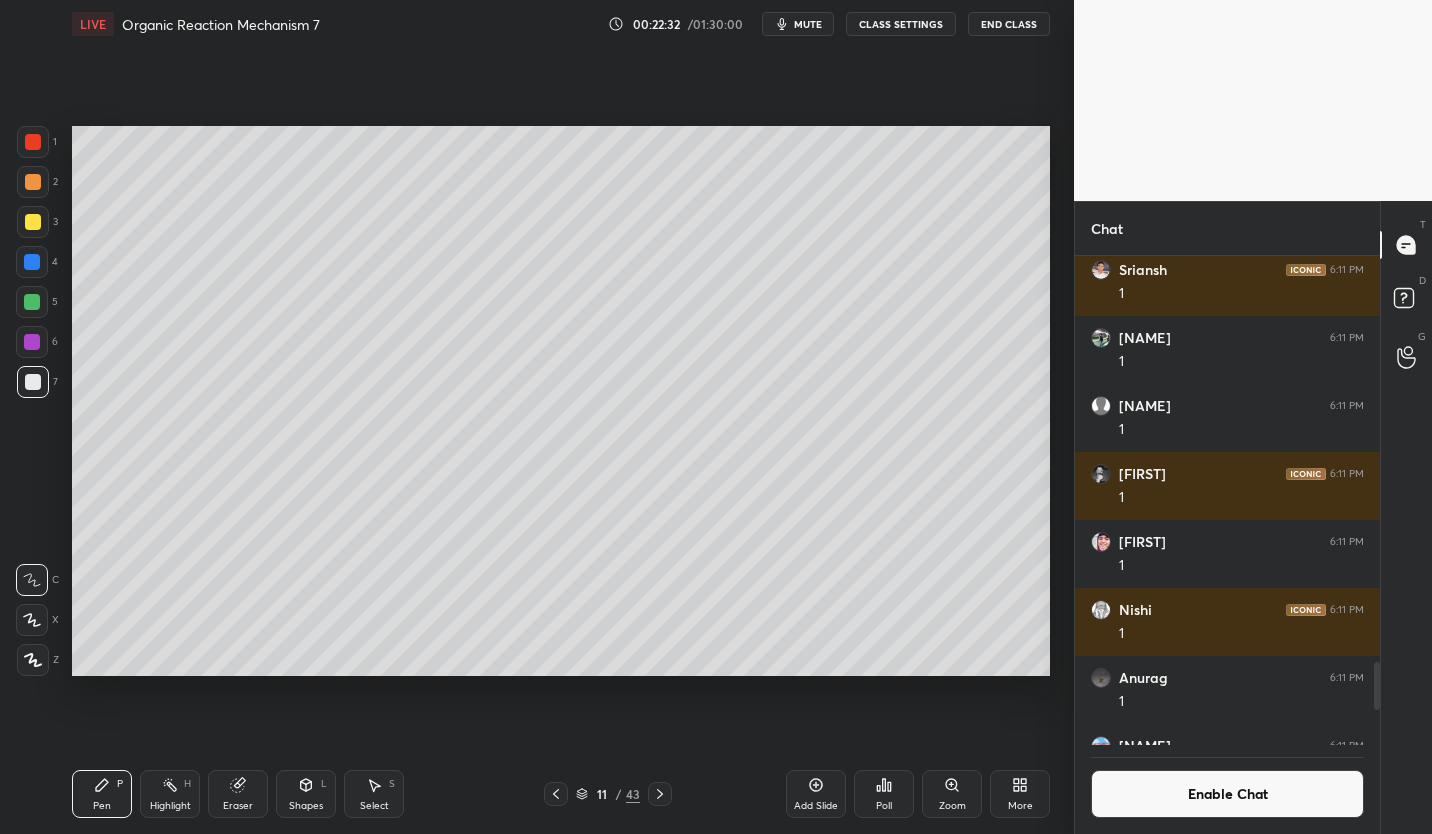 click 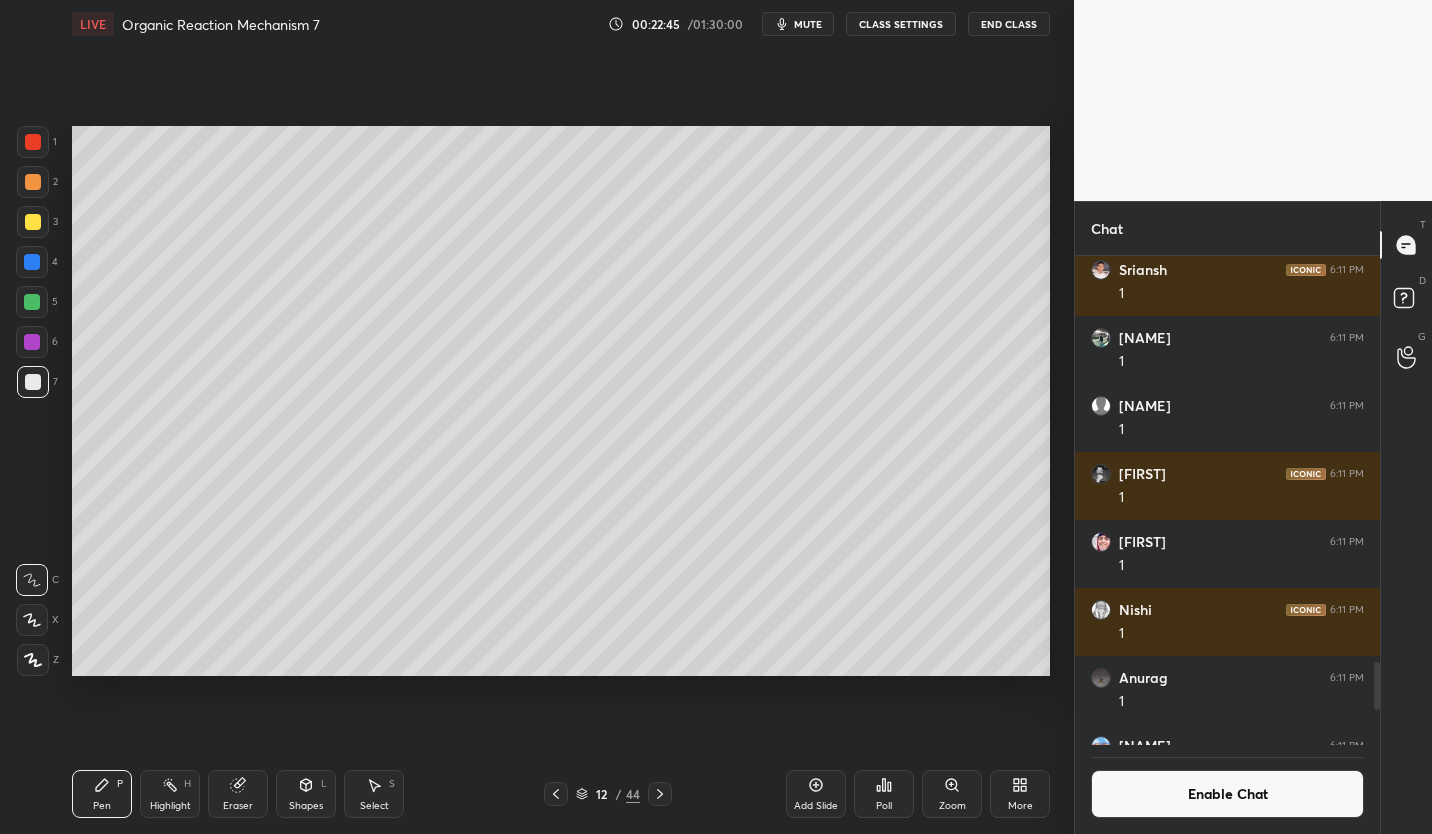 click at bounding box center (32, 302) 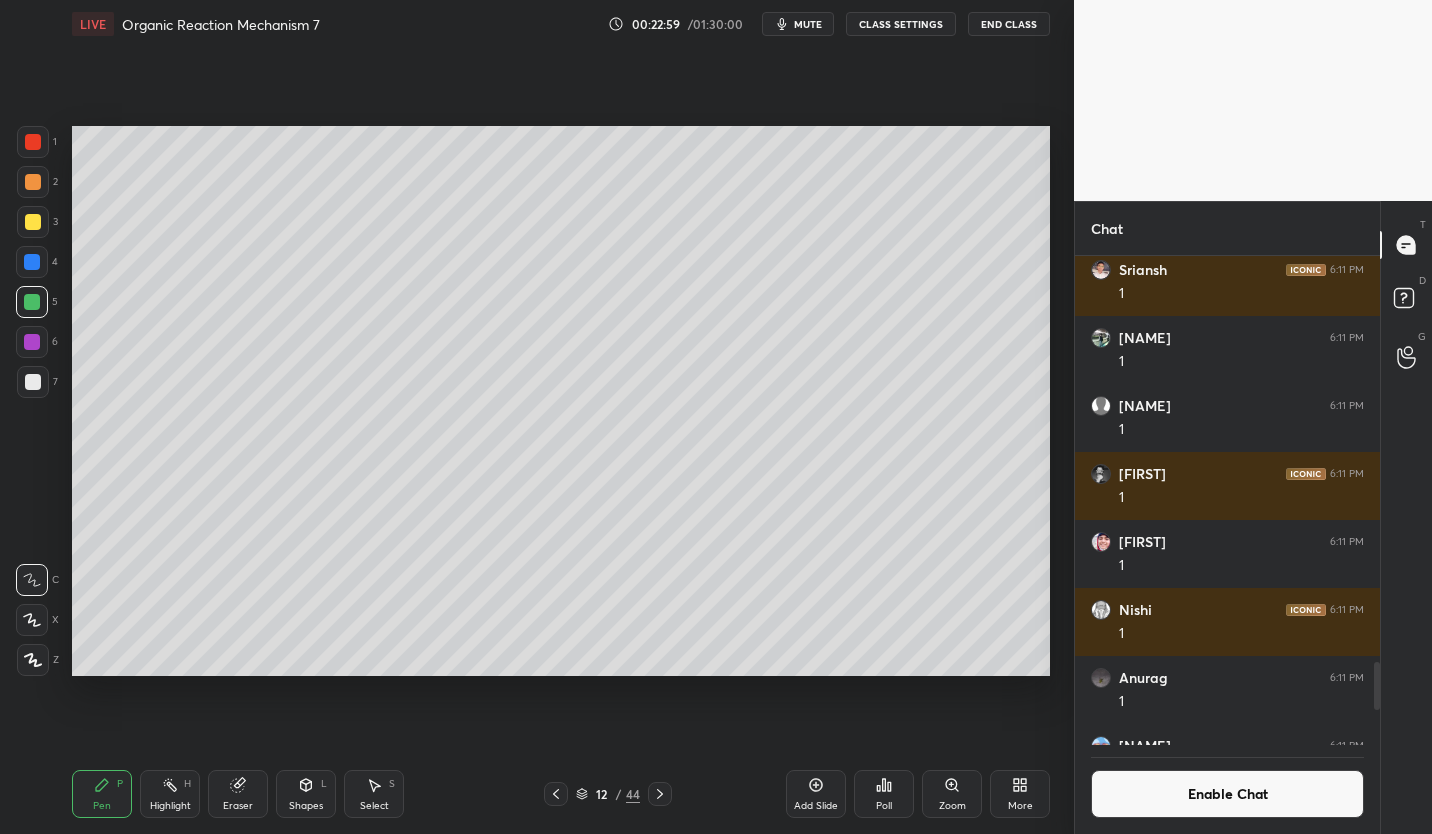 click at bounding box center (33, 382) 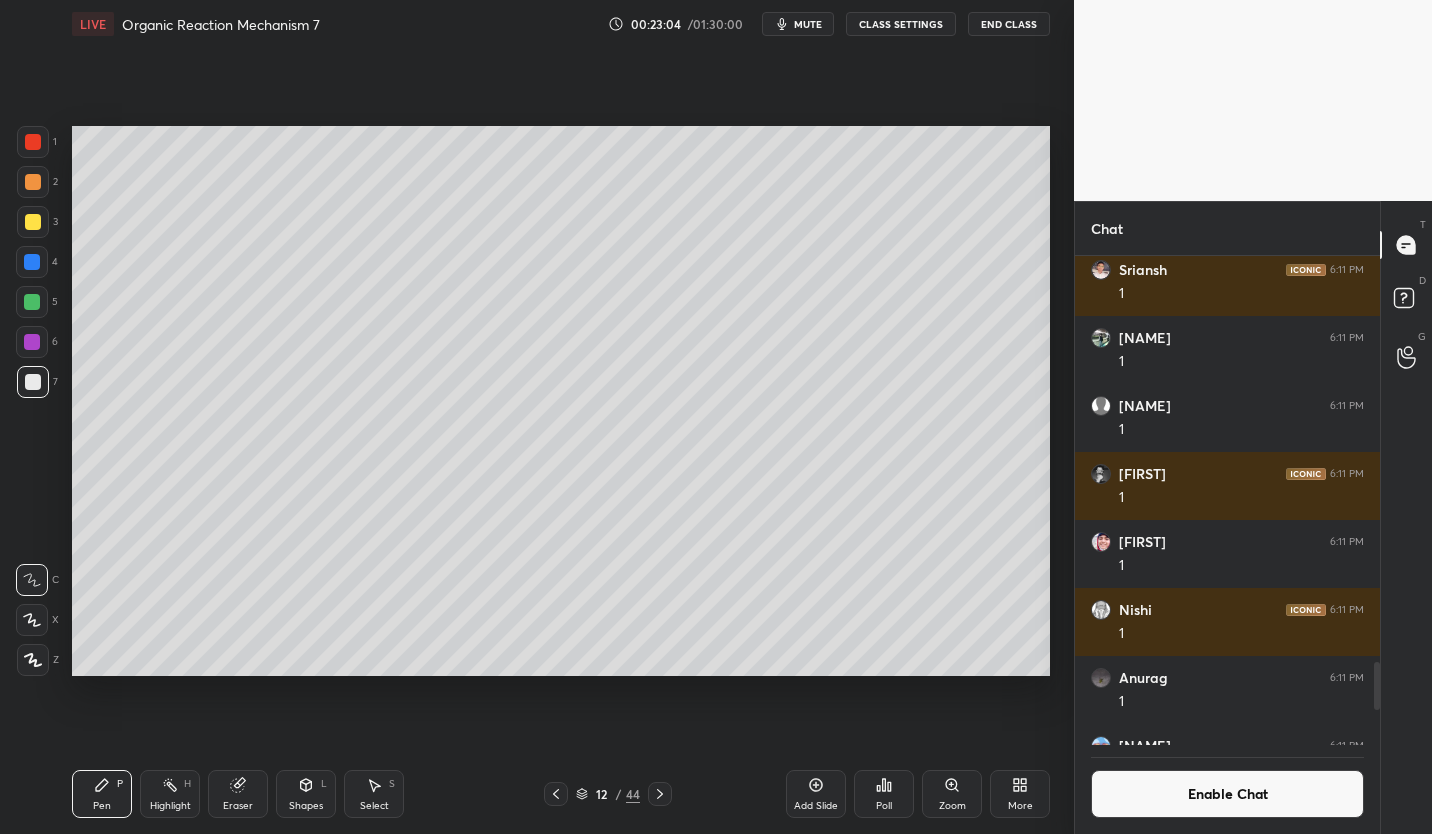 click at bounding box center [33, 222] 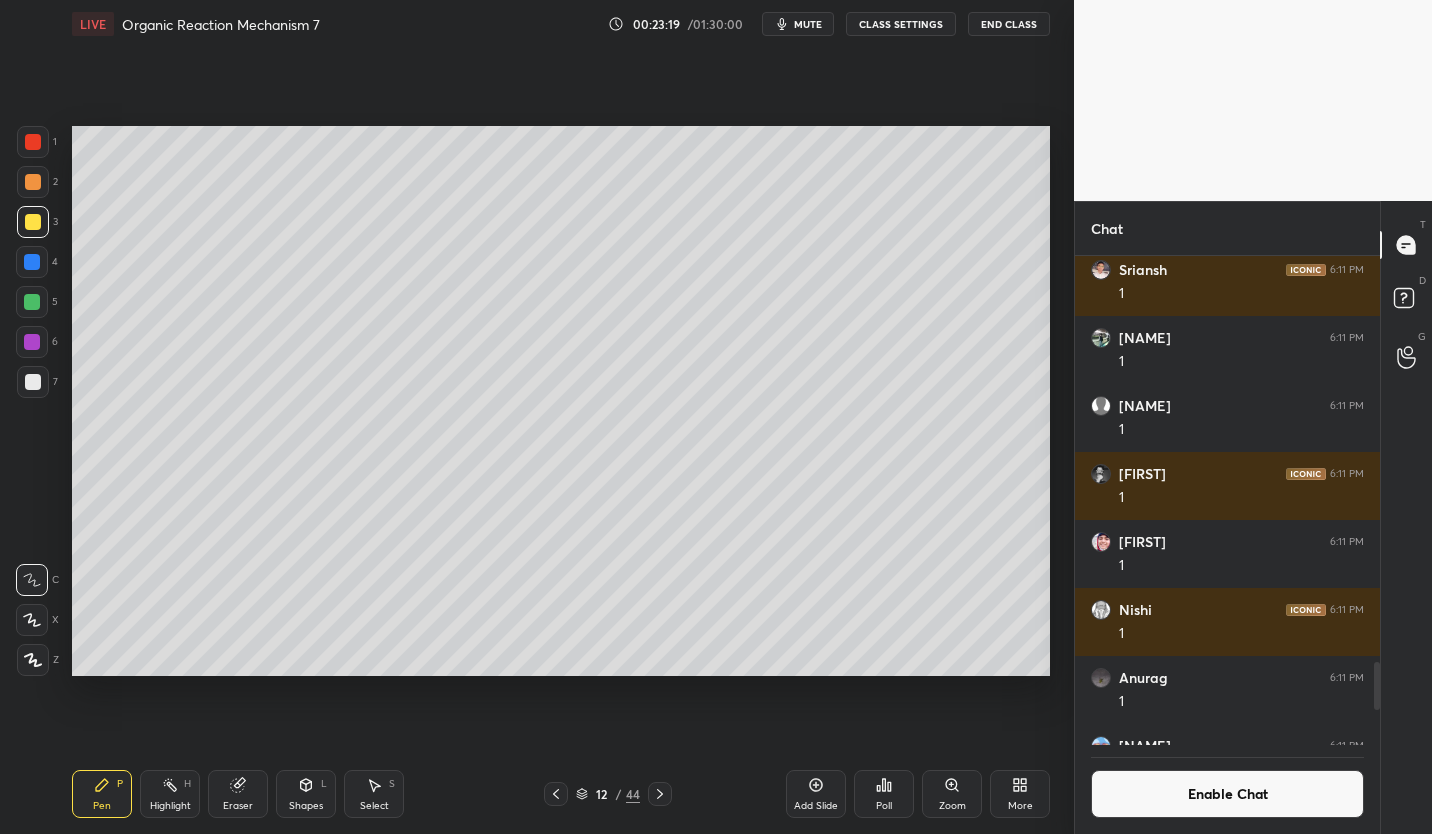 click on "Eraser" at bounding box center [238, 794] 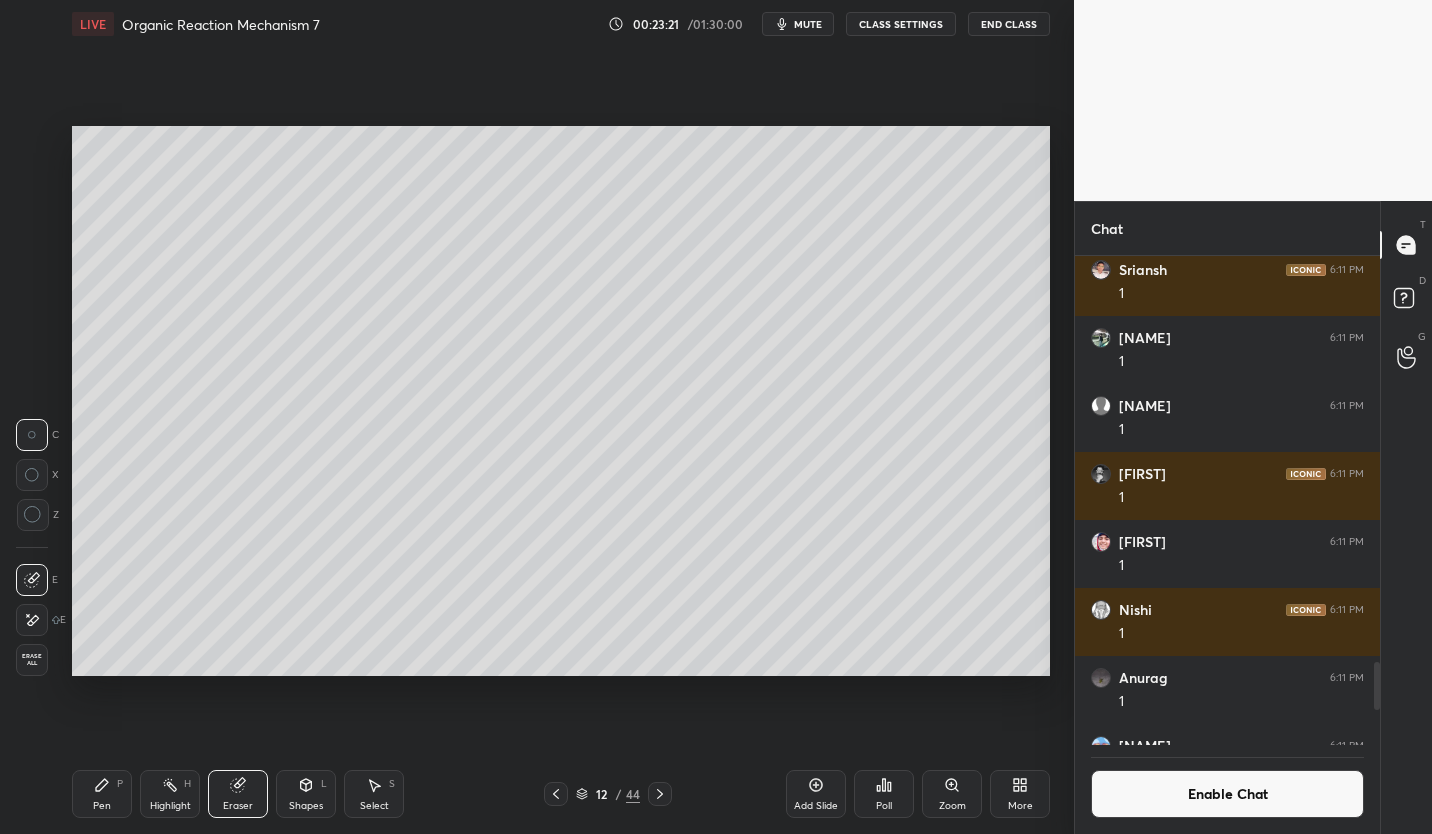 click on "Pen P" at bounding box center (102, 794) 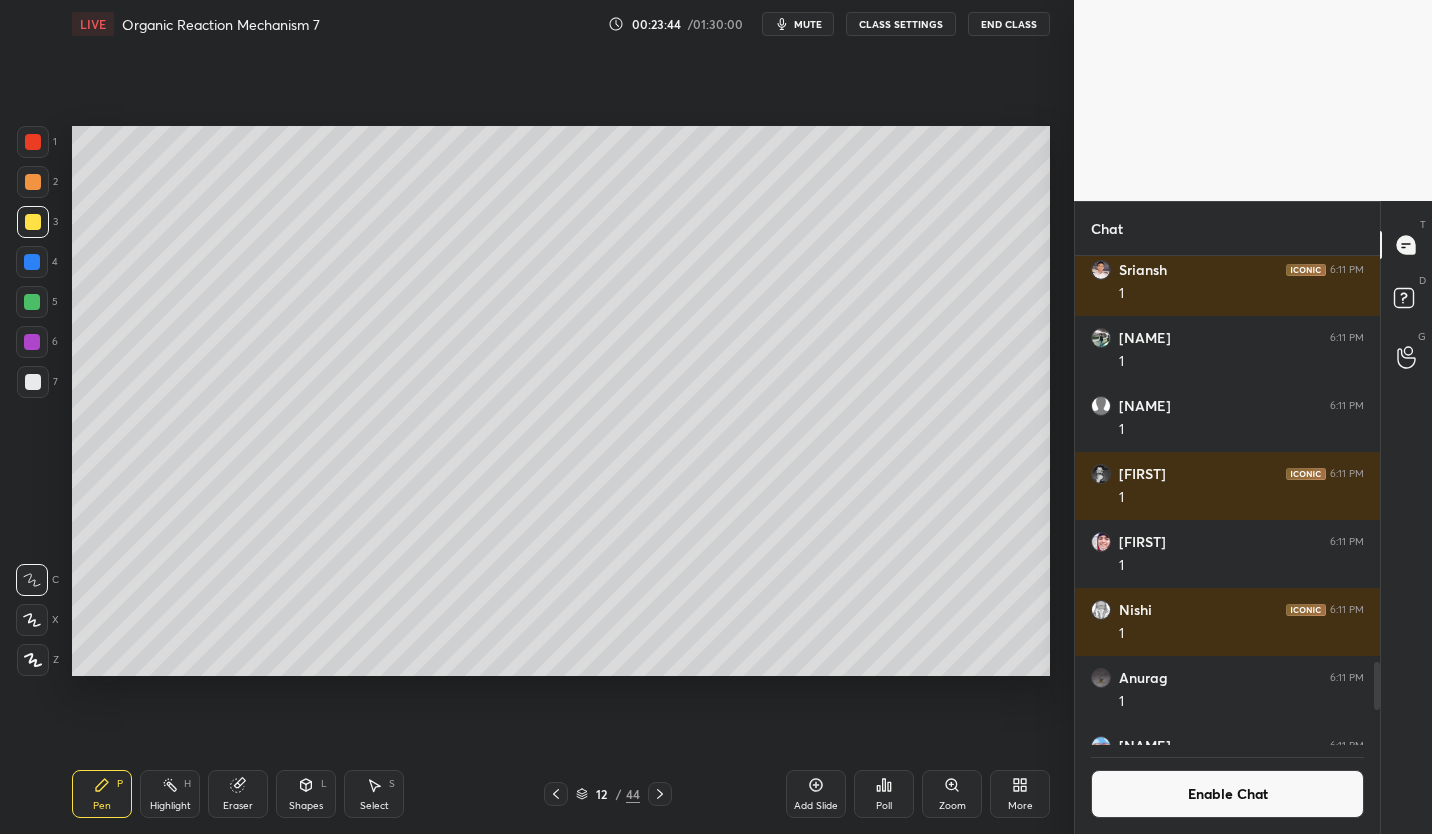 click at bounding box center (33, 382) 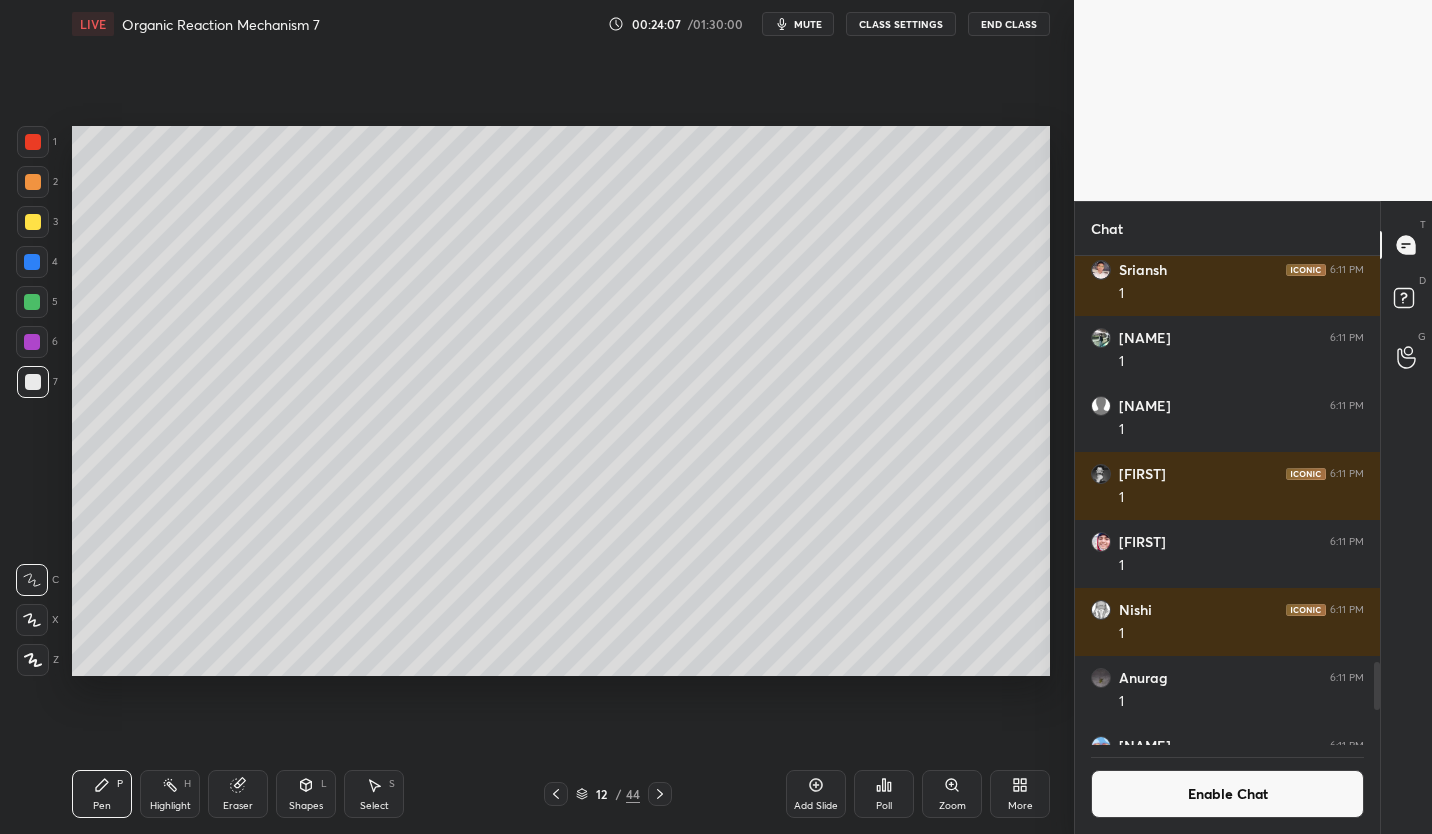 click on "mute" at bounding box center [808, 24] 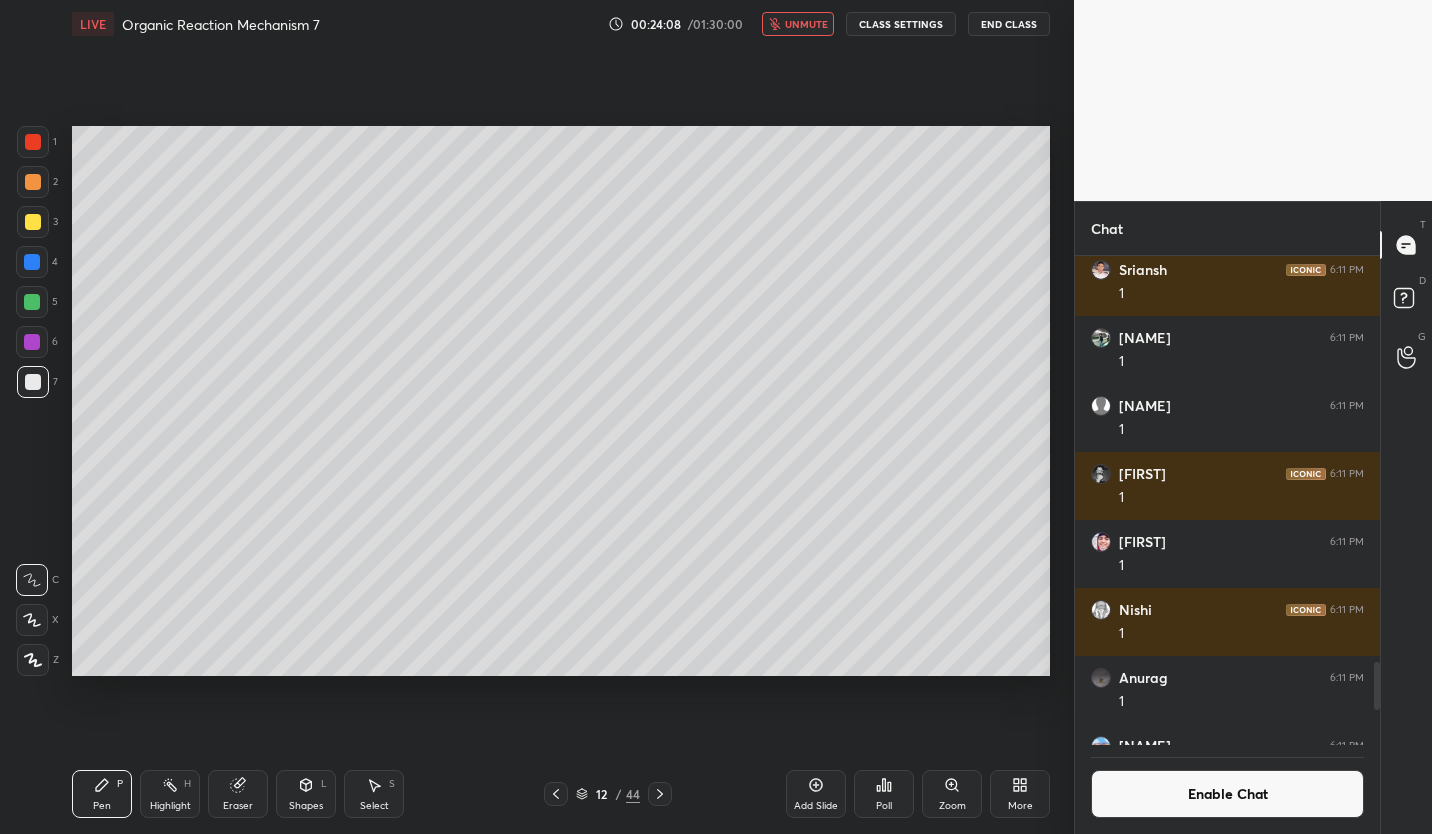 click on "Enable Chat" at bounding box center (1227, 794) 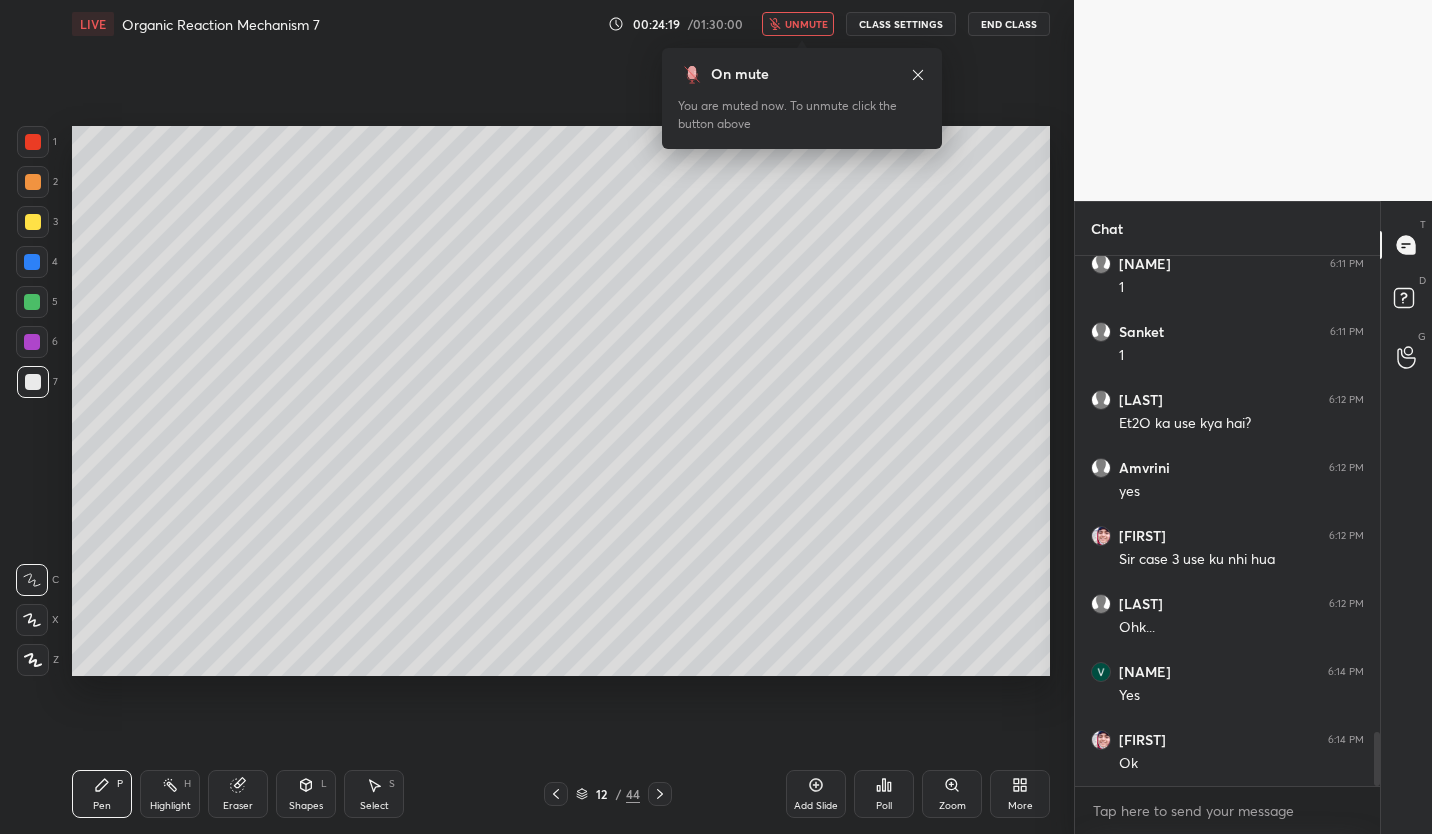 scroll, scrollTop: 4710, scrollLeft: 0, axis: vertical 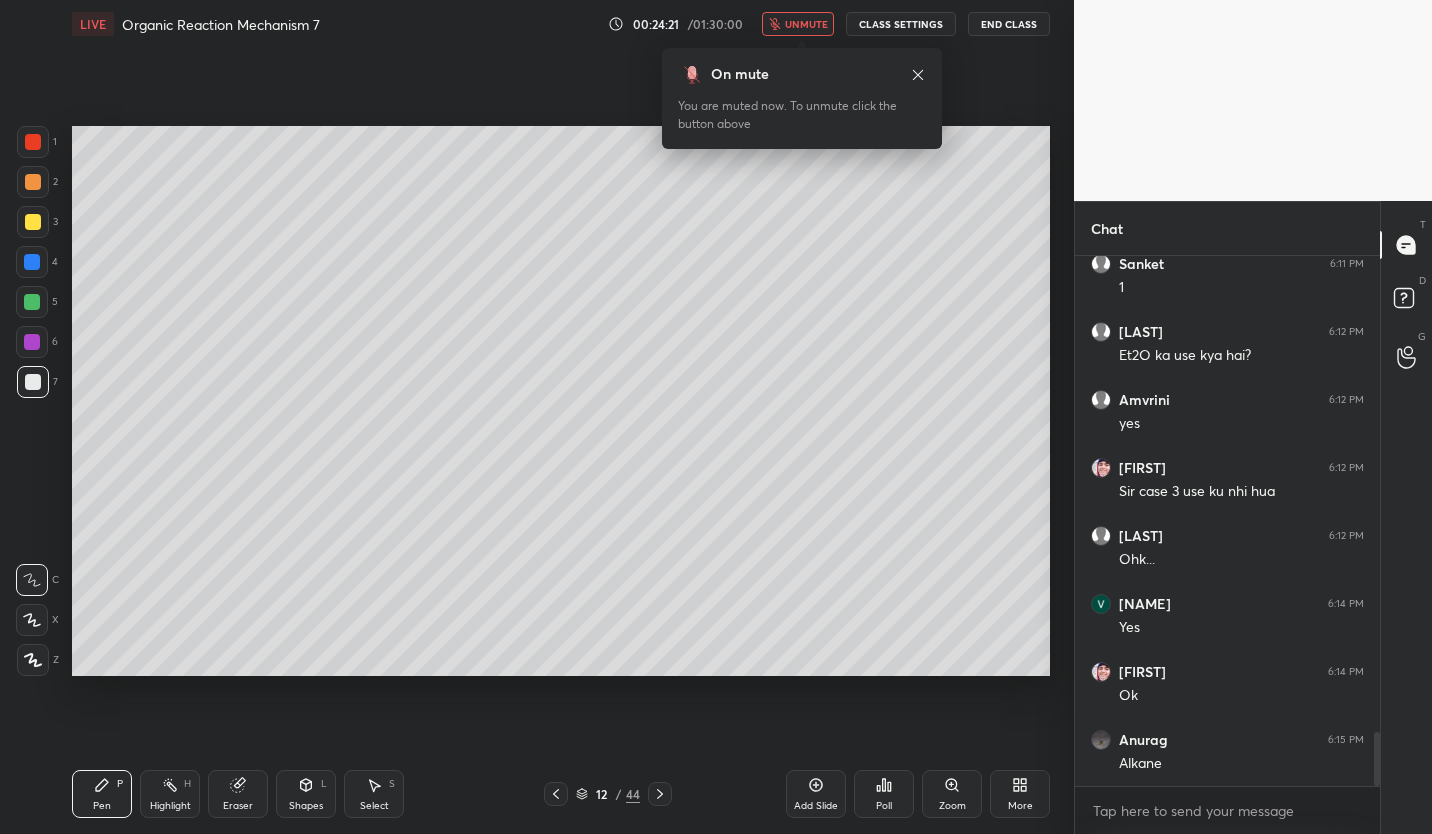 click on "unmute" at bounding box center [806, 24] 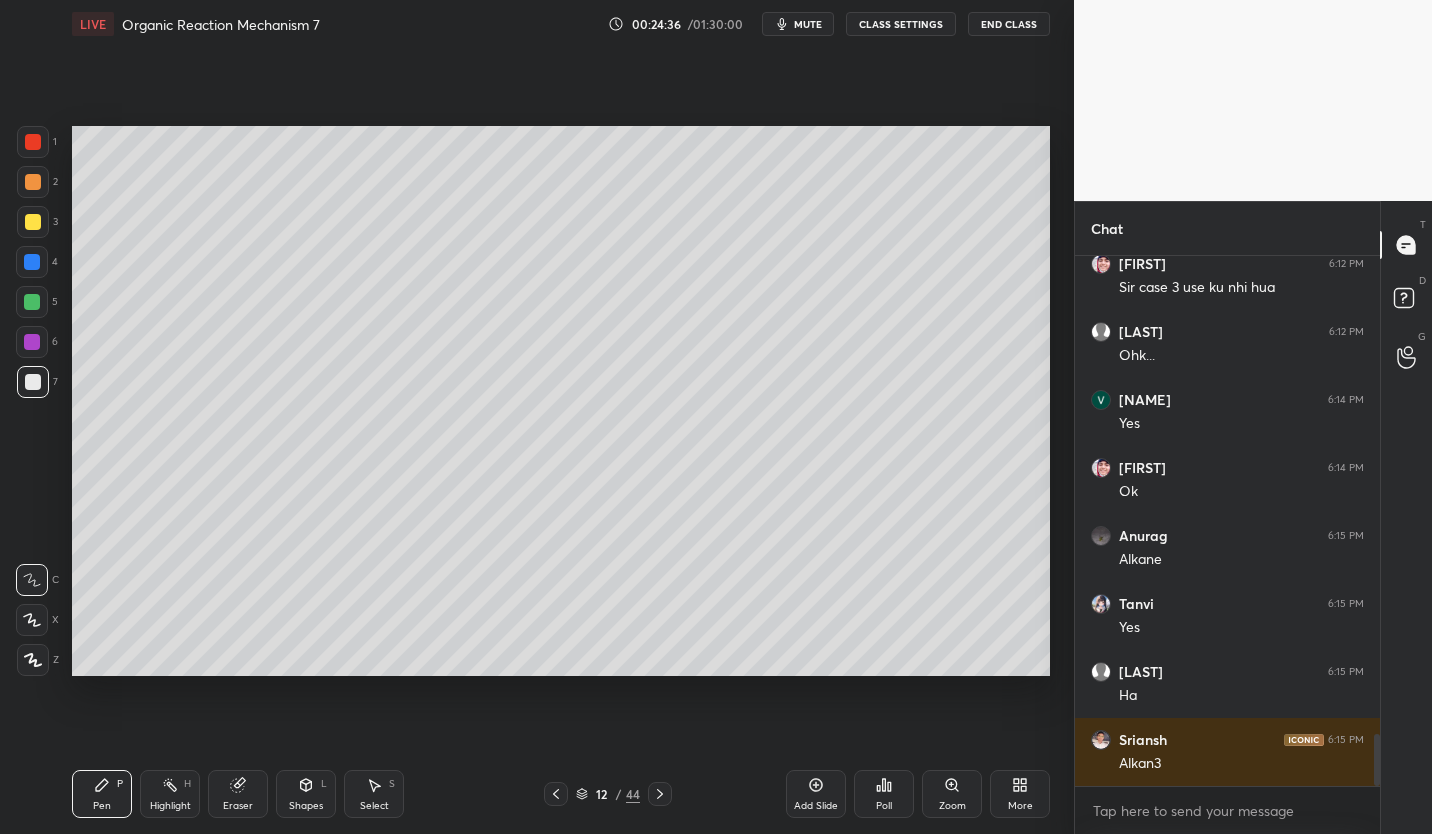 scroll, scrollTop: 4982, scrollLeft: 0, axis: vertical 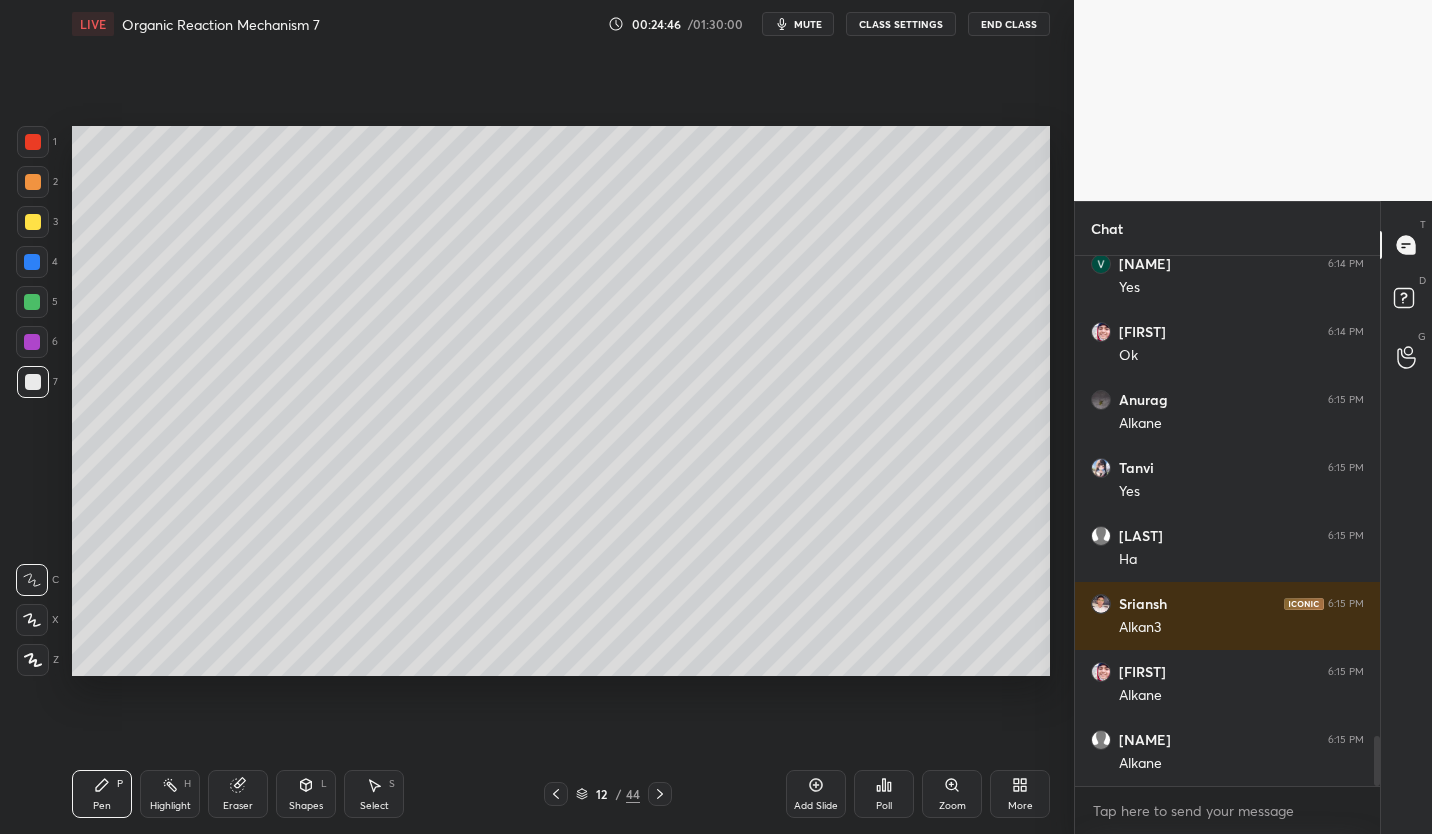 click on "CLASS SETTINGS" at bounding box center [901, 24] 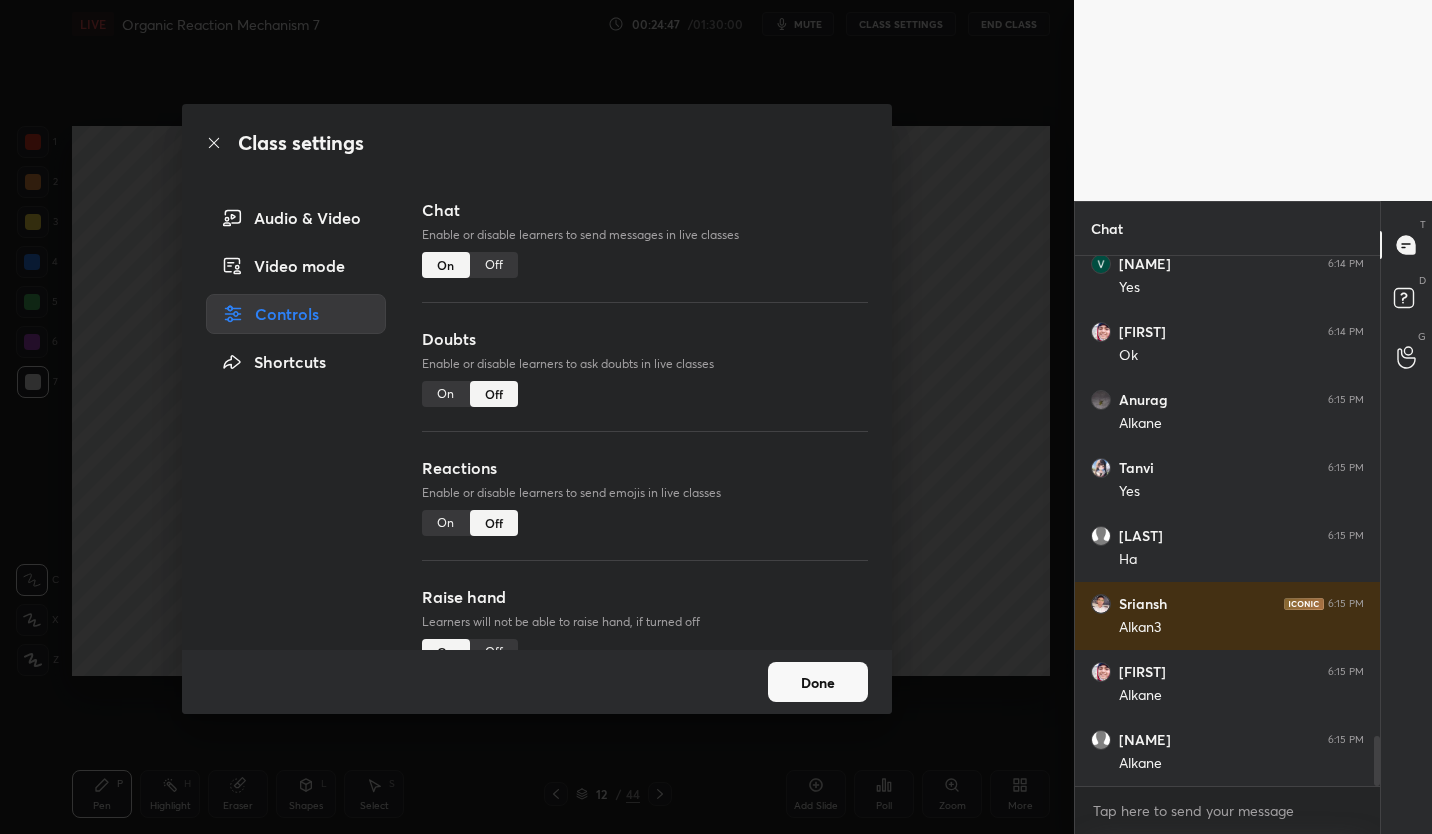 click on "Off" at bounding box center (494, 265) 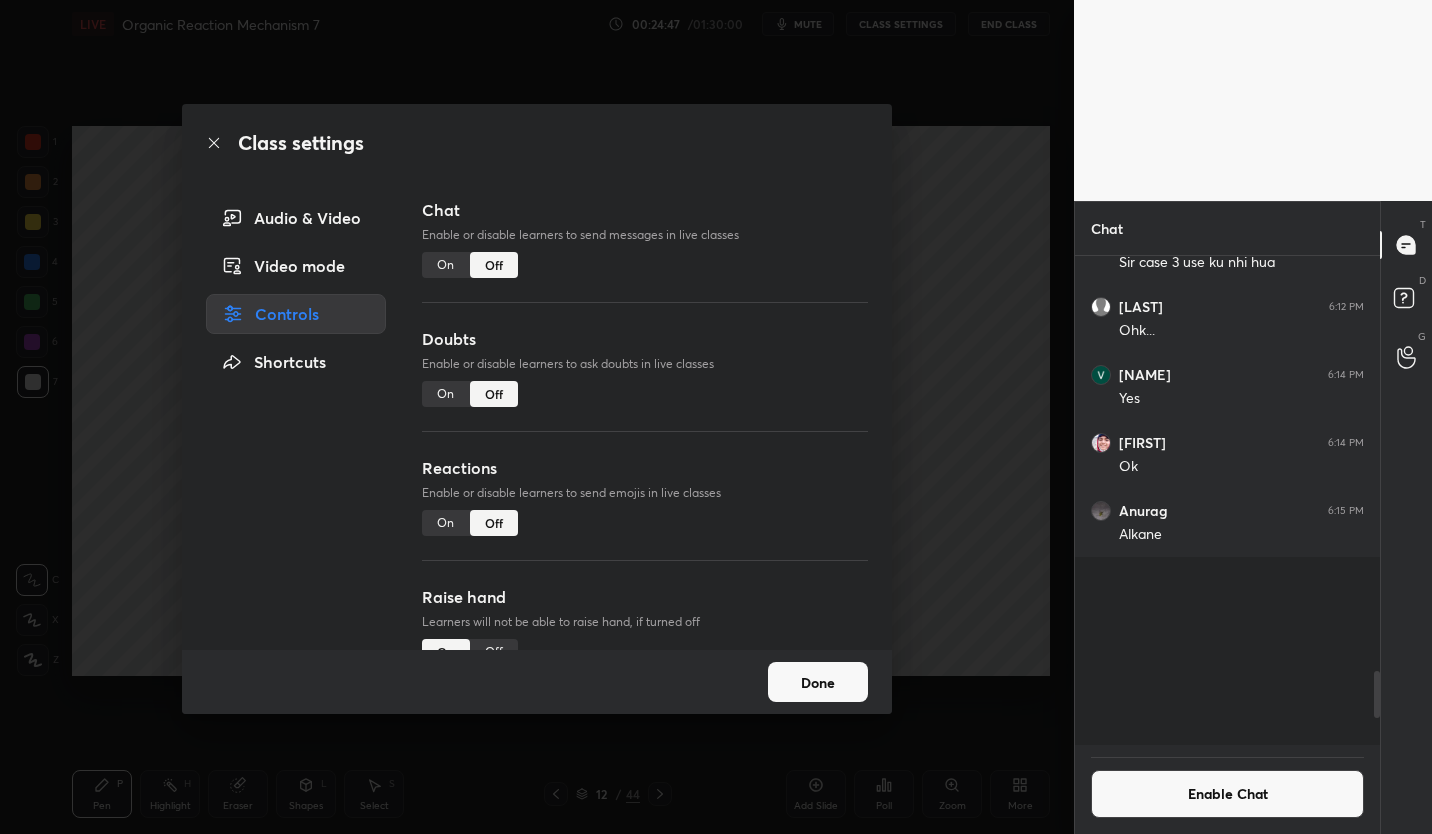 scroll, scrollTop: 4356, scrollLeft: 0, axis: vertical 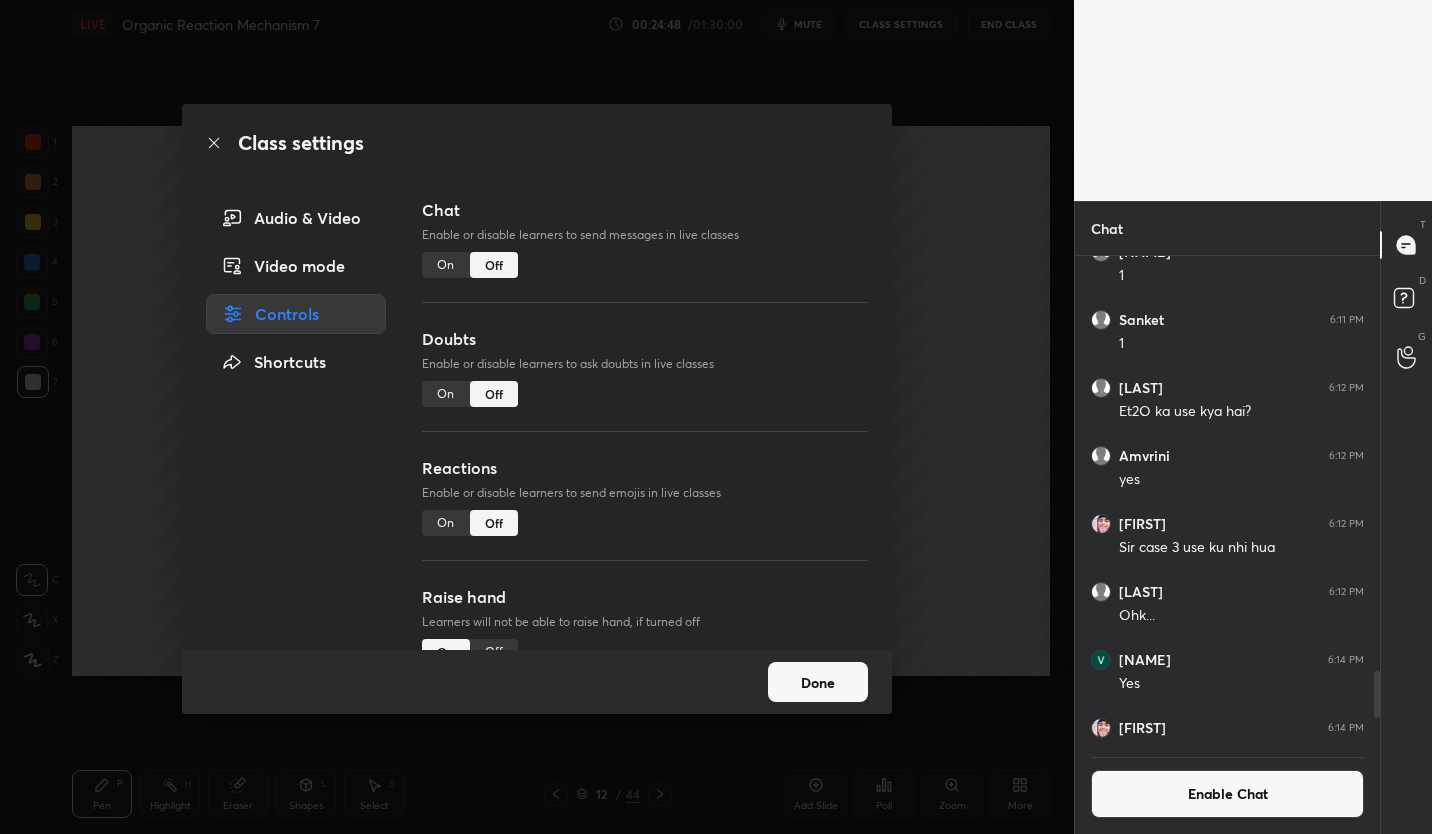 click on "Done" at bounding box center [818, 682] 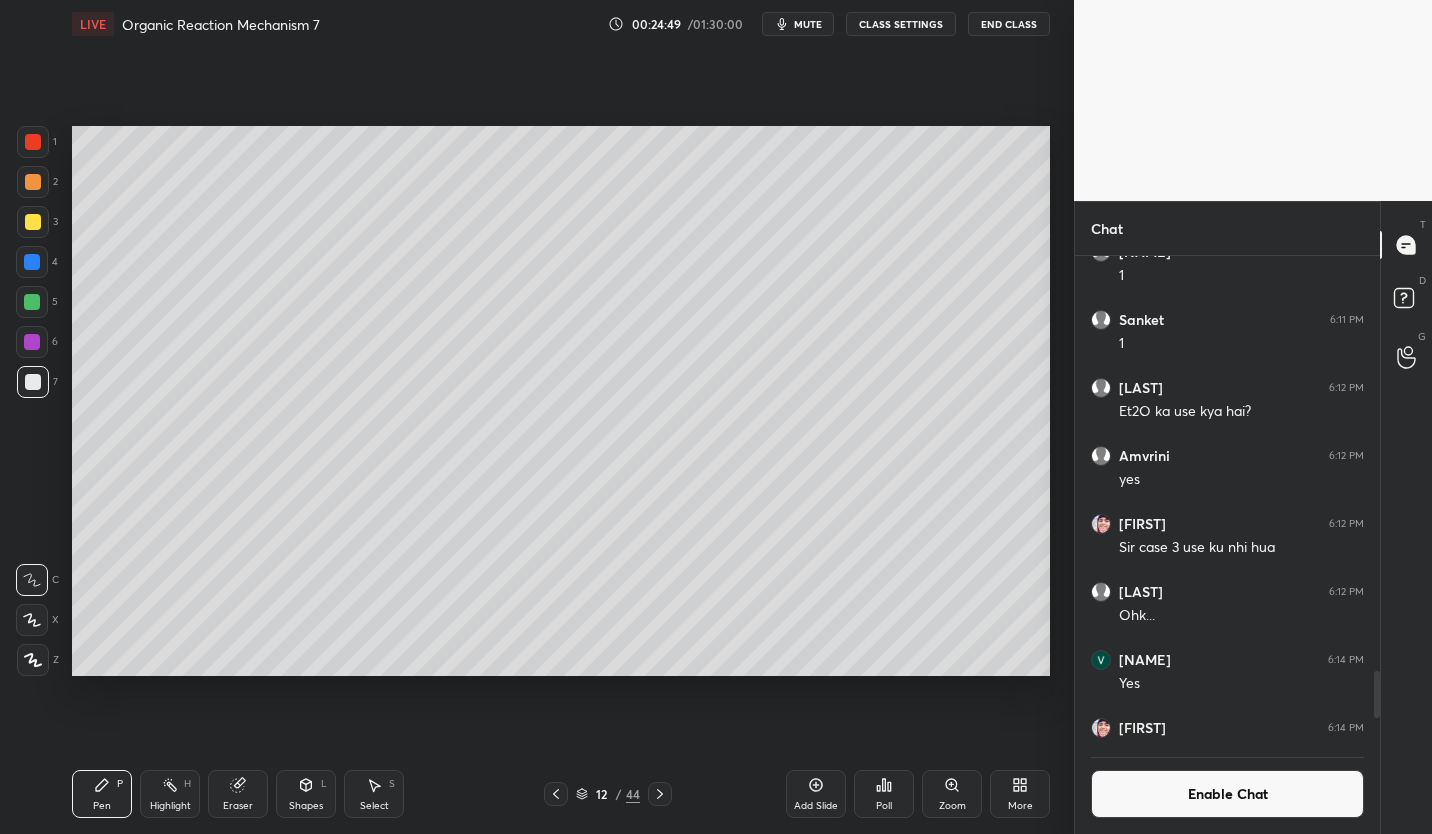 click on "Add Slide" at bounding box center (816, 794) 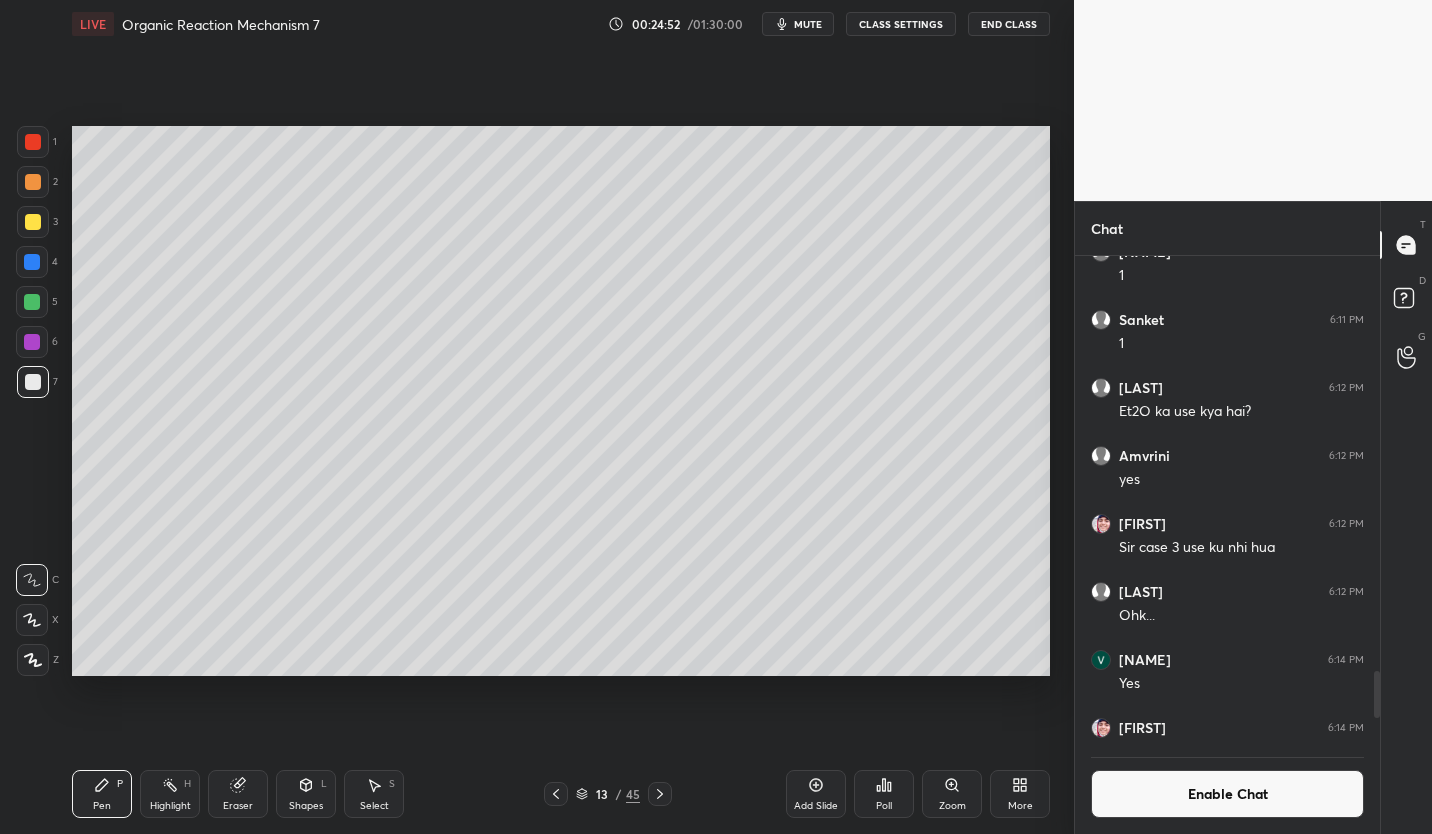 click at bounding box center (32, 302) 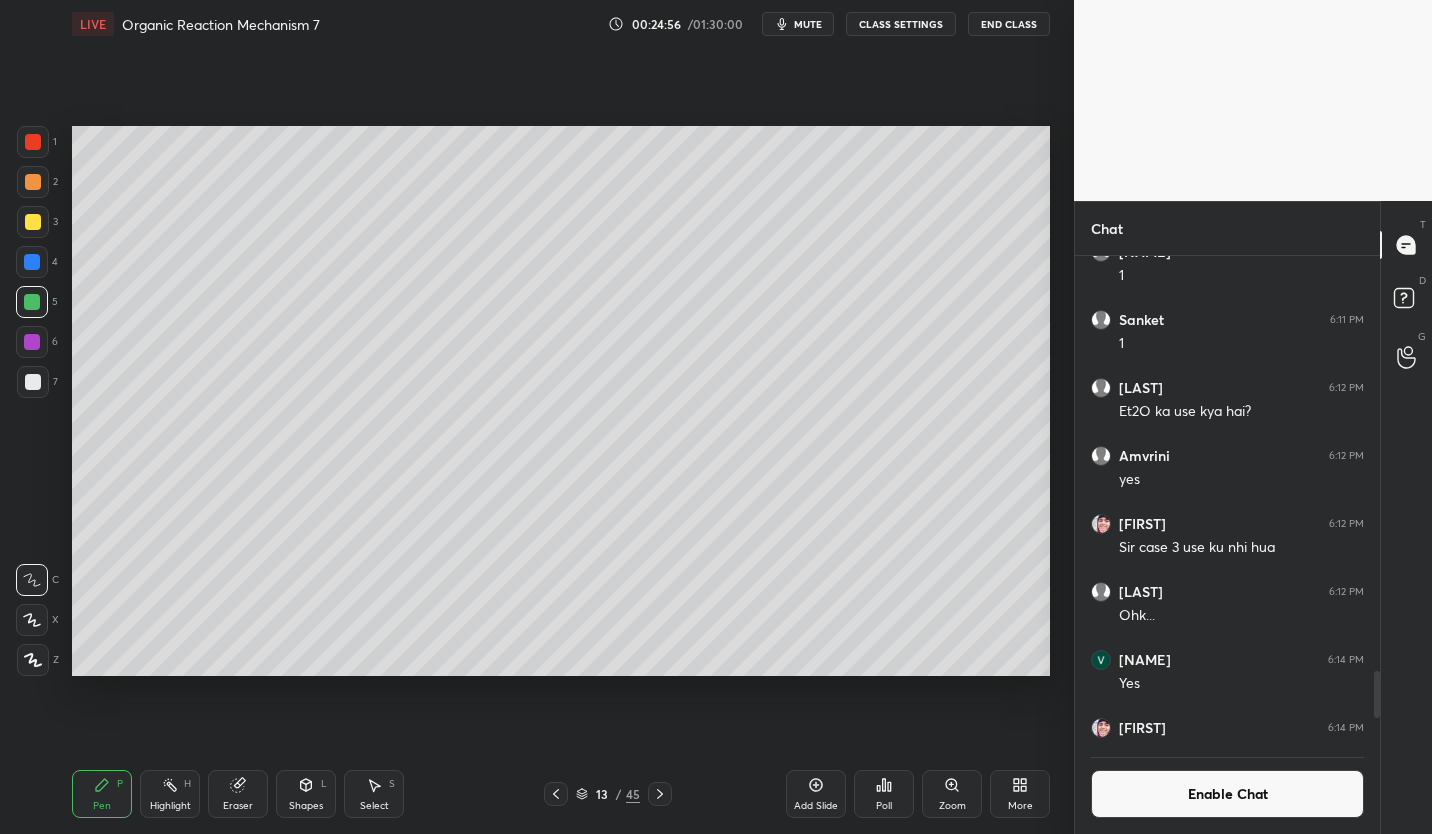 click at bounding box center [33, 382] 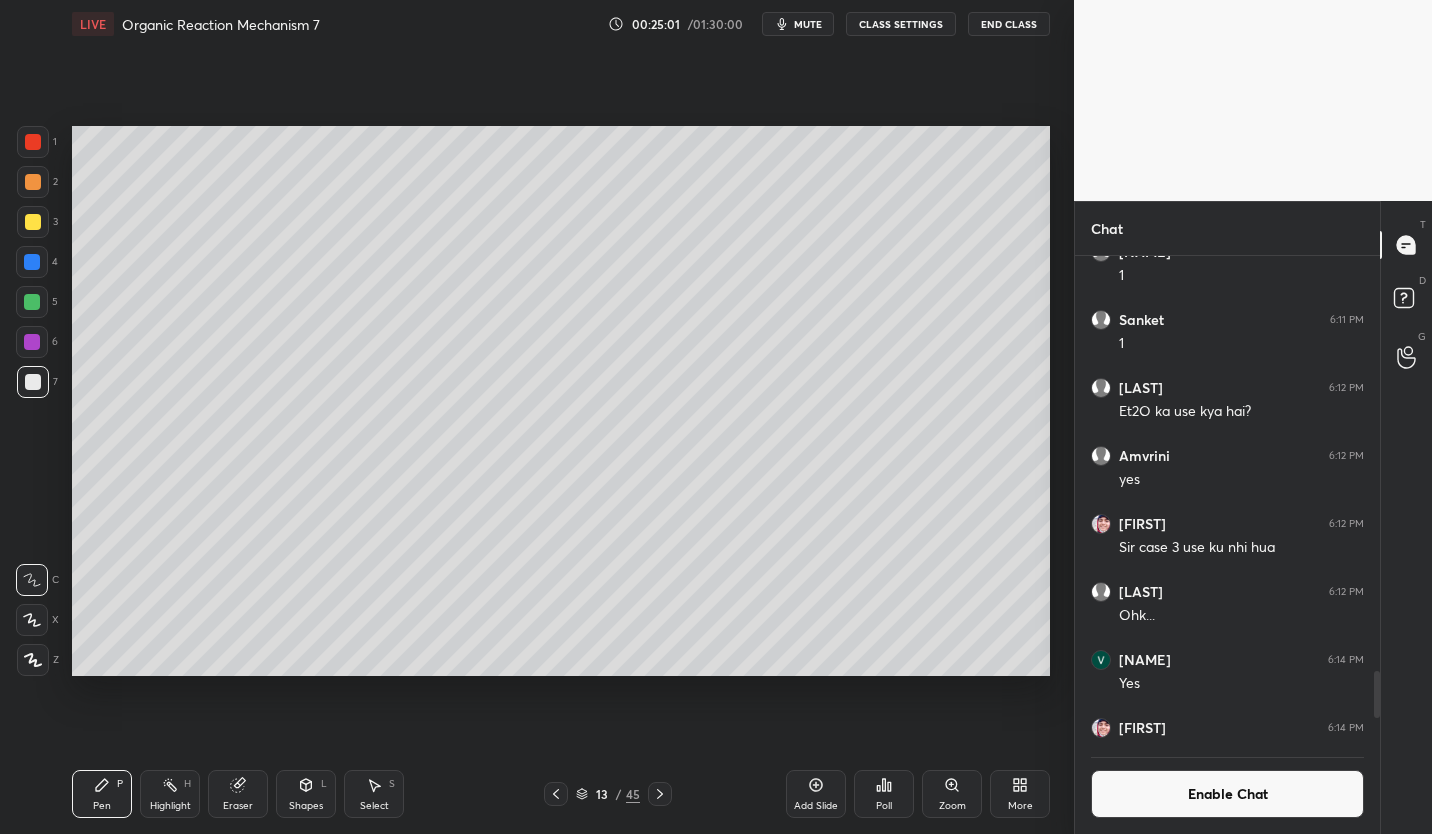 click 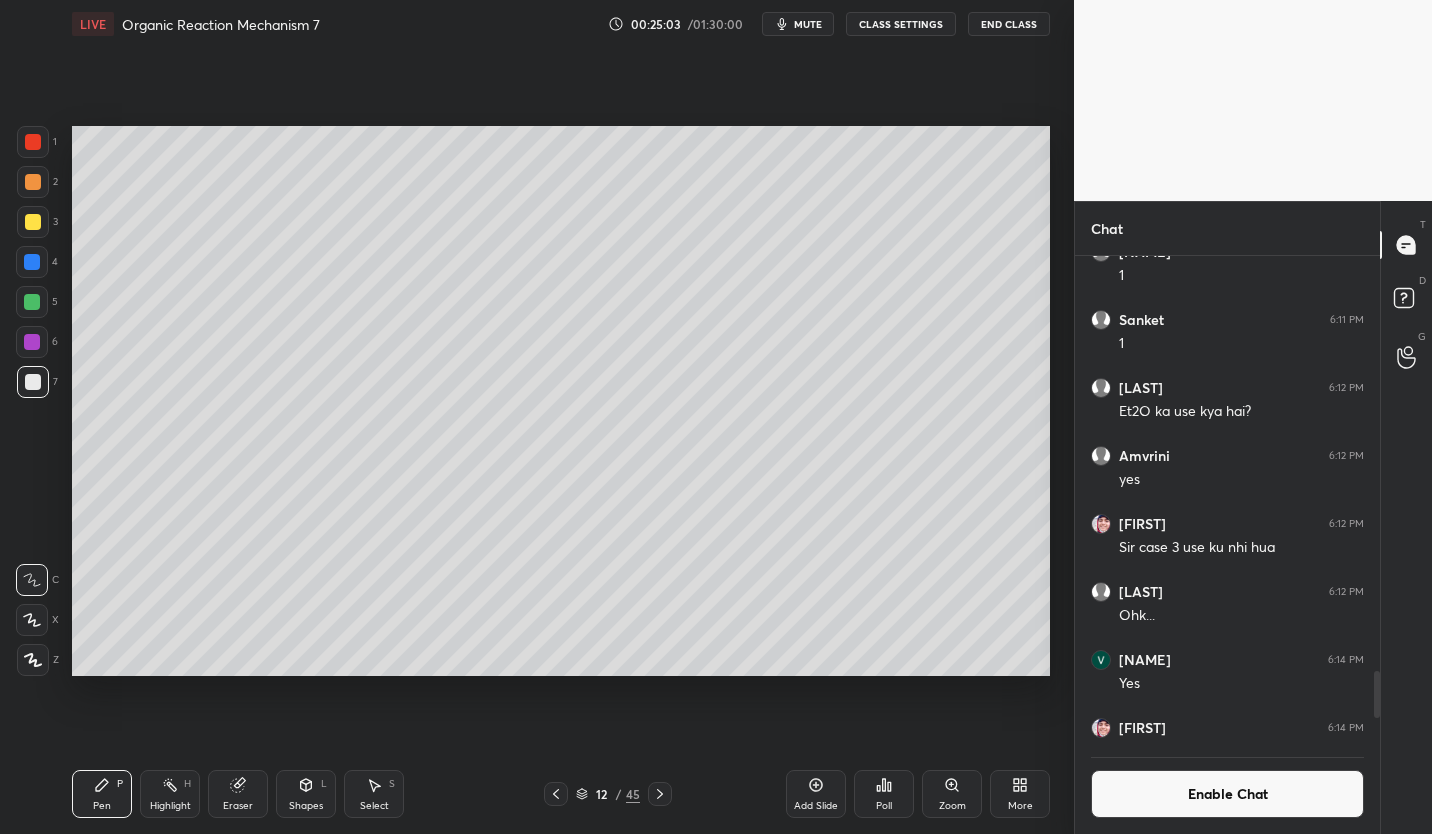 click 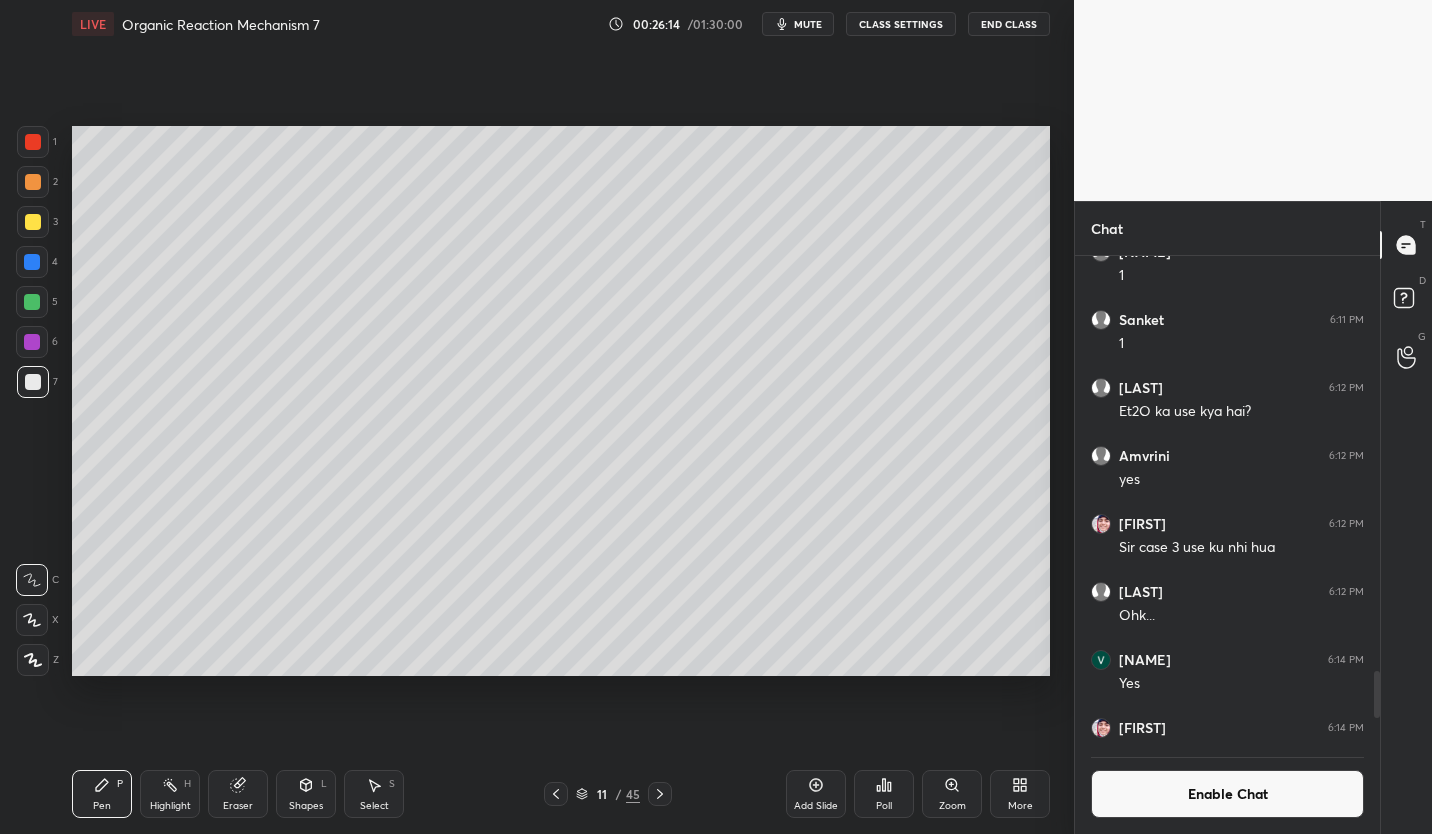 click 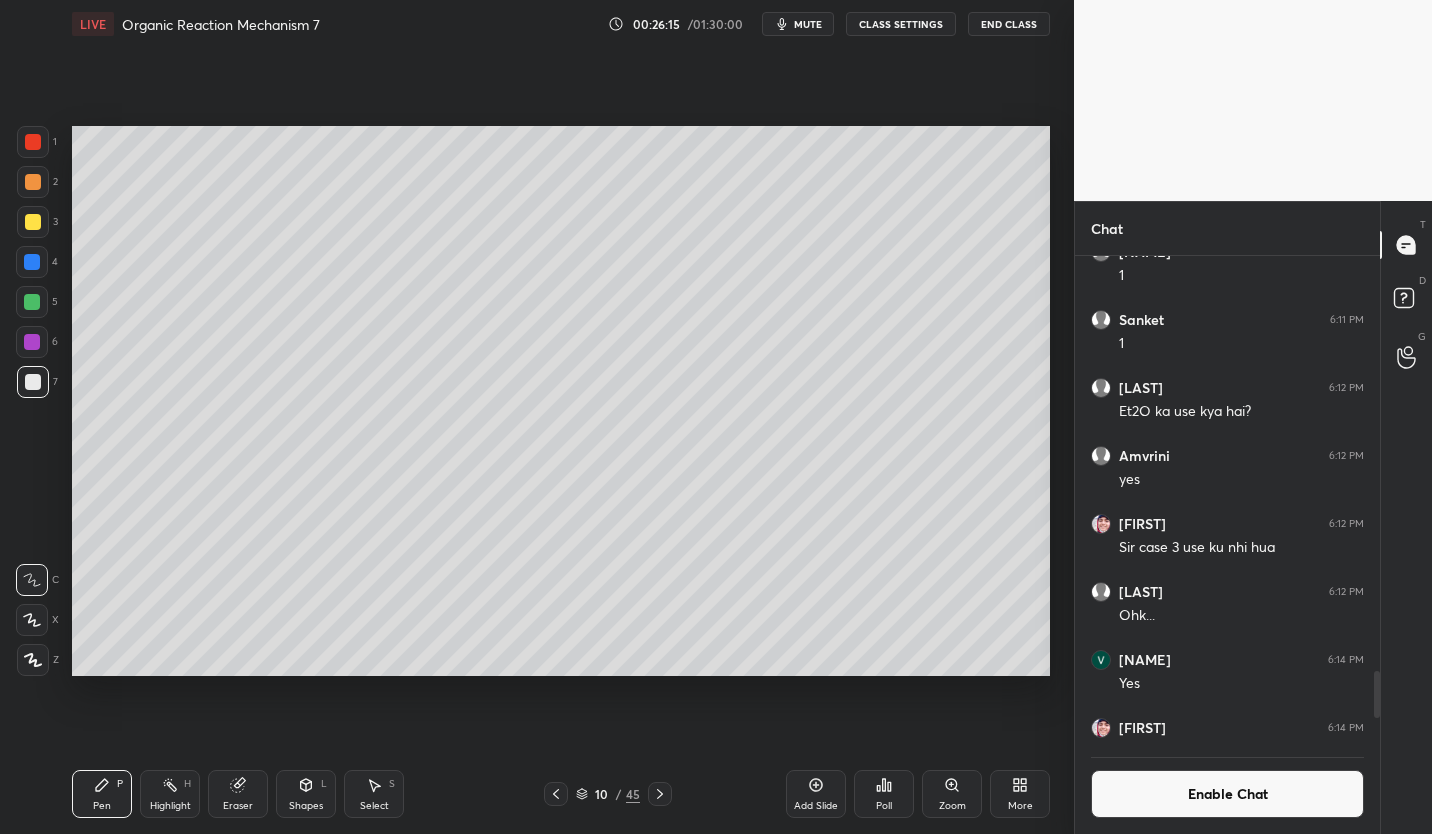 click 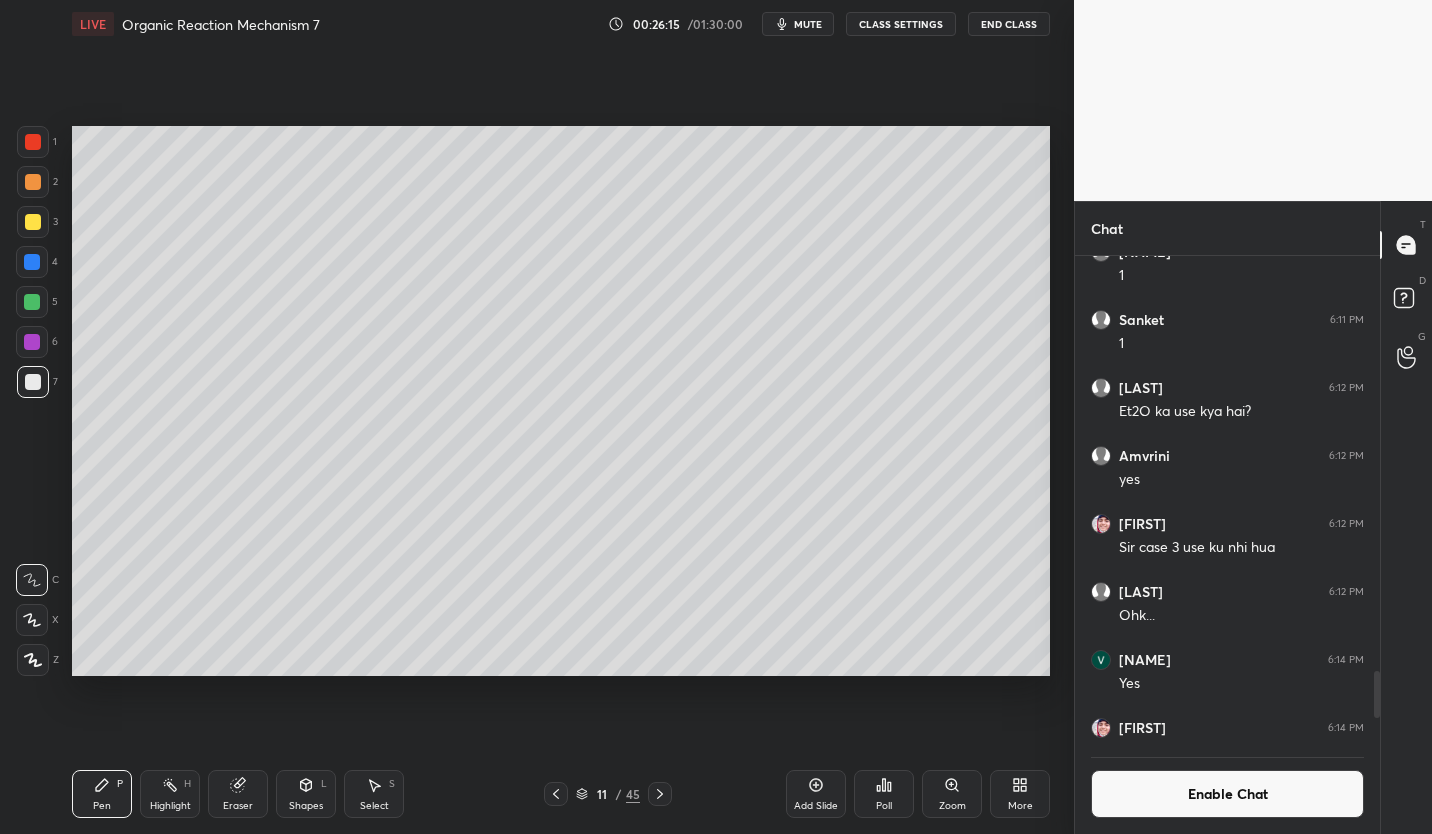 click at bounding box center (660, 794) 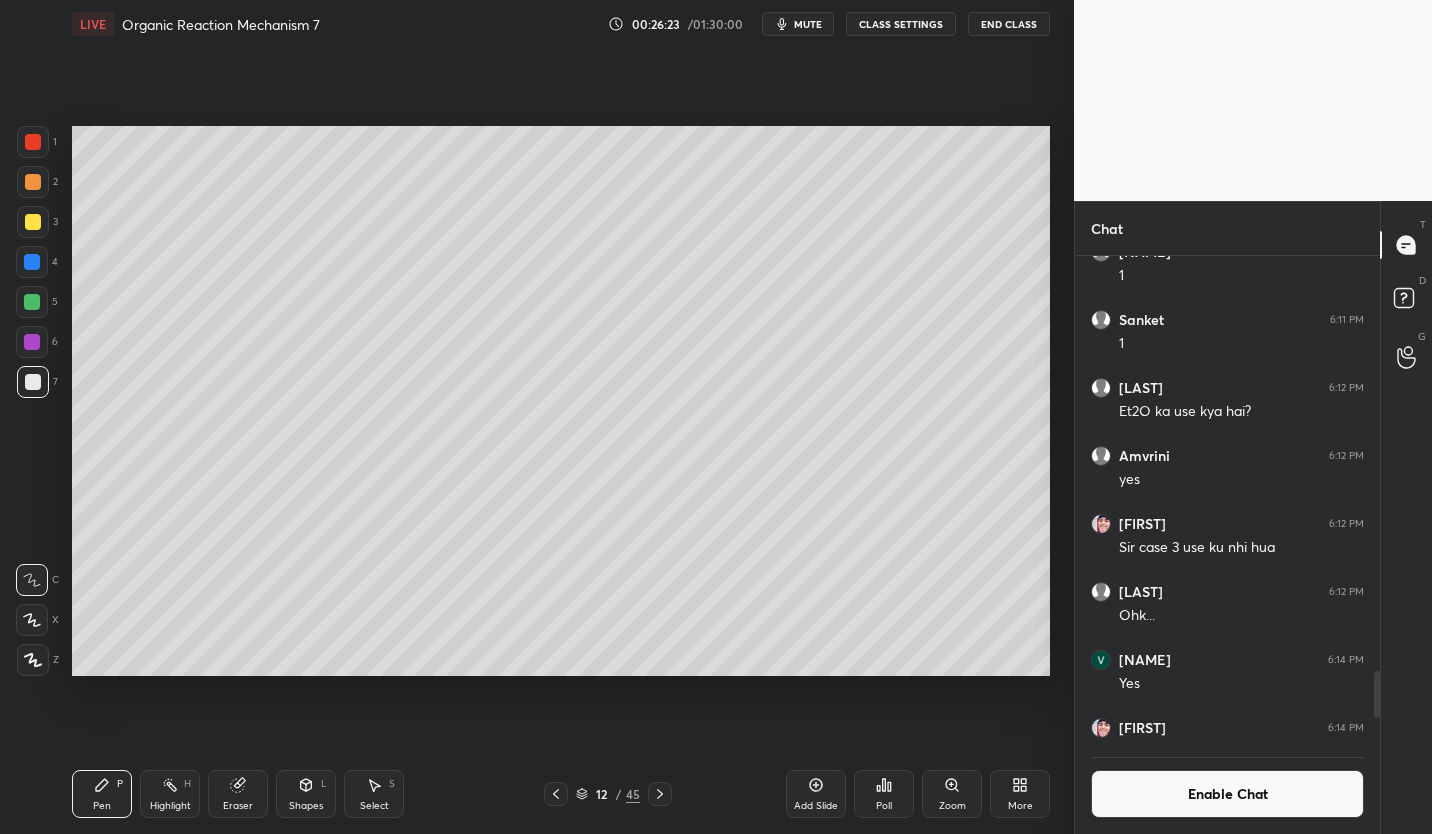 click 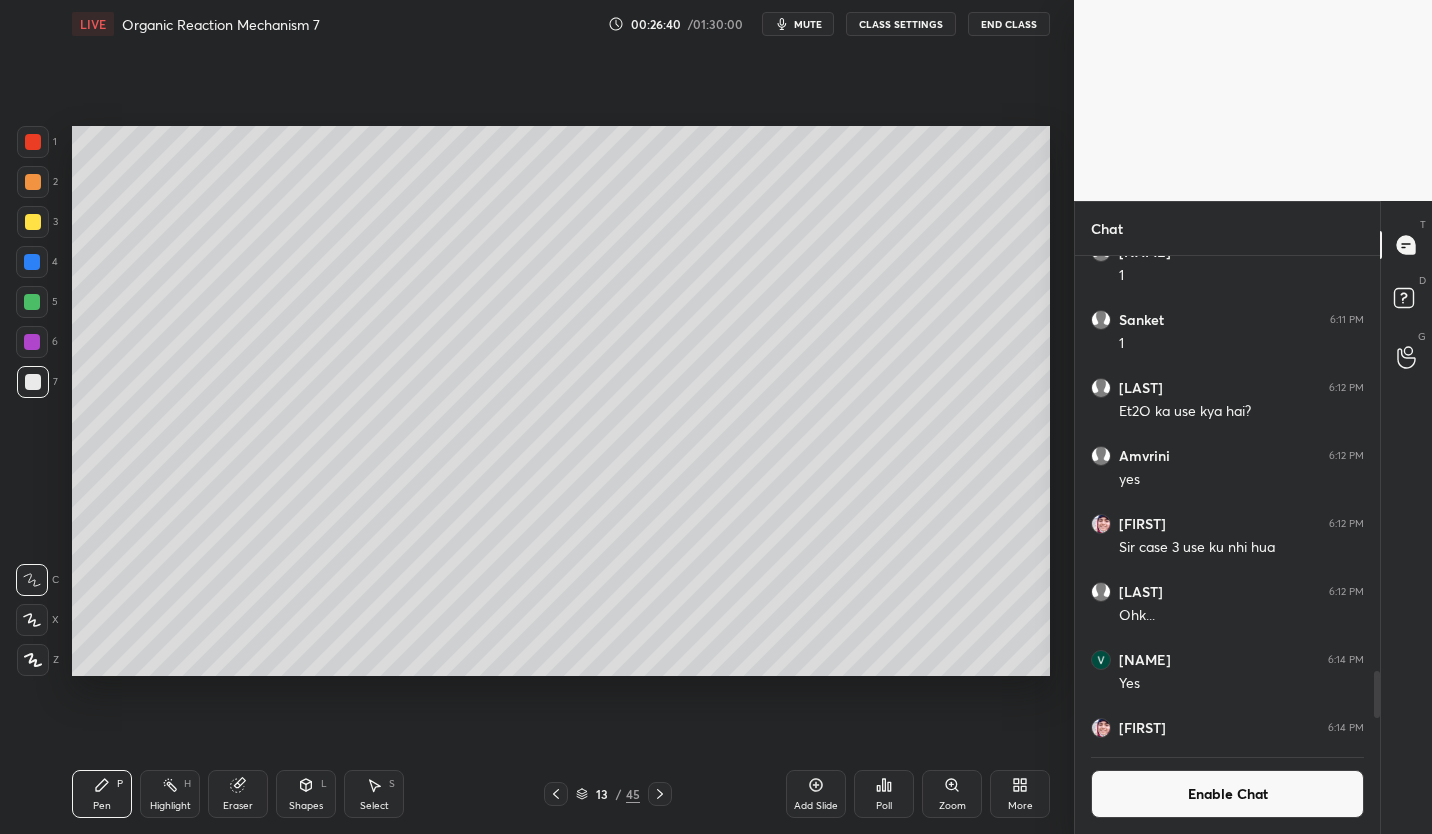 click at bounding box center (32, 302) 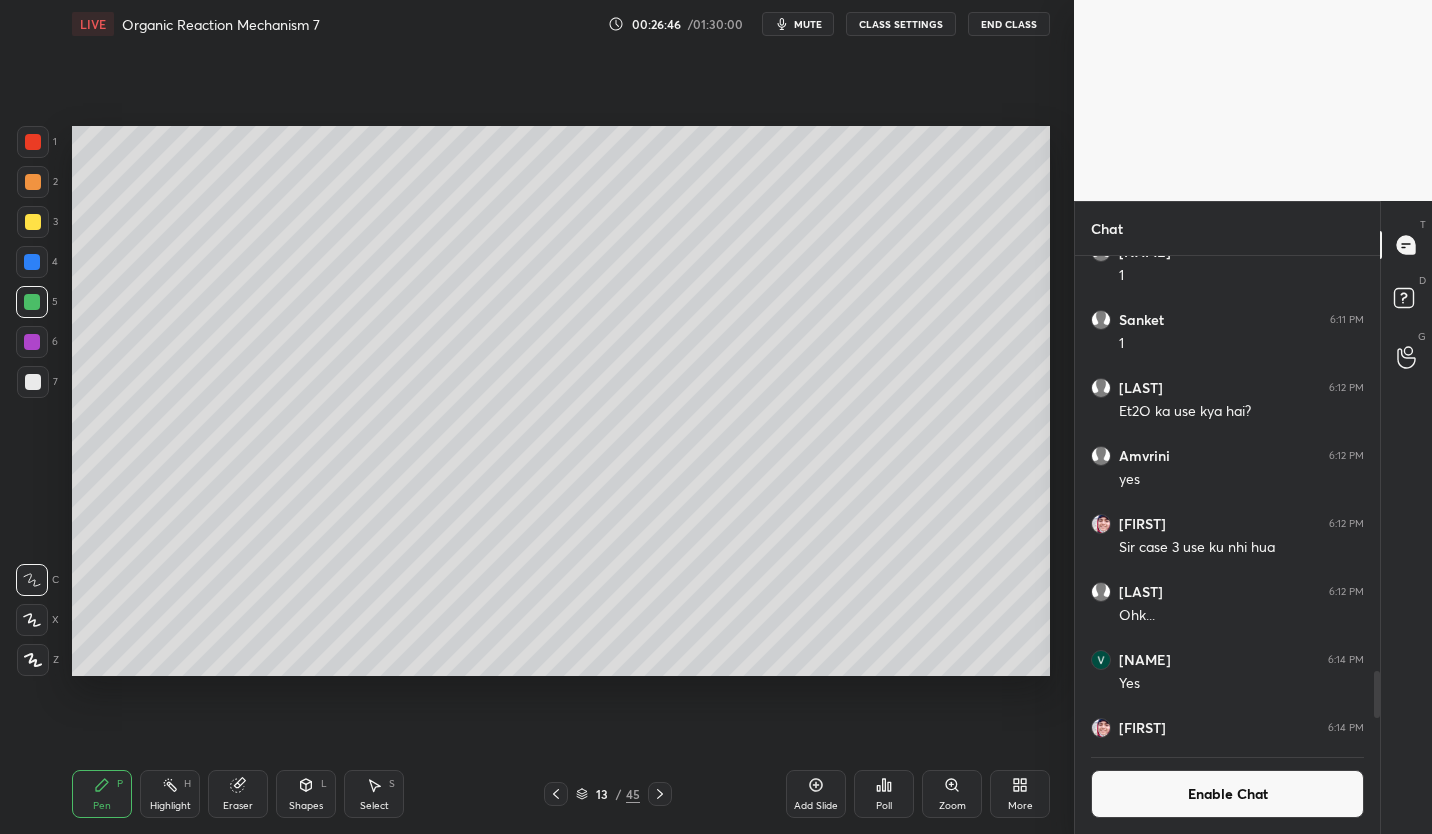 click at bounding box center [33, 222] 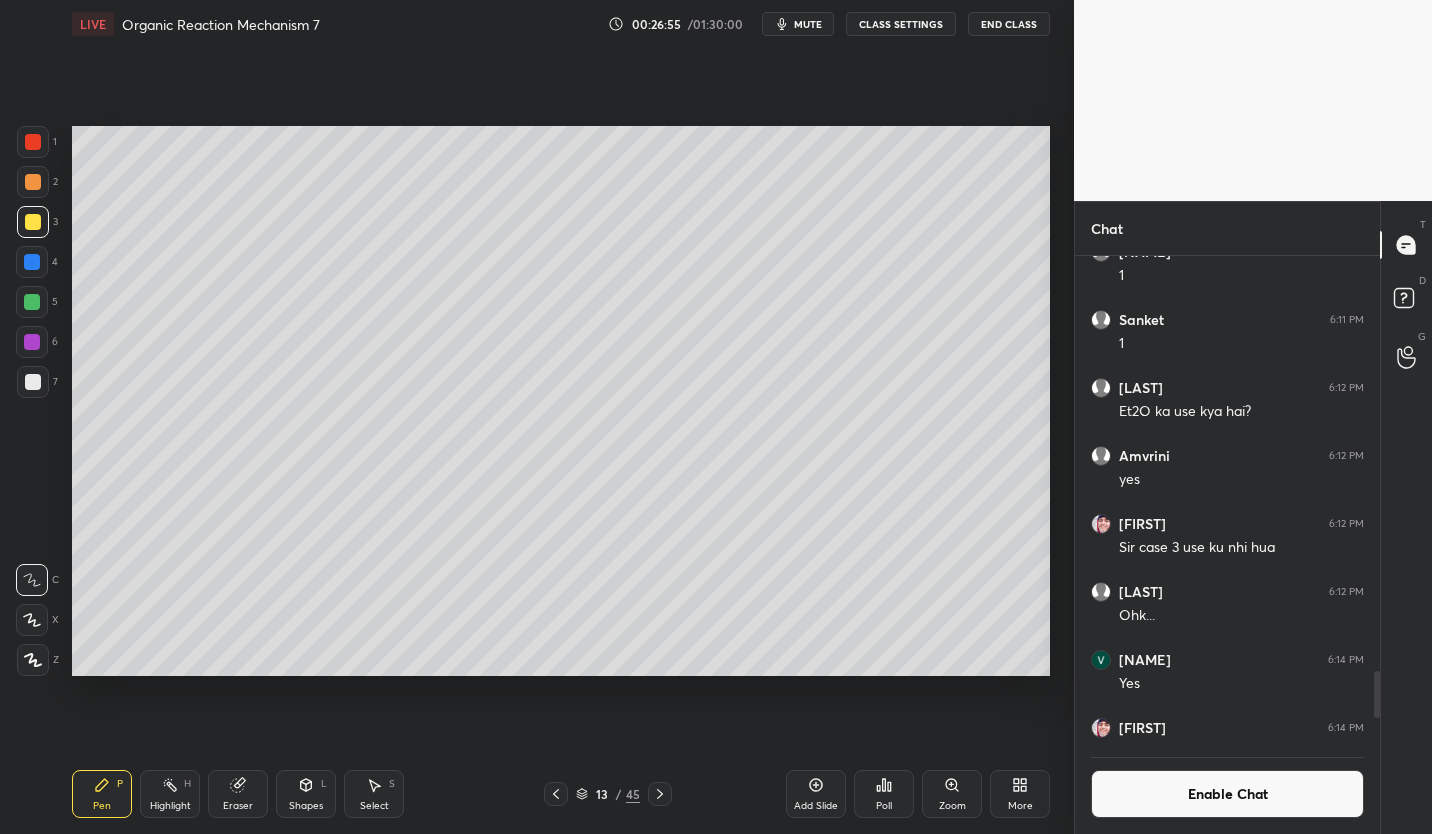 click 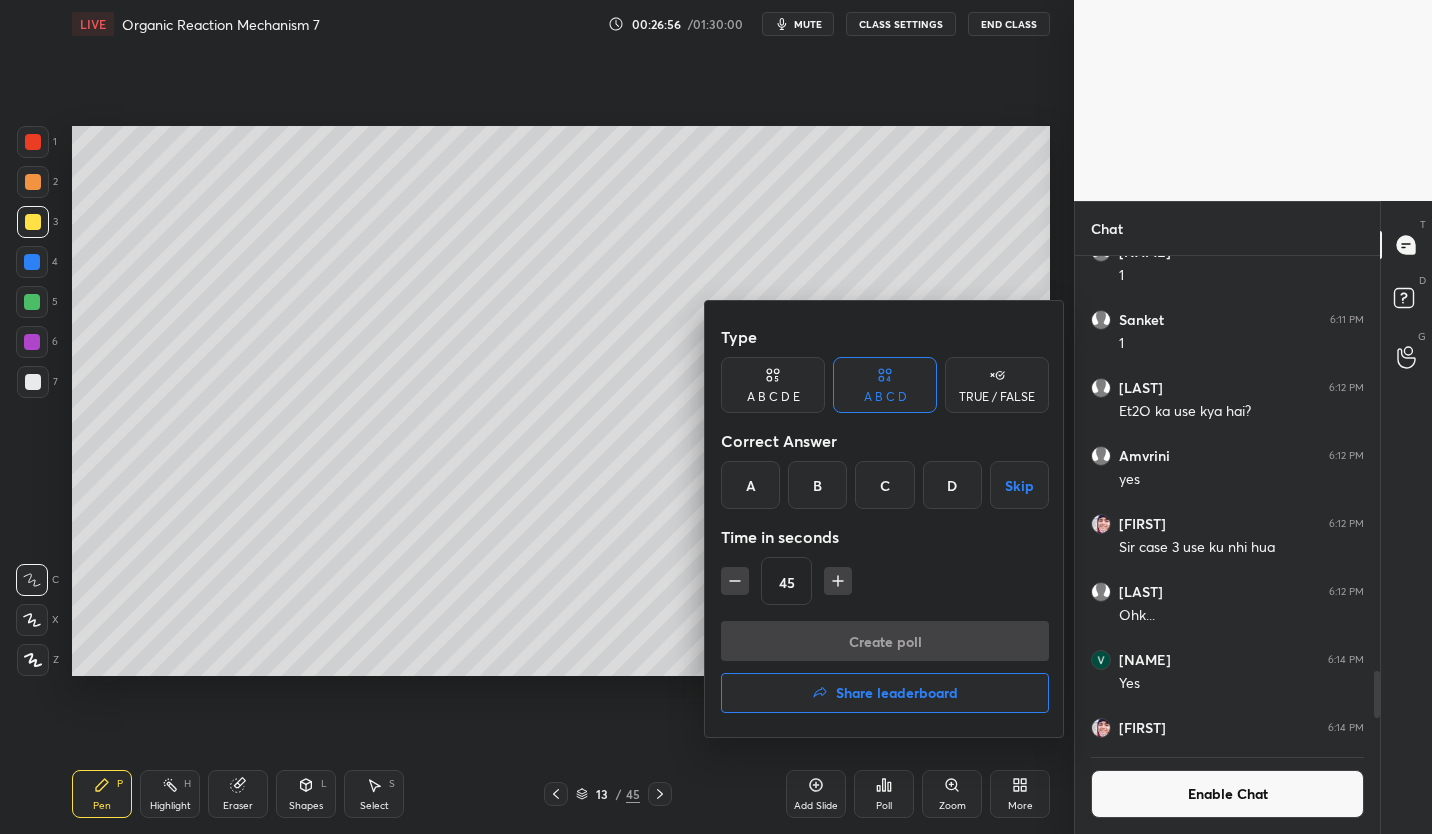 click on "TRUE / FALSE" at bounding box center [997, 385] 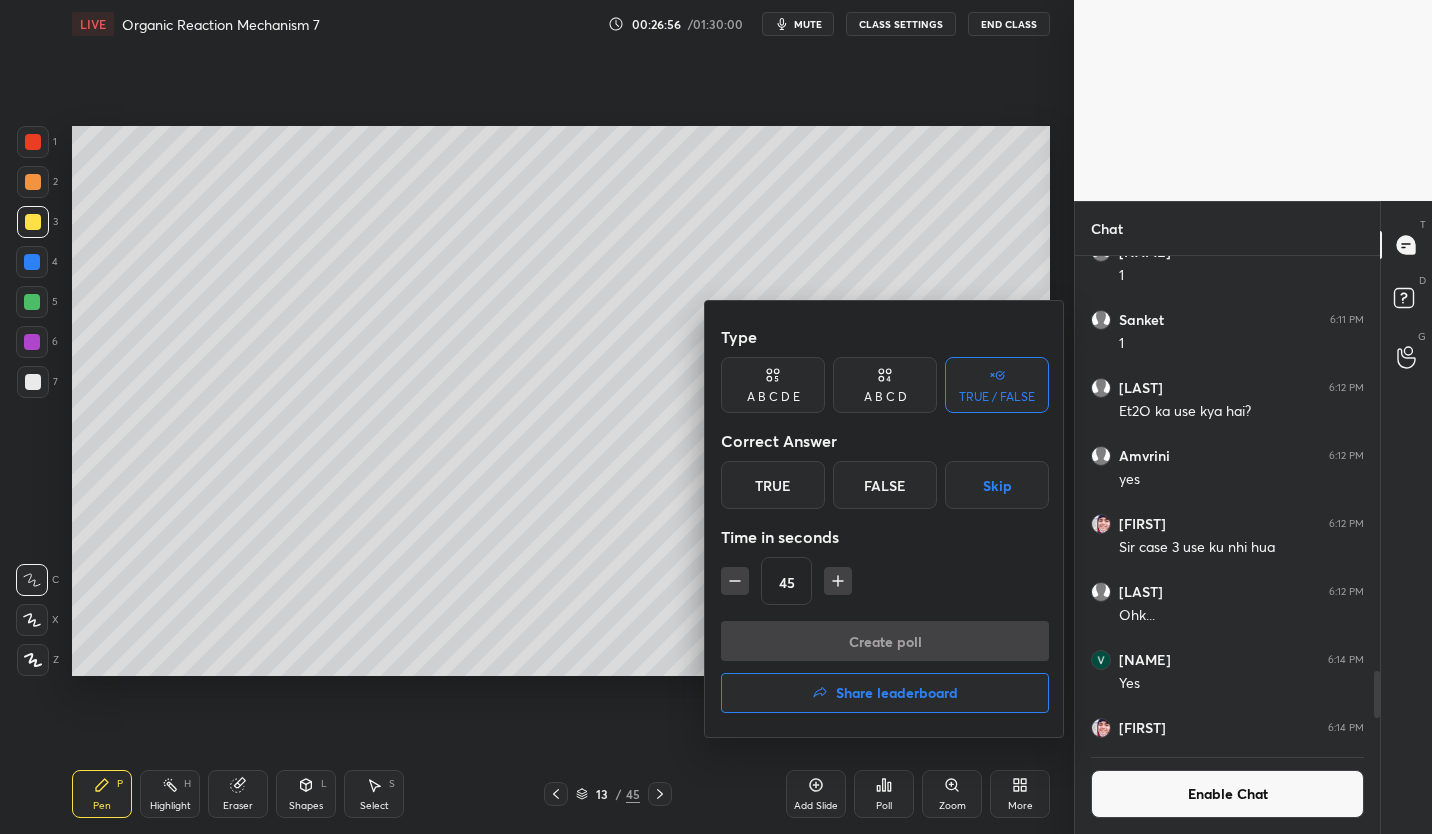 click on "False" at bounding box center (885, 485) 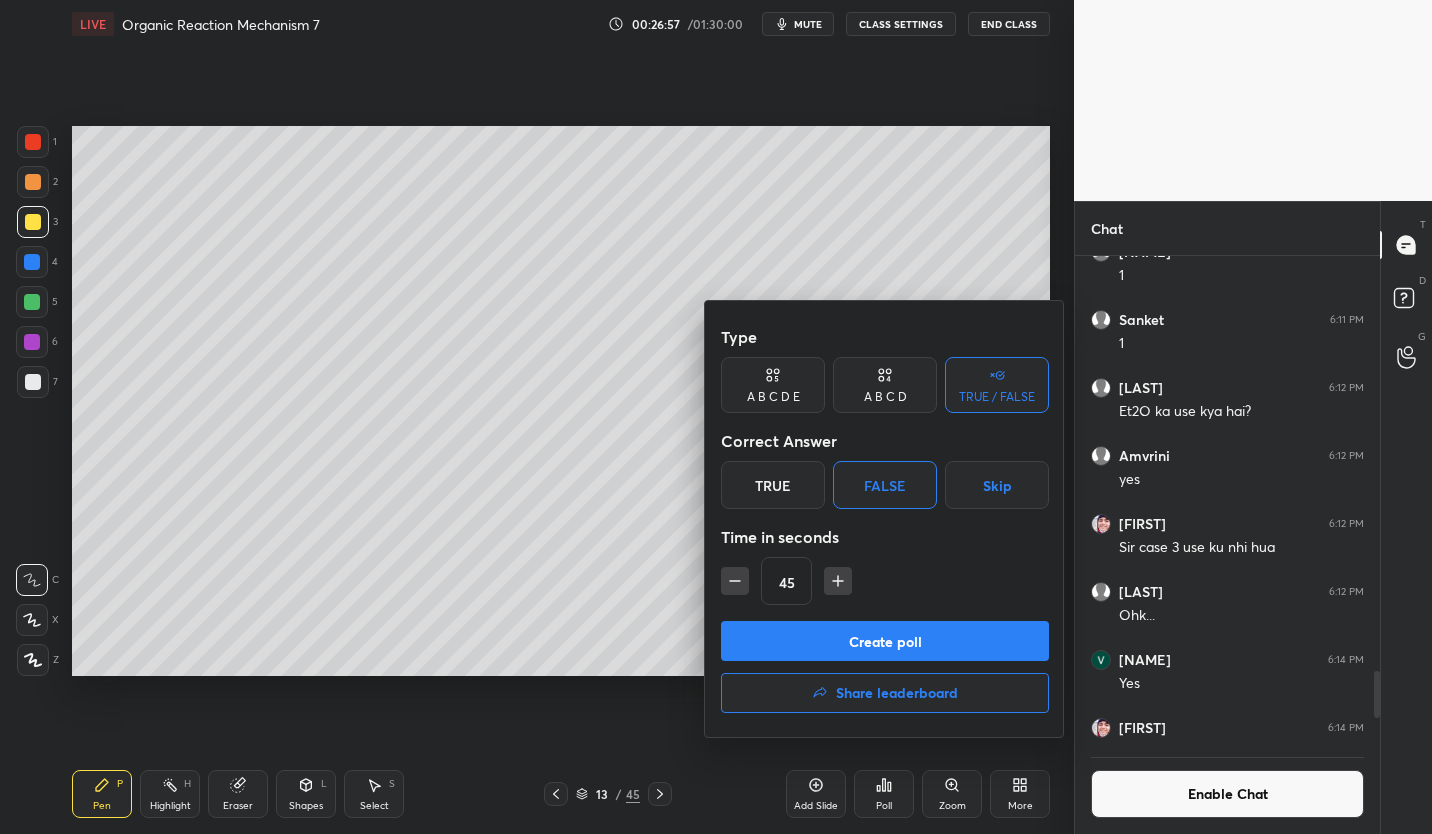 click 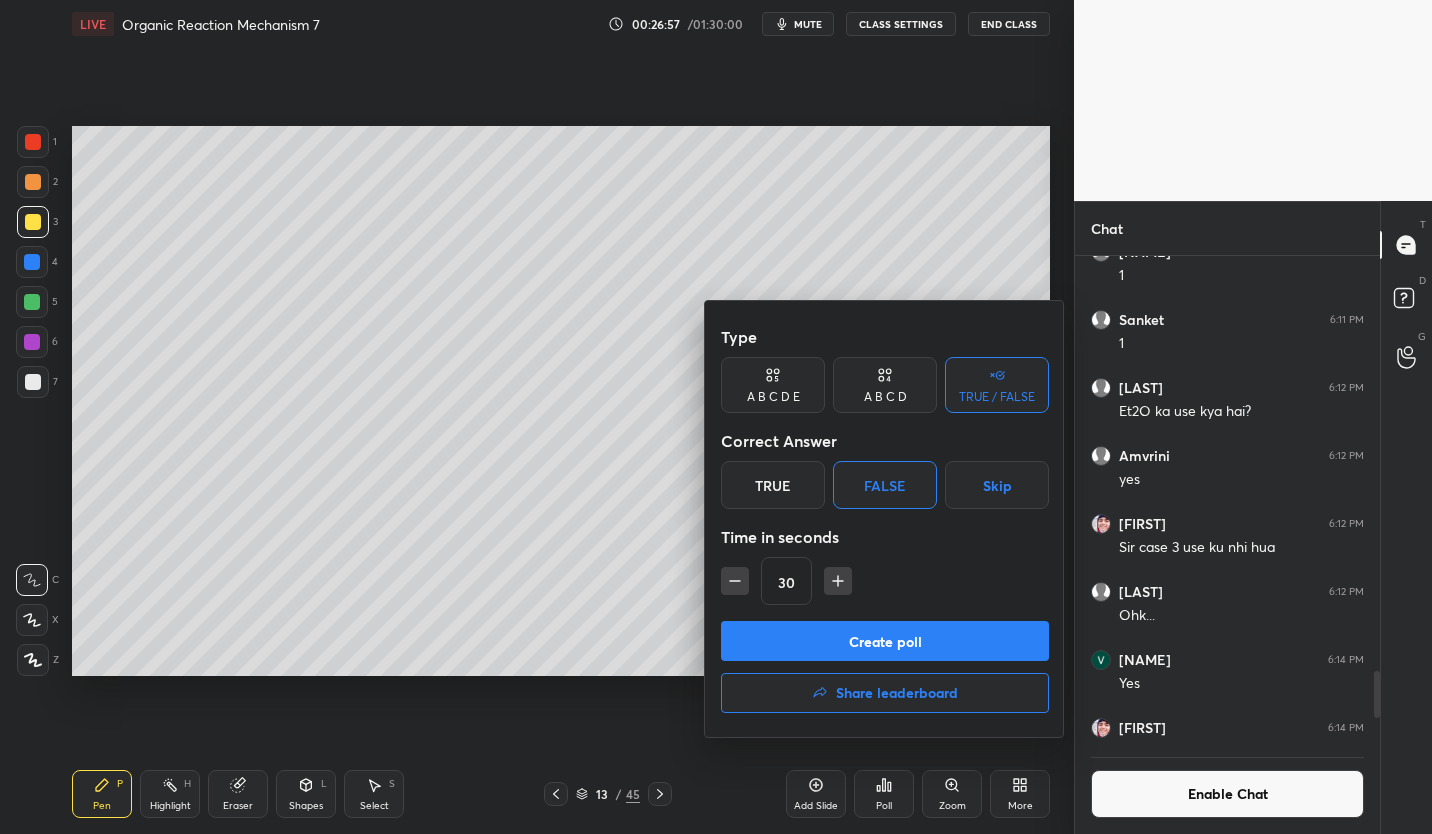 click 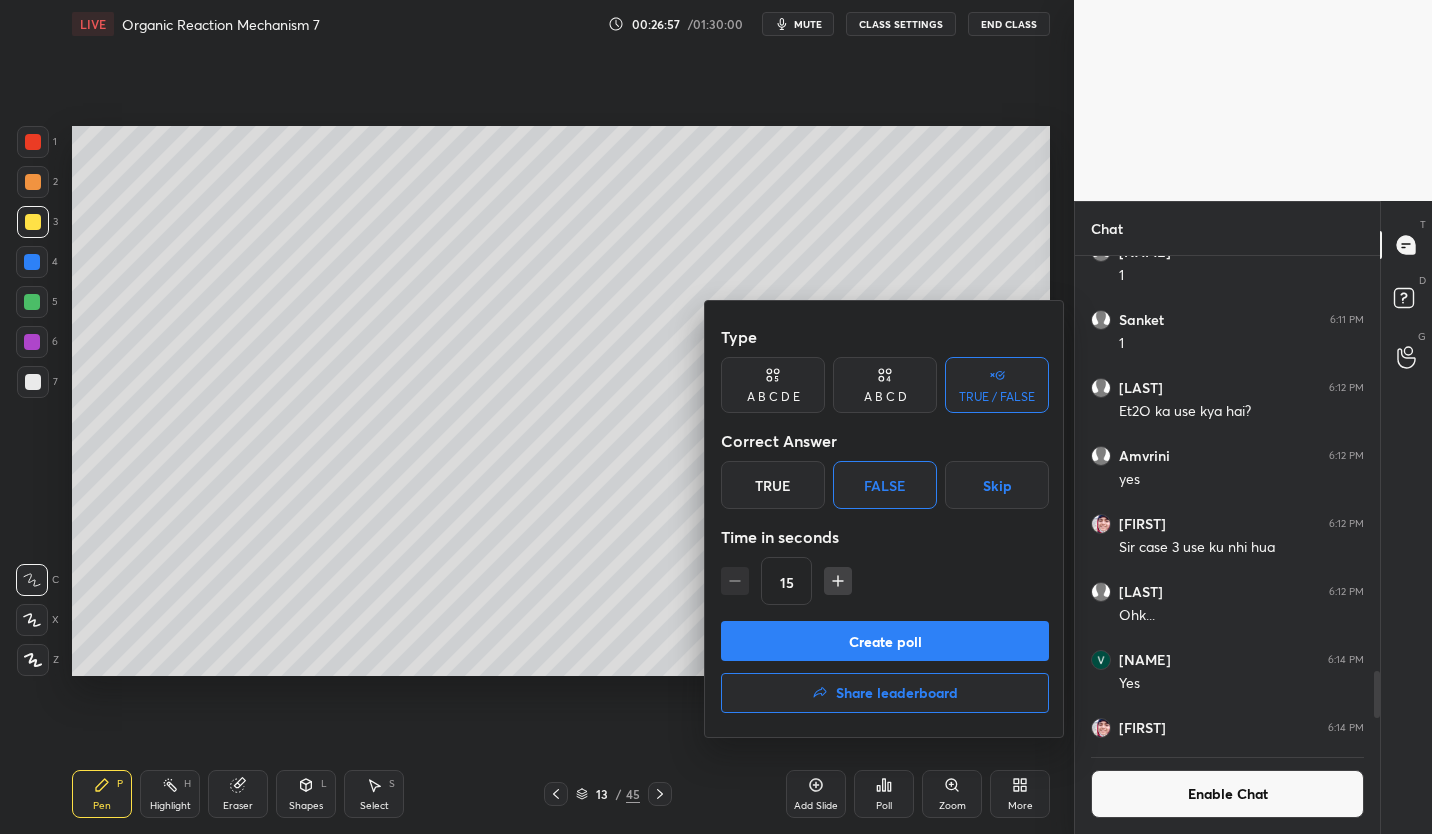 click on "15" at bounding box center [885, 581] 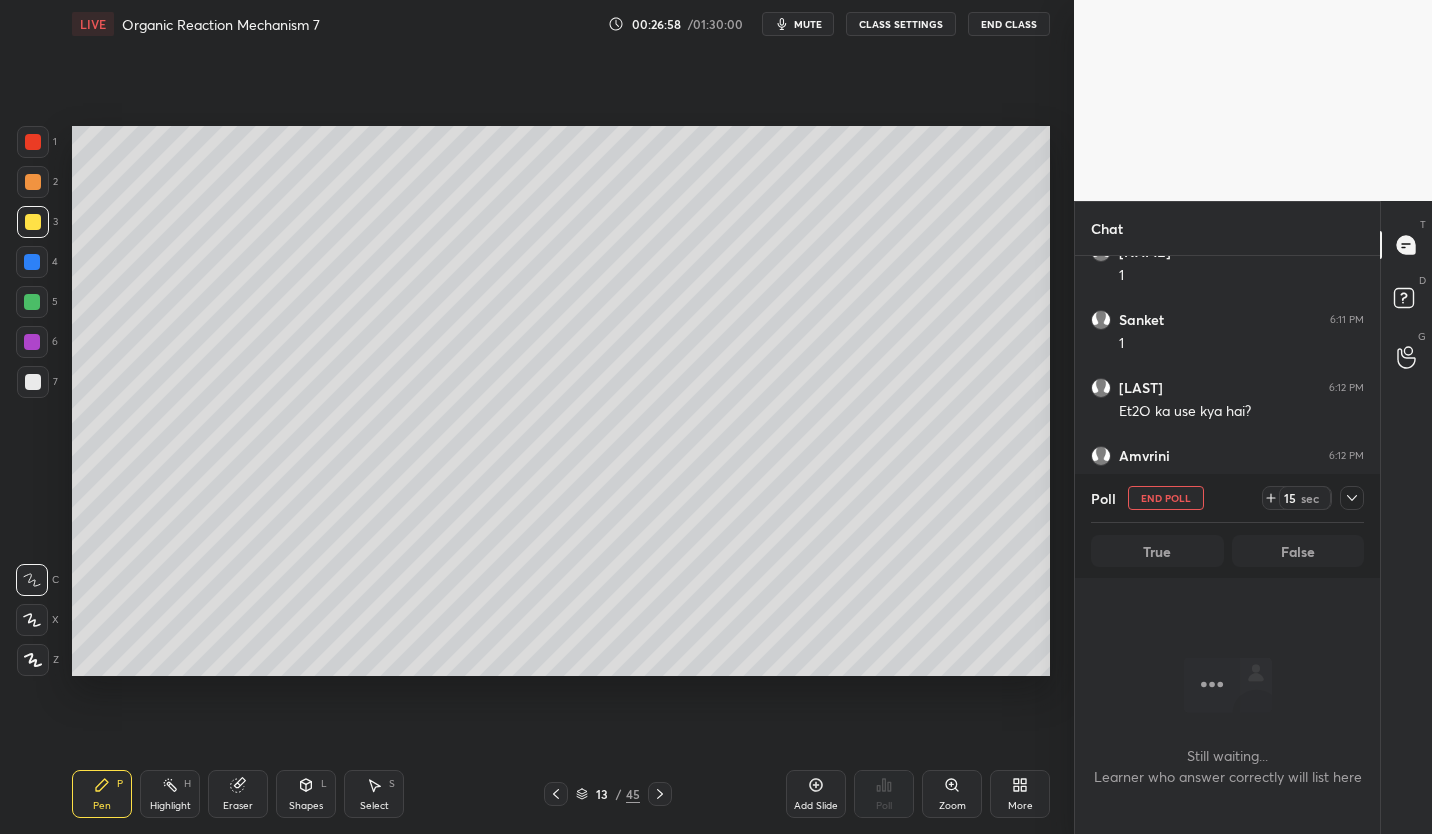 scroll, scrollTop: 416, scrollLeft: 299, axis: both 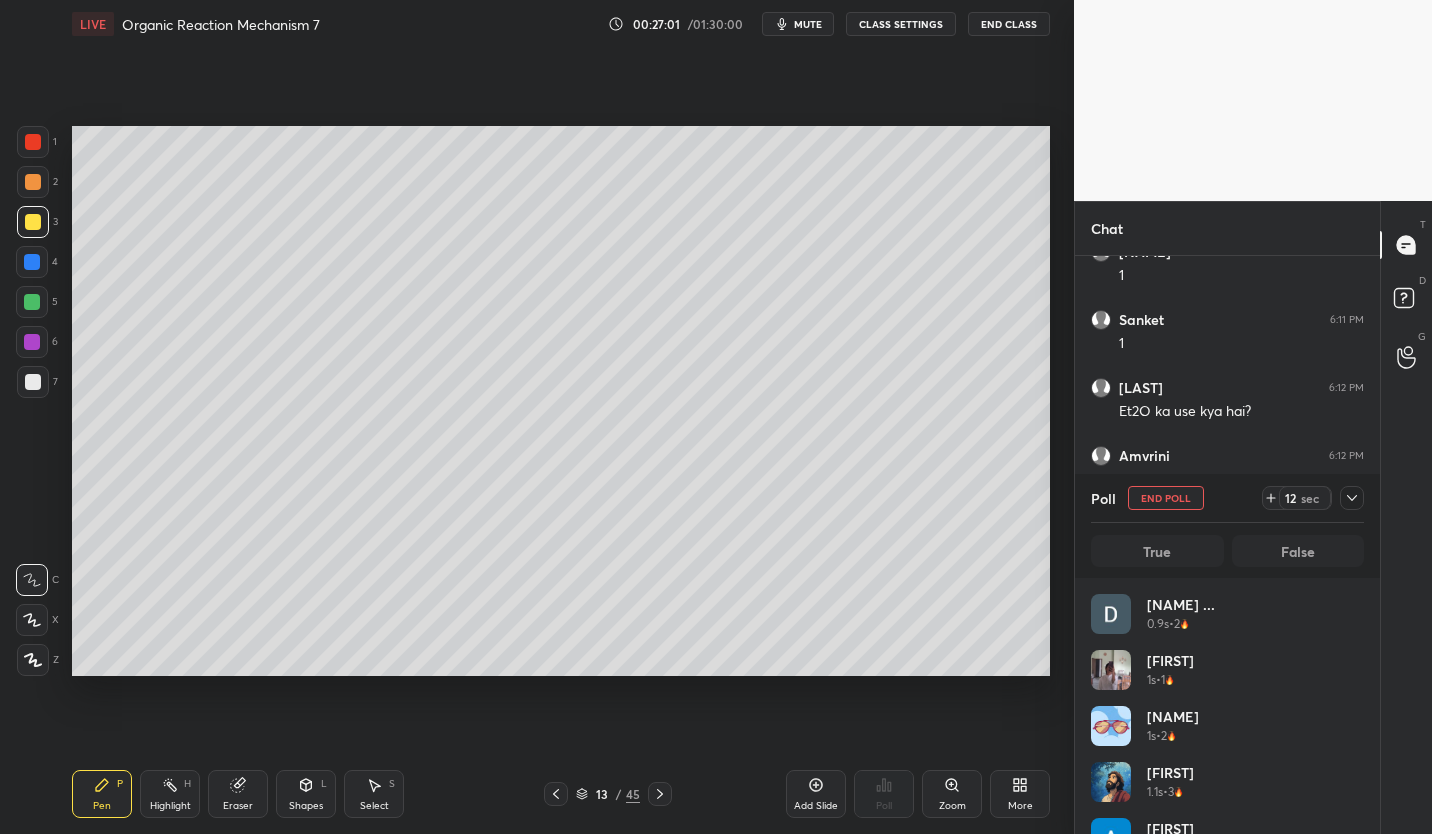 click on "mute" at bounding box center (808, 24) 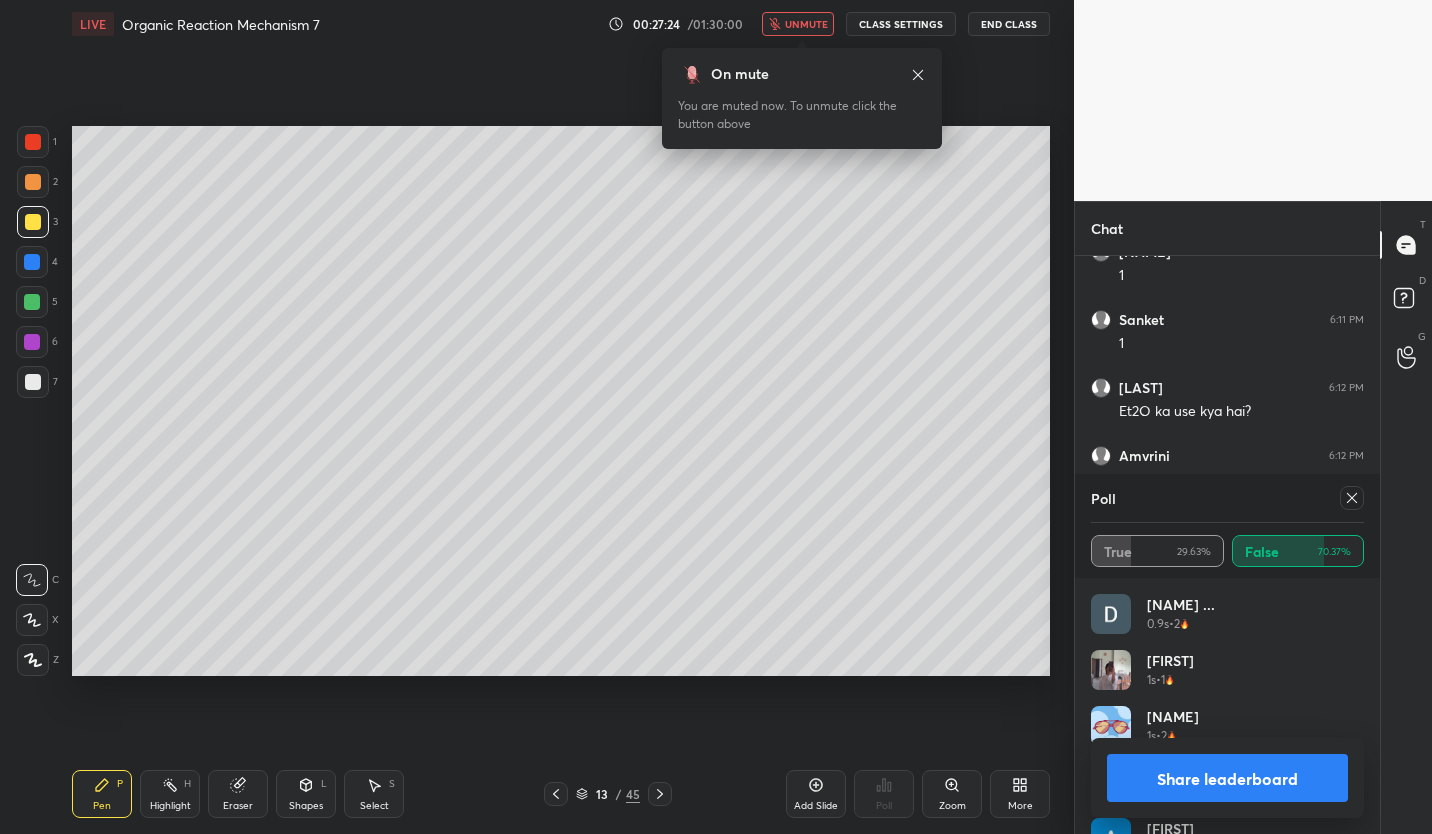 click on "unmute" at bounding box center [806, 24] 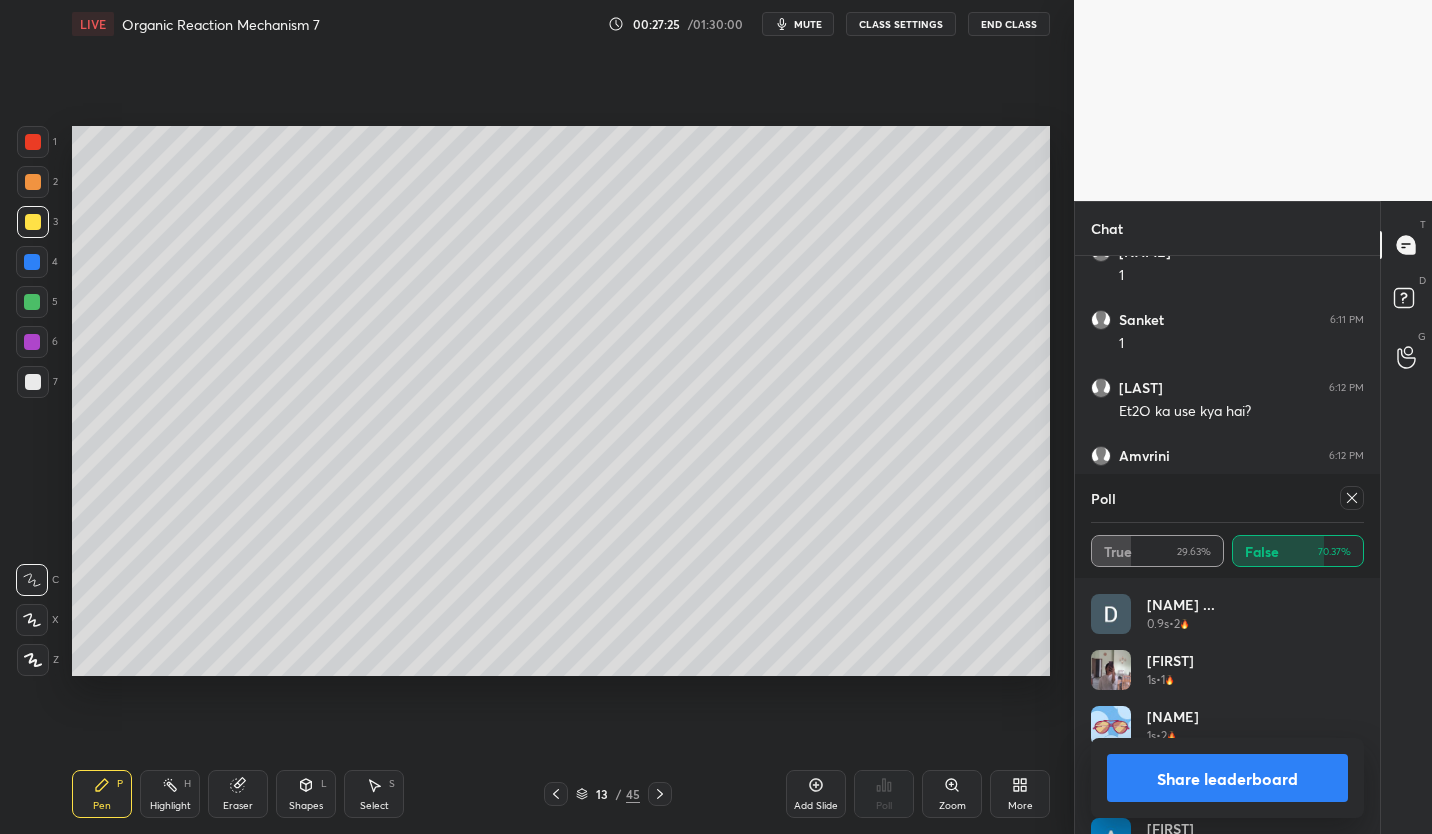 click on "Share leaderboard" at bounding box center (1227, 778) 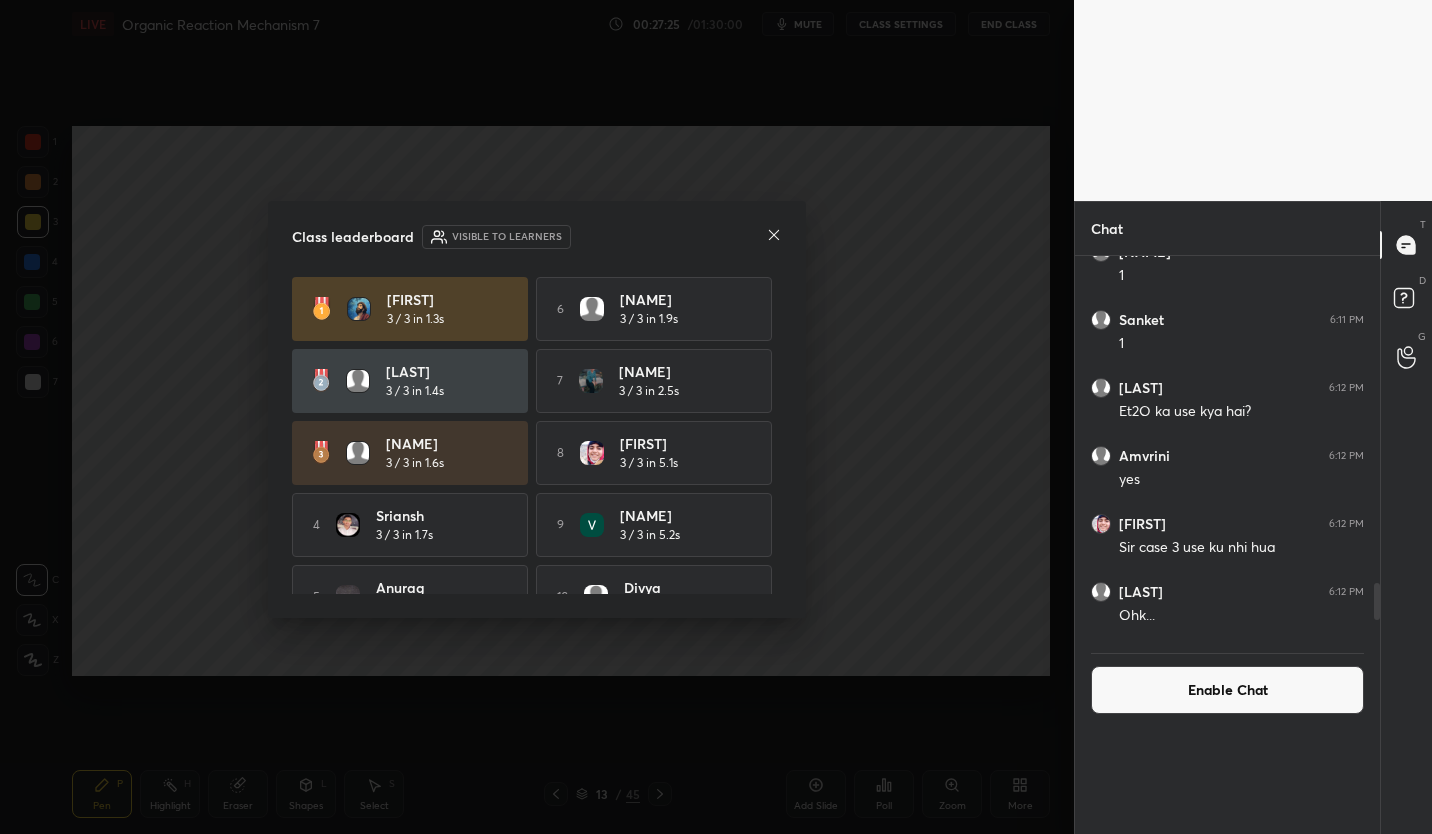 scroll, scrollTop: 121, scrollLeft: 267, axis: both 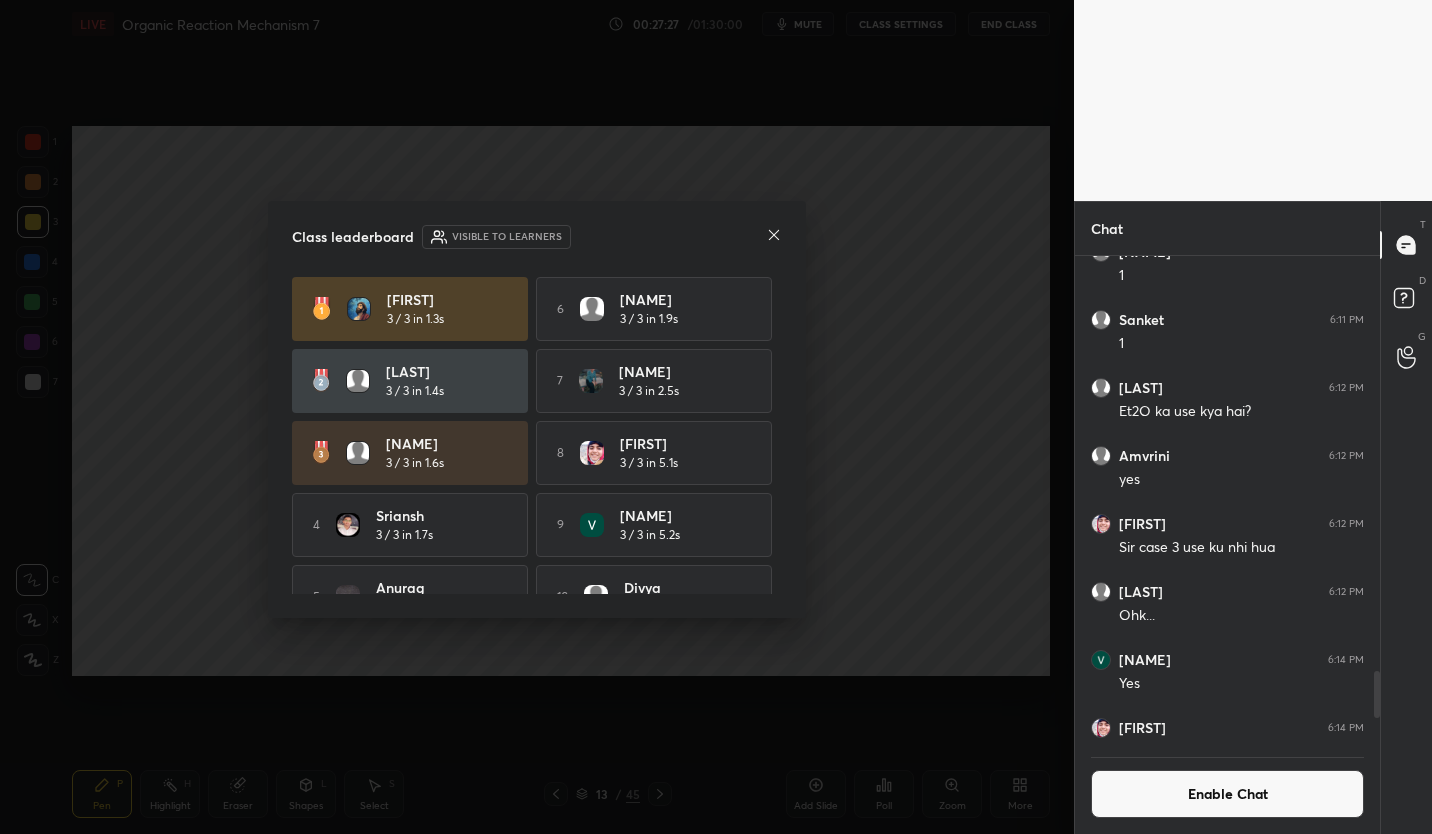 click 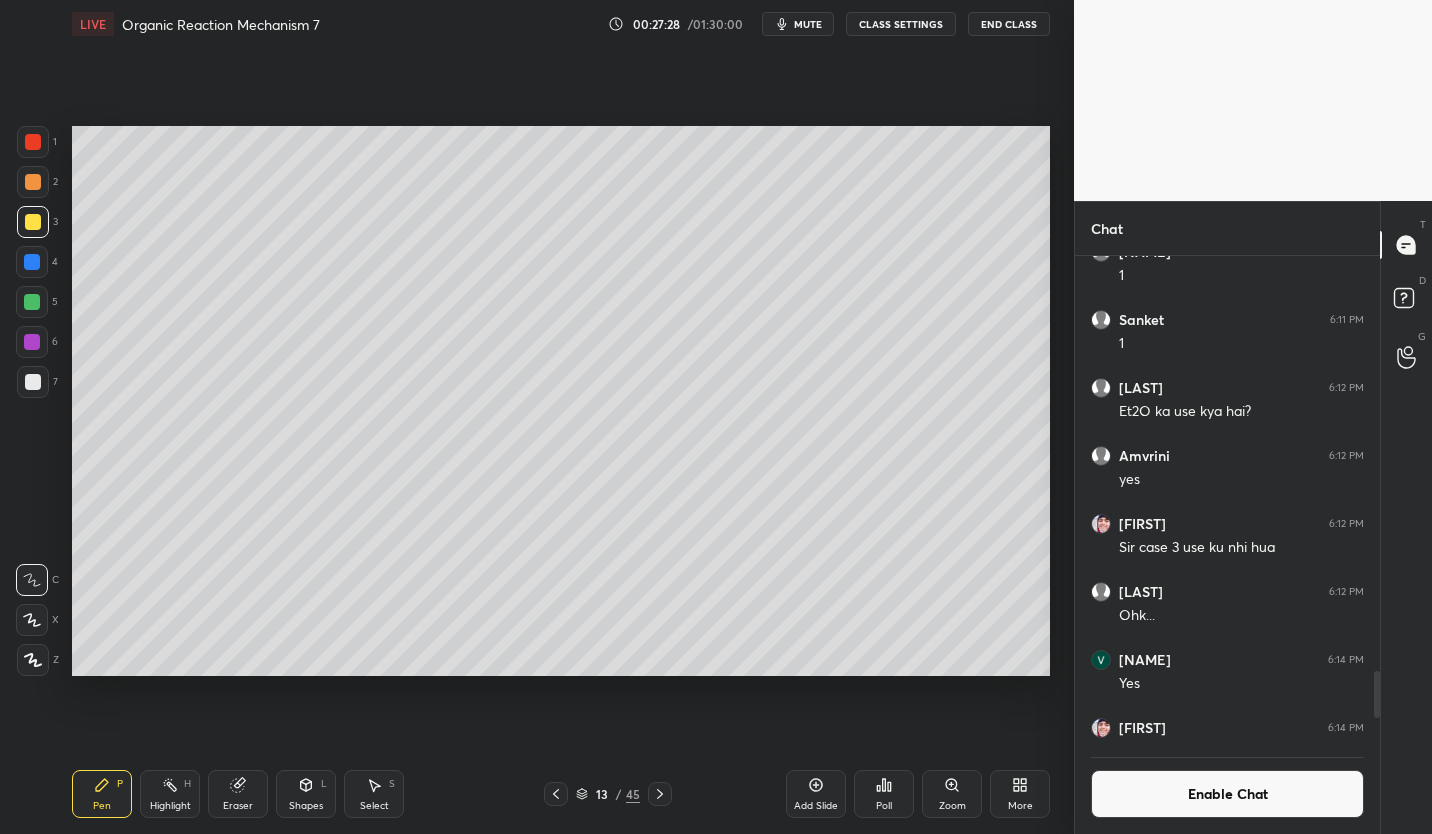 click on "Enable Chat" at bounding box center [1227, 794] 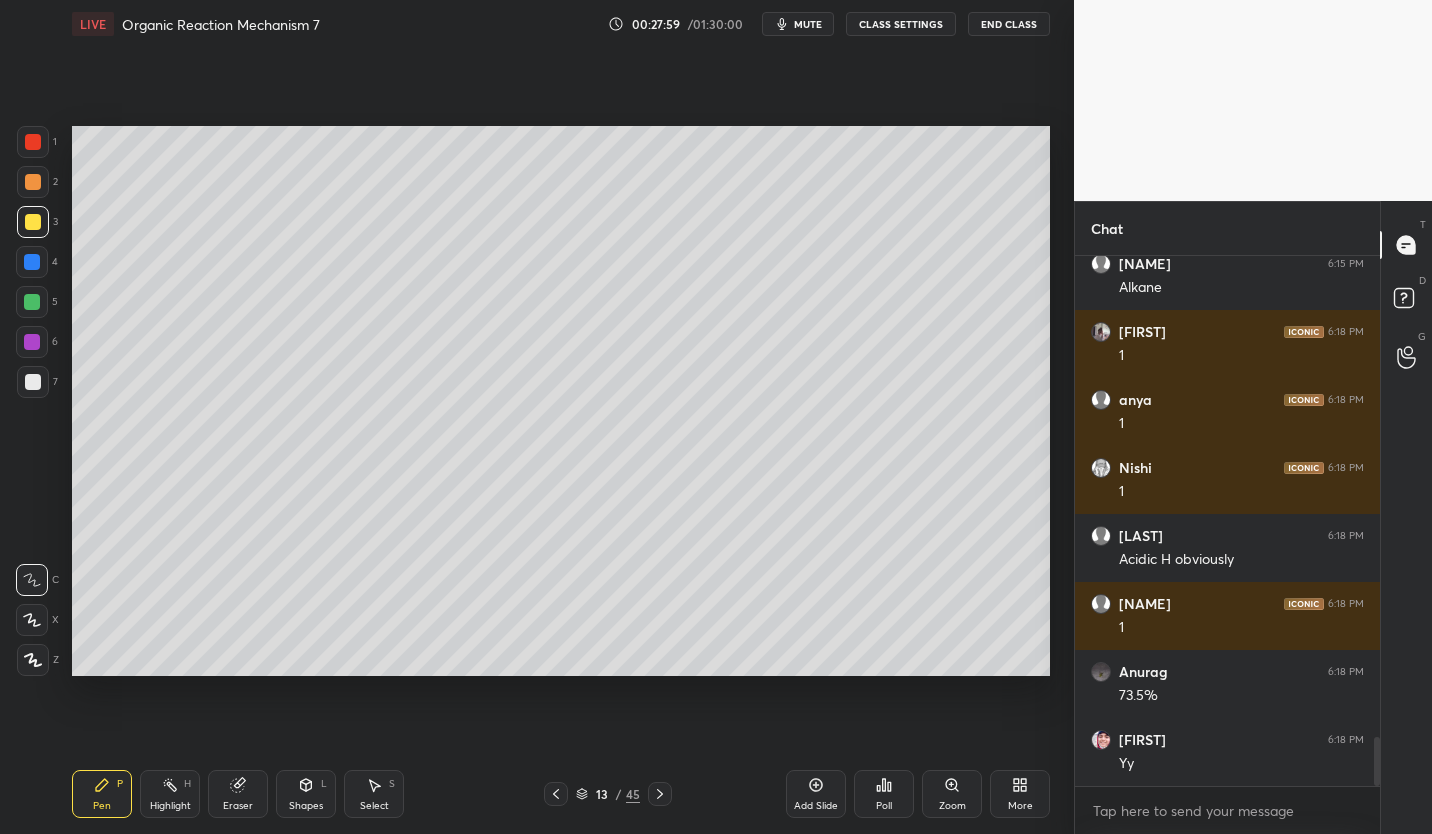 click 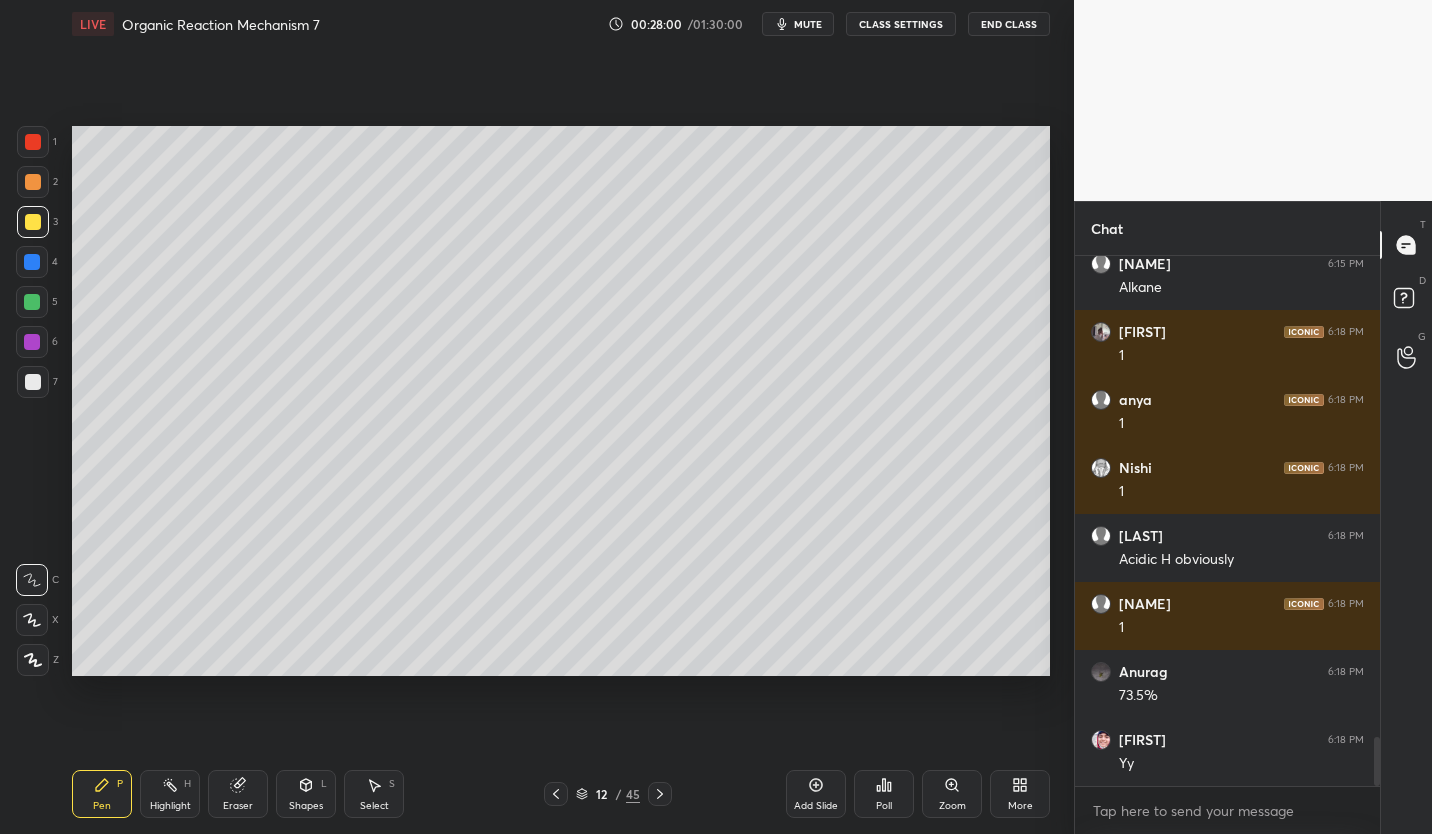 click 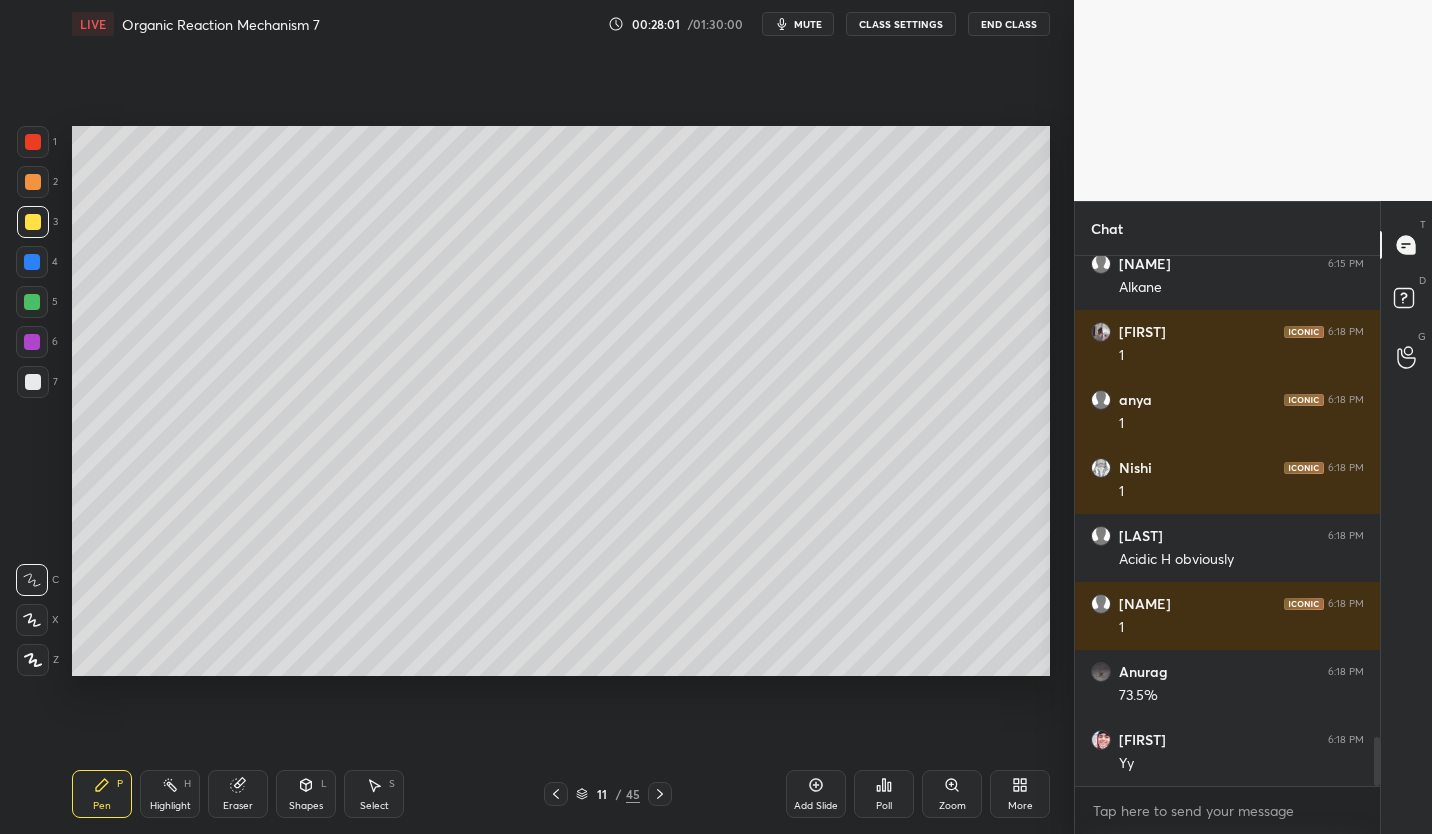 click 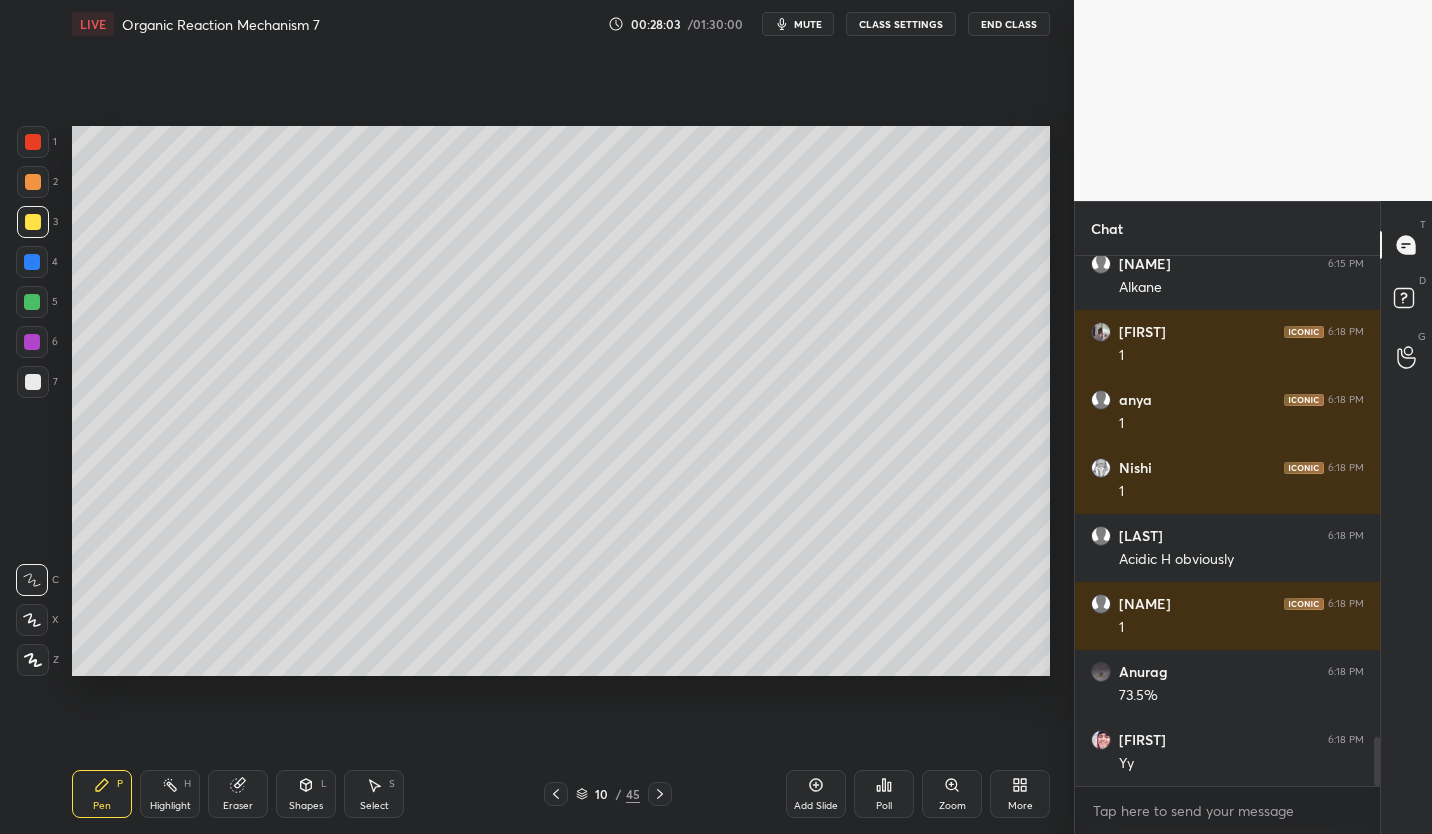 click 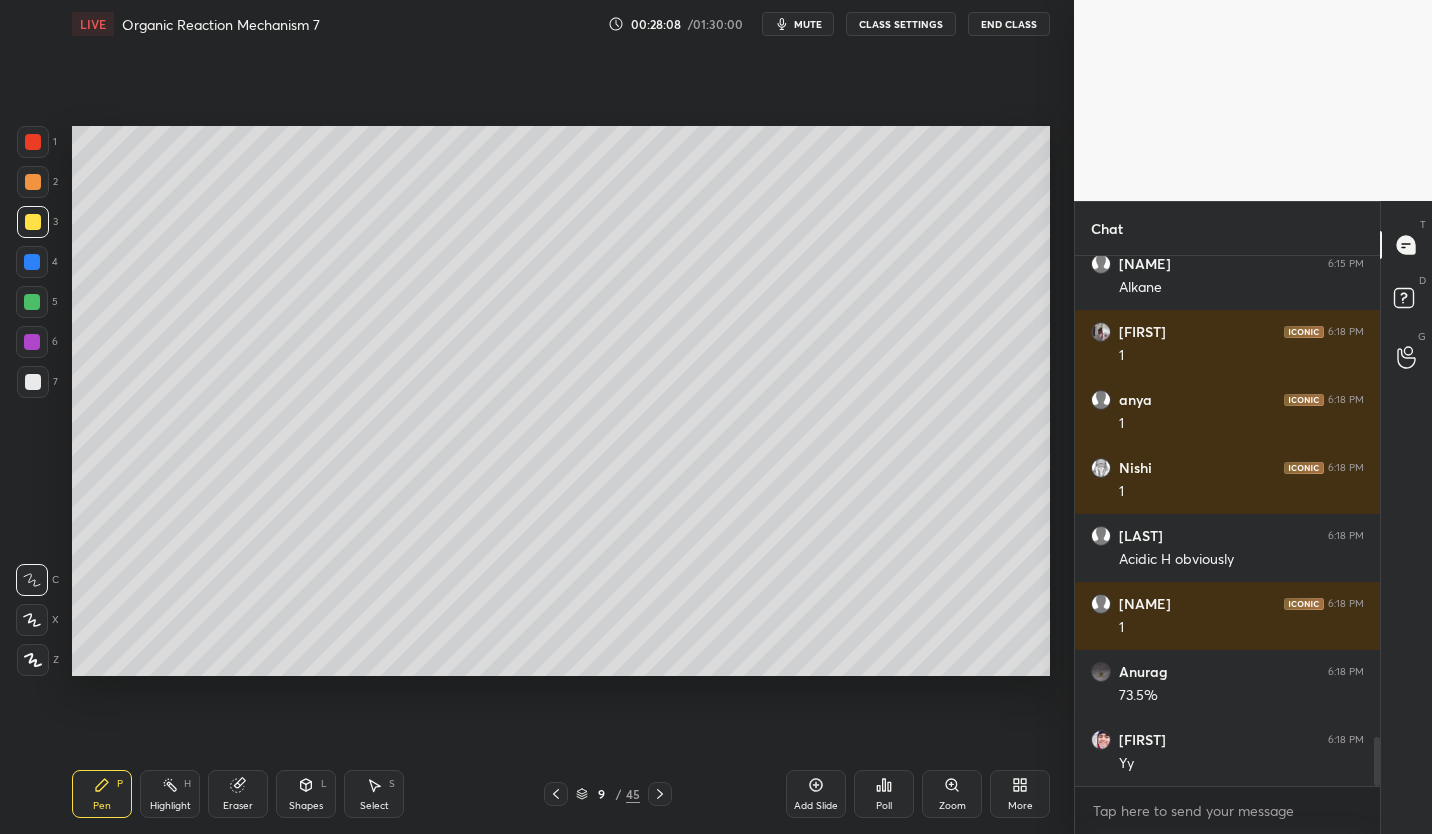 click at bounding box center [556, 794] 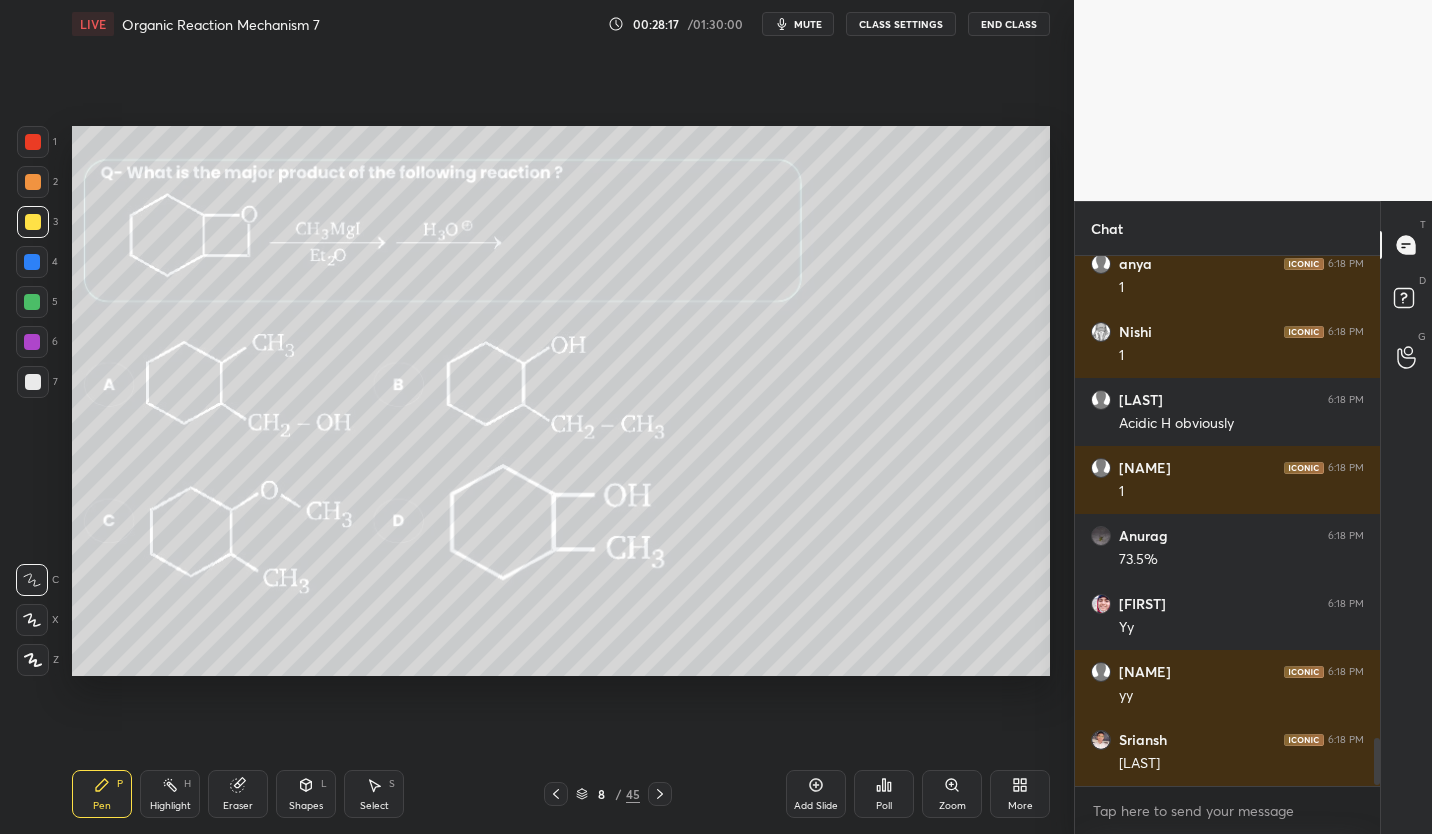 scroll, scrollTop: 5500, scrollLeft: 0, axis: vertical 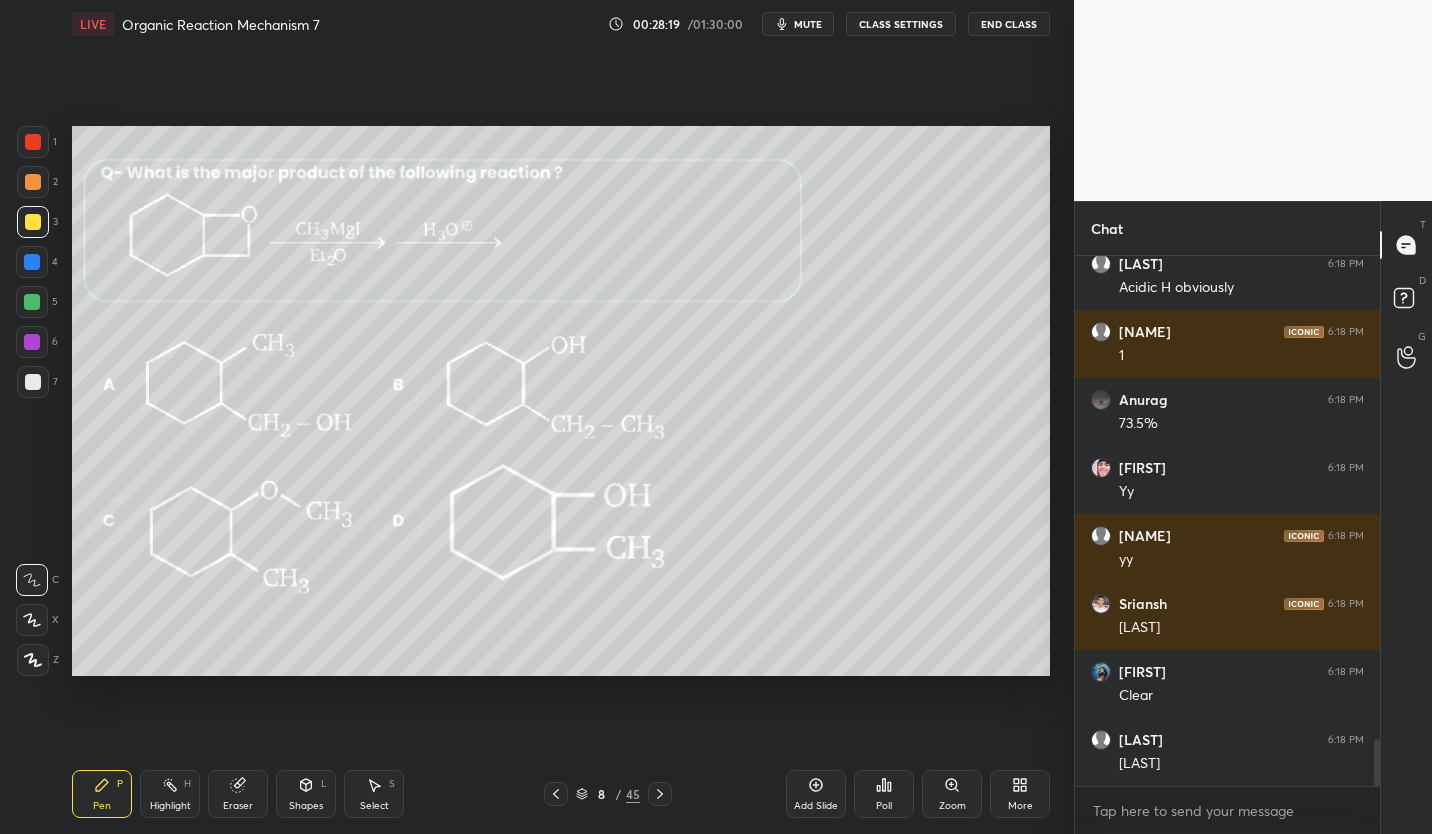 click 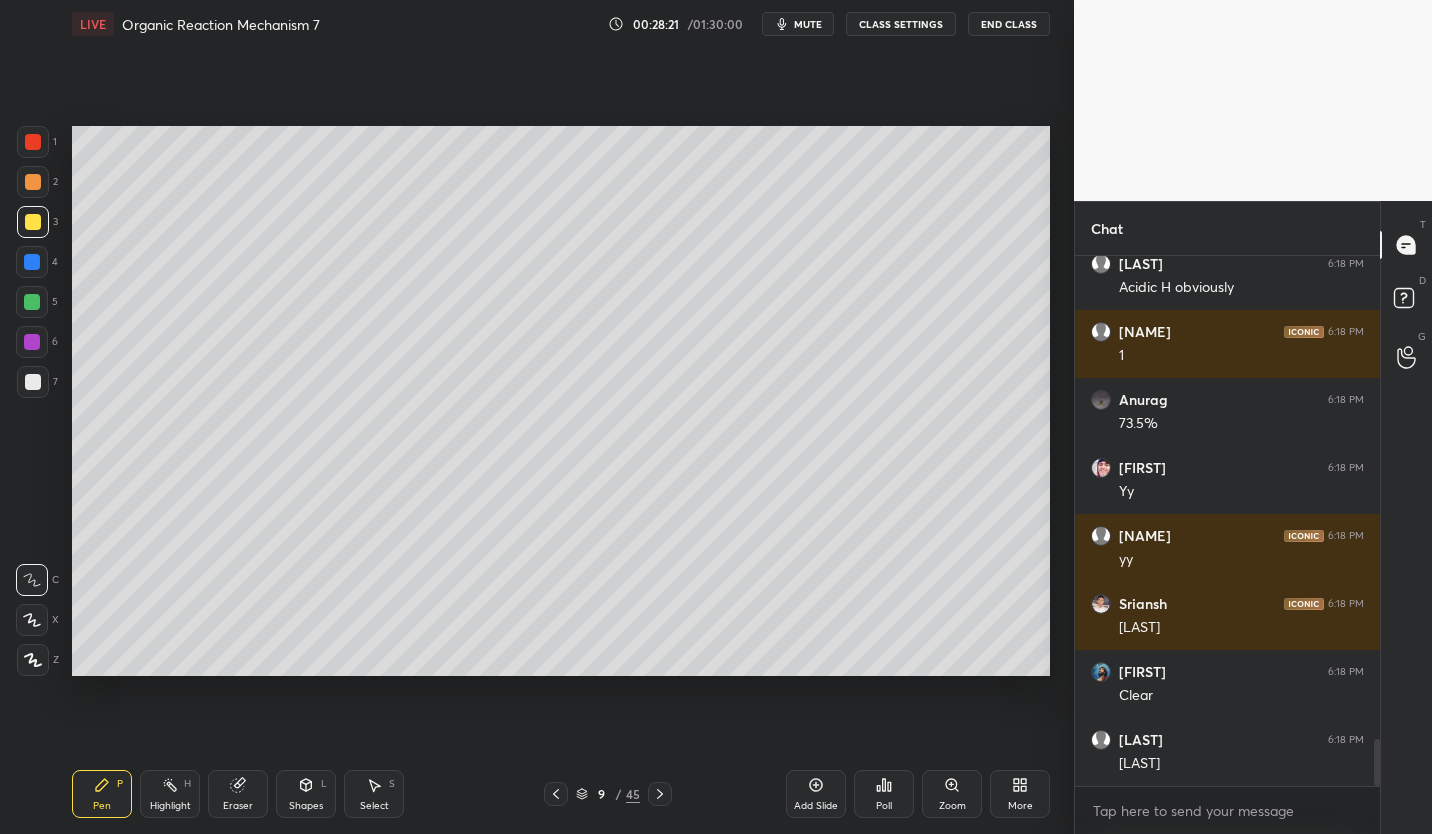 click 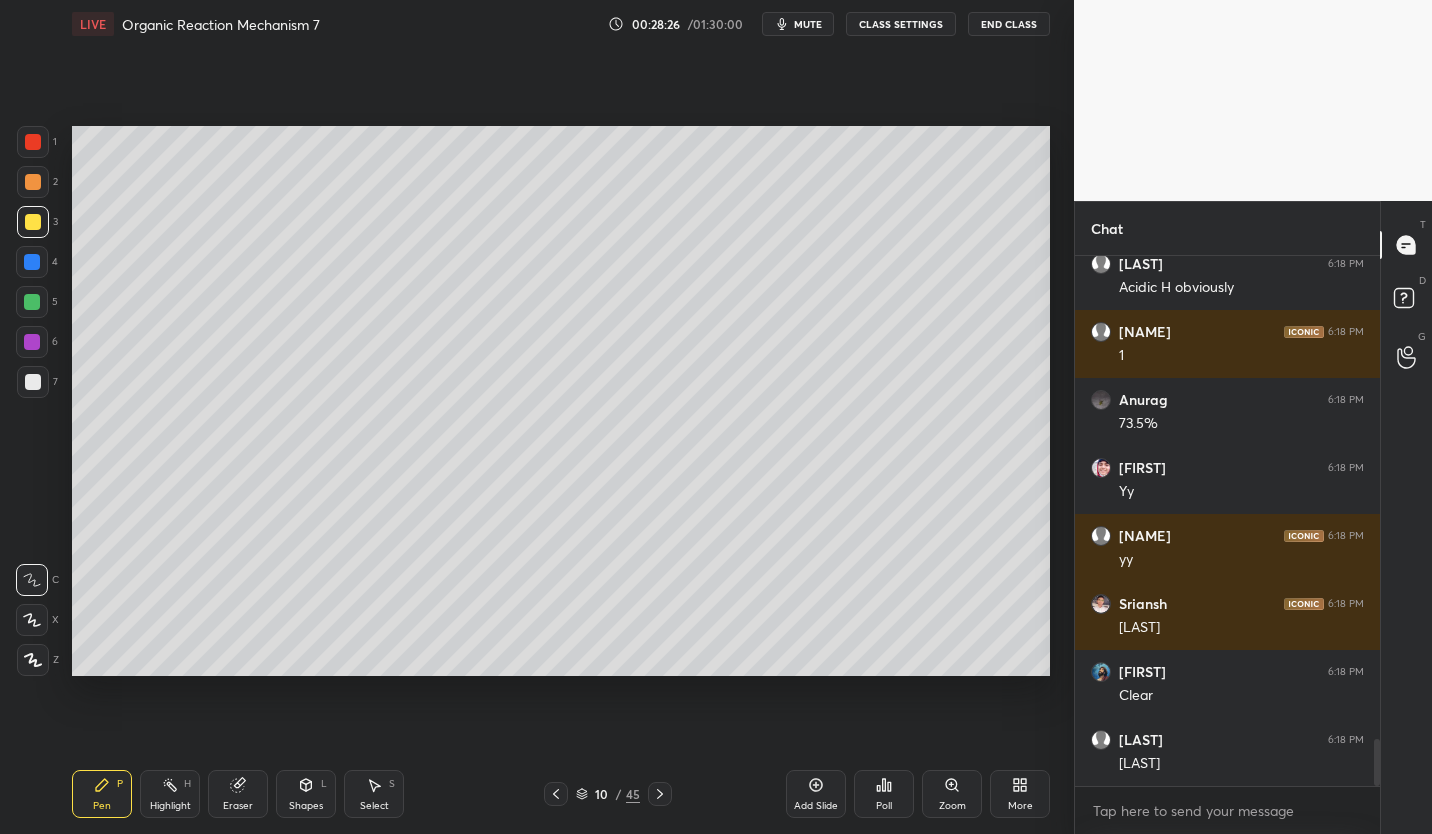 click 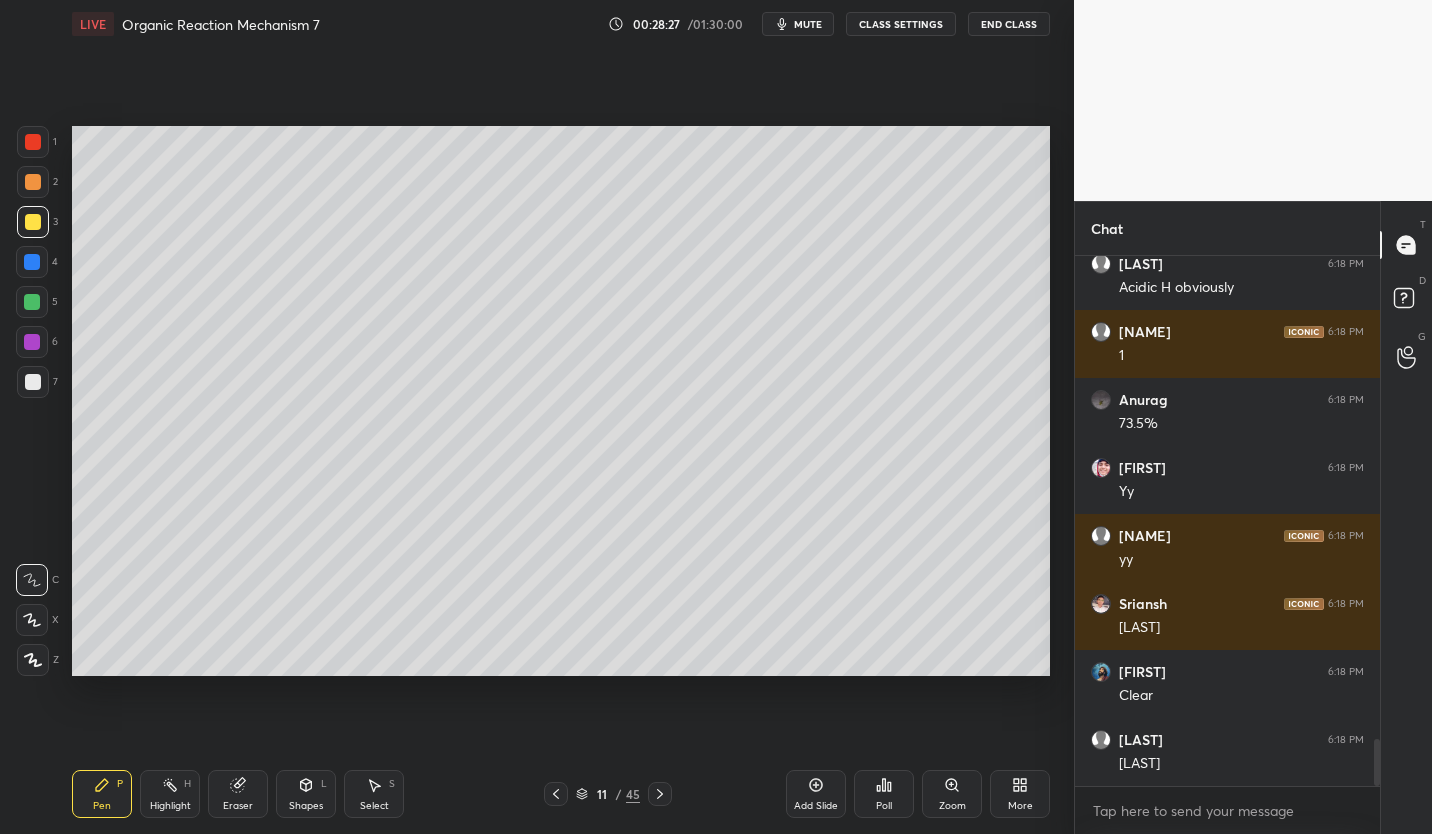 click 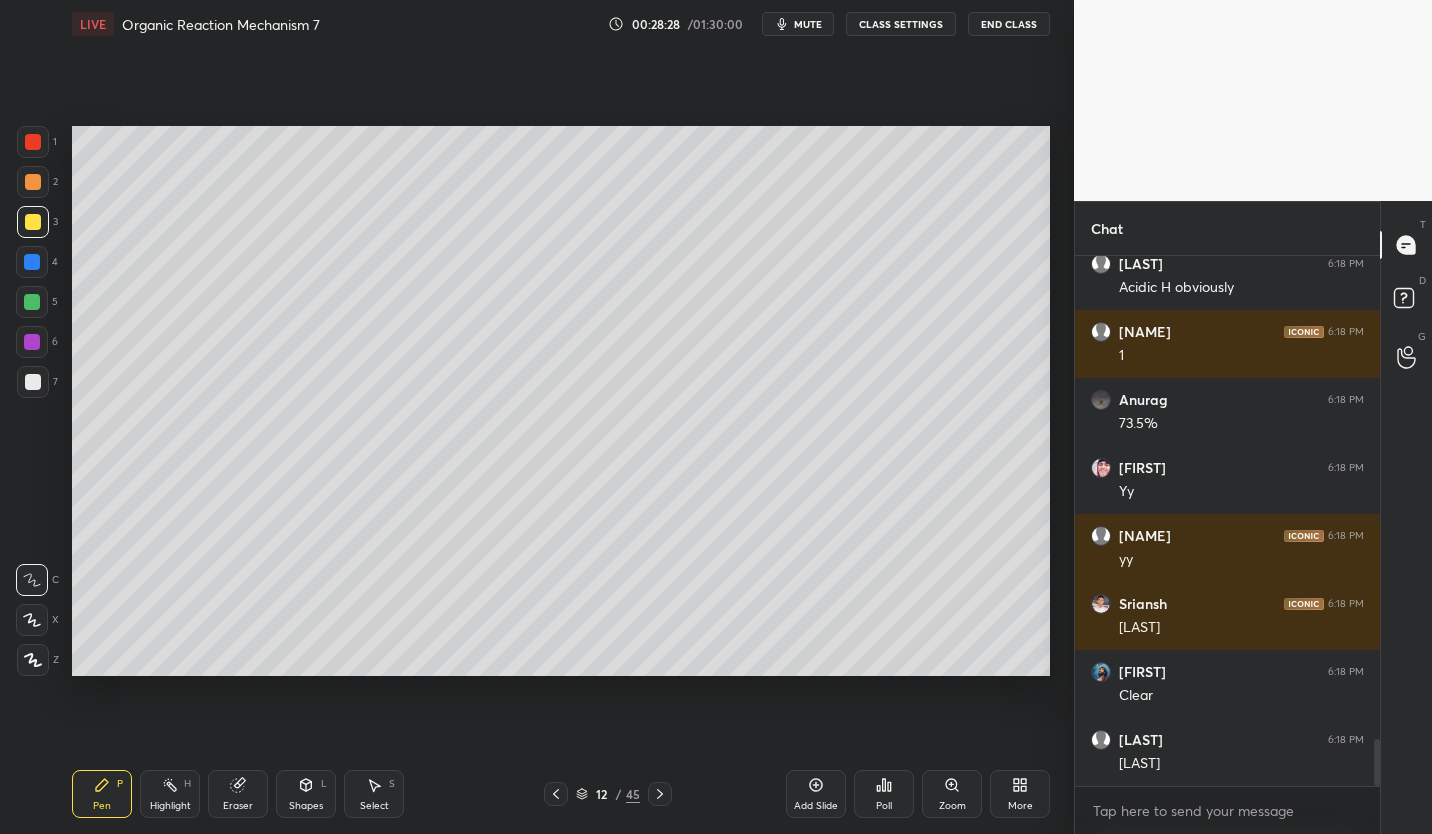 click 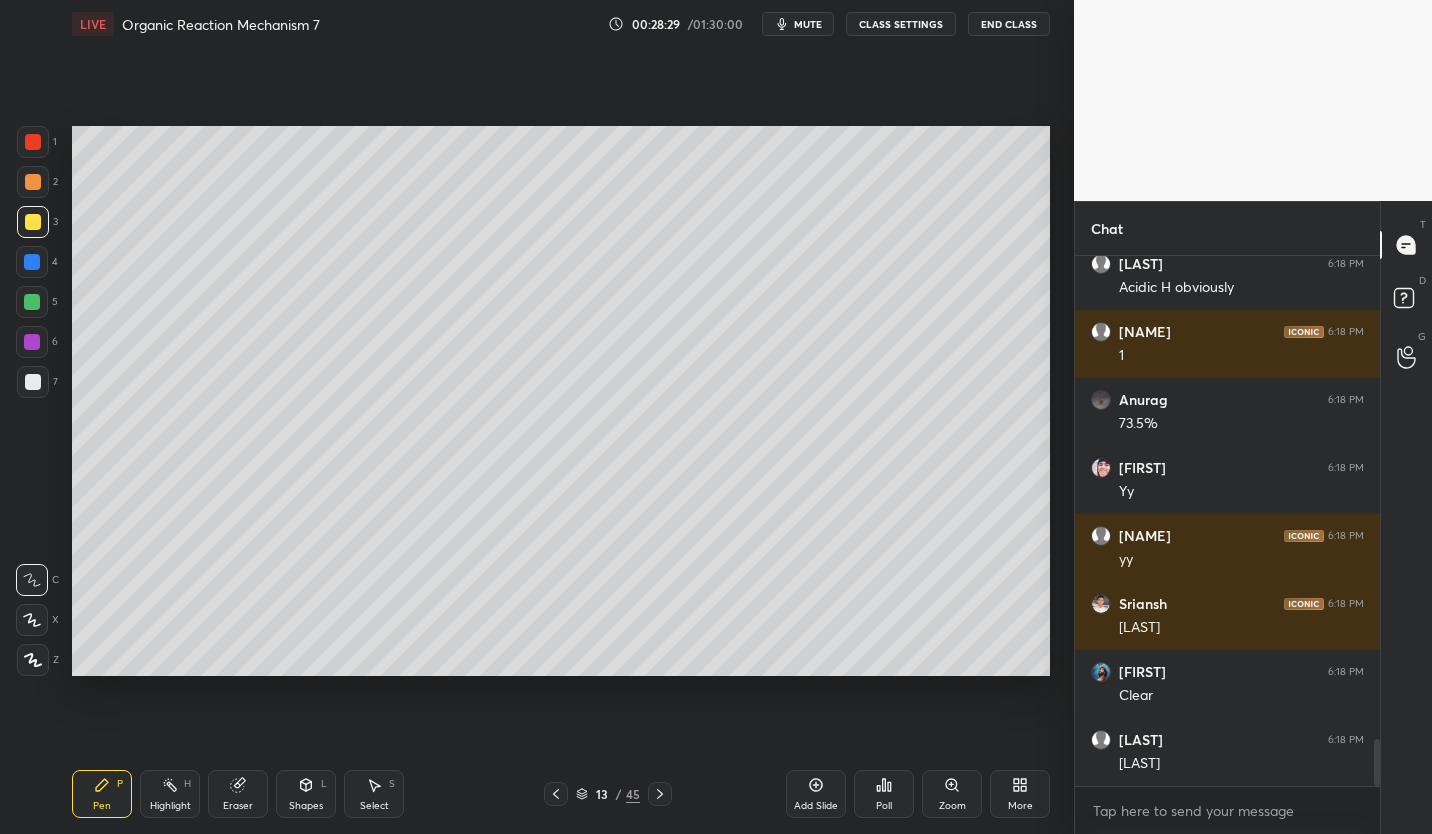 click on "13 / 45" at bounding box center (607, 794) 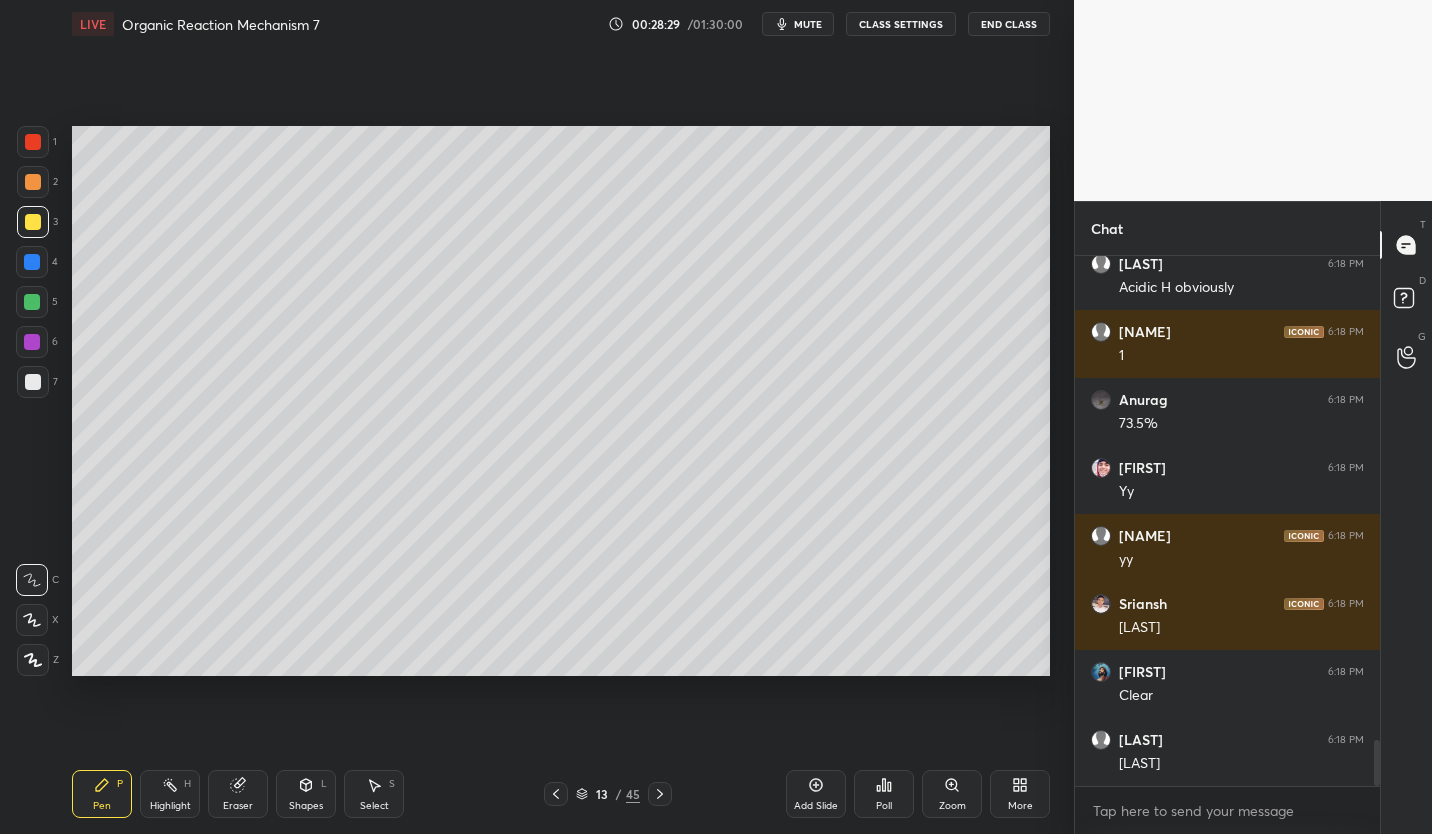 scroll, scrollTop: 5568, scrollLeft: 0, axis: vertical 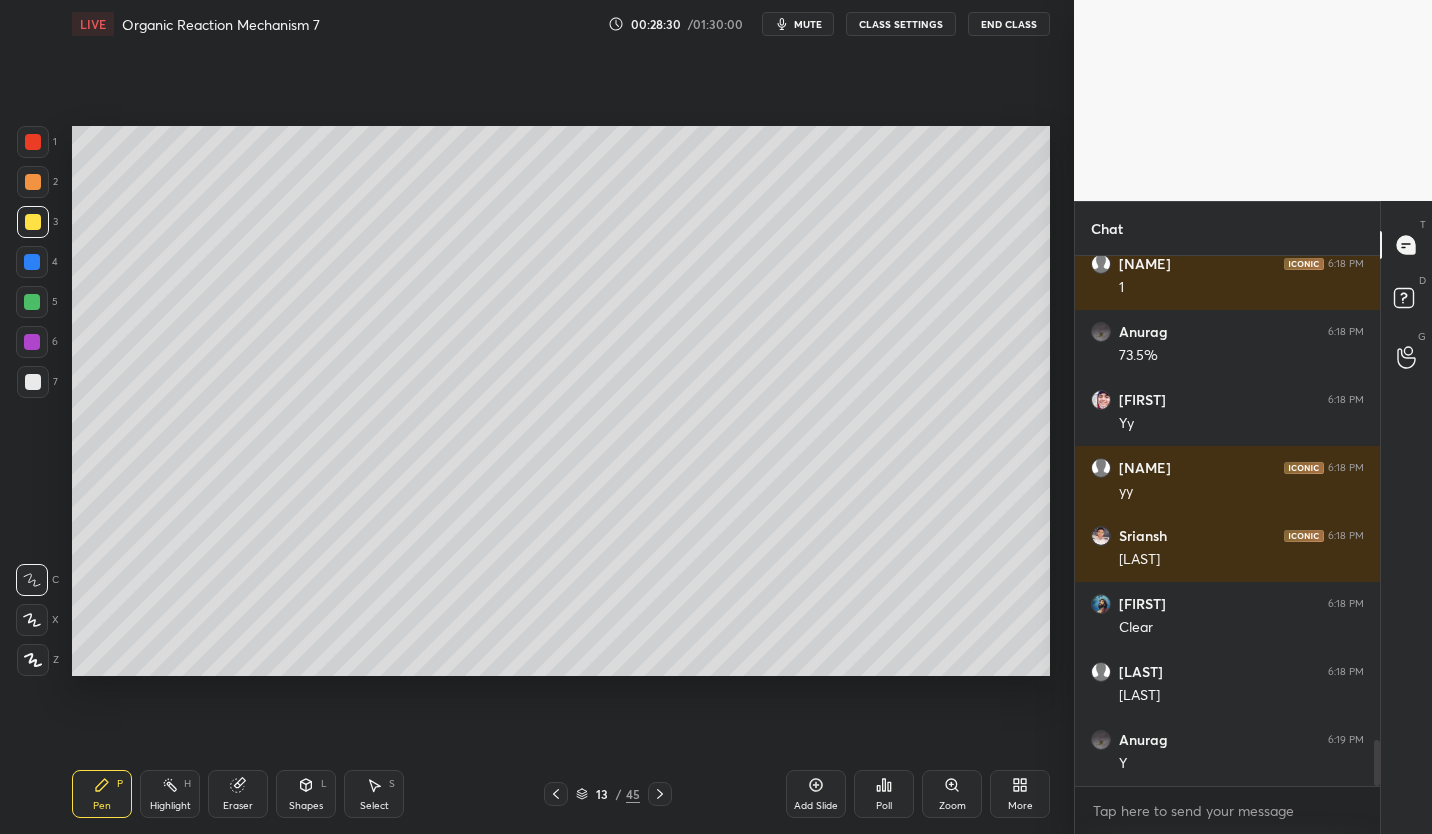 click 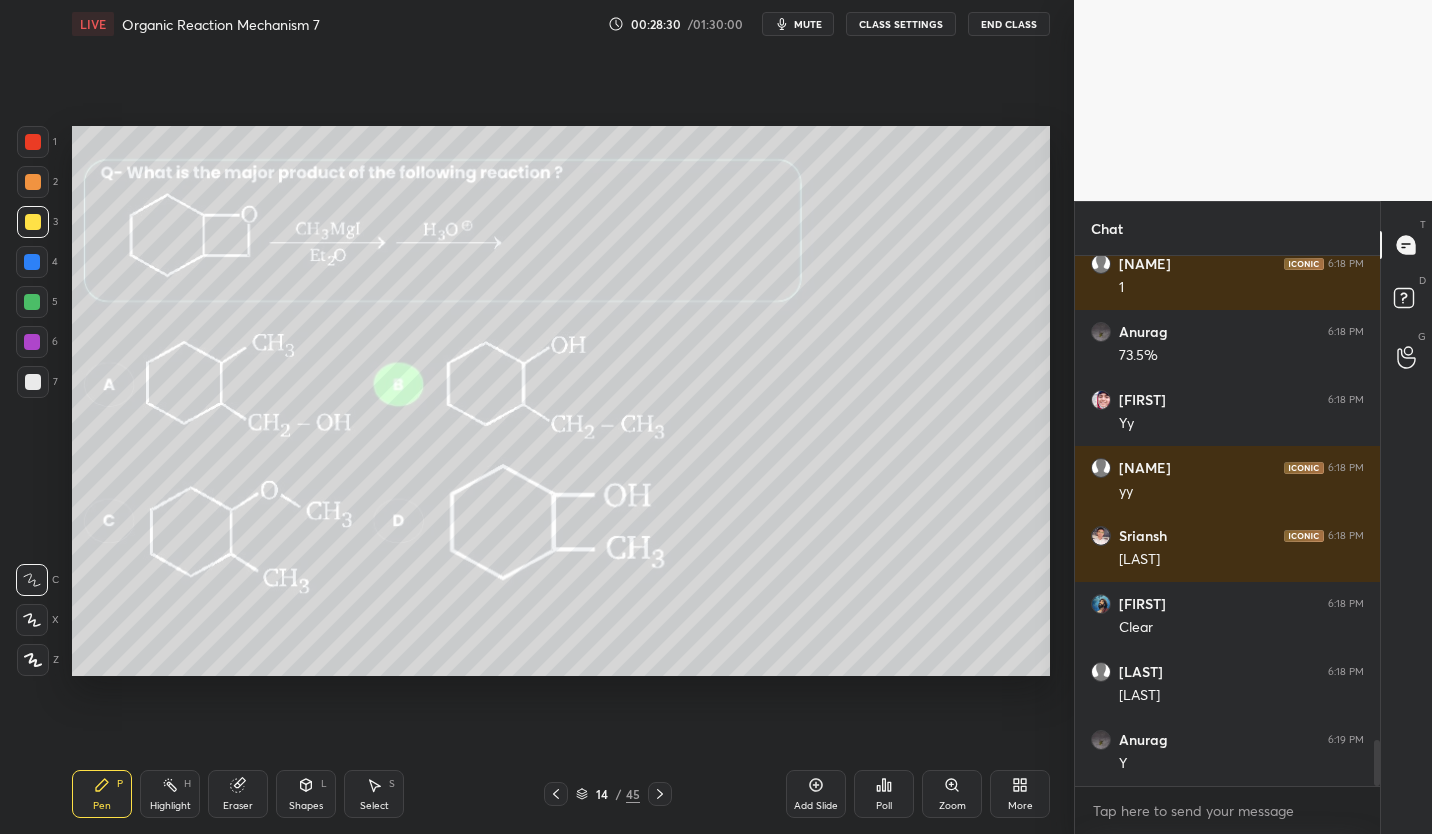 scroll, scrollTop: 5636, scrollLeft: 0, axis: vertical 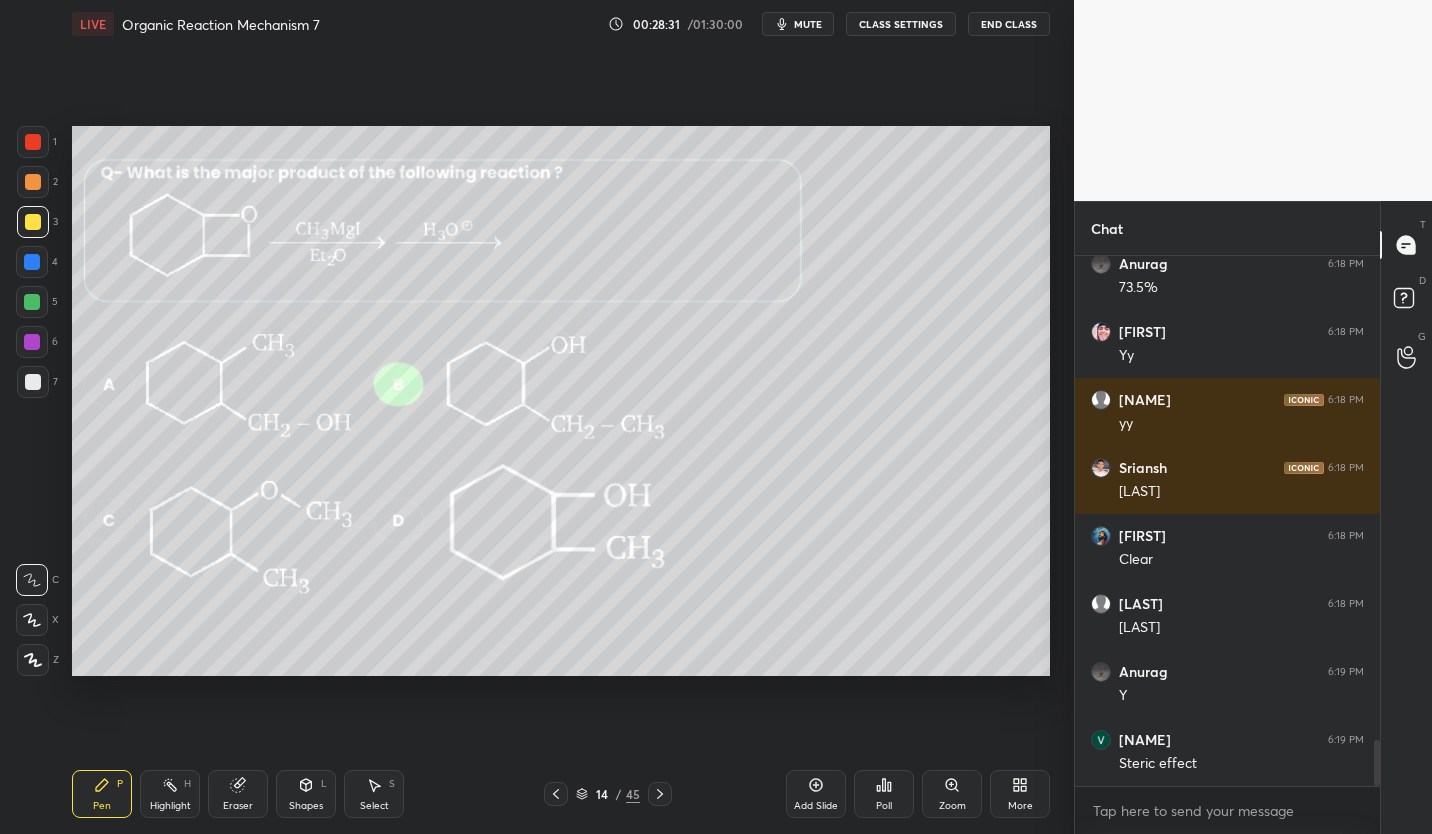 click at bounding box center (556, 794) 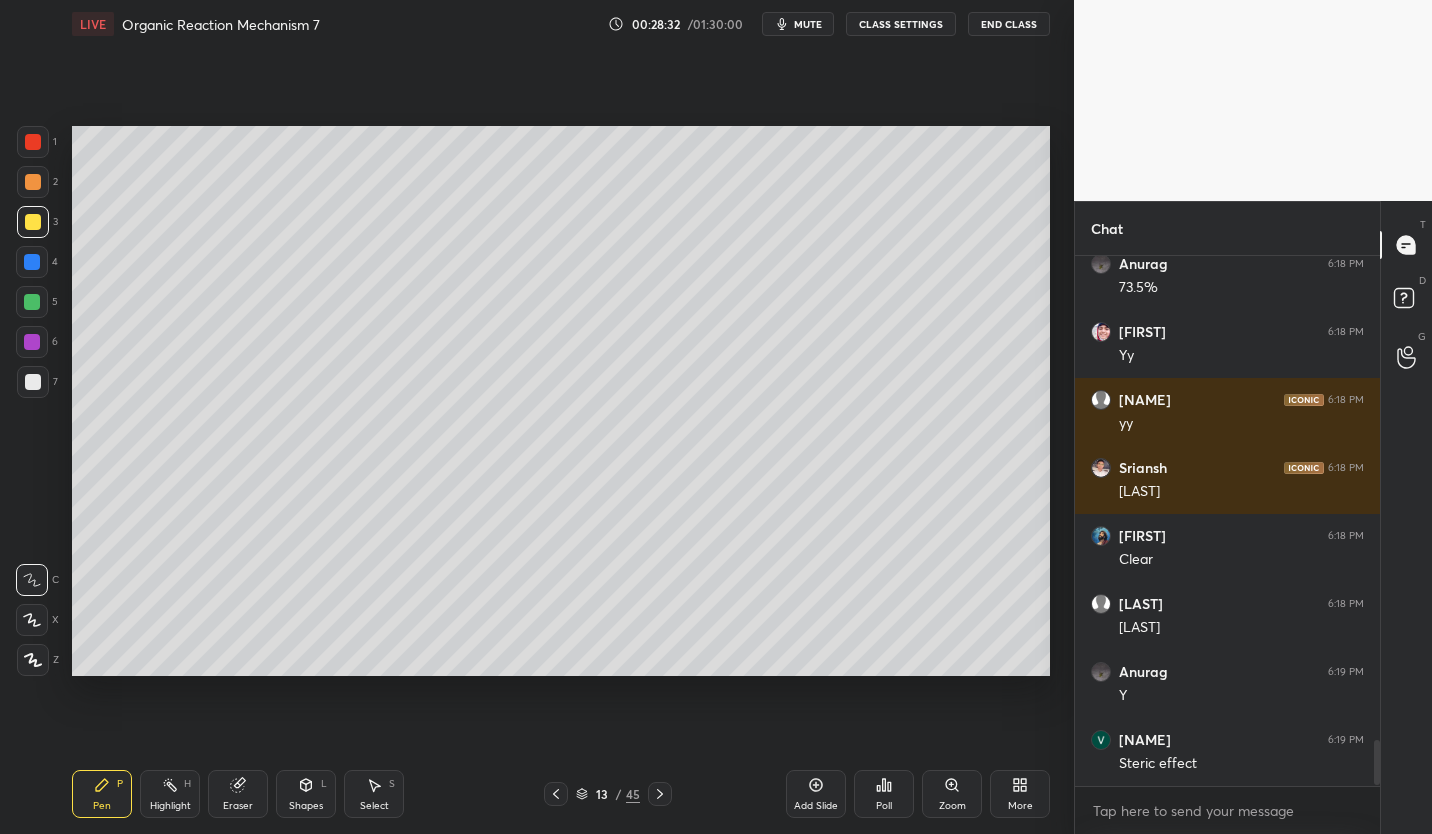 scroll, scrollTop: 5704, scrollLeft: 0, axis: vertical 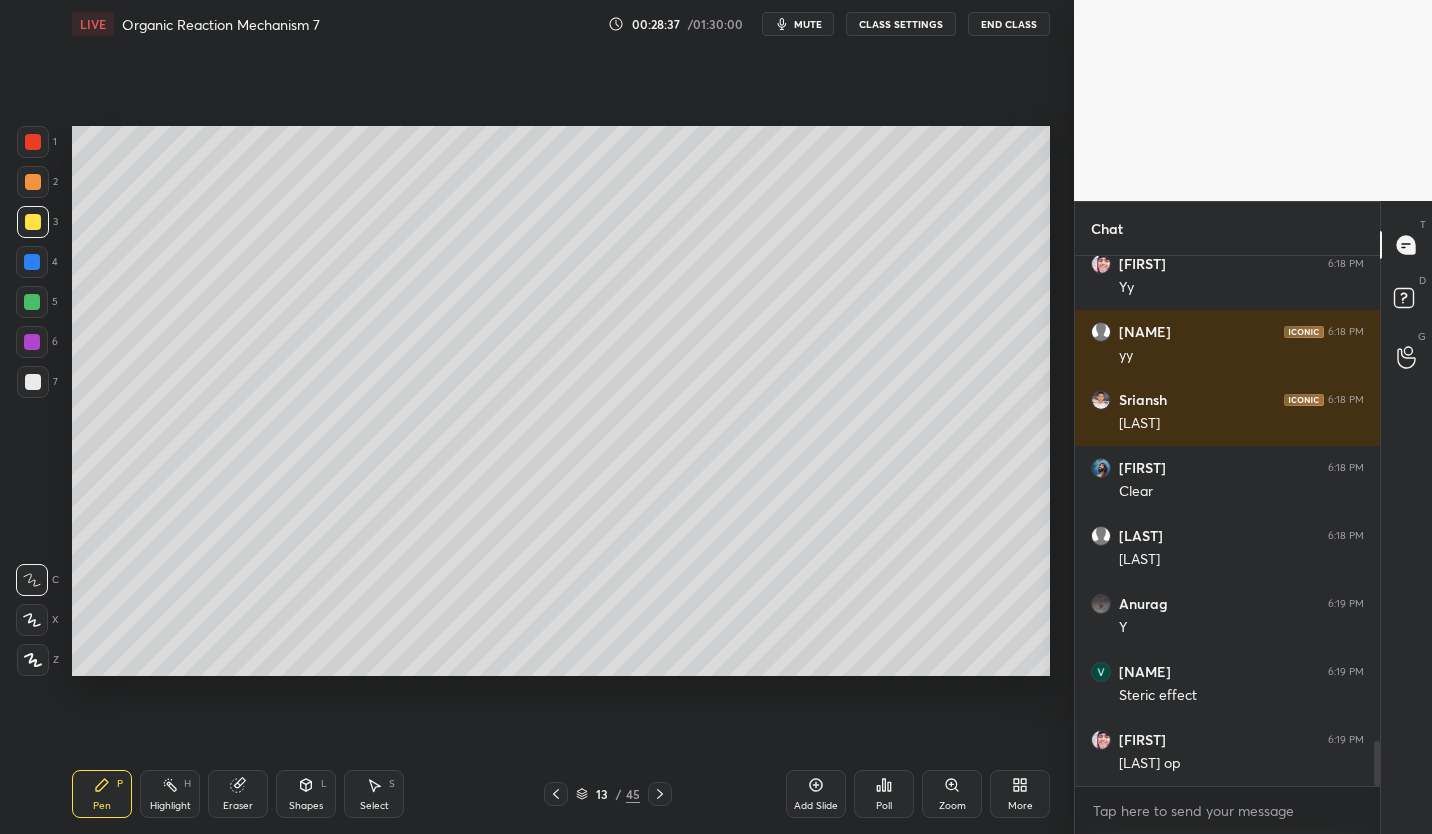 click 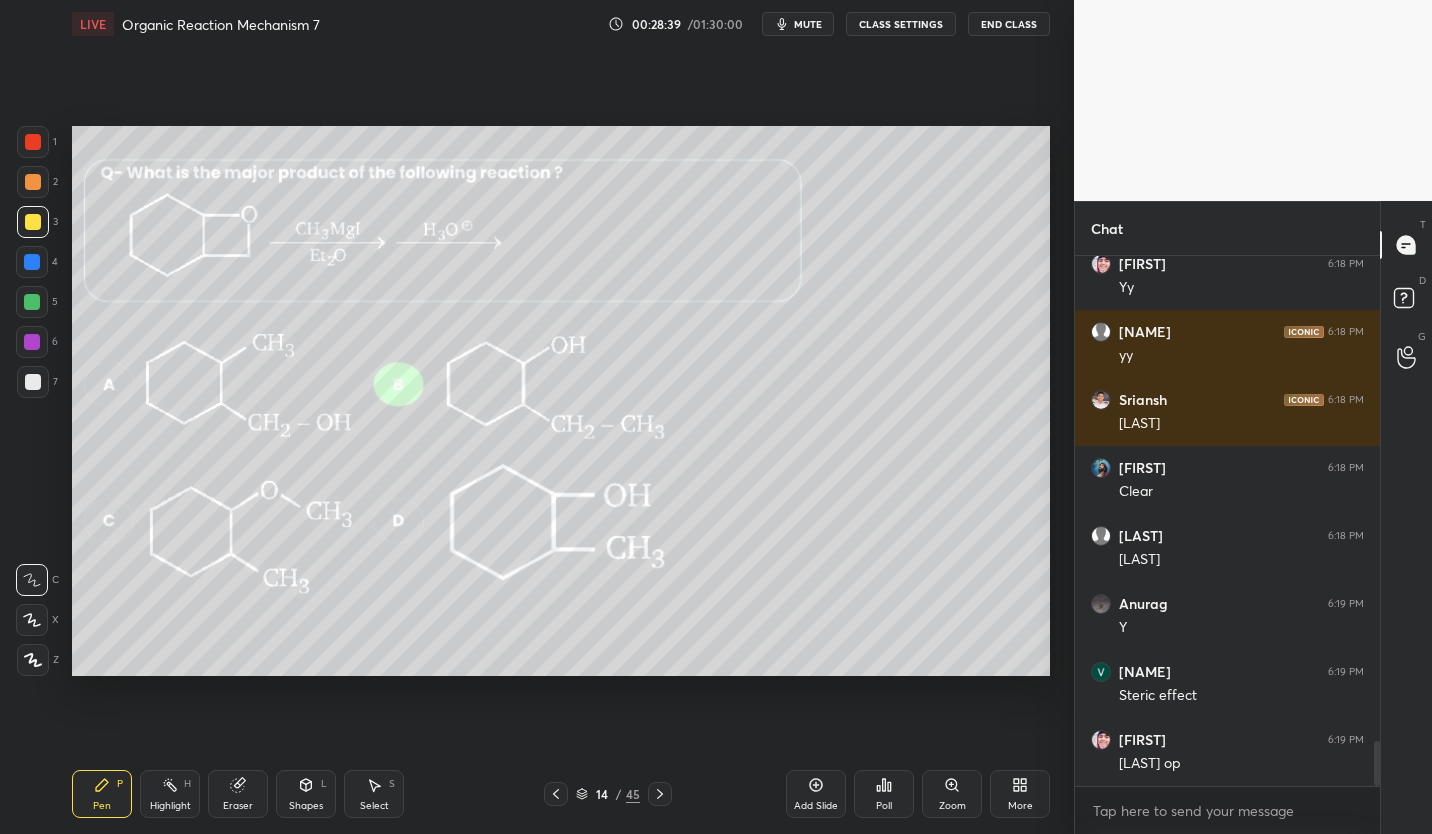 click 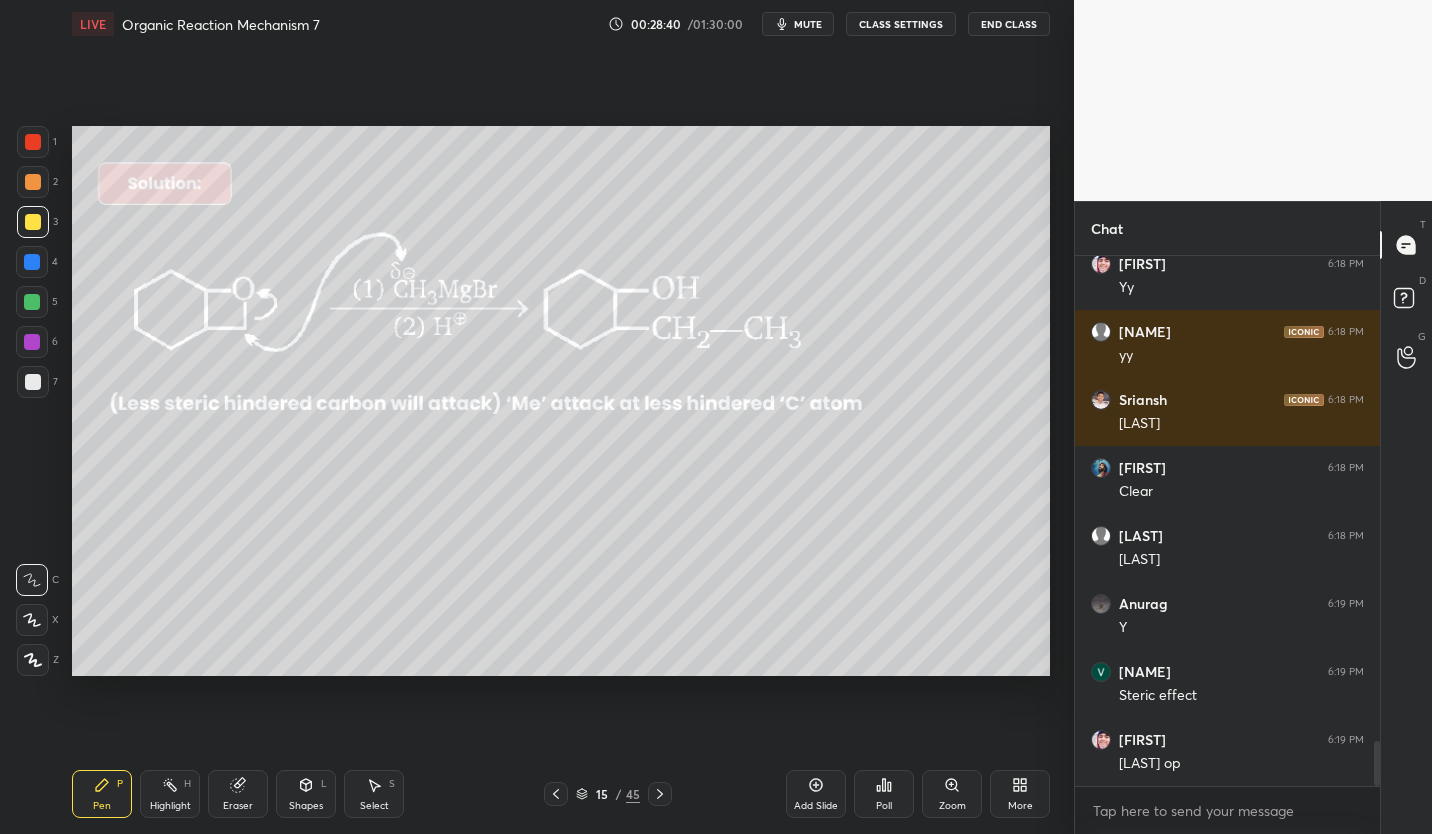 click 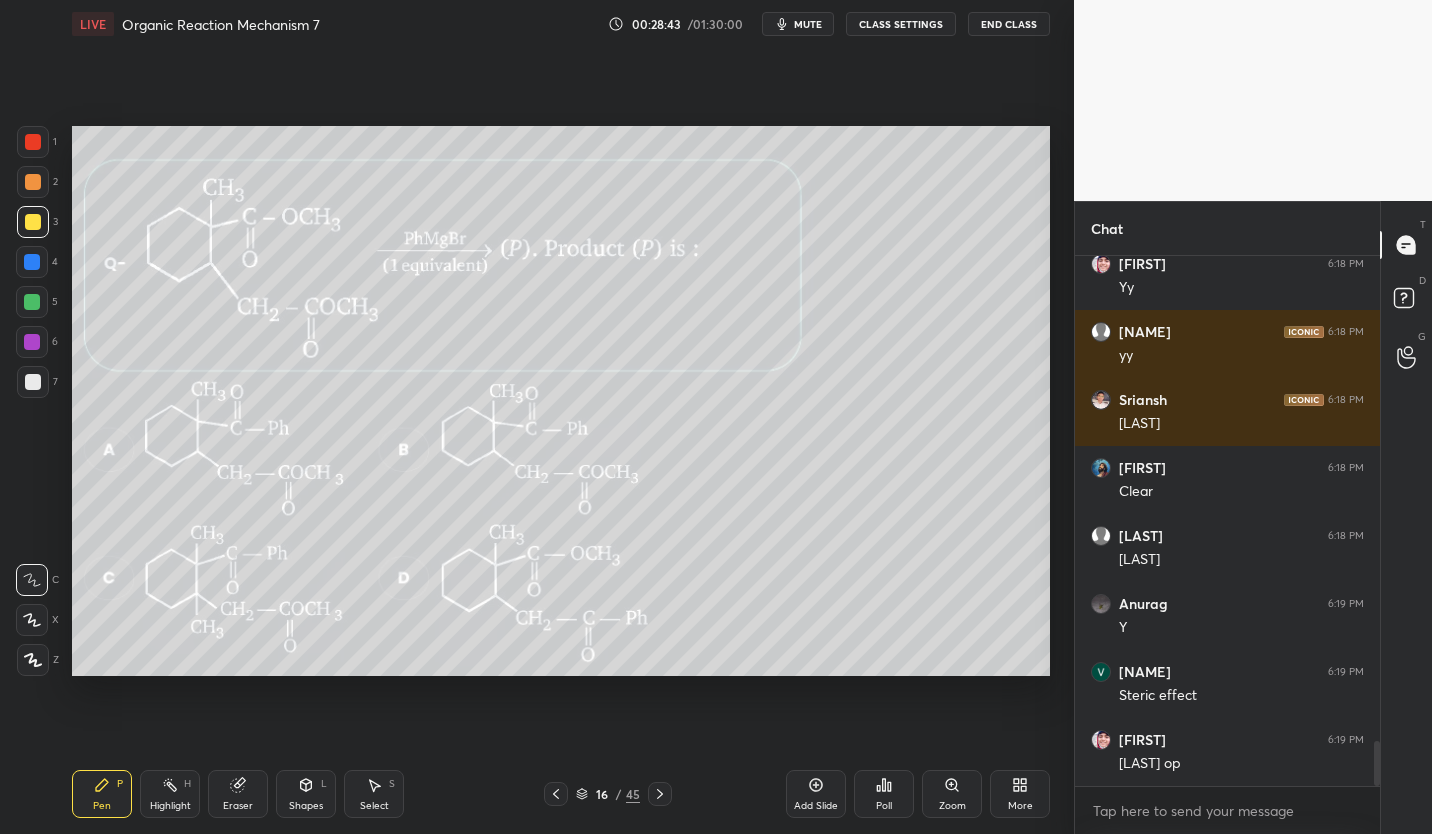 click on "CLASS SETTINGS" at bounding box center [901, 24] 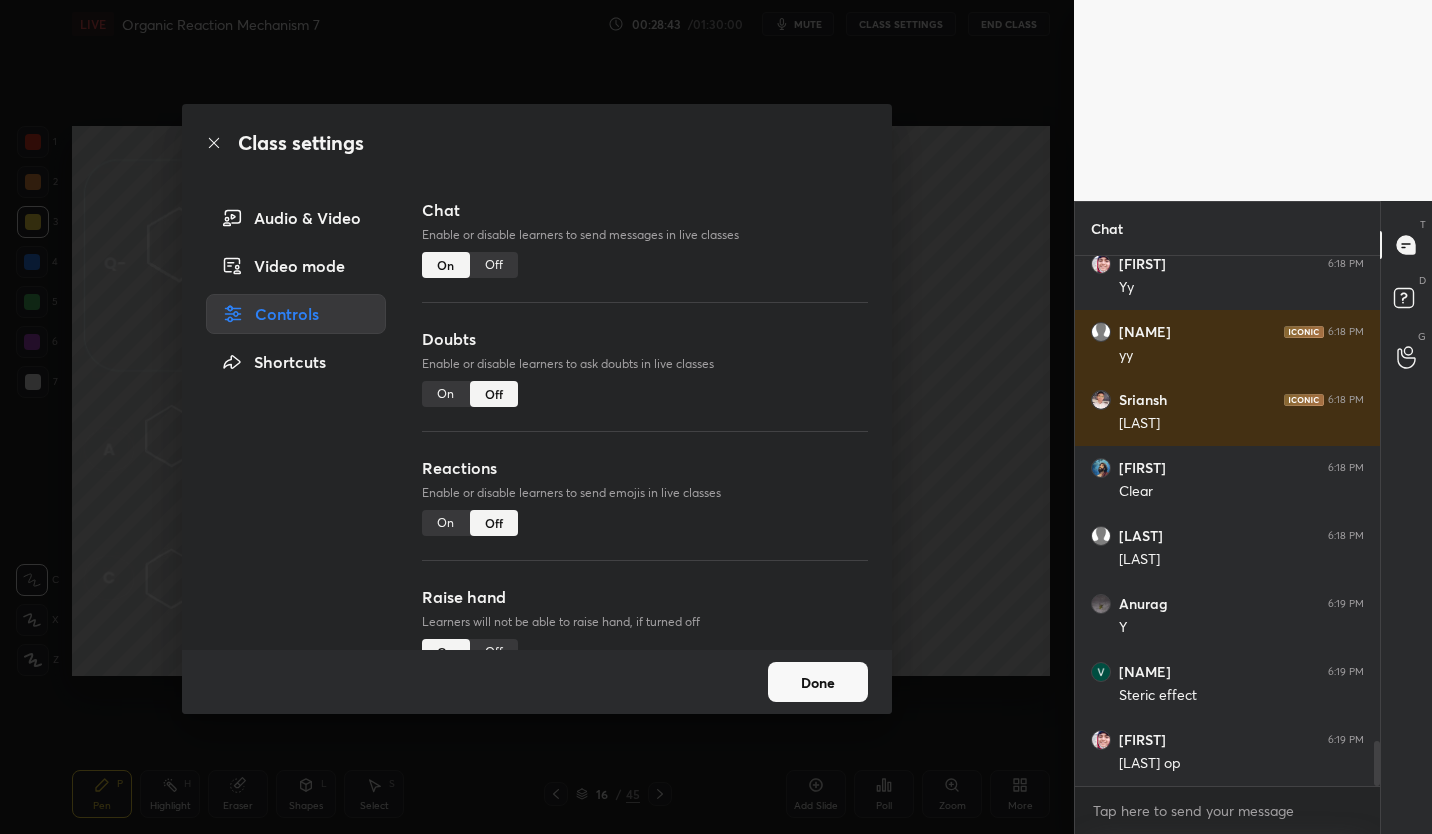 click on "Off" at bounding box center [494, 265] 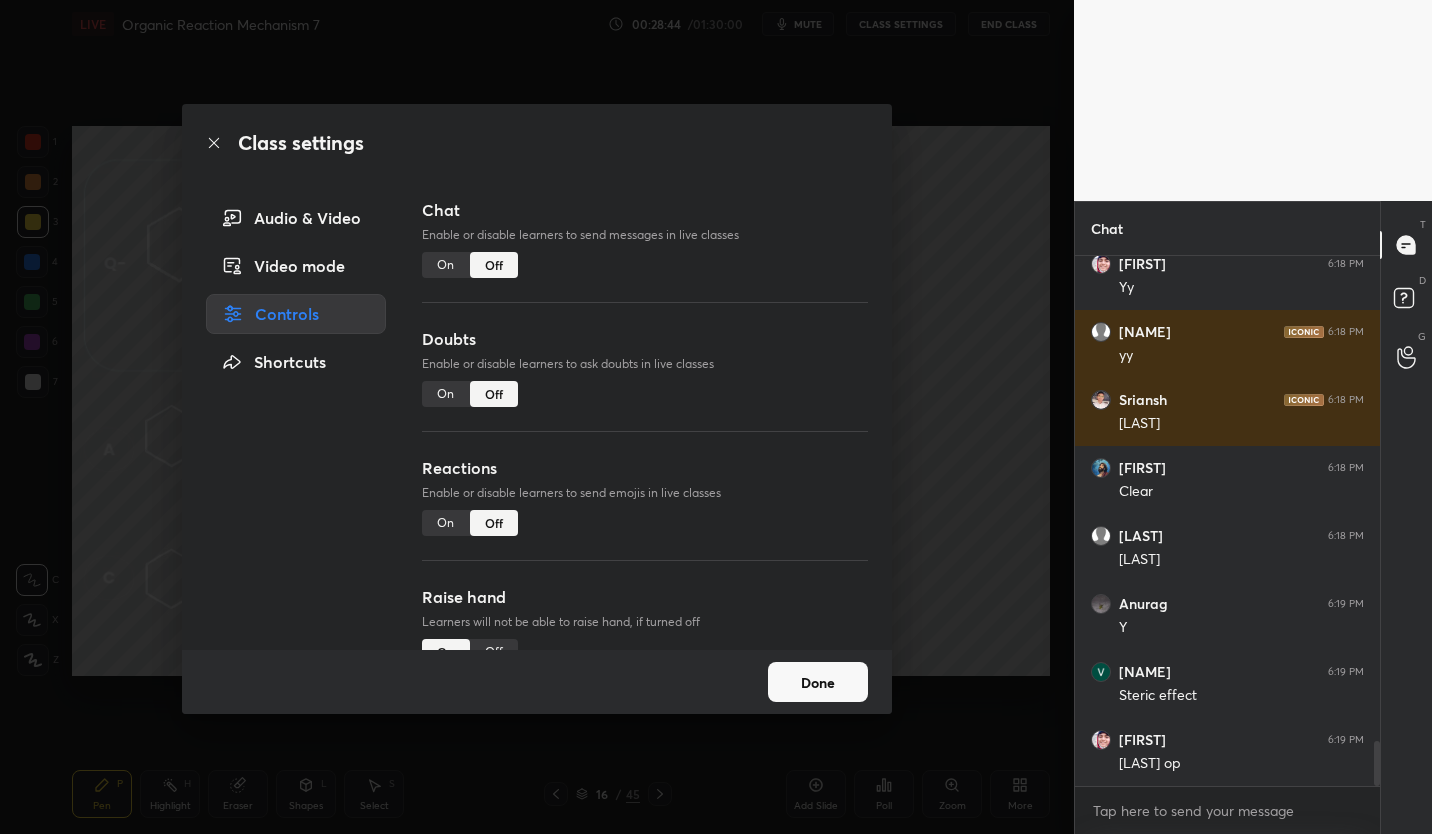 scroll, scrollTop: 5056, scrollLeft: 0, axis: vertical 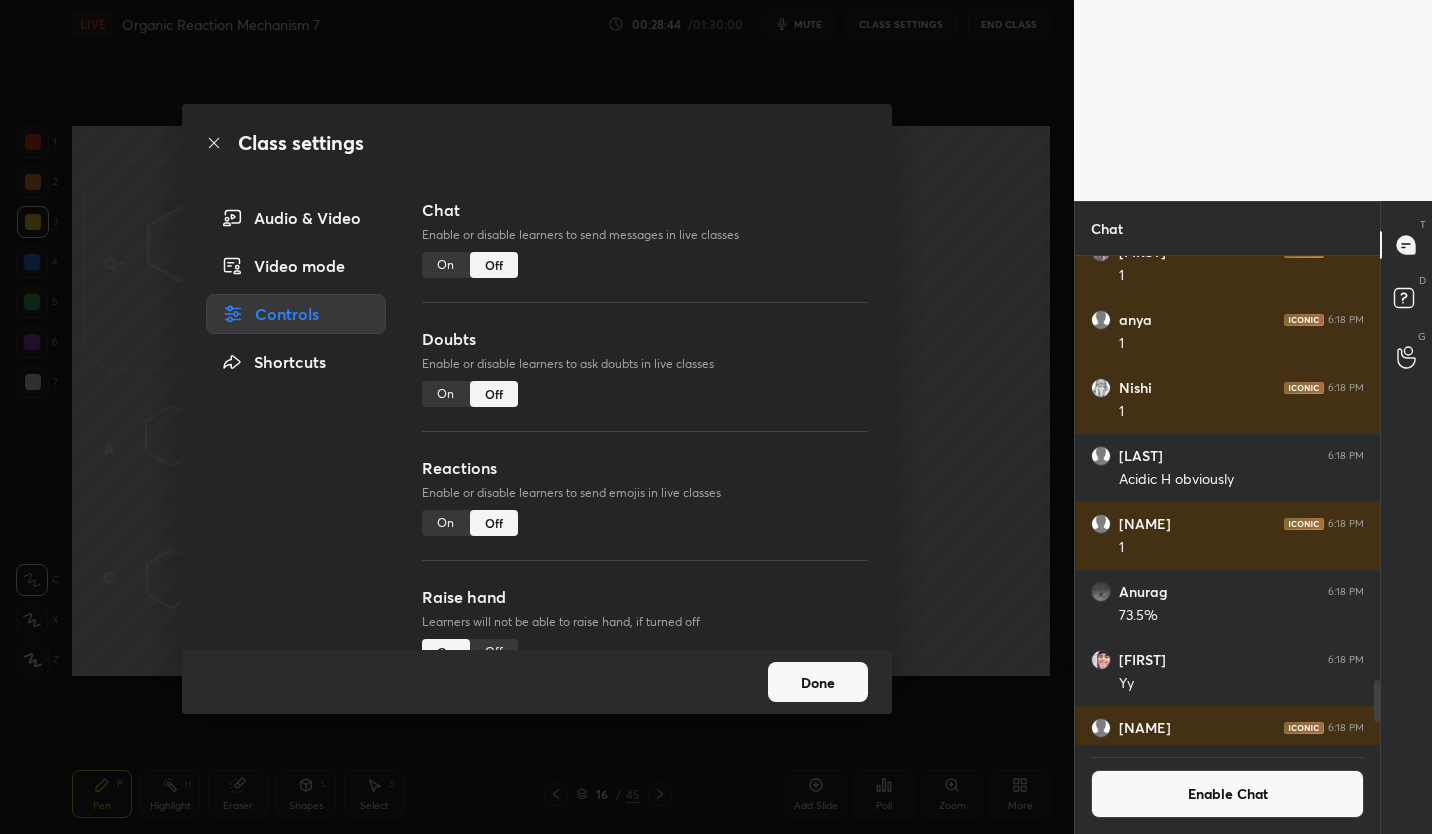click on "Done" at bounding box center [818, 682] 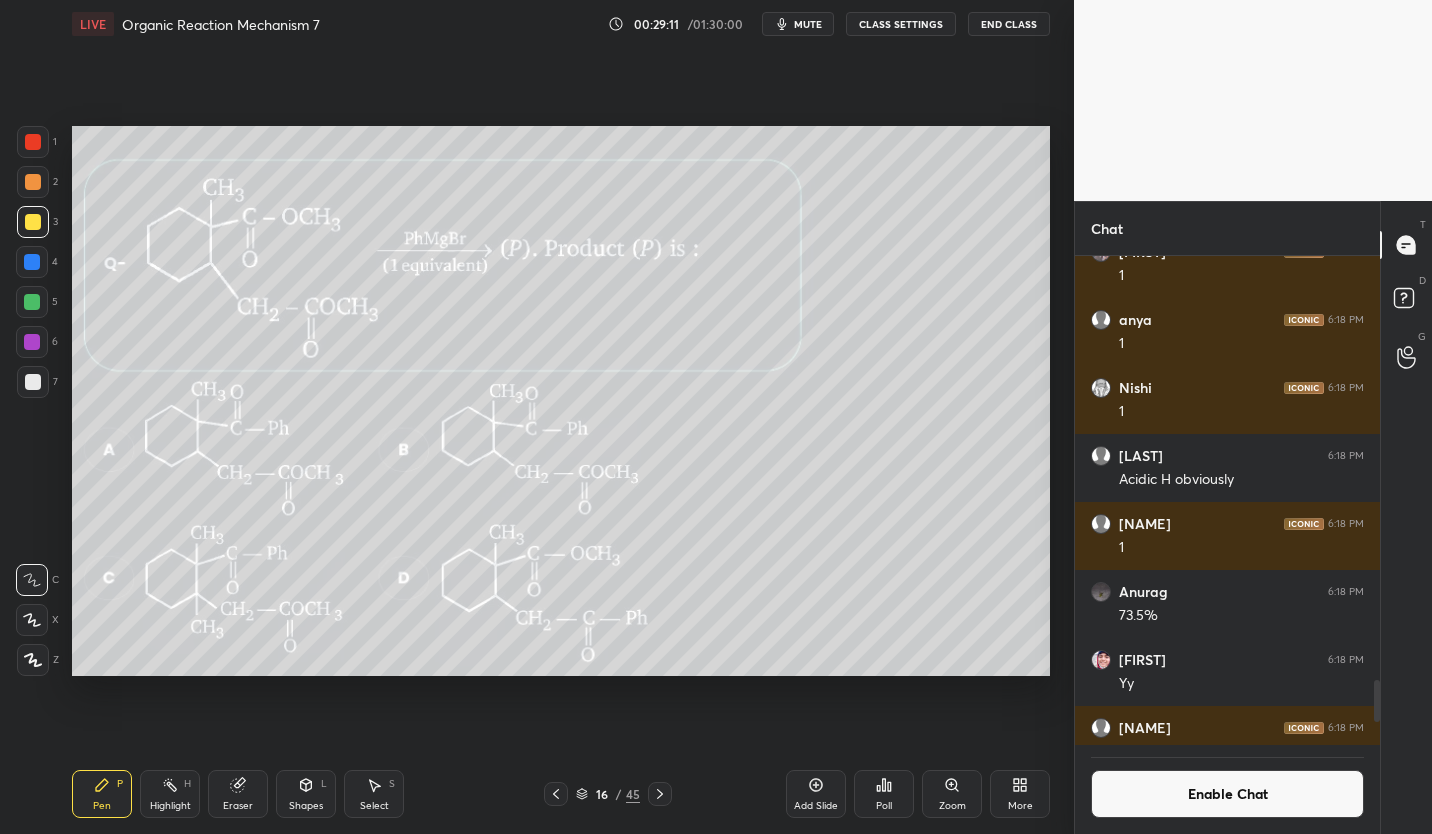 click 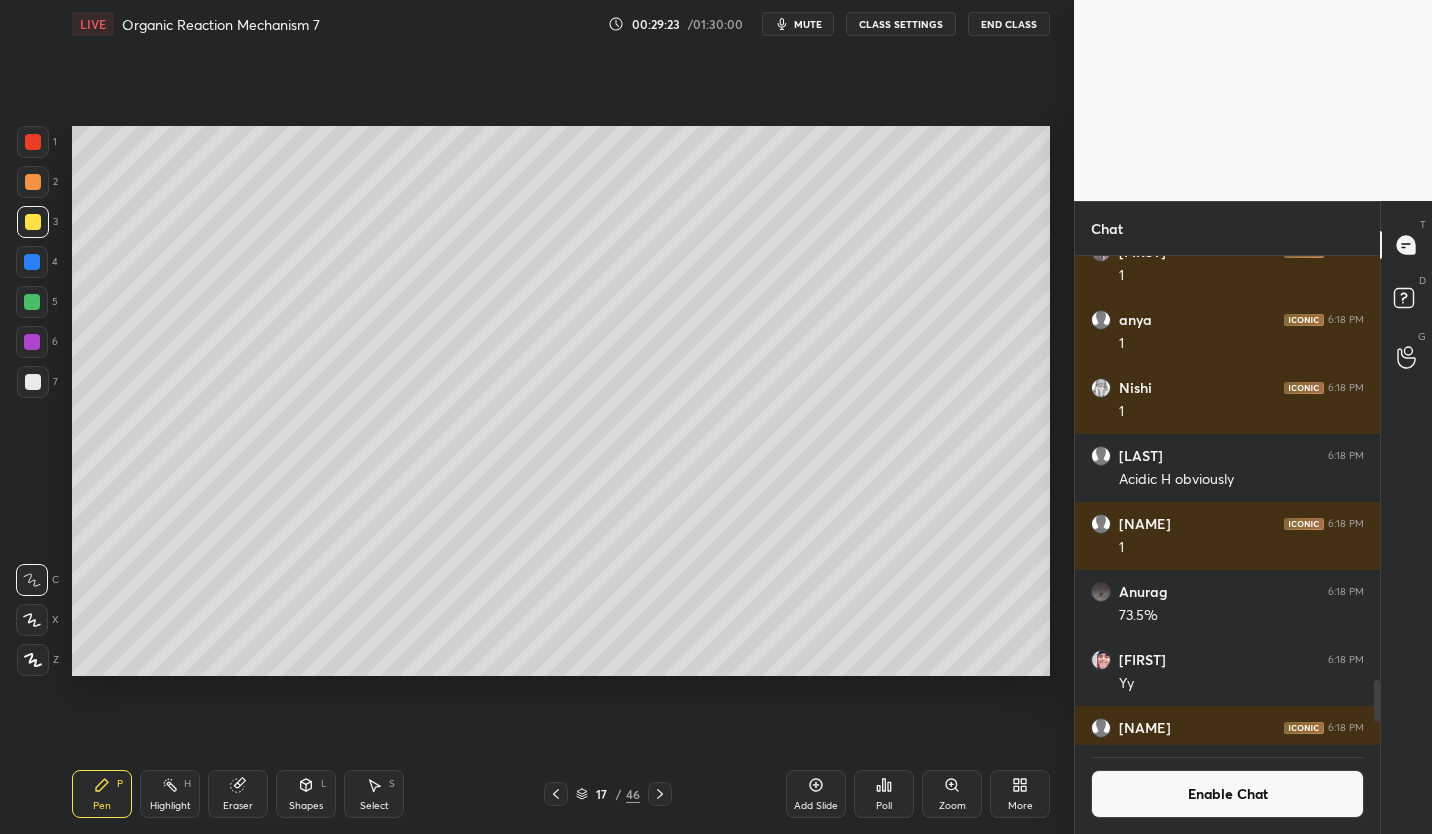 click at bounding box center (33, 382) 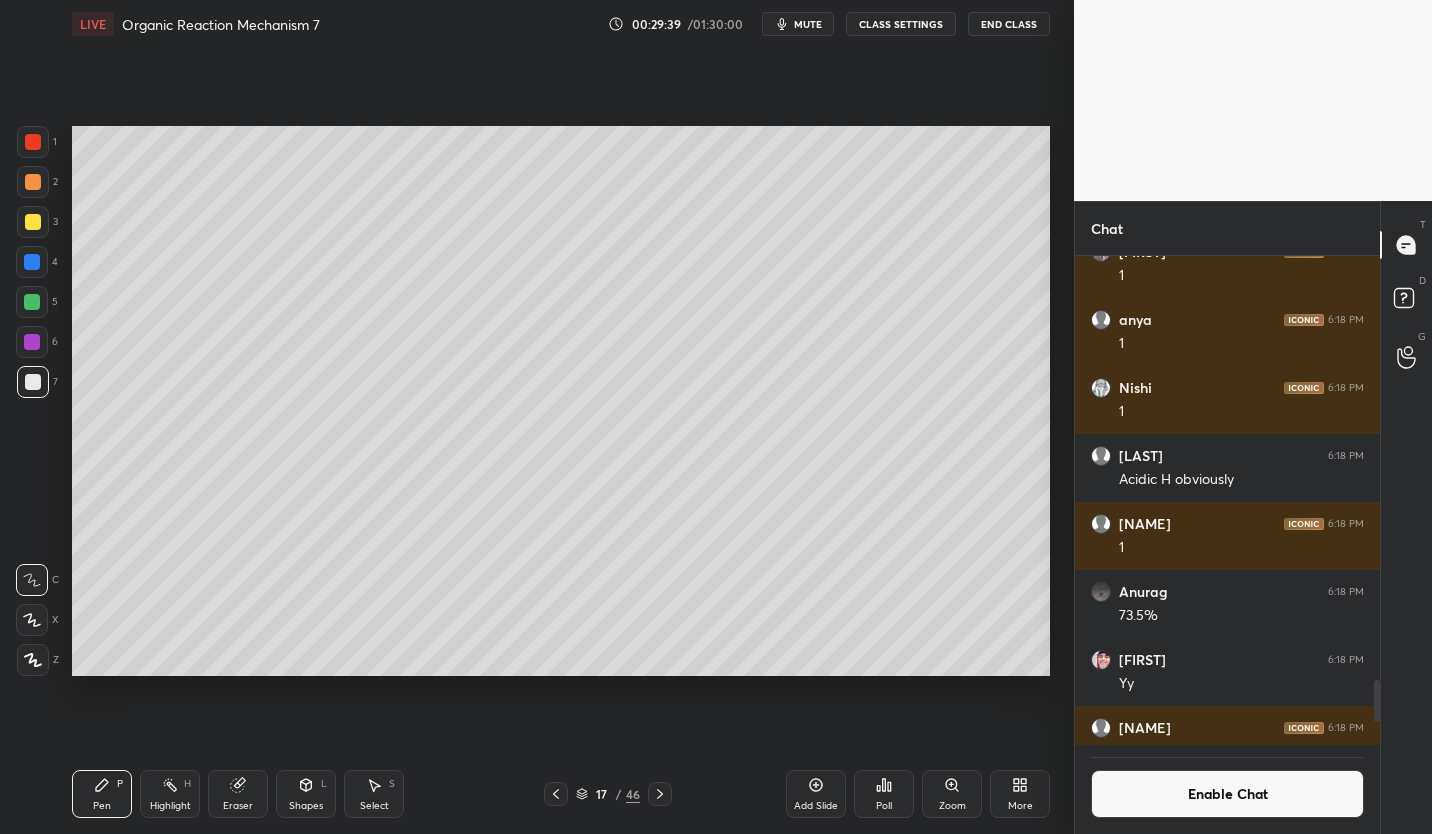 click at bounding box center (33, 222) 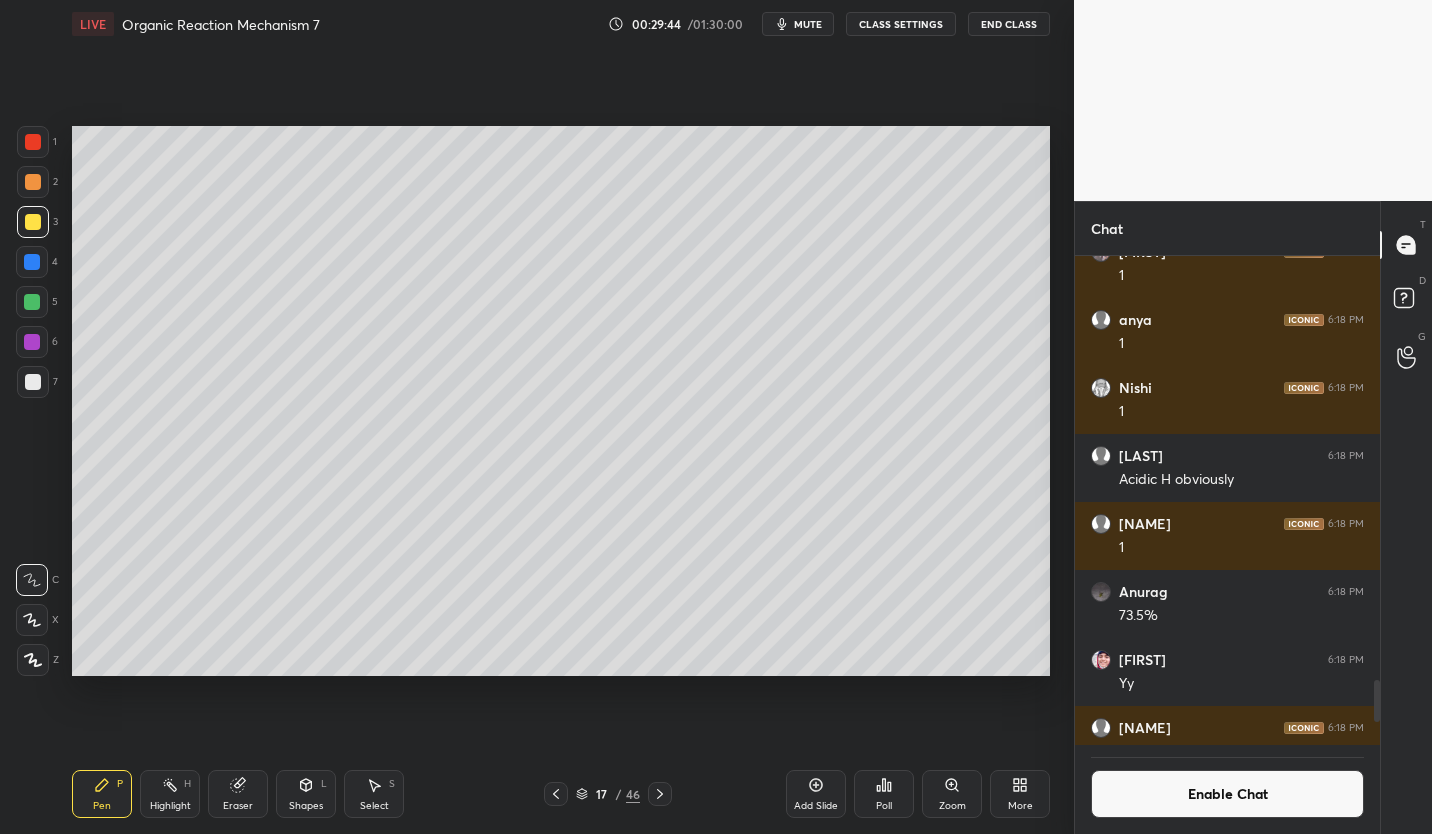 click on "7" at bounding box center (37, 386) 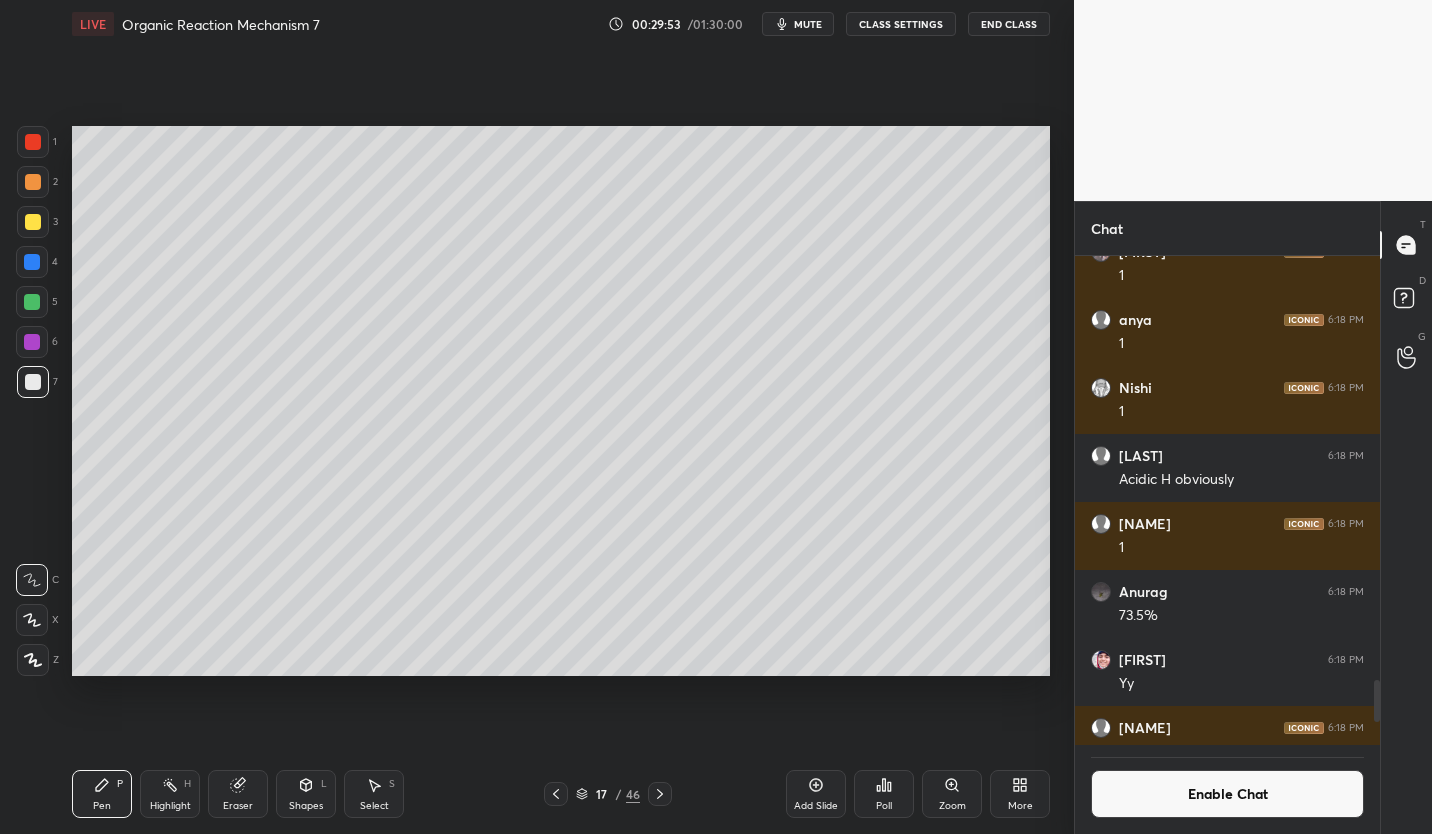 click on "Eraser" at bounding box center (238, 794) 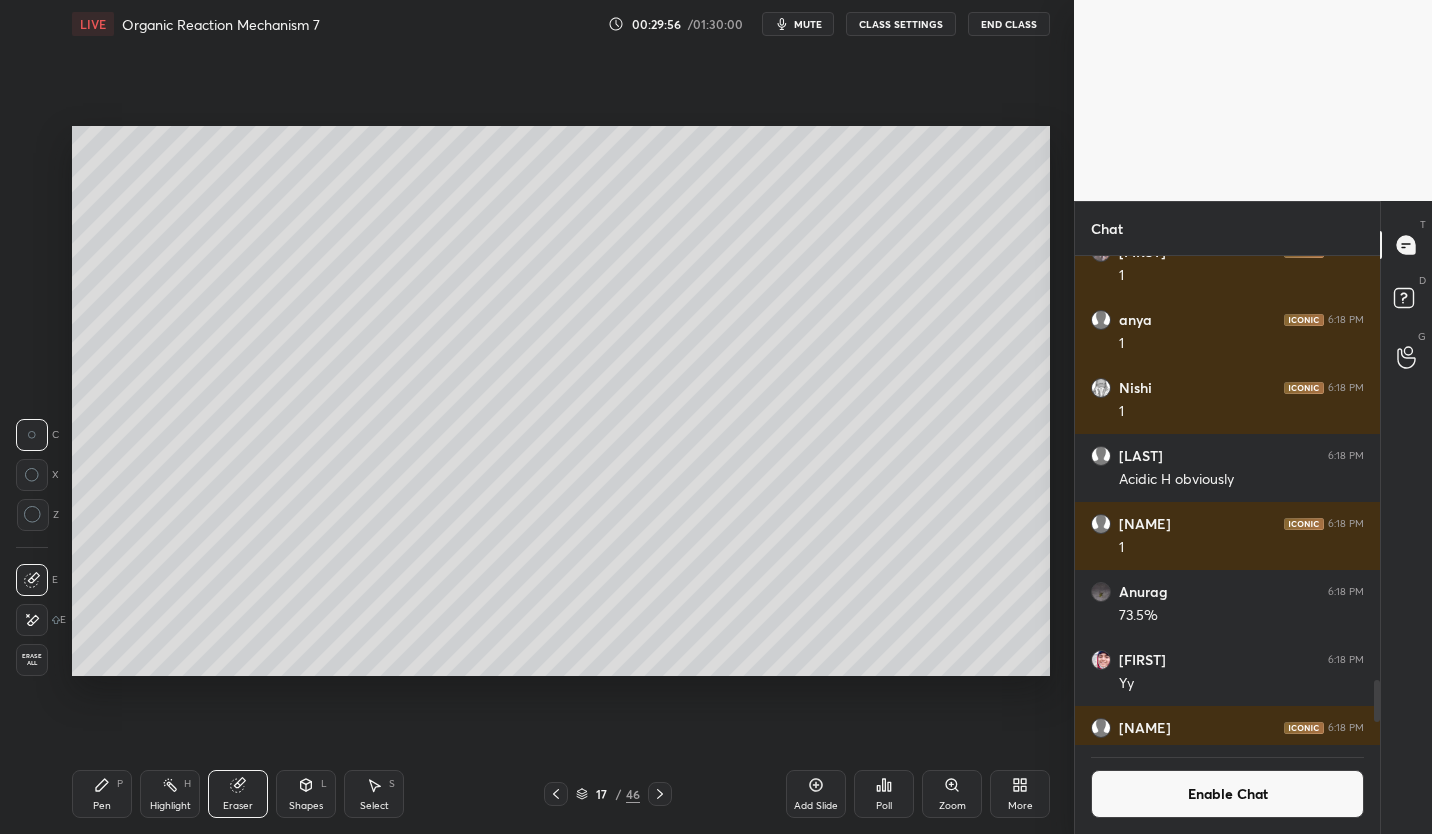 click on "Pen P" at bounding box center [102, 794] 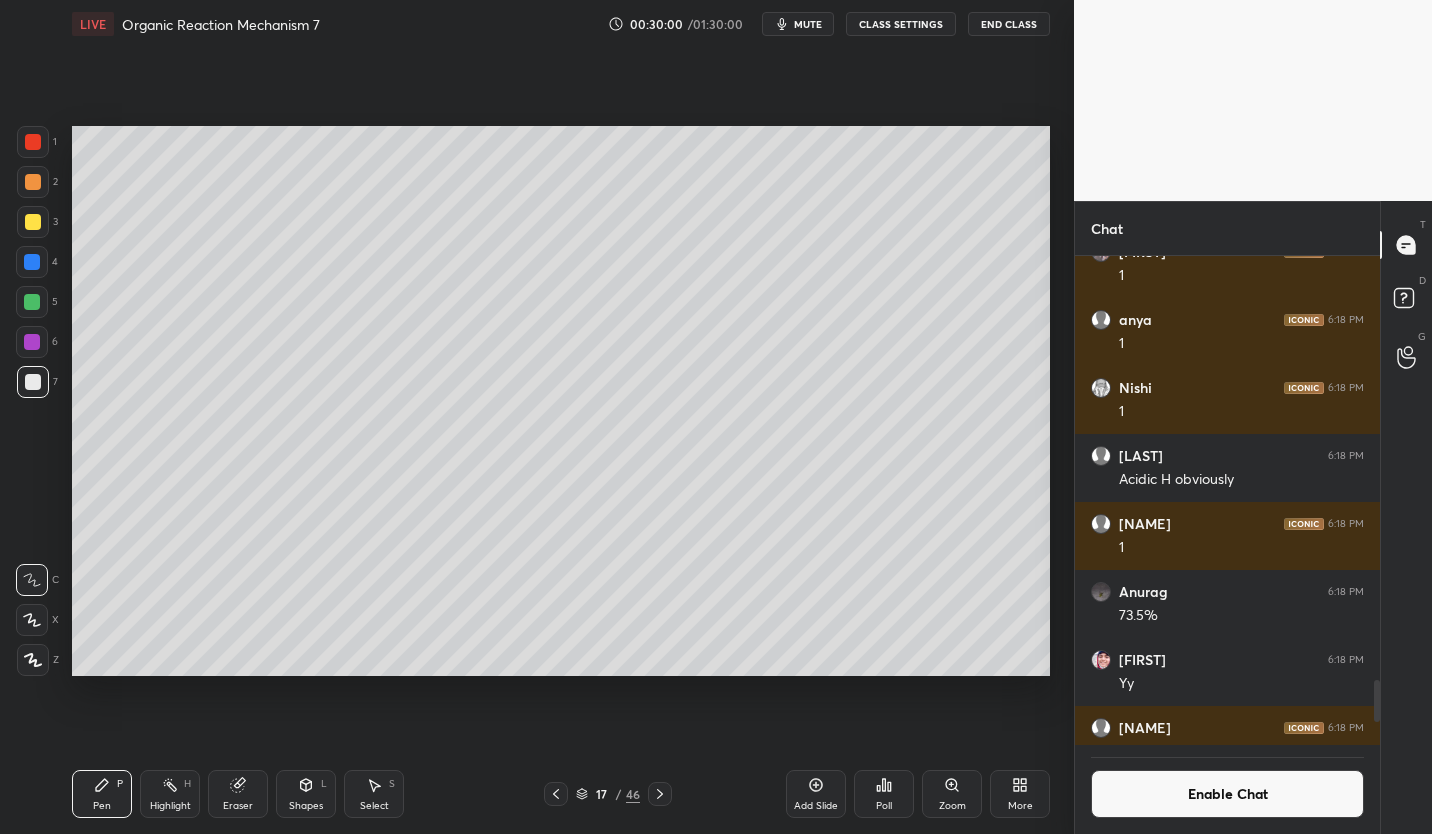 click on "Enable Chat" at bounding box center [1227, 794] 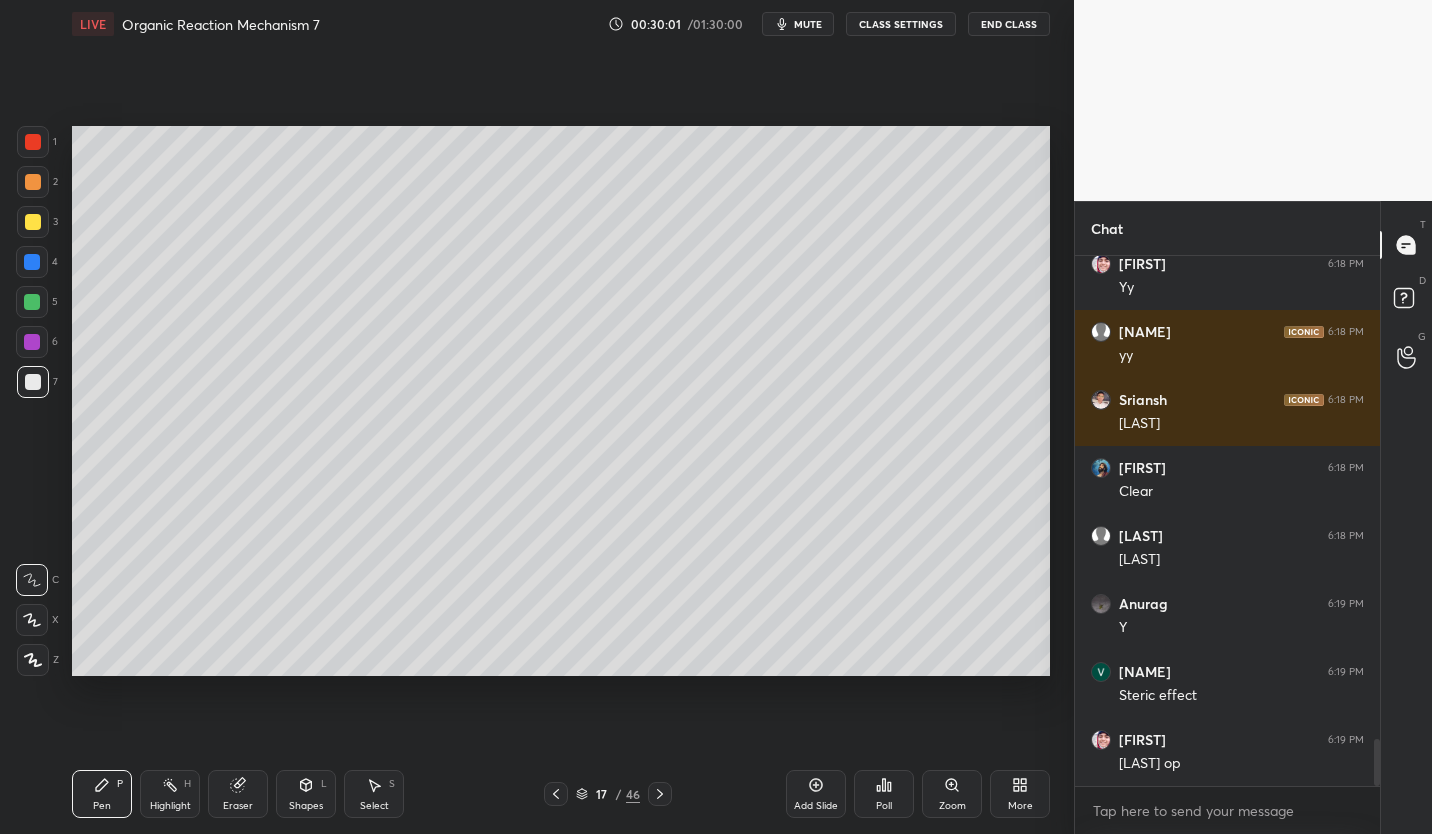 scroll, scrollTop: 5445, scrollLeft: 0, axis: vertical 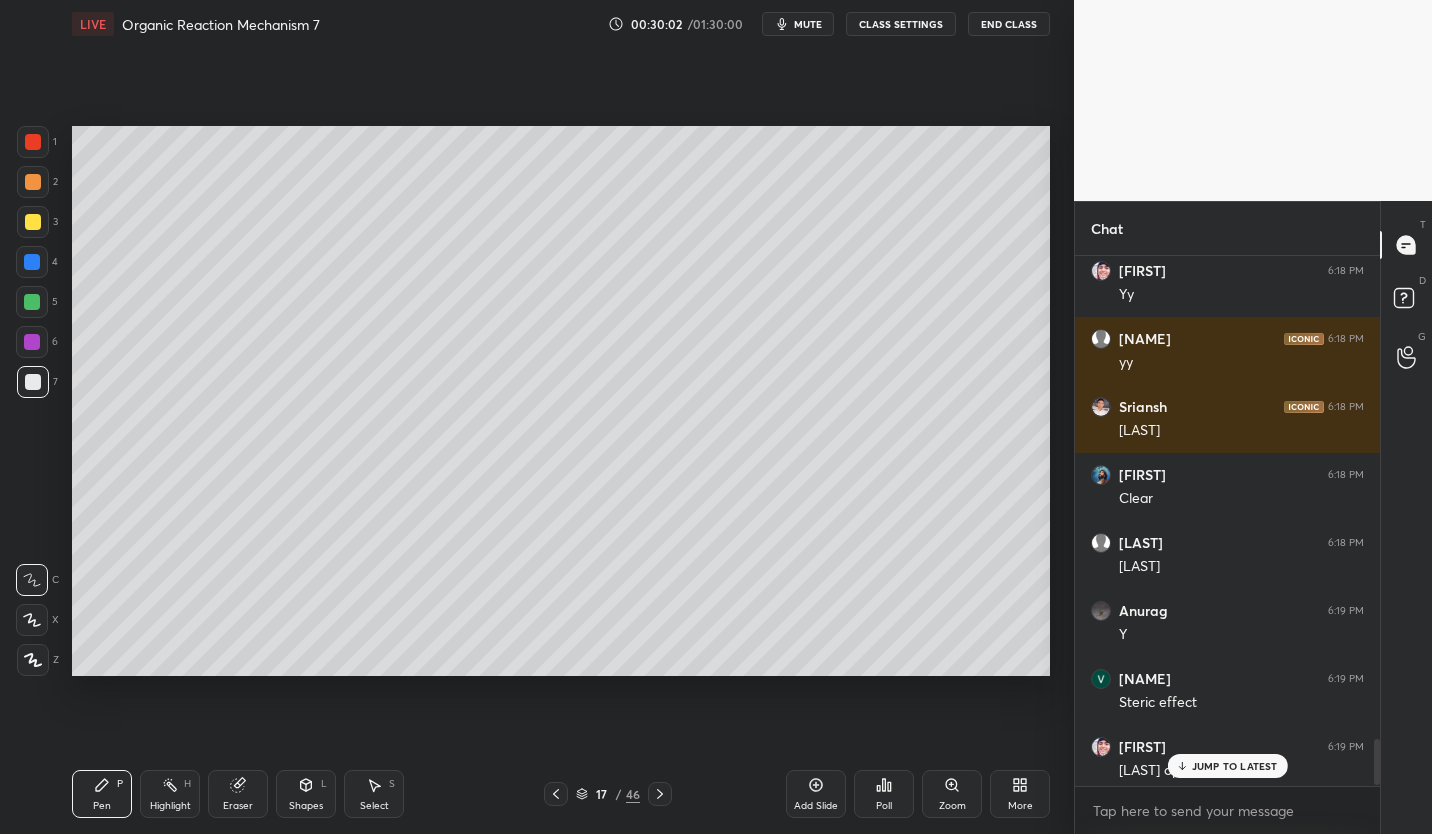 click on "JUMP TO LATEST" at bounding box center (1235, 766) 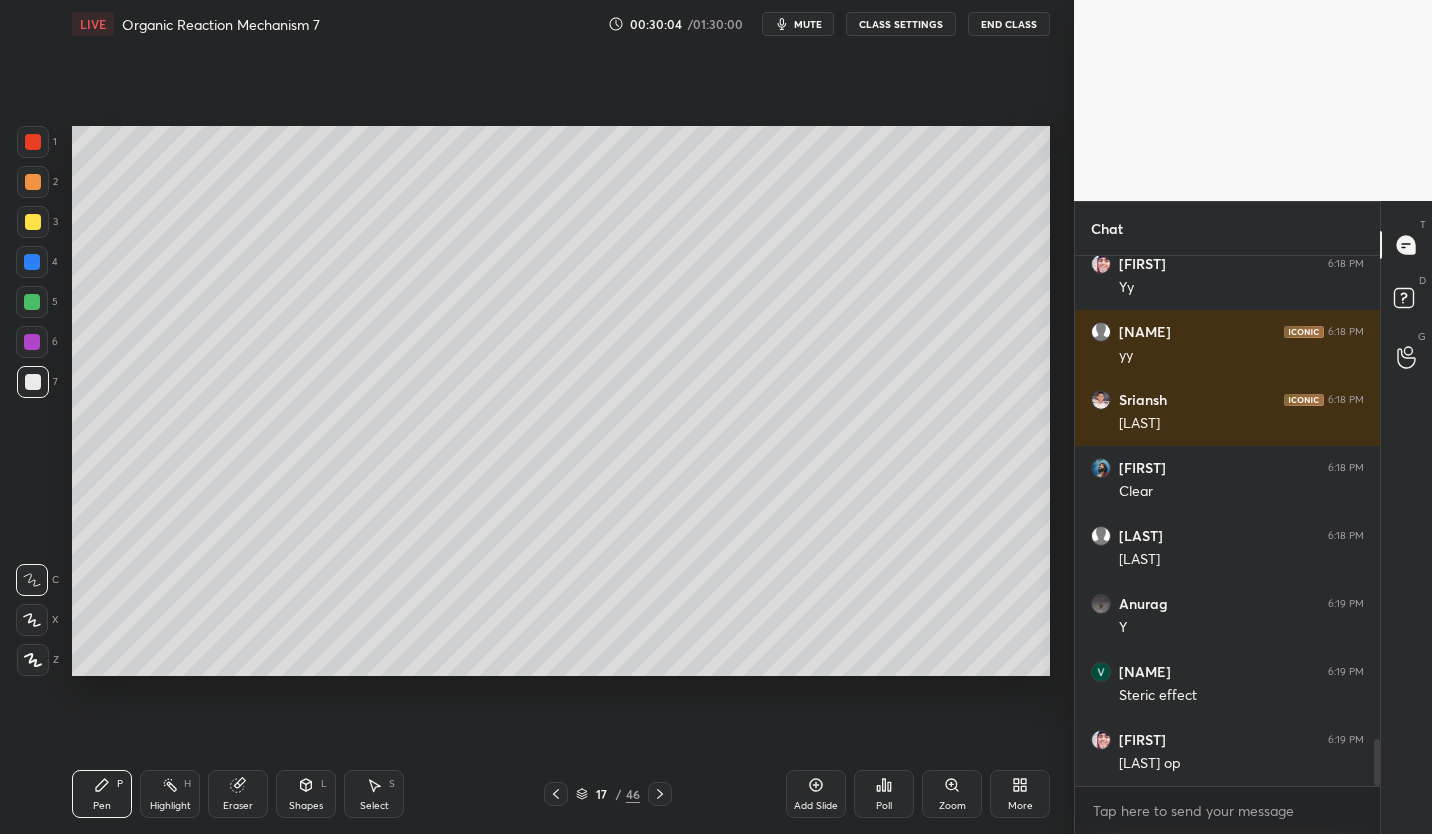 scroll, scrollTop: 5520, scrollLeft: 0, axis: vertical 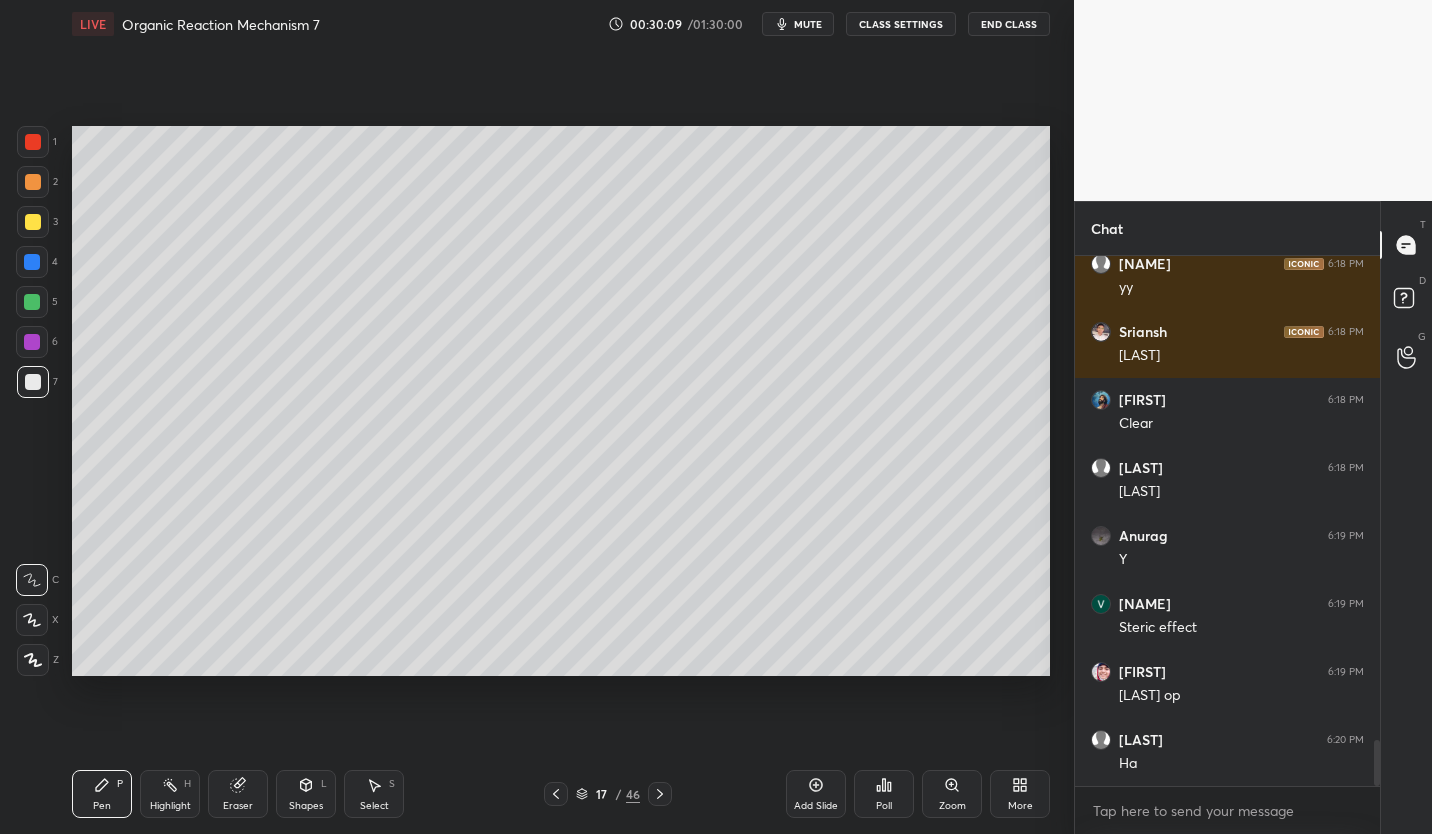 click on "CLASS SETTINGS" at bounding box center (901, 24) 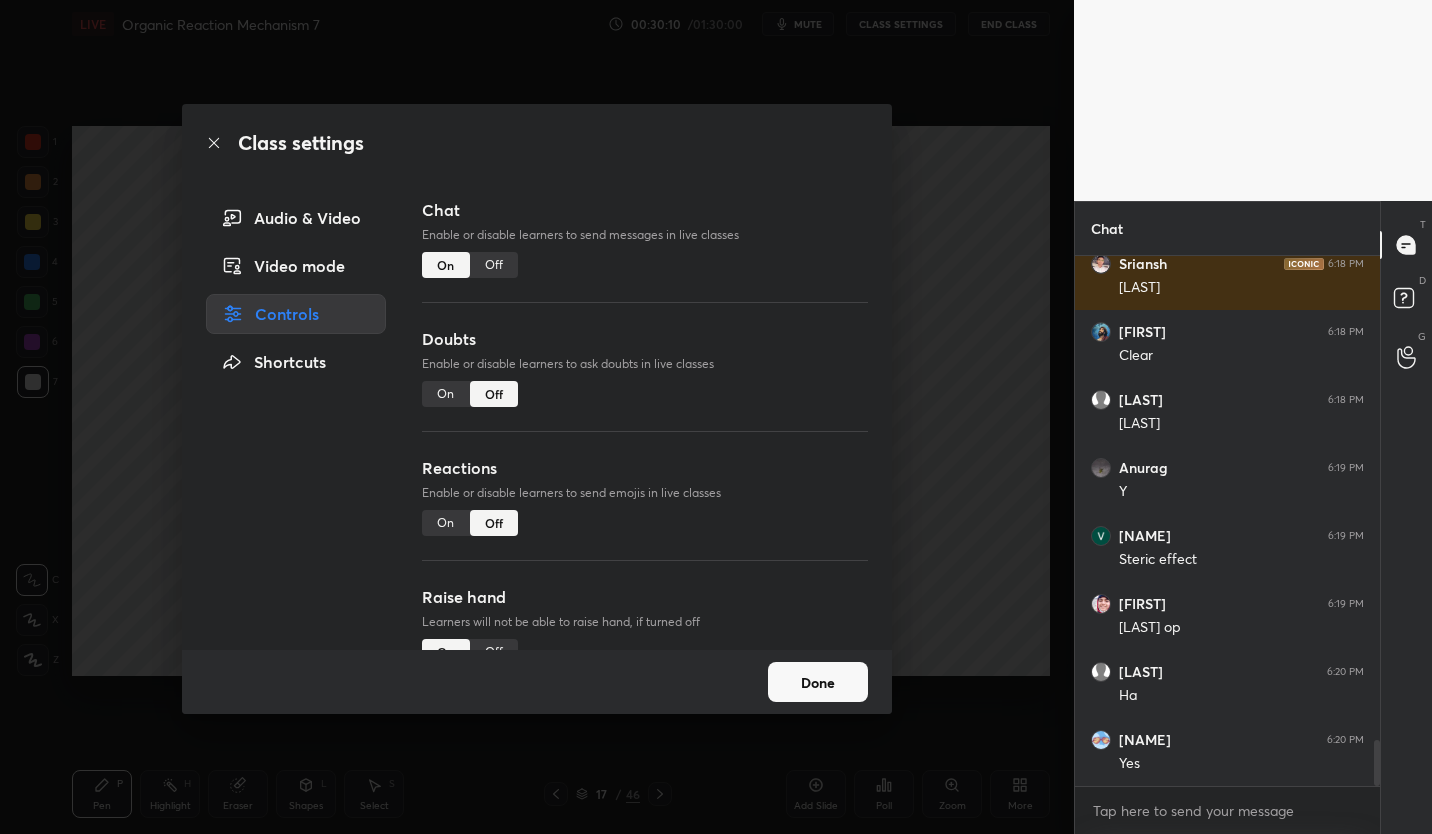 click on "Off" at bounding box center (494, 265) 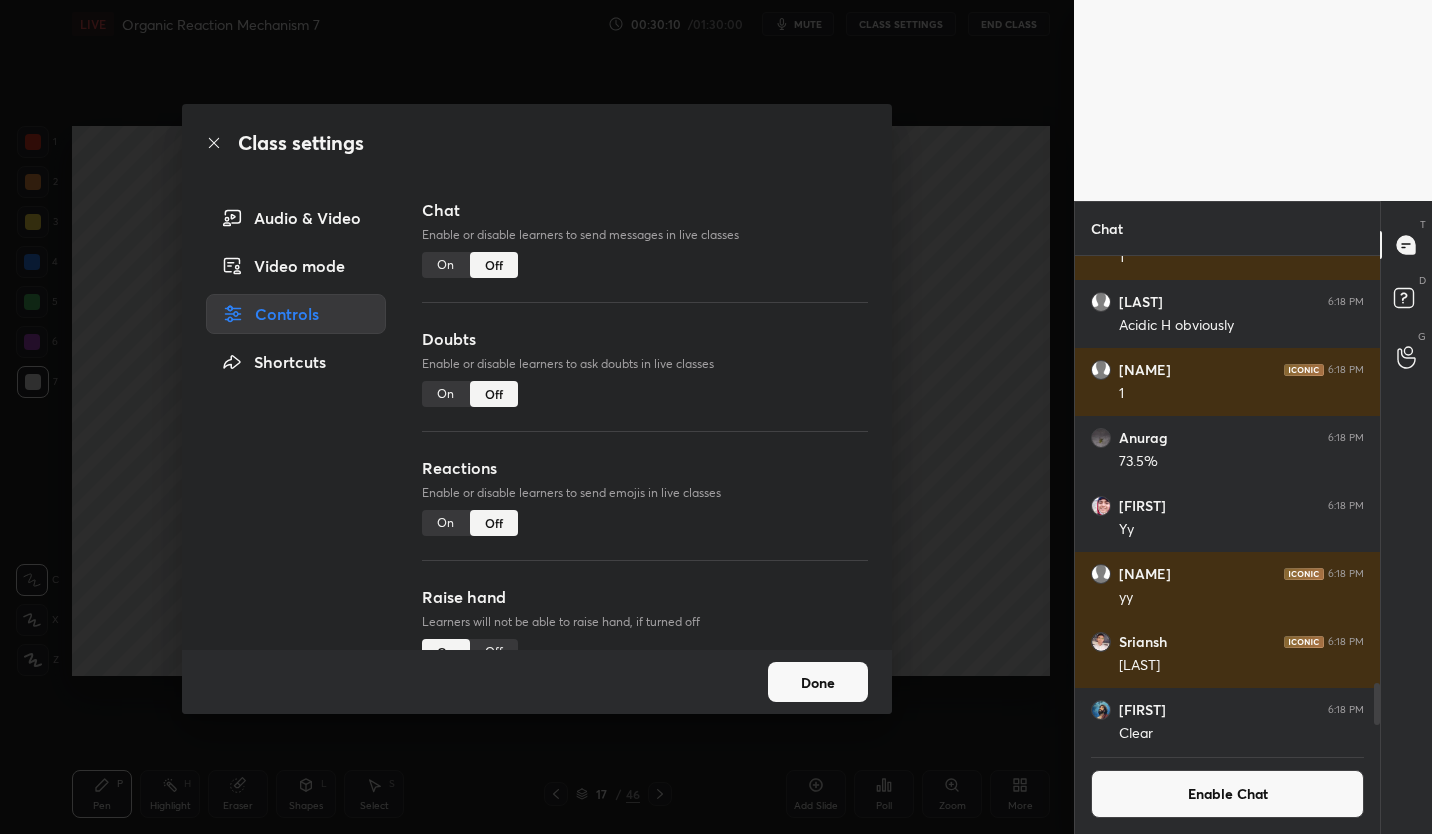 click on "Done" at bounding box center [818, 682] 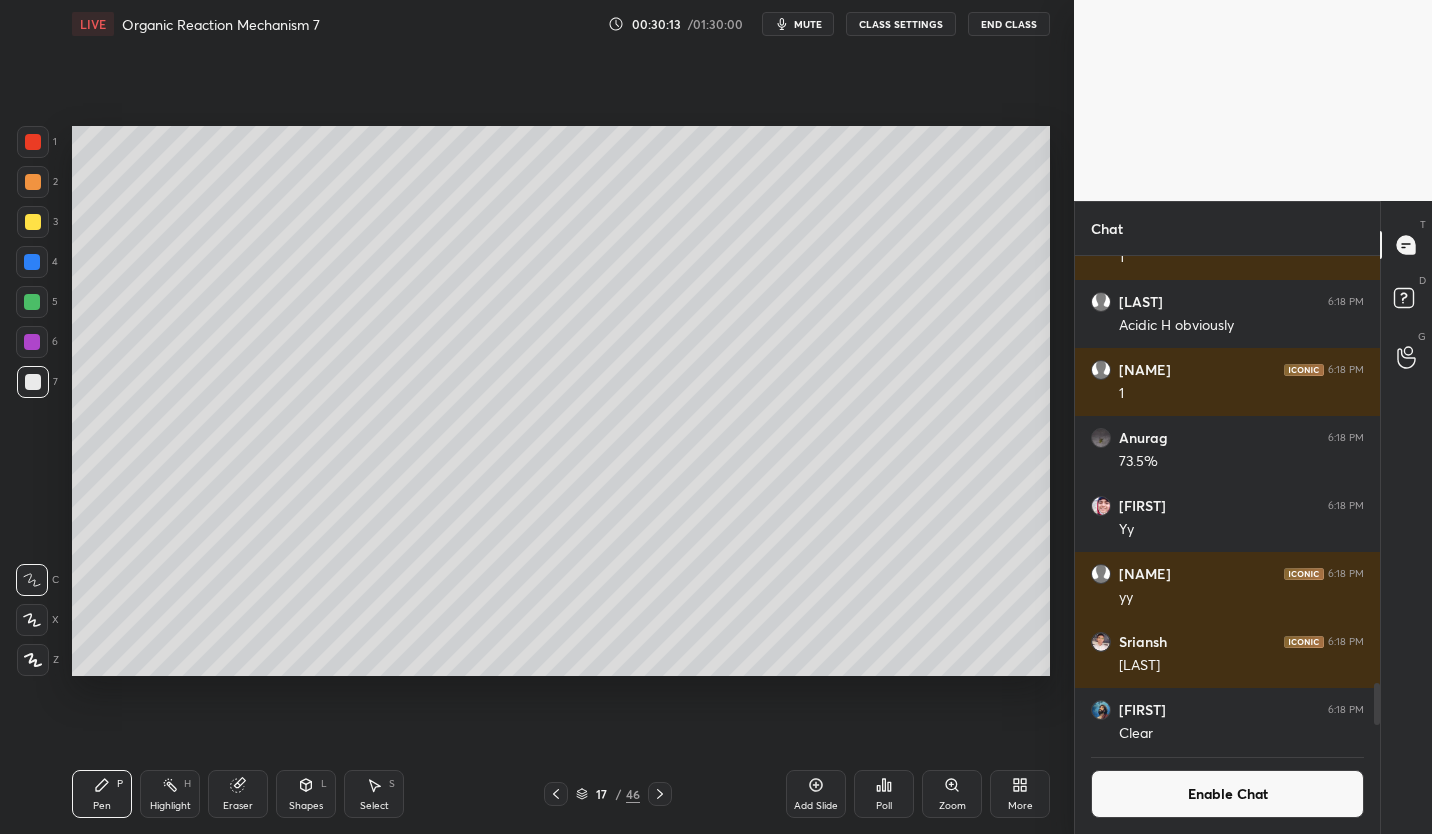 click on "Eraser" at bounding box center [238, 794] 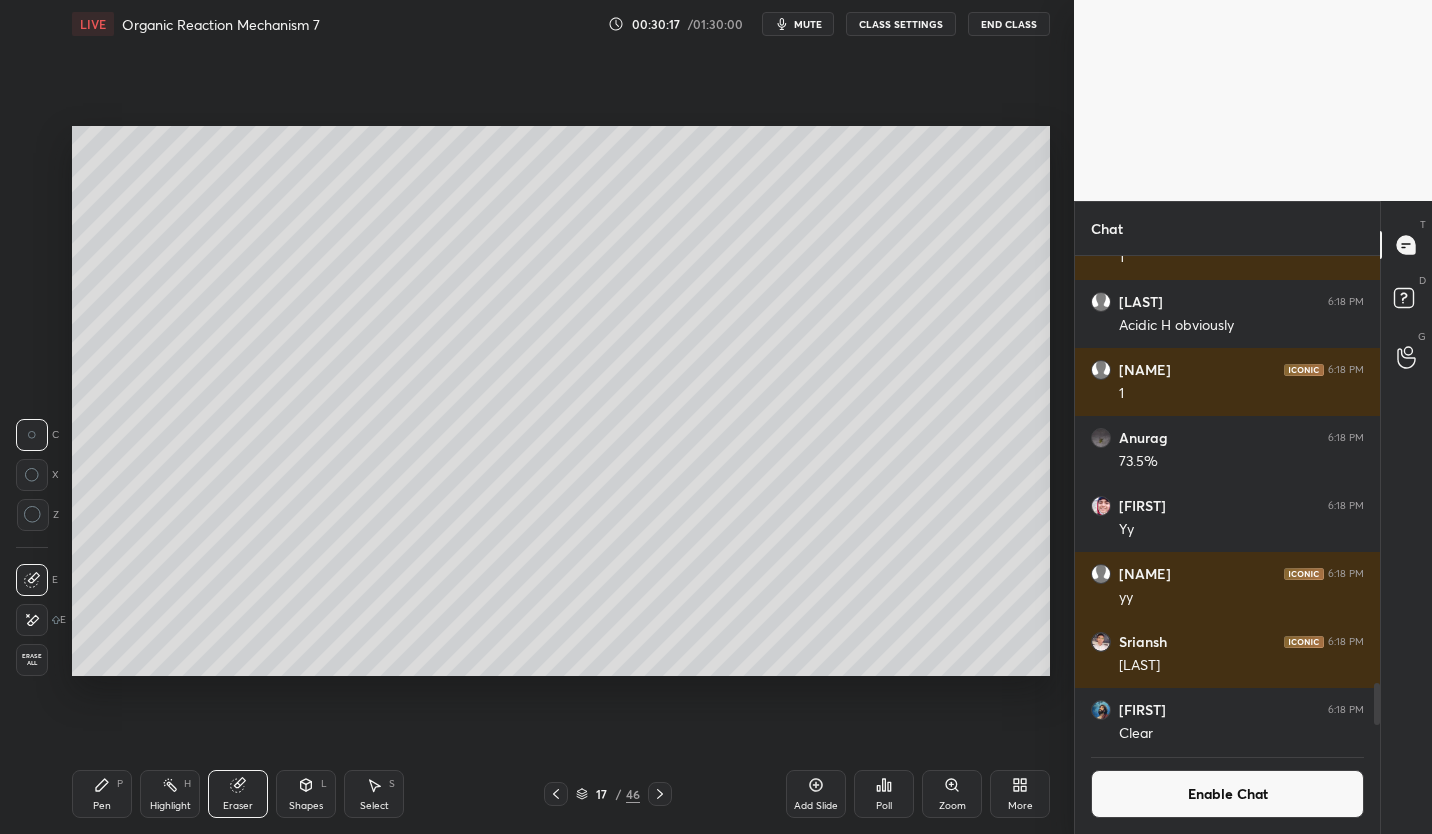 click 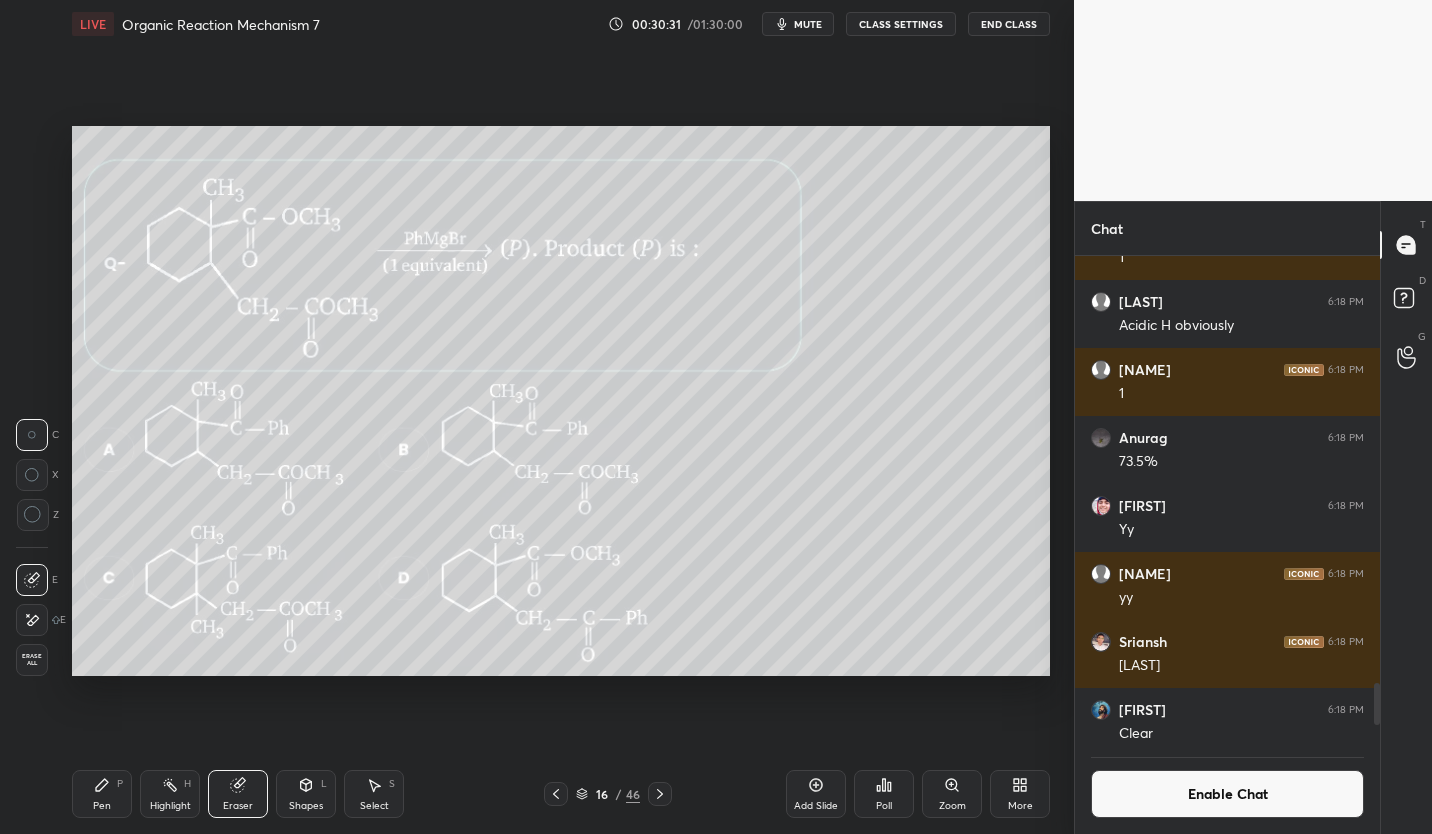 click on "Pen P" at bounding box center (102, 794) 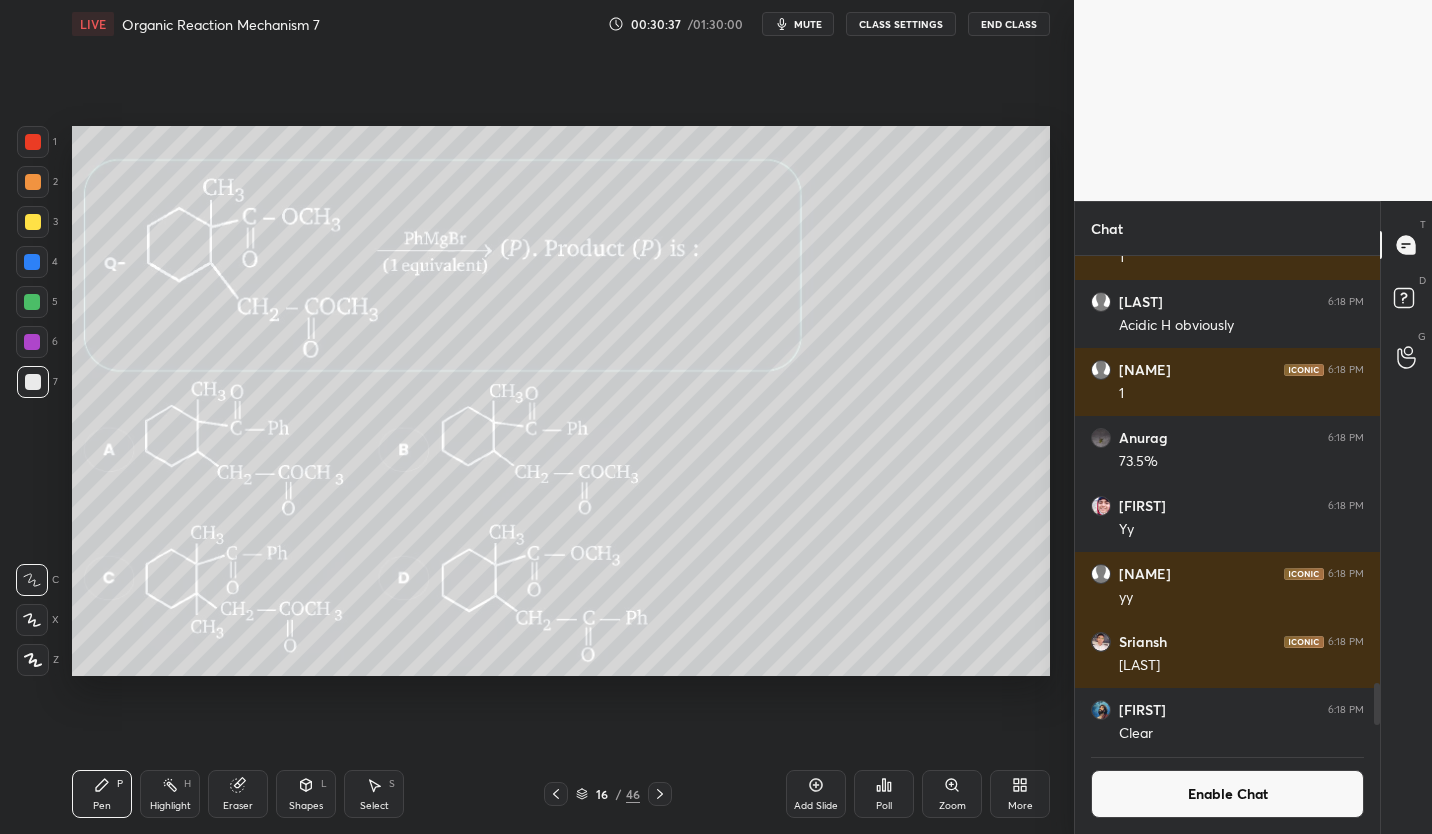 click on "Eraser" at bounding box center (238, 794) 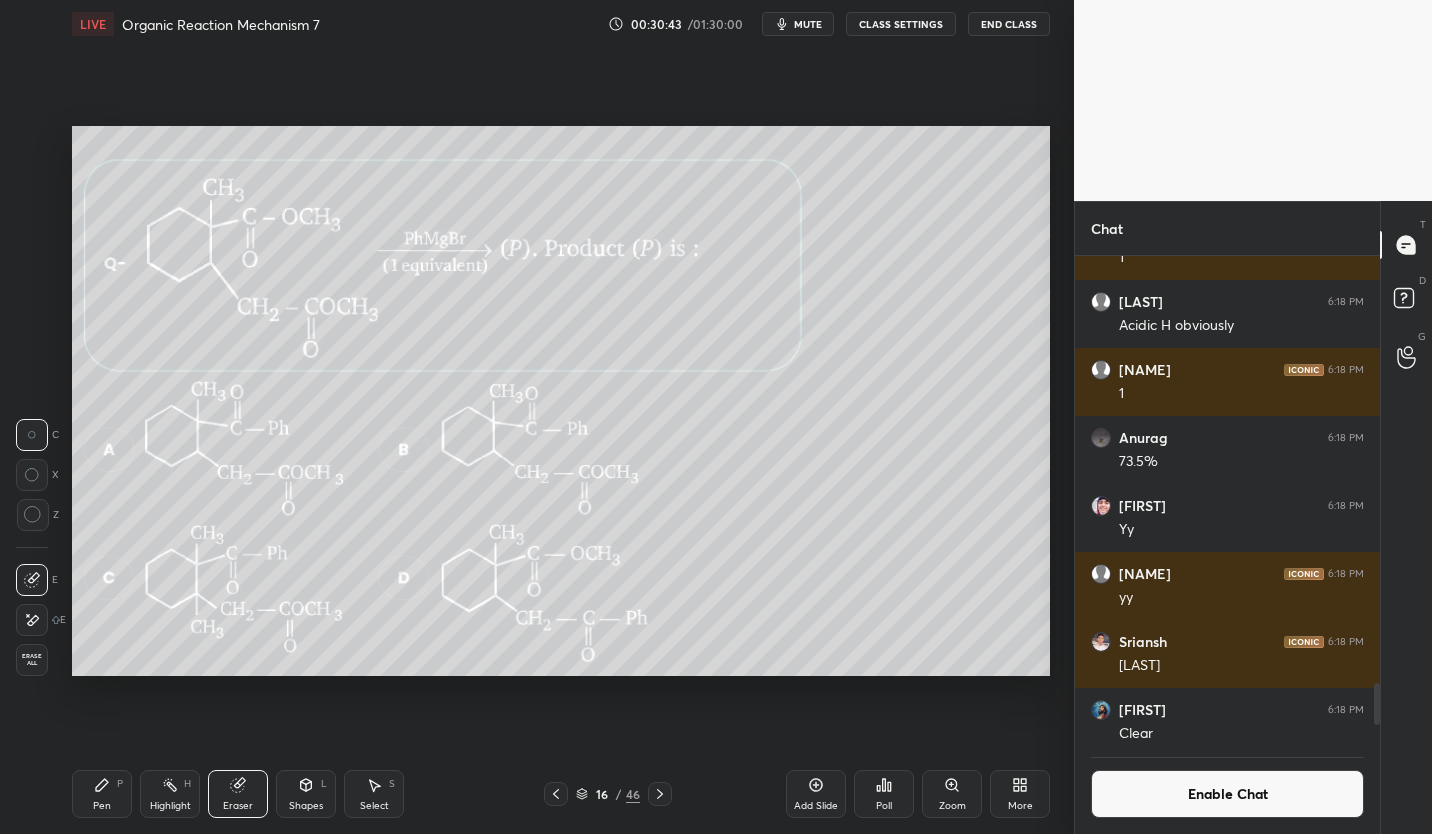 click 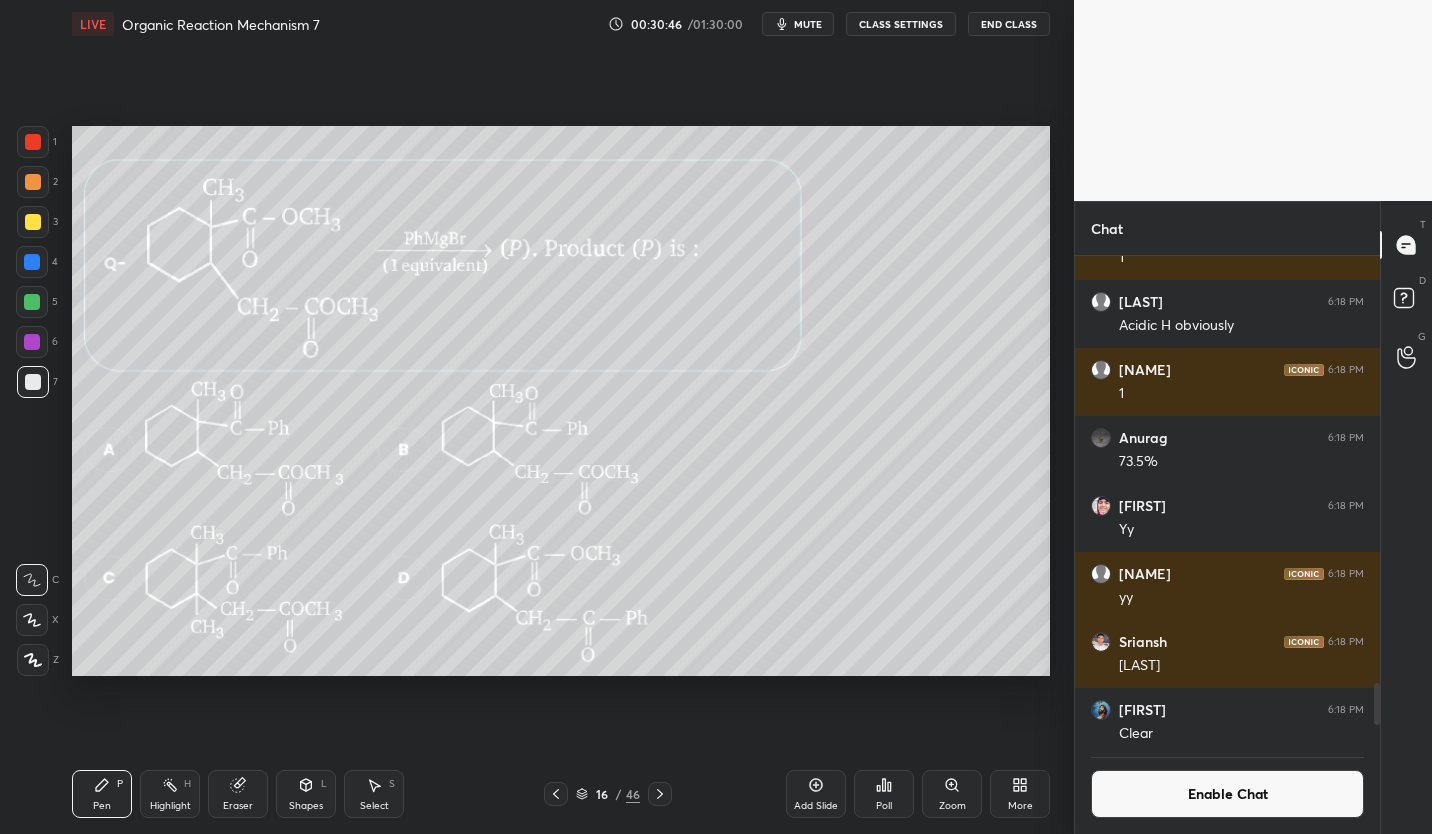 click at bounding box center [33, 222] 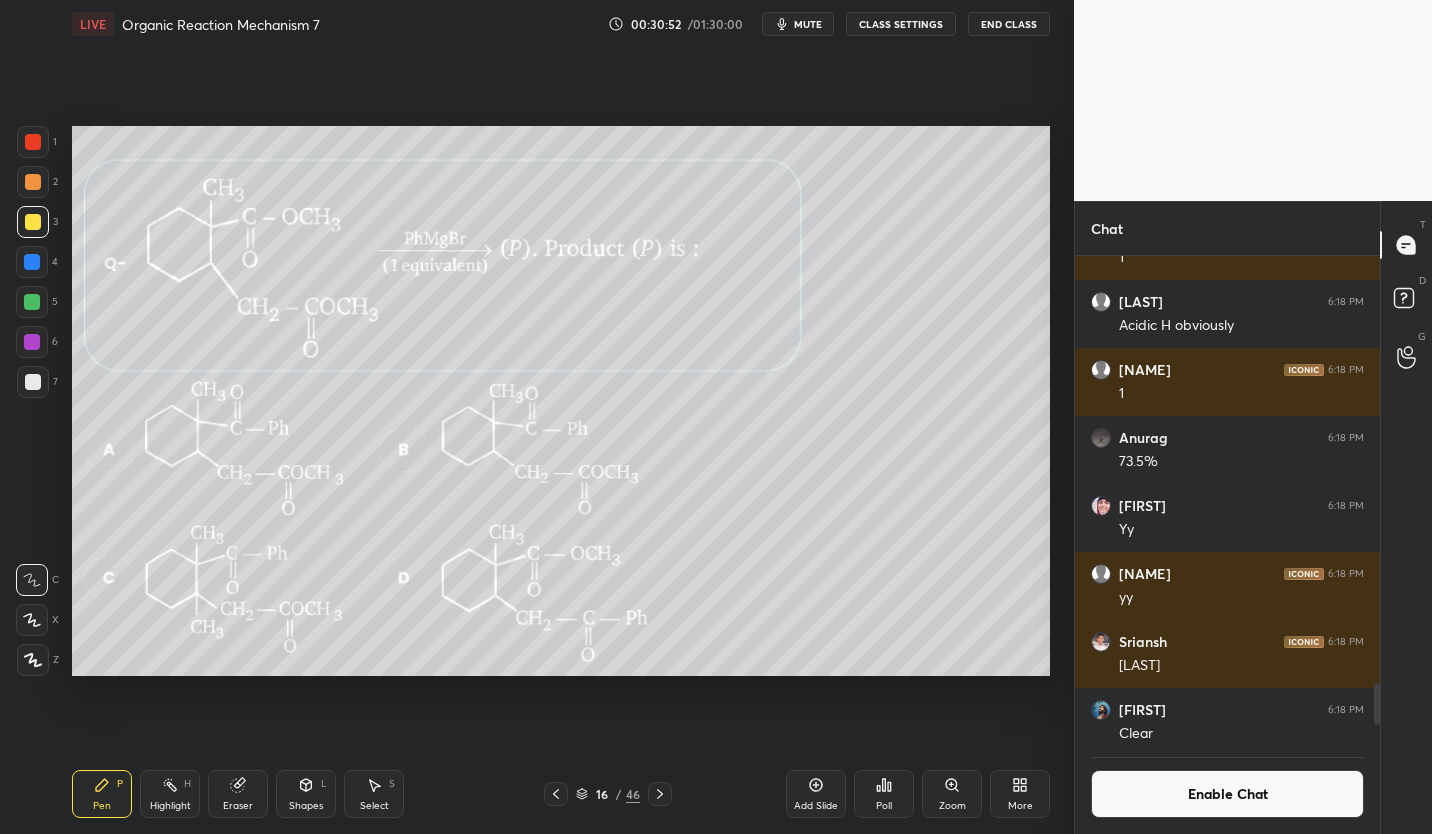 click on "Enable Chat" at bounding box center [1227, 794] 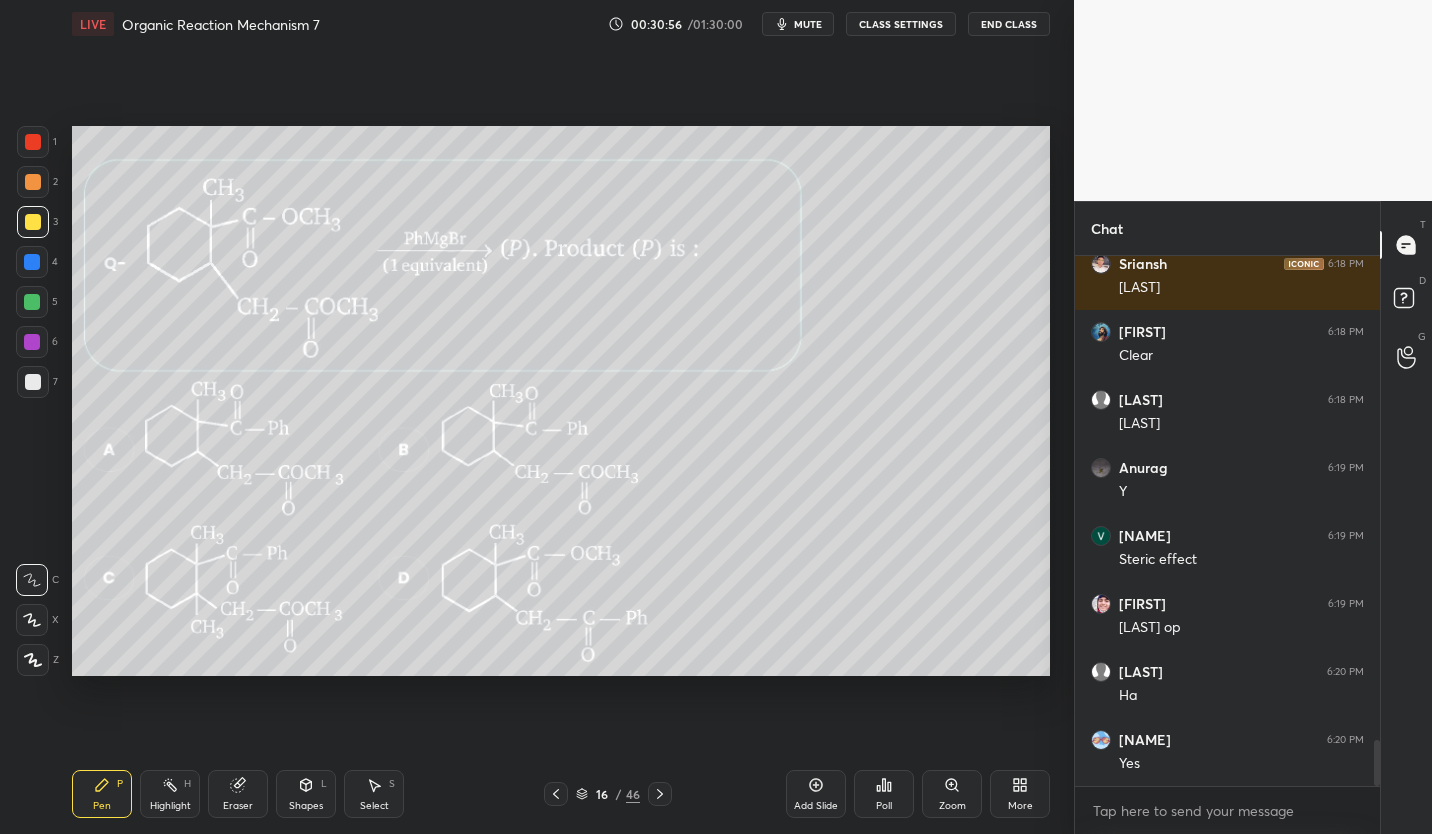scroll, scrollTop: 5620, scrollLeft: 0, axis: vertical 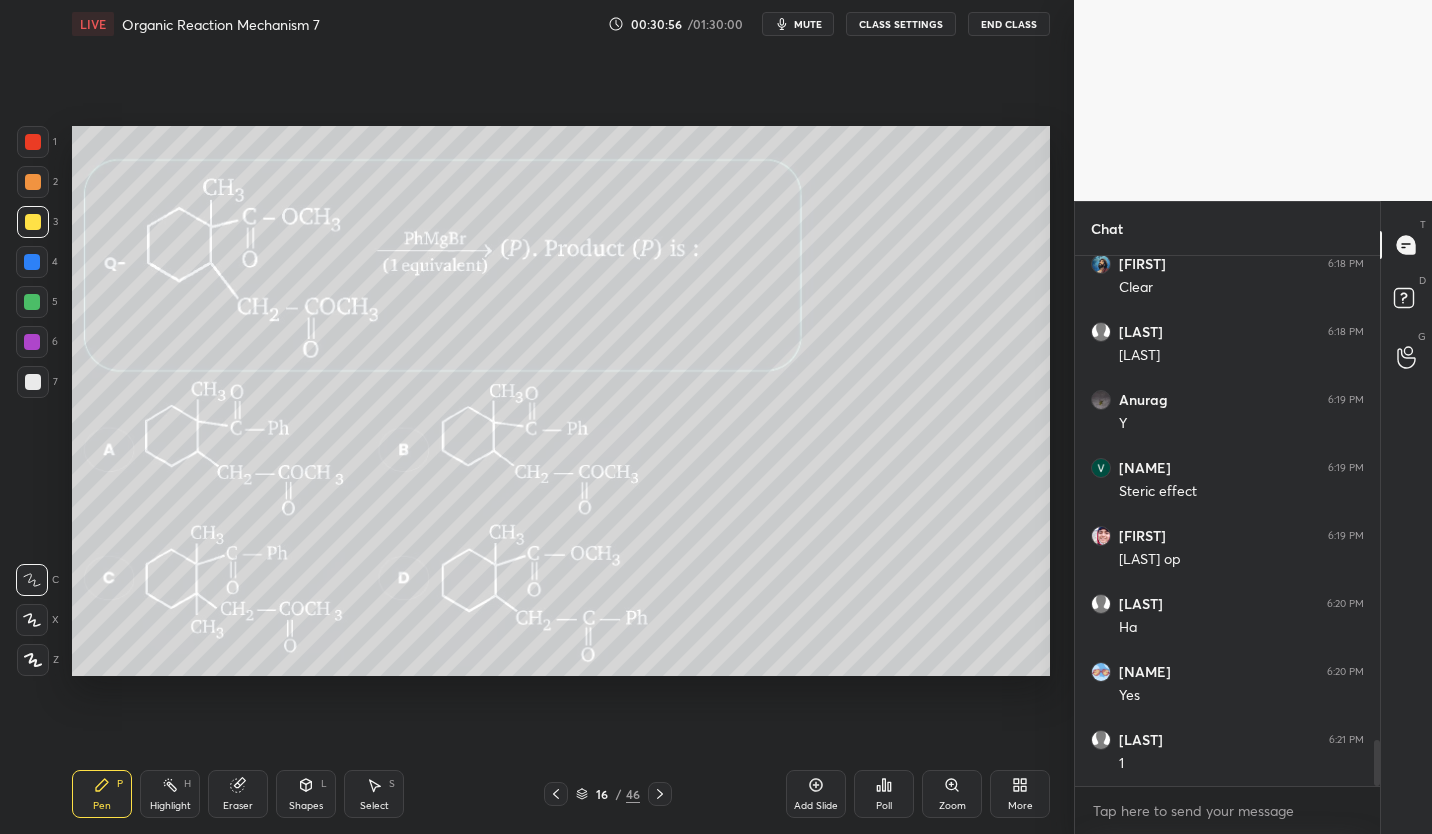 click on "mute" at bounding box center (808, 24) 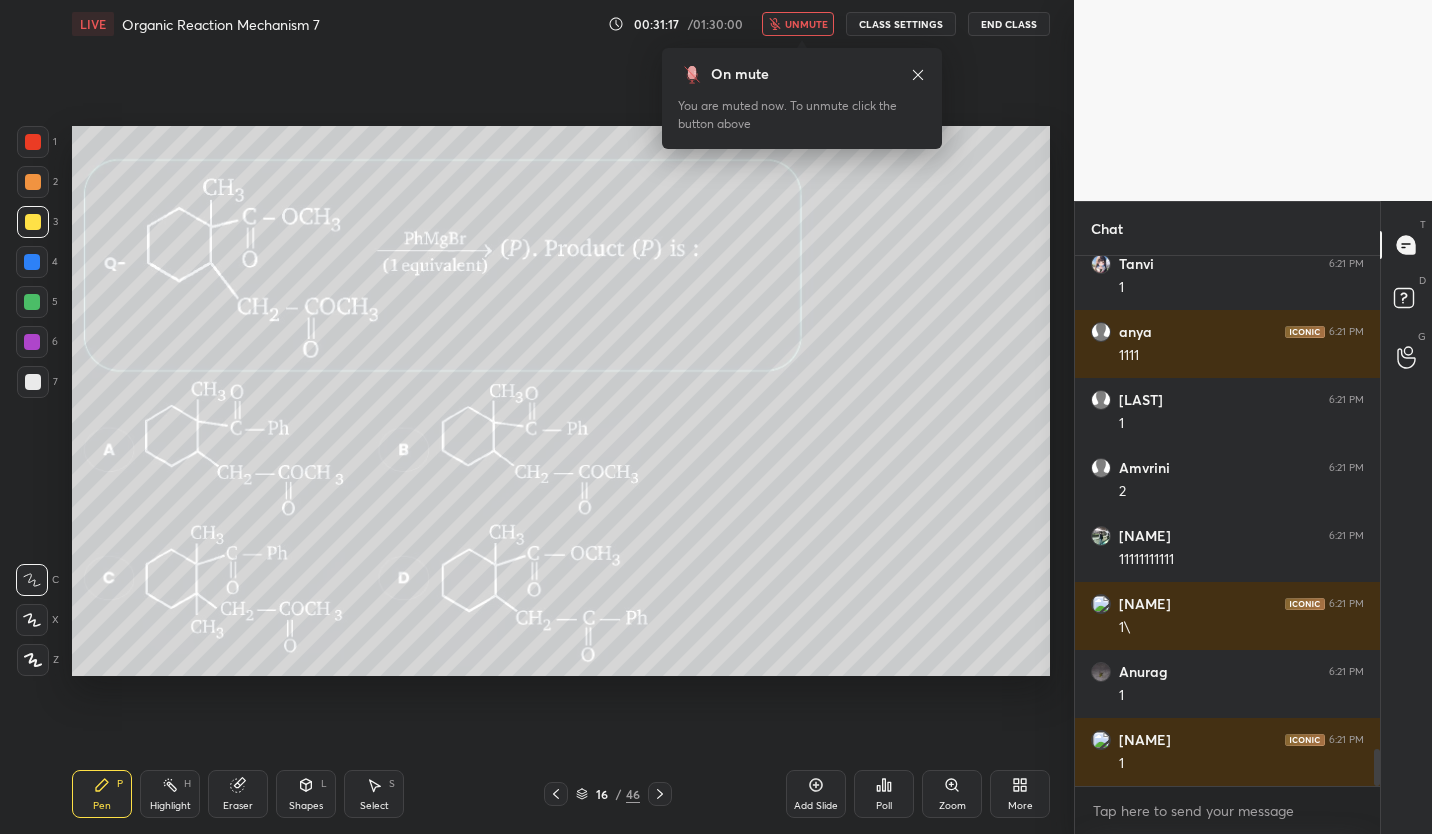 scroll, scrollTop: 7116, scrollLeft: 0, axis: vertical 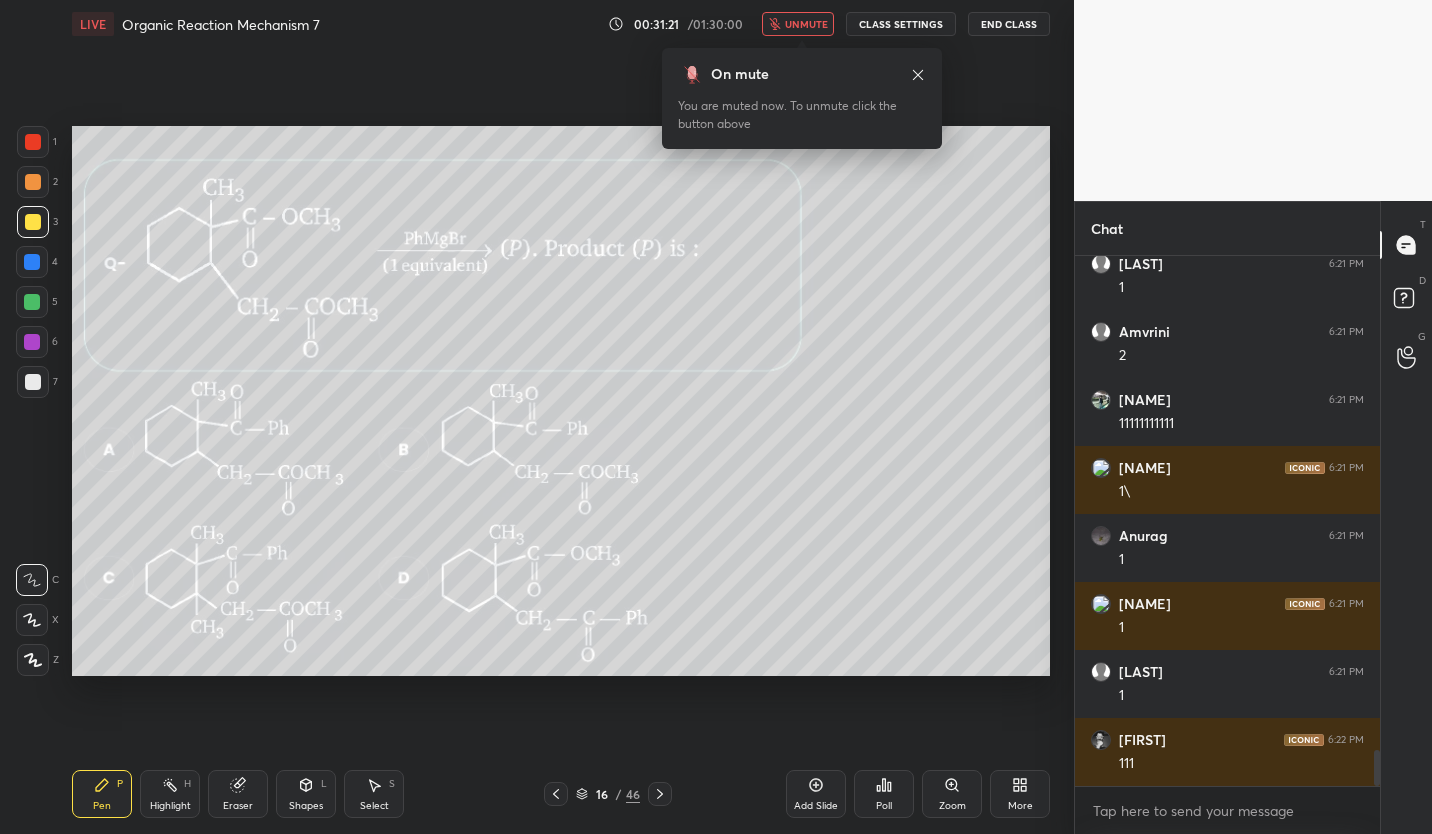 click on "unmute" at bounding box center [806, 24] 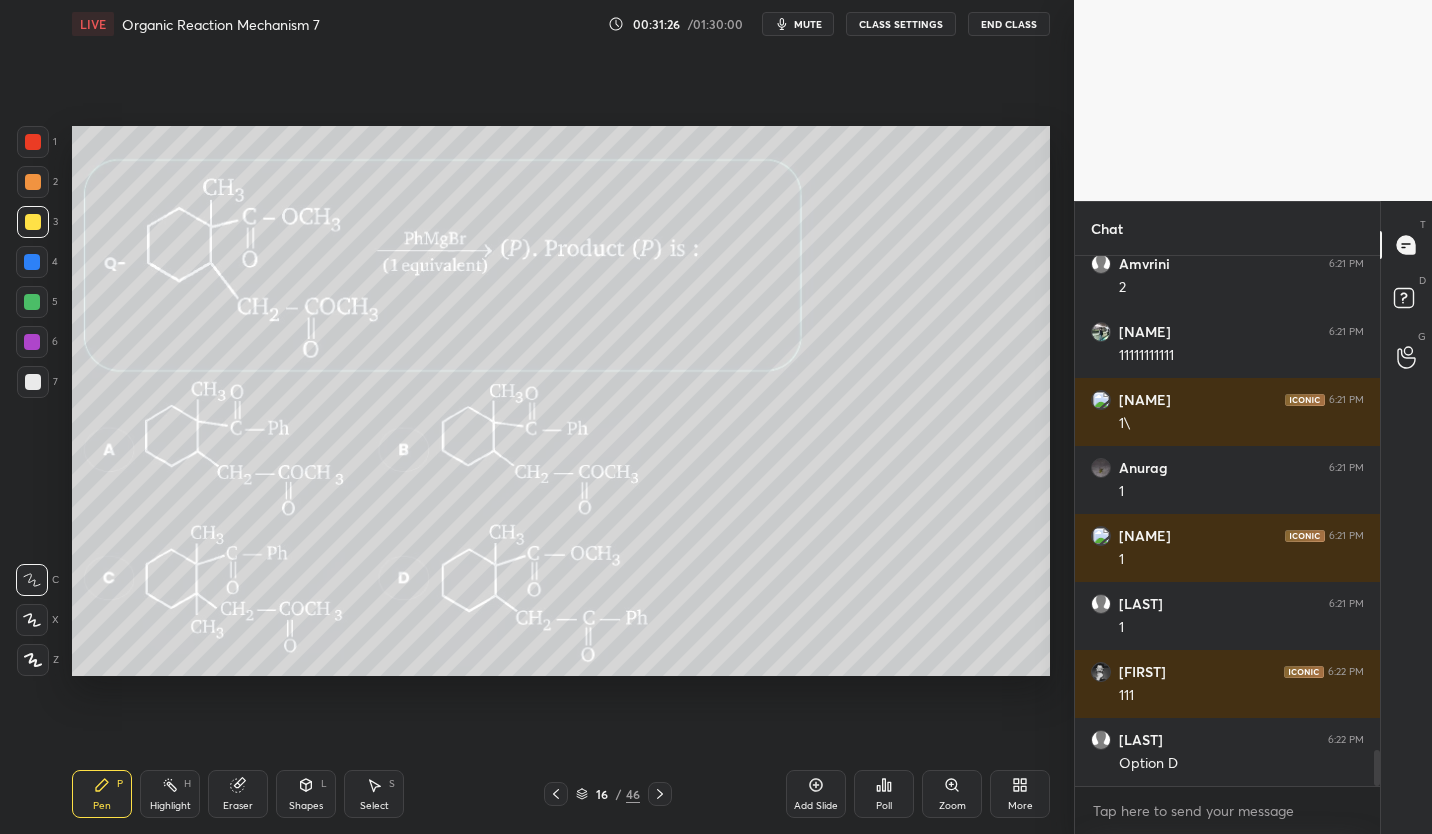 scroll, scrollTop: 7320, scrollLeft: 0, axis: vertical 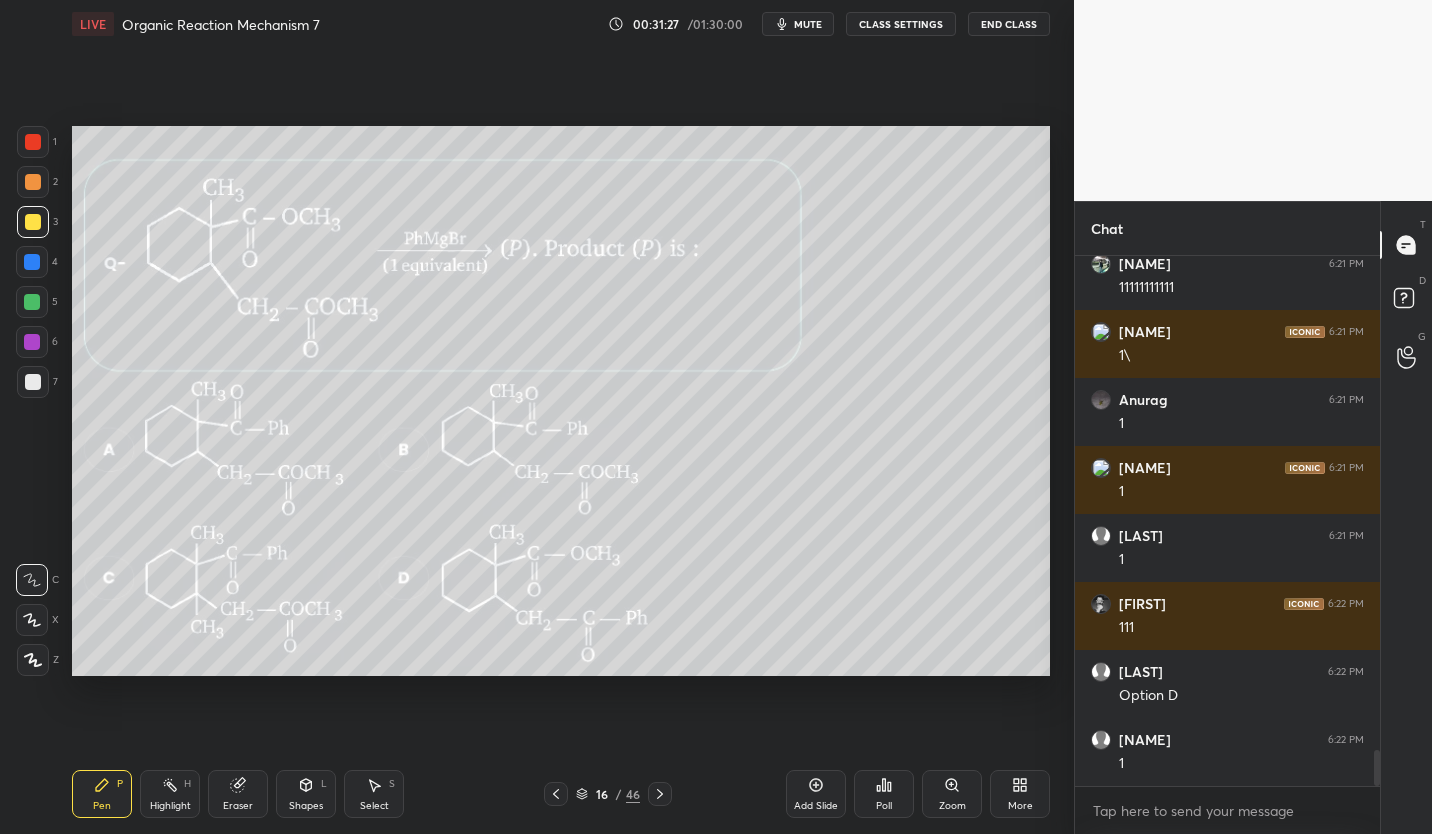click on "CLASS SETTINGS" at bounding box center (901, 24) 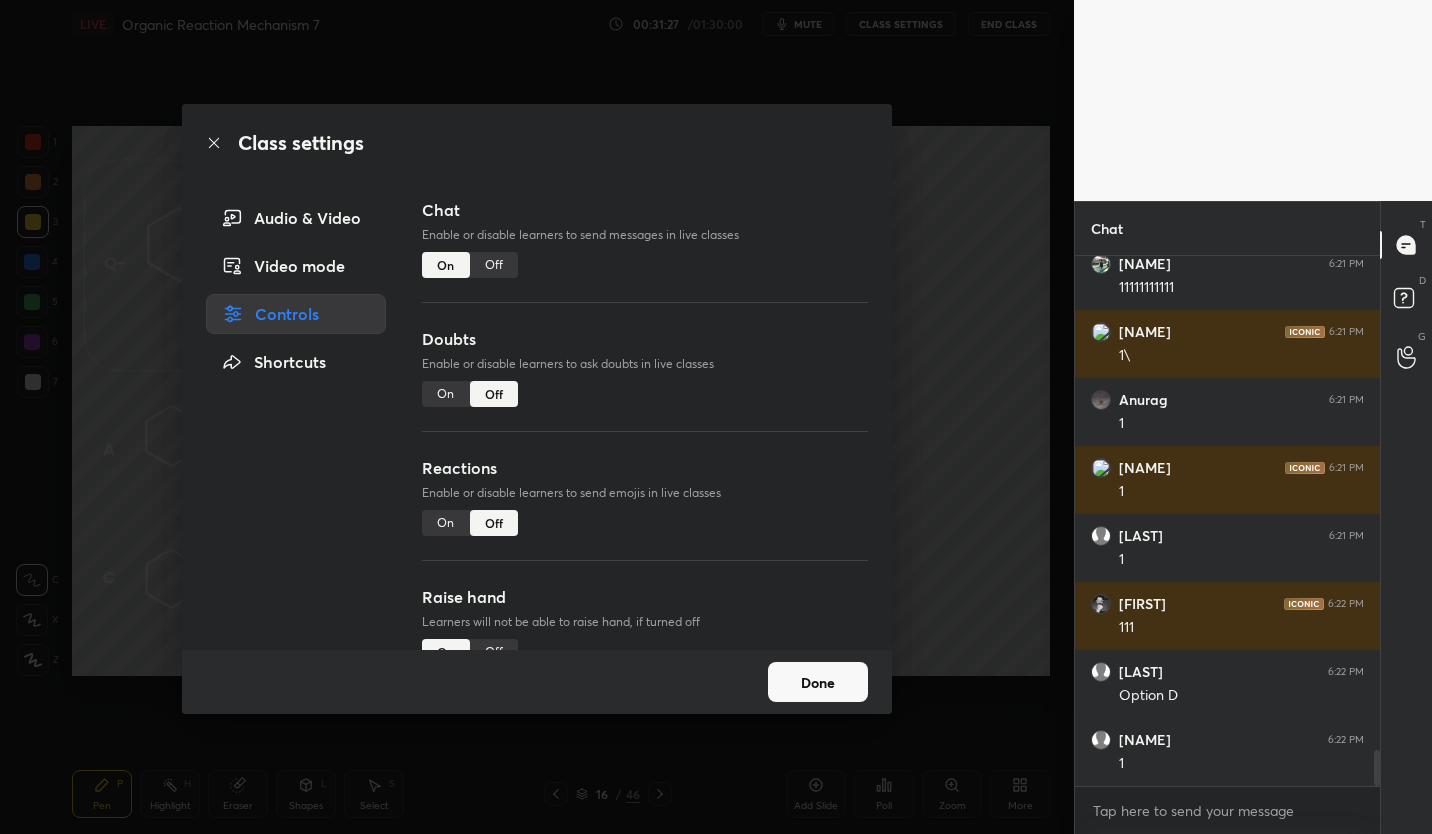 click on "Off" at bounding box center (494, 265) 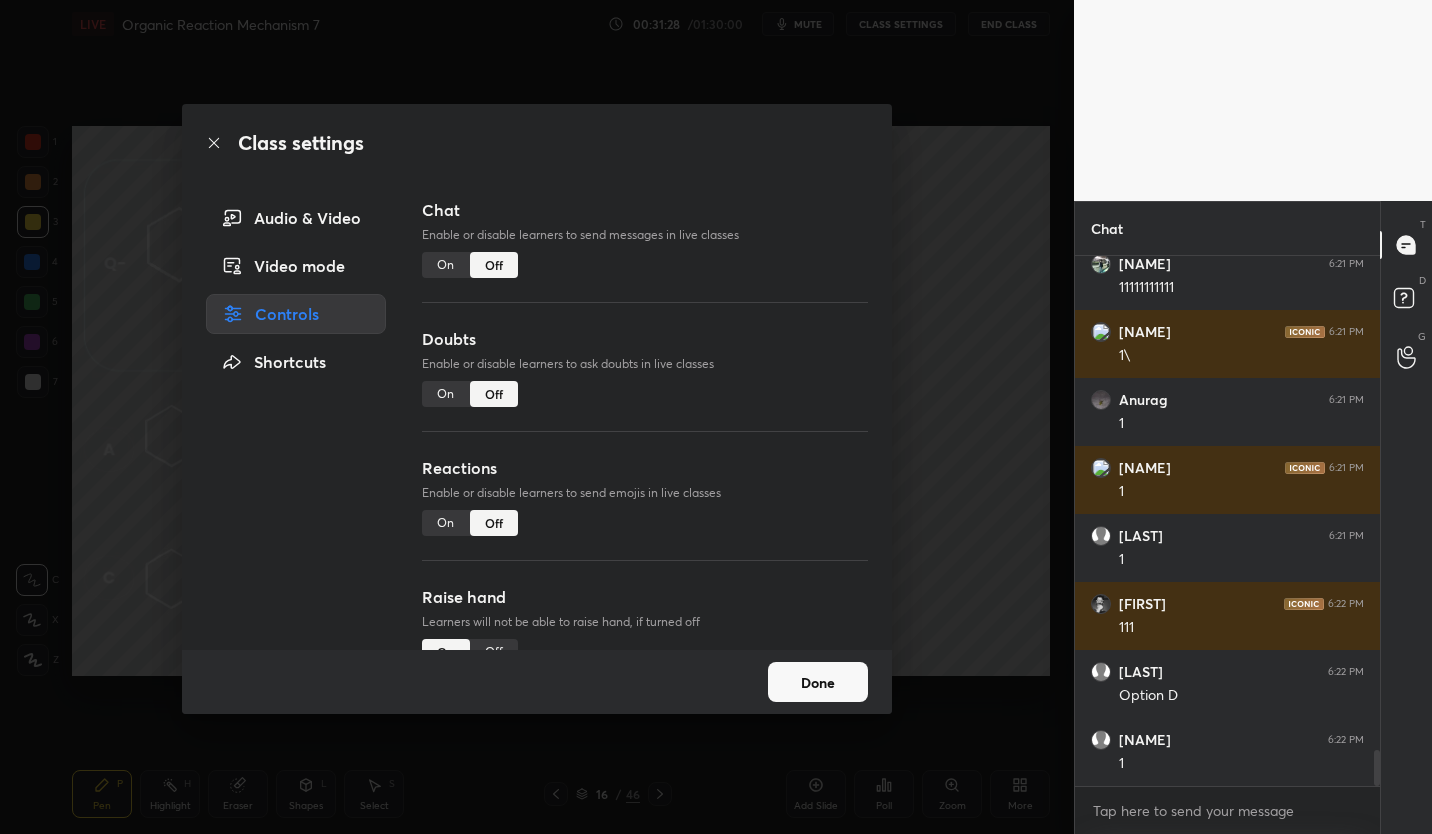 scroll, scrollTop: 6456, scrollLeft: 0, axis: vertical 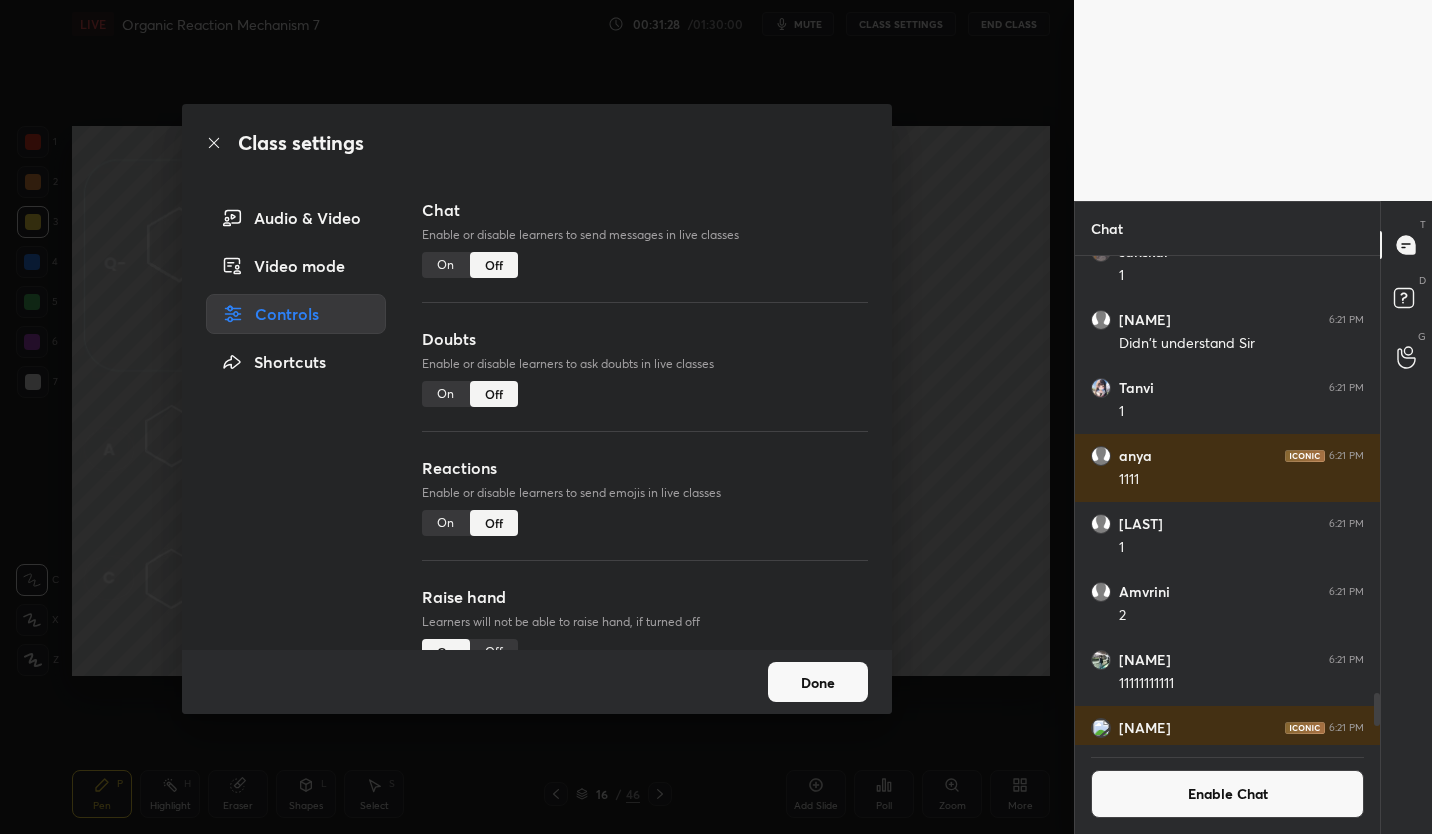 click on "Done" at bounding box center [818, 682] 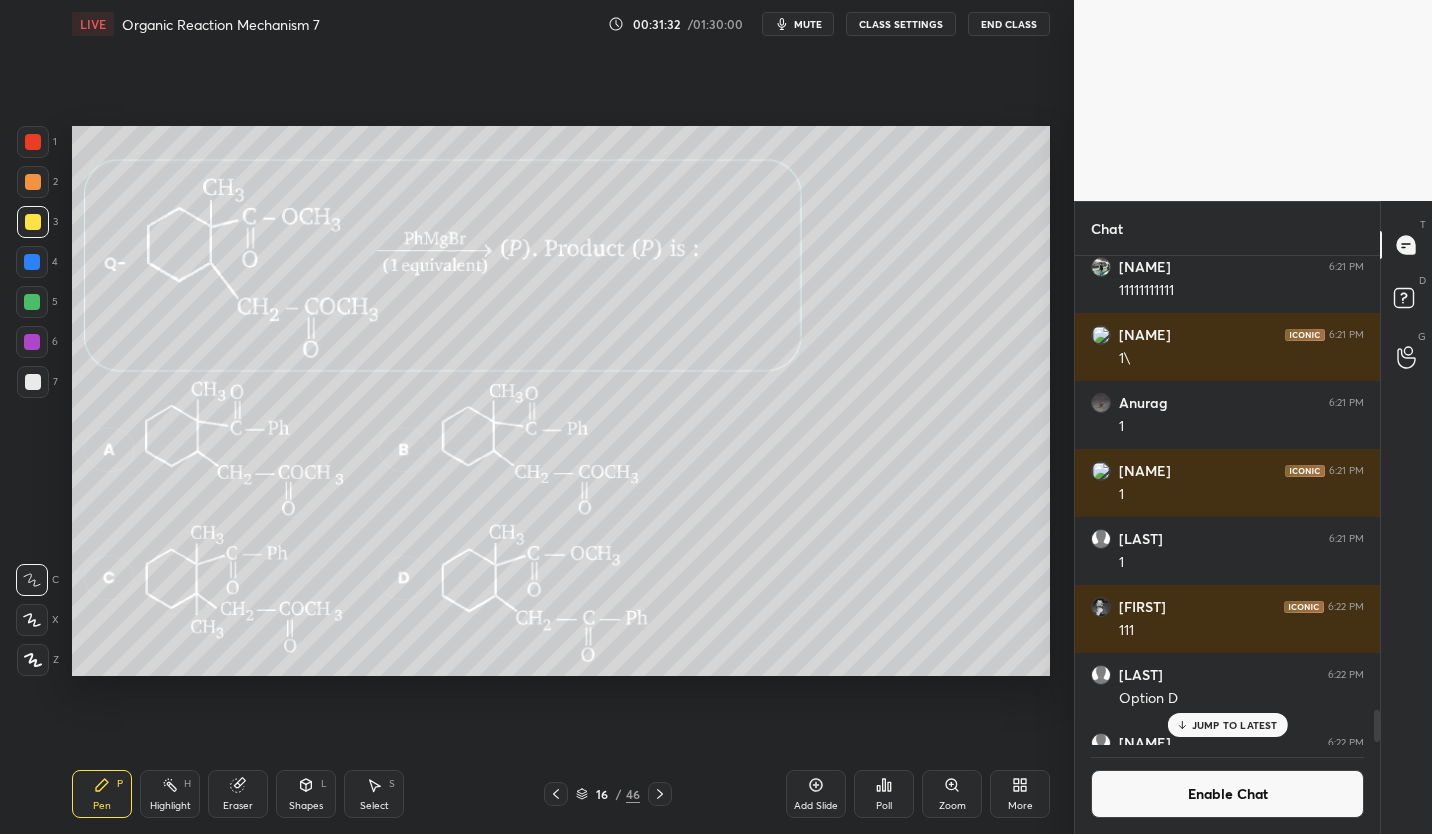 scroll, scrollTop: 6852, scrollLeft: 0, axis: vertical 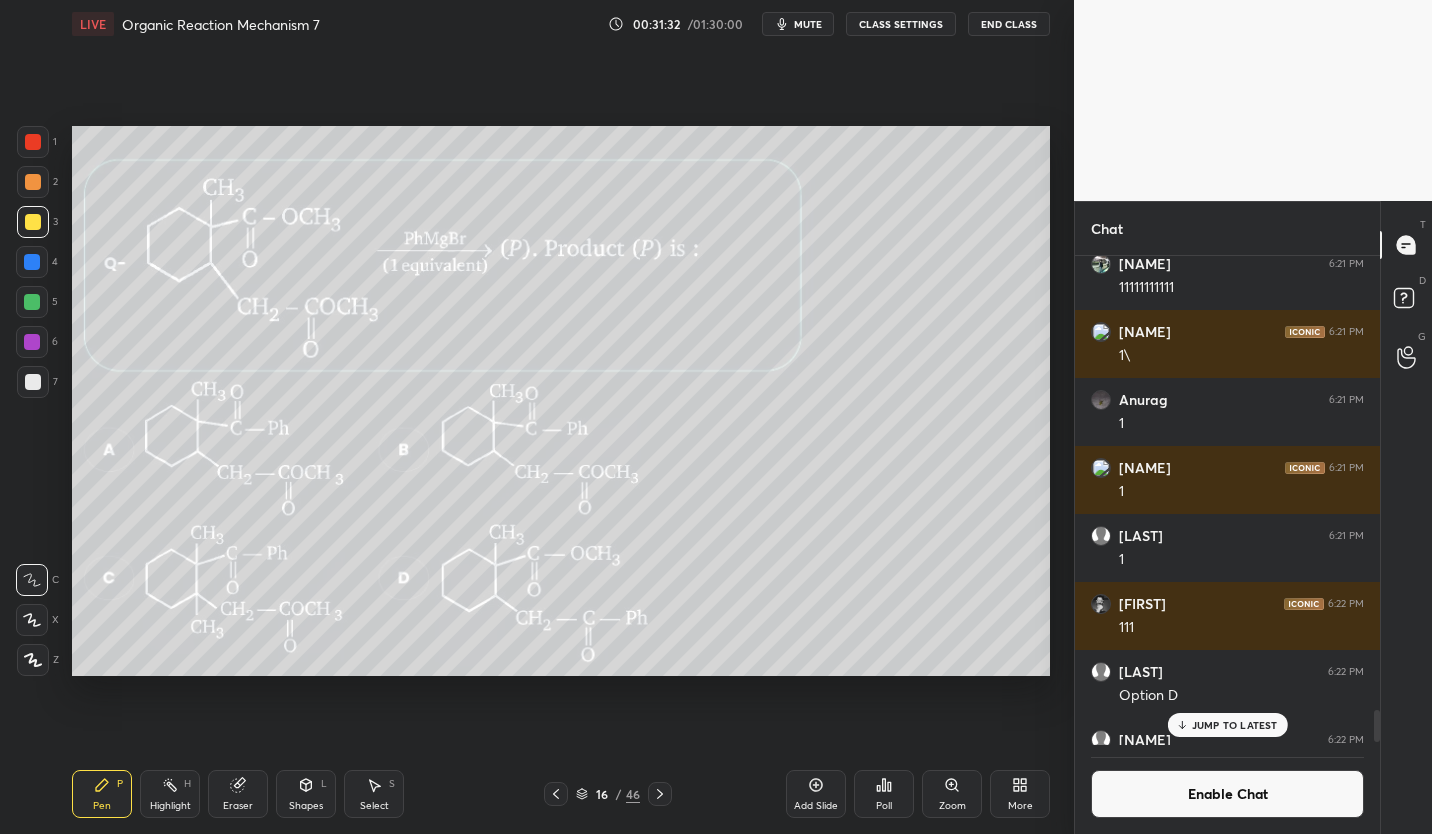click on "Enable Chat" at bounding box center [1227, 794] 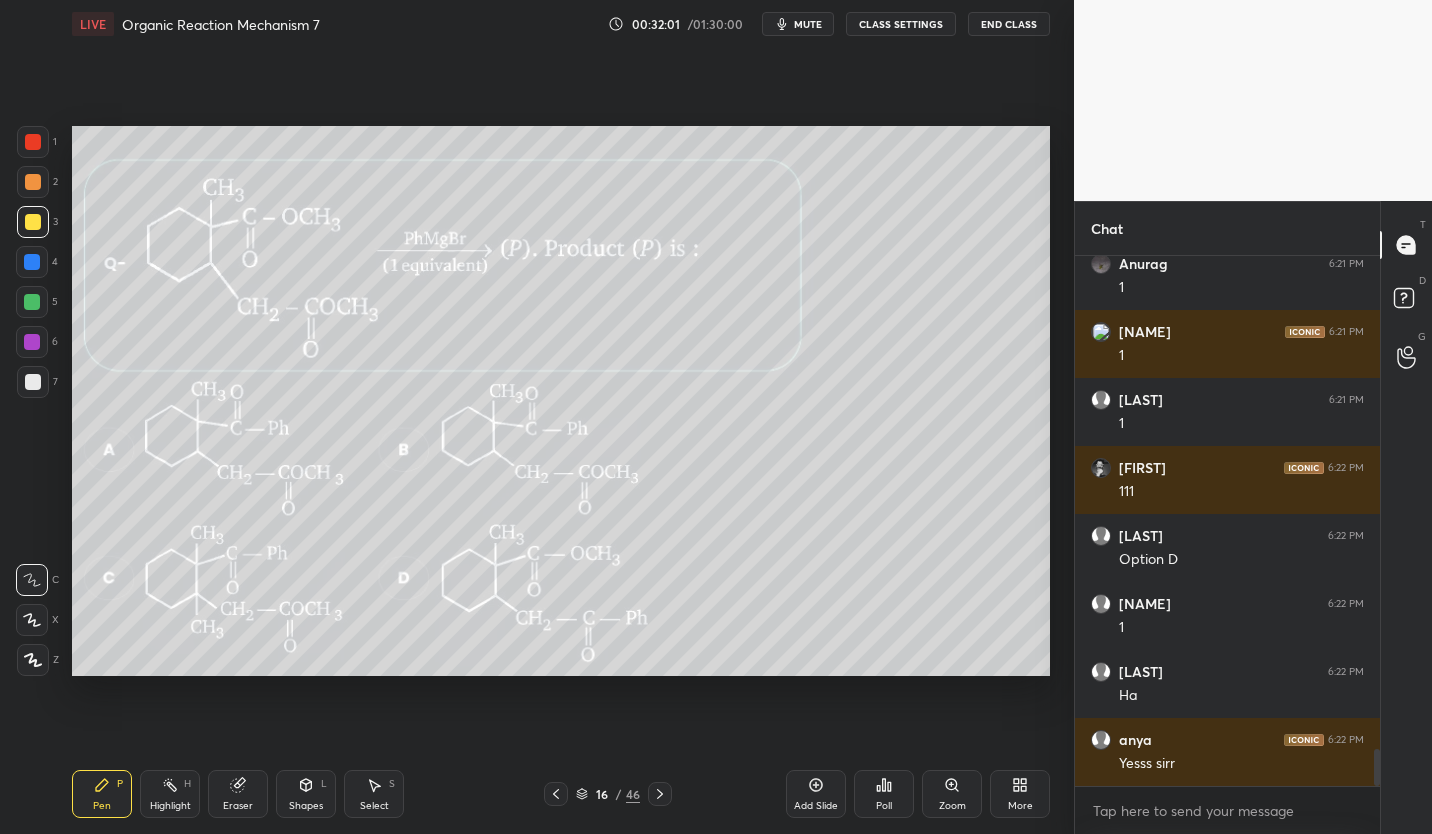 scroll, scrollTop: 7056, scrollLeft: 0, axis: vertical 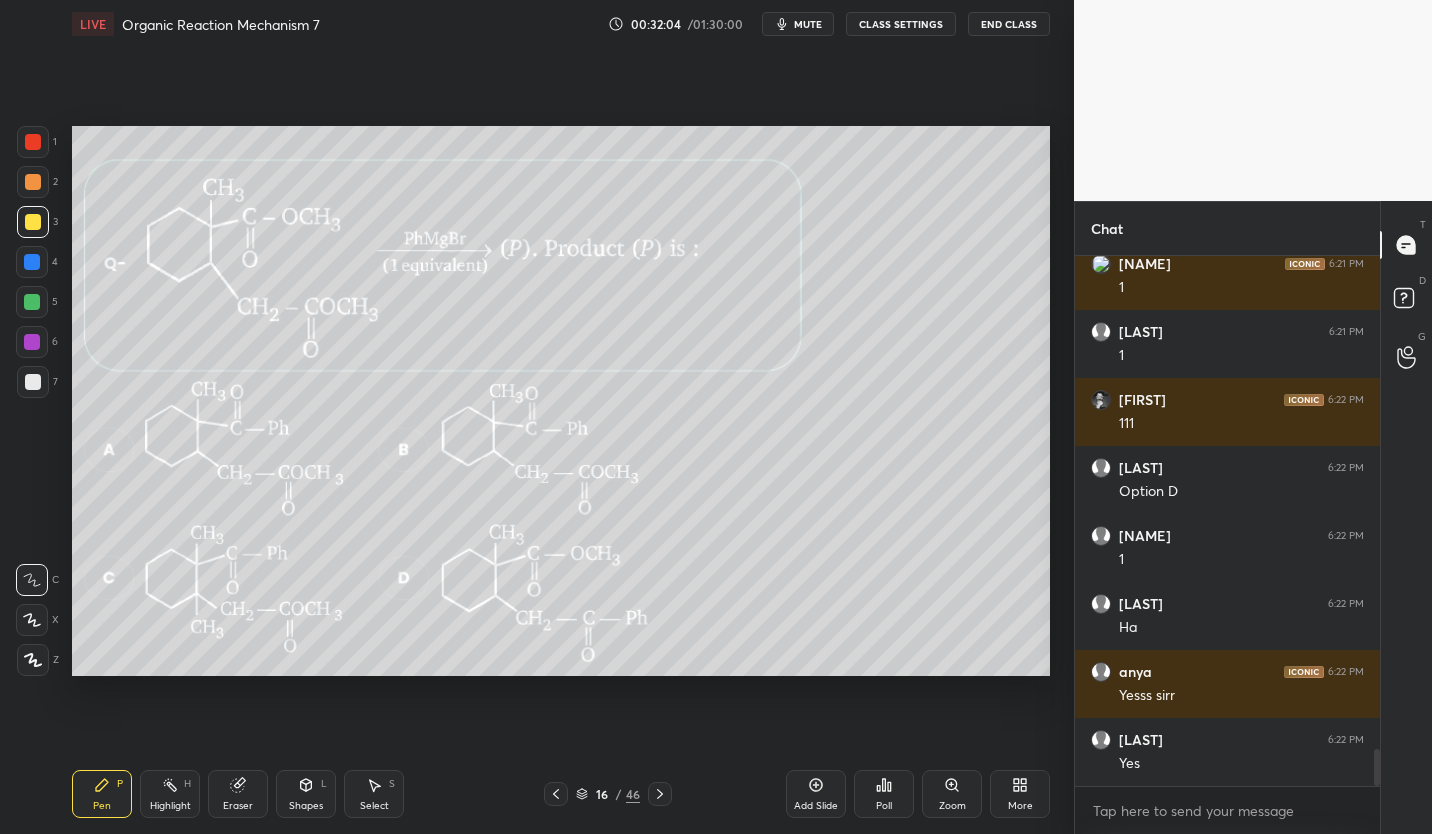 click at bounding box center (660, 794) 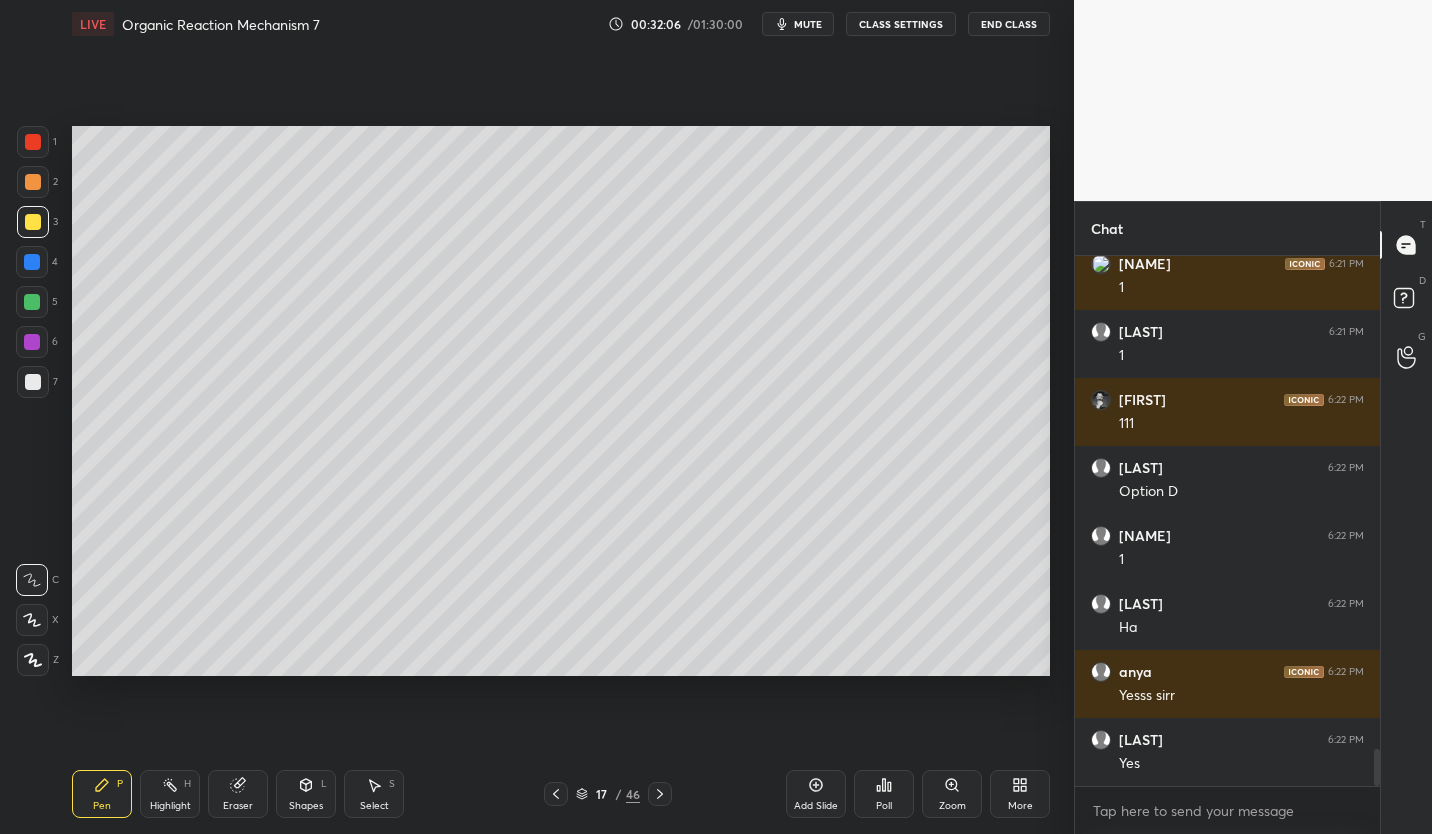 click 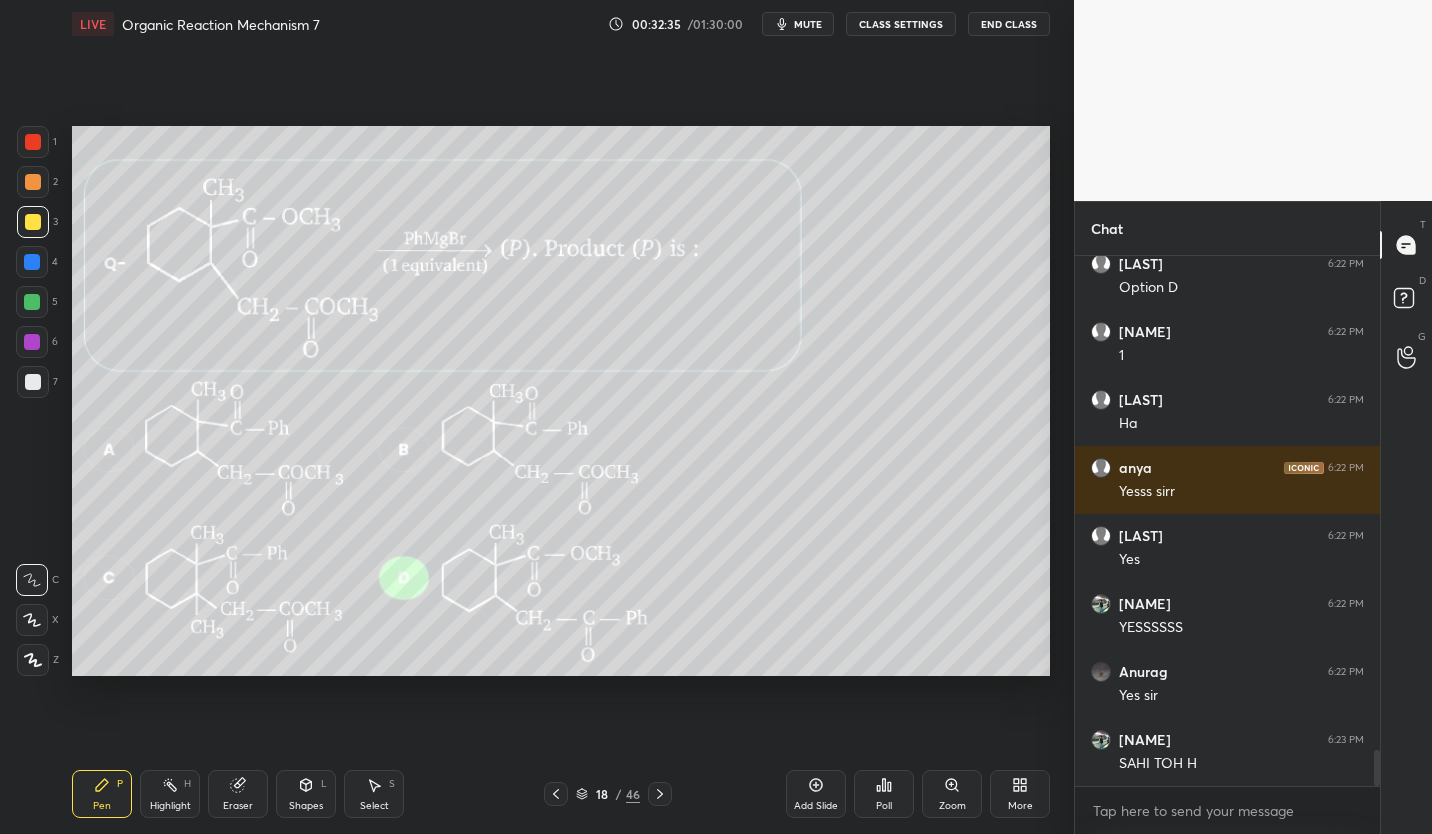 scroll, scrollTop: 7328, scrollLeft: 0, axis: vertical 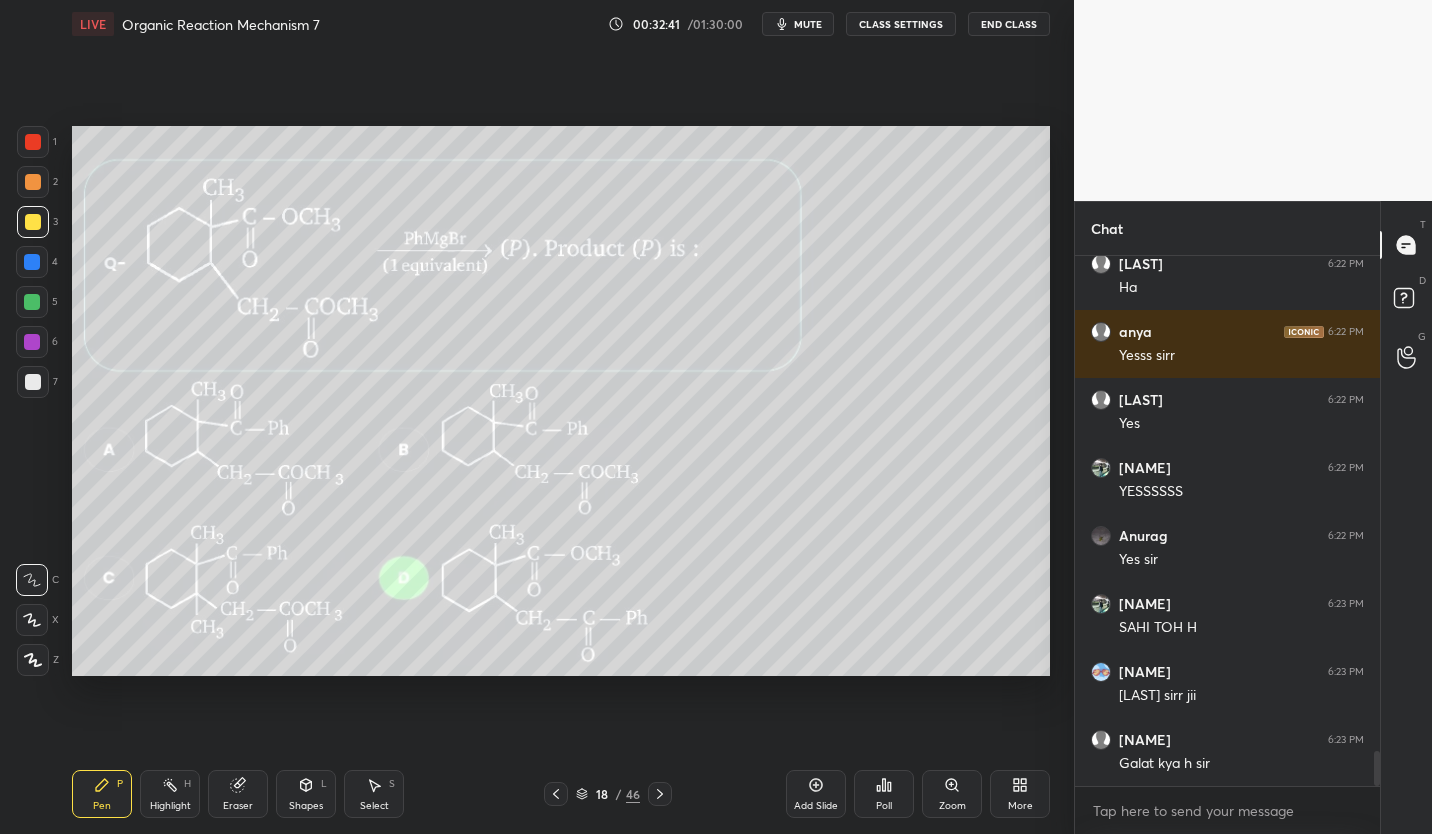 click on "Setting up your live class Poll for   secs No correct answer Start poll" at bounding box center (561, 401) 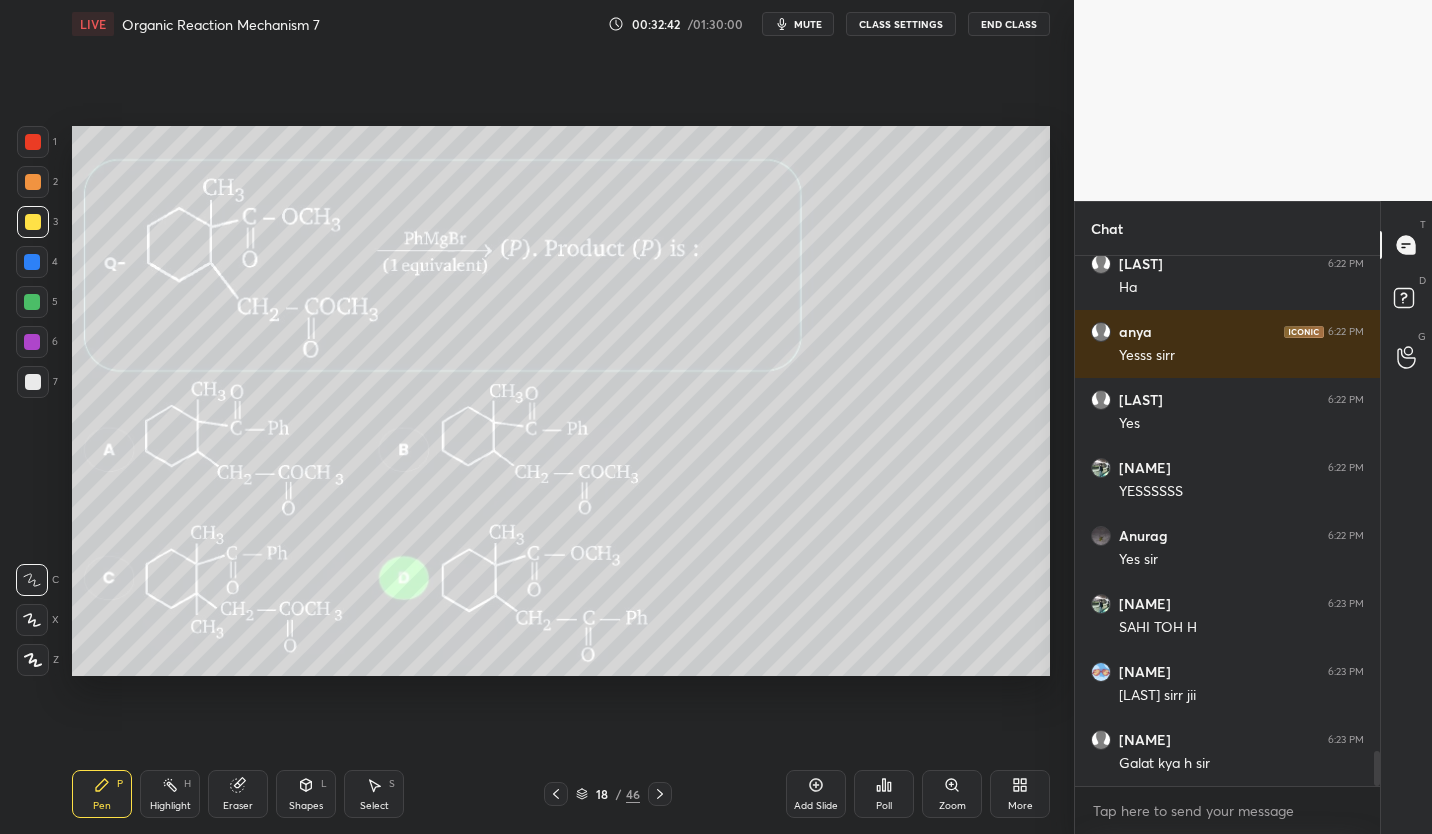 scroll, scrollTop: 7464, scrollLeft: 0, axis: vertical 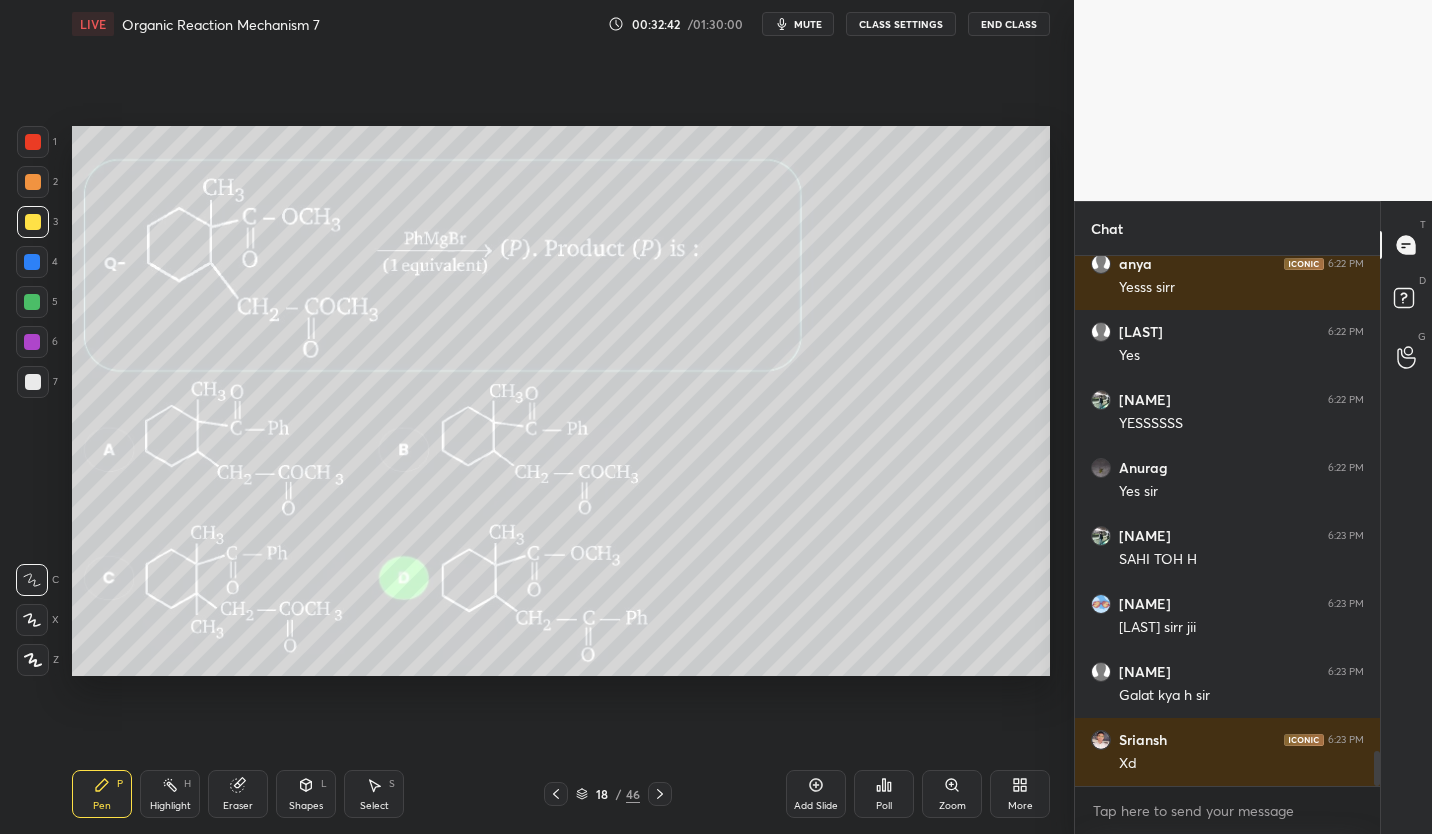 click 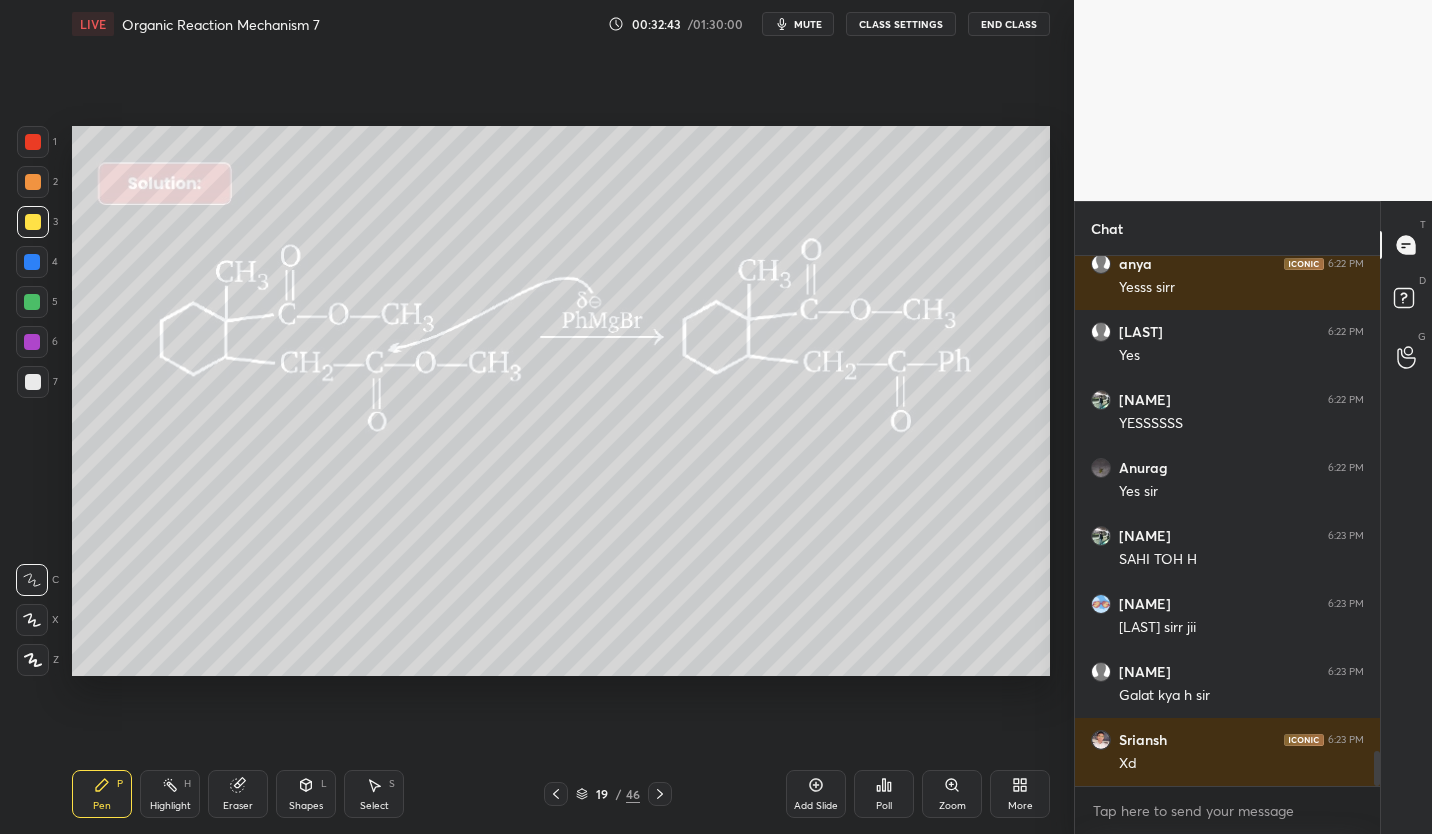 scroll, scrollTop: 7532, scrollLeft: 0, axis: vertical 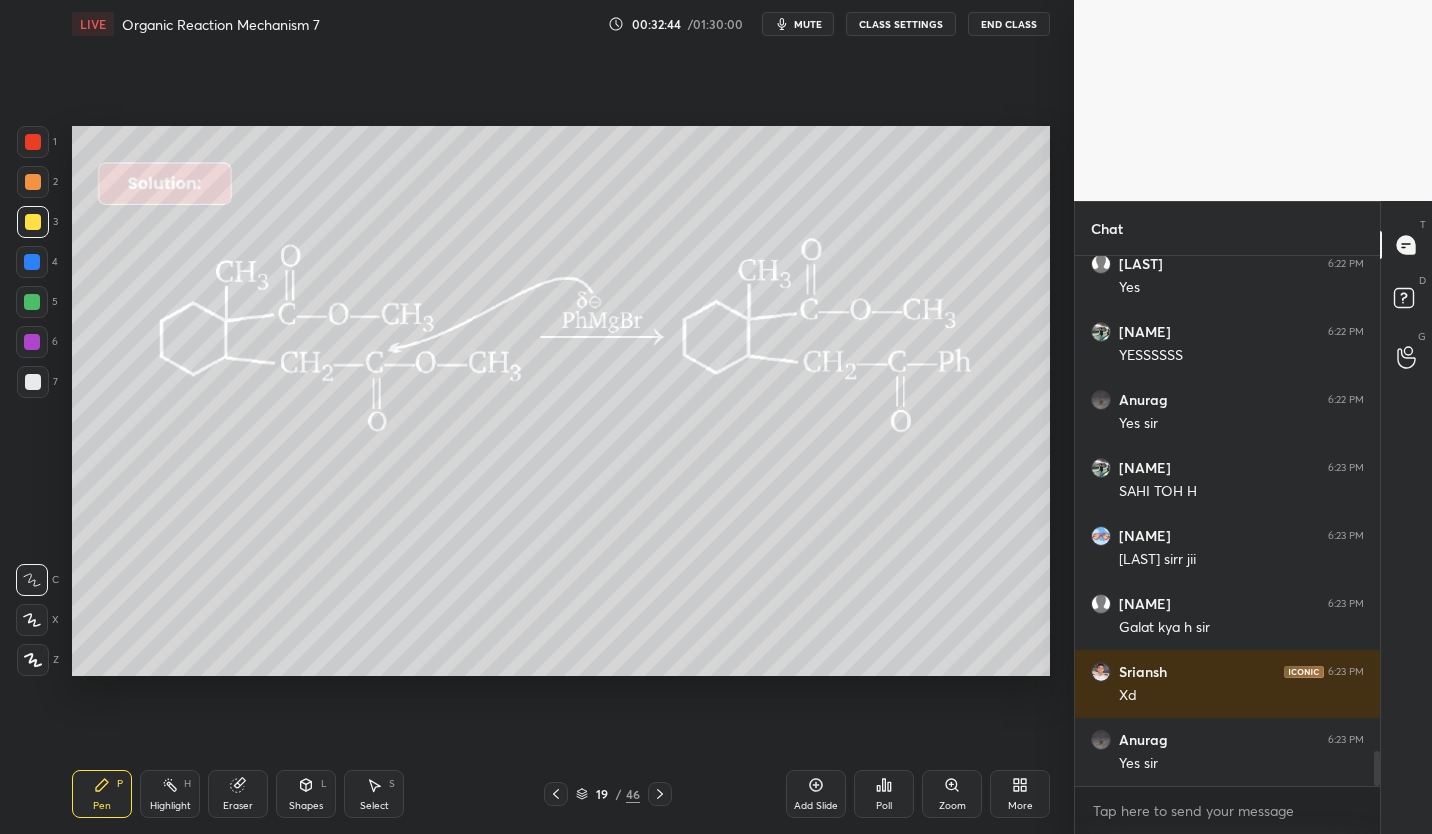 click 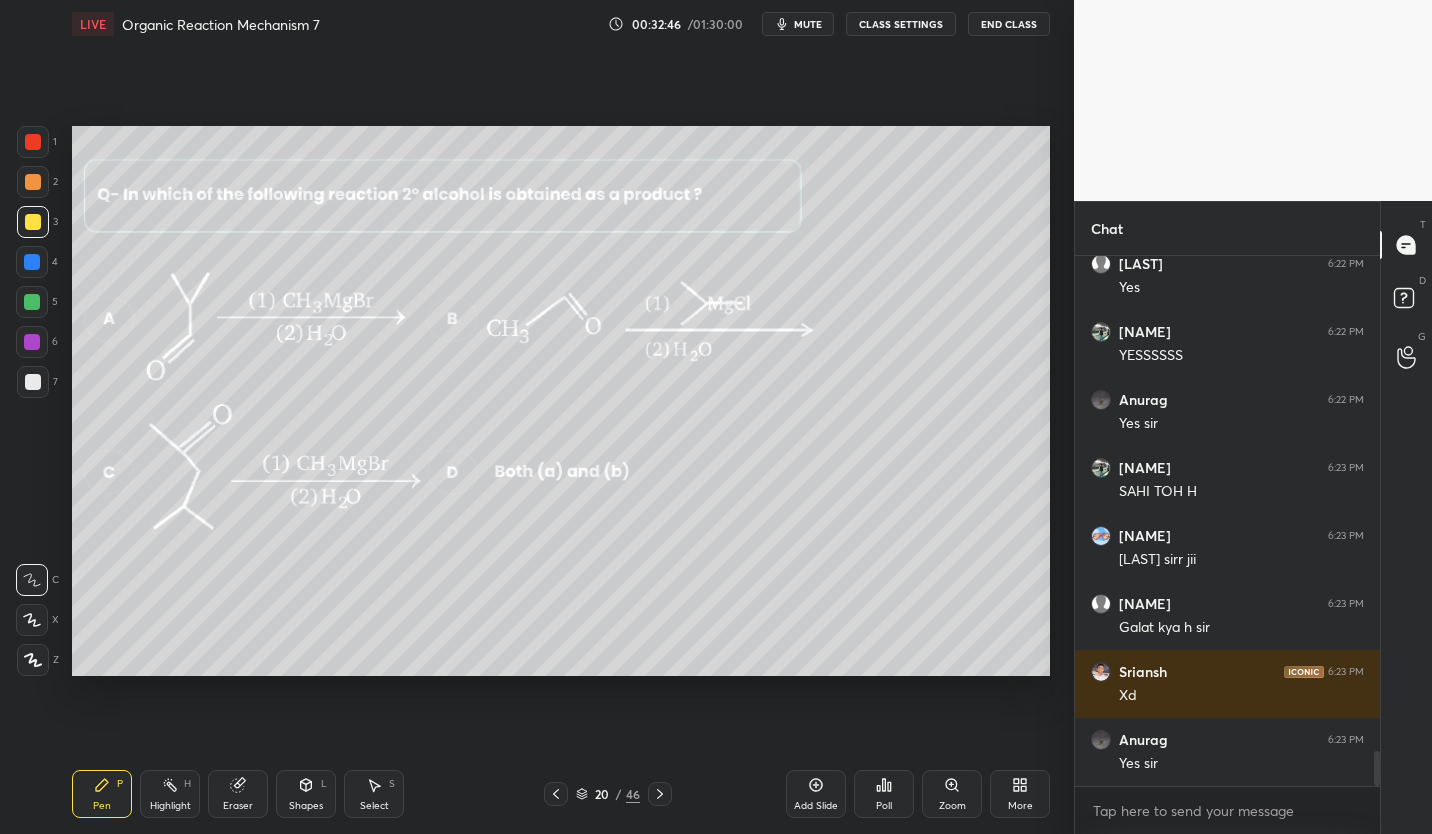 click on "LIVE Organic Reaction Mechanism 7 00:32:46 /  01:30:00 mute CLASS SETTINGS End Class" at bounding box center (561, 24) 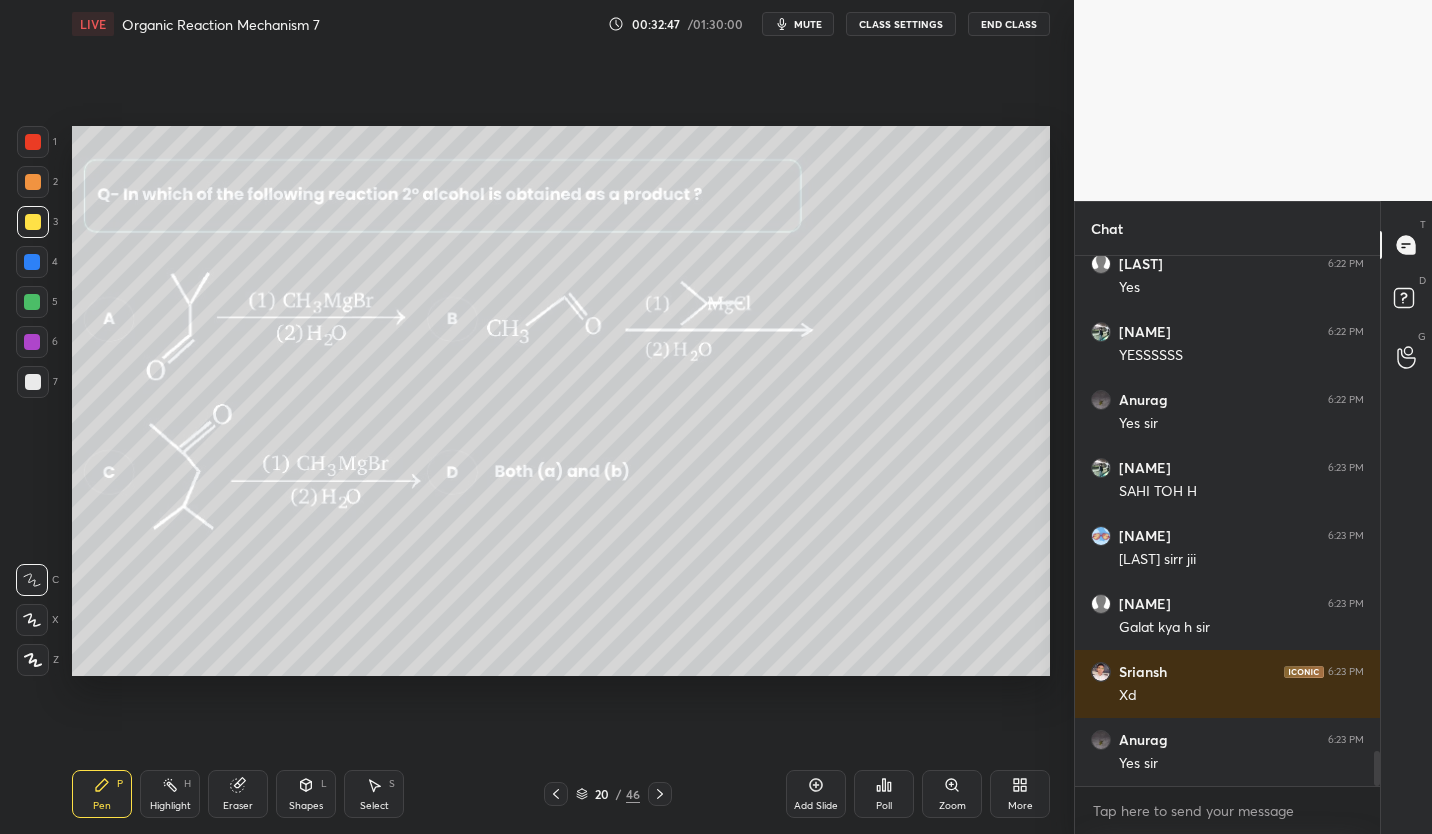 click on "CLASS SETTINGS" at bounding box center [901, 24] 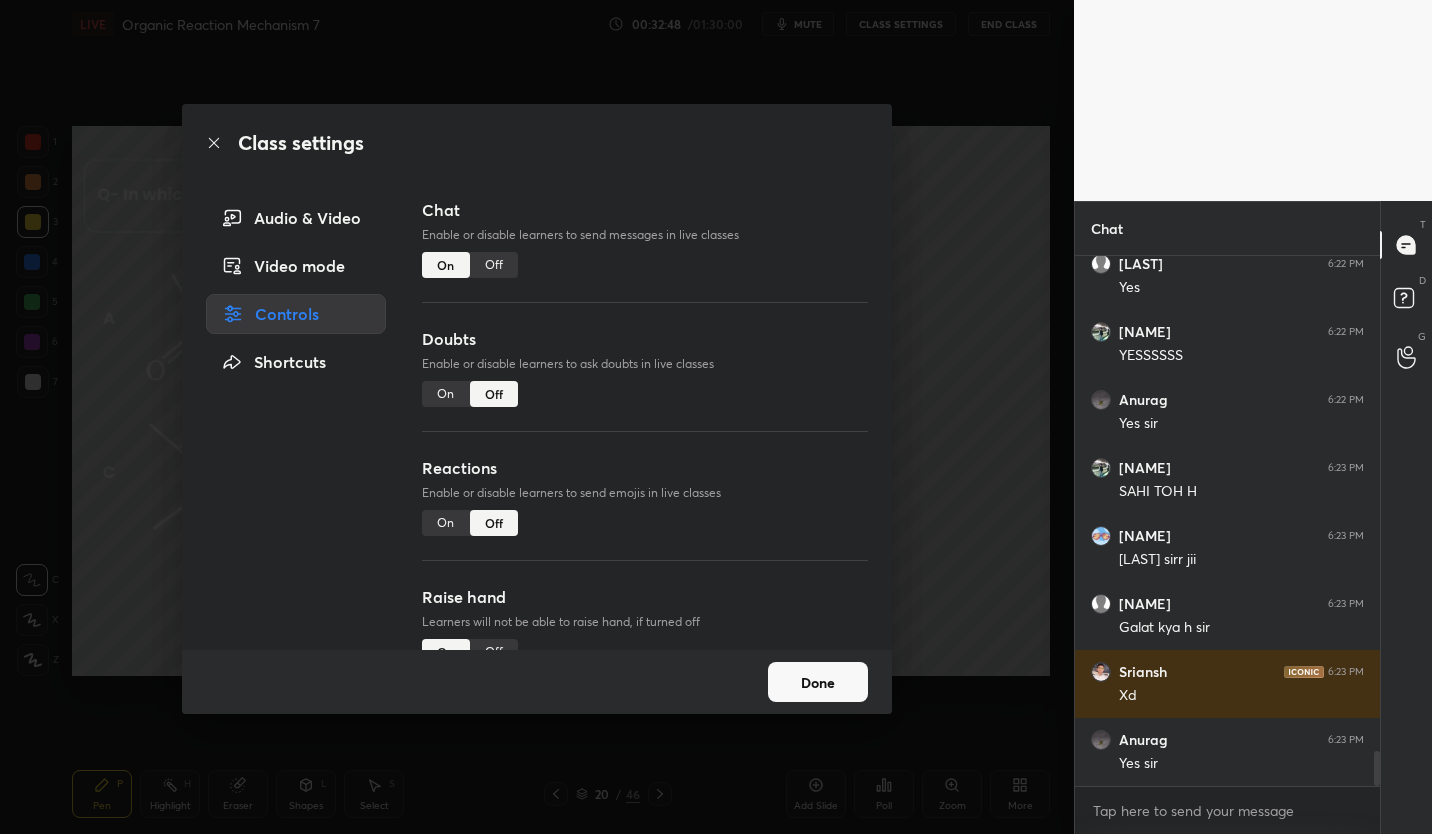 click on "Off" at bounding box center (494, 265) 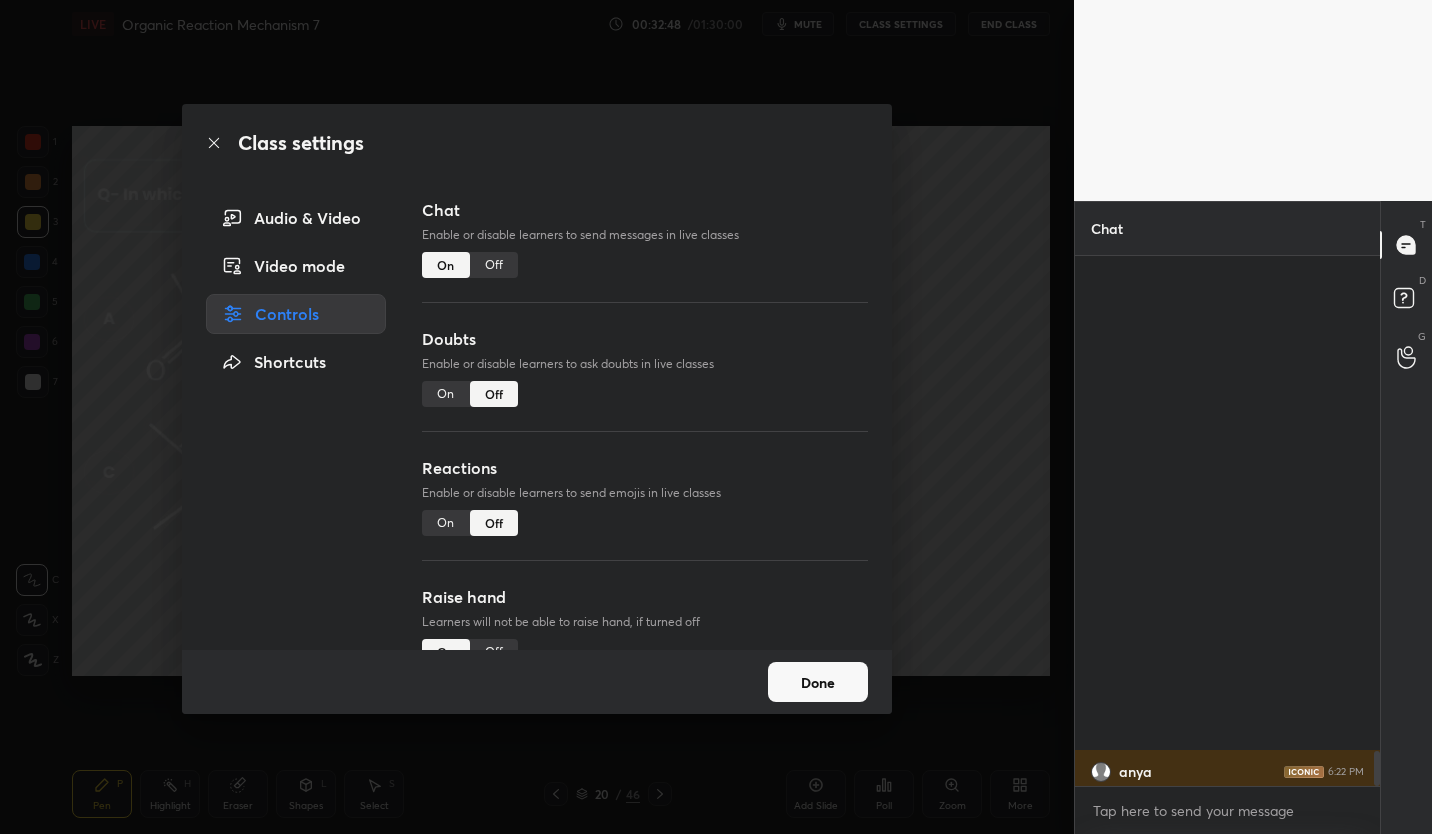 scroll, scrollTop: 483, scrollLeft: 299, axis: both 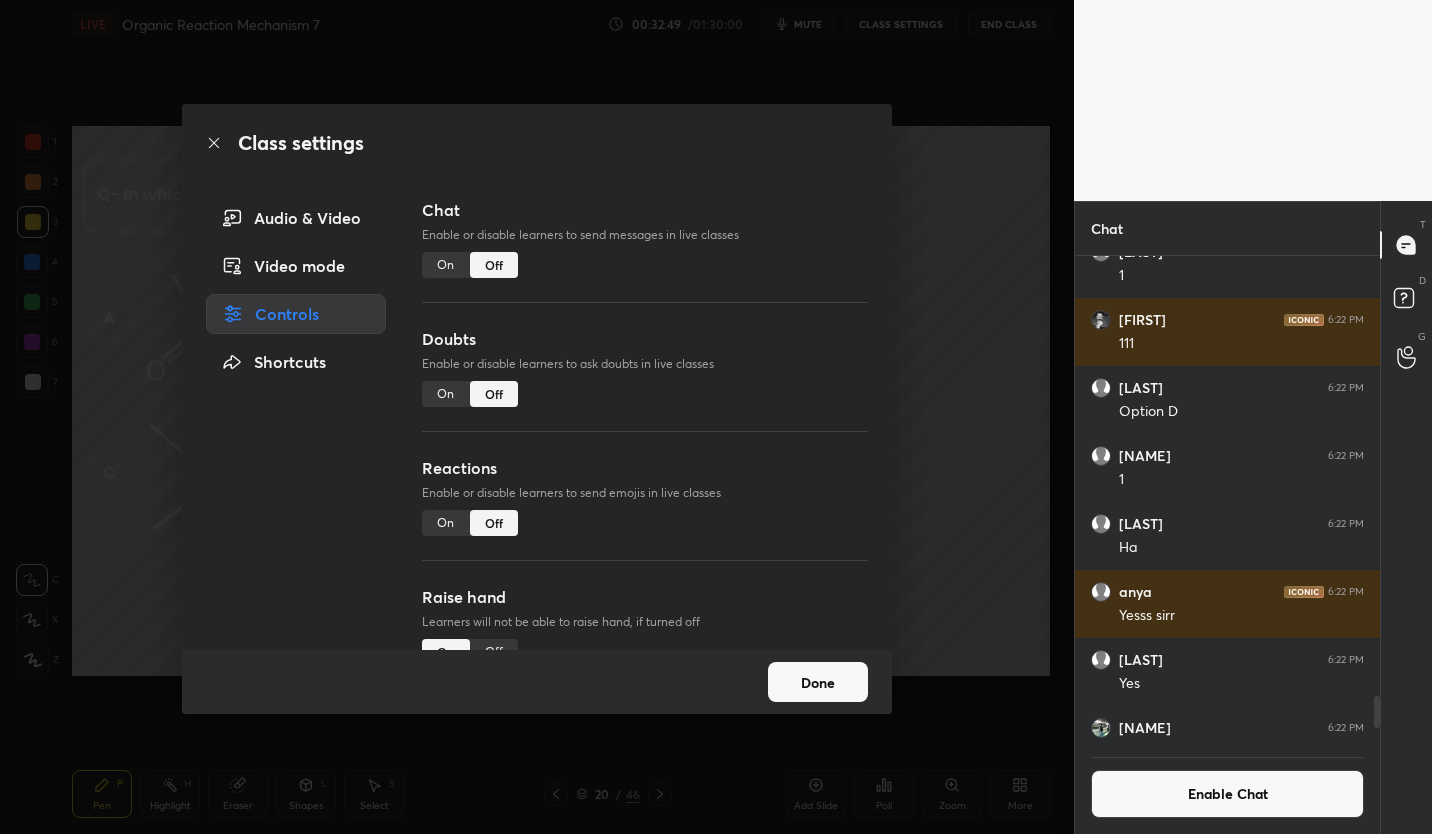 click on "Done" at bounding box center [818, 682] 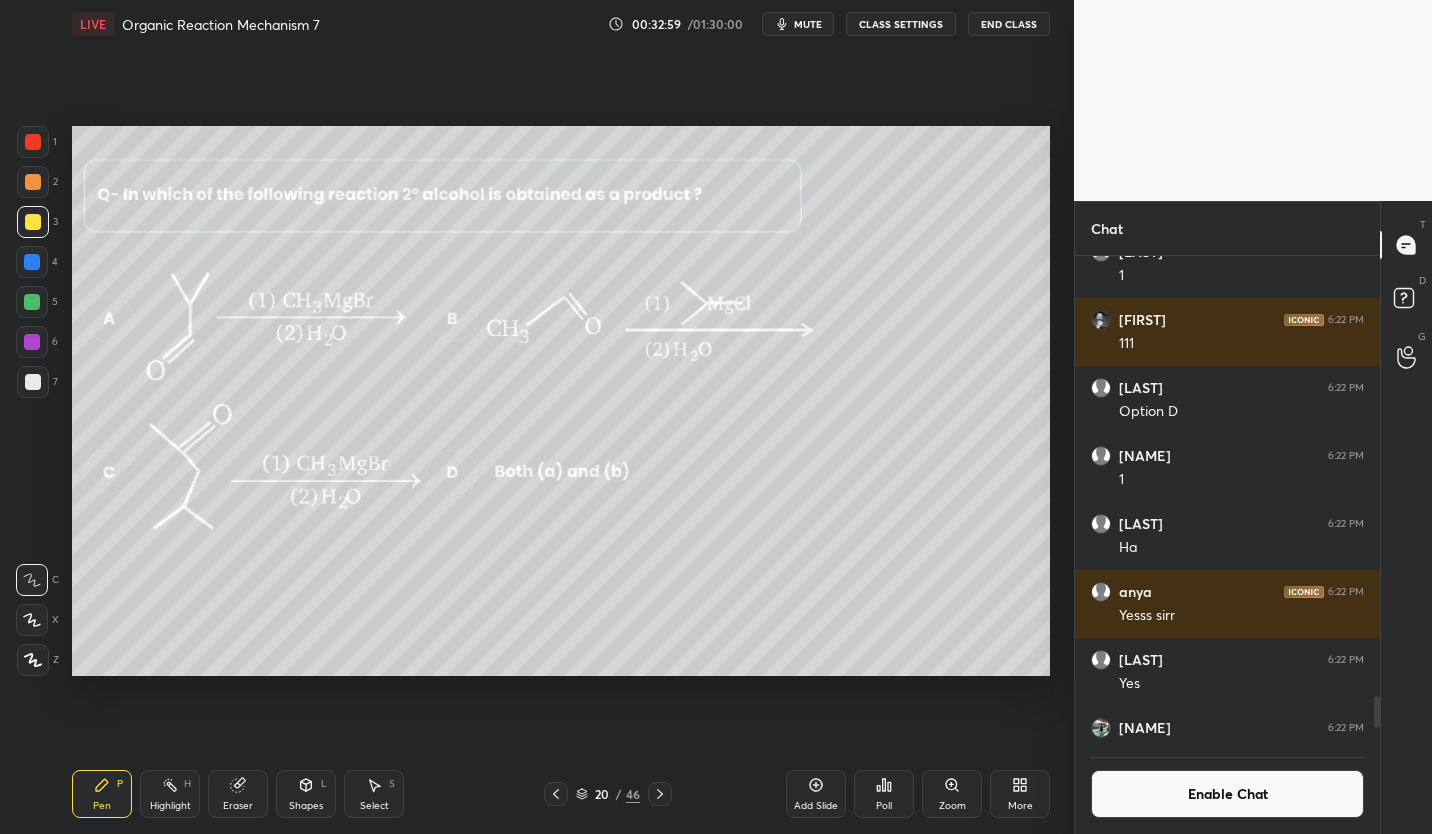 click on "Add Slide" at bounding box center [816, 794] 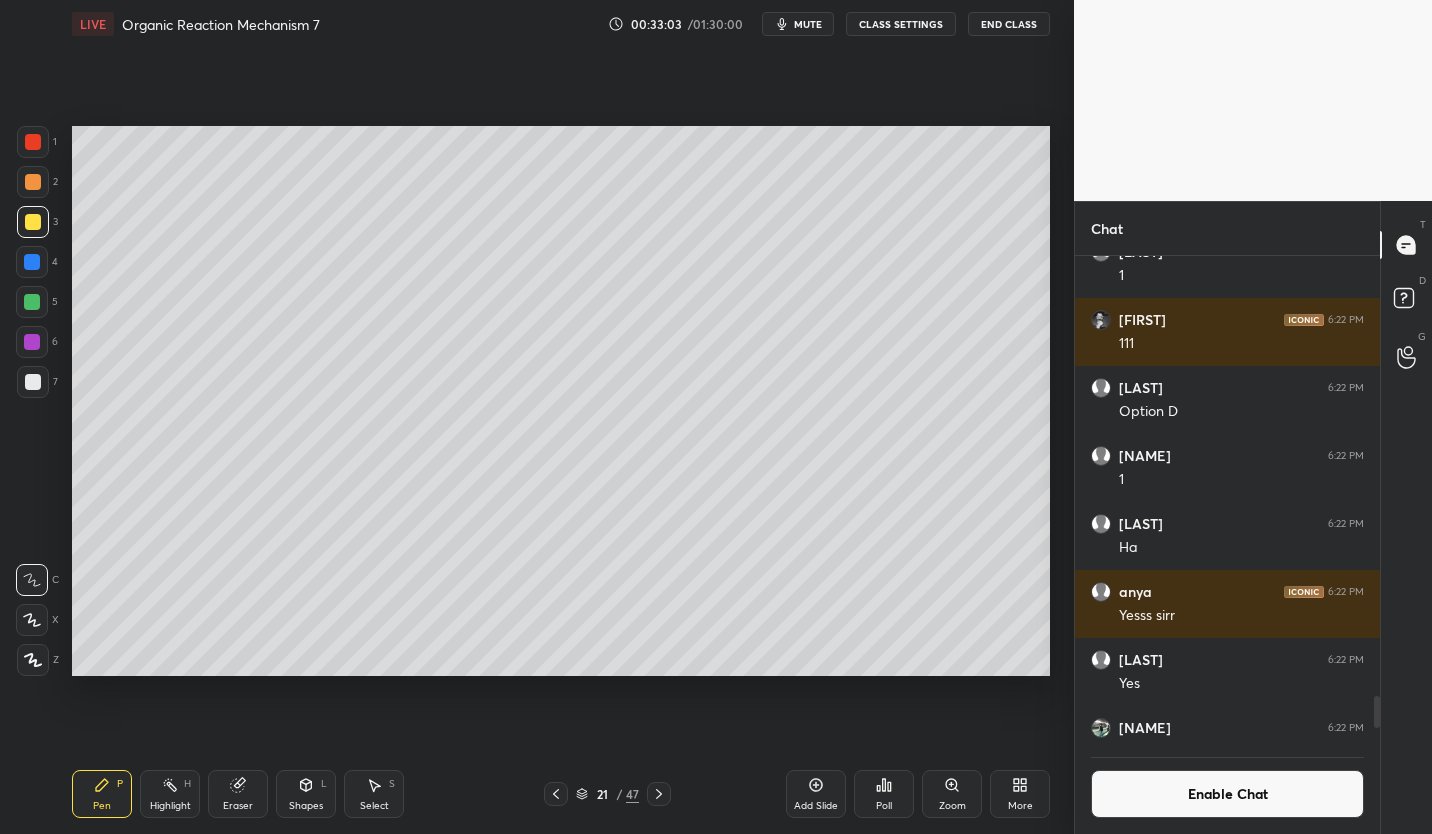 click at bounding box center [33, 382] 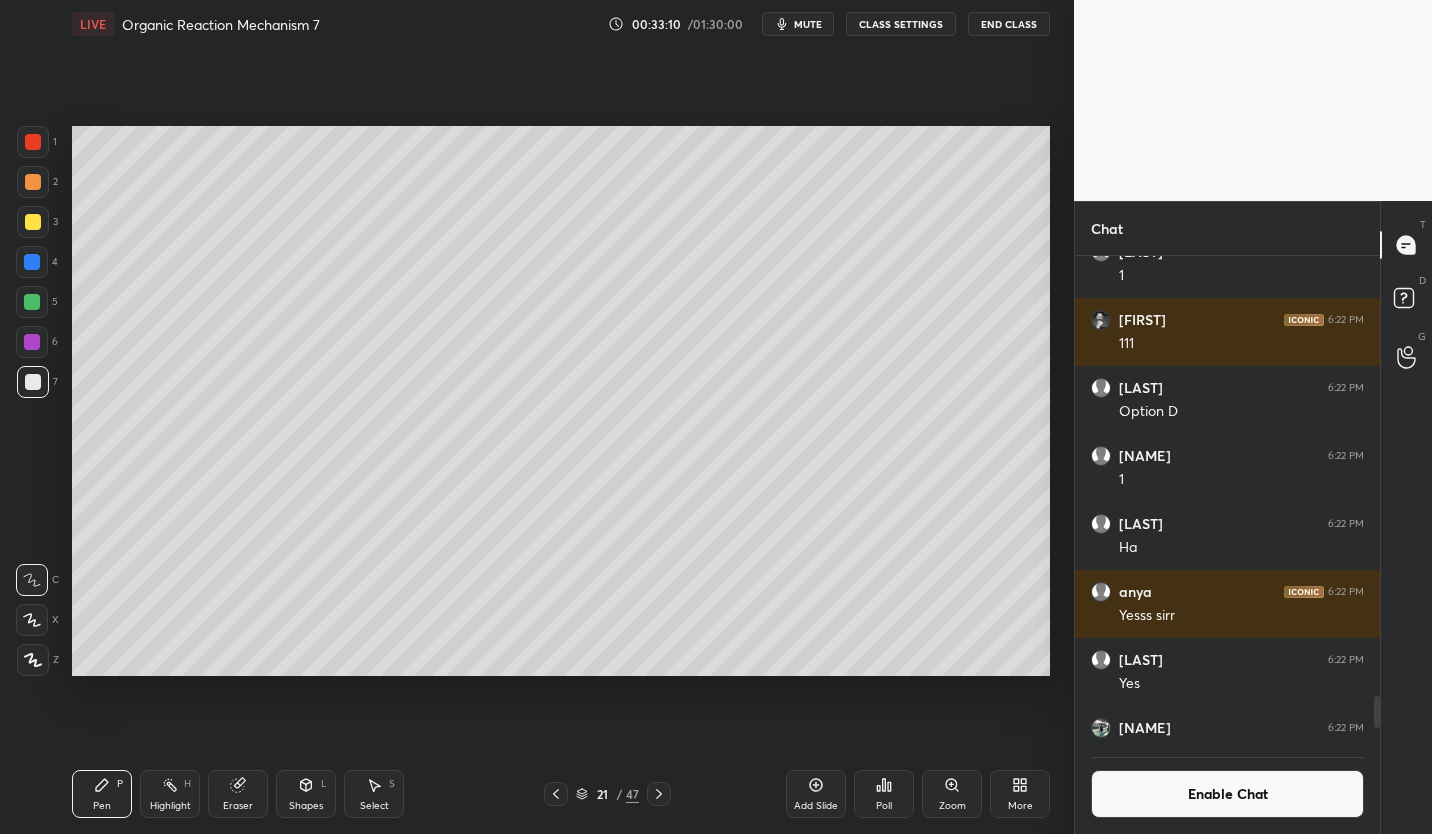 click at bounding box center [33, 222] 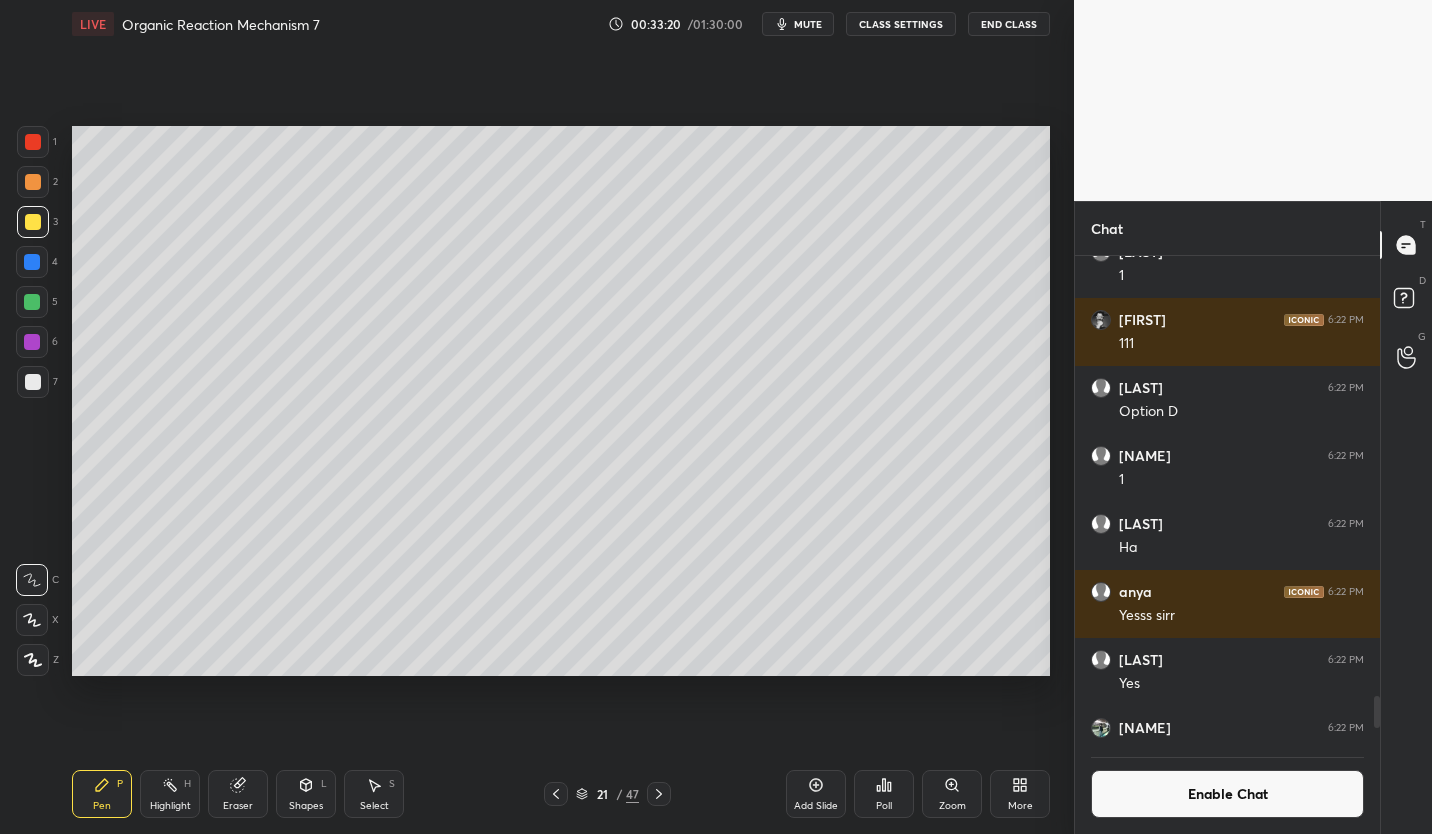 click on "Eraser" at bounding box center (238, 794) 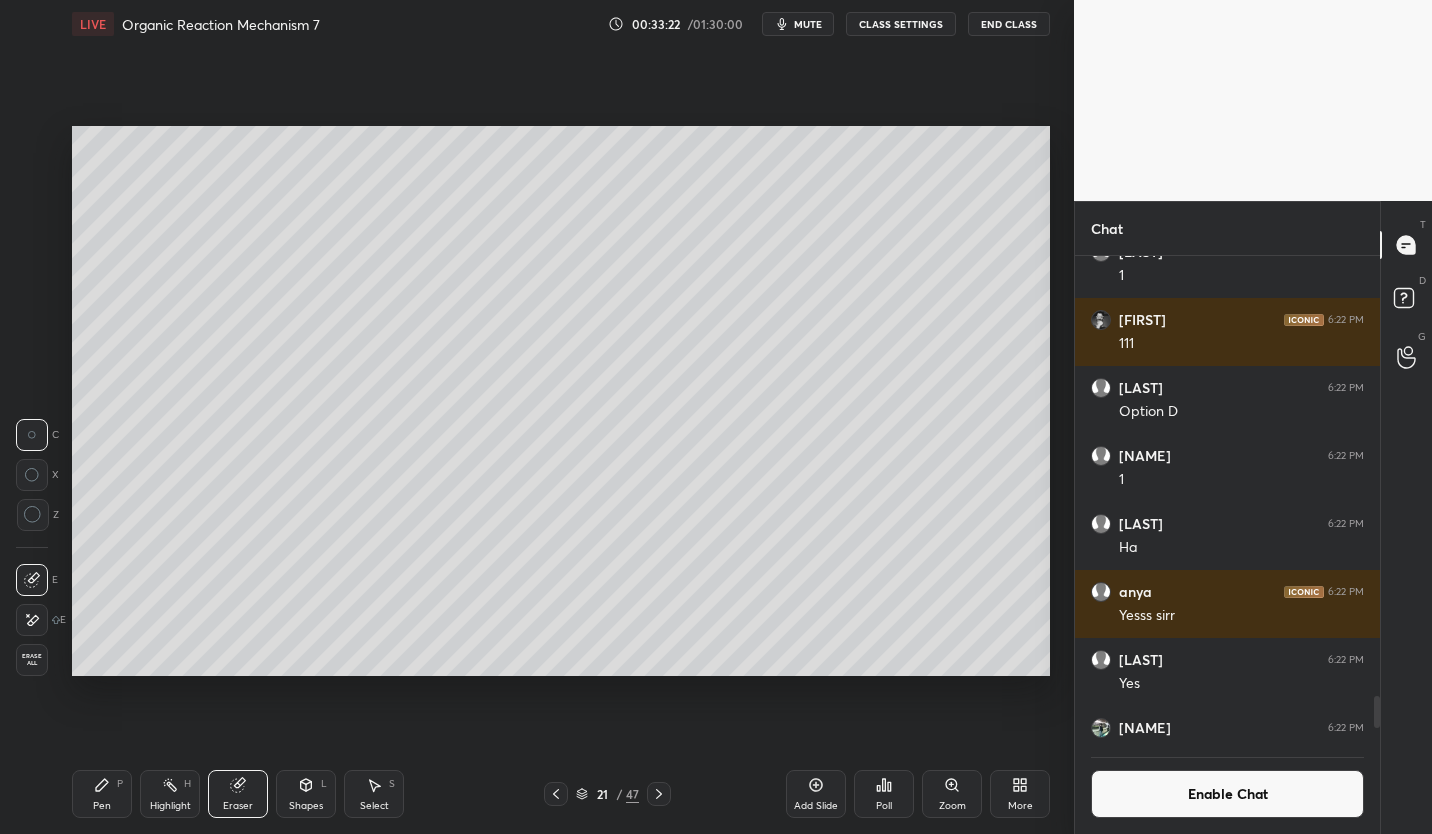 click on "Pen P" at bounding box center [102, 794] 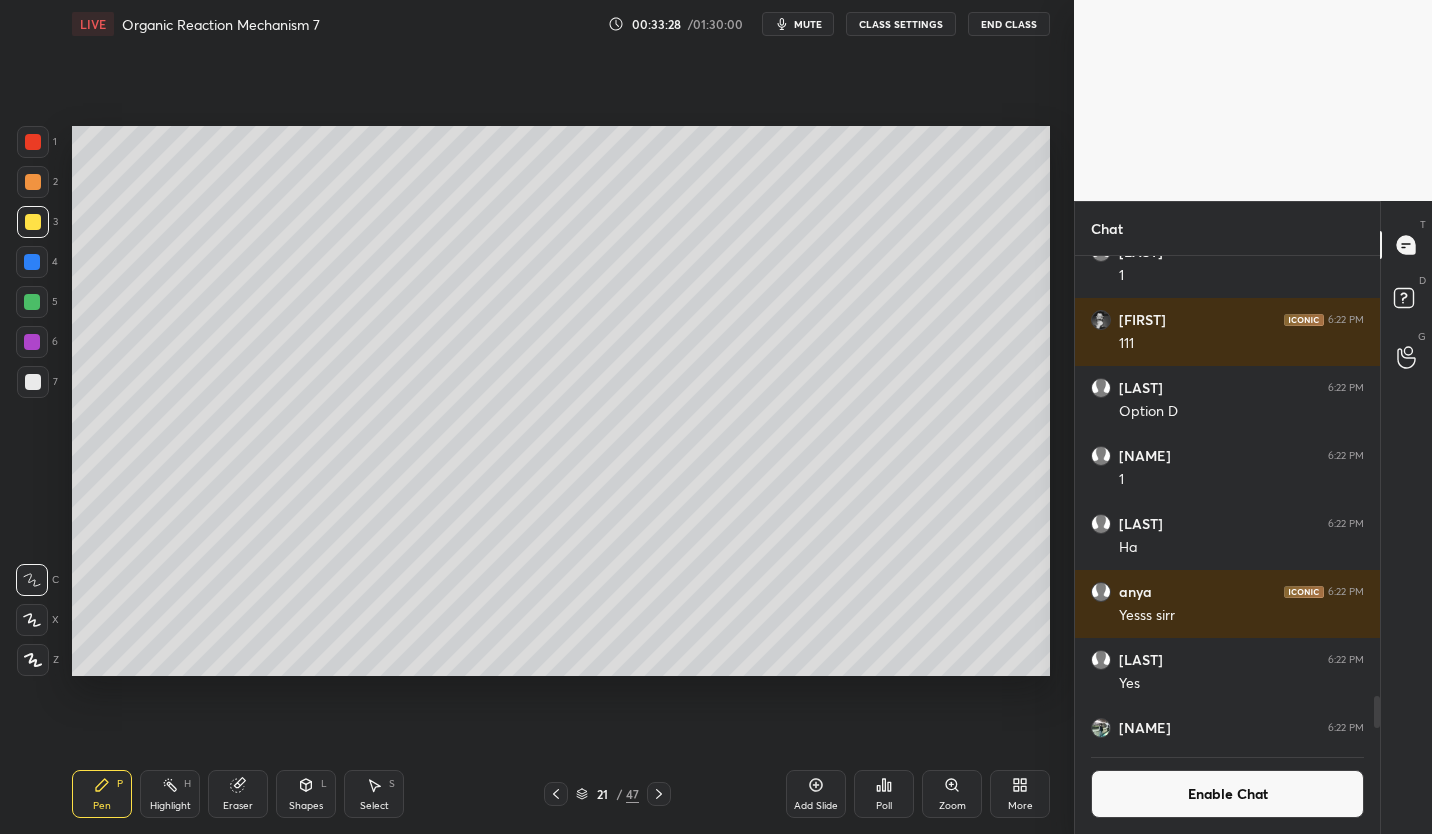 click at bounding box center (33, 382) 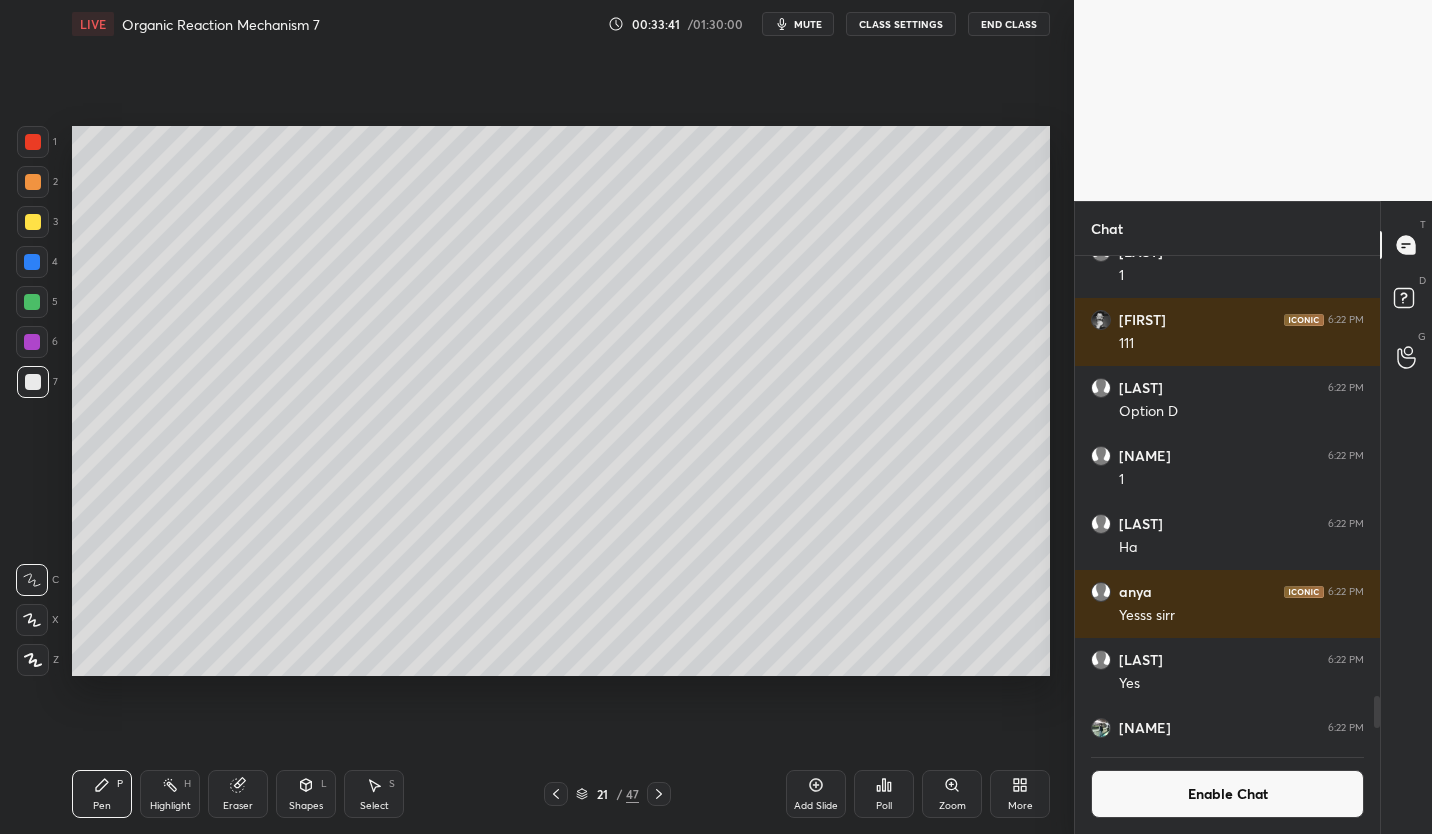 click at bounding box center [33, 222] 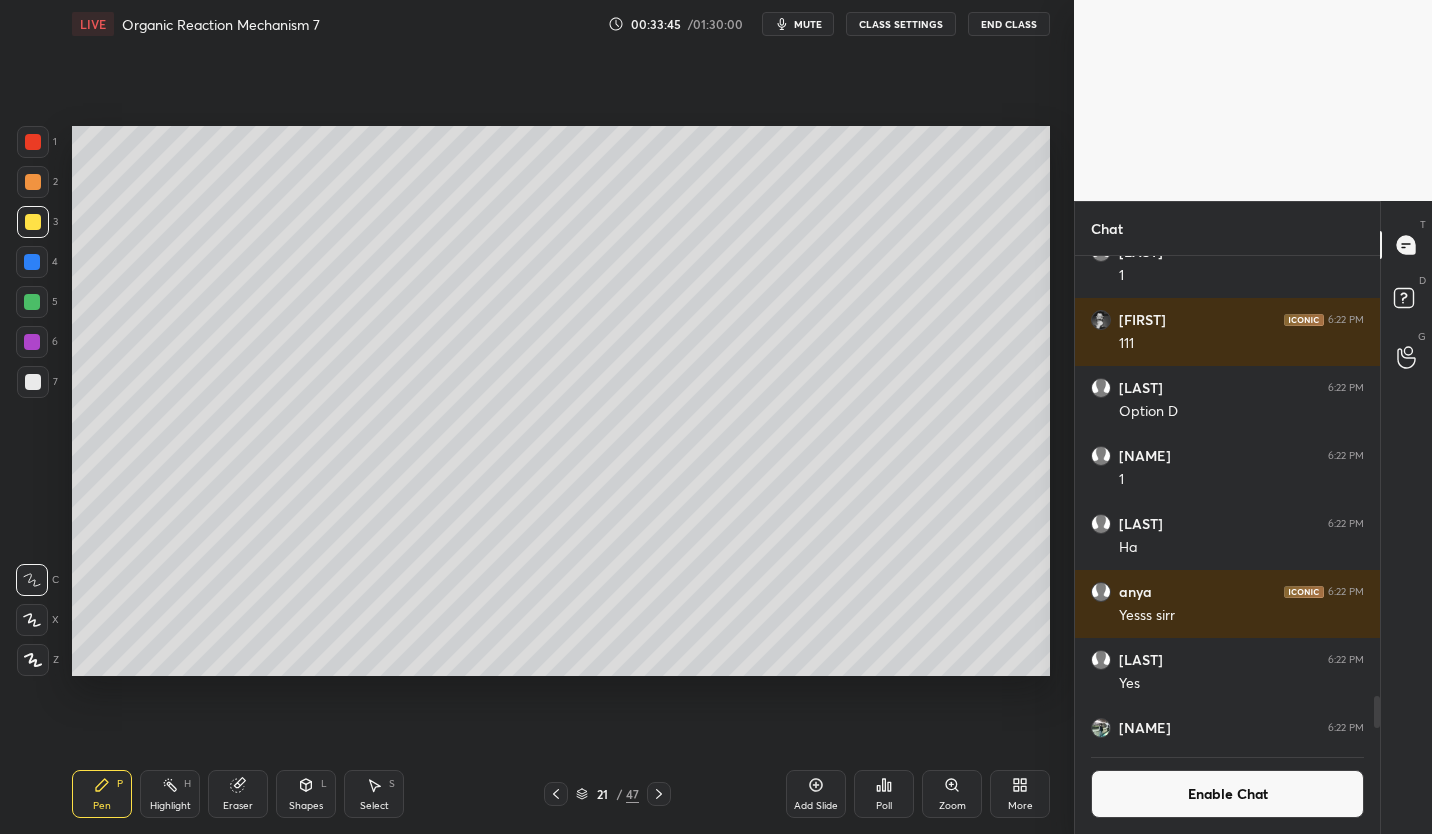 click at bounding box center [33, 382] 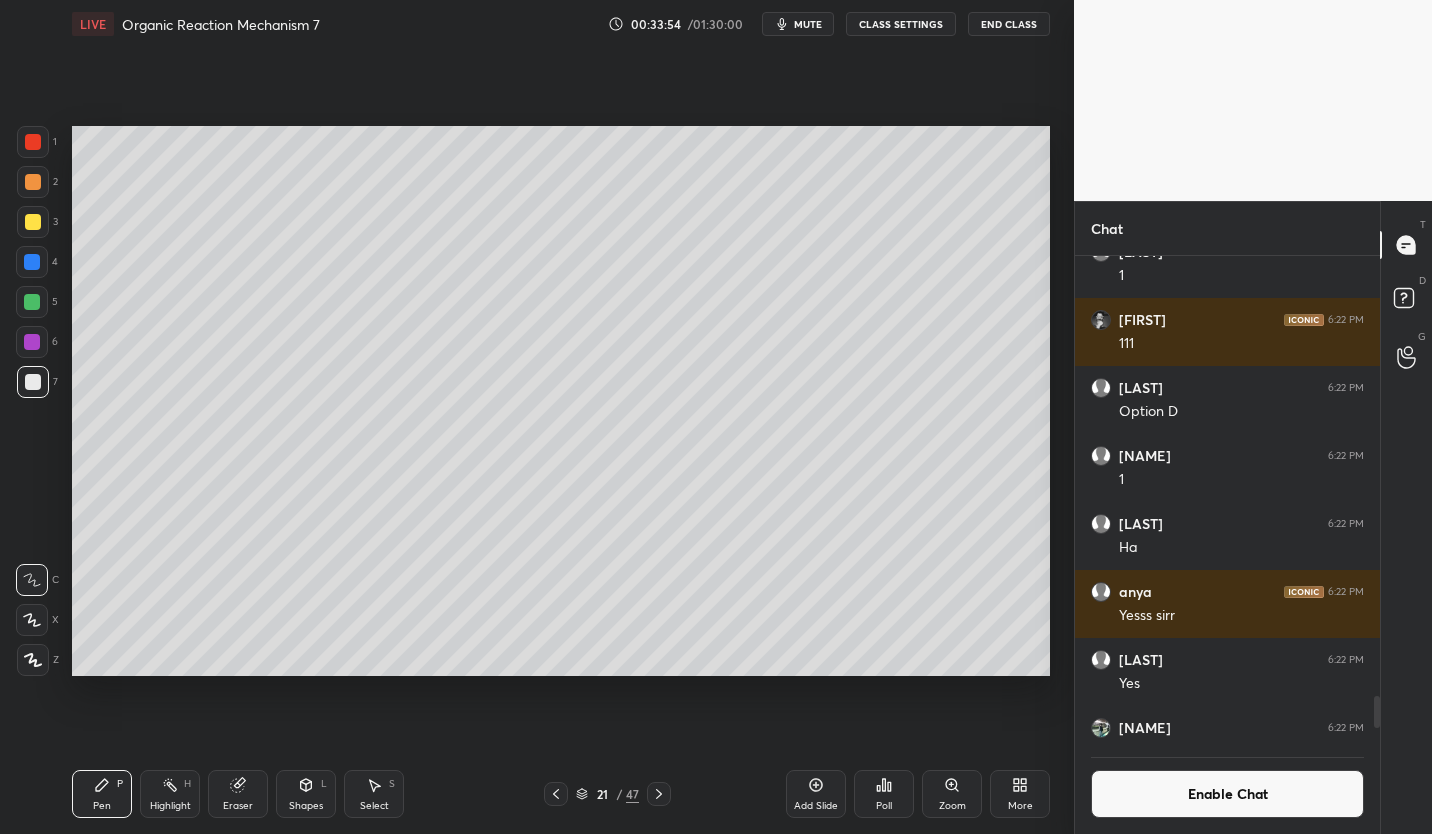 click at bounding box center (32, 302) 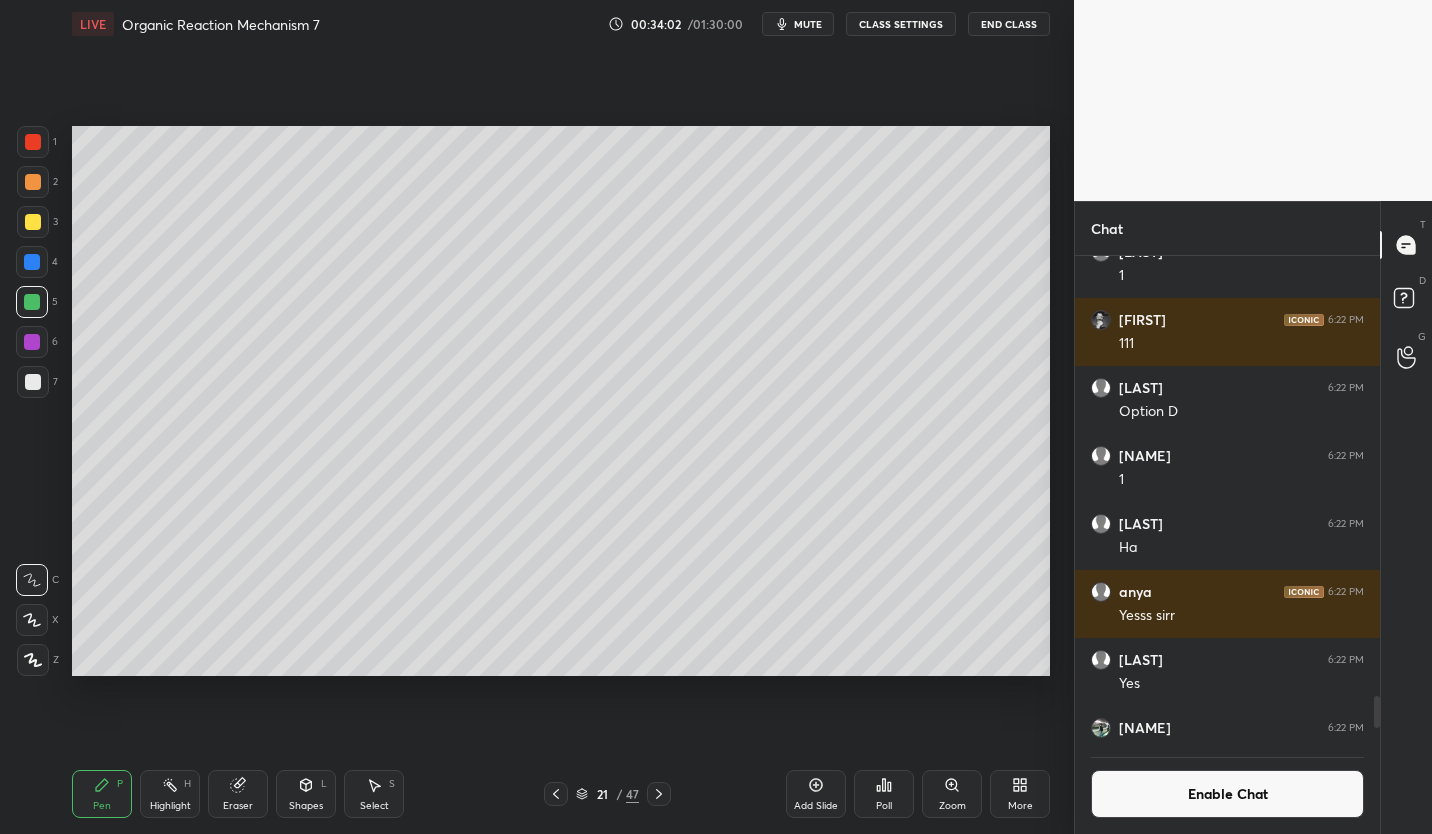 click at bounding box center [33, 382] 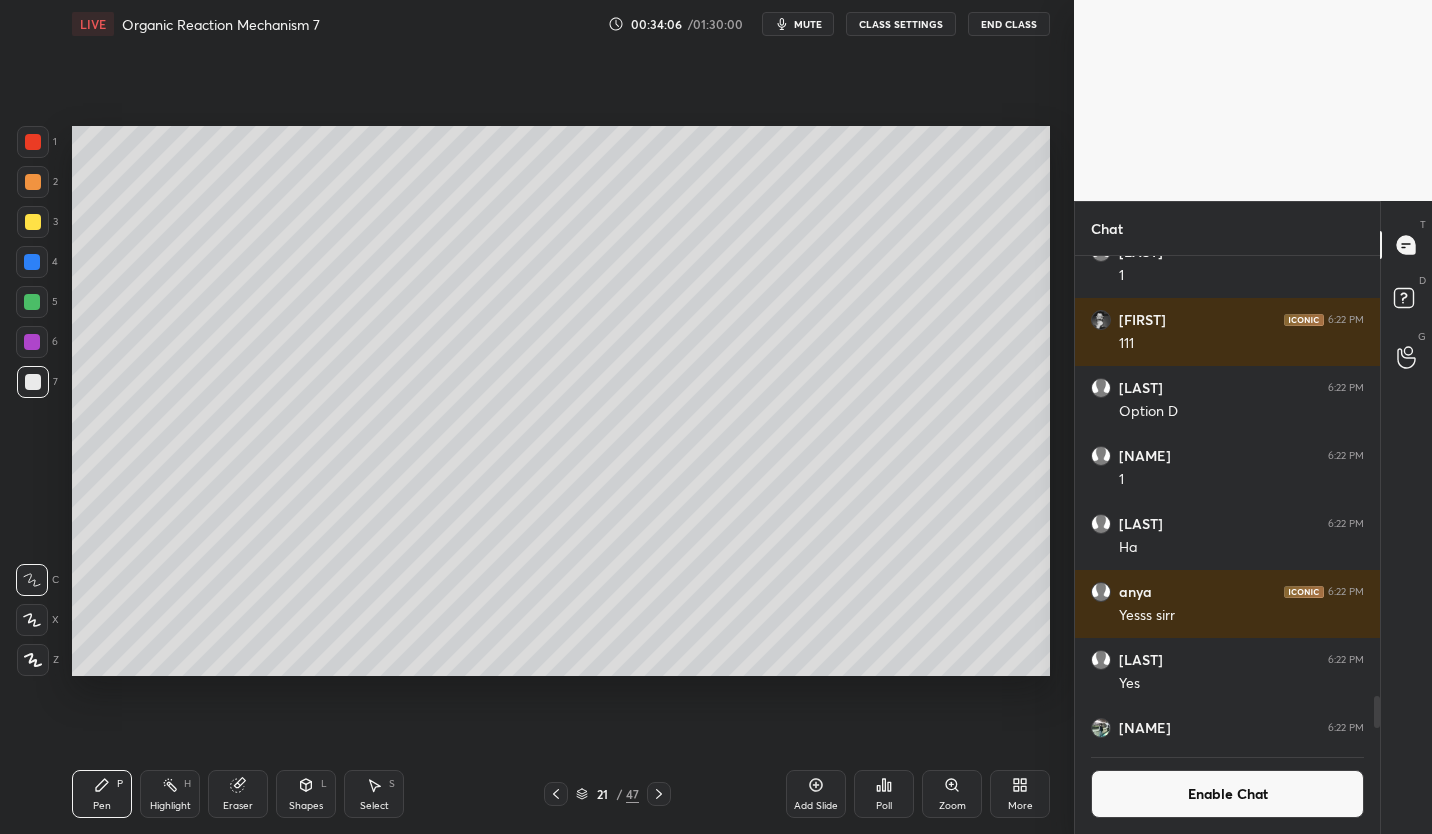 click at bounding box center (33, 222) 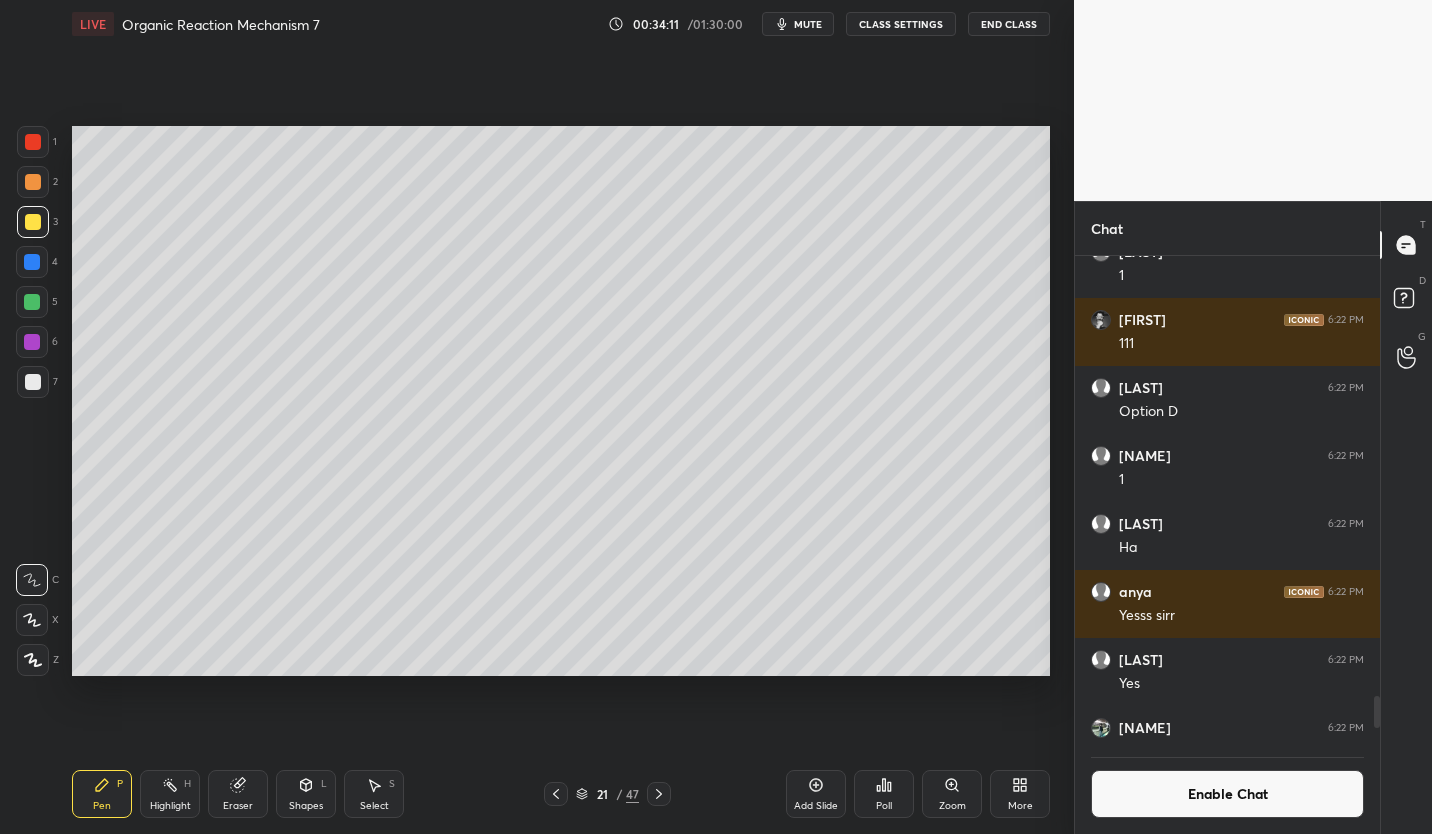 click at bounding box center [33, 382] 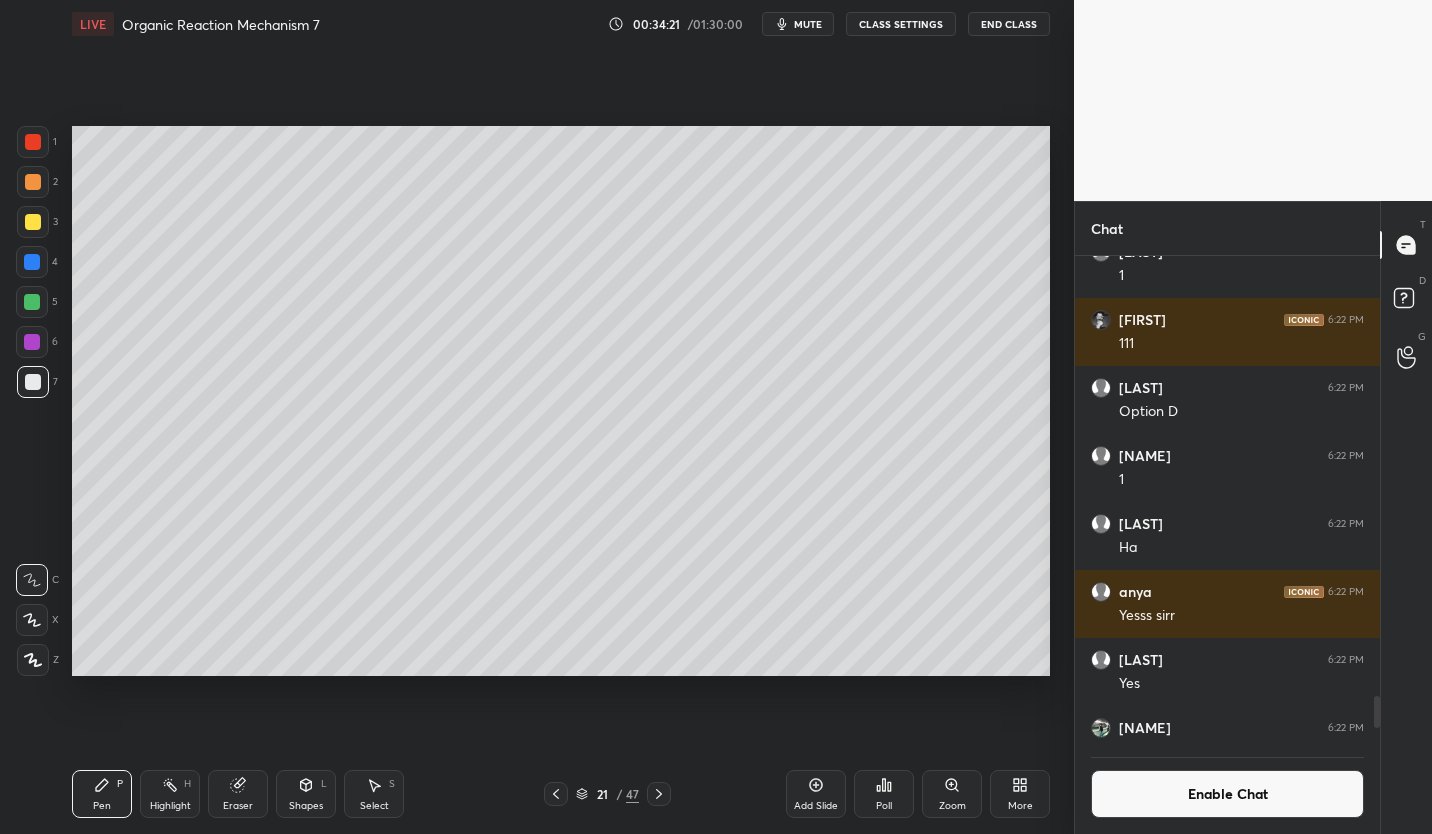 click on "Add Slide" at bounding box center (816, 806) 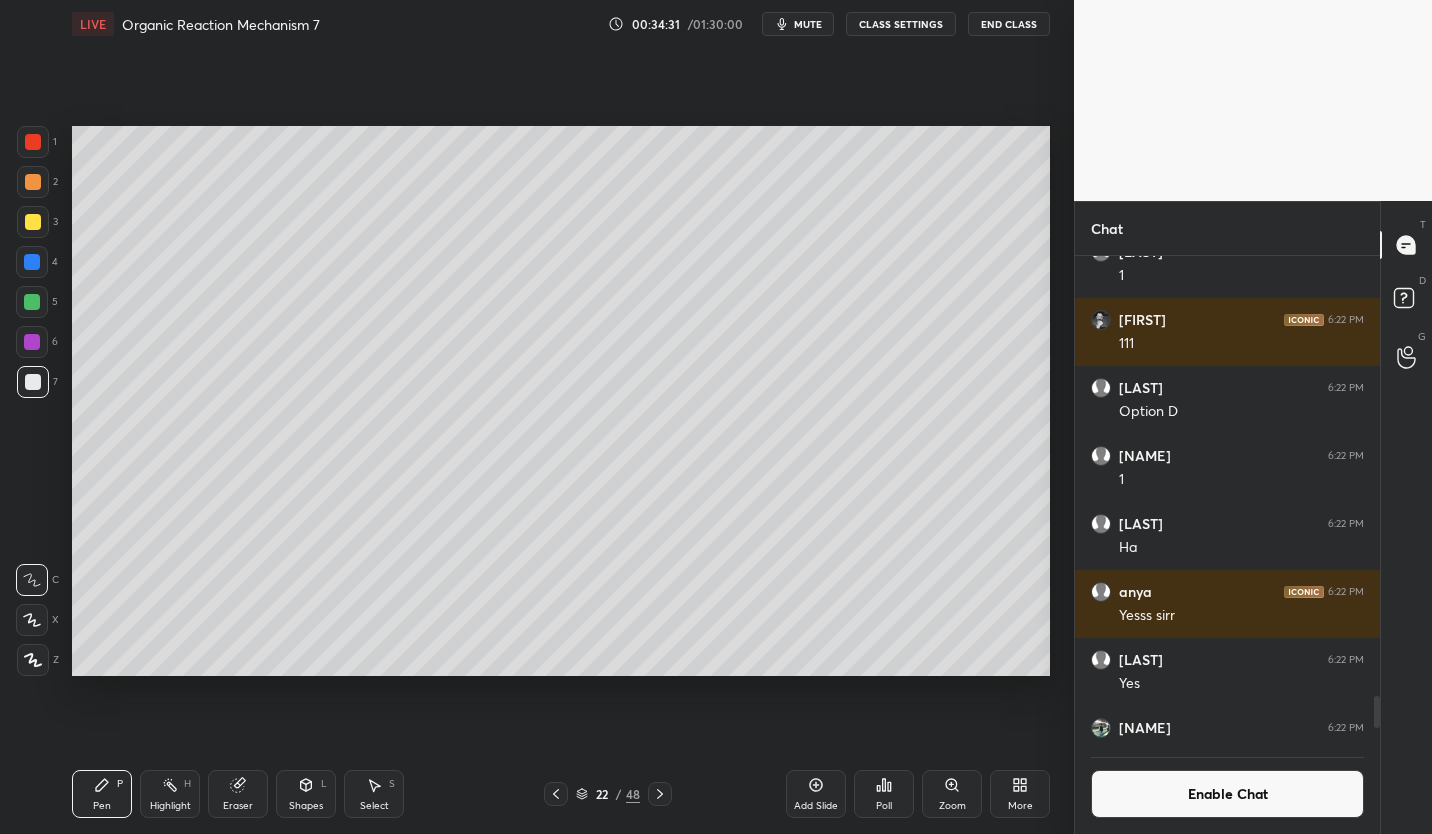 click at bounding box center (33, 222) 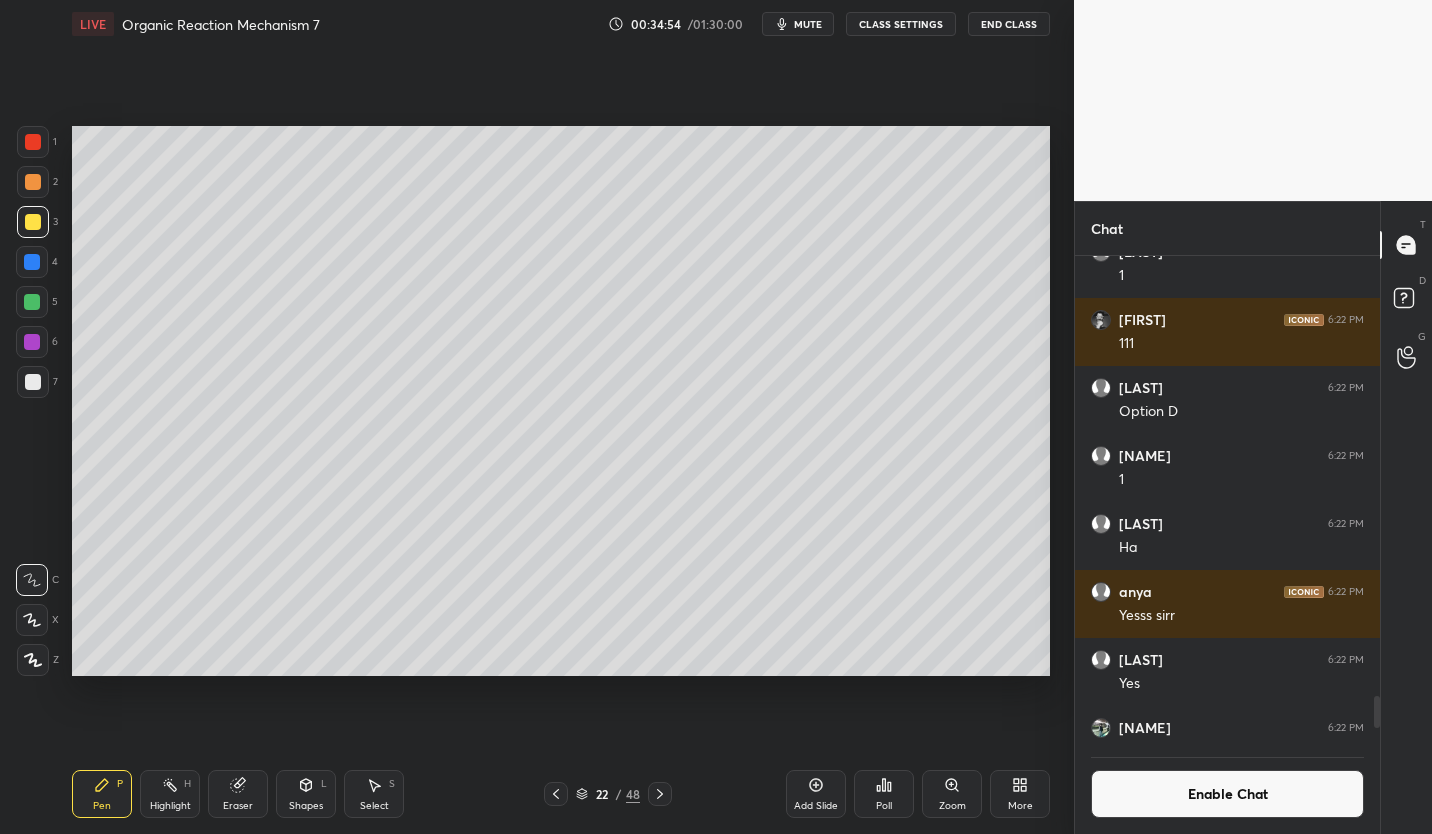 click at bounding box center (33, 382) 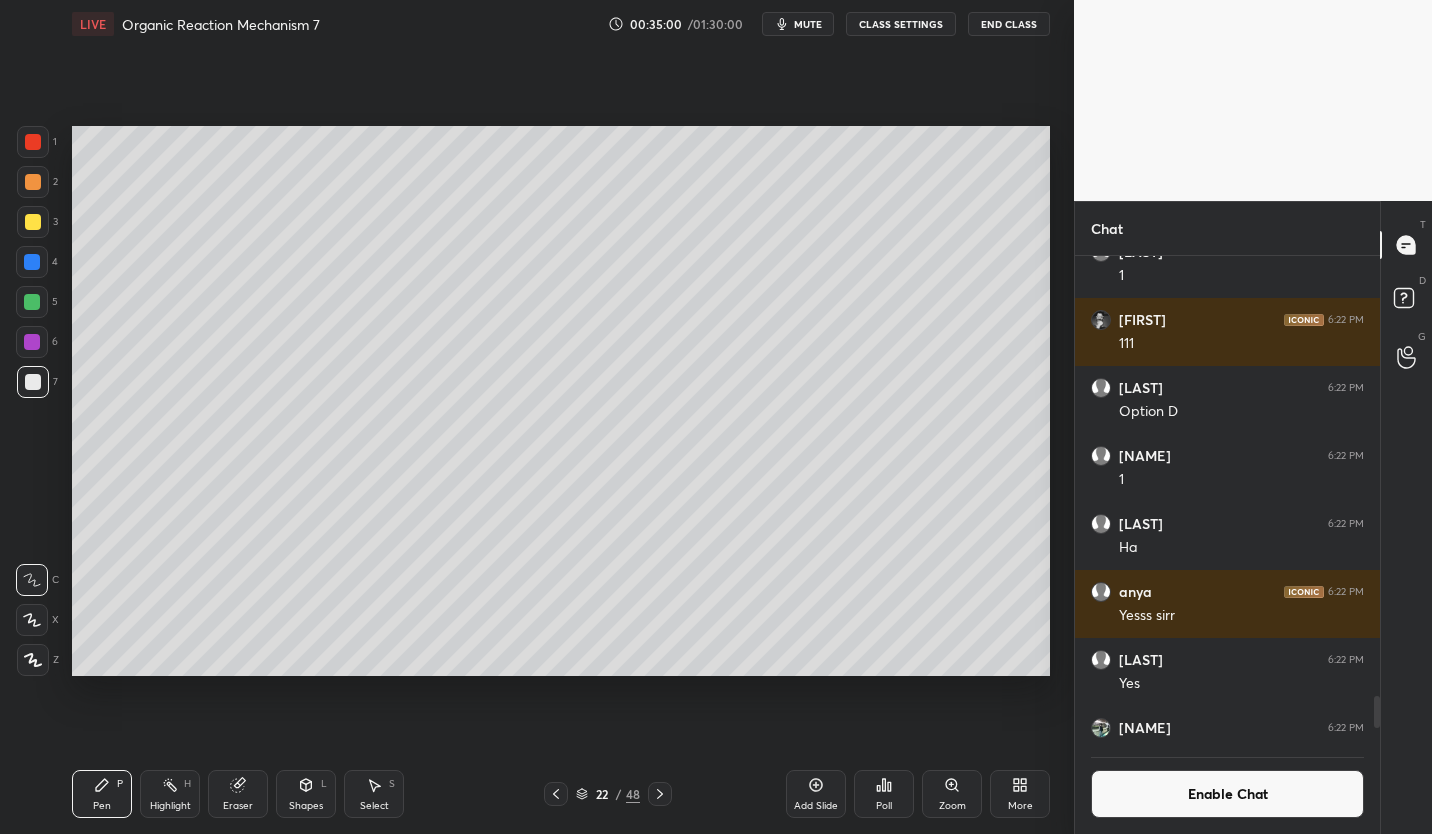 click 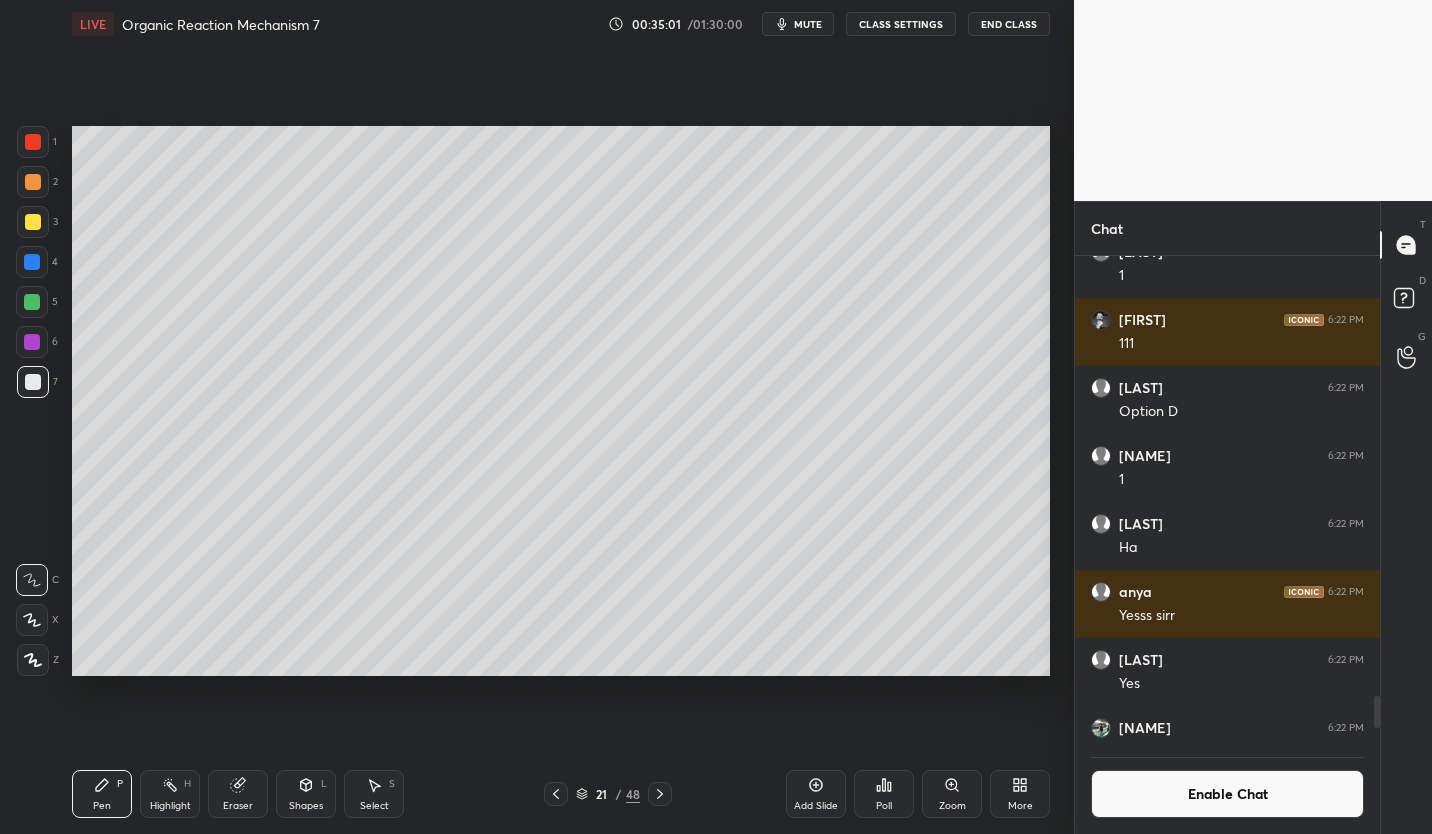 click 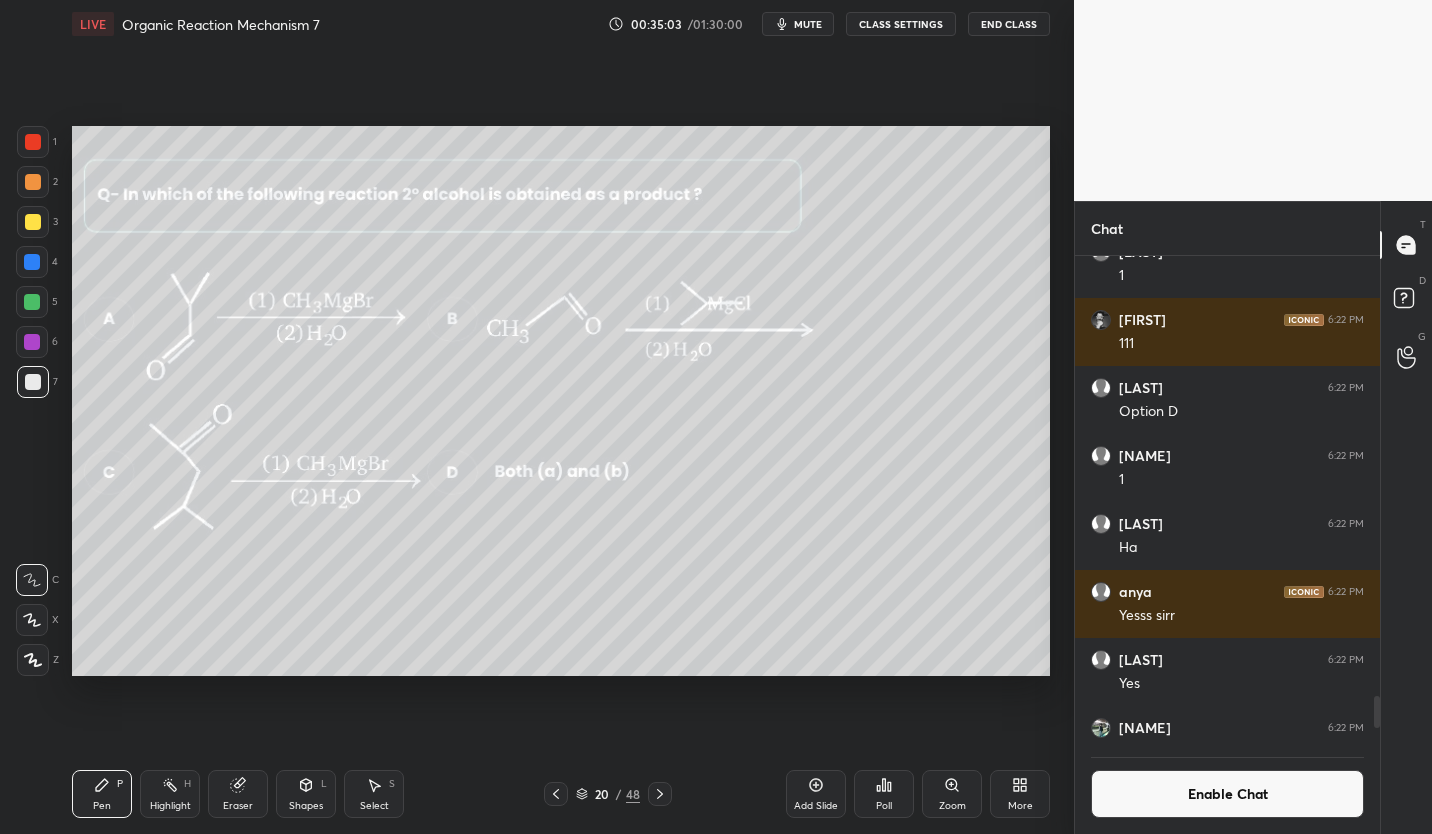 click at bounding box center (32, 302) 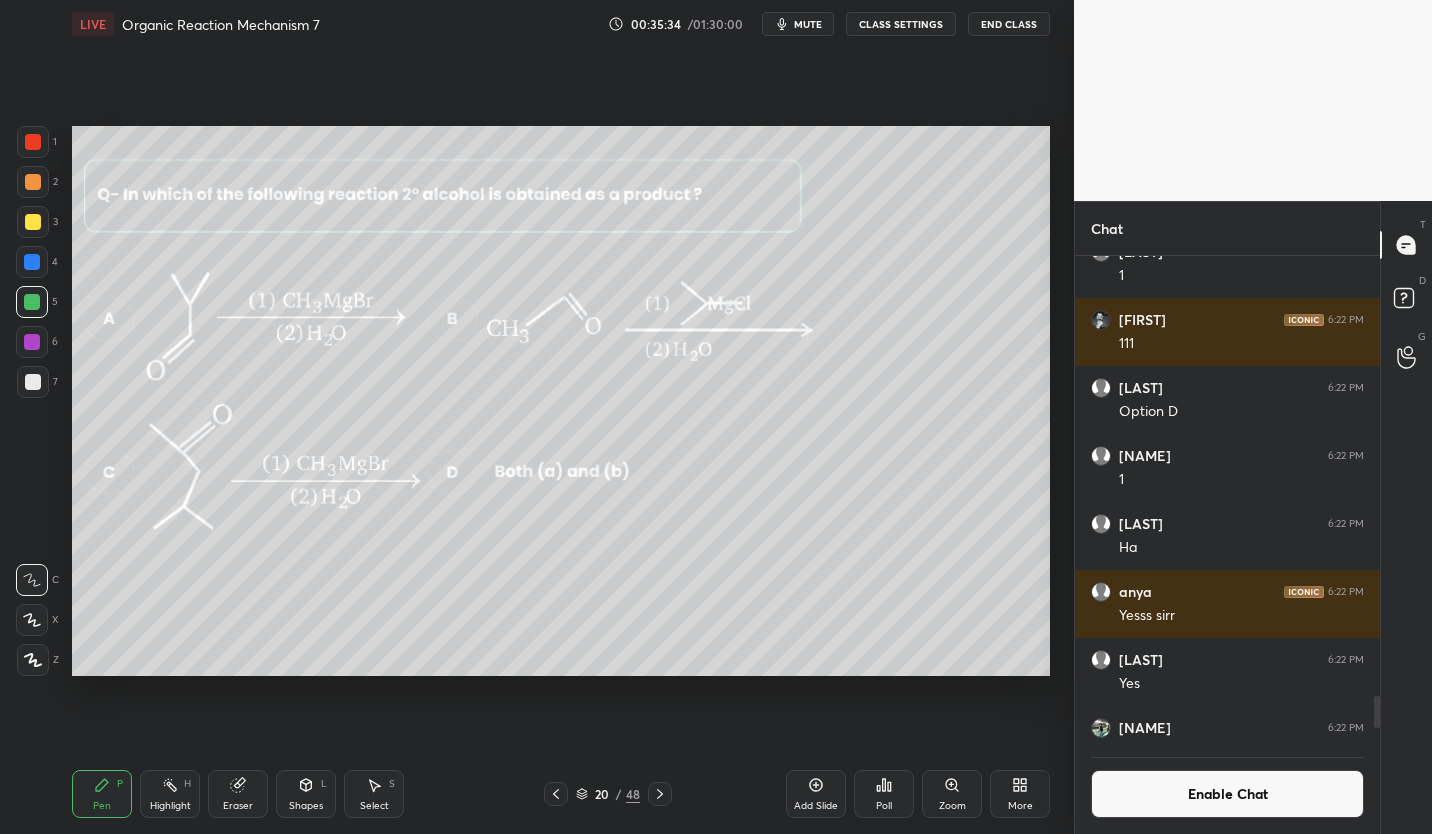 click on "Poll" at bounding box center (884, 794) 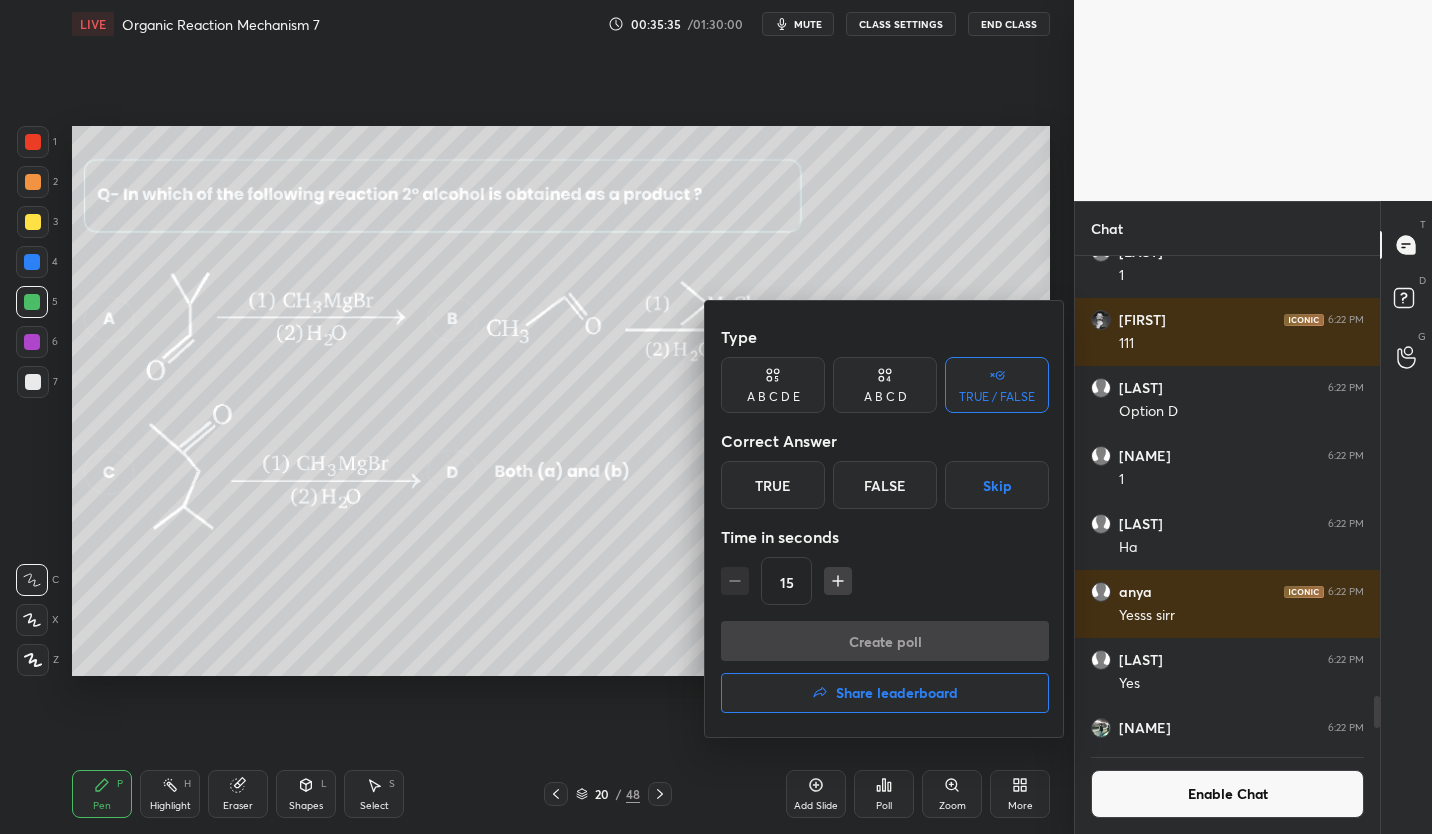 click at bounding box center [716, 417] 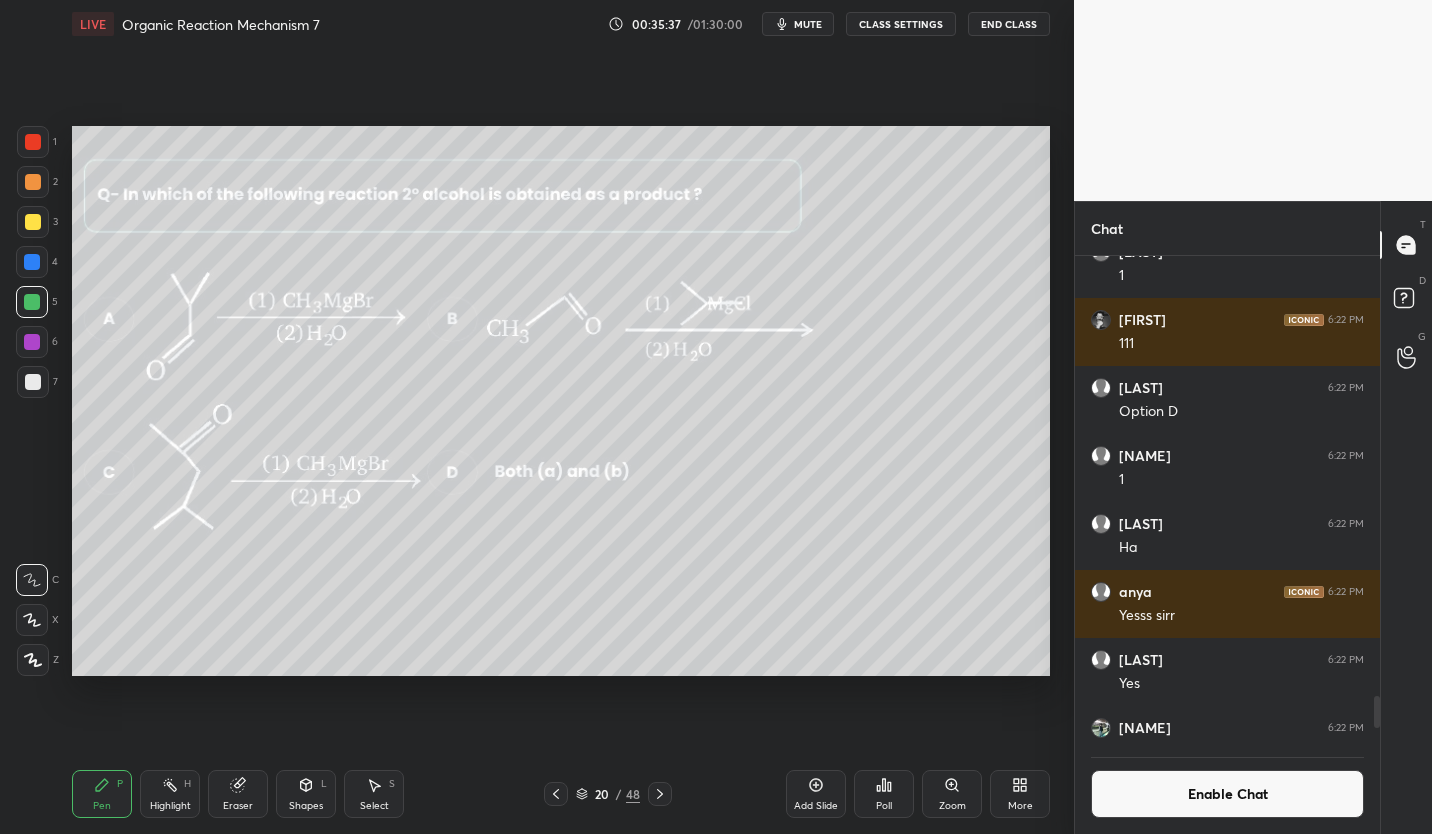 click on "Eraser" at bounding box center (238, 806) 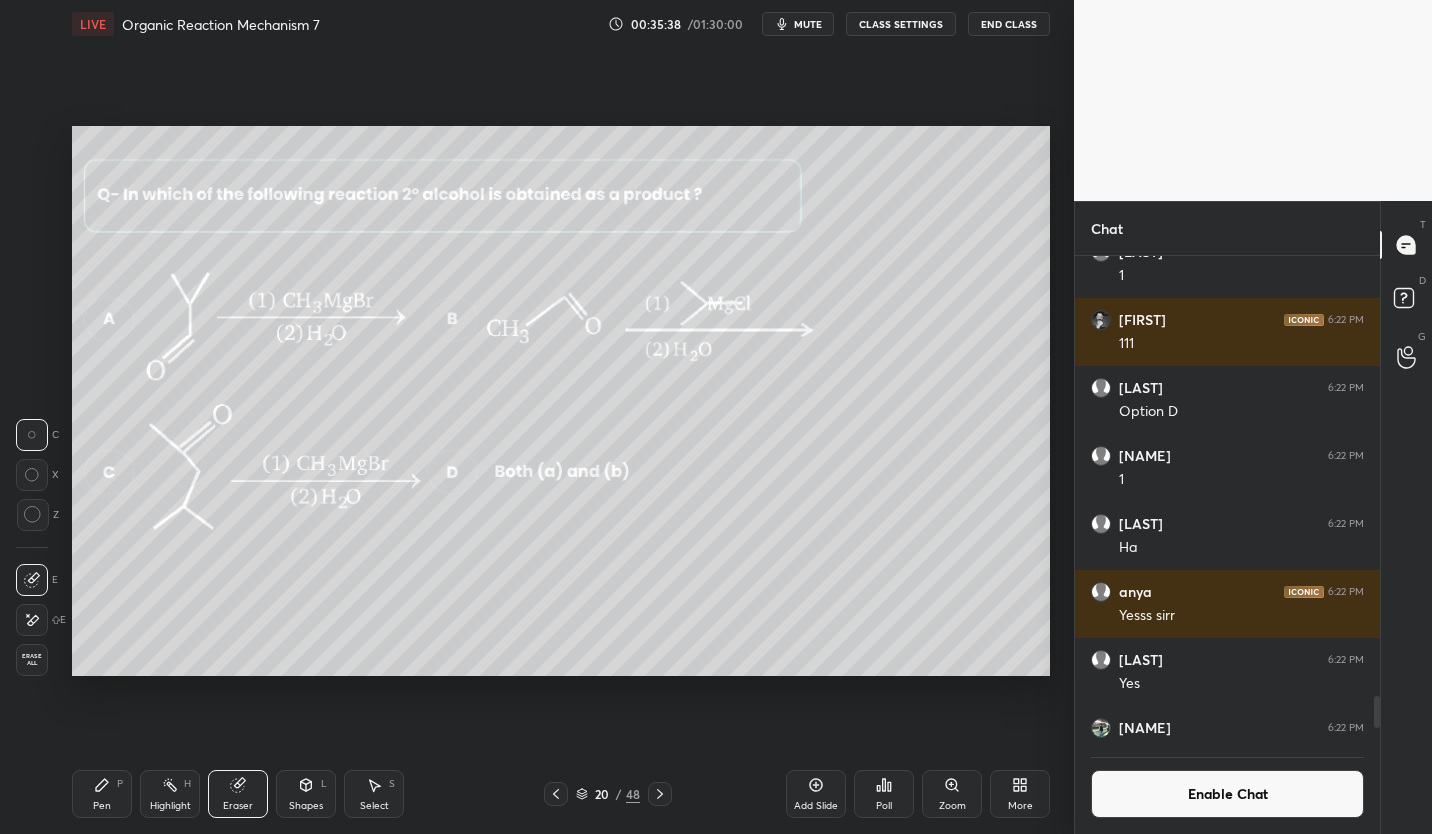 click 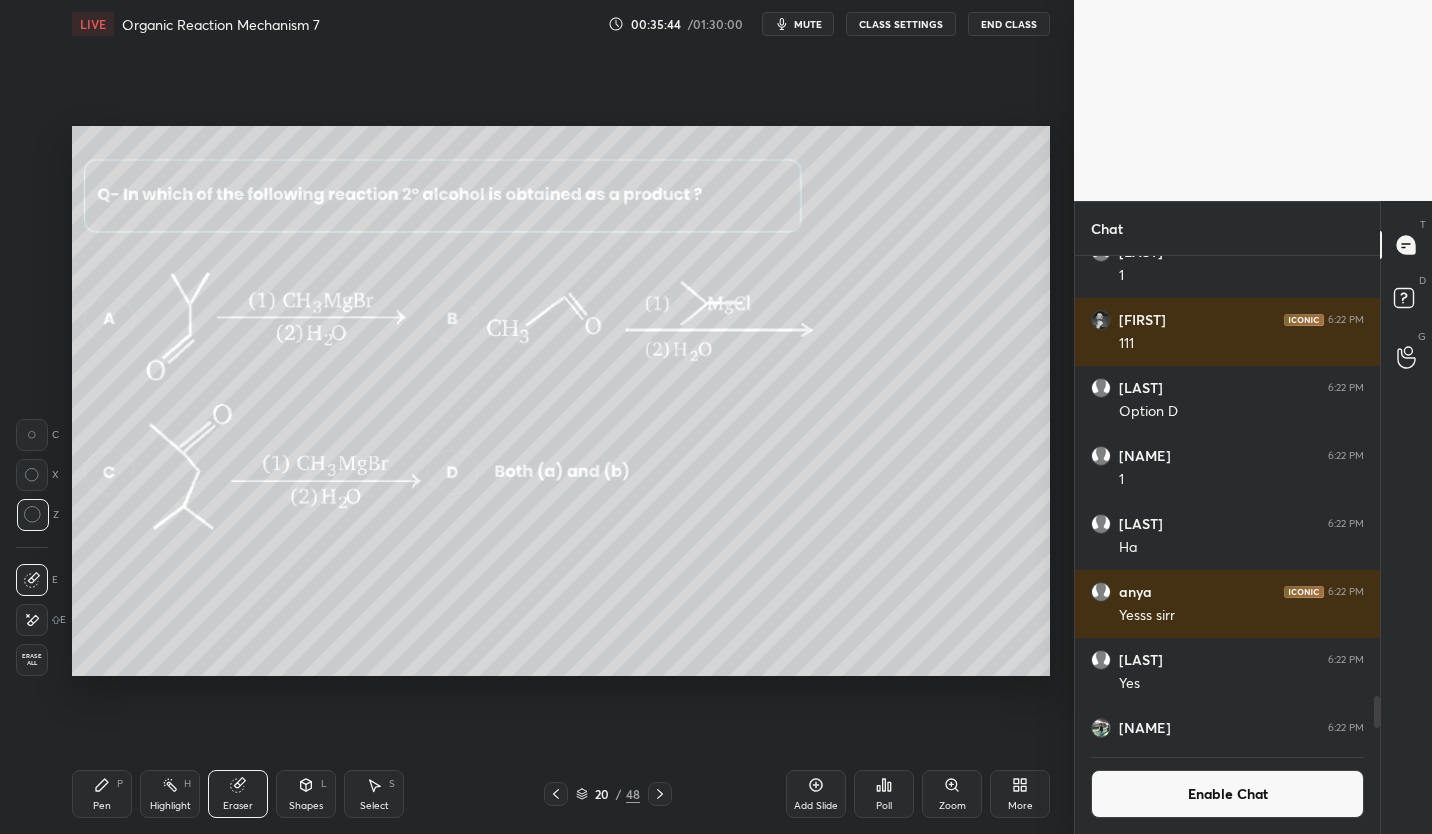 click on "Poll" at bounding box center [884, 794] 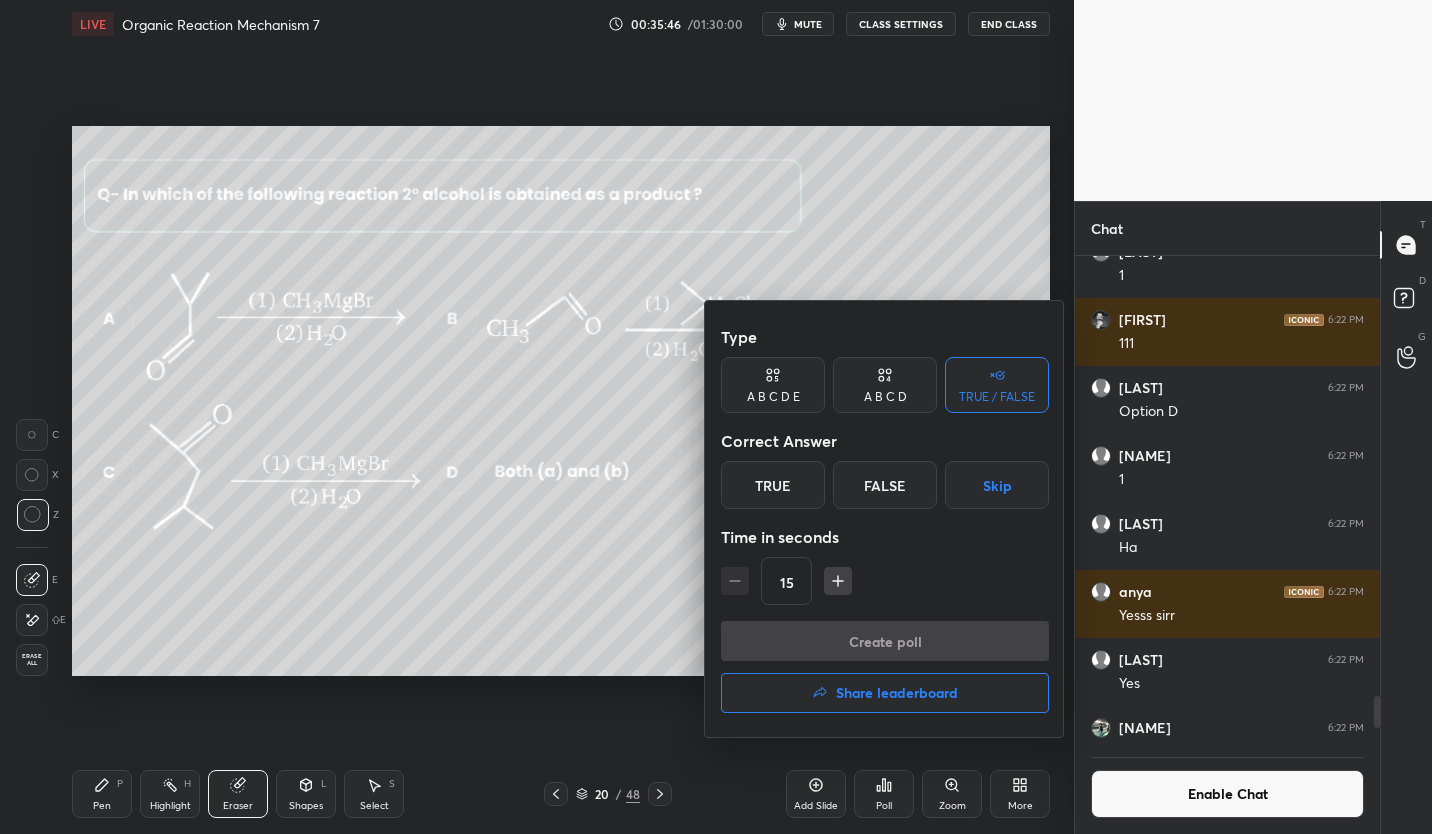 click on "A B C D" at bounding box center (885, 397) 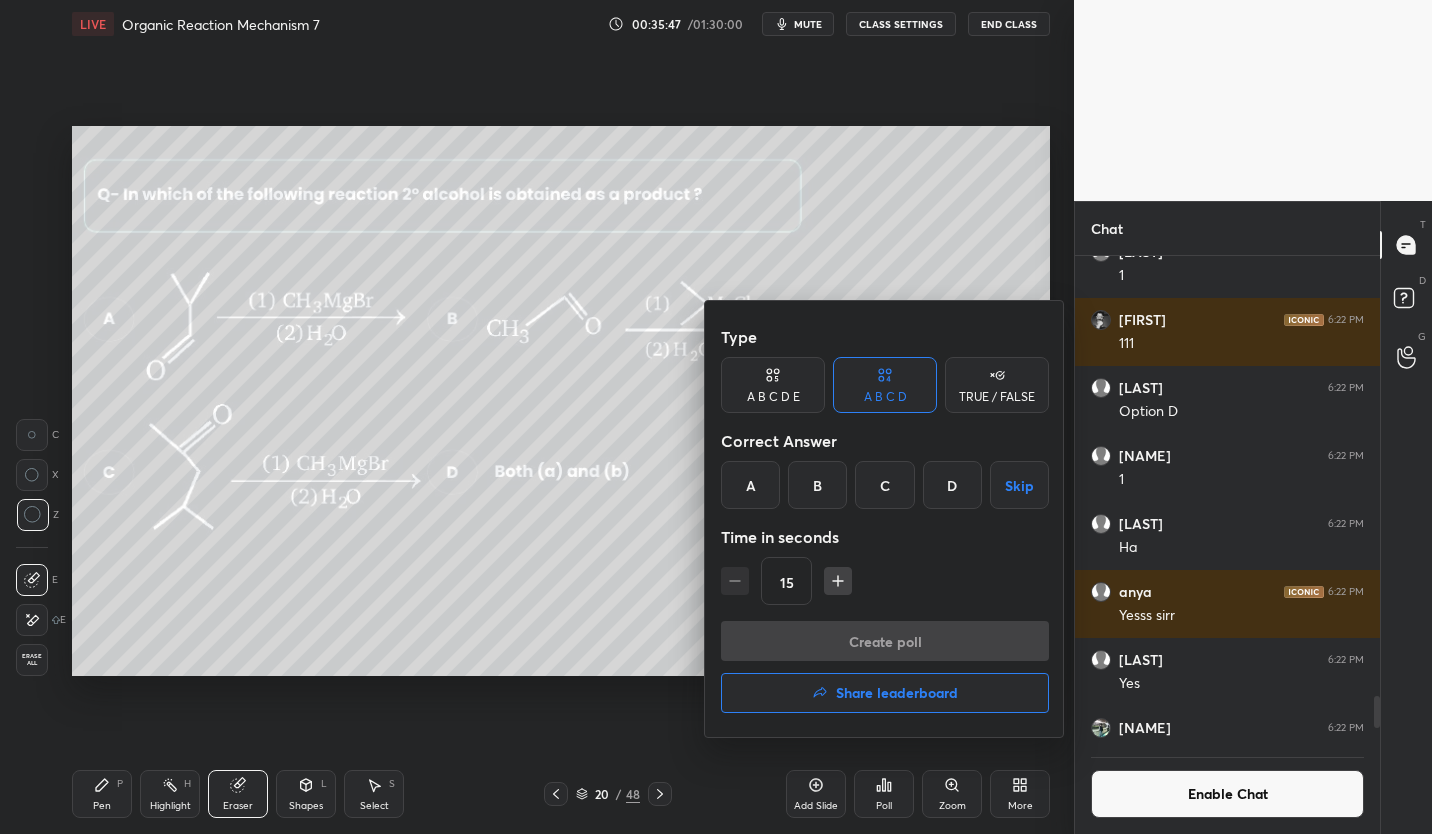 click on "D" at bounding box center (952, 485) 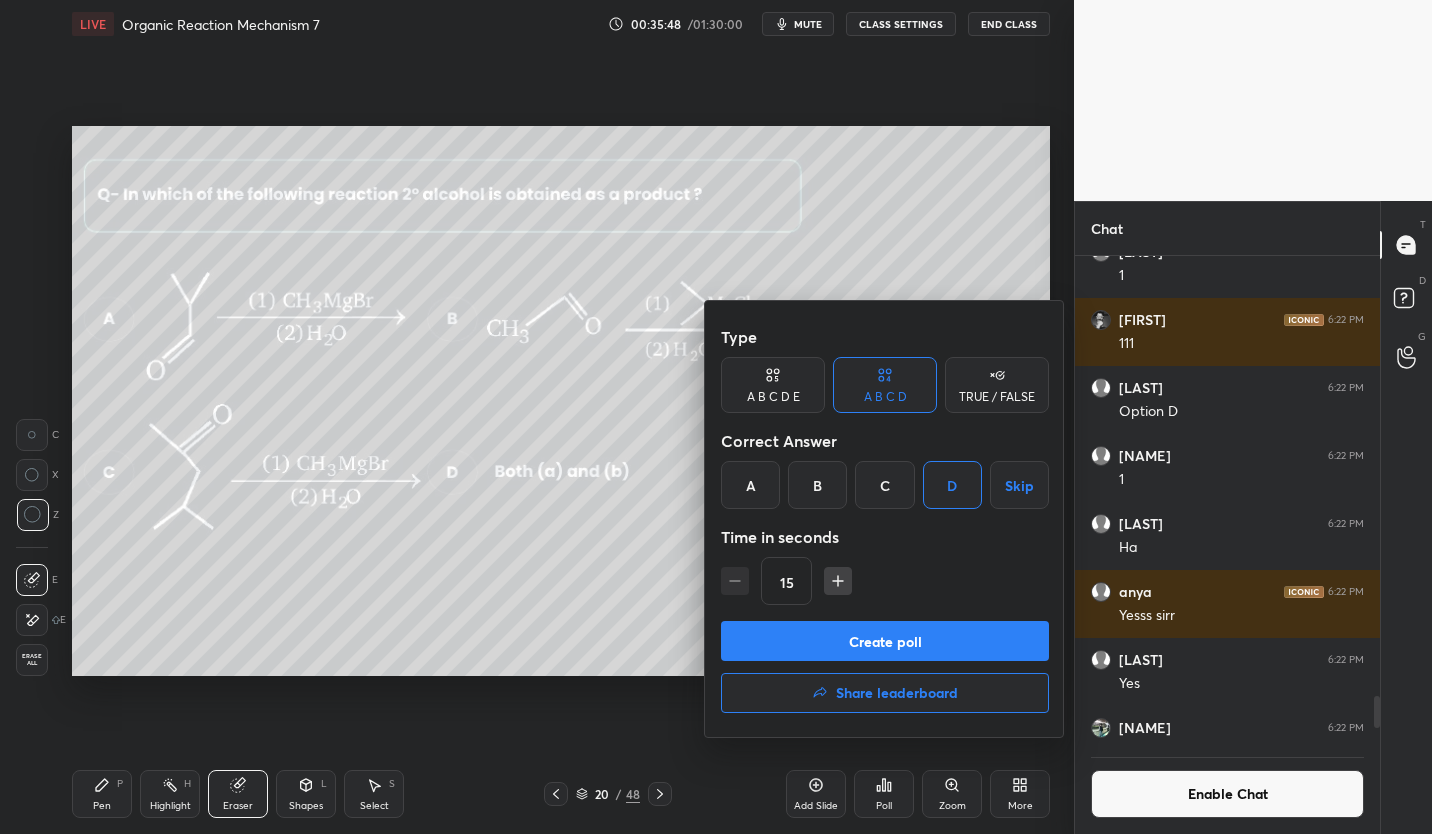 click on "Create poll" at bounding box center (885, 641) 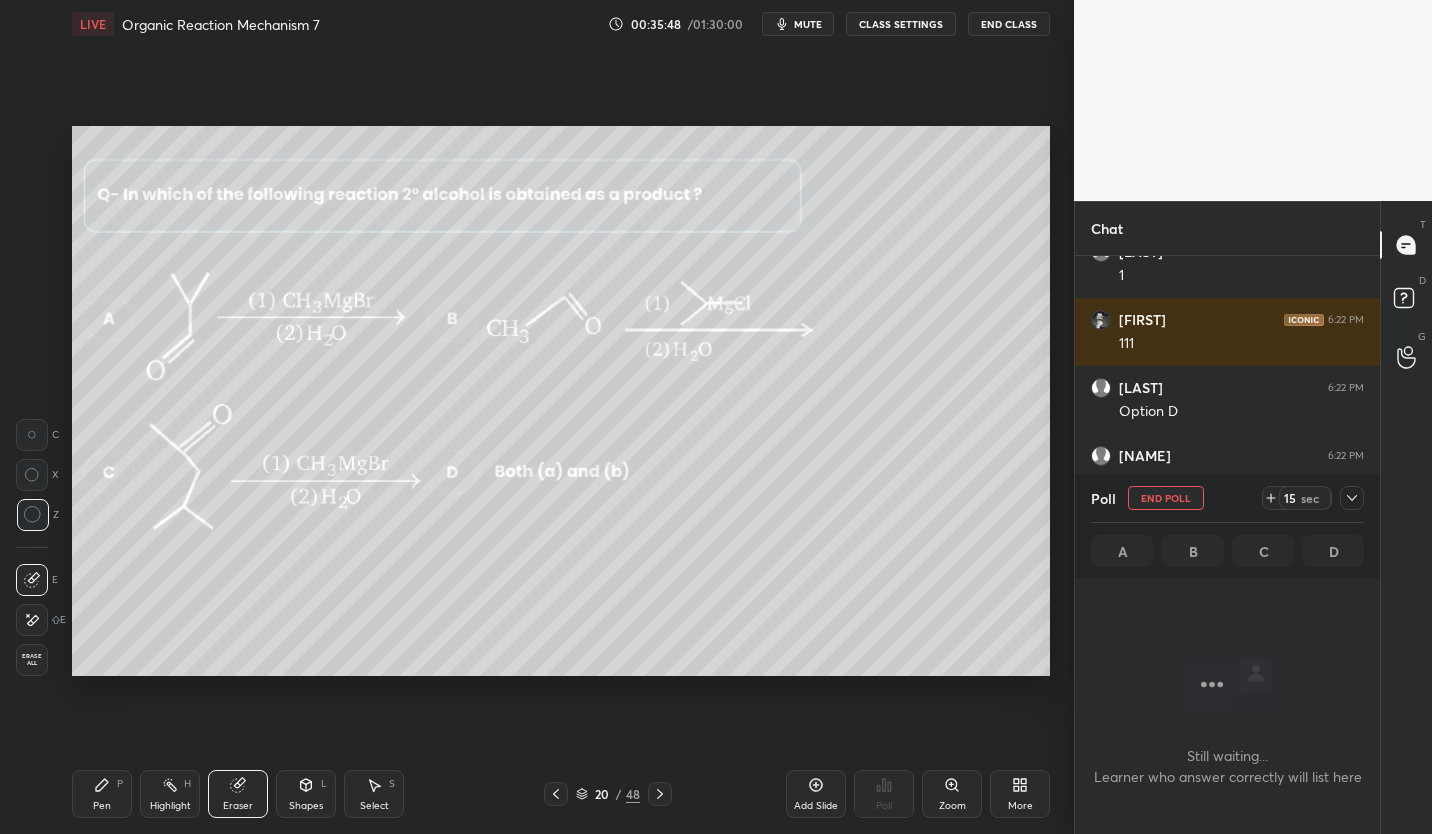 scroll, scrollTop: 411, scrollLeft: 299, axis: both 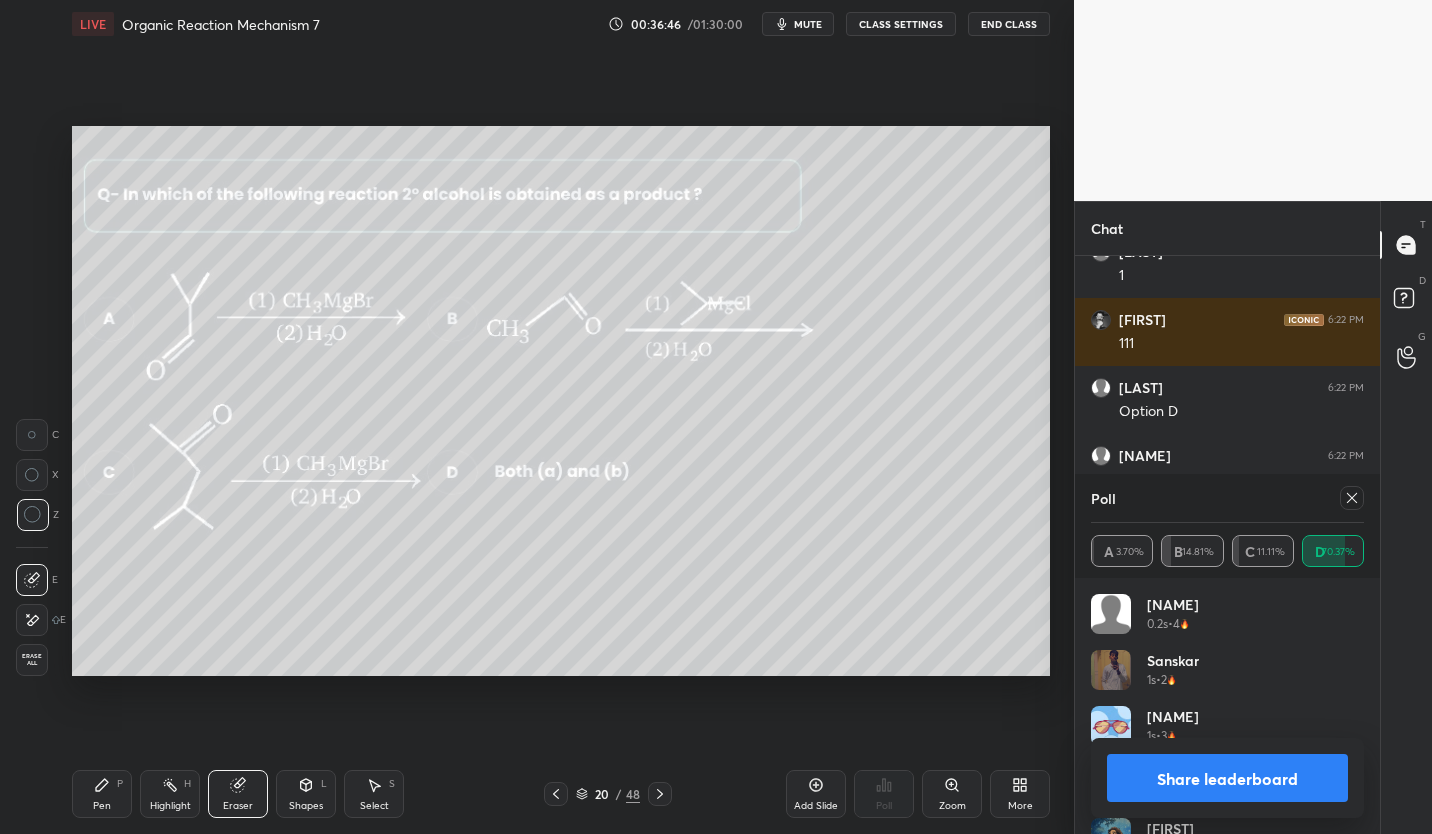 click on "Share leaderboard" at bounding box center [1227, 778] 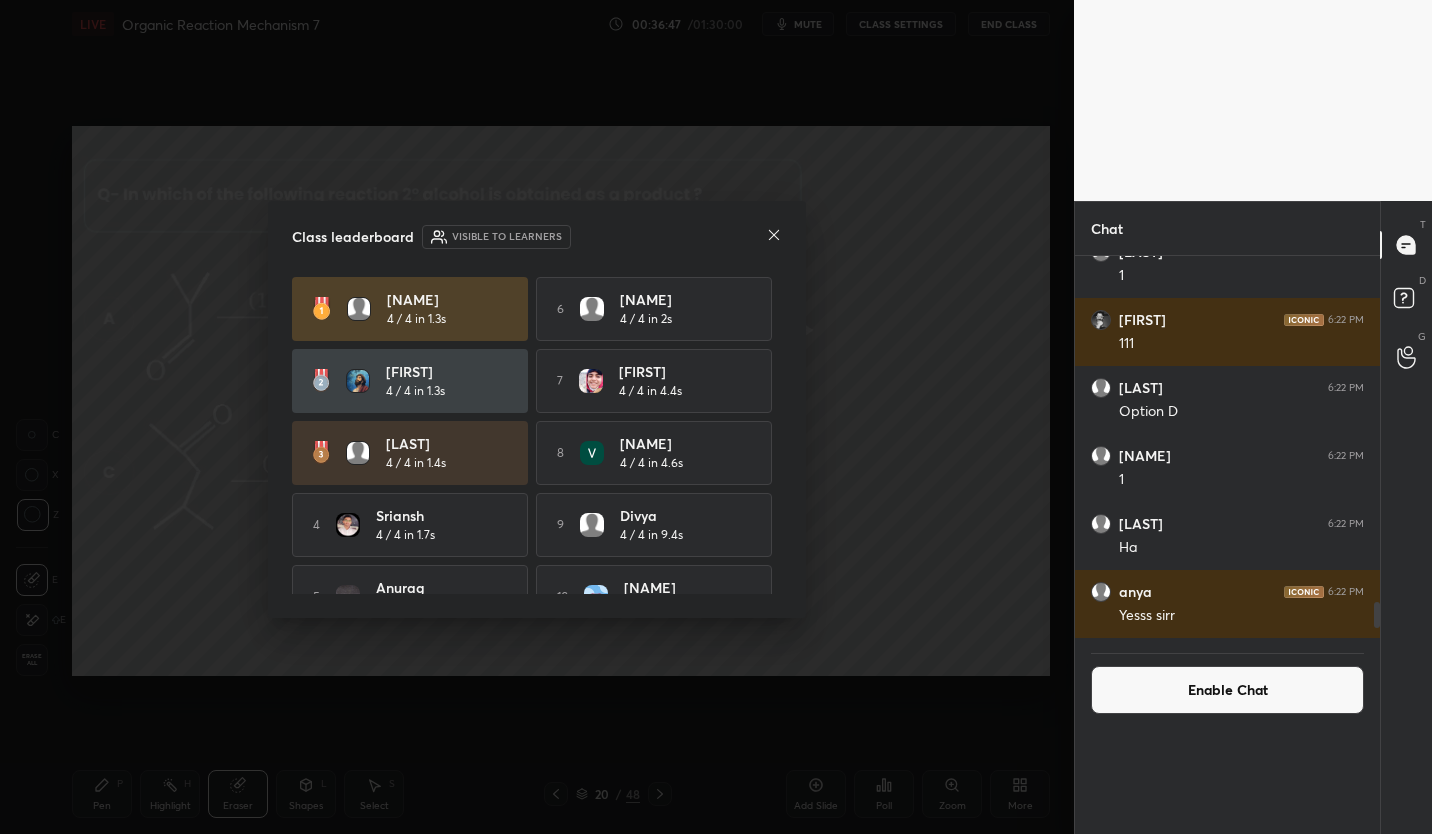 scroll, scrollTop: 88, scrollLeft: 267, axis: both 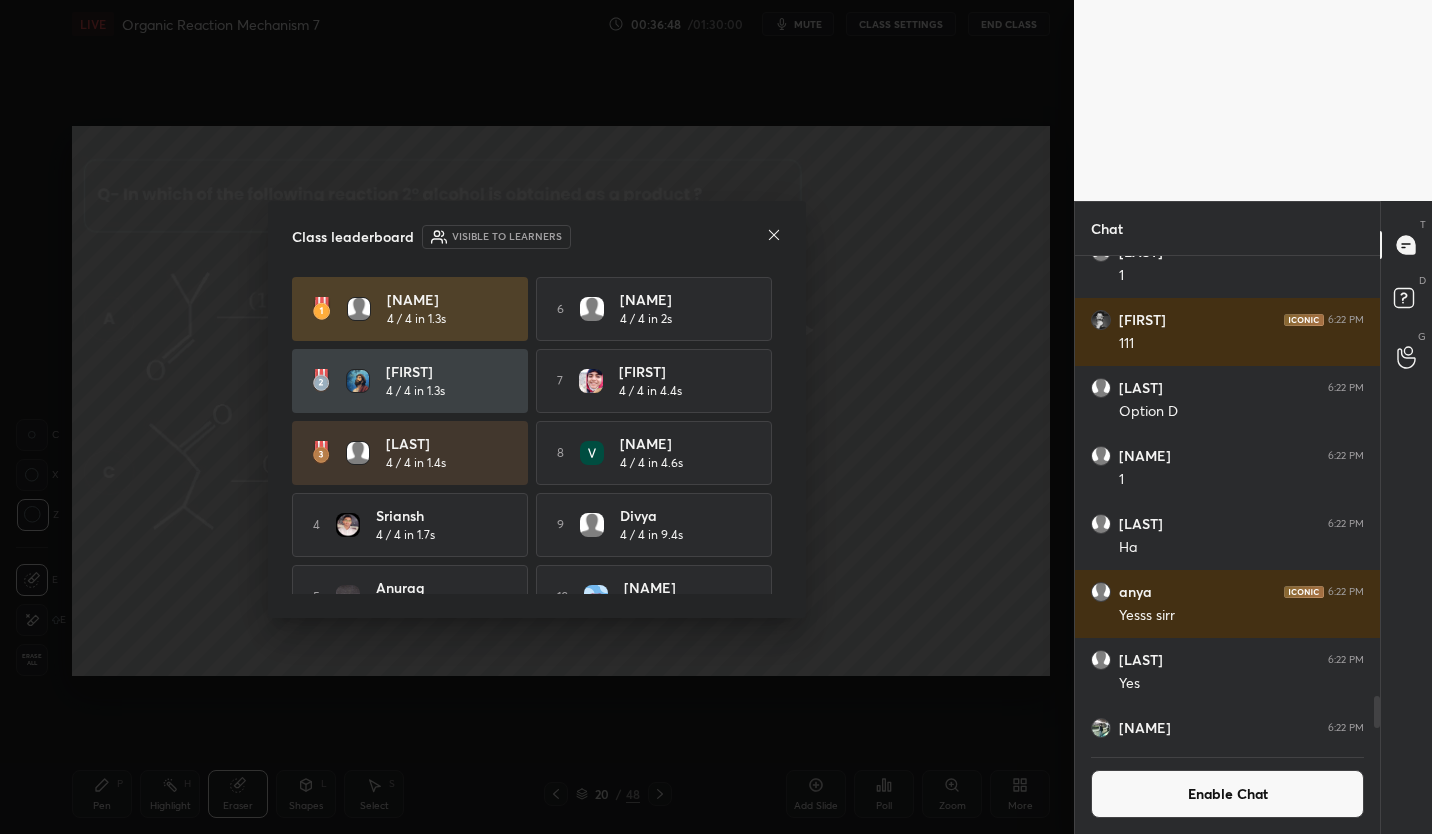 click on "Class leaderboard Visible to learners Anay 4 / 4 in 1.3s 6 Partiush 4 / 4 in 2s Dhathri 4 / 4 in 1.3s 7 Deepesh 4 / 4 in 4.4s Sarvesh 4 / 4 in 1.4s 8 Akshat 4 / 4 in 4.6s 4 Sriansh 4 / 4 in 1.7s 9 Divya 4 / 4 in 9.4s 5 Anurag 4 / 4 in 1.8s 10 Mansi 3 / 4 in 1.1s" at bounding box center (537, 409) 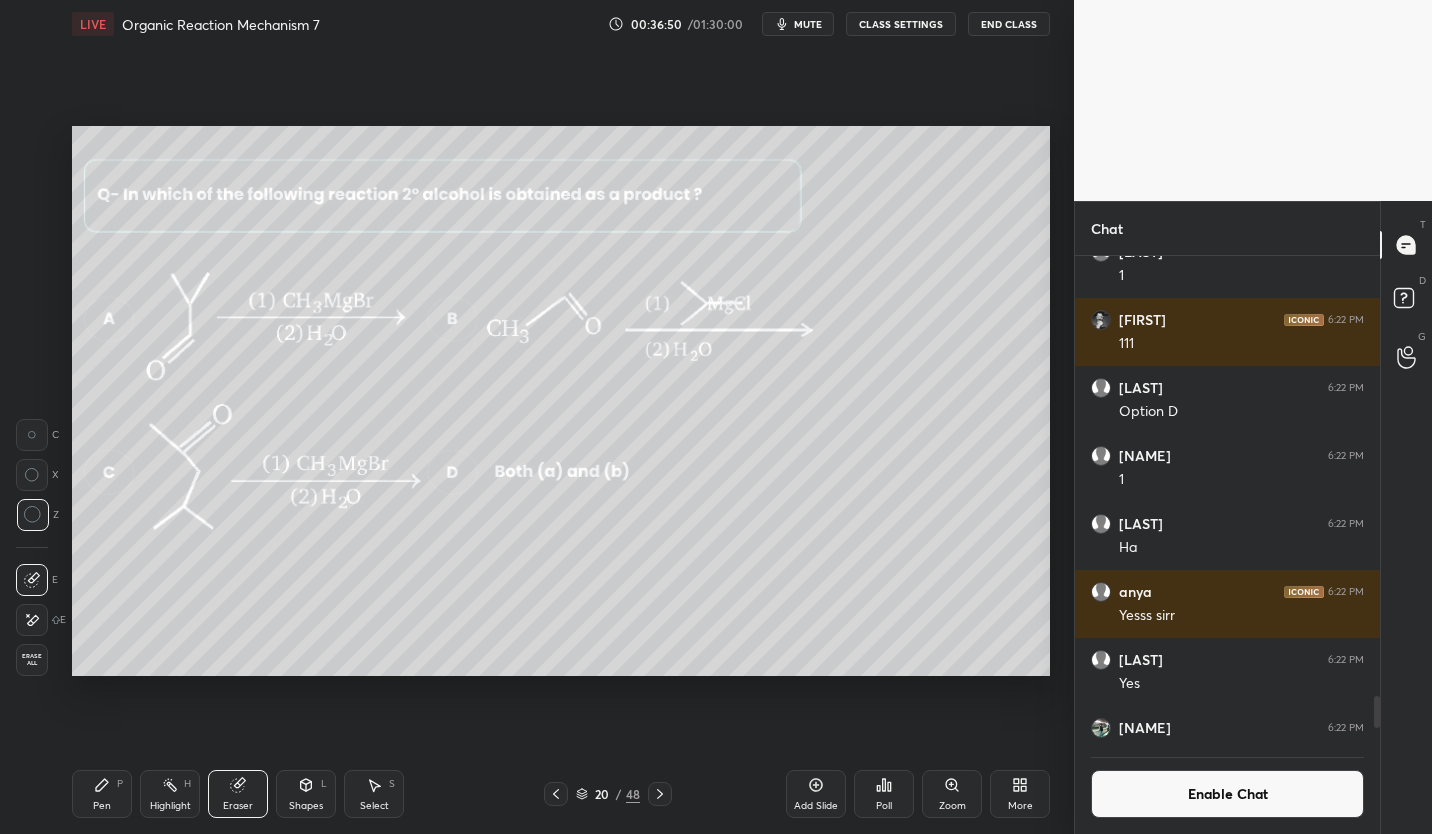 click on "Enable Chat" at bounding box center (1227, 794) 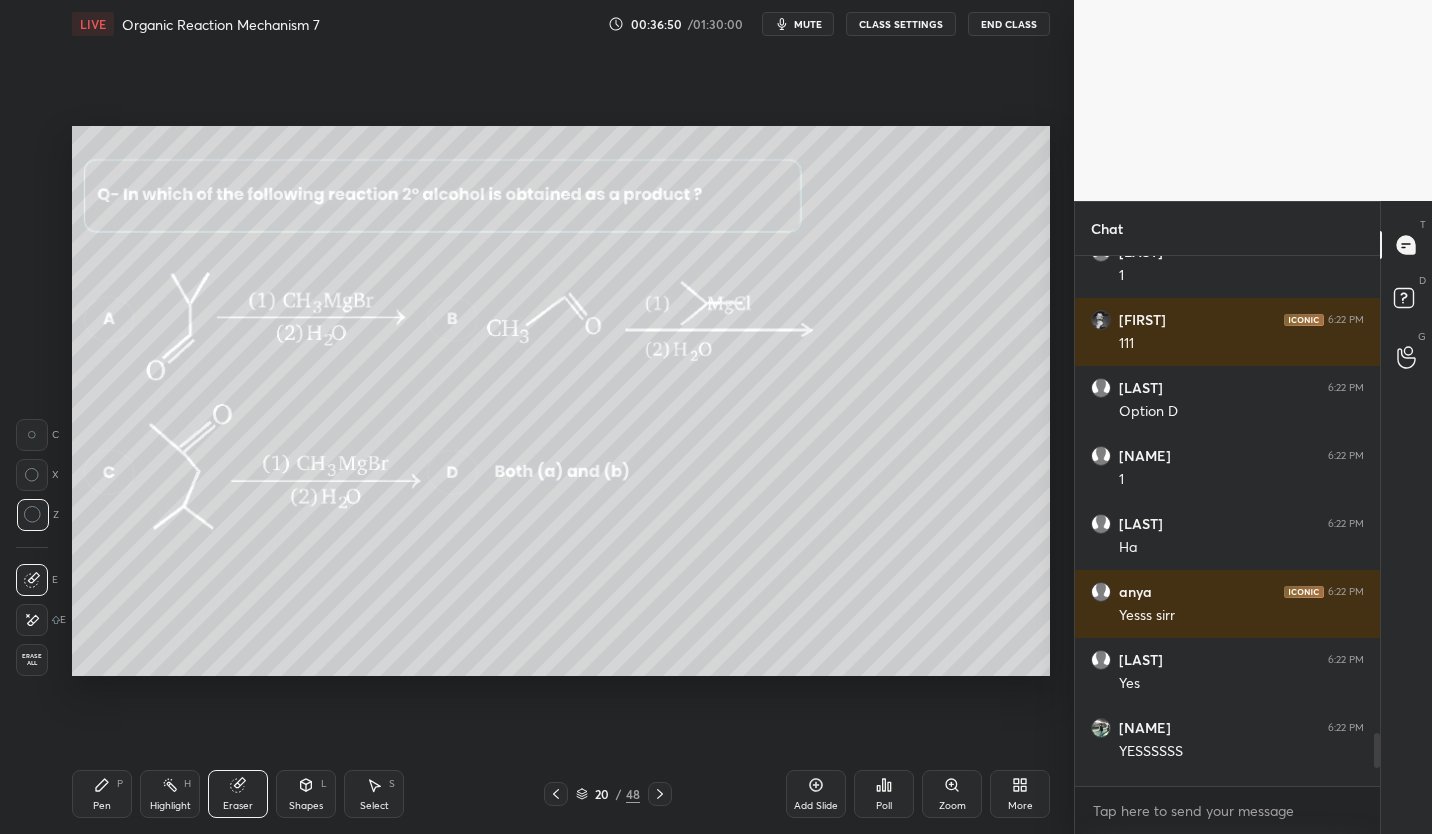 scroll, scrollTop: 7, scrollLeft: 7, axis: both 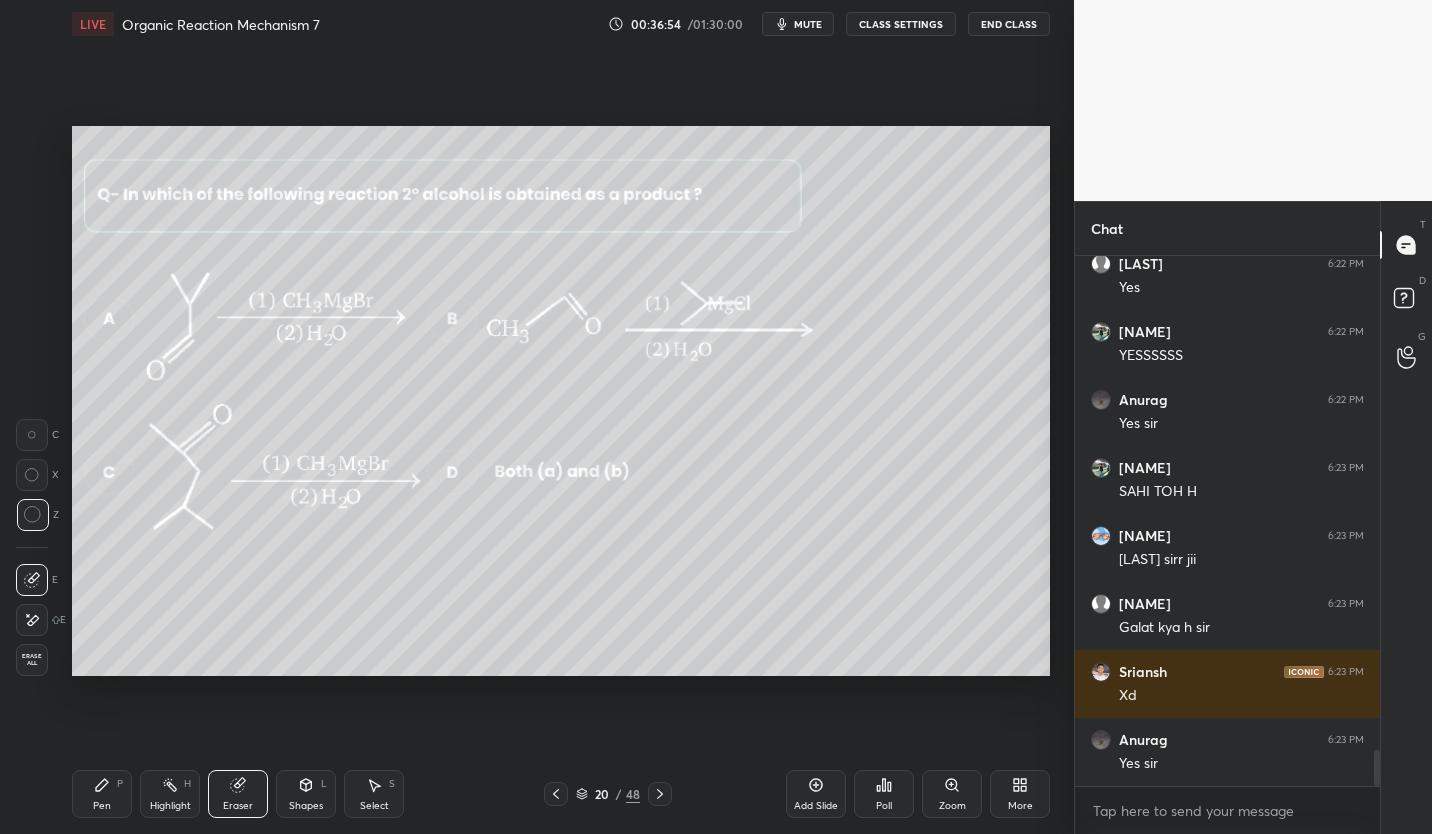 click on "Pen P" at bounding box center (102, 794) 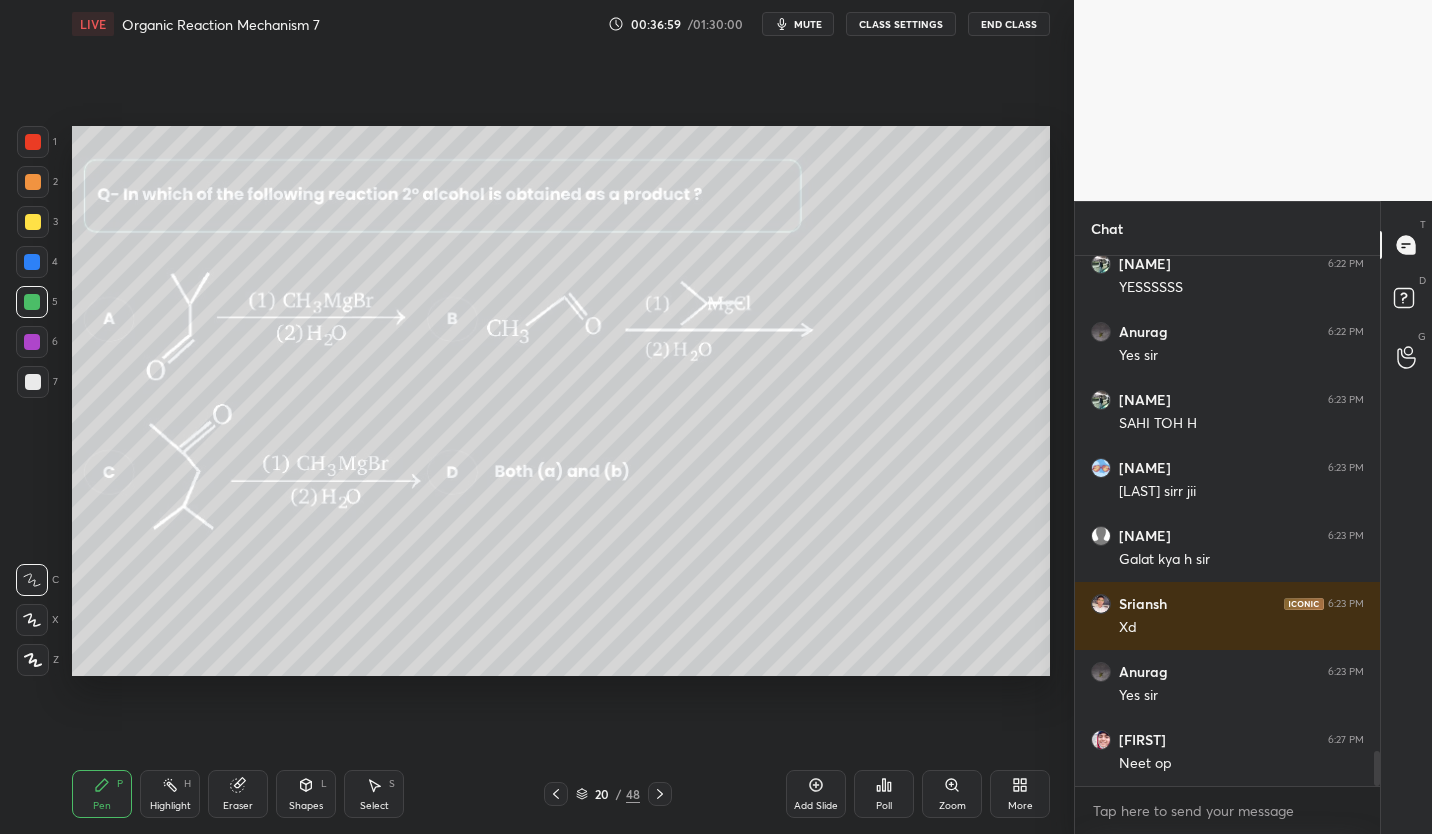 scroll, scrollTop: 7506, scrollLeft: 0, axis: vertical 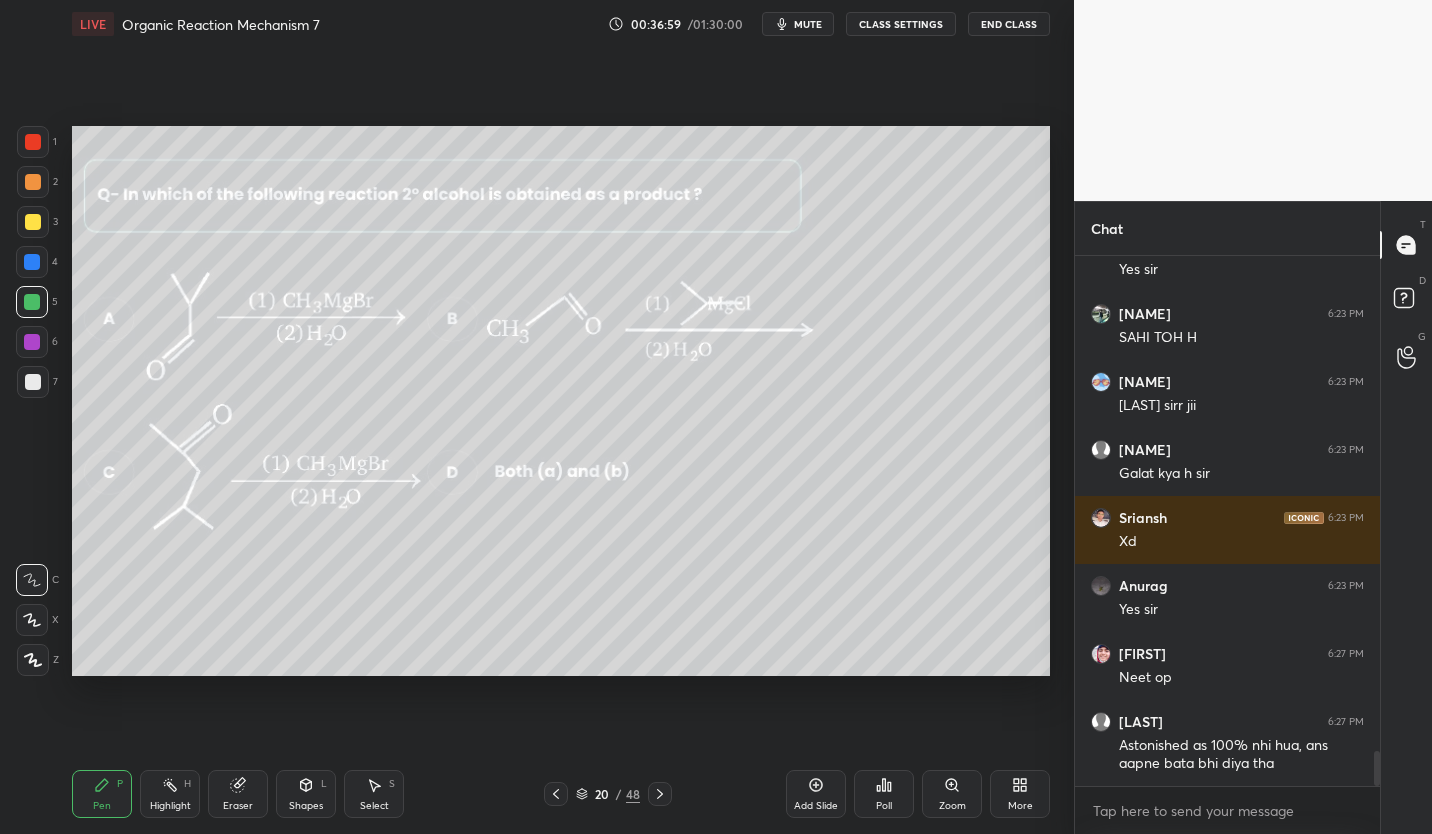 click on "Add Slide" at bounding box center [816, 794] 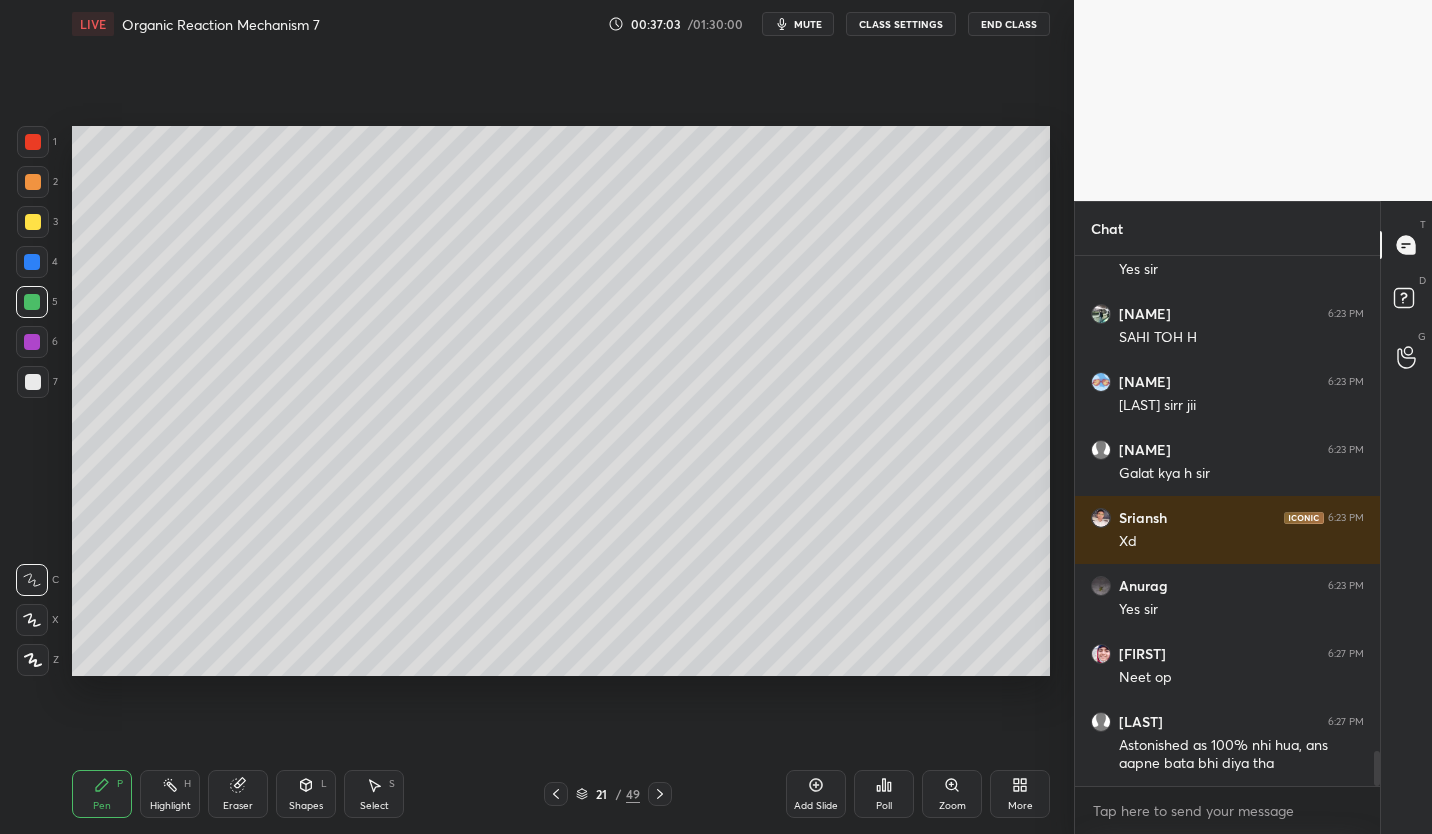click on "CLASS SETTINGS" at bounding box center (901, 24) 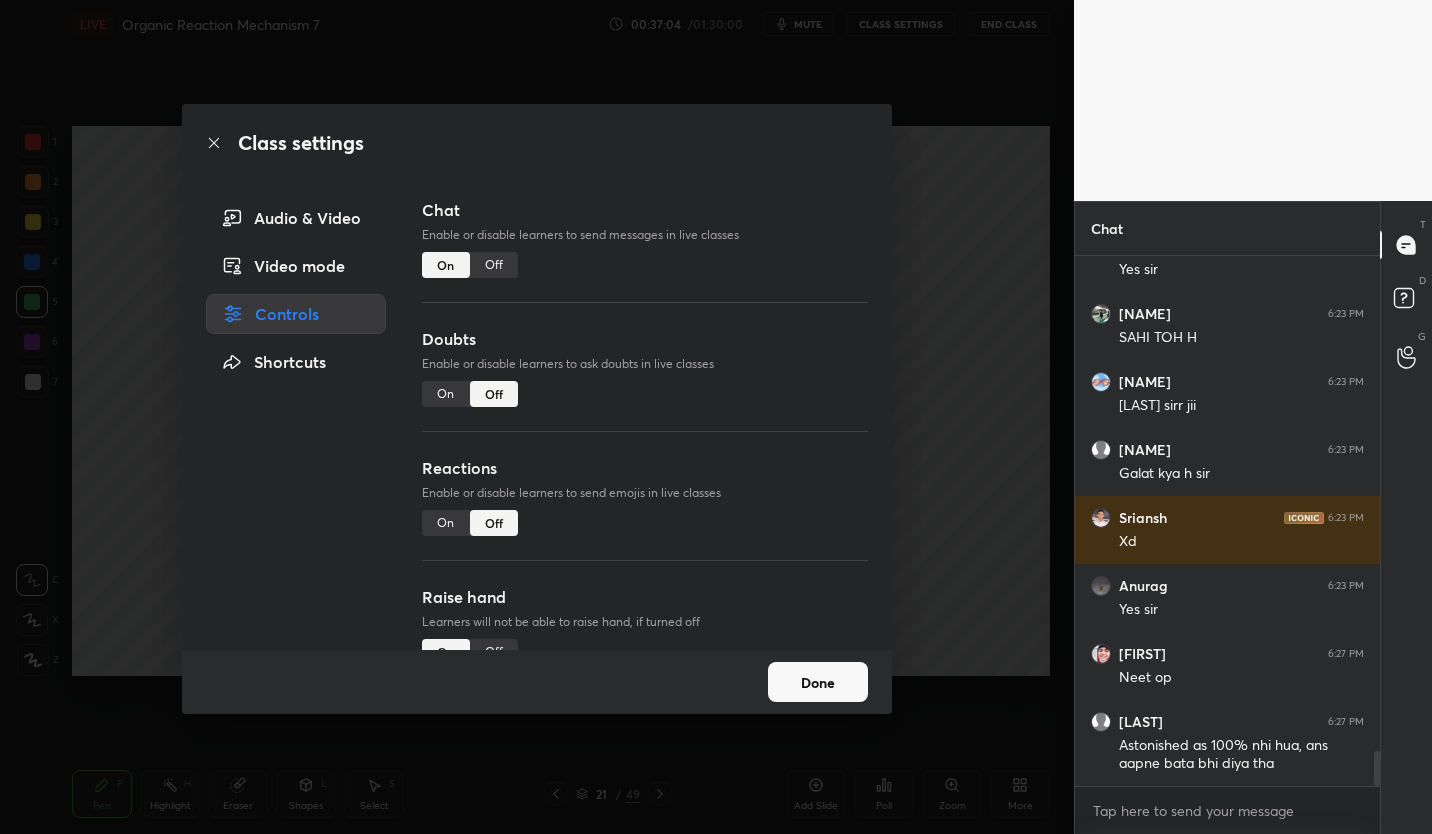 click on "Off" at bounding box center [494, 265] 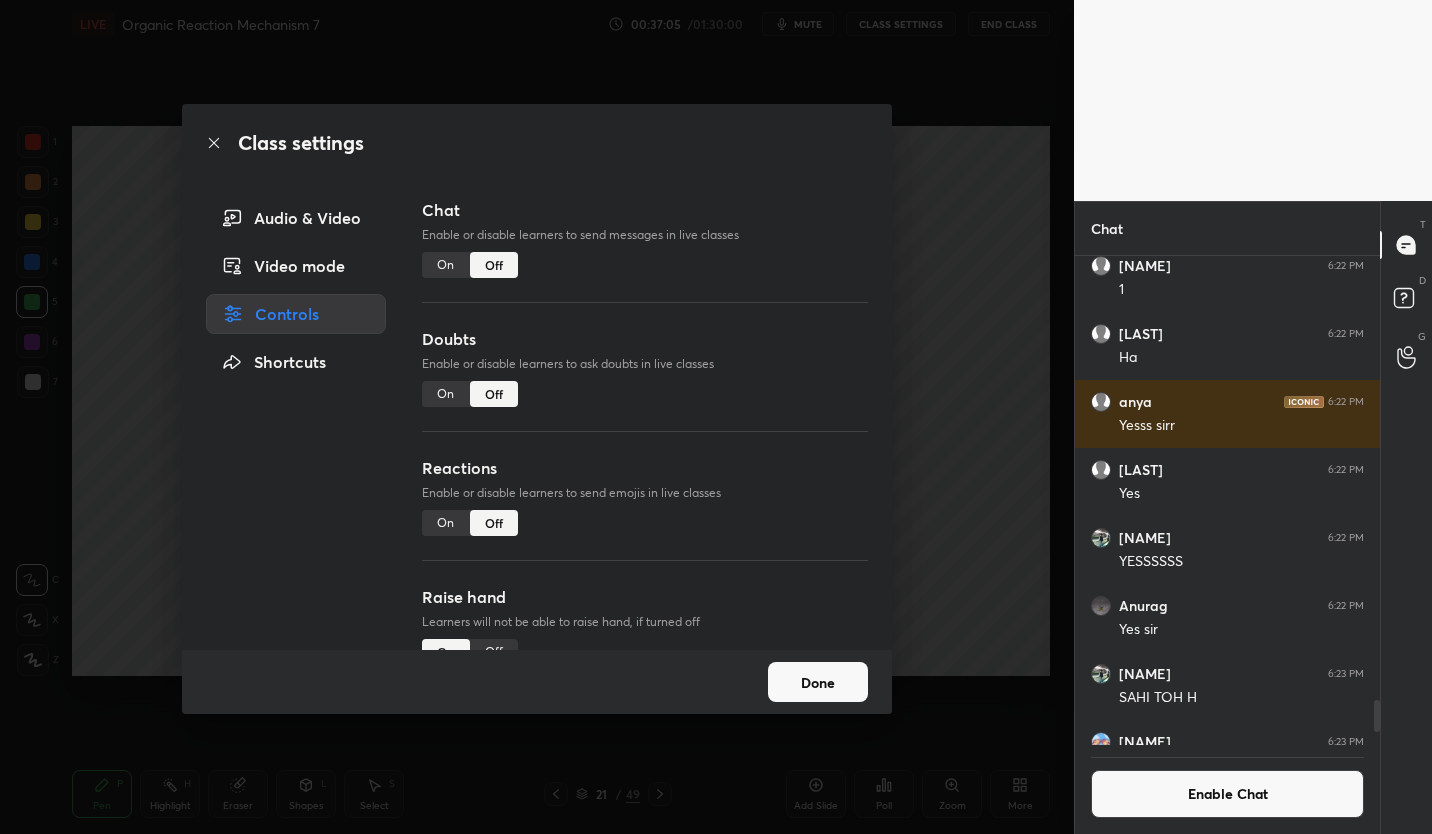 click on "Done" at bounding box center [818, 682] 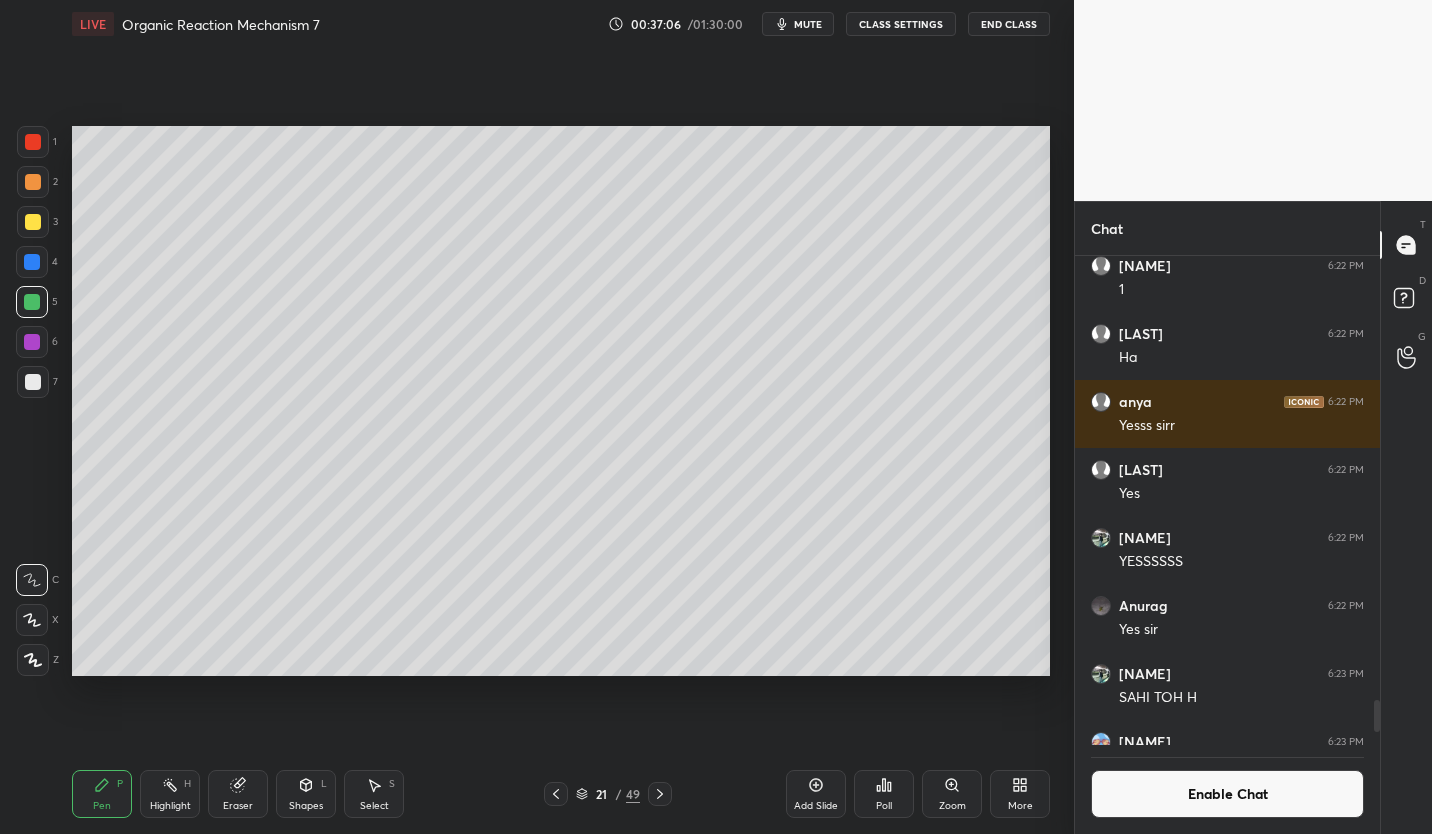 click at bounding box center [33, 382] 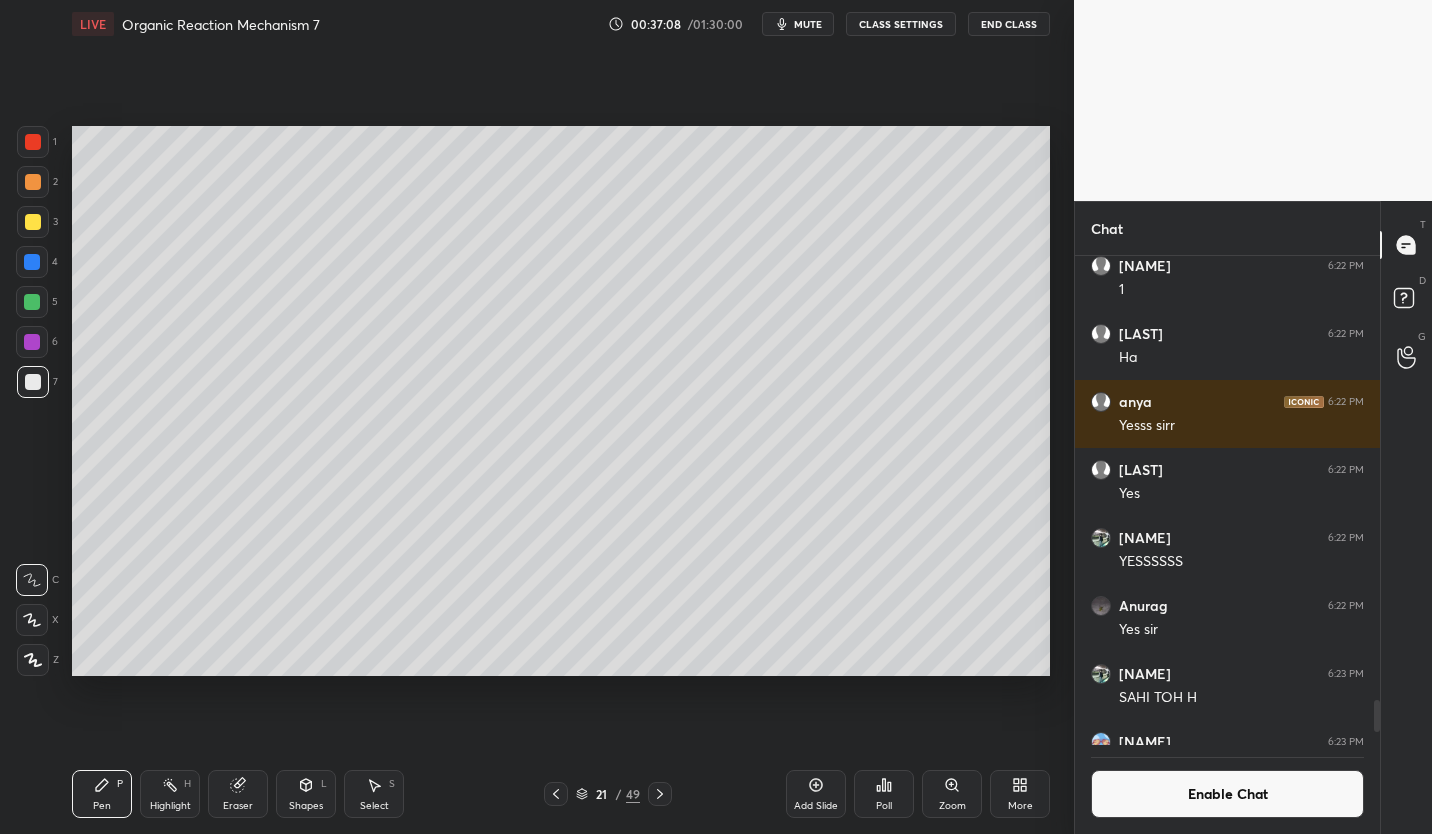 click 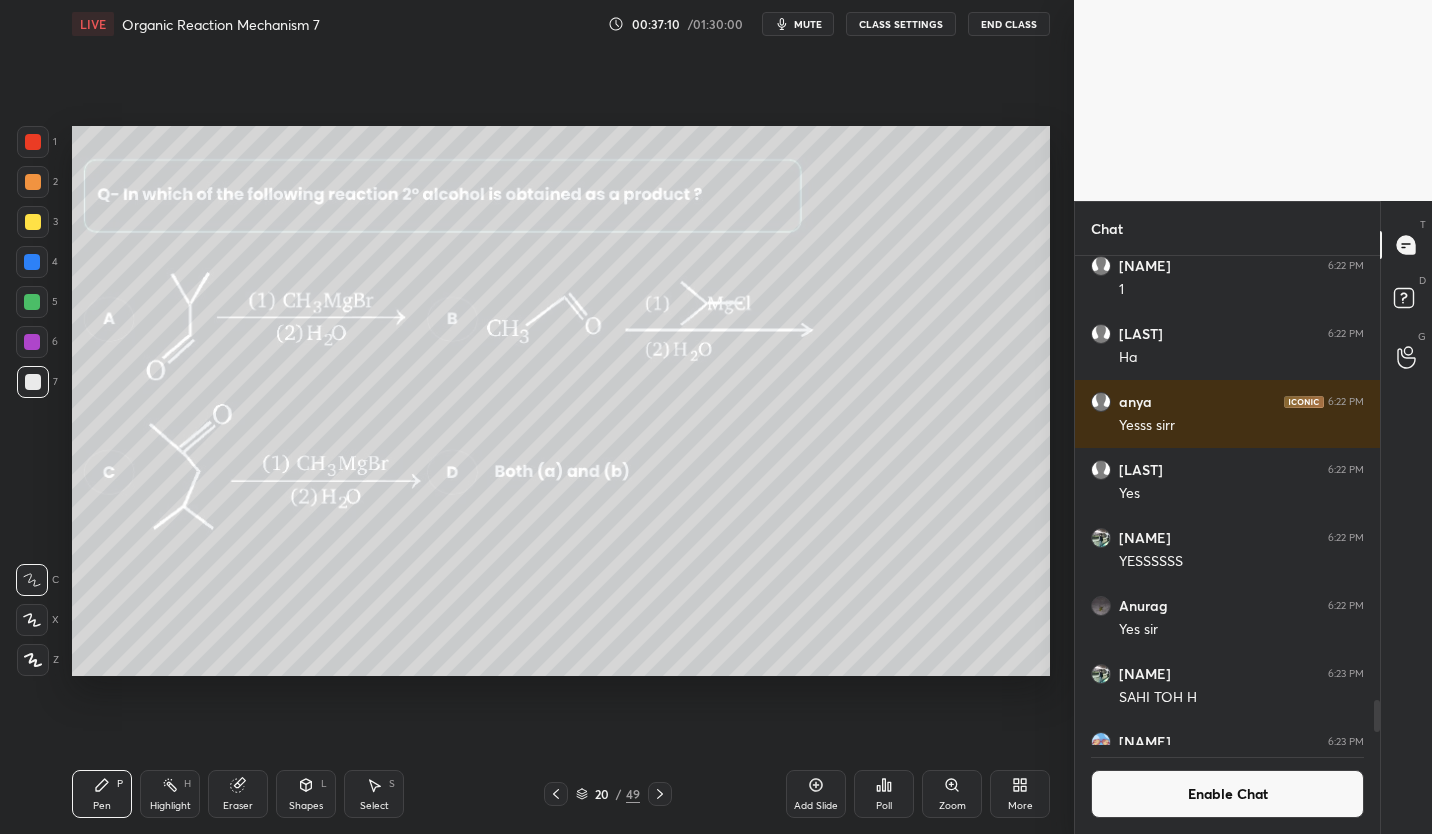 click at bounding box center [660, 794] 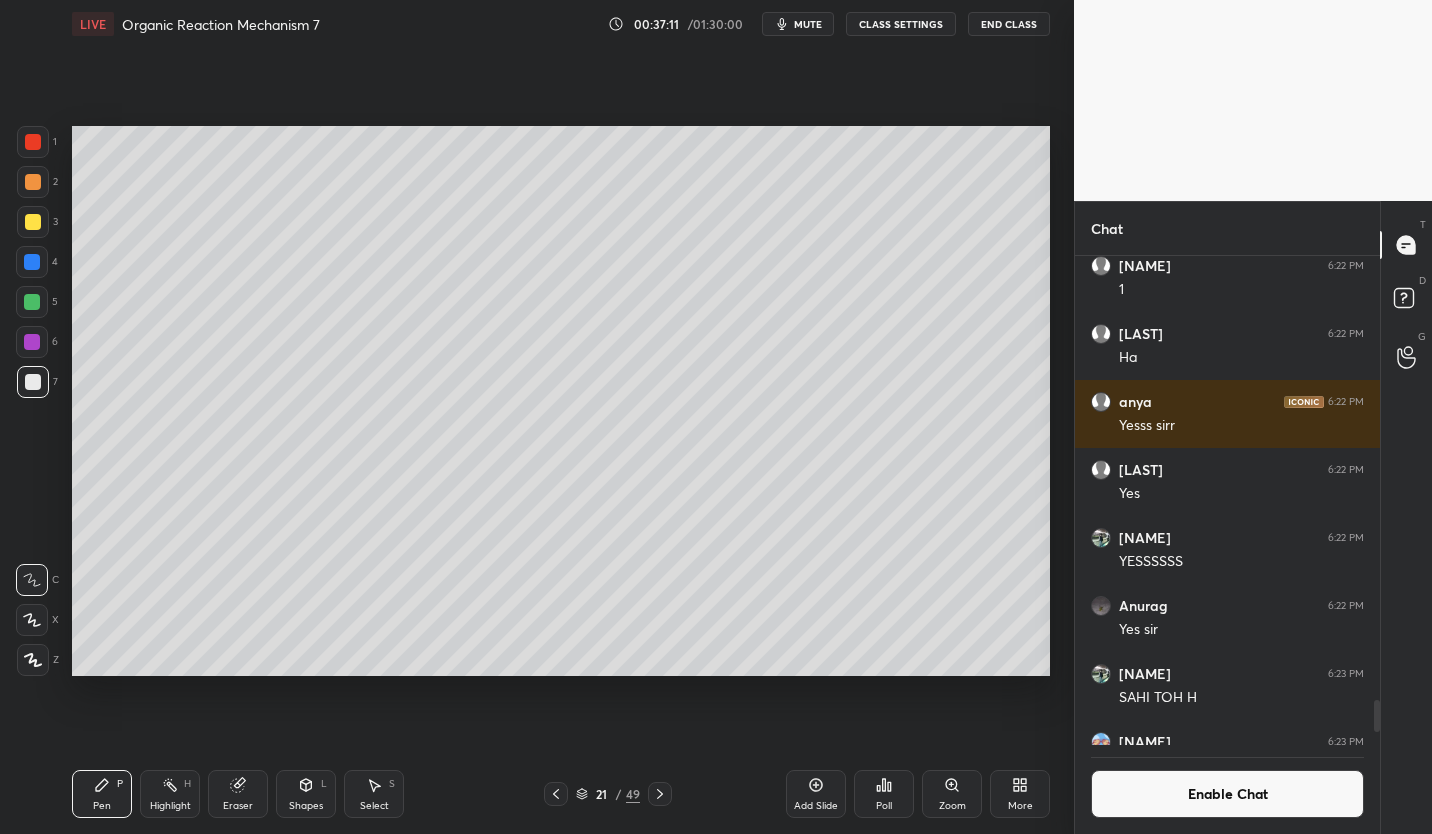 click at bounding box center (33, 222) 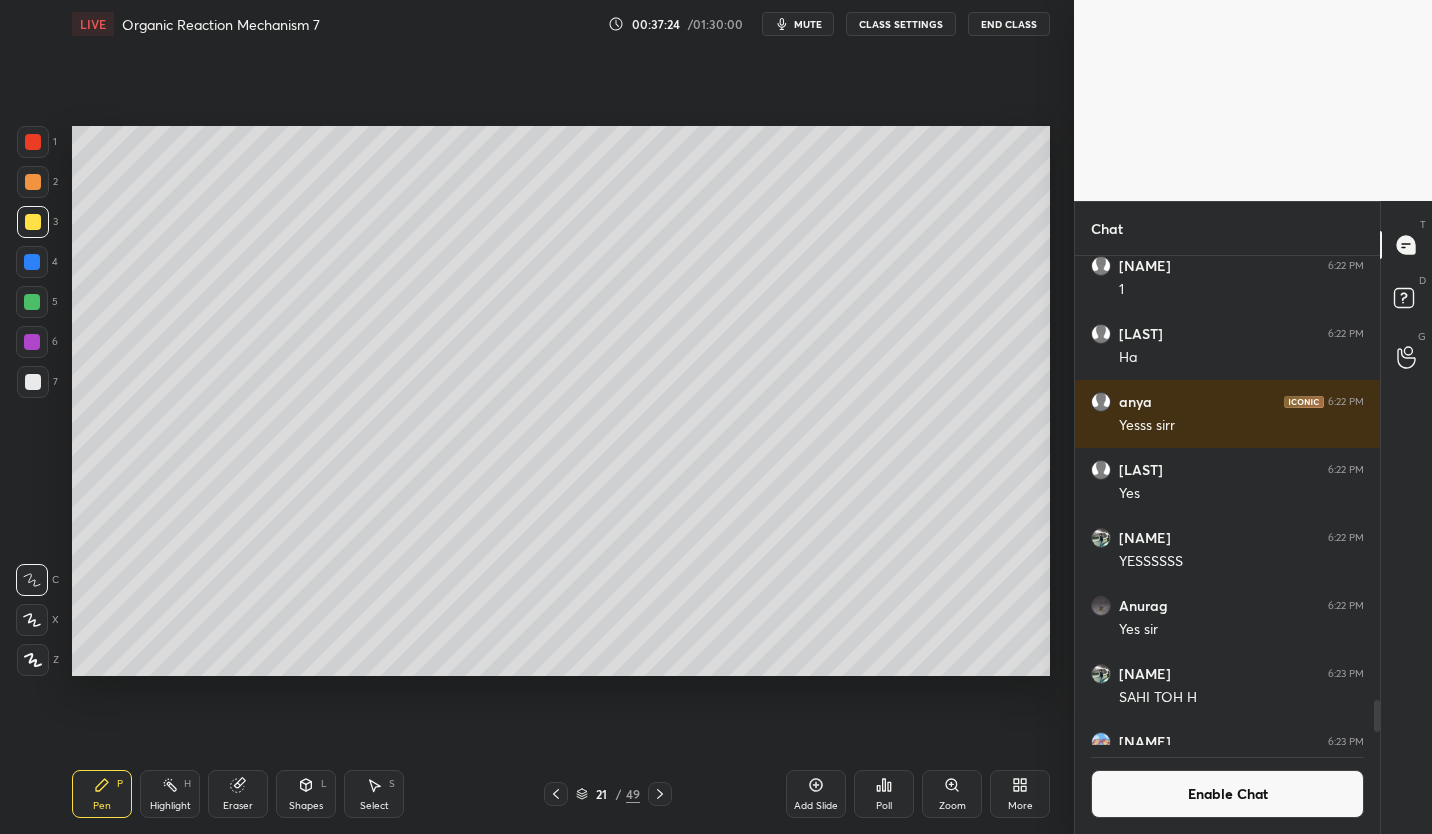 click at bounding box center [32, 302] 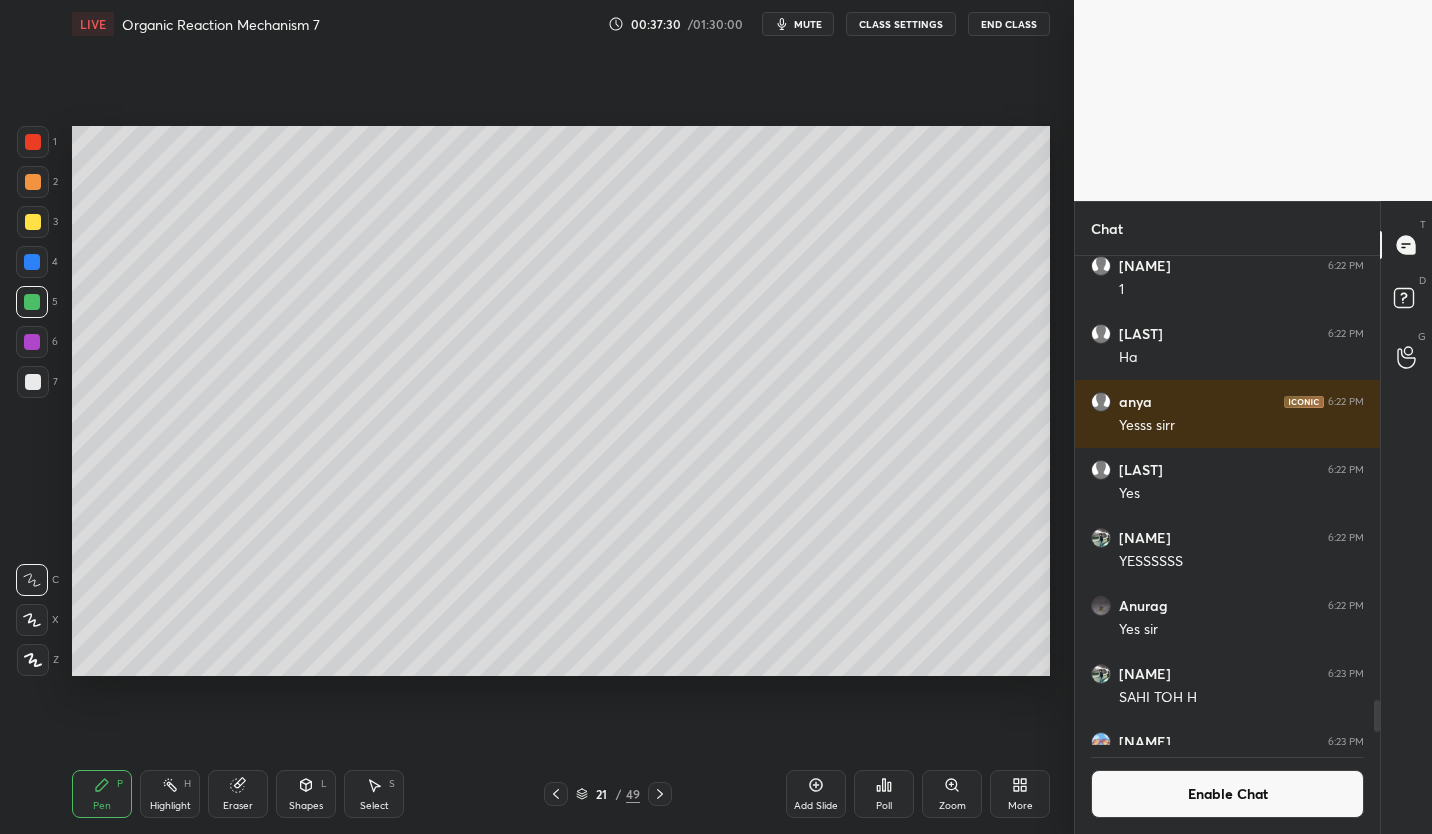 click at bounding box center [33, 222] 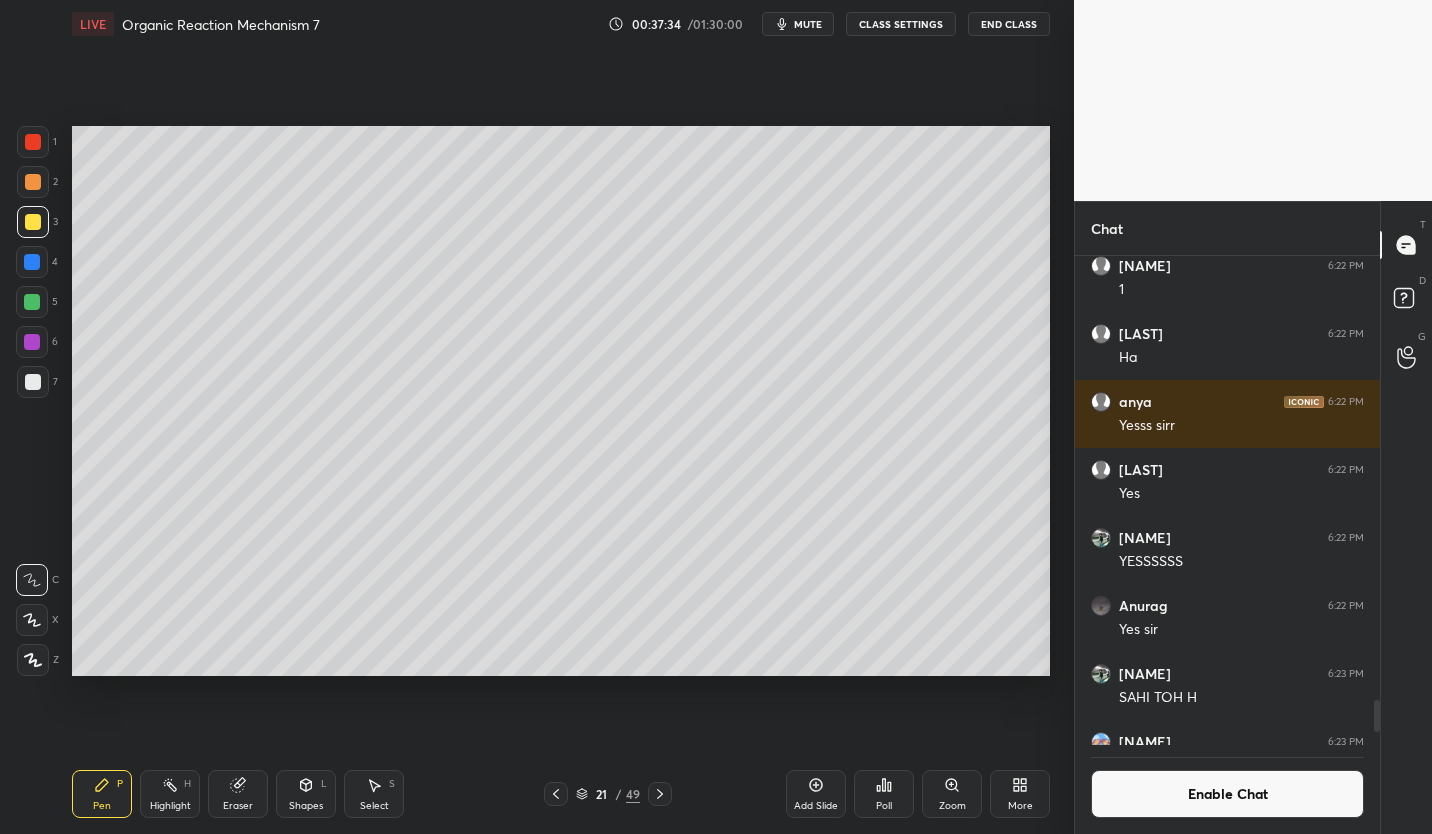 click at bounding box center (33, 382) 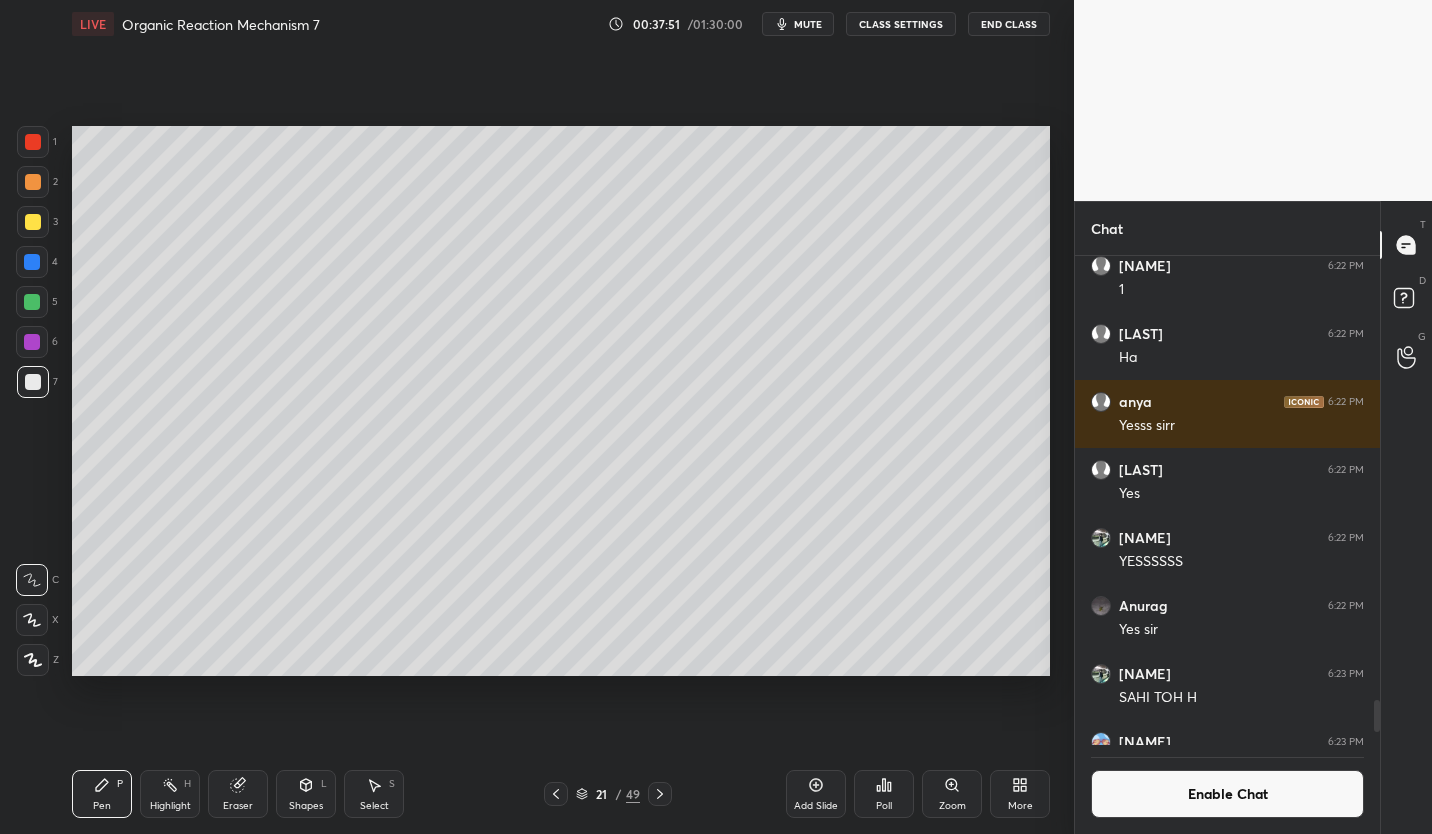click 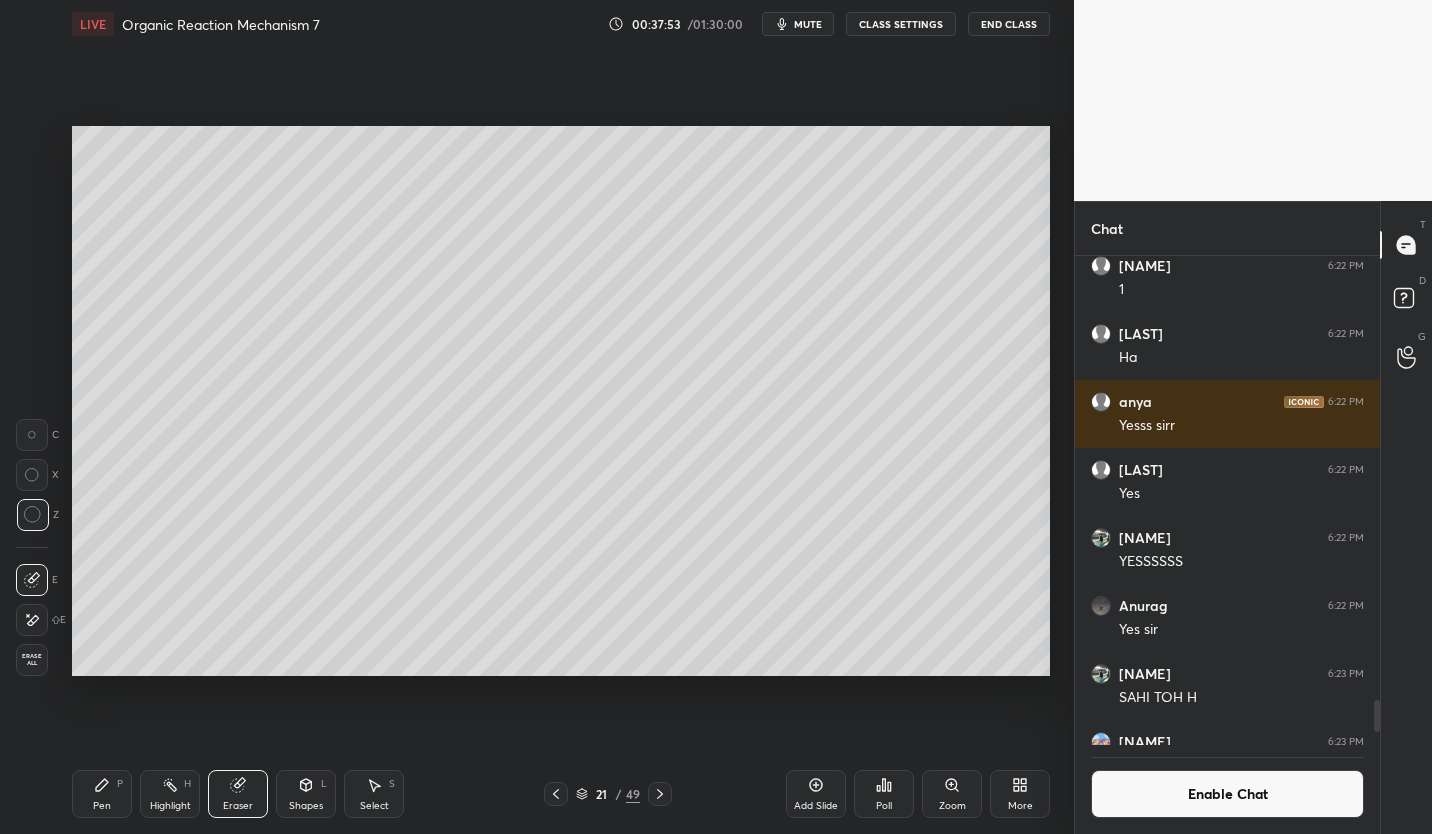 click on "Pen P" at bounding box center [102, 794] 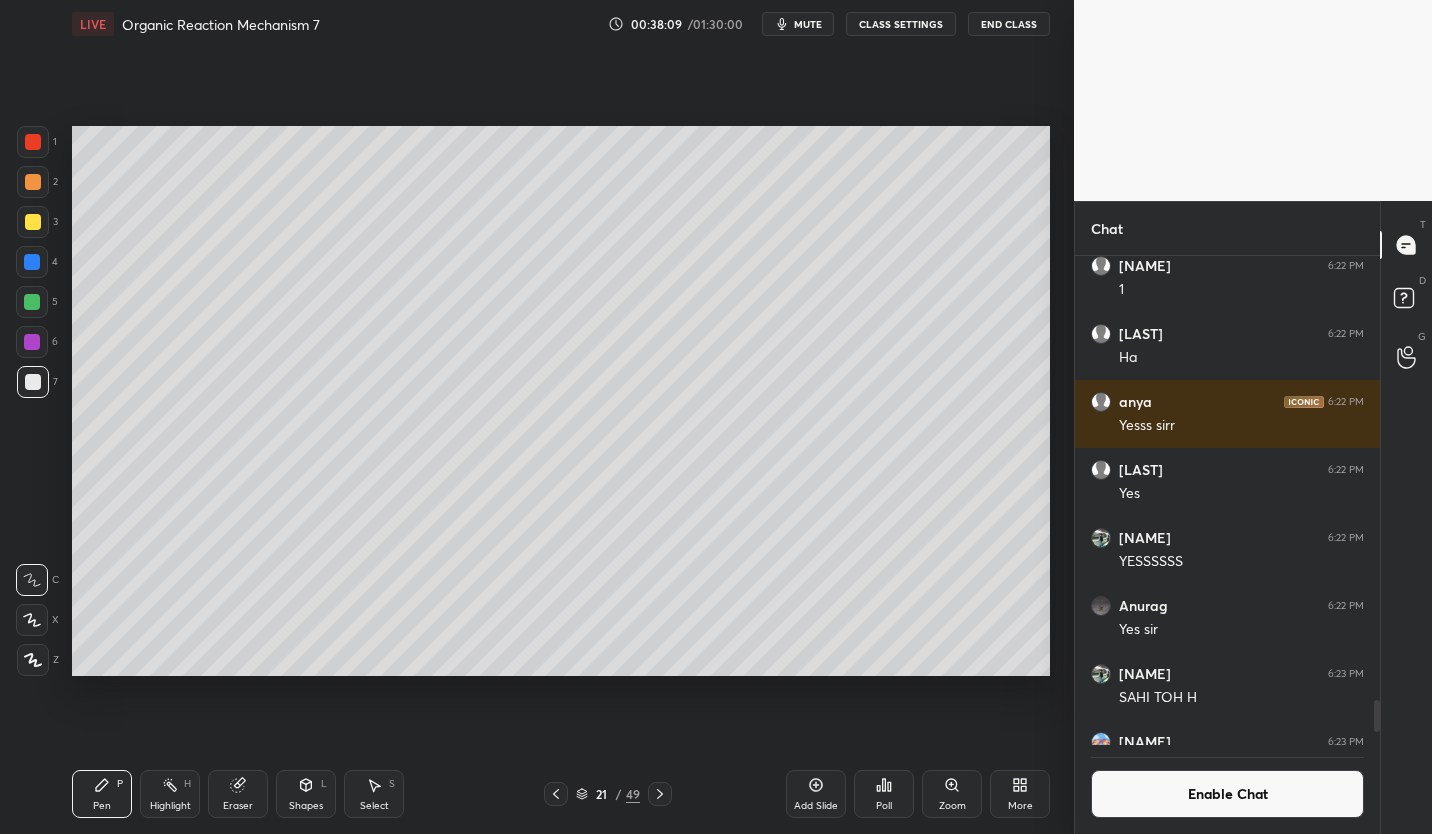 click 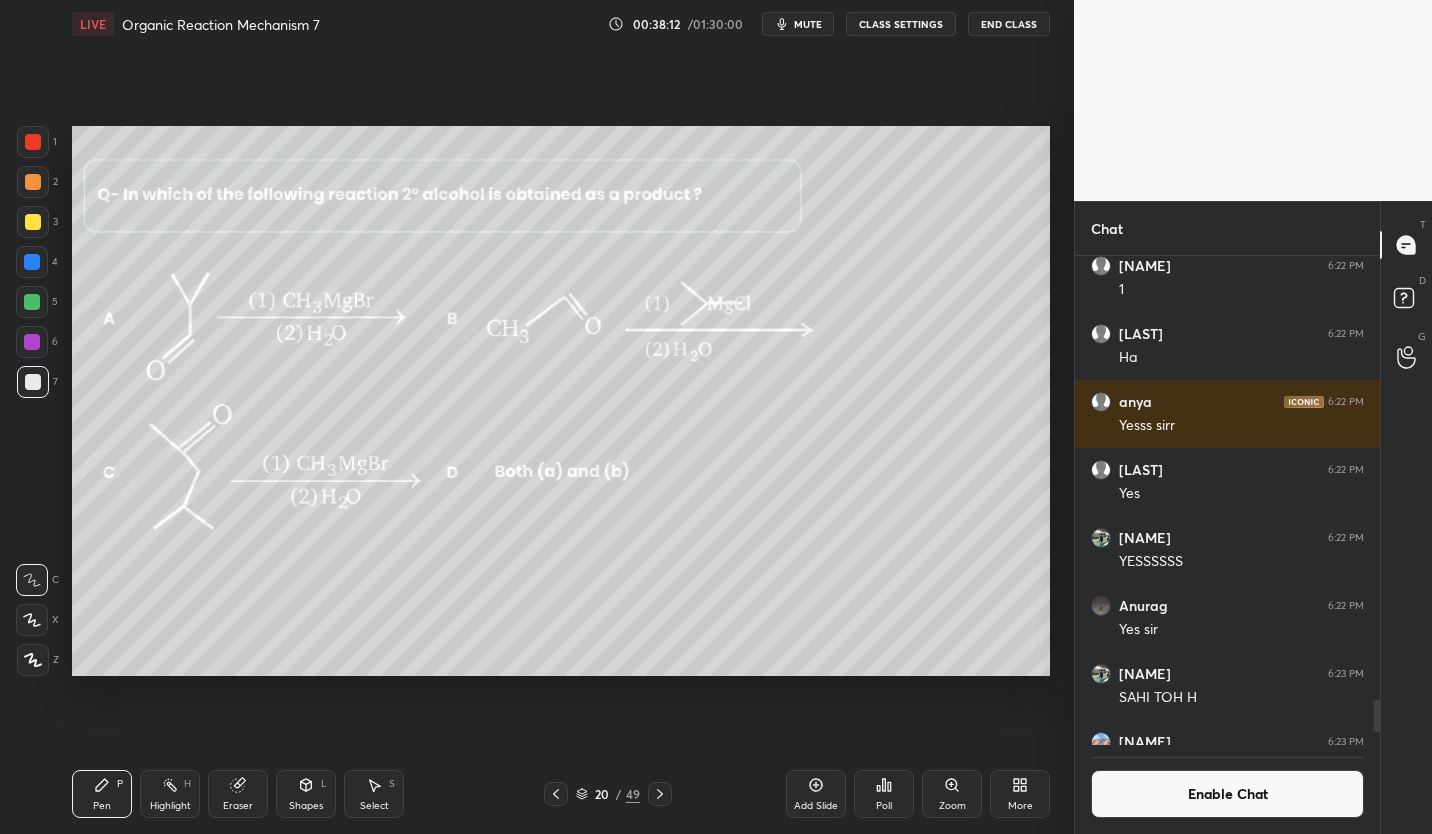 click 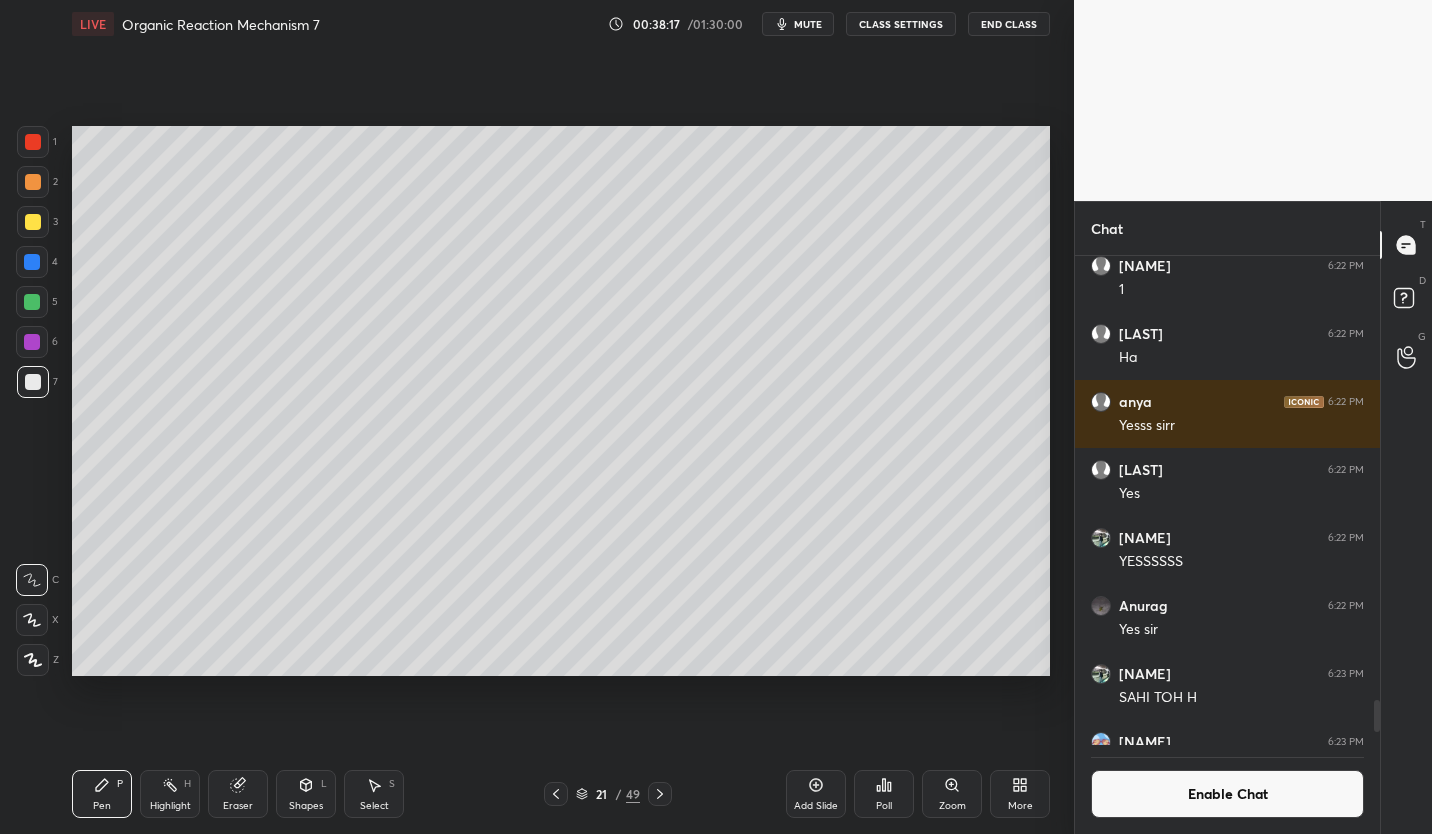 click at bounding box center [33, 222] 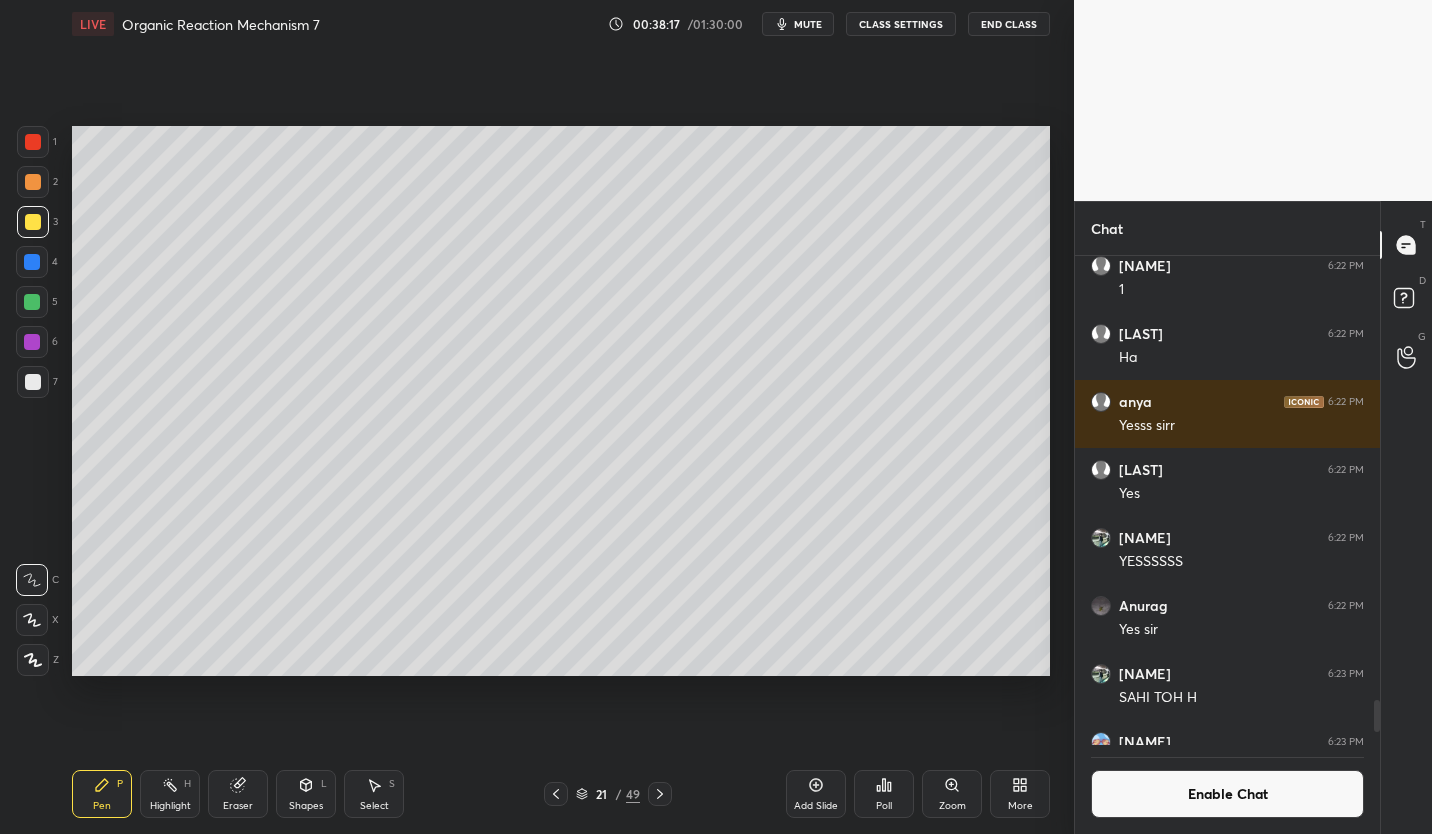 click on "Setting up your live class Poll for   secs No correct answer Start poll" at bounding box center [561, 401] 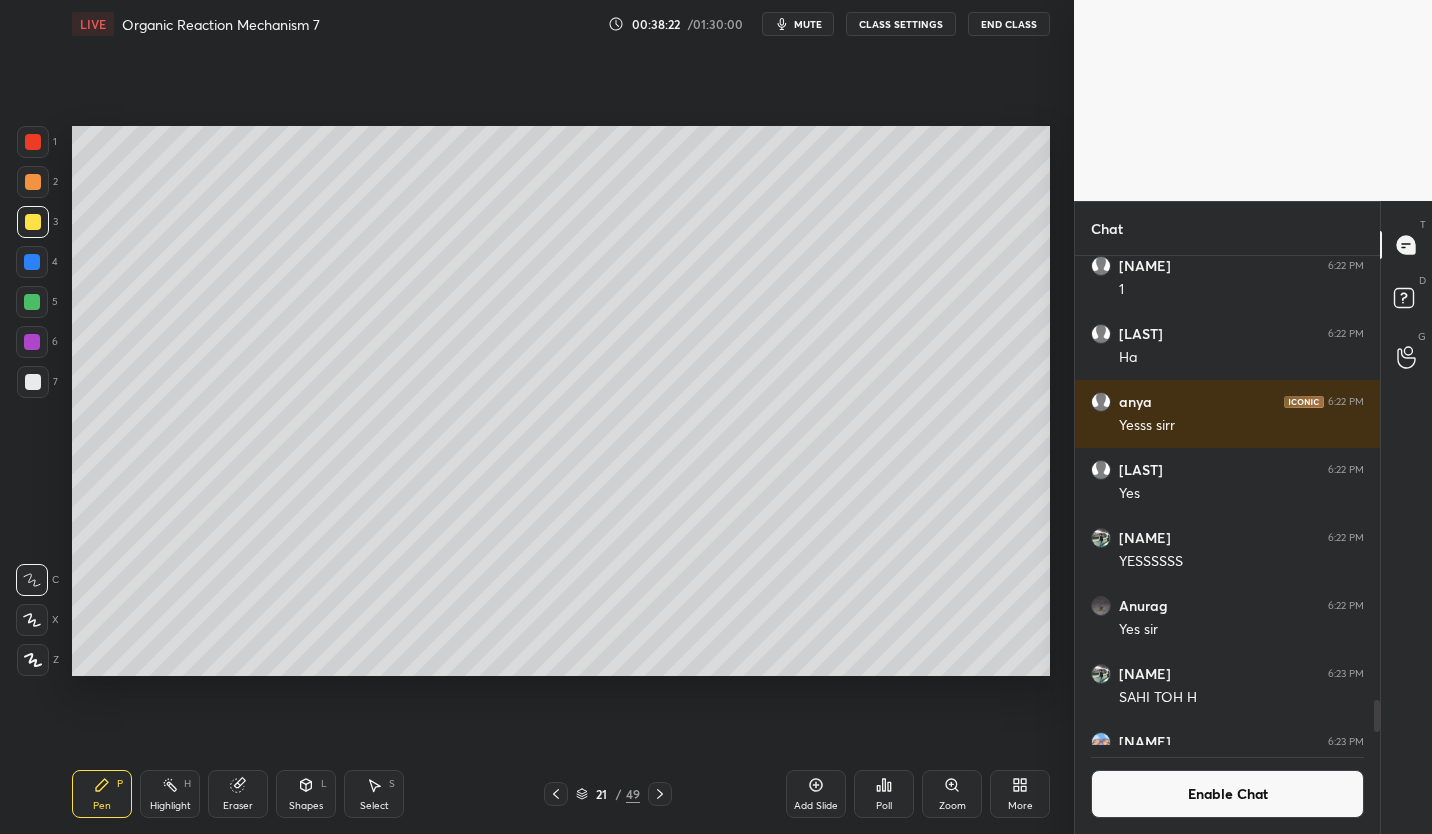 click at bounding box center (33, 382) 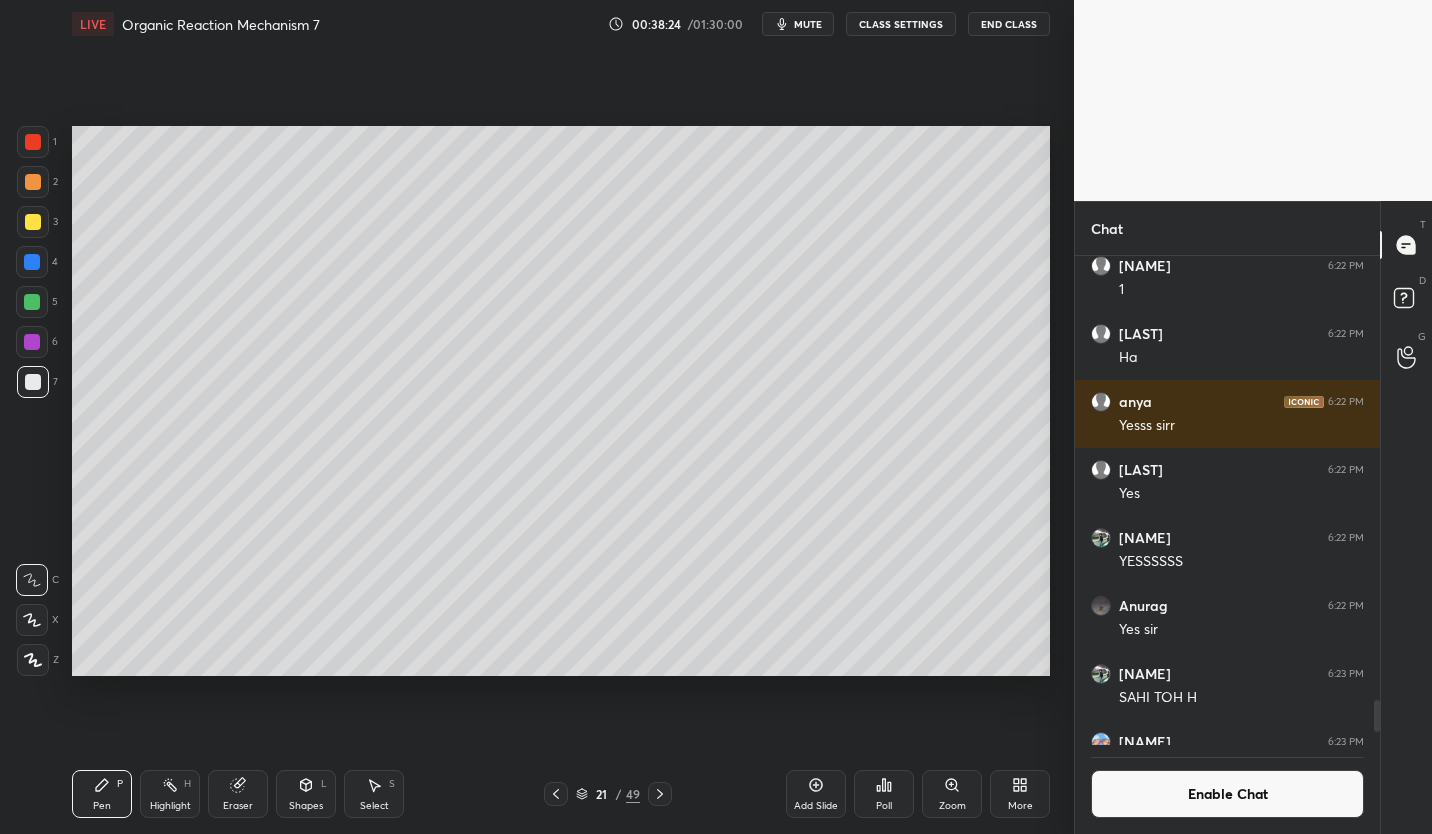 click 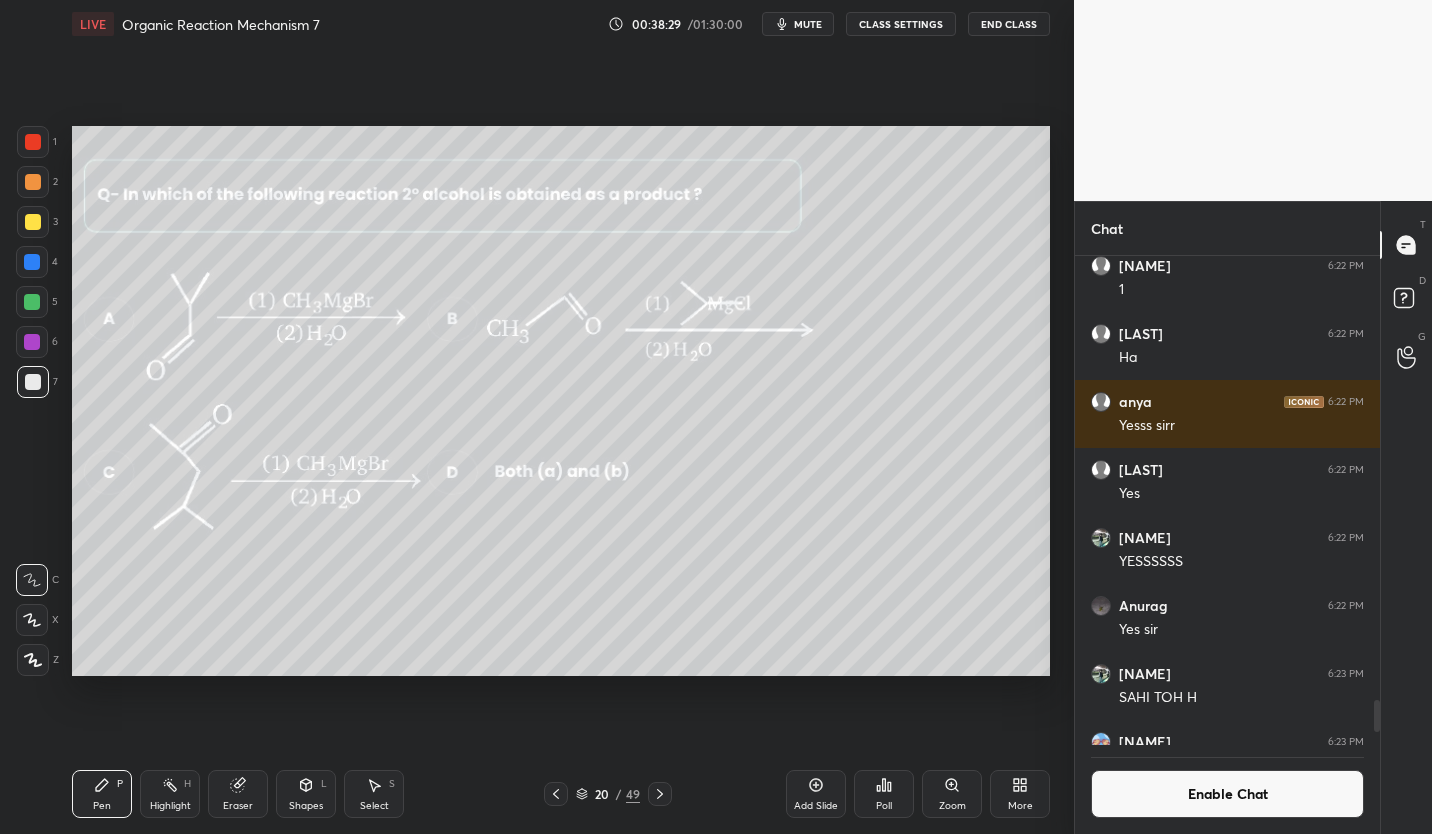 click 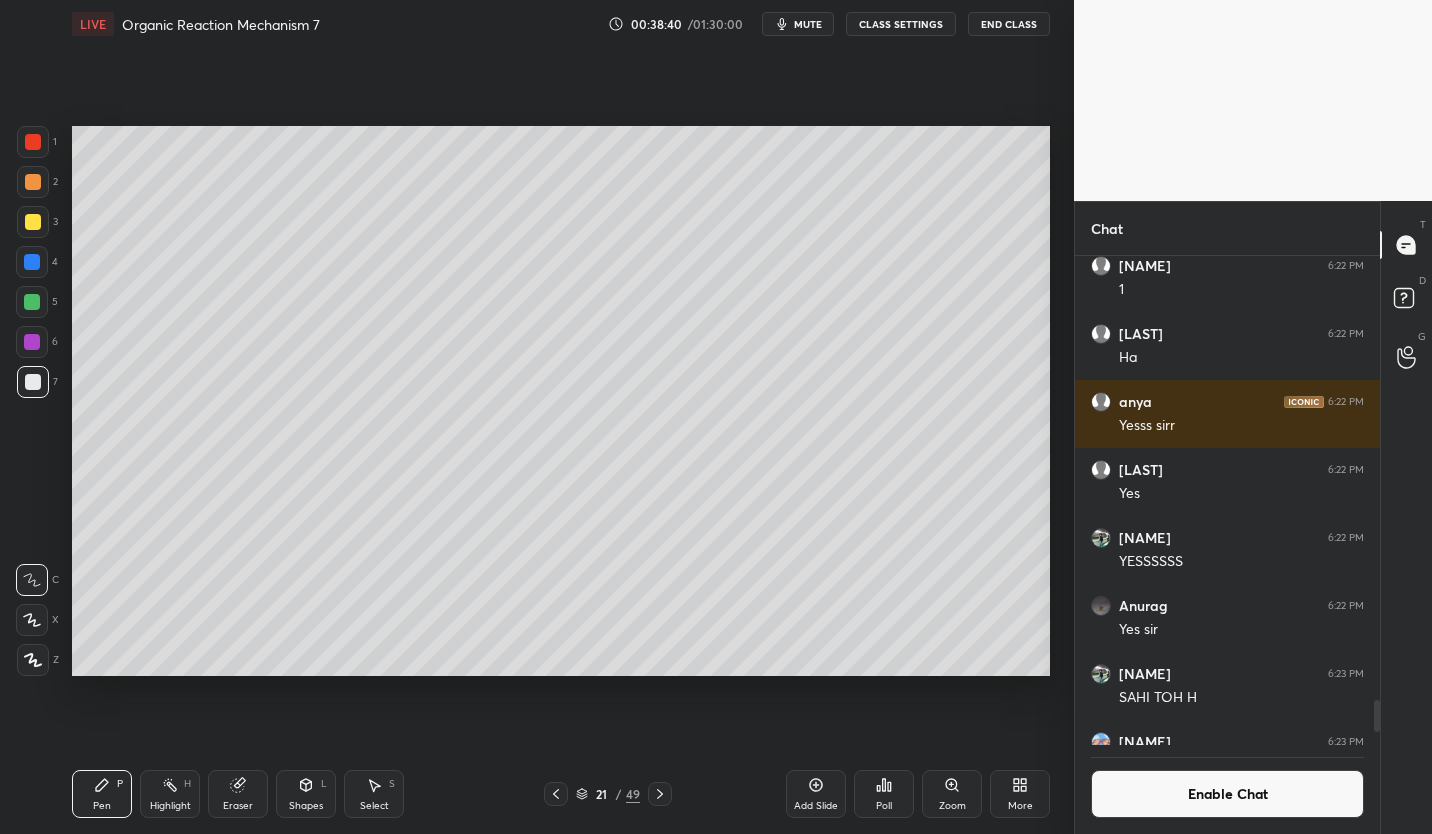 click at bounding box center [33, 222] 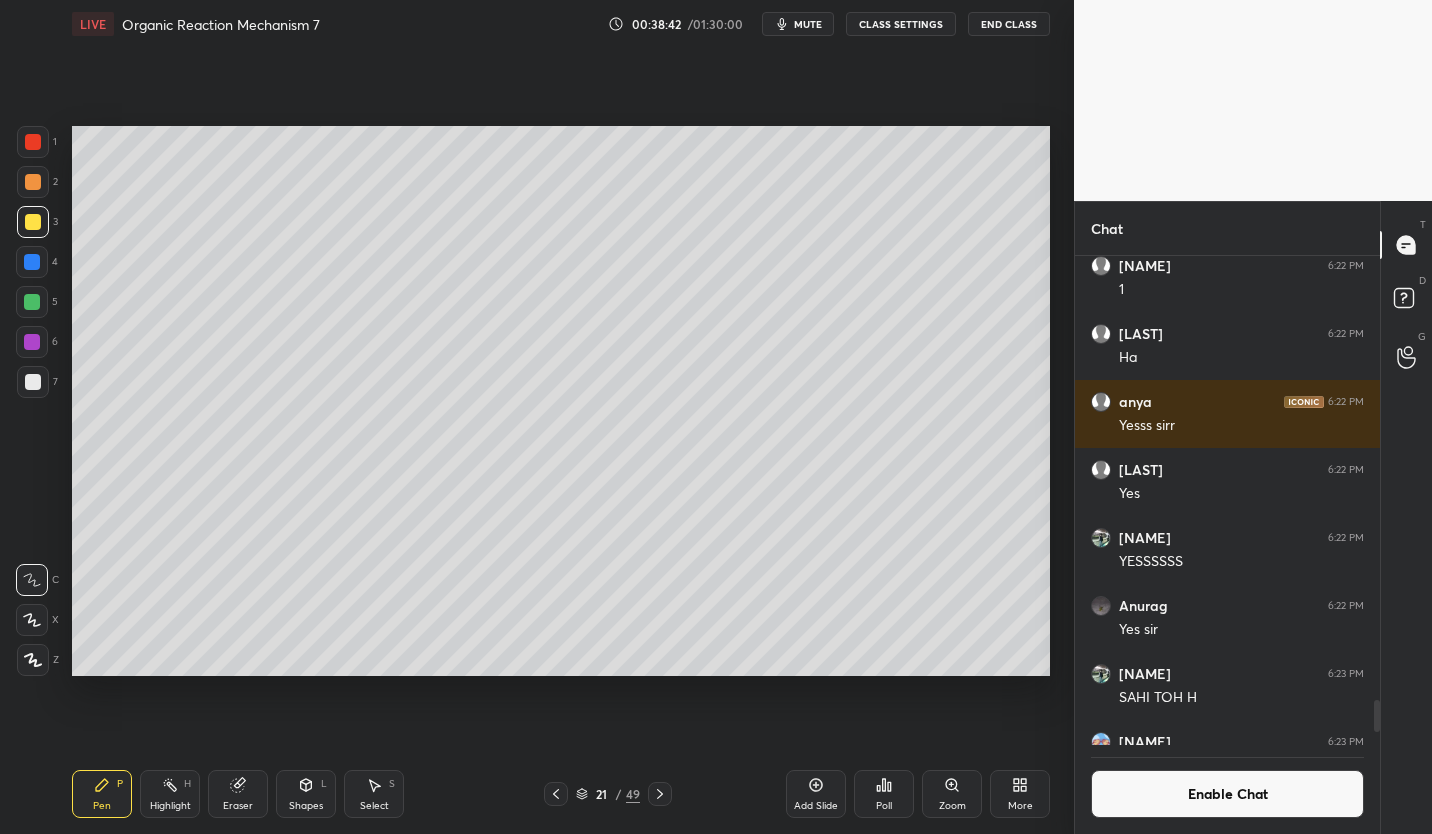 click at bounding box center (33, 382) 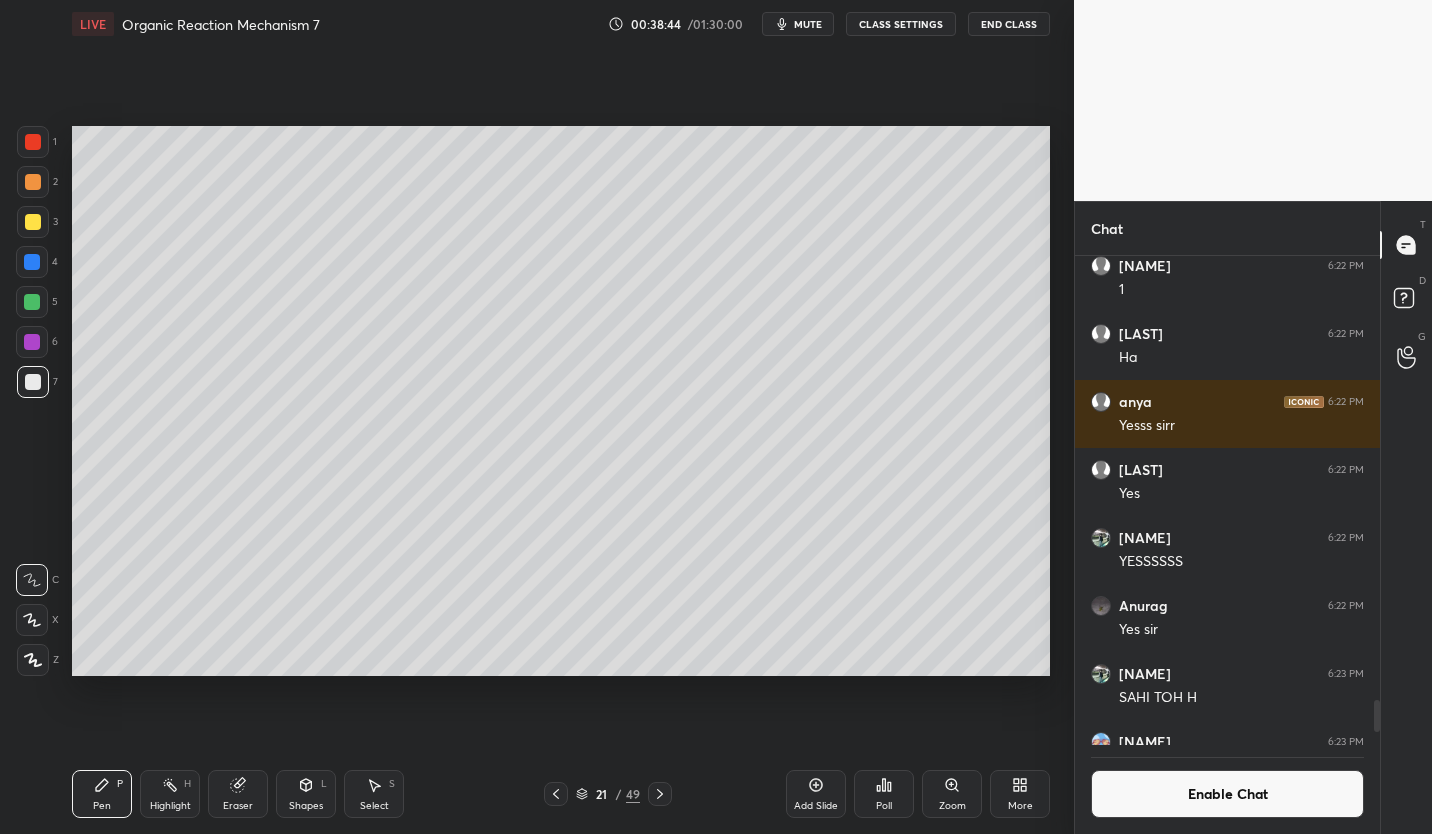 click at bounding box center (33, 222) 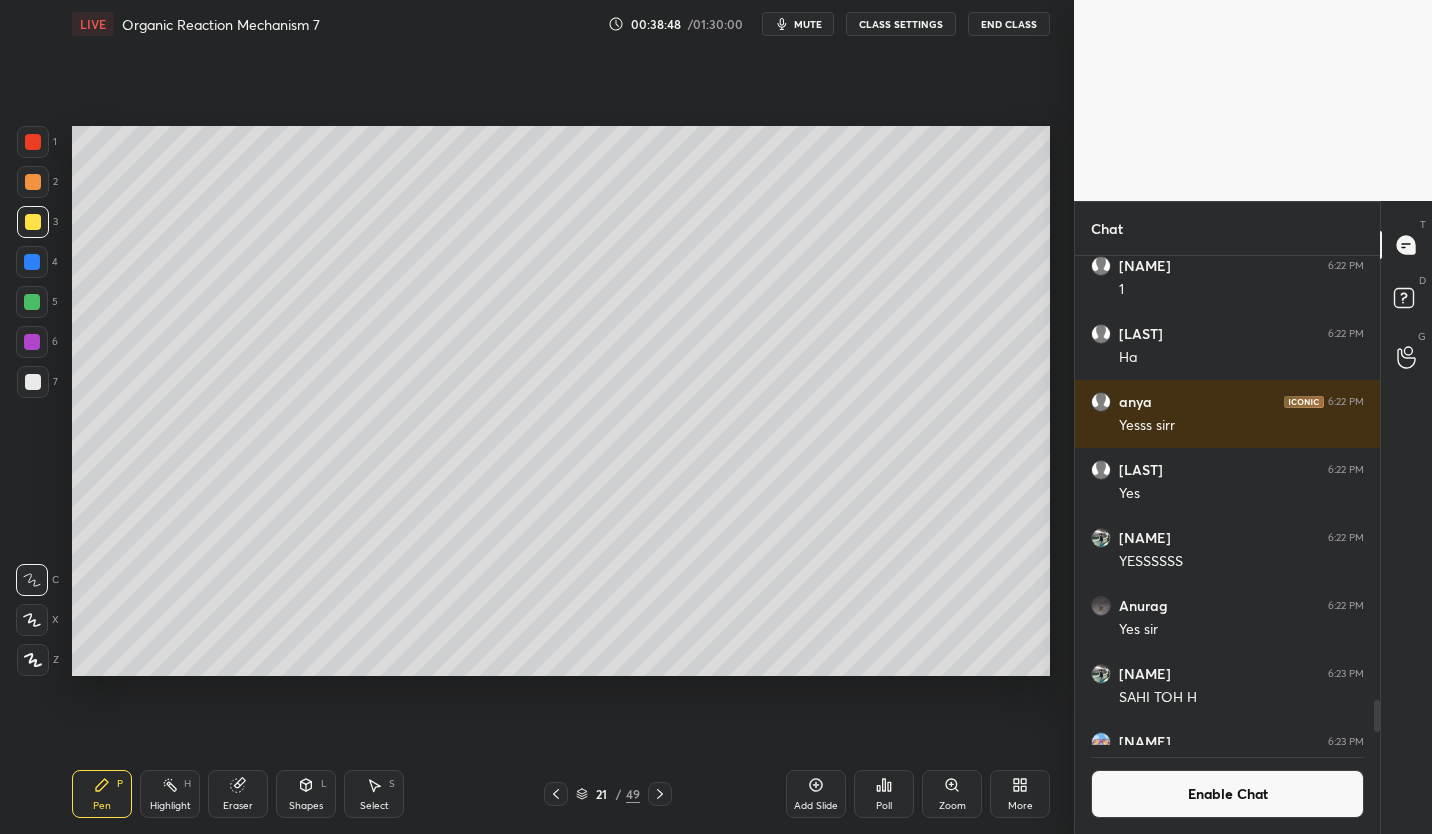 click at bounding box center [33, 382] 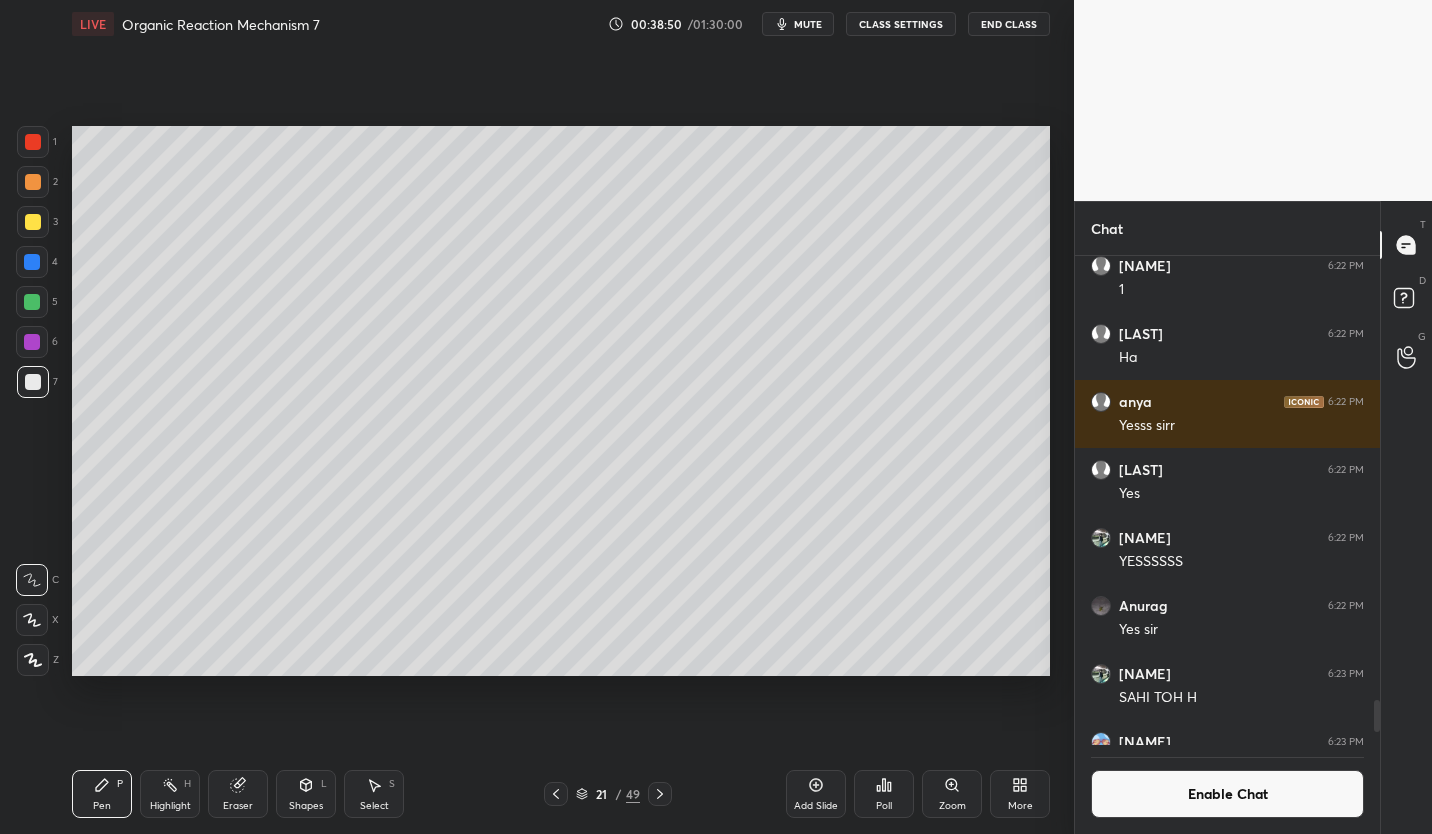 click at bounding box center (33, 222) 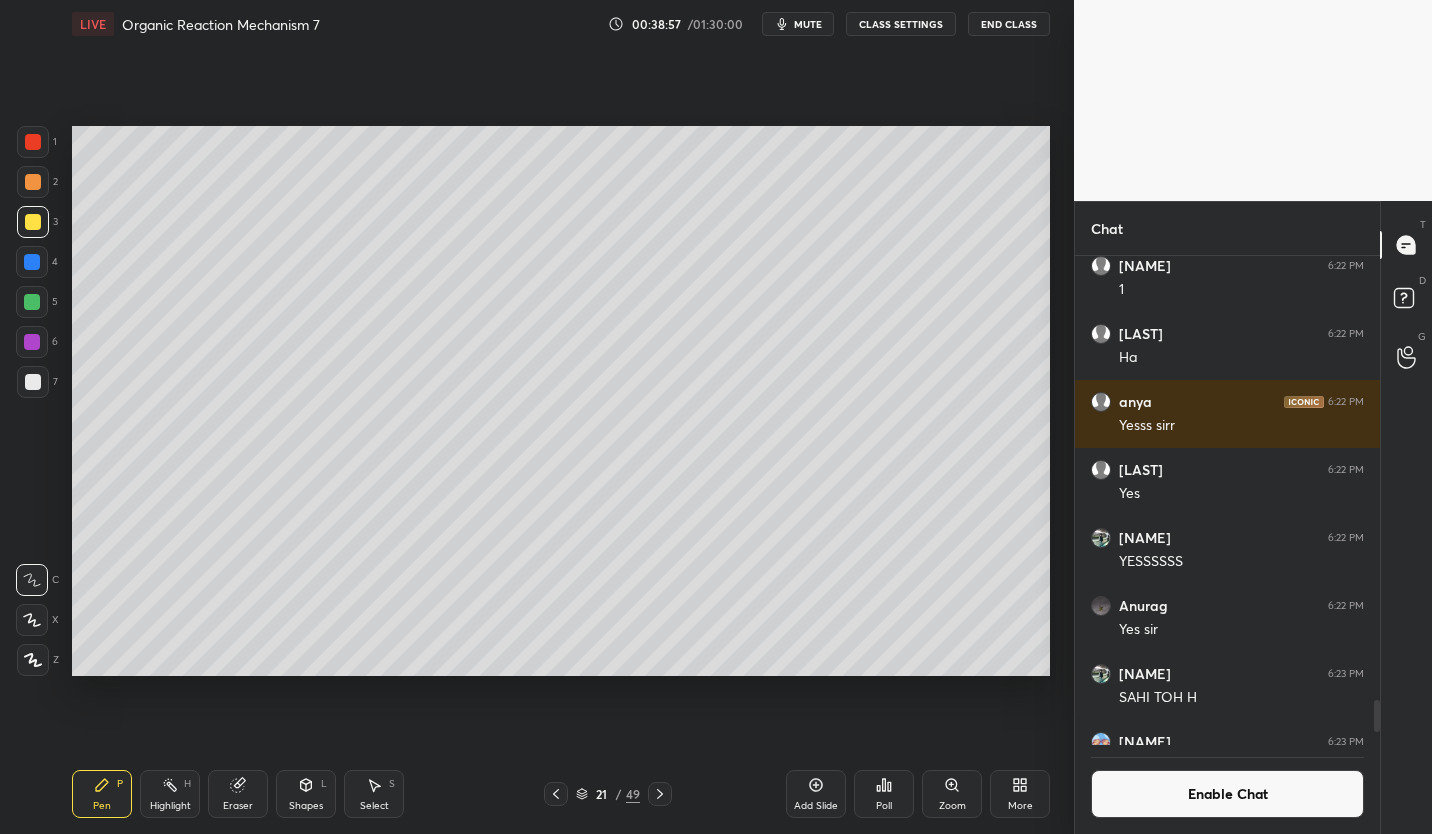 click at bounding box center (33, 382) 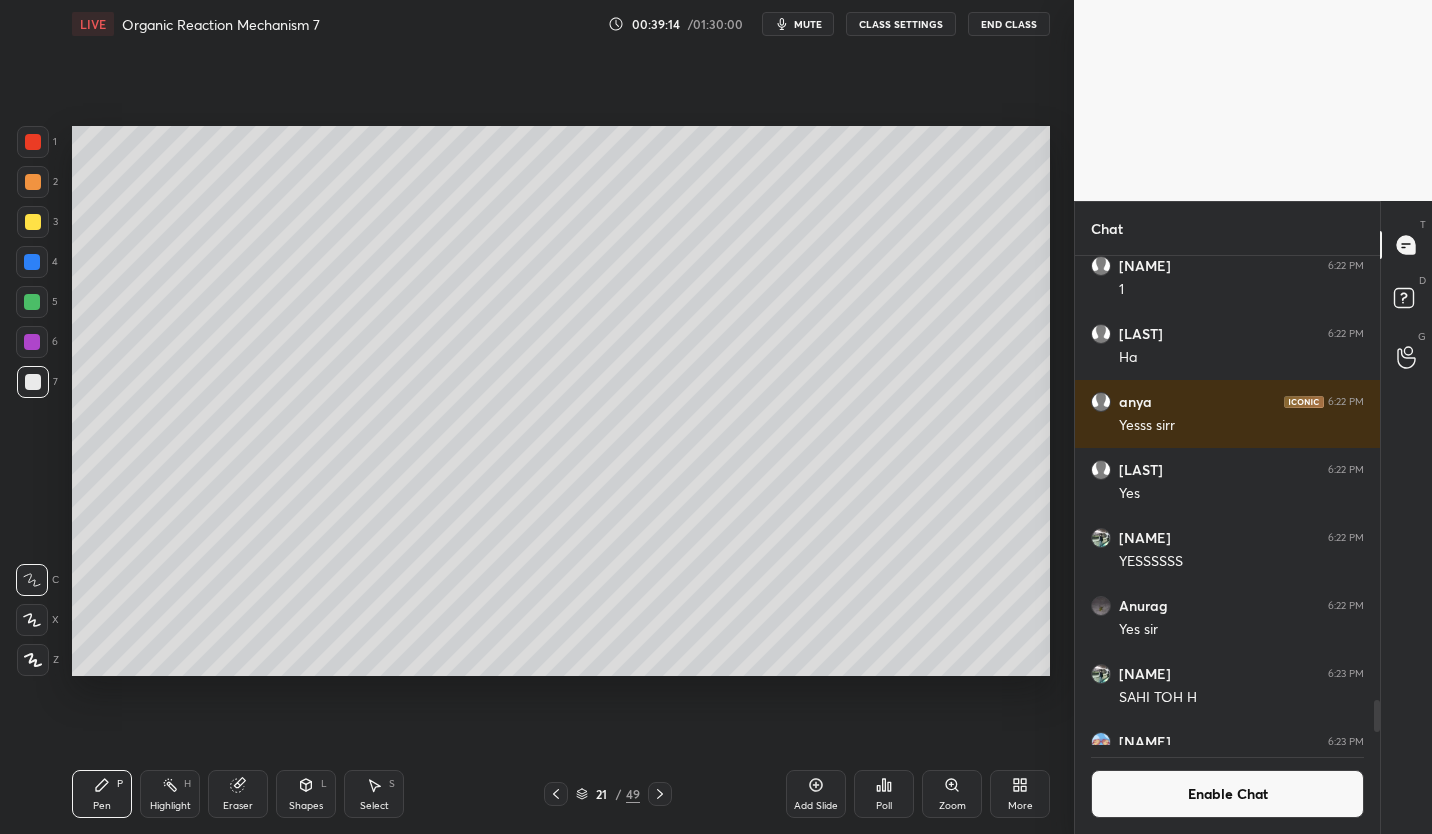click on "Eraser" at bounding box center [238, 794] 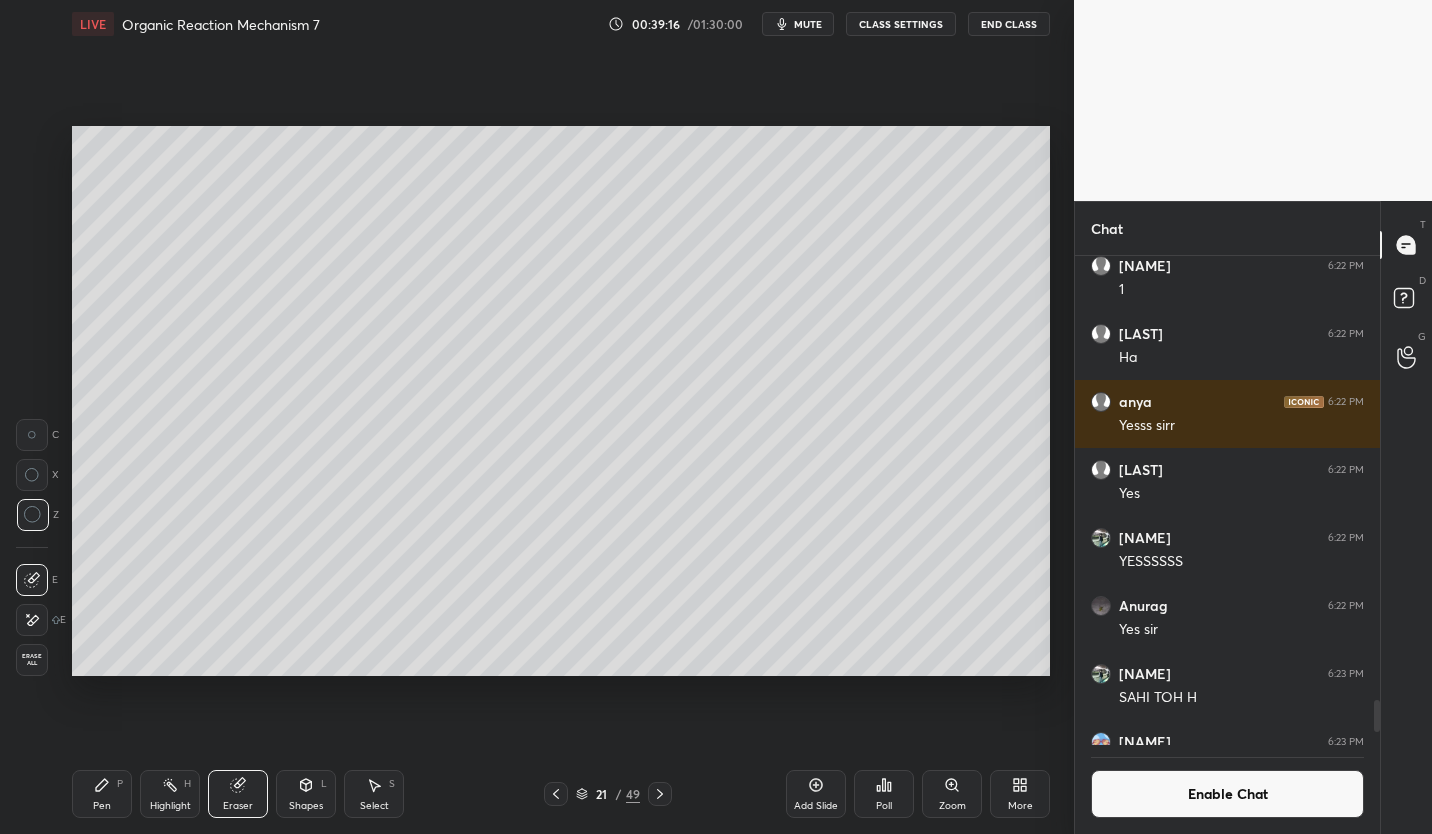 click on "Pen P" at bounding box center [102, 794] 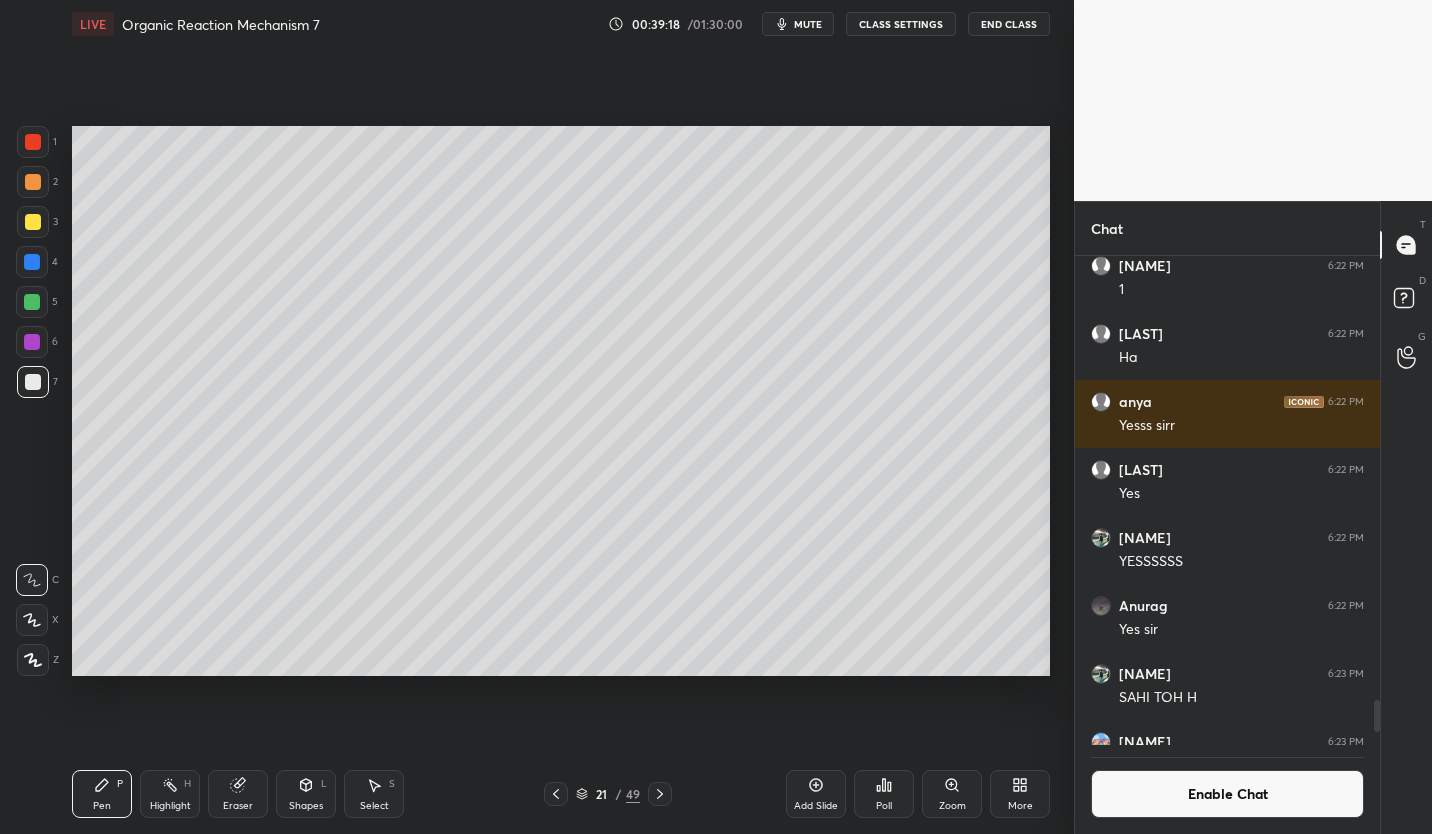 click at bounding box center [33, 222] 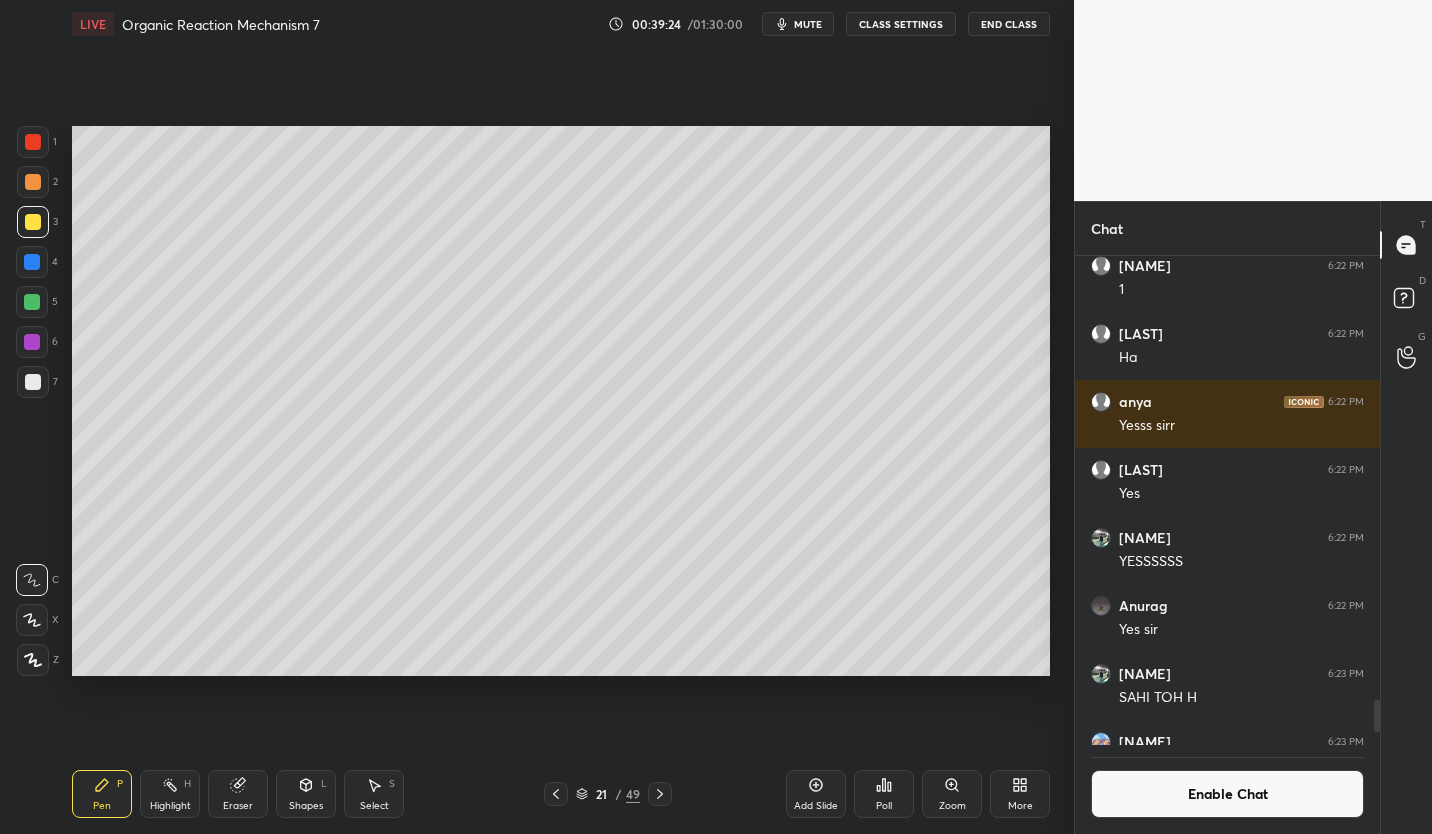 click at bounding box center [33, 382] 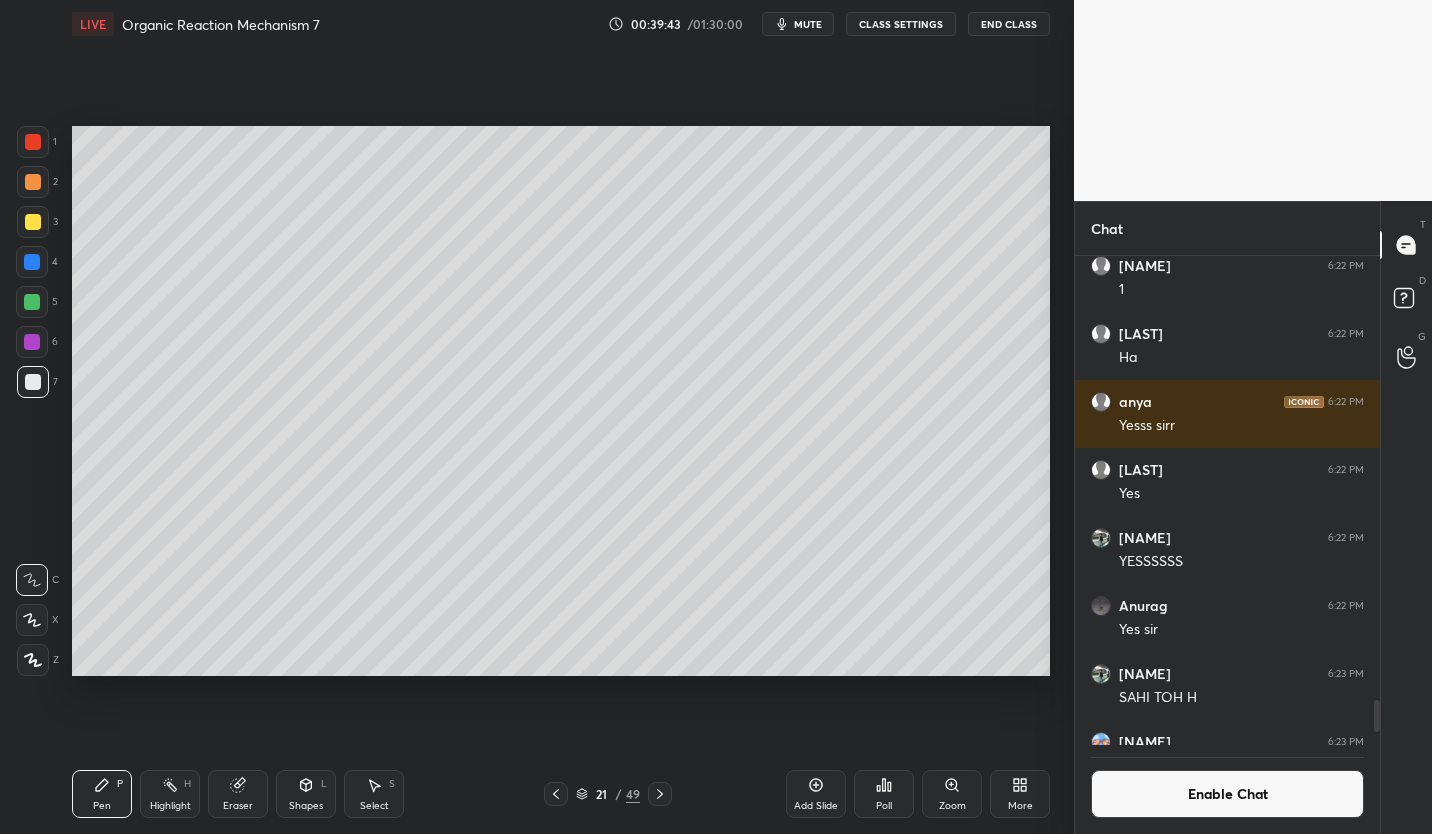 click on "Enable Chat" at bounding box center [1227, 794] 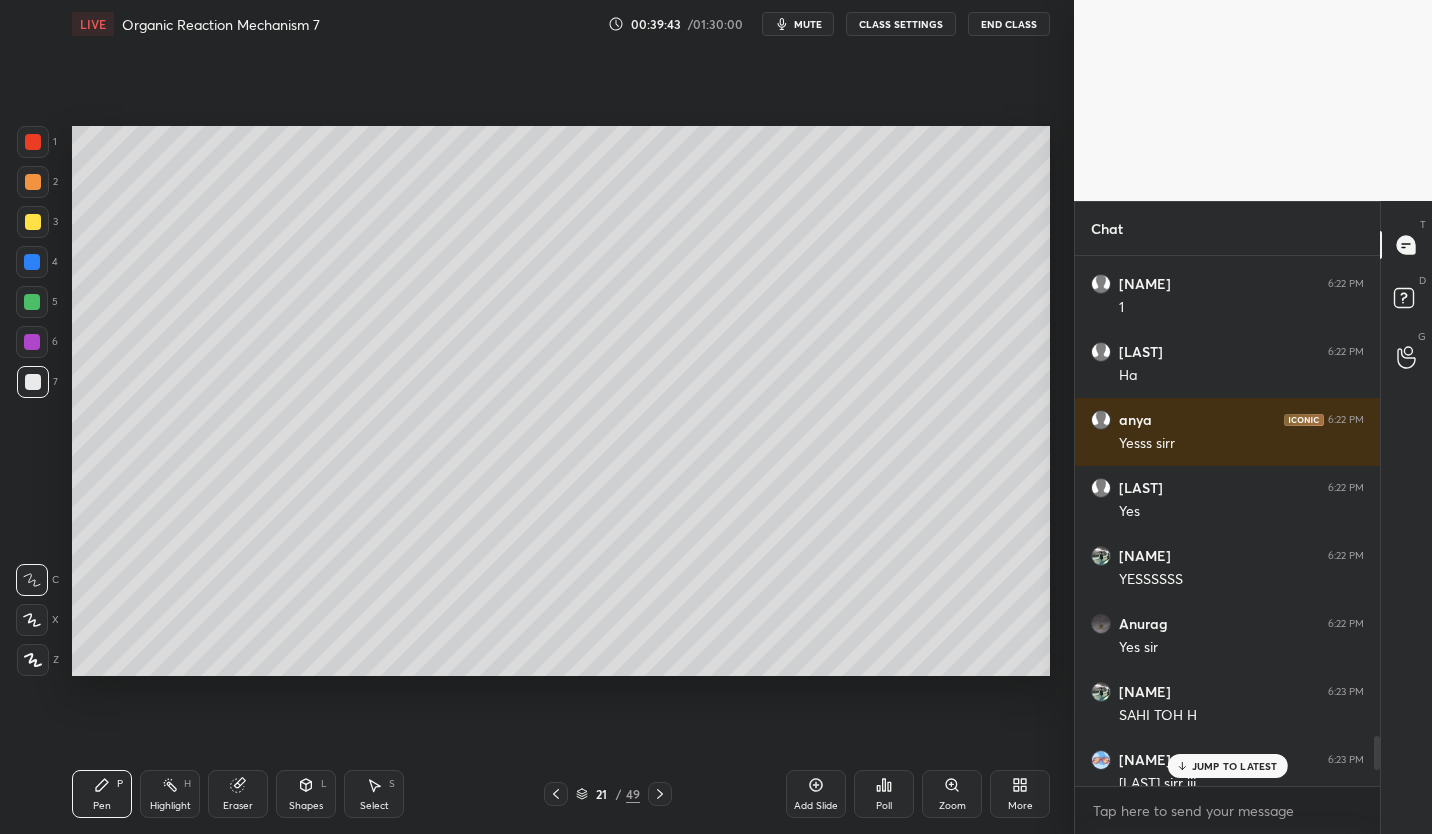 scroll, scrollTop: 7, scrollLeft: 7, axis: both 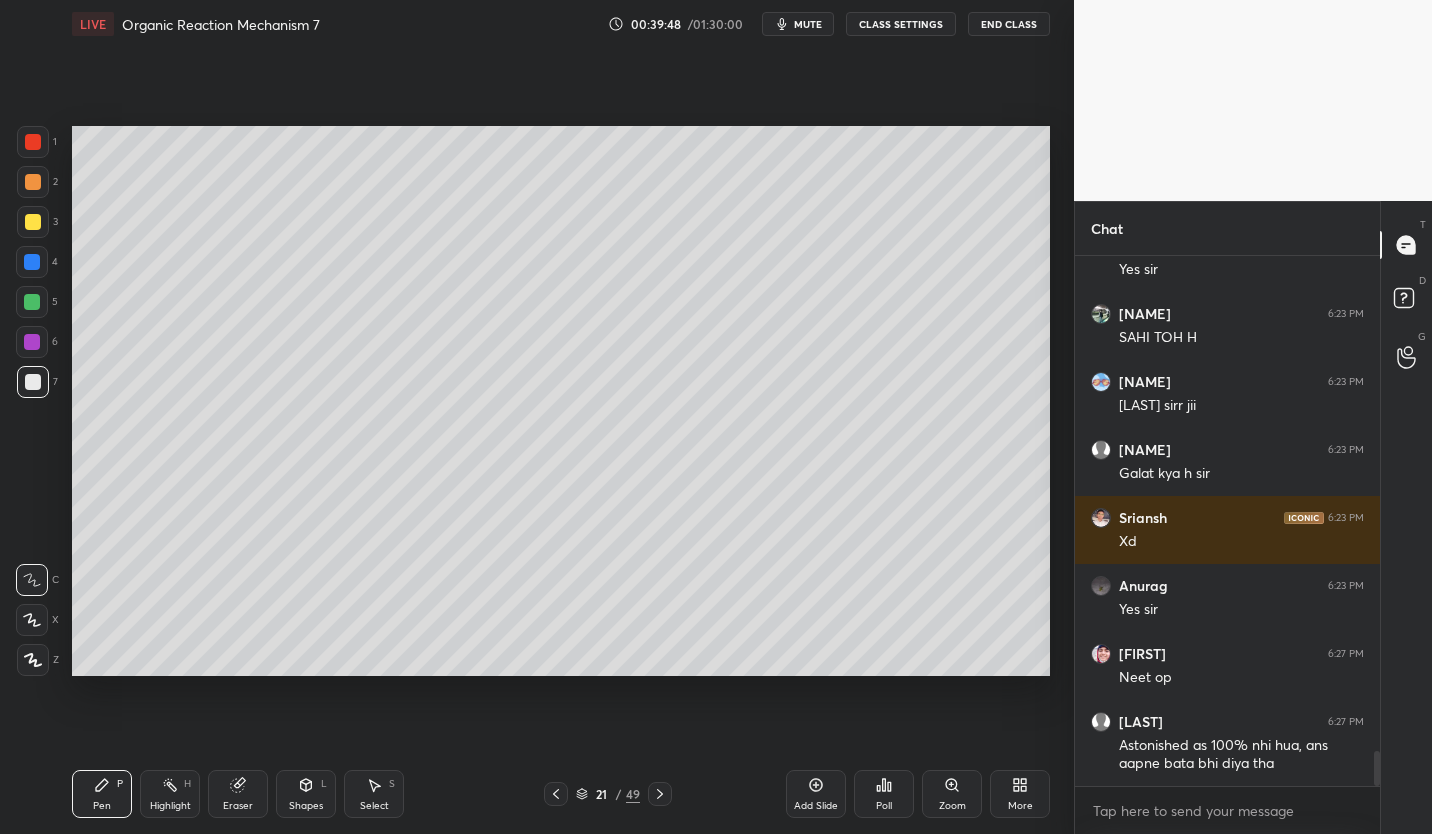 click 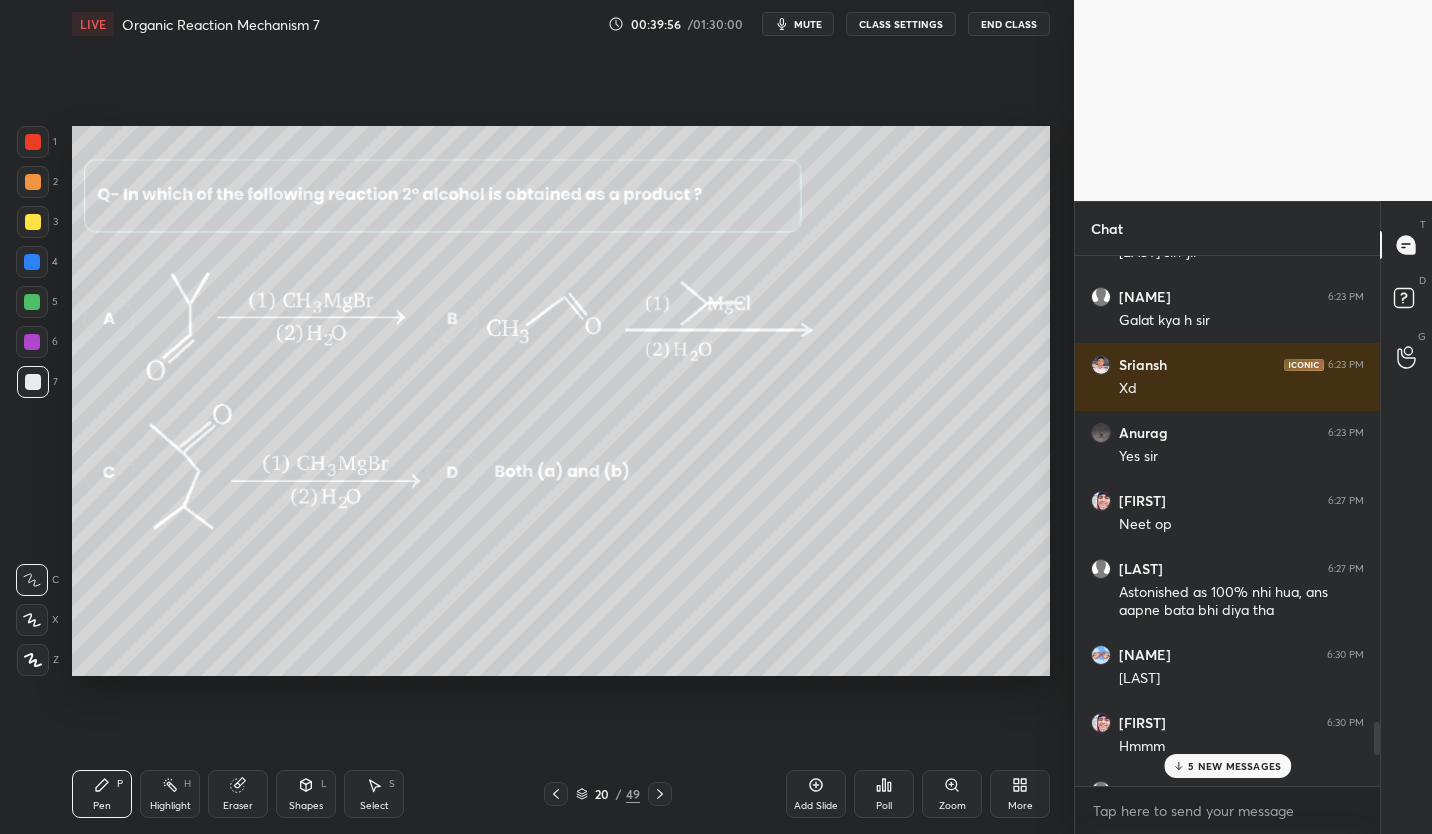 scroll, scrollTop: 7625, scrollLeft: 0, axis: vertical 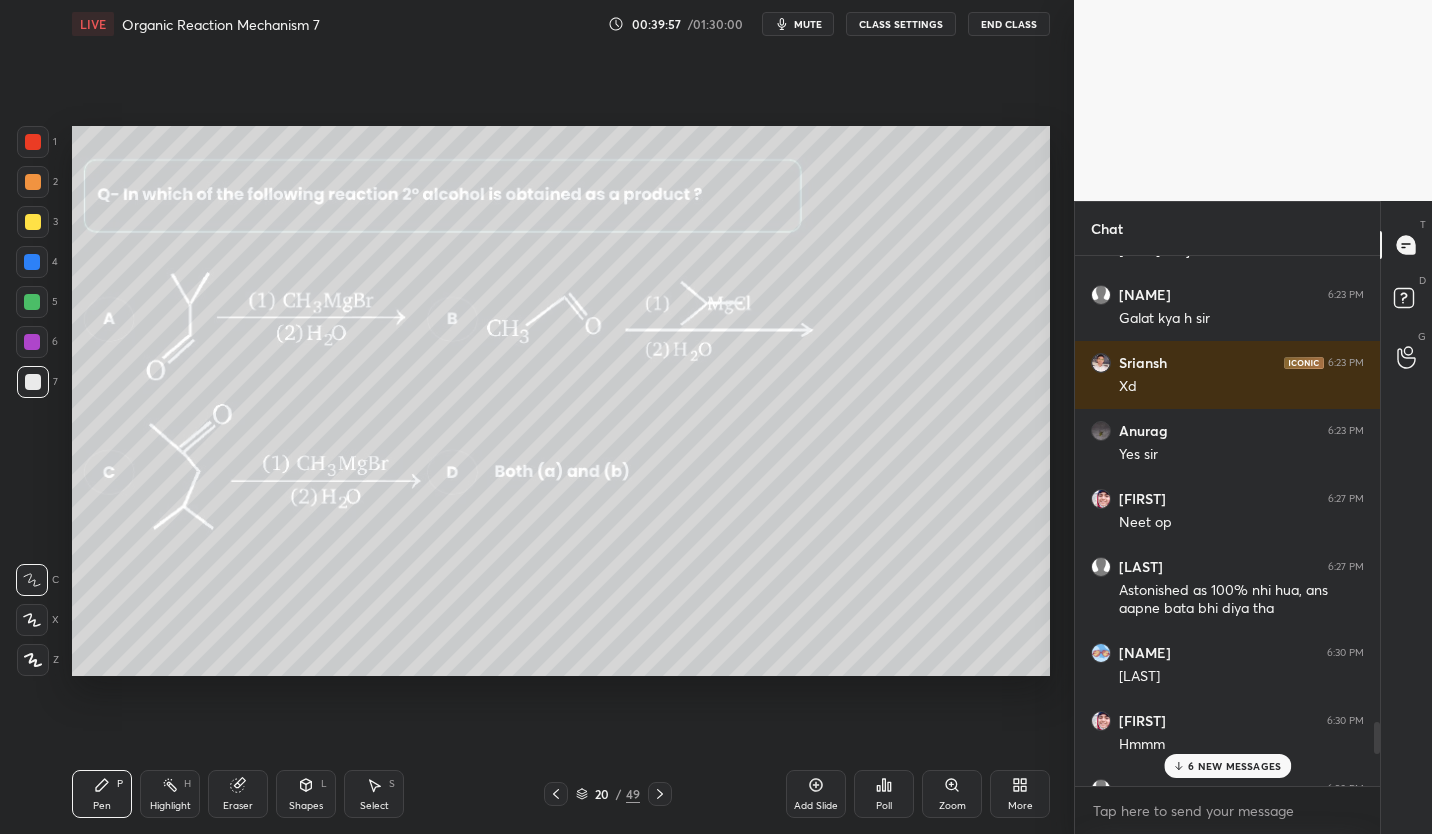 click on "LIVE Organic Reaction Mechanism 7 00:39:57 /  01:30:00 mute CLASS SETTINGS End Class" at bounding box center [561, 24] 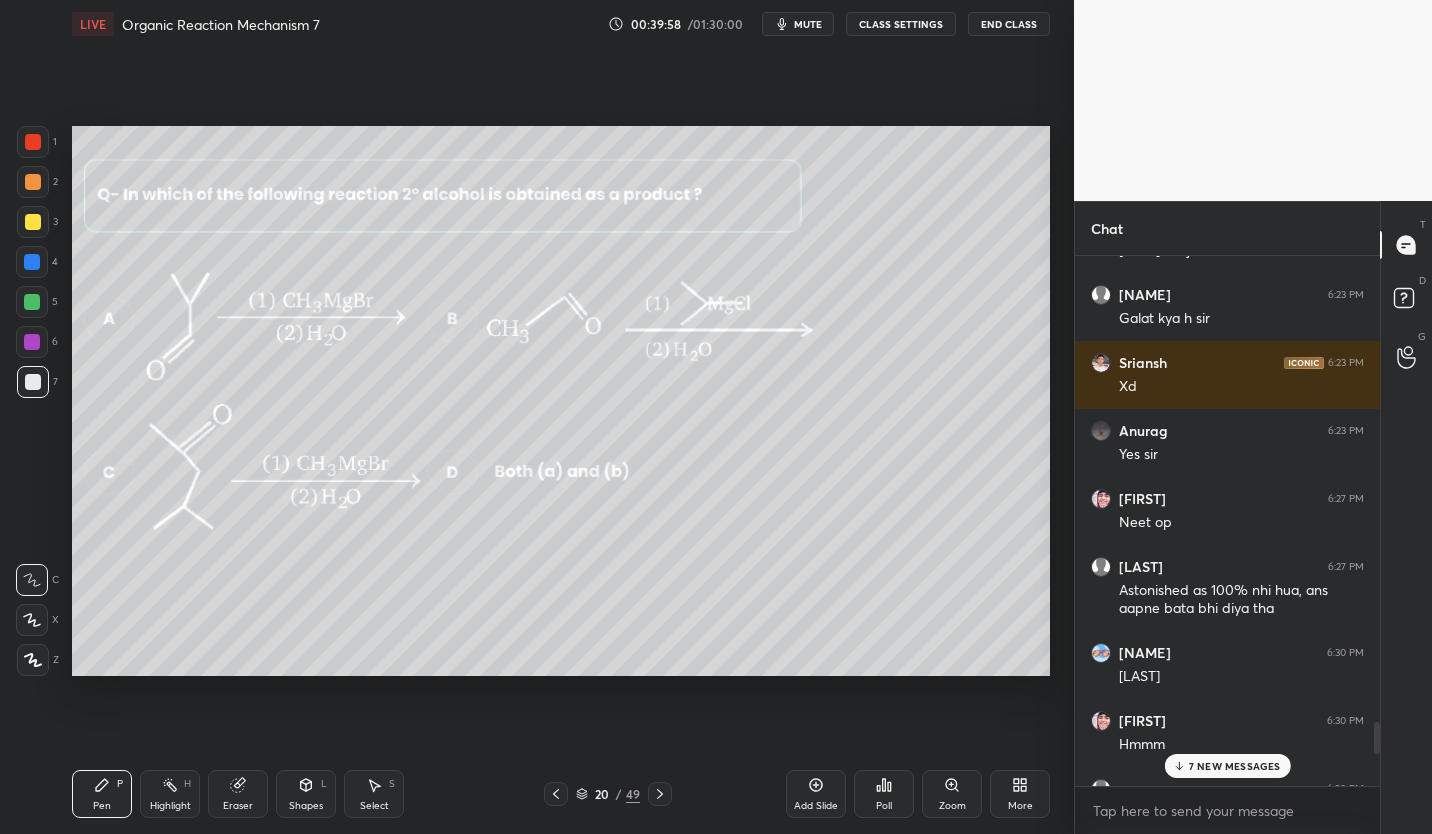click on "CLASS SETTINGS" at bounding box center [901, 24] 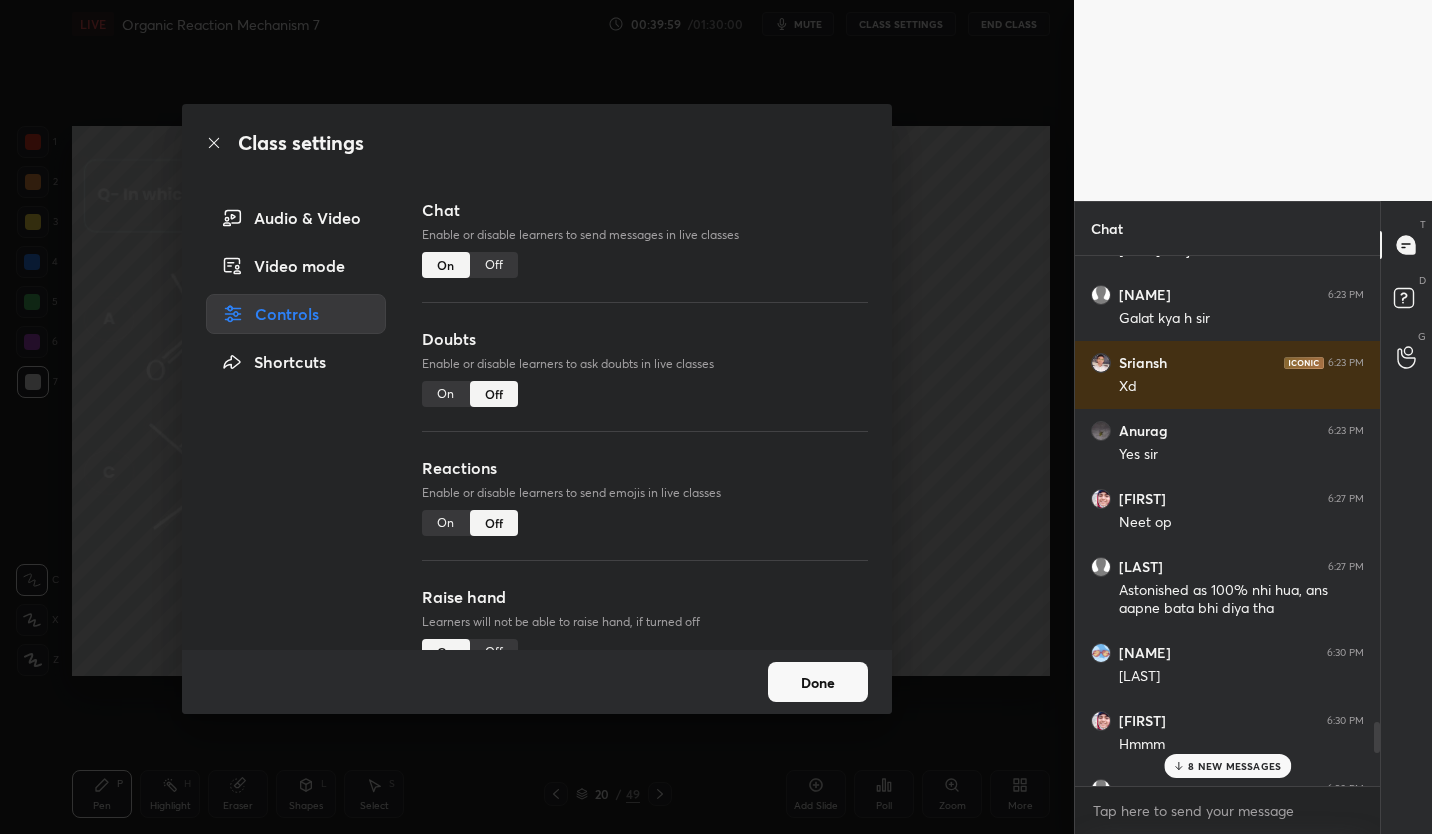 click on "Off" at bounding box center [494, 265] 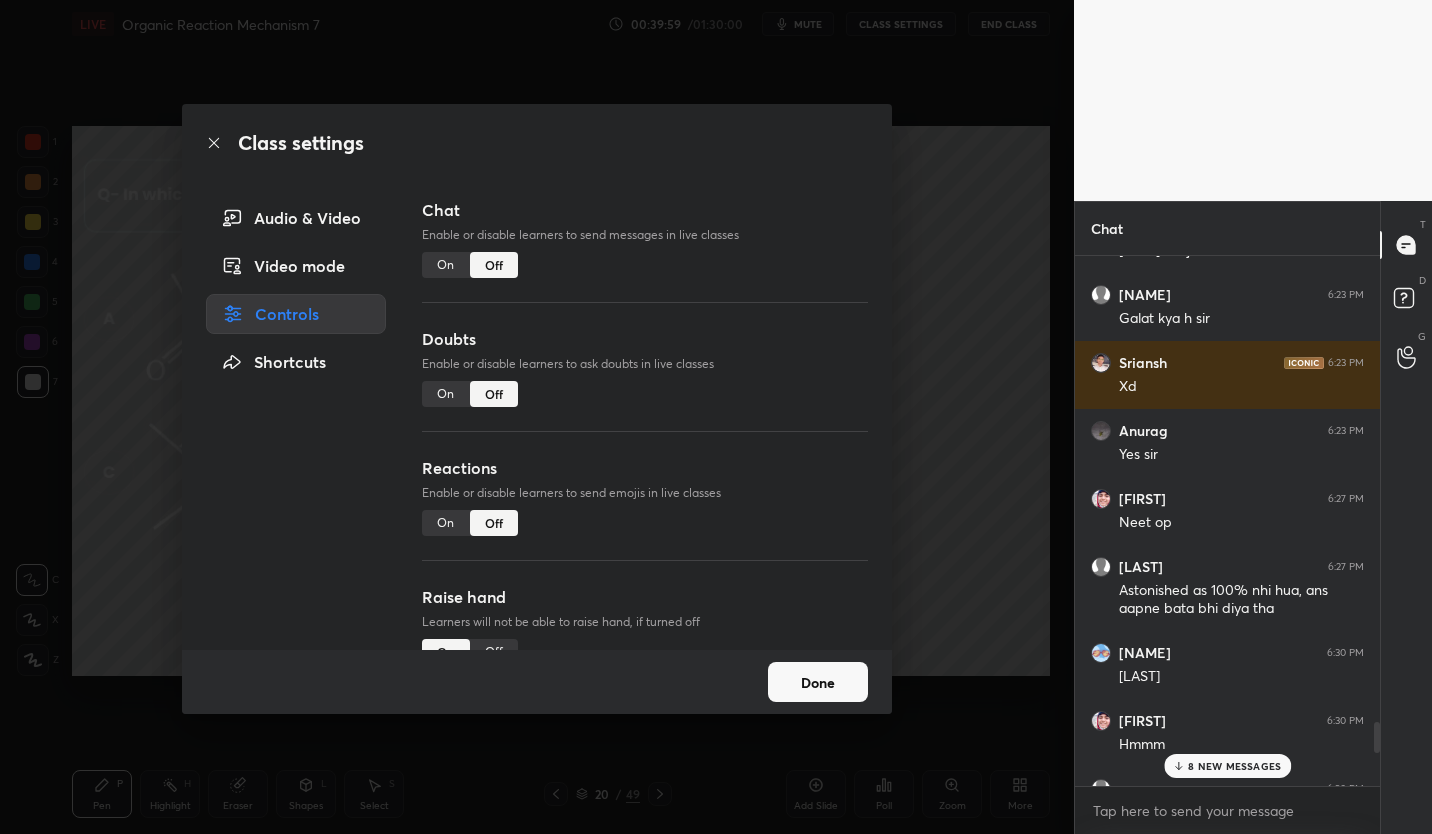 scroll, scrollTop: 483, scrollLeft: 299, axis: both 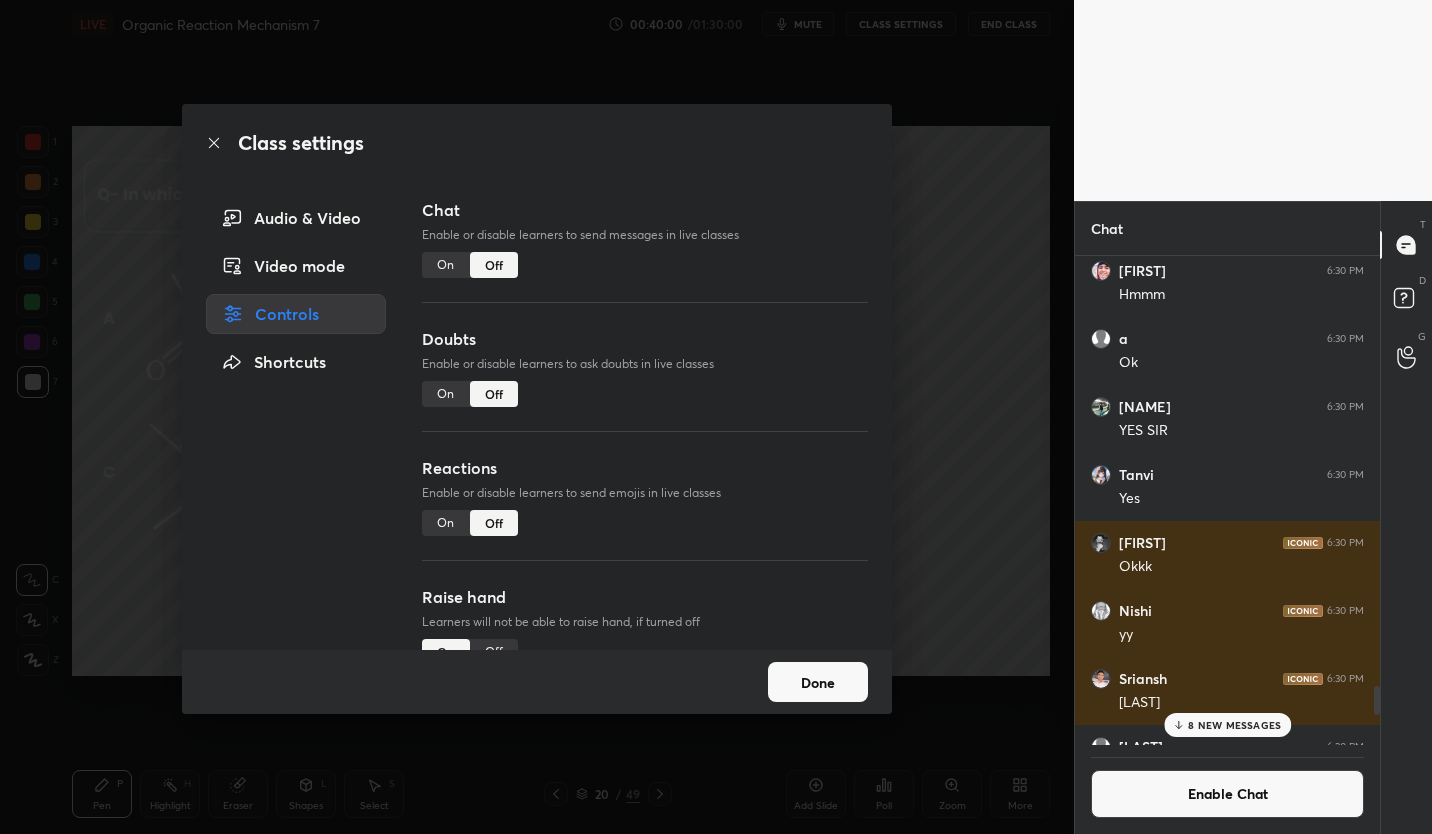 click on "Done" at bounding box center [818, 682] 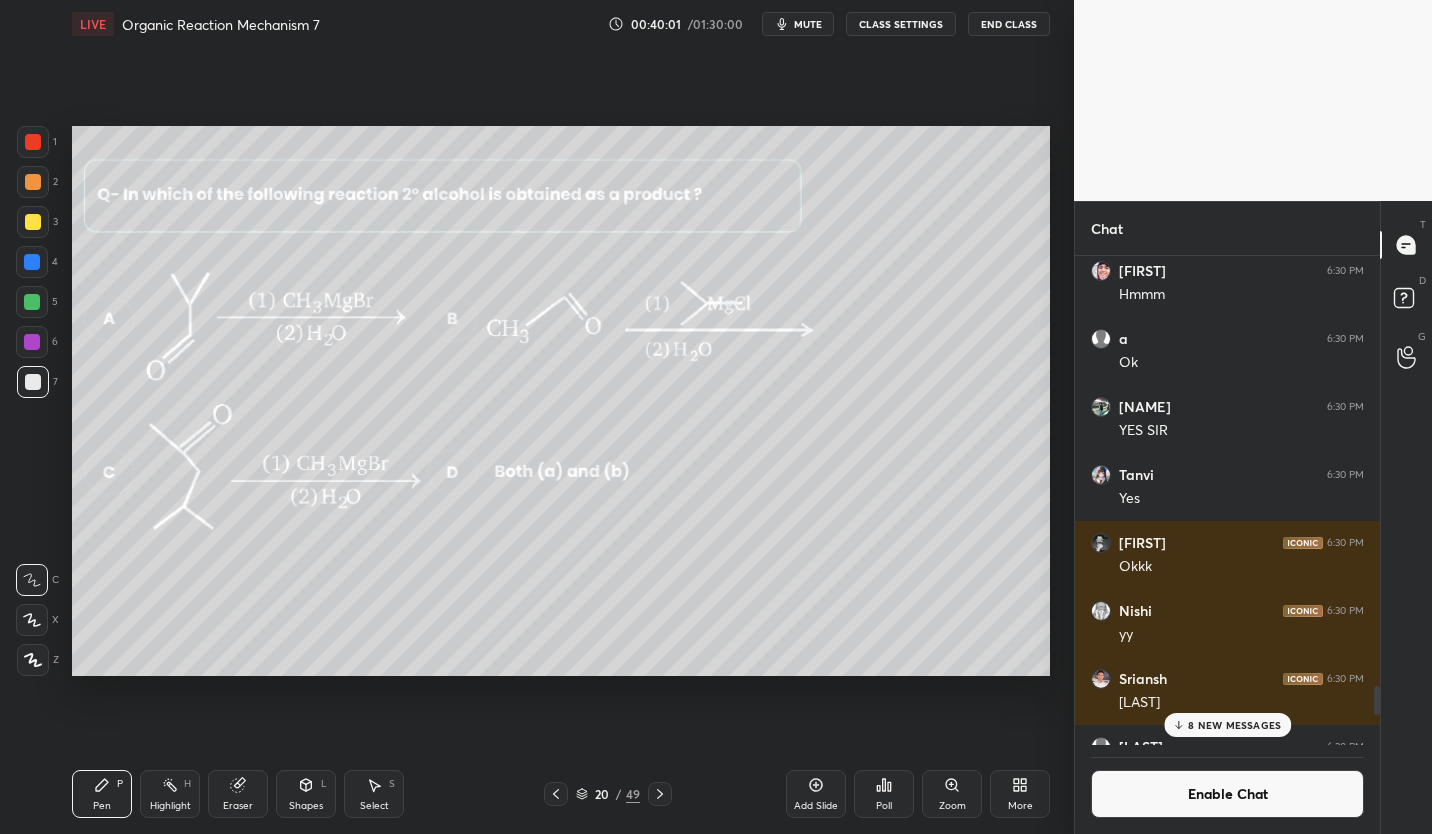 click on "8 NEW MESSAGES" at bounding box center [1234, 725] 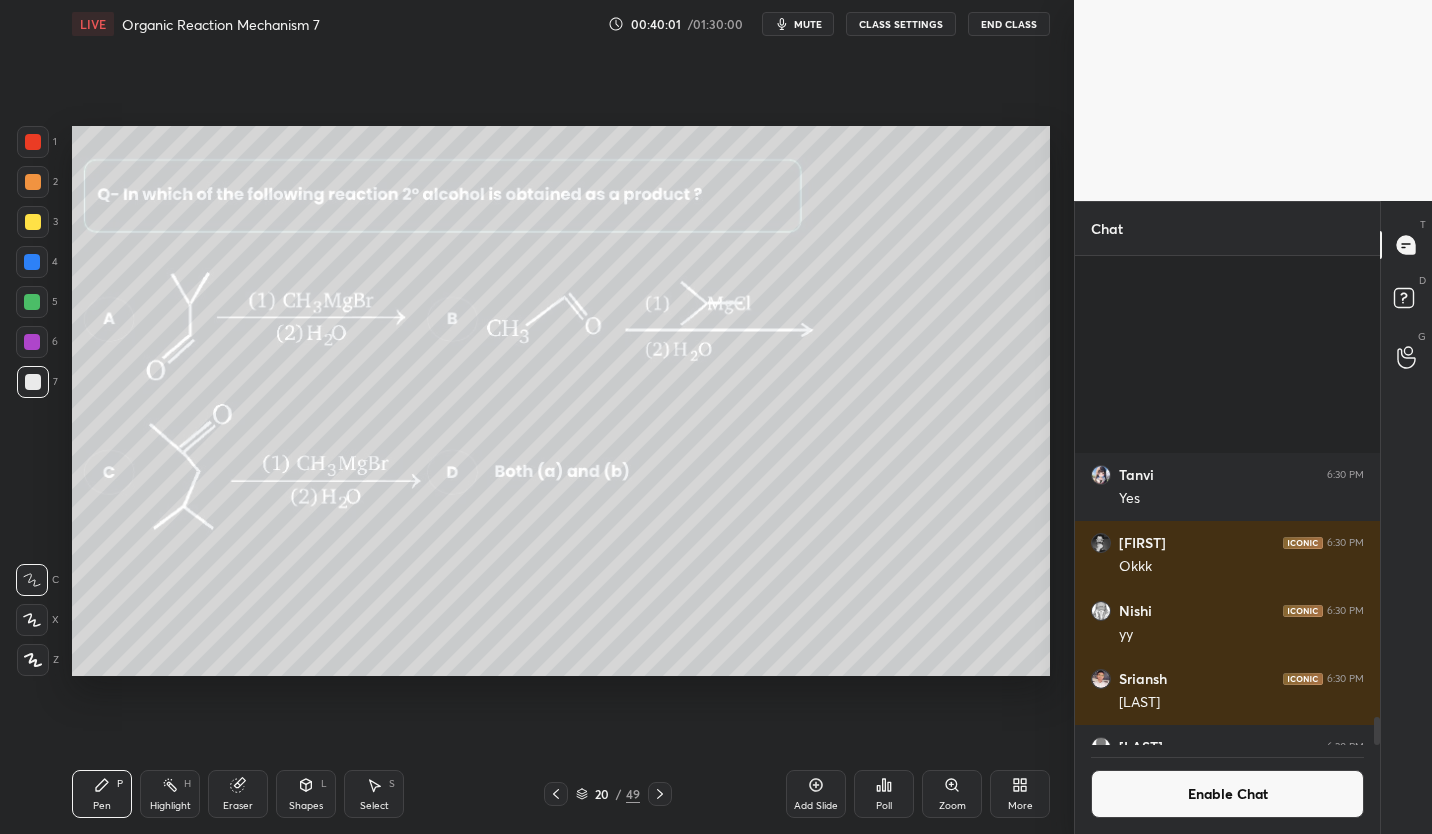 scroll, scrollTop: 7945, scrollLeft: 0, axis: vertical 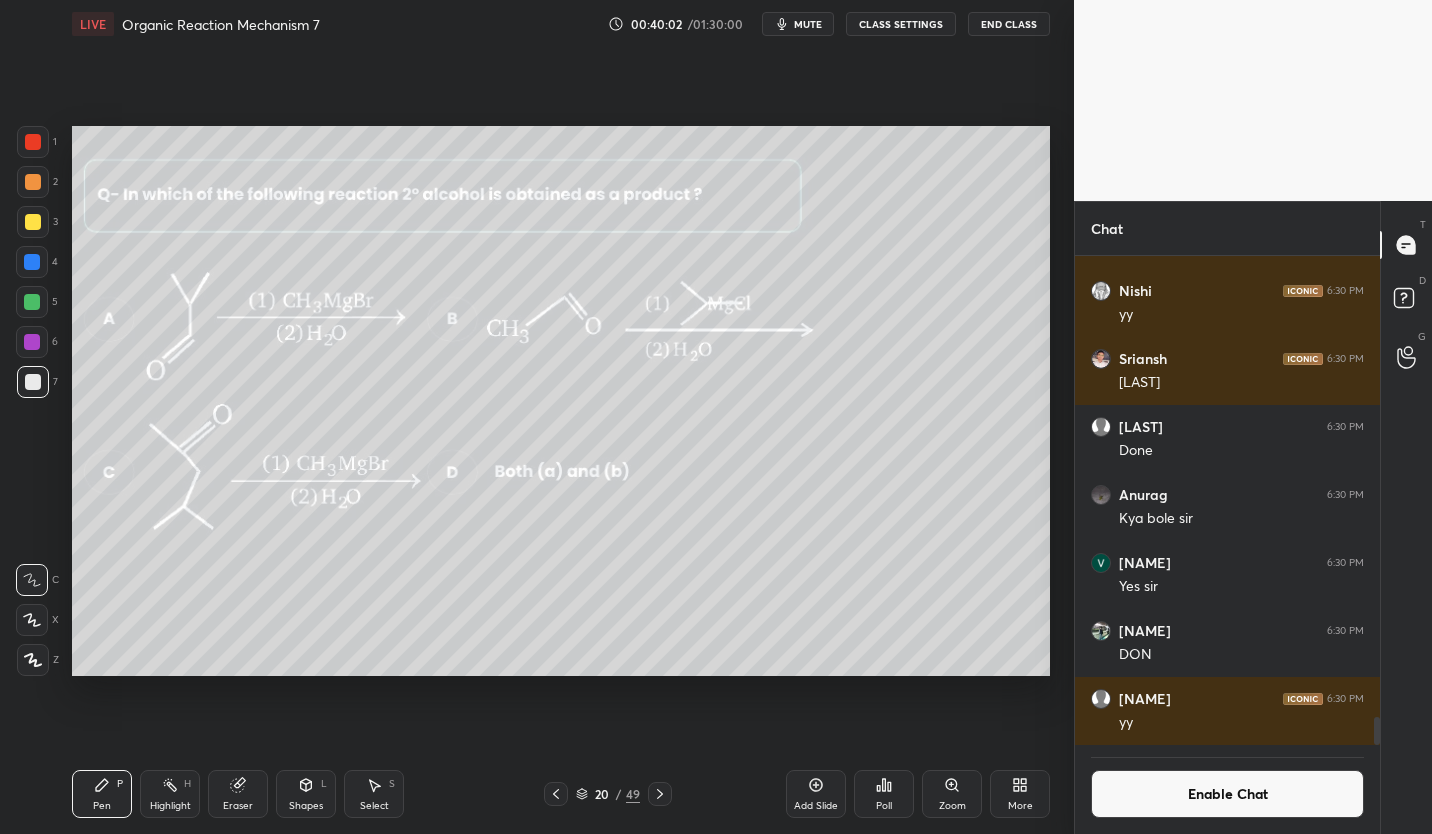 click 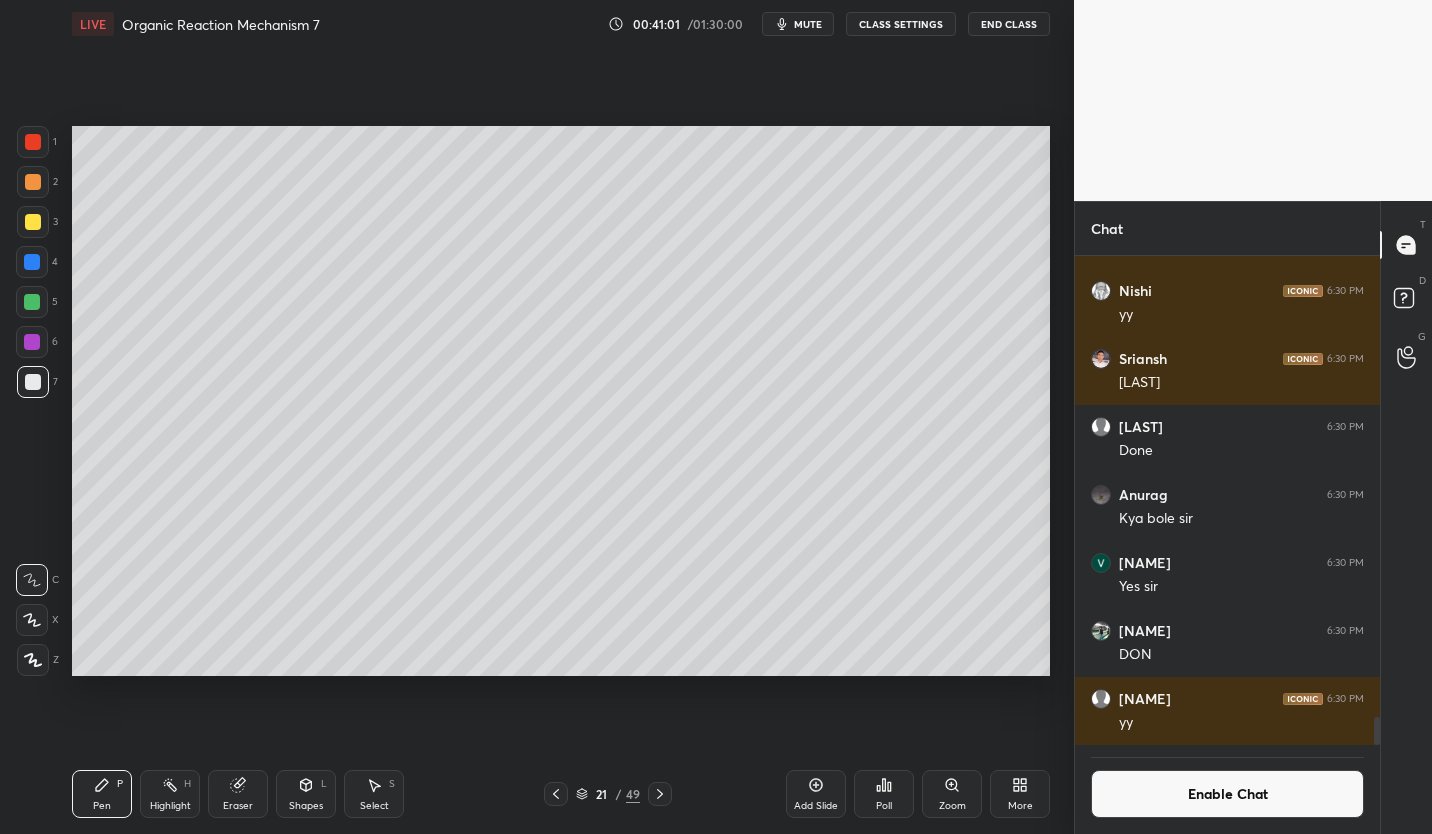click on "Enable Chat" at bounding box center (1227, 794) 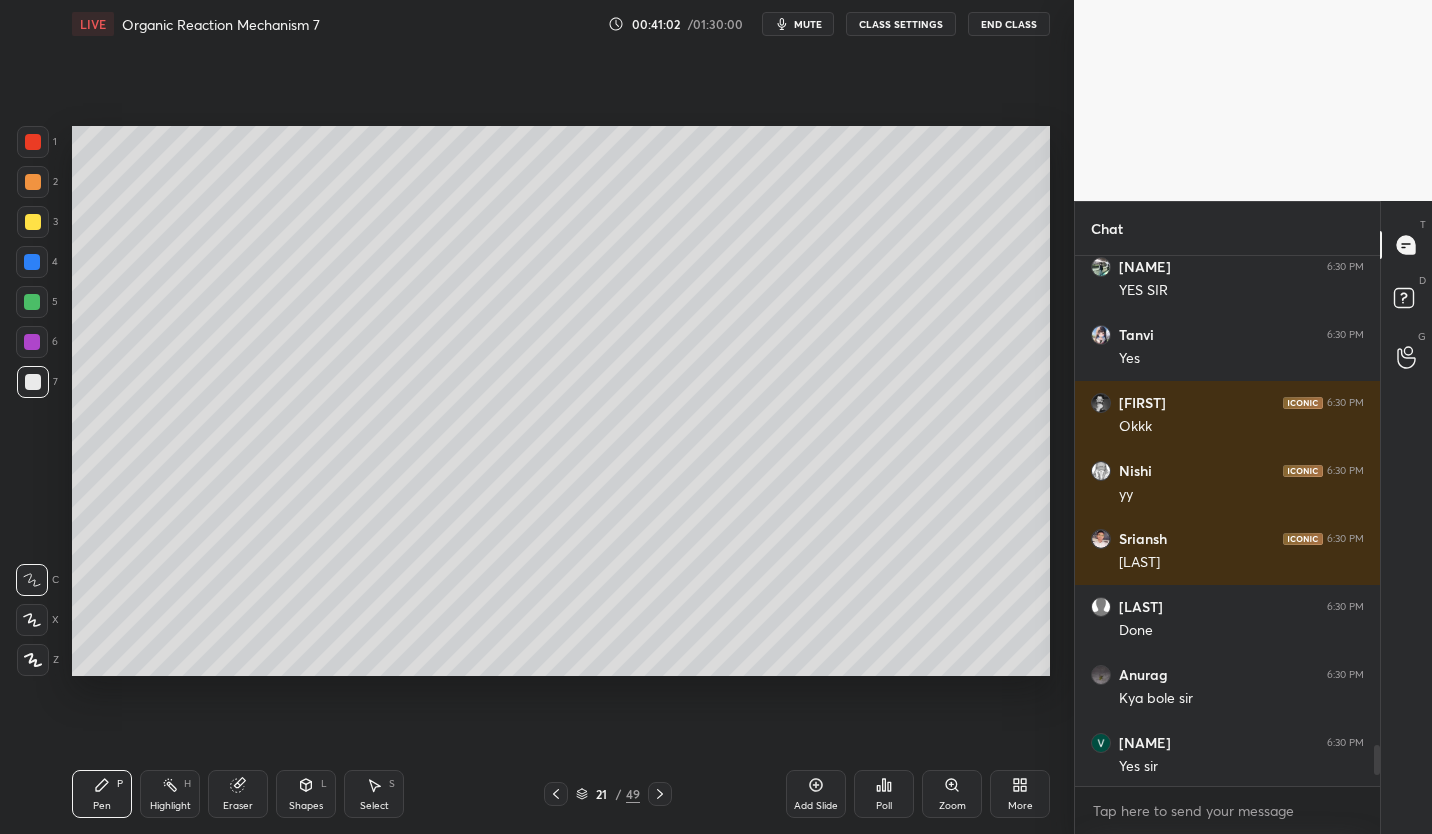 scroll, scrollTop: 7837, scrollLeft: 0, axis: vertical 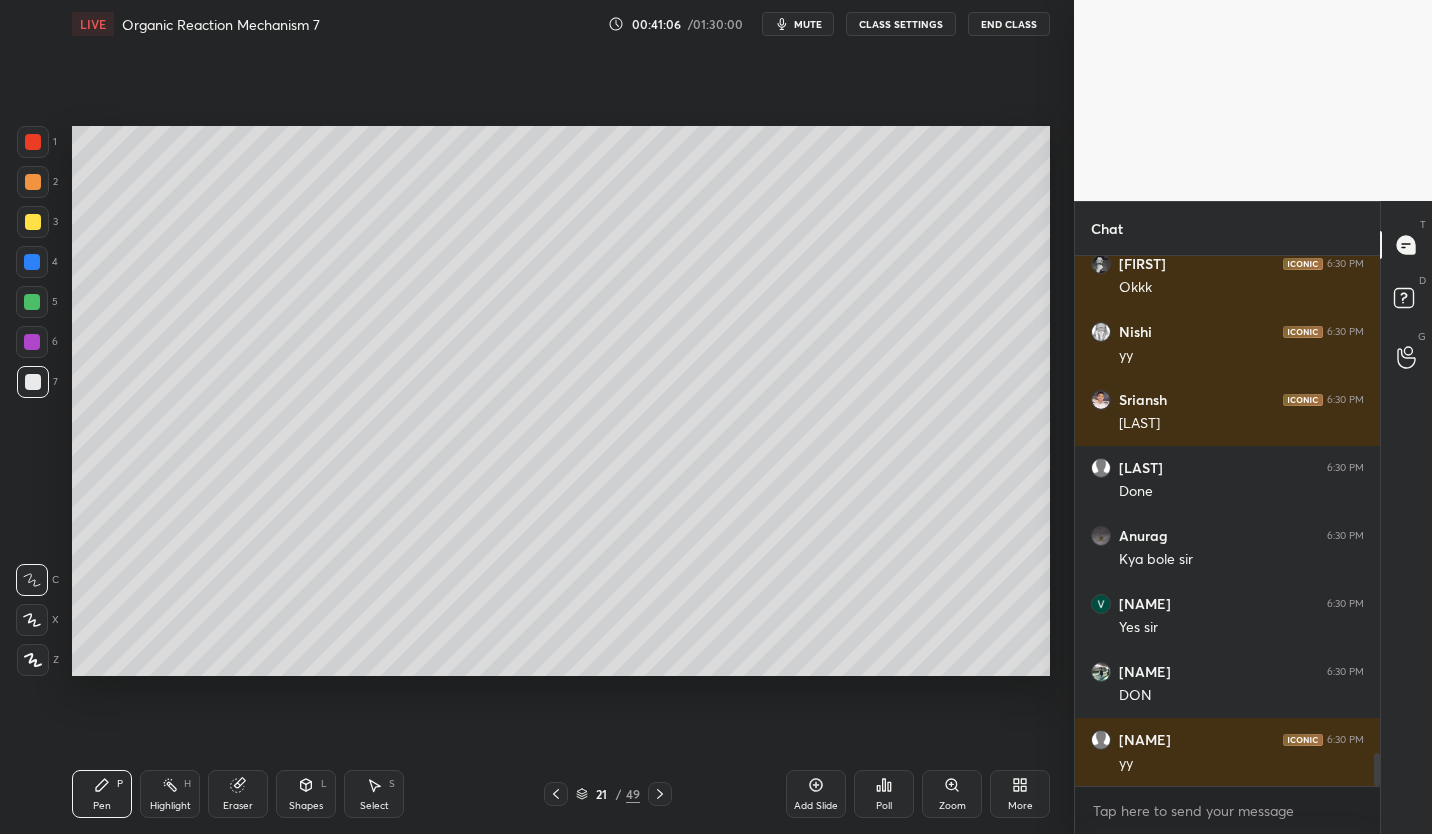 click 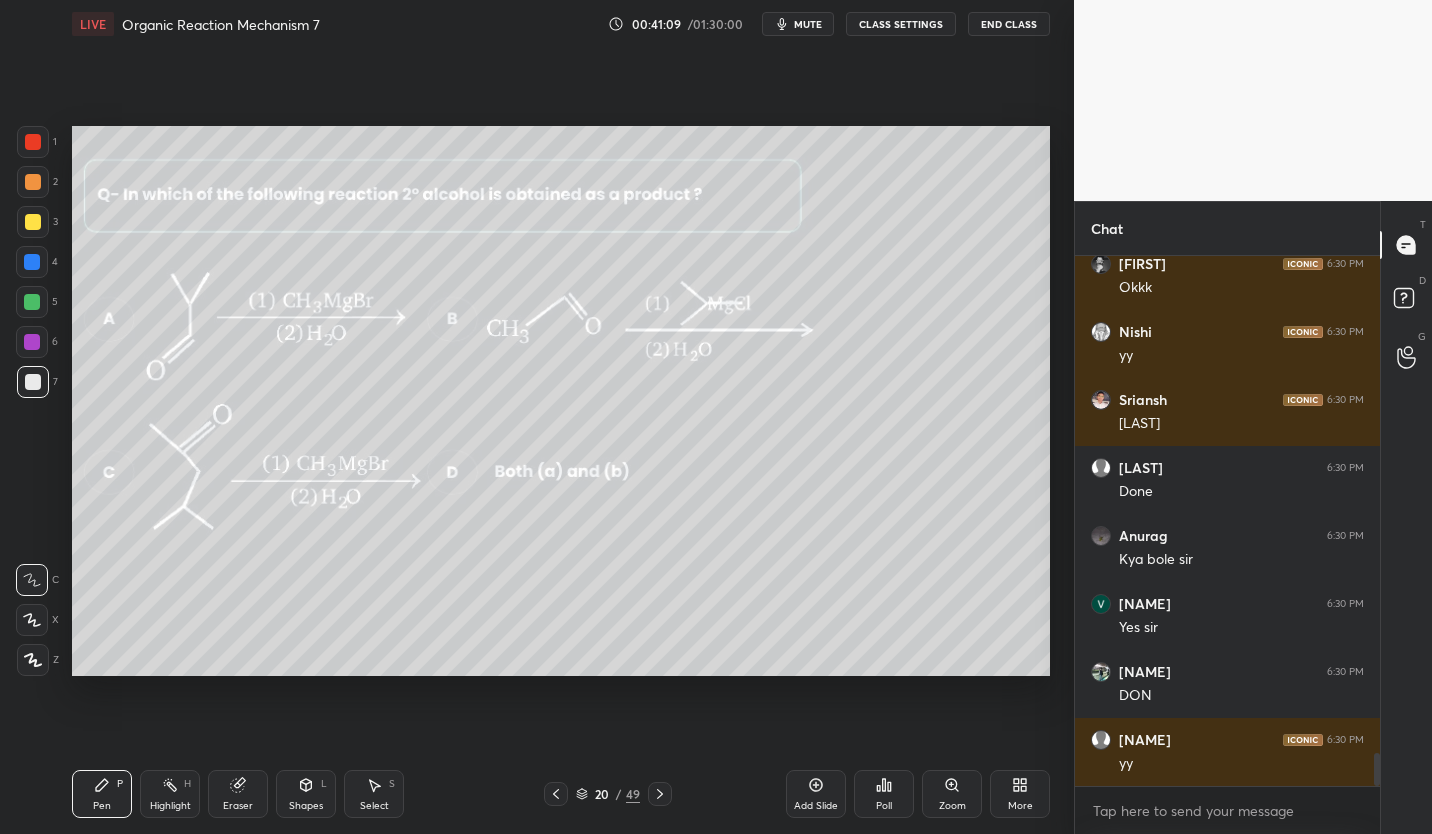 click at bounding box center (33, 222) 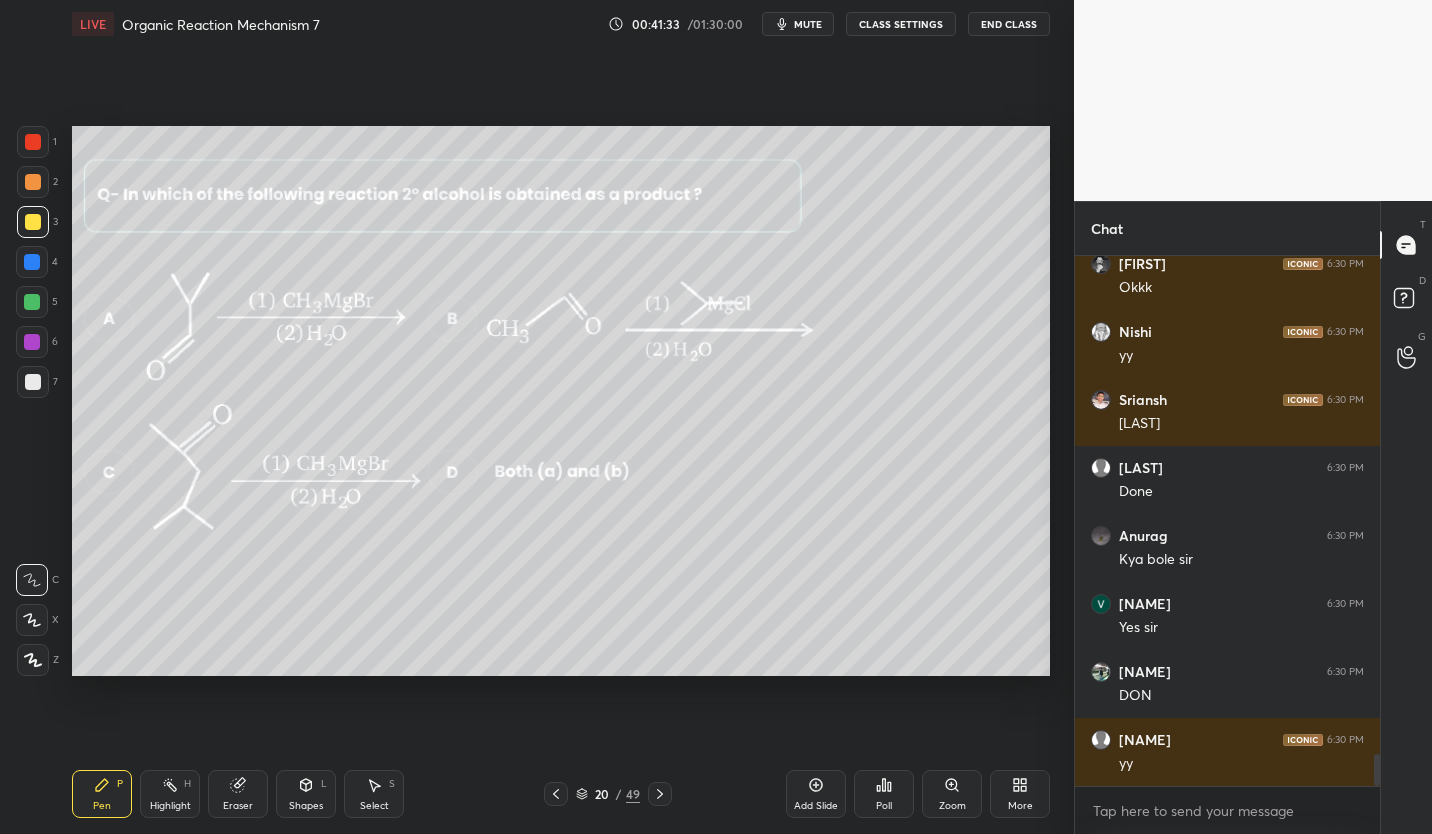 scroll, scrollTop: 8152, scrollLeft: 0, axis: vertical 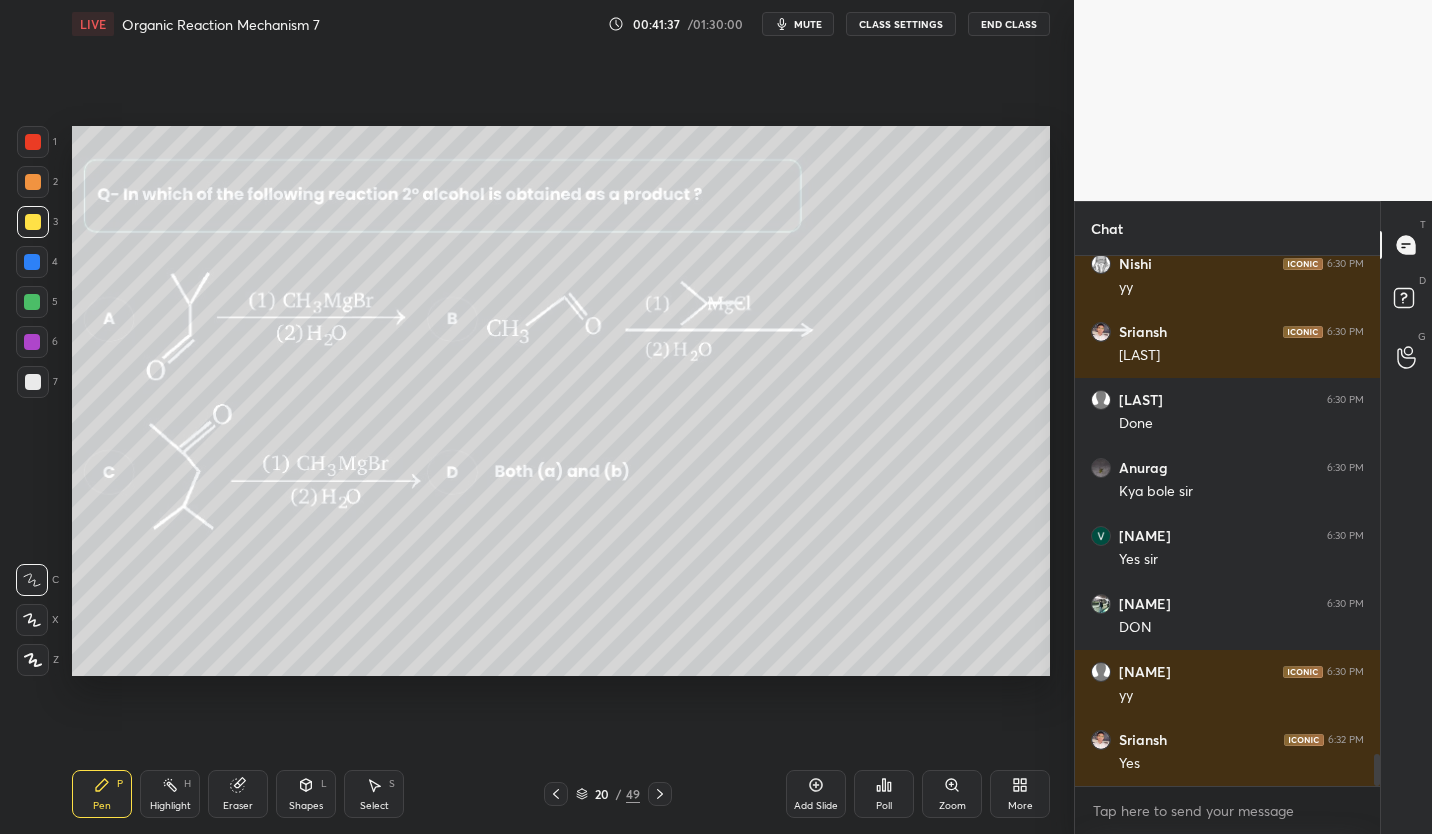 click at bounding box center (33, 382) 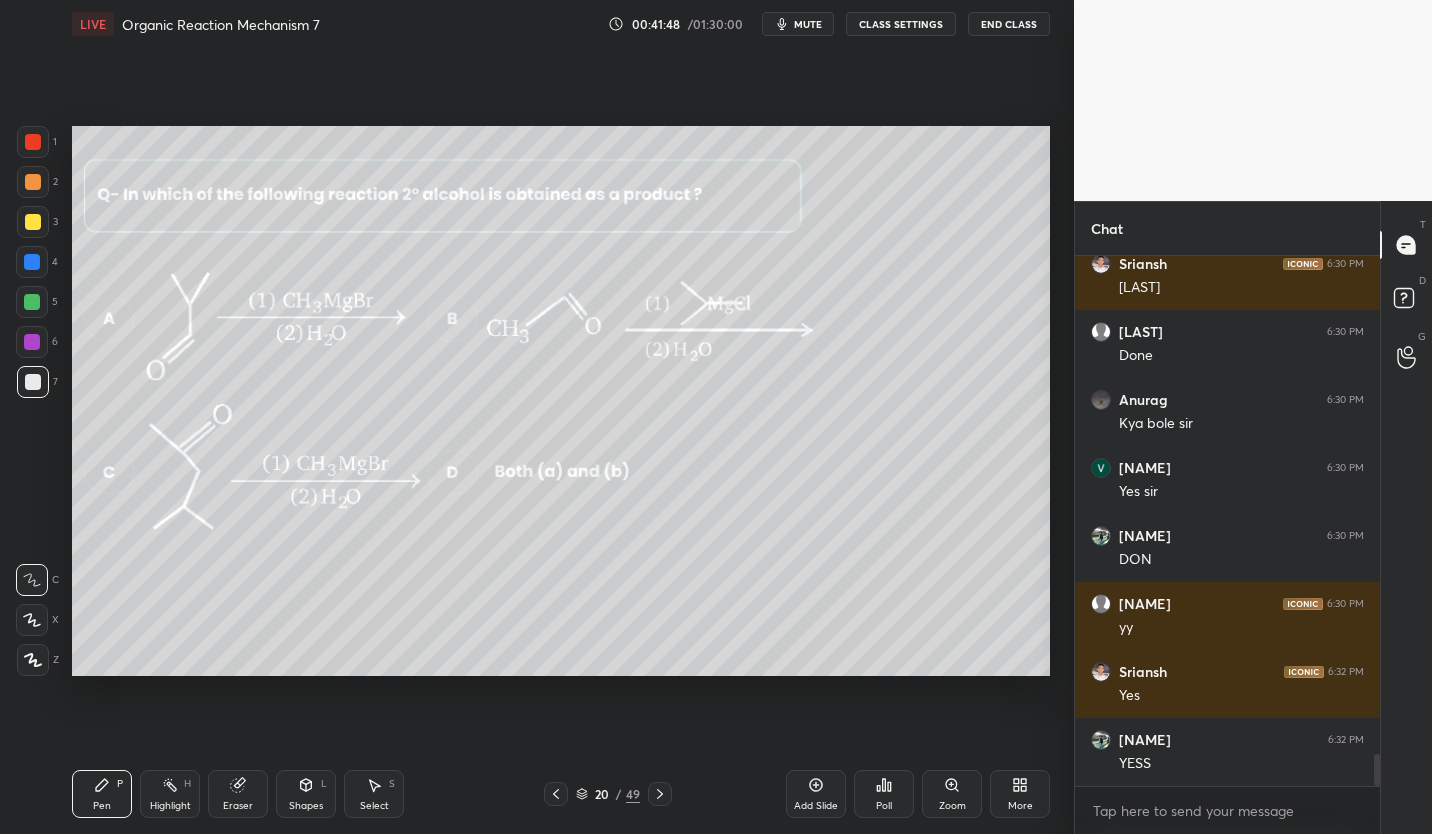 scroll, scrollTop: 8293, scrollLeft: 0, axis: vertical 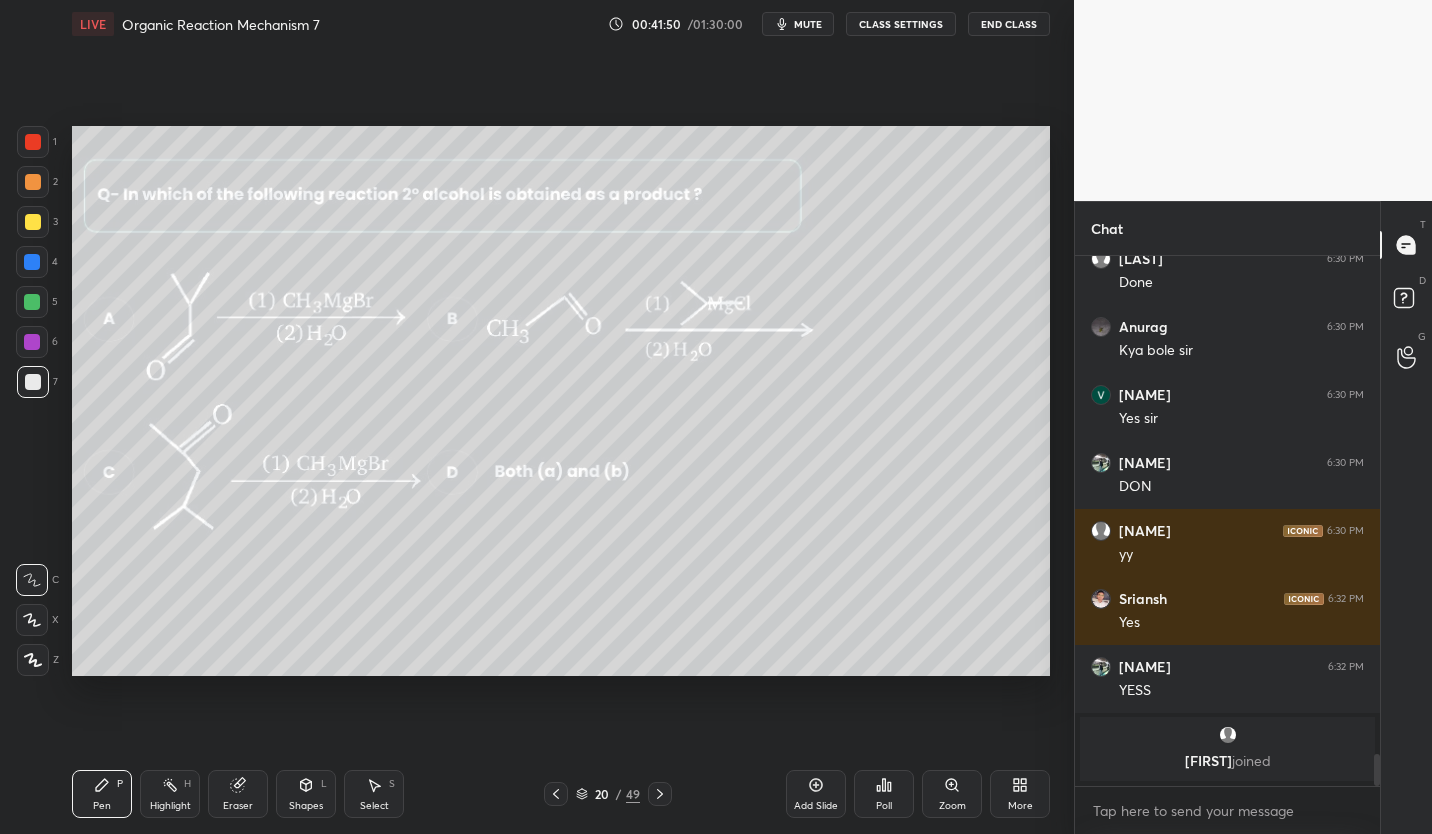 click 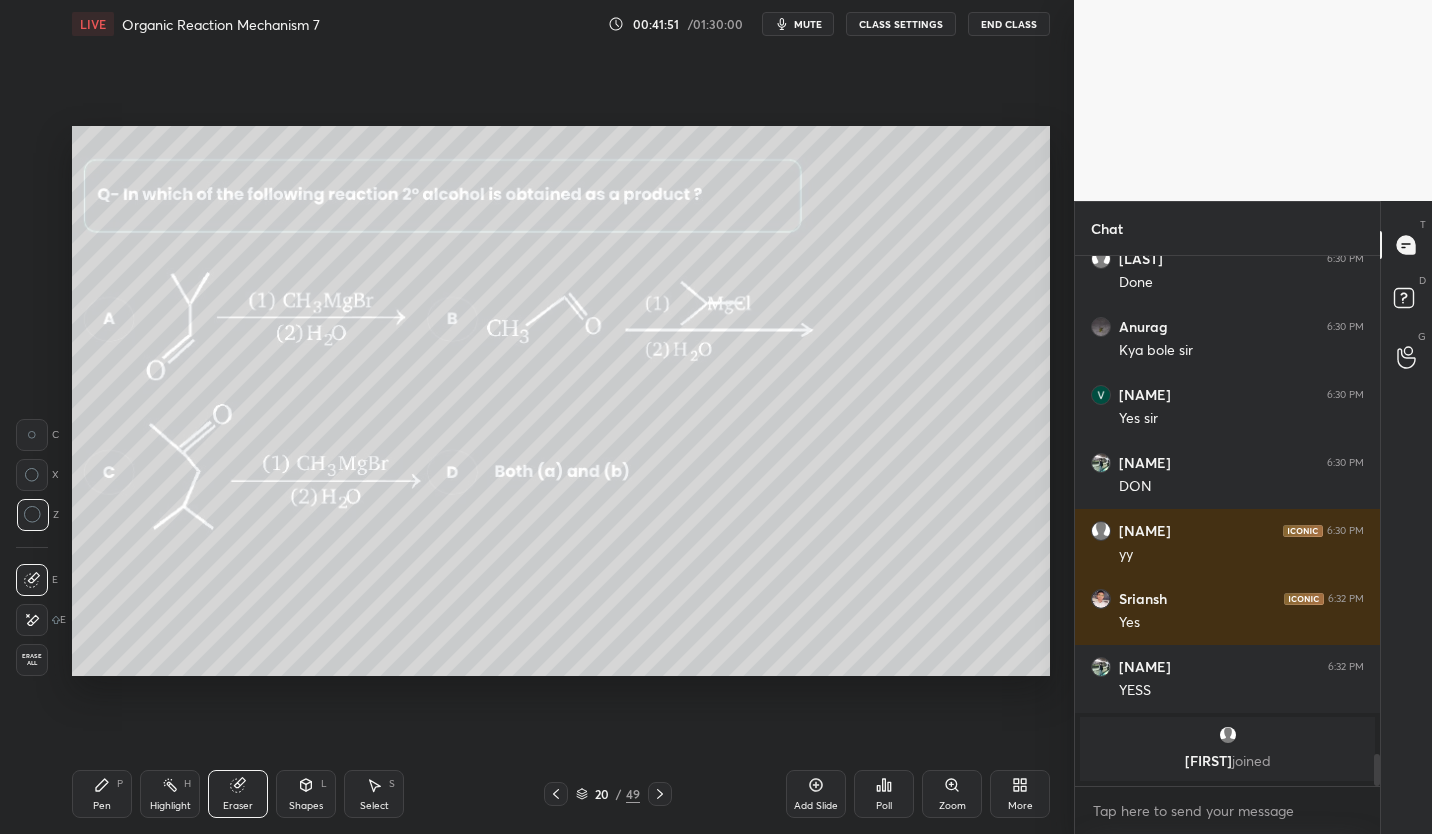 click 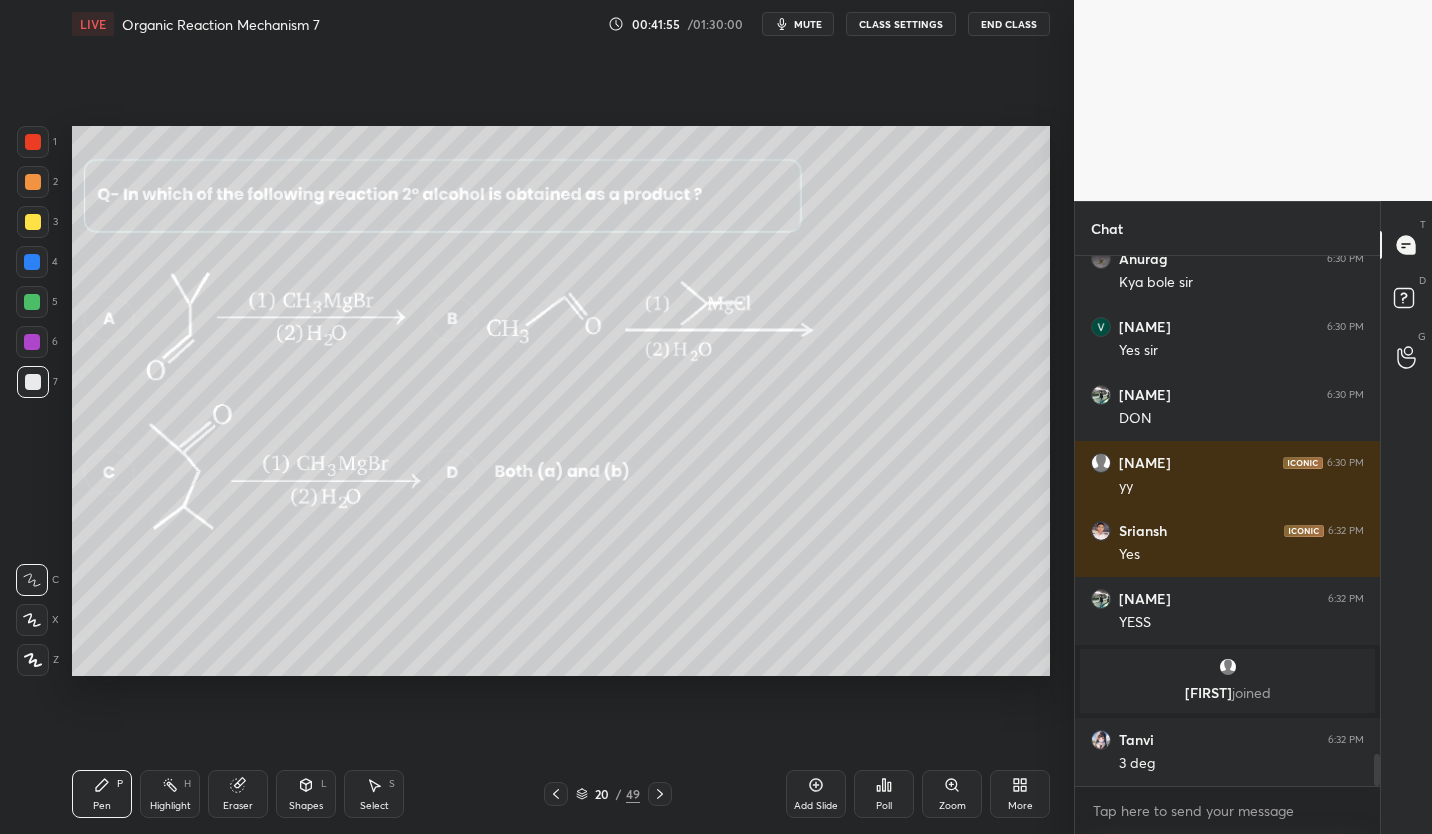 click at bounding box center [32, 302] 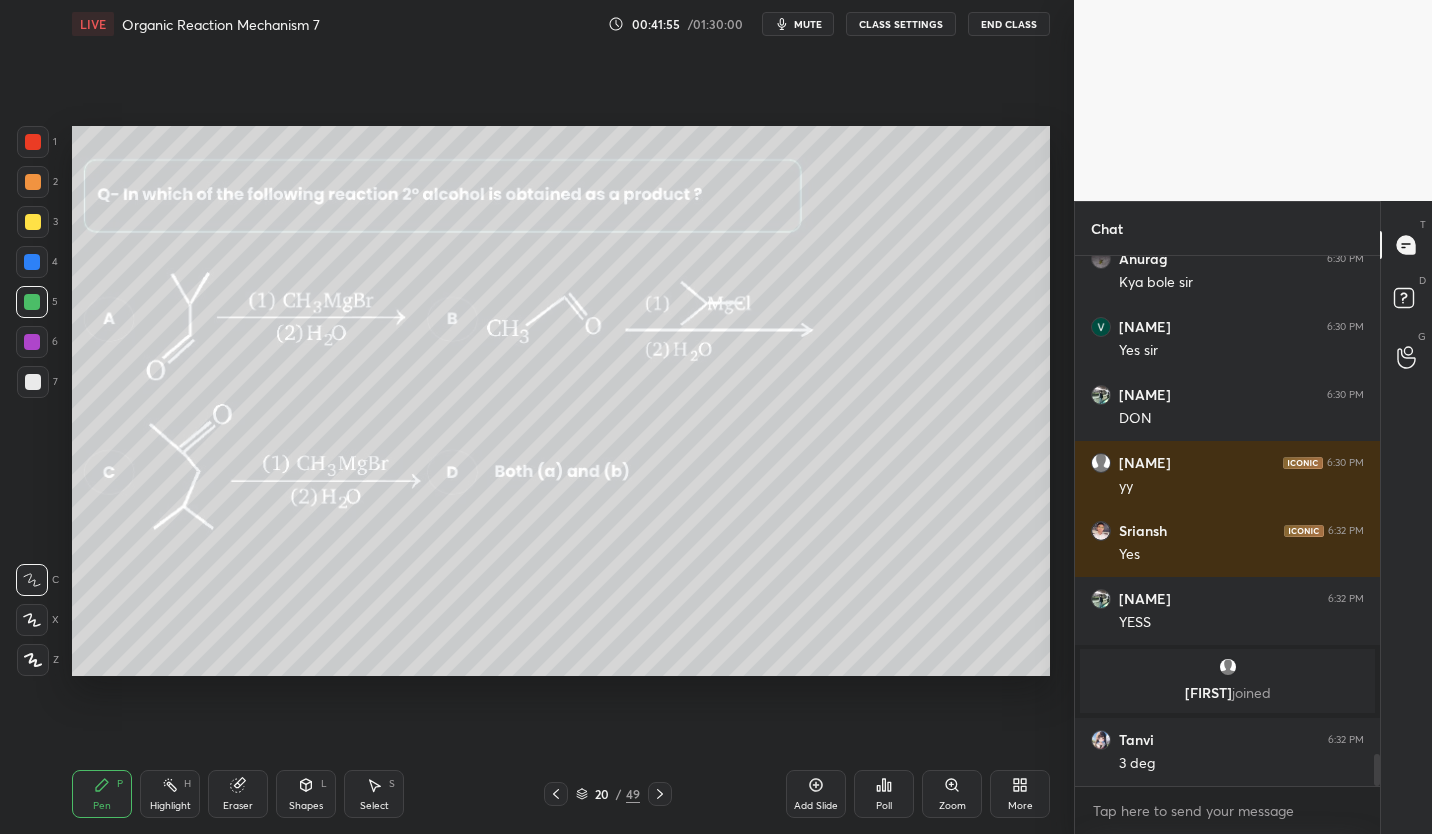 scroll, scrollTop: 8339, scrollLeft: 0, axis: vertical 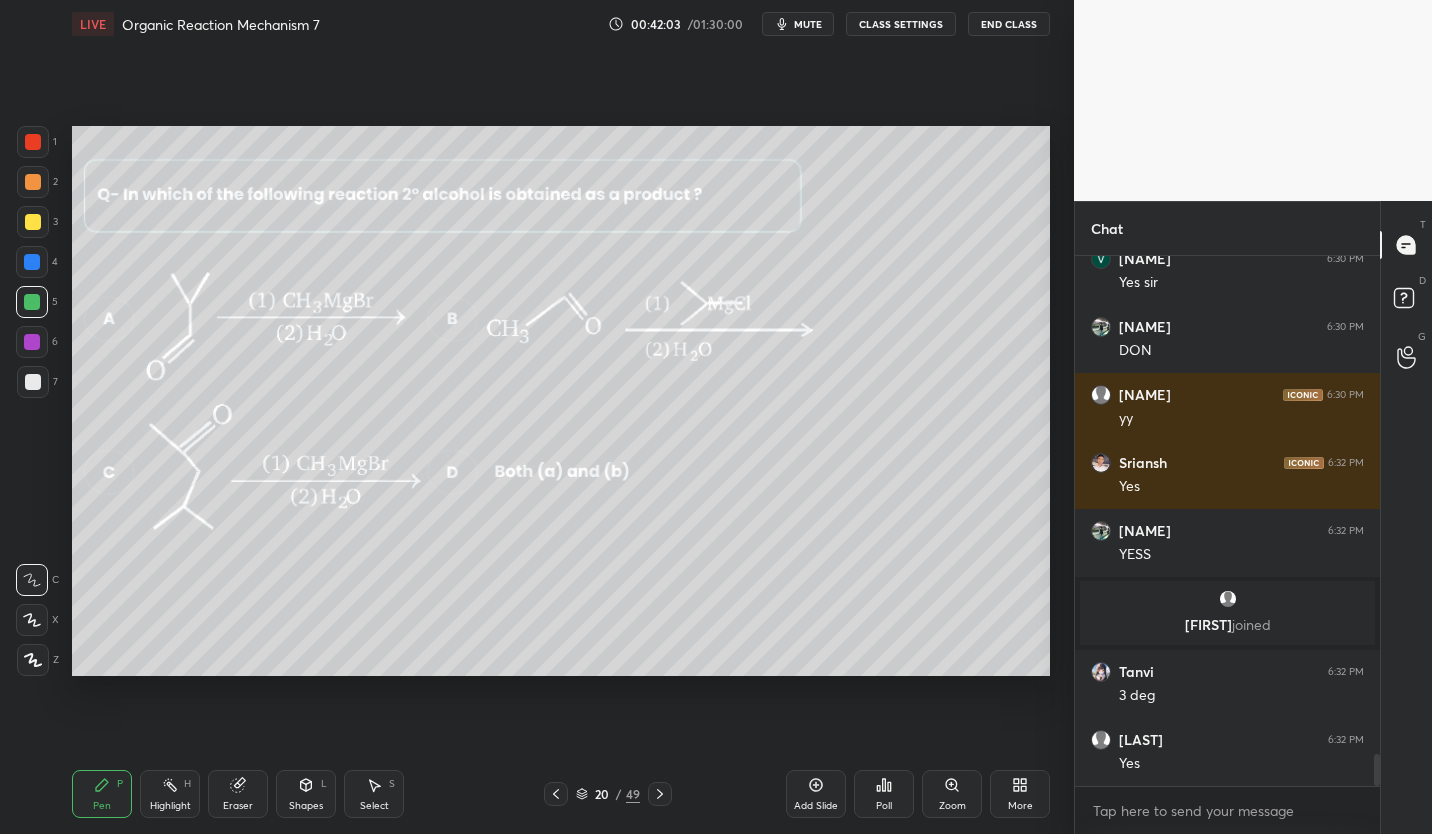 click 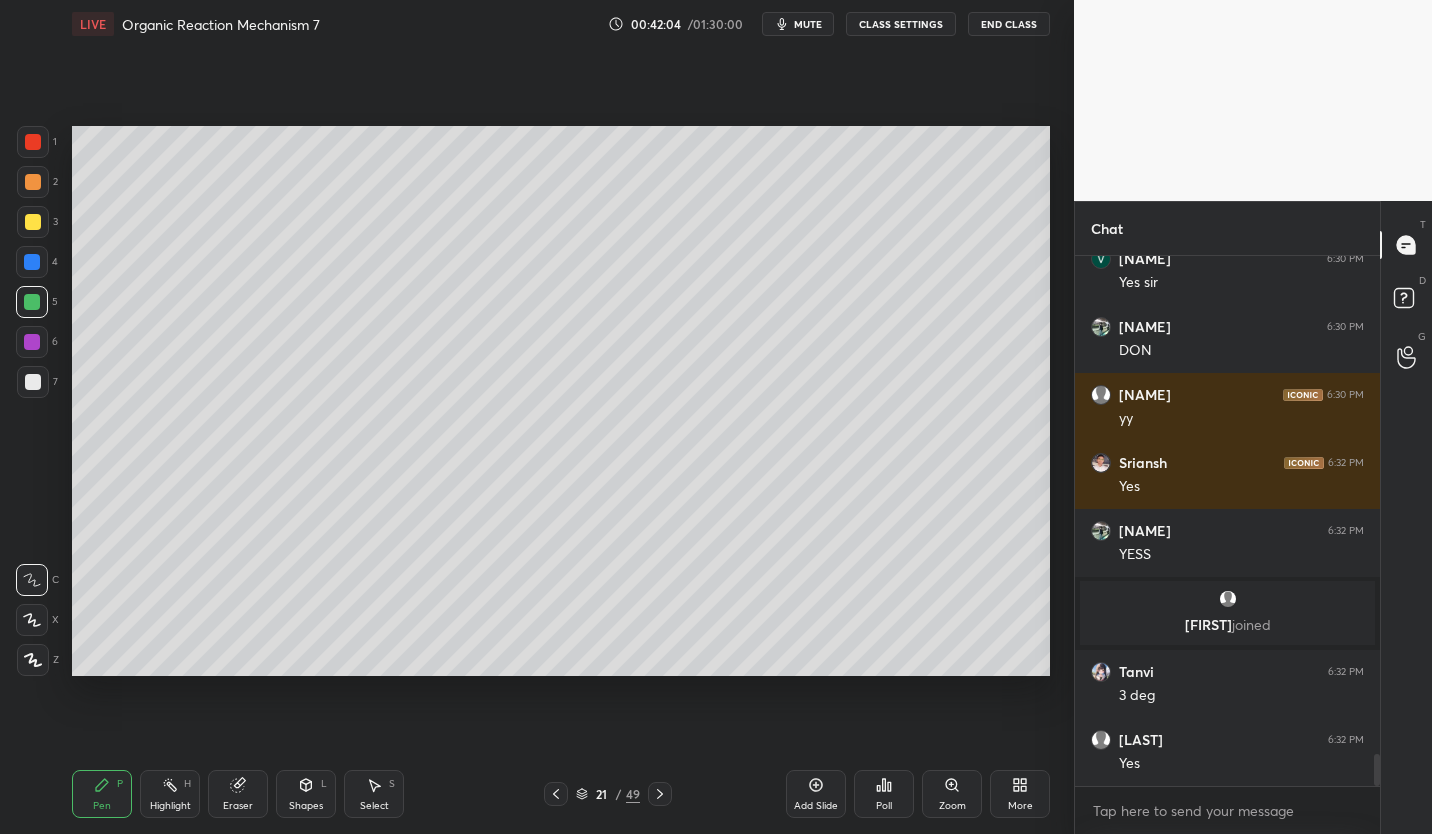 click at bounding box center (660, 794) 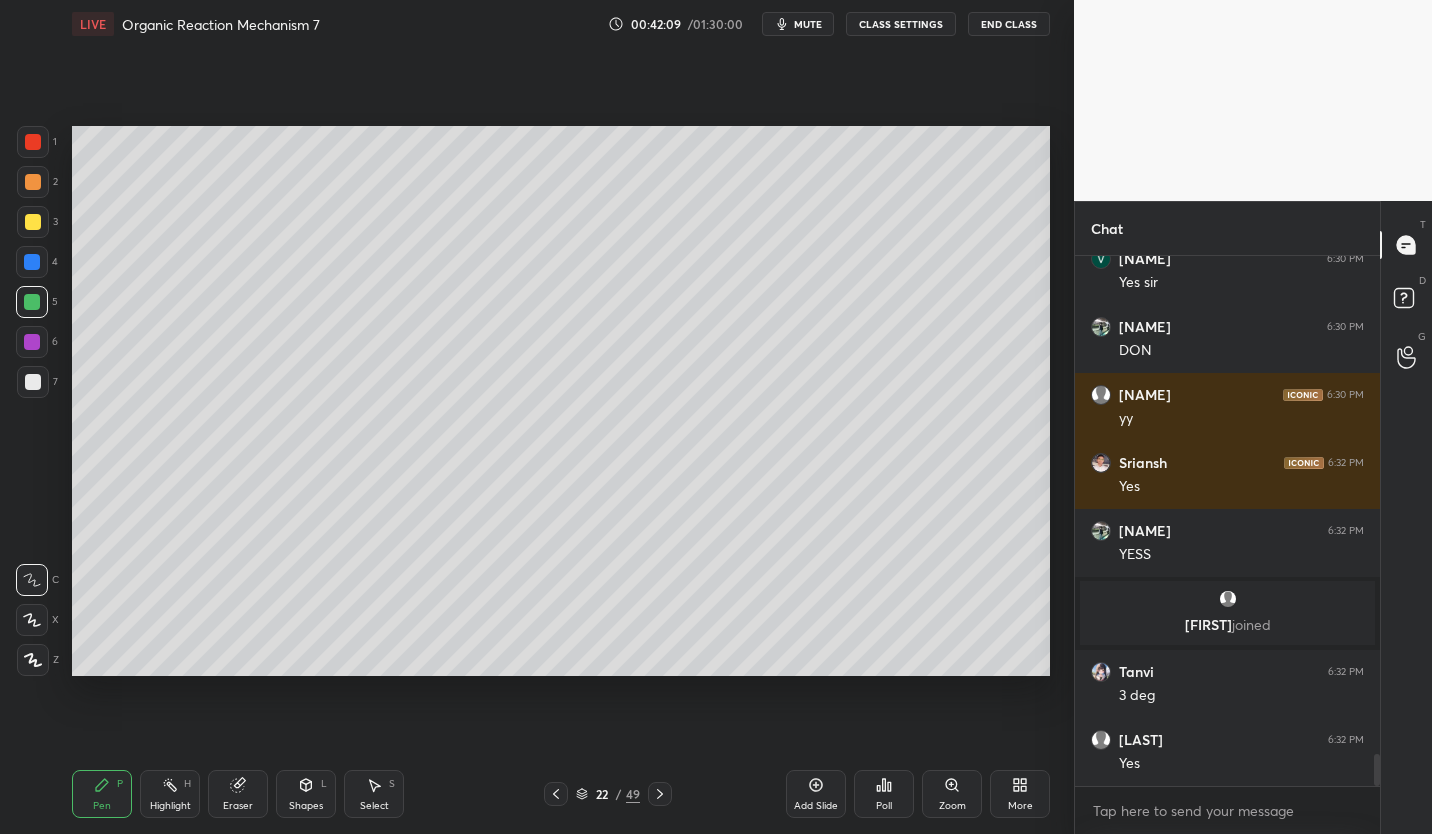 click 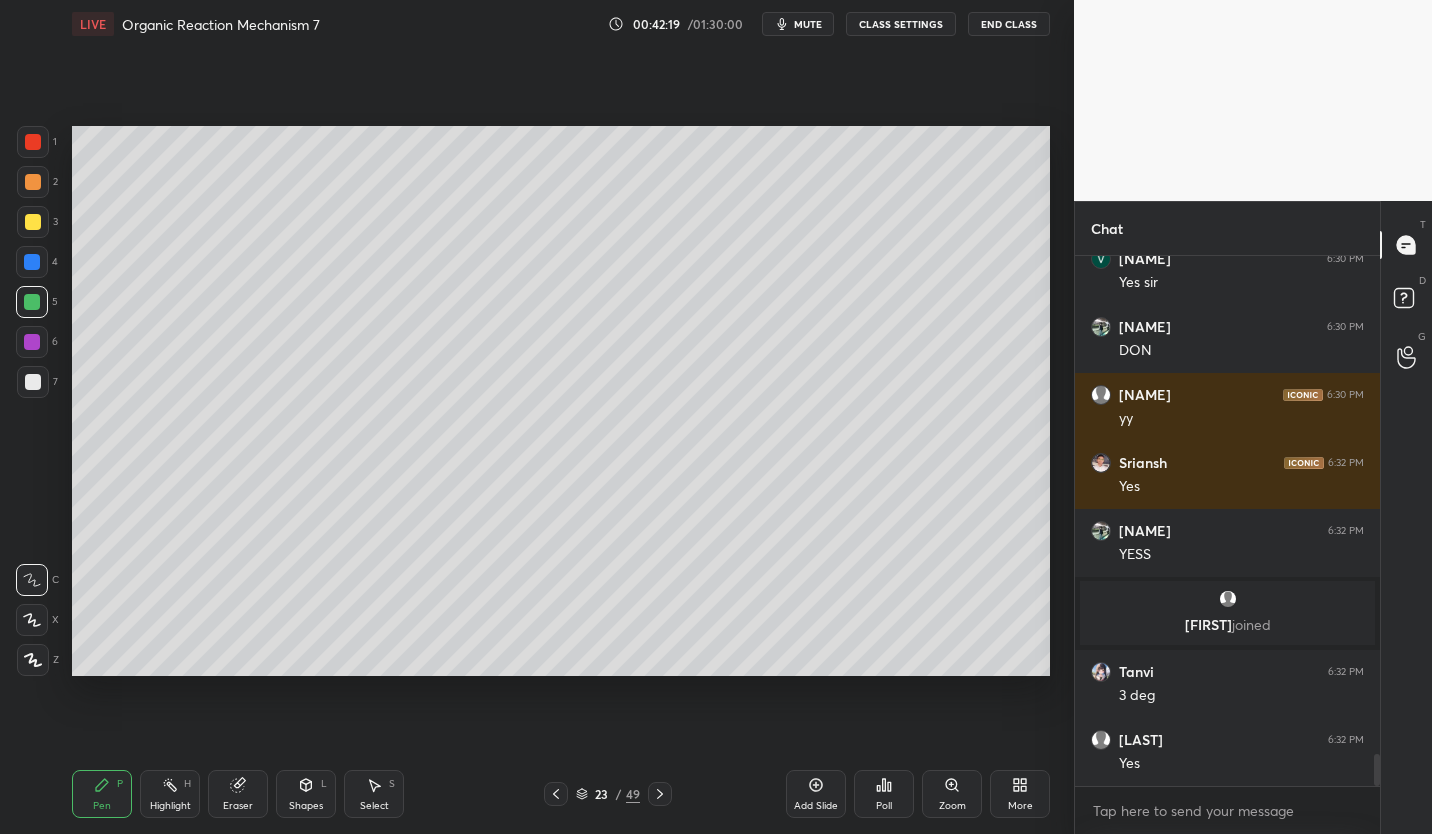 click on "Add Slide" at bounding box center (816, 794) 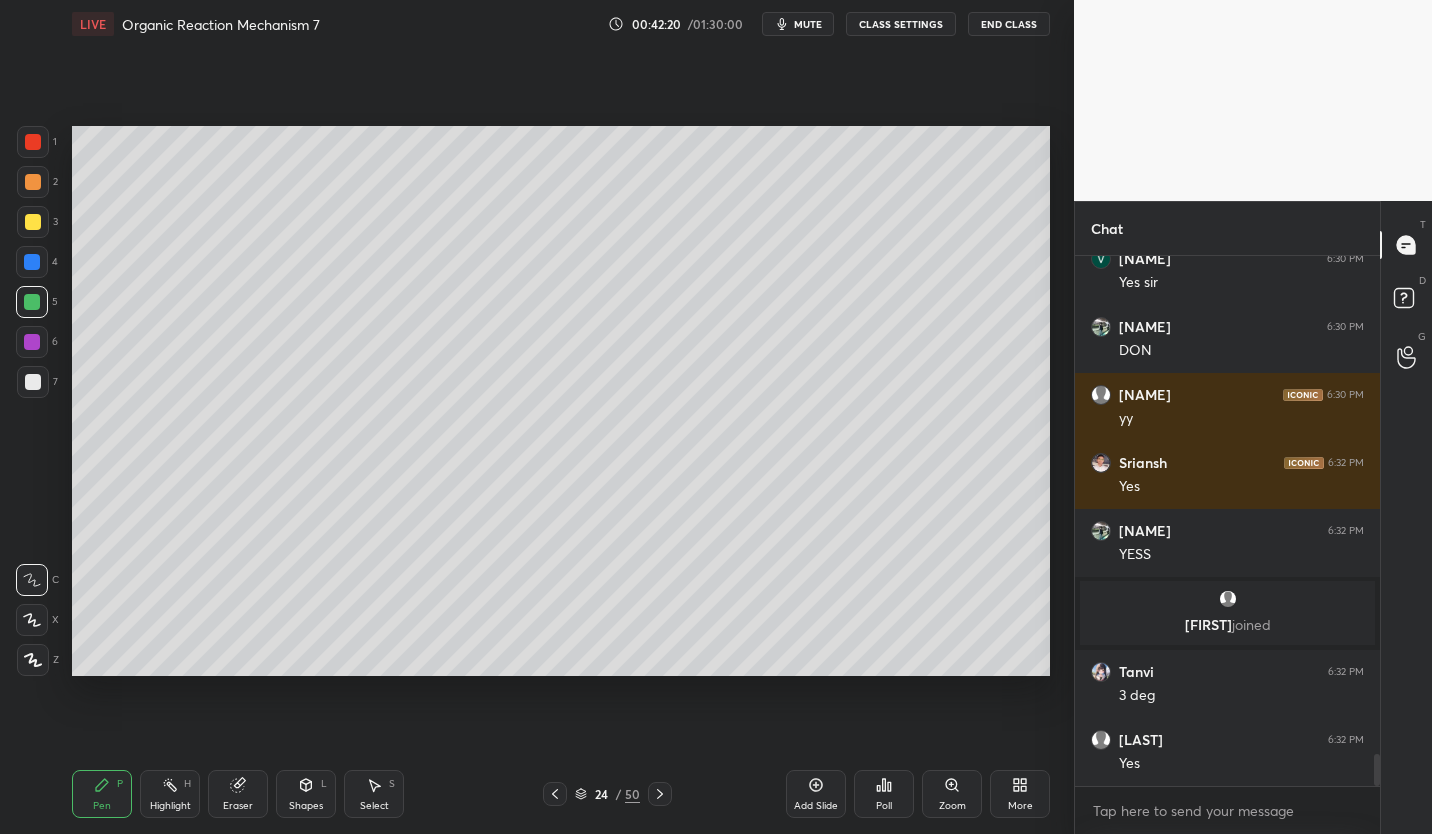 click on "CLASS SETTINGS" at bounding box center (901, 24) 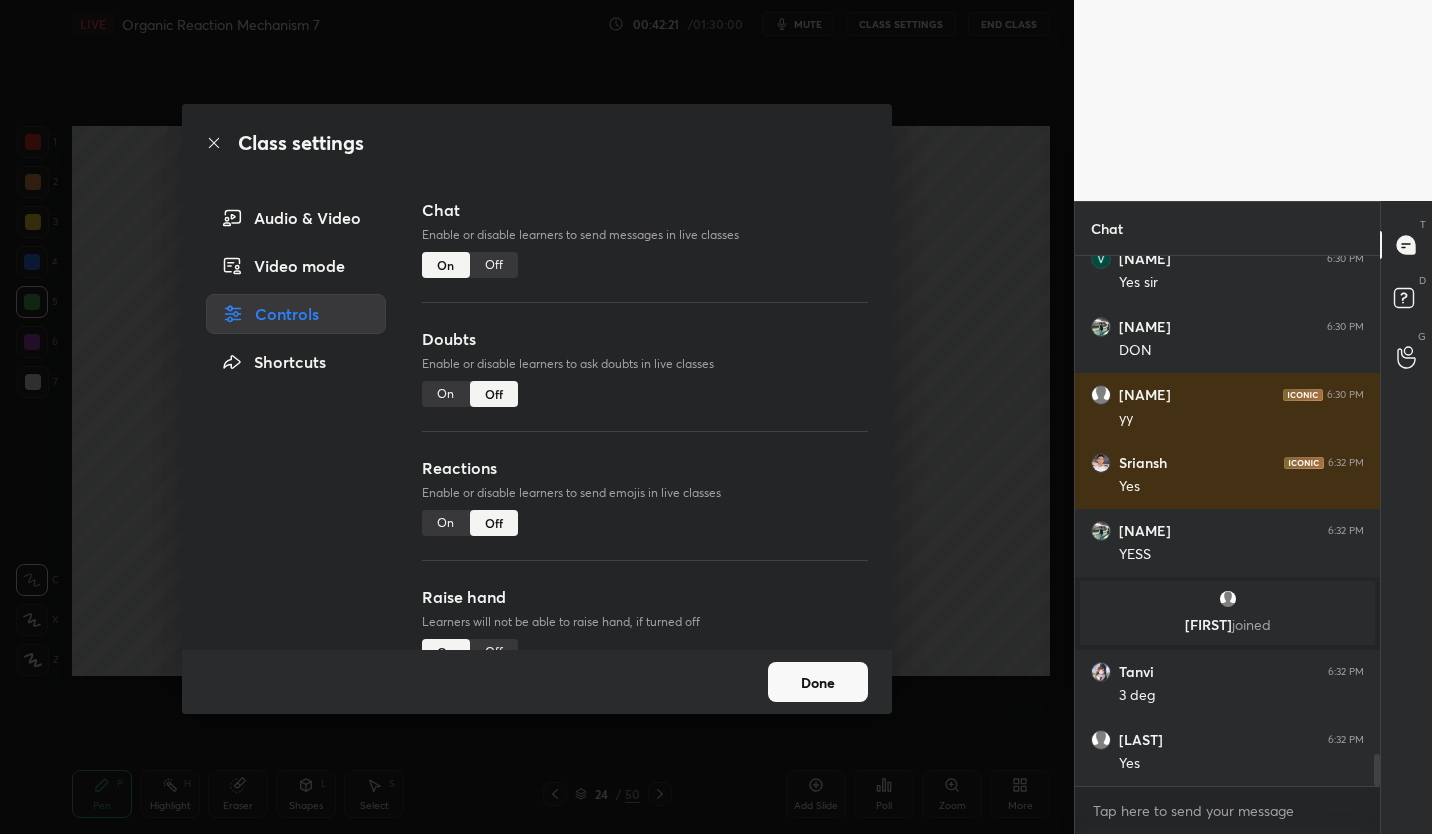 click on "Off" at bounding box center (494, 265) 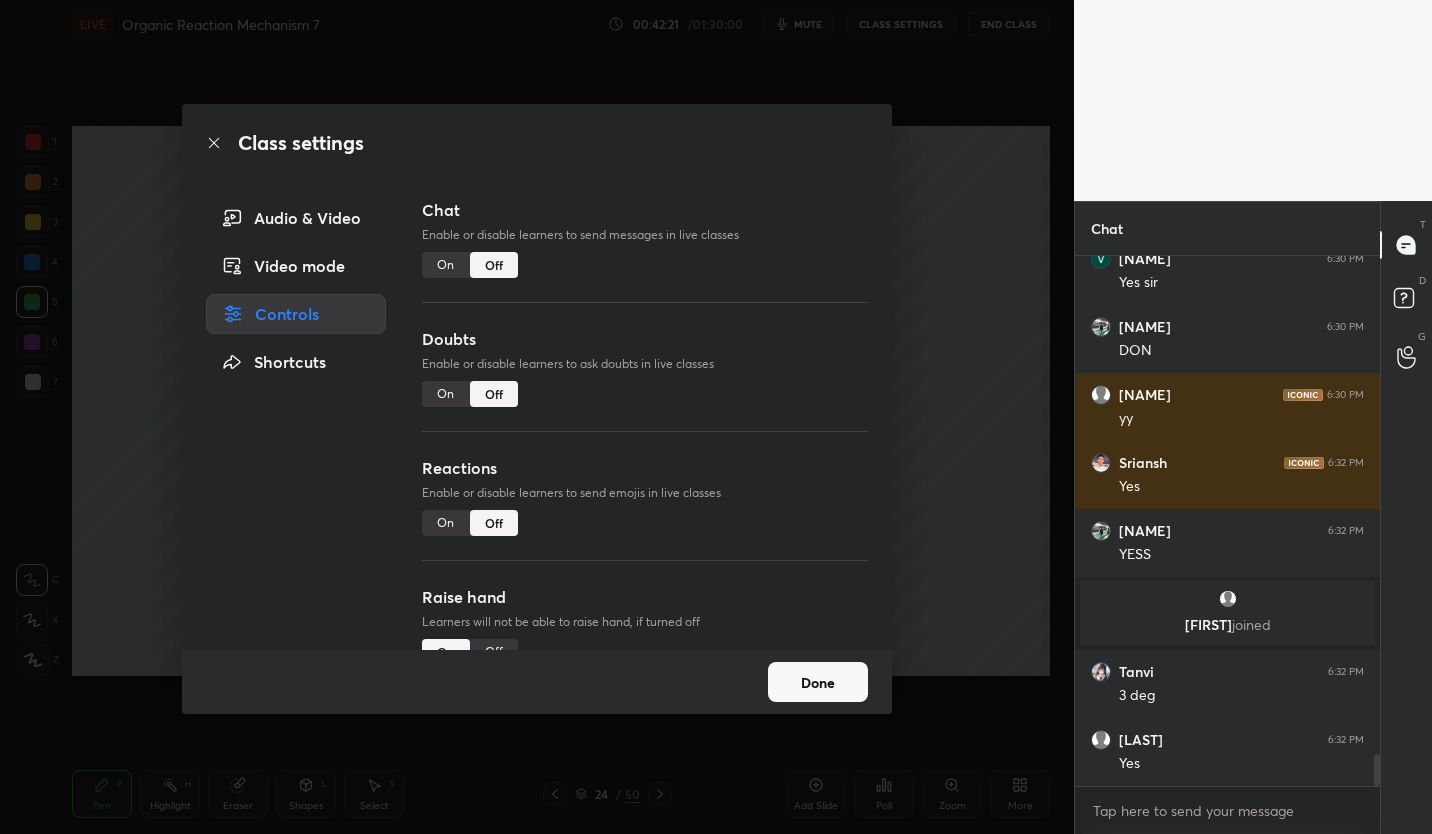 scroll, scrollTop: 7997, scrollLeft: 0, axis: vertical 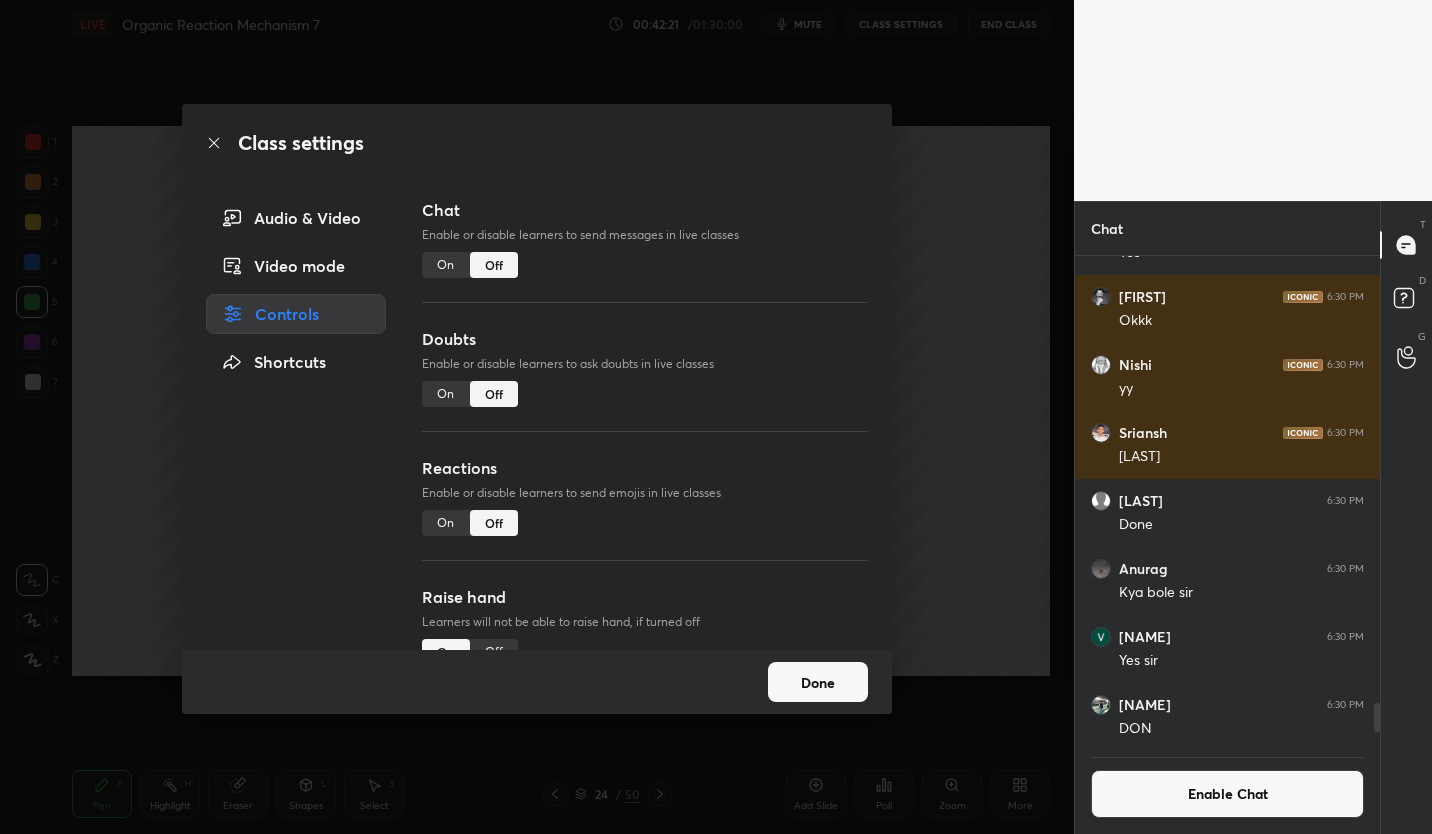 click on "Done" at bounding box center [818, 682] 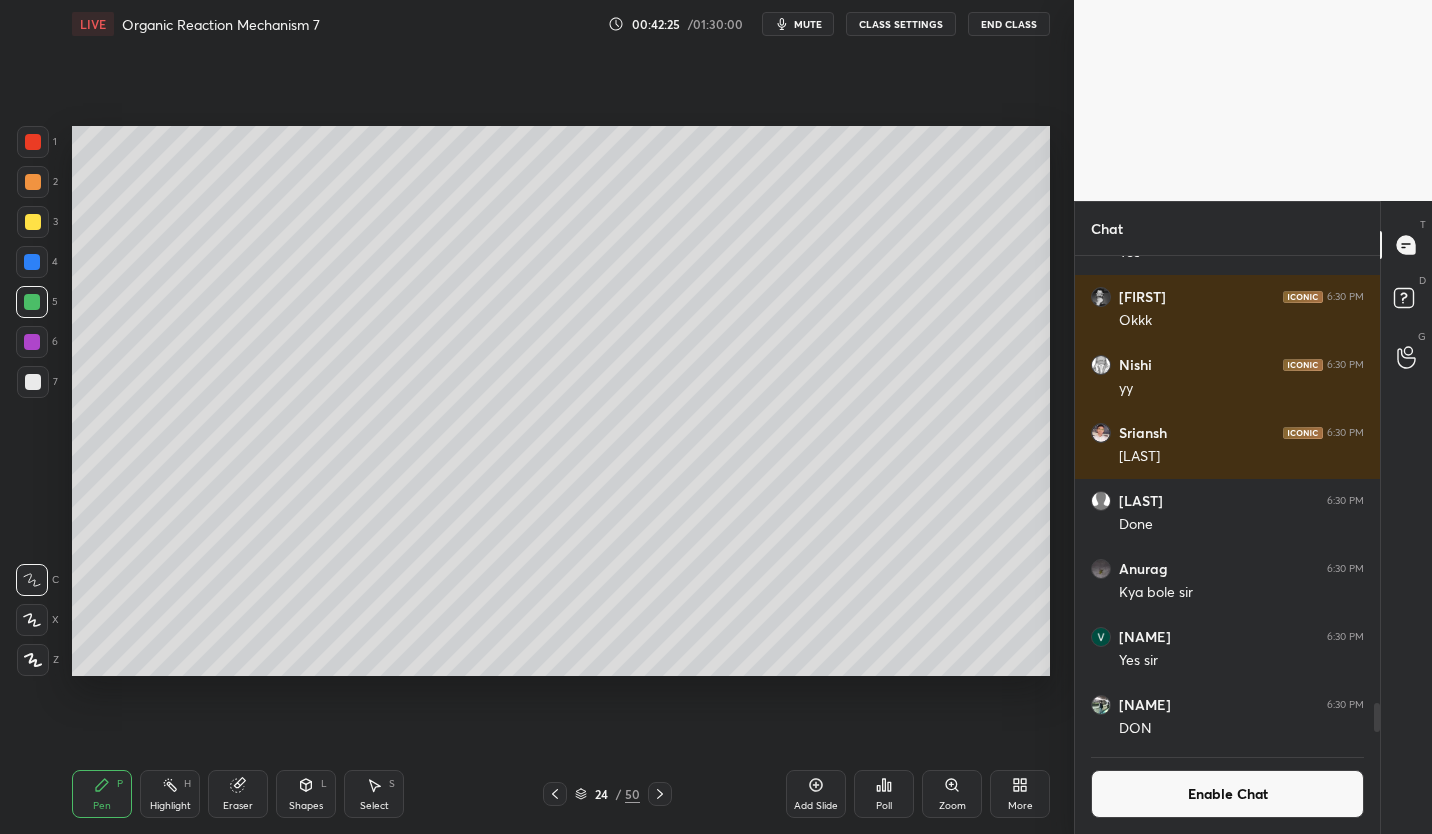 click at bounding box center [555, 794] 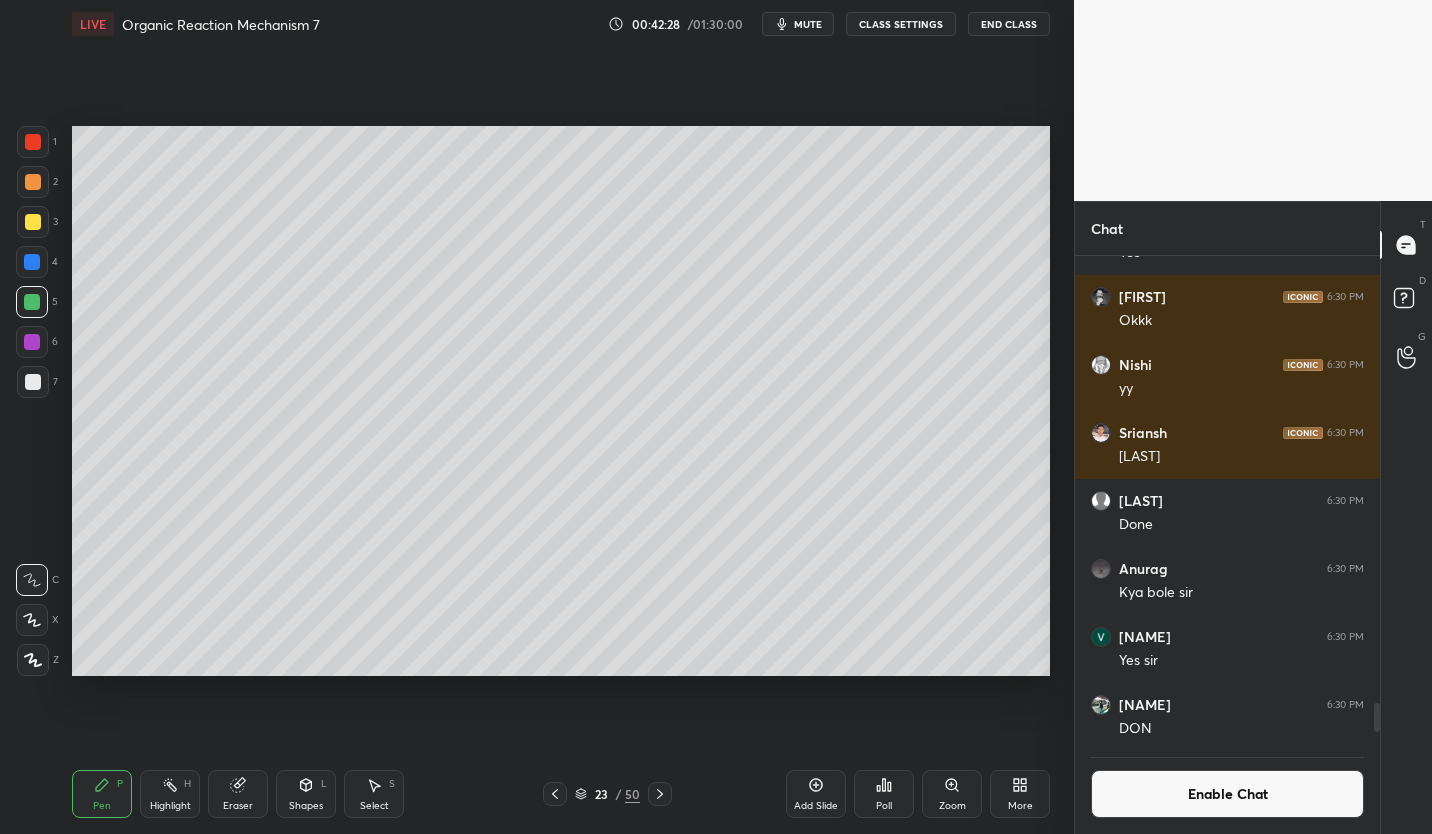click 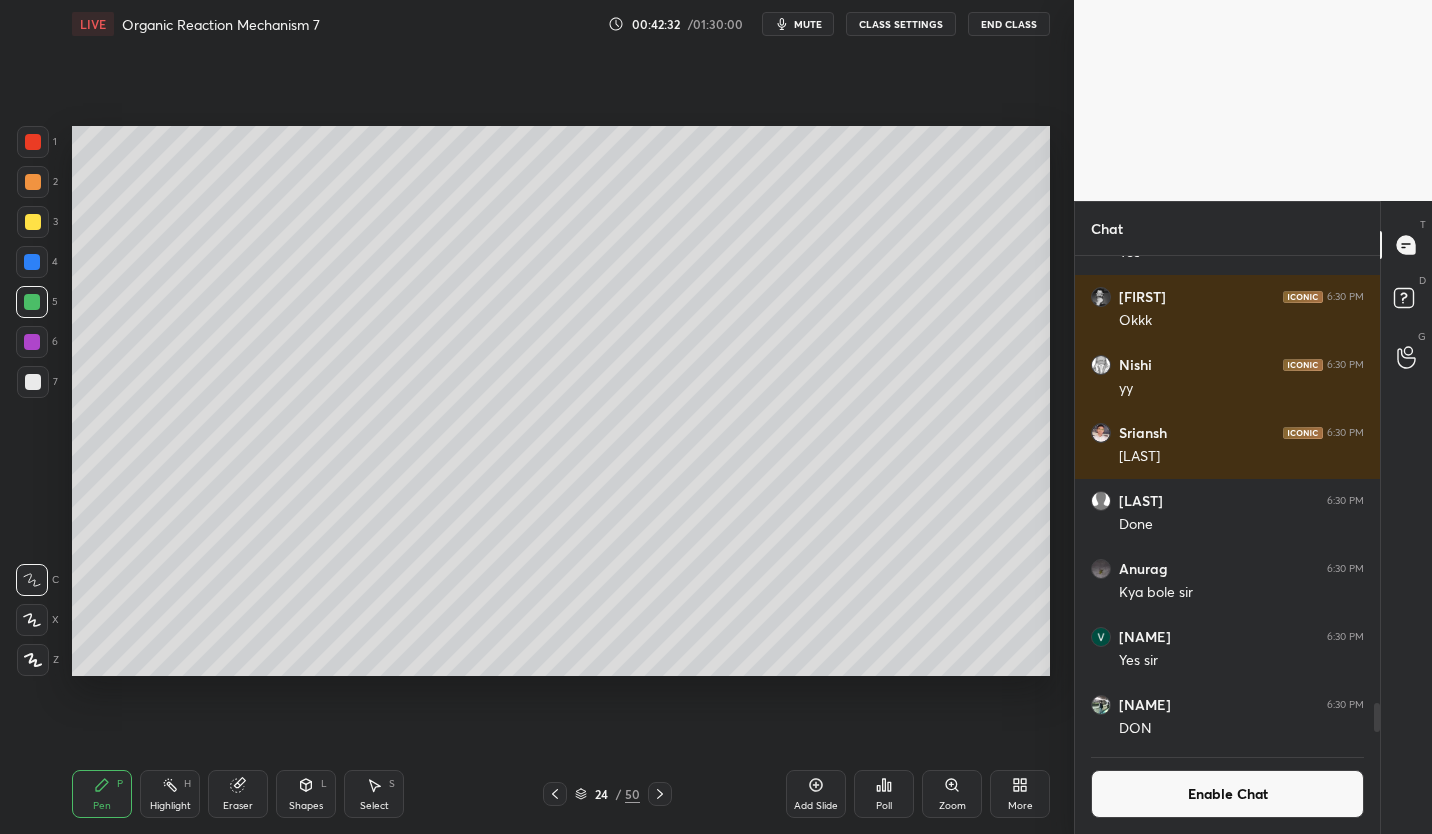 click on "Eraser" at bounding box center (238, 794) 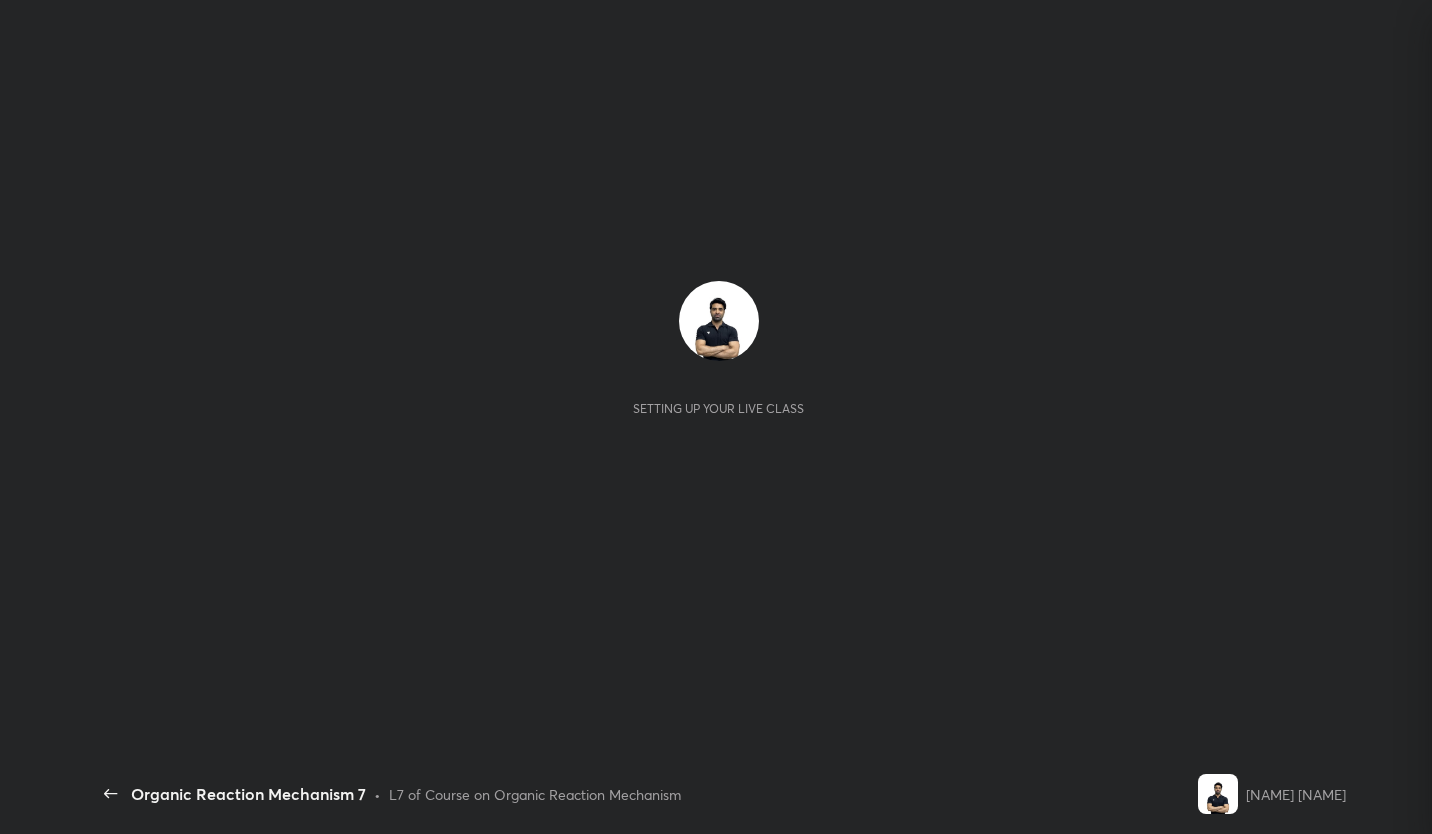 scroll, scrollTop: 0, scrollLeft: 0, axis: both 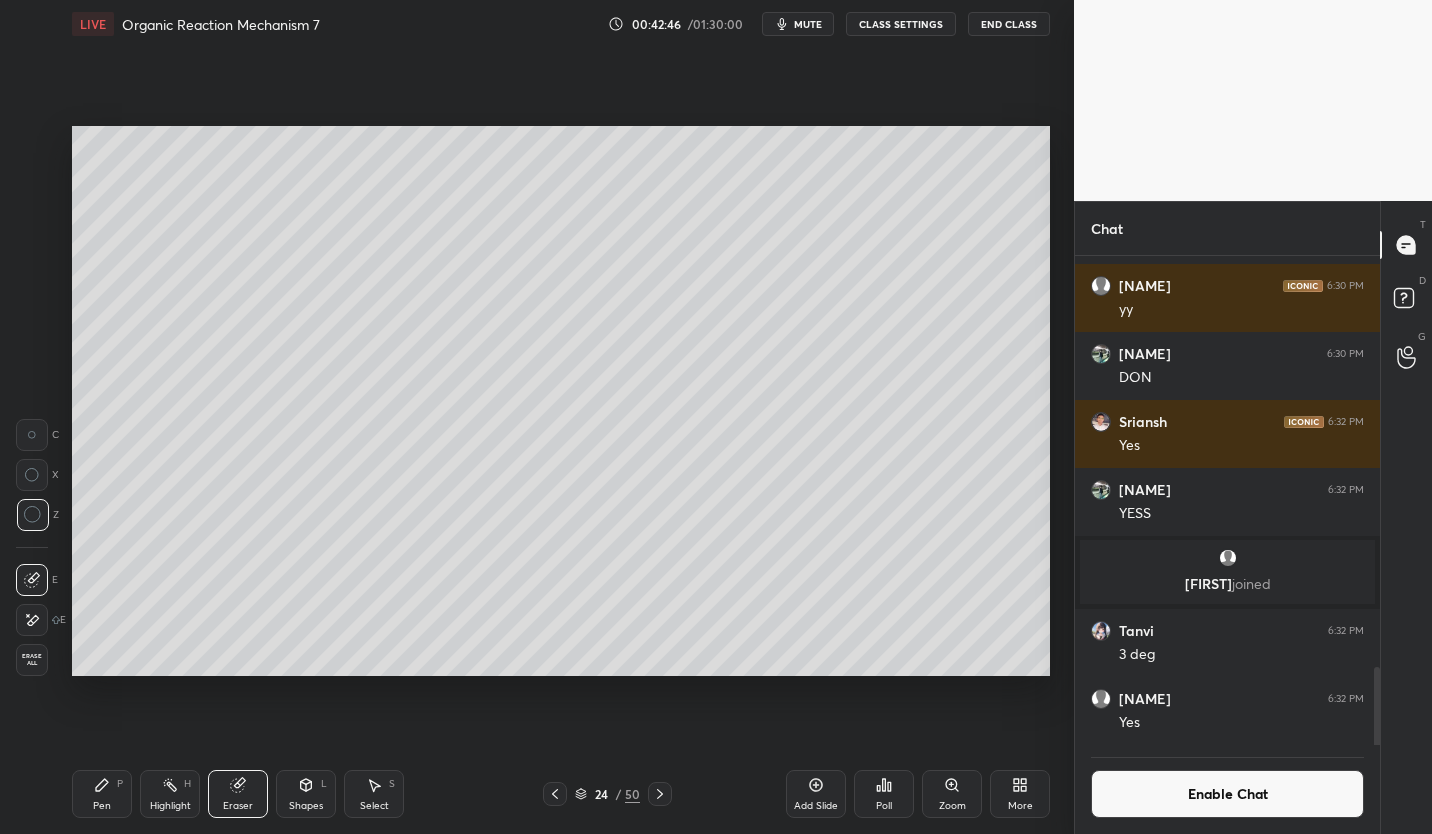 click on "mute" at bounding box center (808, 24) 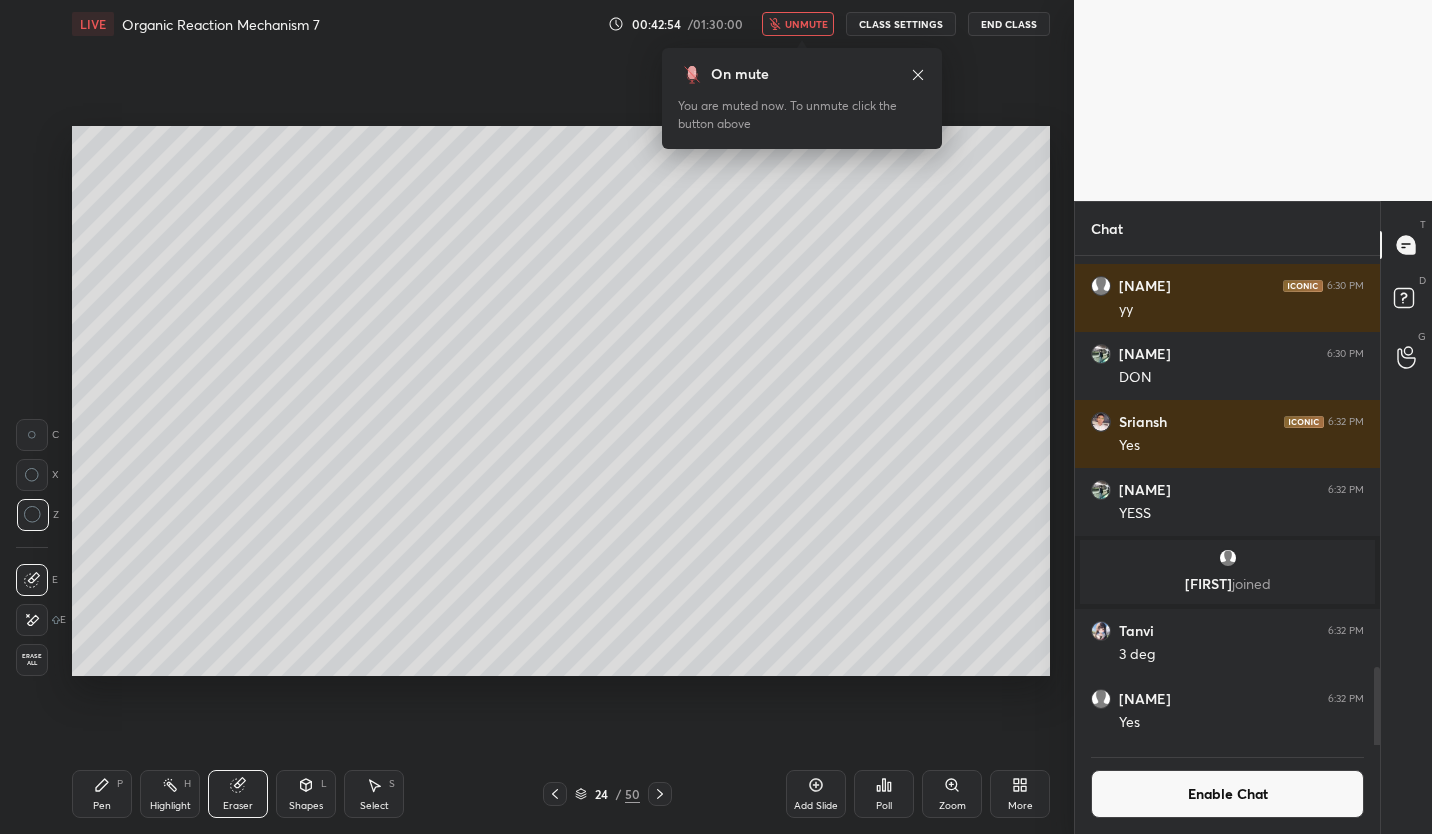 click on "unmute" at bounding box center [806, 24] 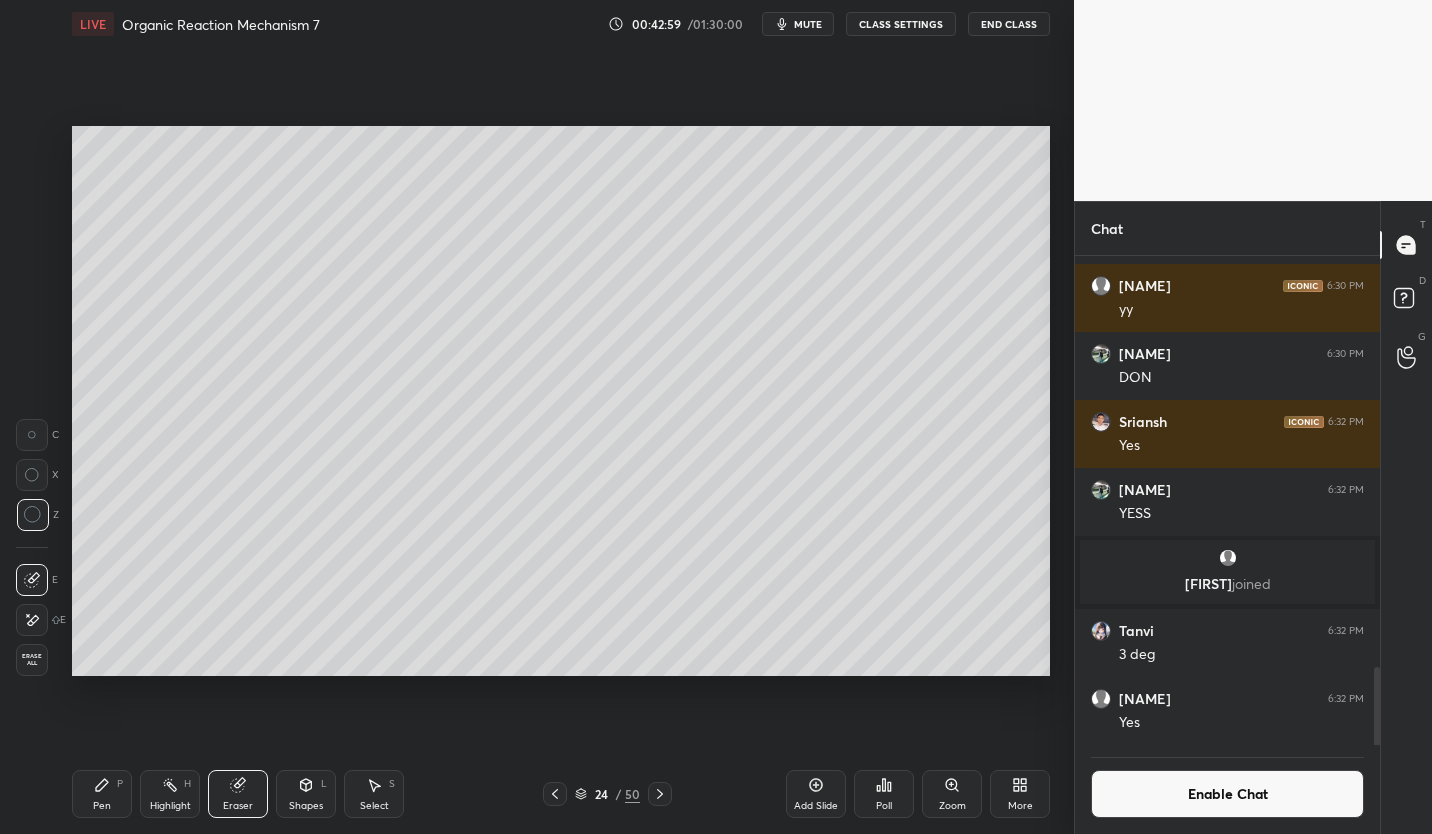 click on "Pen" at bounding box center (102, 806) 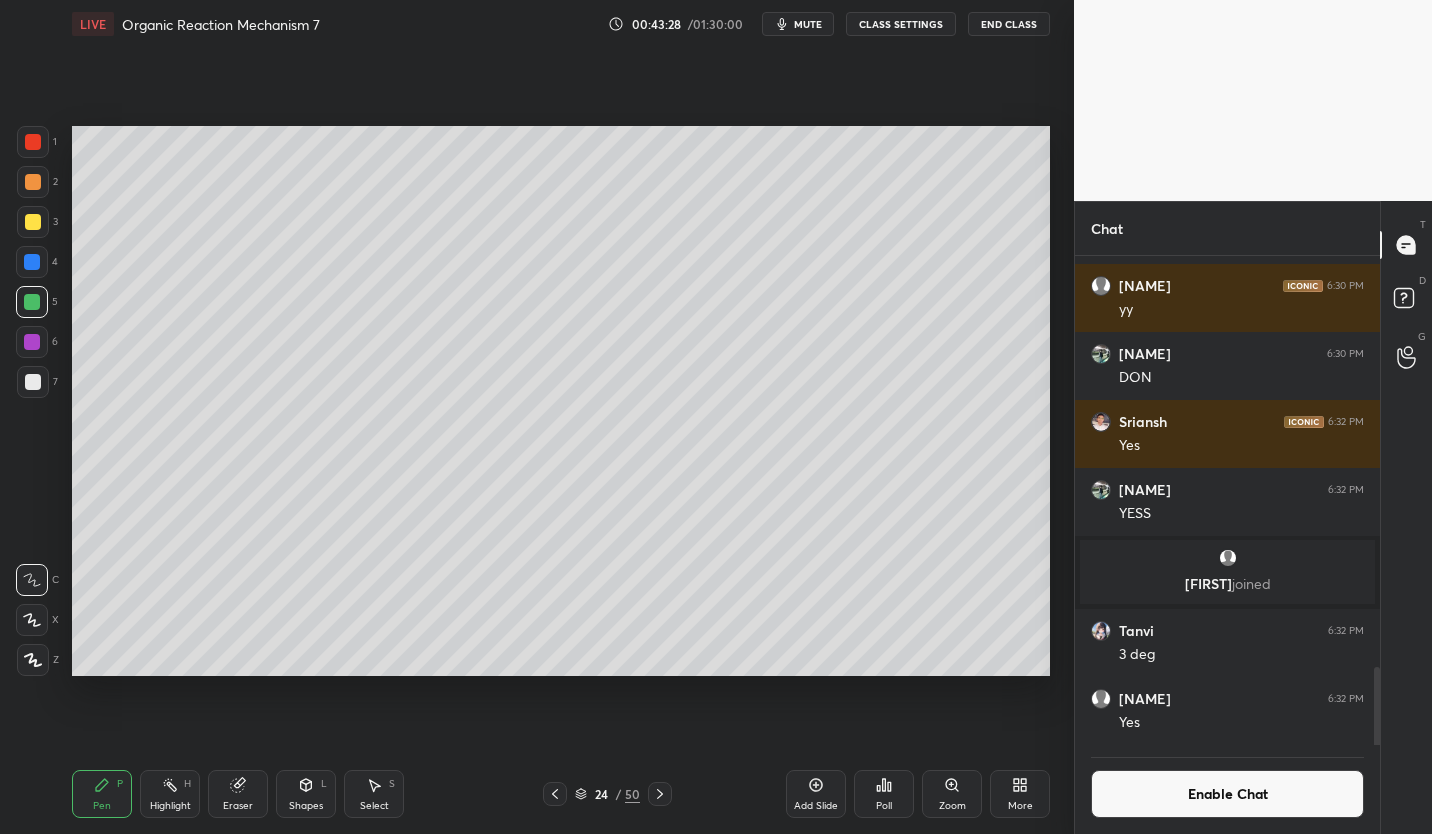 click on "Poll" at bounding box center [884, 806] 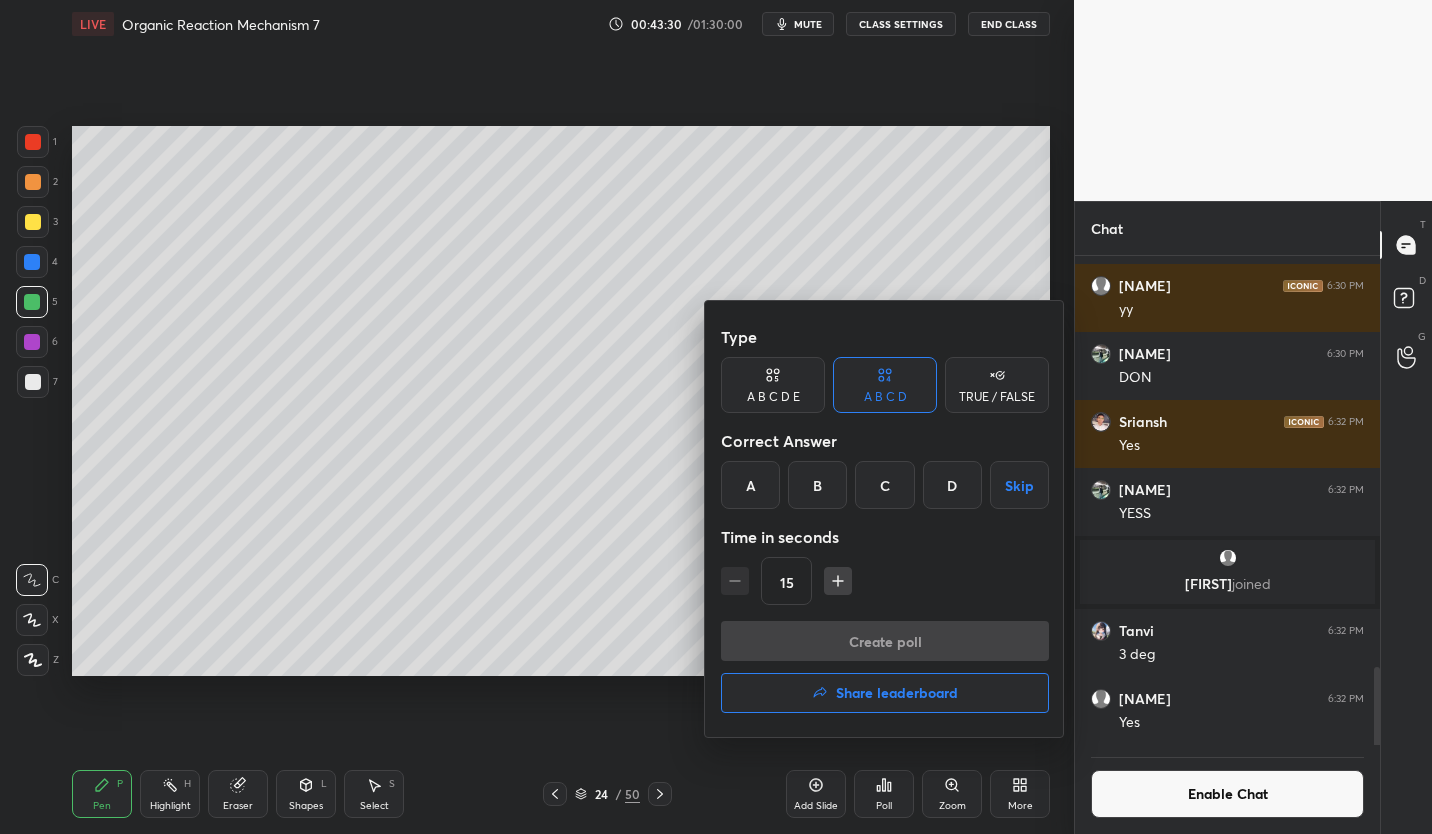 click on "TRUE / FALSE" at bounding box center [997, 397] 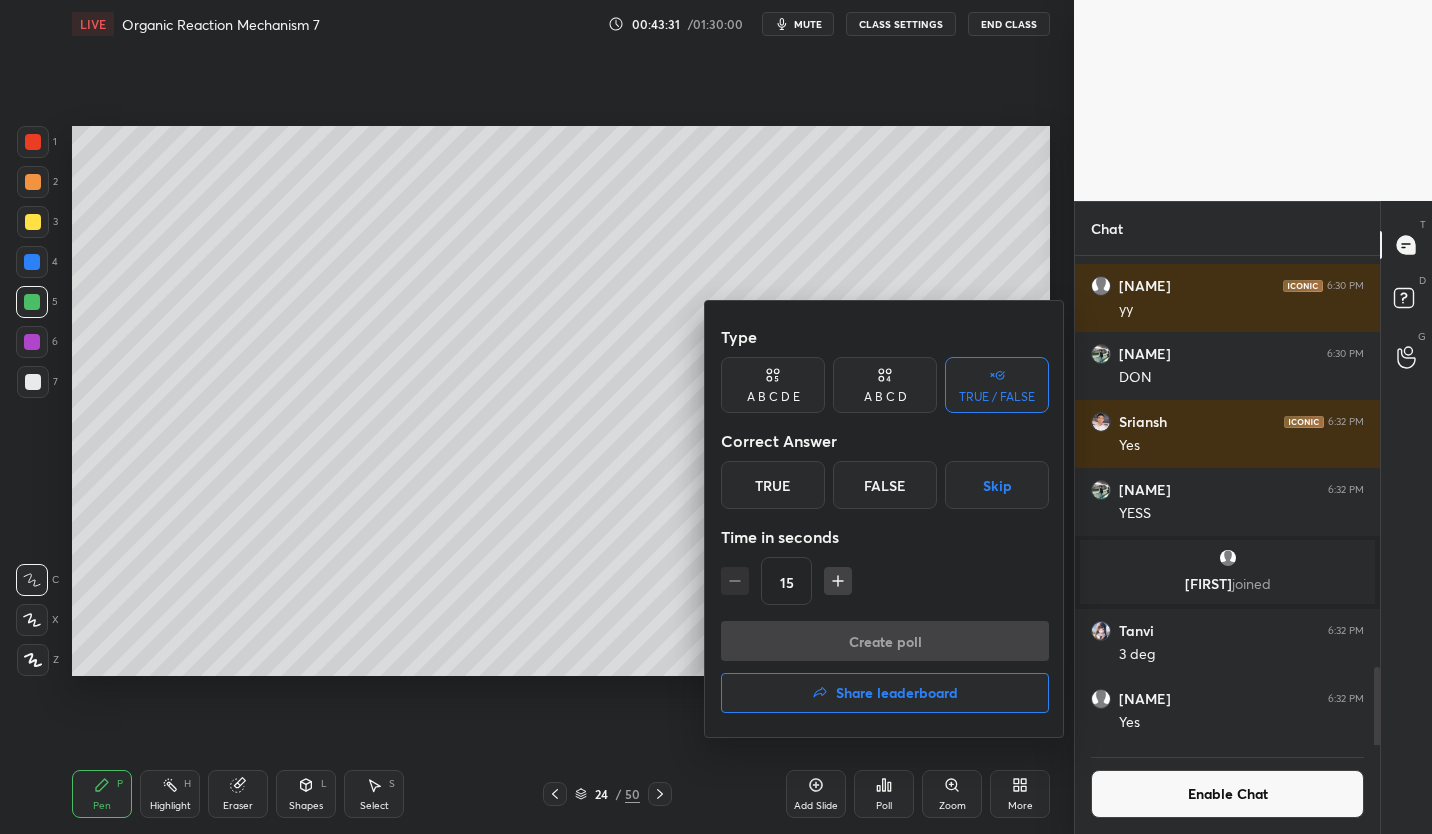 click on "True" at bounding box center [773, 485] 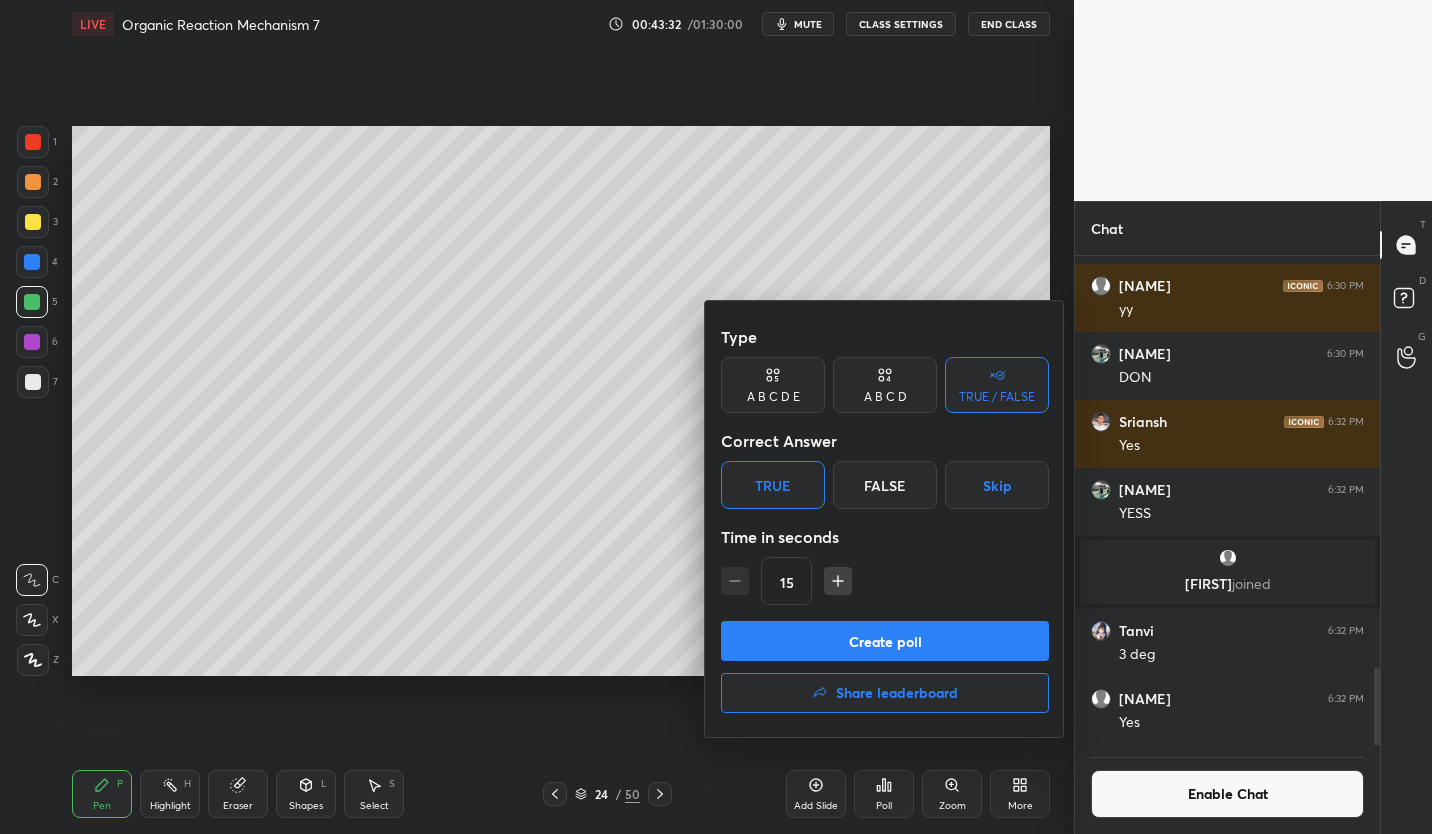 click 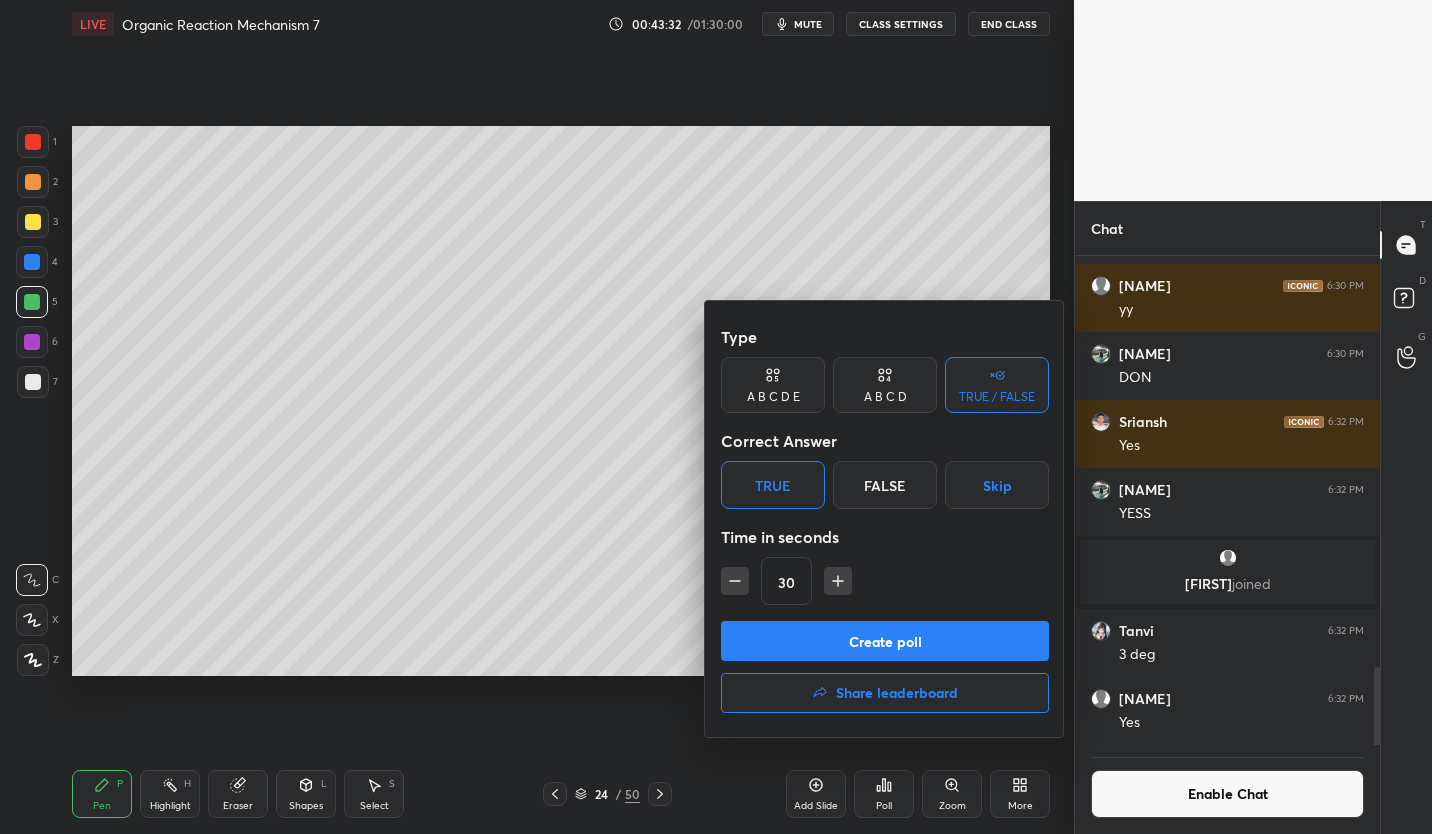 click 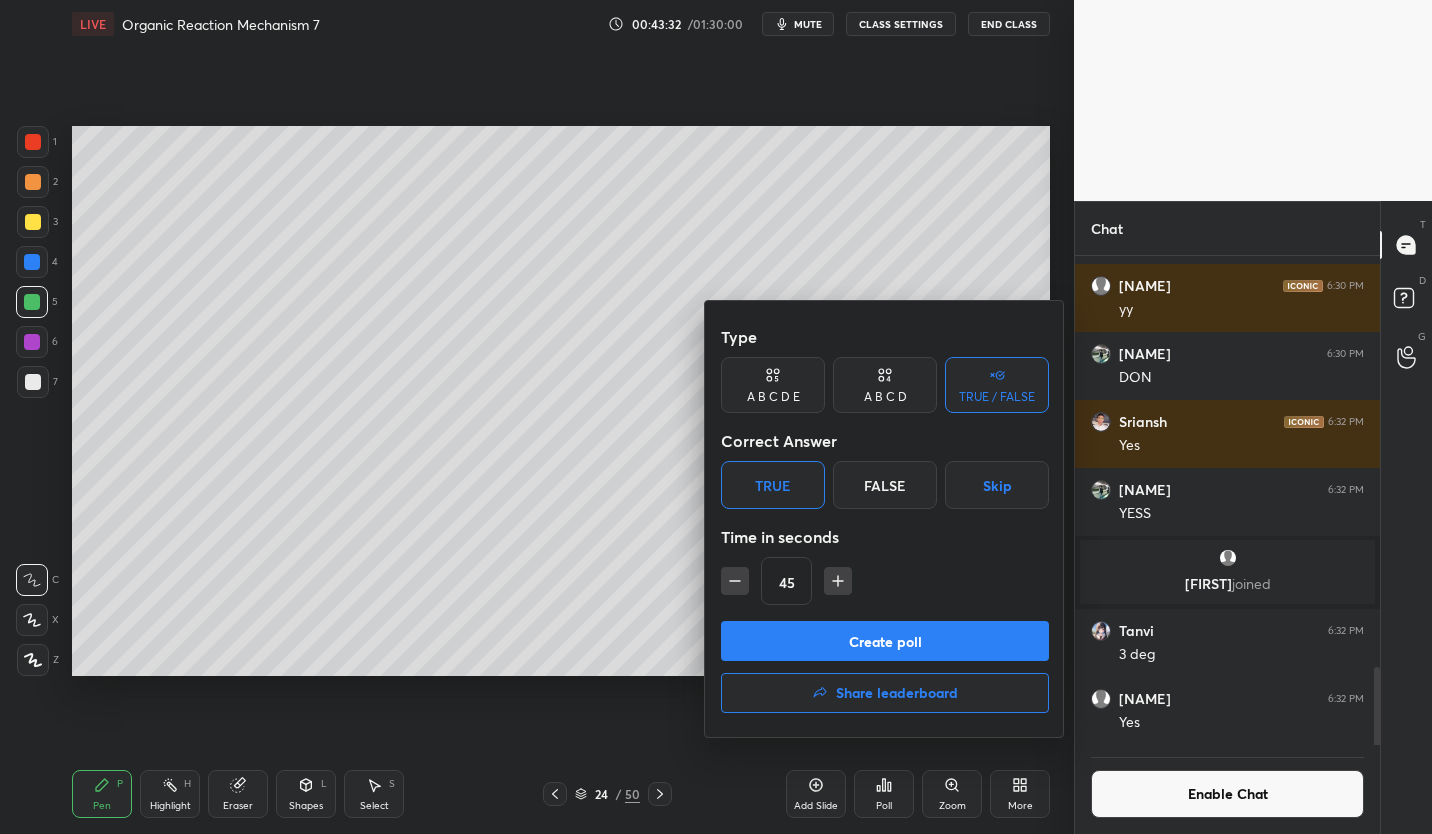 click 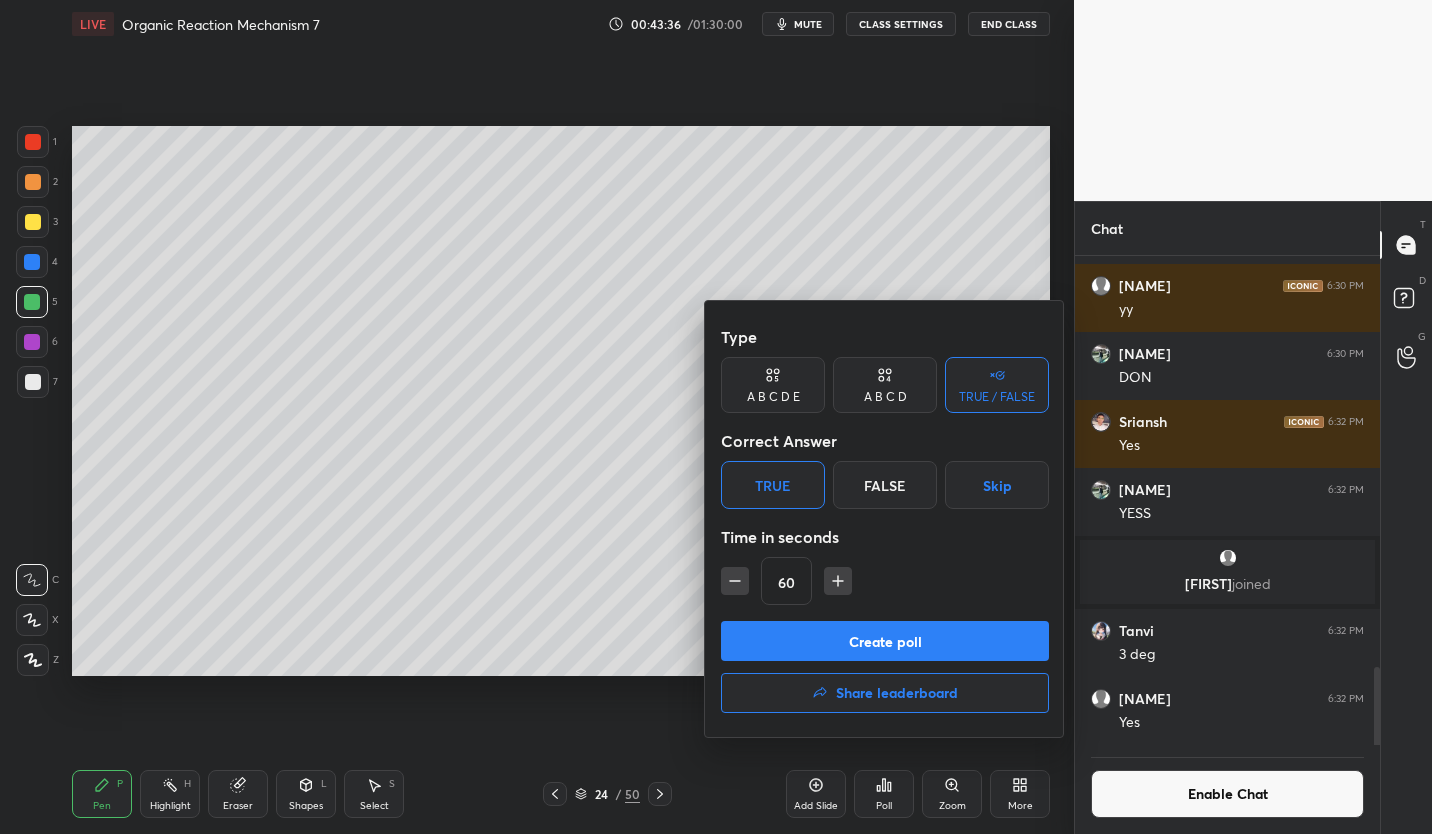click on "Create poll" at bounding box center [885, 641] 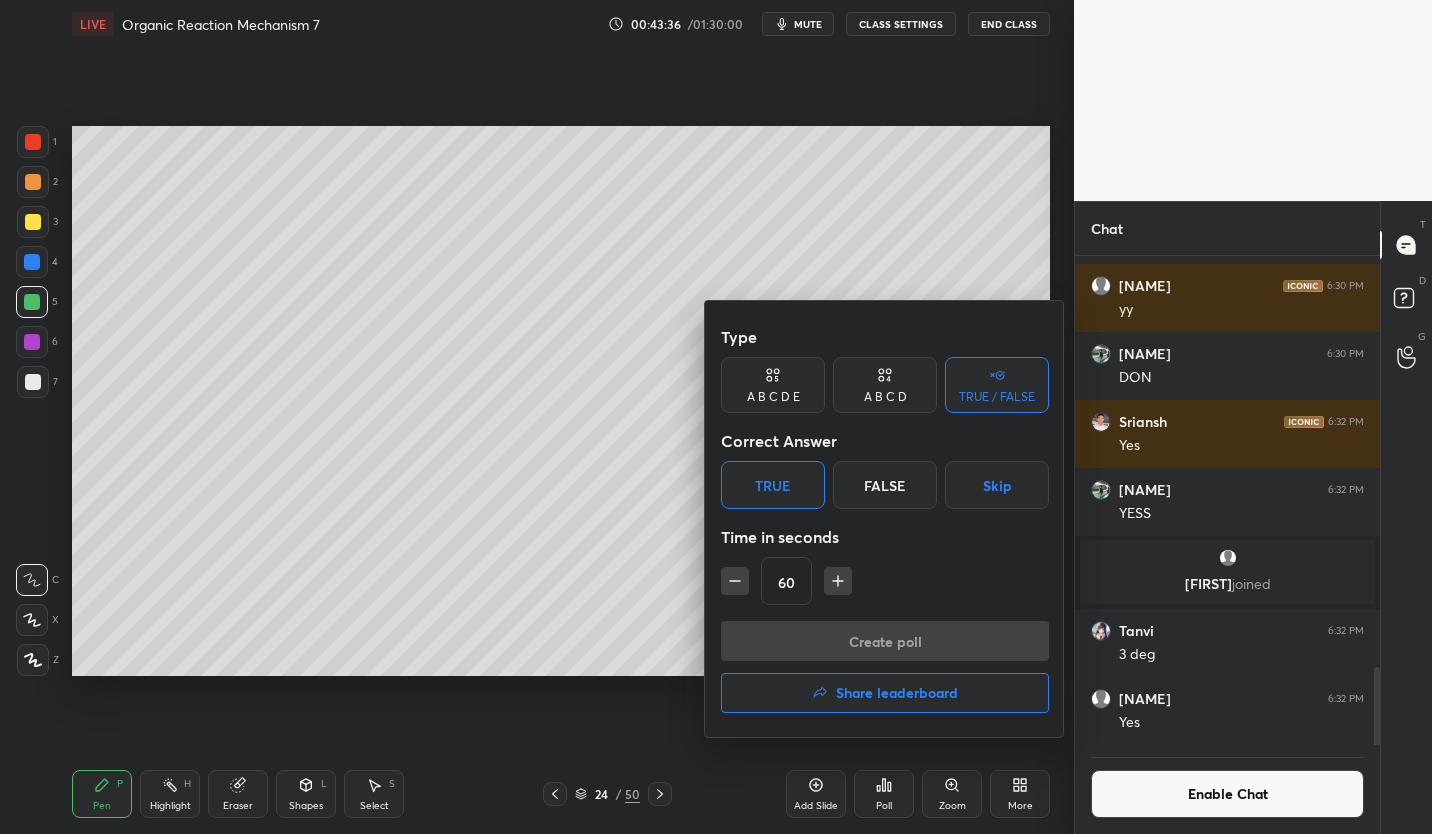 scroll, scrollTop: 416, scrollLeft: 299, axis: both 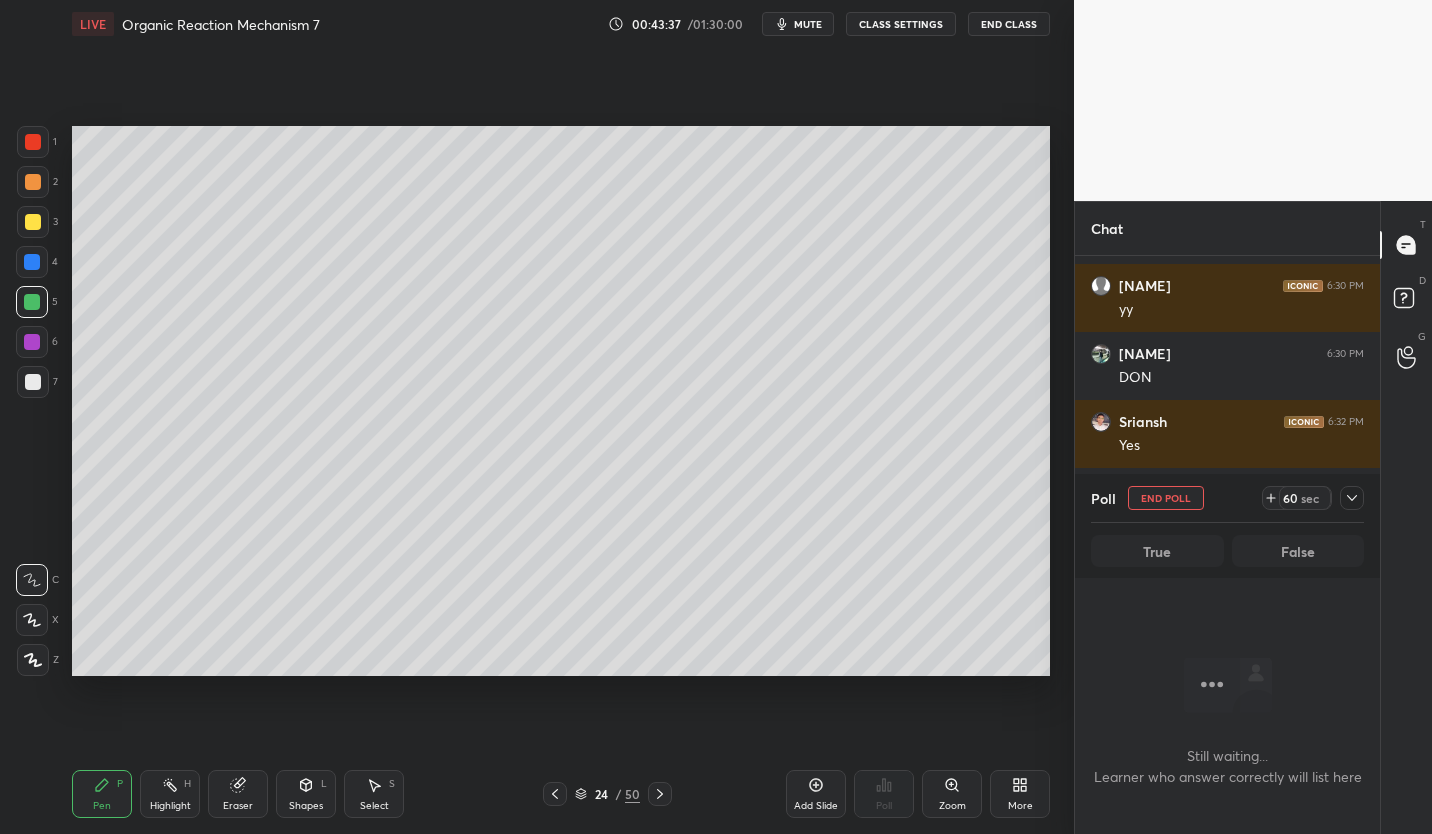 click on "CLASS SETTINGS" at bounding box center [901, 24] 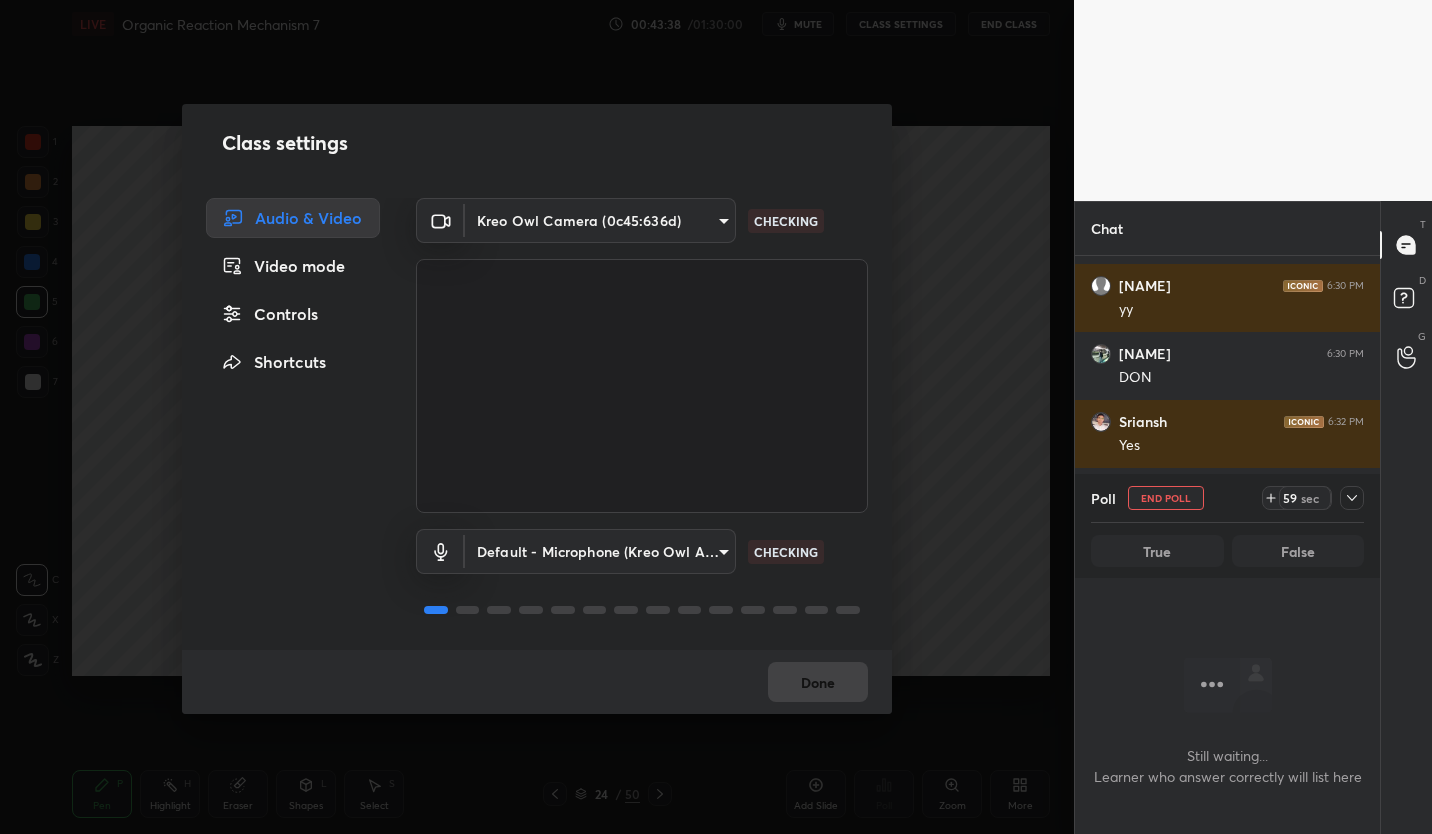 click on "Controls" at bounding box center (293, 314) 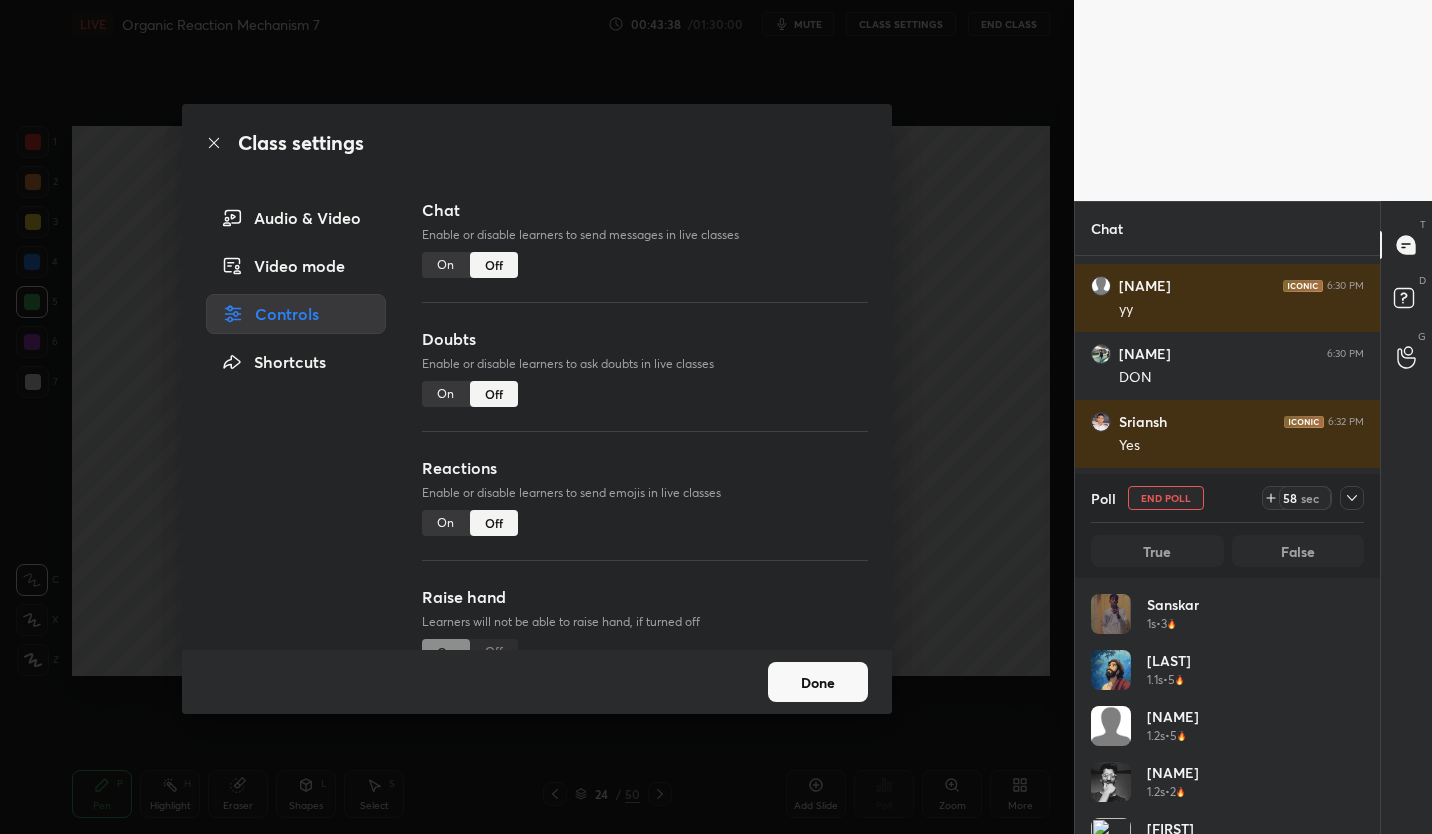 scroll, scrollTop: 7, scrollLeft: 7, axis: both 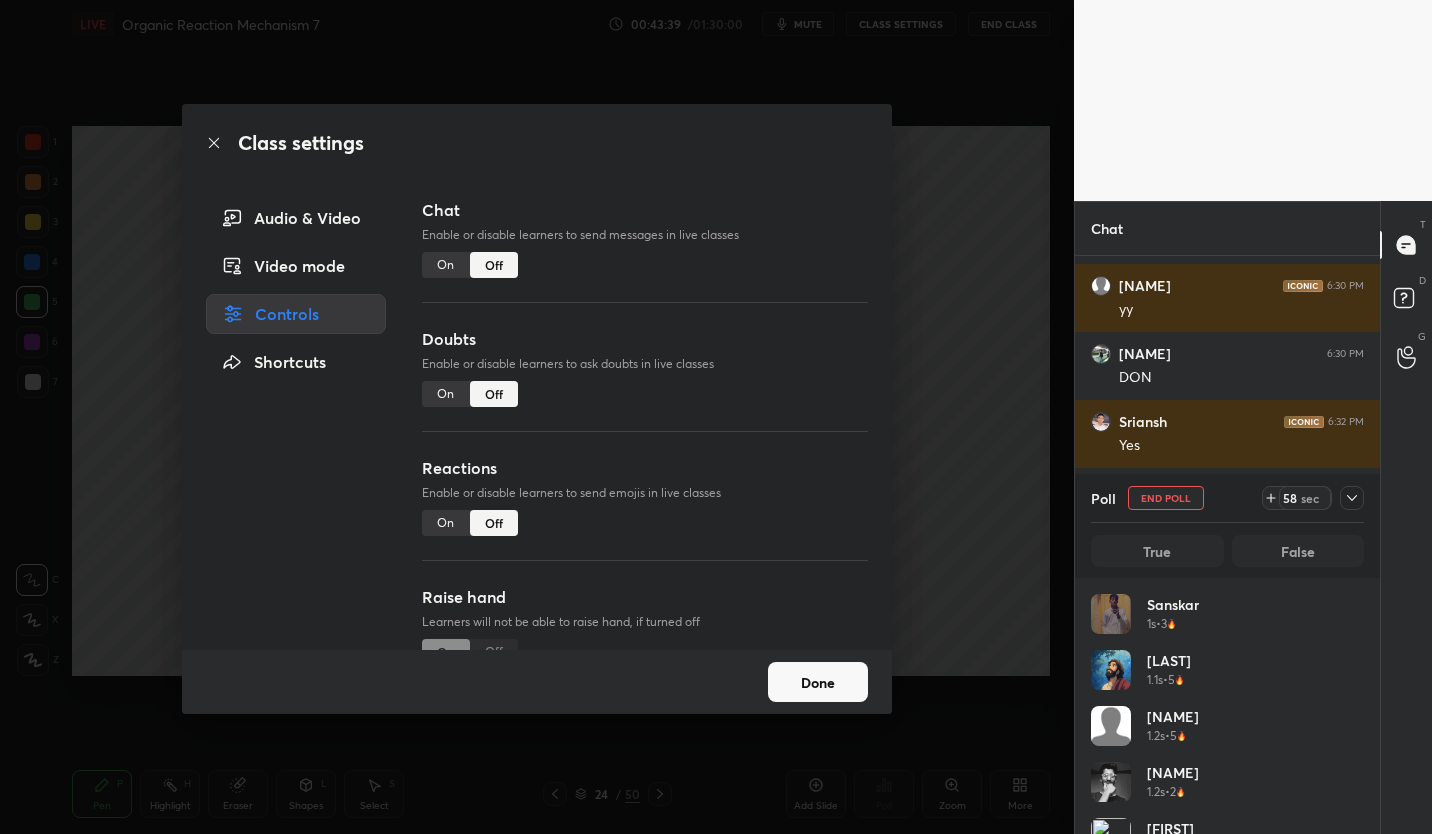 click on "Done" at bounding box center (818, 682) 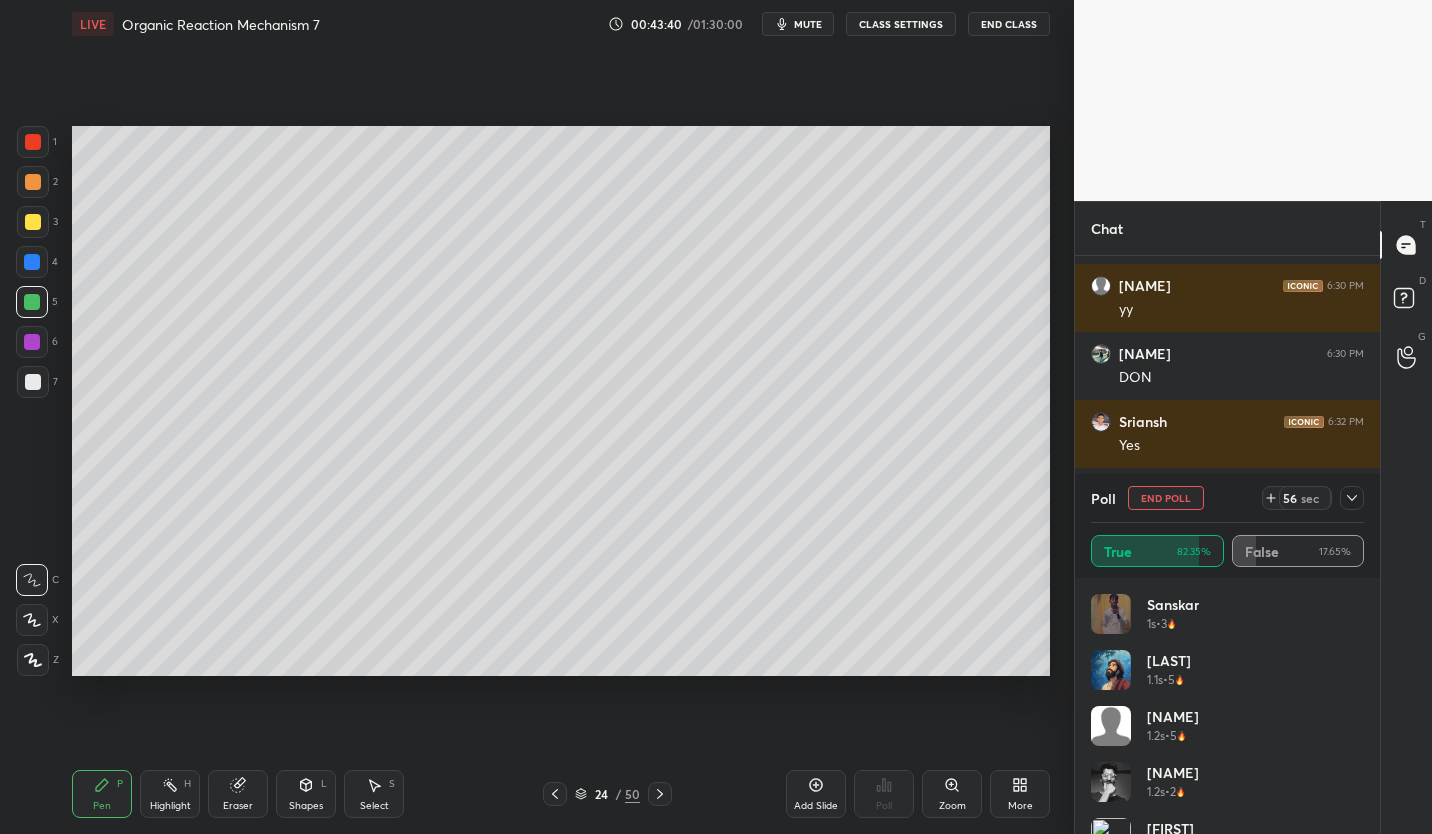 click on "mute" at bounding box center [808, 24] 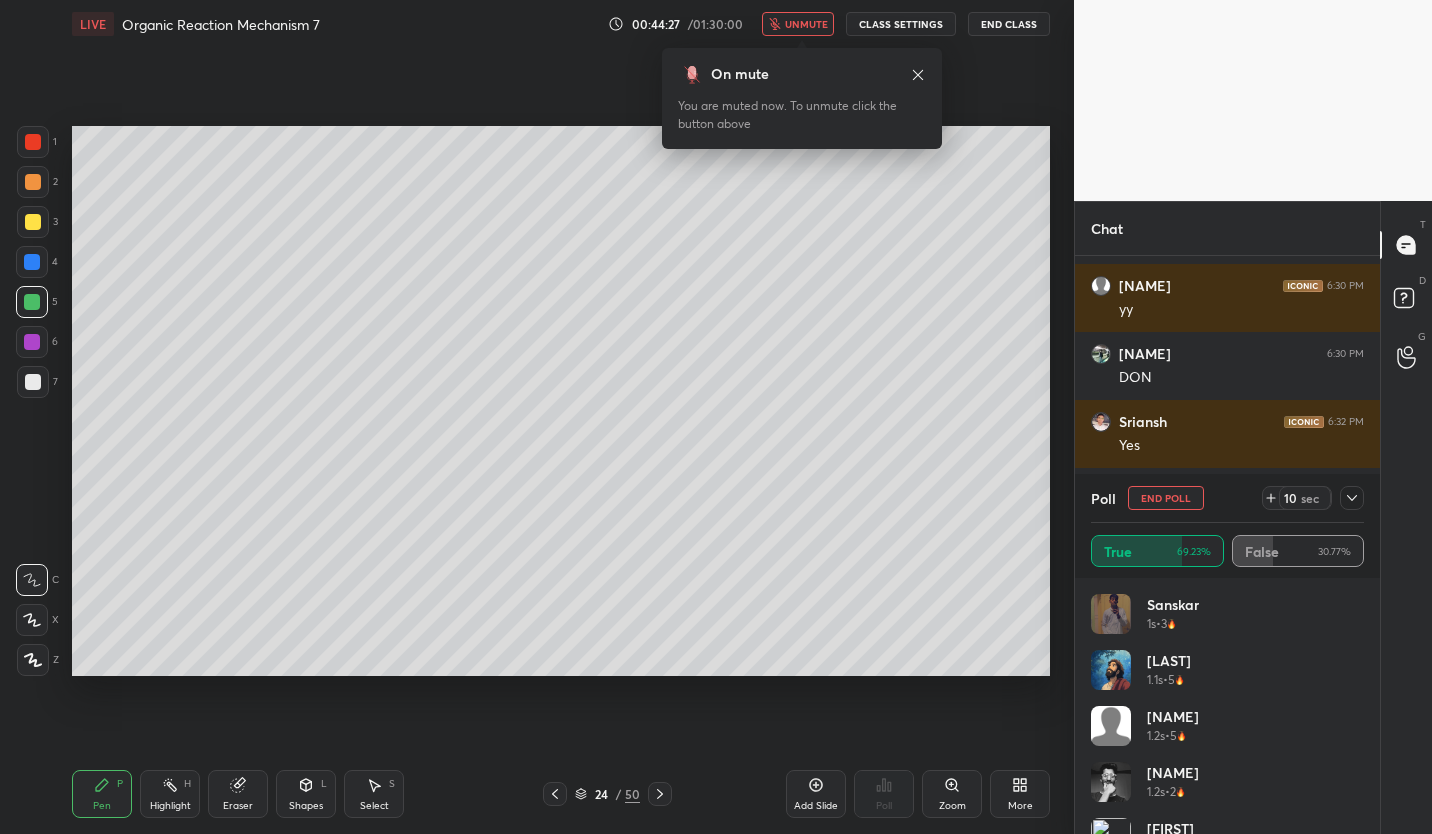click on "unmute" at bounding box center [798, 24] 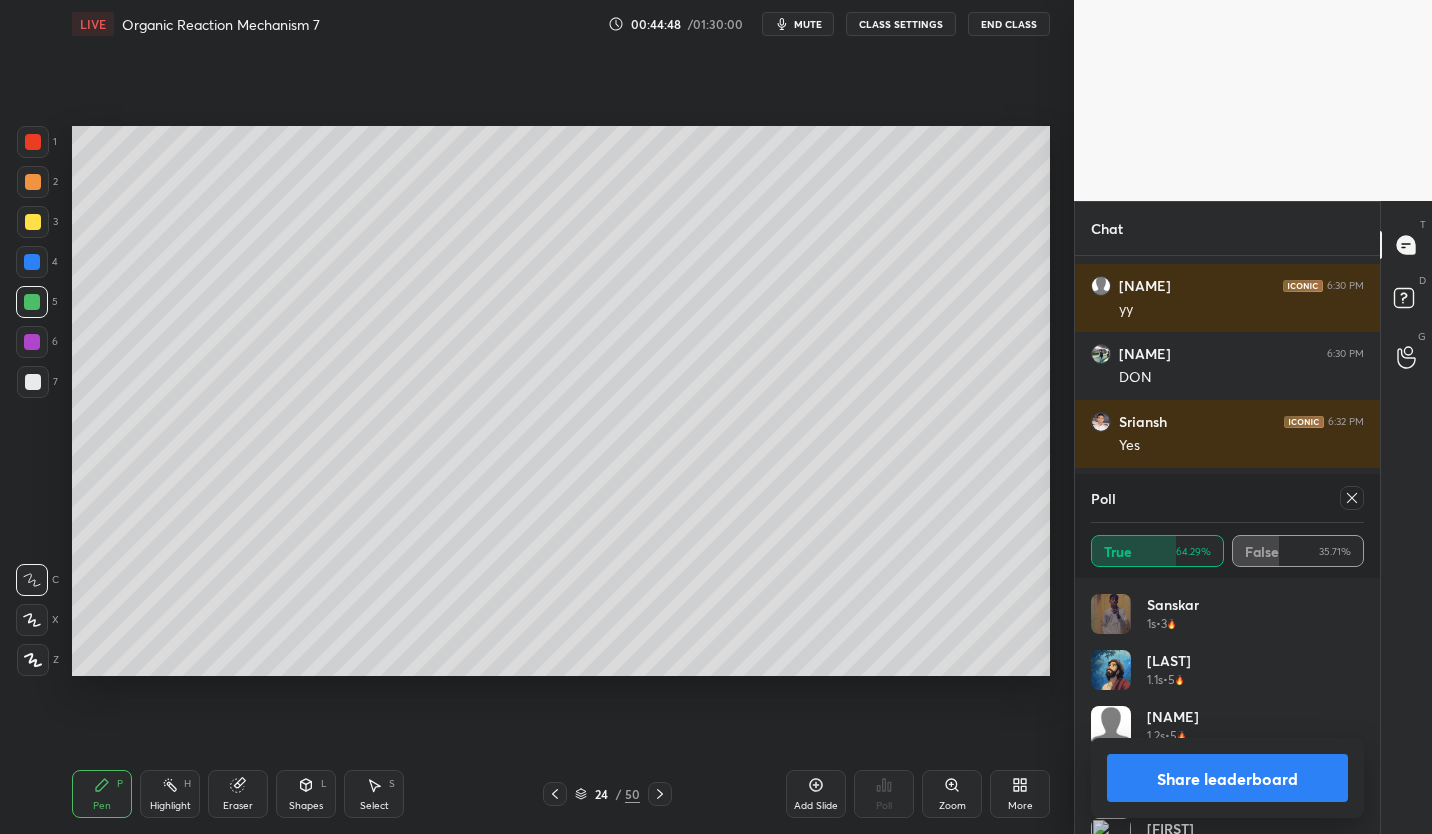 click 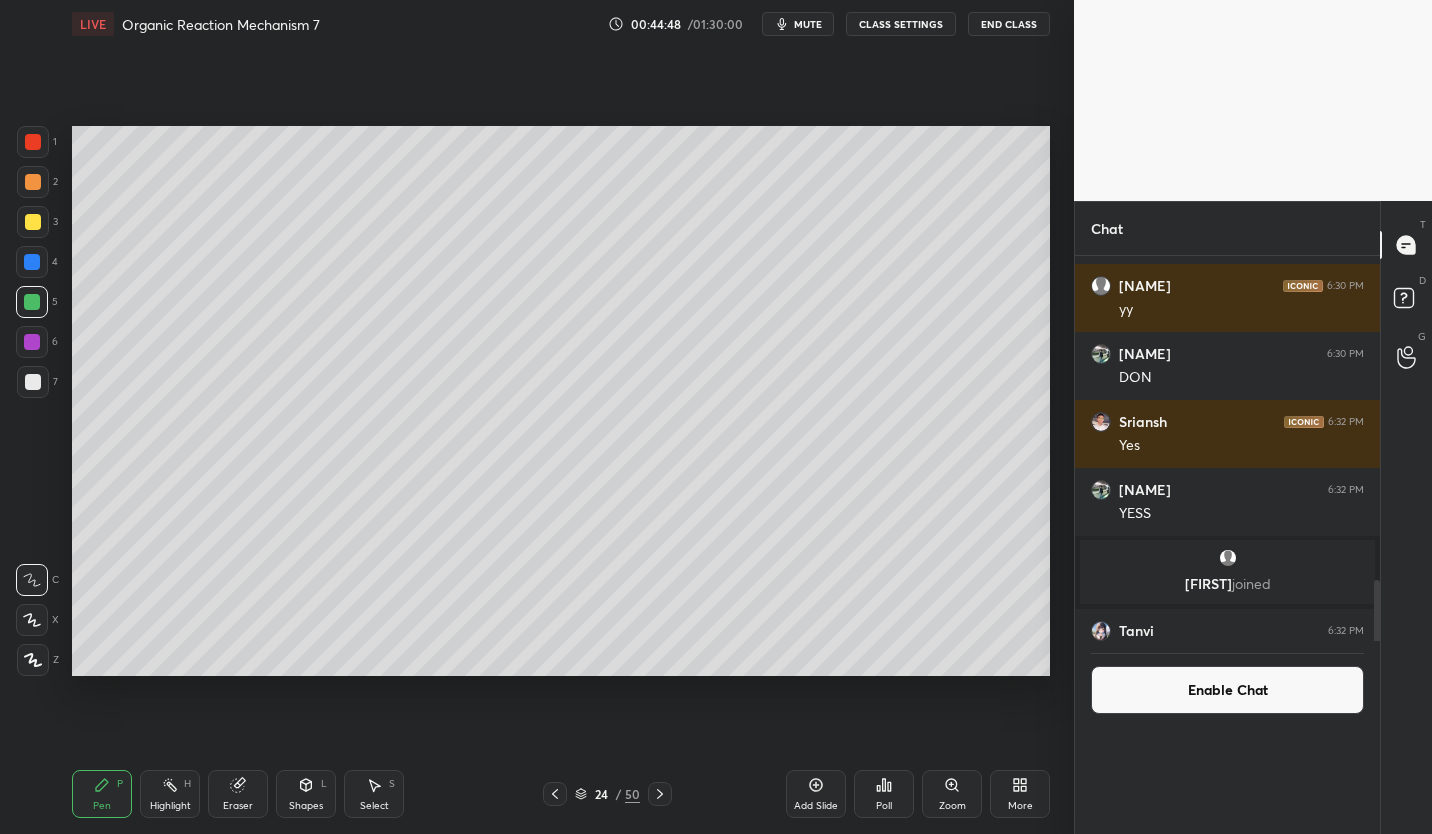 scroll, scrollTop: 0, scrollLeft: 0, axis: both 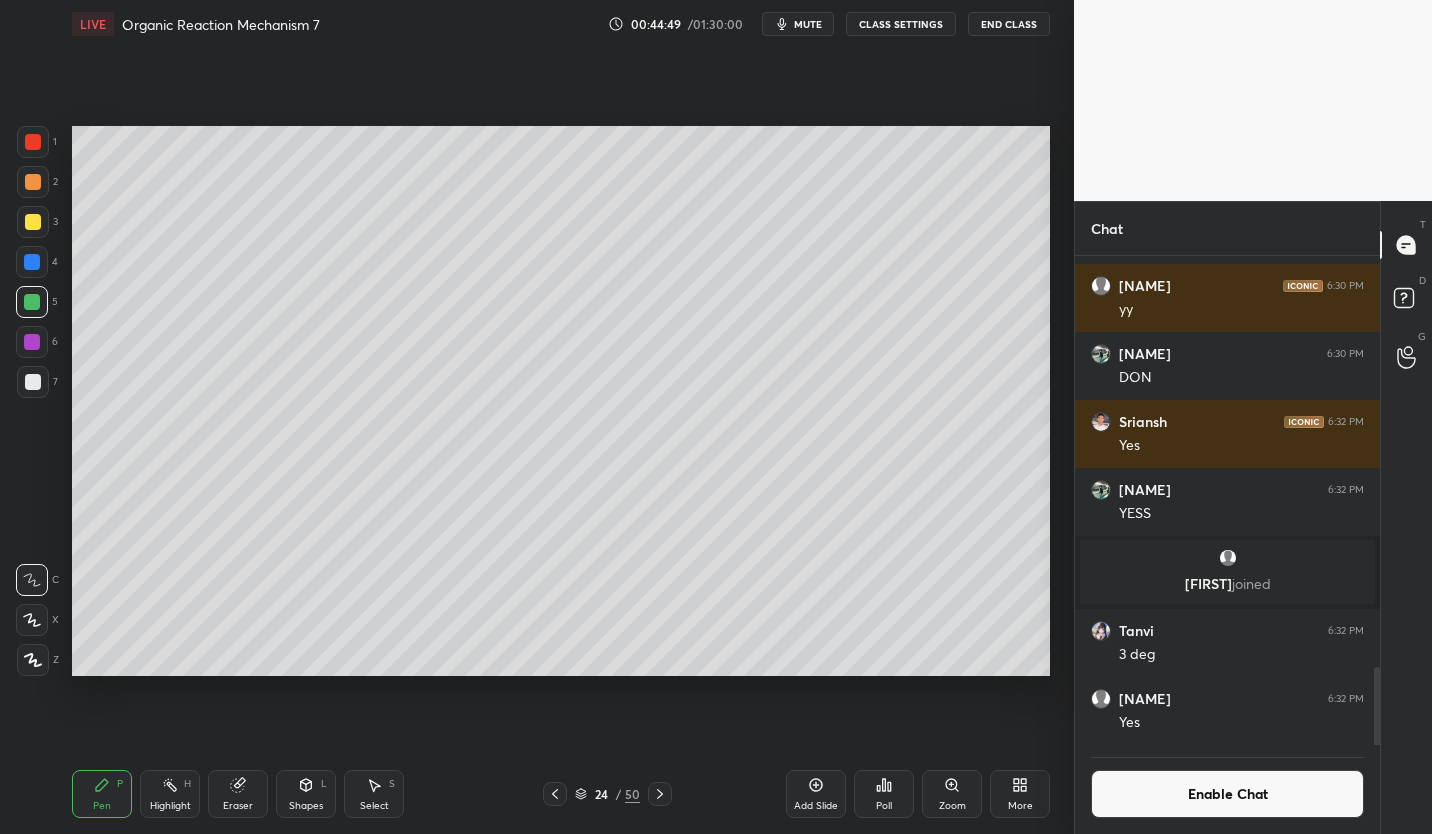 click on "Enable Chat" at bounding box center (1227, 794) 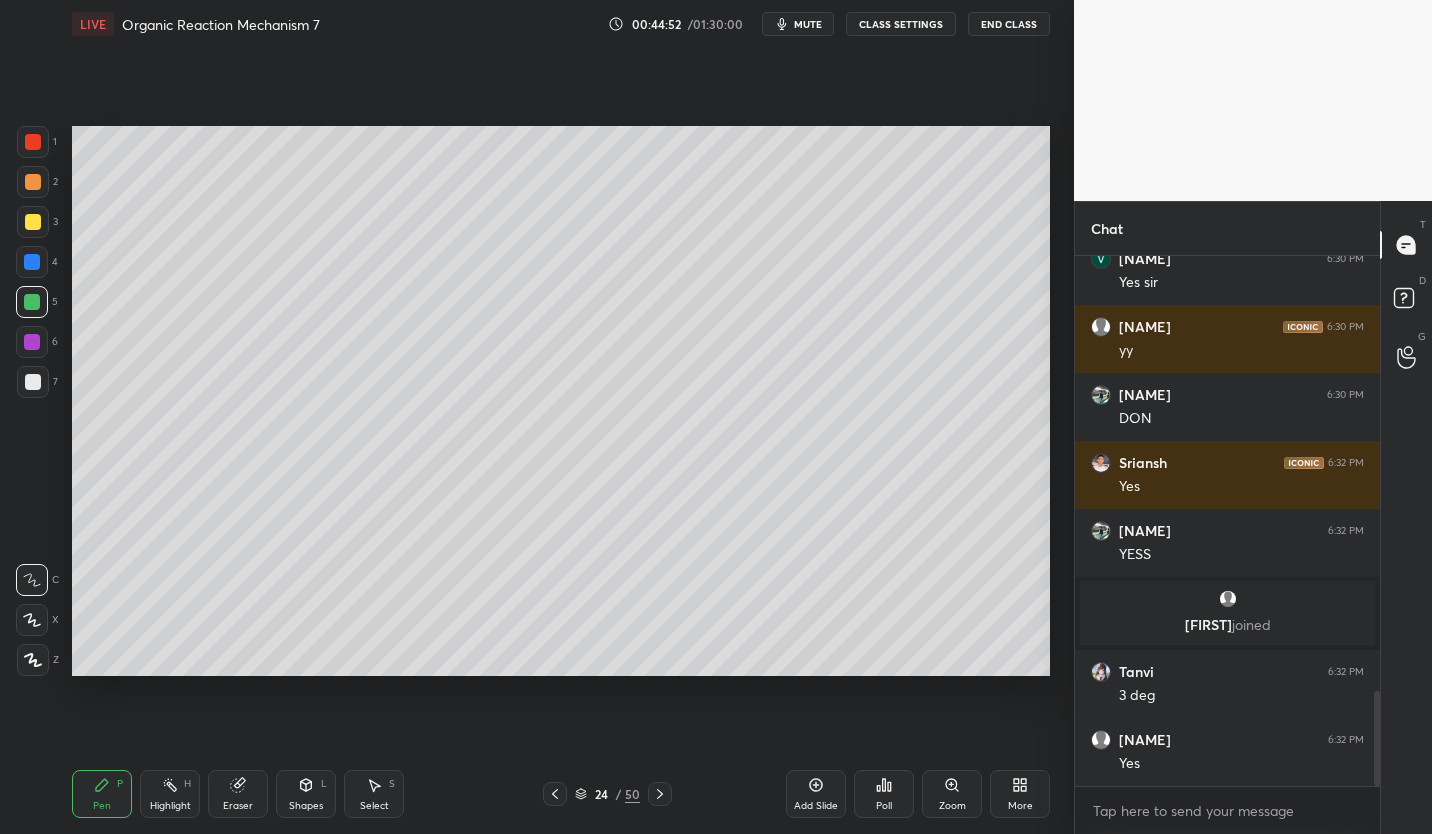 scroll, scrollTop: 2493, scrollLeft: 0, axis: vertical 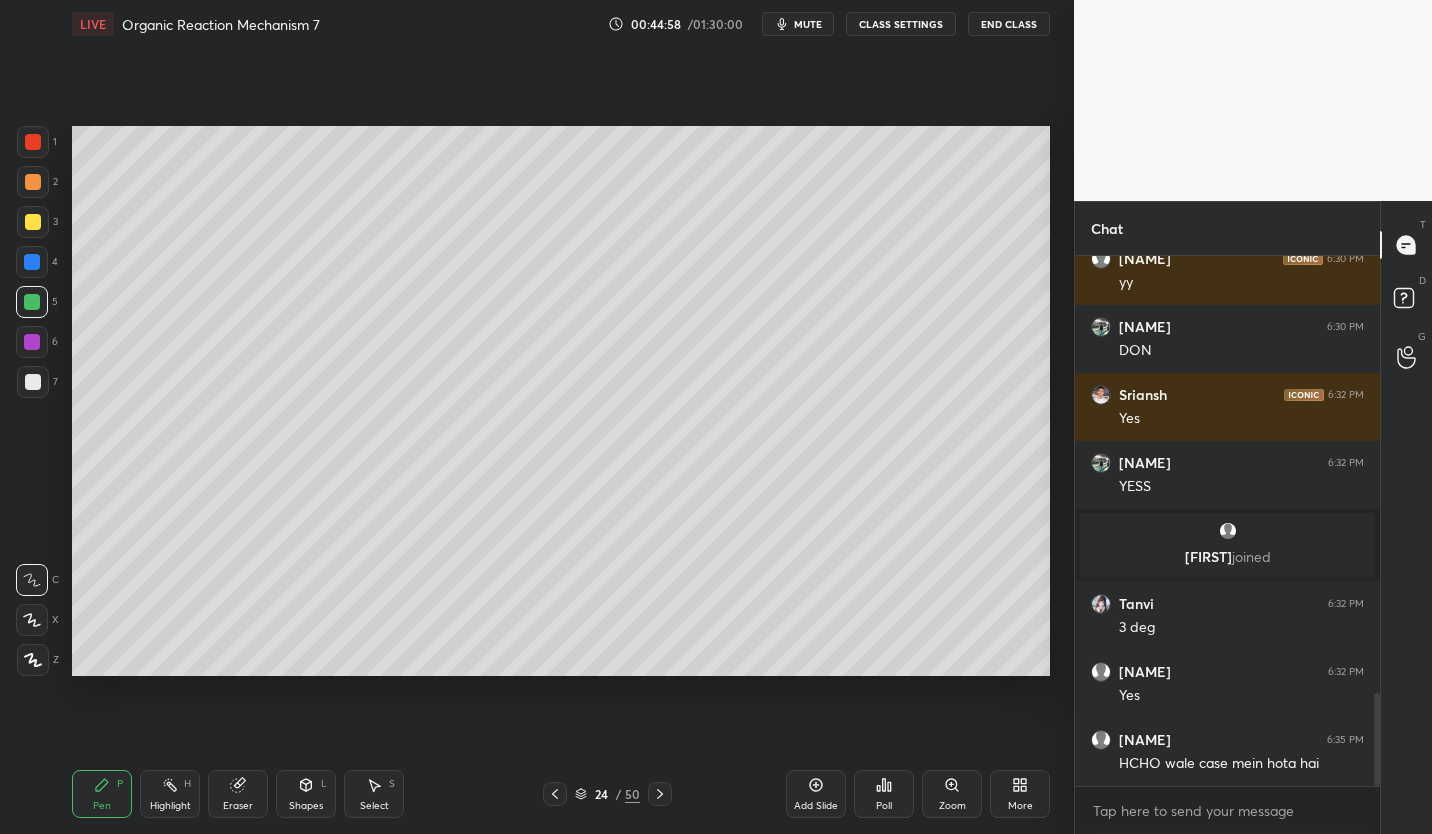 click at bounding box center [33, 382] 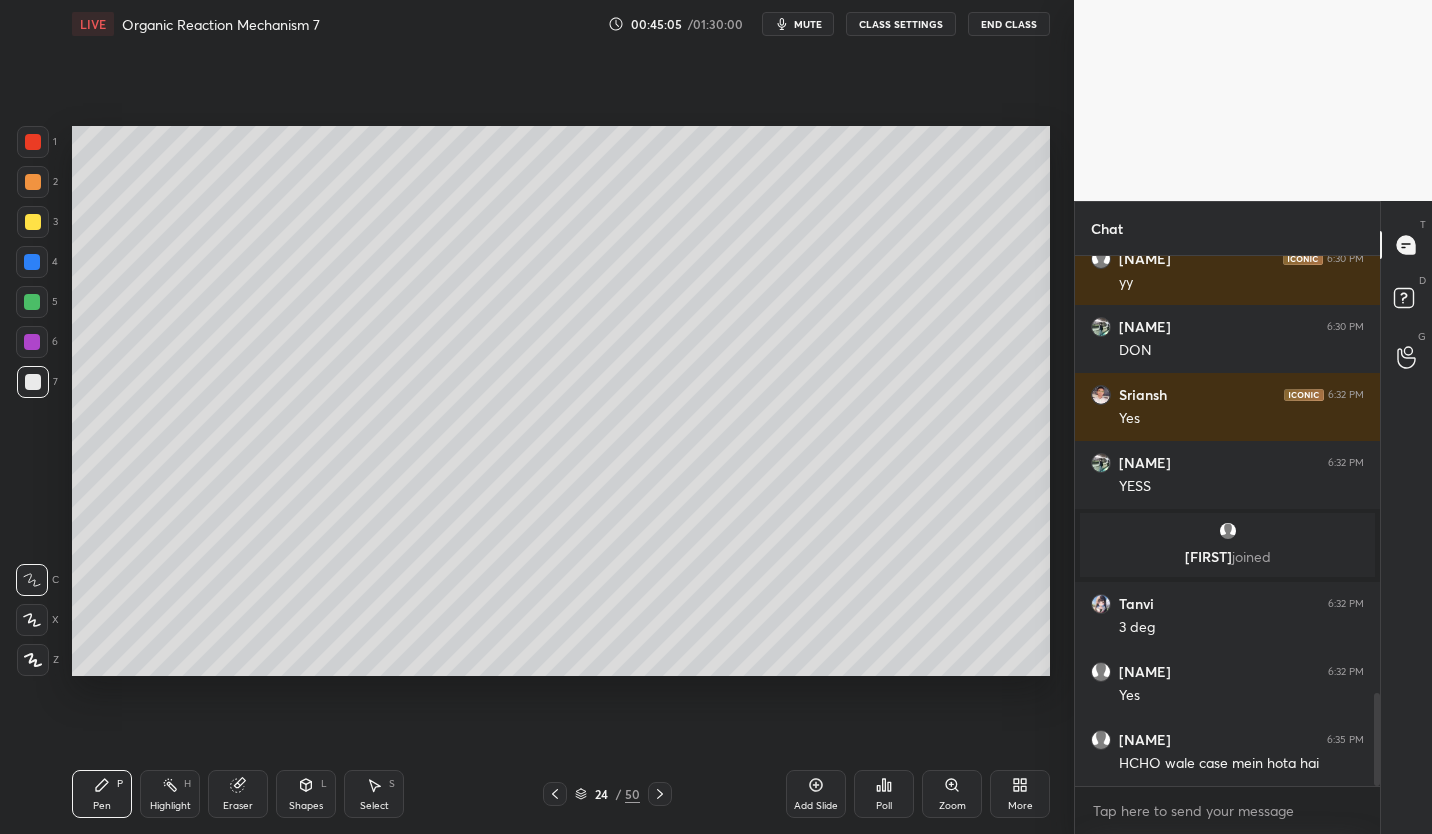 click at bounding box center [33, 222] 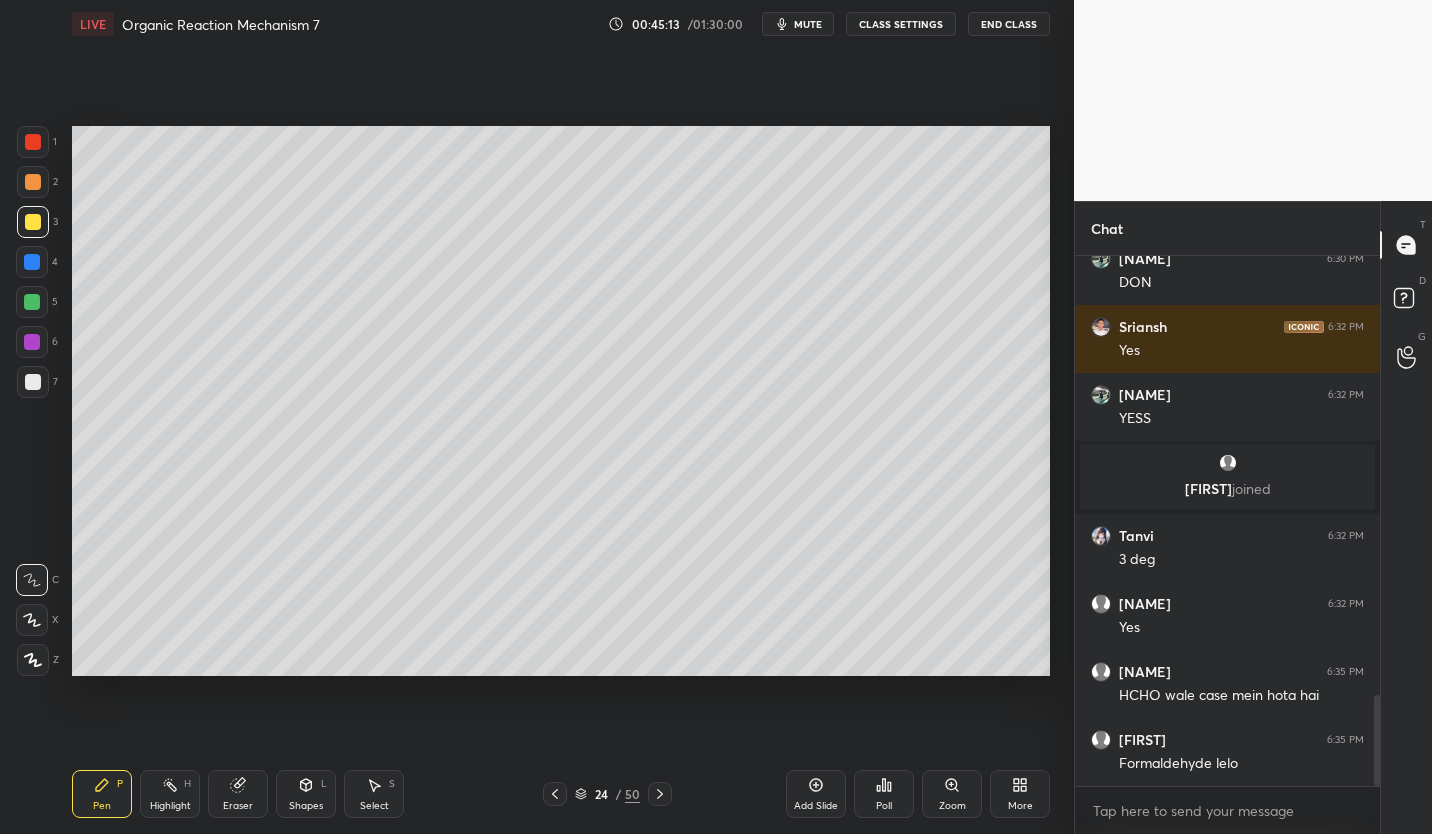 scroll, scrollTop: 2629, scrollLeft: 0, axis: vertical 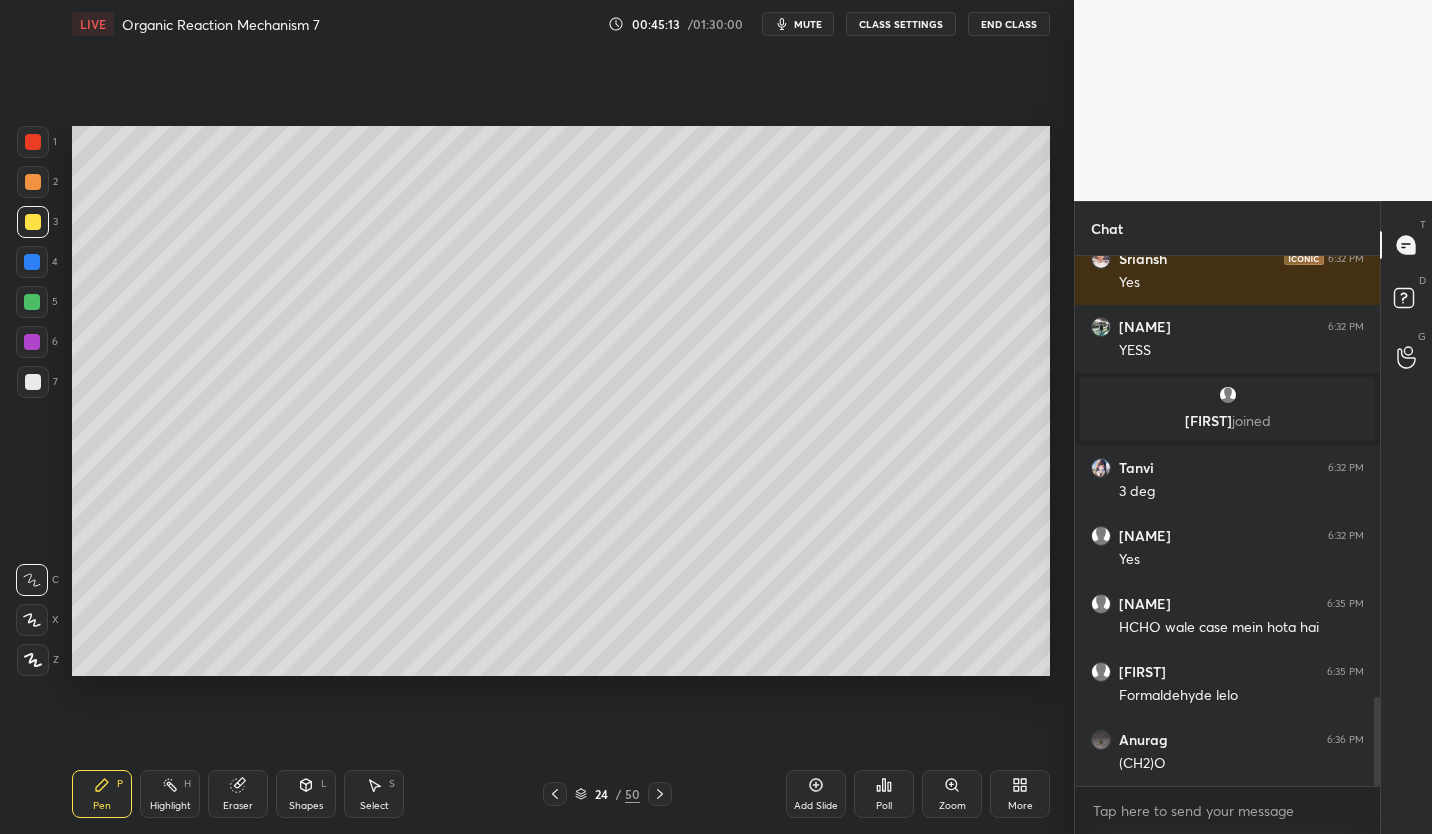click at bounding box center (33, 382) 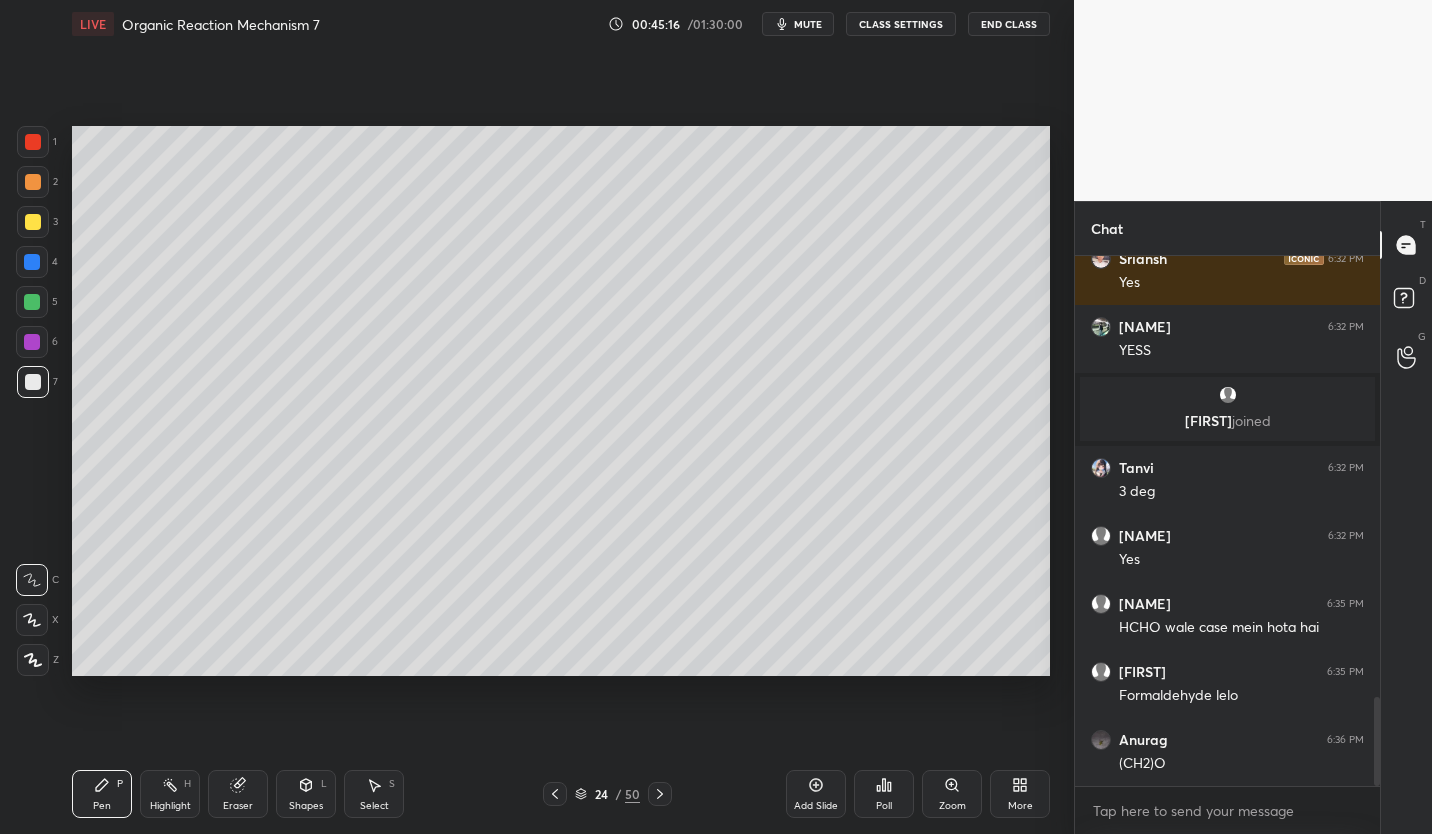 click at bounding box center (33, 222) 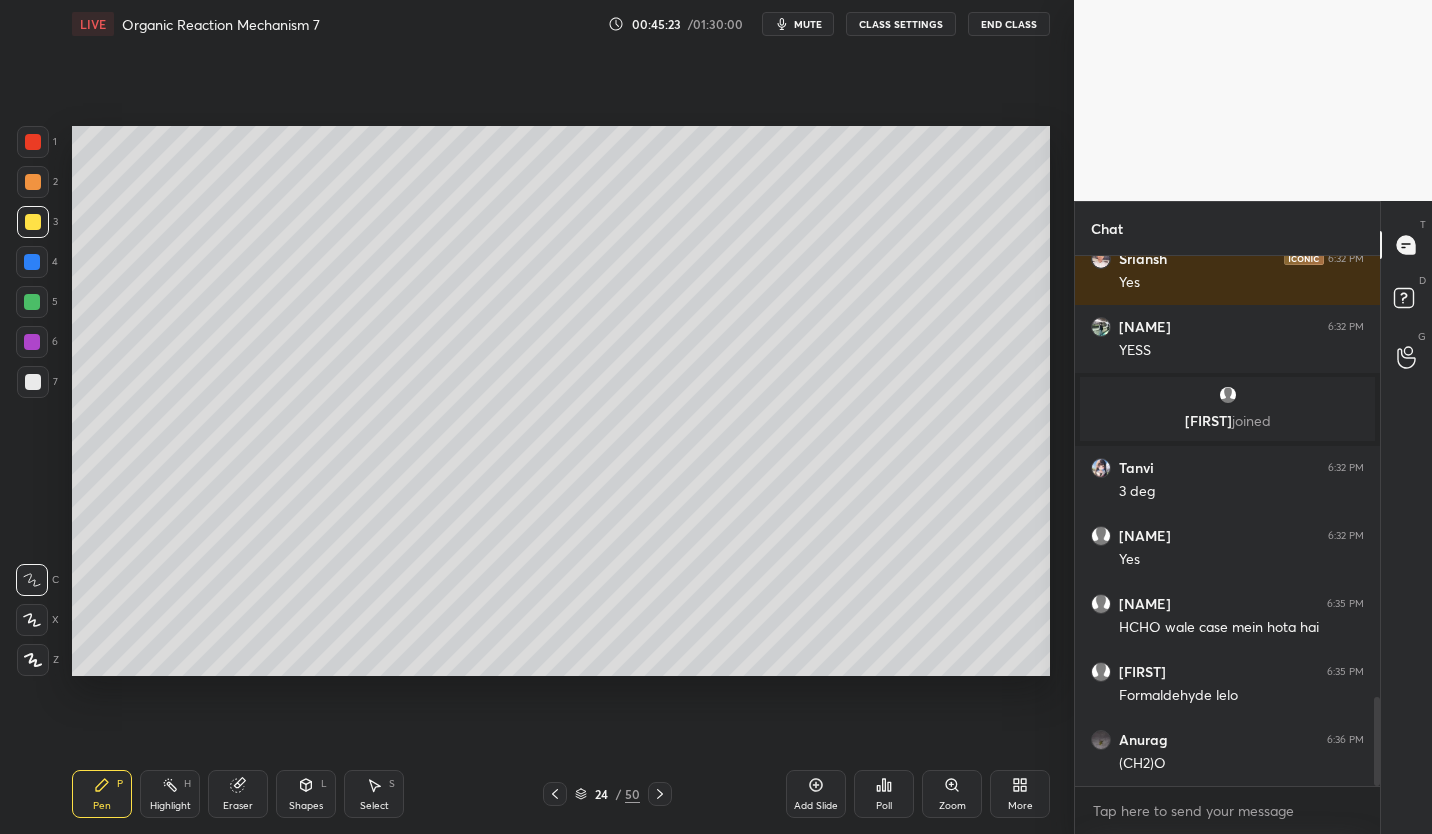click at bounding box center (33, 382) 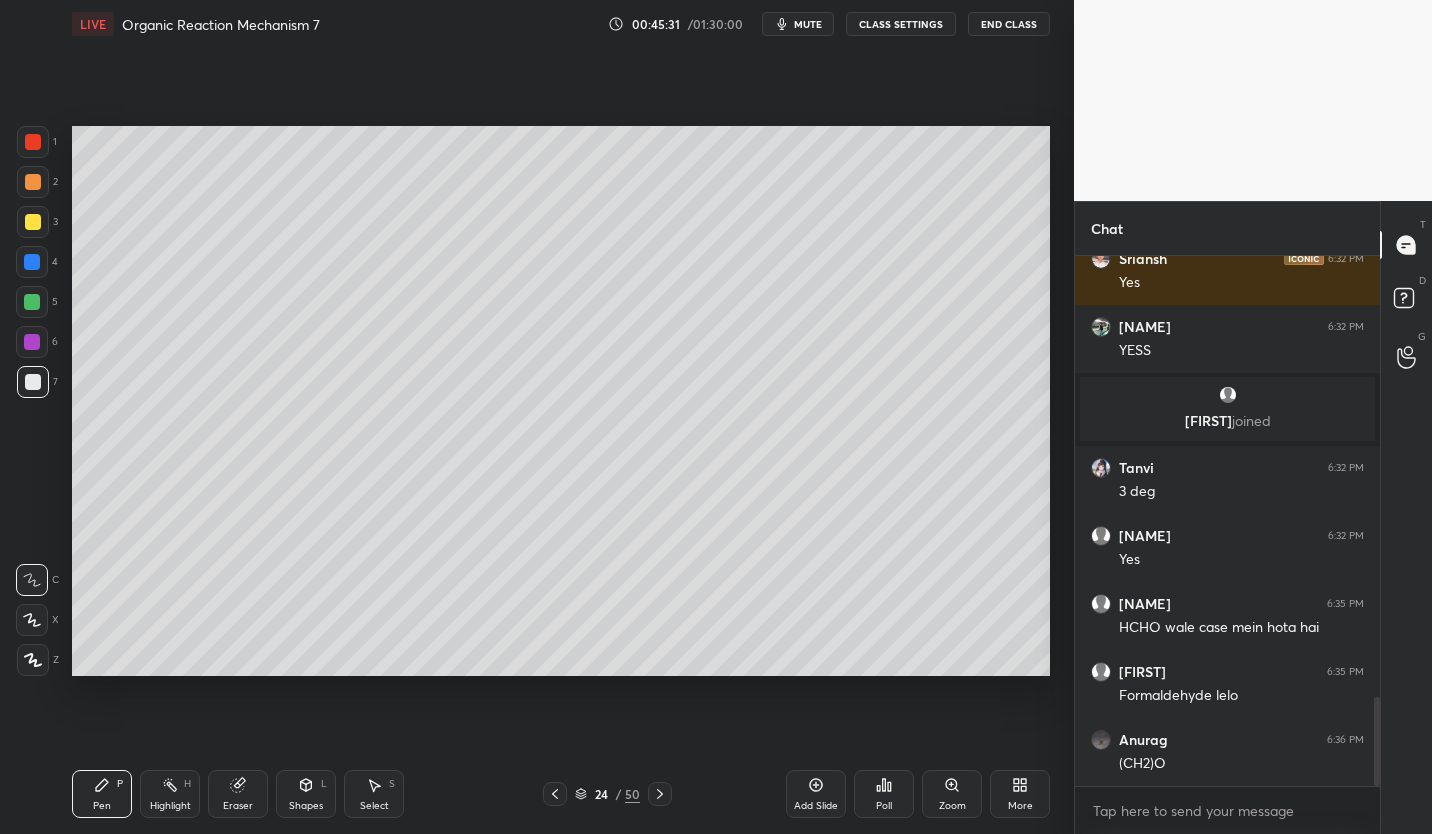 click on "Eraser" at bounding box center [238, 794] 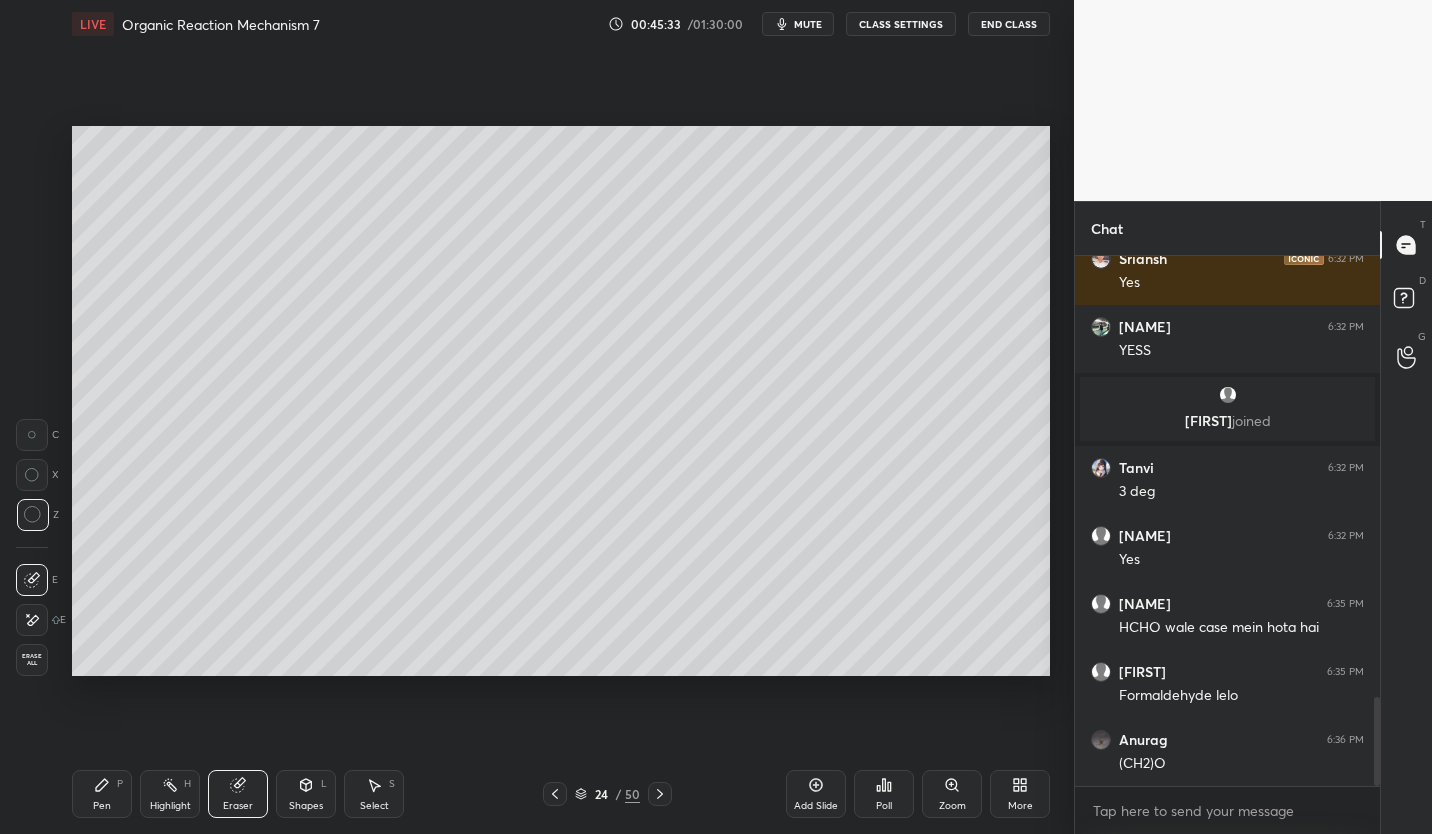 click 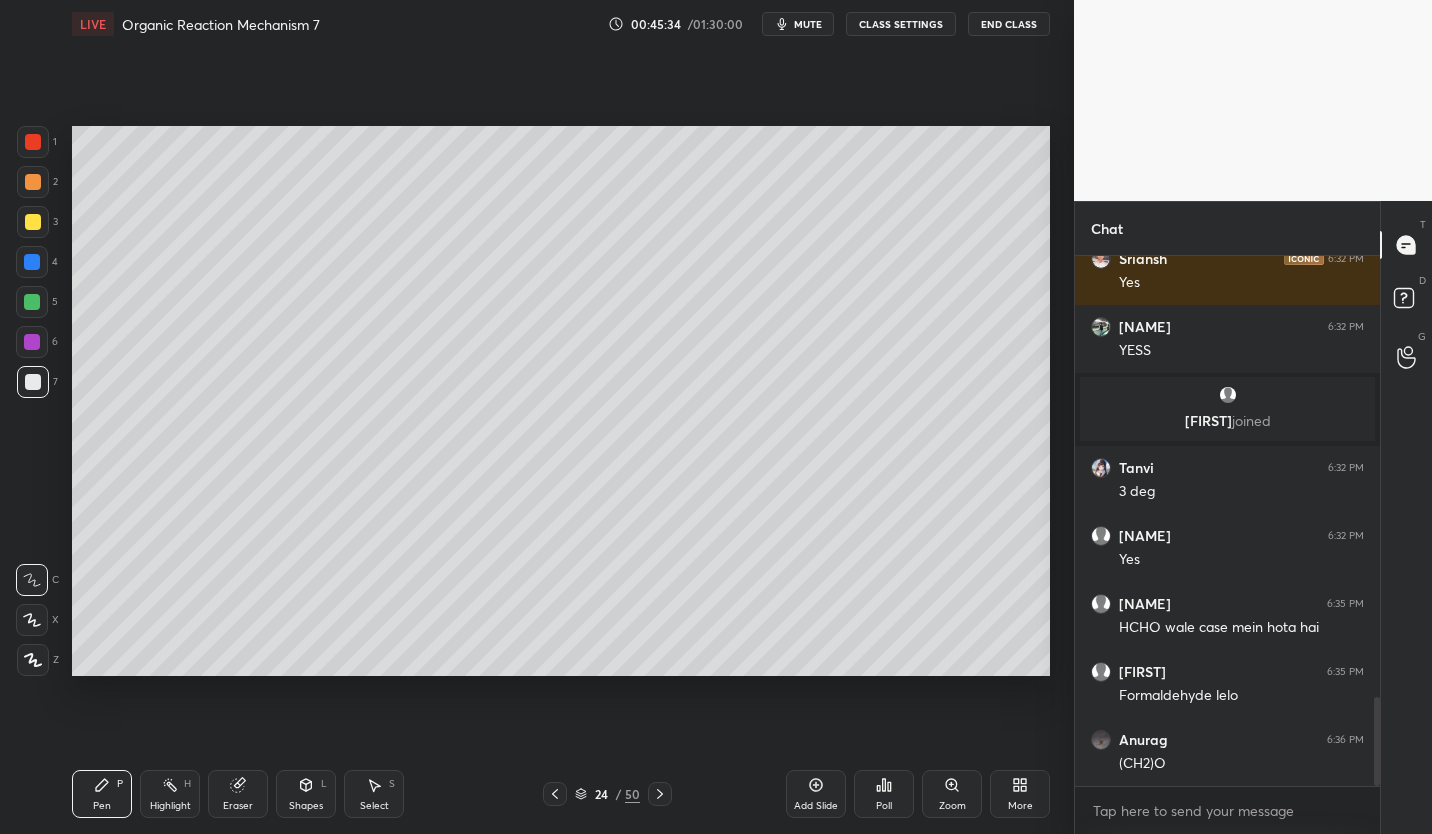 scroll, scrollTop: 2697, scrollLeft: 0, axis: vertical 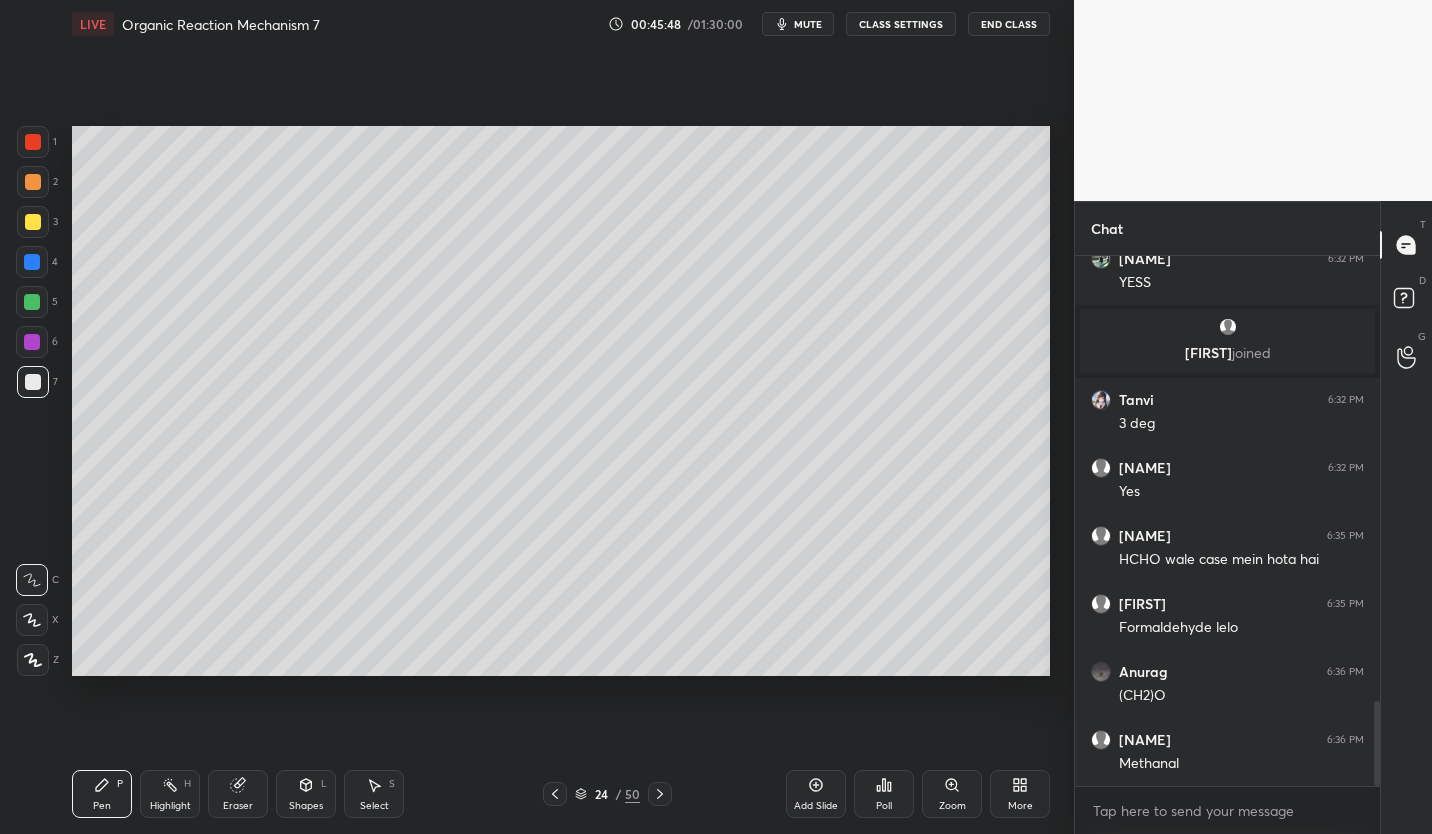 click 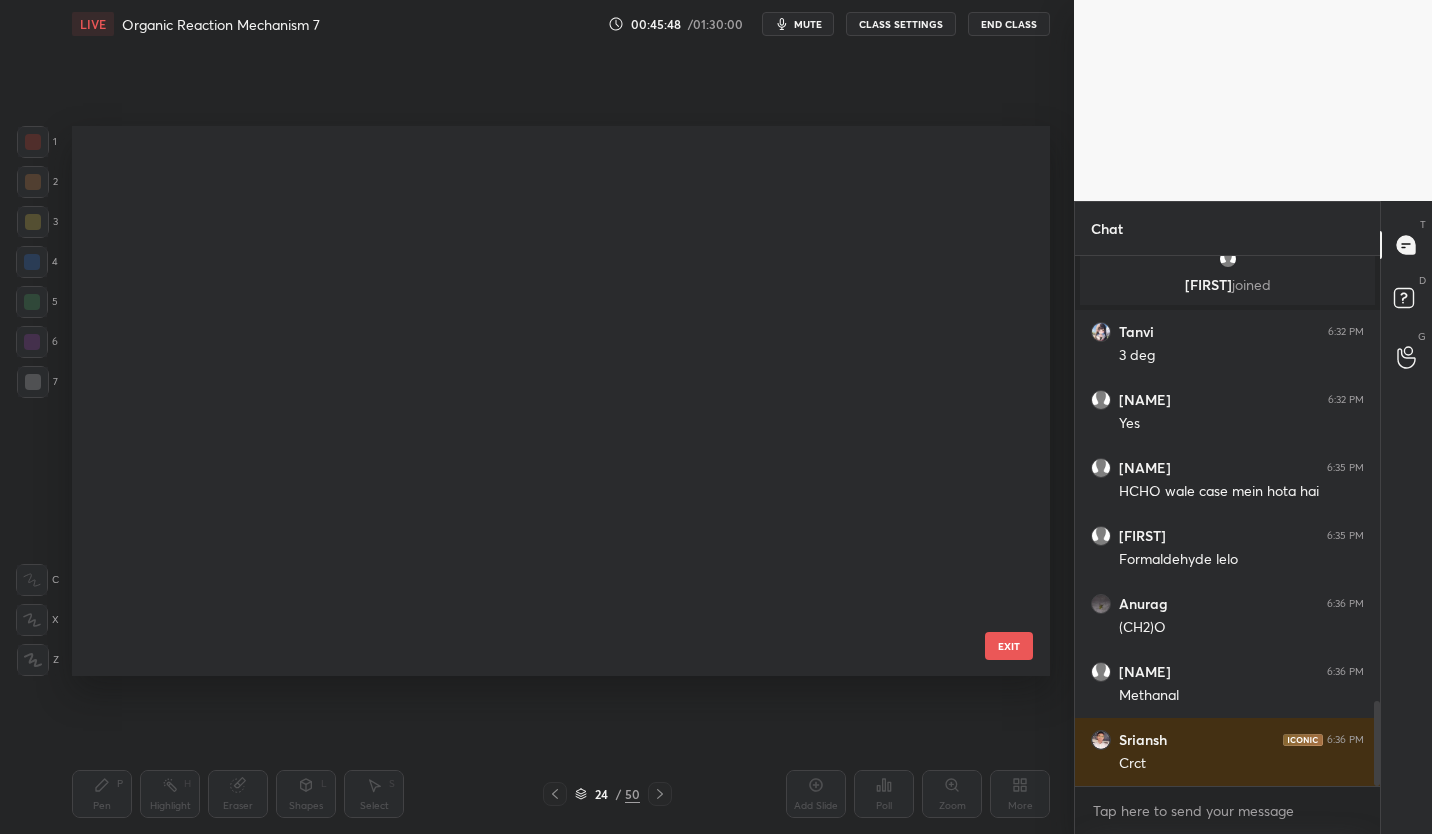 scroll, scrollTop: 797, scrollLeft: 0, axis: vertical 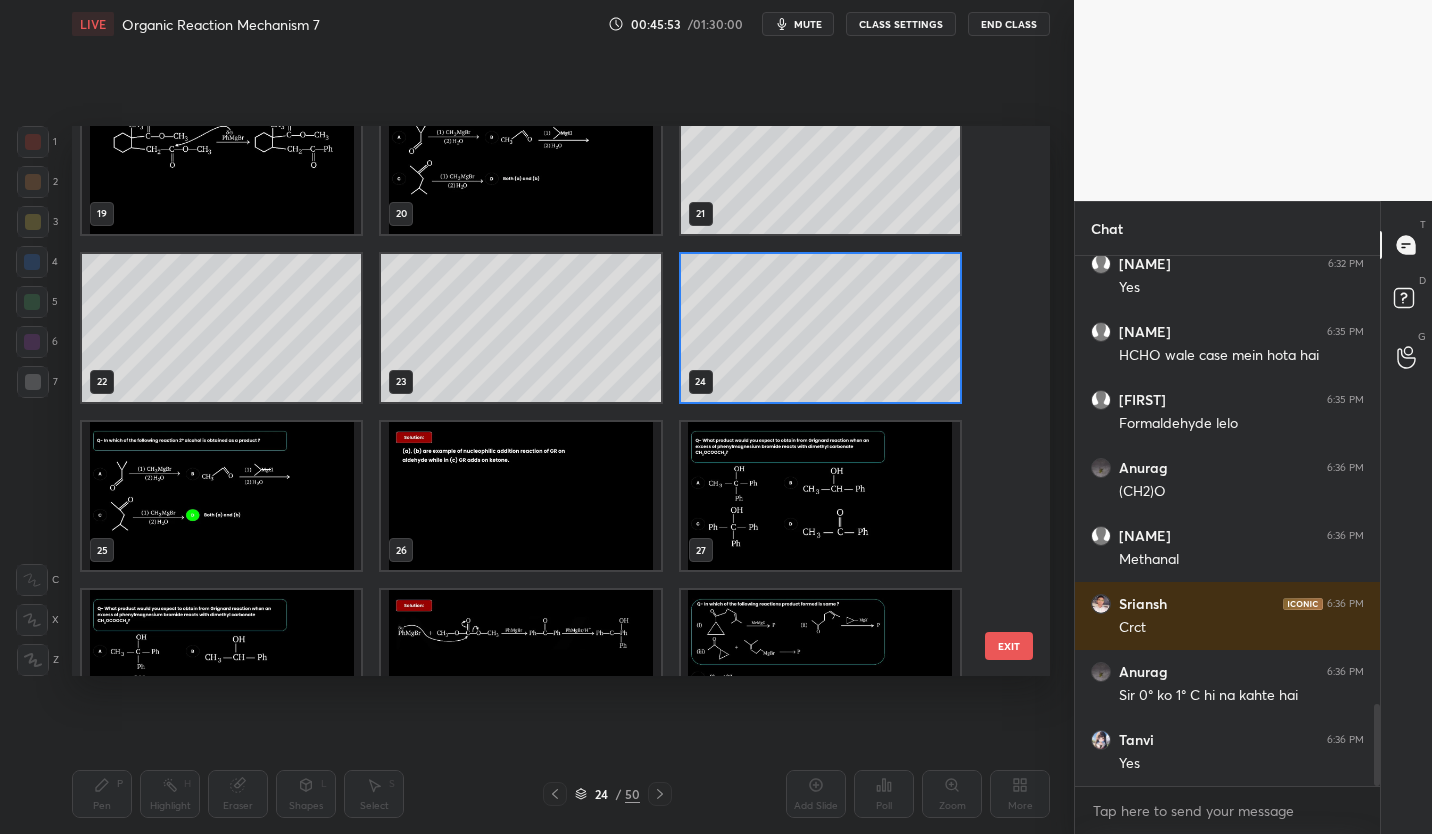 click at bounding box center (820, 496) 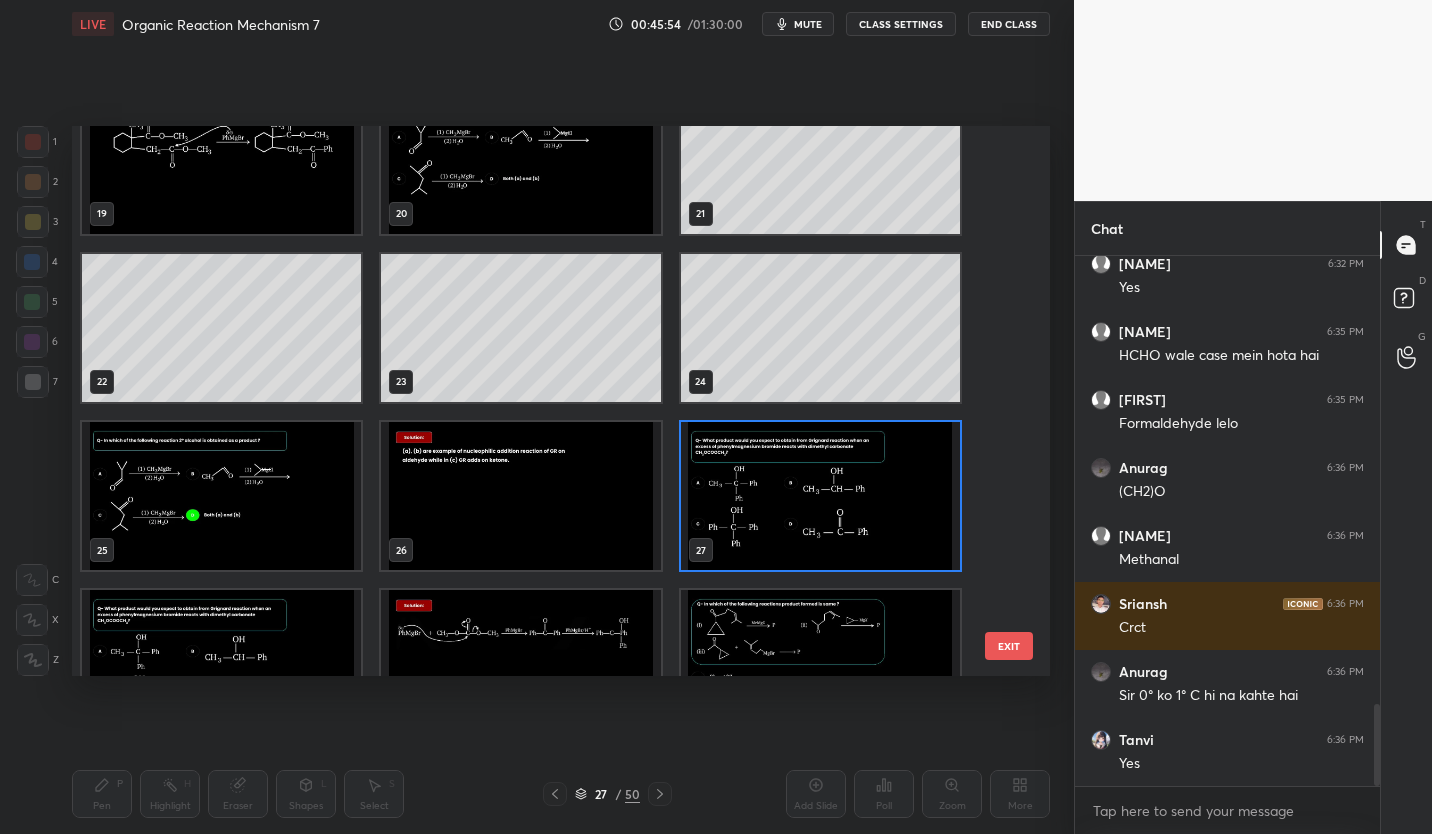 click at bounding box center (820, 496) 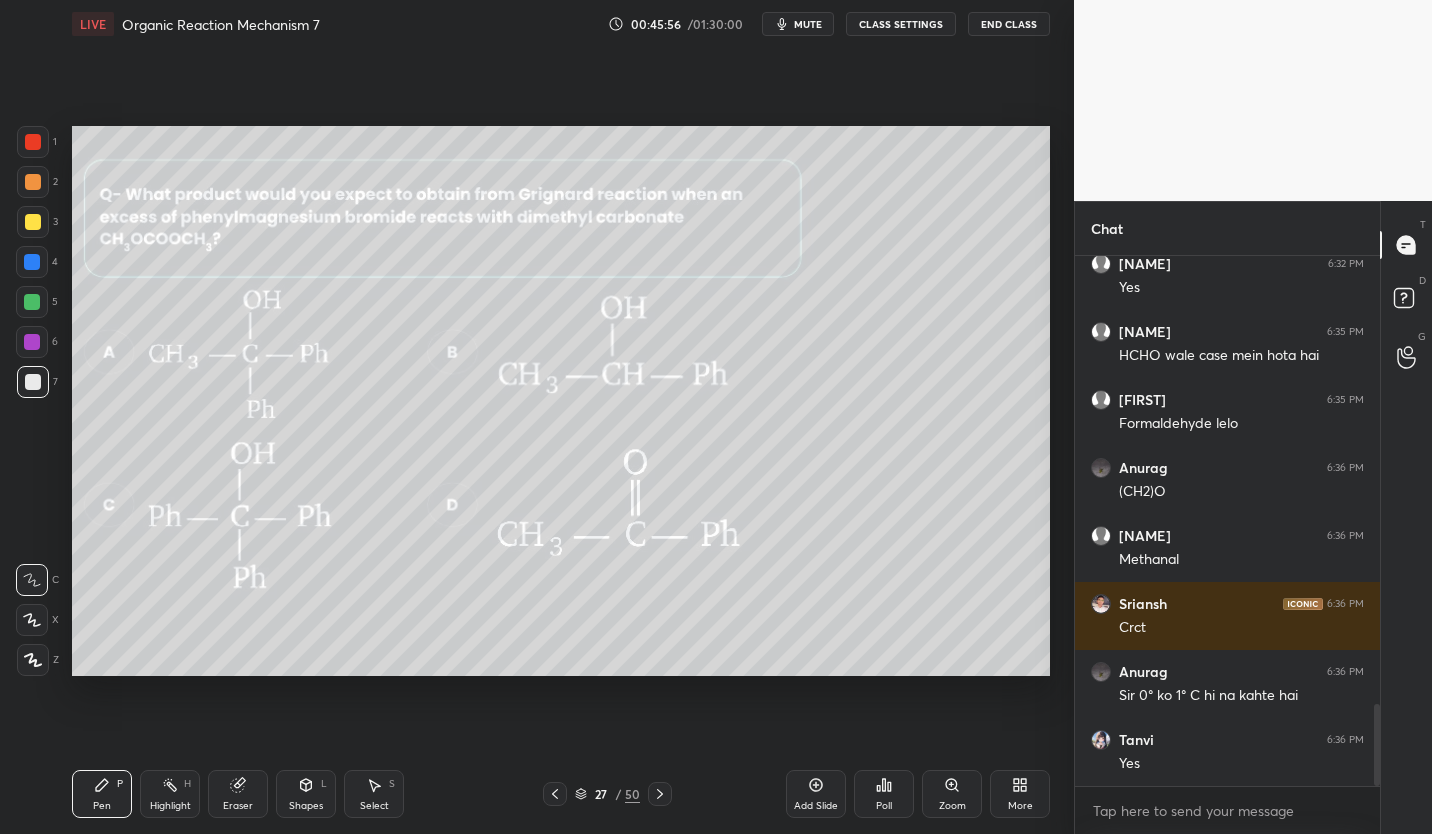 click on "CLASS SETTINGS" at bounding box center (901, 24) 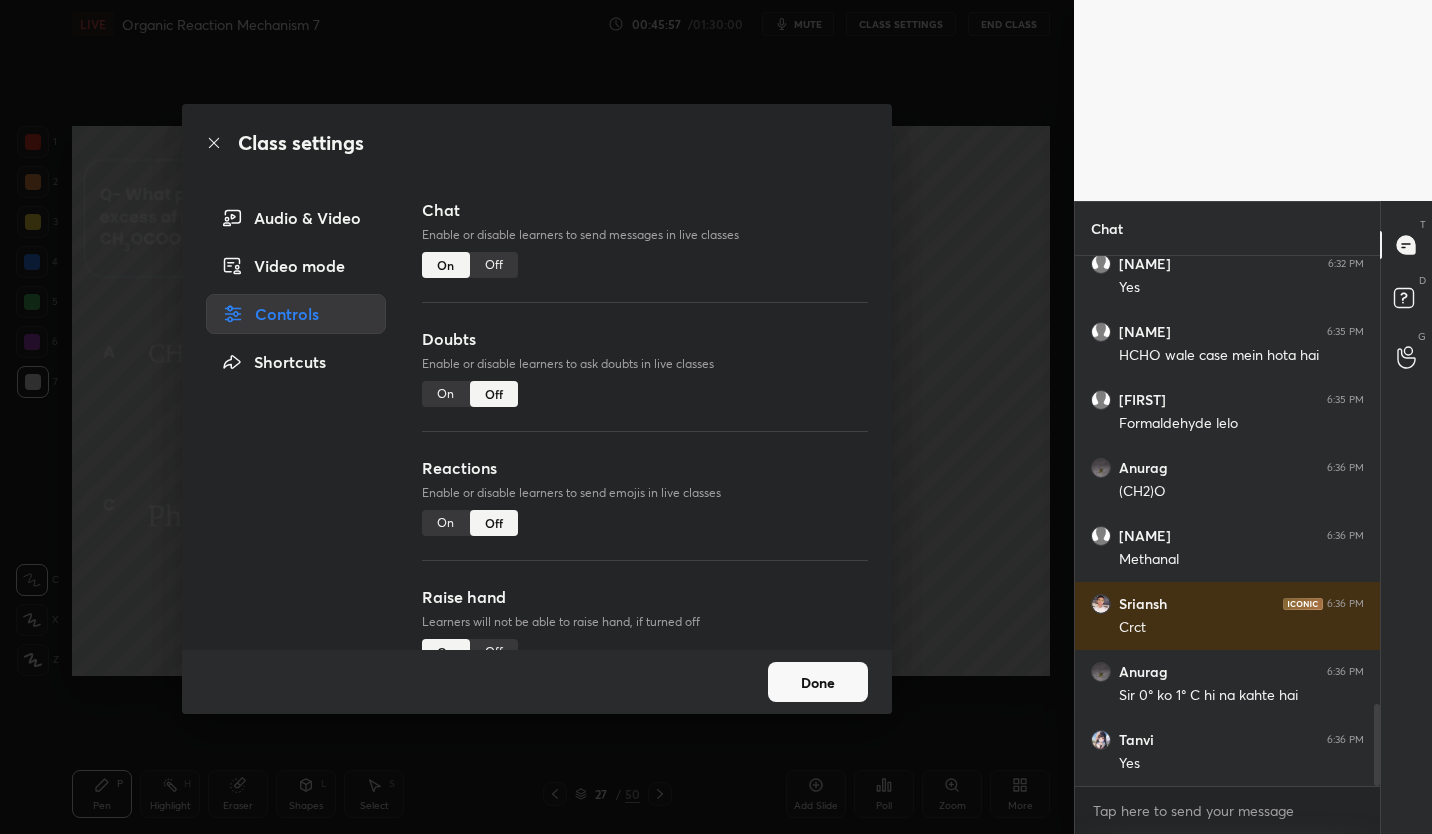 click on "Off" at bounding box center (494, 265) 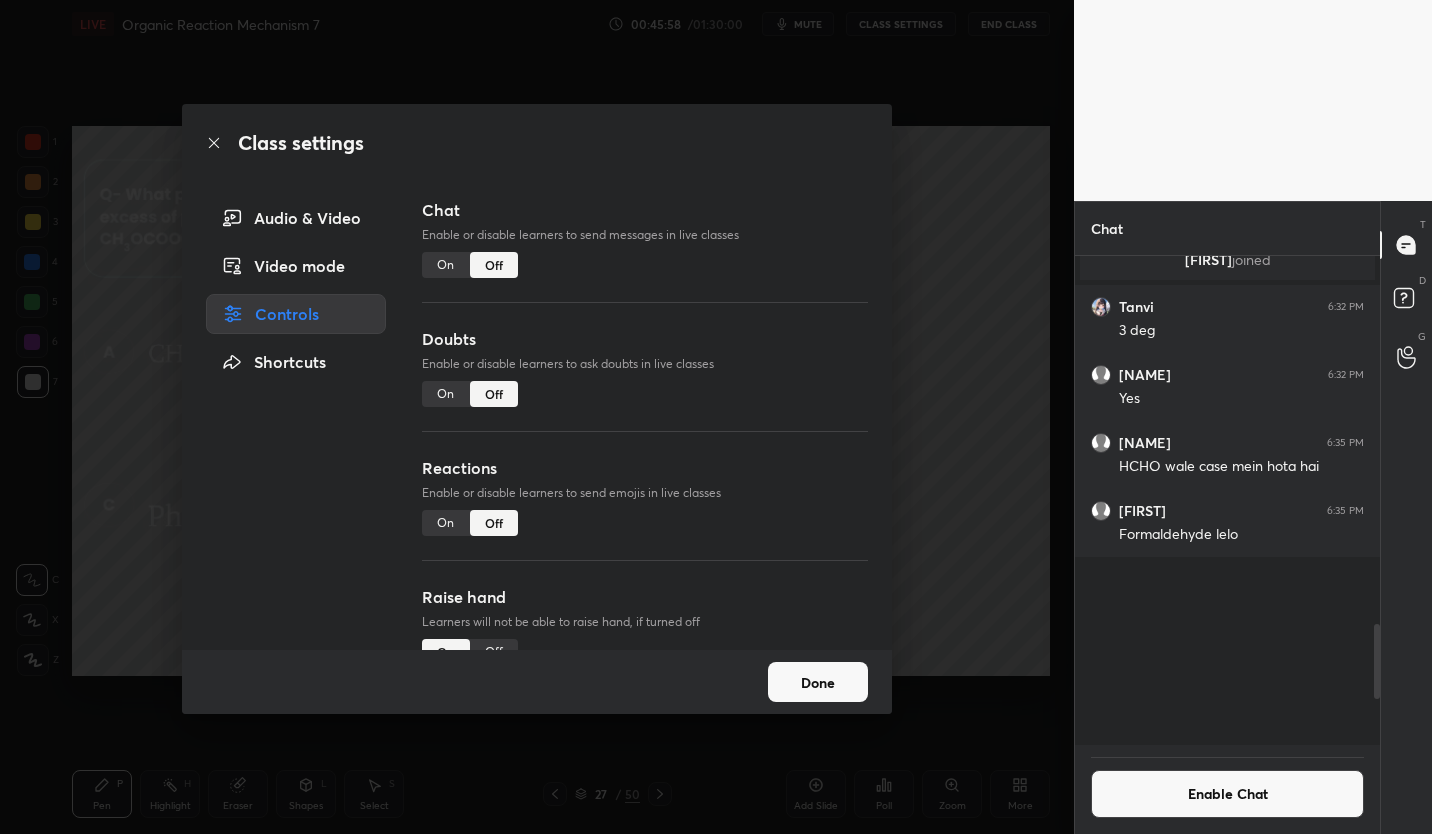 scroll, scrollTop: 2356, scrollLeft: 0, axis: vertical 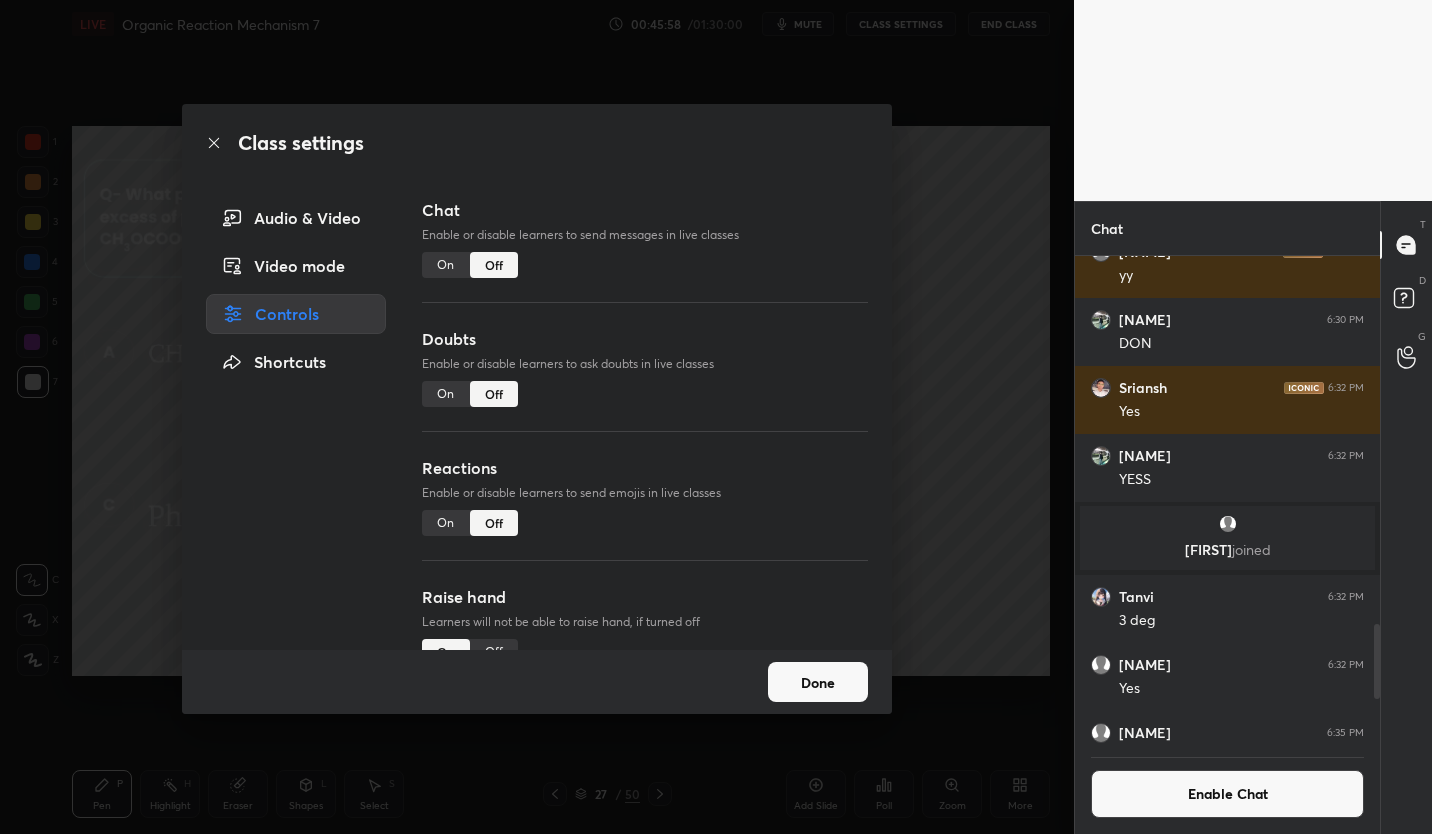 click on "Done" at bounding box center (818, 682) 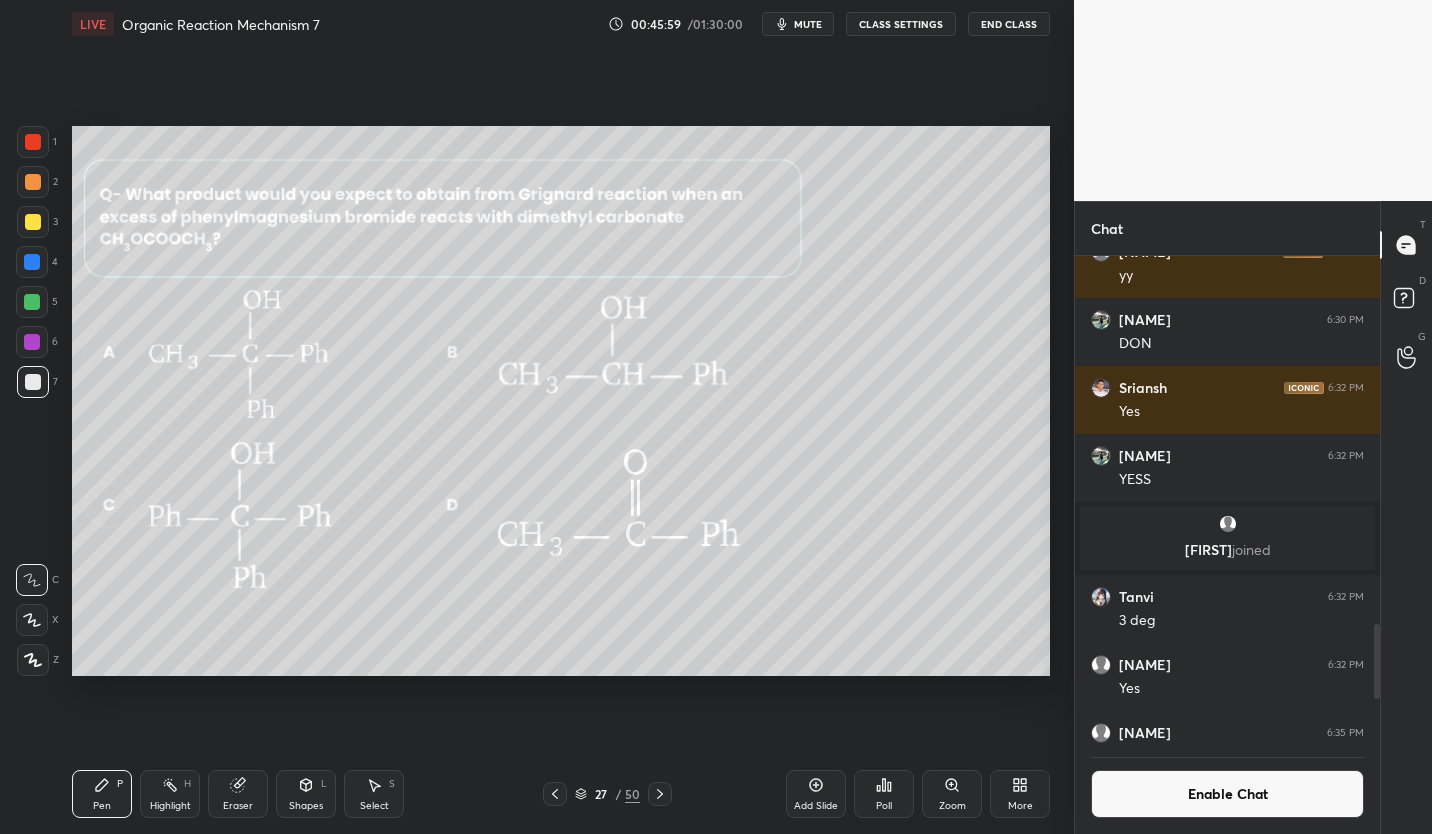 click on "27" at bounding box center [601, 794] 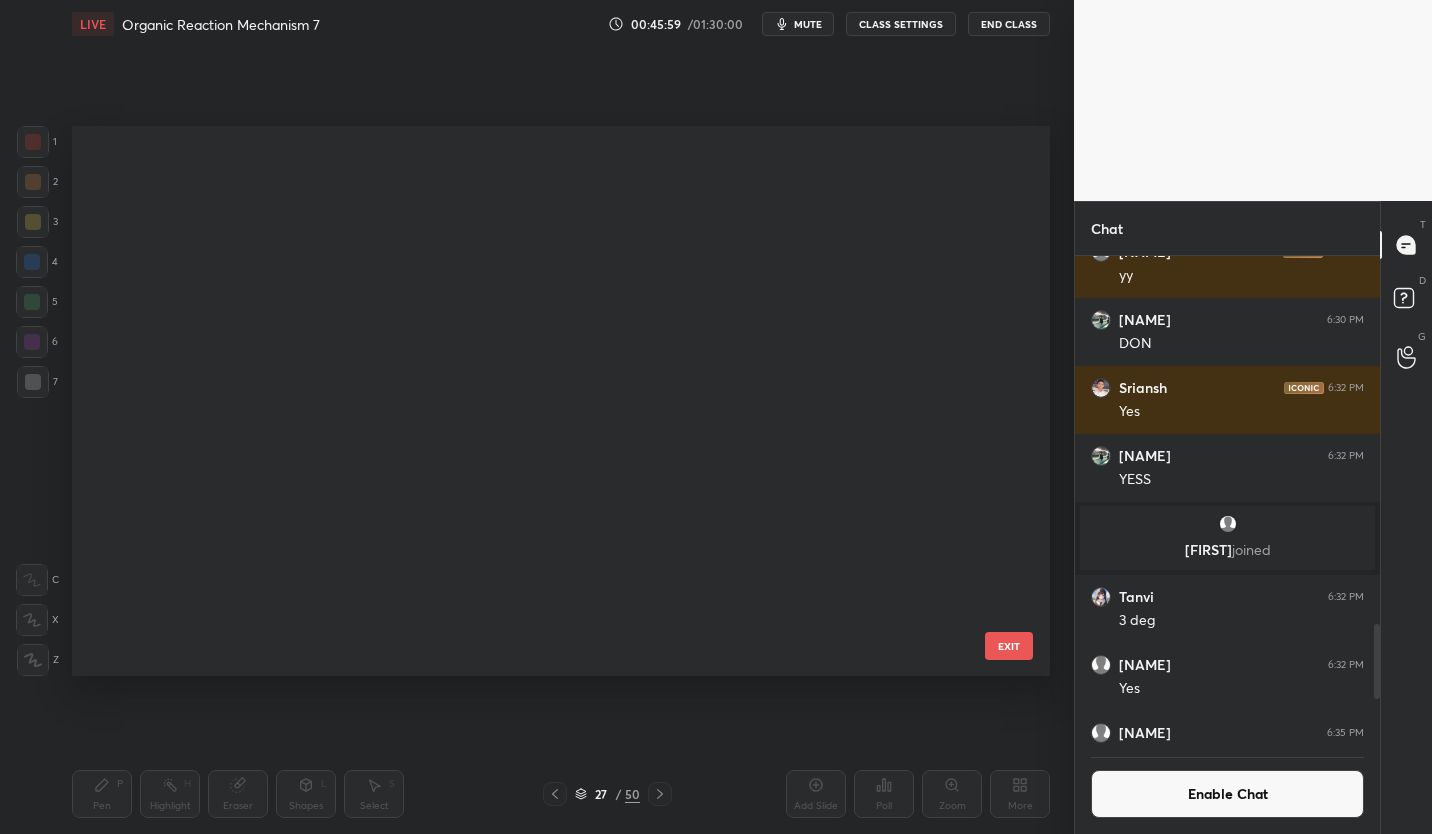 scroll, scrollTop: 965, scrollLeft: 0, axis: vertical 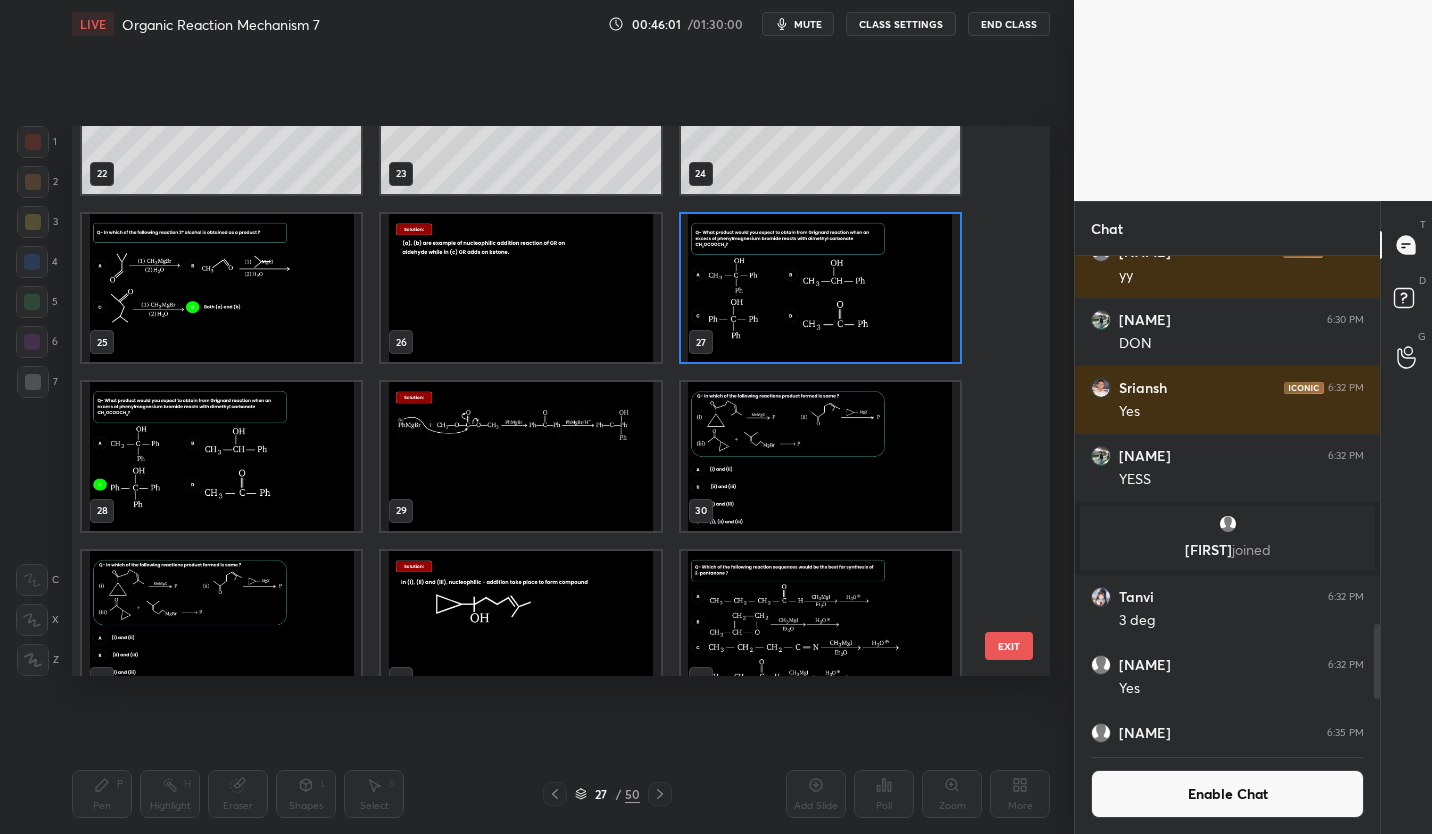 click at bounding box center (820, 288) 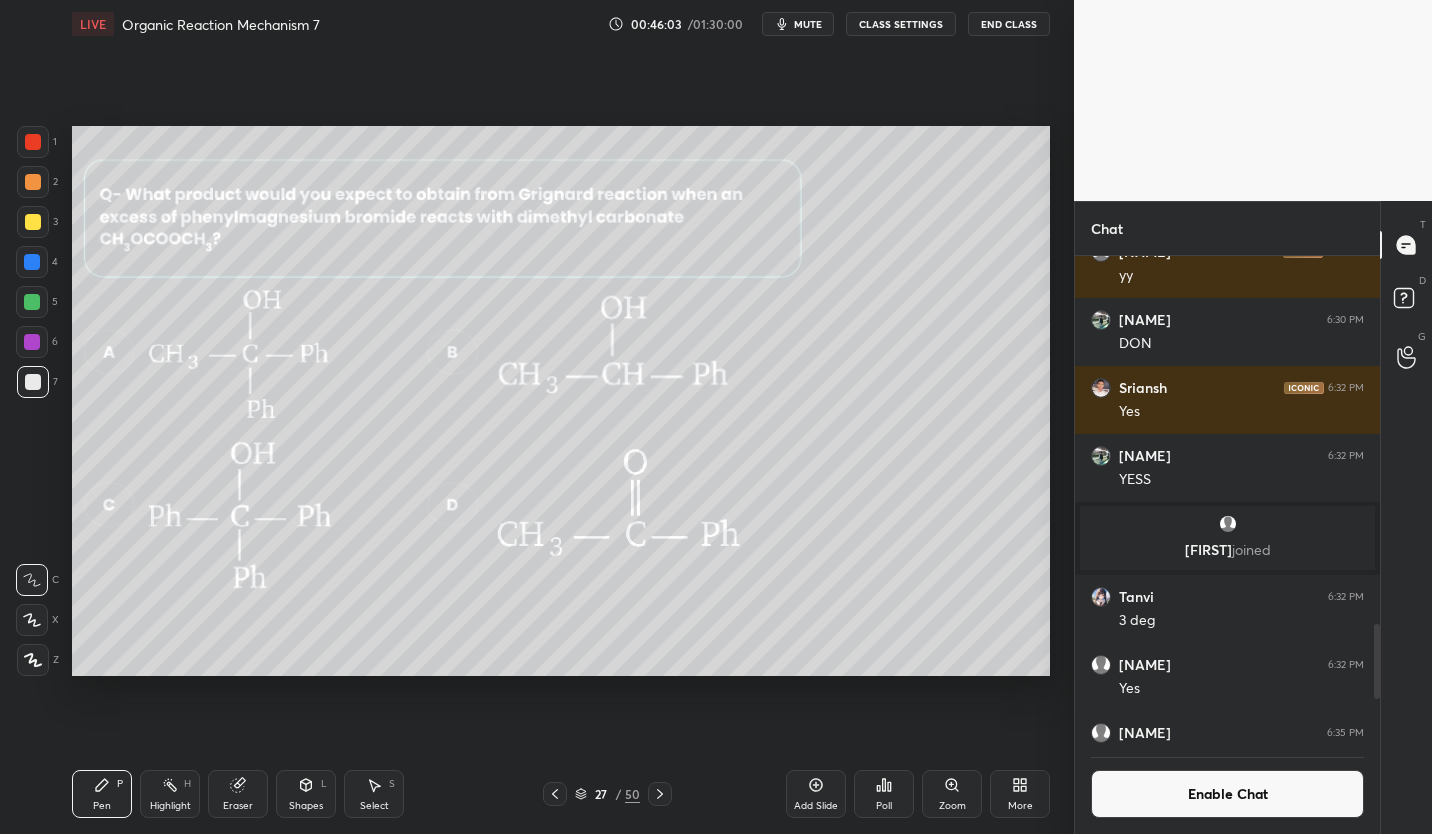 click on "Poll" at bounding box center [884, 794] 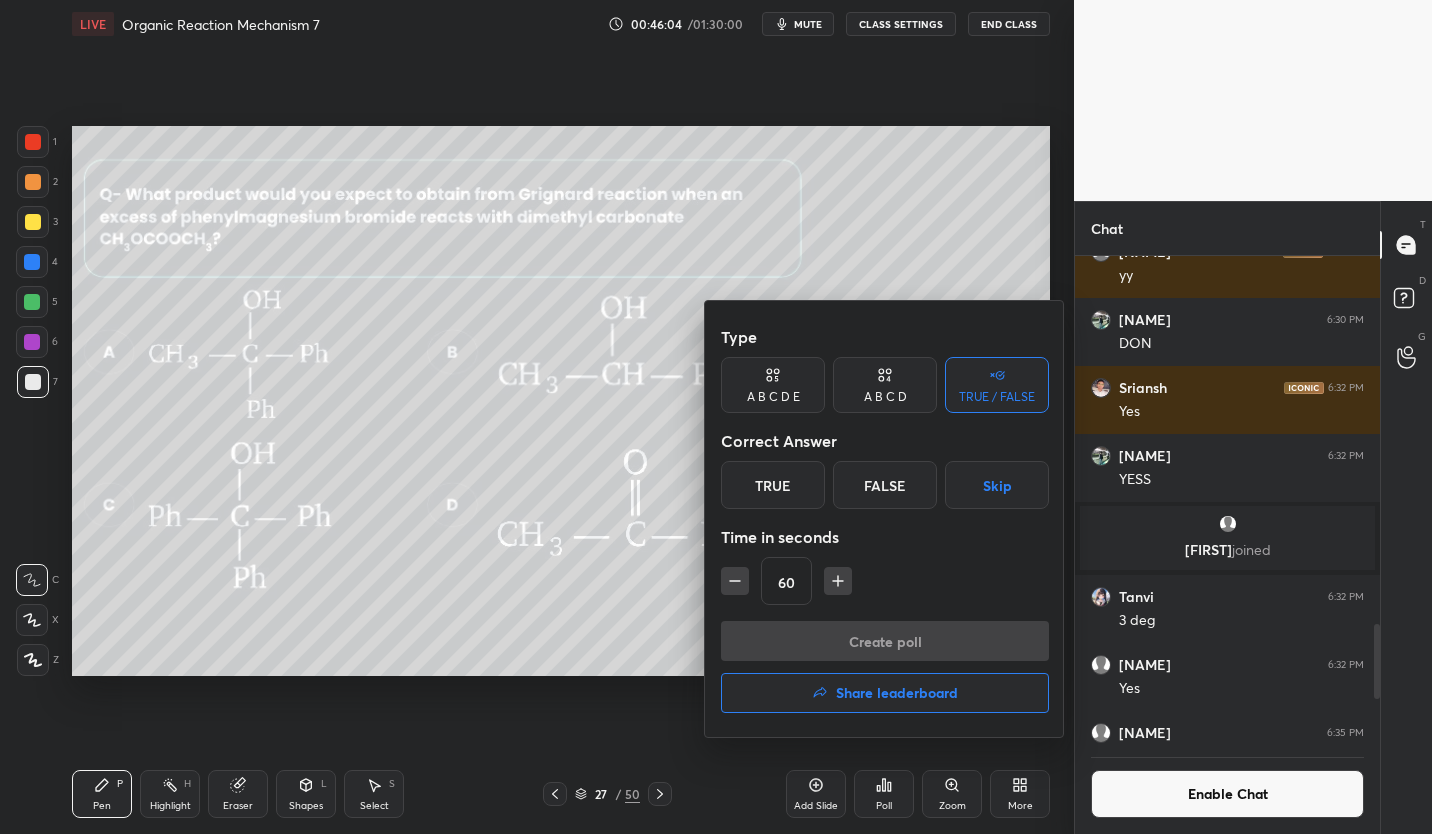 click on "A B C D" at bounding box center (885, 397) 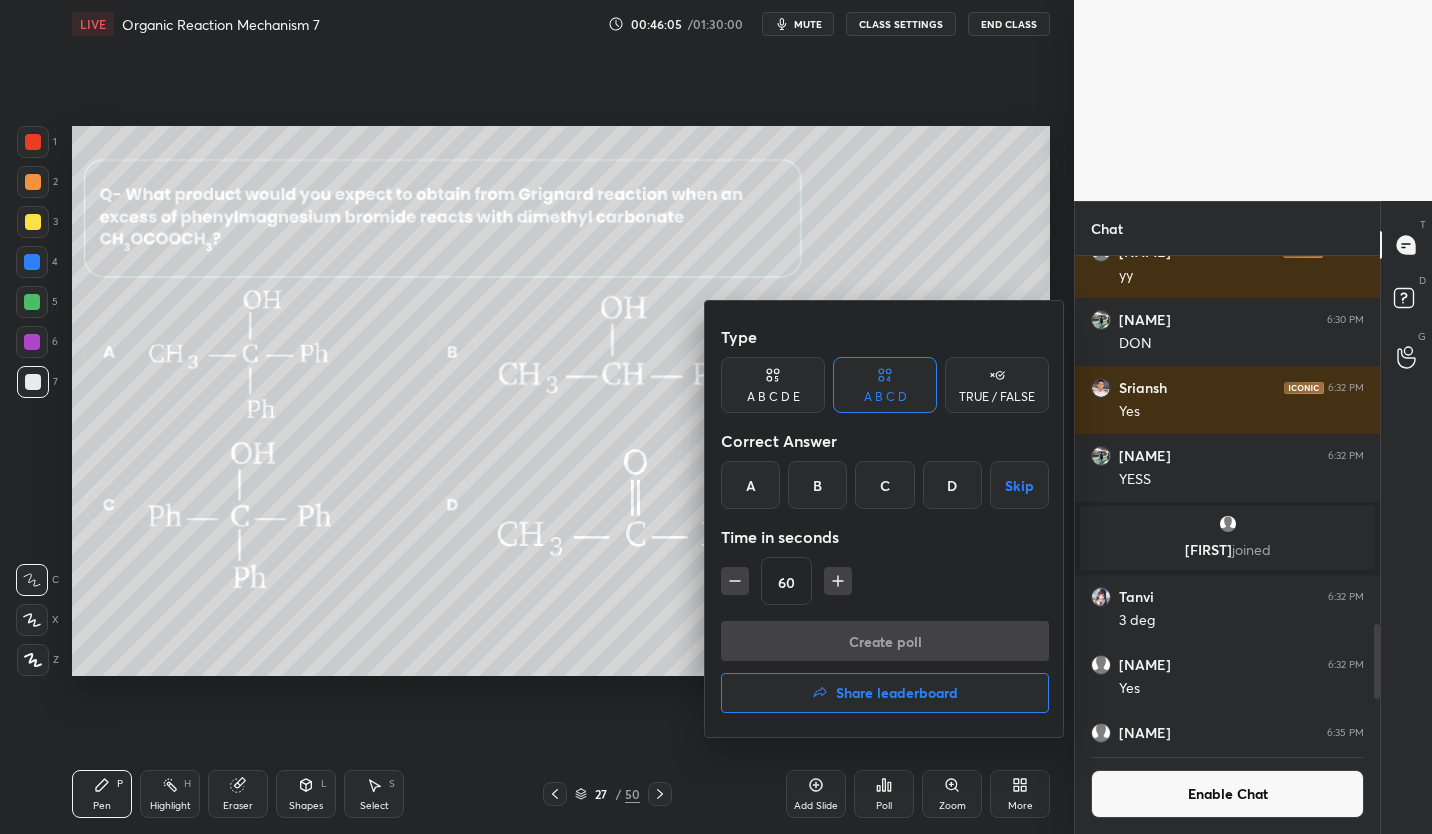 click on "C" at bounding box center (884, 485) 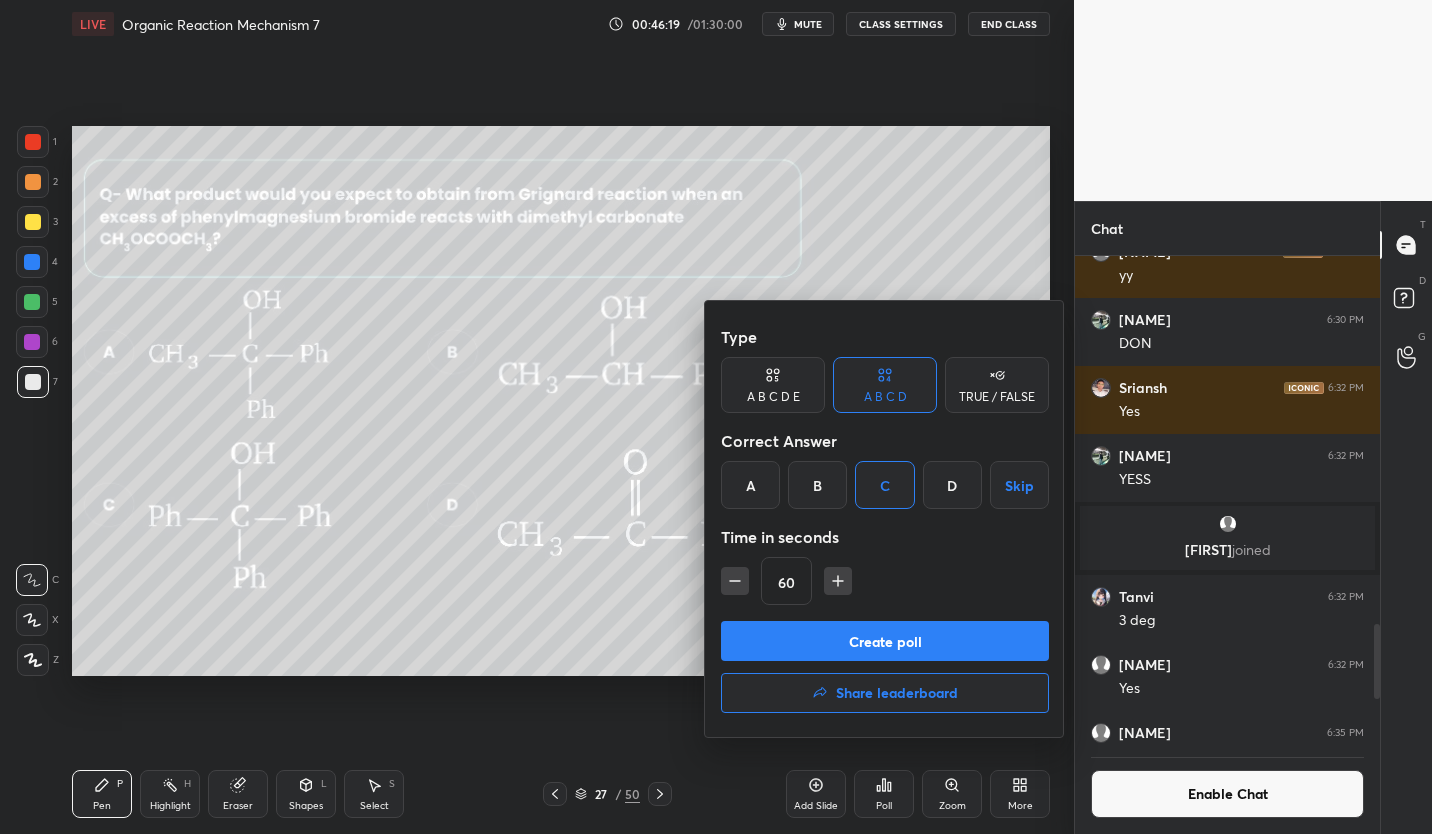 click on "Create poll" at bounding box center (885, 641) 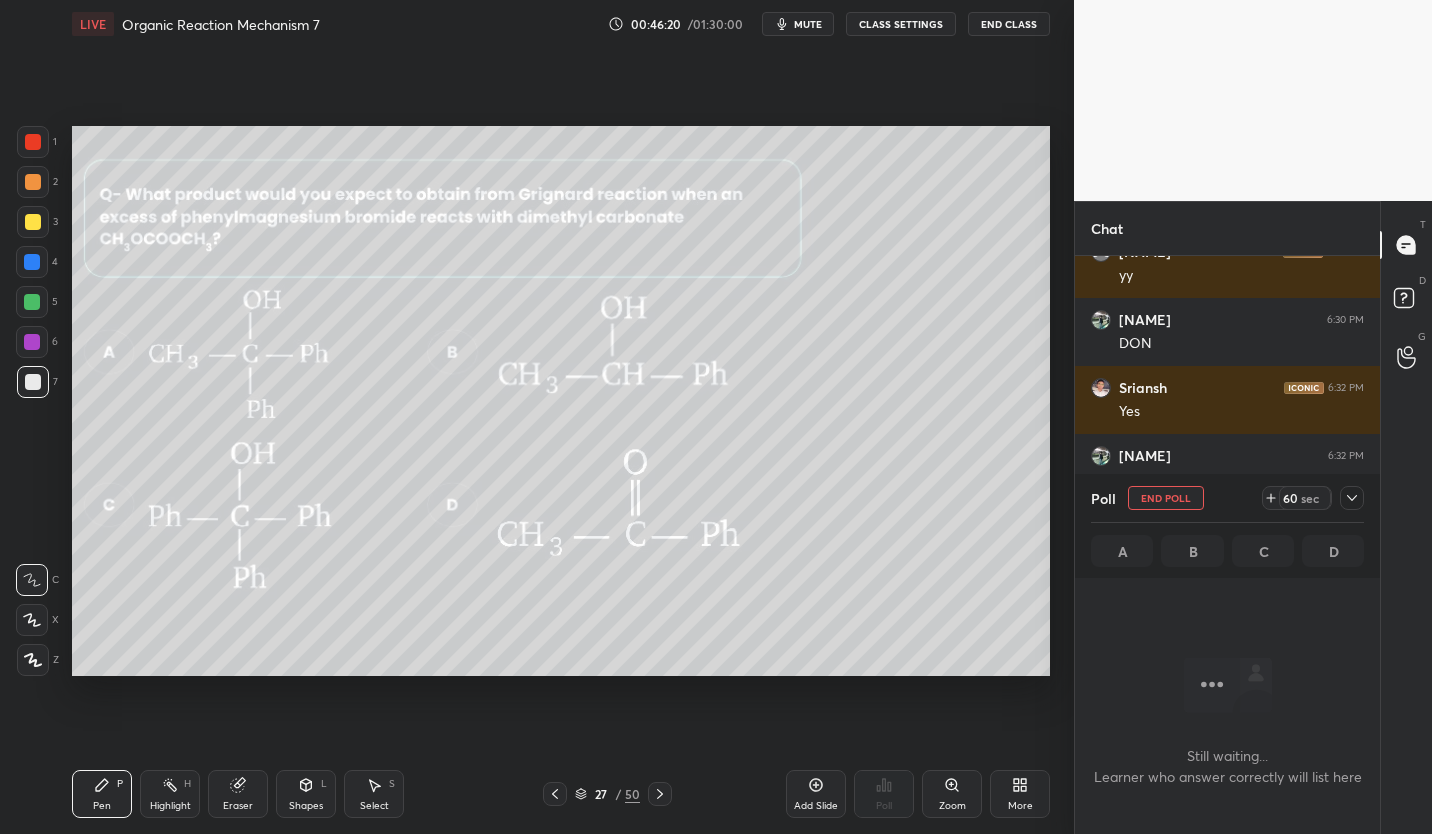 scroll, scrollTop: 407, scrollLeft: 299, axis: both 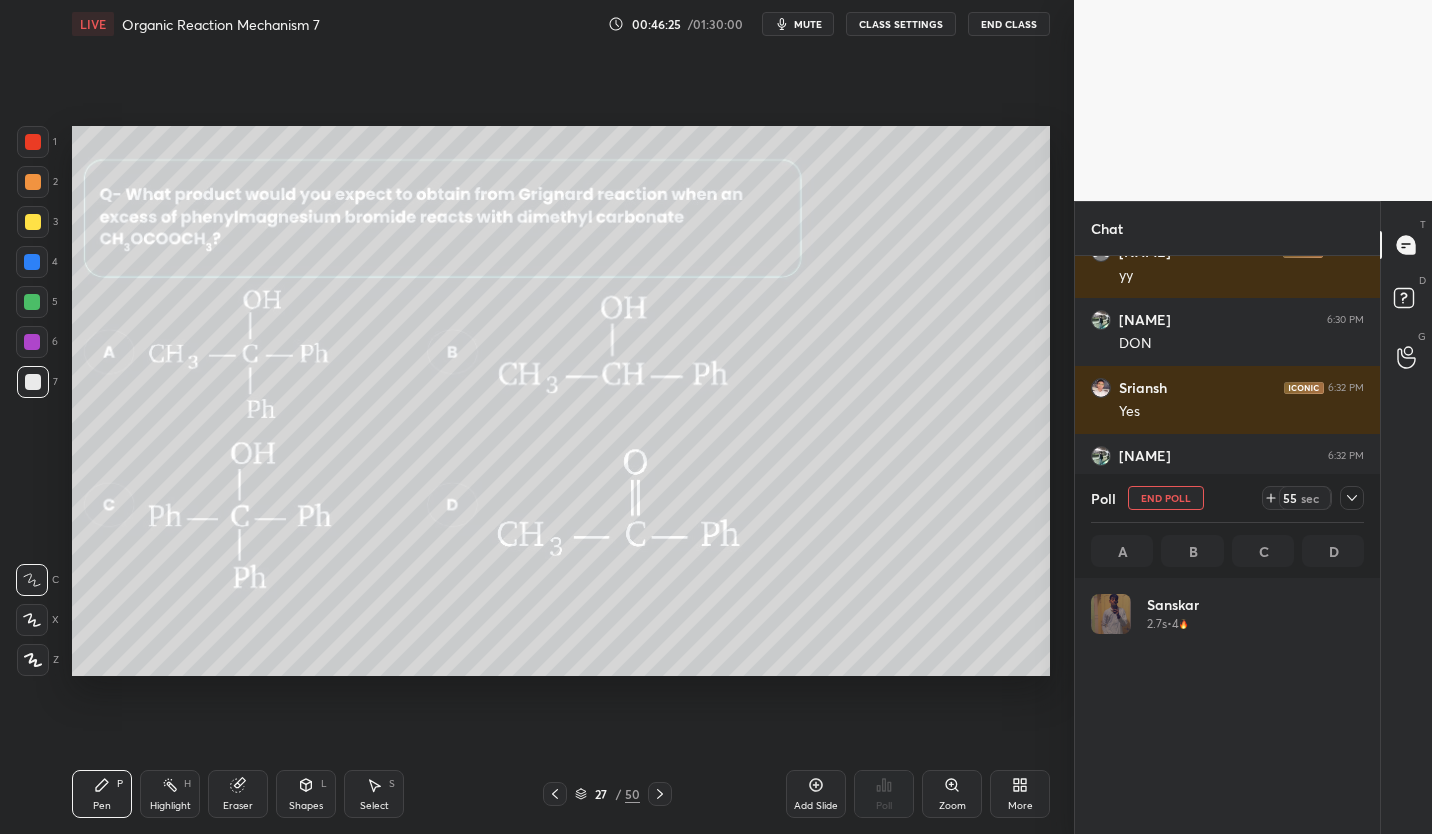 click at bounding box center [33, 222] 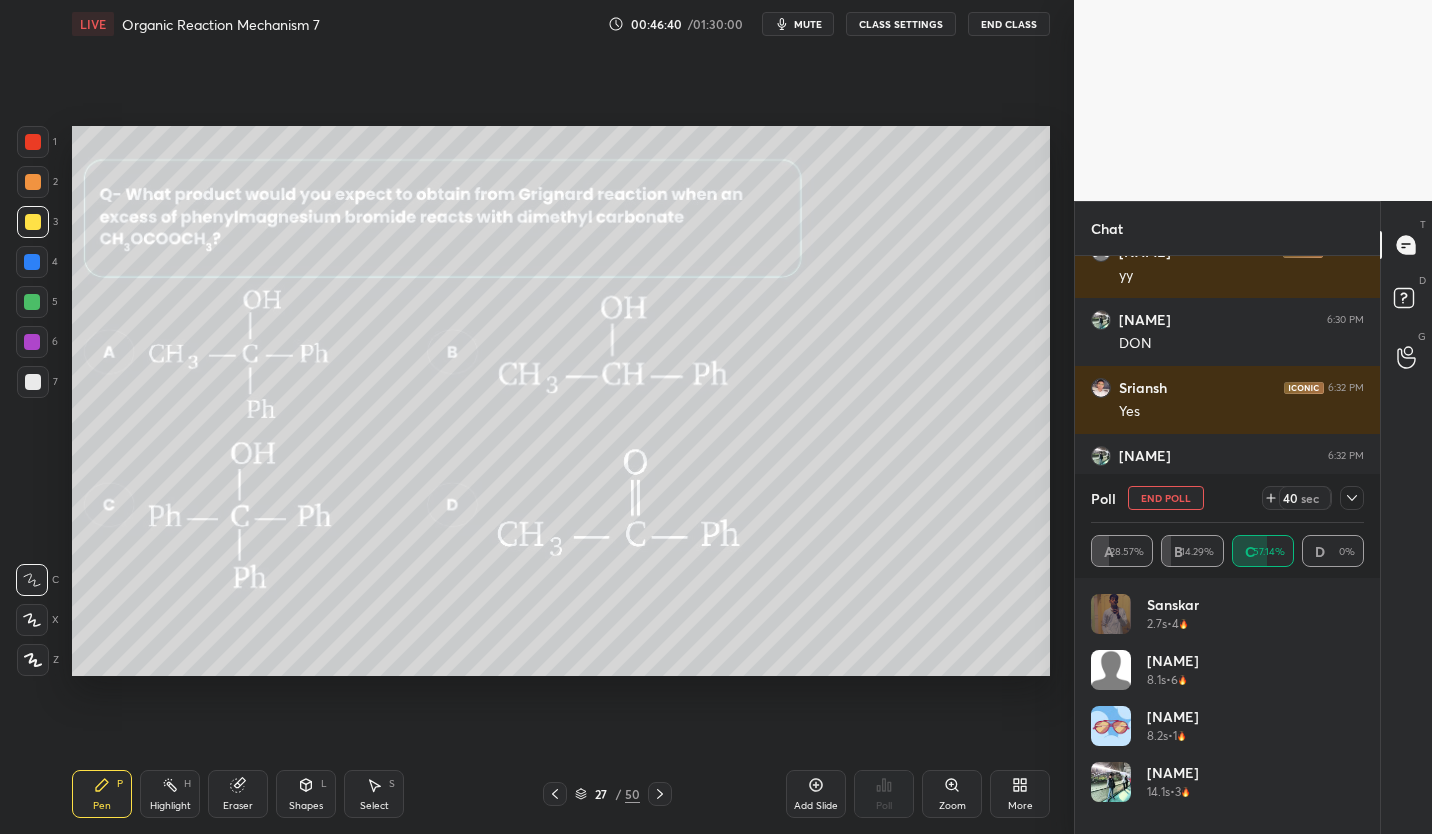 click on "mute" at bounding box center [798, 24] 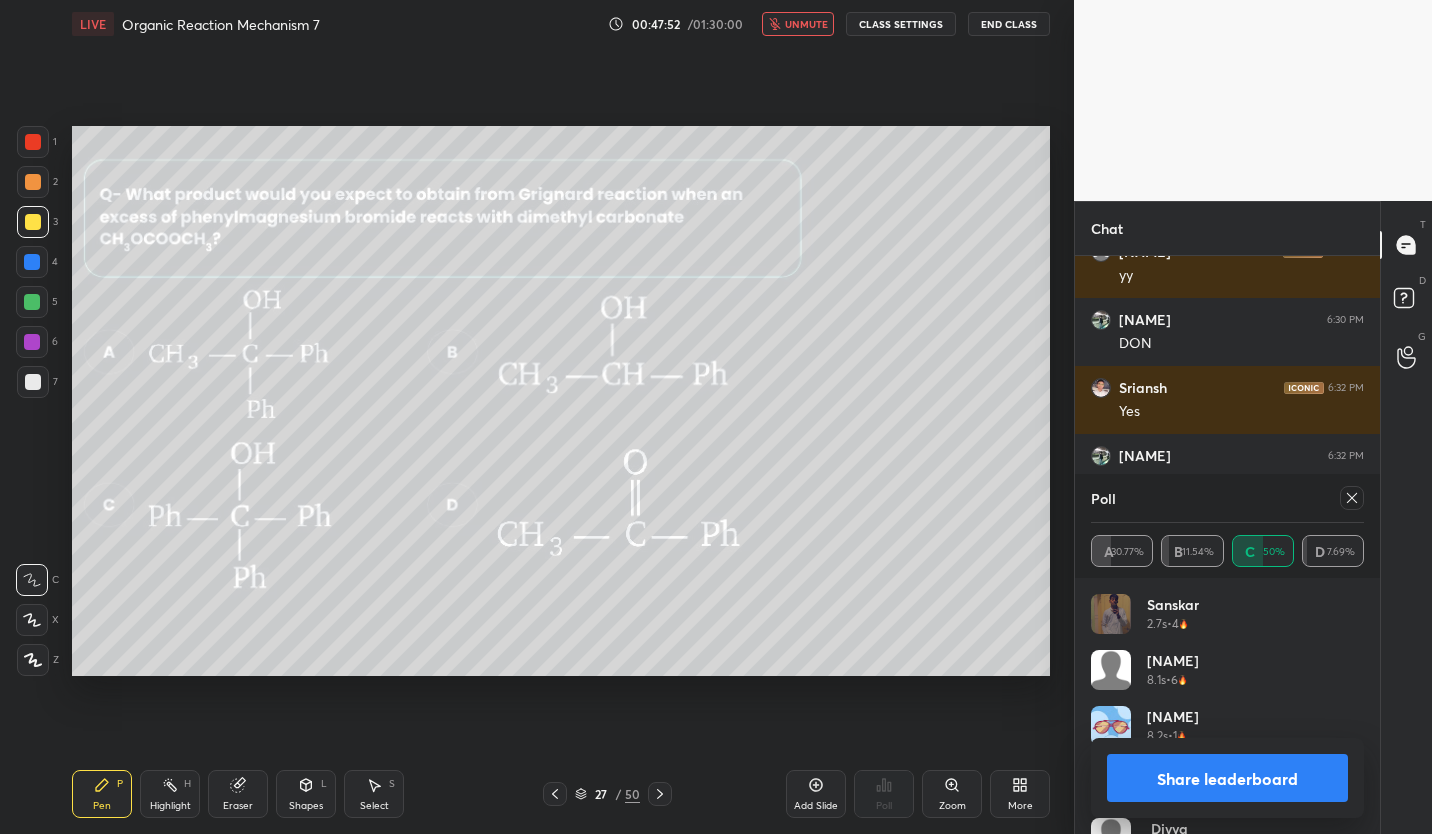 click on "Share leaderboard" at bounding box center (1227, 778) 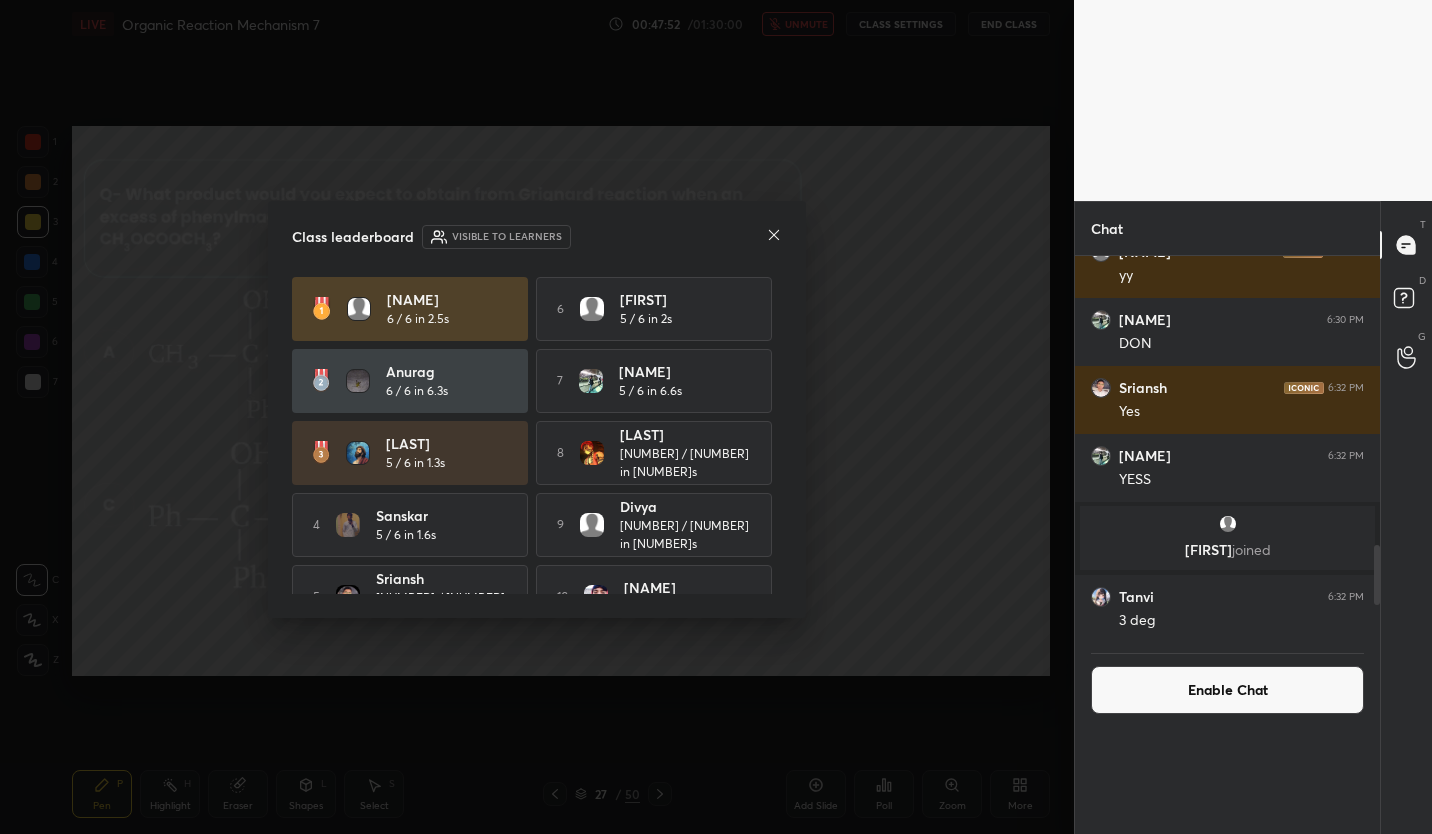 scroll, scrollTop: 164, scrollLeft: 267, axis: both 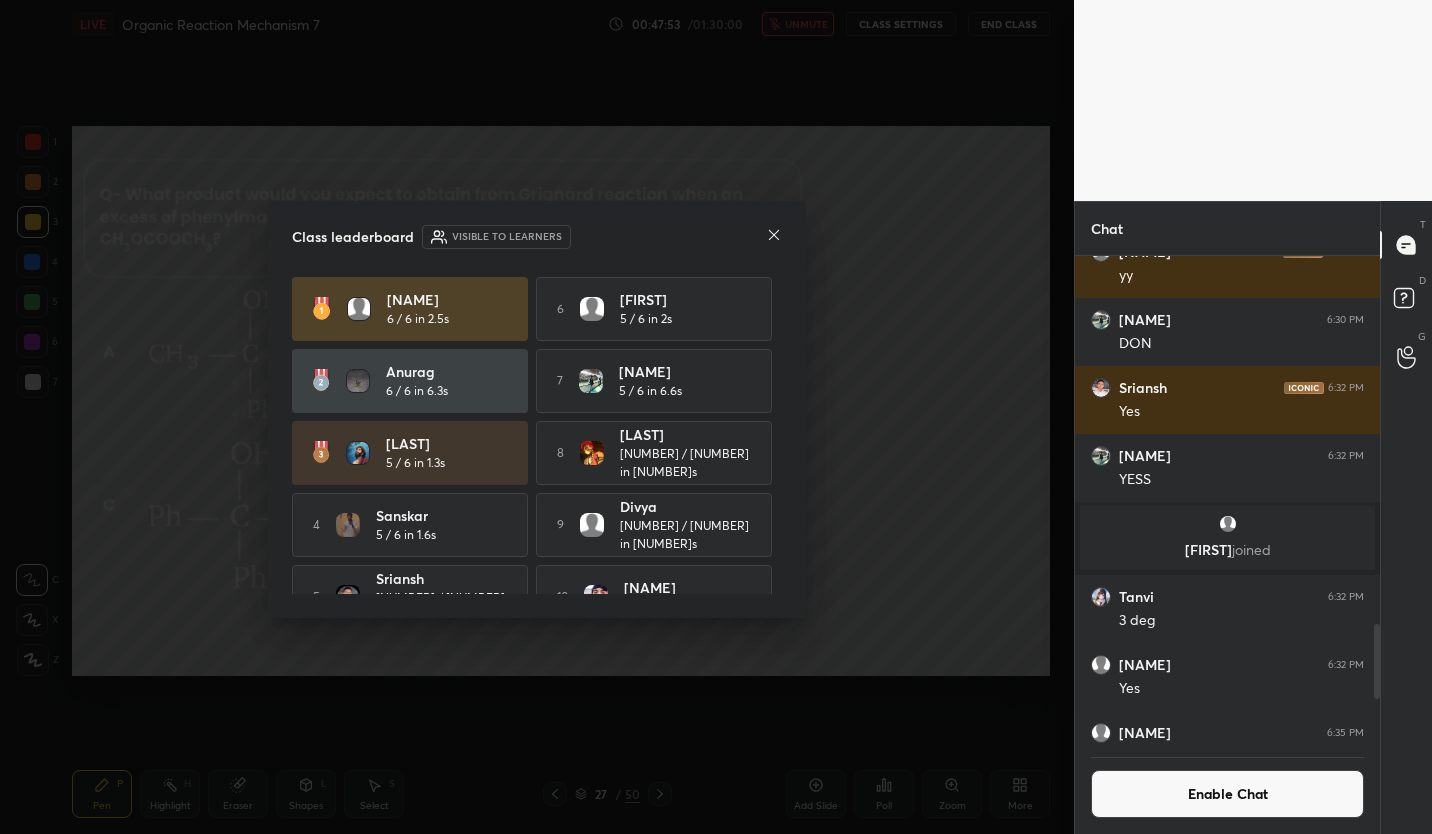 click 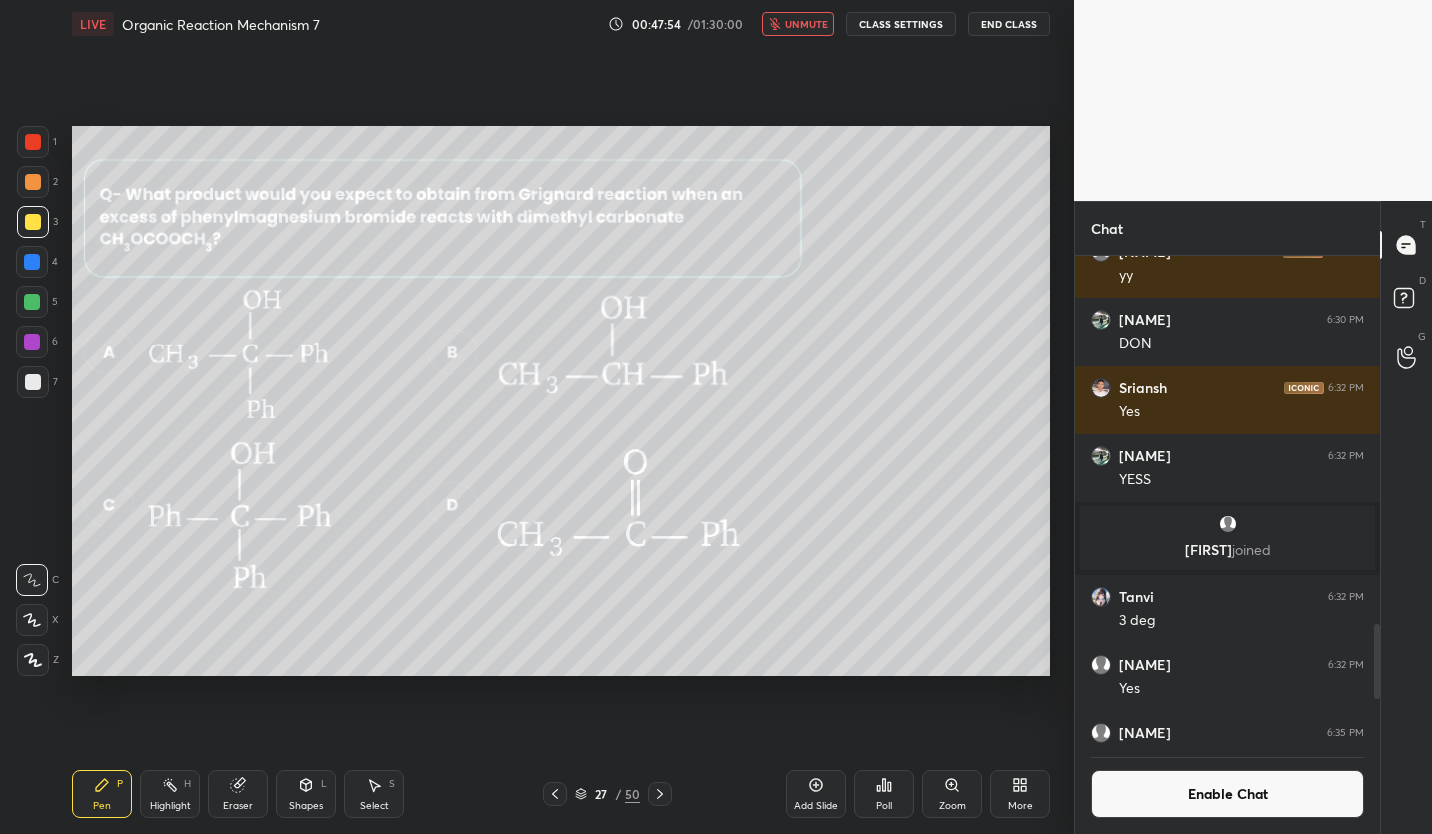 click on "unmute" at bounding box center (806, 24) 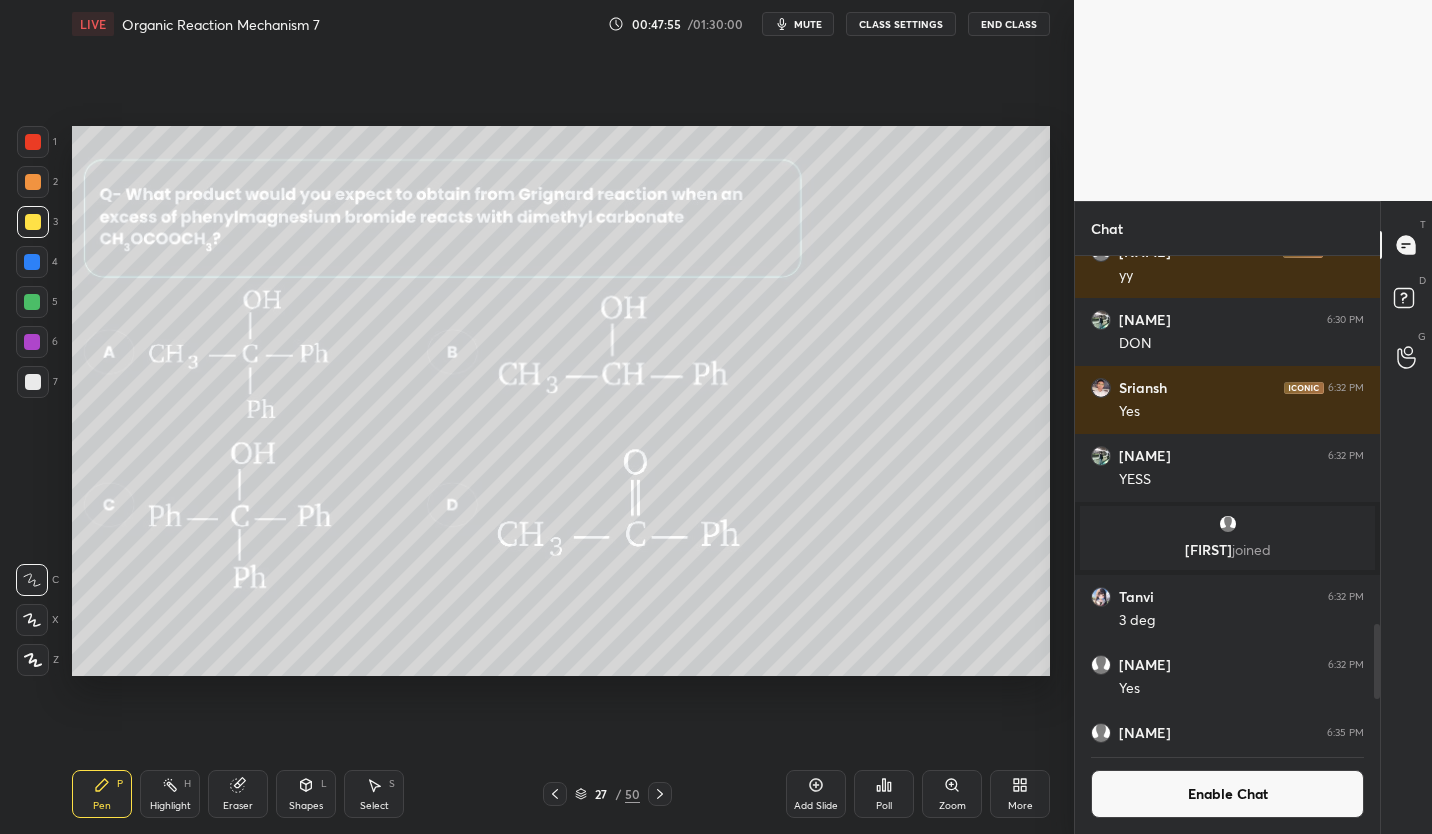 click on "Enable Chat" at bounding box center [1227, 794] 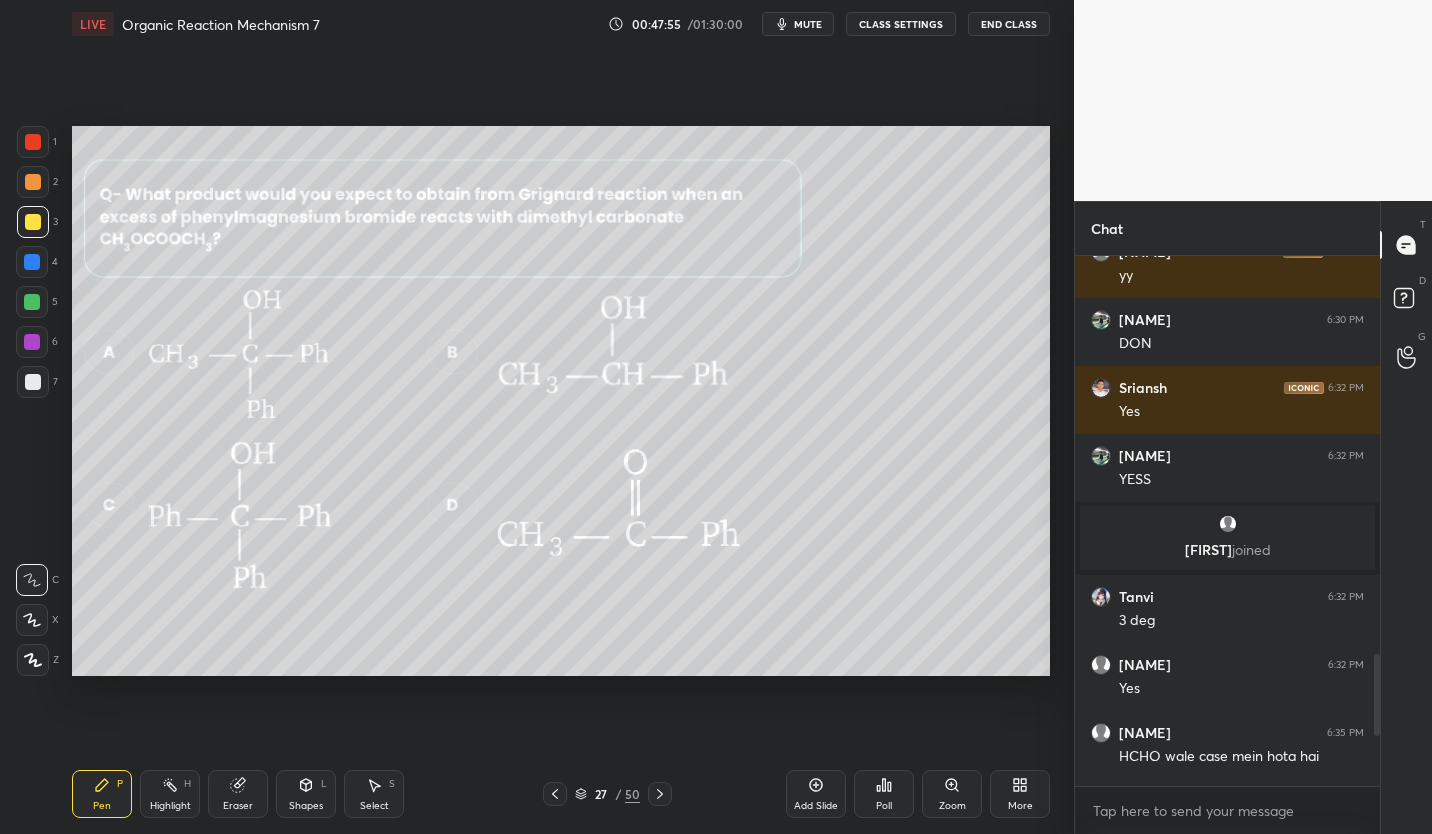 scroll, scrollTop: 7, scrollLeft: 7, axis: both 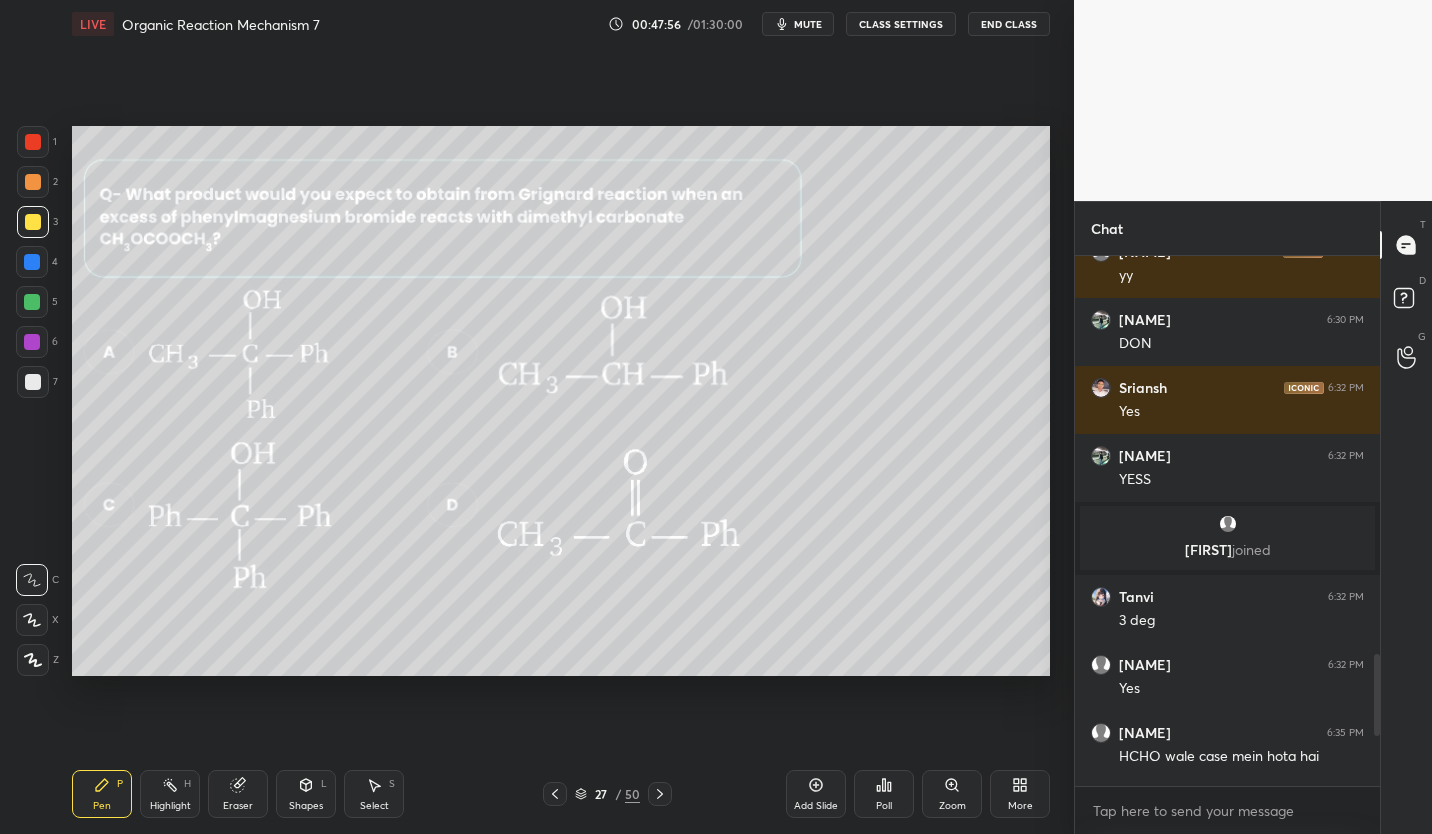 click on "Add Slide" at bounding box center (816, 794) 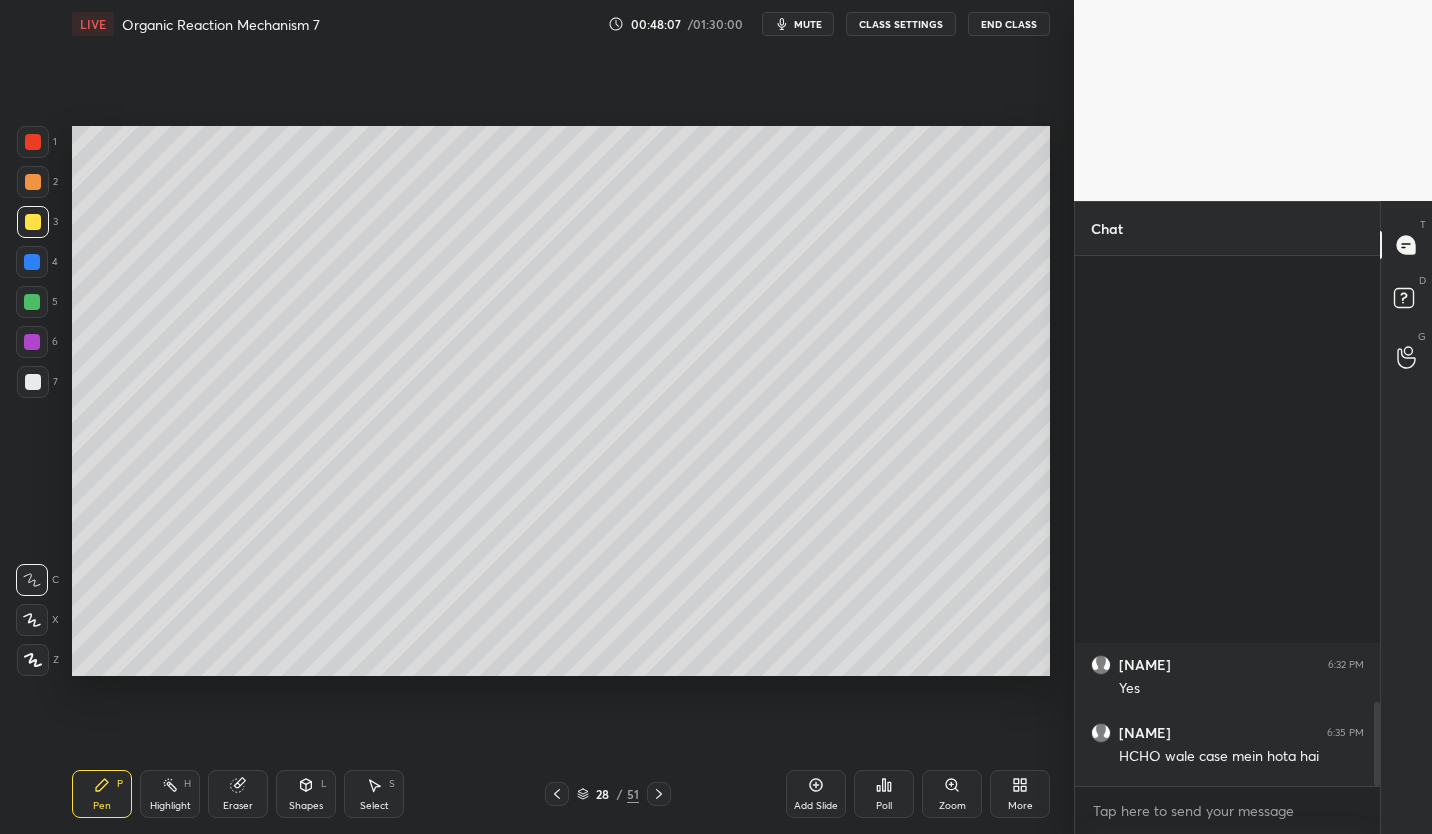 scroll, scrollTop: 2825, scrollLeft: 0, axis: vertical 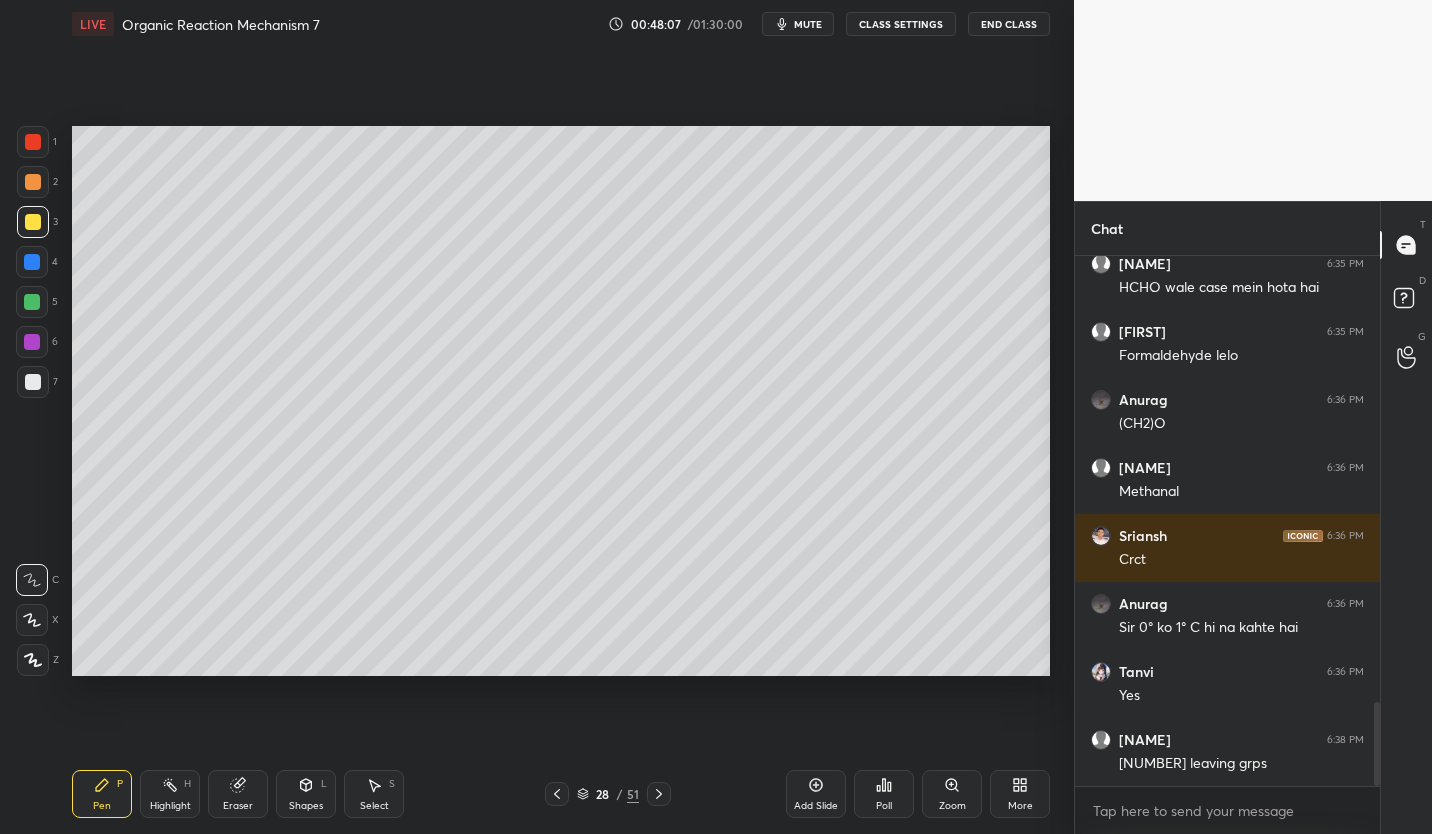click at bounding box center (33, 382) 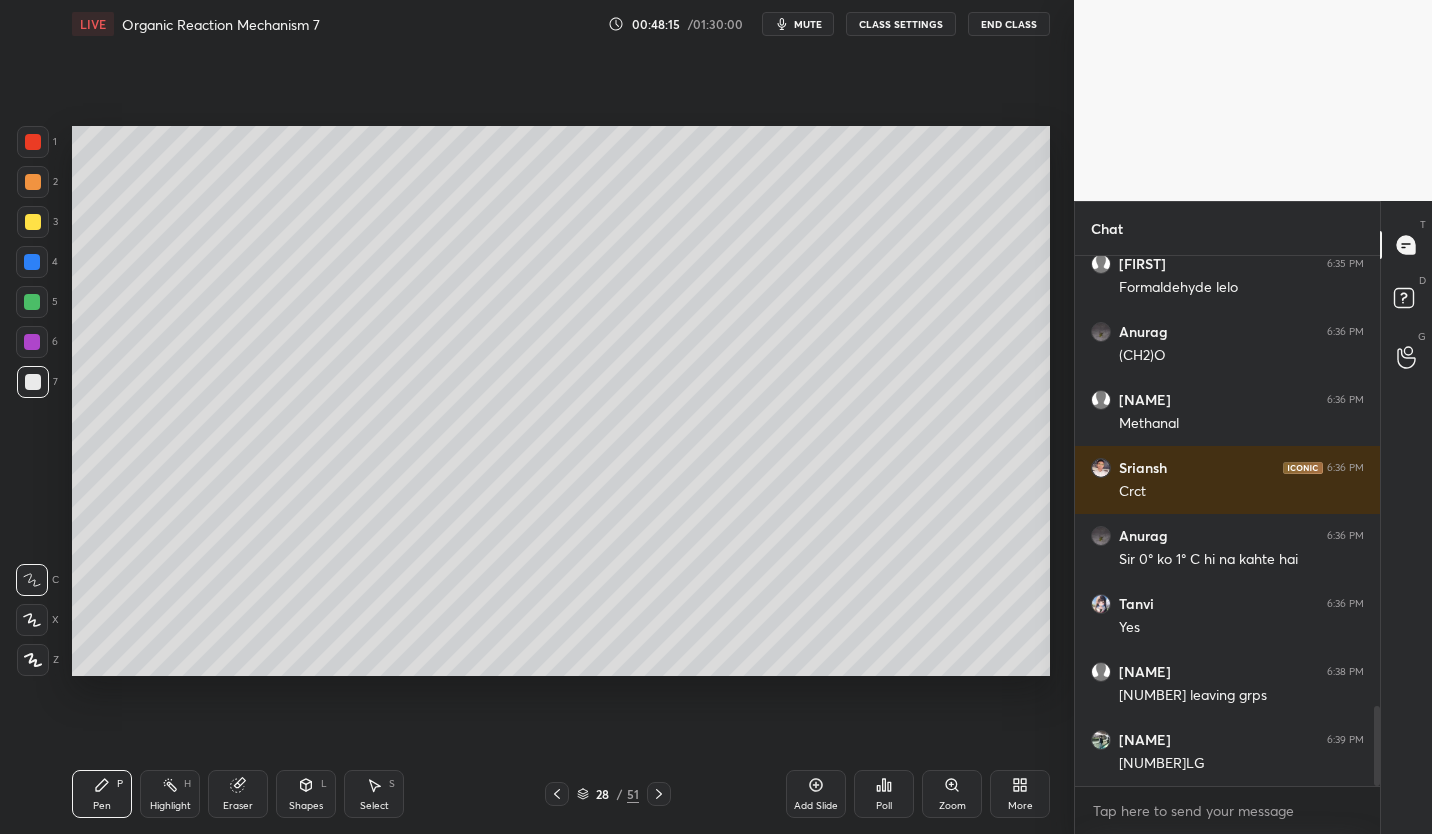 scroll, scrollTop: 2961, scrollLeft: 0, axis: vertical 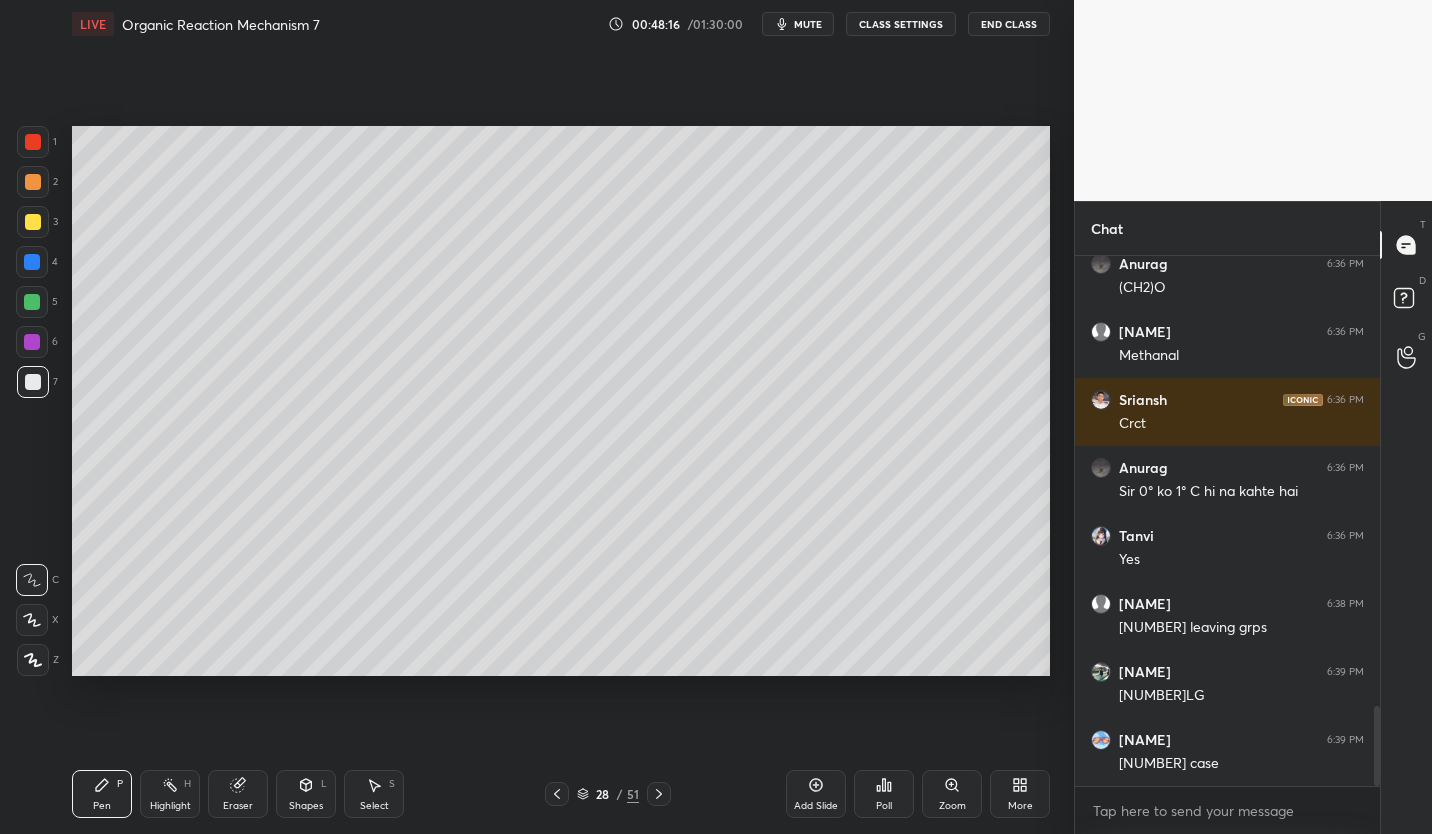 click on "CLASS SETTINGS" at bounding box center [901, 24] 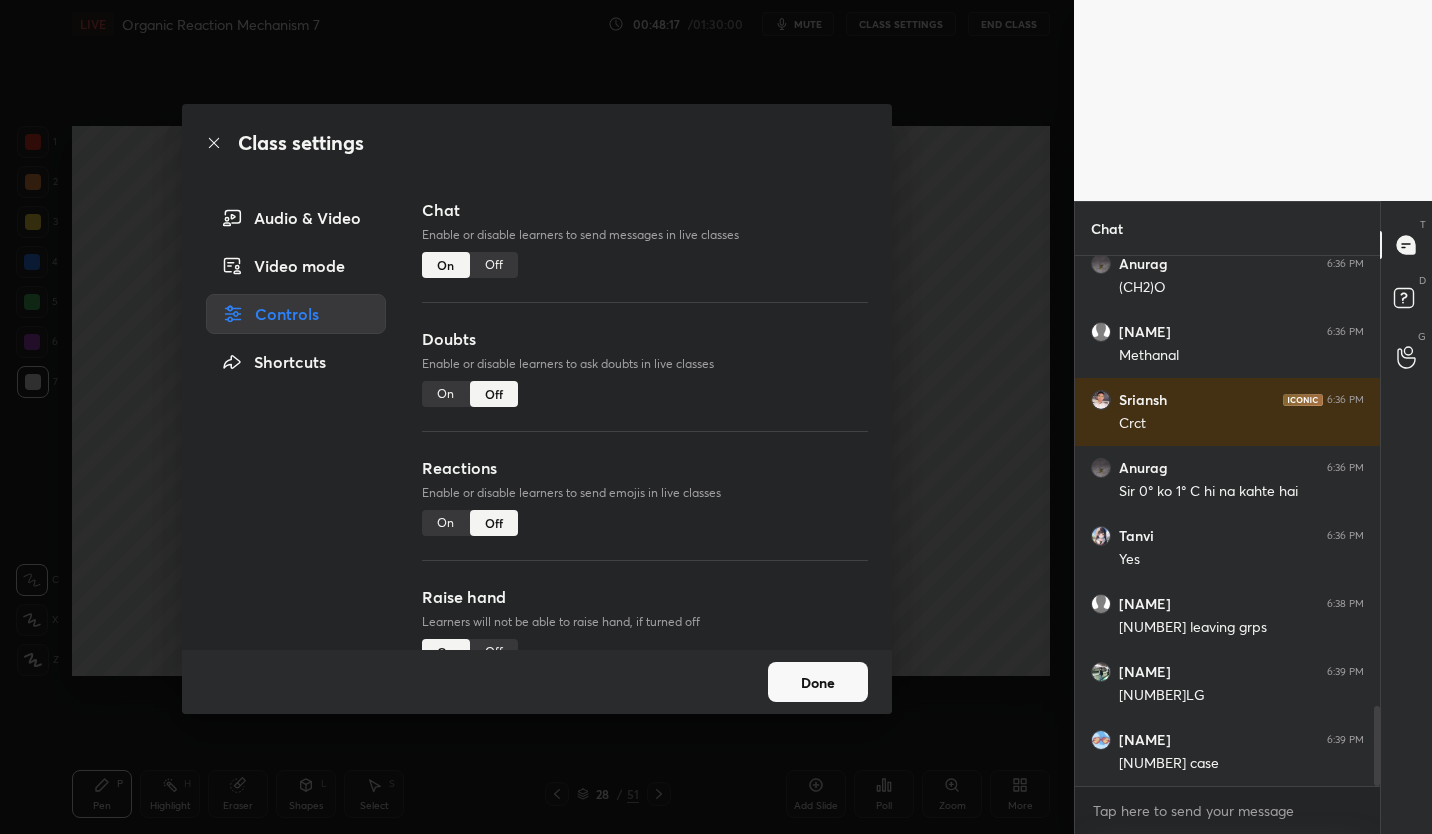 click on "Off" at bounding box center [494, 265] 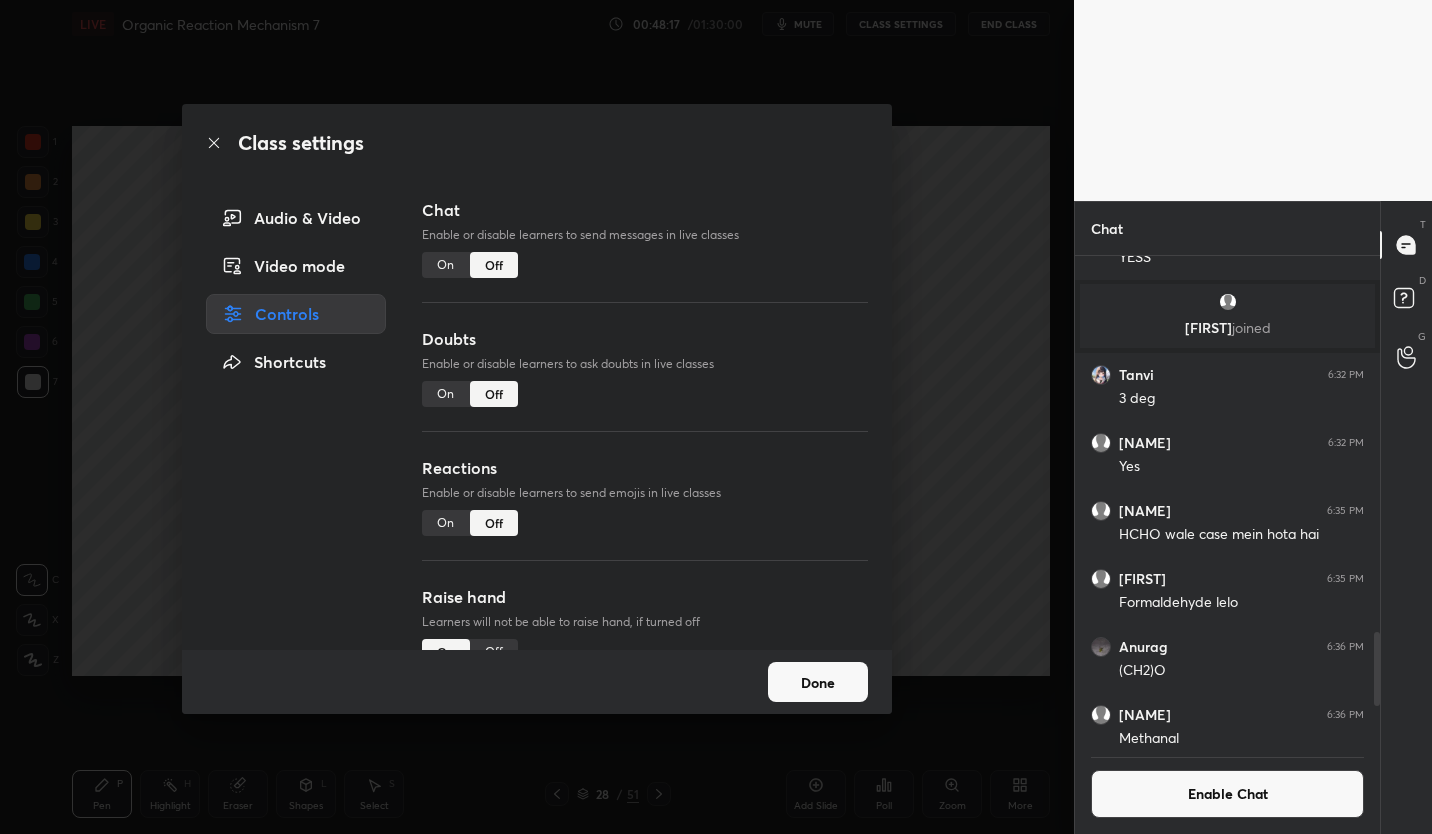 click on "Done" at bounding box center [818, 682] 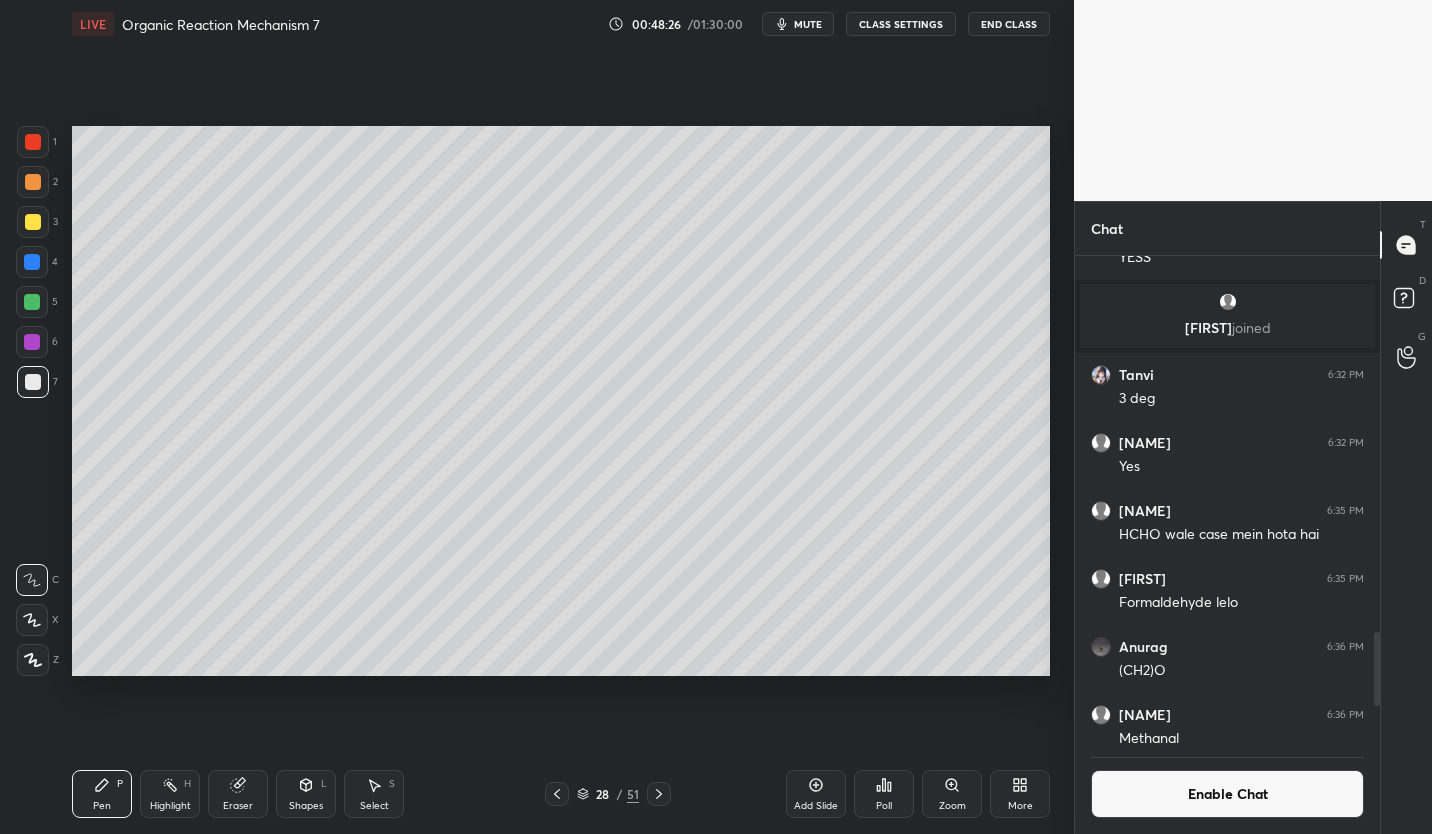 click at bounding box center [33, 222] 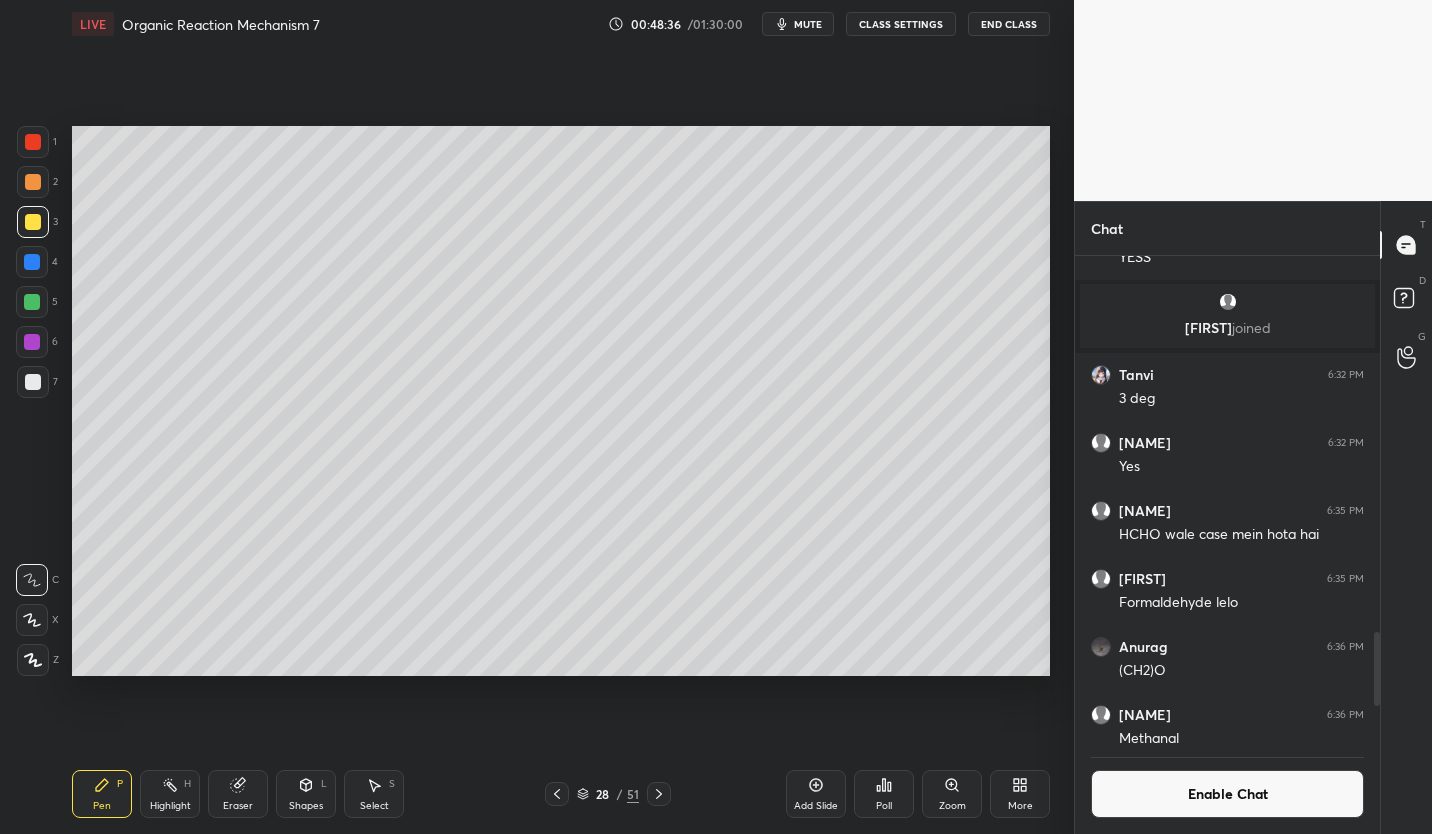 click on "7" at bounding box center [37, 386] 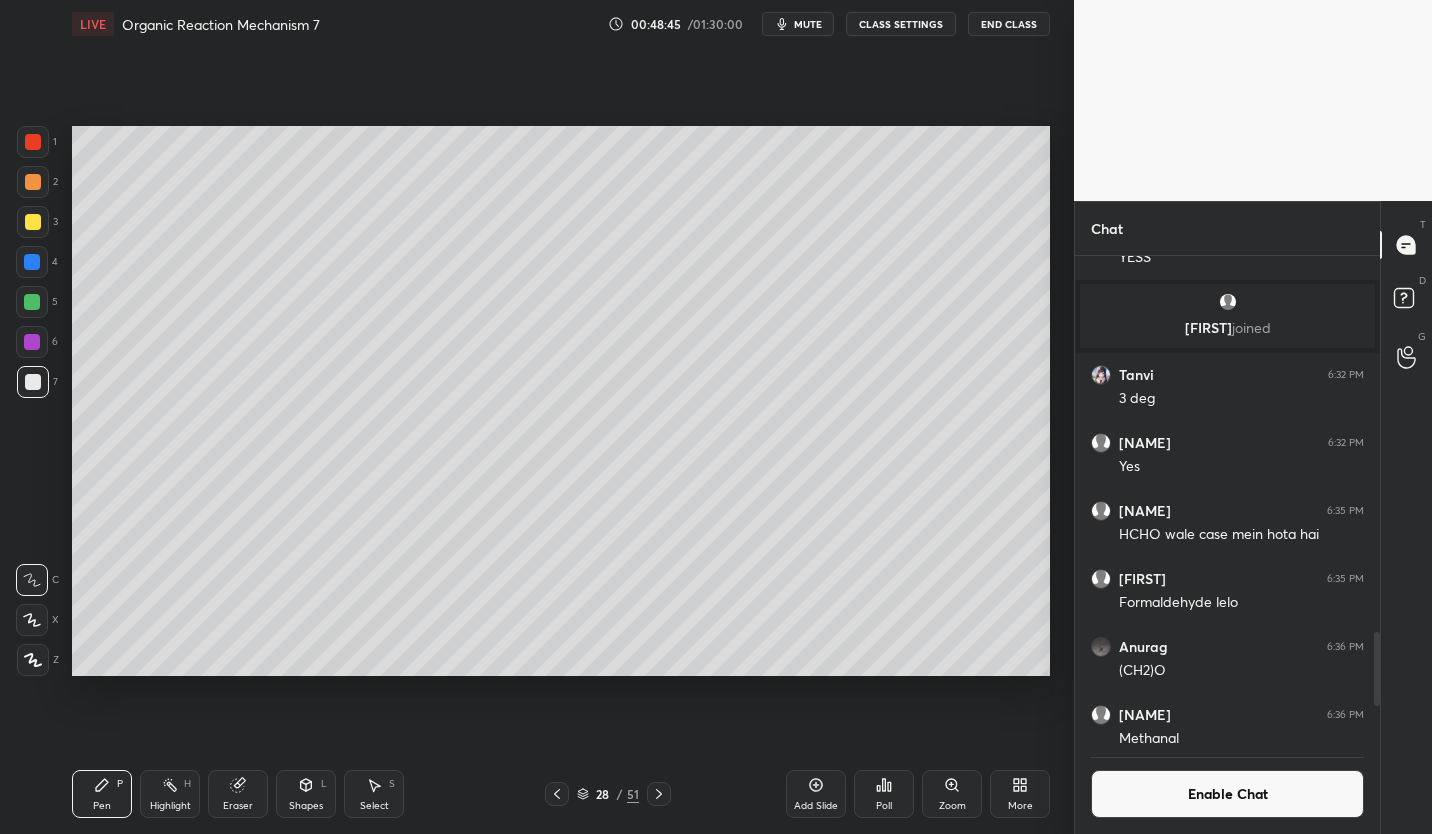 click 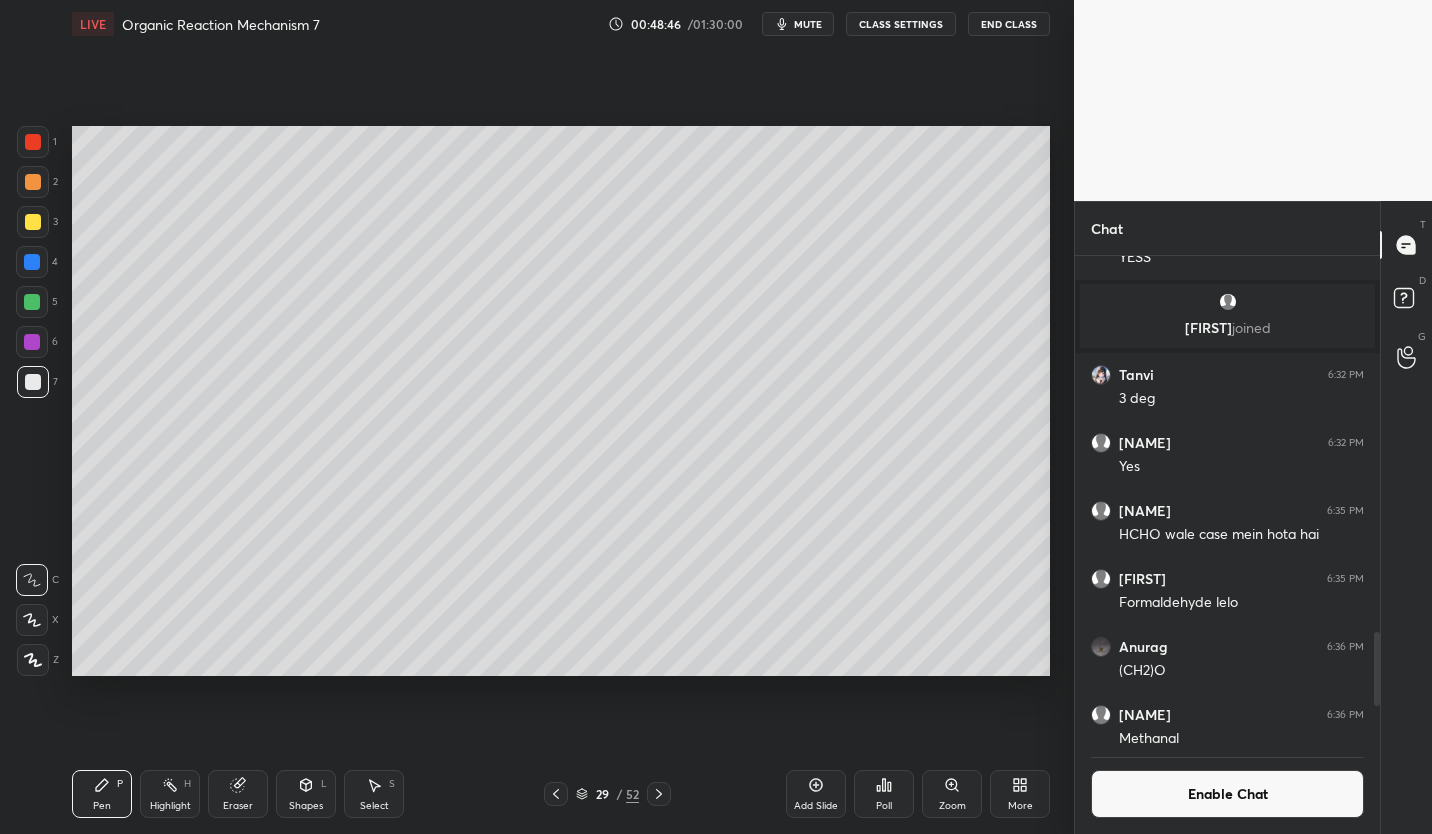 click at bounding box center (33, 222) 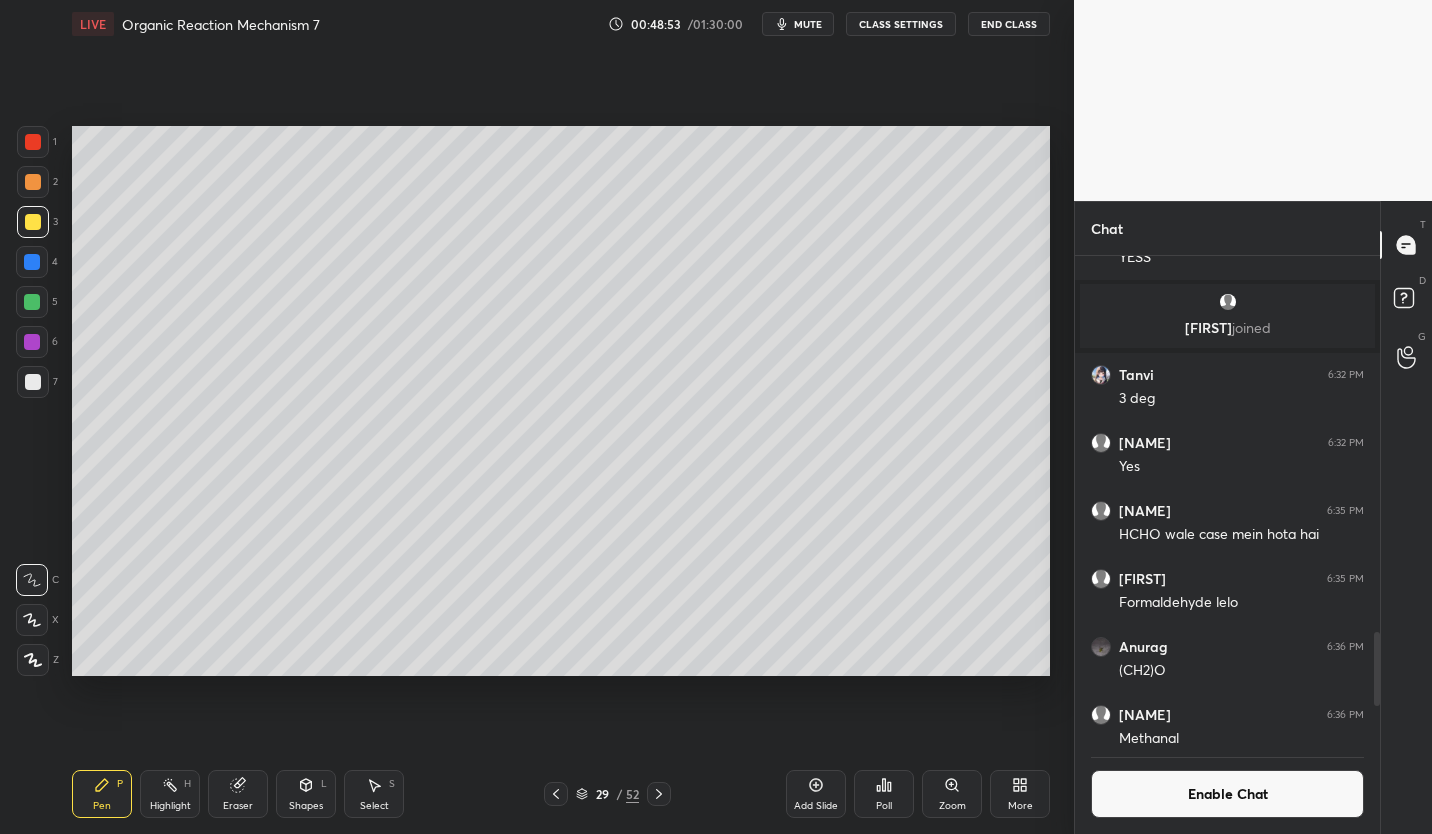 click at bounding box center [33, 382] 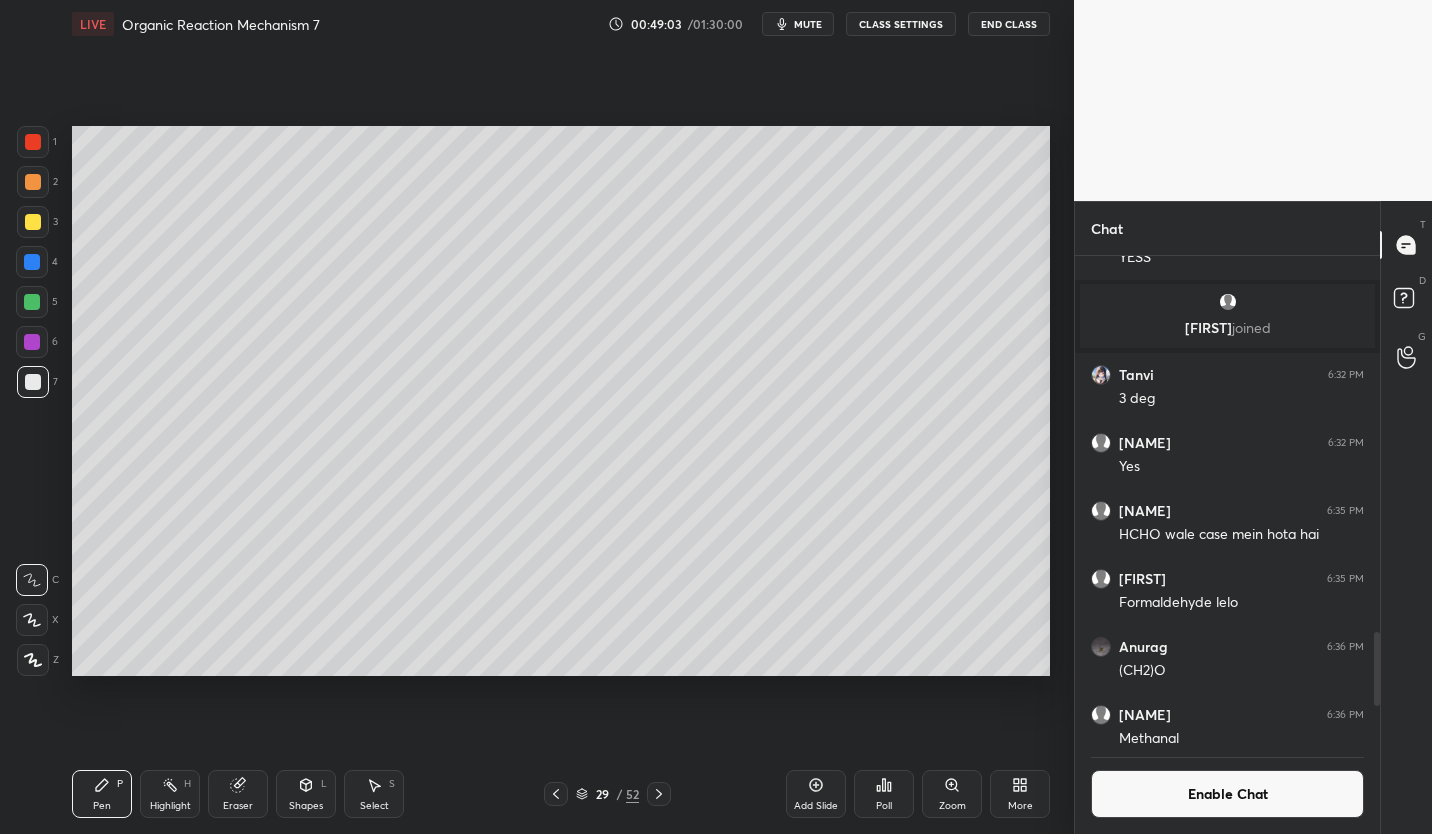 click at bounding box center [33, 222] 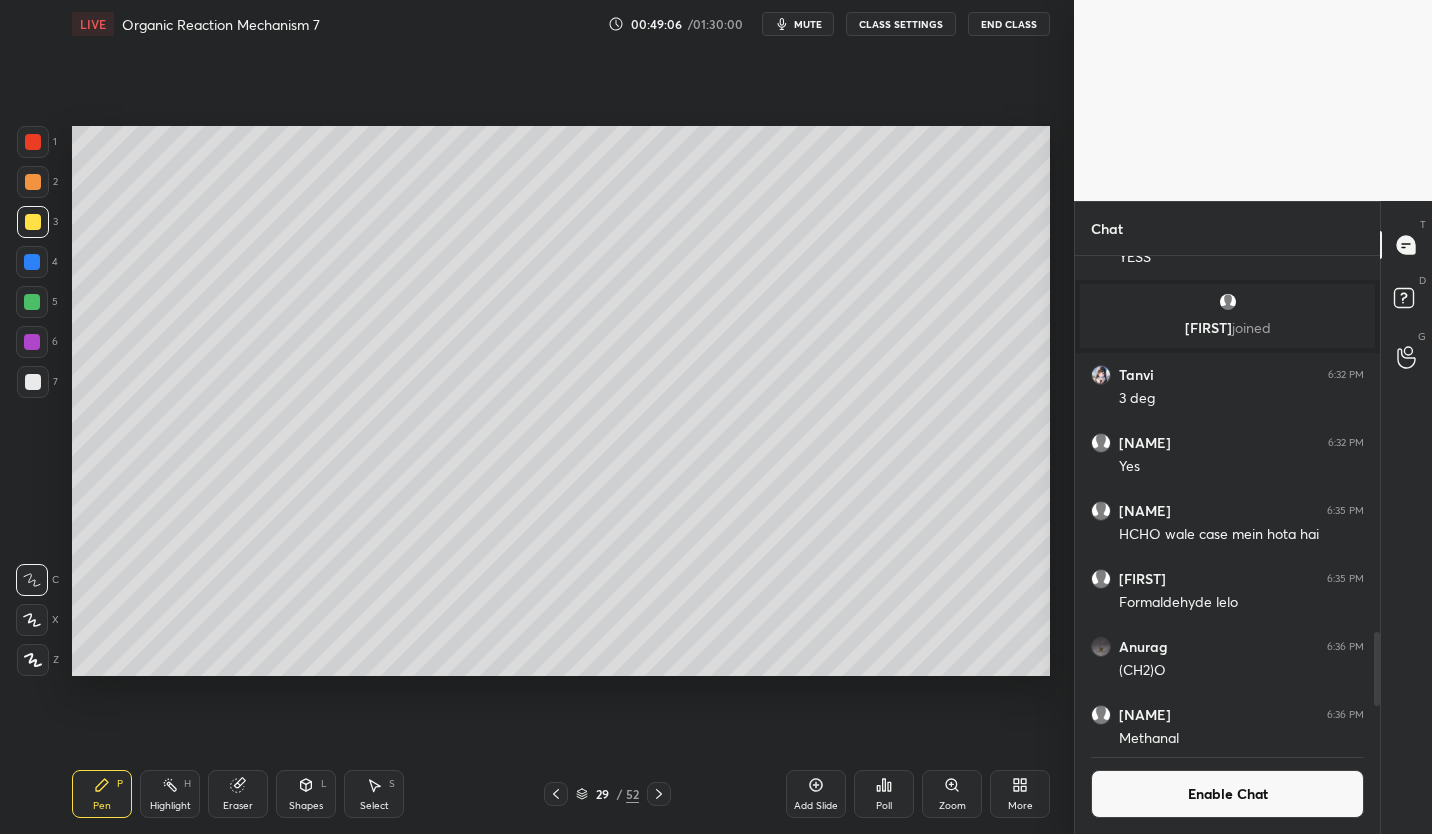 click at bounding box center (33, 382) 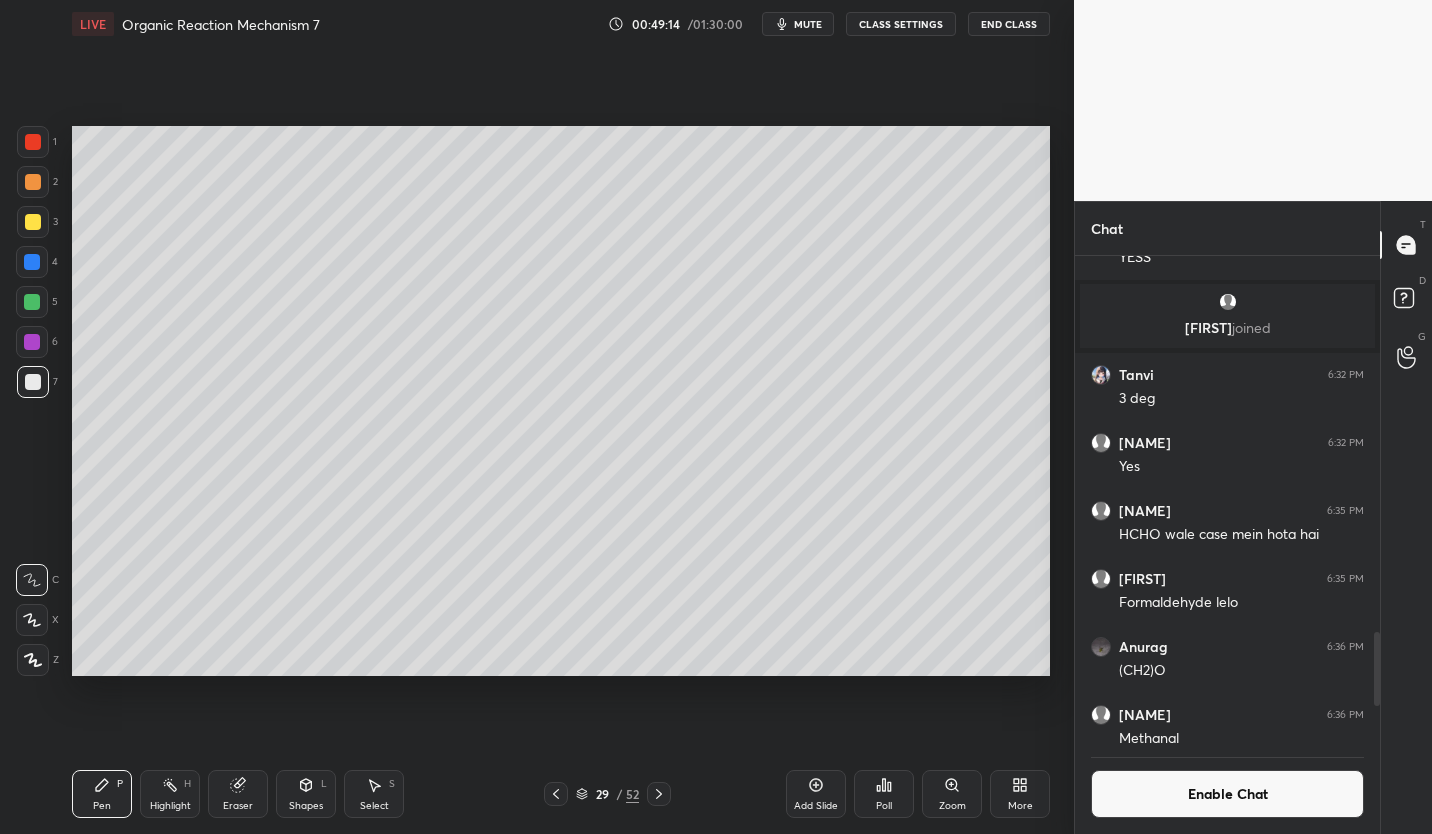 click 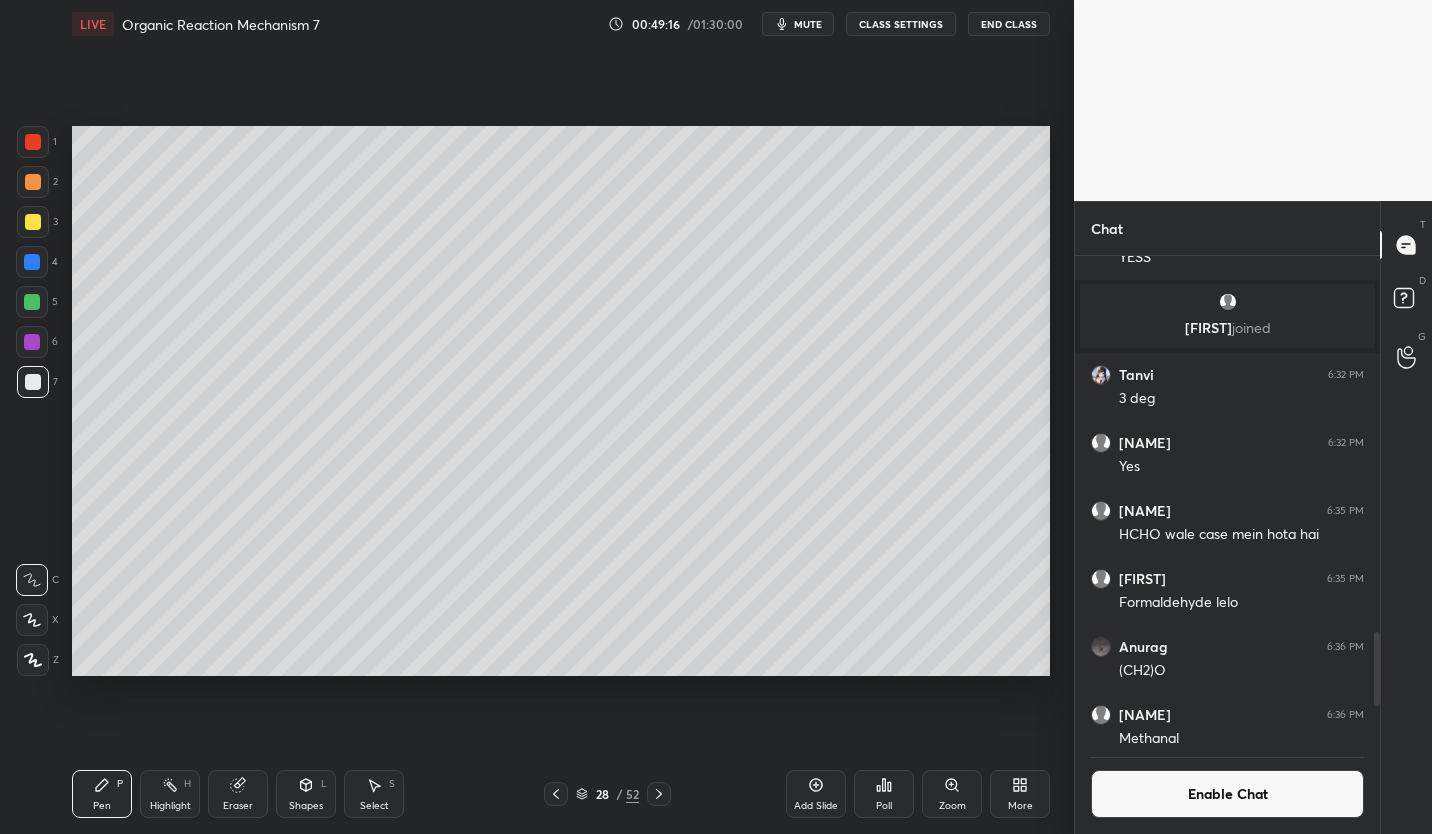 click 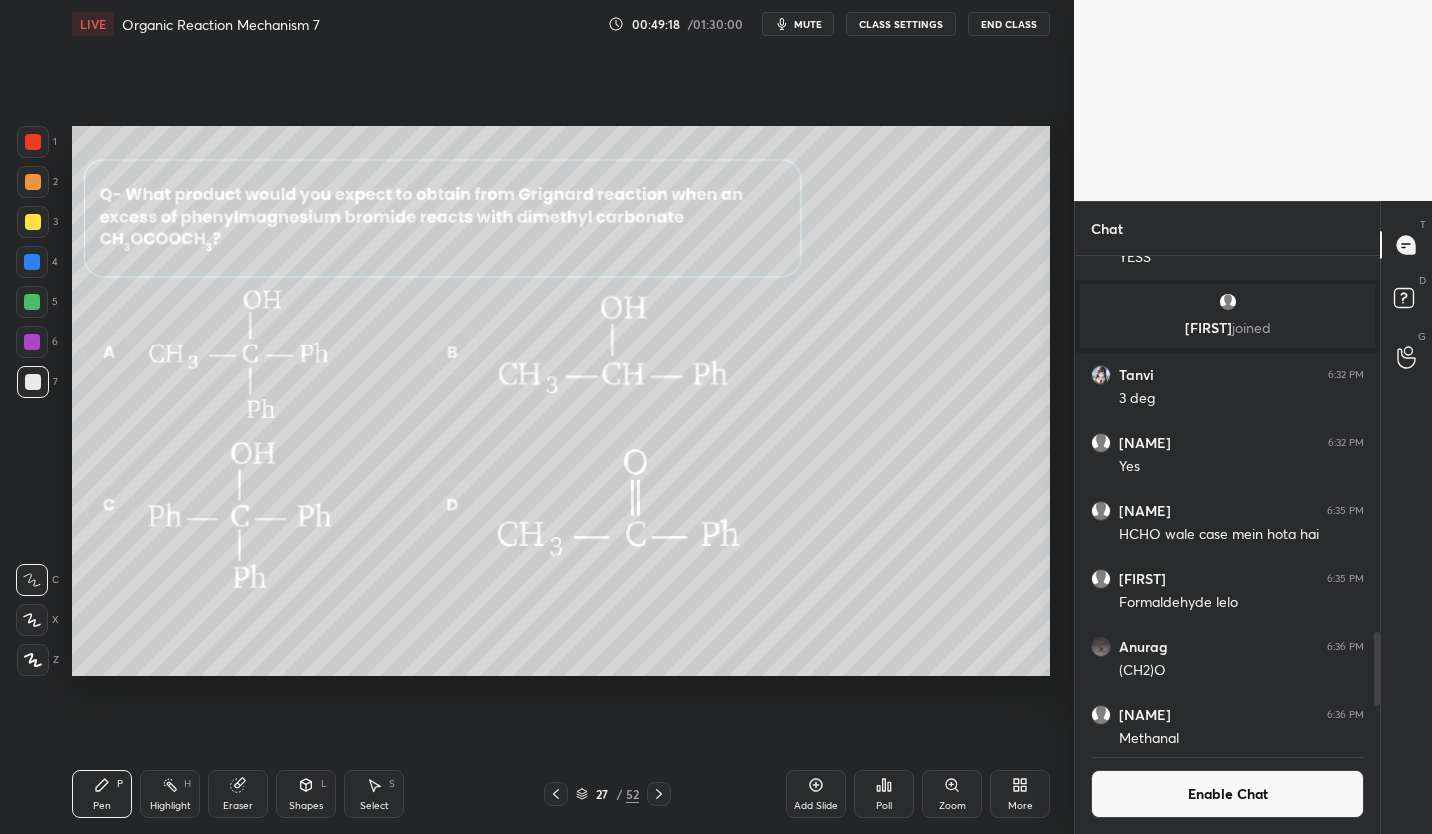 click 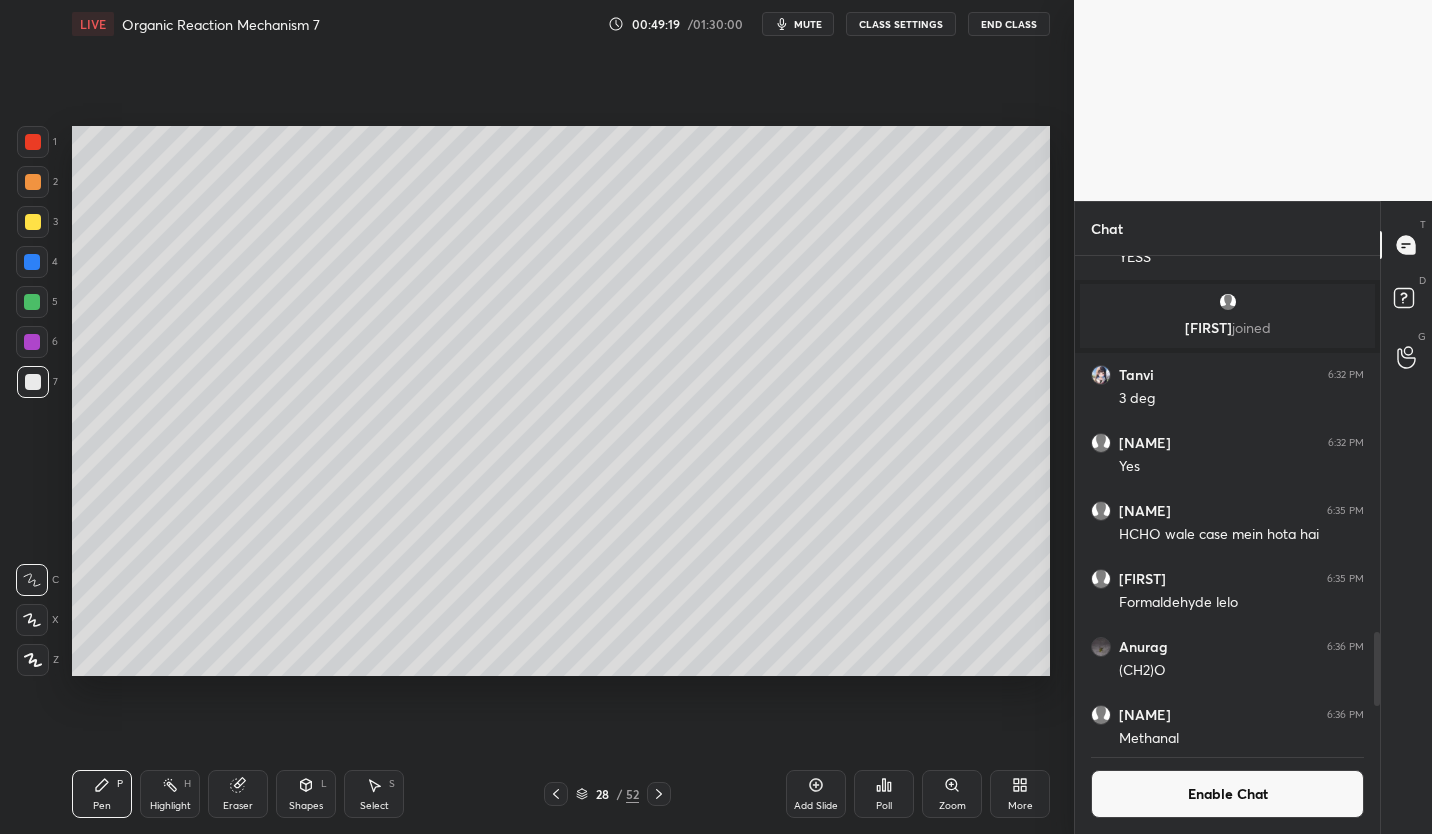 click 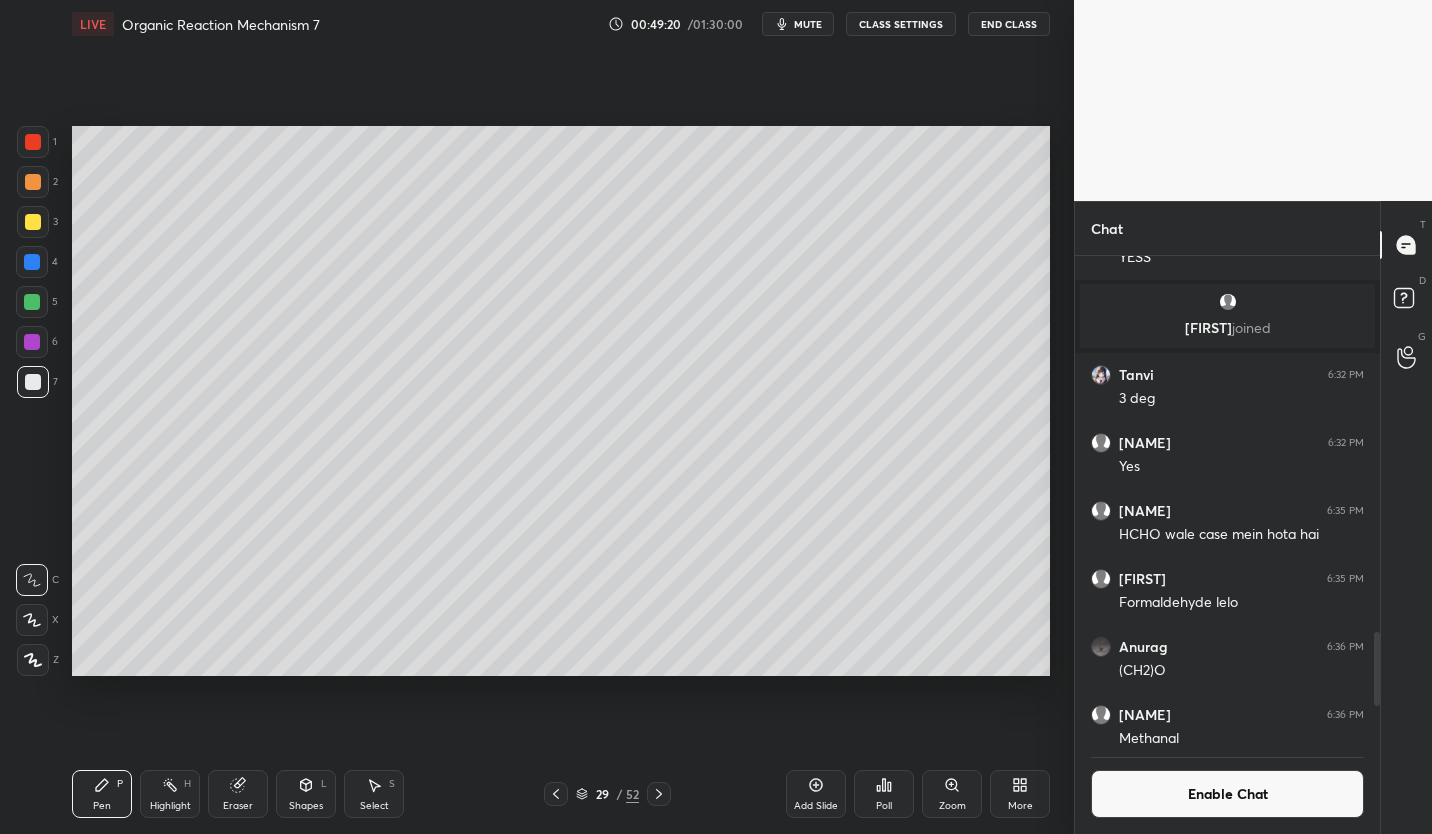 click on "Eraser" at bounding box center (238, 794) 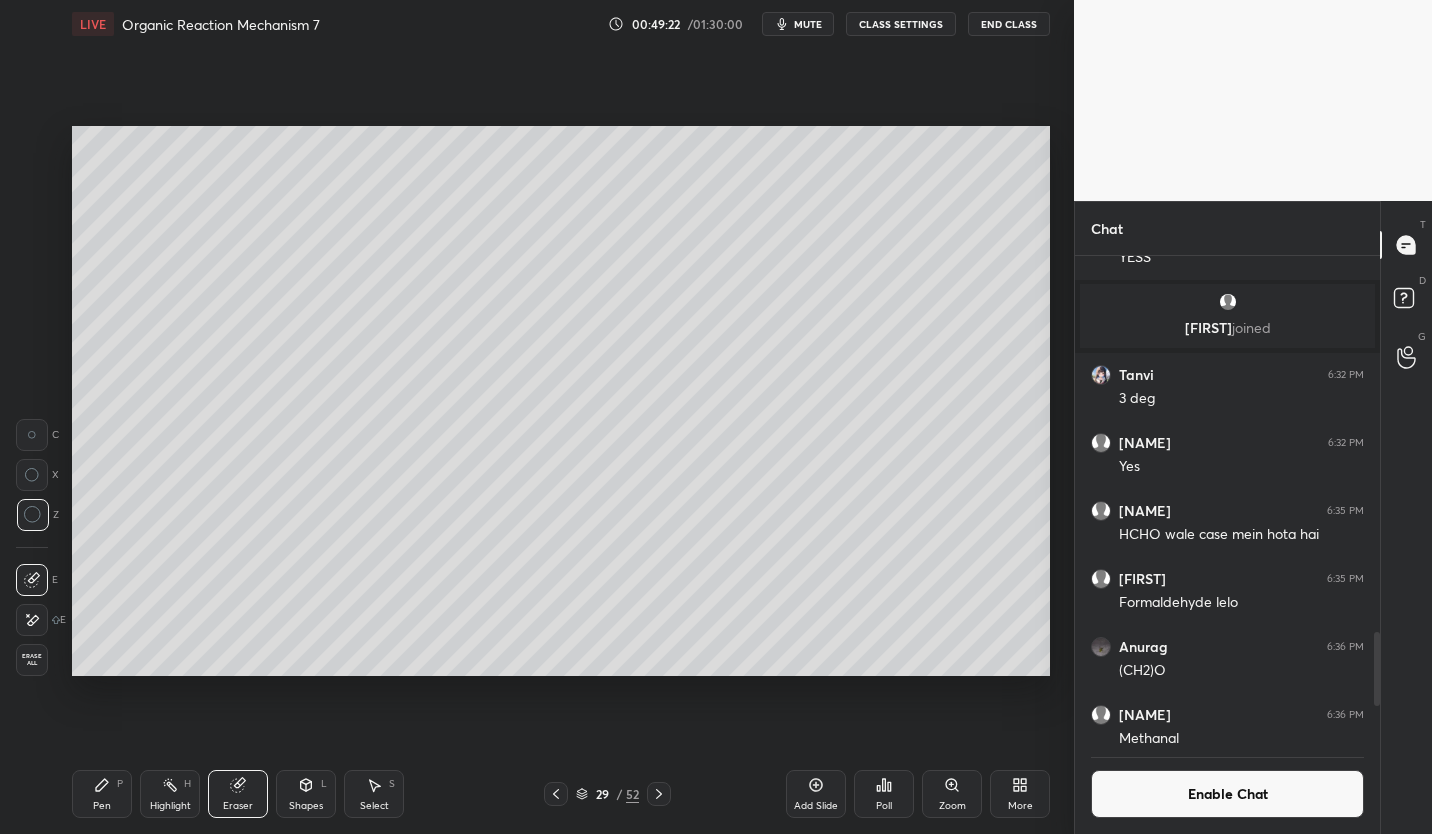 click on "Pen P" at bounding box center [102, 794] 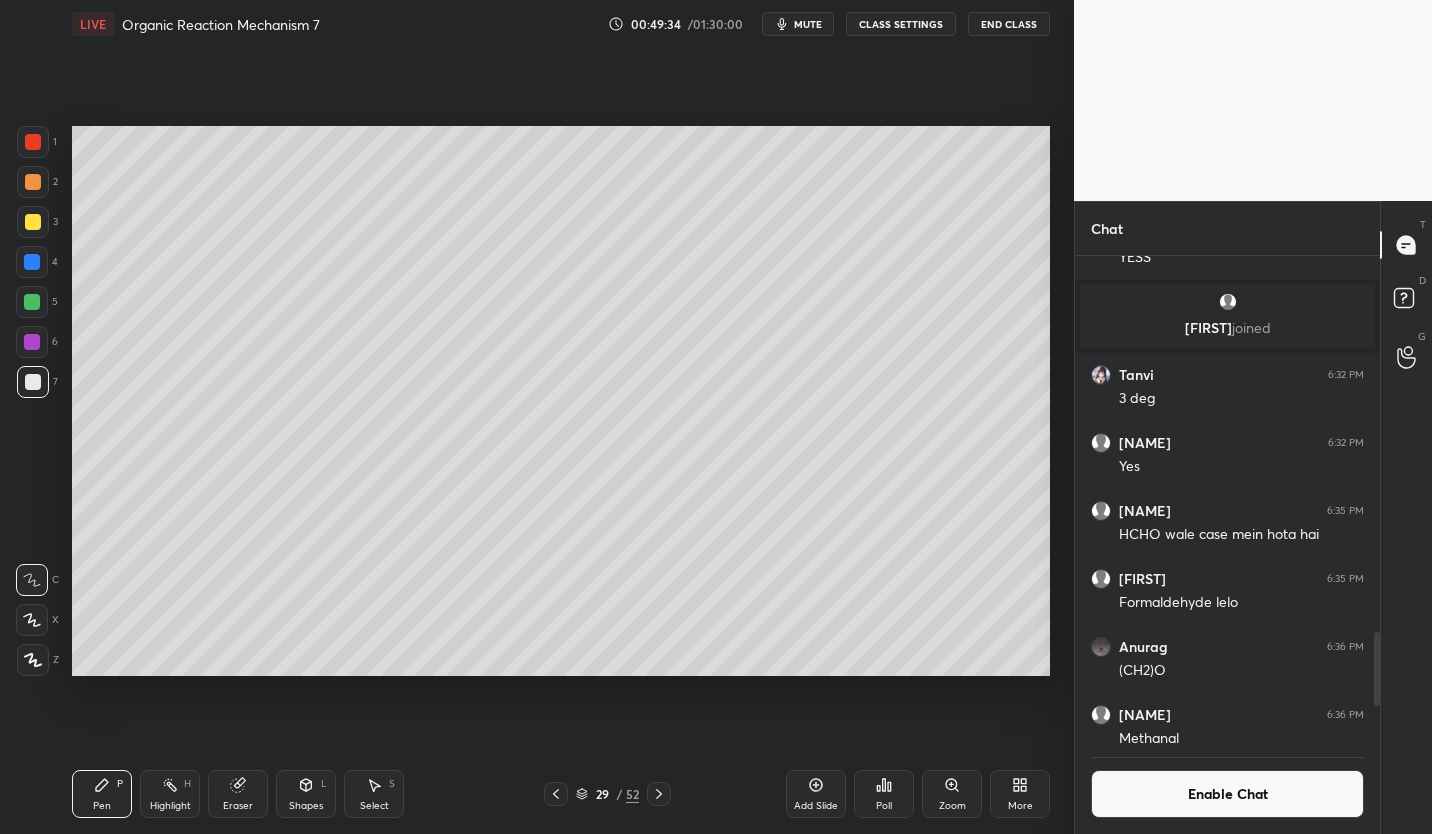 click at bounding box center [33, 222] 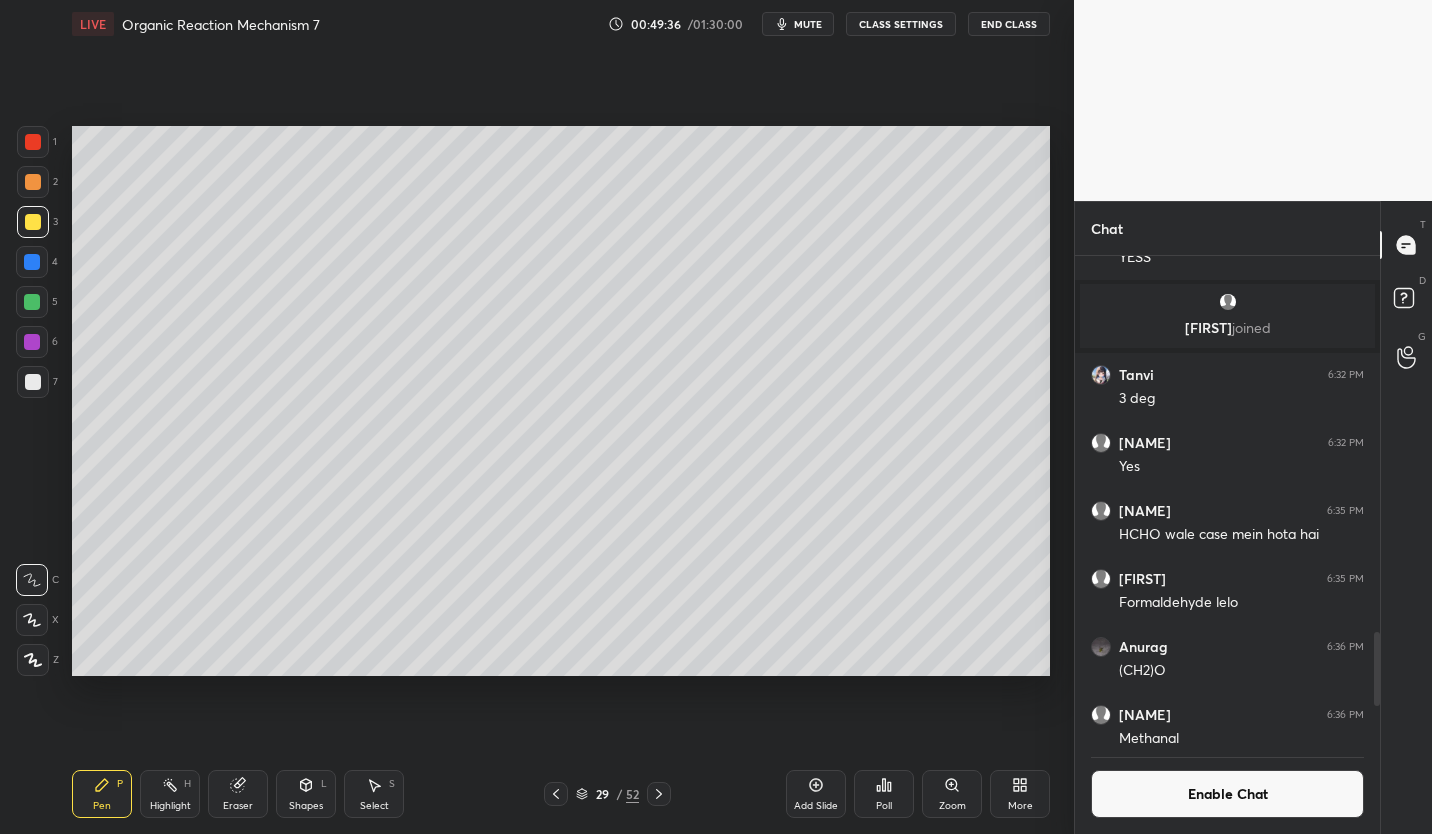 click on "Eraser" at bounding box center [238, 806] 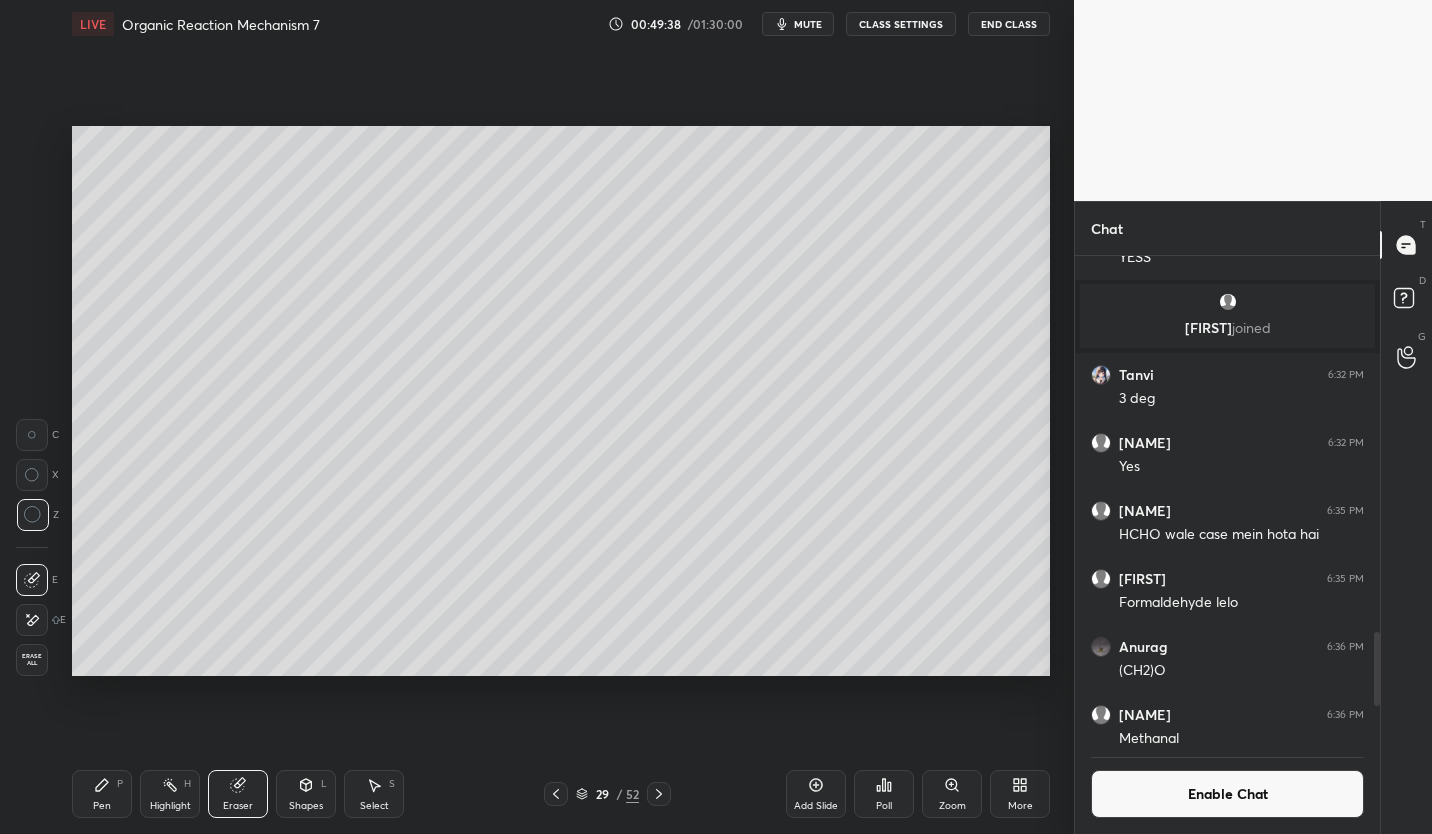 click on "Pen P" at bounding box center [102, 794] 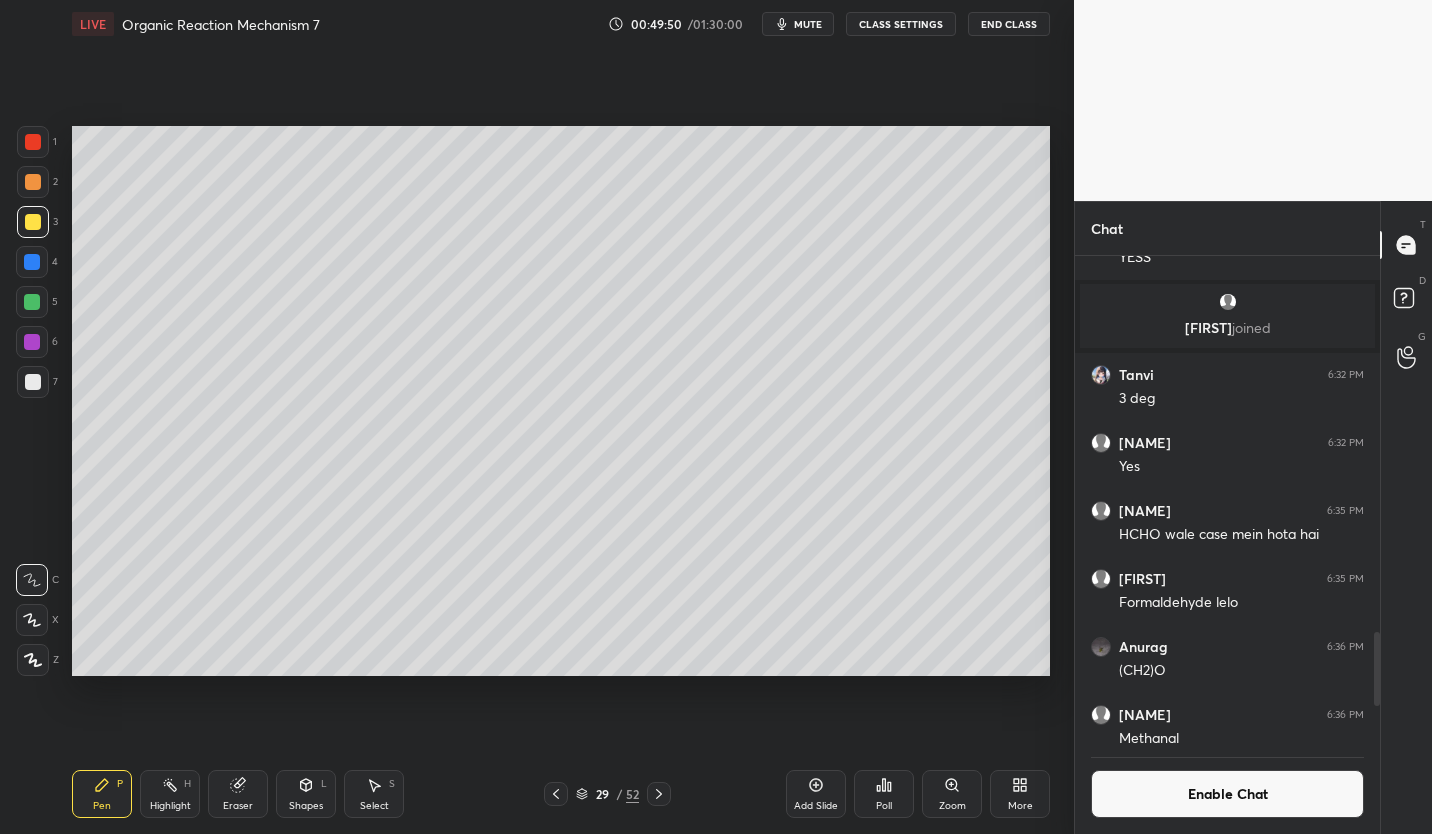 click on "Add Slide" at bounding box center [816, 794] 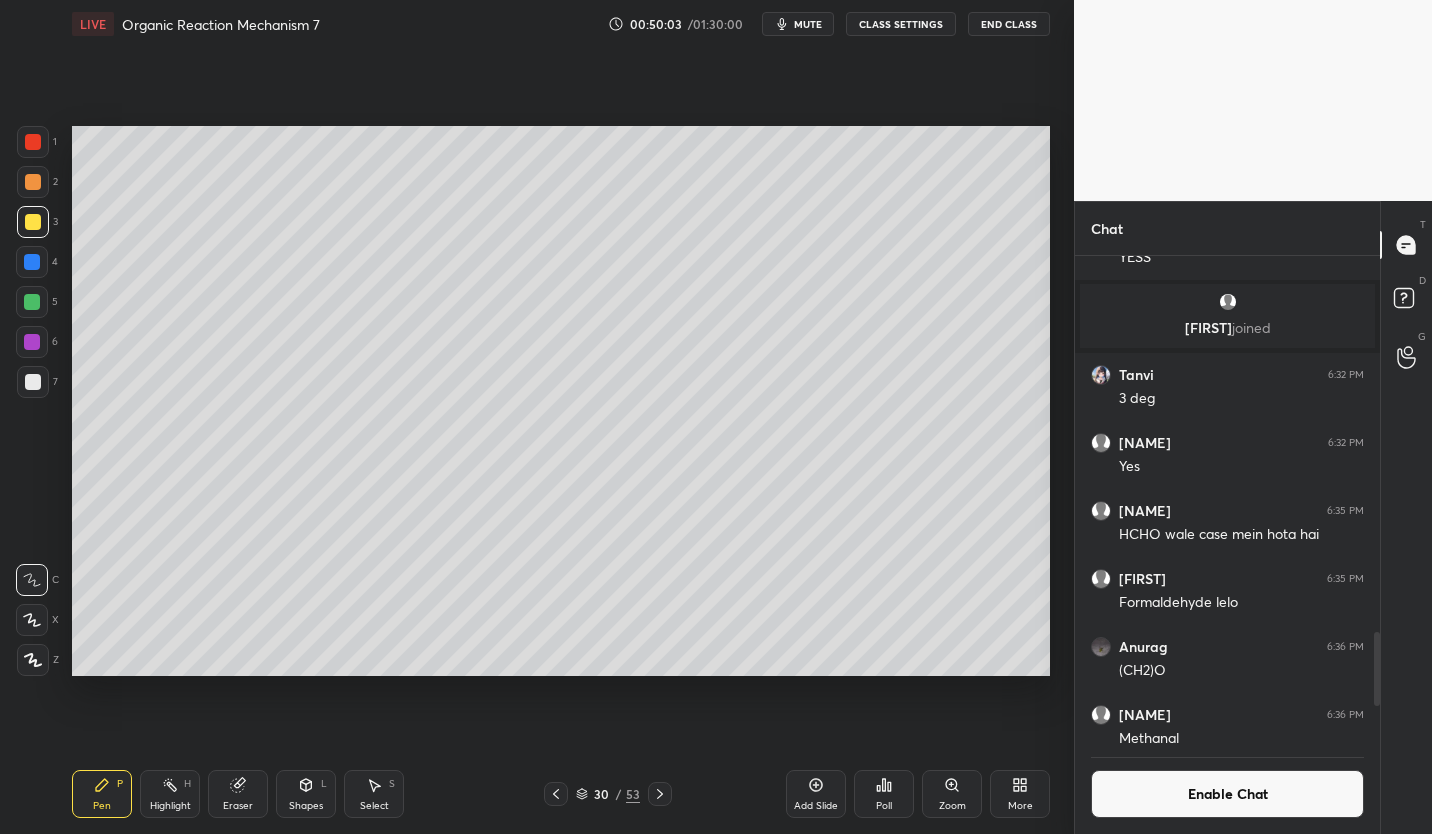 click at bounding box center [33, 382] 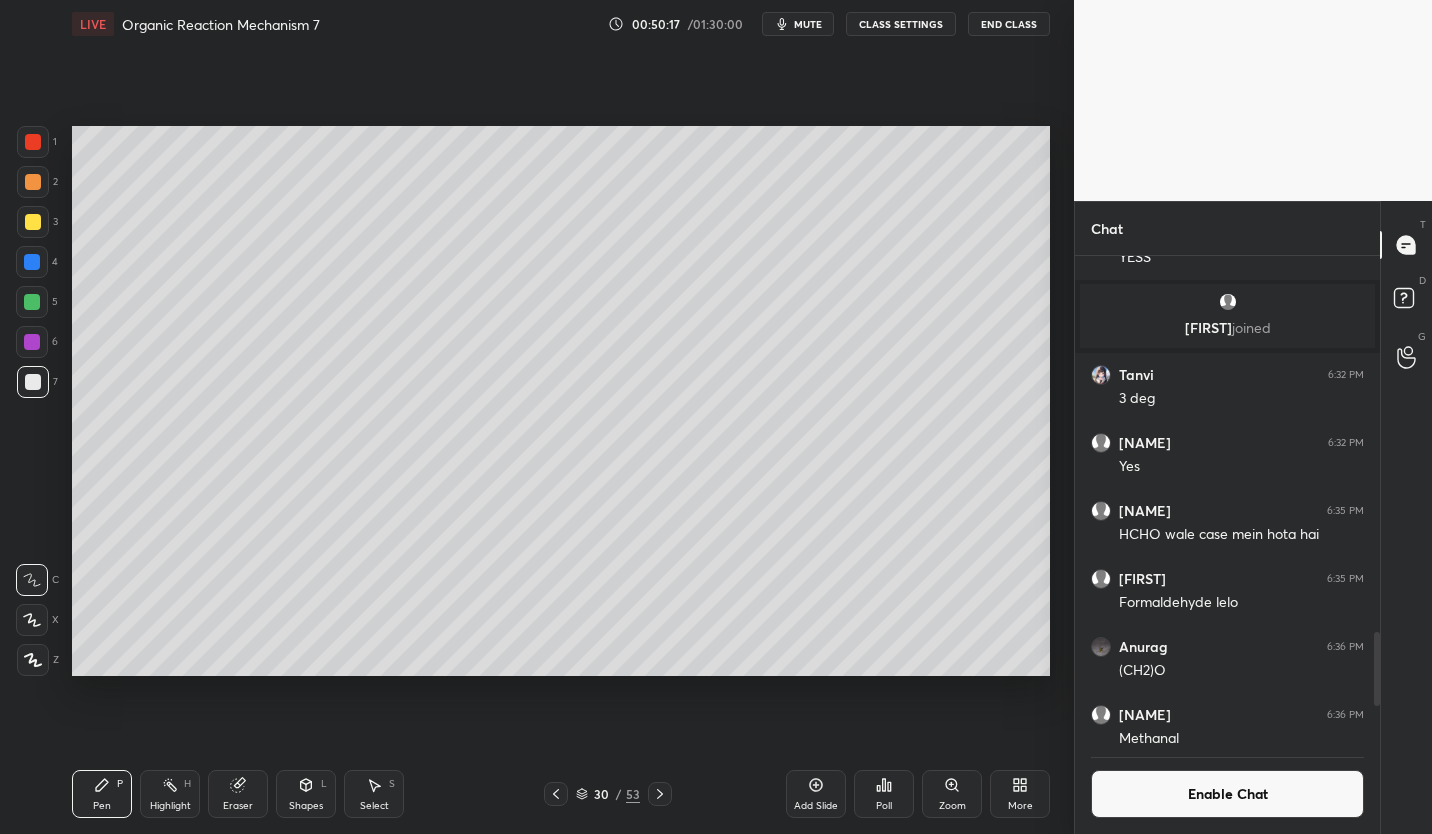 click at bounding box center (33, 222) 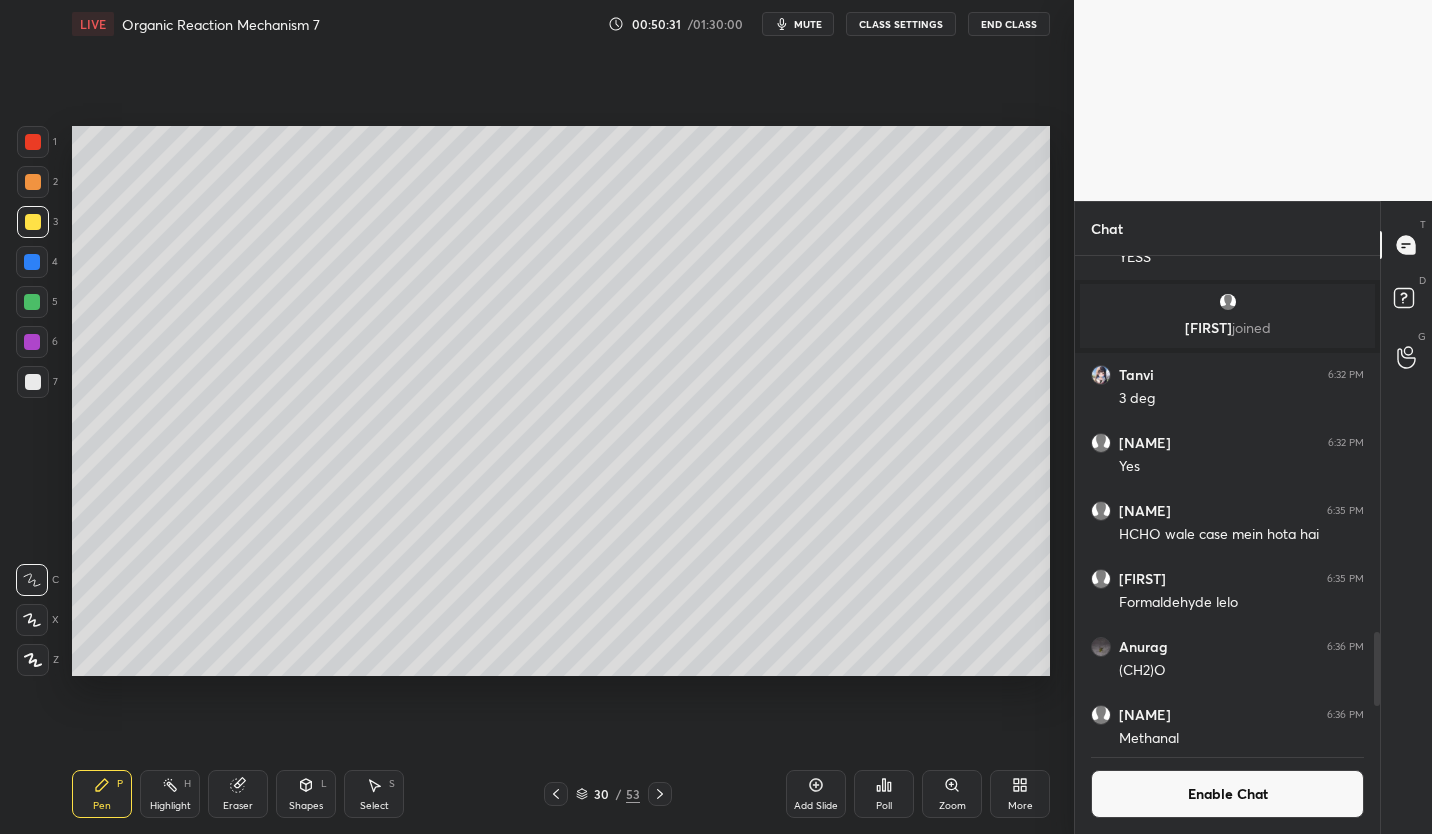 click on "Eraser" at bounding box center [238, 794] 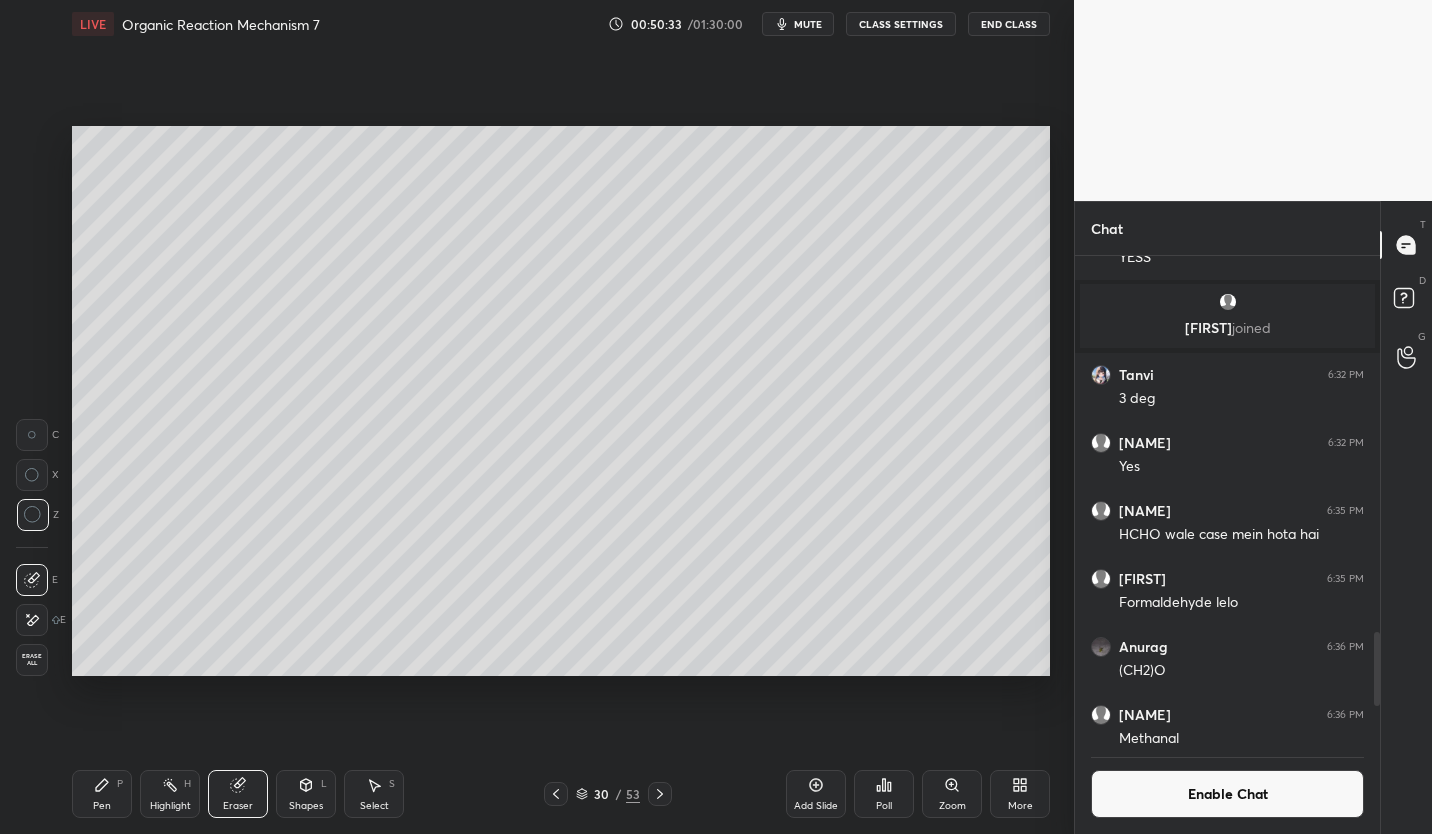 click on "Pen" at bounding box center (102, 806) 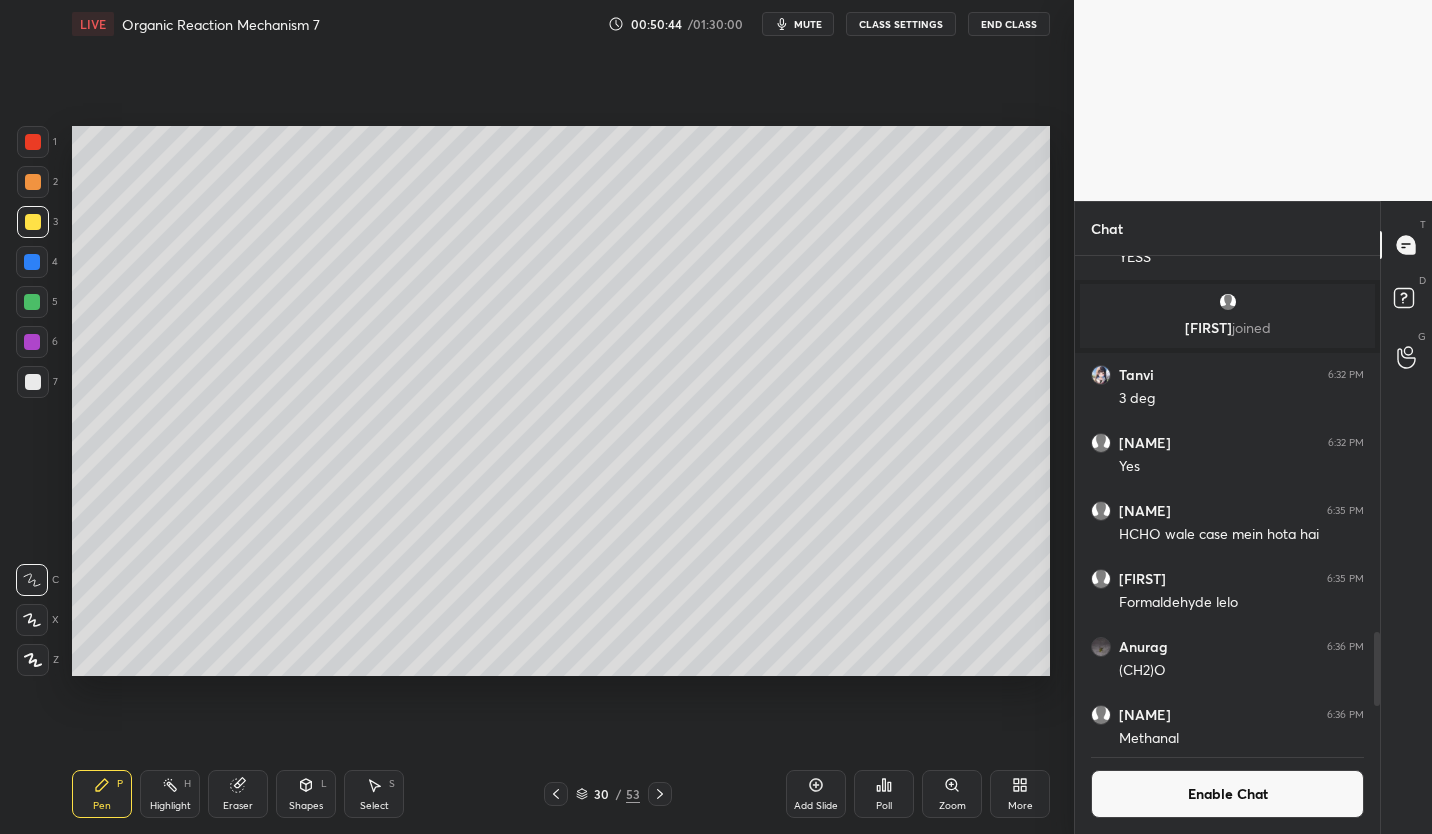 click at bounding box center [33, 382] 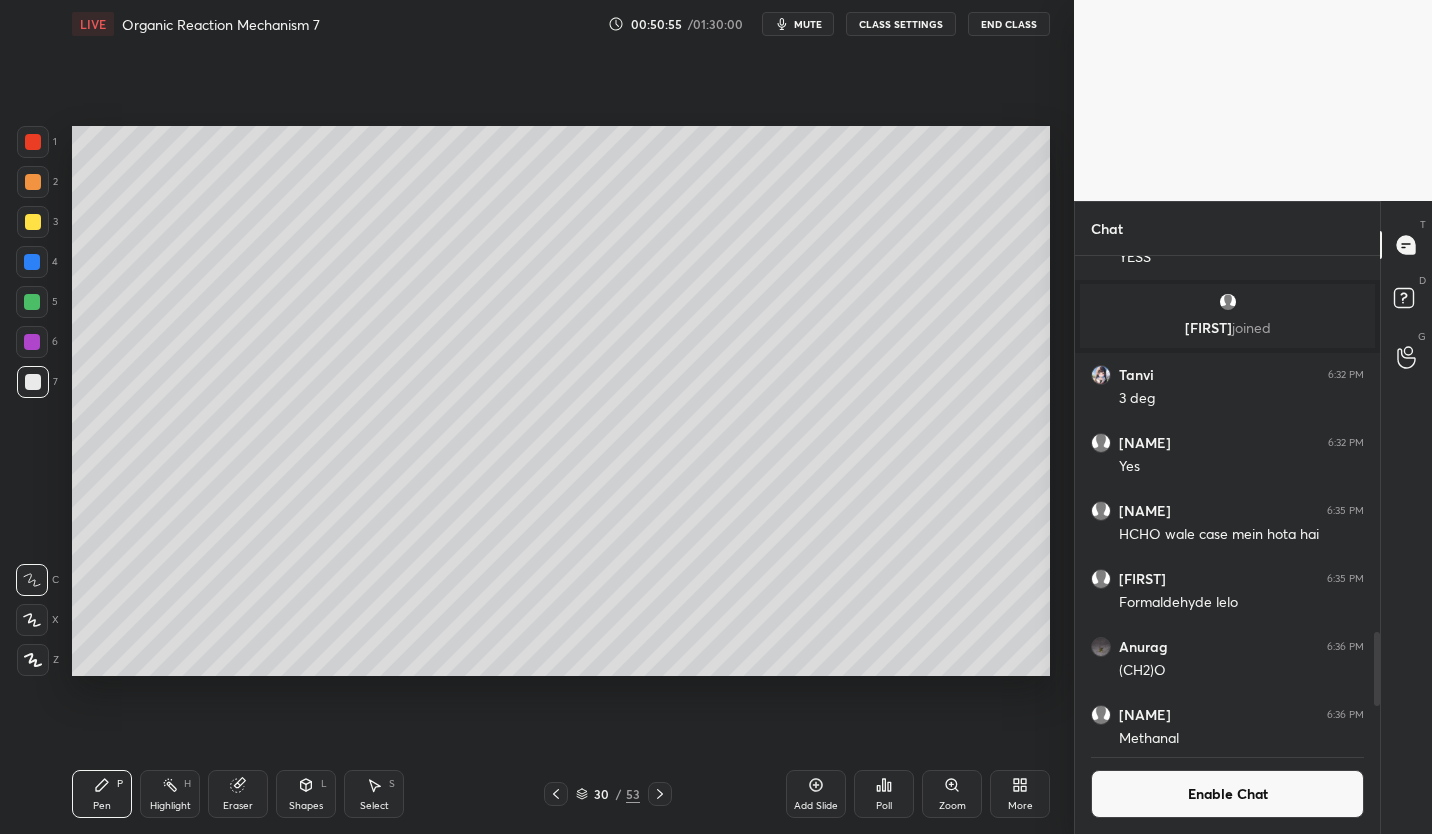 click at bounding box center [33, 222] 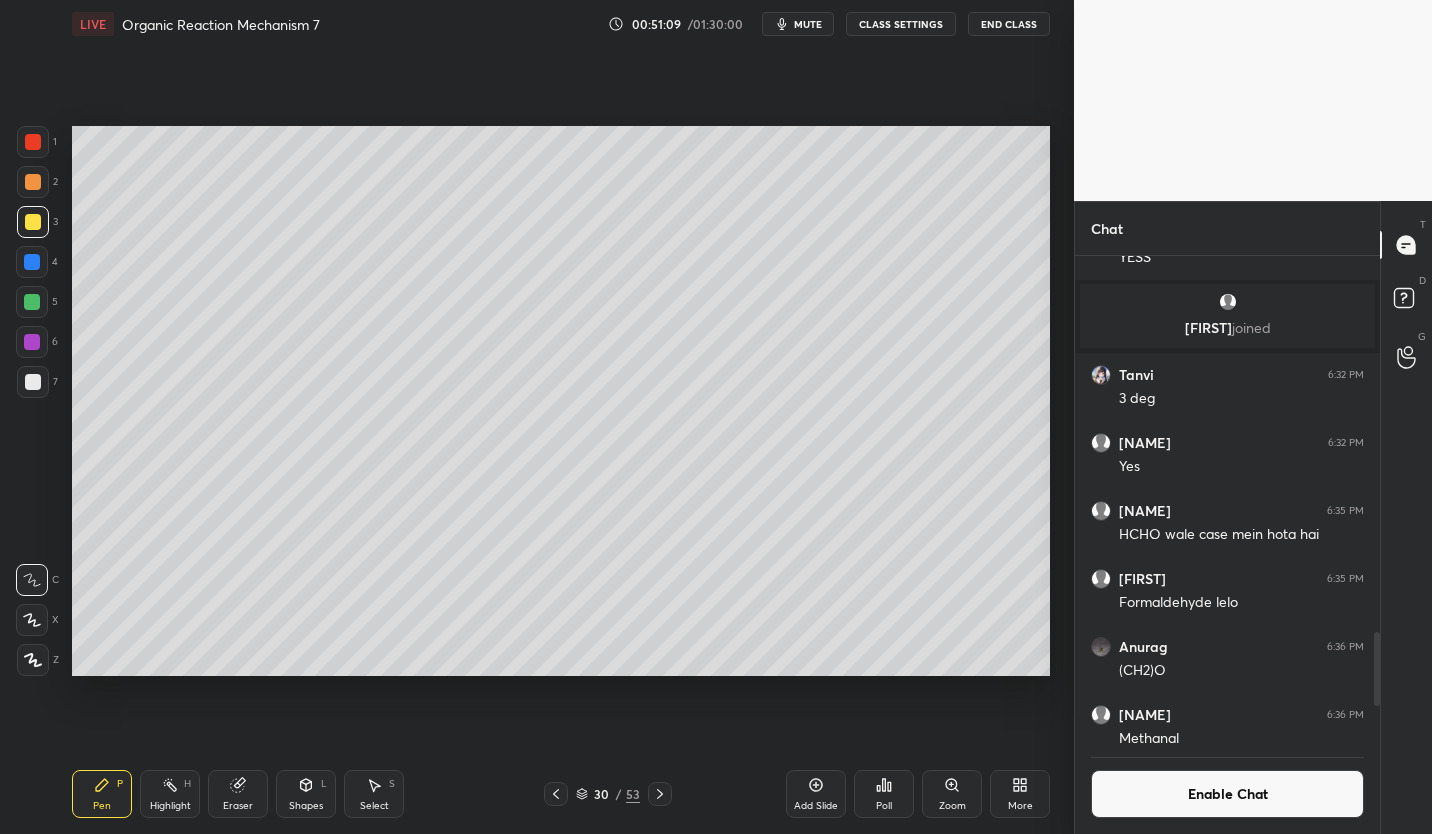 click on "Enable Chat" at bounding box center [1227, 794] 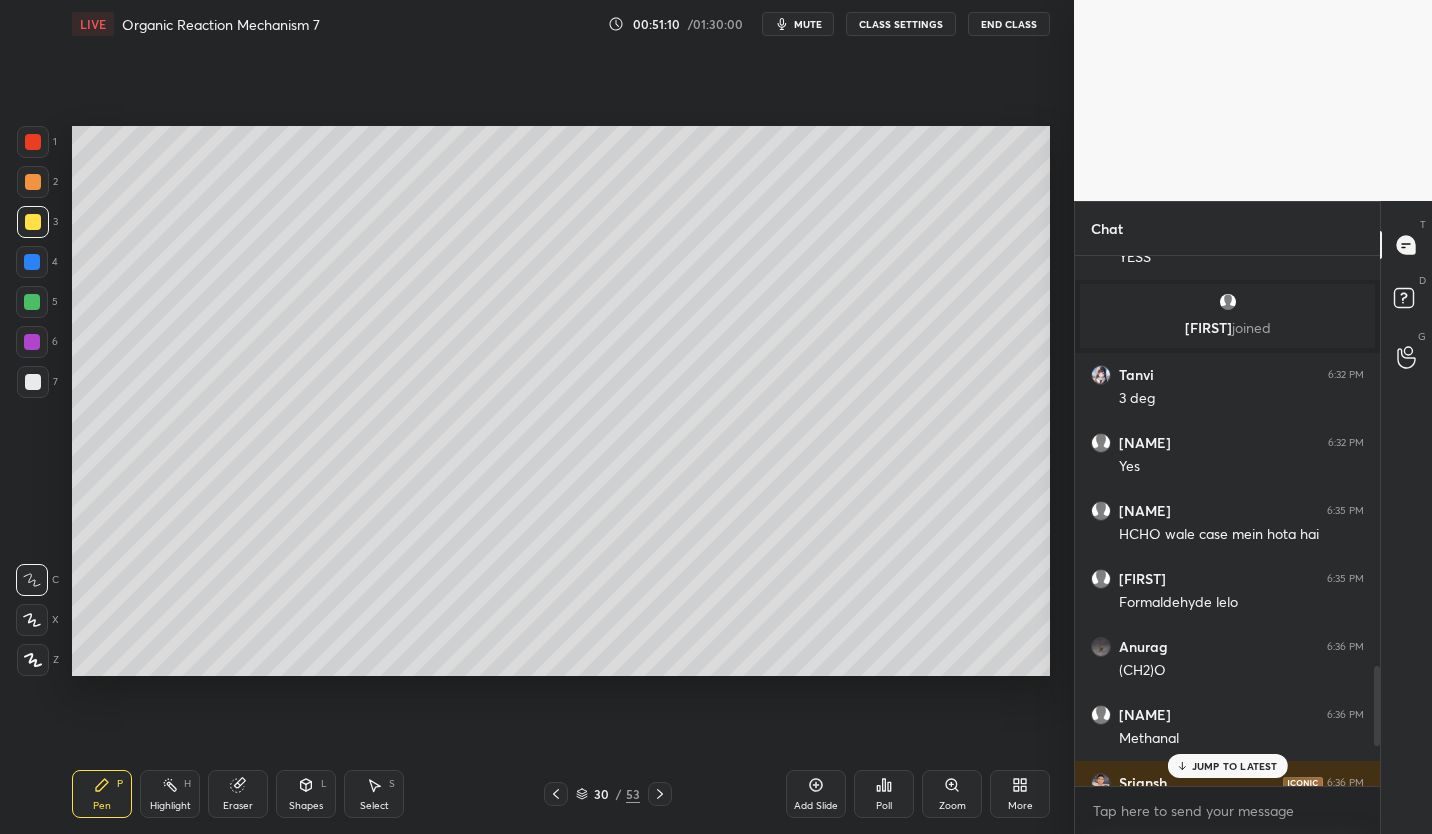 scroll, scrollTop: 7, scrollLeft: 7, axis: both 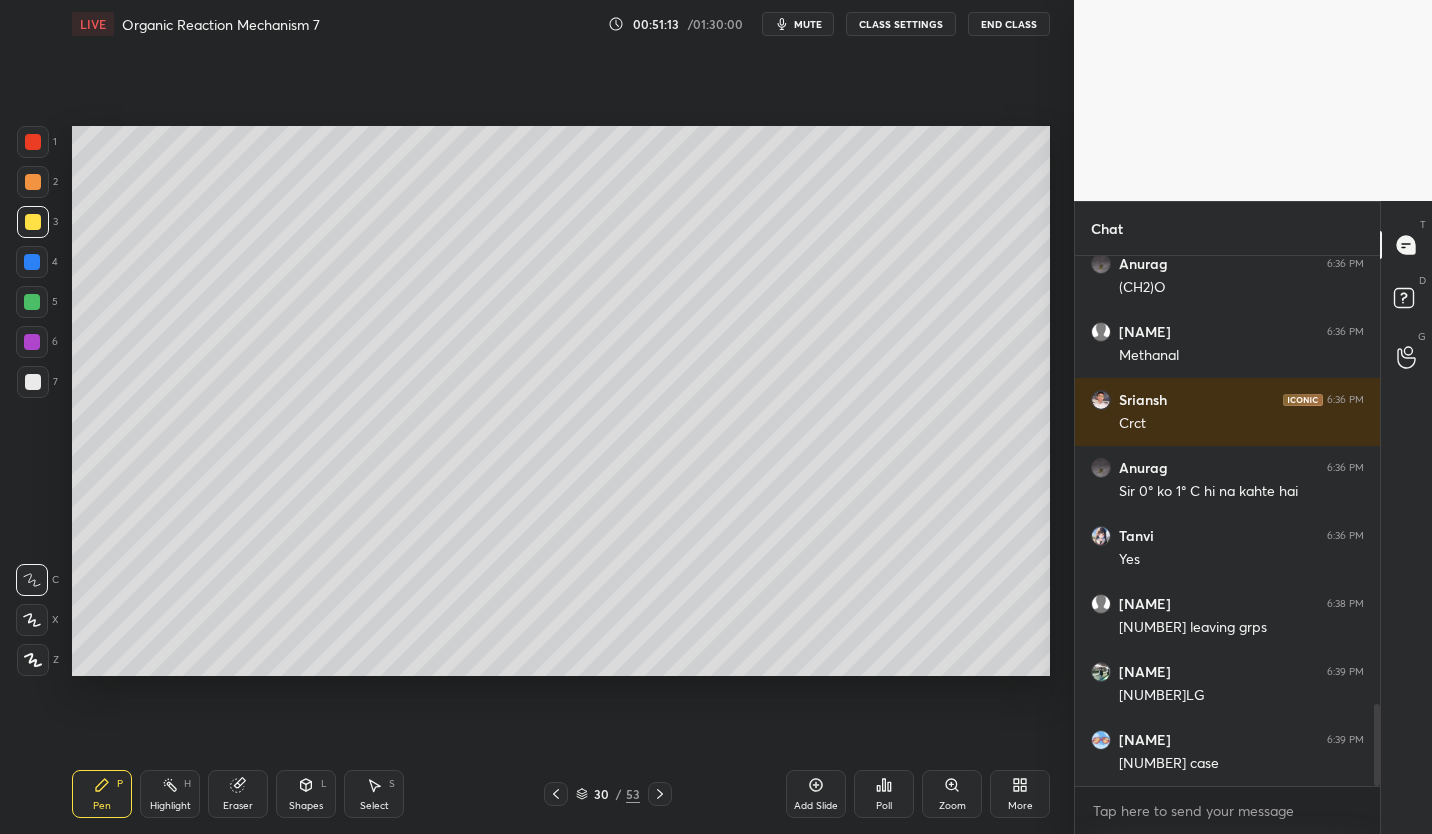 click 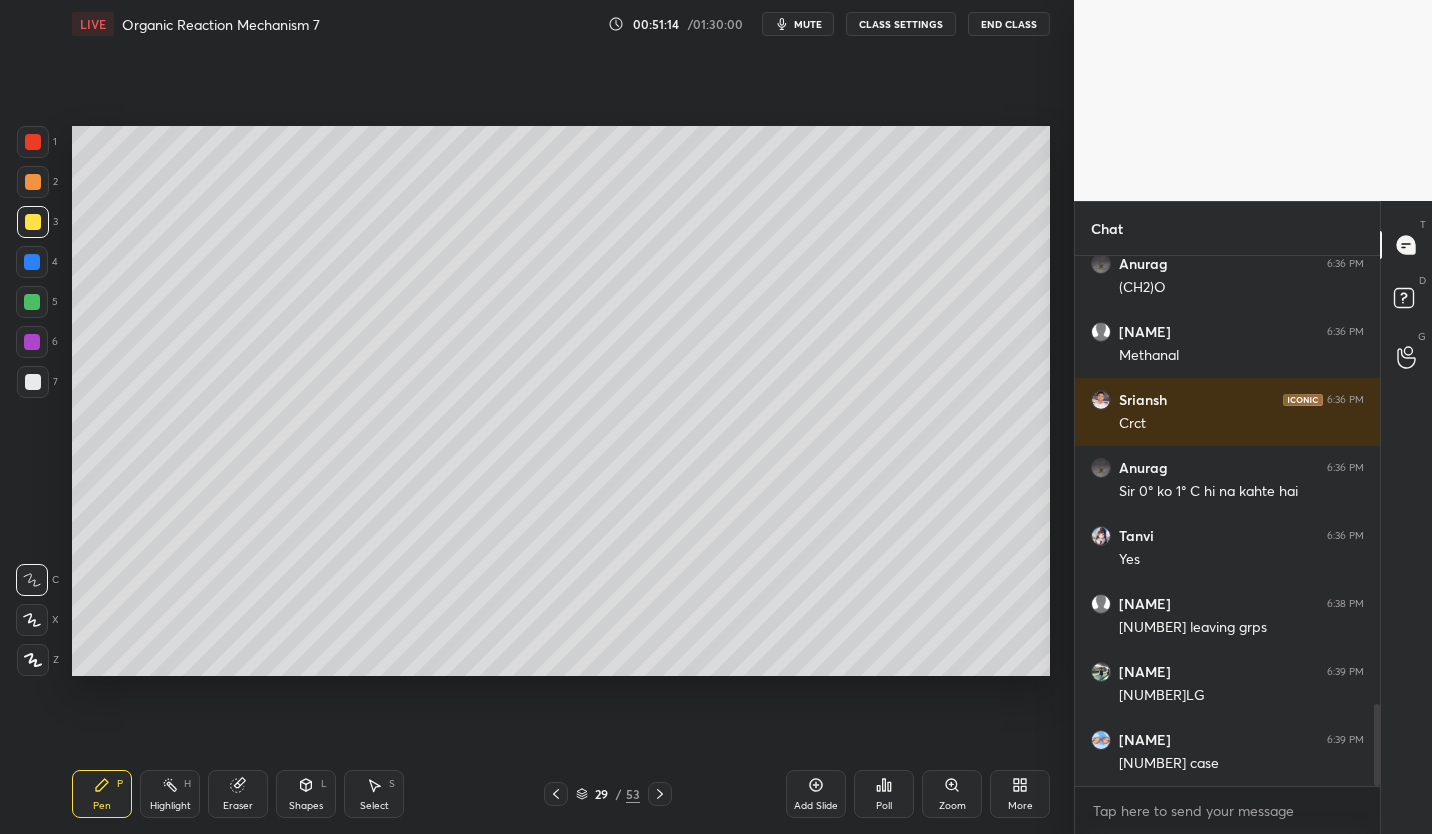 click 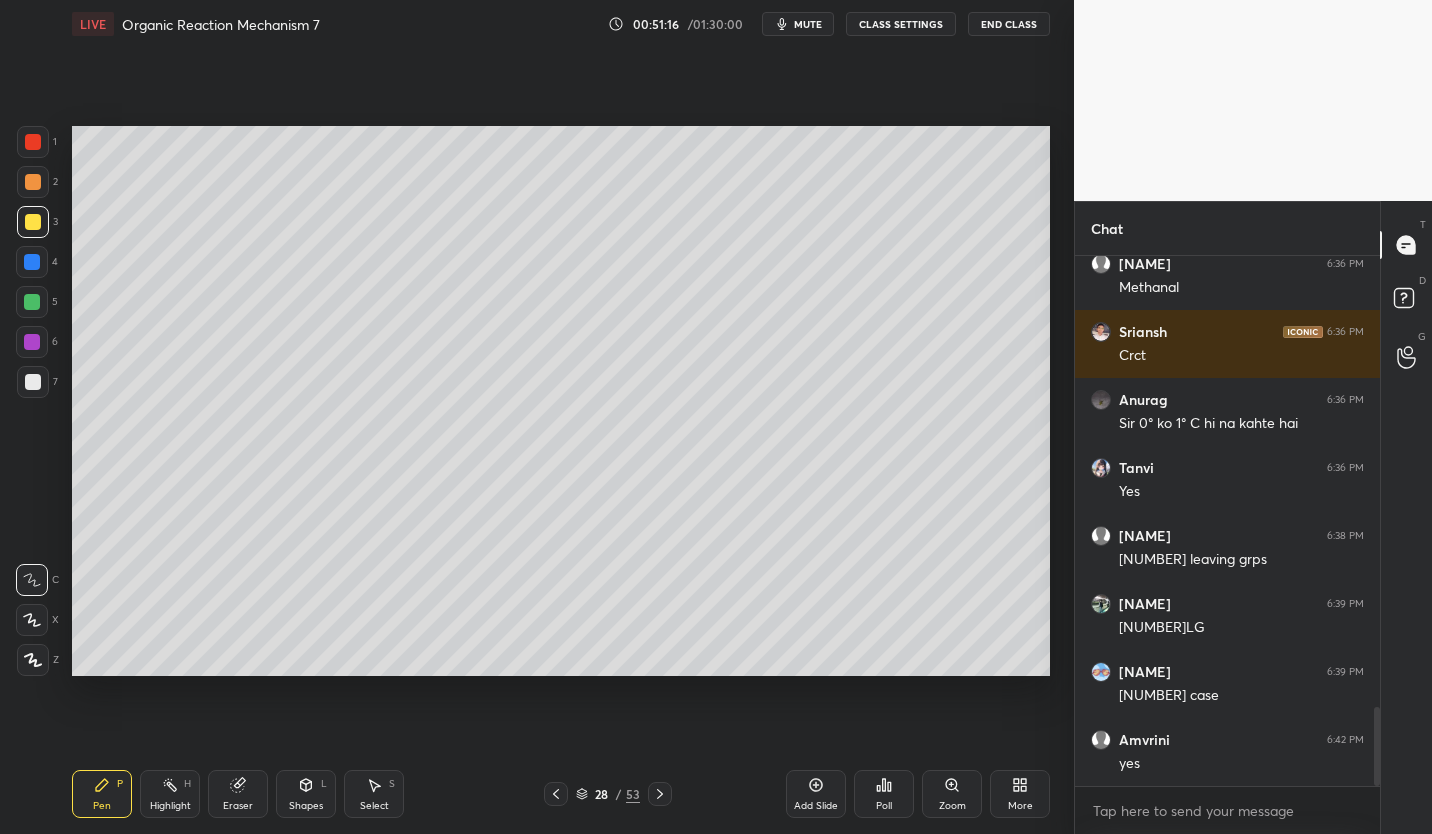 scroll, scrollTop: 3043, scrollLeft: 0, axis: vertical 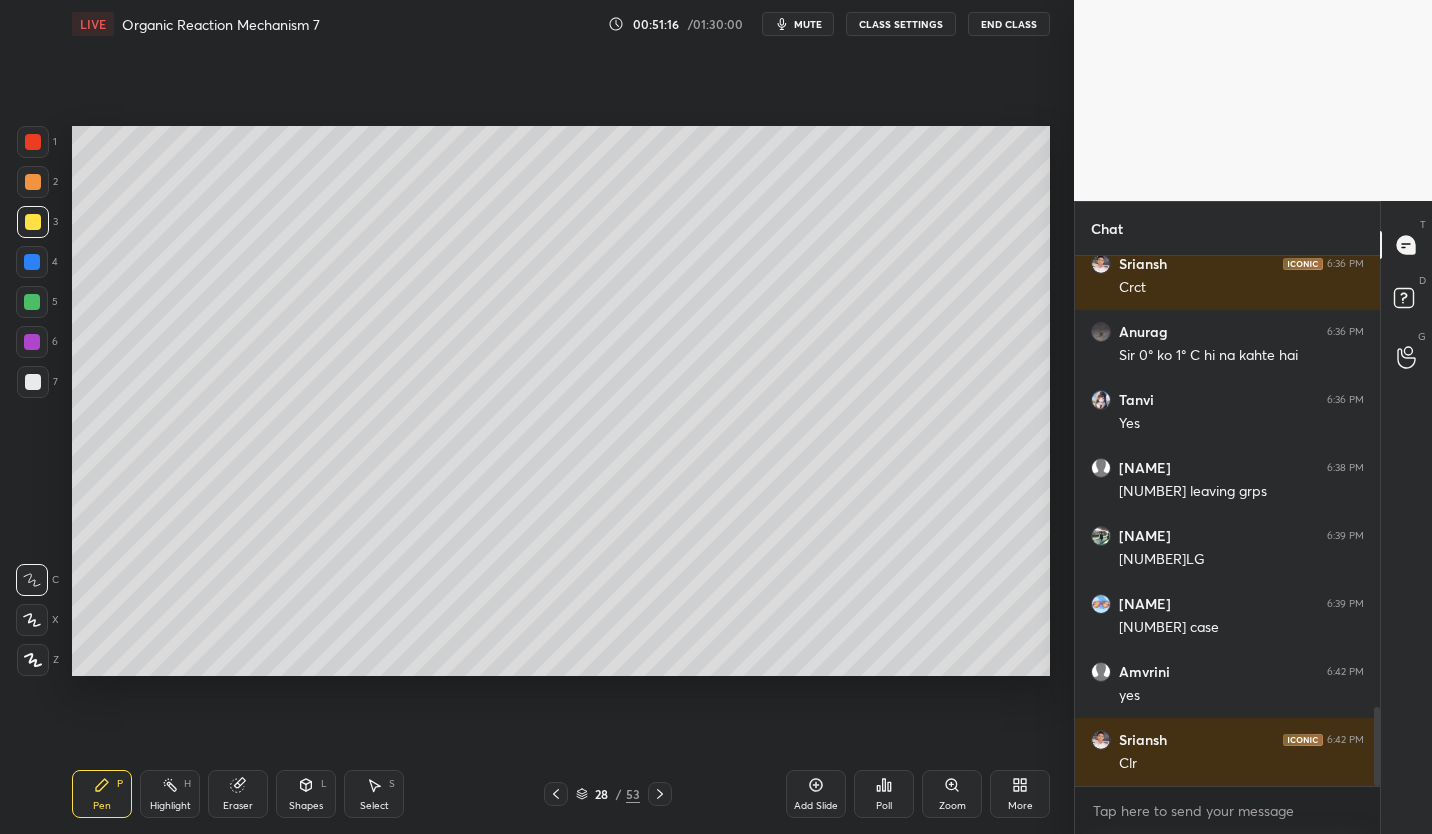 click 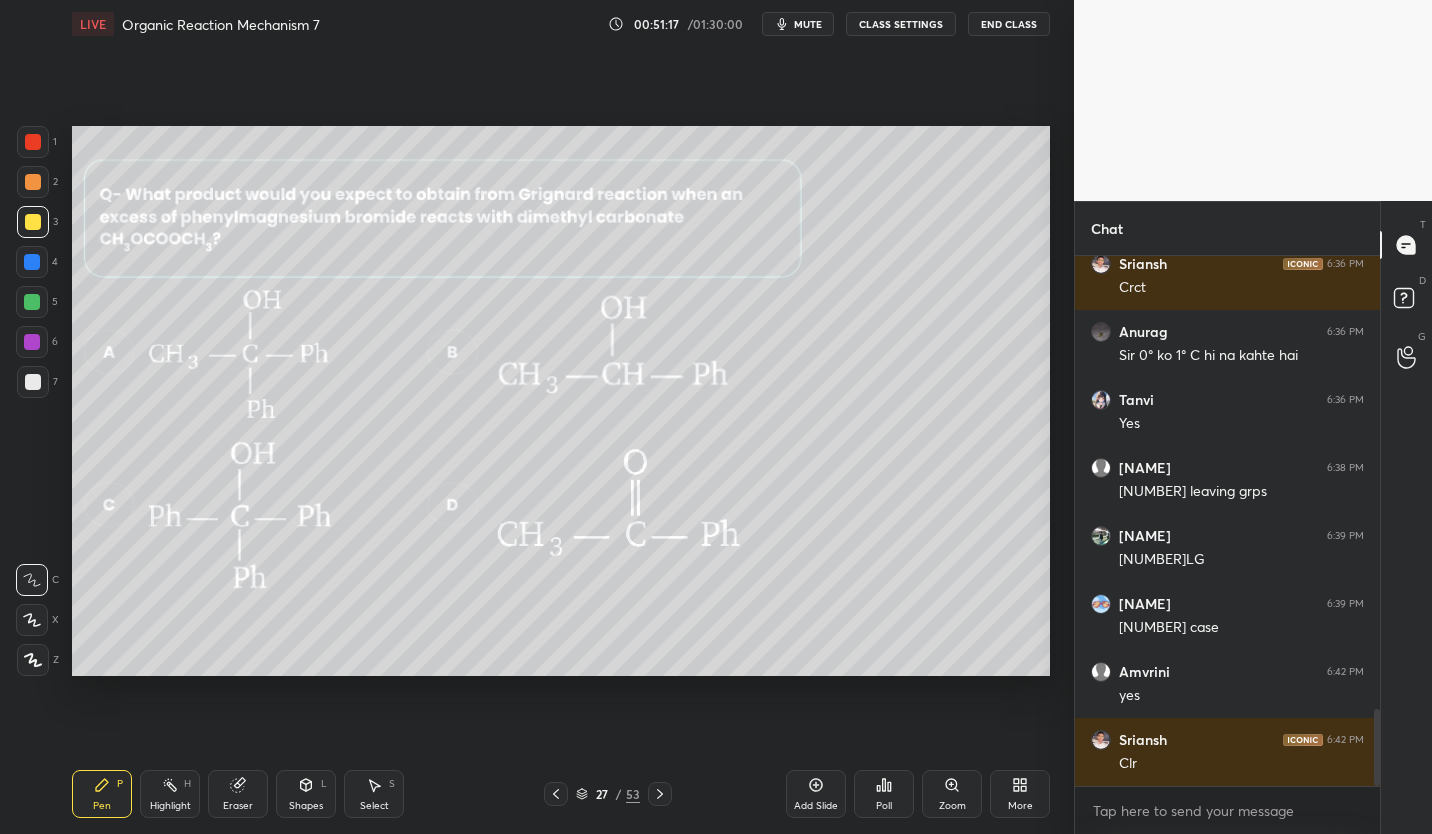 scroll, scrollTop: 3129, scrollLeft: 0, axis: vertical 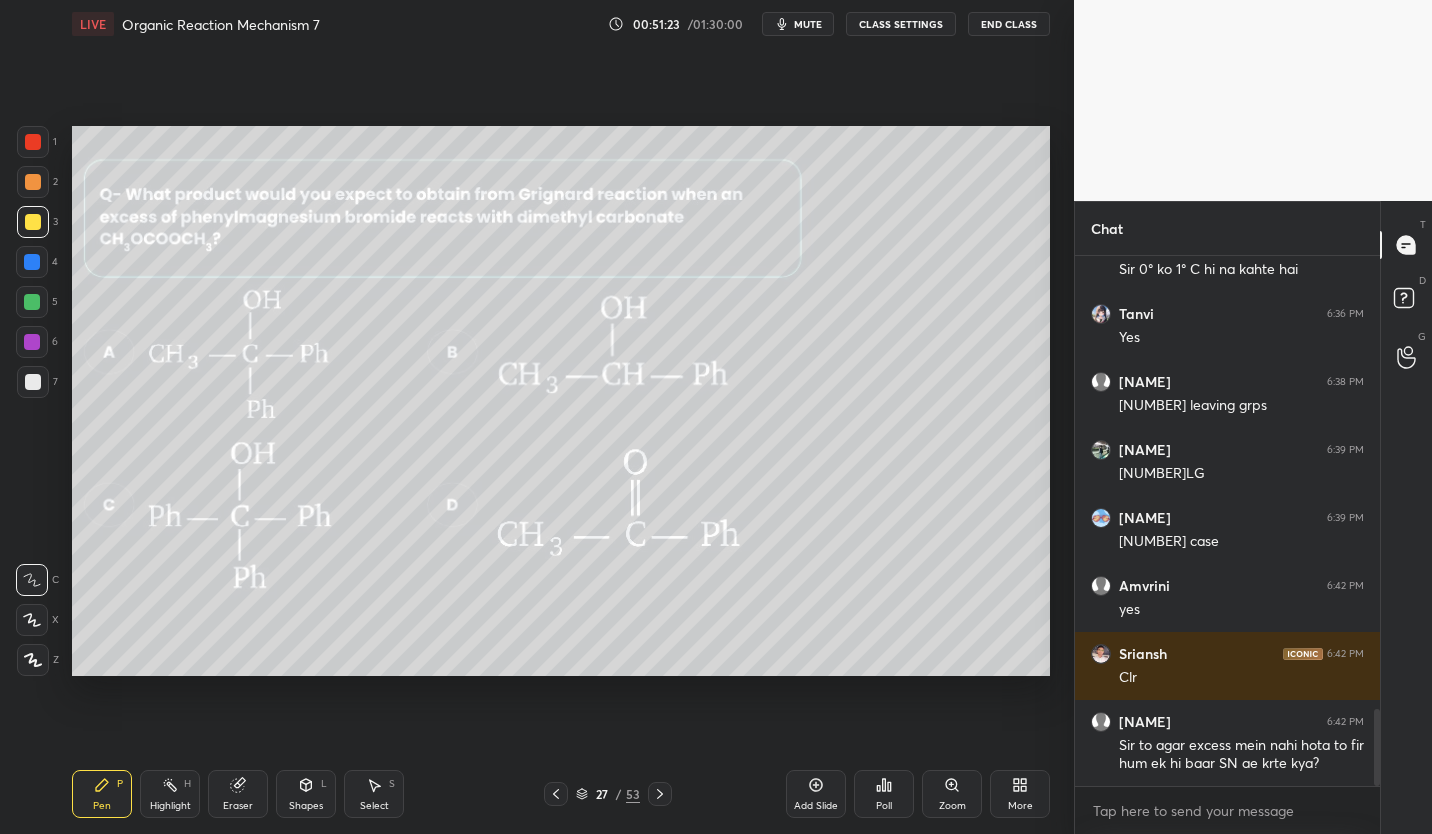click on "CLASS SETTINGS" at bounding box center (901, 24) 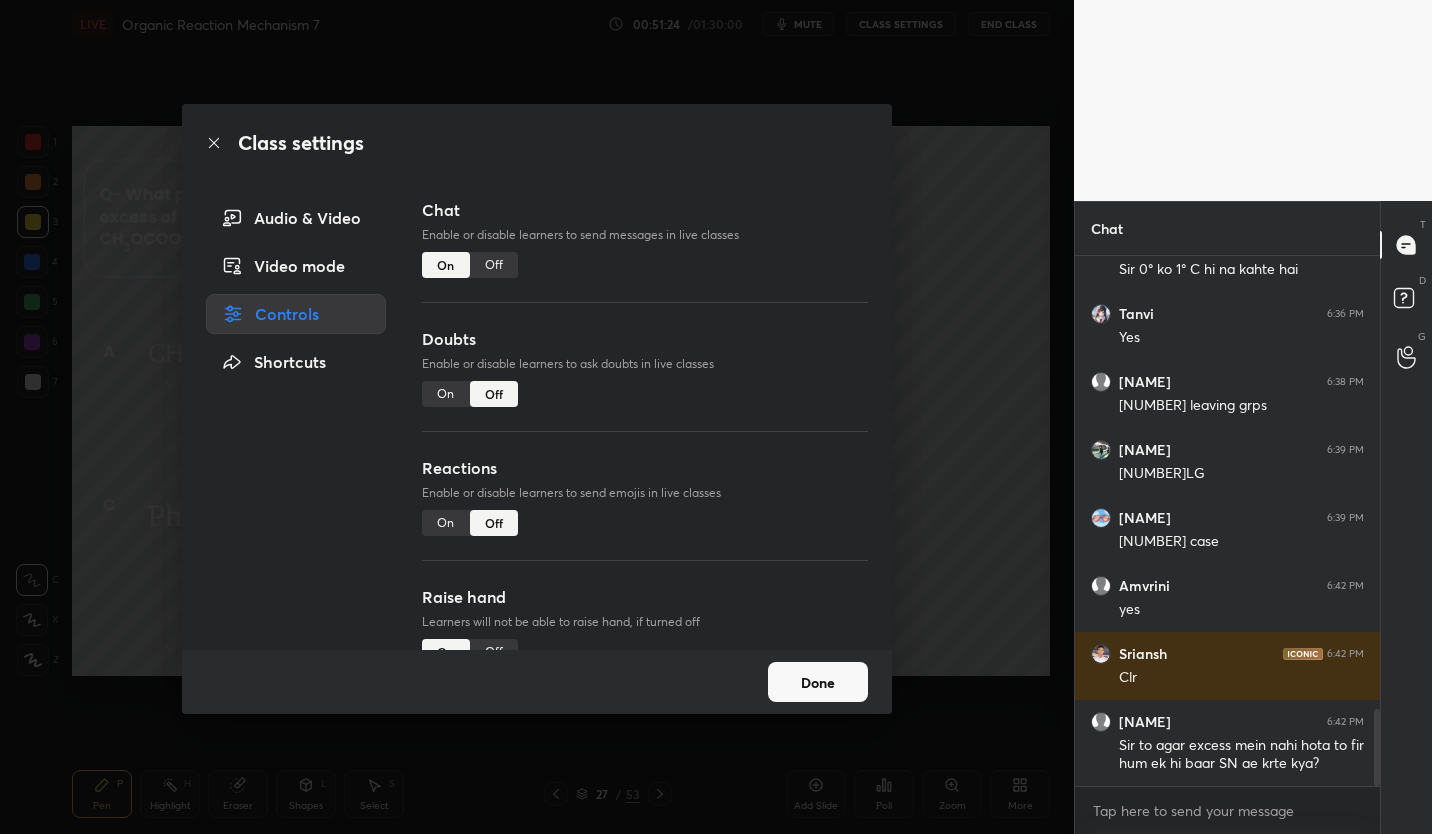 click on "Off" at bounding box center [494, 265] 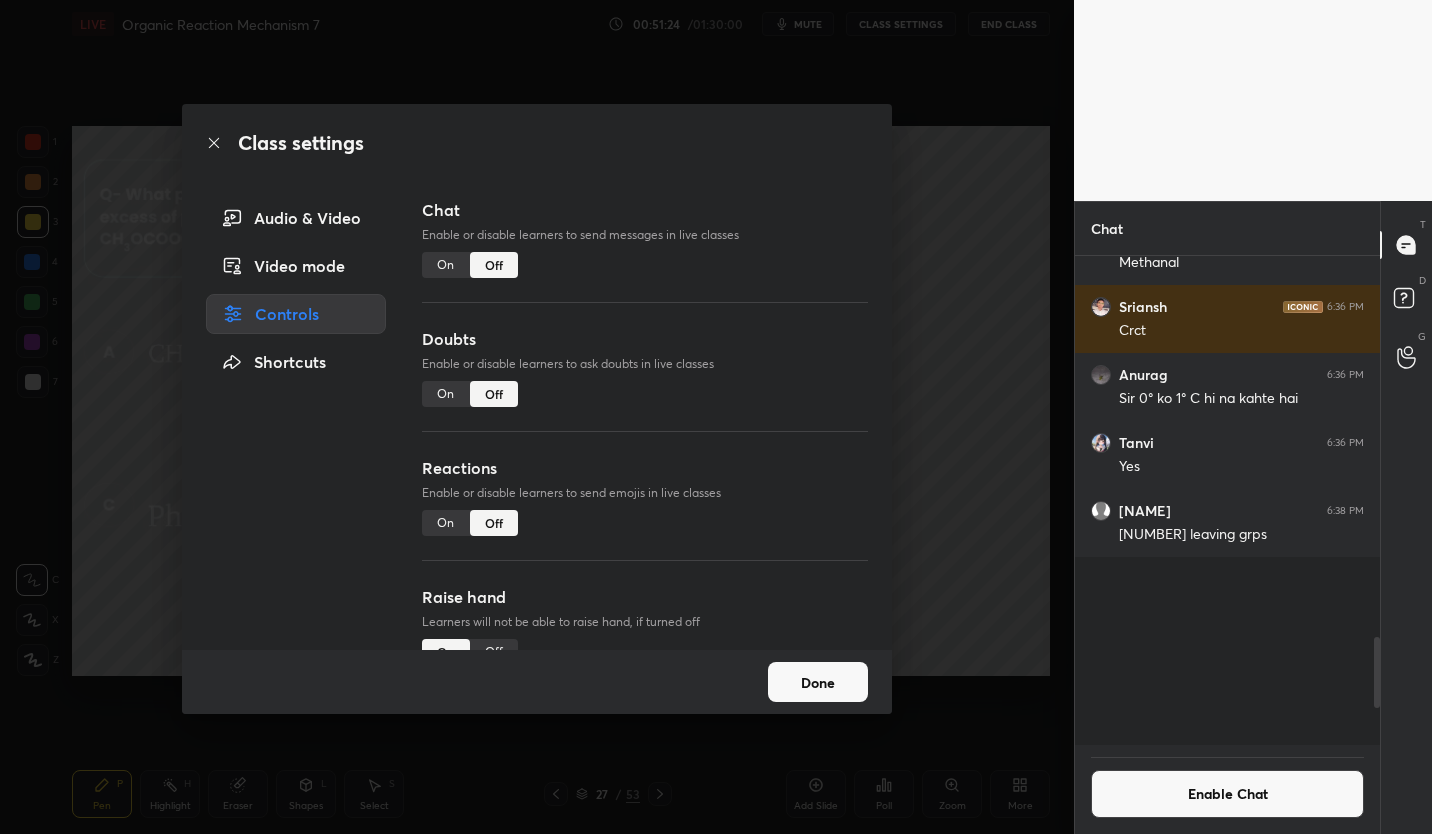scroll, scrollTop: 2674, scrollLeft: 0, axis: vertical 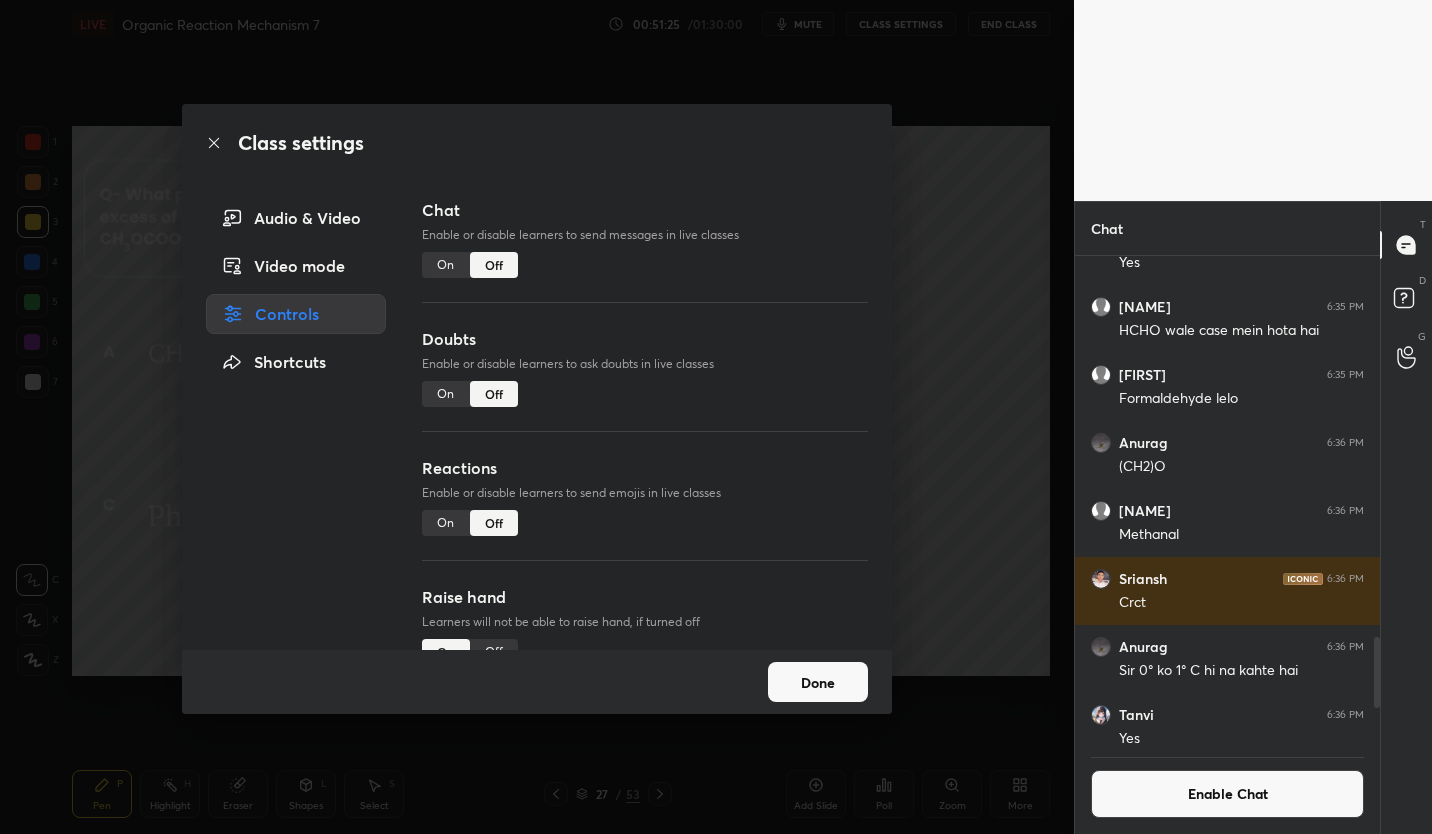 click on "Done" at bounding box center [818, 682] 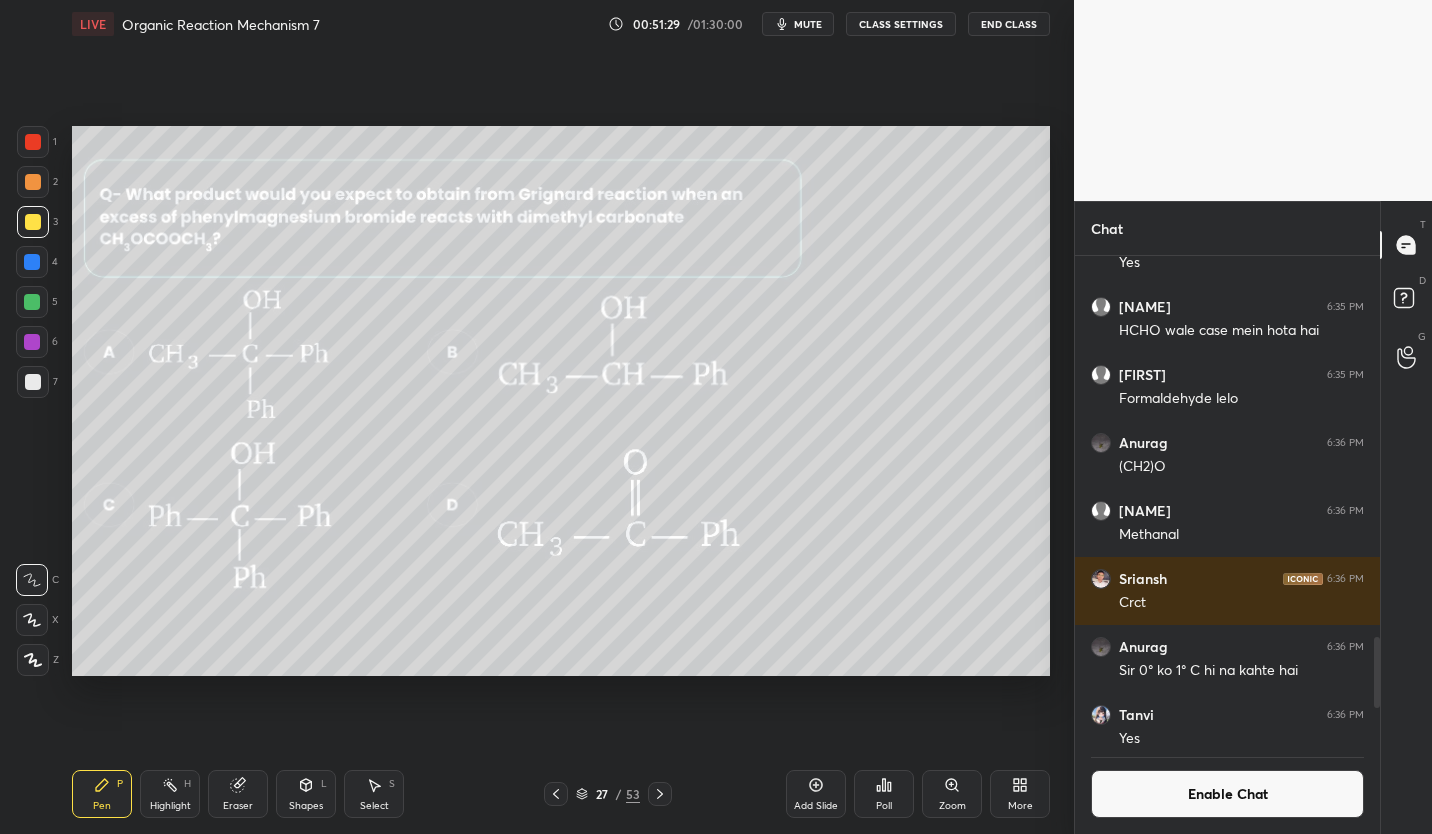 click 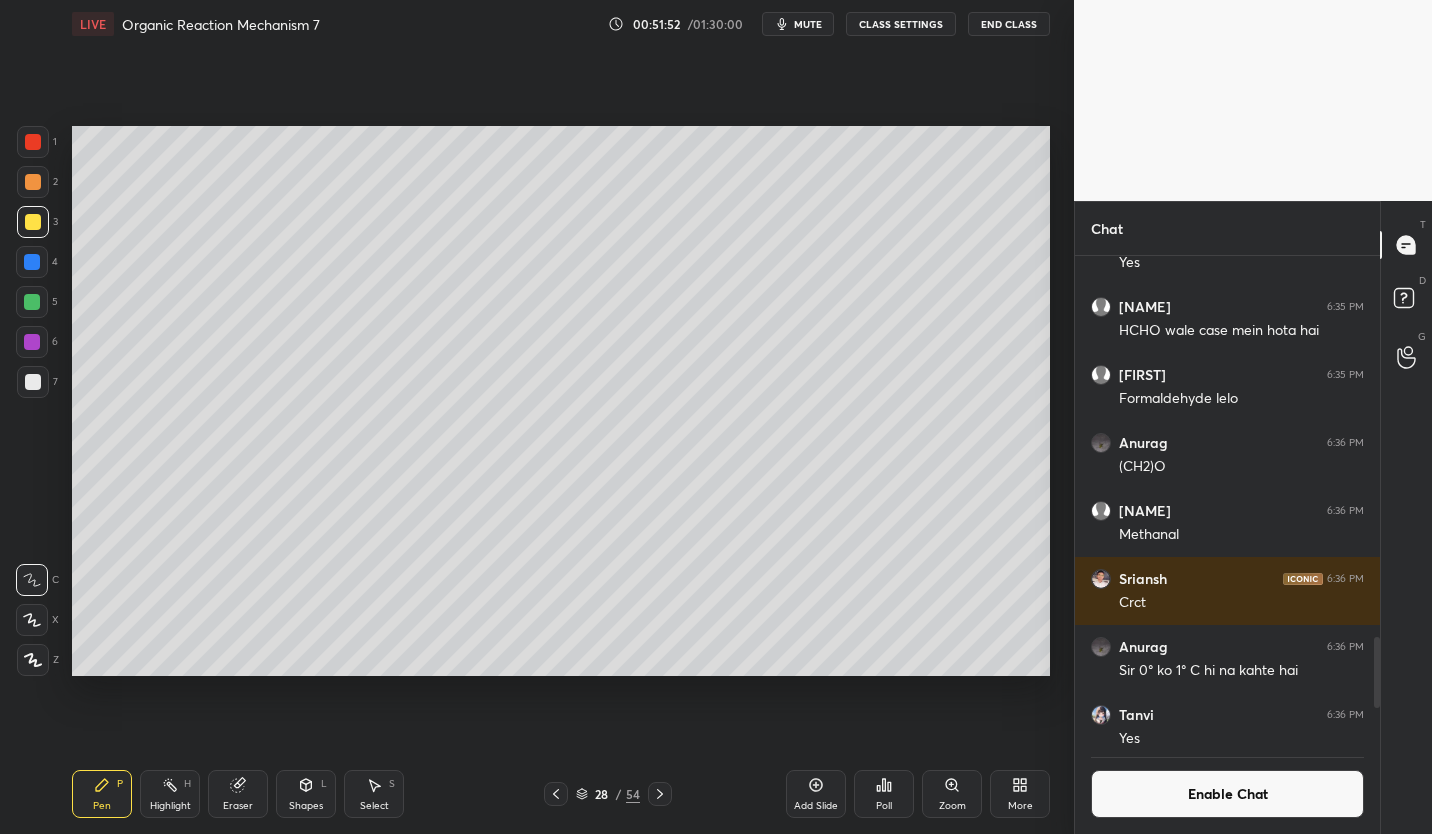 click at bounding box center [33, 382] 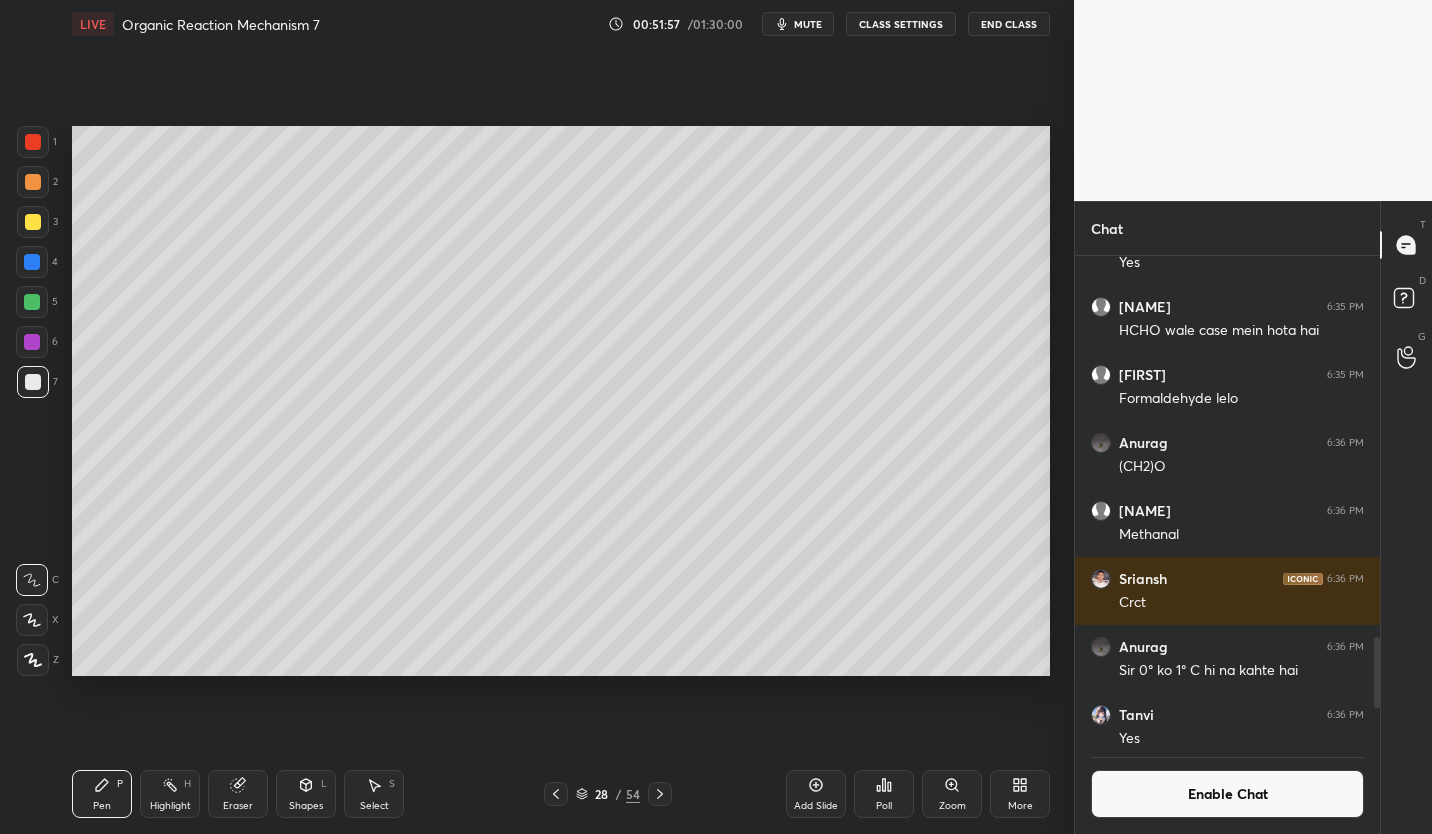 click on "Eraser" at bounding box center (238, 806) 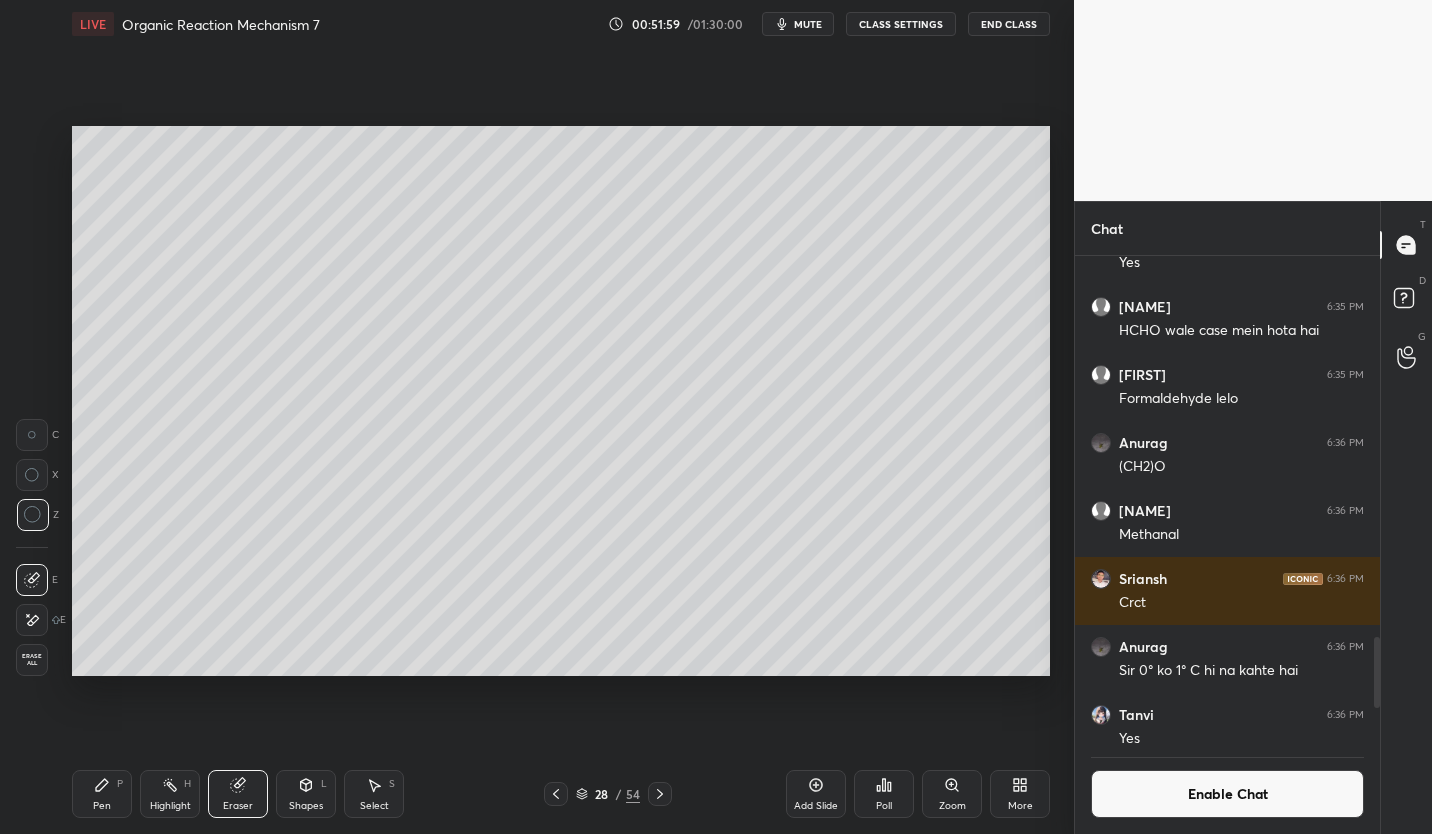 click on "Pen P" at bounding box center (102, 794) 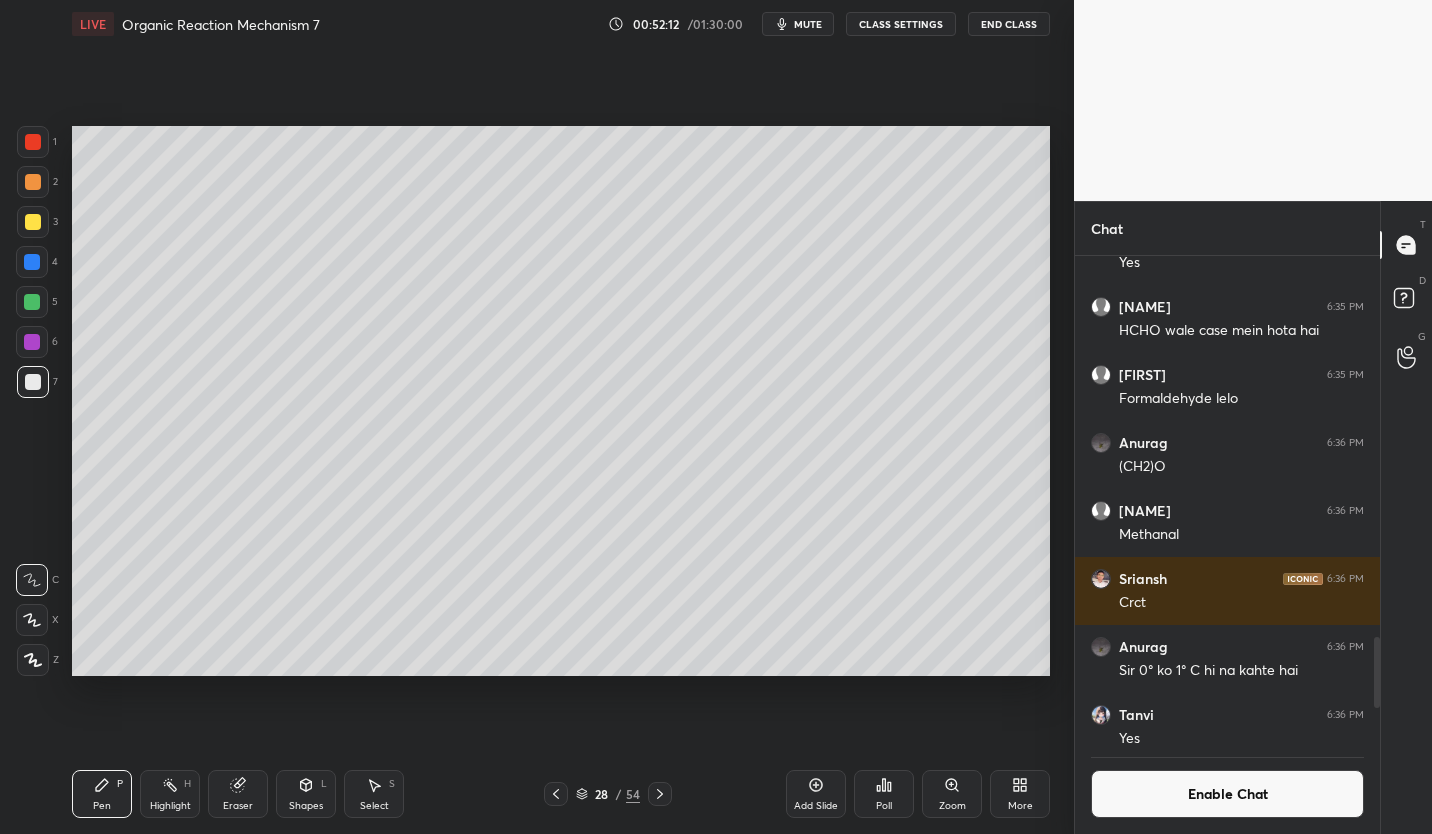 click 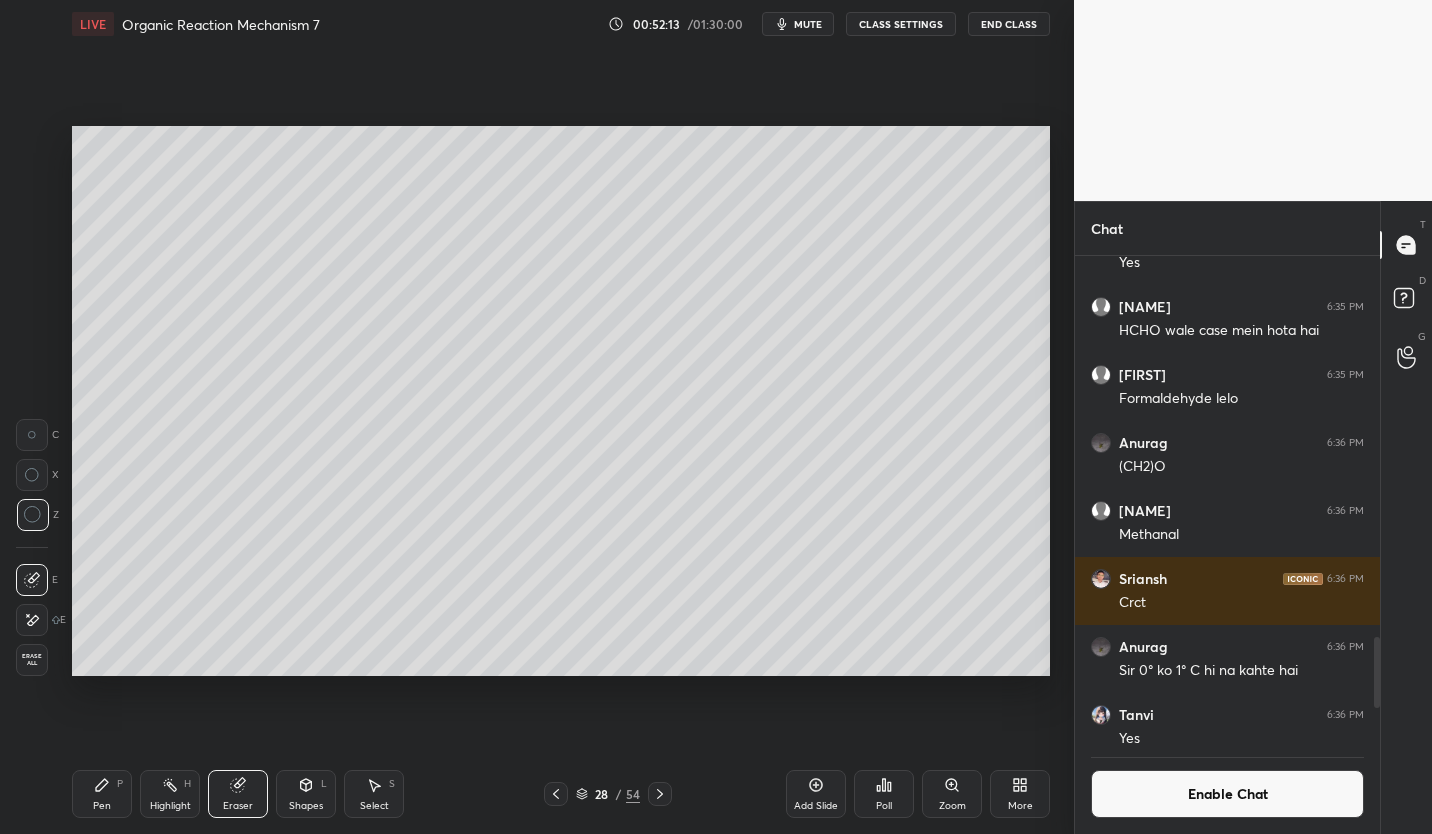 click on "Pen P" at bounding box center [102, 794] 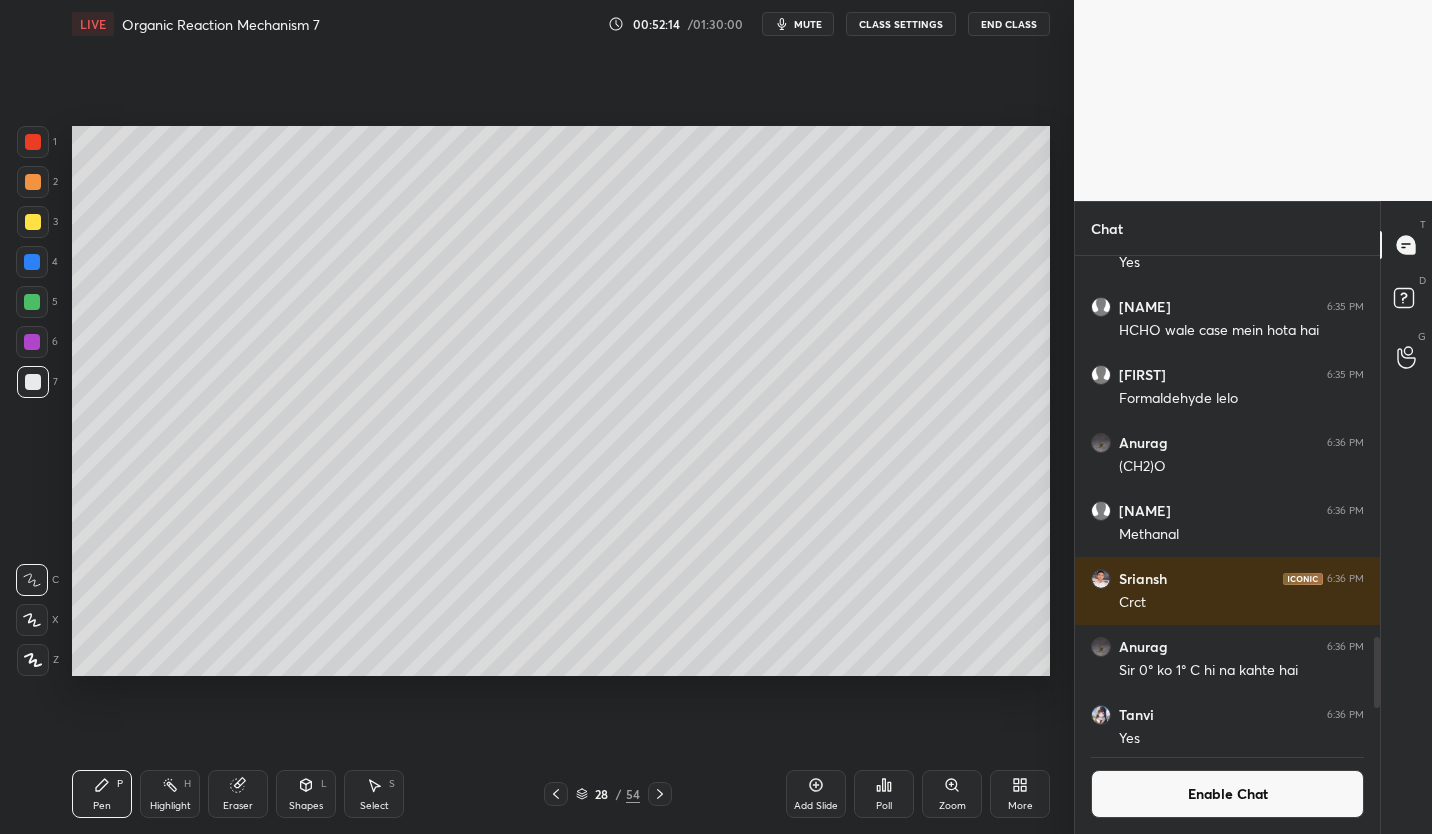 click on "Pen P" at bounding box center [102, 794] 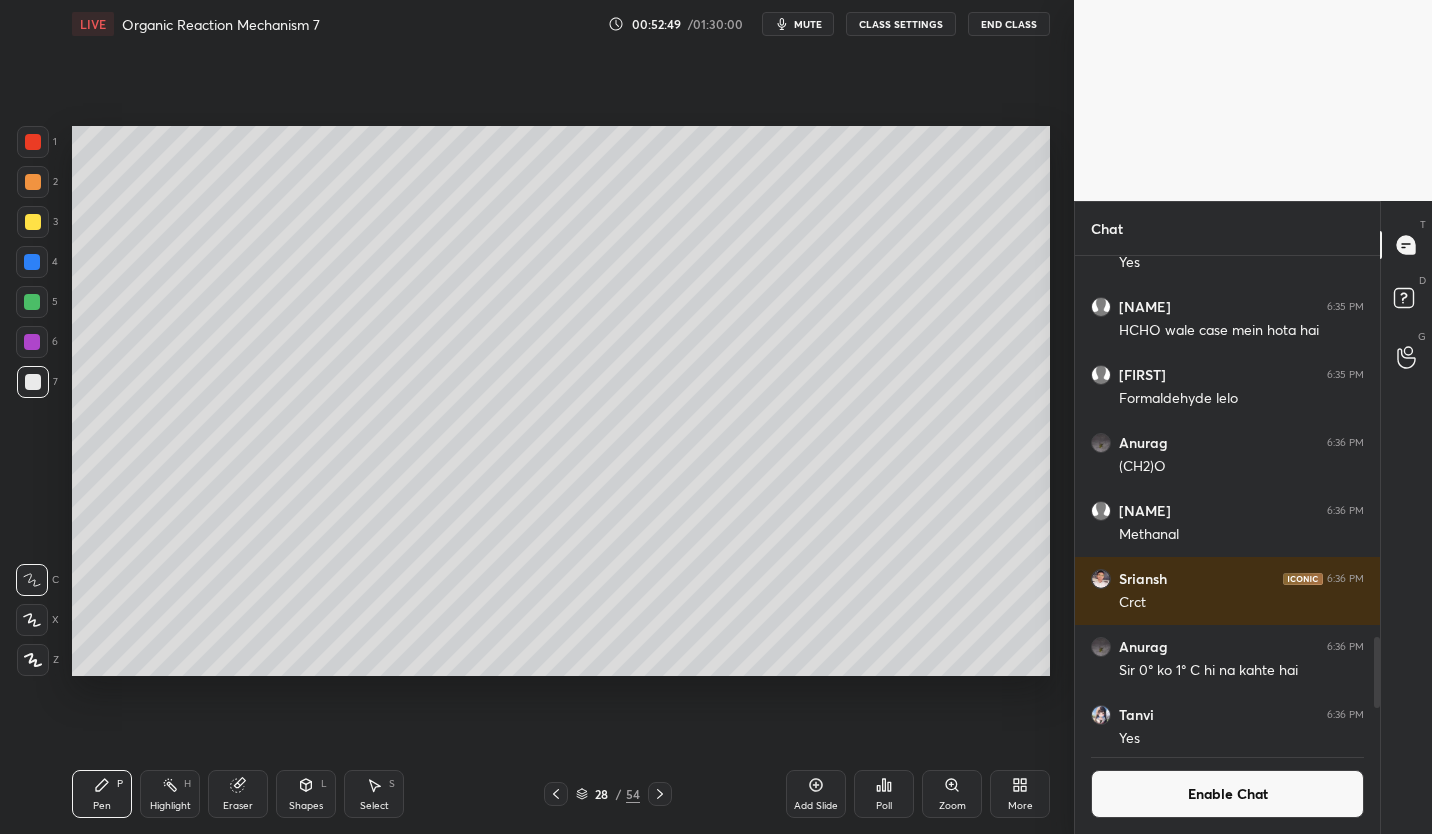 click 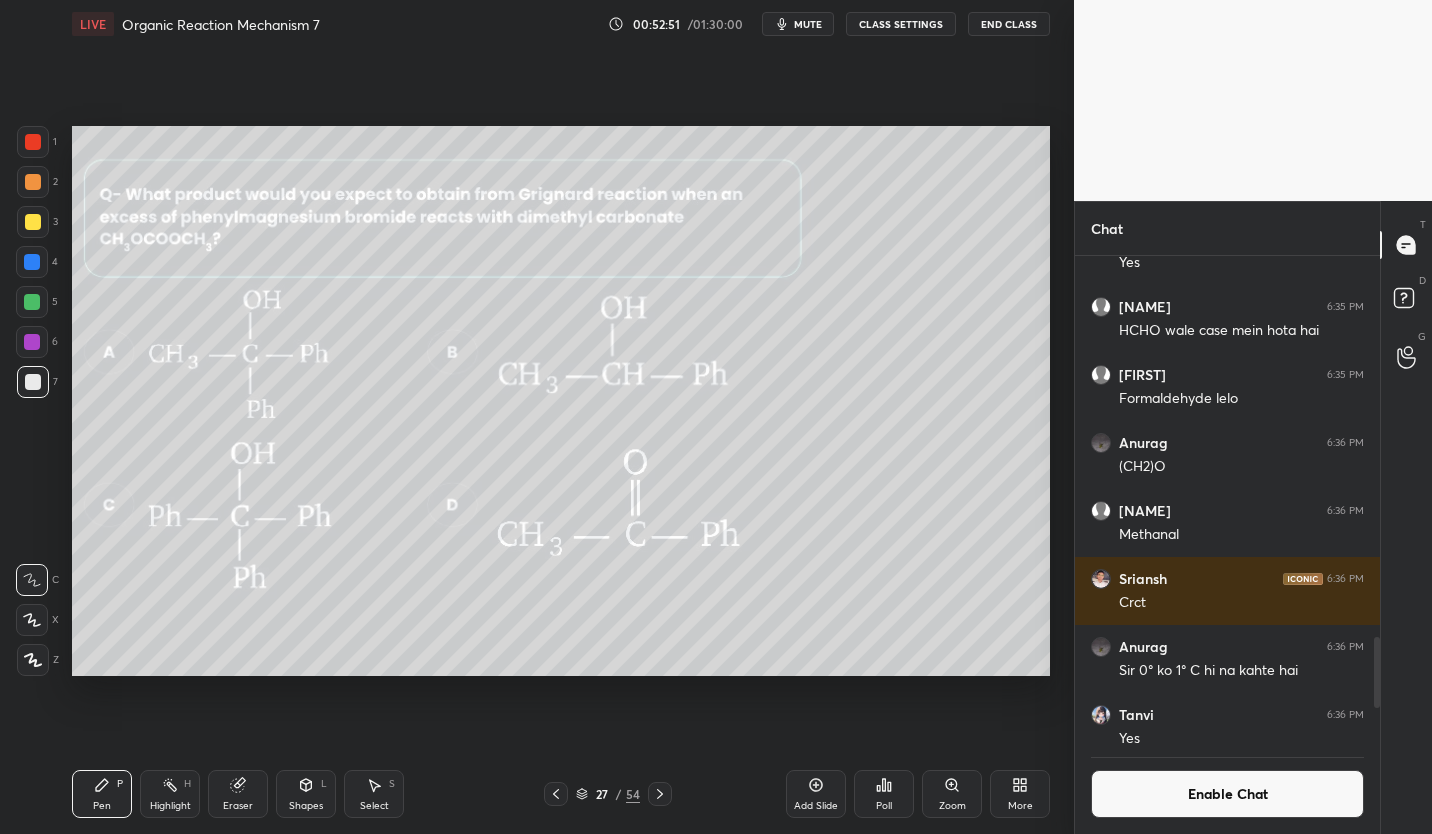 click 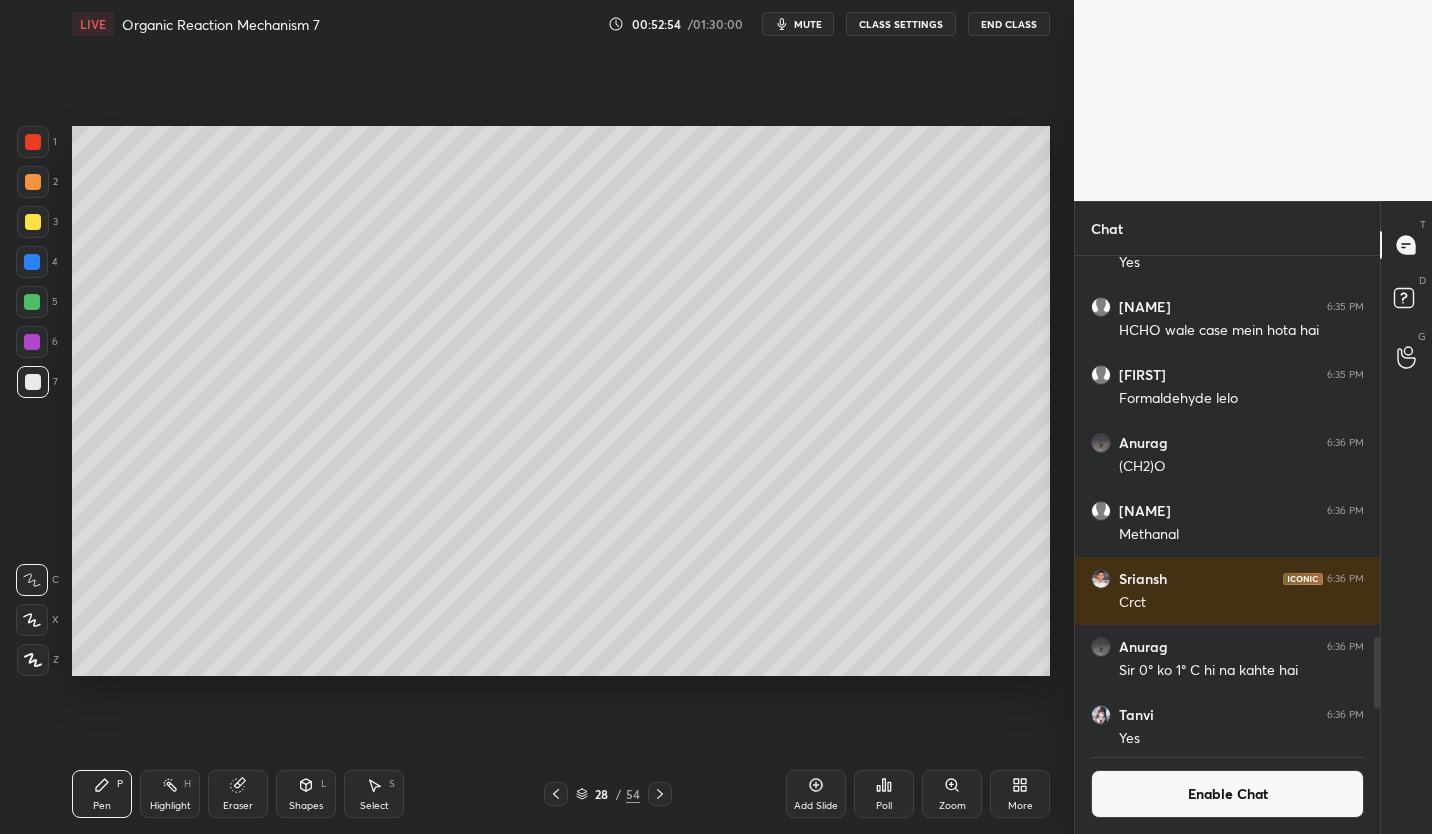 click 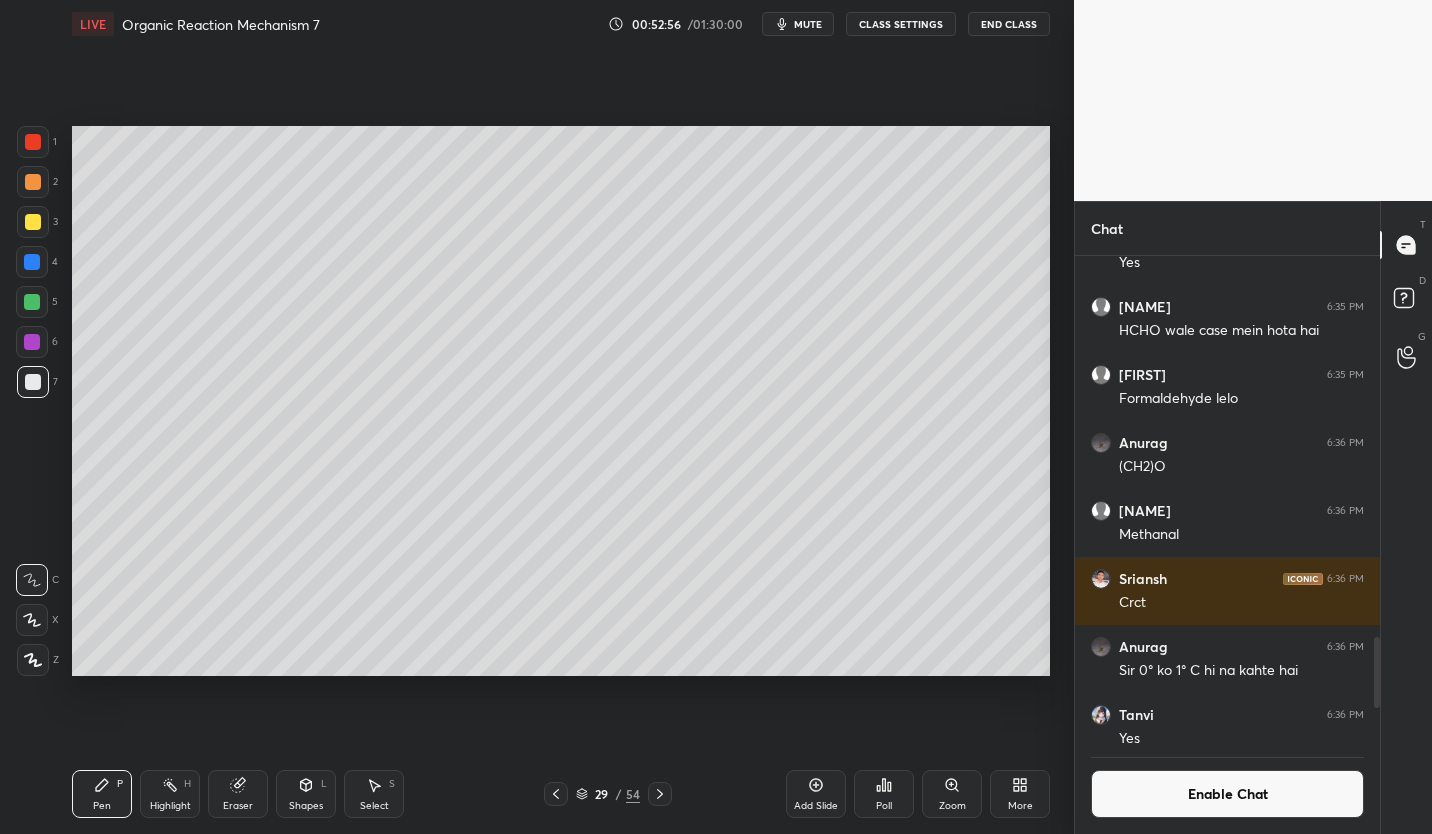 click 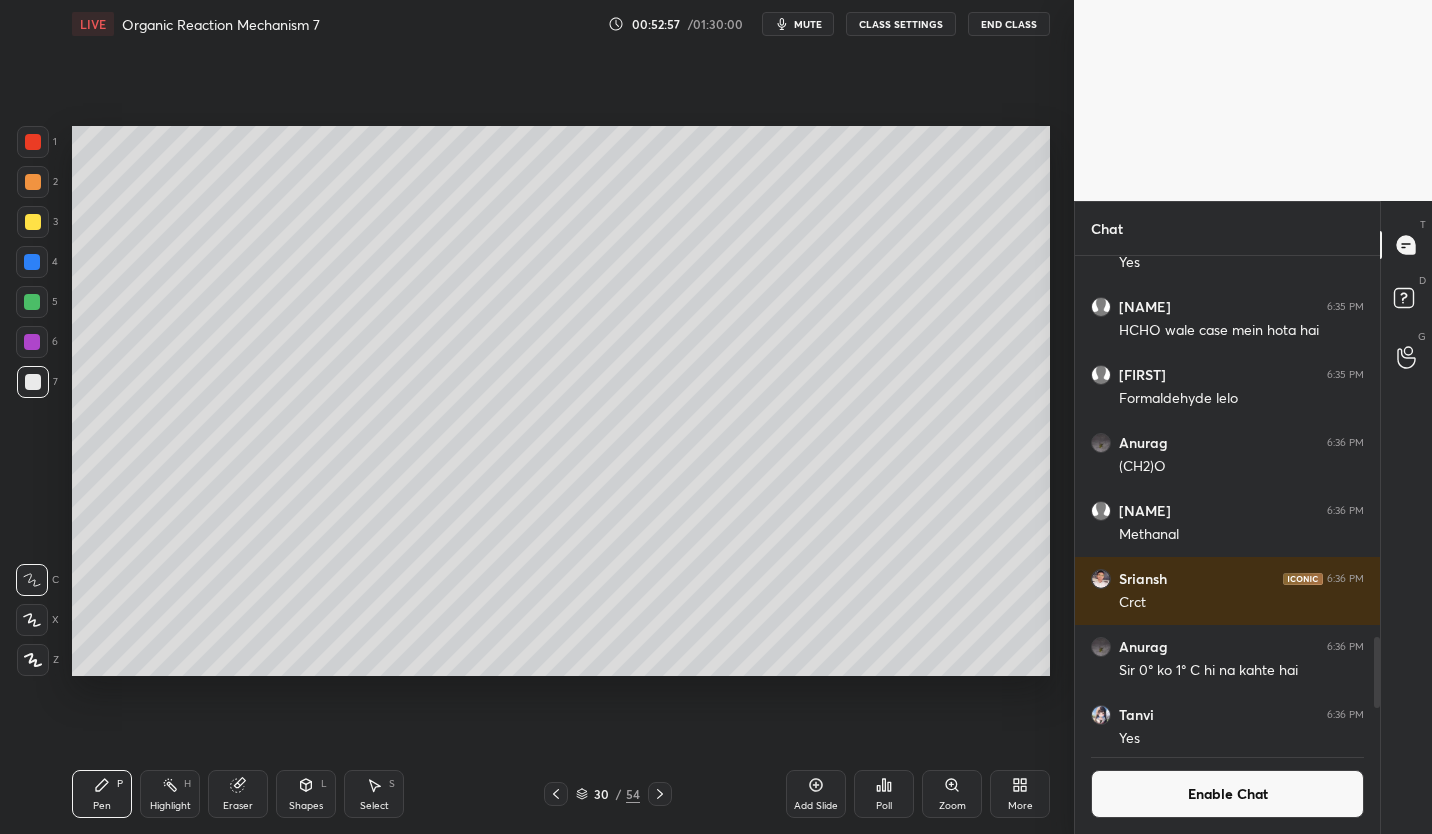 click 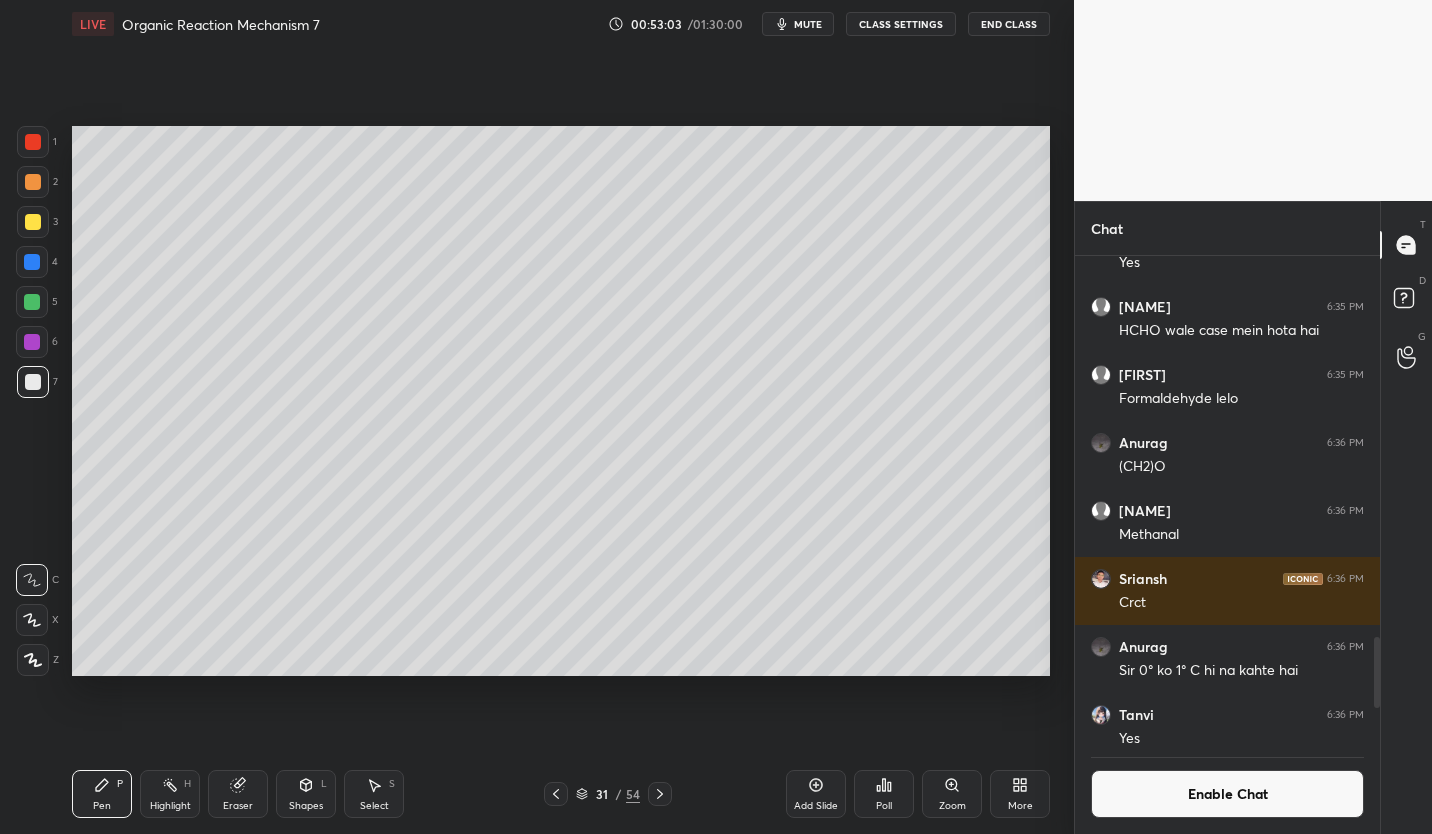 click 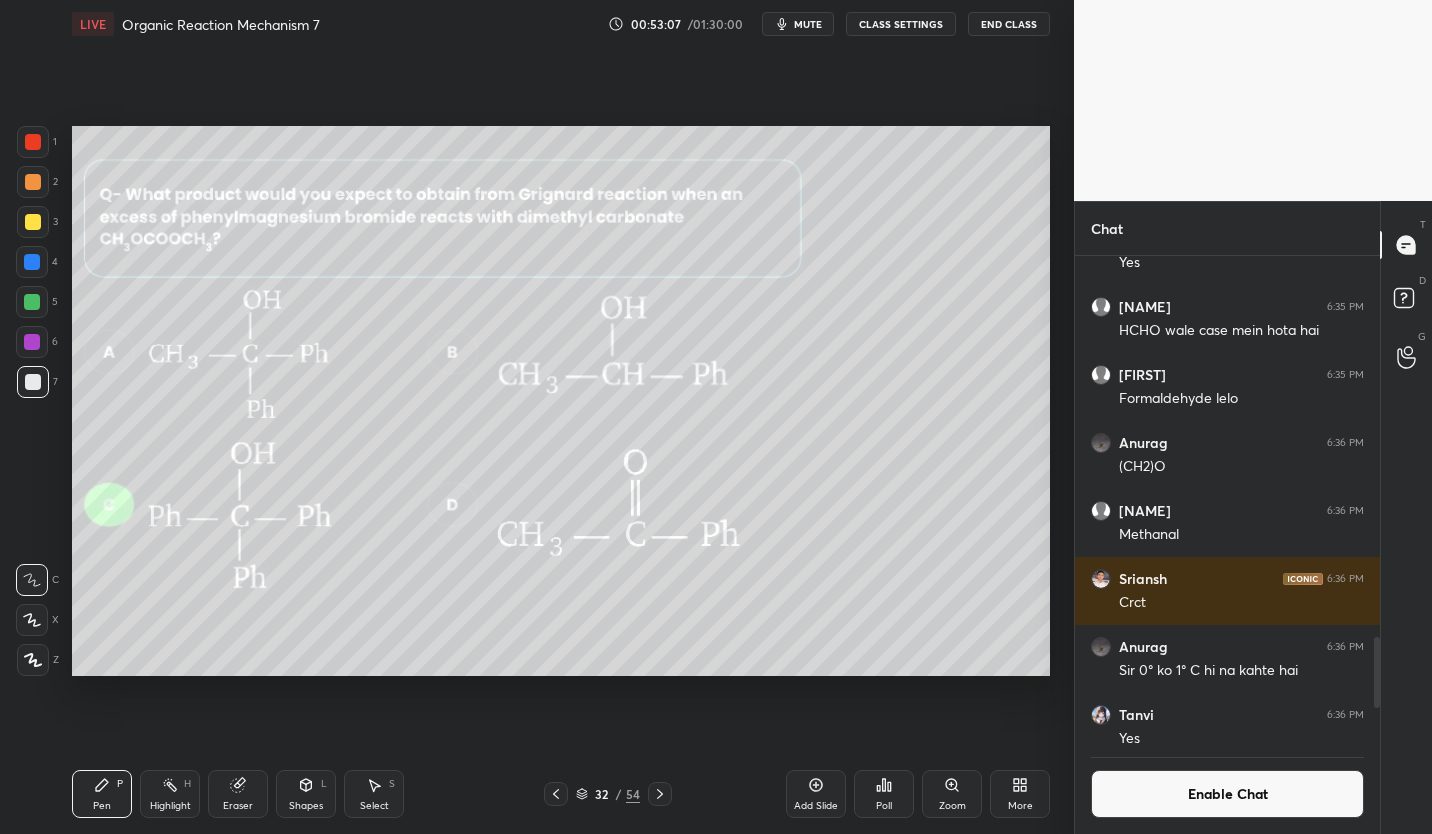 click 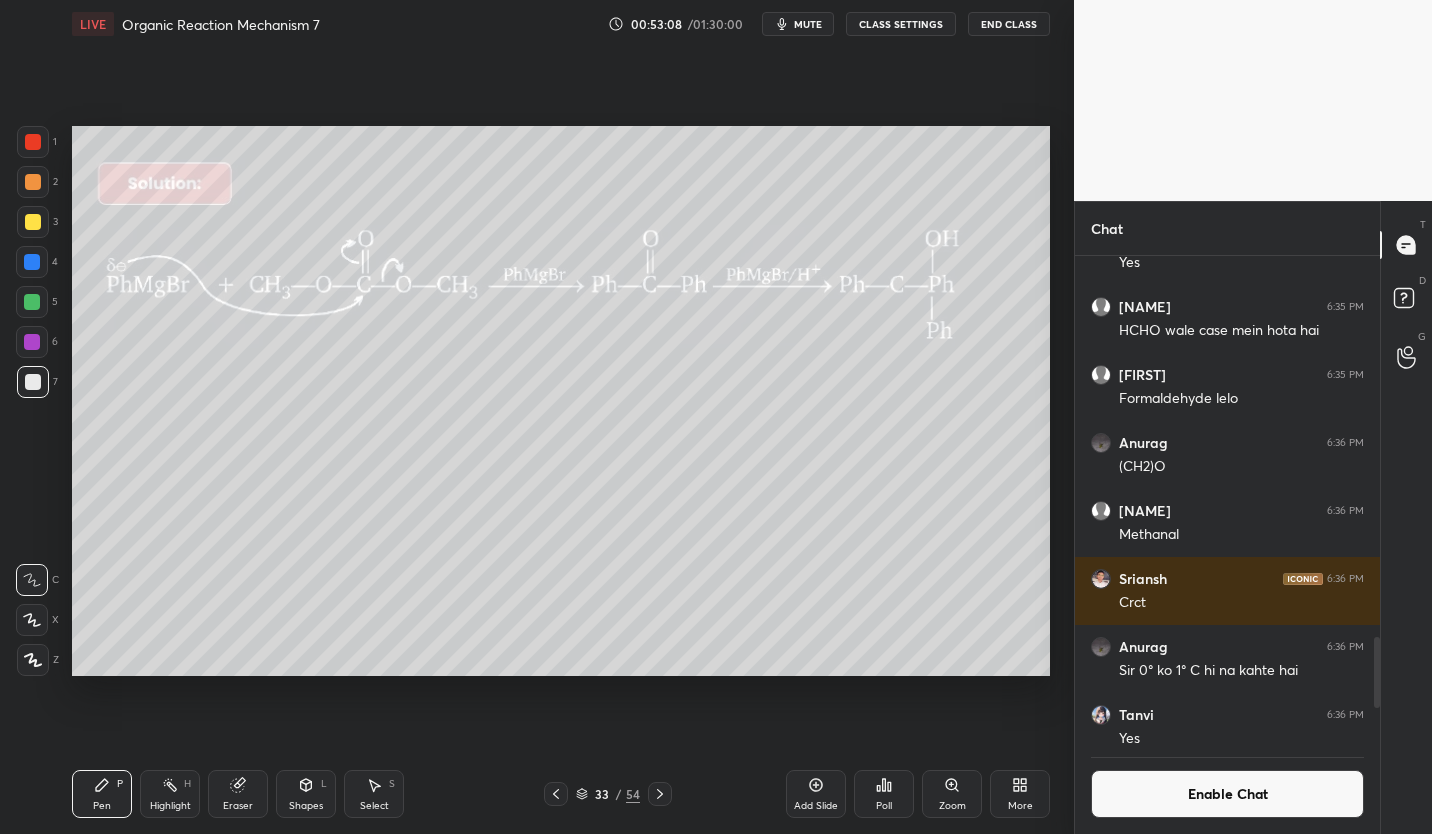 click 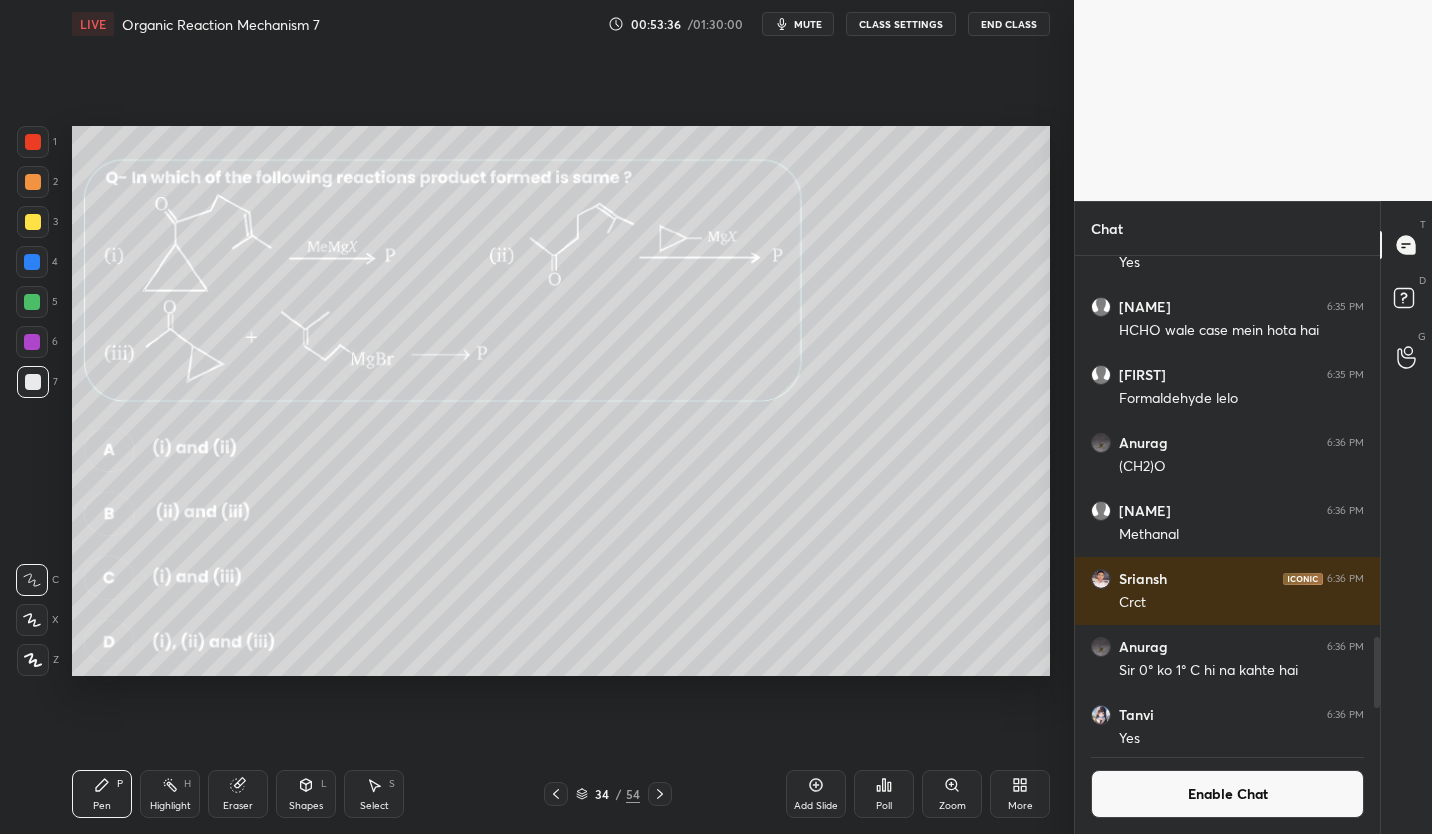 click on "34" at bounding box center [602, 794] 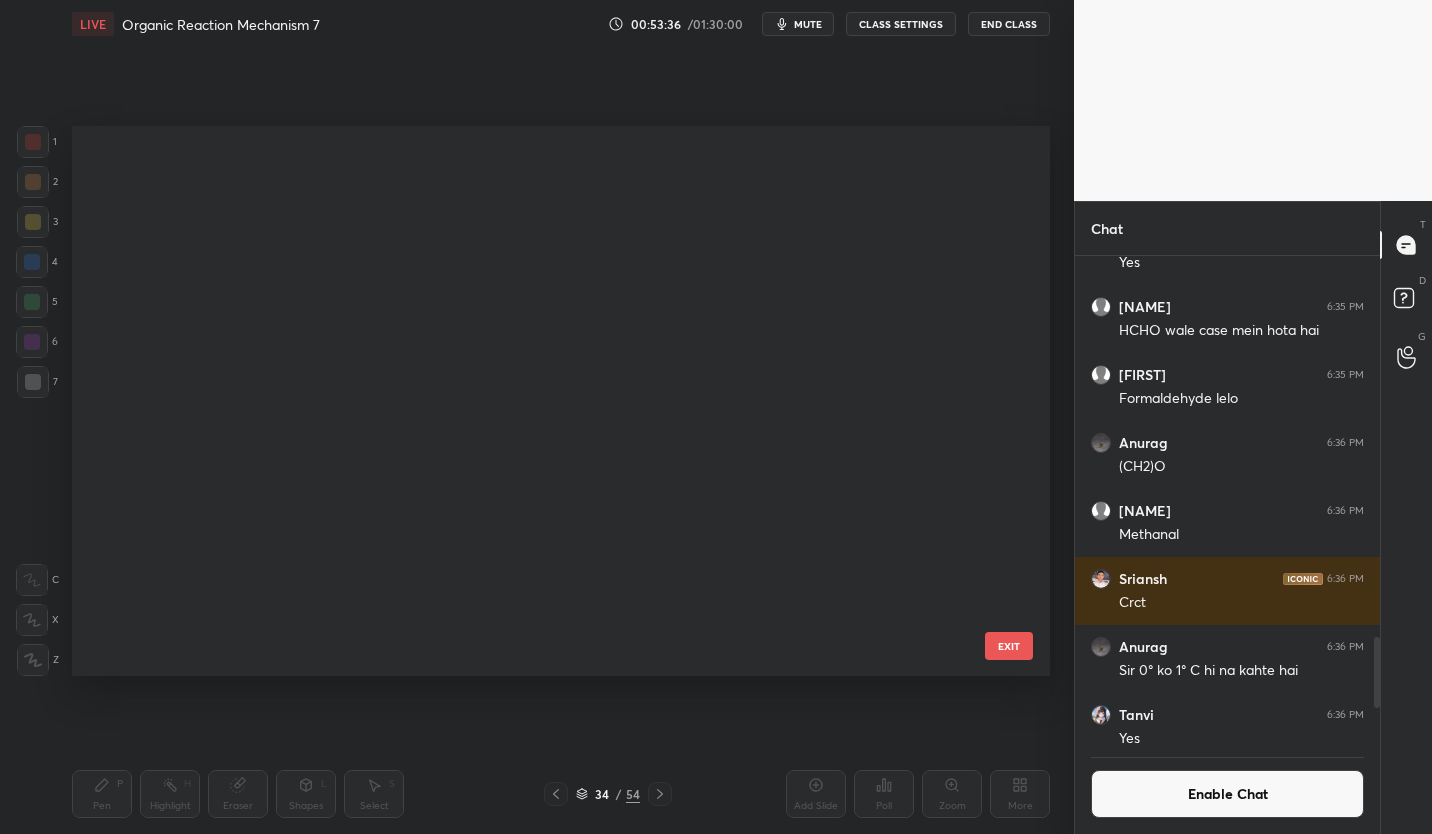 scroll, scrollTop: 1470, scrollLeft: 0, axis: vertical 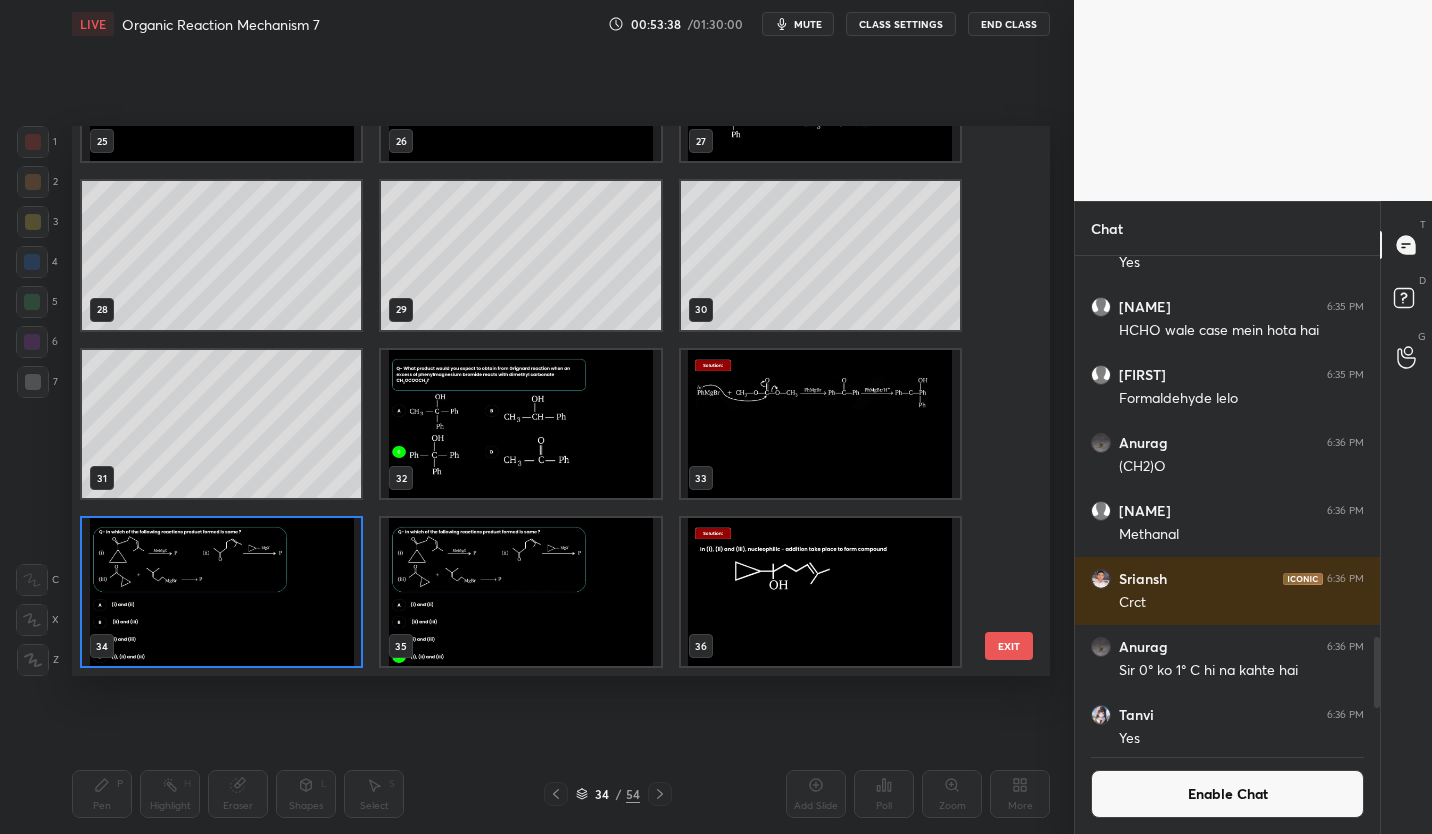 click at bounding box center (221, 592) 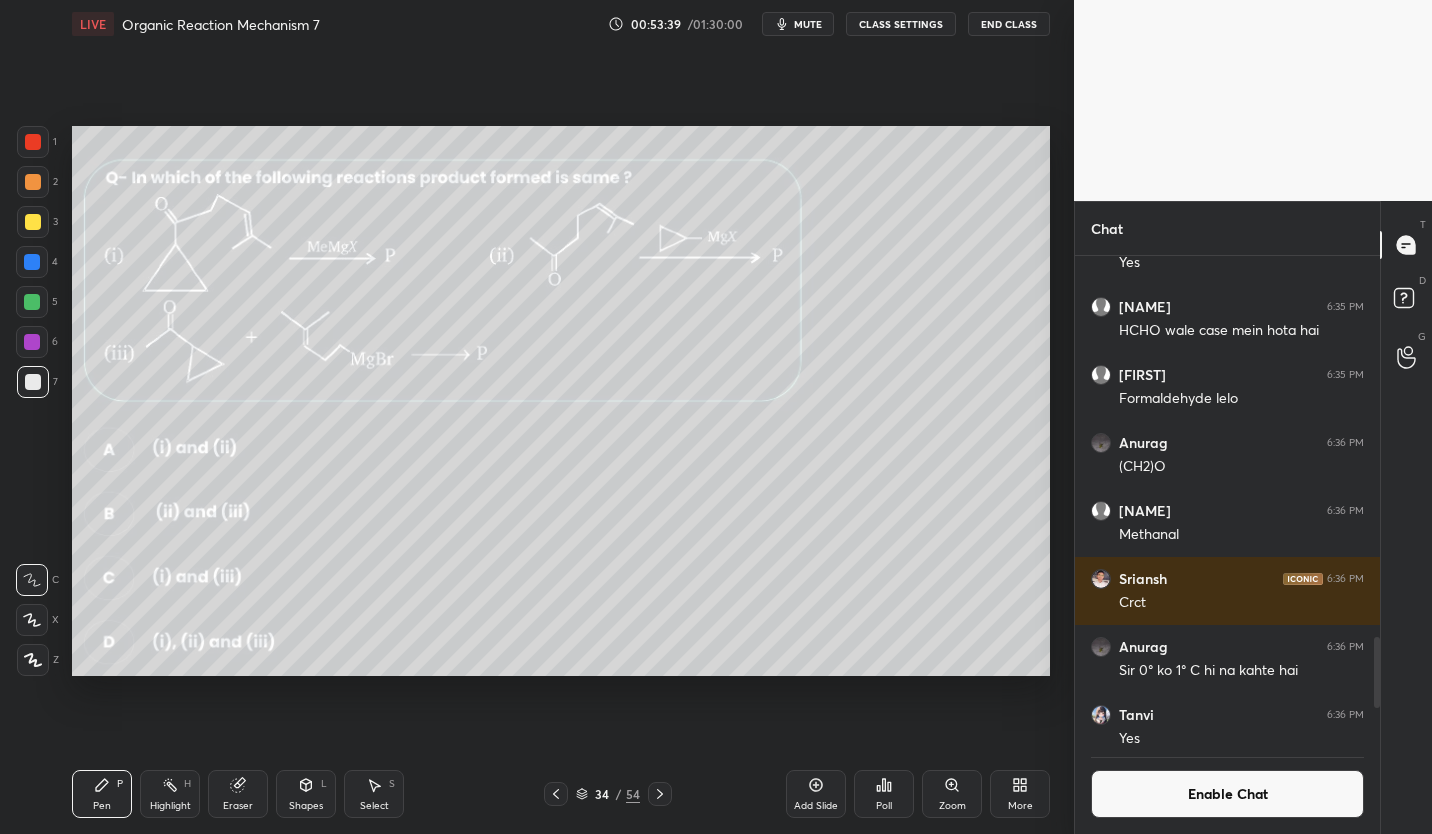 click on "Poll" at bounding box center (884, 794) 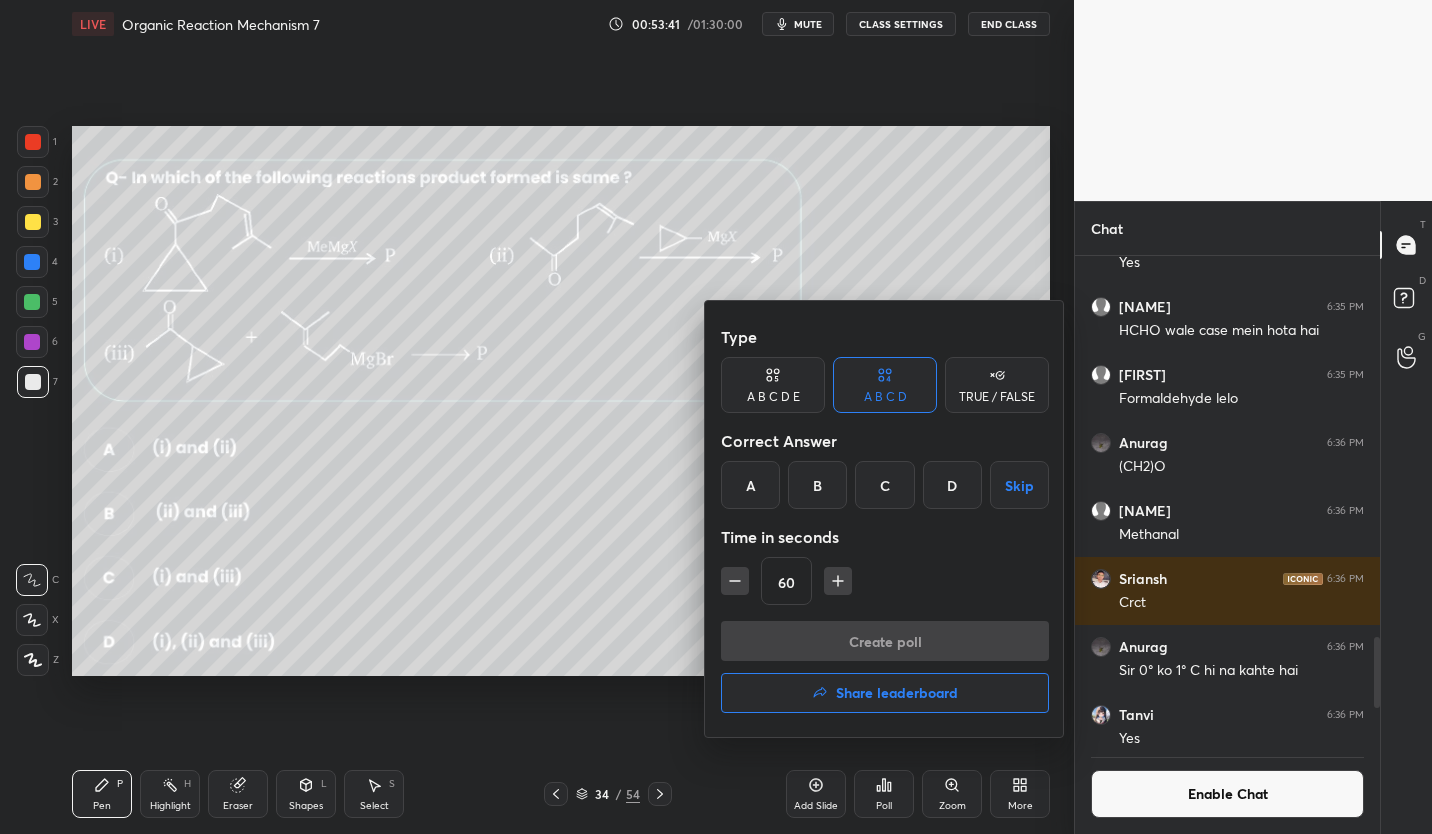 click on "D" at bounding box center (952, 485) 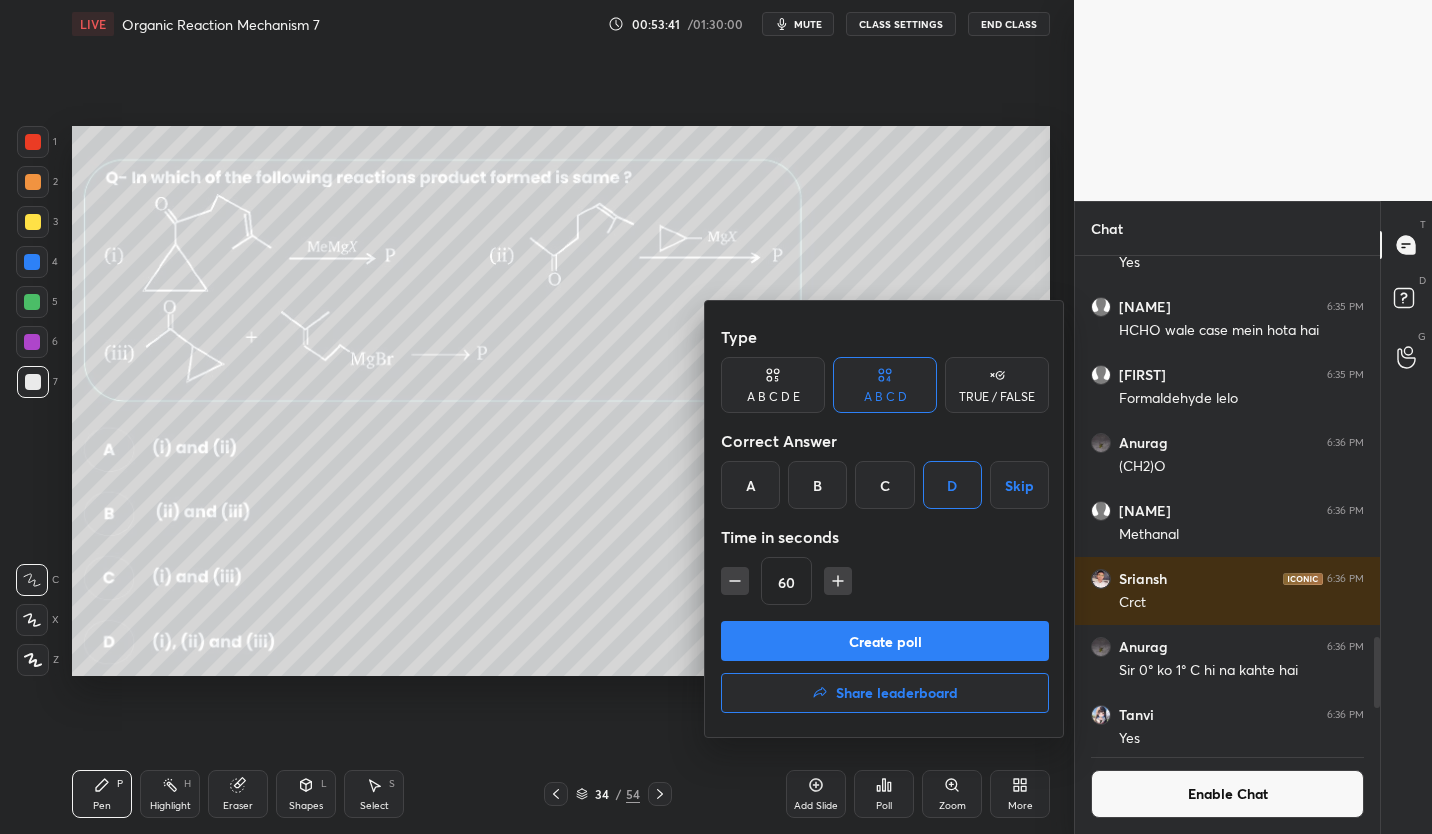 click 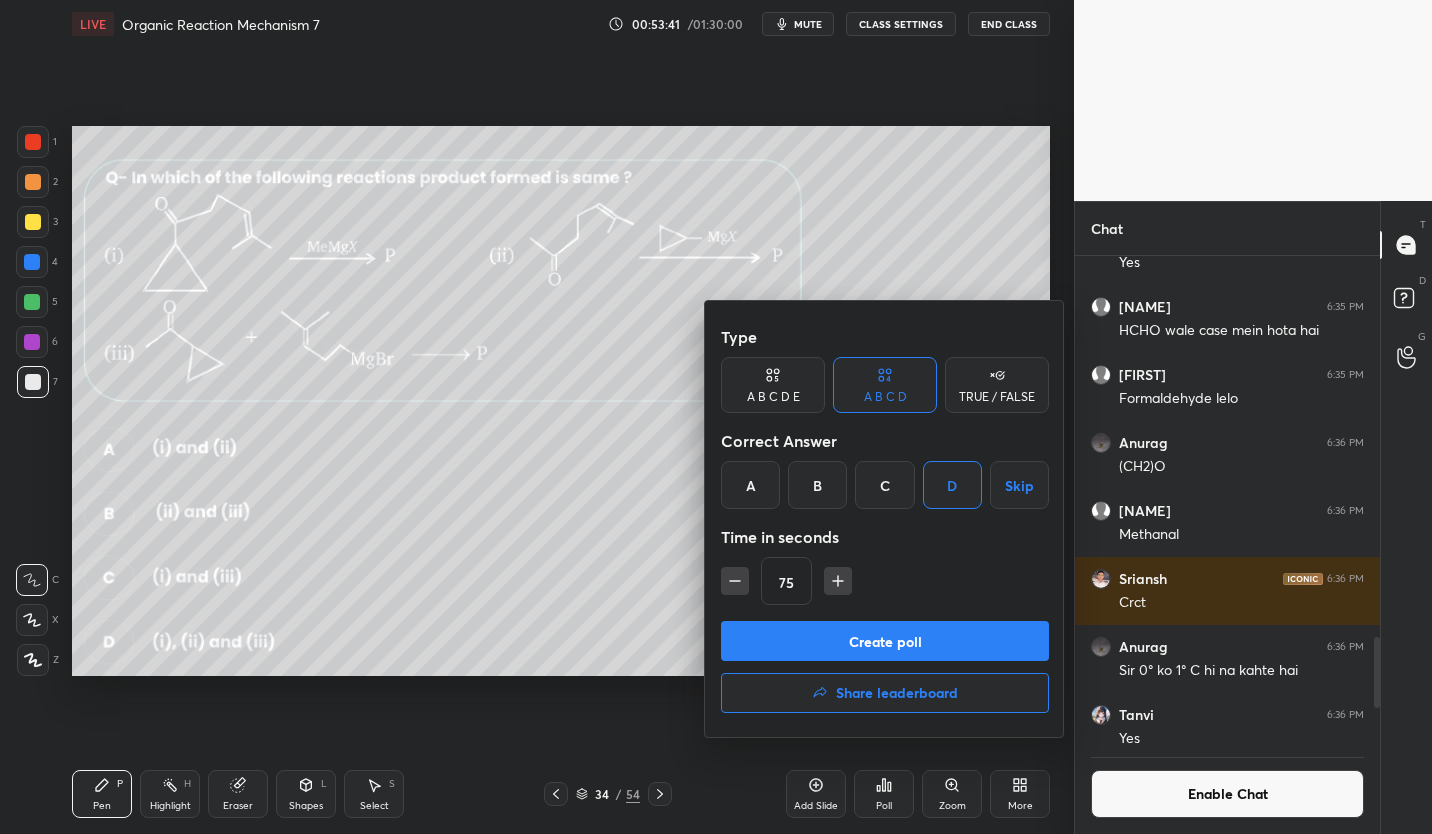 click 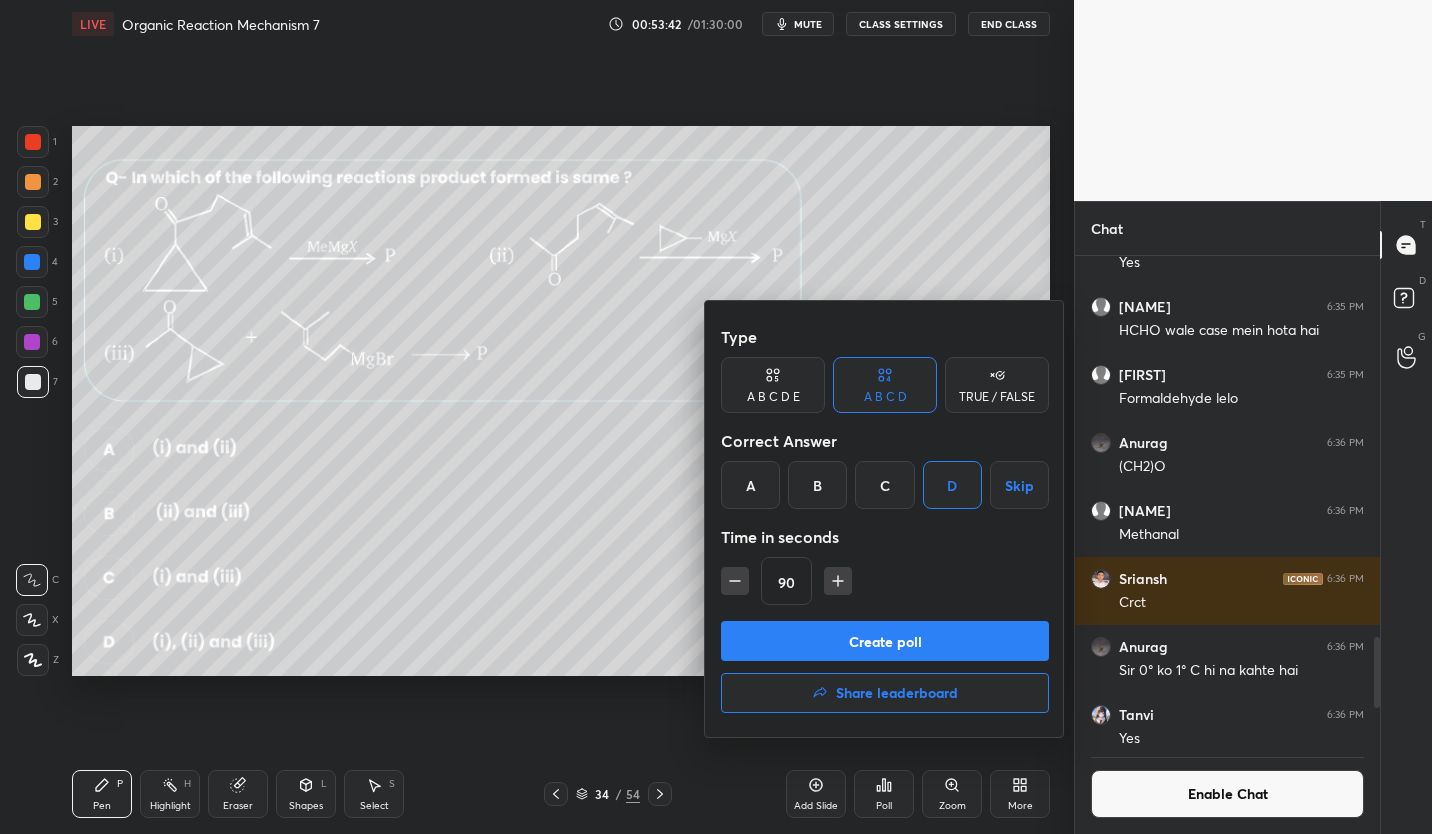 click 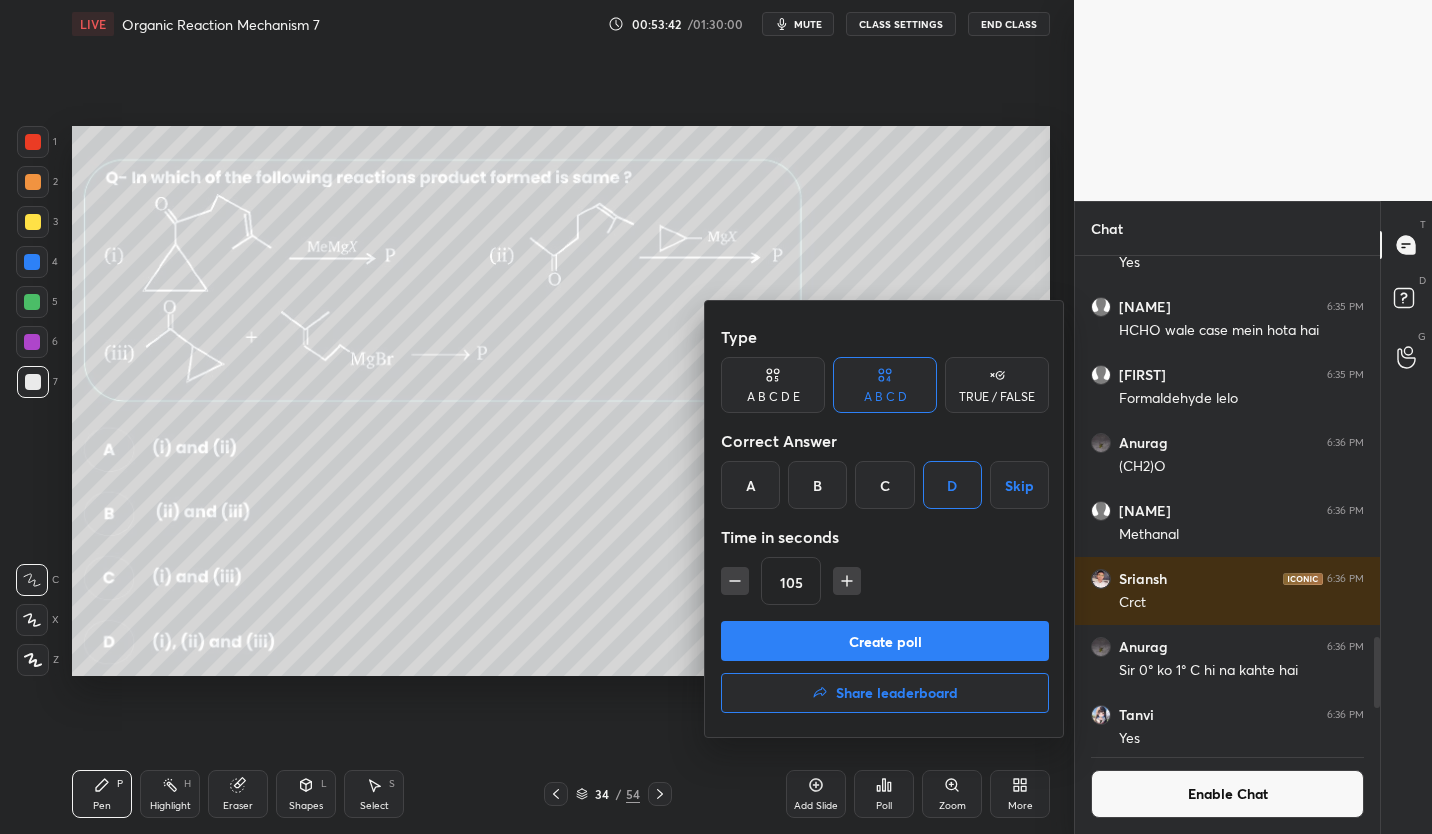 click 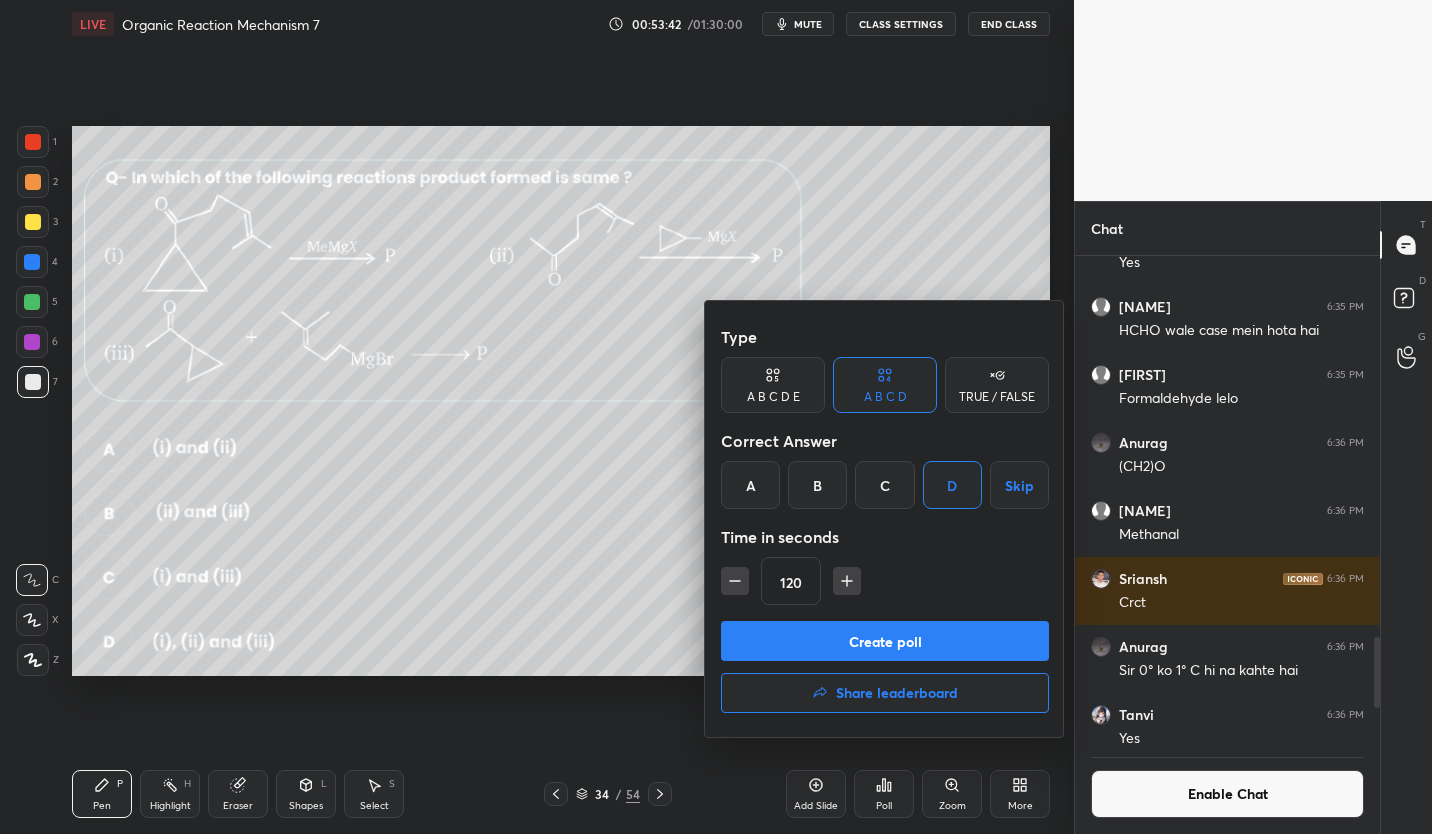 click 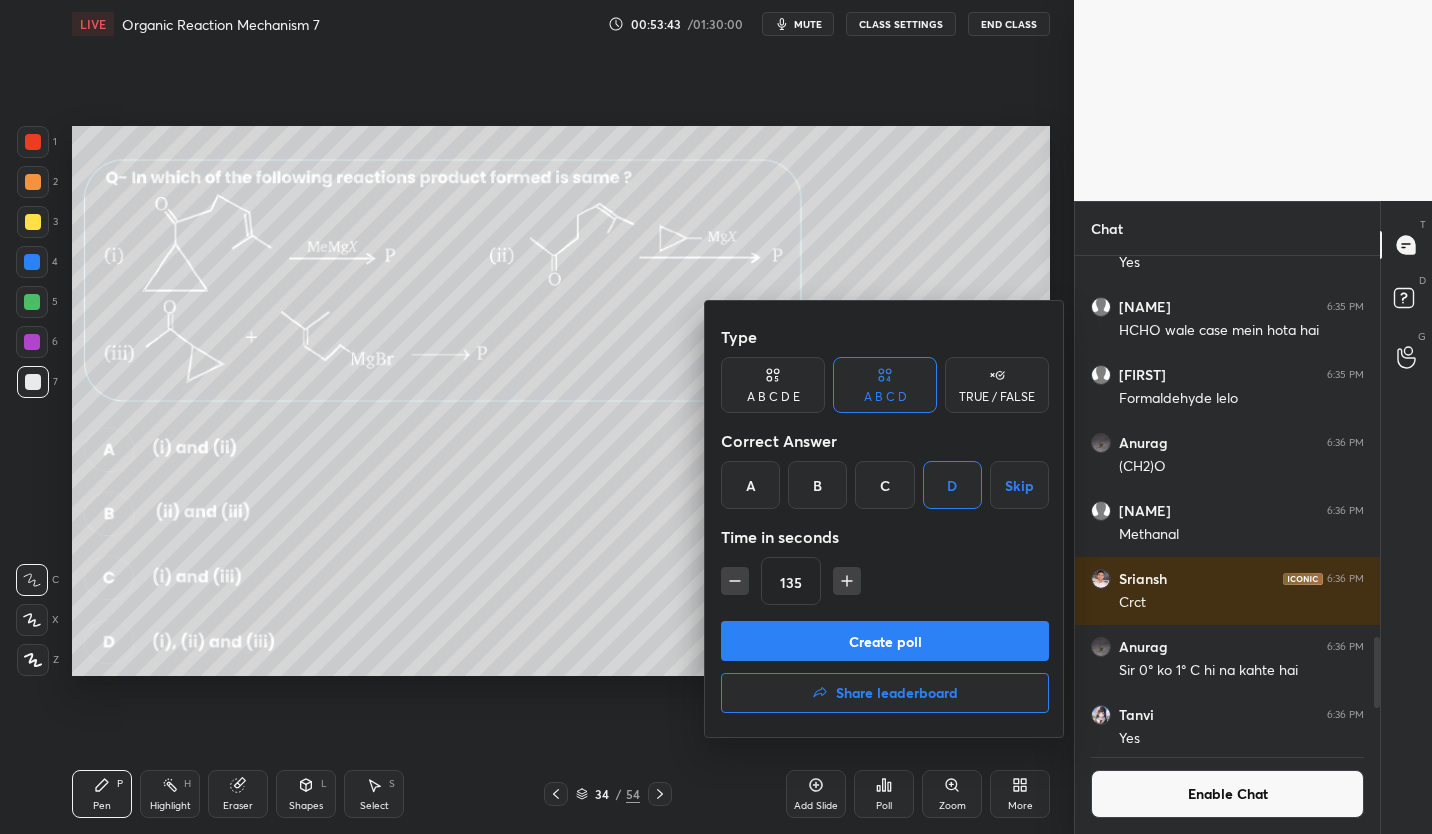 click 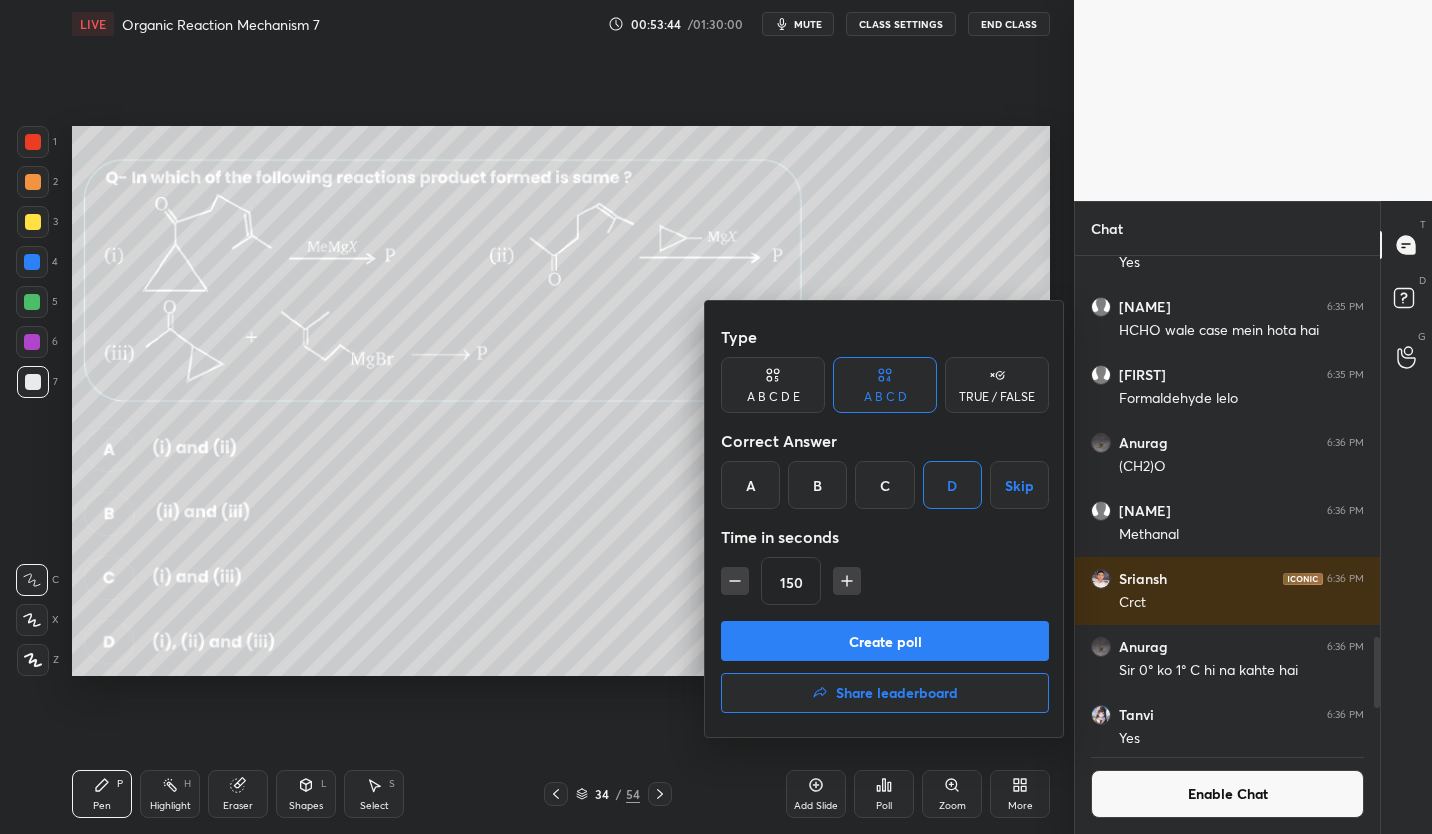 click 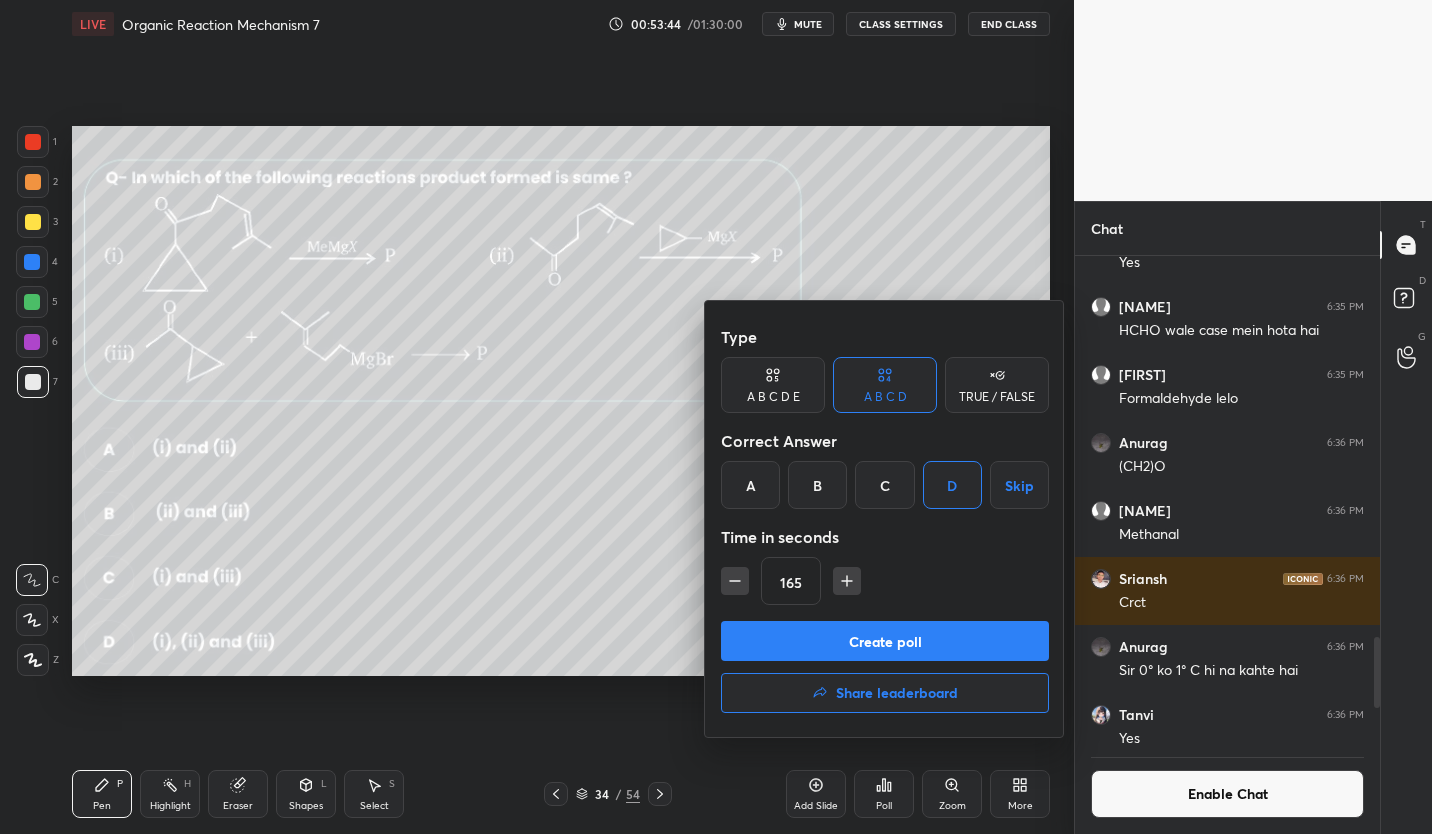 click 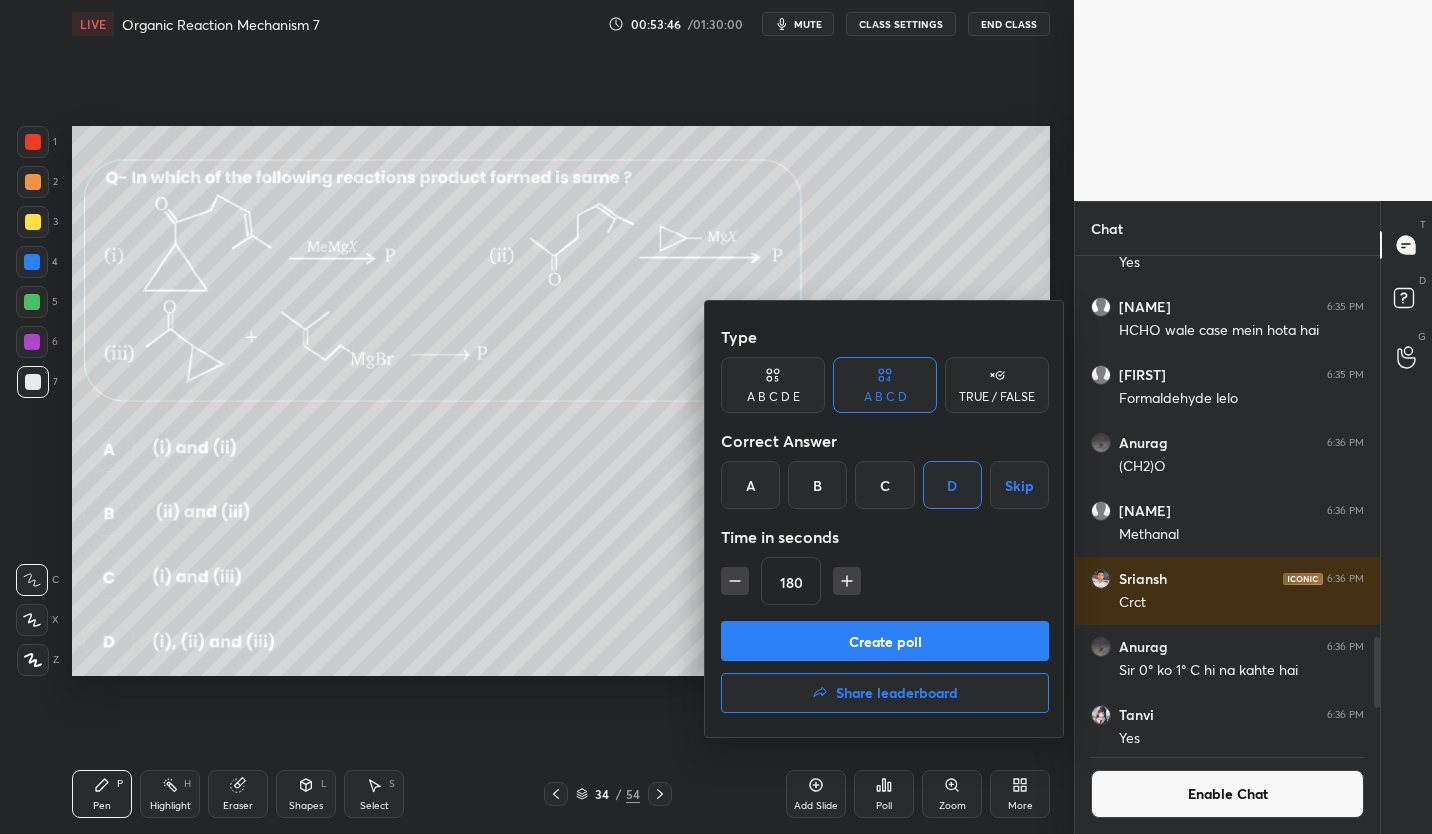click on "Create poll" at bounding box center (885, 641) 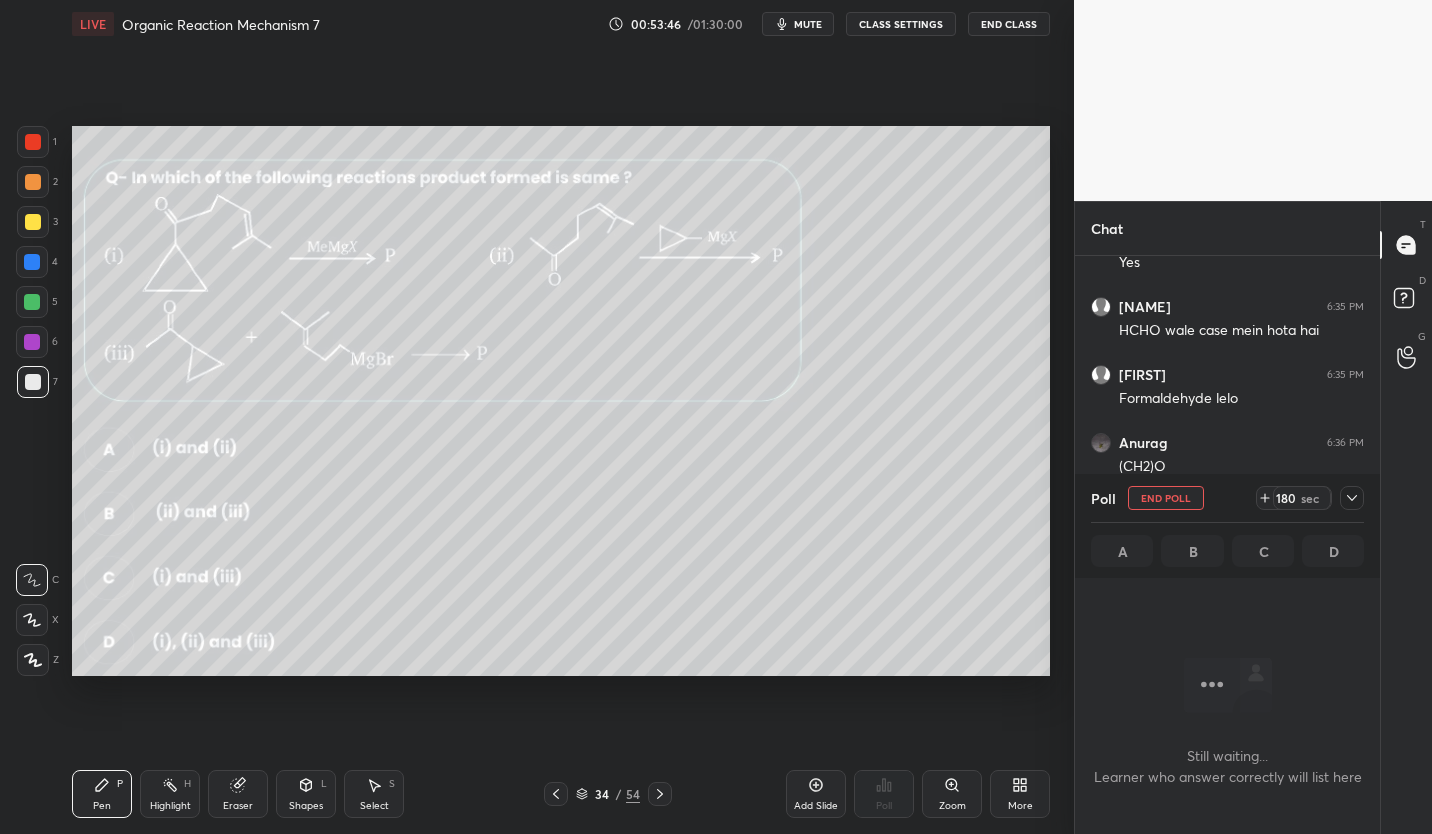 scroll, scrollTop: 411, scrollLeft: 299, axis: both 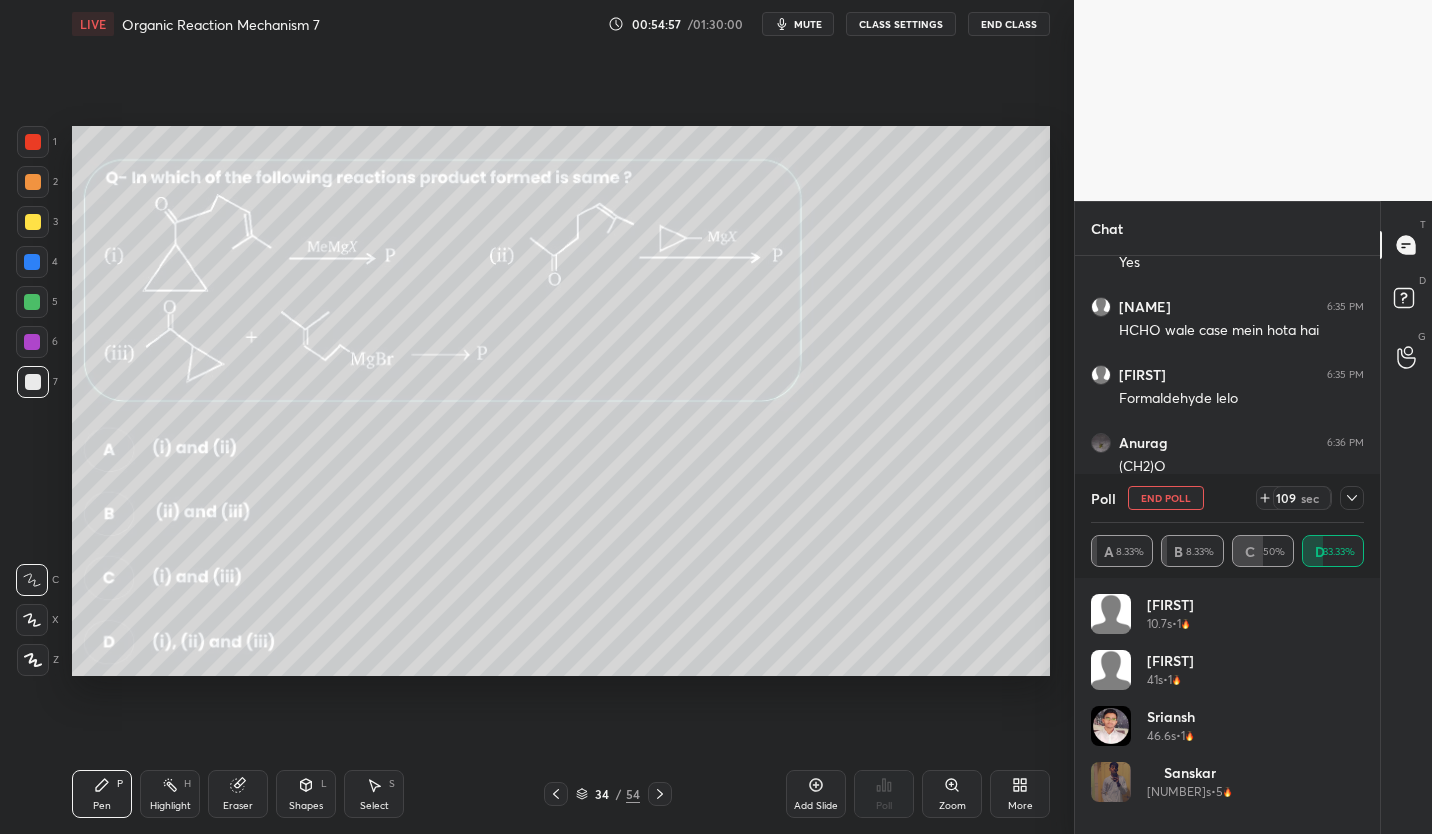 click 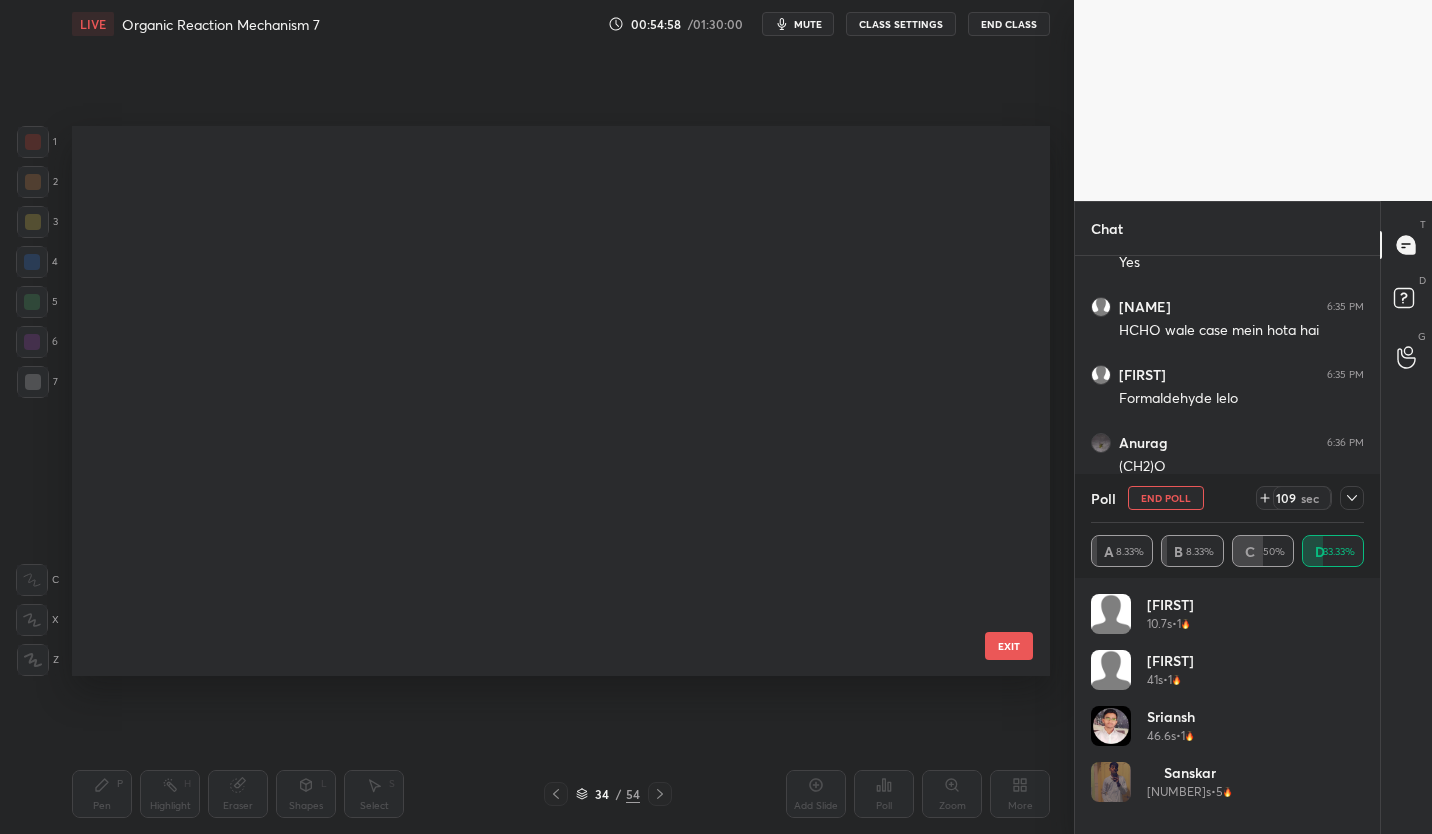 scroll, scrollTop: 1470, scrollLeft: 0, axis: vertical 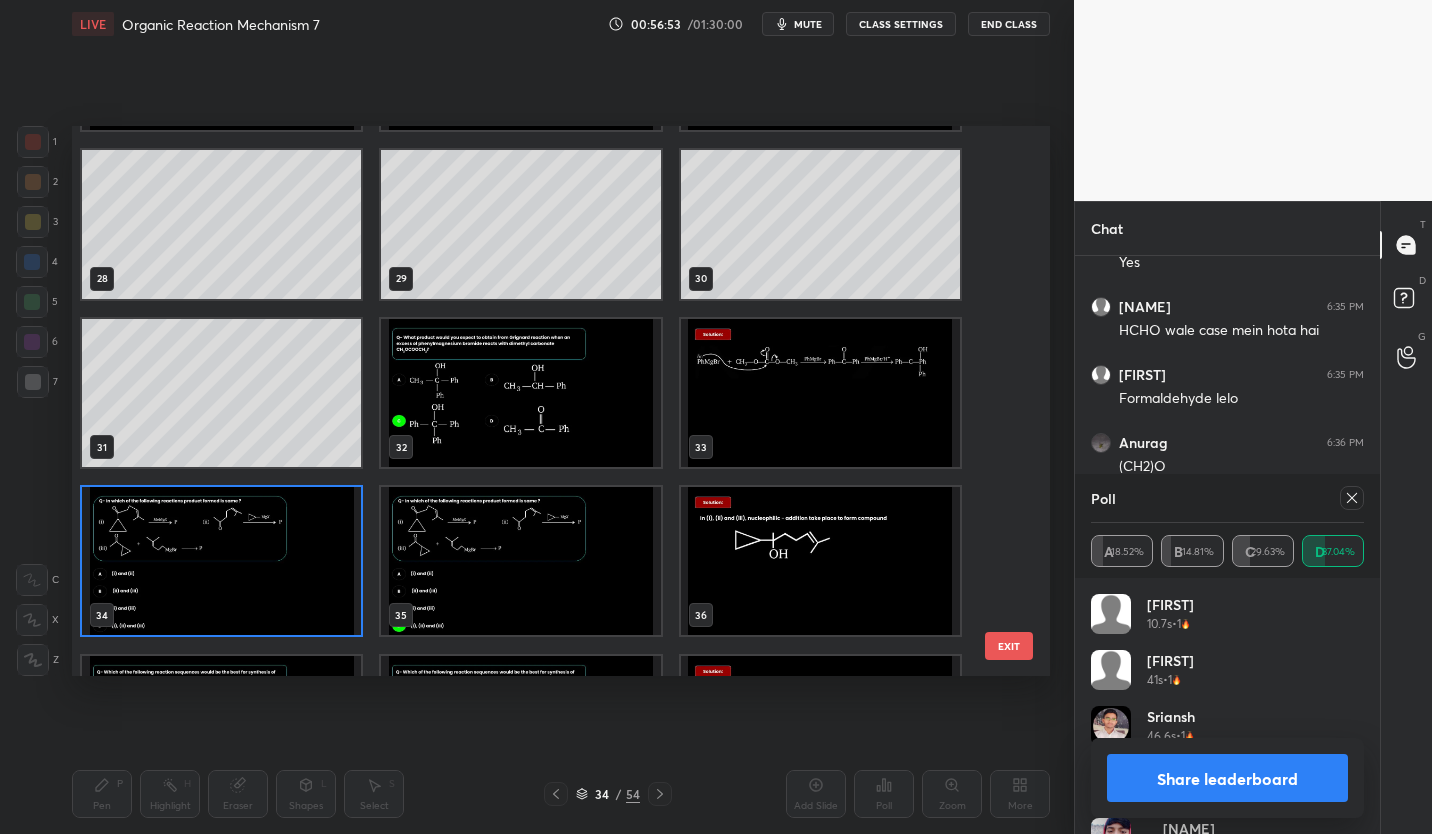 click at bounding box center (221, 561) 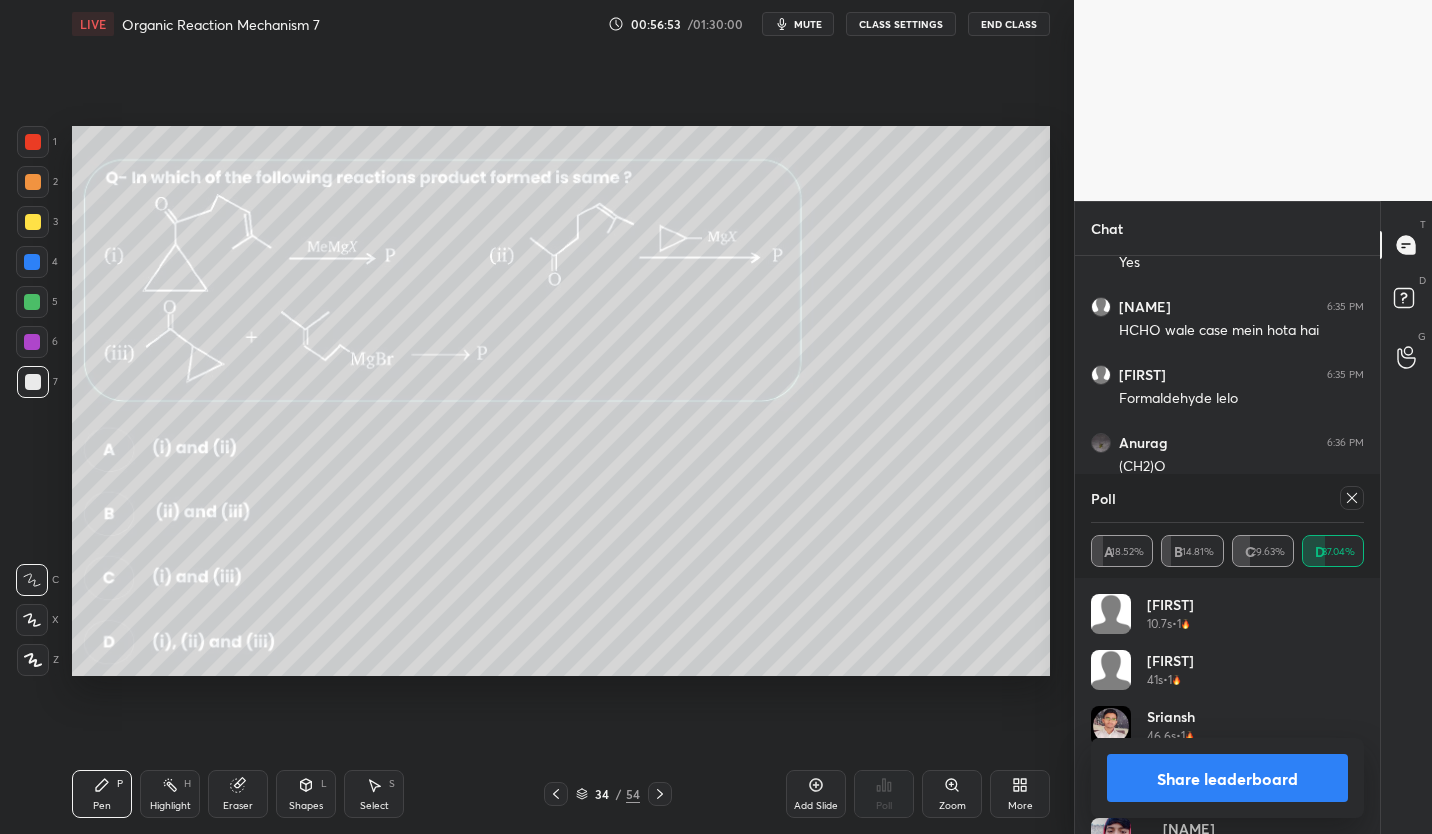 click at bounding box center [221, 561] 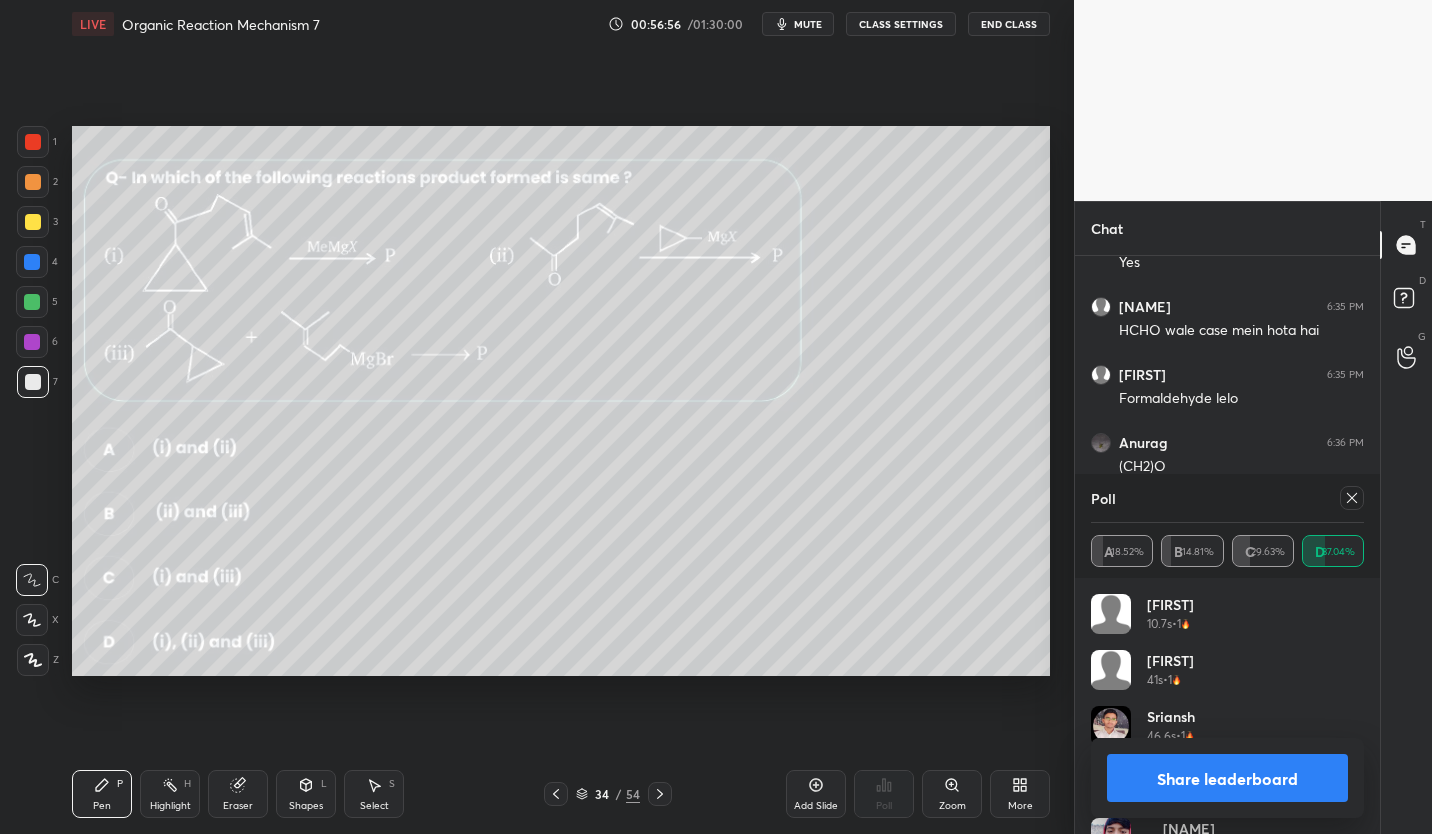 click on "Share leaderboard" at bounding box center [1227, 778] 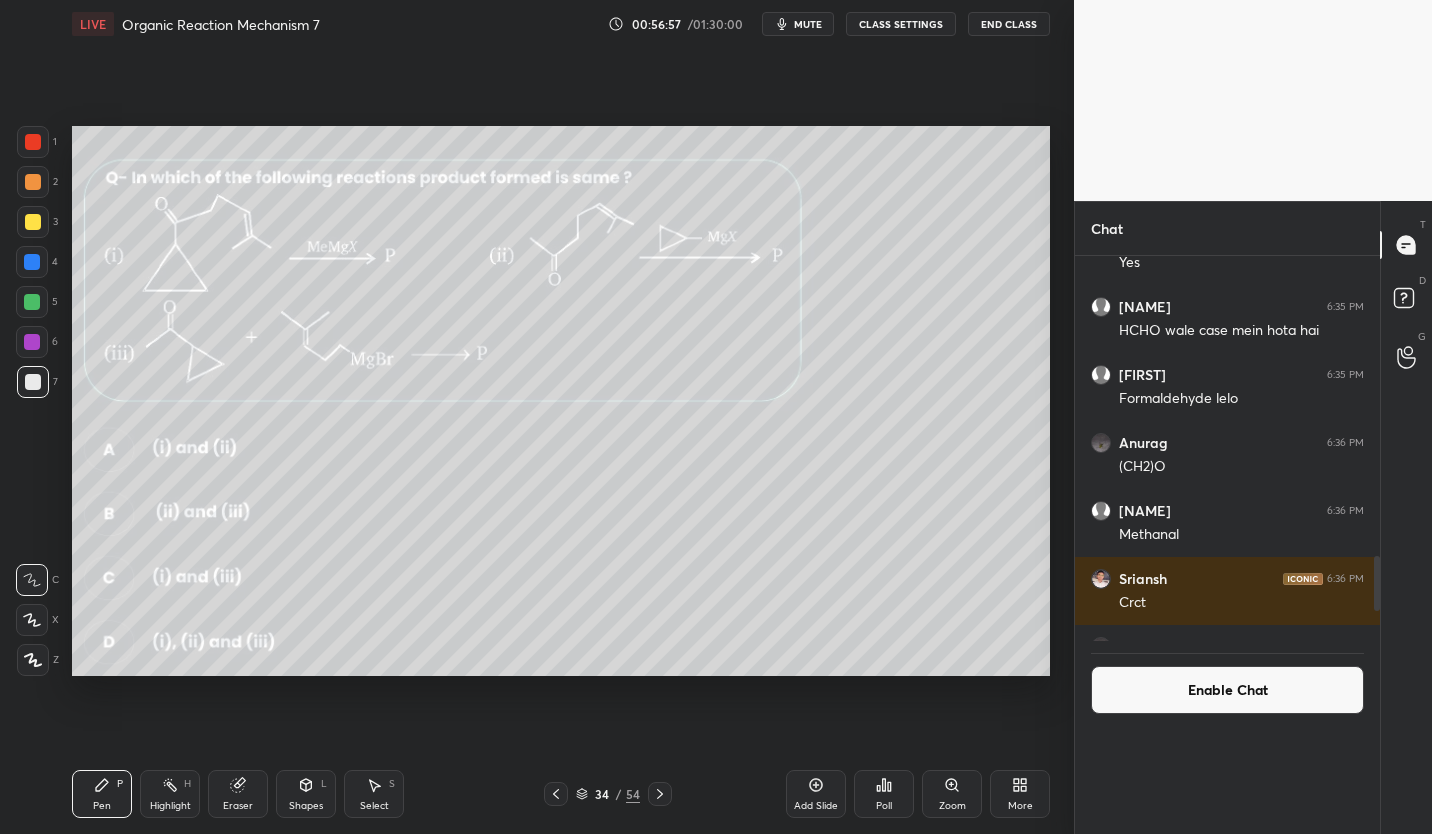 scroll, scrollTop: 89, scrollLeft: 267, axis: both 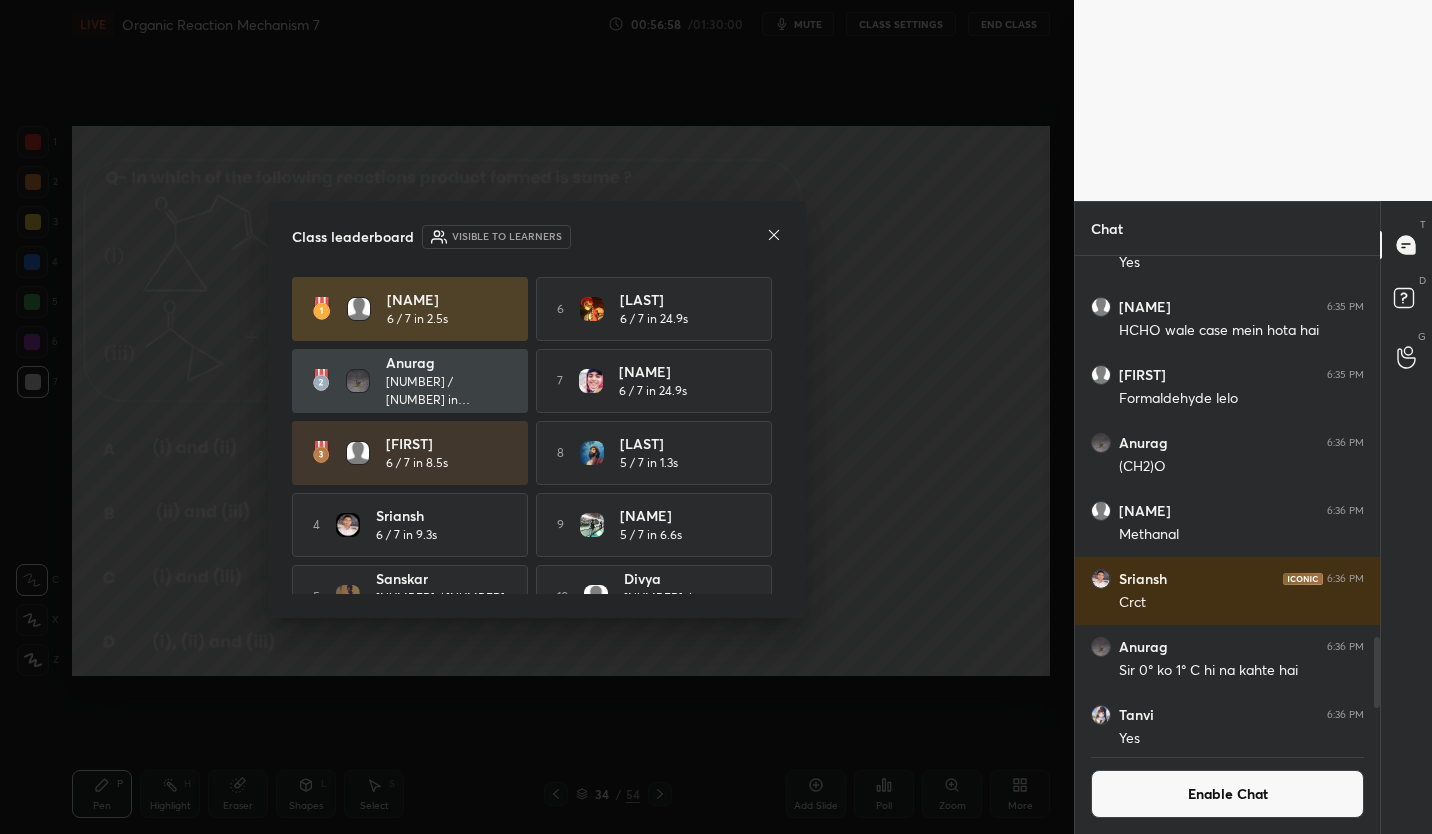 click 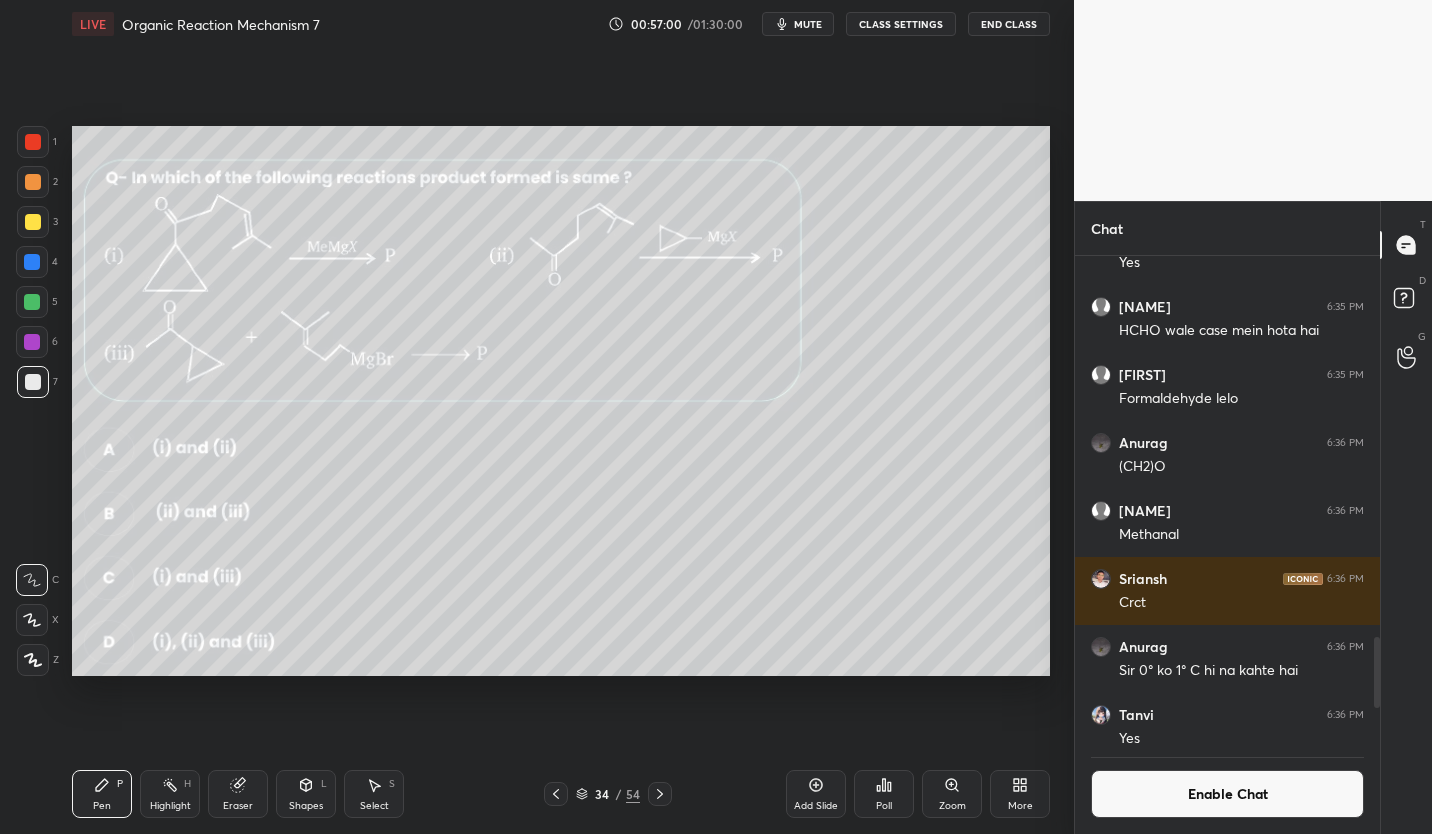 click on "Enable Chat" at bounding box center [1227, 794] 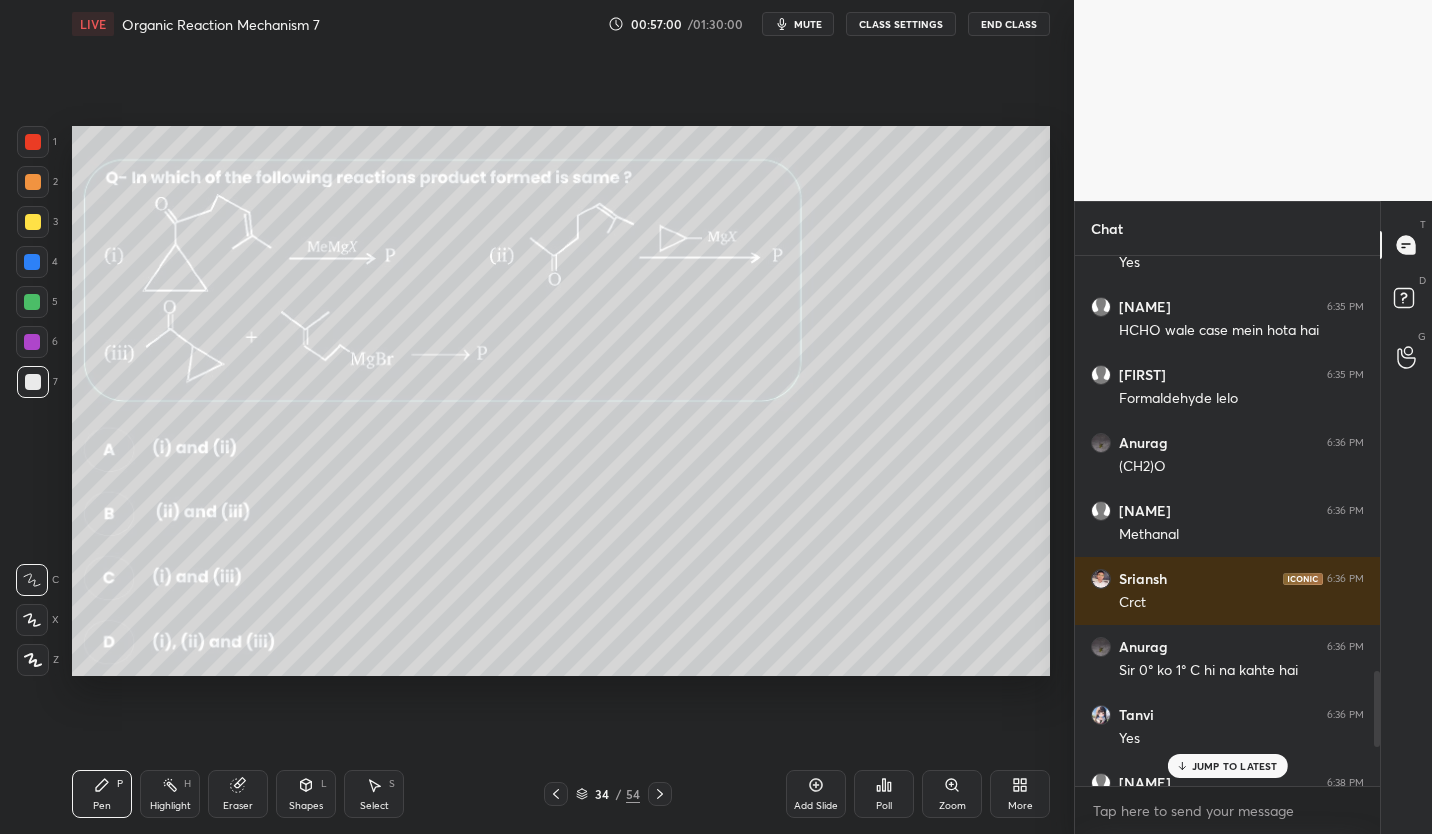 scroll, scrollTop: 7, scrollLeft: 7, axis: both 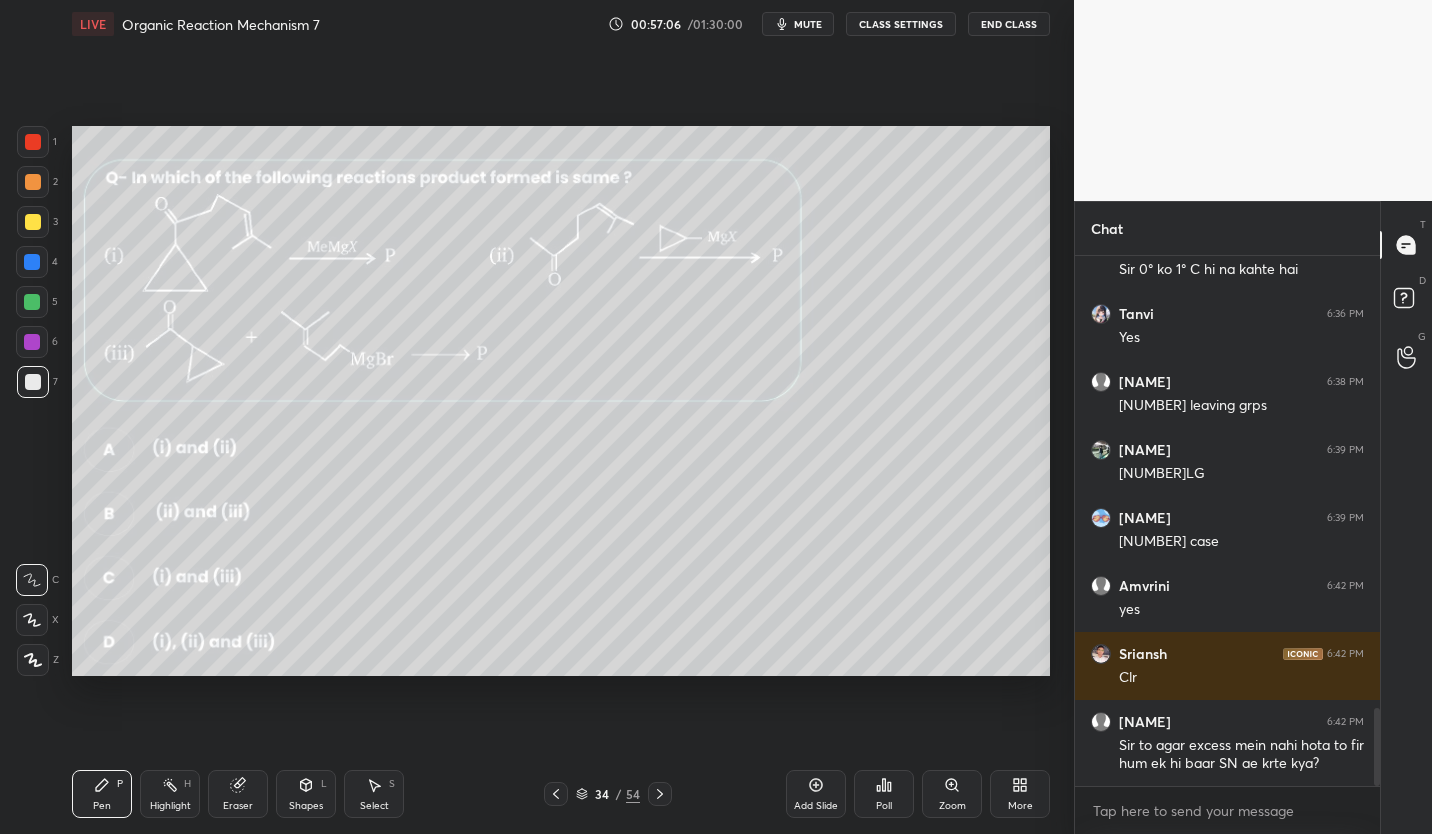 click on "CLASS SETTINGS" at bounding box center (901, 24) 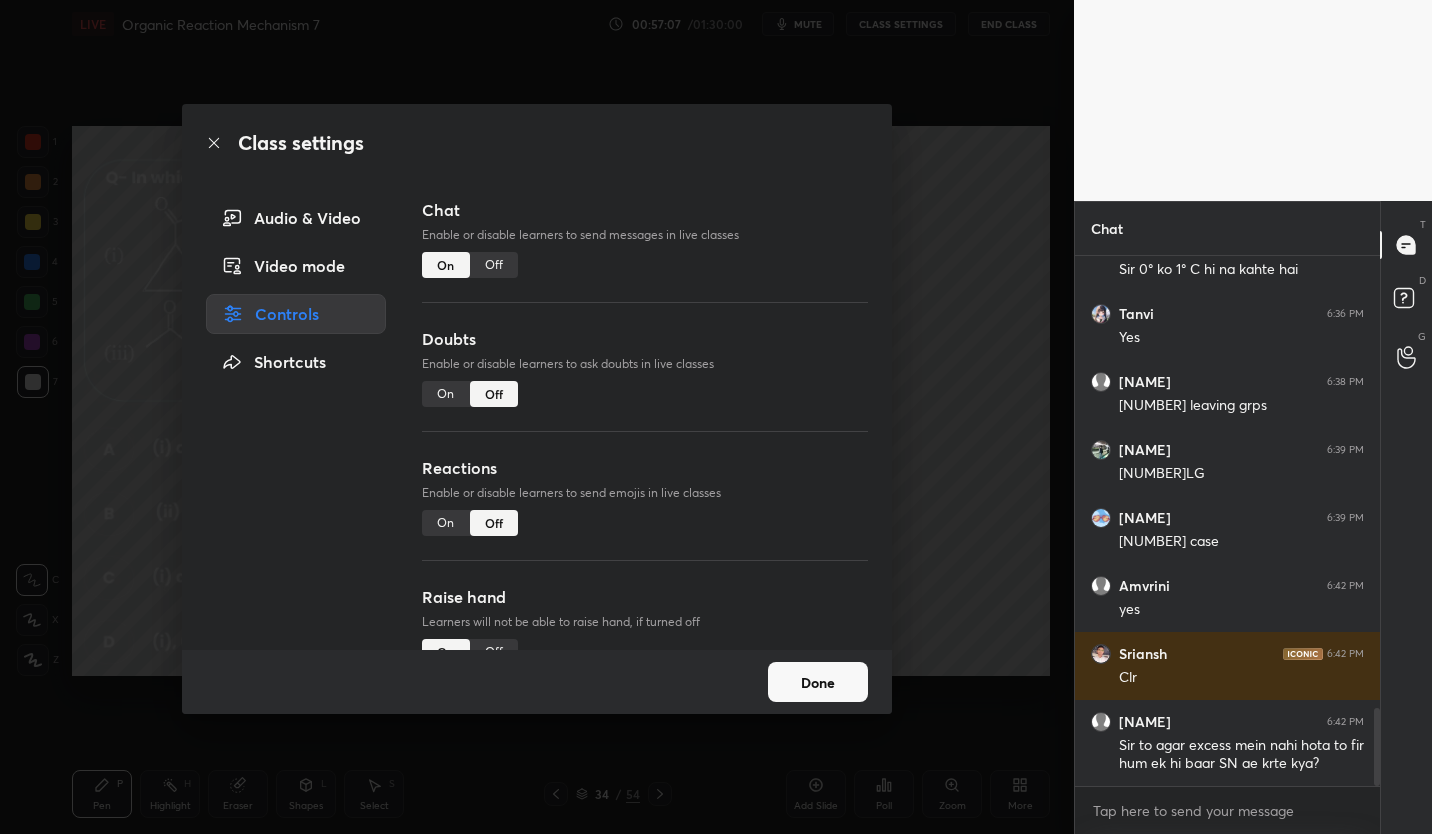 click on "Off" at bounding box center (494, 265) 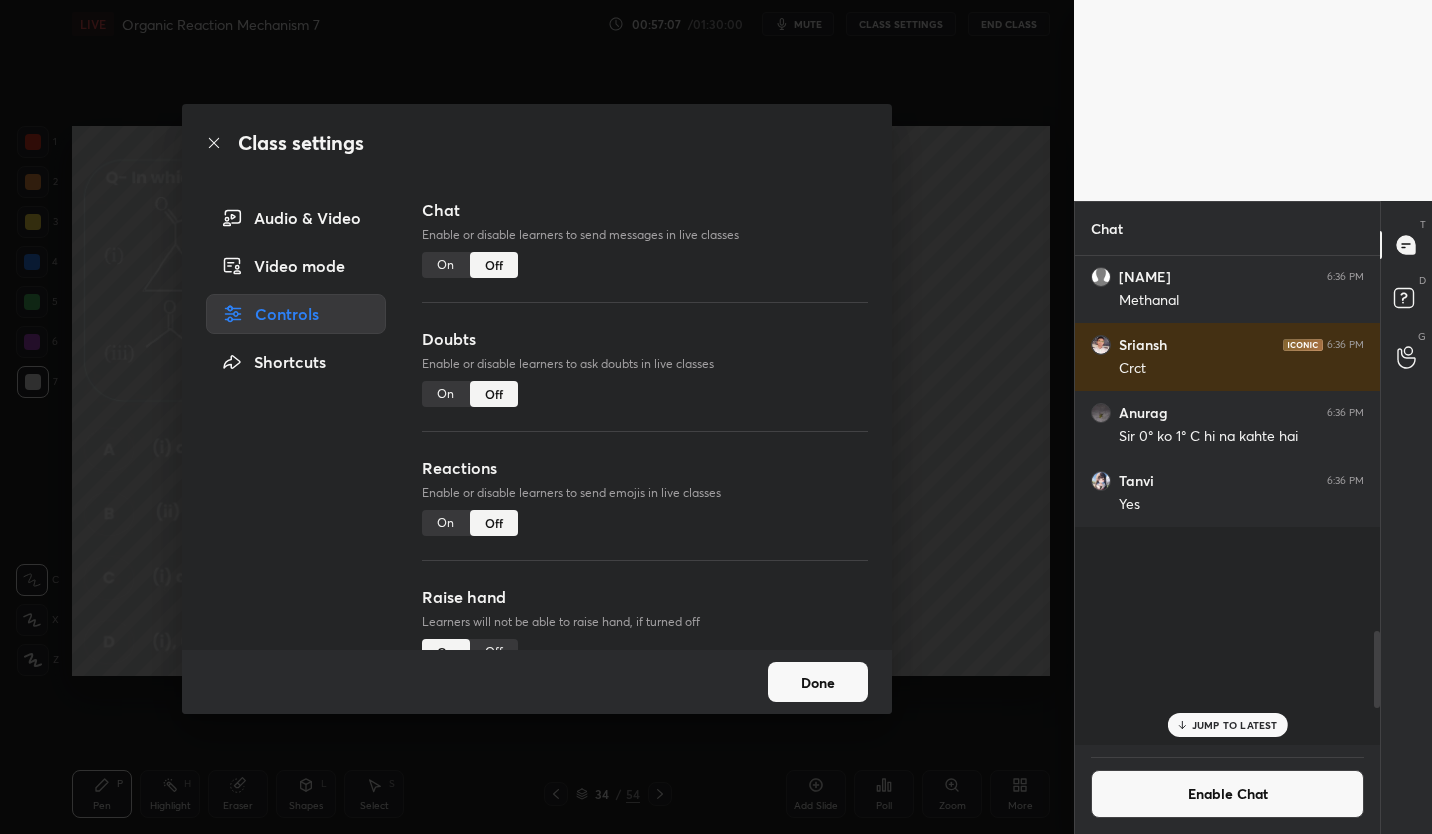 scroll, scrollTop: 2620, scrollLeft: 0, axis: vertical 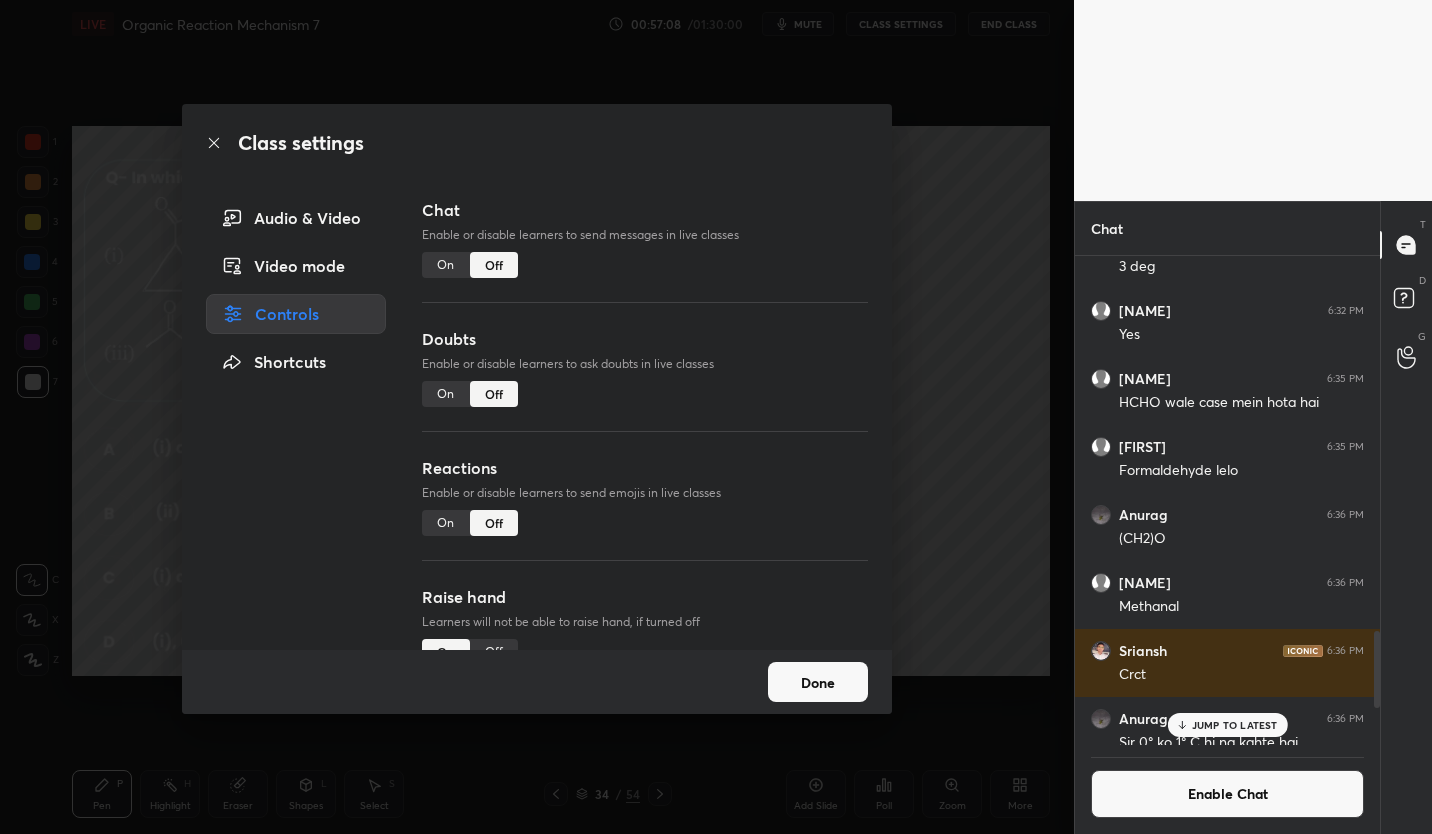 click on "Done" at bounding box center [818, 682] 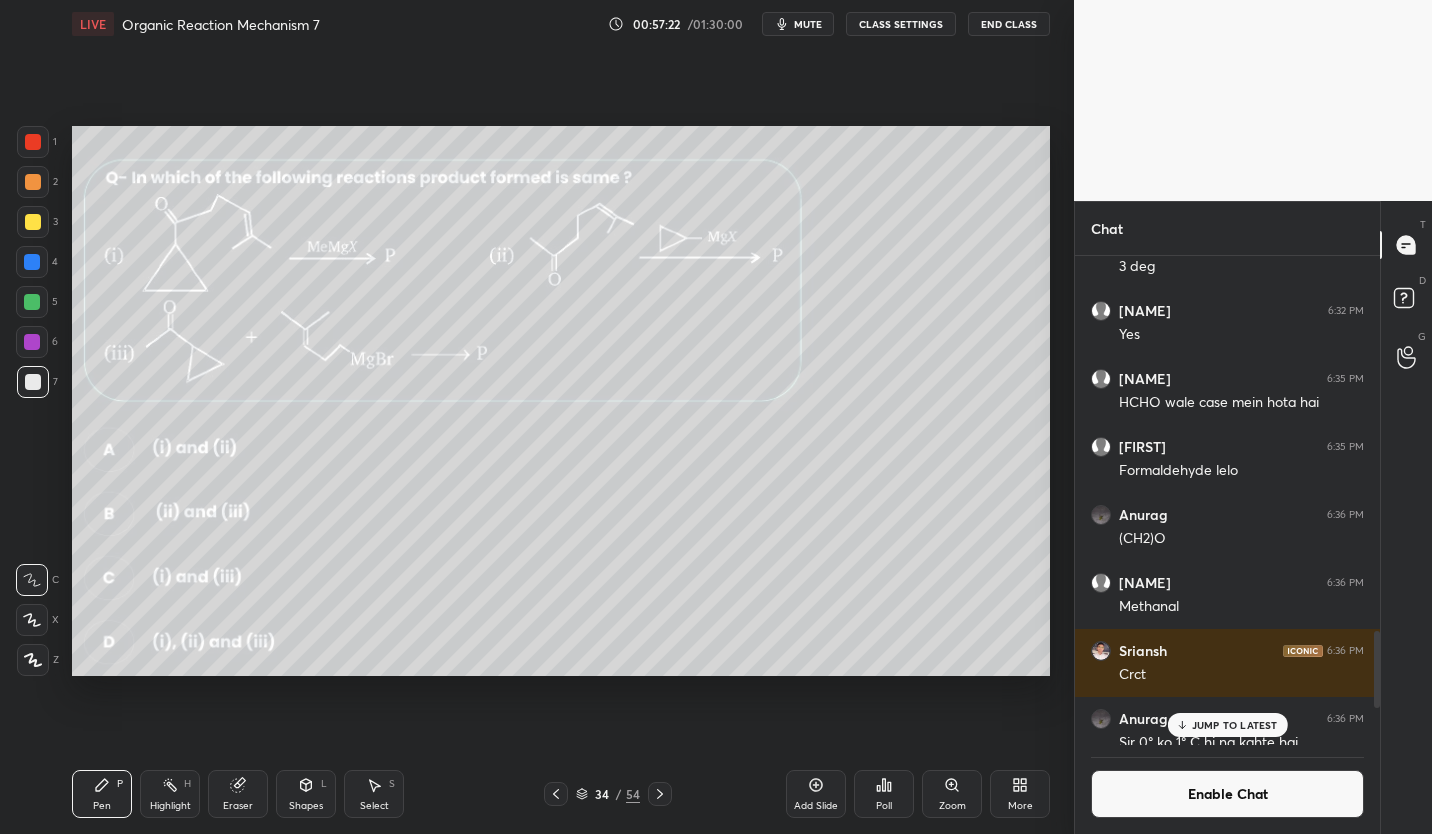 click at bounding box center (33, 222) 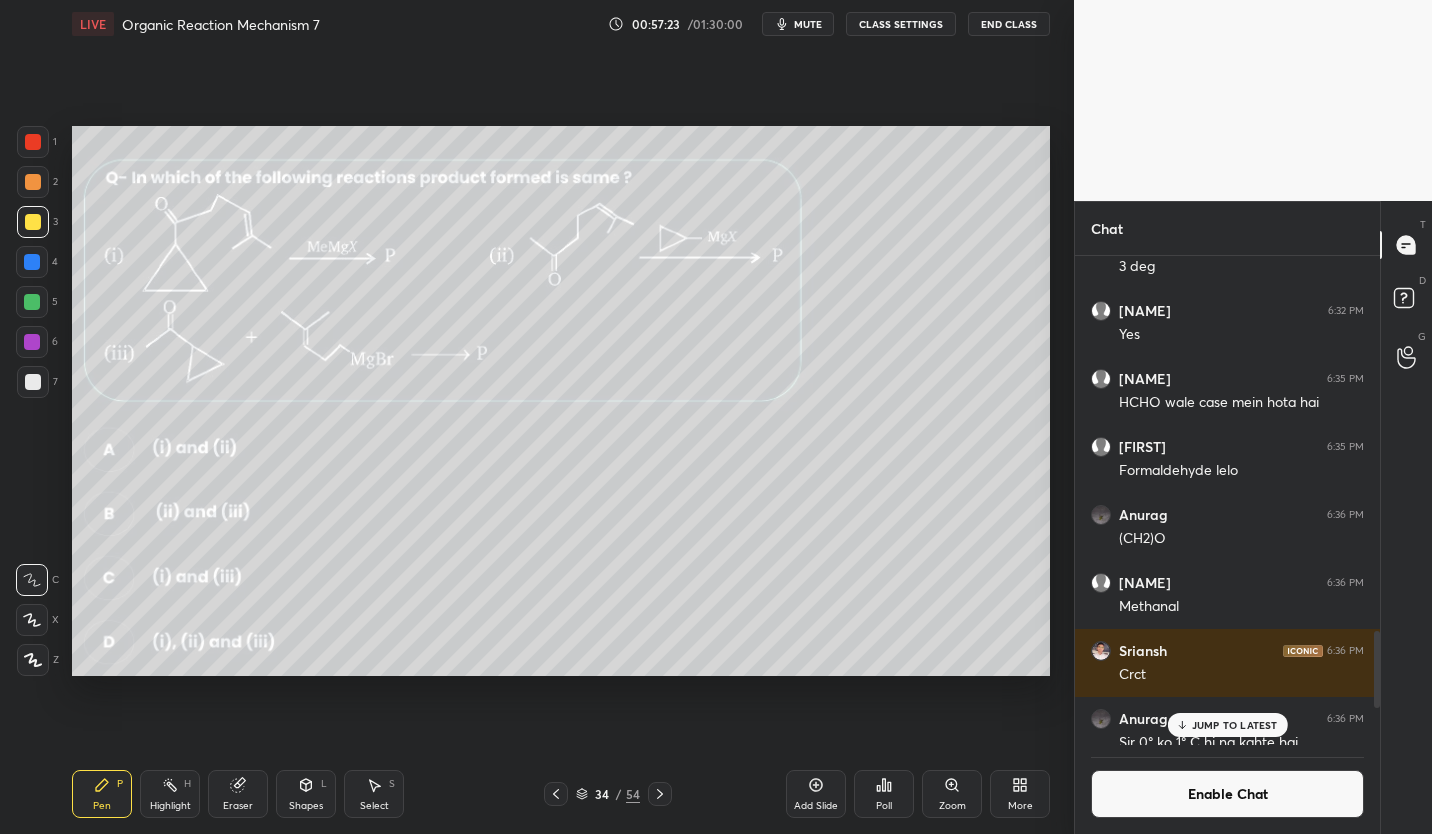 click 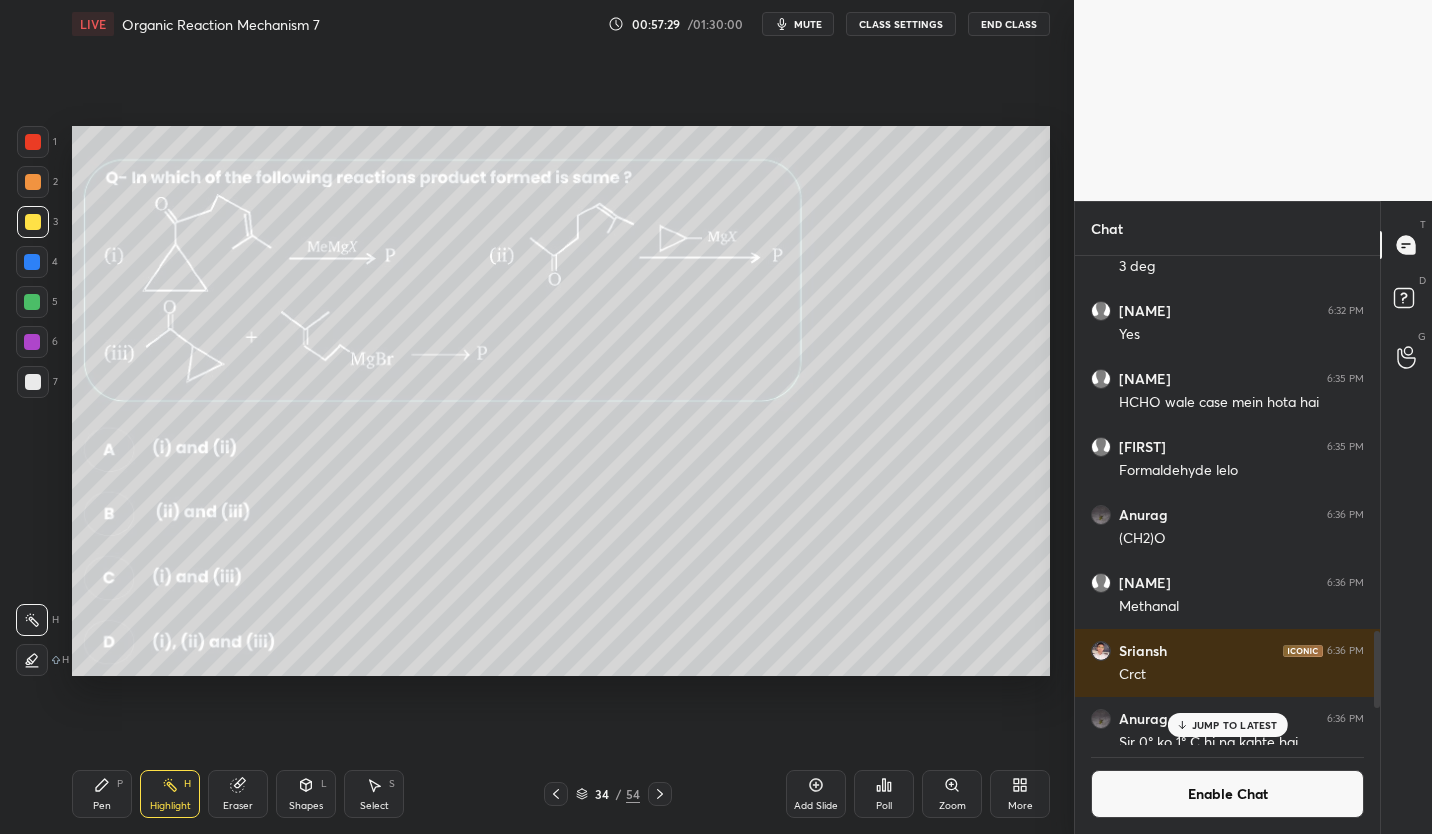 click on "Pen P" at bounding box center [102, 794] 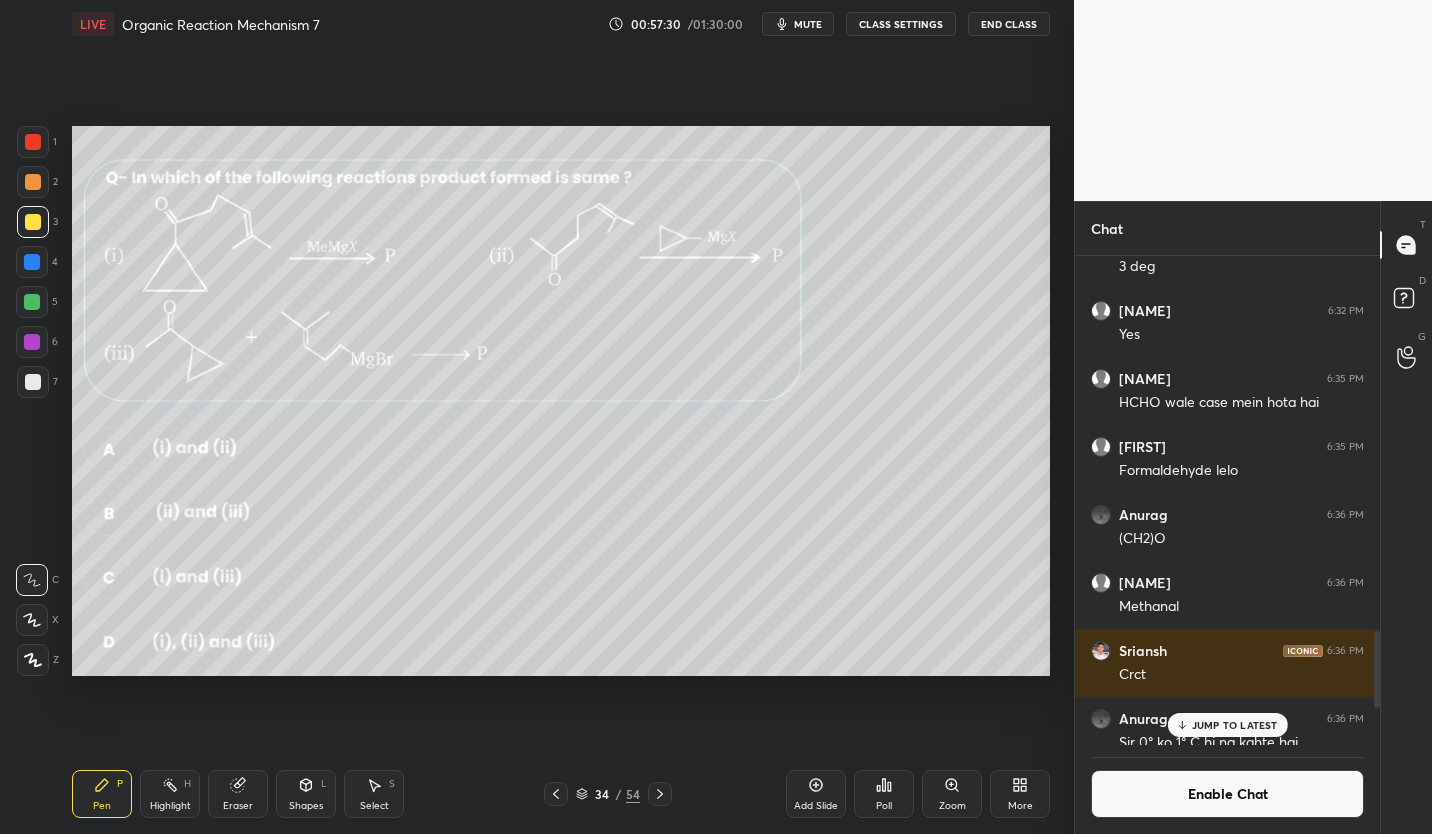 click on "JUMP TO LATEST" at bounding box center (1235, 725) 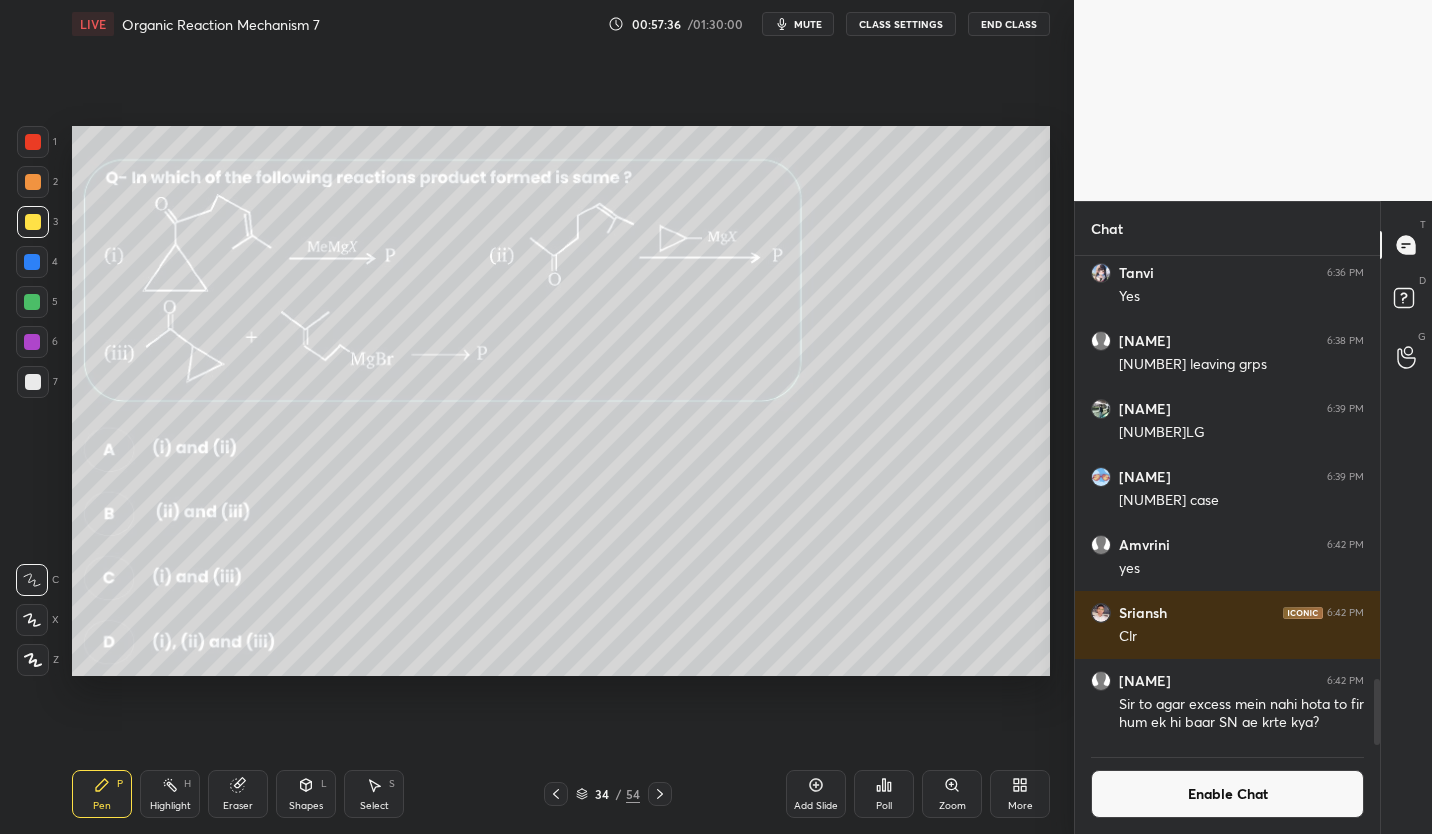 click on "Enable Chat" at bounding box center (1227, 794) 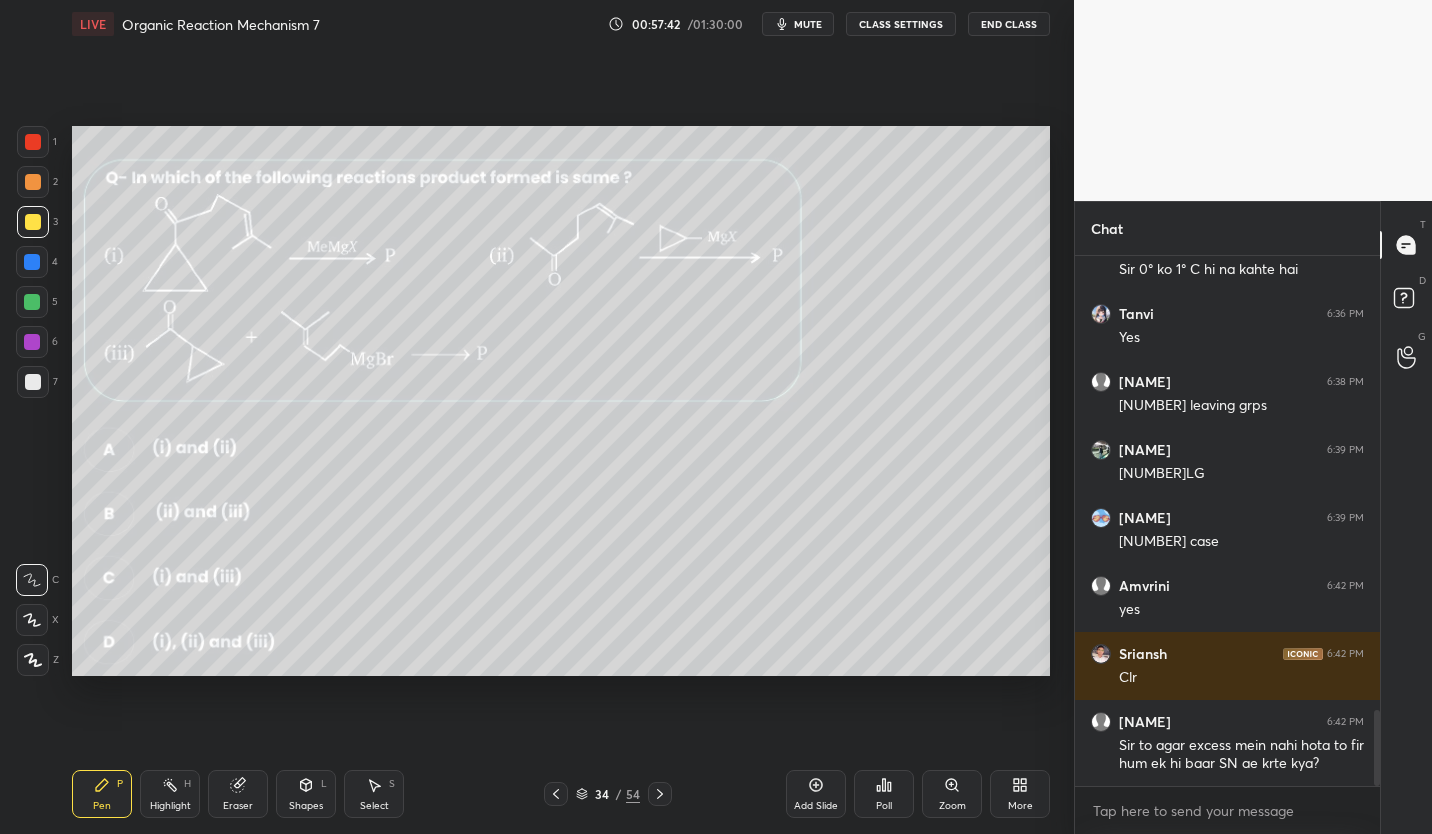 scroll, scrollTop: 3143, scrollLeft: 0, axis: vertical 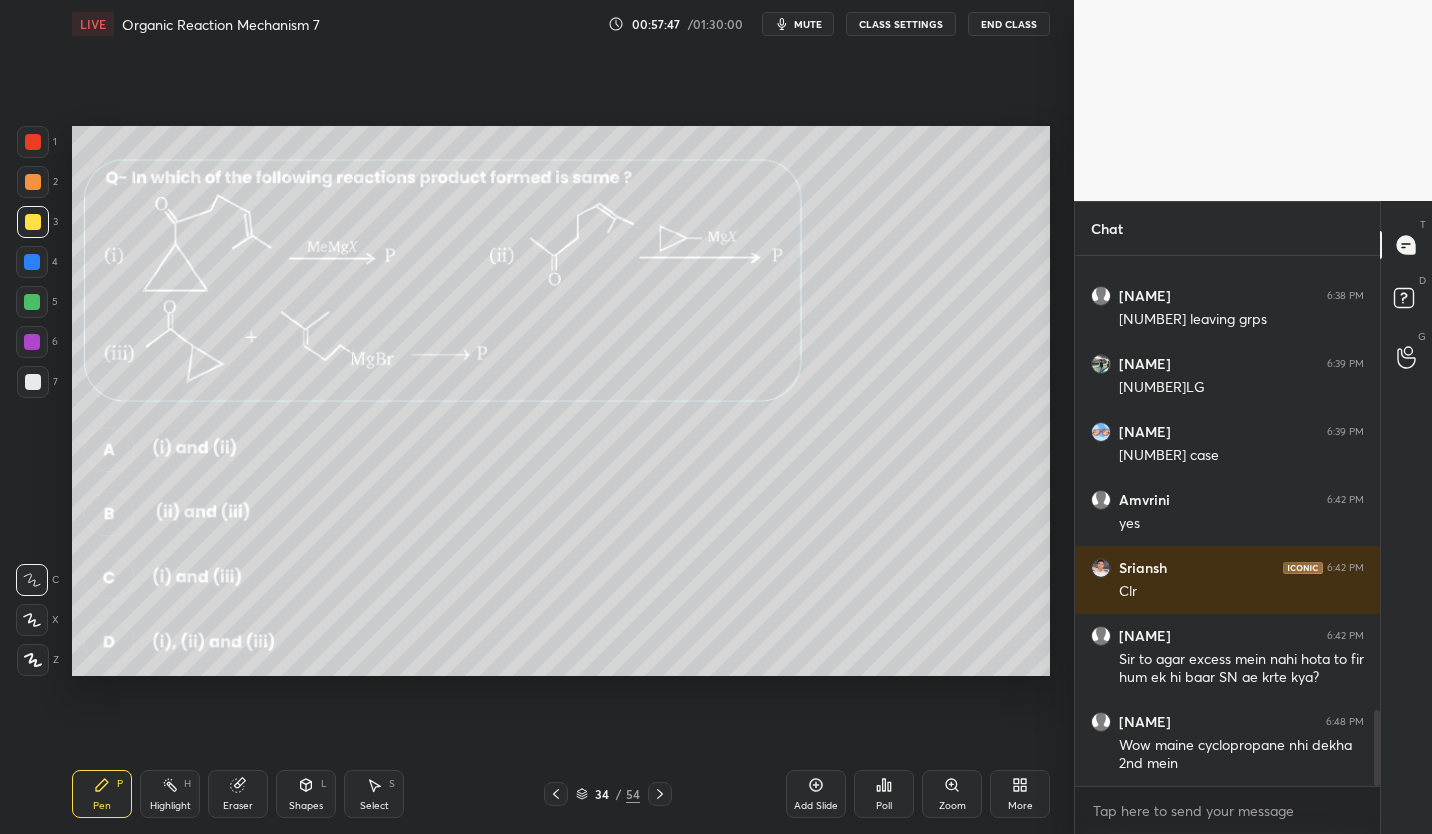 click on "CLASS SETTINGS" at bounding box center (901, 24) 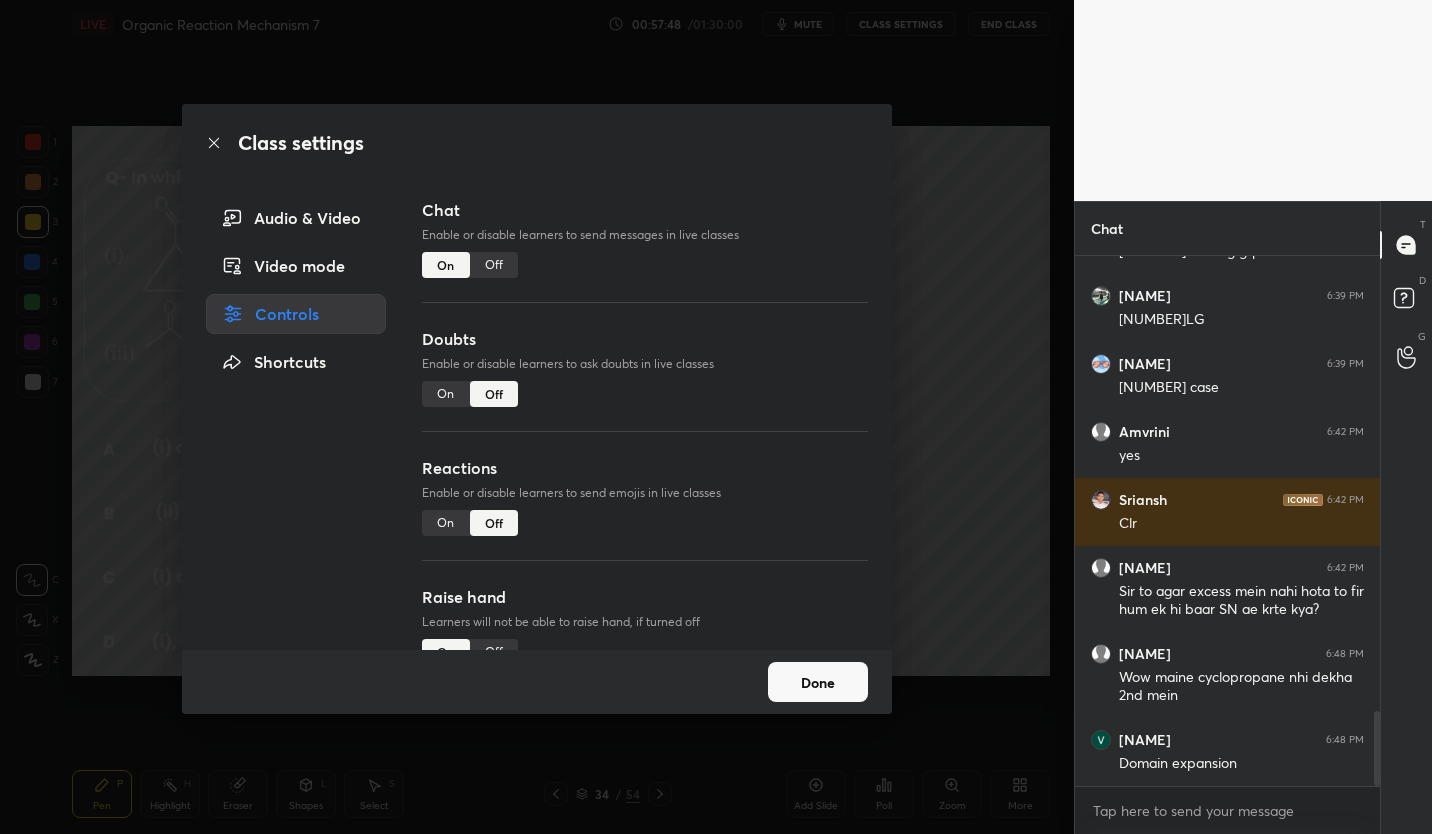 click on "Off" at bounding box center (494, 265) 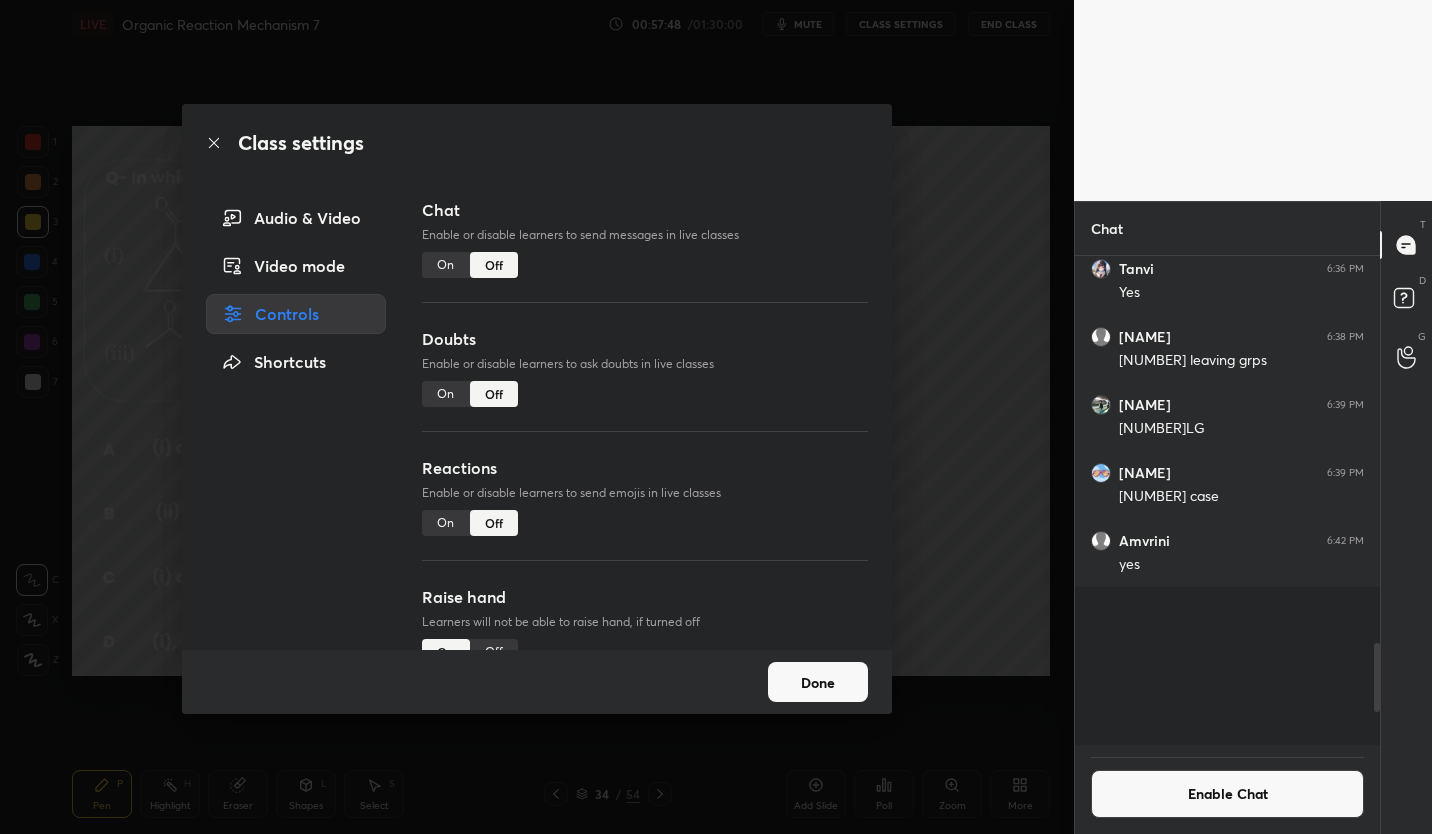 scroll, scrollTop: 2810, scrollLeft: 0, axis: vertical 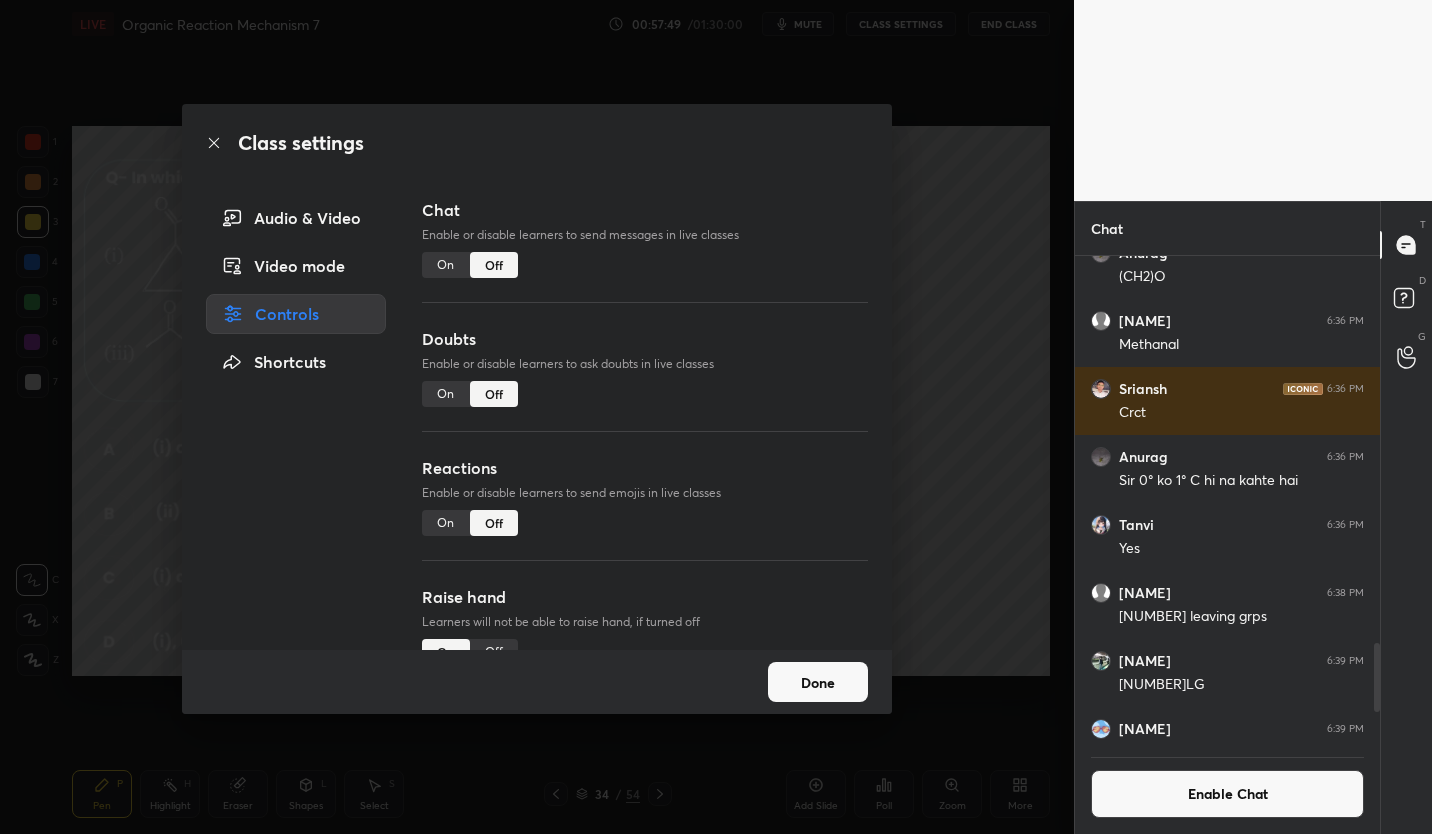 click on "Done" at bounding box center (818, 682) 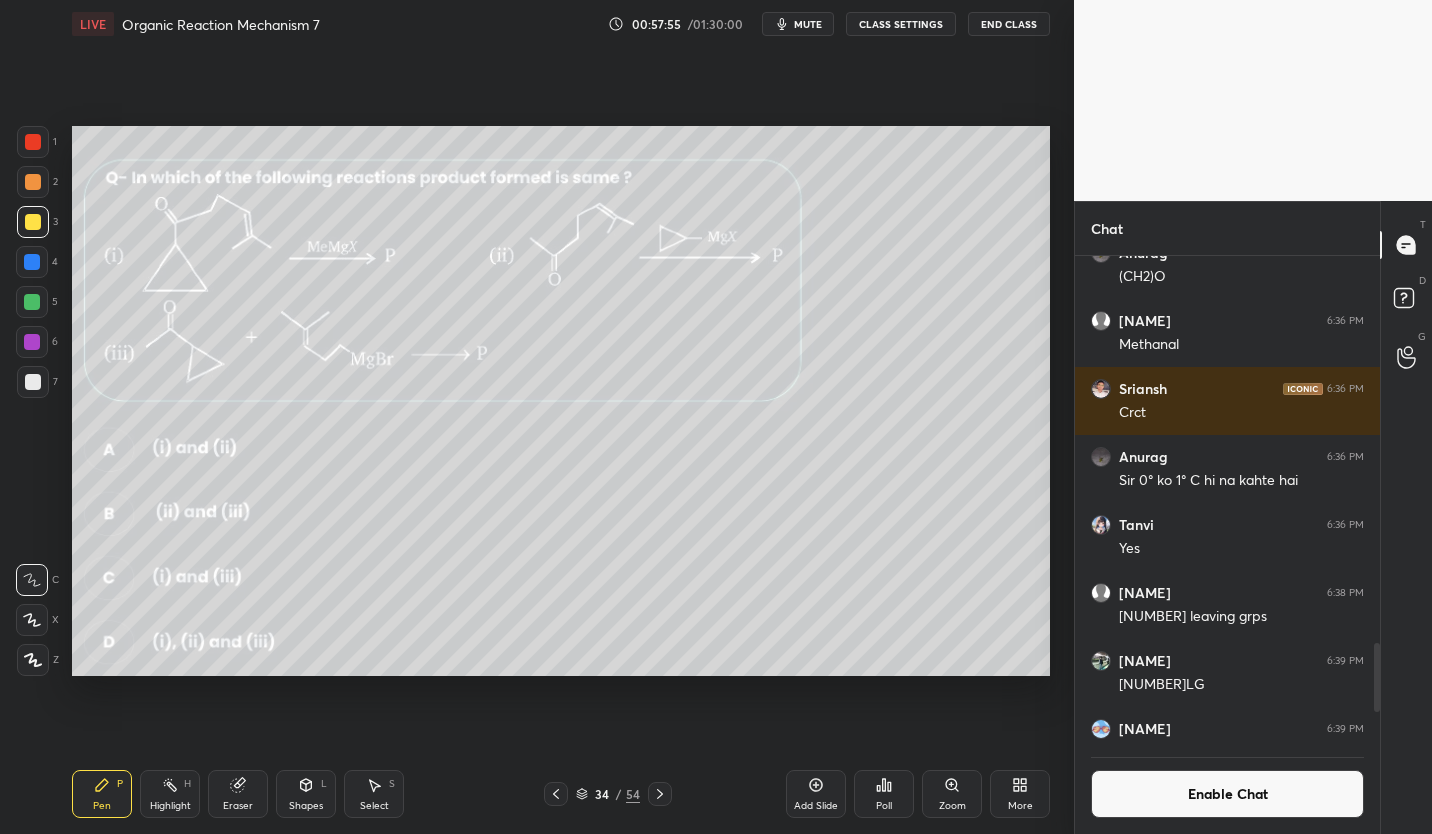 click on "Highlight" at bounding box center (170, 806) 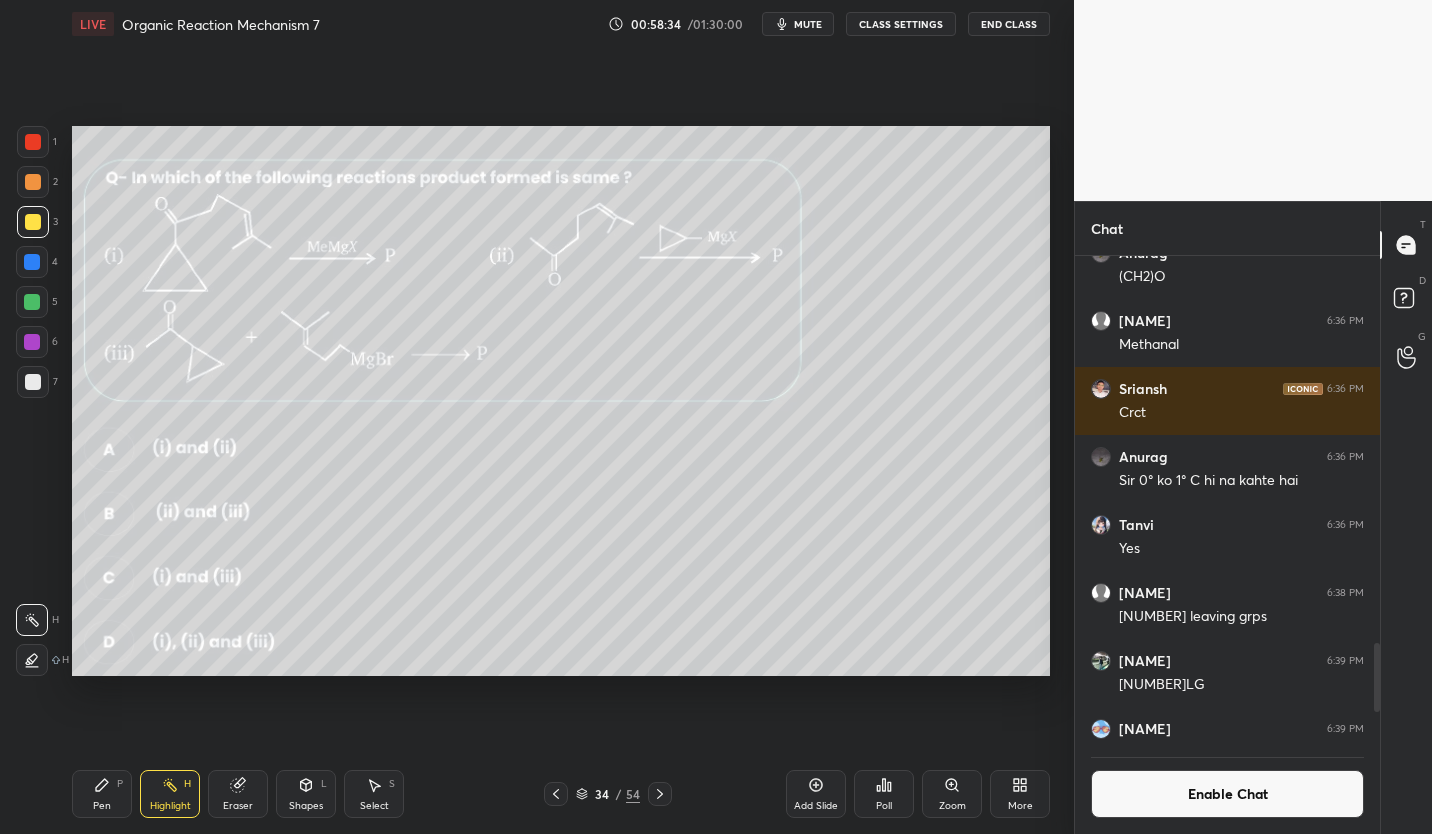 click on "Enable Chat" at bounding box center (1227, 794) 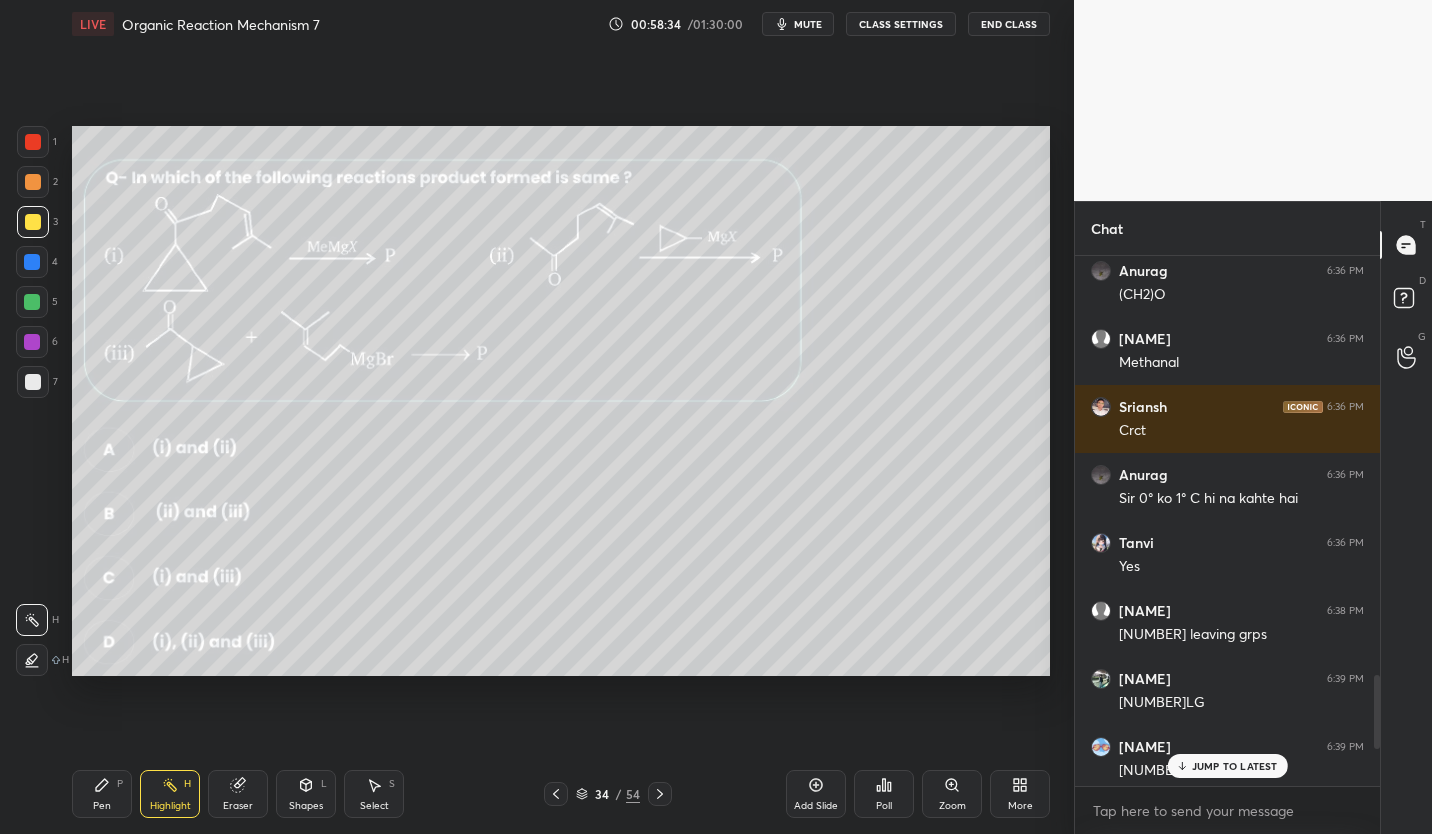 scroll, scrollTop: 7, scrollLeft: 7, axis: both 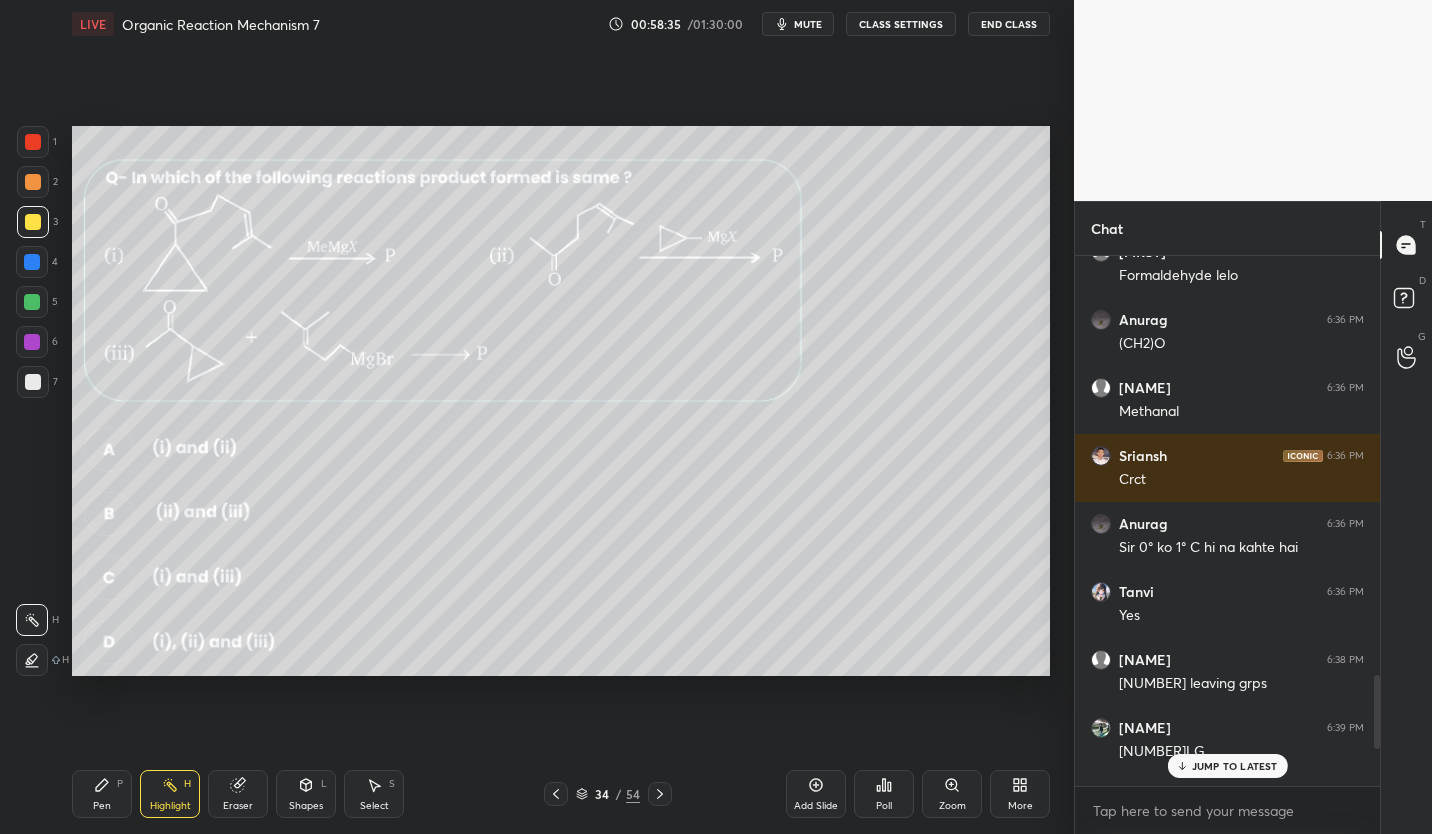 click on "JUMP TO LATEST" at bounding box center [1235, 766] 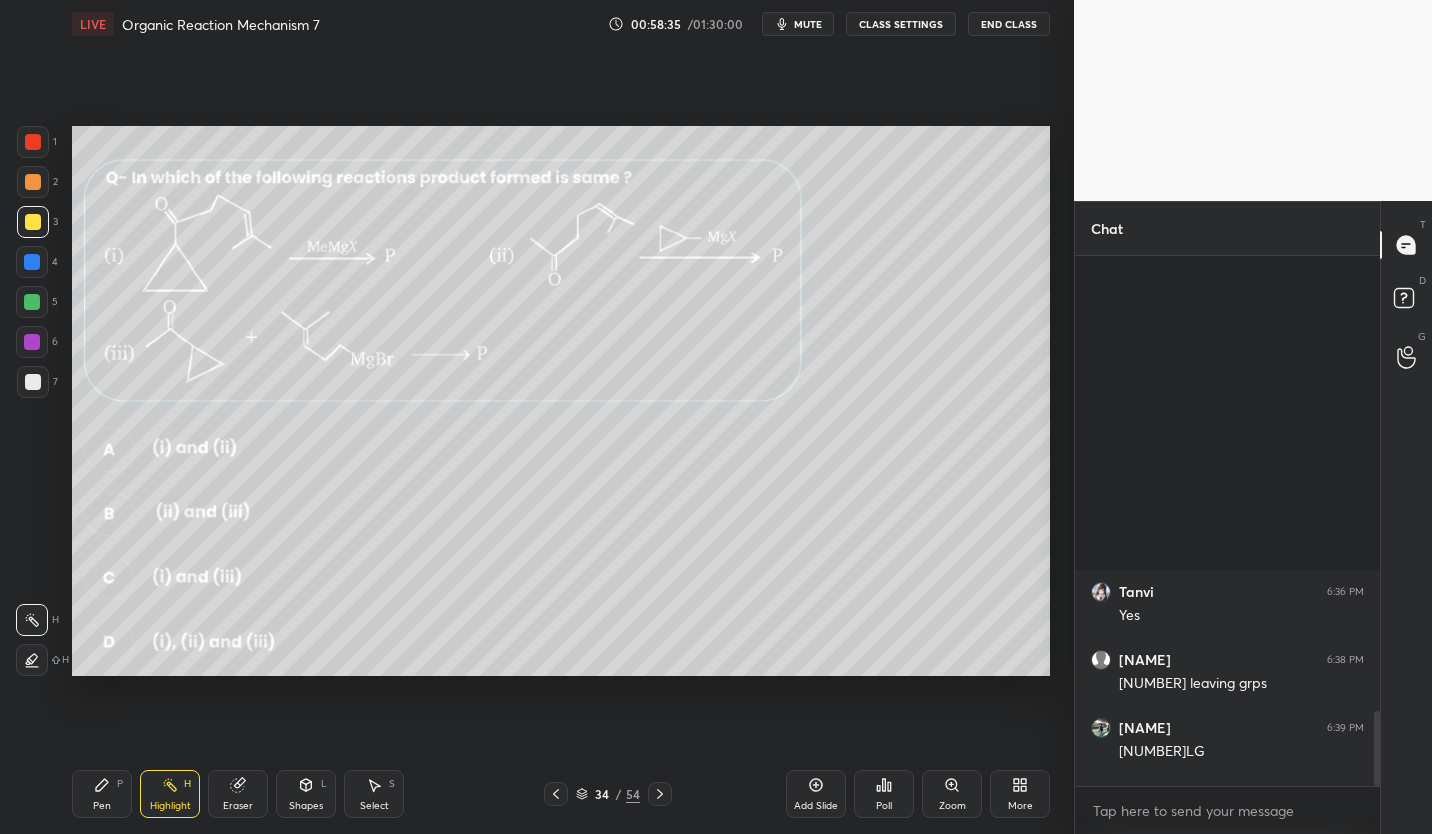 scroll, scrollTop: 3193, scrollLeft: 0, axis: vertical 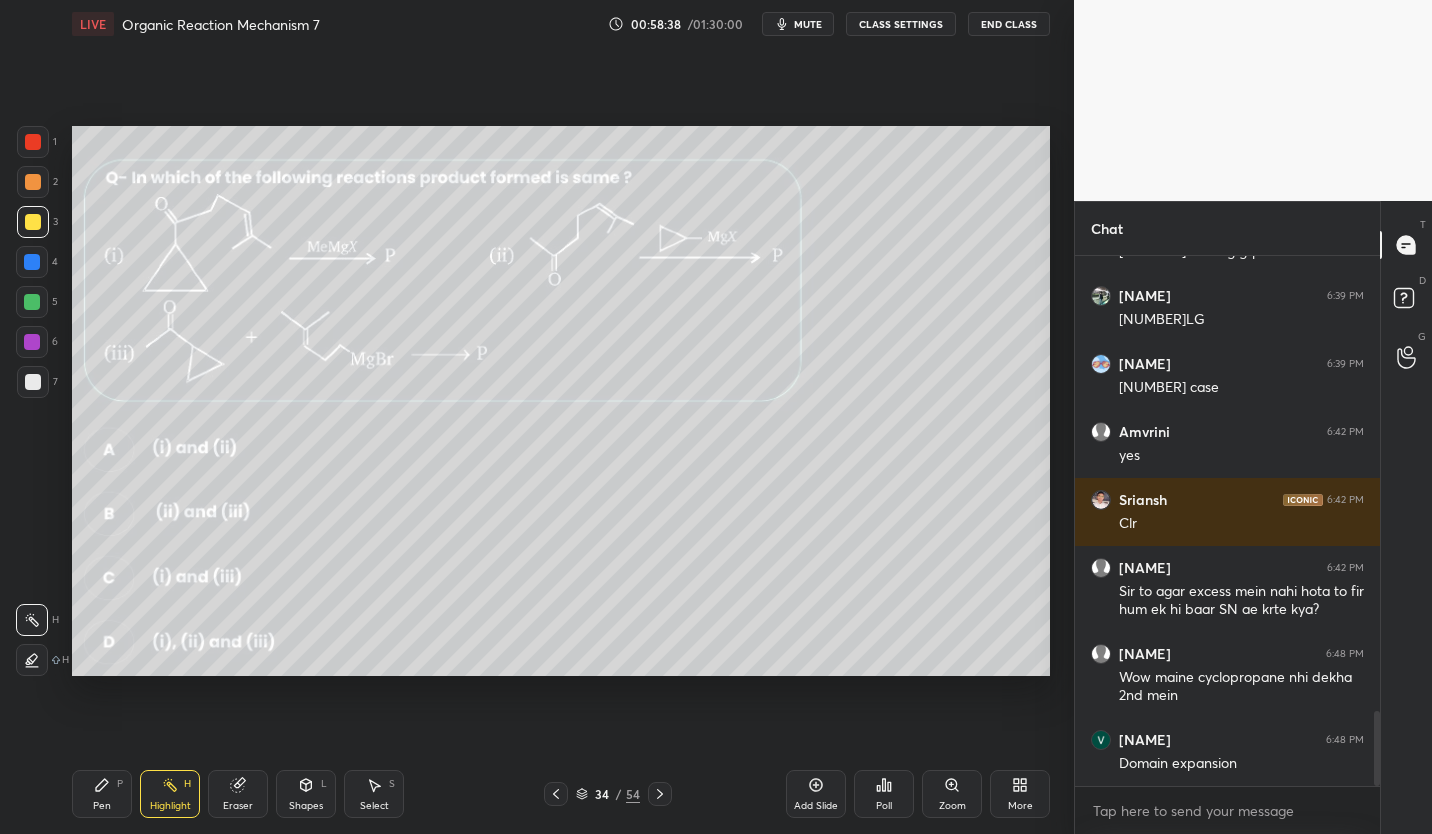 click on "Eraser" at bounding box center (238, 794) 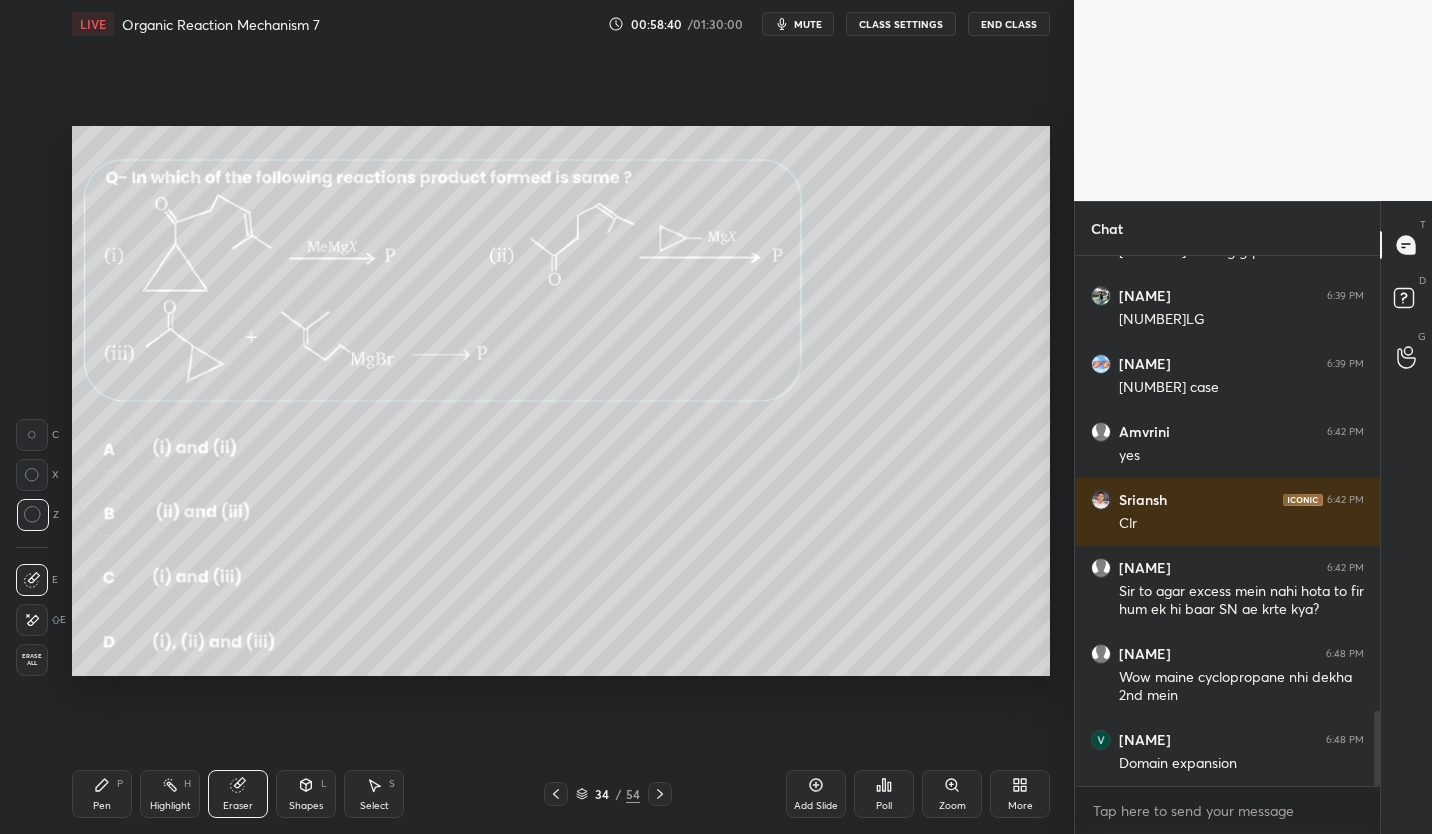 click on "Pen" at bounding box center [102, 806] 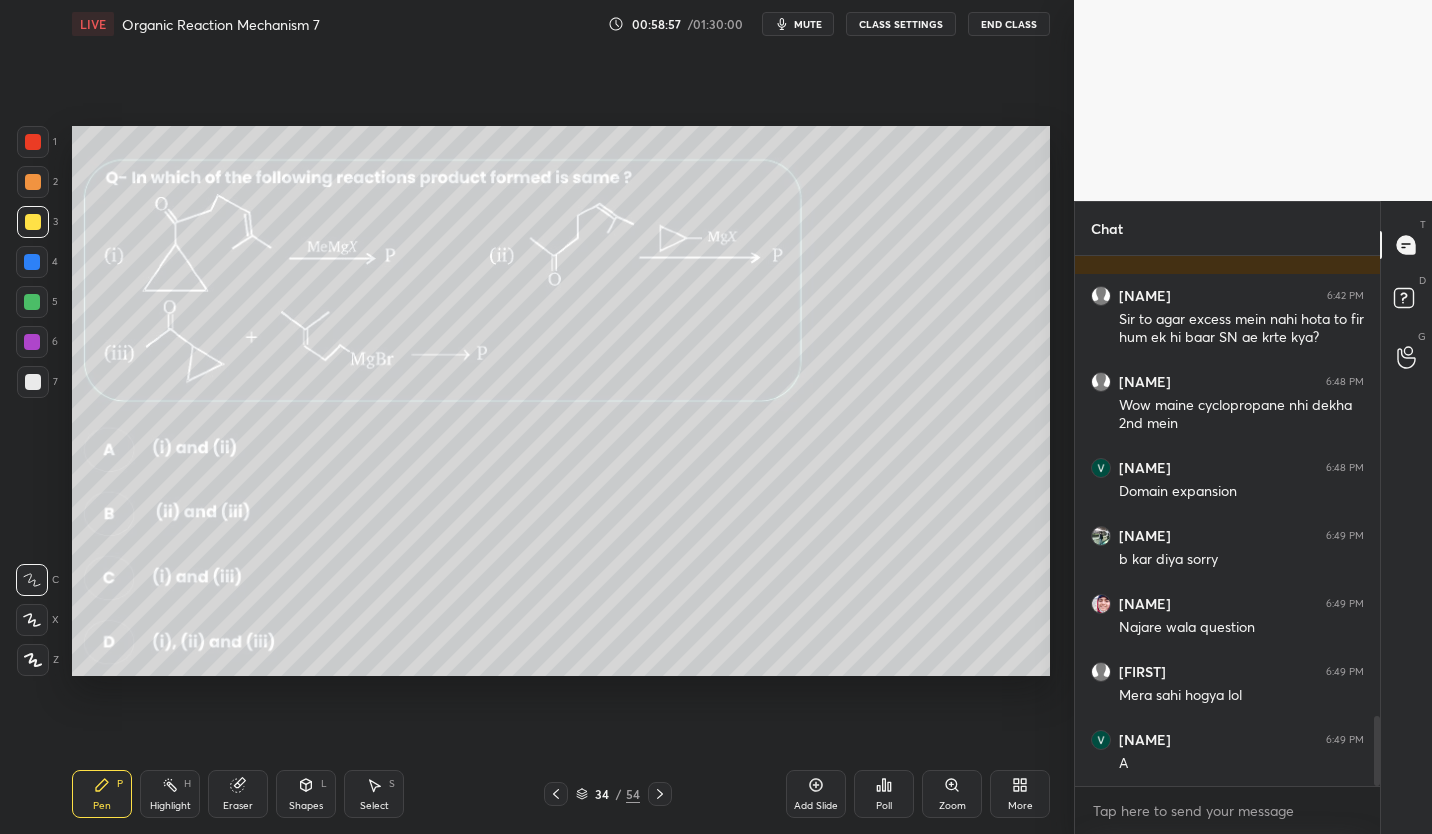 scroll, scrollTop: 3533, scrollLeft: 0, axis: vertical 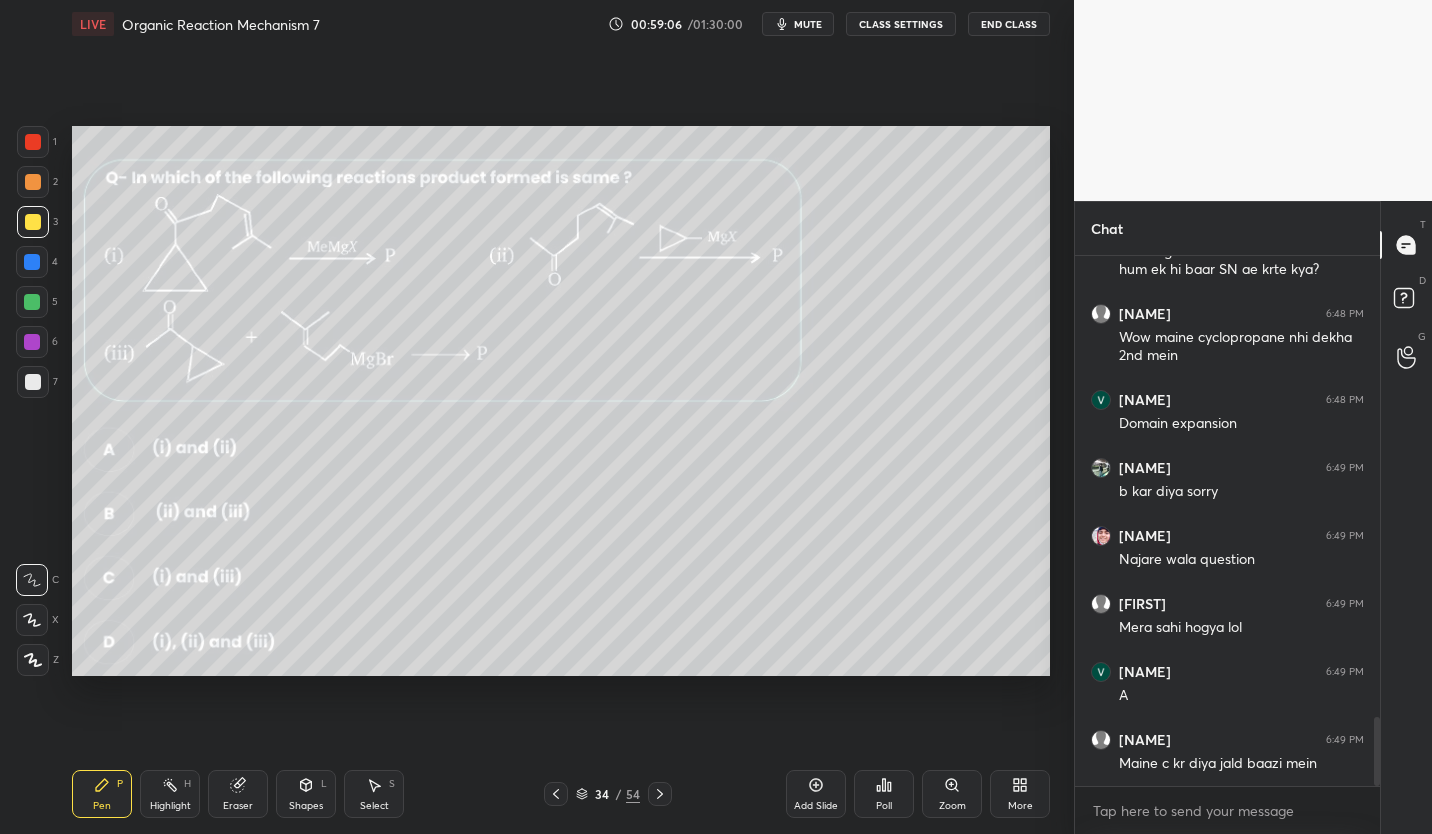 click on "mute" at bounding box center [808, 24] 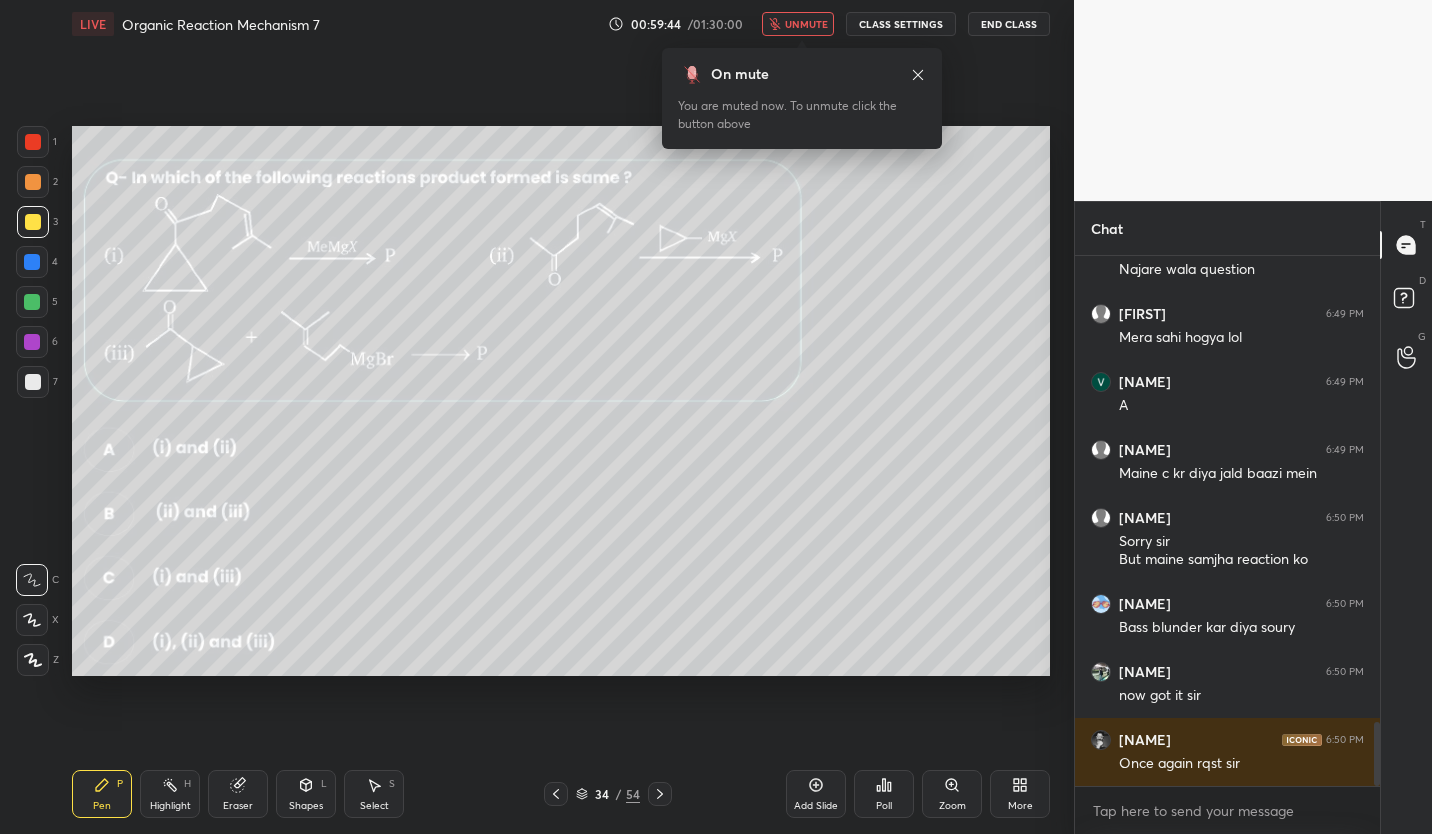 scroll, scrollTop: 3891, scrollLeft: 0, axis: vertical 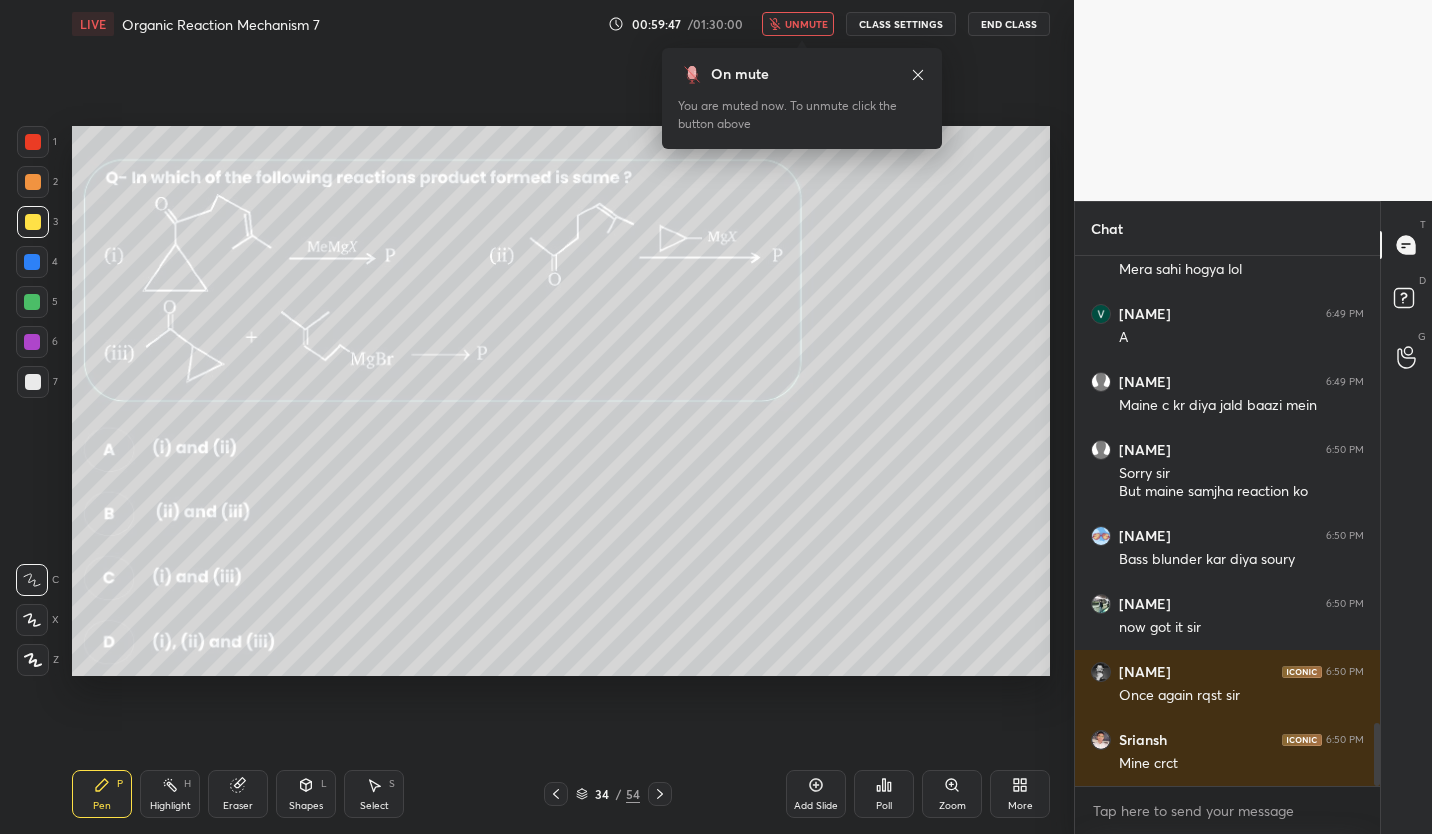 click on "unmute" at bounding box center [806, 24] 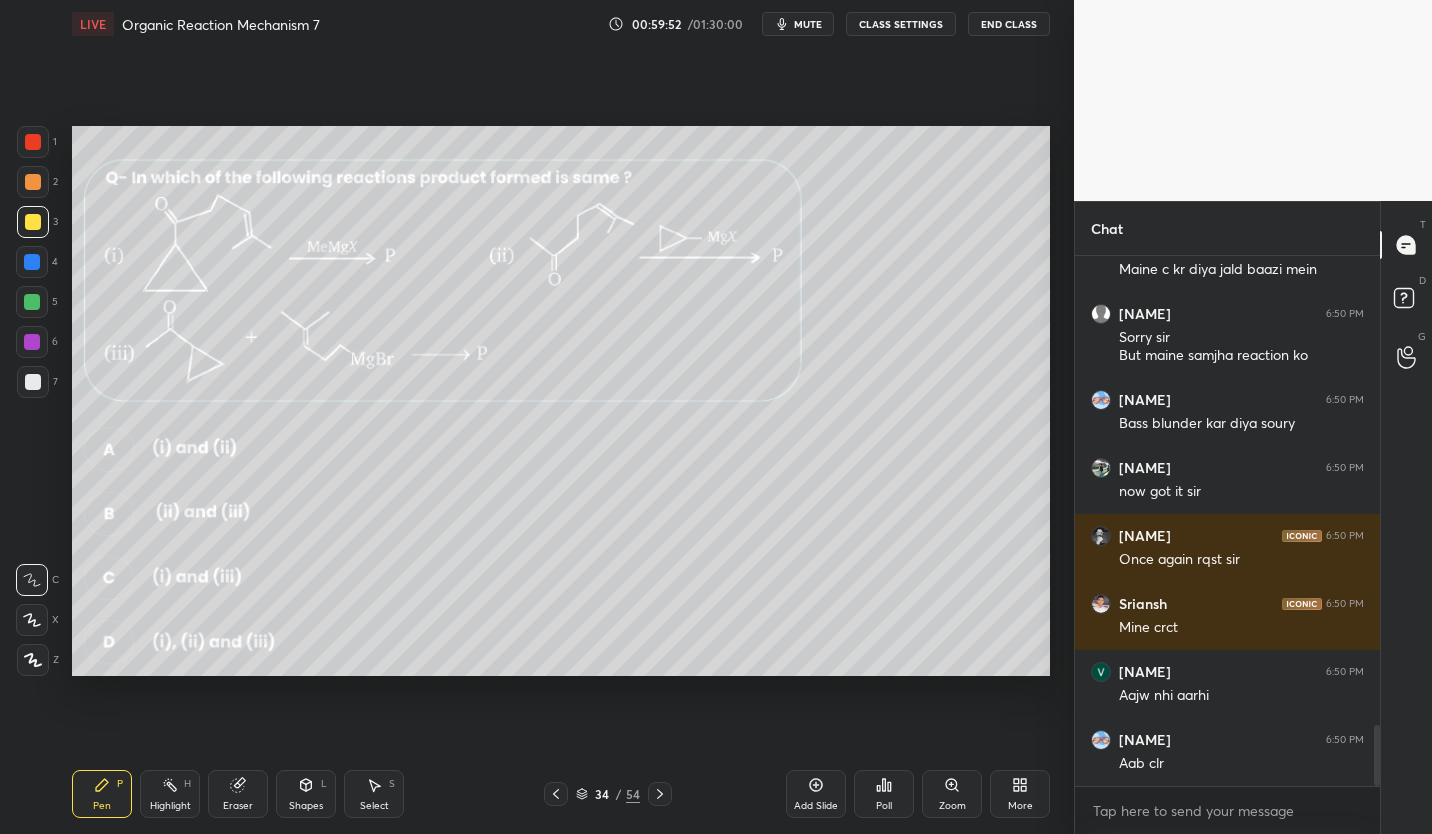 scroll, scrollTop: 4095, scrollLeft: 0, axis: vertical 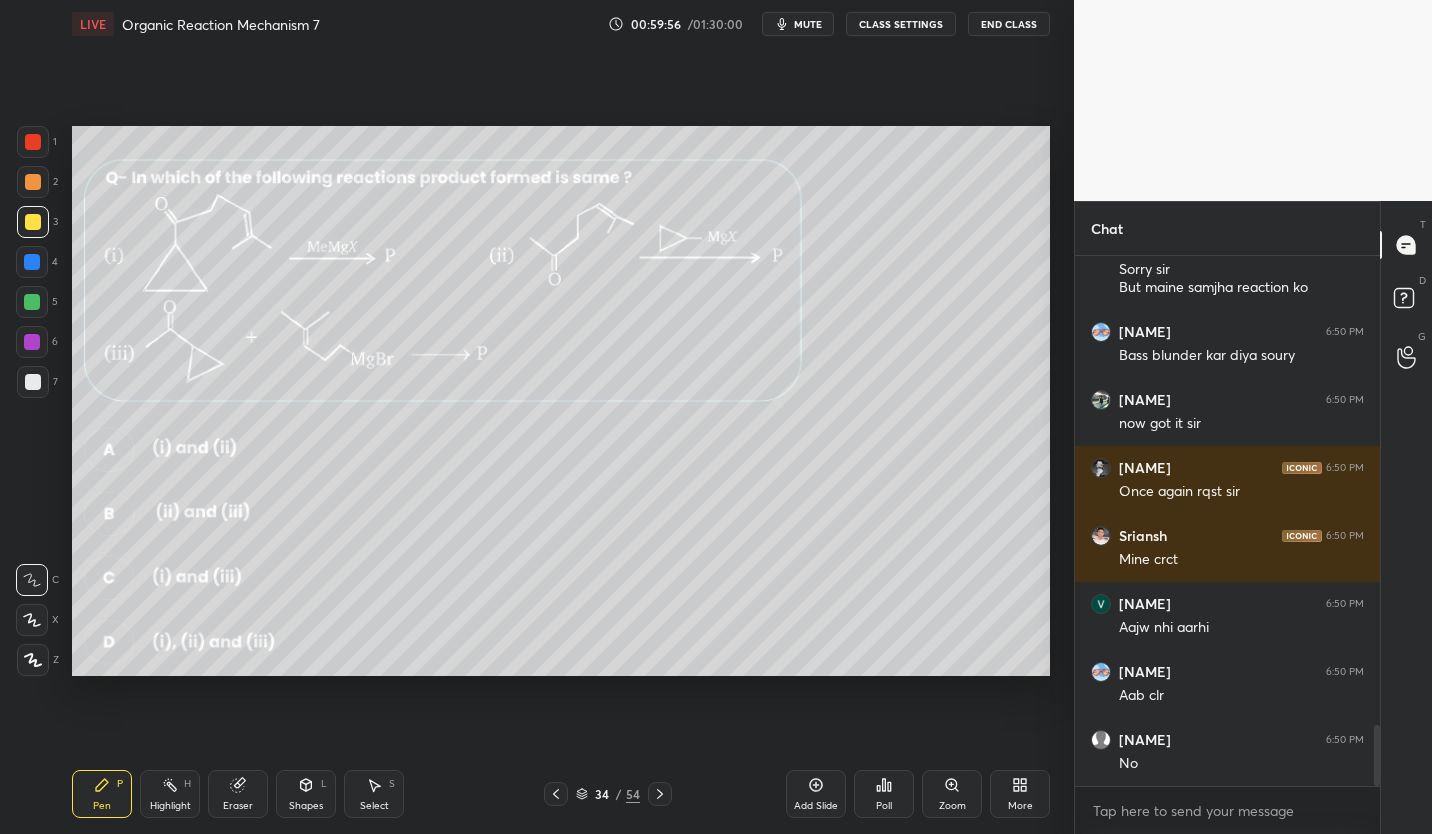 click on "CLASS SETTINGS" at bounding box center [901, 24] 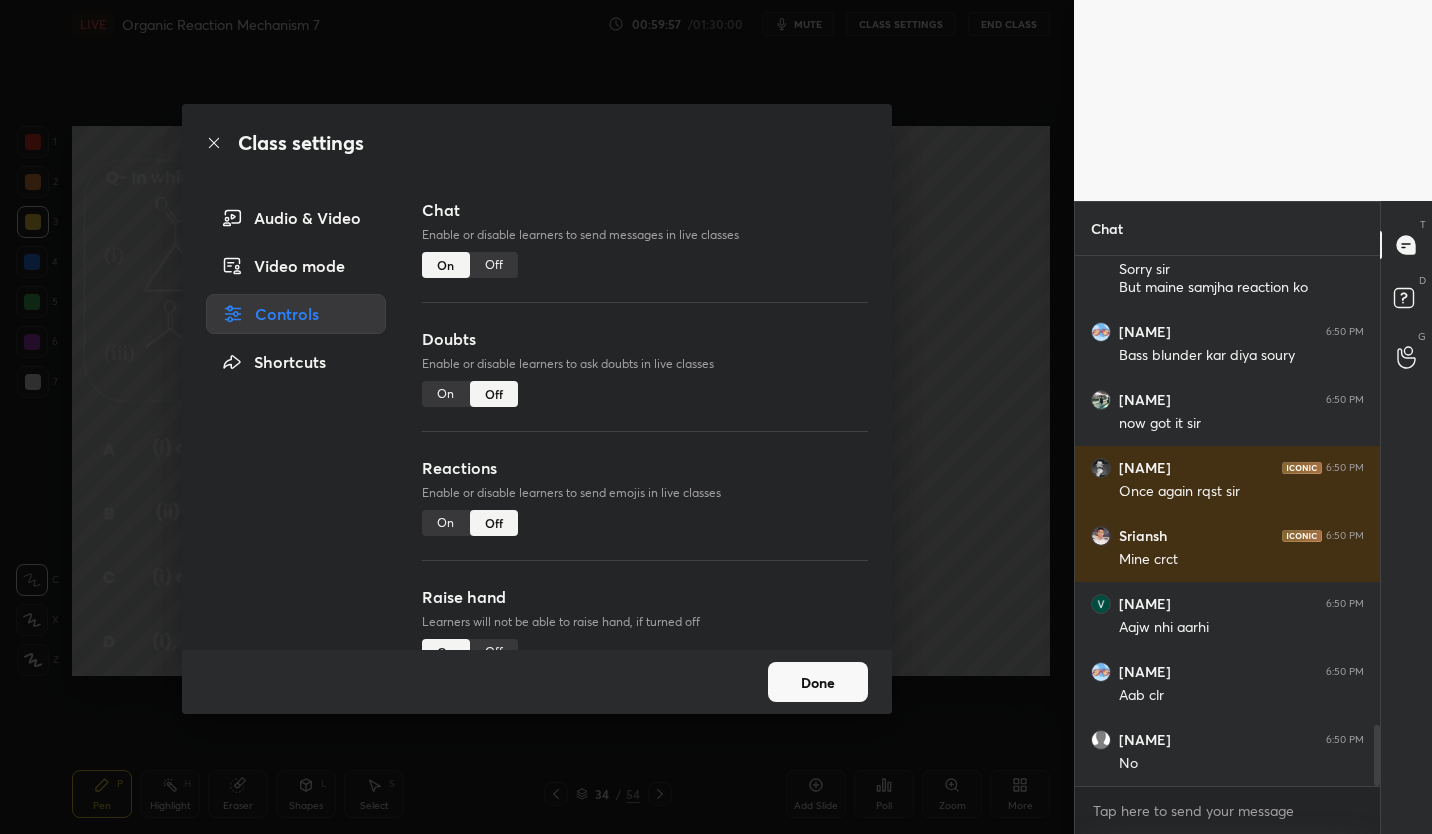 click on "Off" at bounding box center [494, 265] 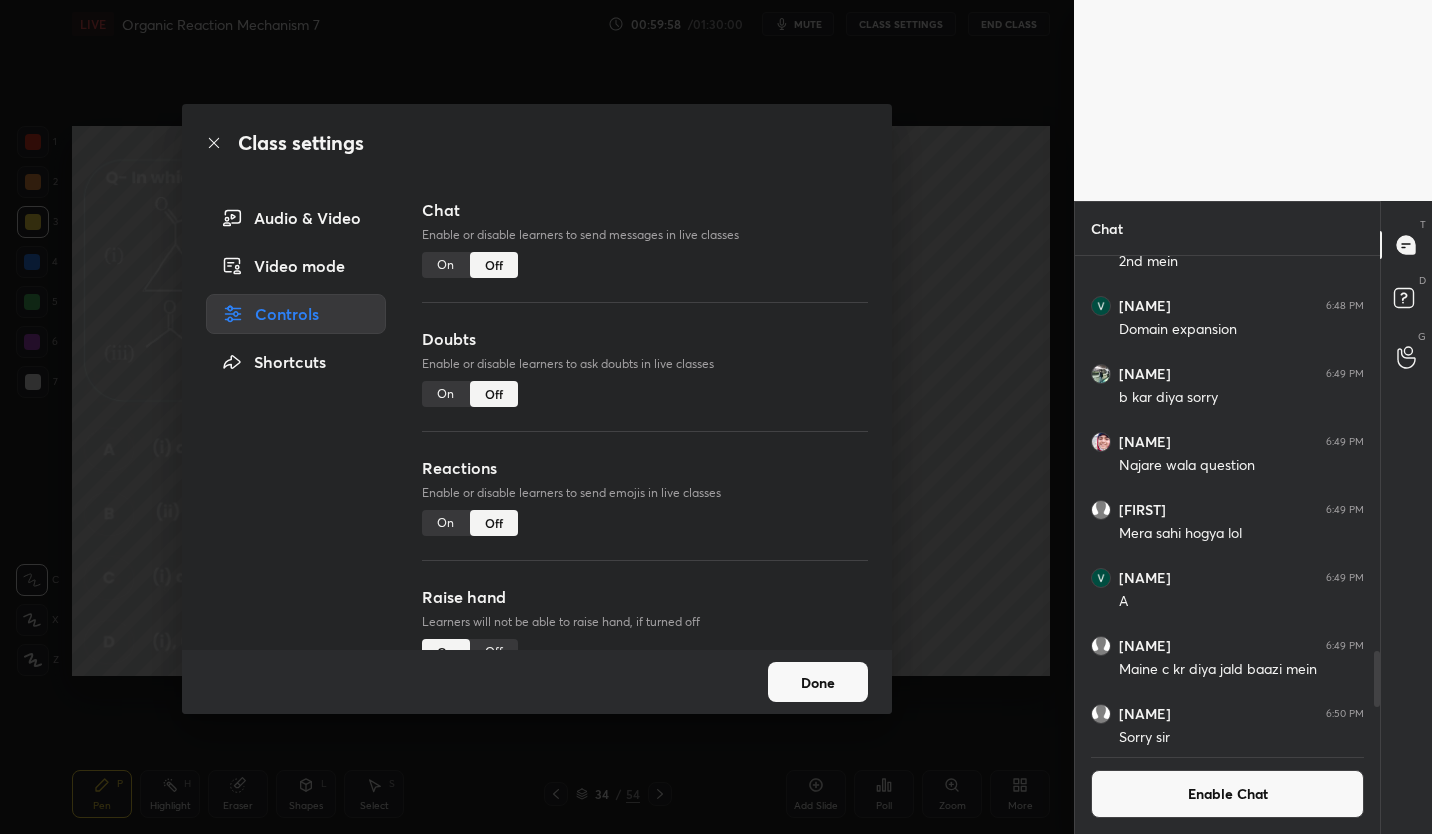 click on "Done" at bounding box center (818, 682) 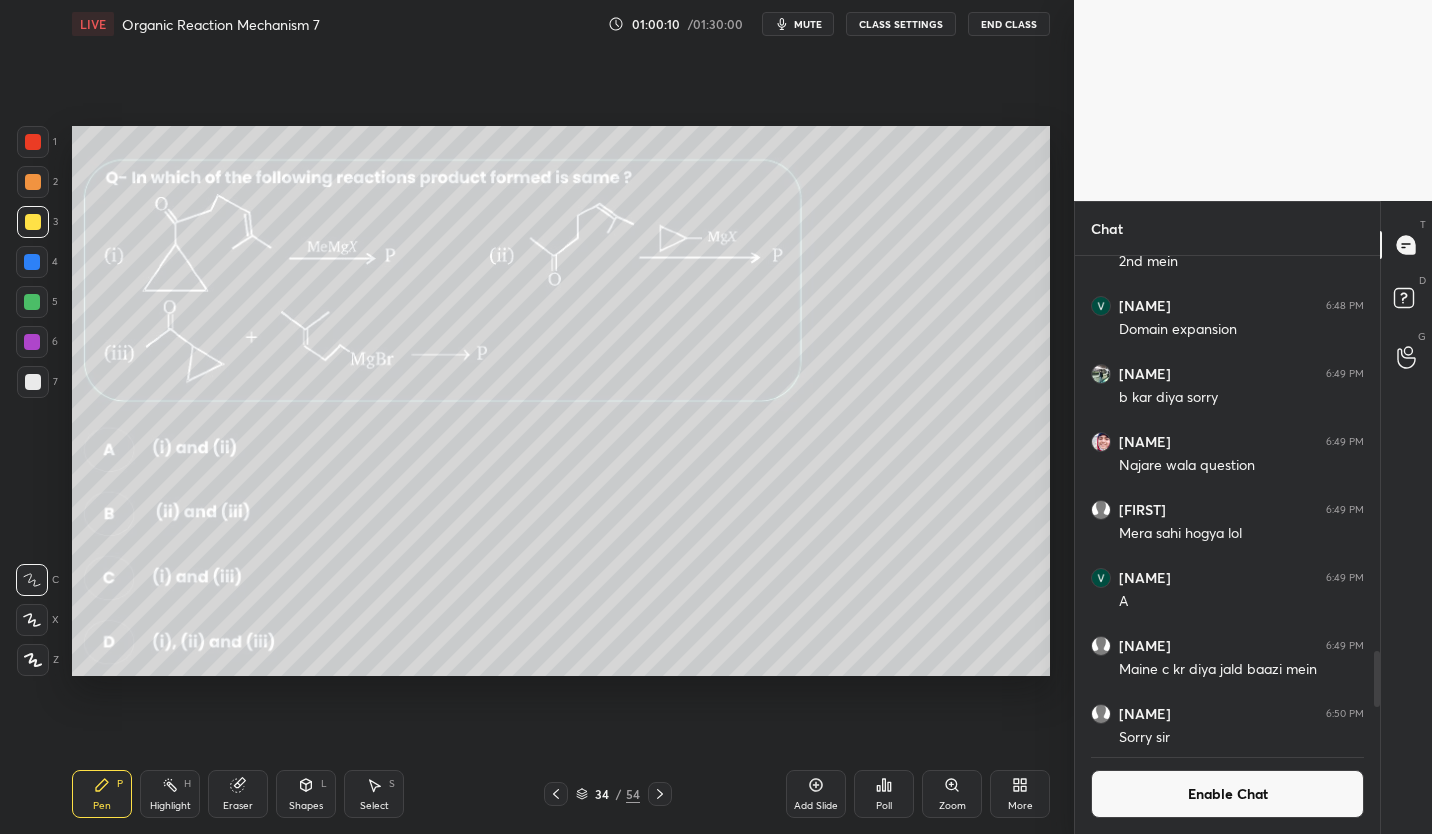 click on "Highlight H" at bounding box center [170, 794] 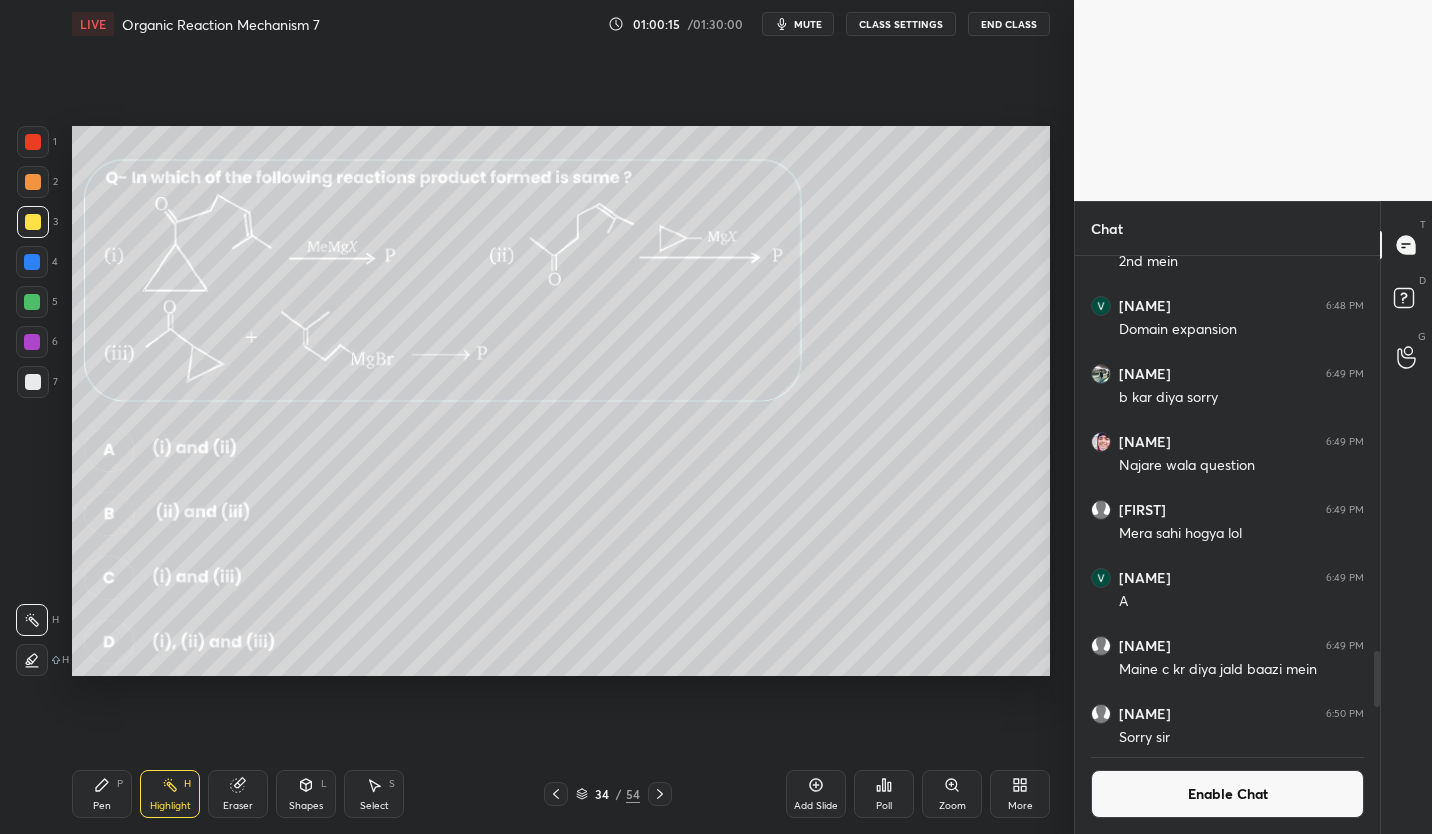 click 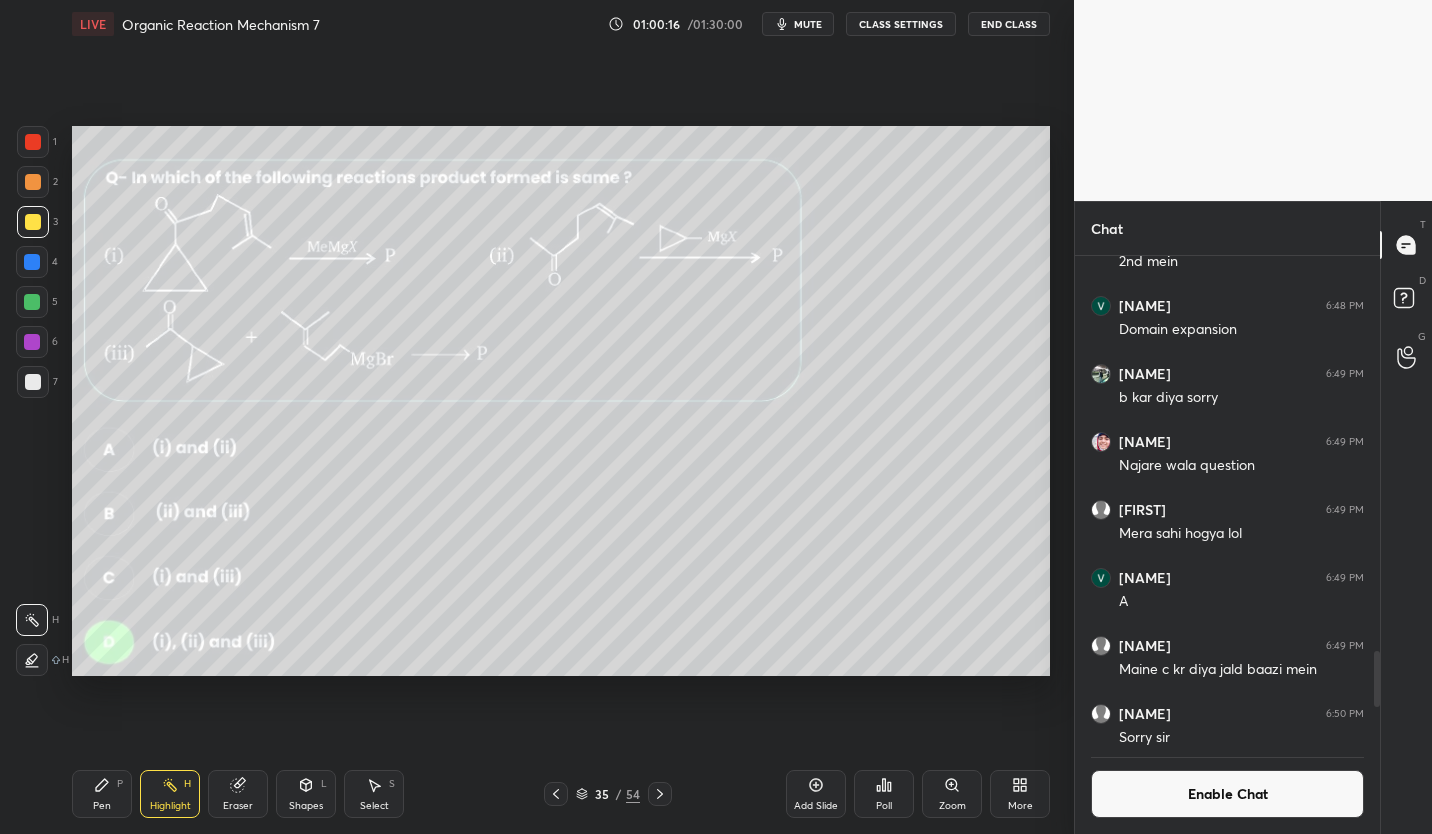 click at bounding box center (660, 794) 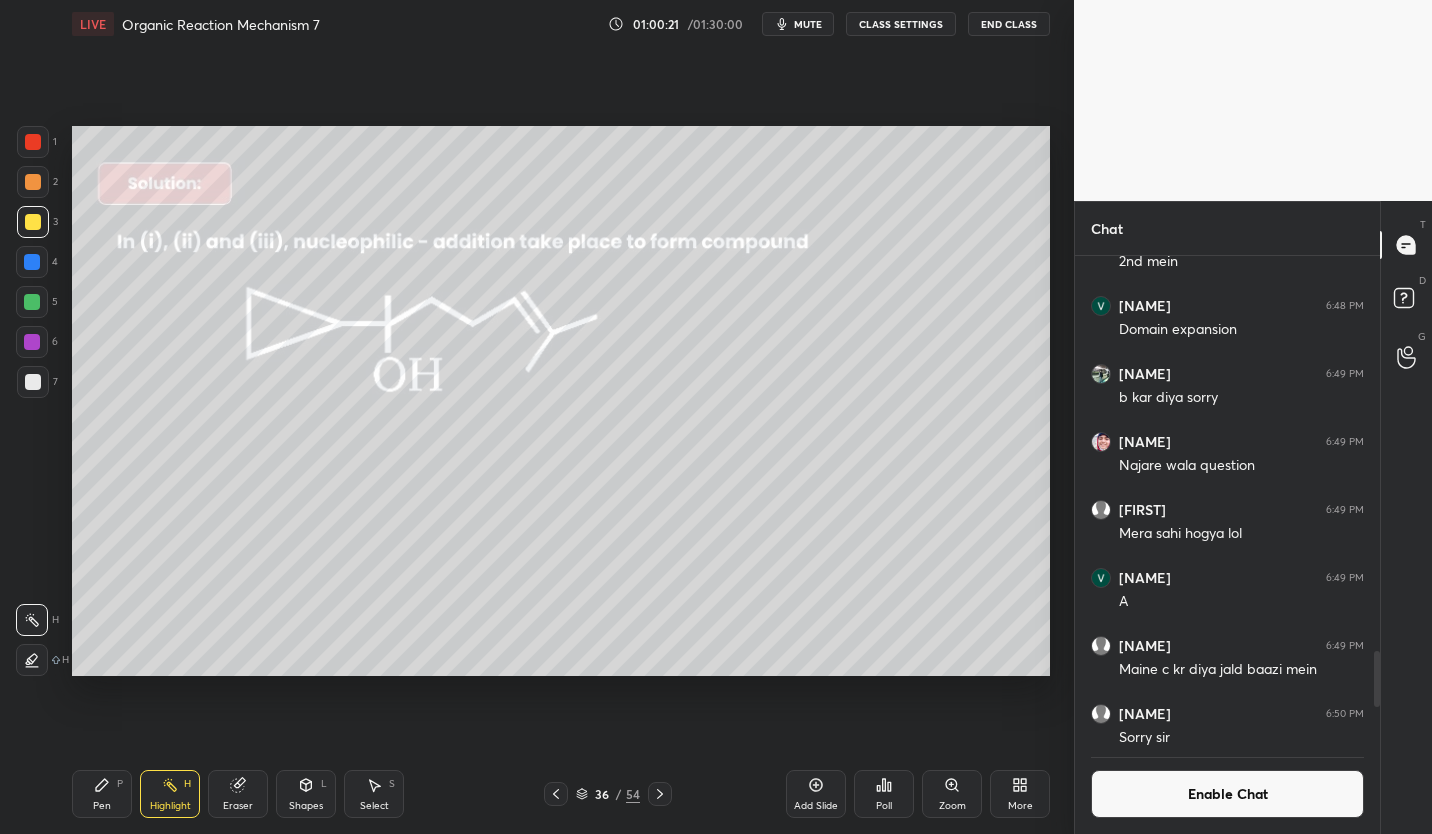 click 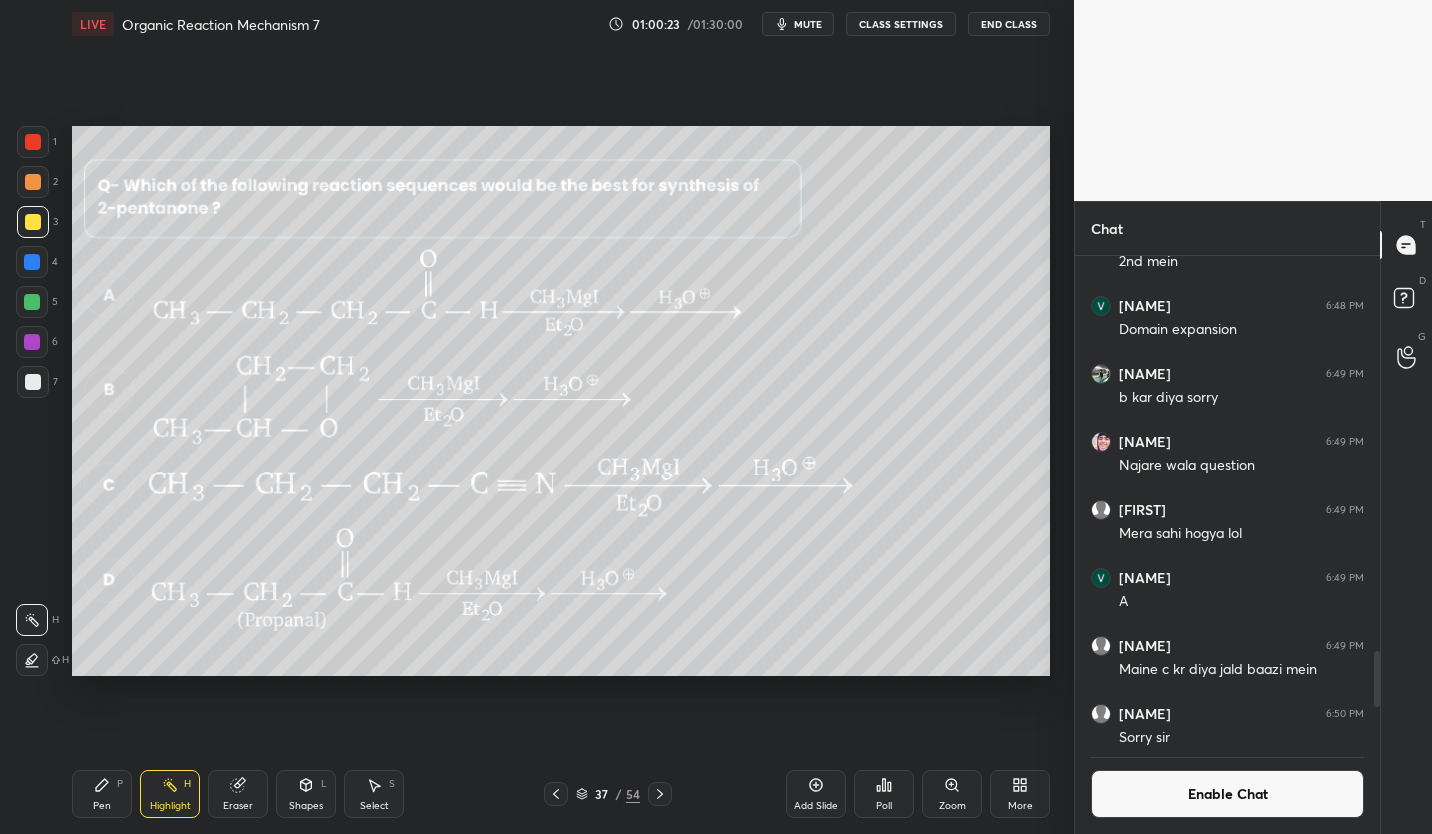 click on "37" at bounding box center [602, 794] 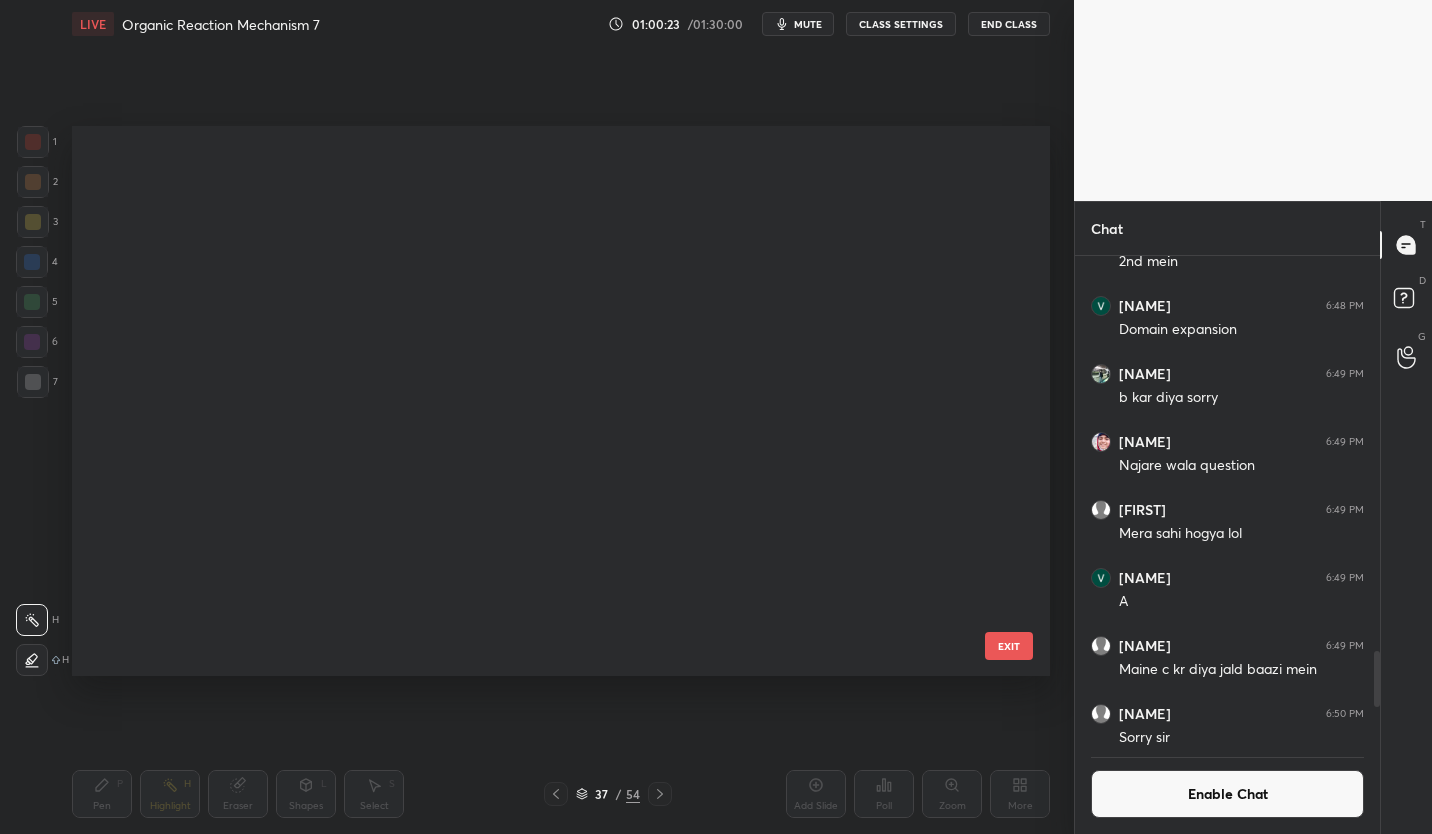 scroll, scrollTop: 1639, scrollLeft: 0, axis: vertical 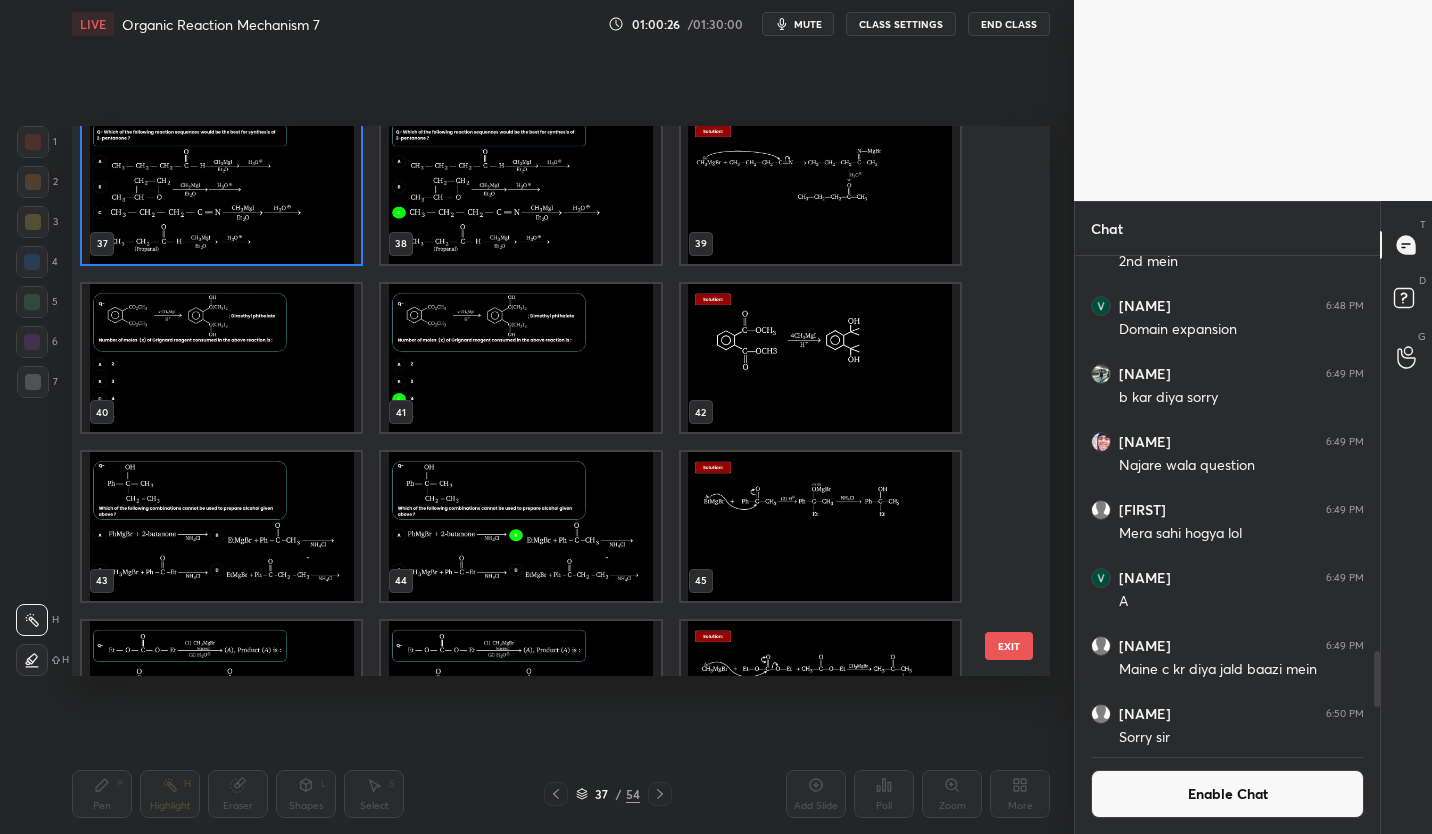 click at bounding box center [221, 358] 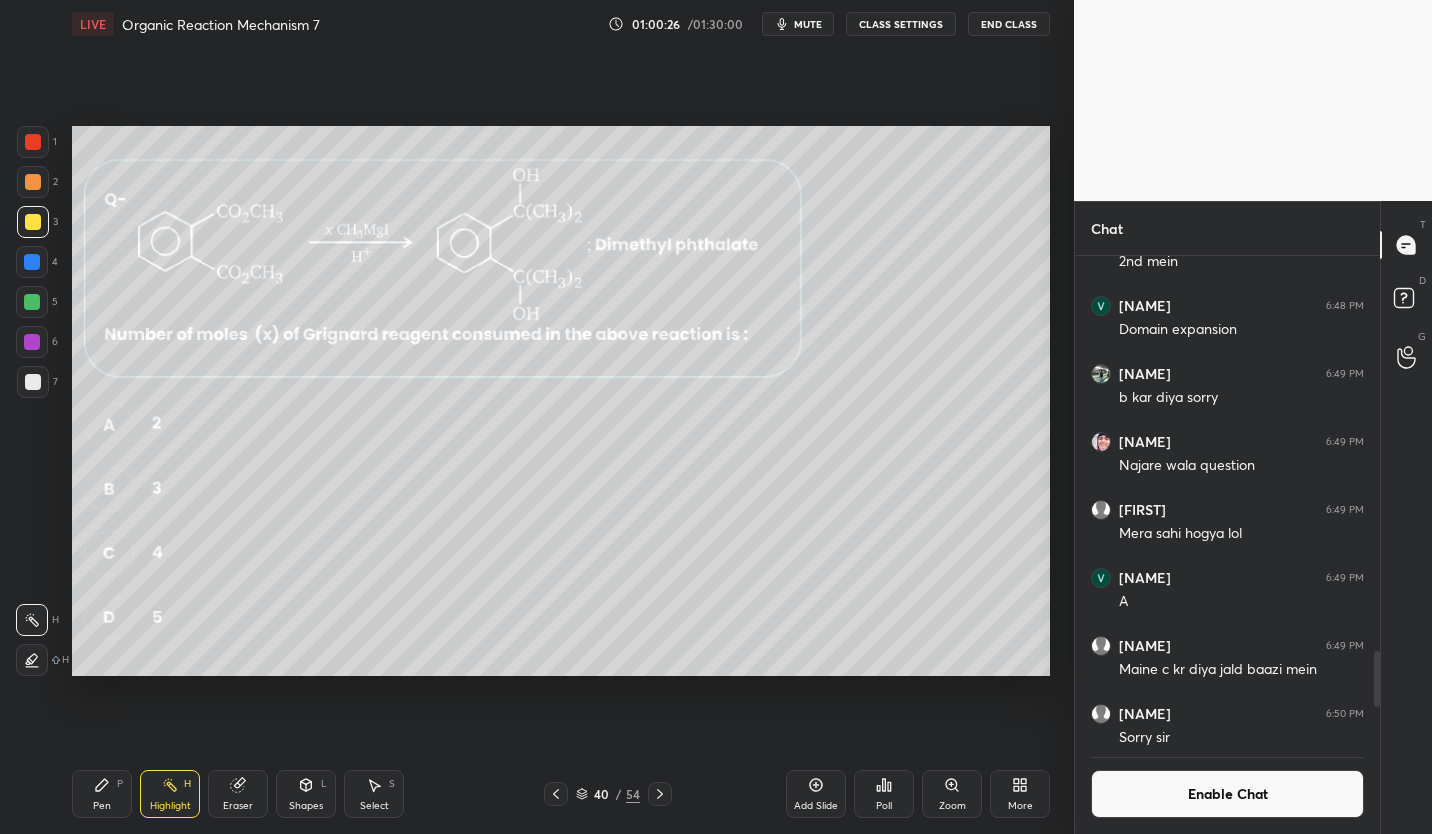 click at bounding box center (221, 358) 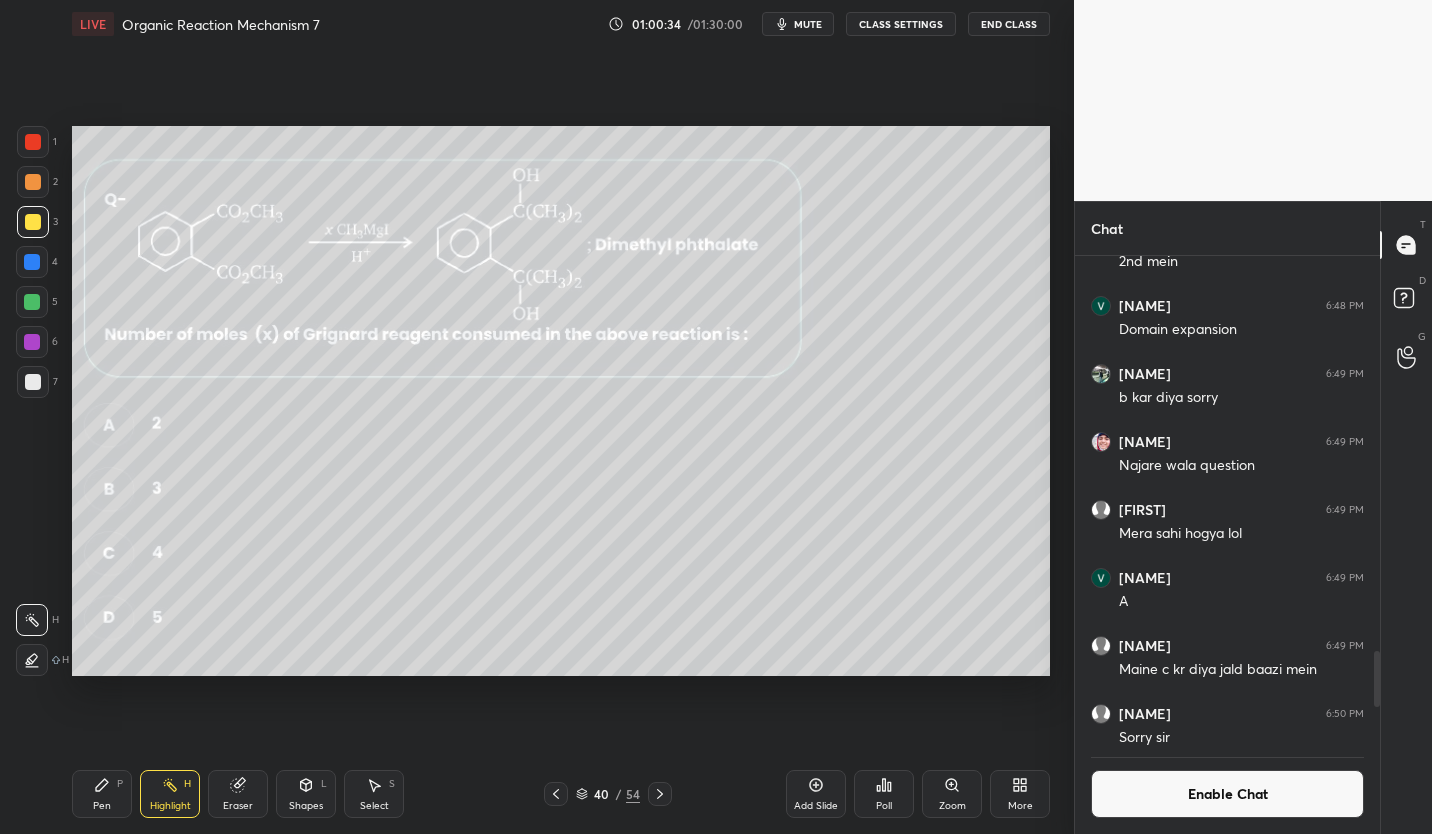 click at bounding box center (33, 382) 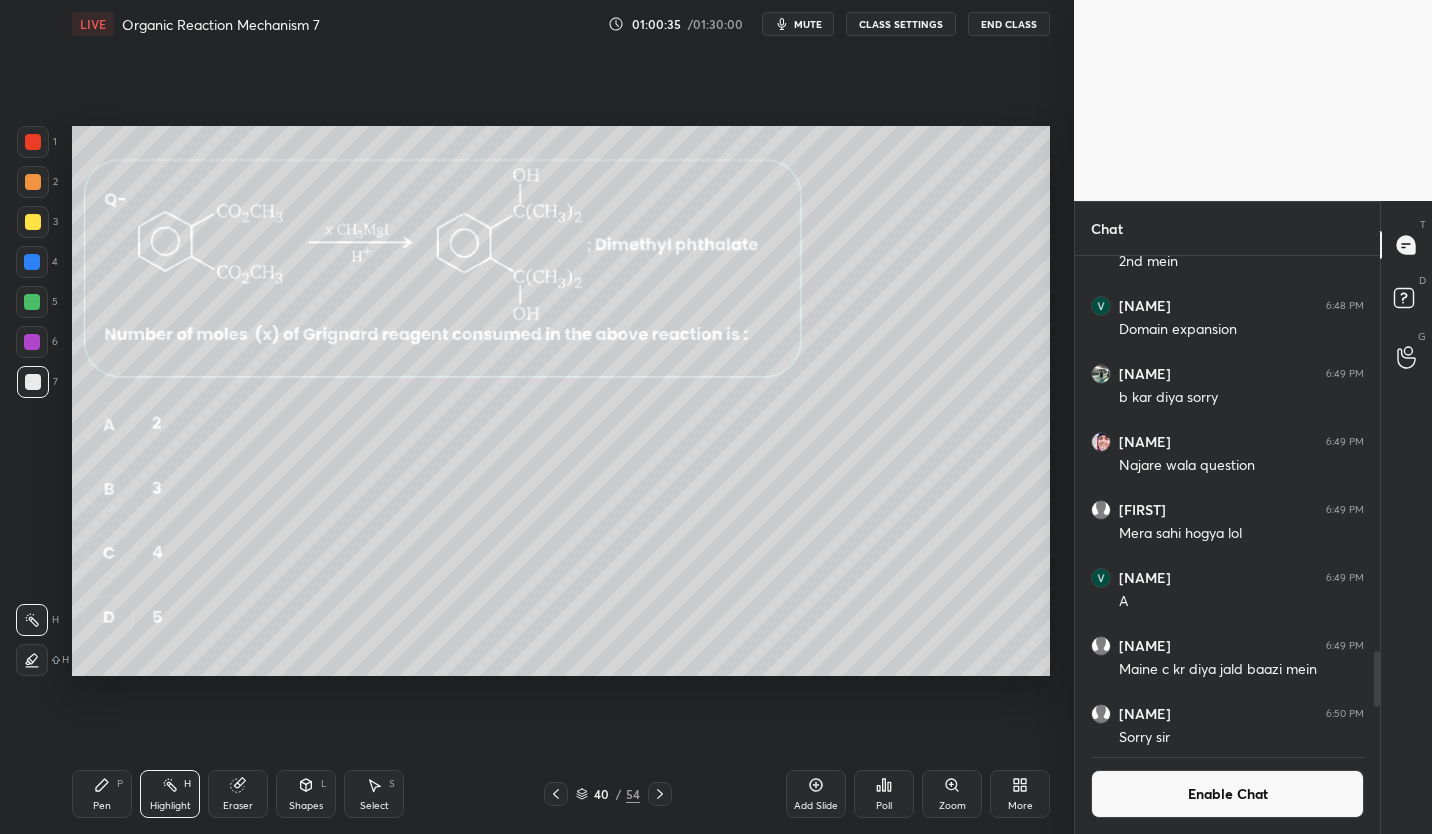 click on "Pen P" at bounding box center (102, 794) 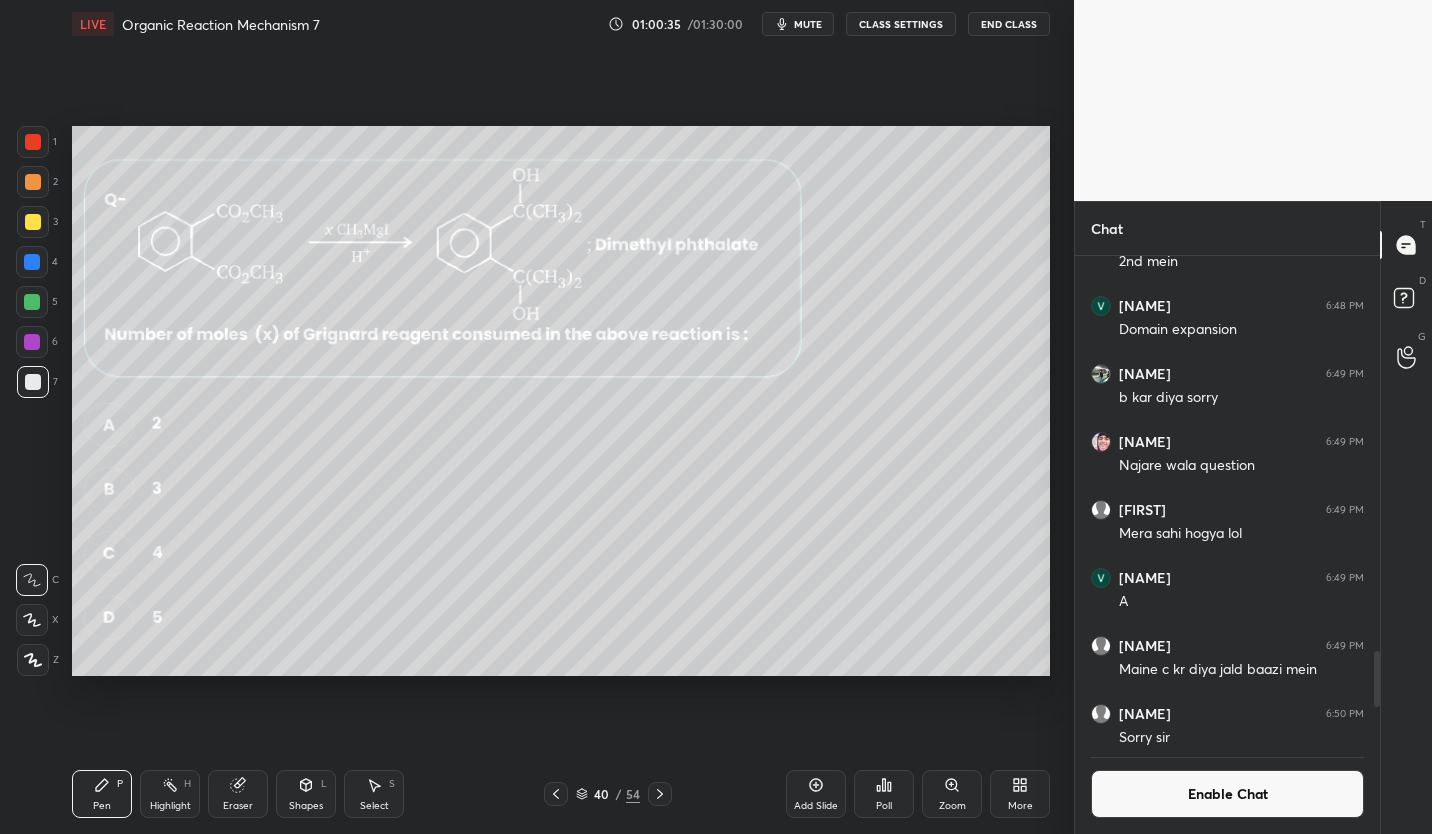 click at bounding box center (33, 222) 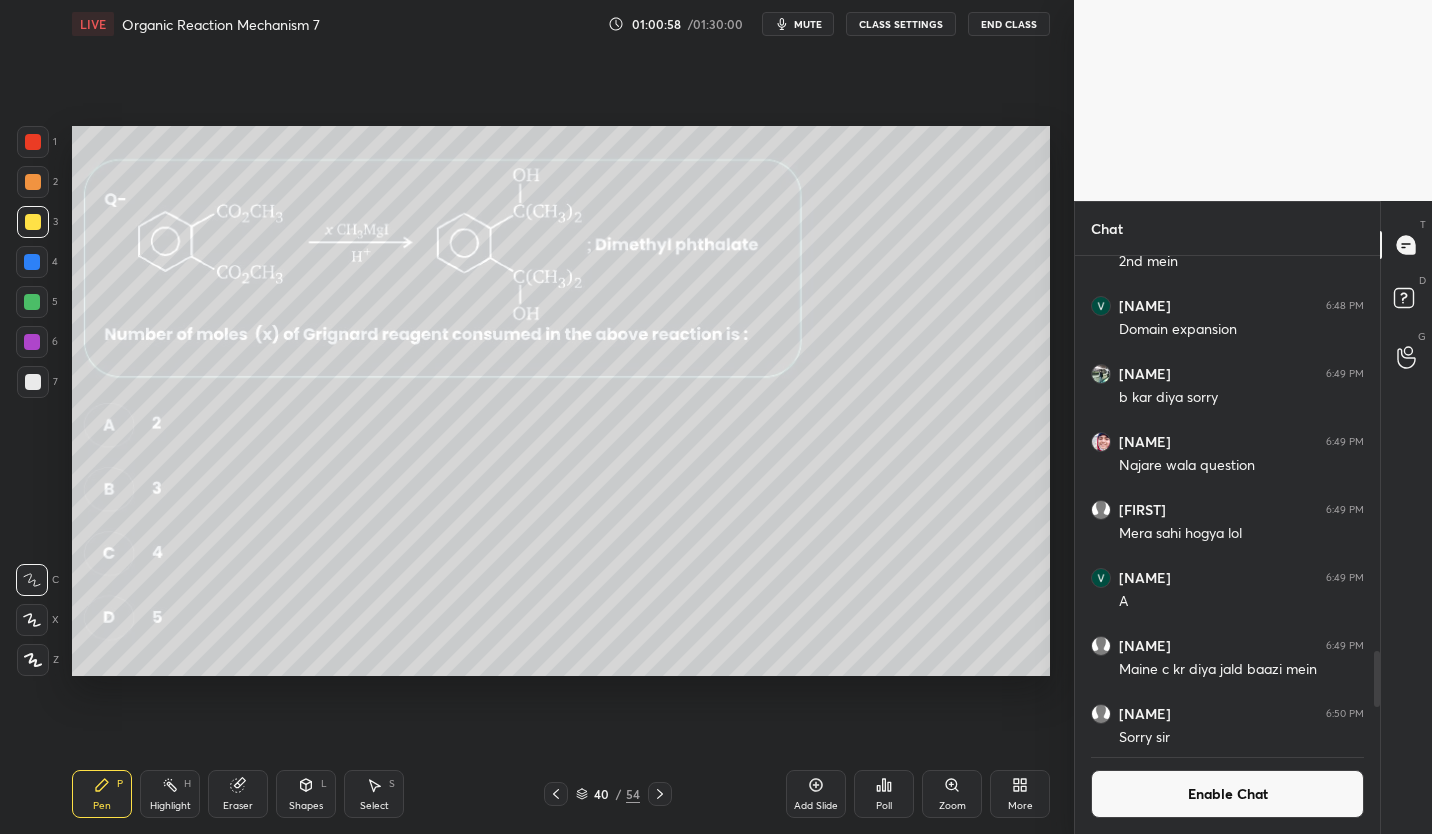 click on "Poll" at bounding box center (884, 794) 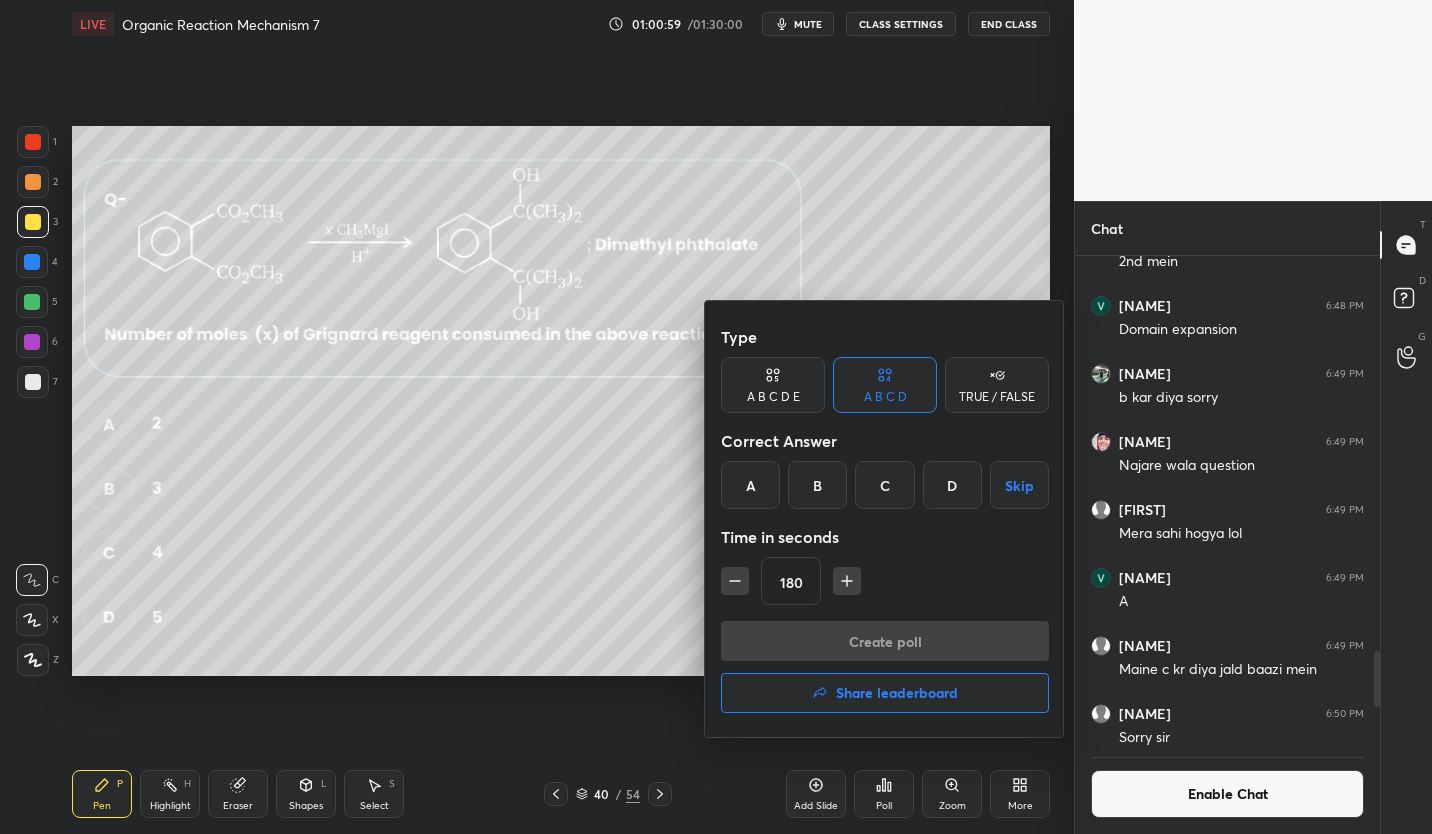 click 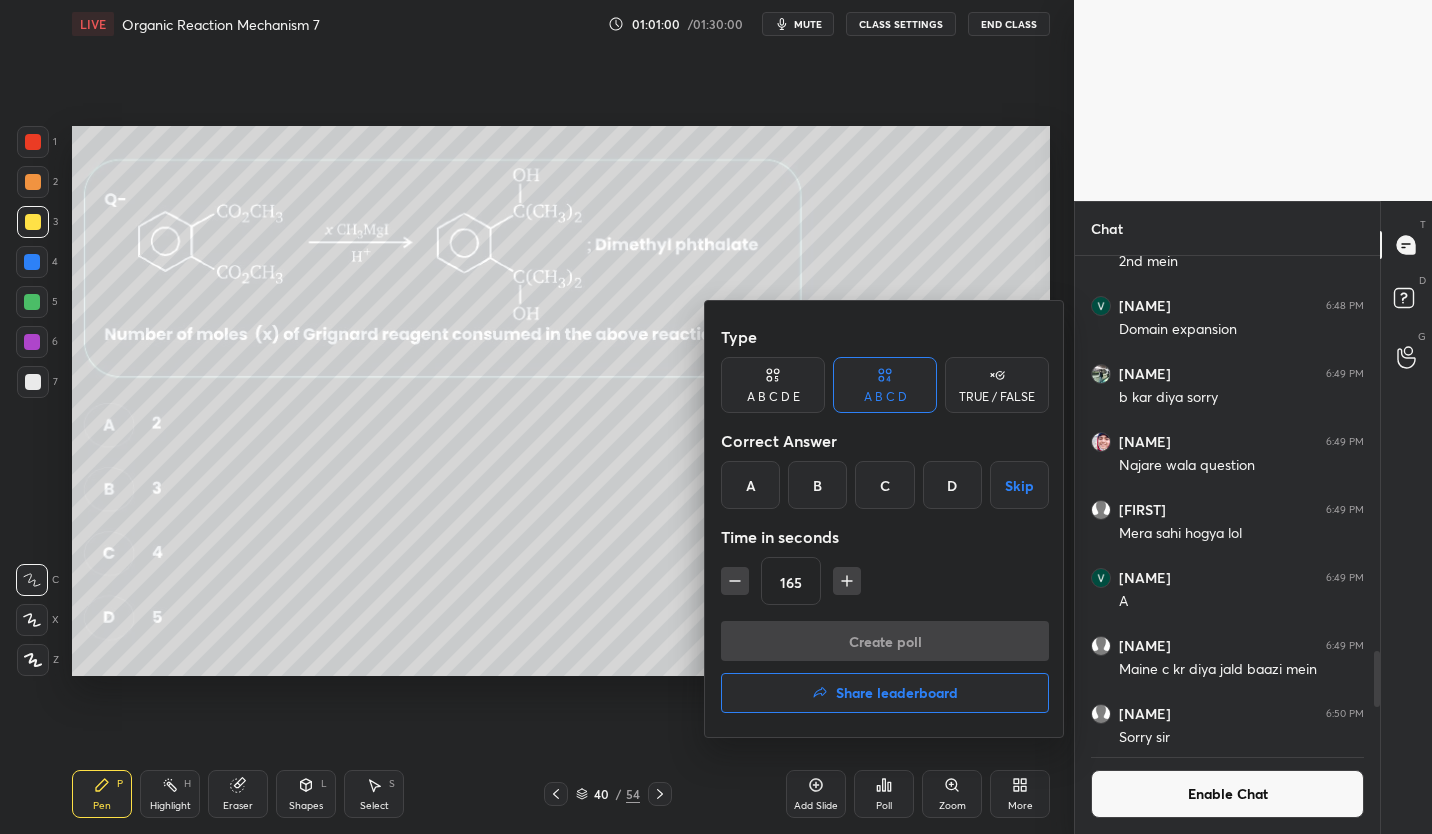 click 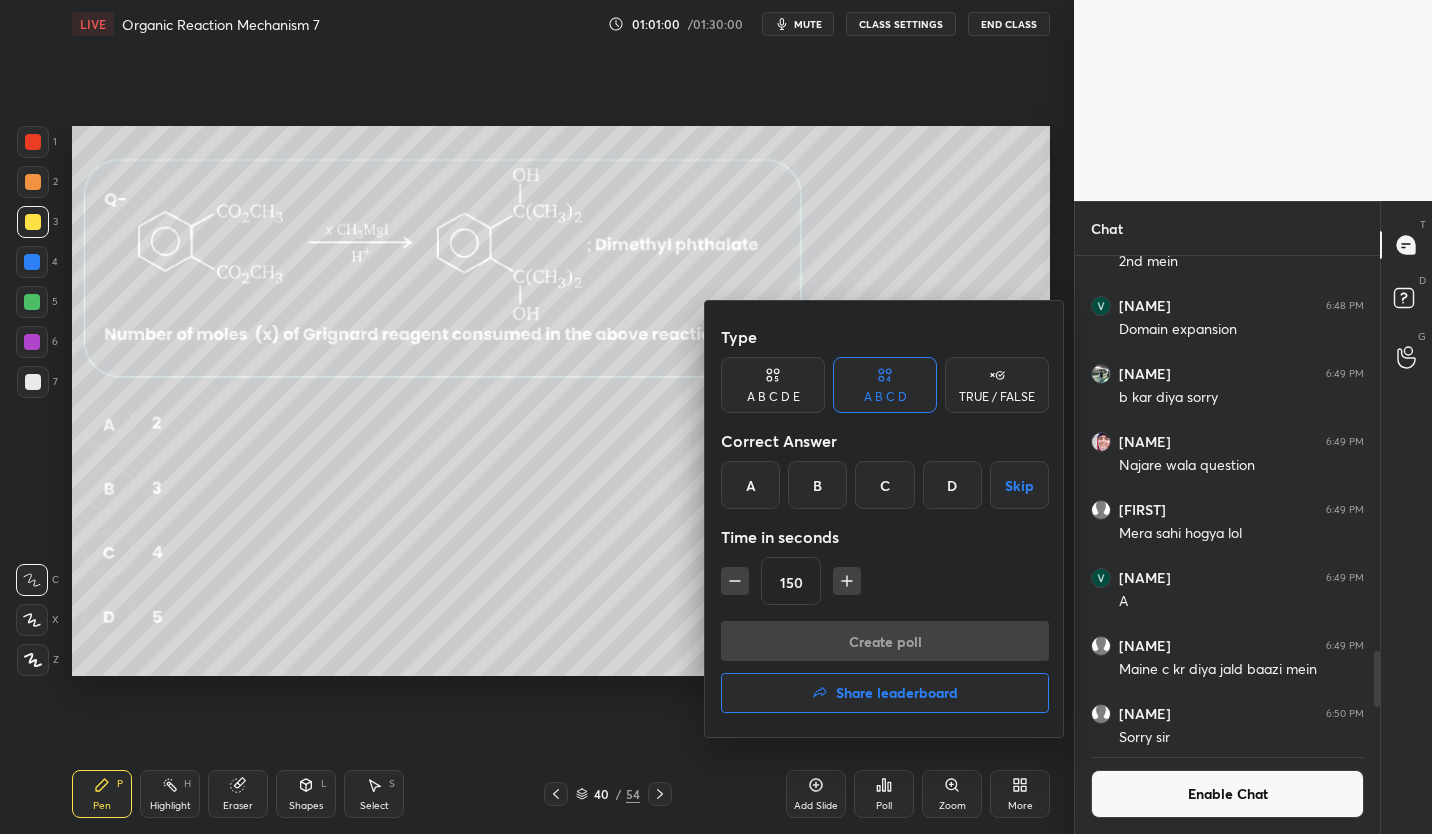 click 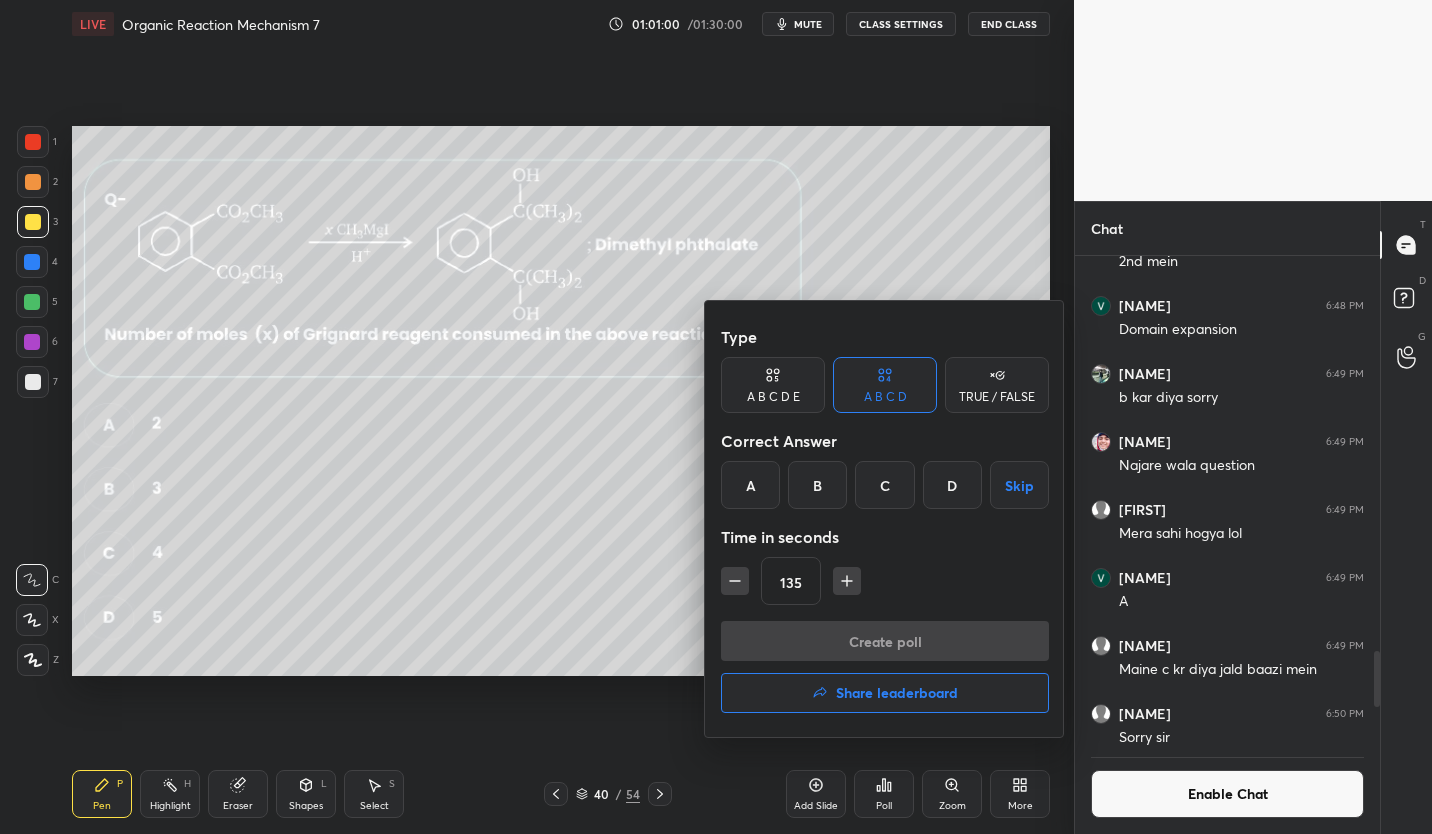 click 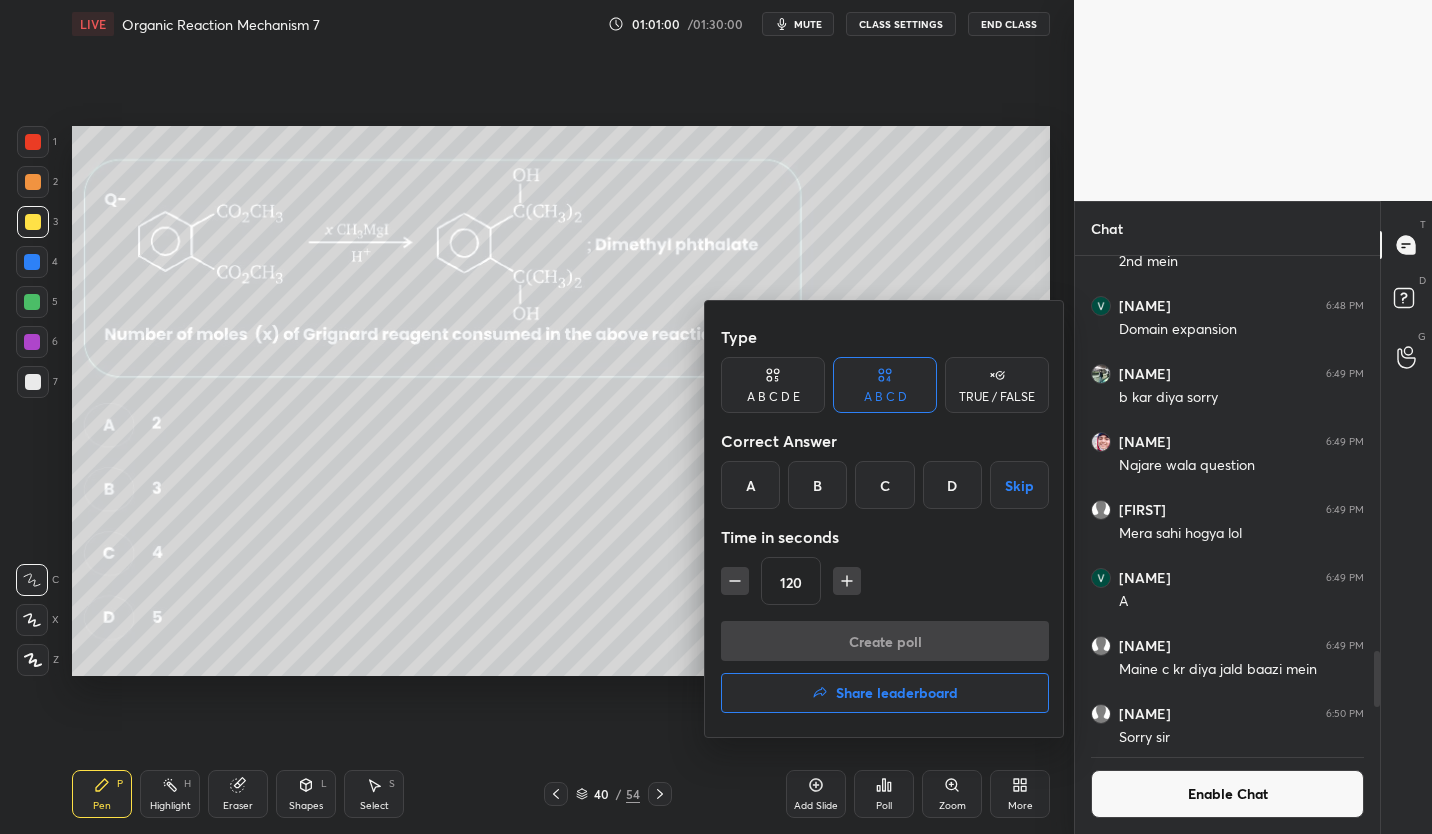click 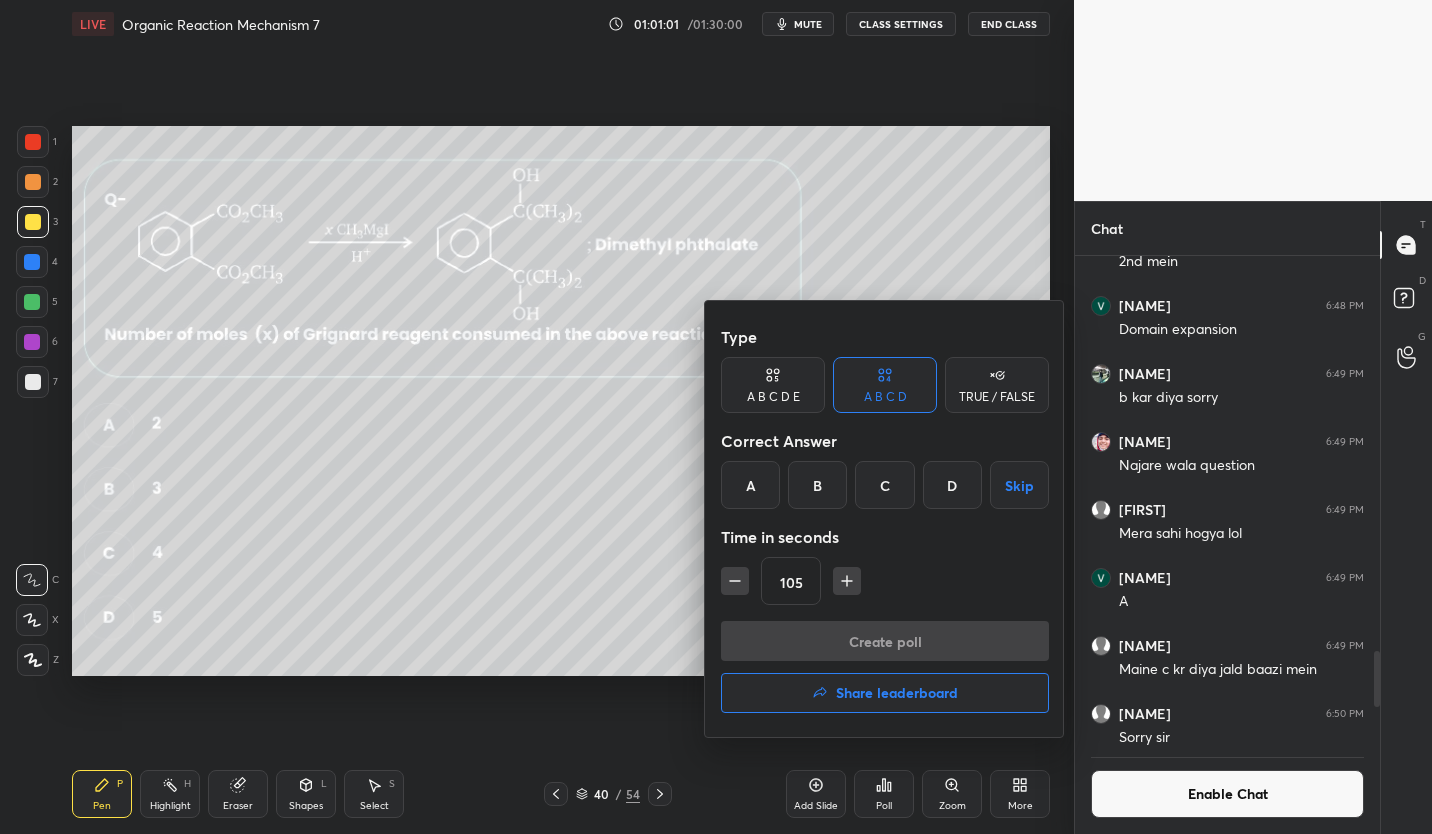 click 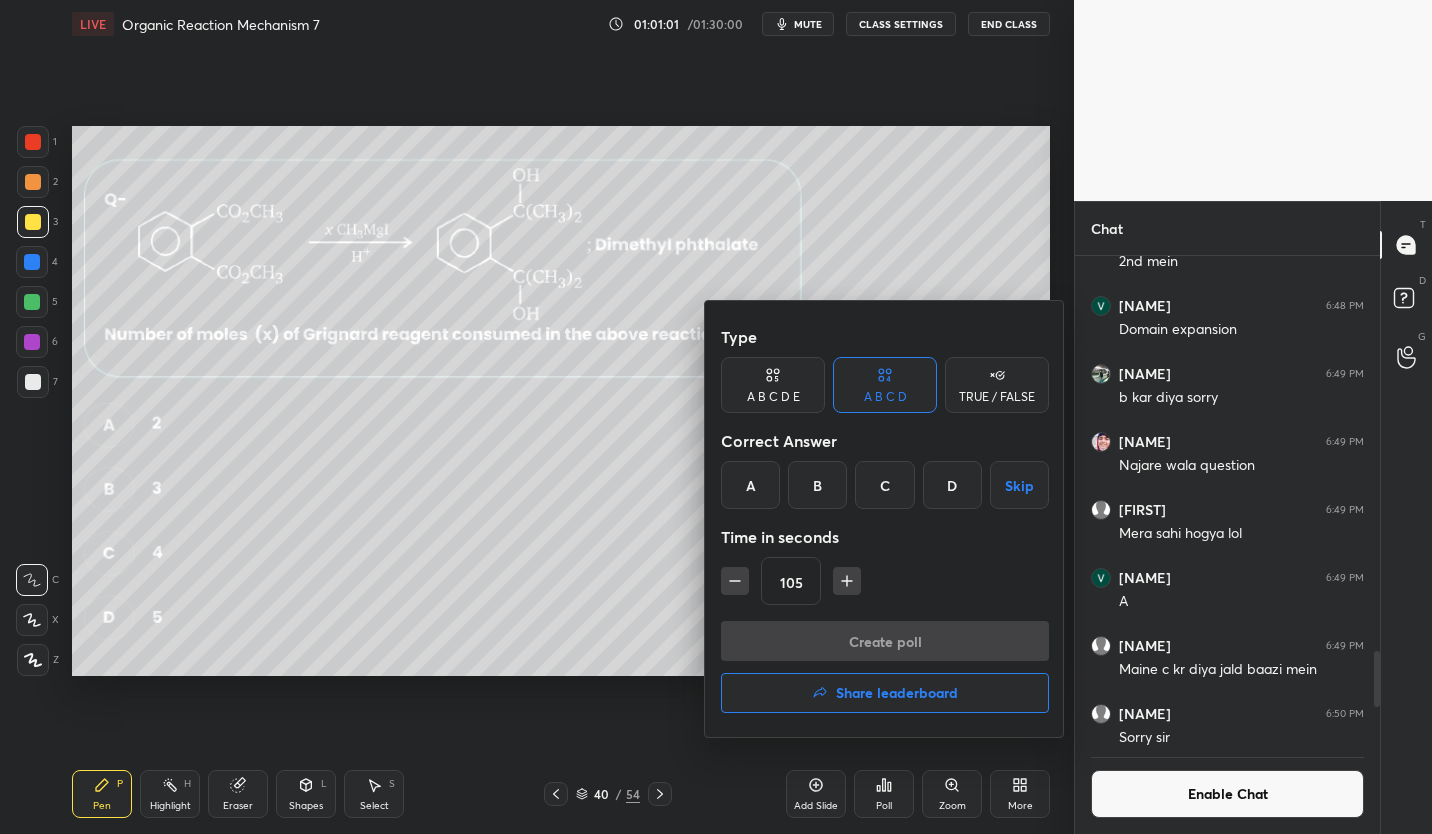 type on "90" 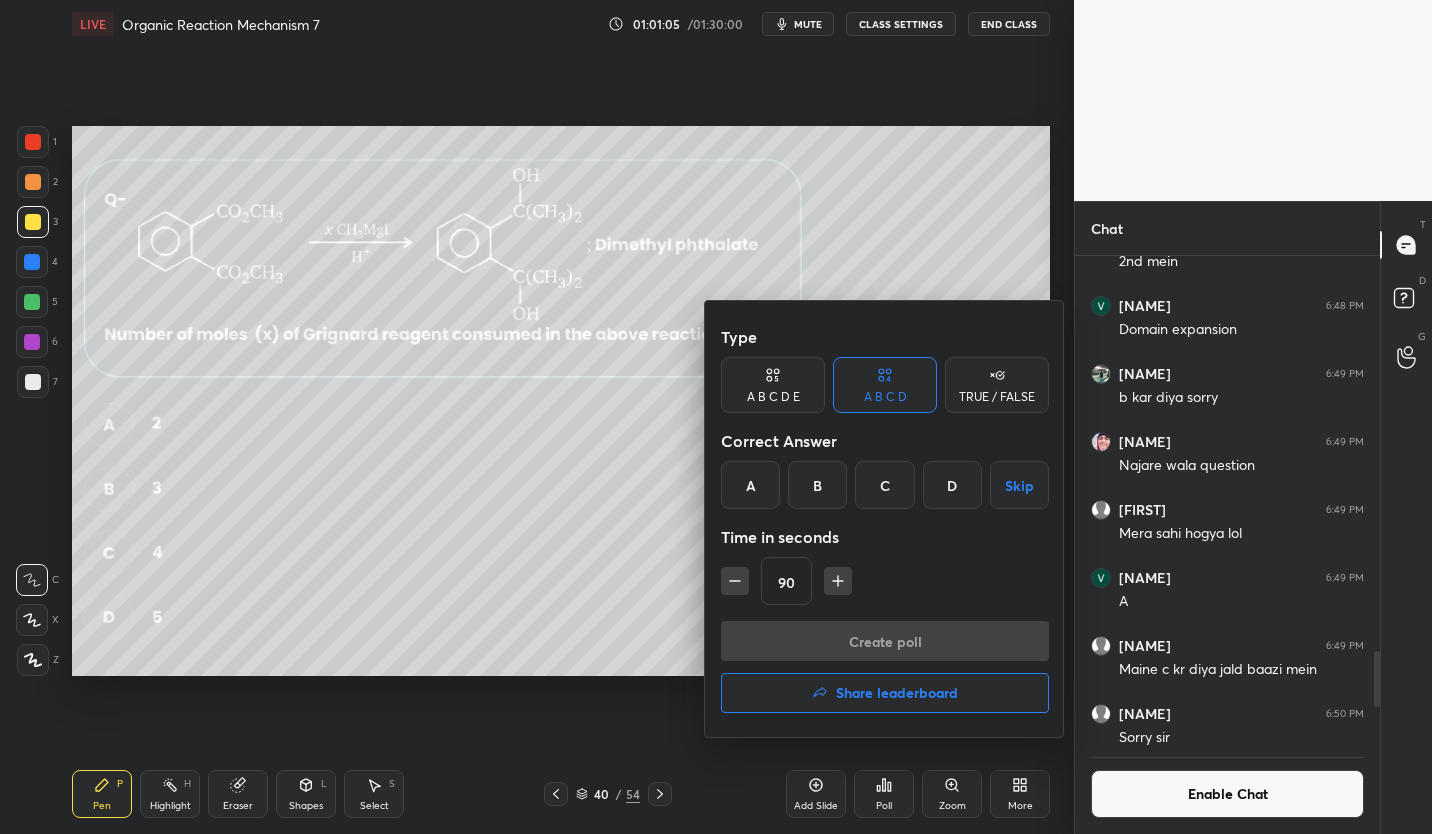 click at bounding box center (716, 417) 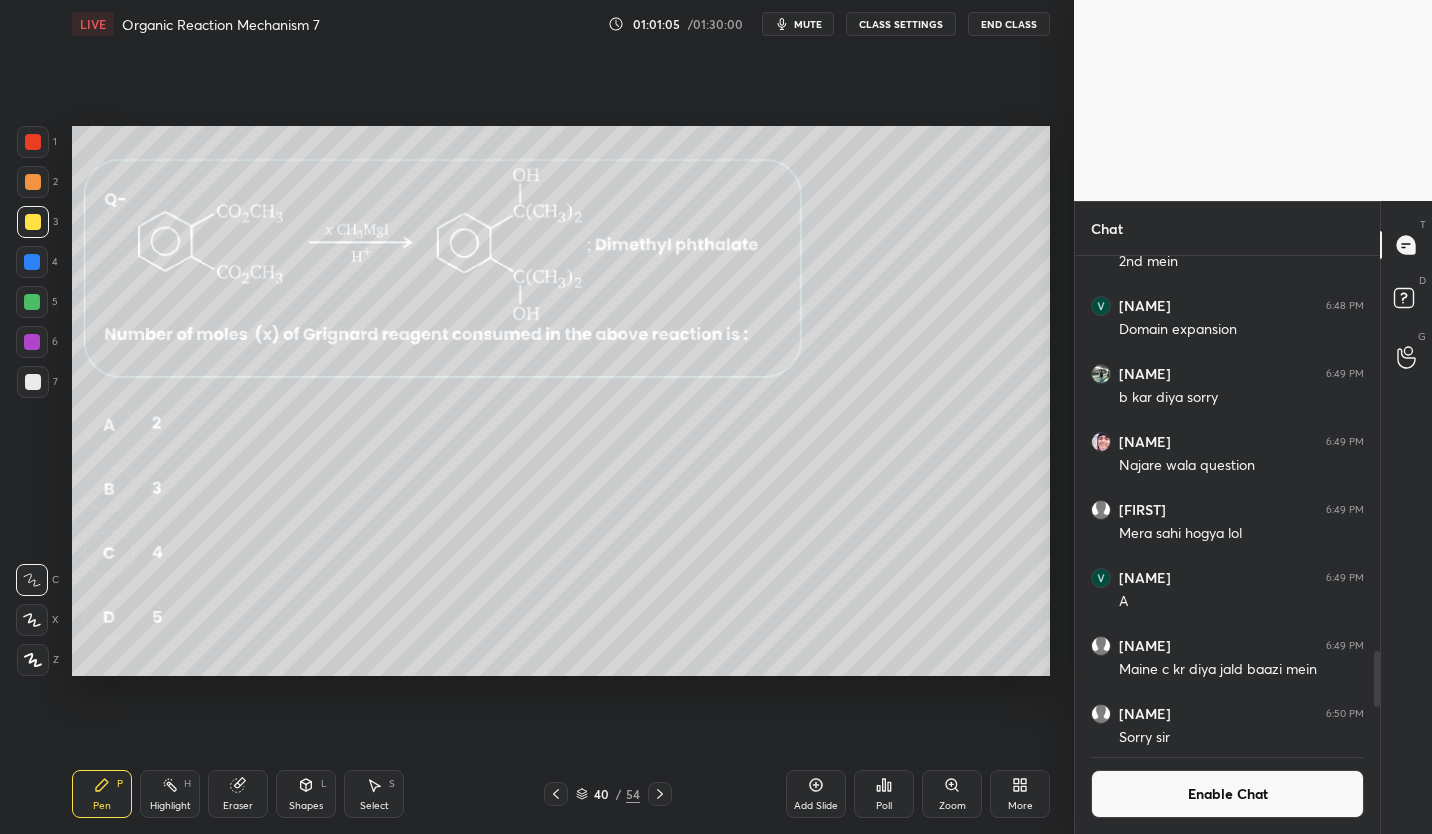click on "40" at bounding box center (602, 794) 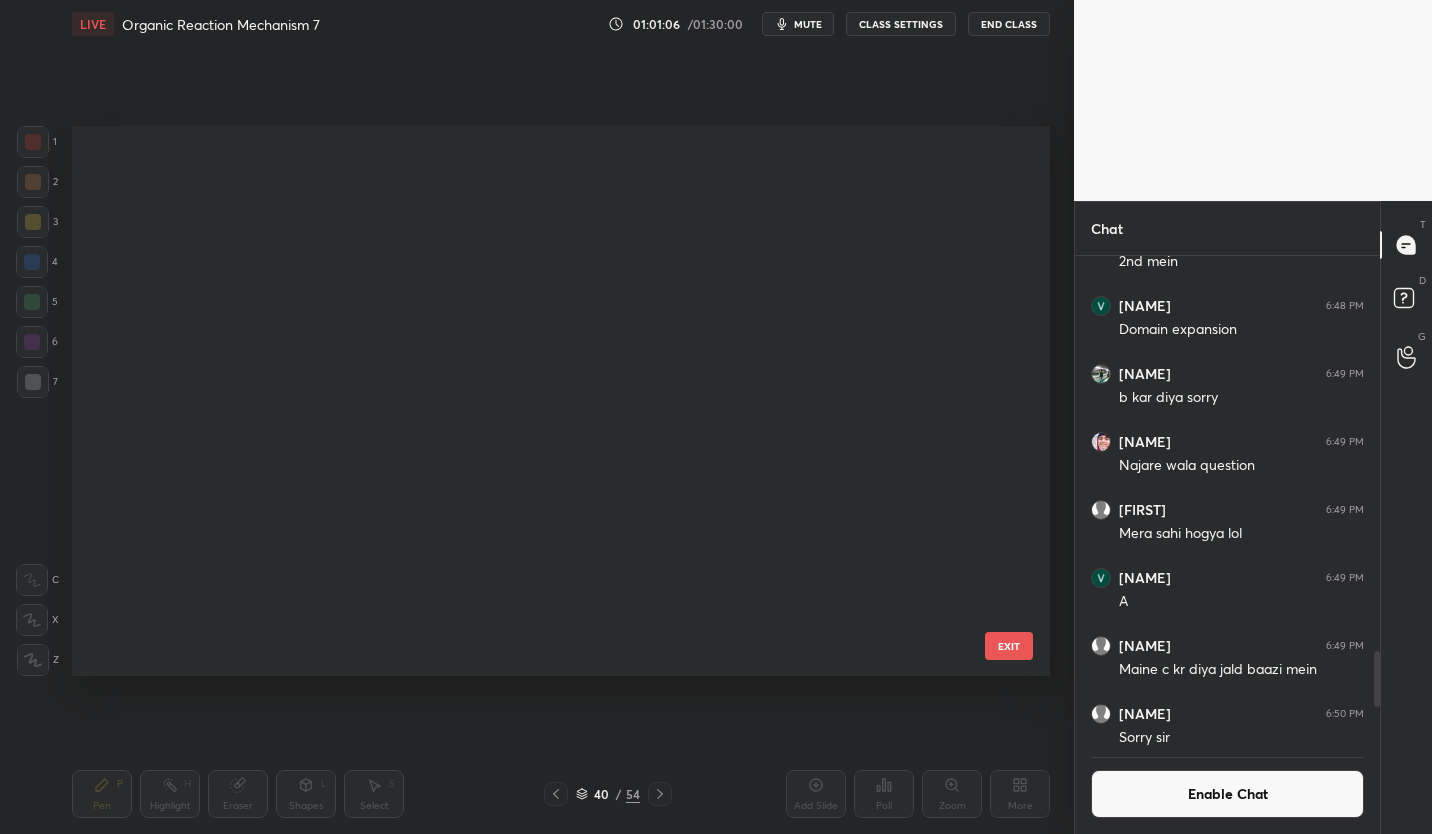 scroll, scrollTop: 1807, scrollLeft: 0, axis: vertical 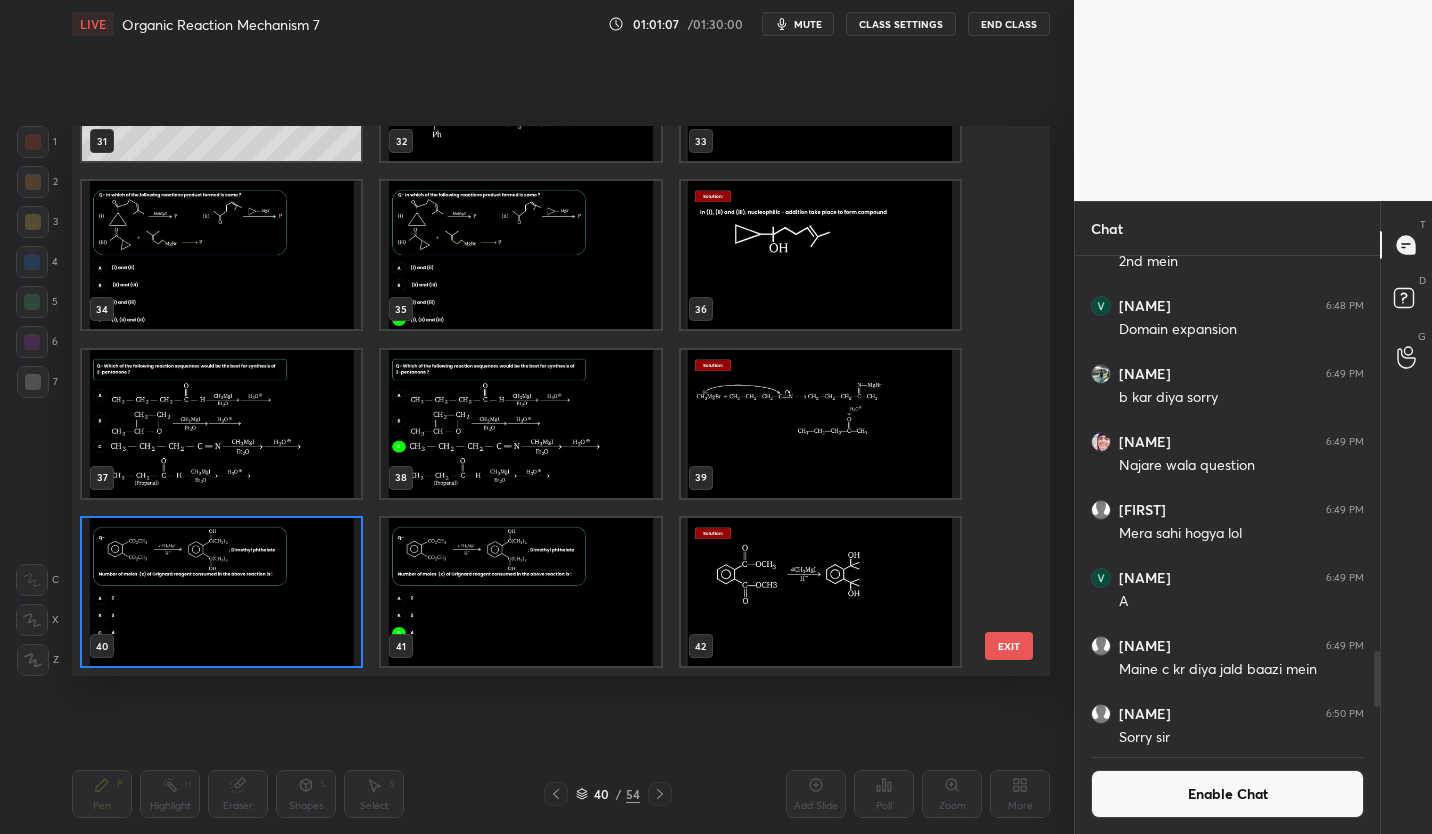 click at bounding box center [221, 592] 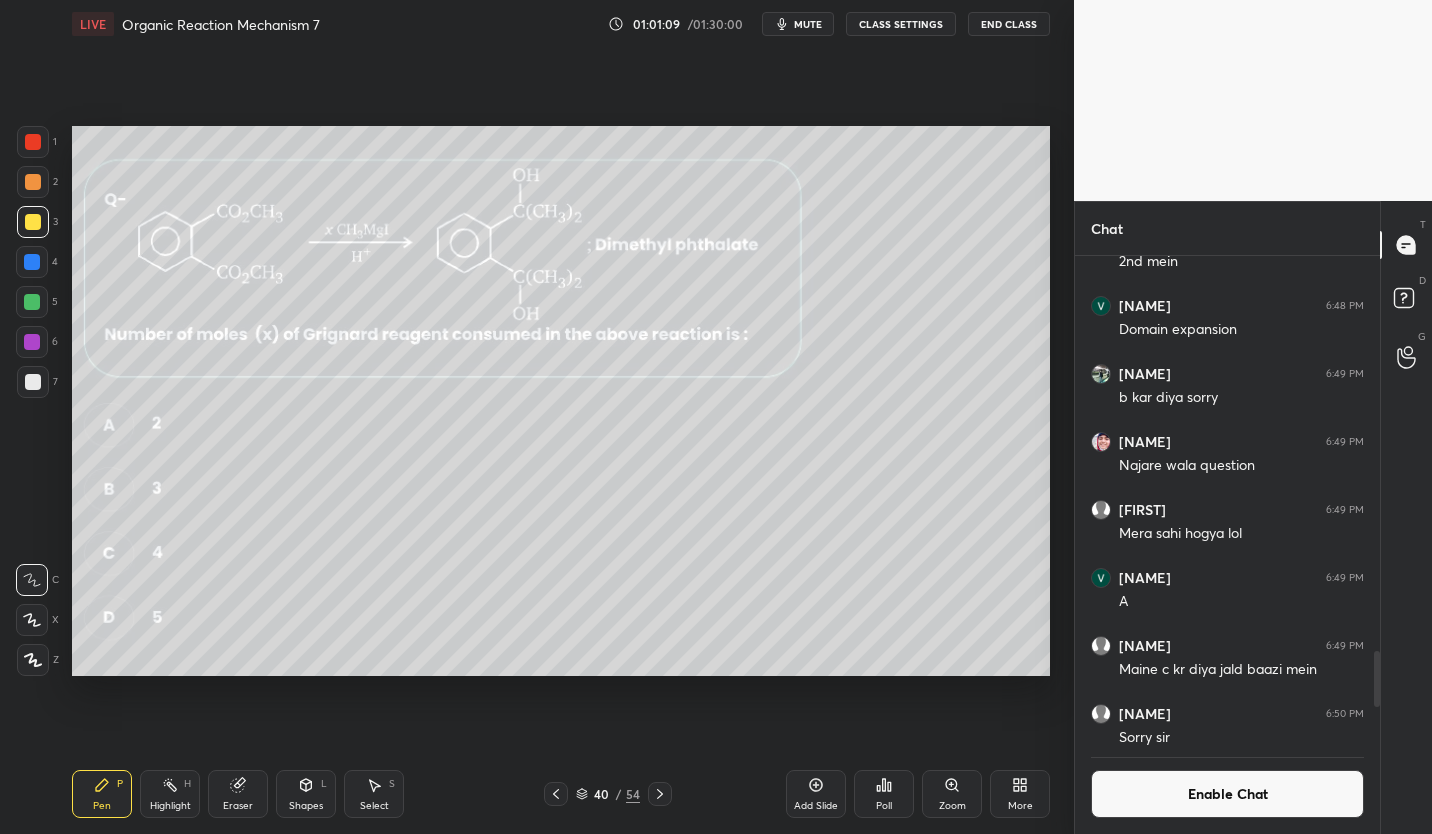 click 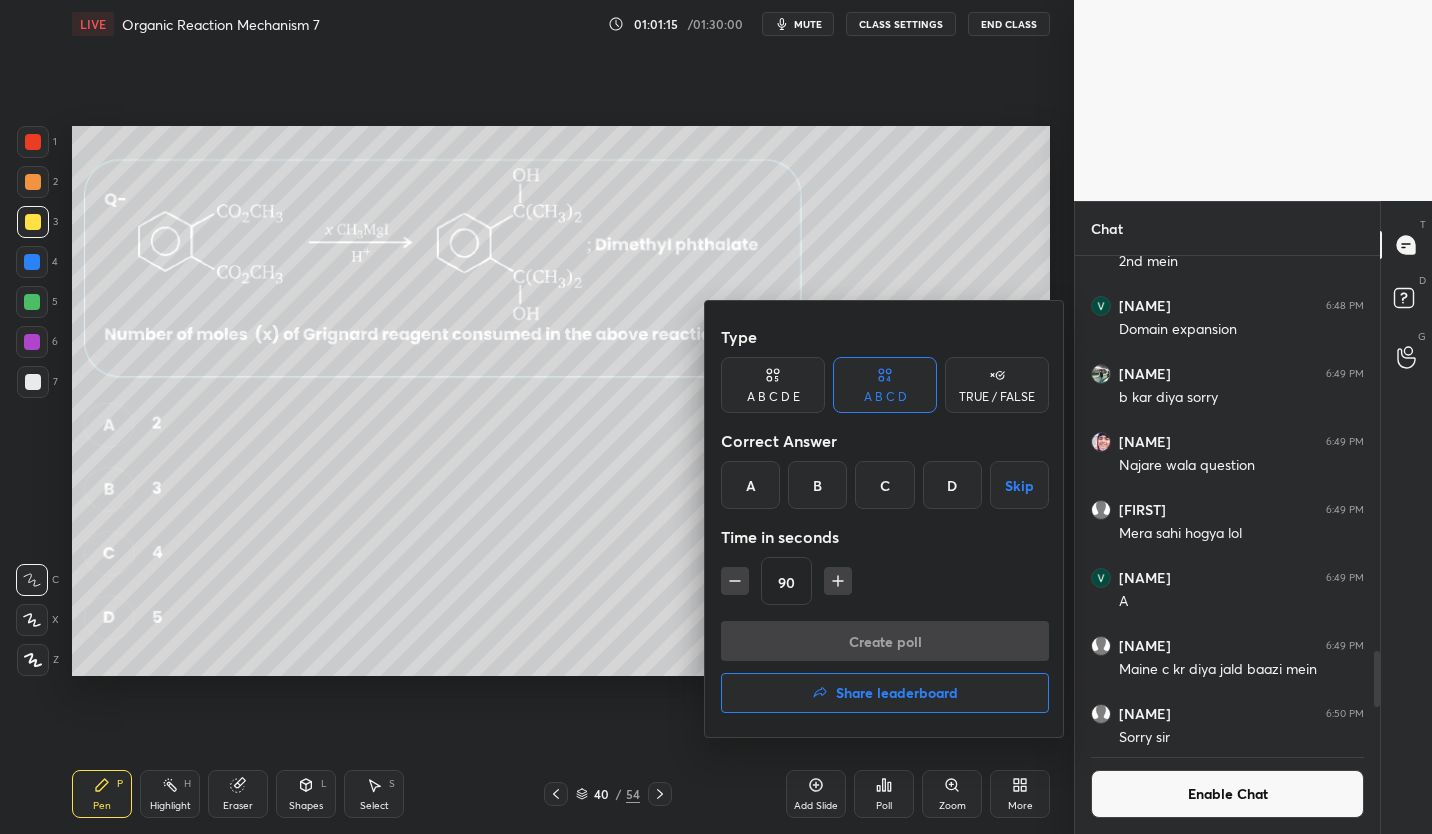 click on "C" at bounding box center (884, 485) 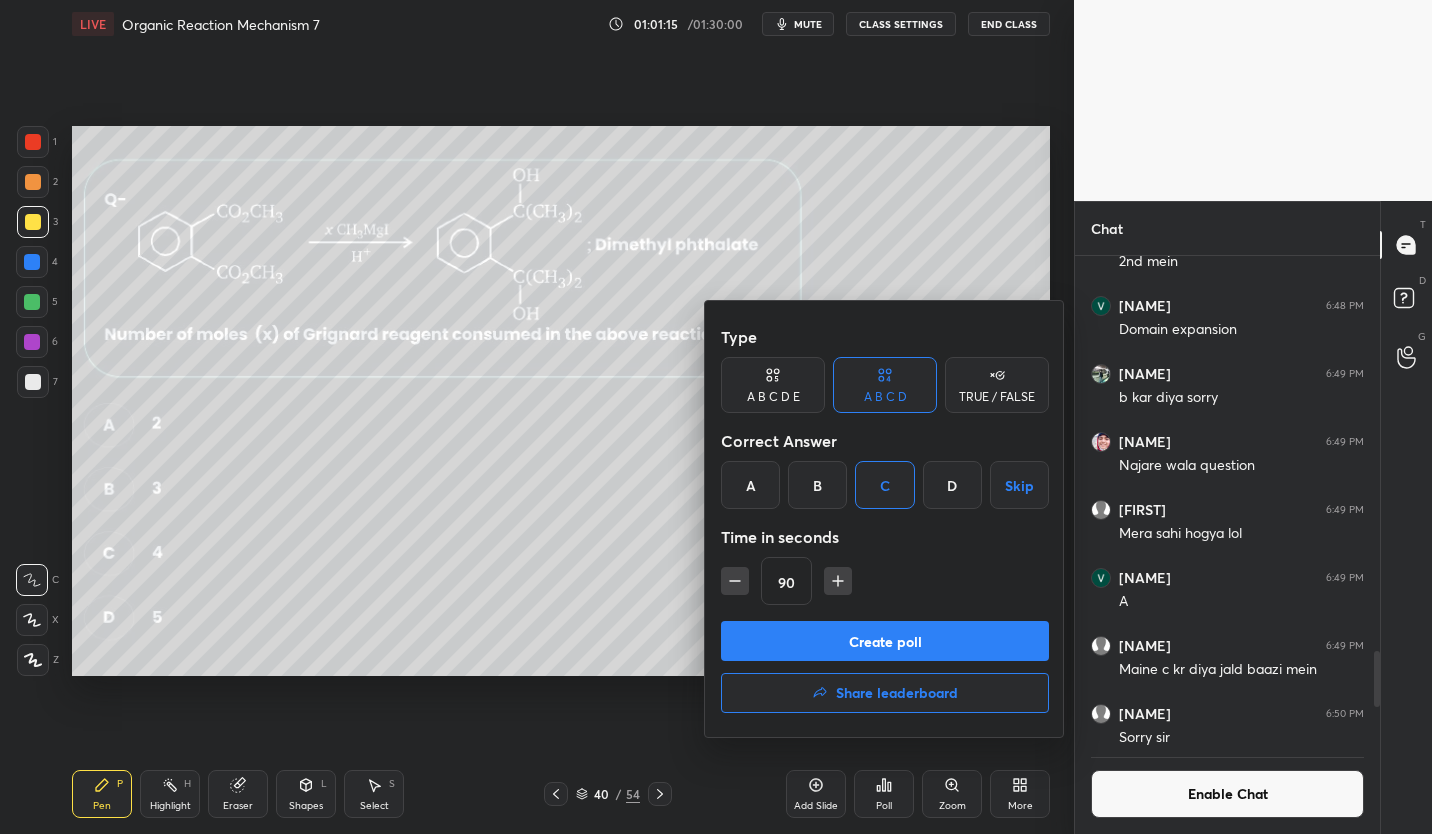 click on "Create poll" at bounding box center (885, 641) 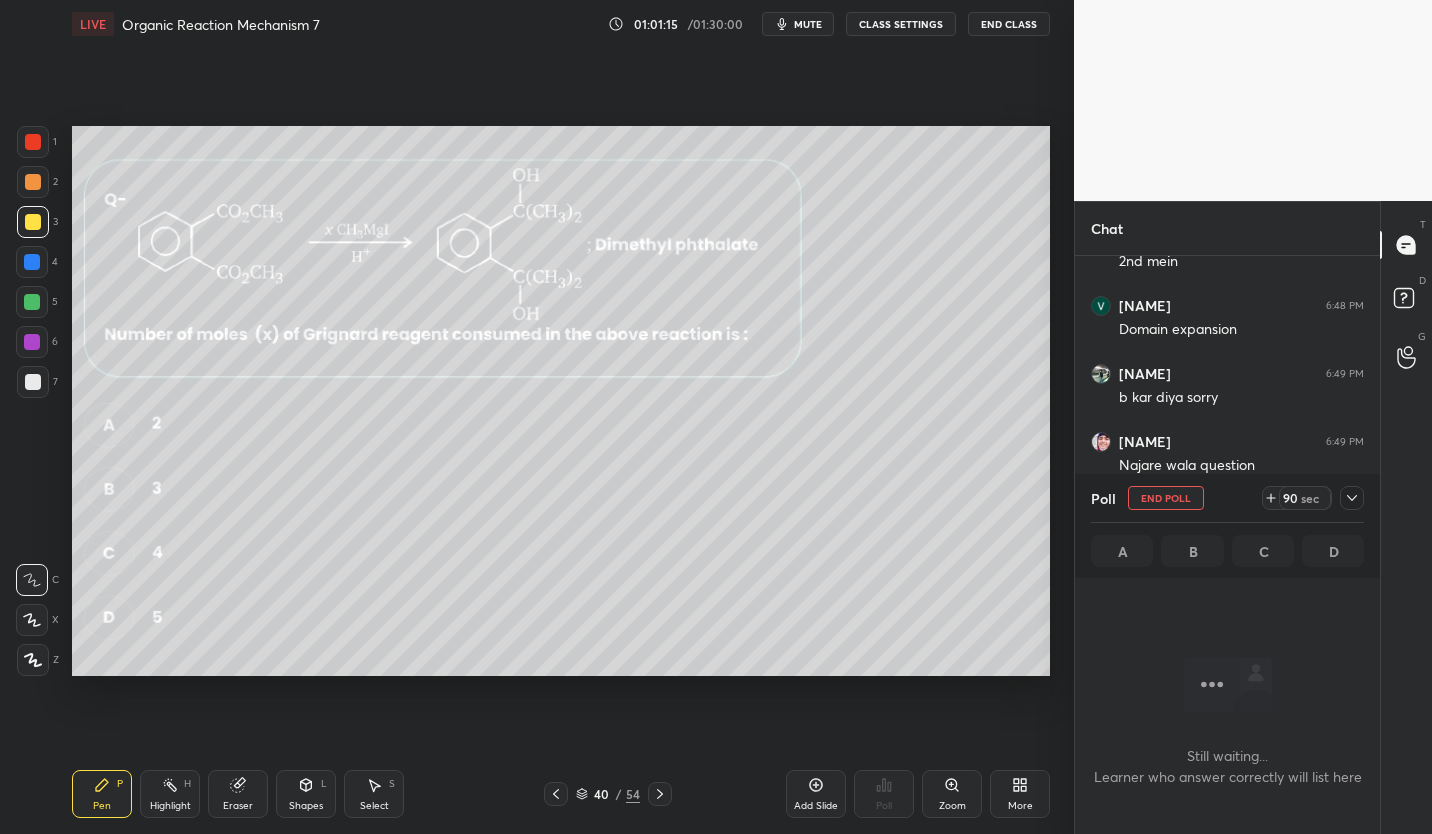 scroll, scrollTop: 416, scrollLeft: 299, axis: both 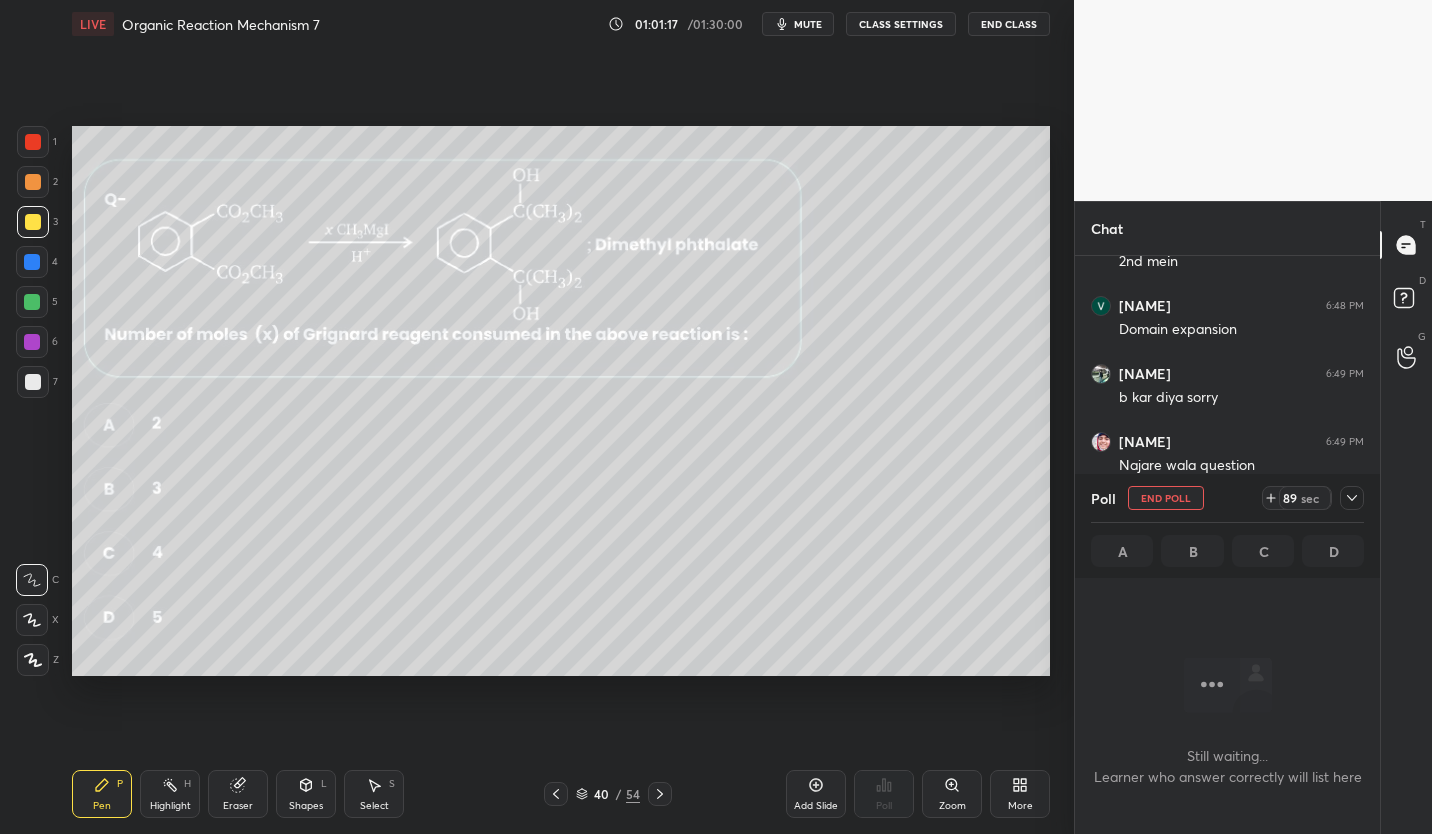 click on "LIVE Organic Reaction Mechanism 7 01:01:17 /  01:30:00 mute CLASS SETTINGS End Class" at bounding box center [561, 24] 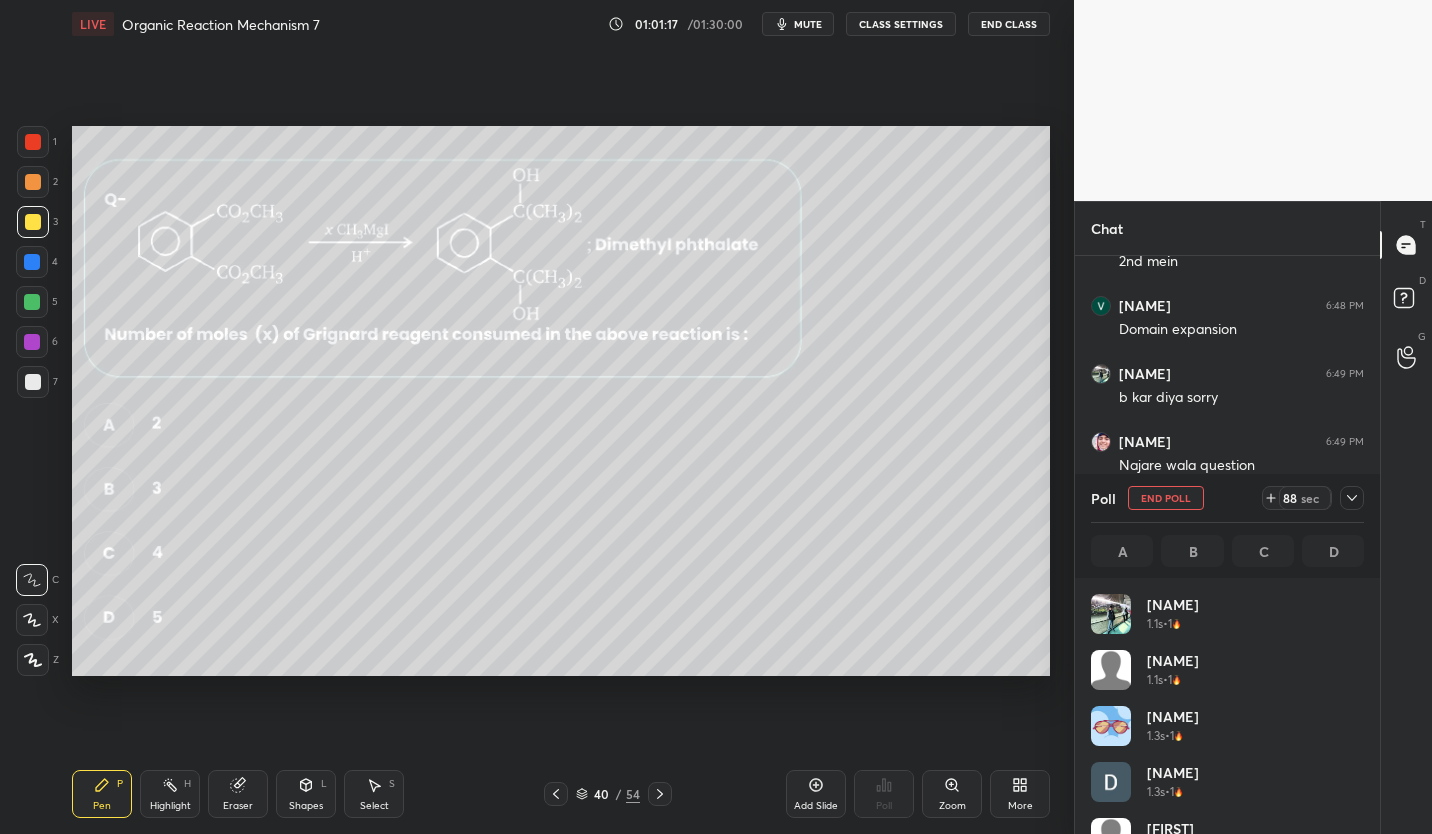 scroll, scrollTop: 7, scrollLeft: 7, axis: both 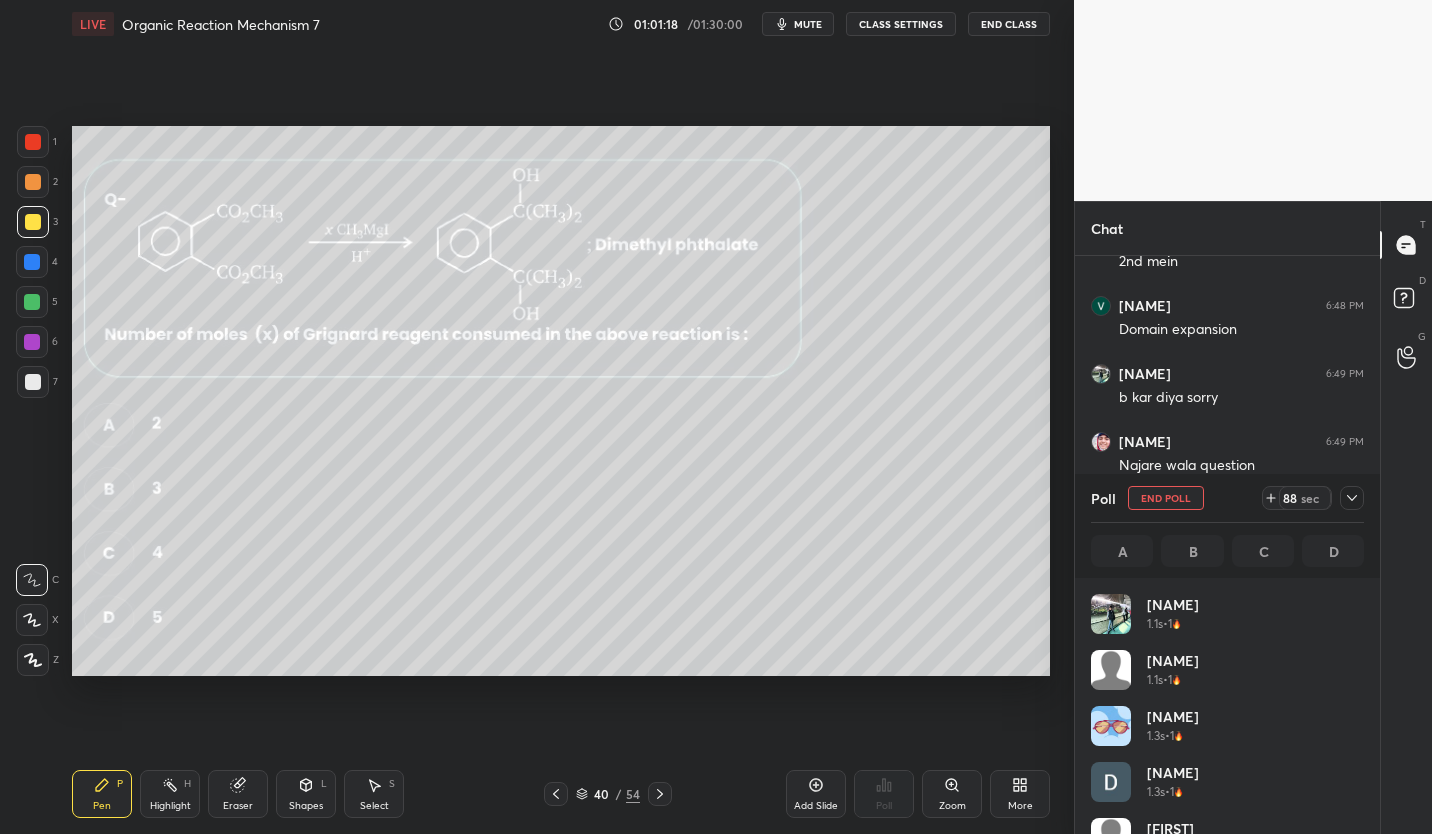 click on "mute" at bounding box center [798, 24] 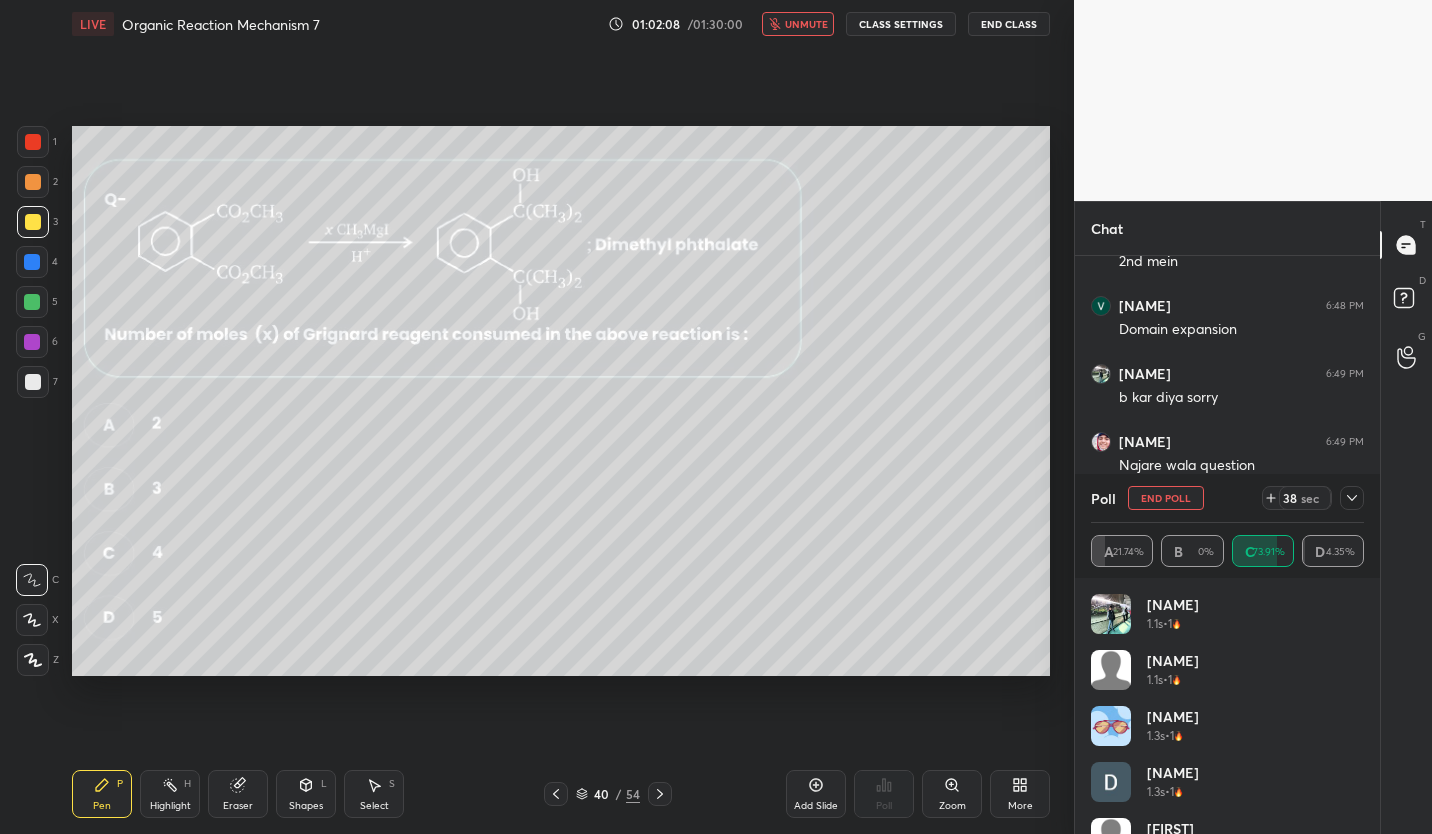 click on "unmute" at bounding box center [798, 24] 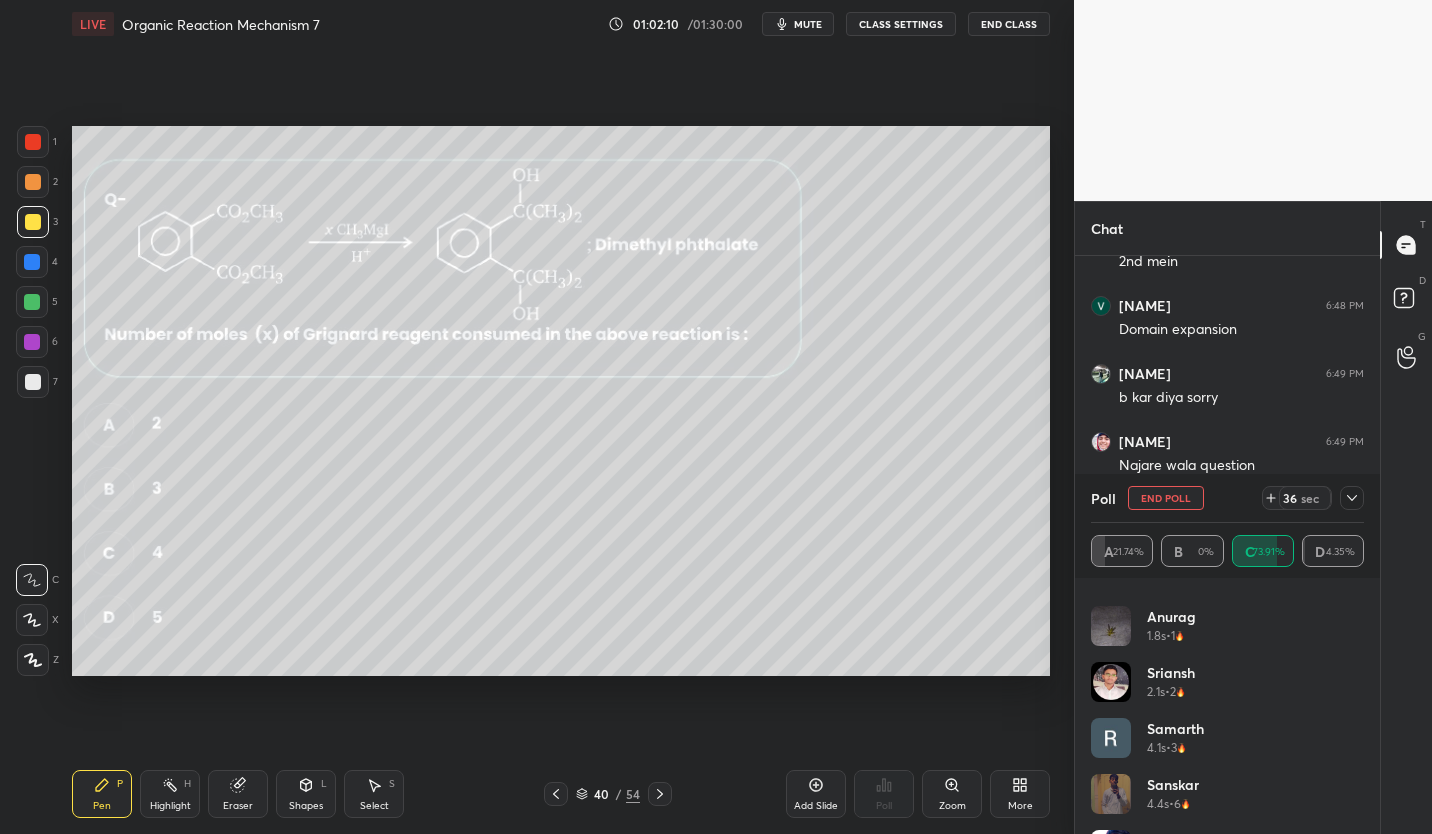 scroll, scrollTop: 712, scrollLeft: 0, axis: vertical 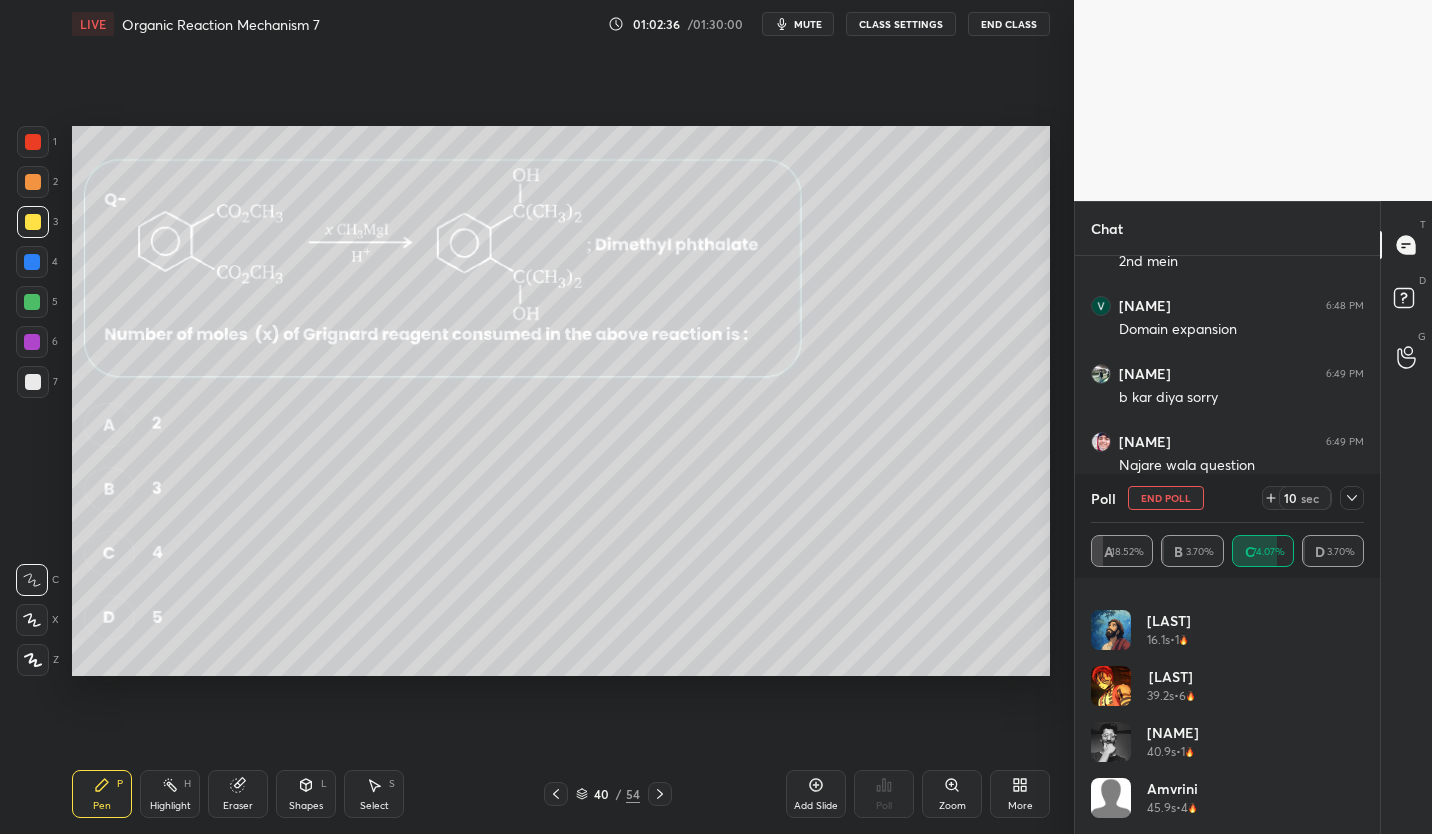 click on "End Poll" at bounding box center (1166, 498) 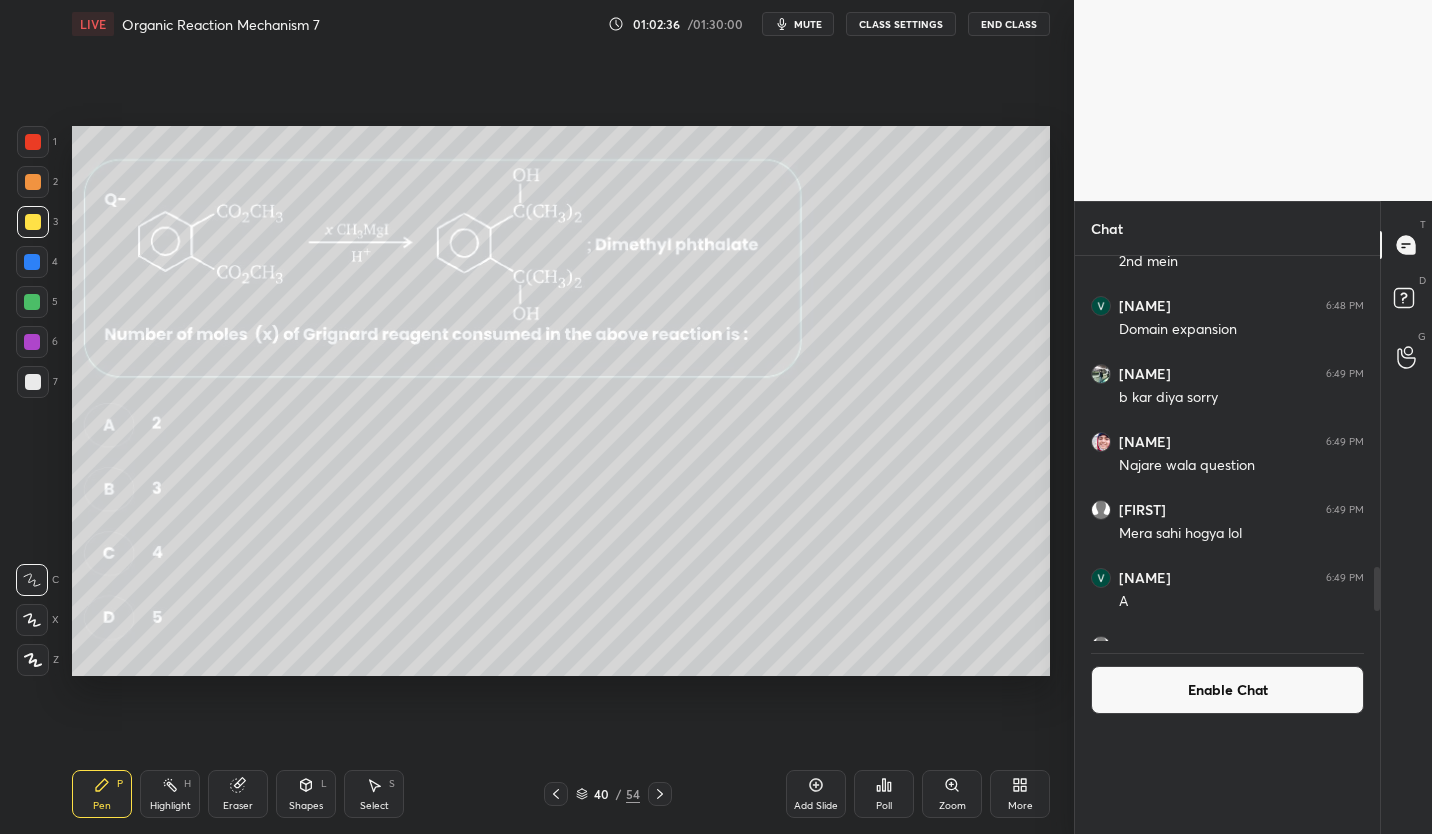 scroll, scrollTop: 177, scrollLeft: 267, axis: both 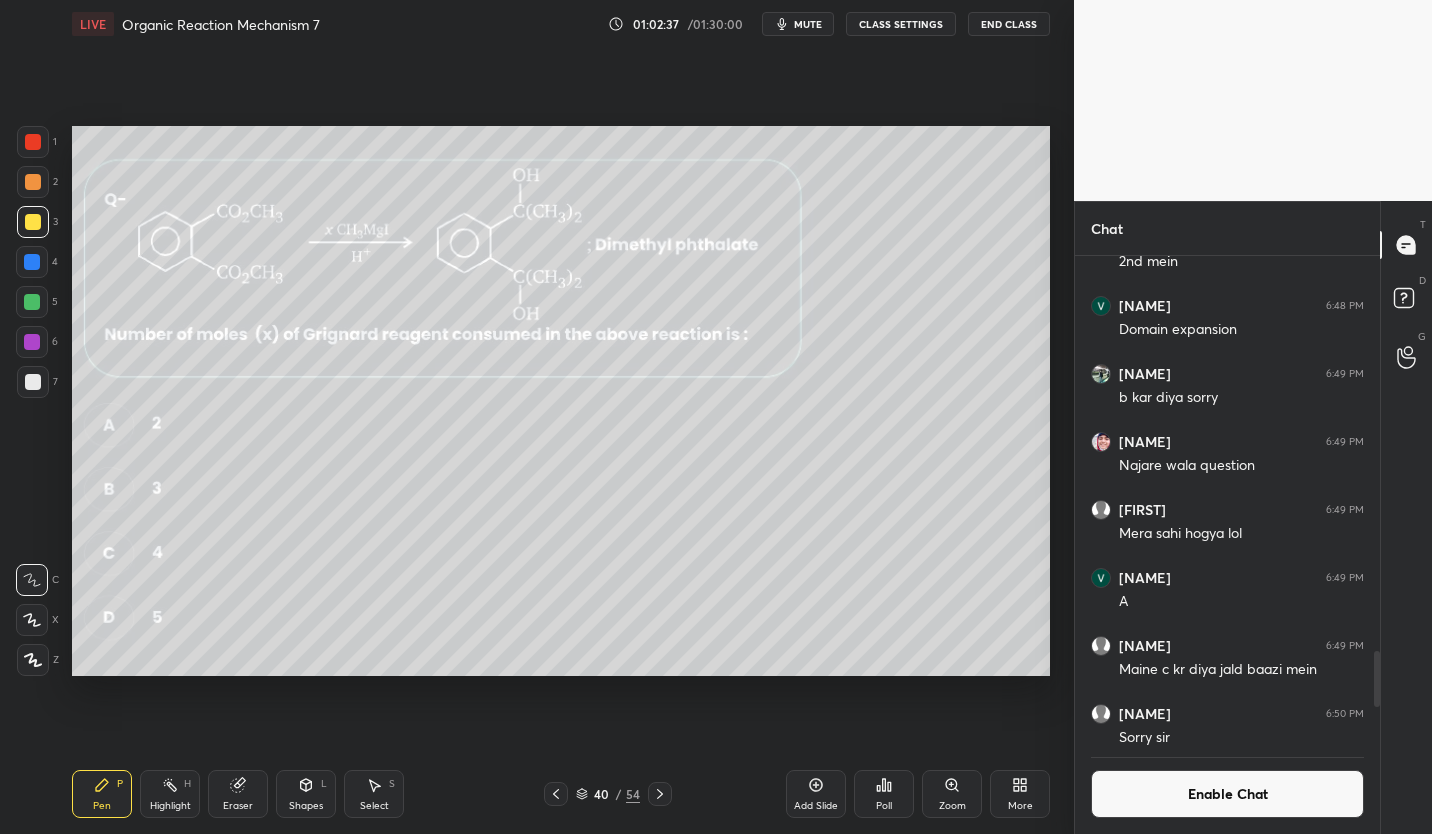 click on "Enable Chat" at bounding box center [1227, 794] 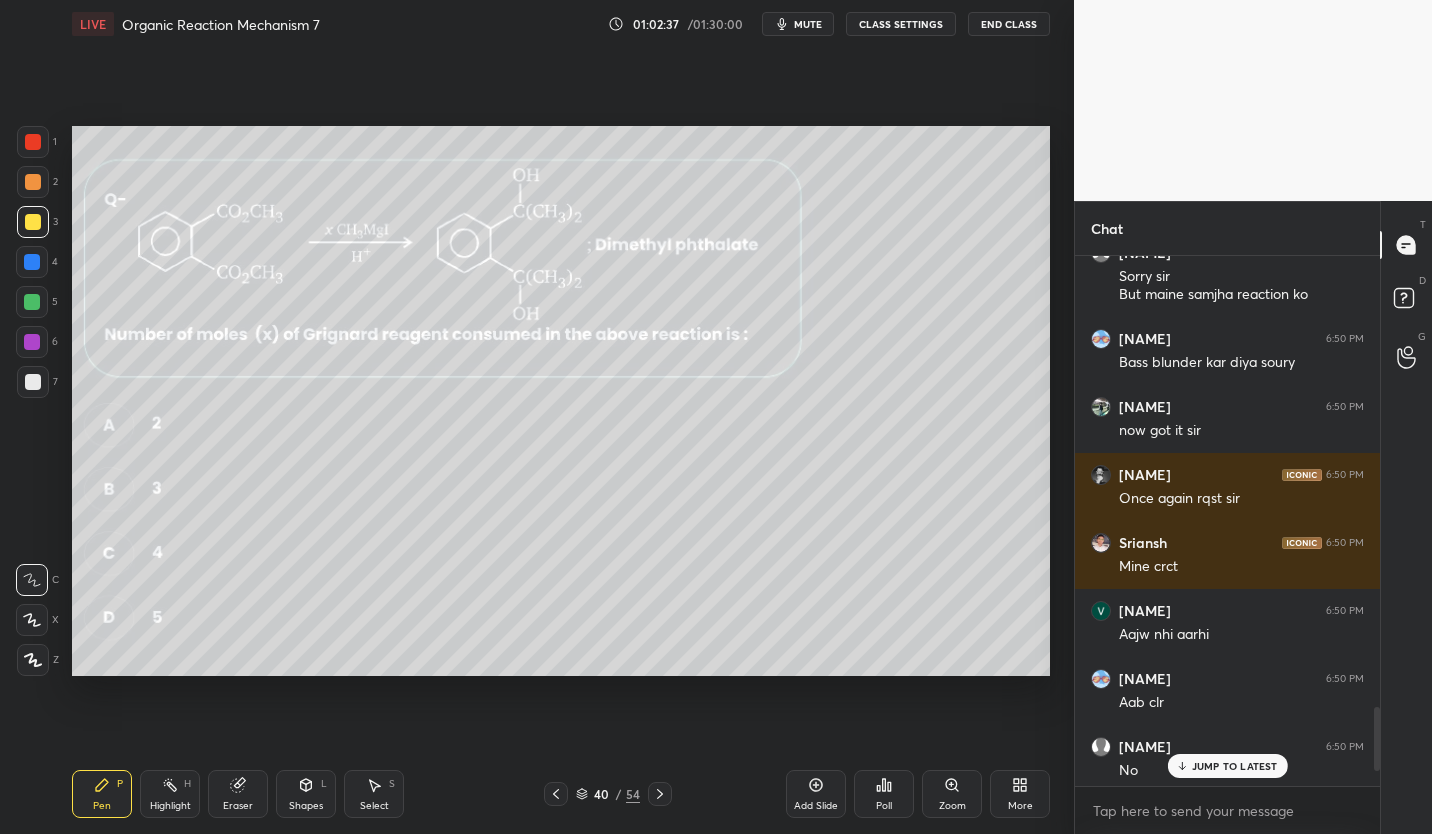 scroll, scrollTop: 3874, scrollLeft: 0, axis: vertical 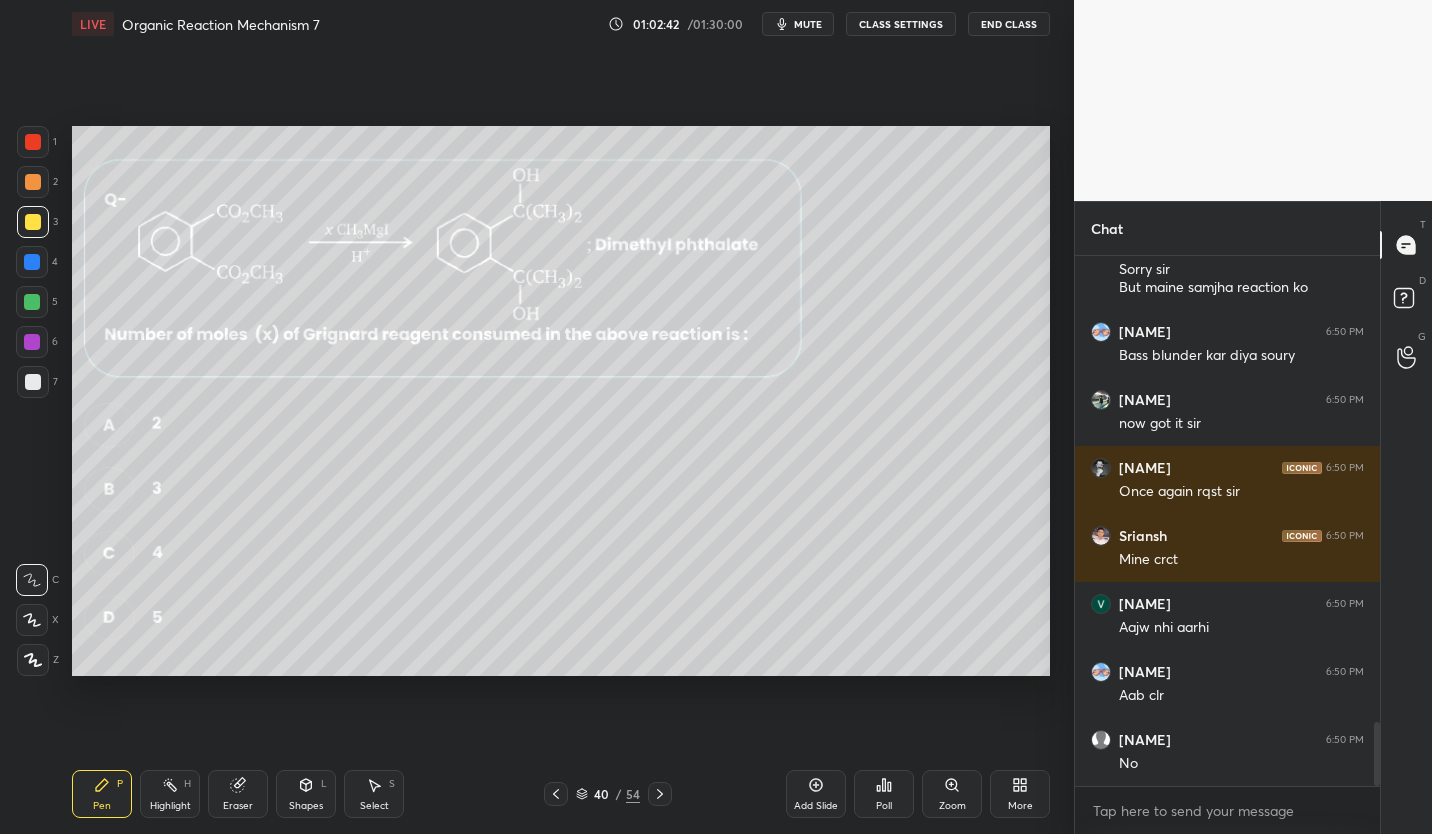 click at bounding box center (33, 382) 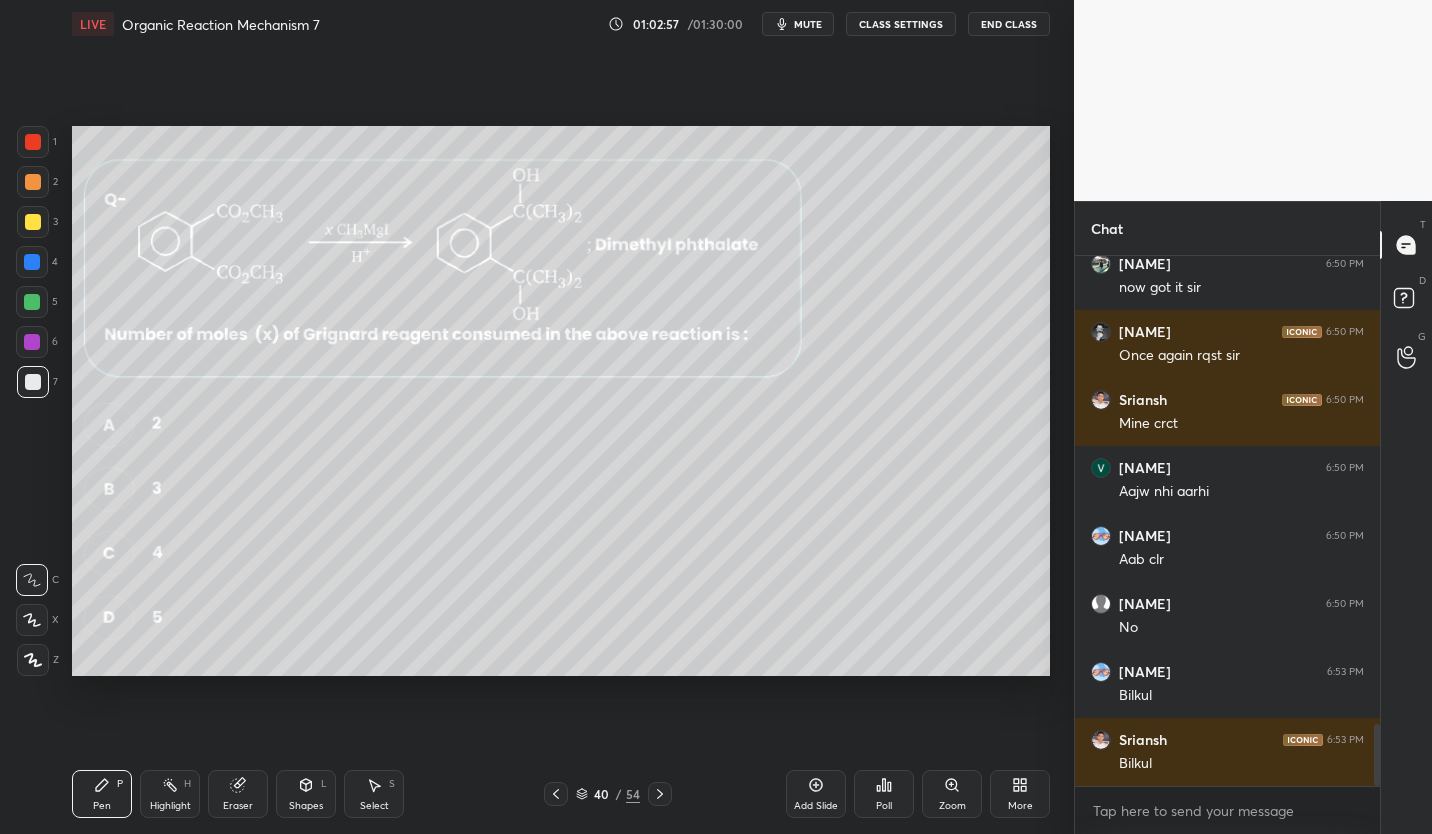 scroll, scrollTop: 4078, scrollLeft: 0, axis: vertical 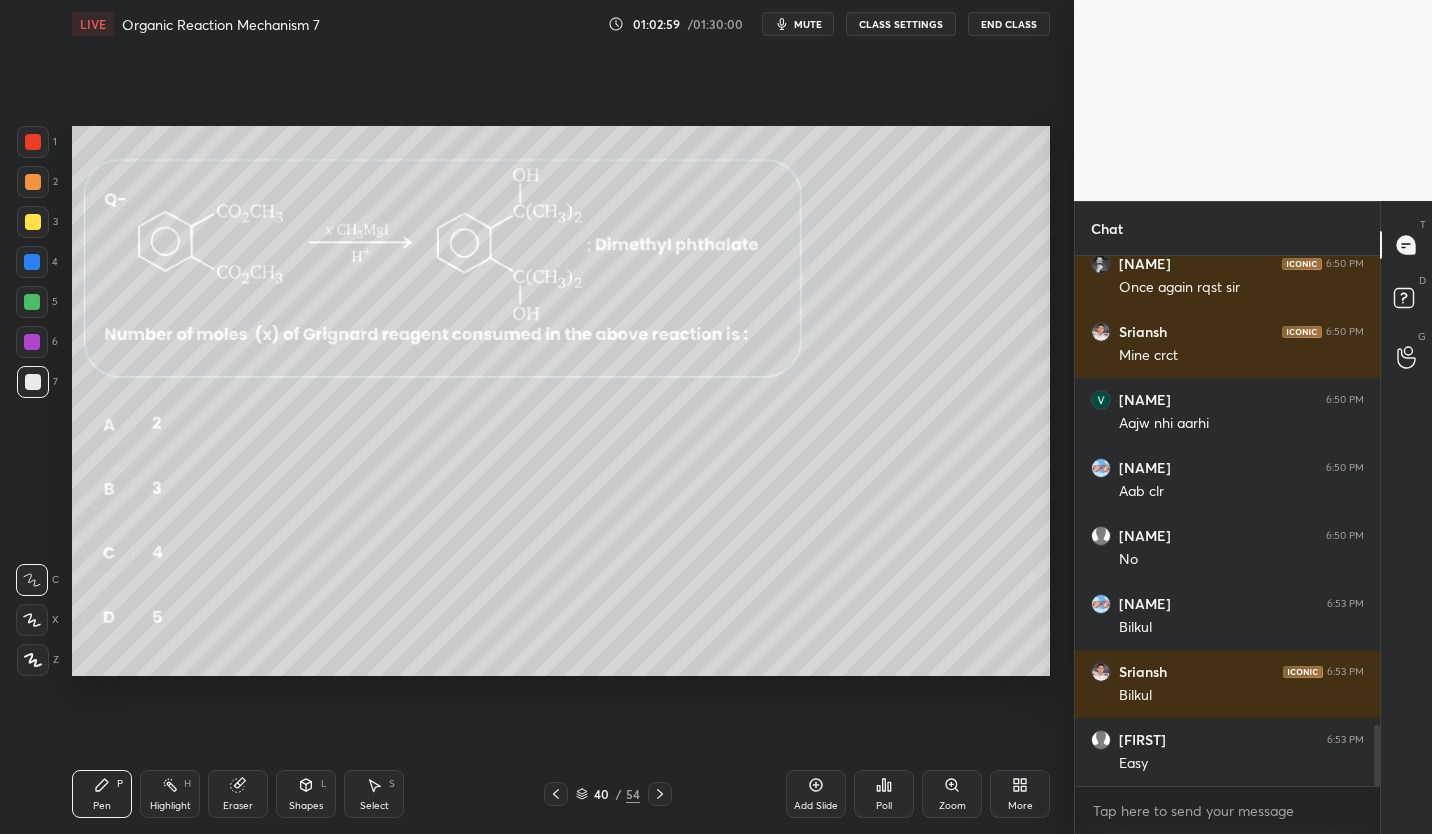 click on "40" at bounding box center [602, 794] 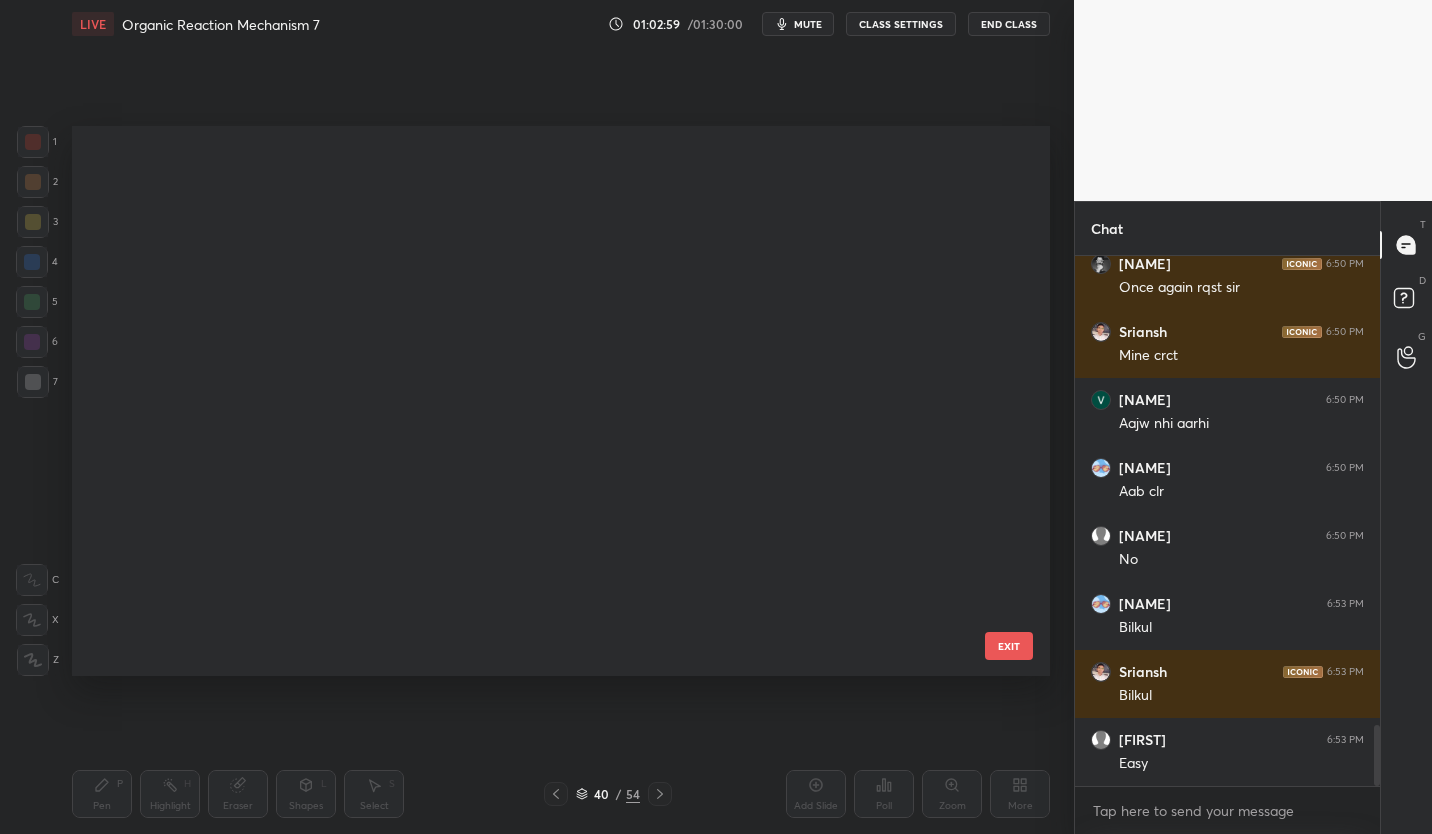 scroll, scrollTop: 1807, scrollLeft: 0, axis: vertical 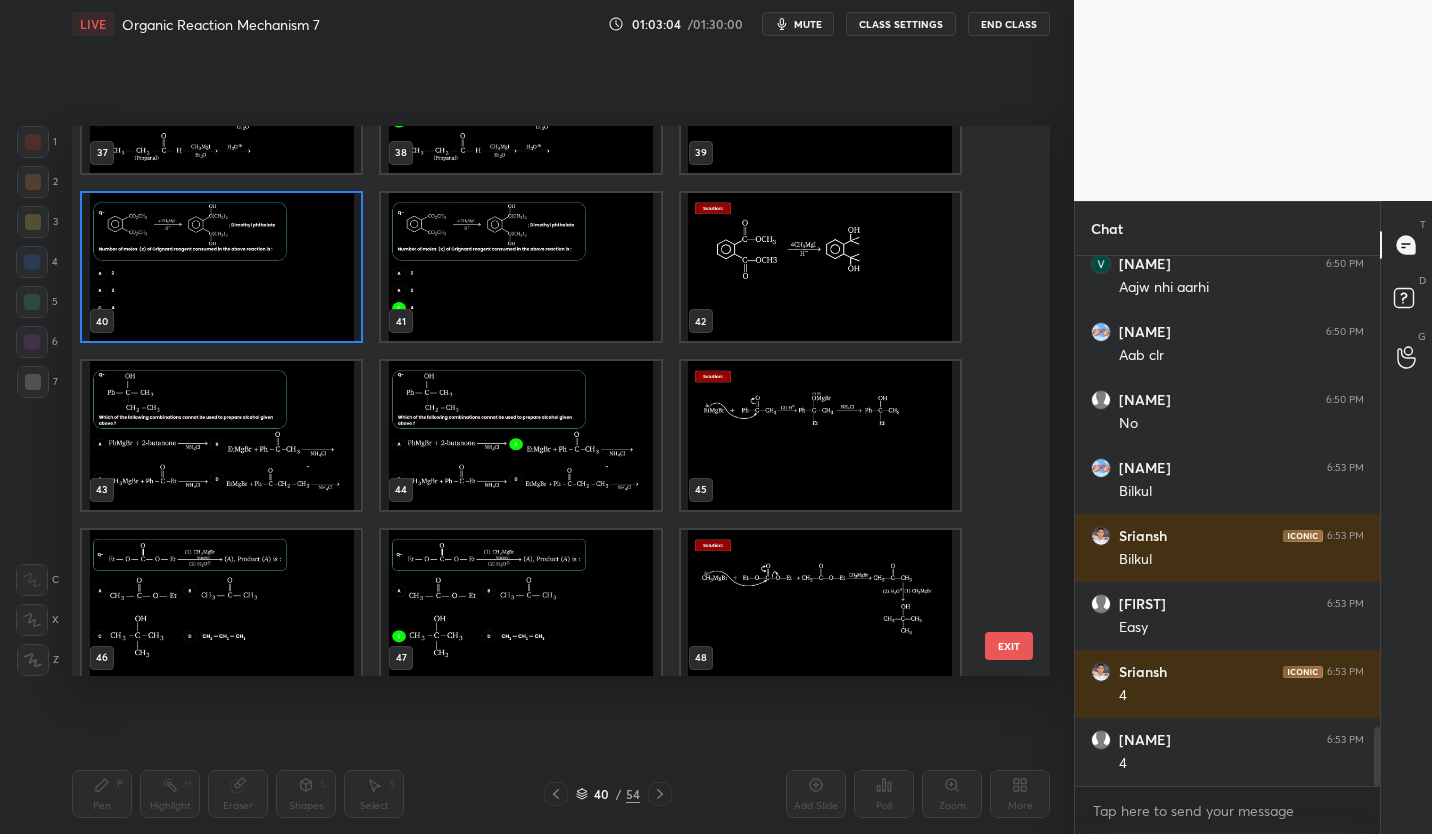 click at bounding box center (221, 435) 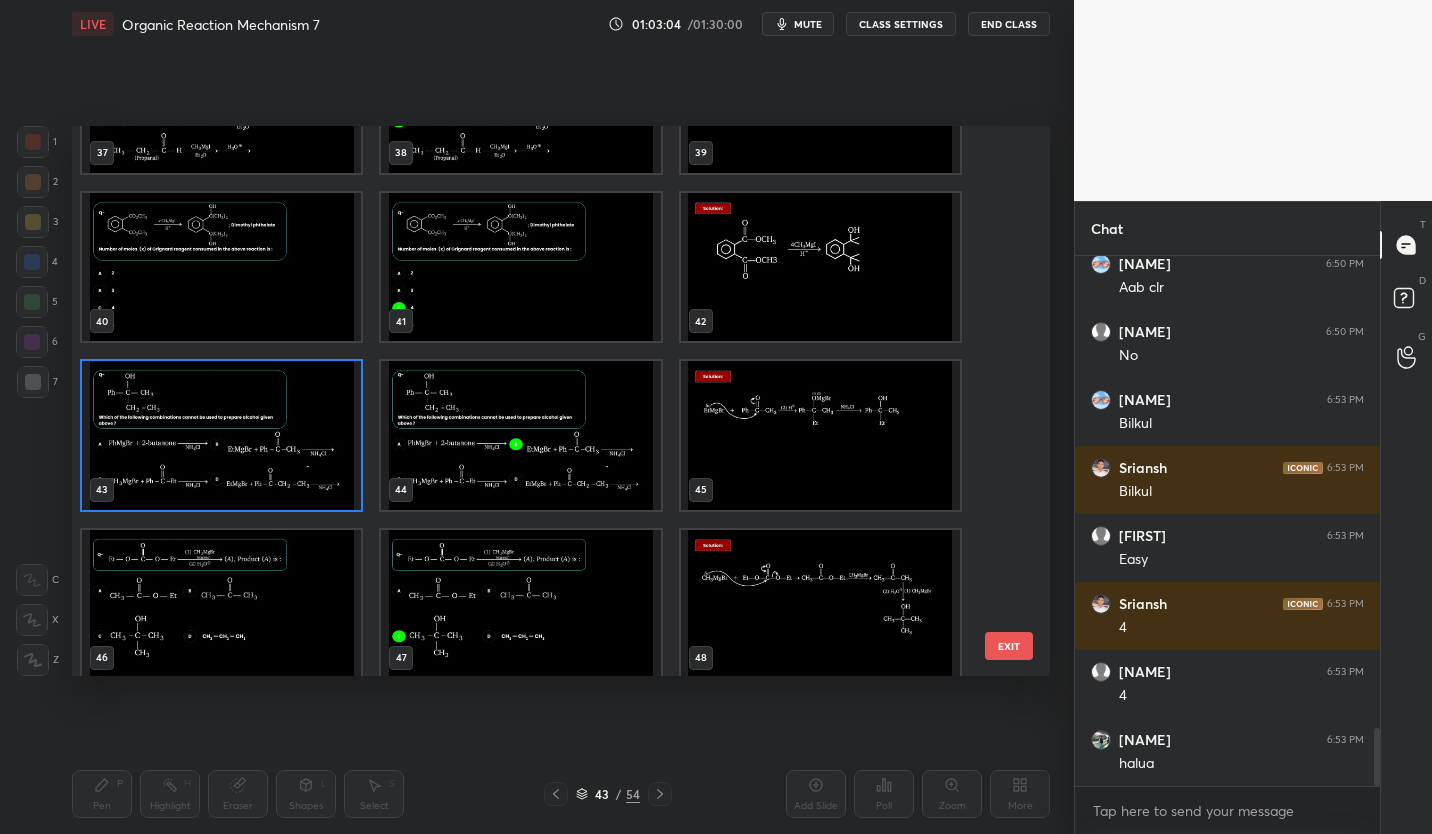 click at bounding box center (221, 435) 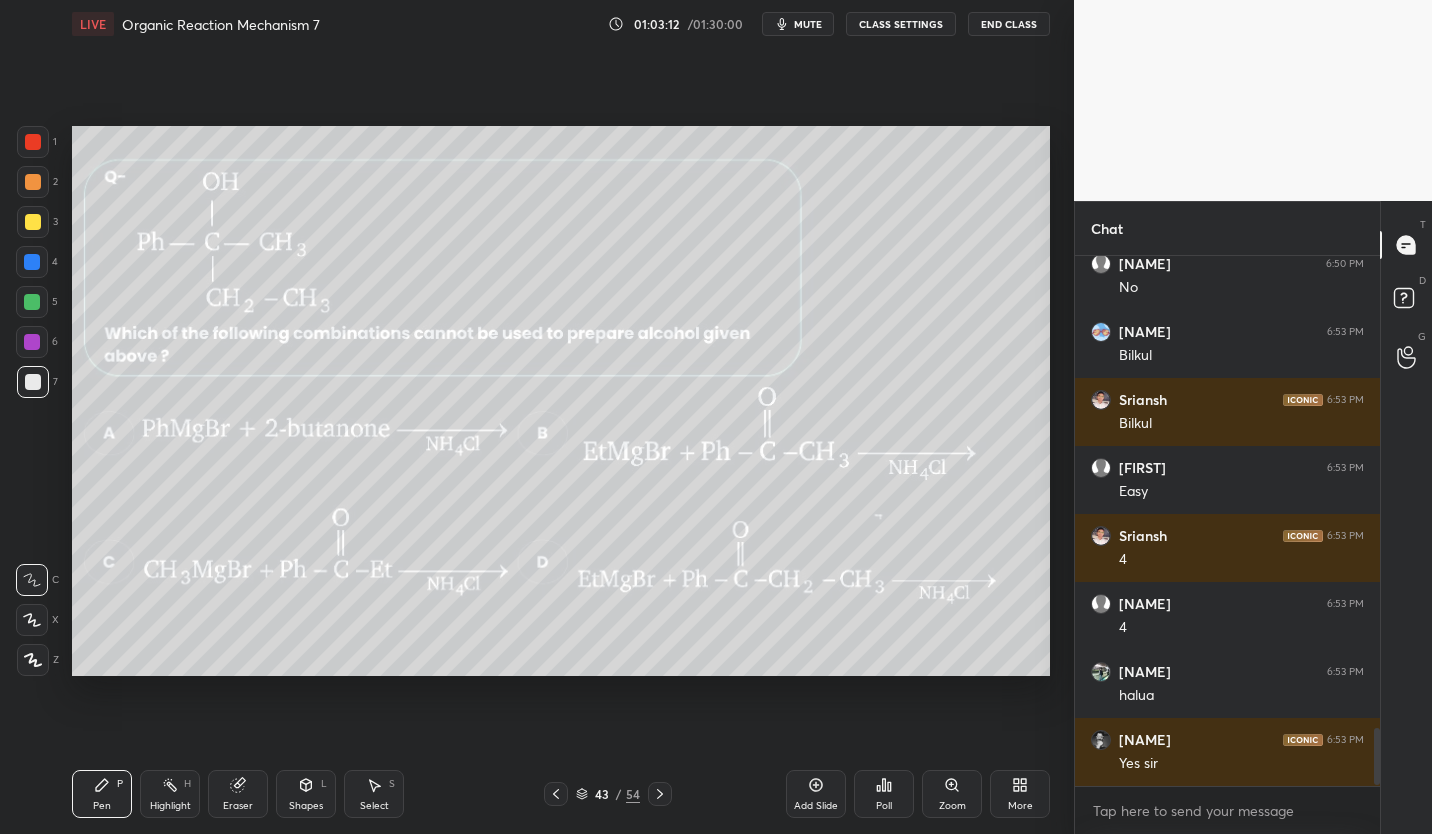 scroll, scrollTop: 4418, scrollLeft: 0, axis: vertical 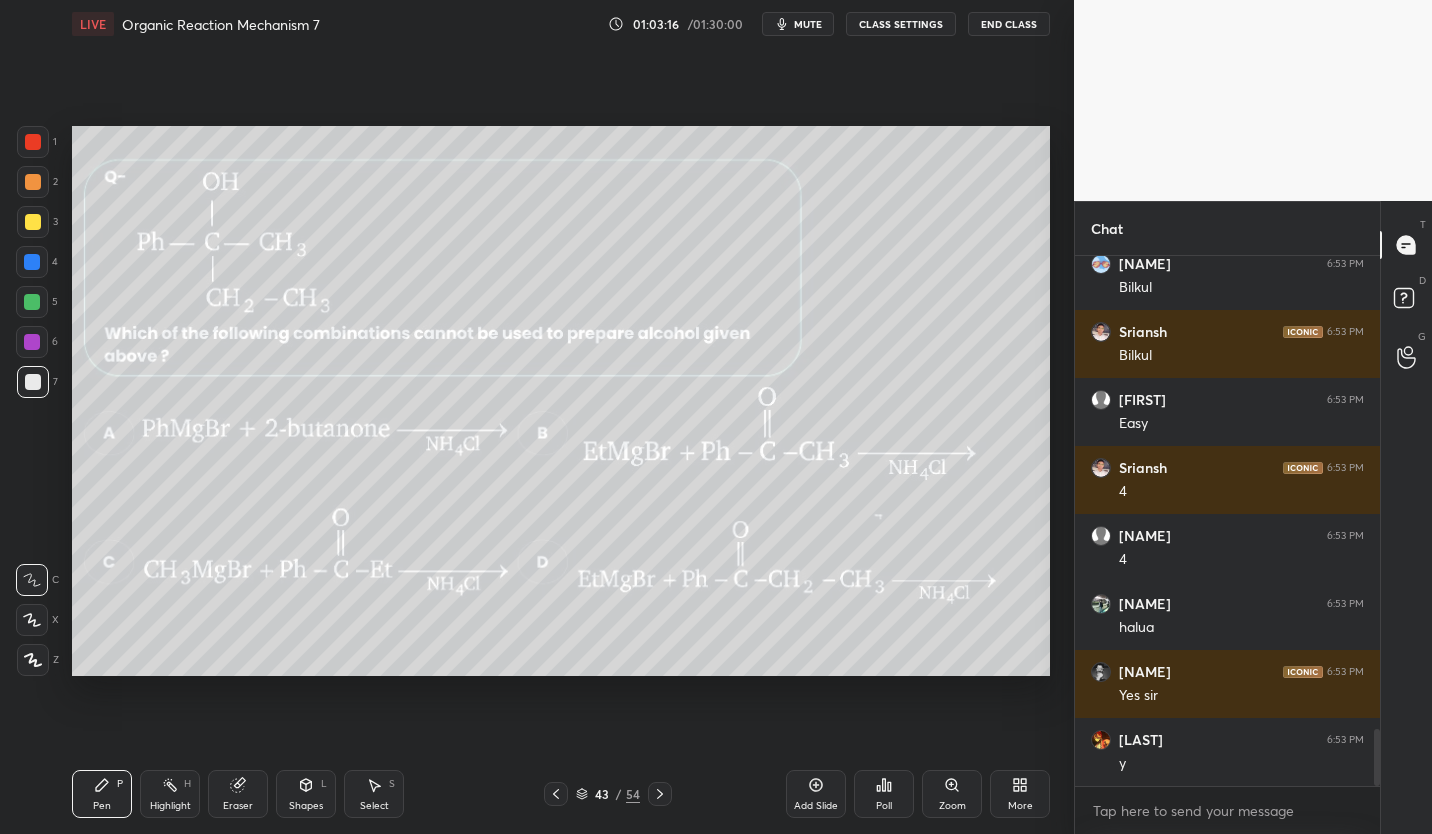 click on "CLASS SETTINGS" at bounding box center (901, 24) 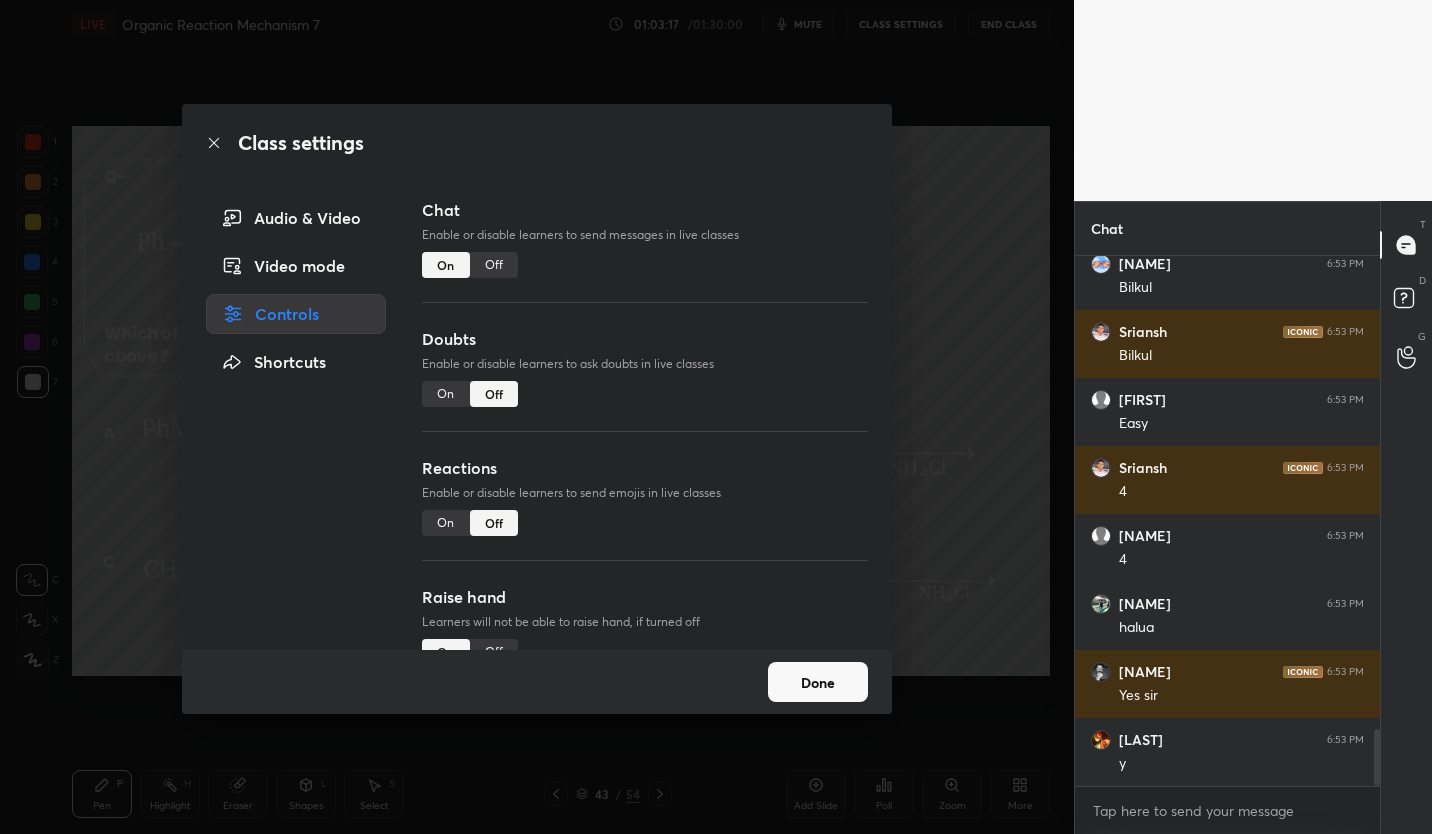 click on "Off" at bounding box center (494, 265) 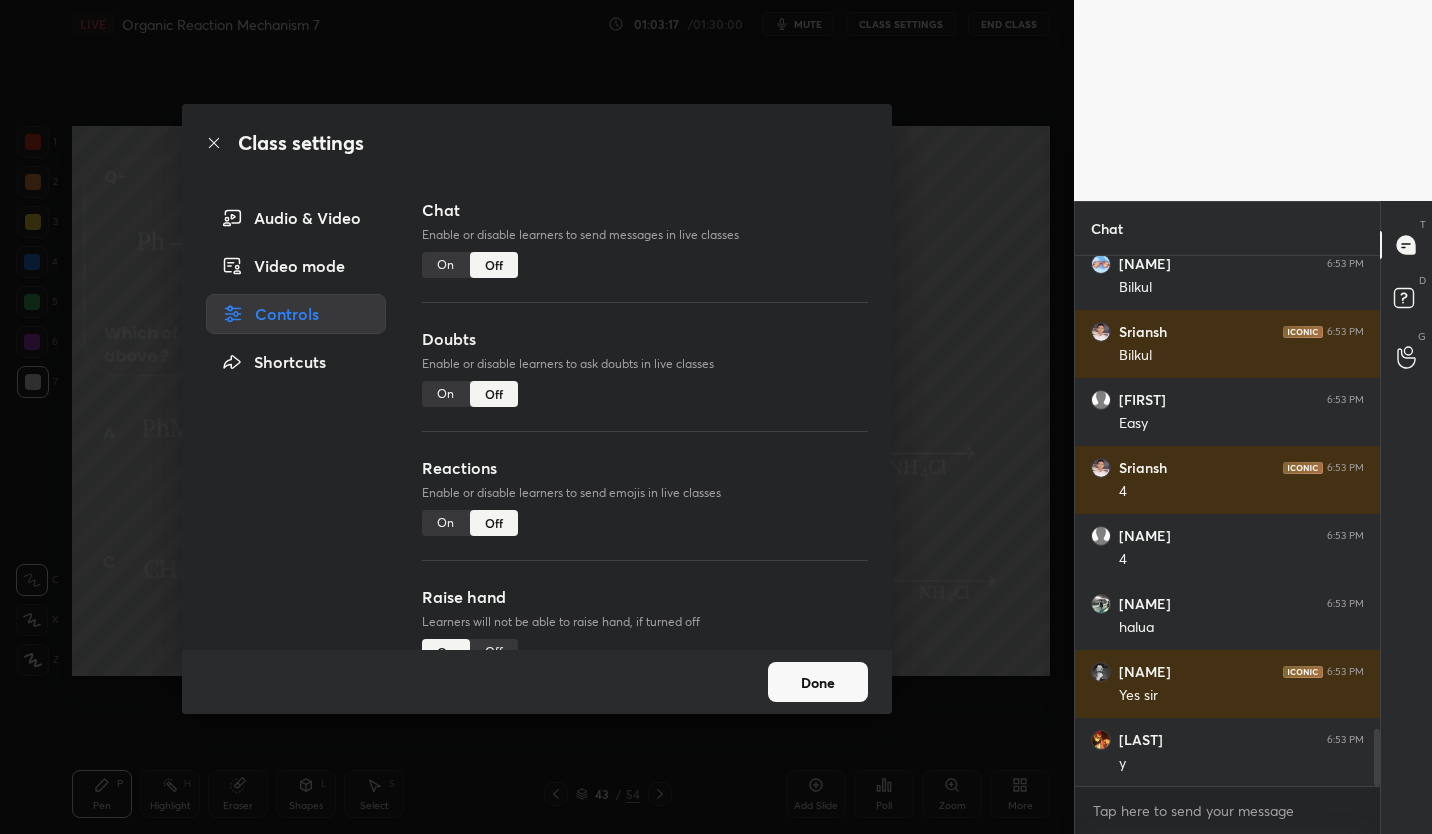 scroll, scrollTop: 3806, scrollLeft: 0, axis: vertical 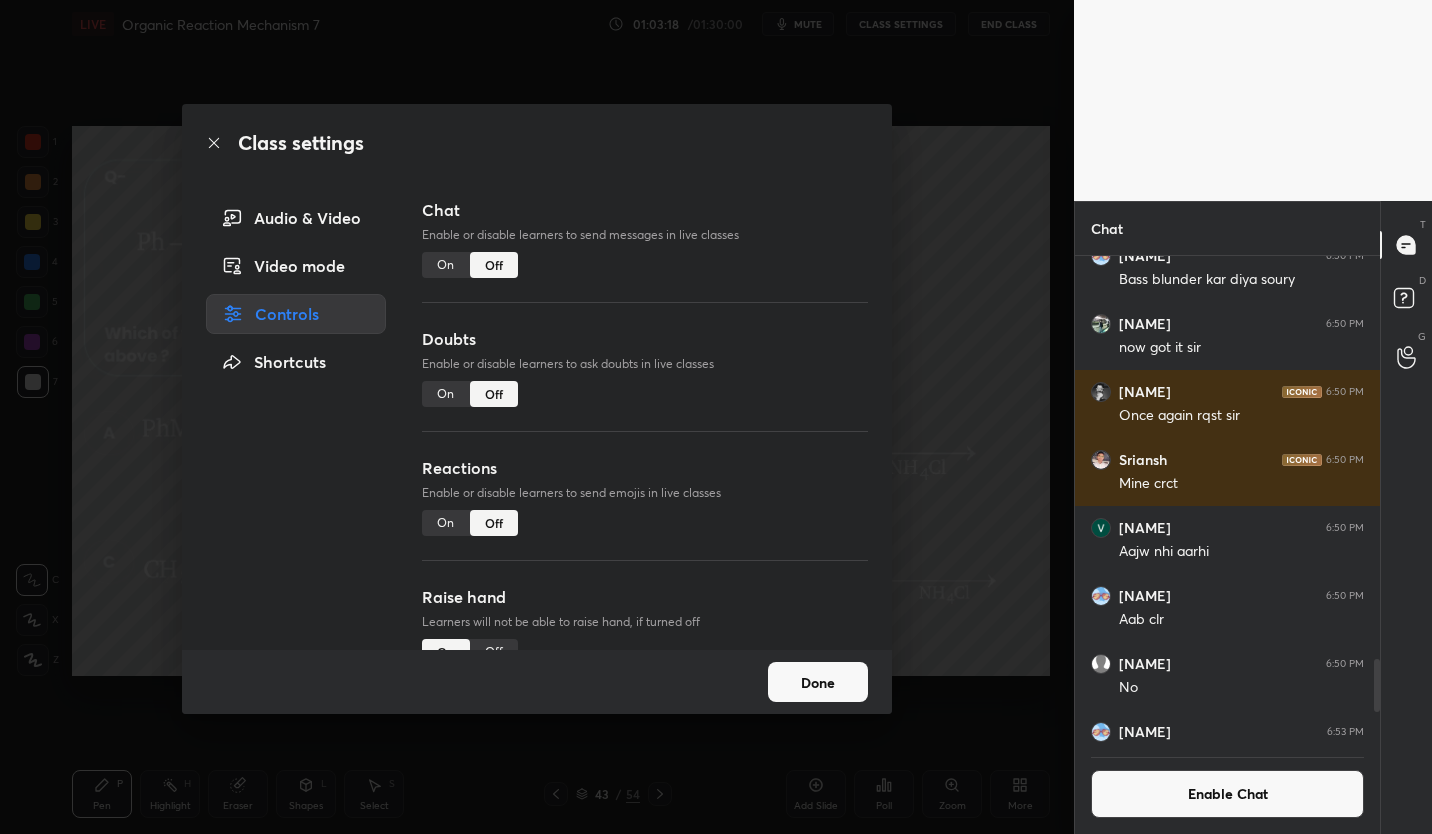 click on "Done" at bounding box center [818, 682] 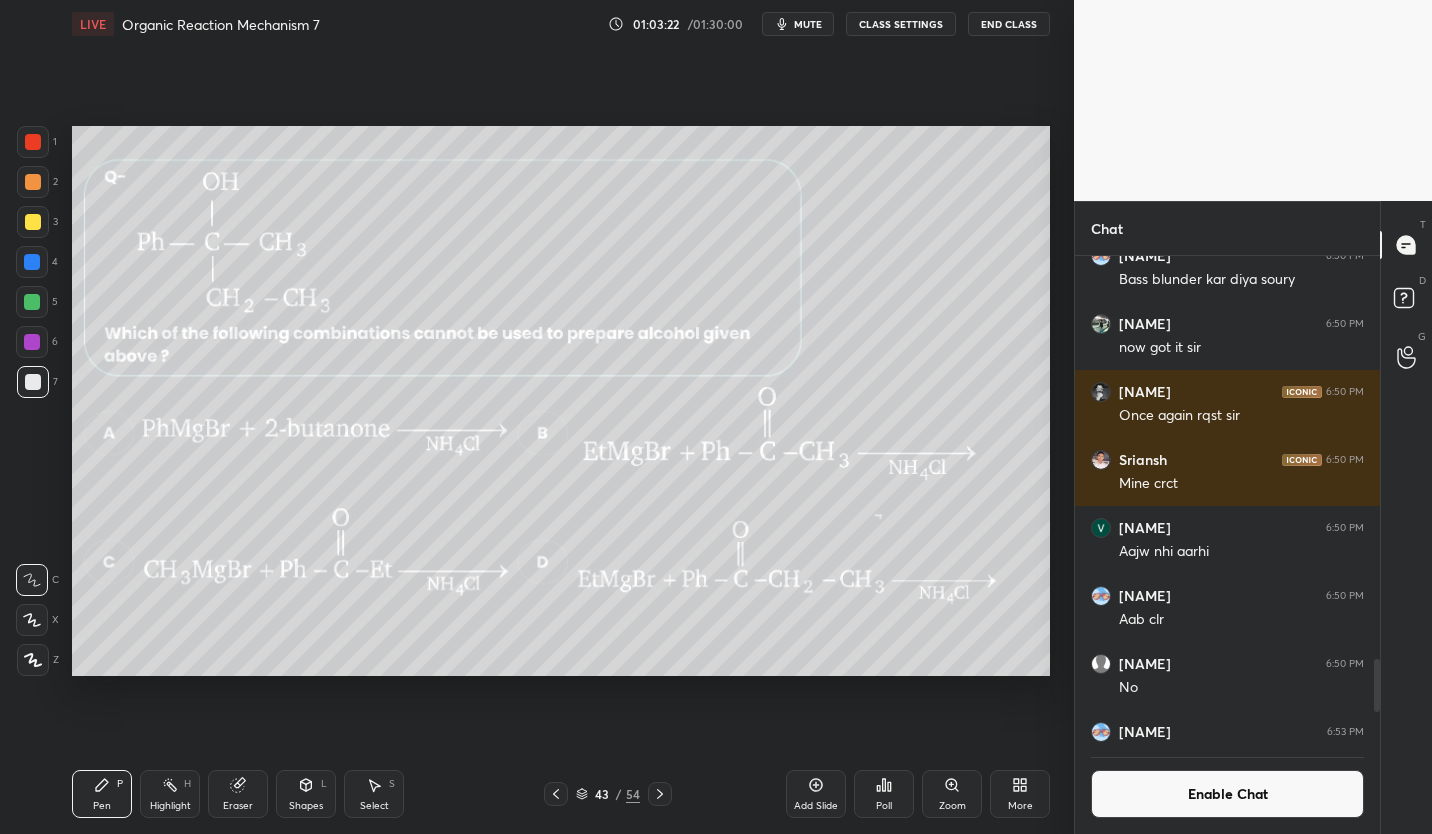 click on "43" at bounding box center [602, 794] 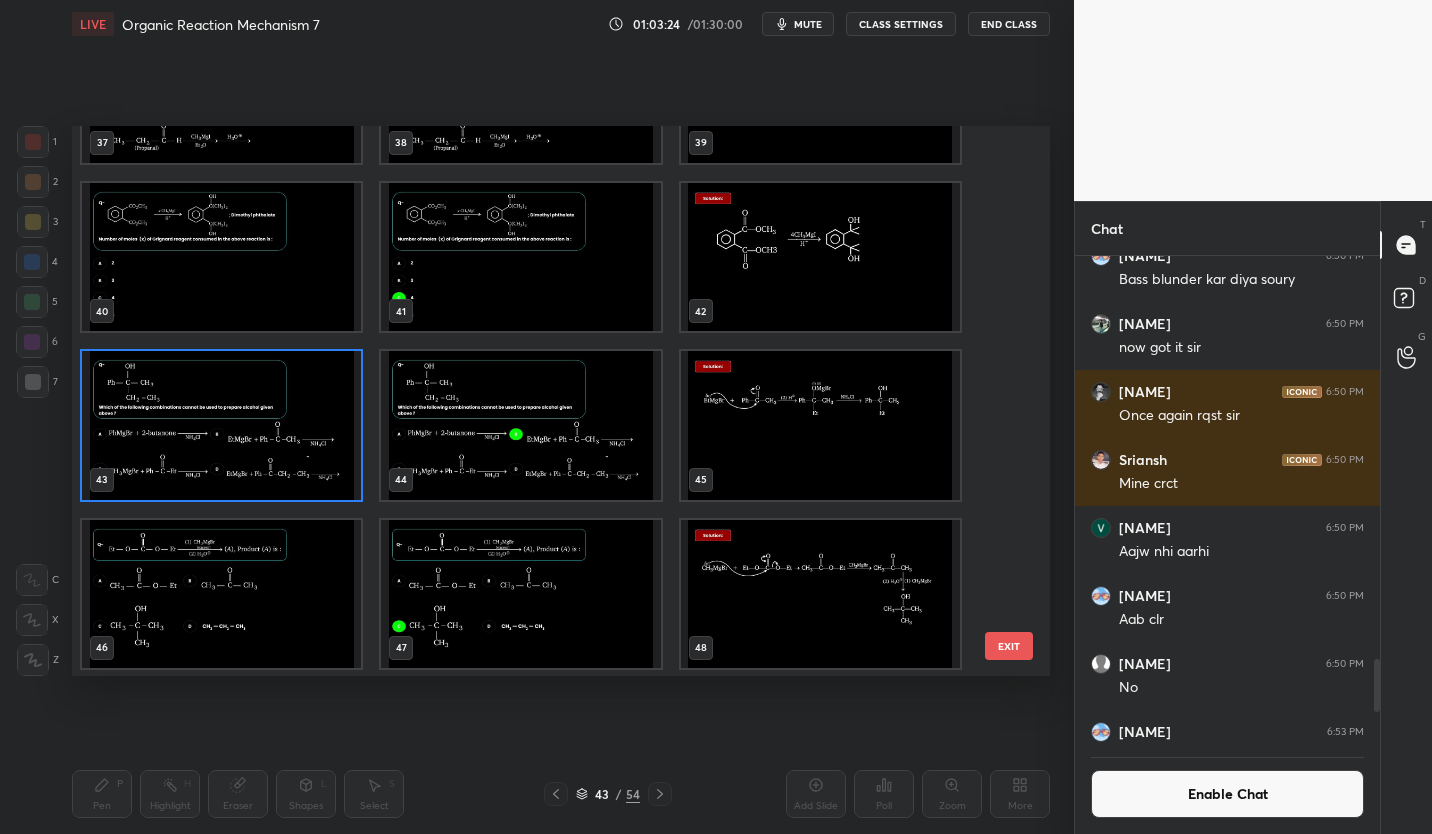 click at bounding box center [221, 425] 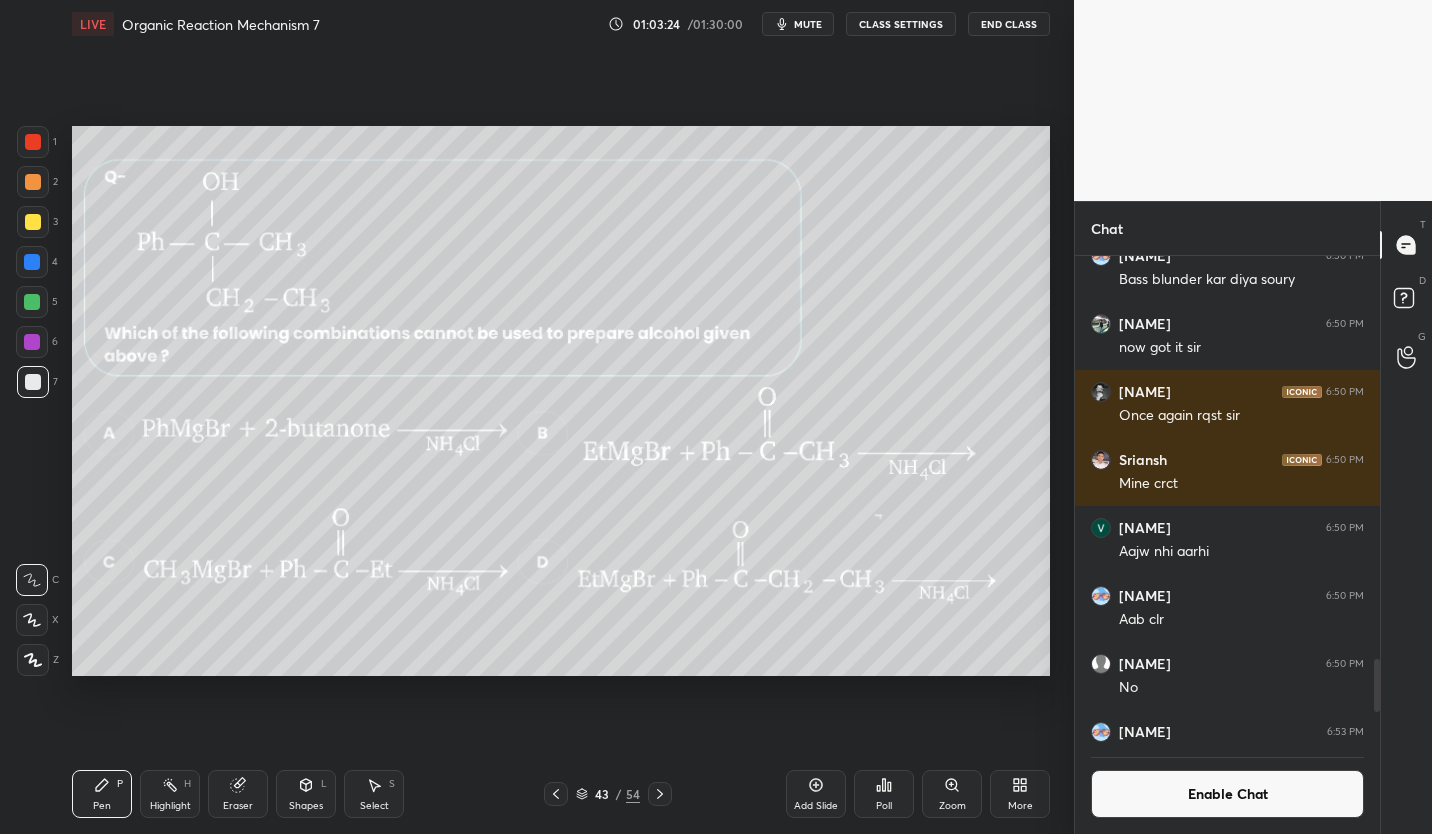 click at bounding box center (221, 425) 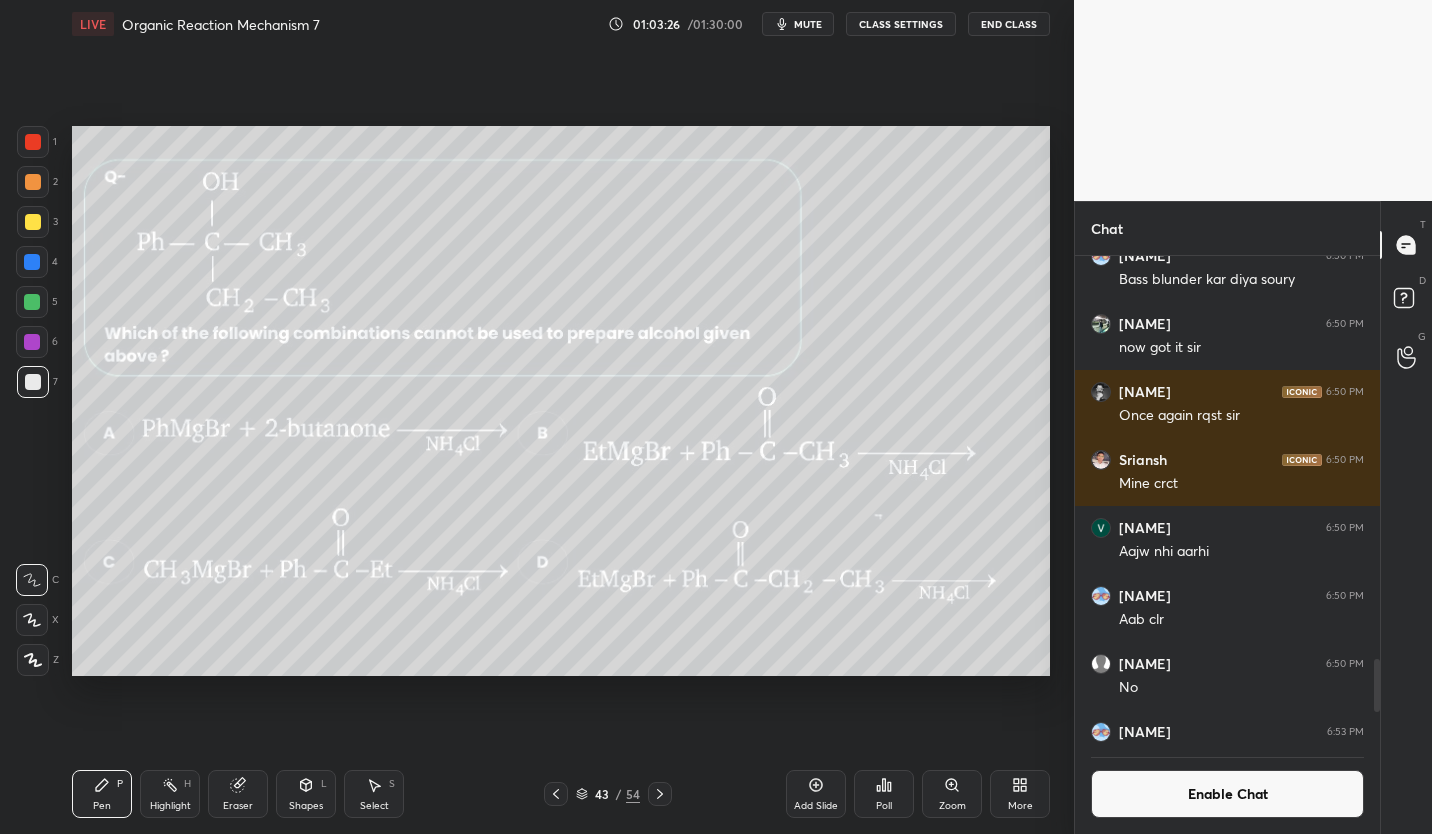 click 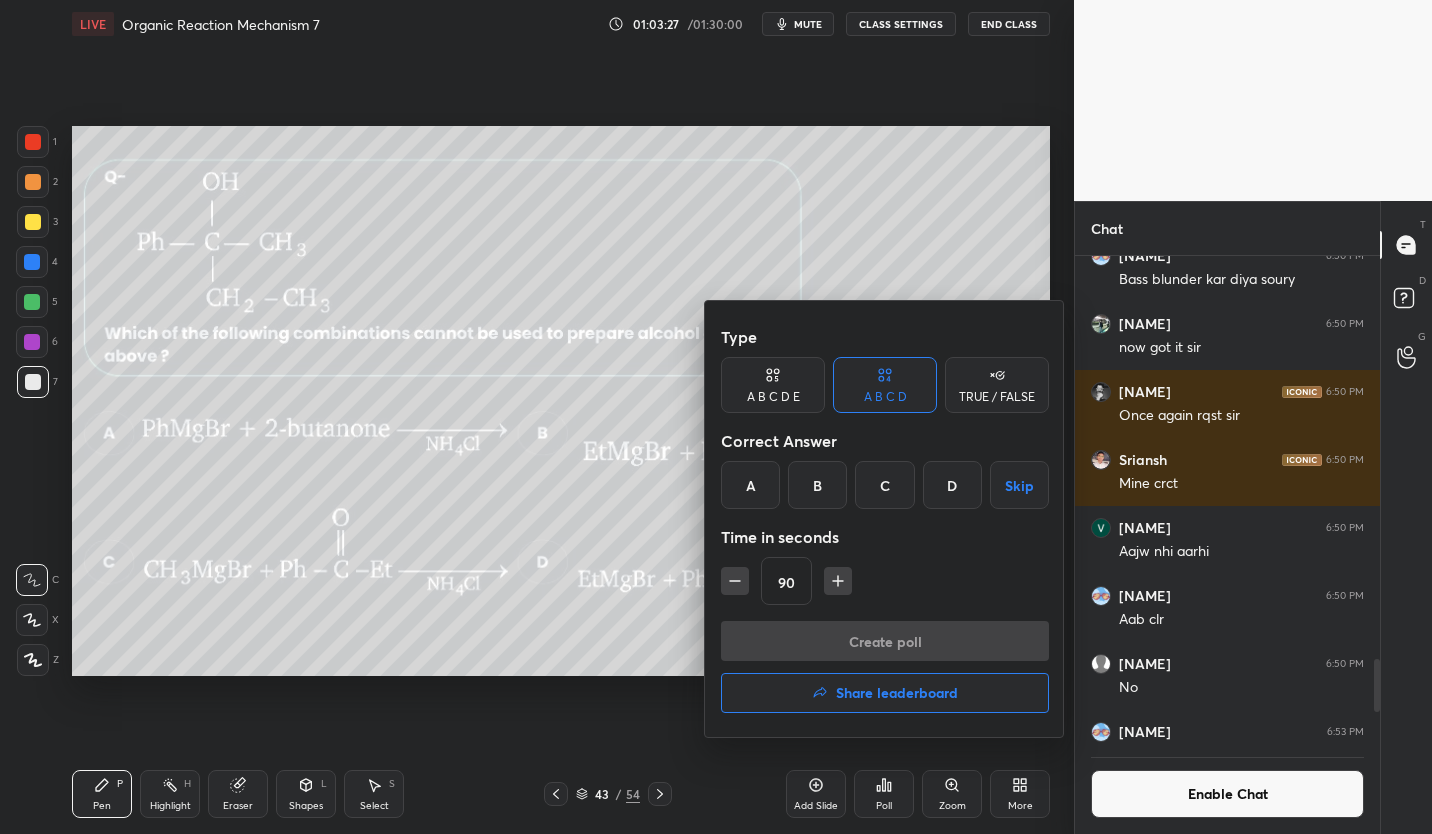 click on "B" at bounding box center [817, 485] 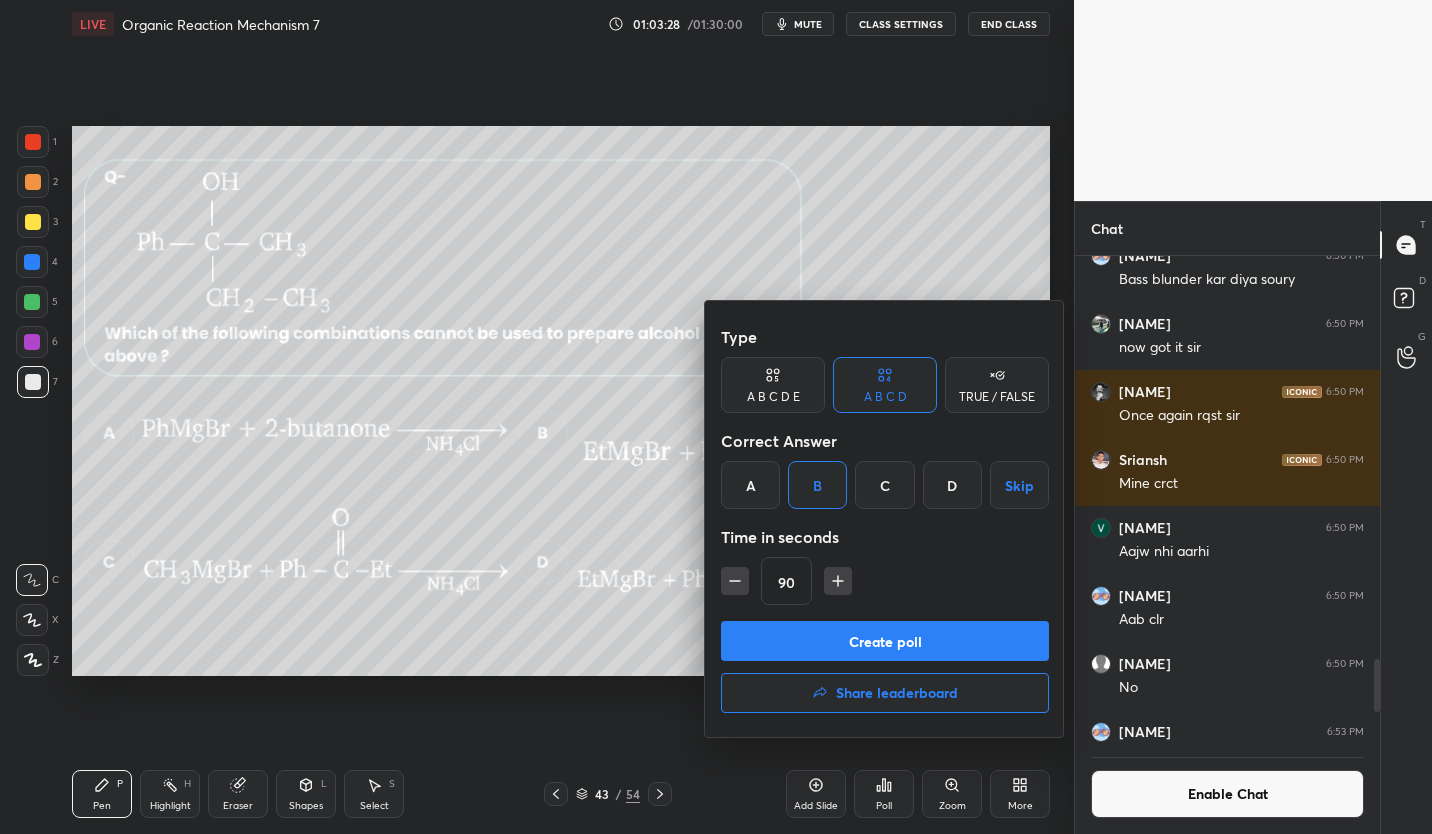 click on "Create poll" at bounding box center [885, 641] 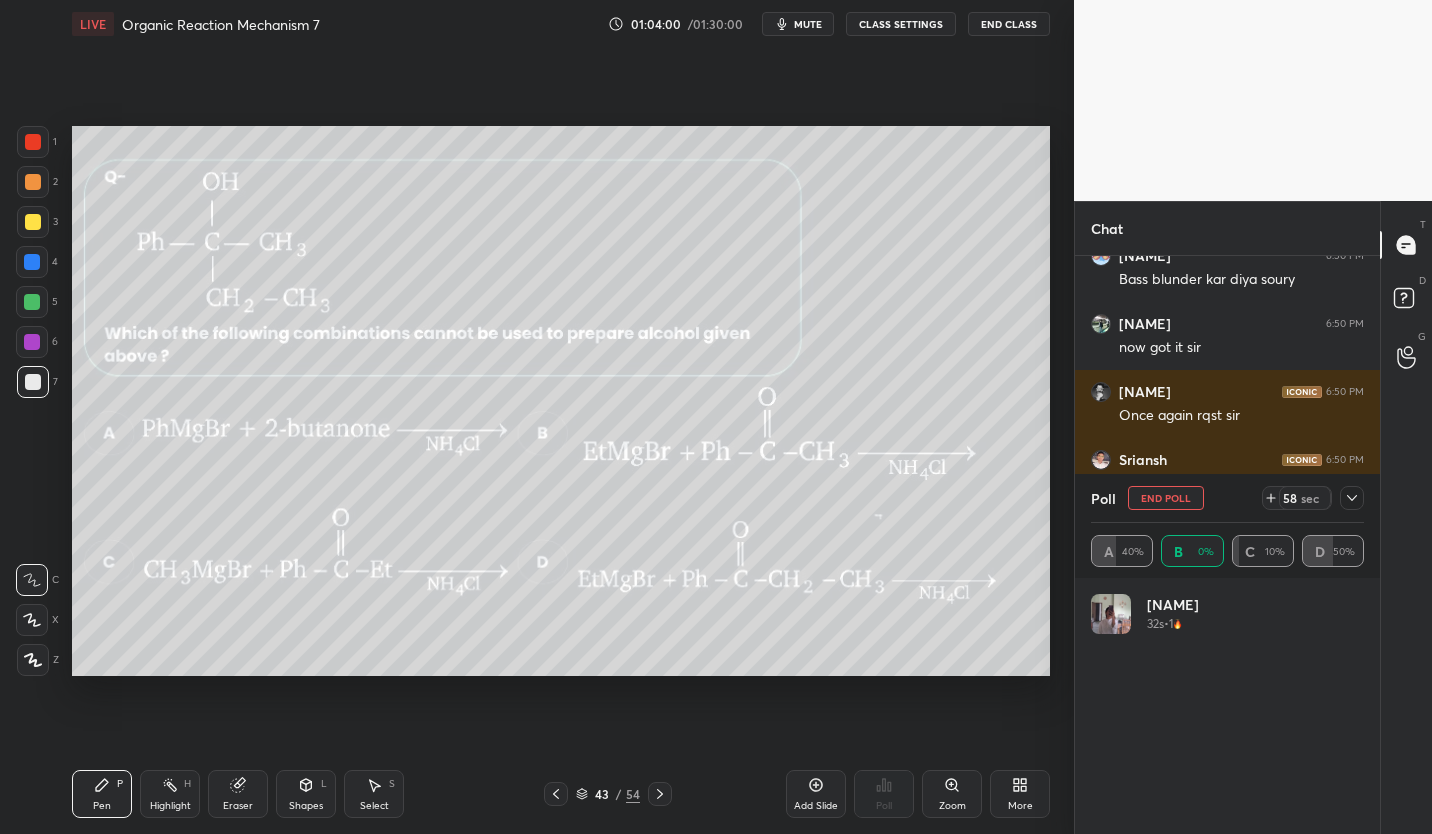 scroll, scrollTop: 7, scrollLeft: 7, axis: both 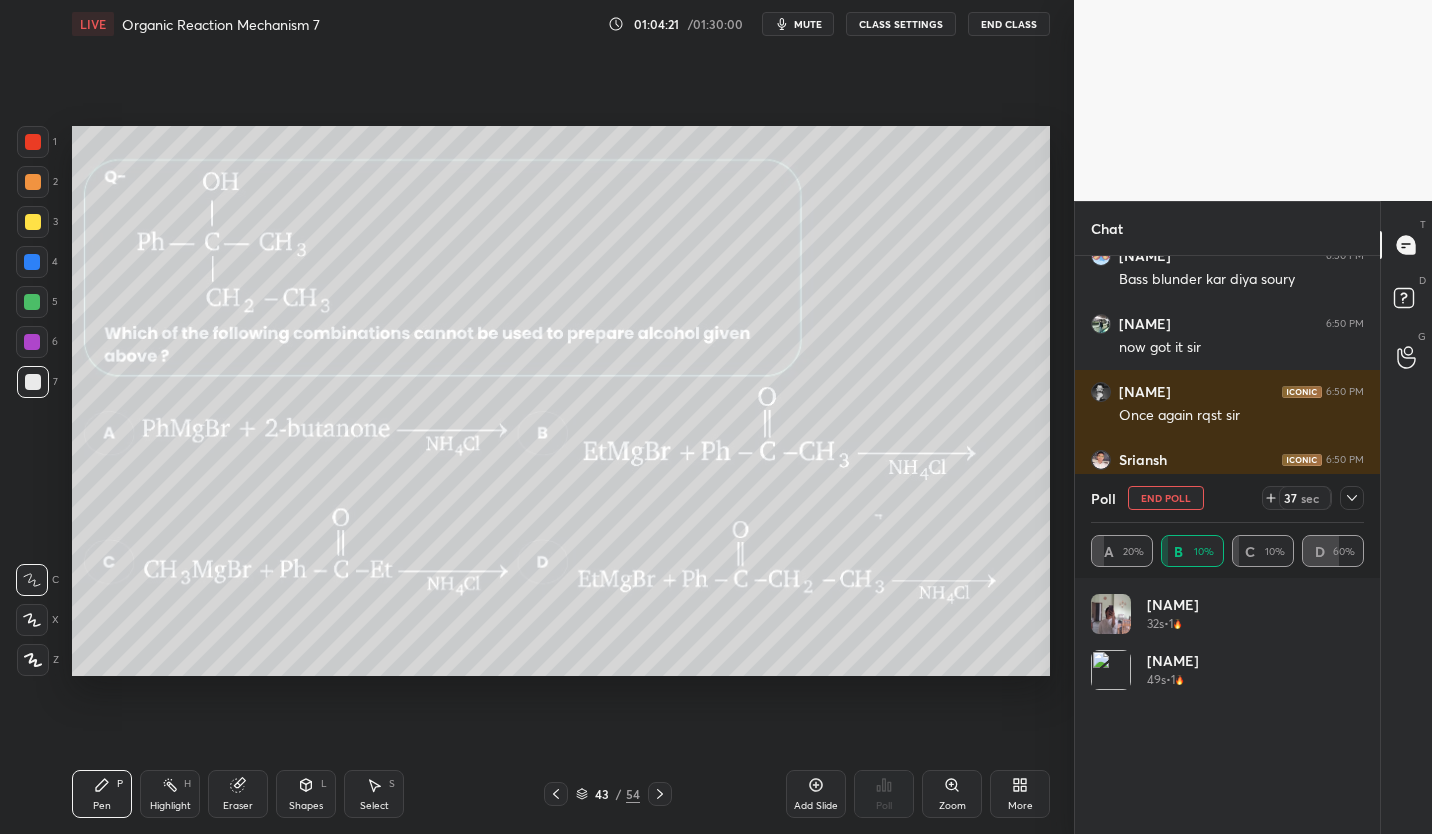 click on "End Poll" at bounding box center (1166, 498) 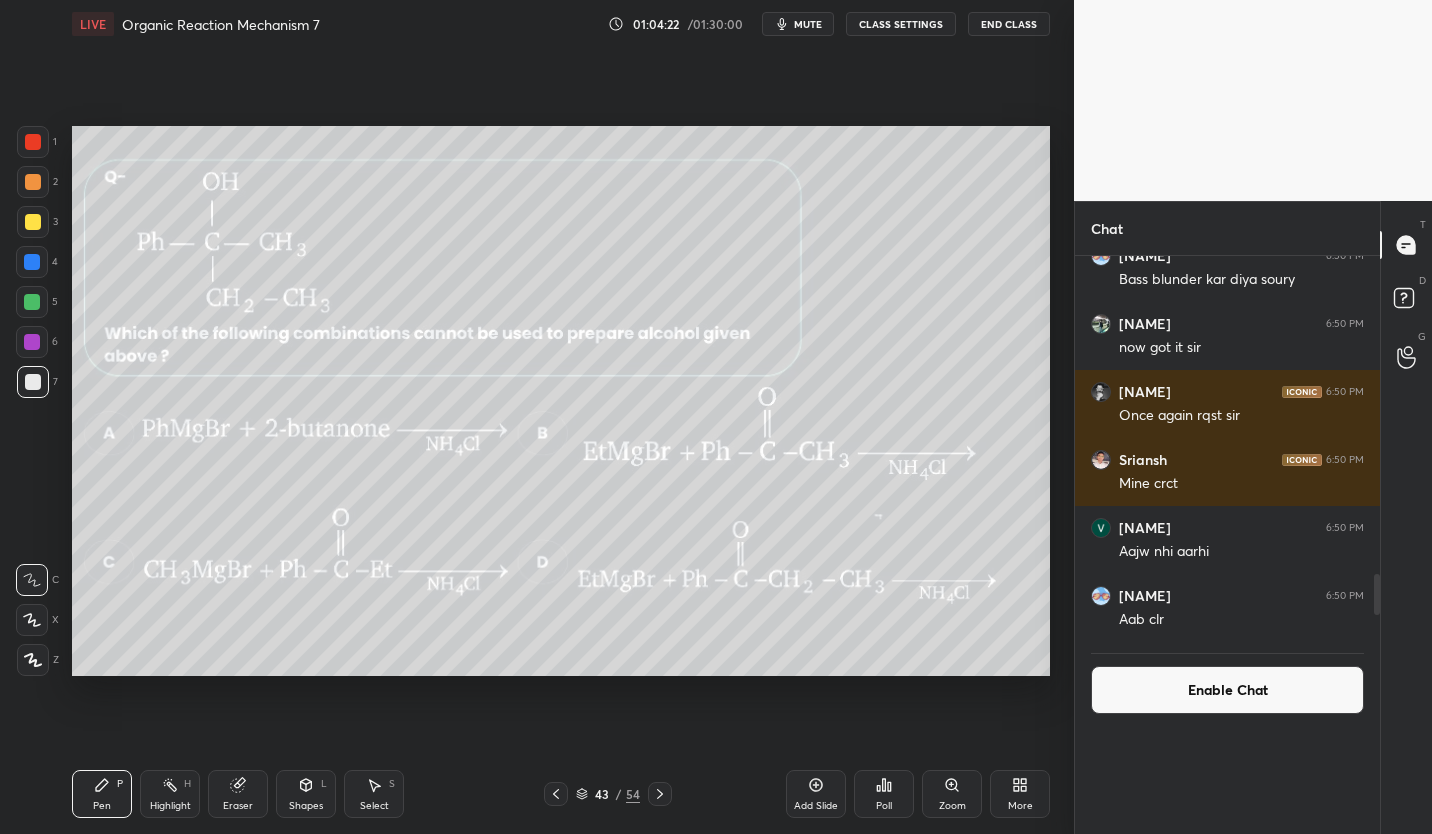 scroll, scrollTop: 151, scrollLeft: 267, axis: both 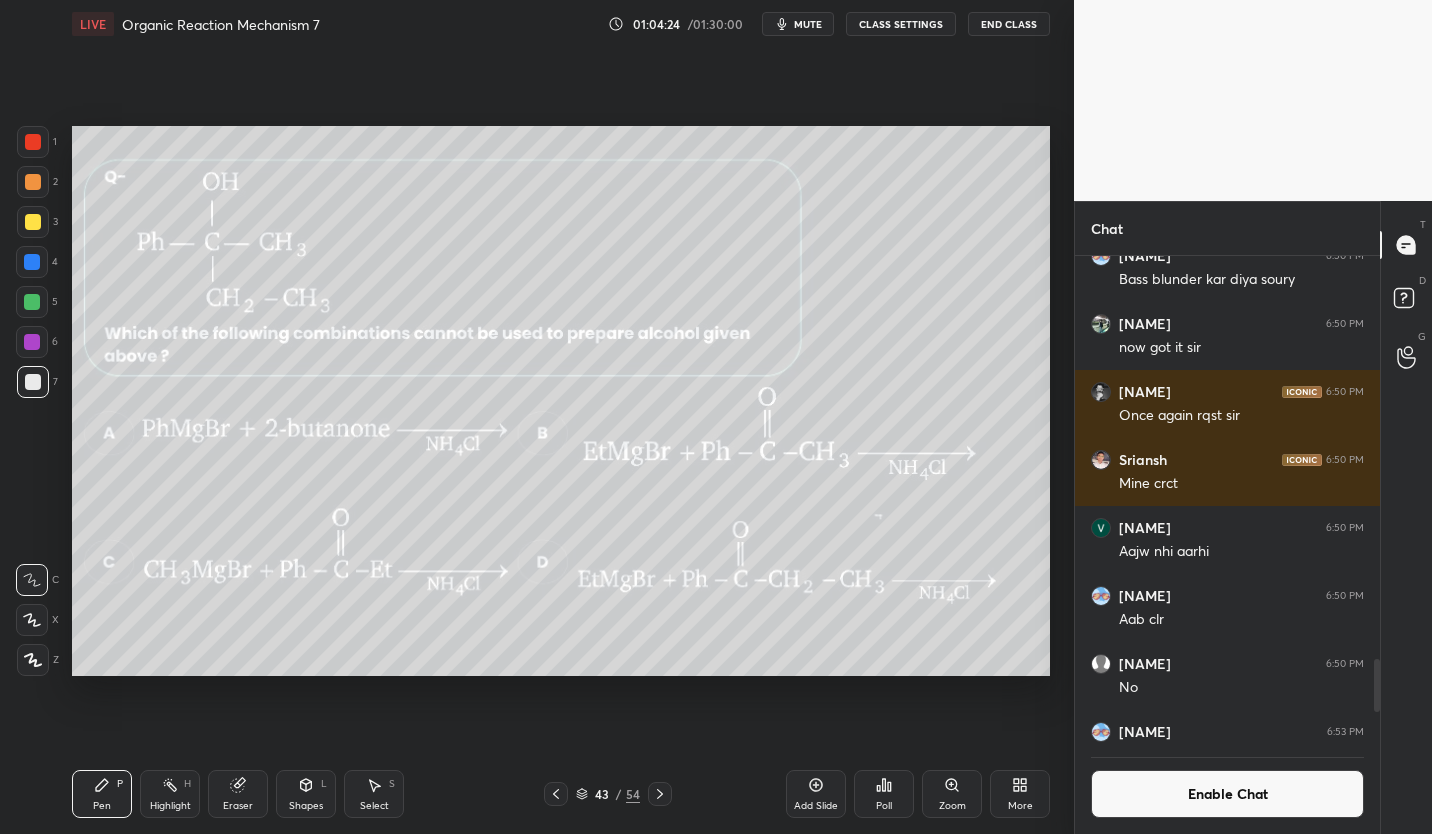 click on "43" at bounding box center [602, 794] 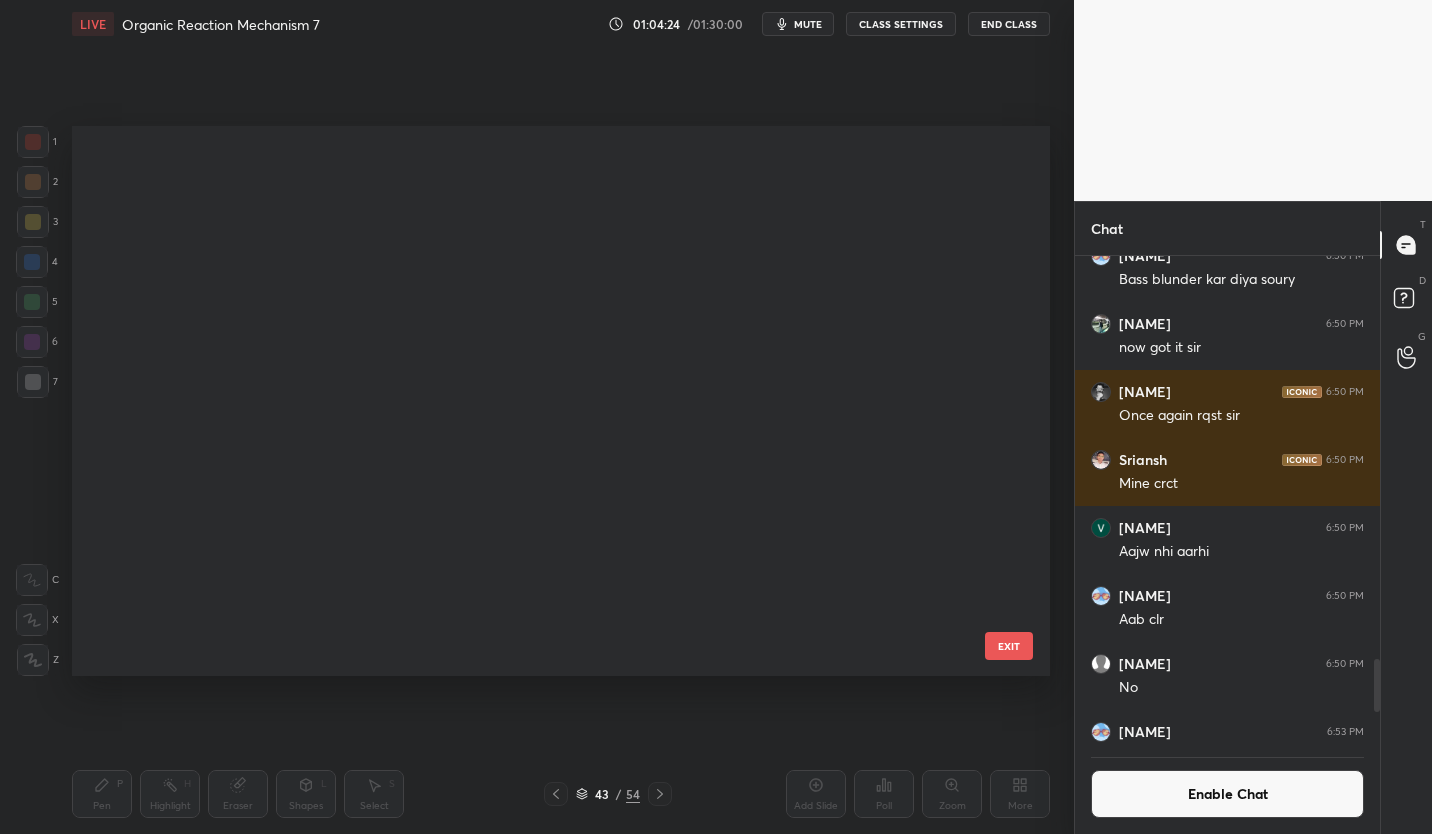 scroll, scrollTop: 1975, scrollLeft: 0, axis: vertical 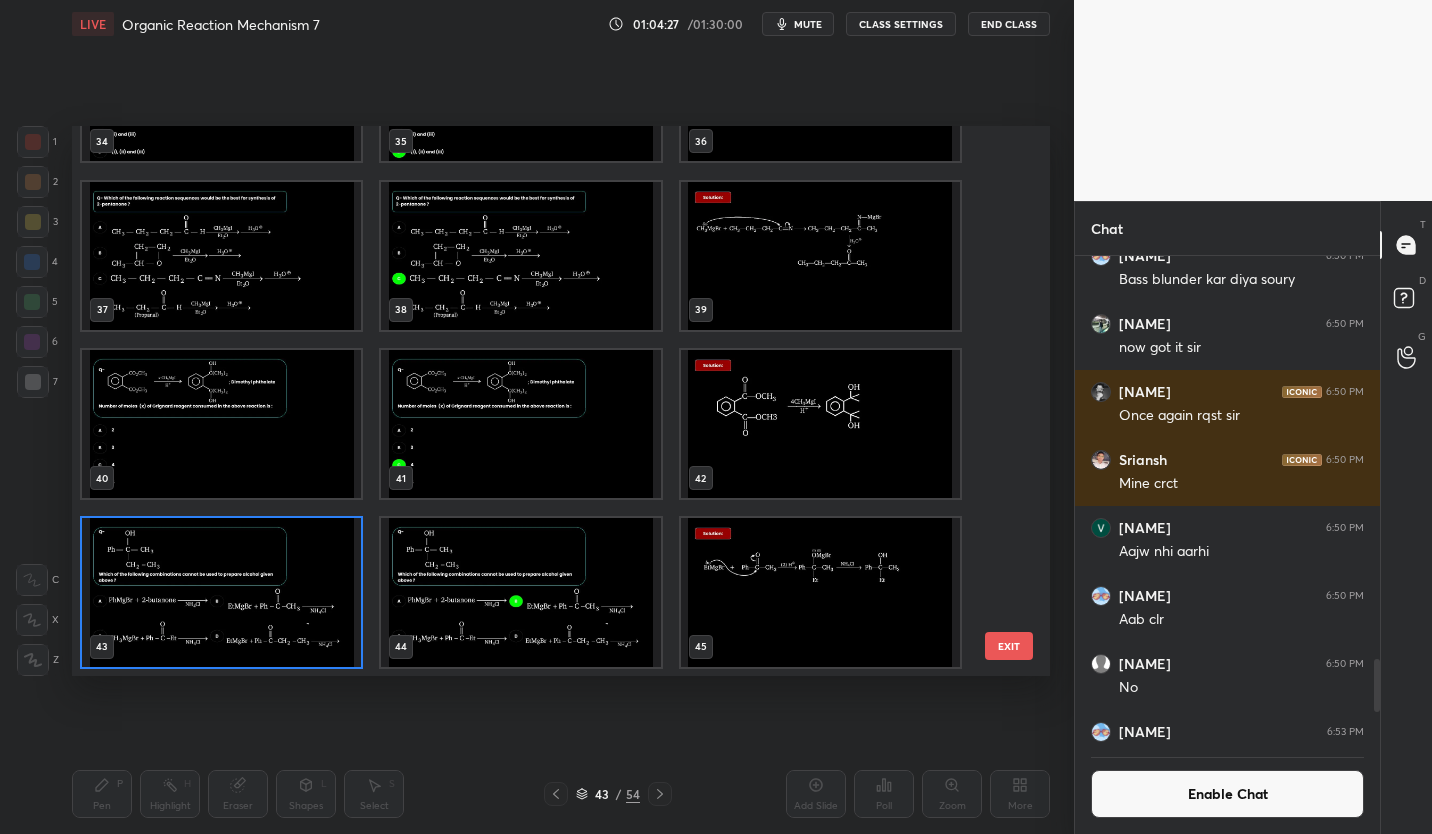 click at bounding box center (221, 592) 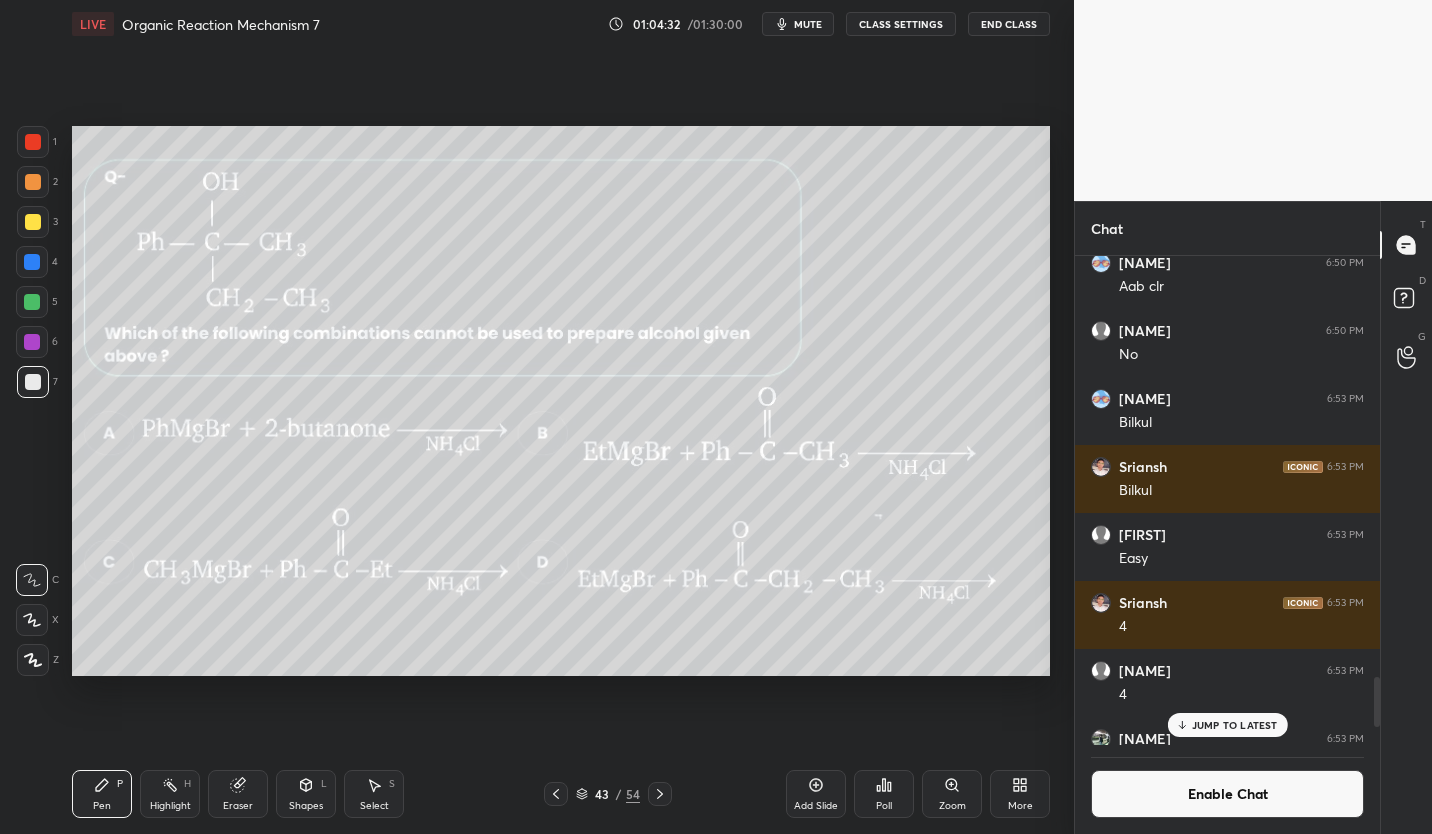 click on "JUMP TO LATEST" at bounding box center (1235, 725) 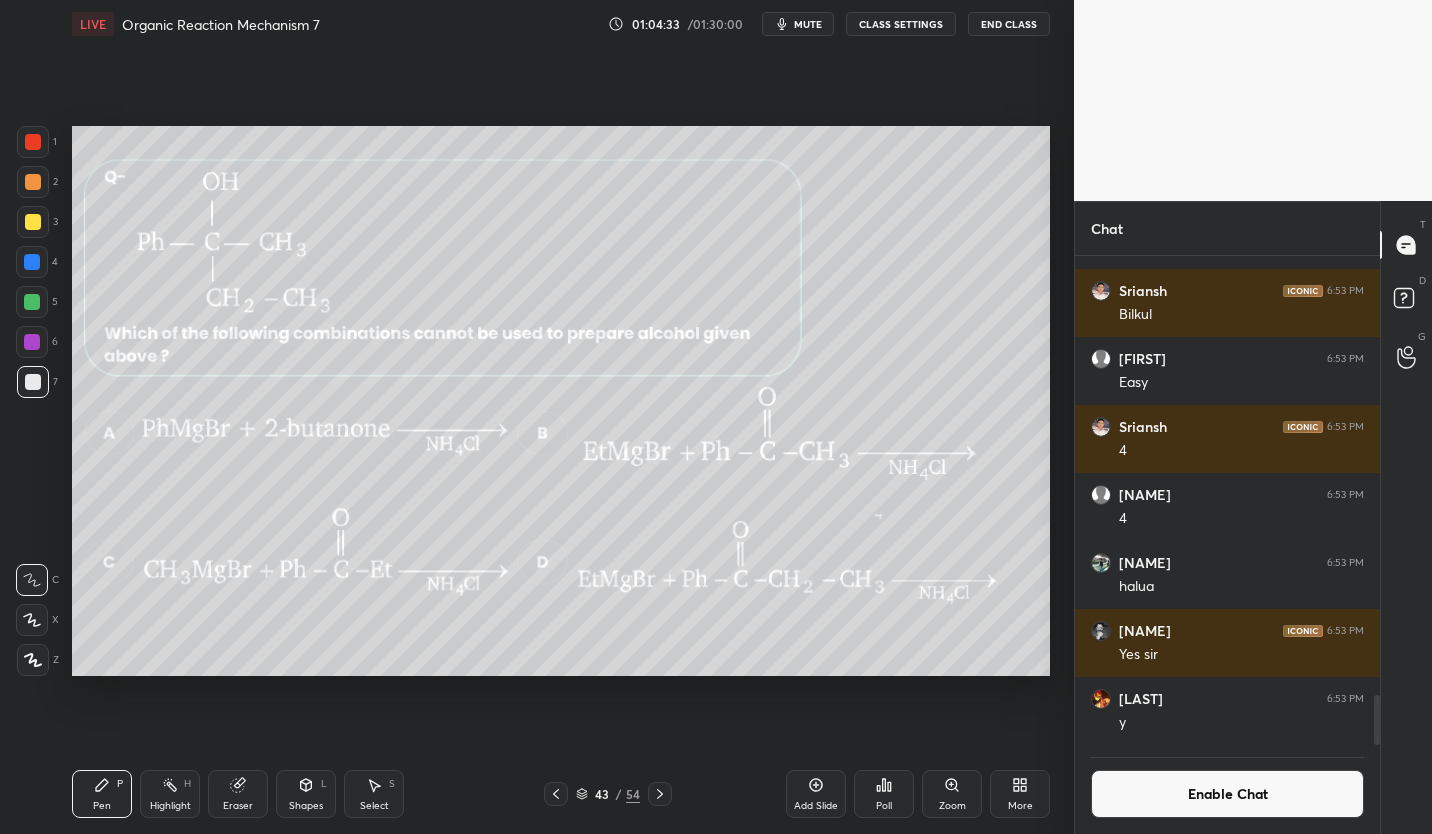 click on "Enable Chat" at bounding box center [1227, 794] 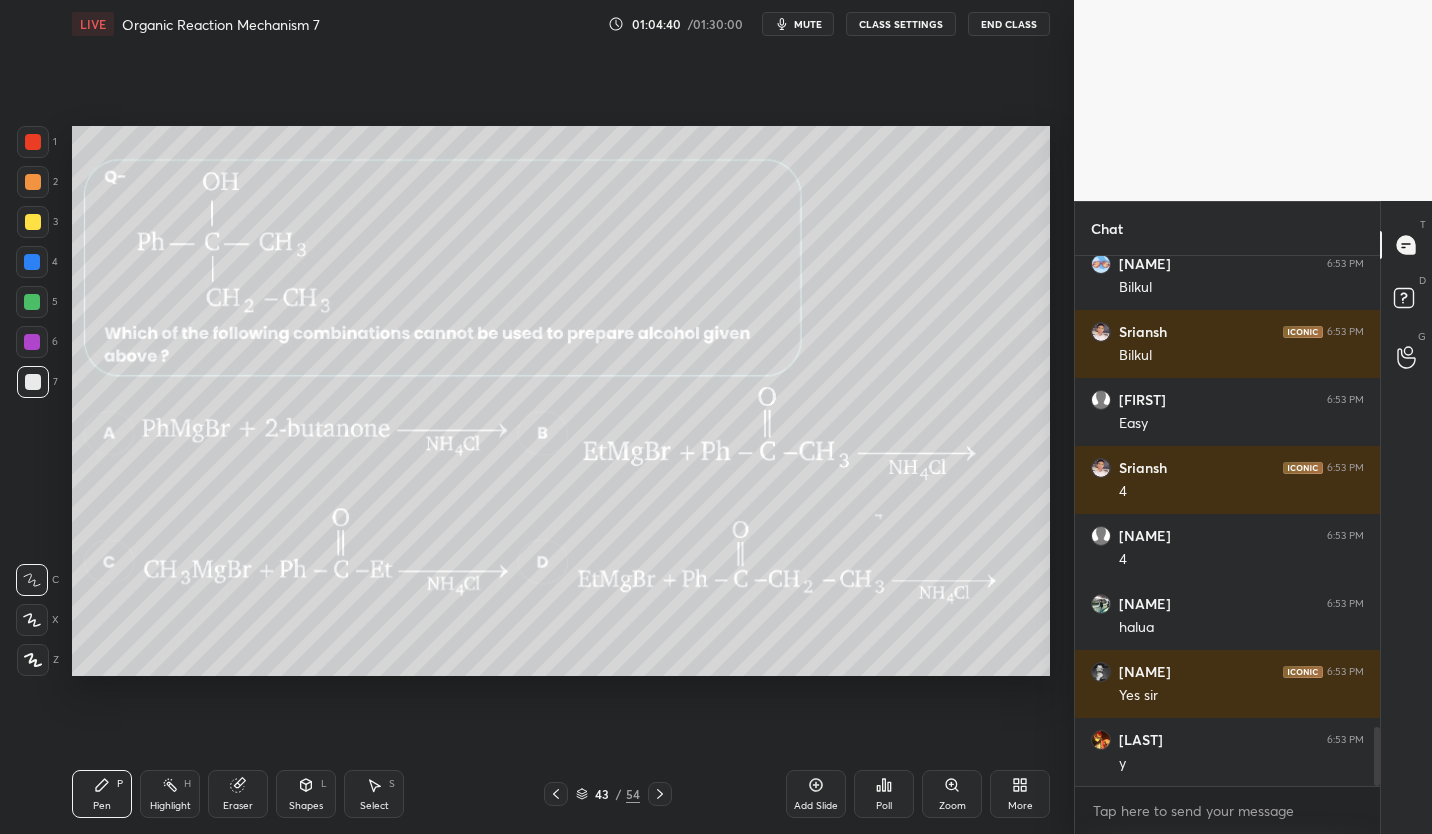 scroll, scrollTop: 4324, scrollLeft: 0, axis: vertical 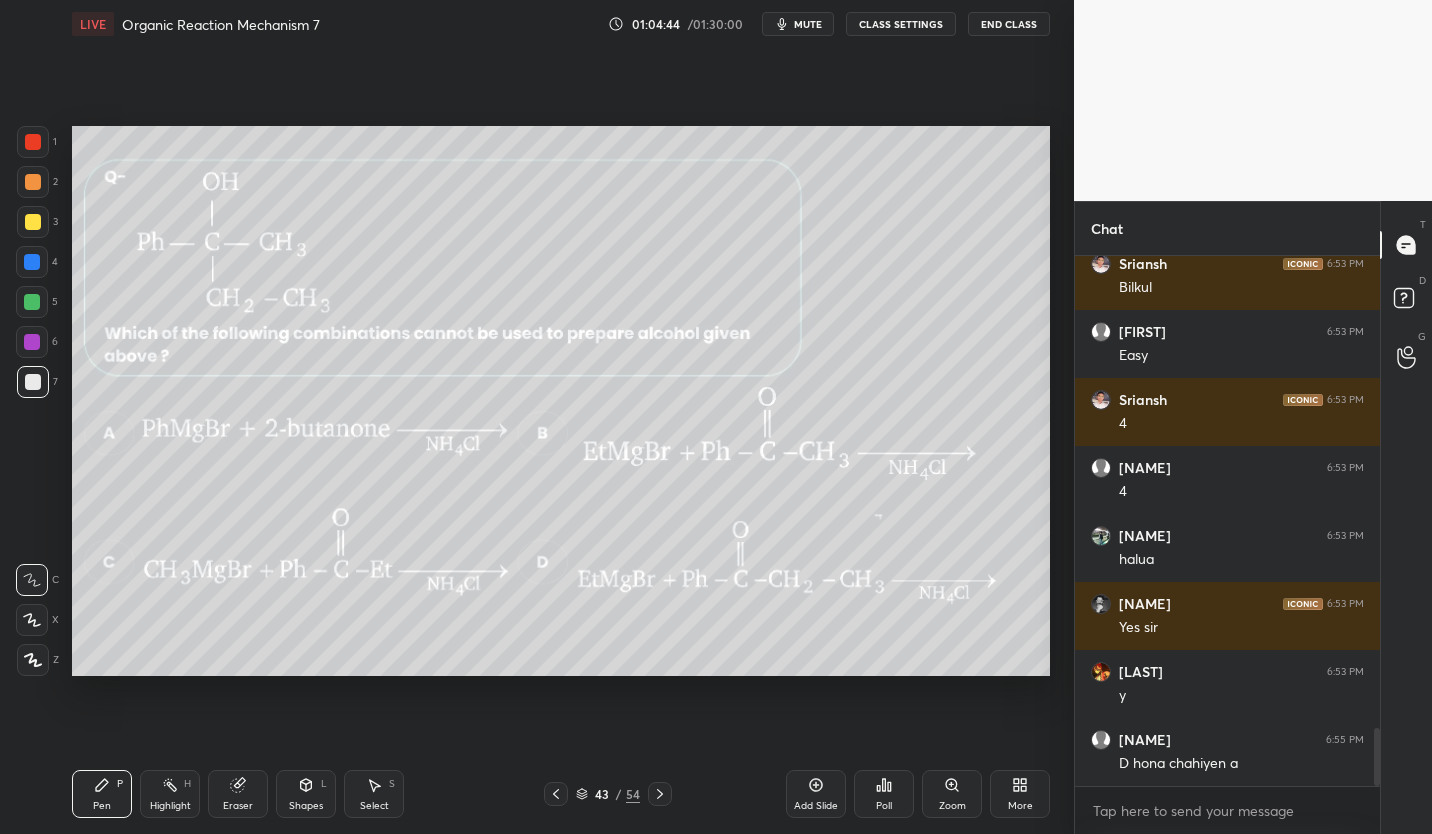 click on "CLASS SETTINGS" at bounding box center [901, 24] 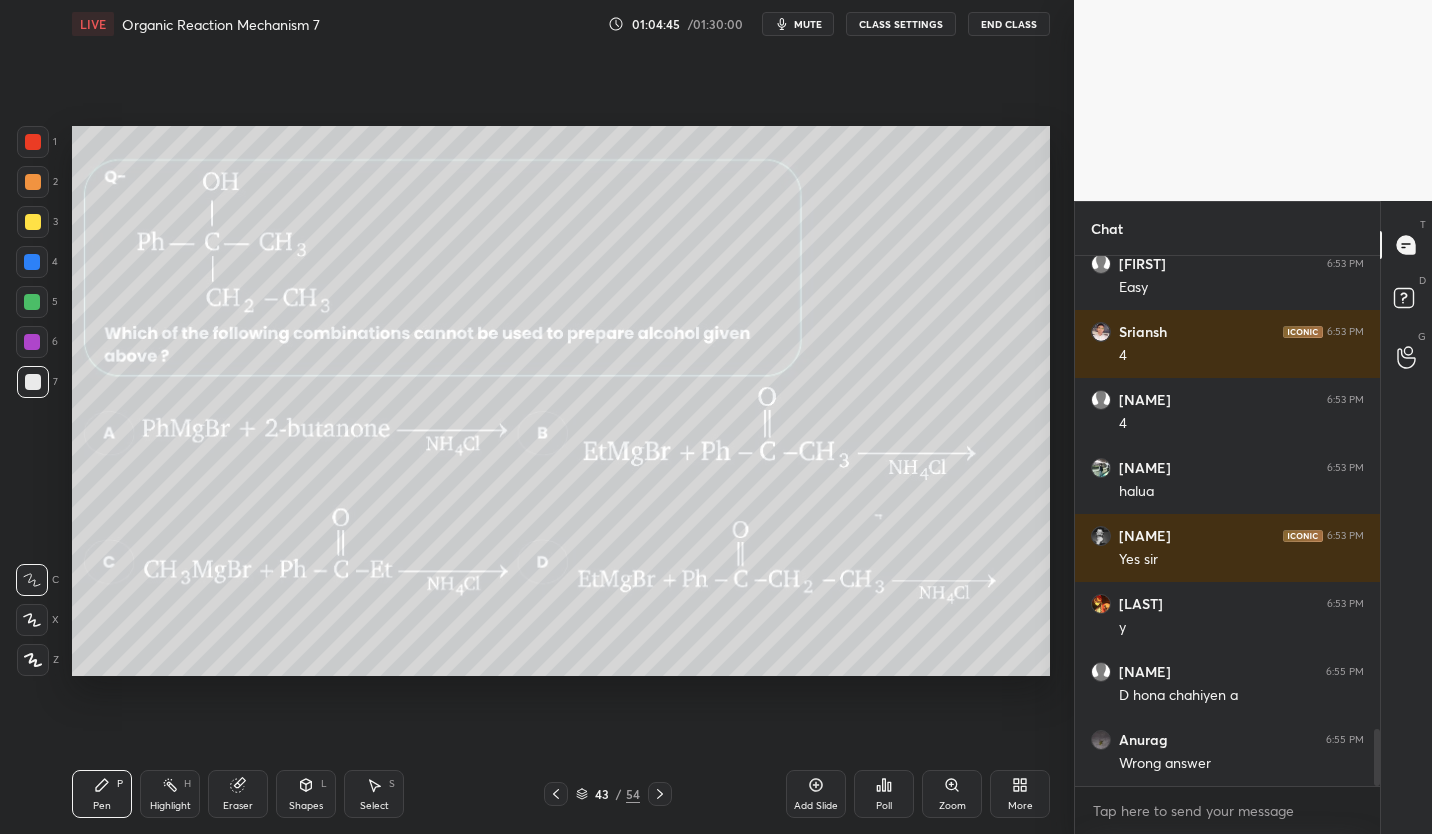 scroll, scrollTop: 4528, scrollLeft: 0, axis: vertical 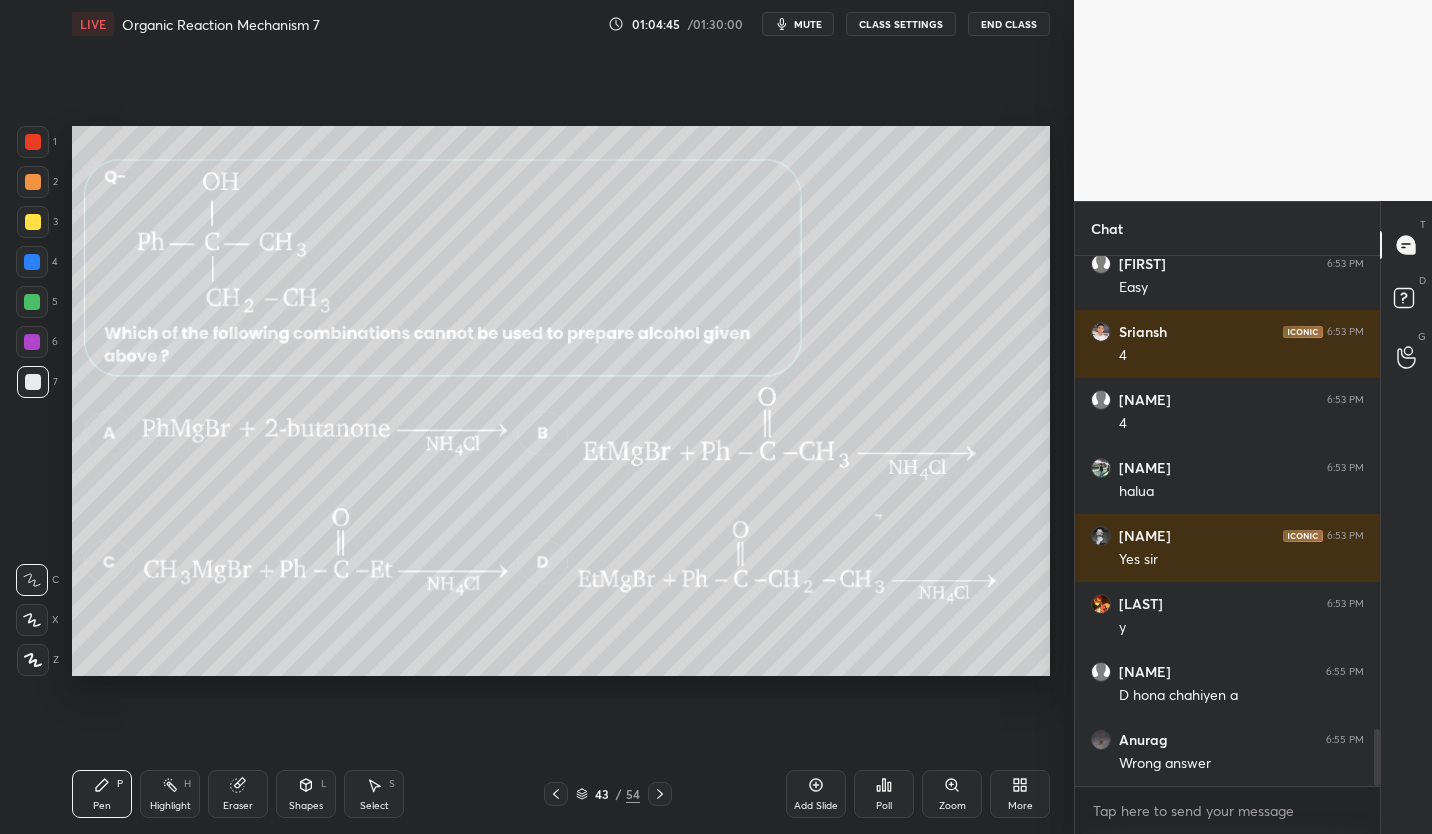 click on "CLASS SETTINGS" at bounding box center (901, 24) 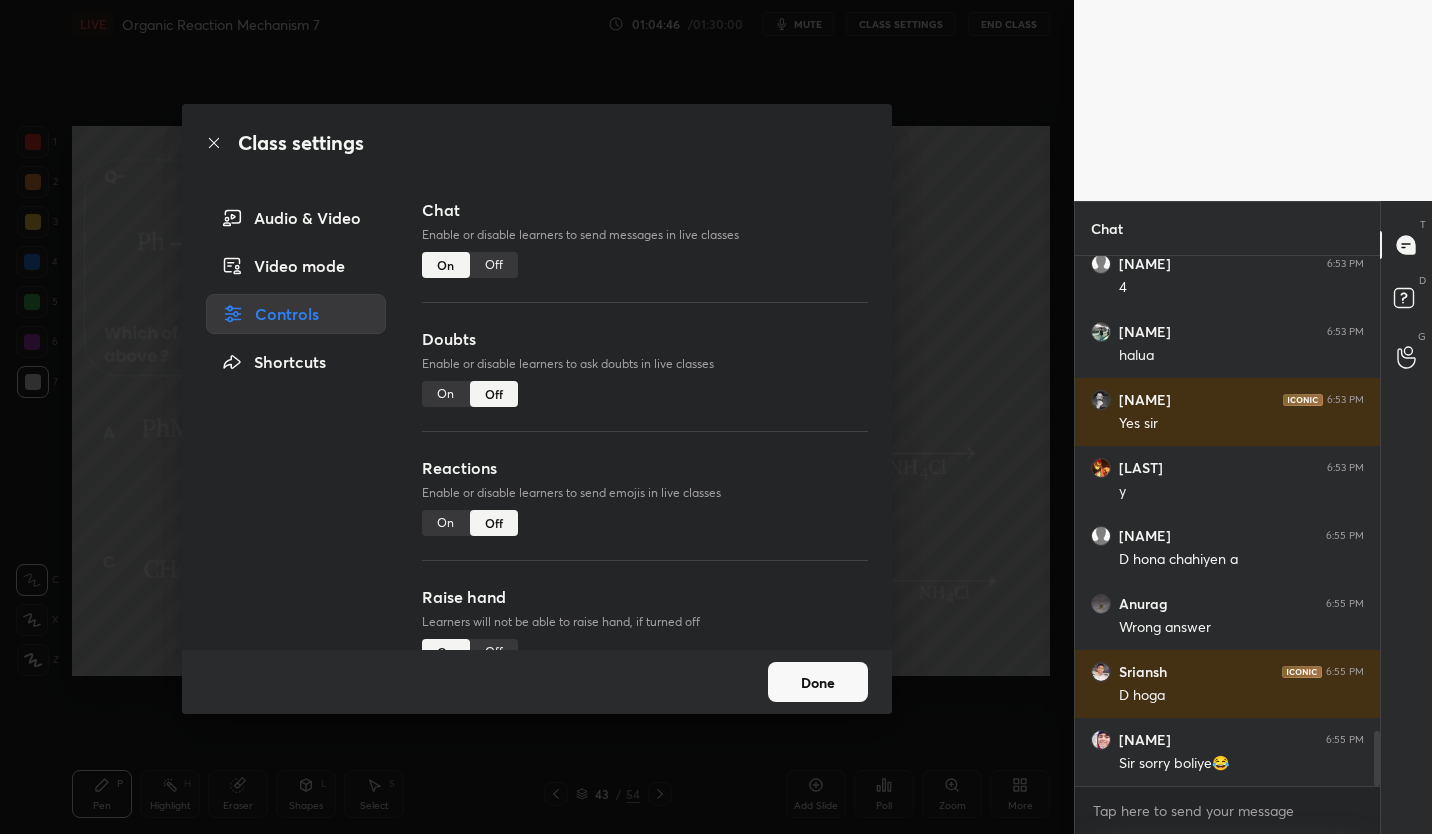 click on "Off" at bounding box center (494, 265) 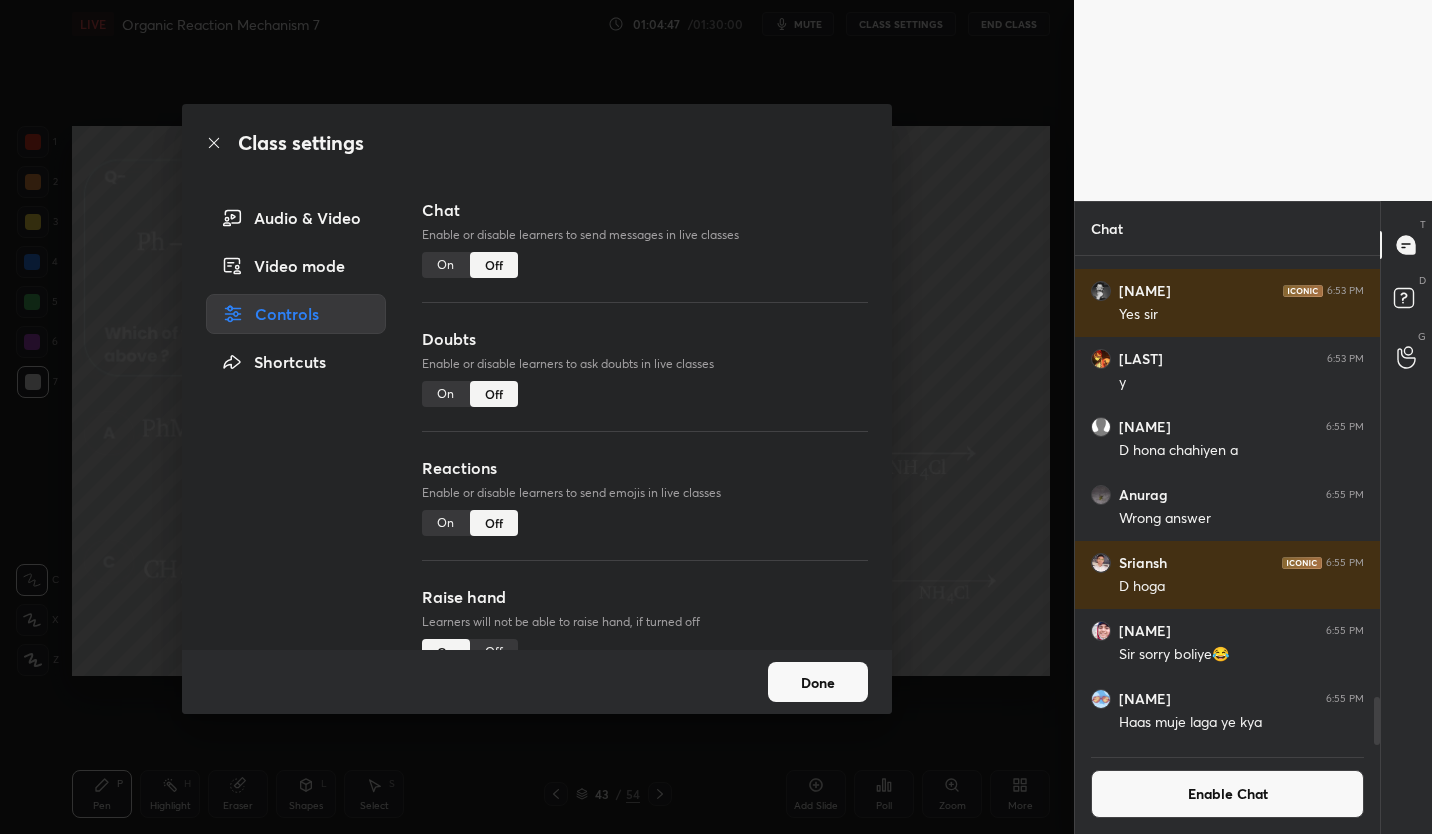 click on "Done" at bounding box center [818, 682] 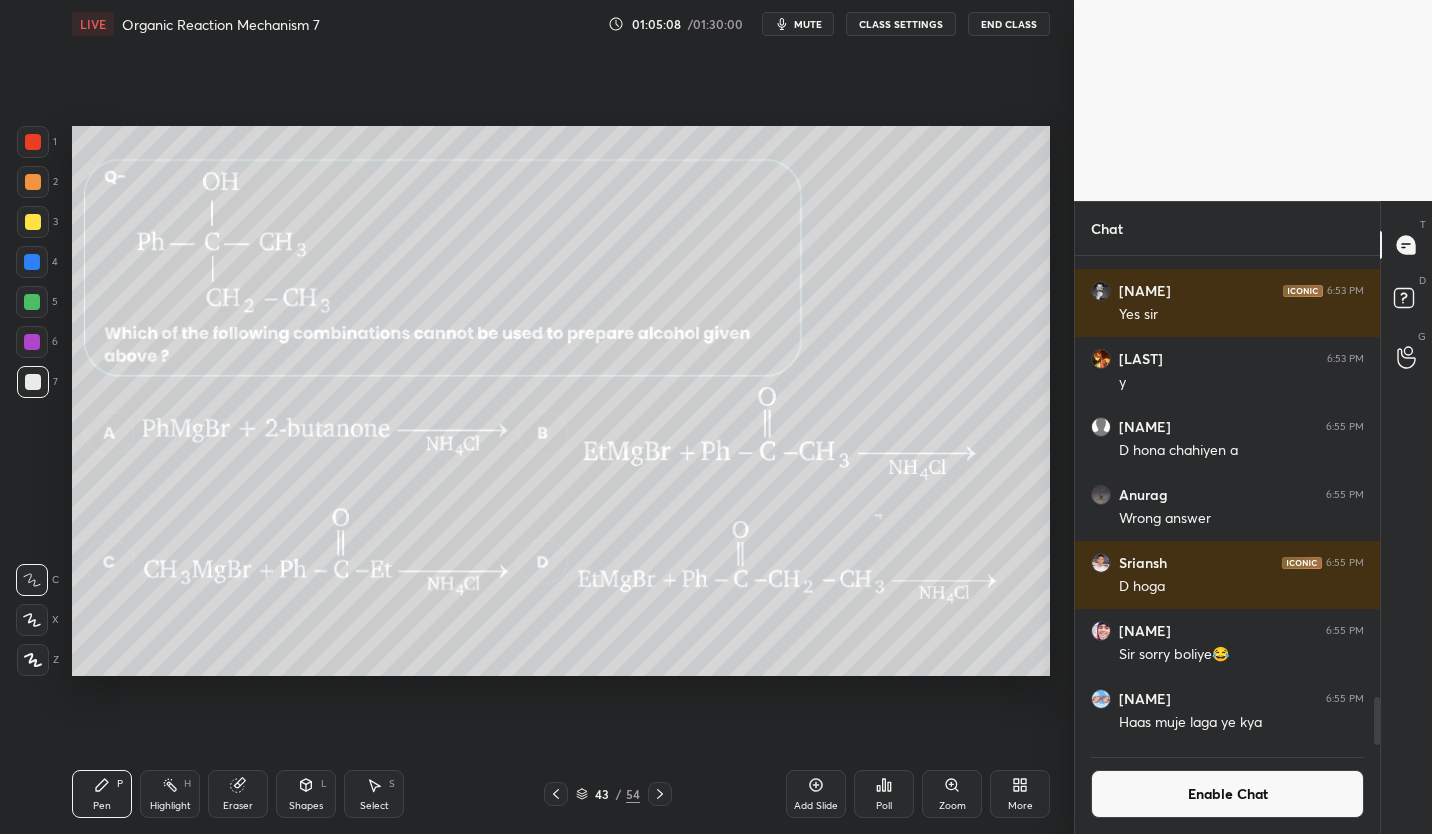 click on "Eraser" at bounding box center (238, 794) 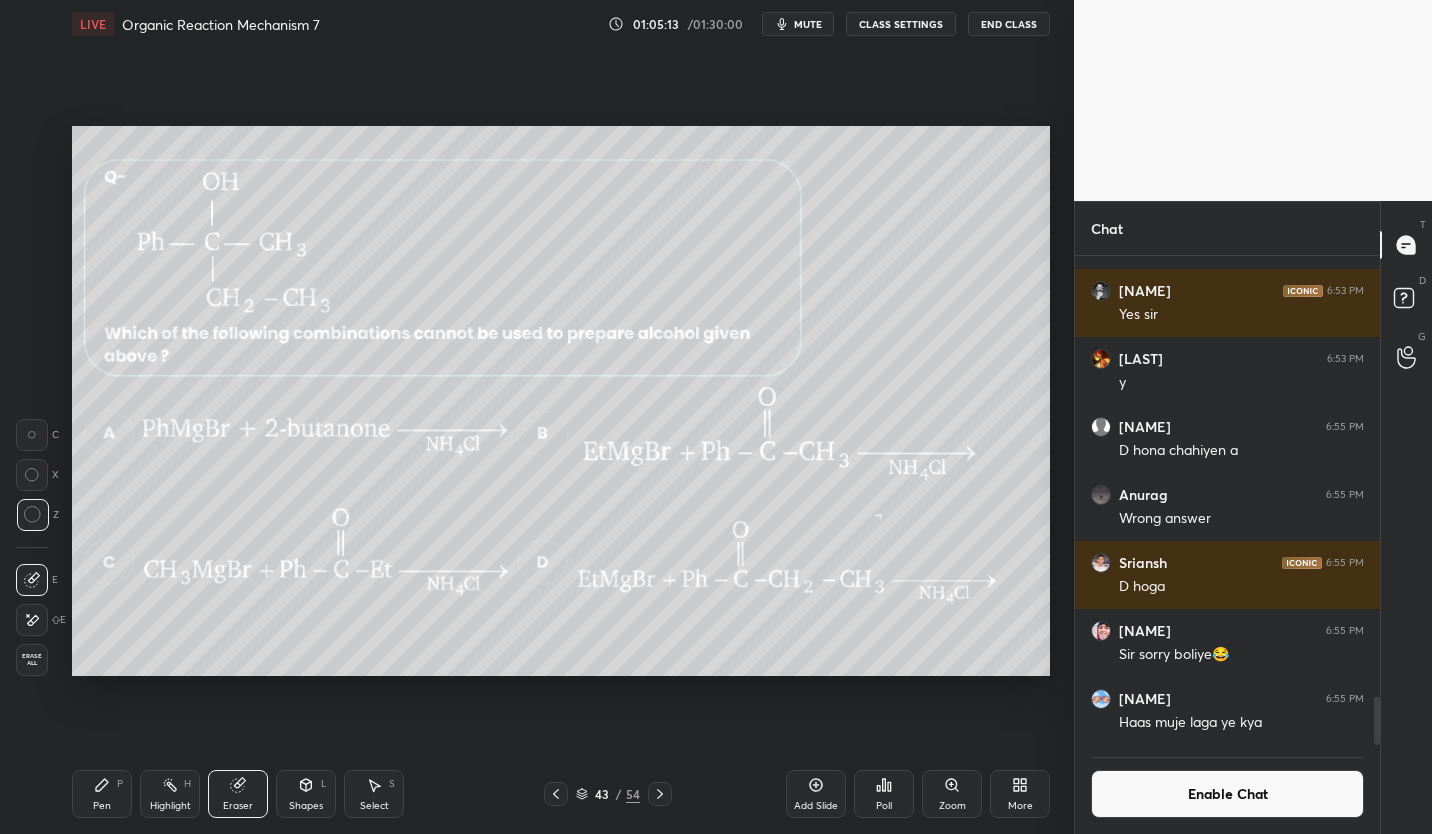 click 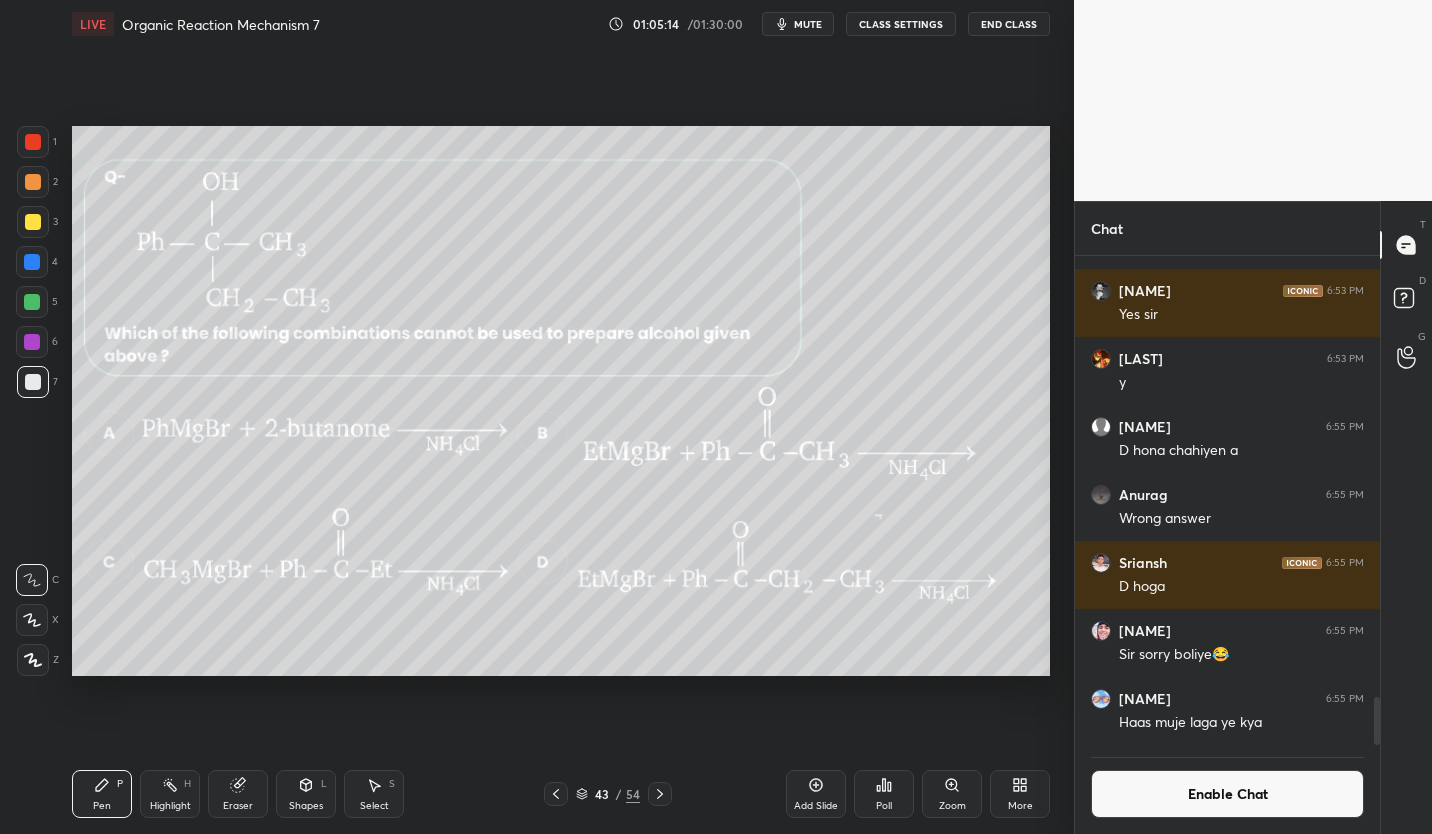 click at bounding box center [33, 222] 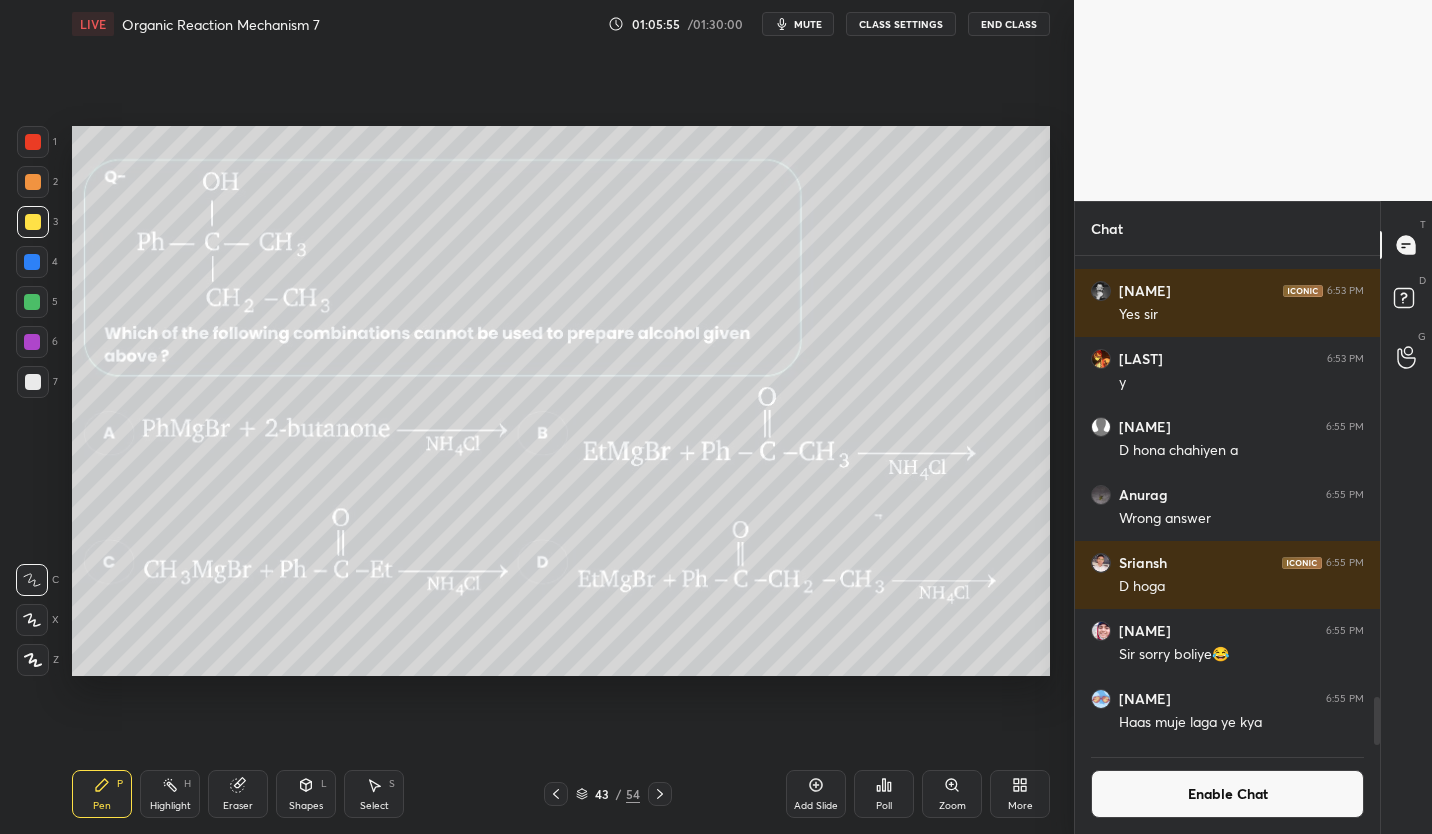 click on "Enable Chat" at bounding box center (1227, 794) 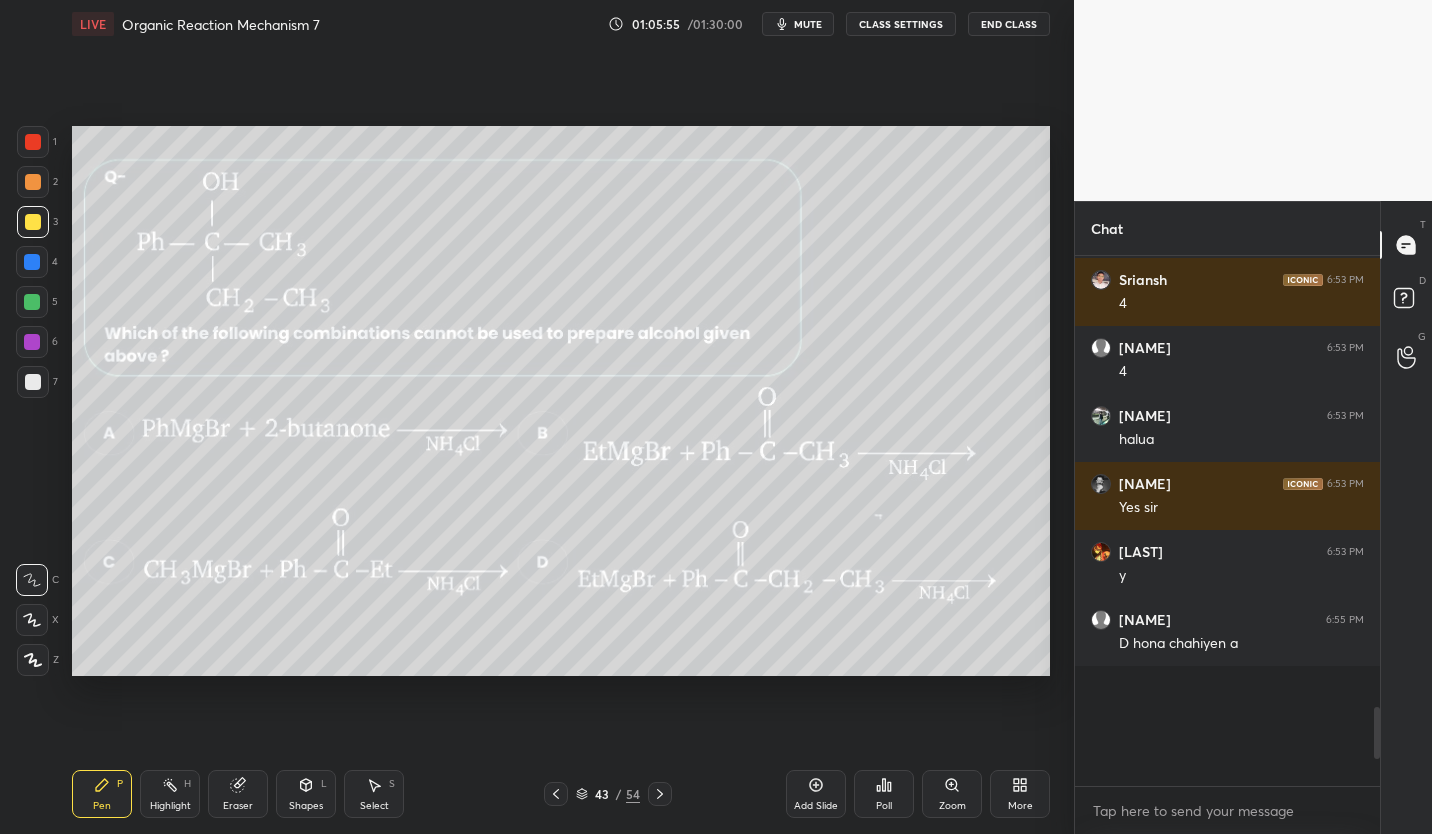 scroll, scrollTop: 4097, scrollLeft: 0, axis: vertical 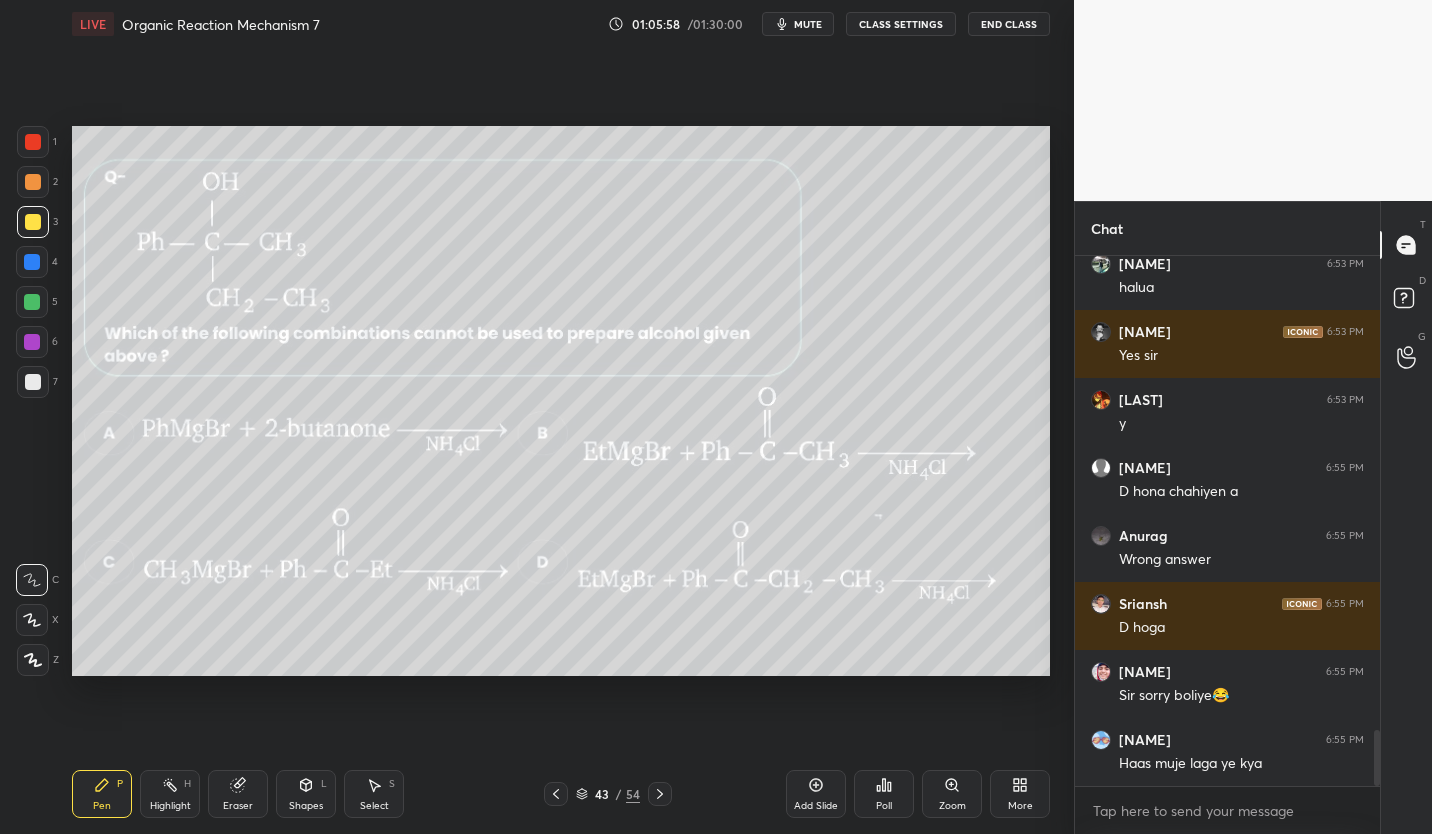 click 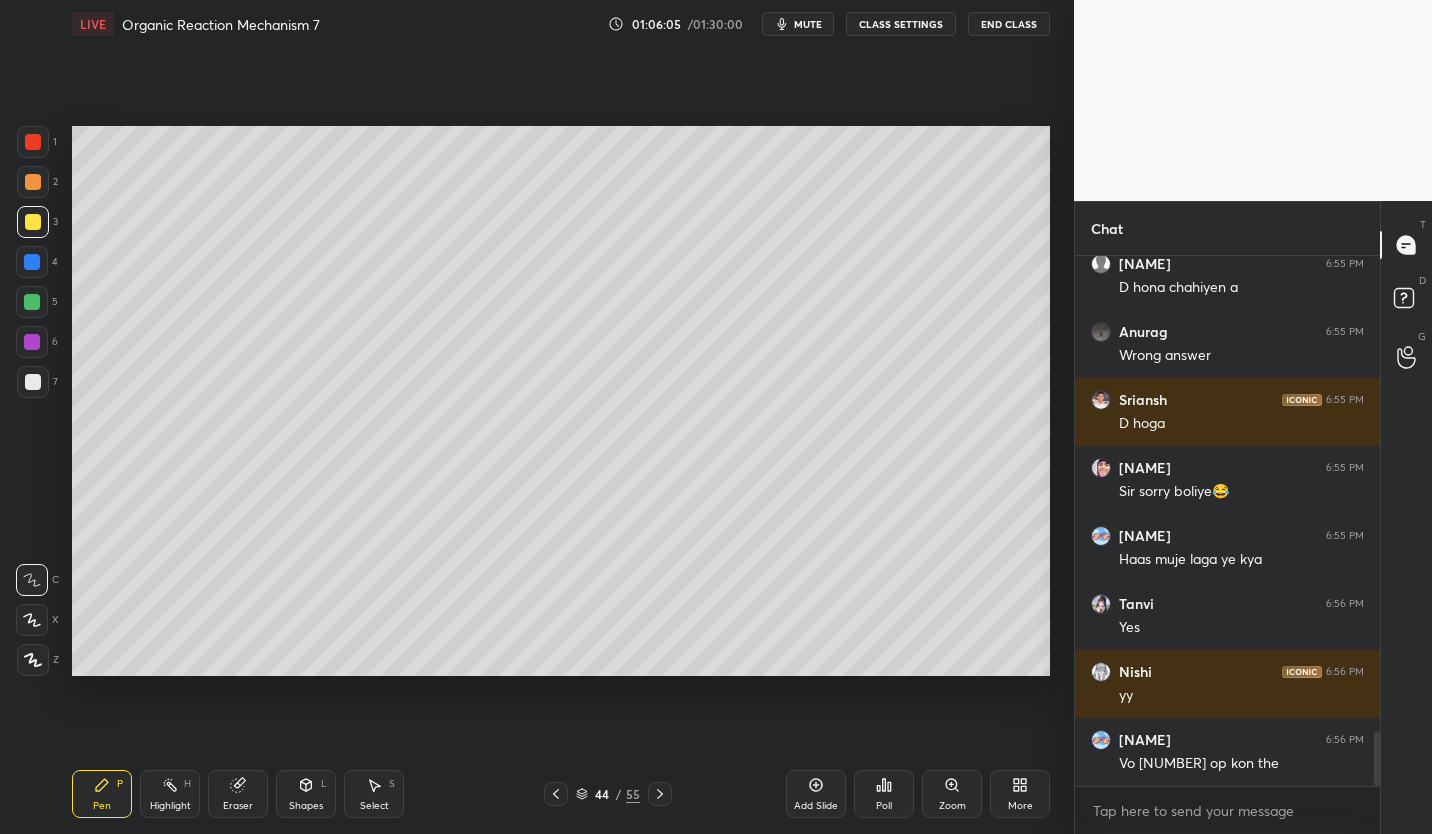 scroll, scrollTop: 4810, scrollLeft: 0, axis: vertical 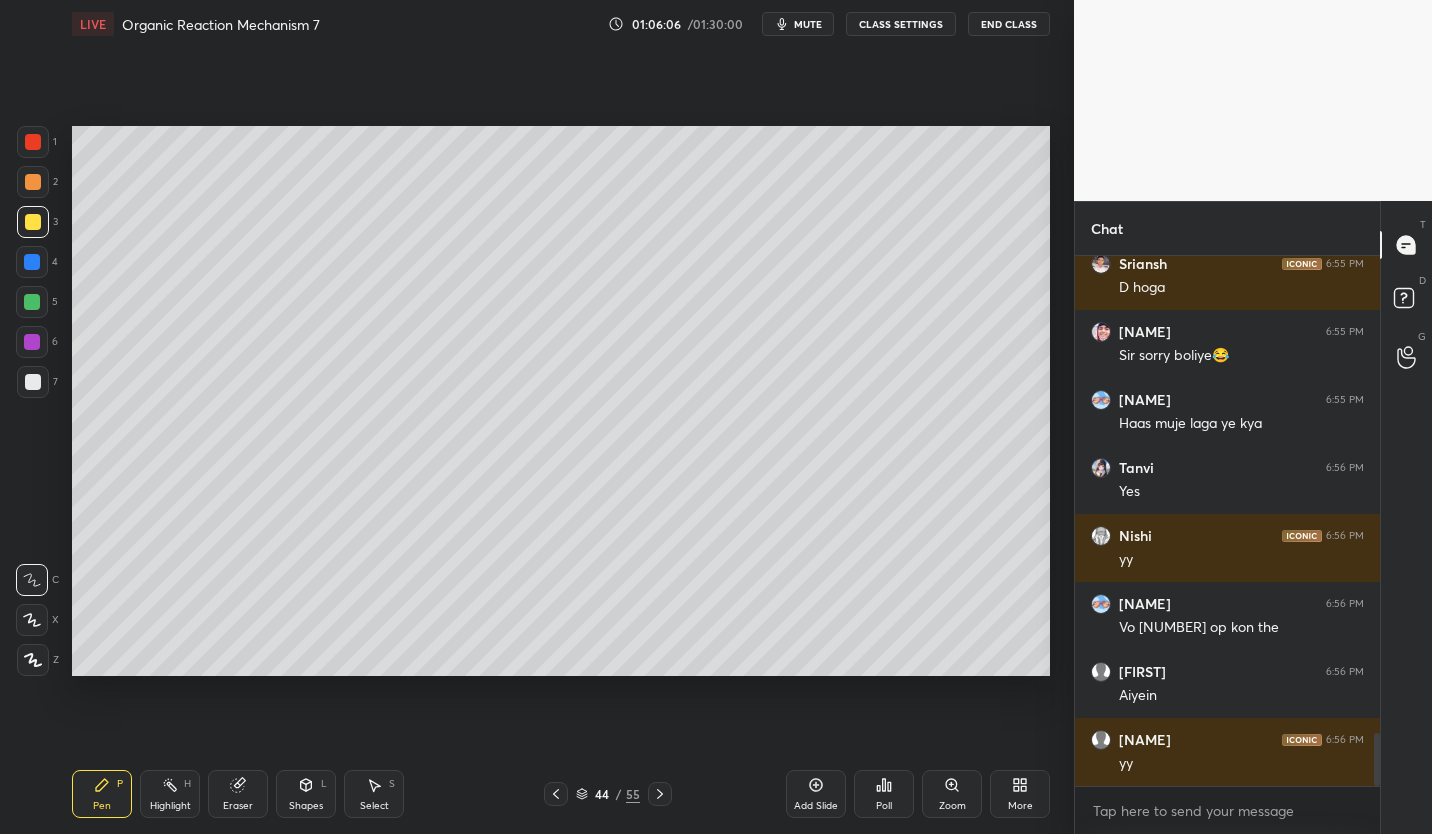 click at bounding box center (33, 382) 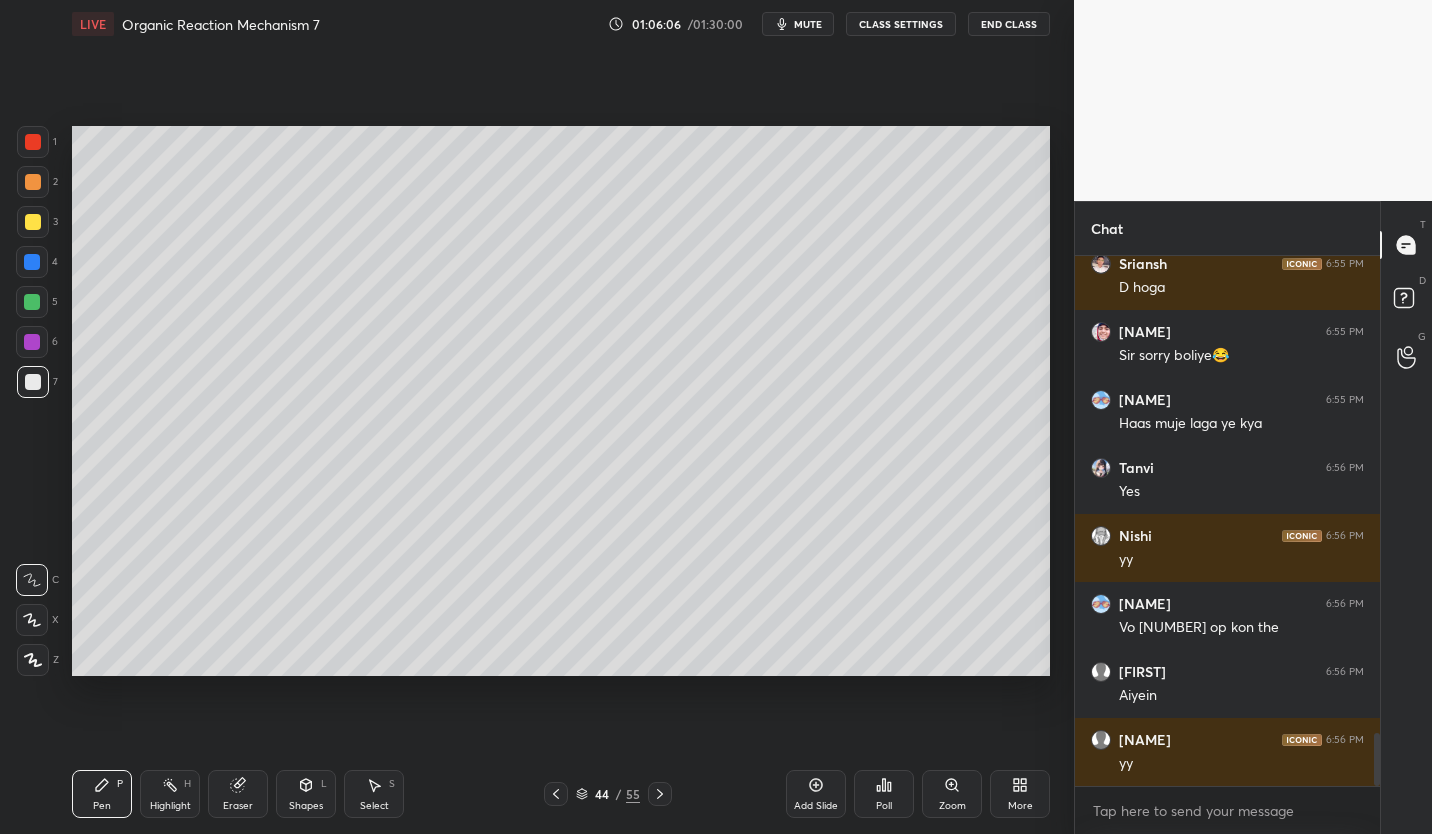 scroll, scrollTop: 4878, scrollLeft: 0, axis: vertical 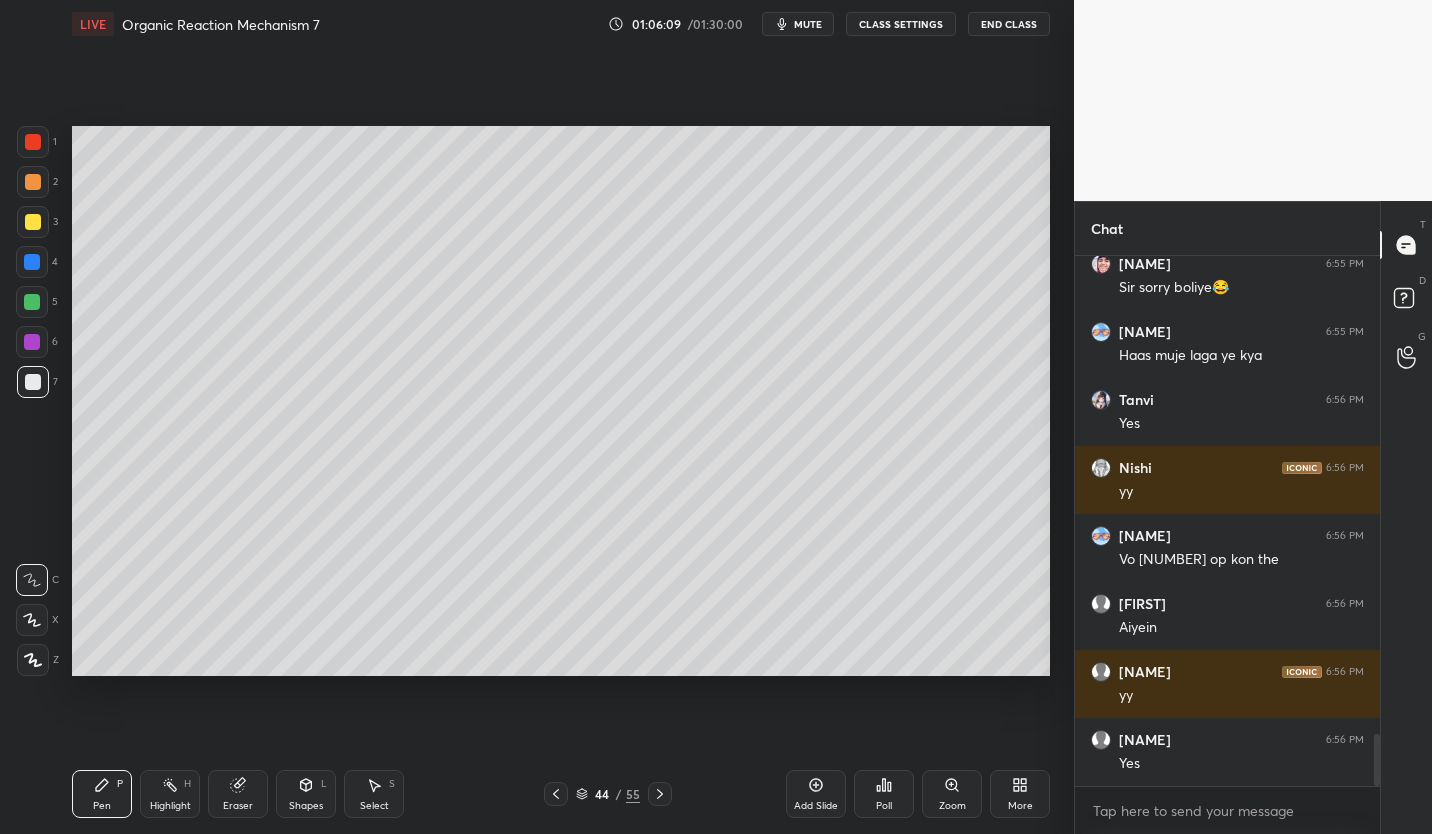 click at bounding box center [32, 302] 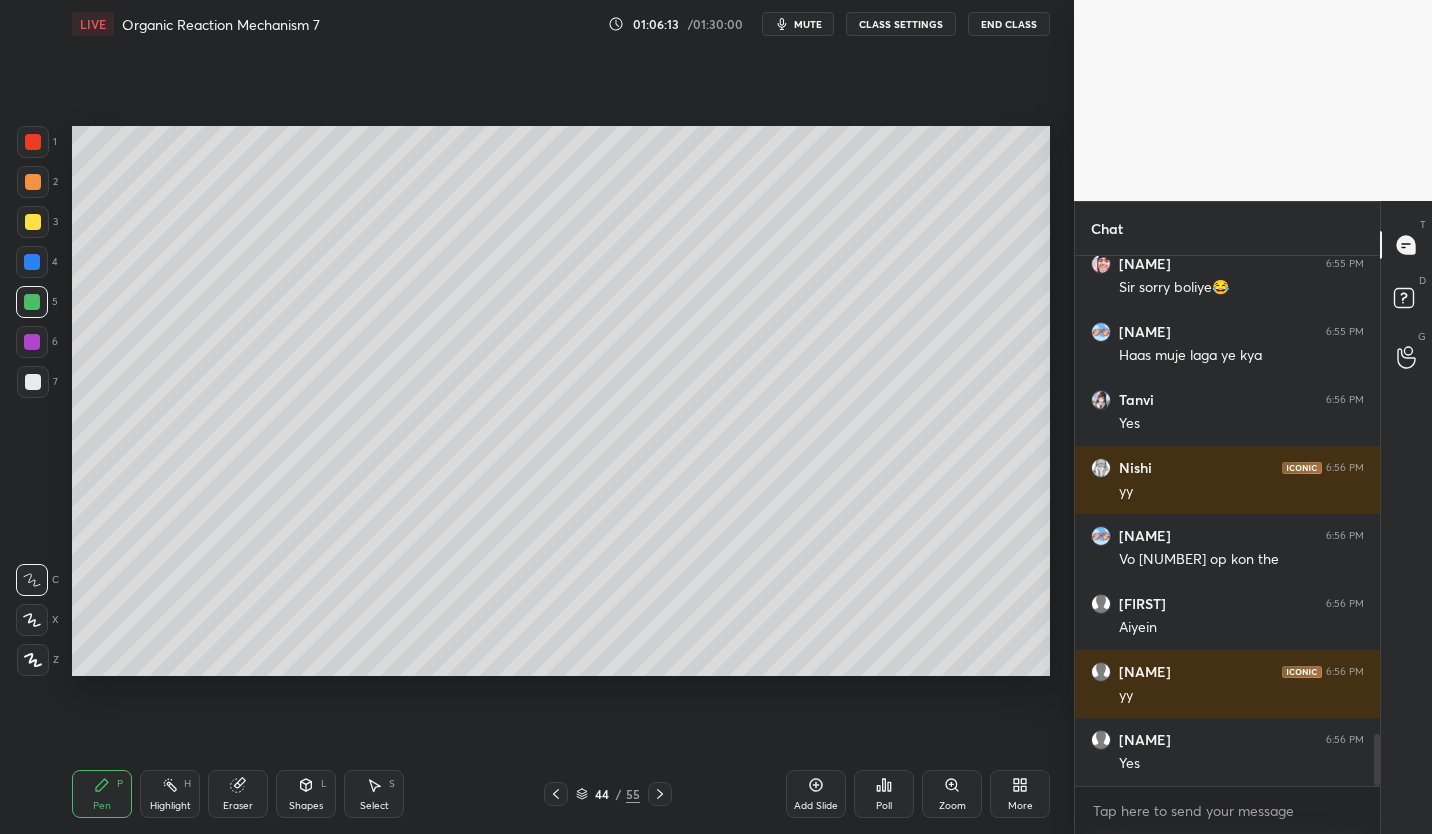 click 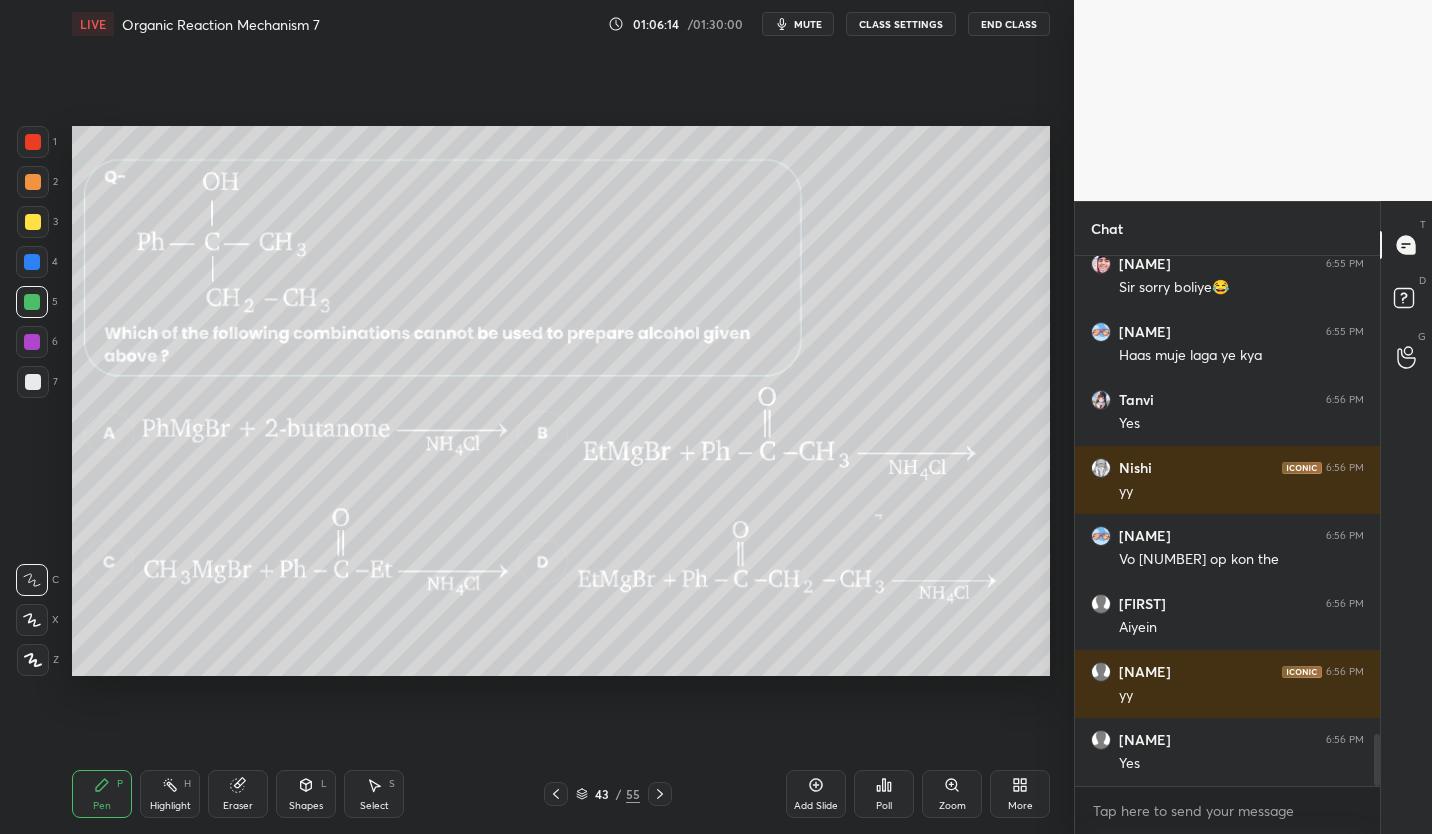 click 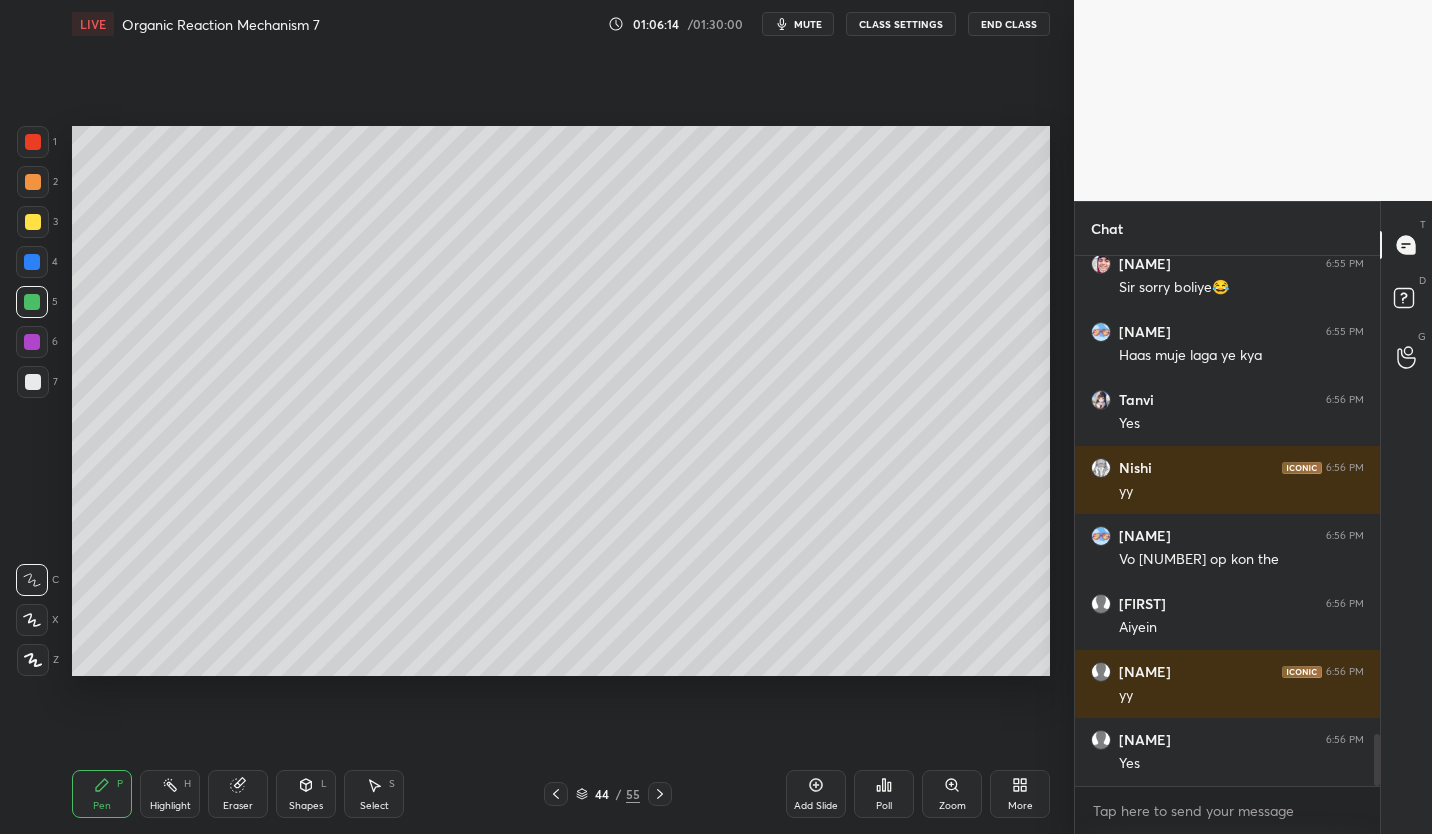 scroll, scrollTop: 4946, scrollLeft: 0, axis: vertical 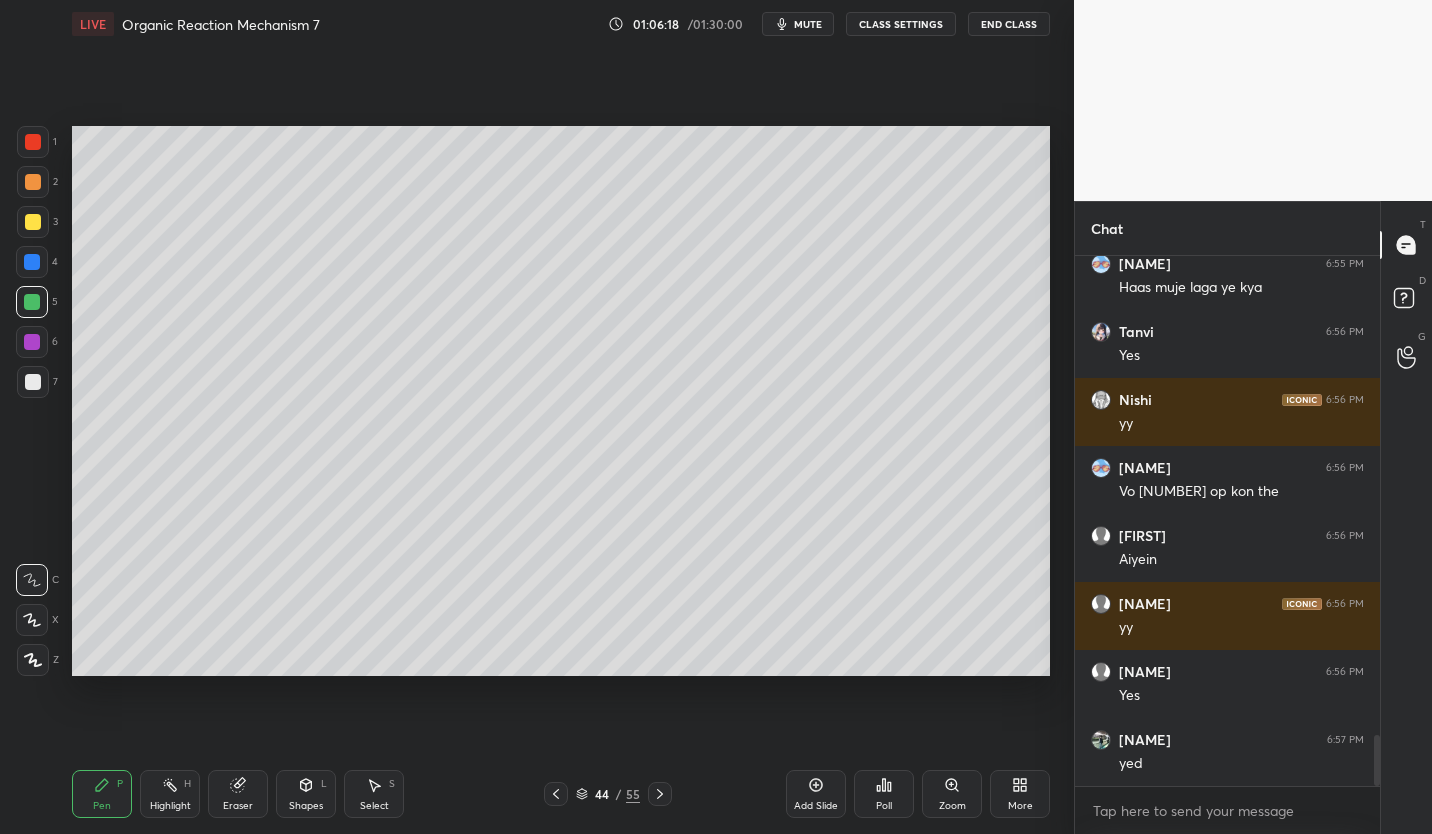 click on "44" at bounding box center (602, 794) 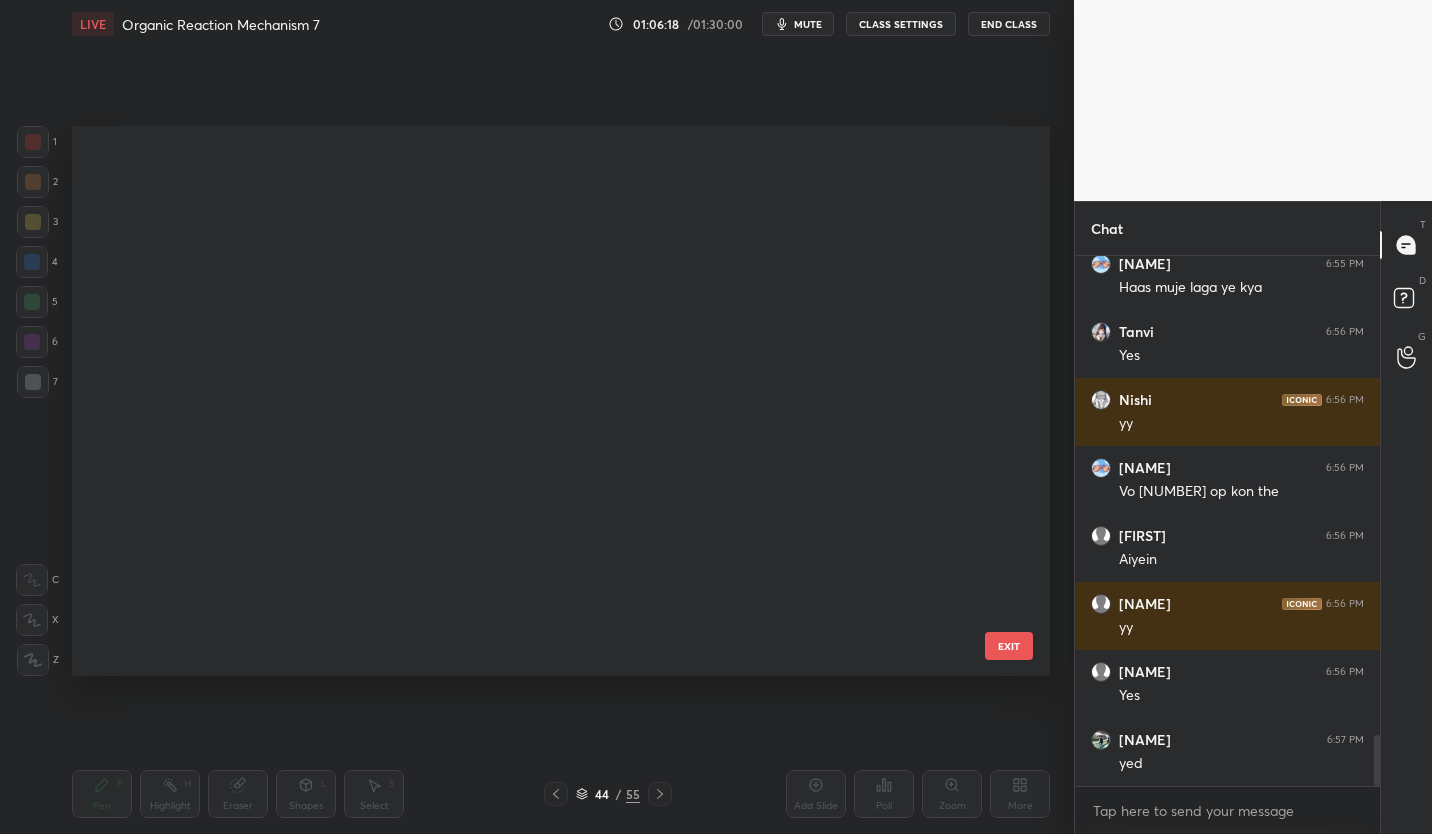 scroll, scrollTop: 1975, scrollLeft: 0, axis: vertical 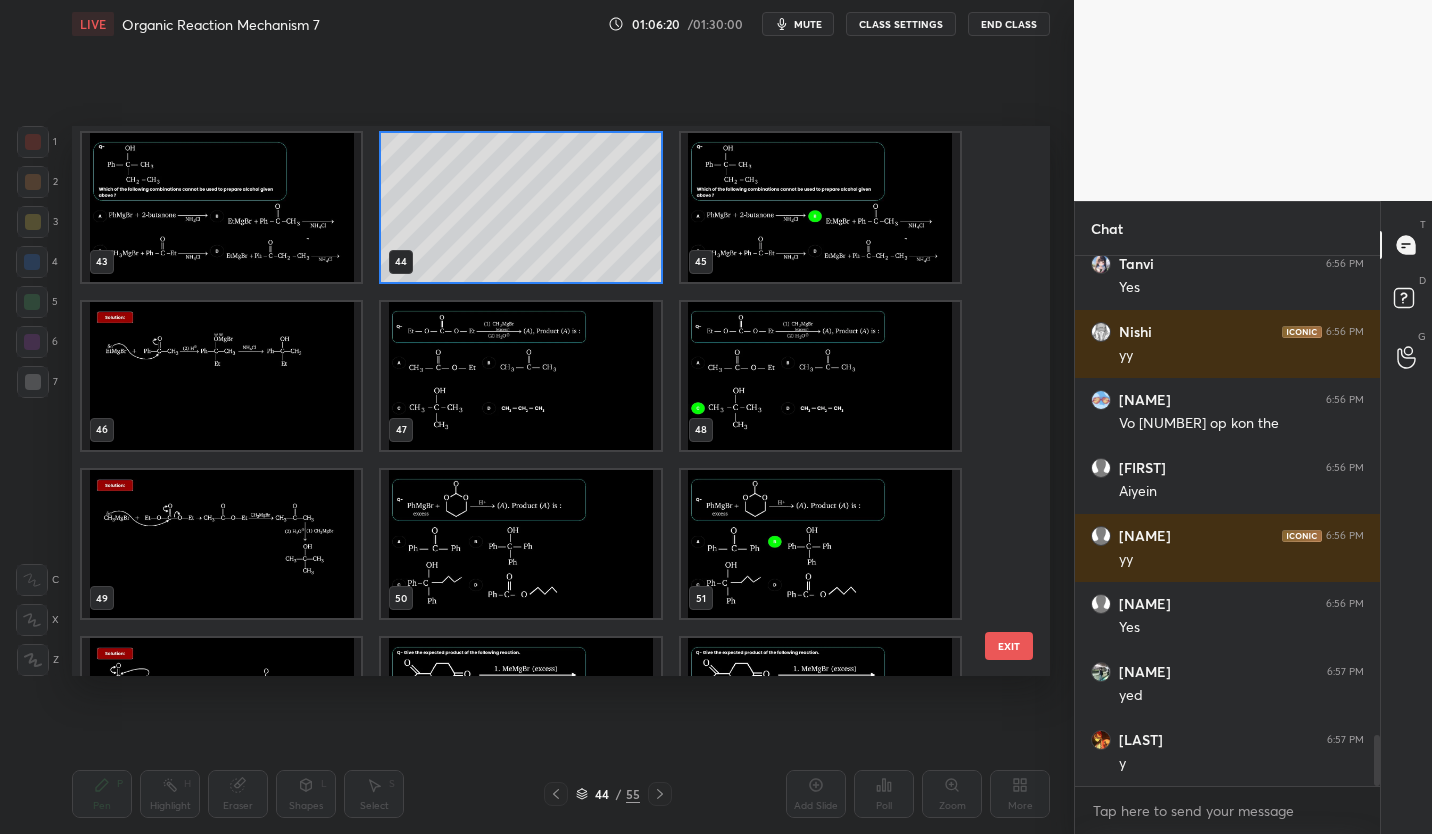 click at bounding box center [520, 376] 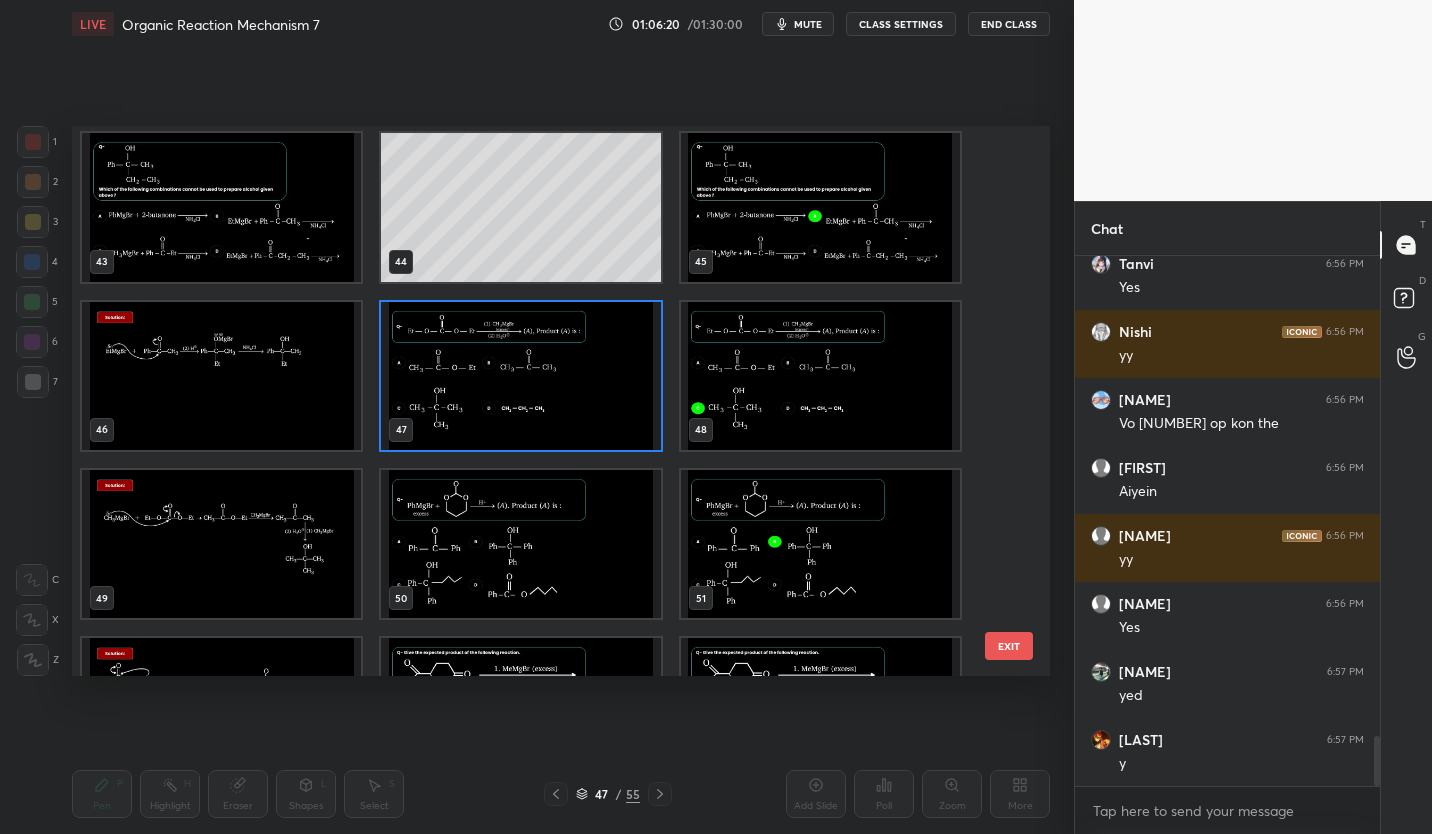 scroll, scrollTop: 5082, scrollLeft: 0, axis: vertical 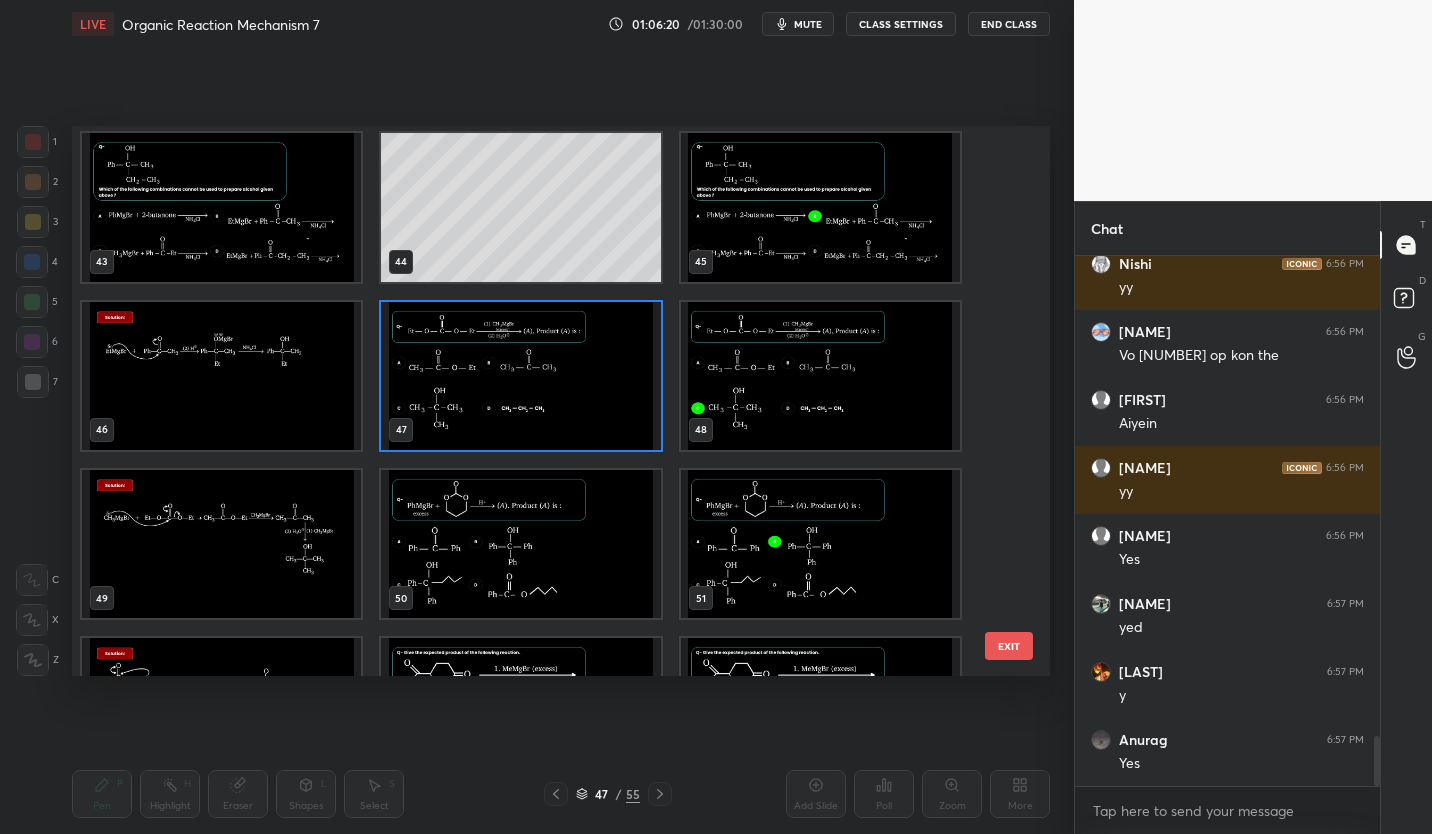 click at bounding box center (520, 376) 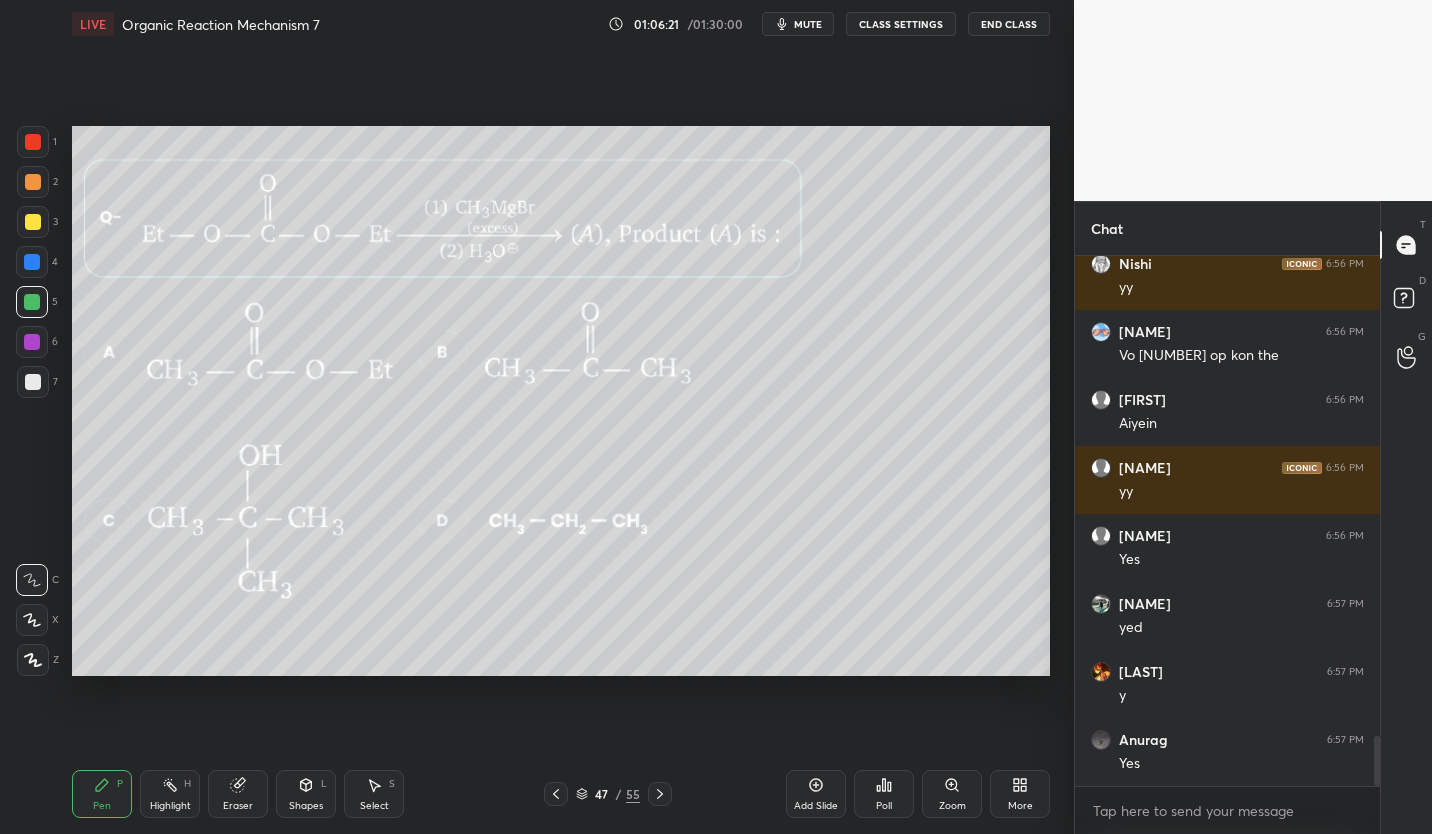click at bounding box center (520, 376) 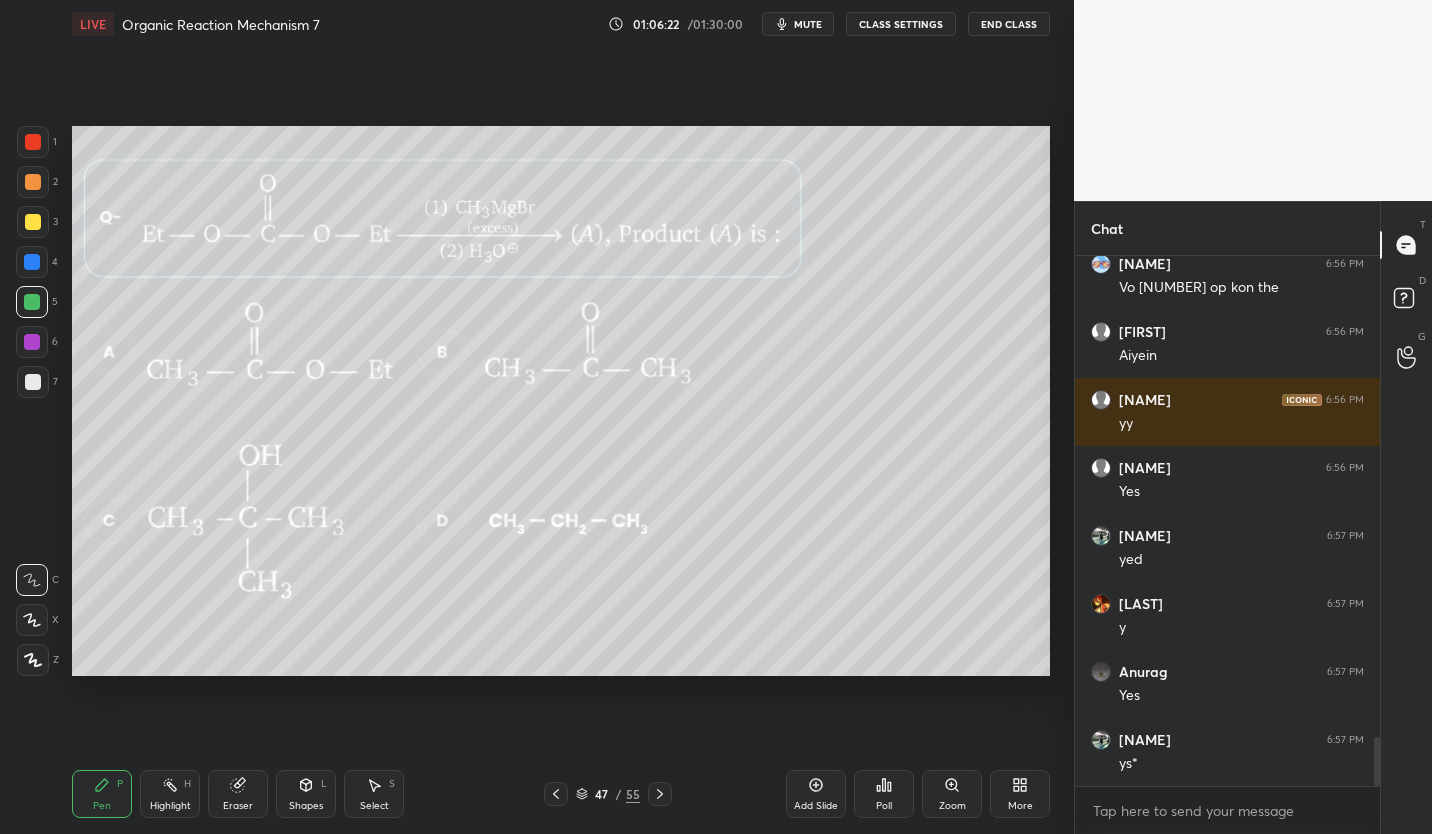 click on "CLASS SETTINGS" at bounding box center [901, 24] 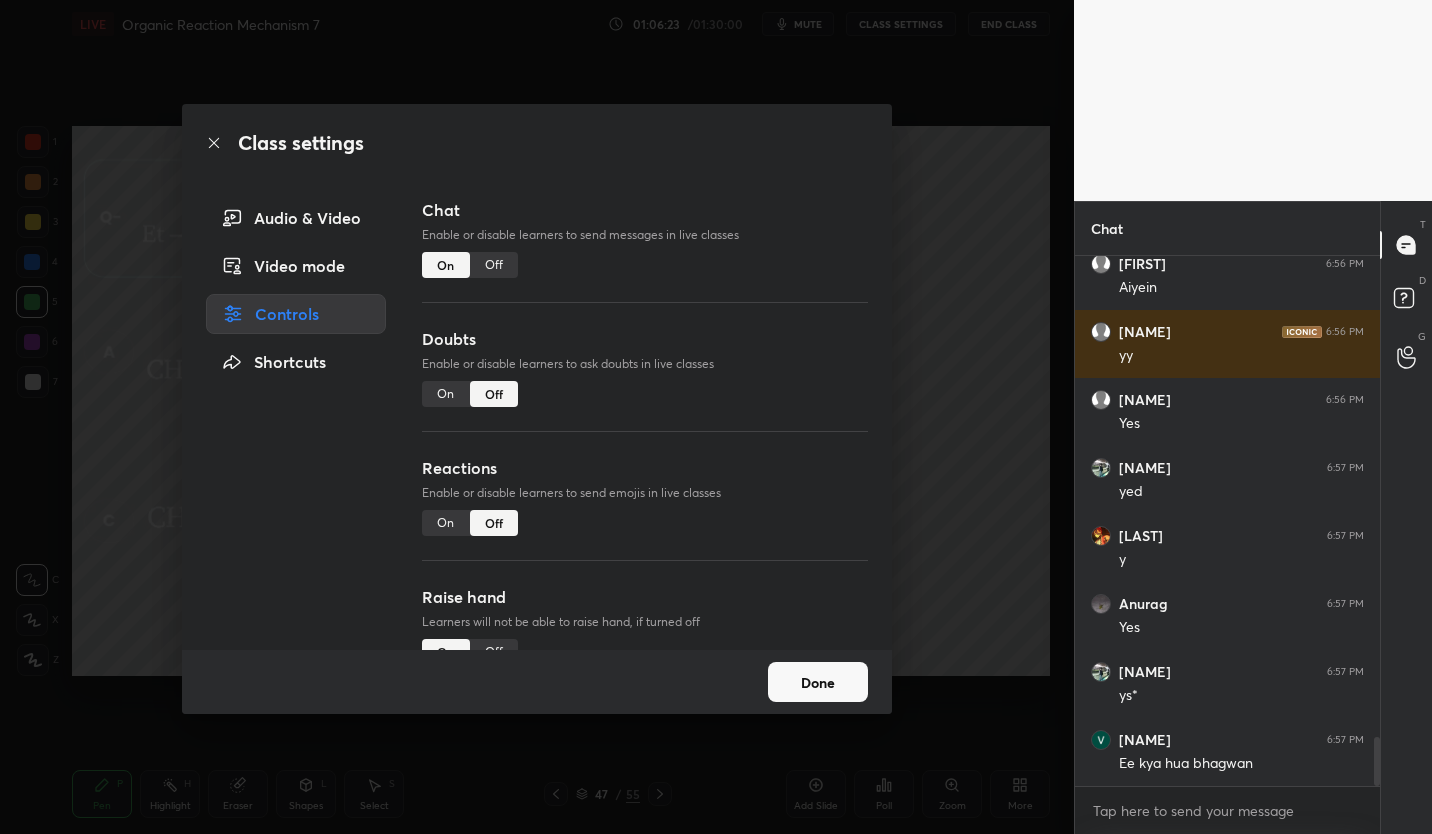 click on "Off" at bounding box center (494, 265) 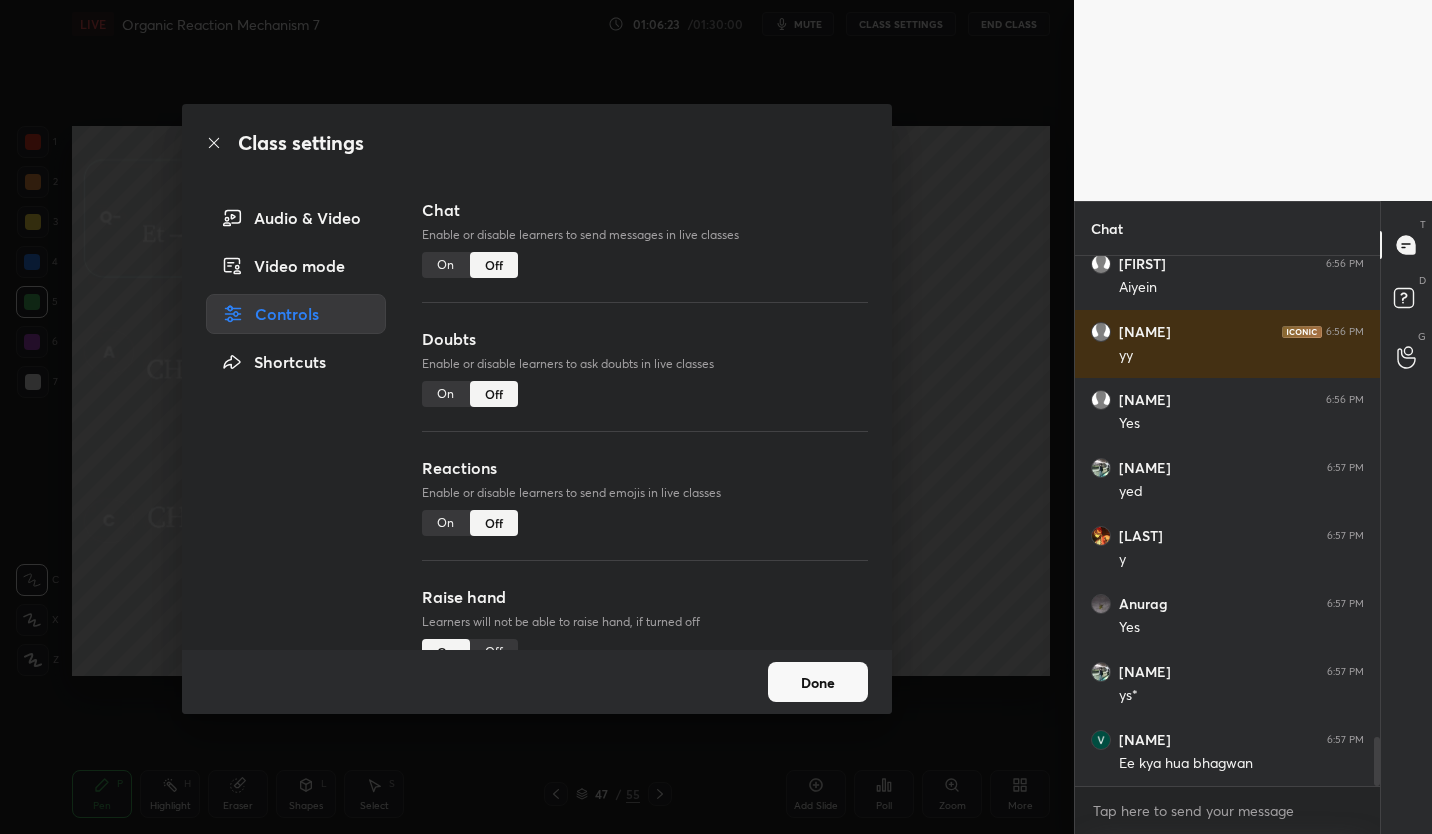 scroll, scrollTop: 4606, scrollLeft: 0, axis: vertical 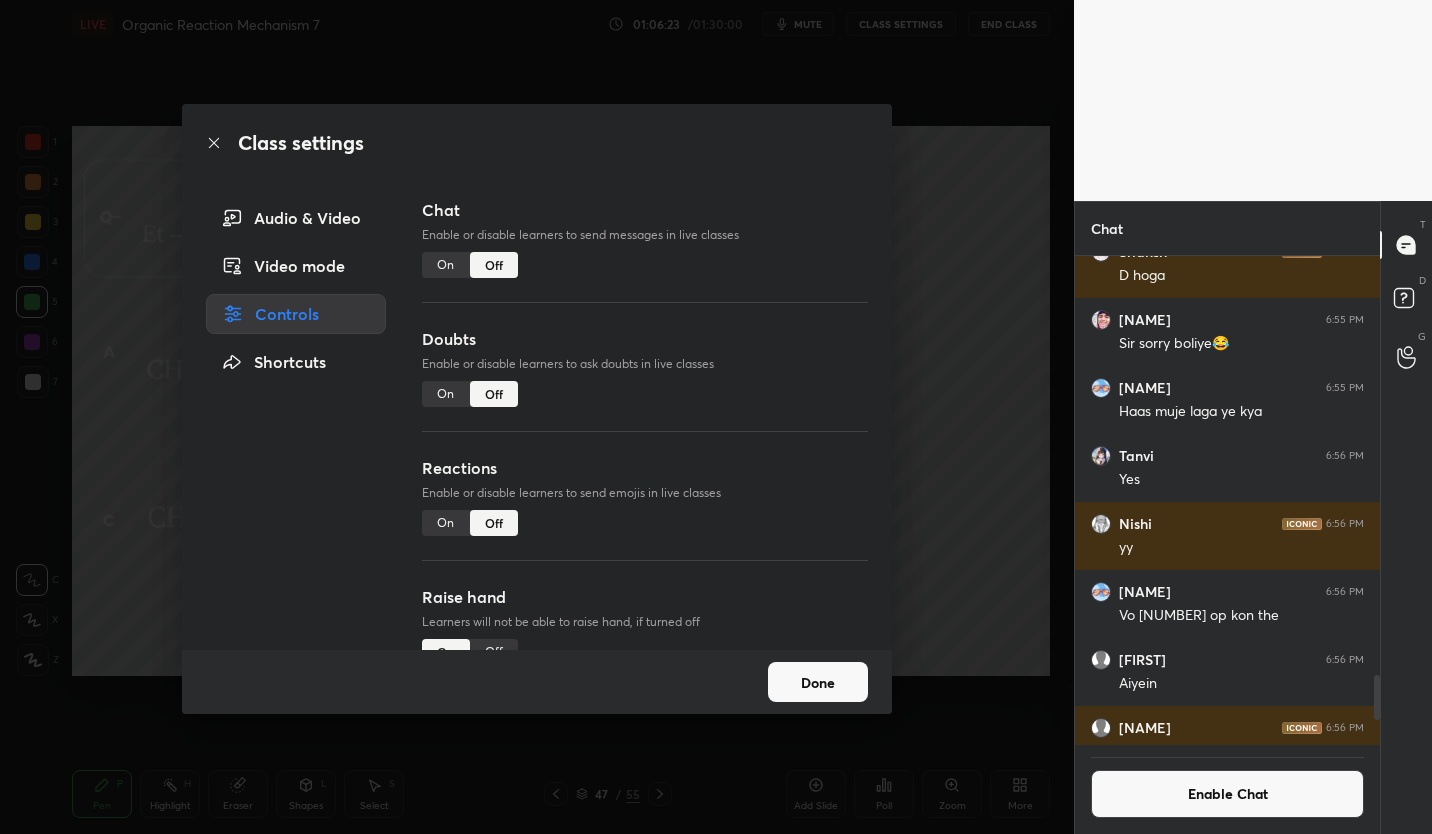 click on "Done" at bounding box center [818, 682] 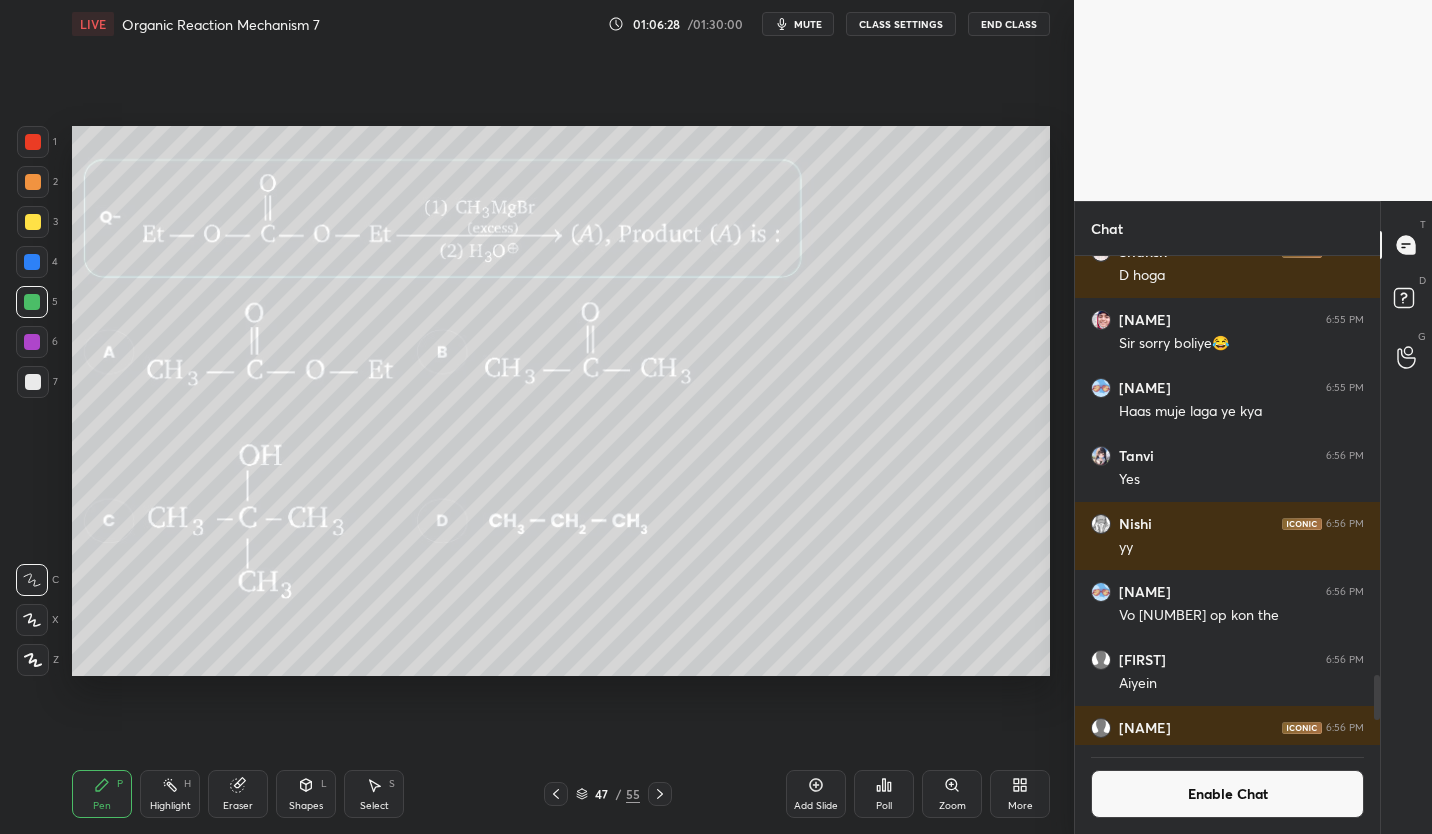 click on "Poll" at bounding box center (884, 806) 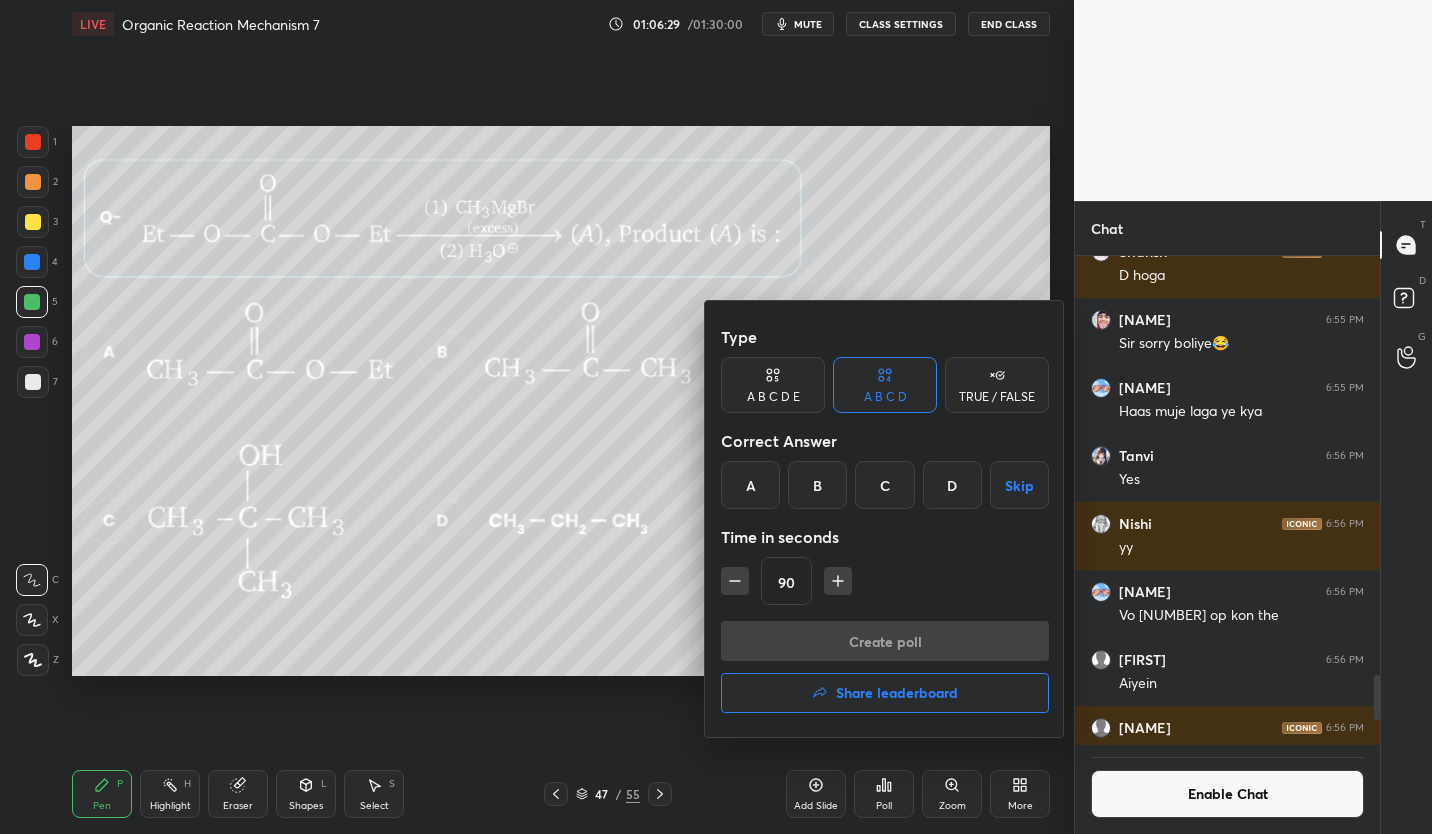 click on "Share leaderboard" at bounding box center (897, 693) 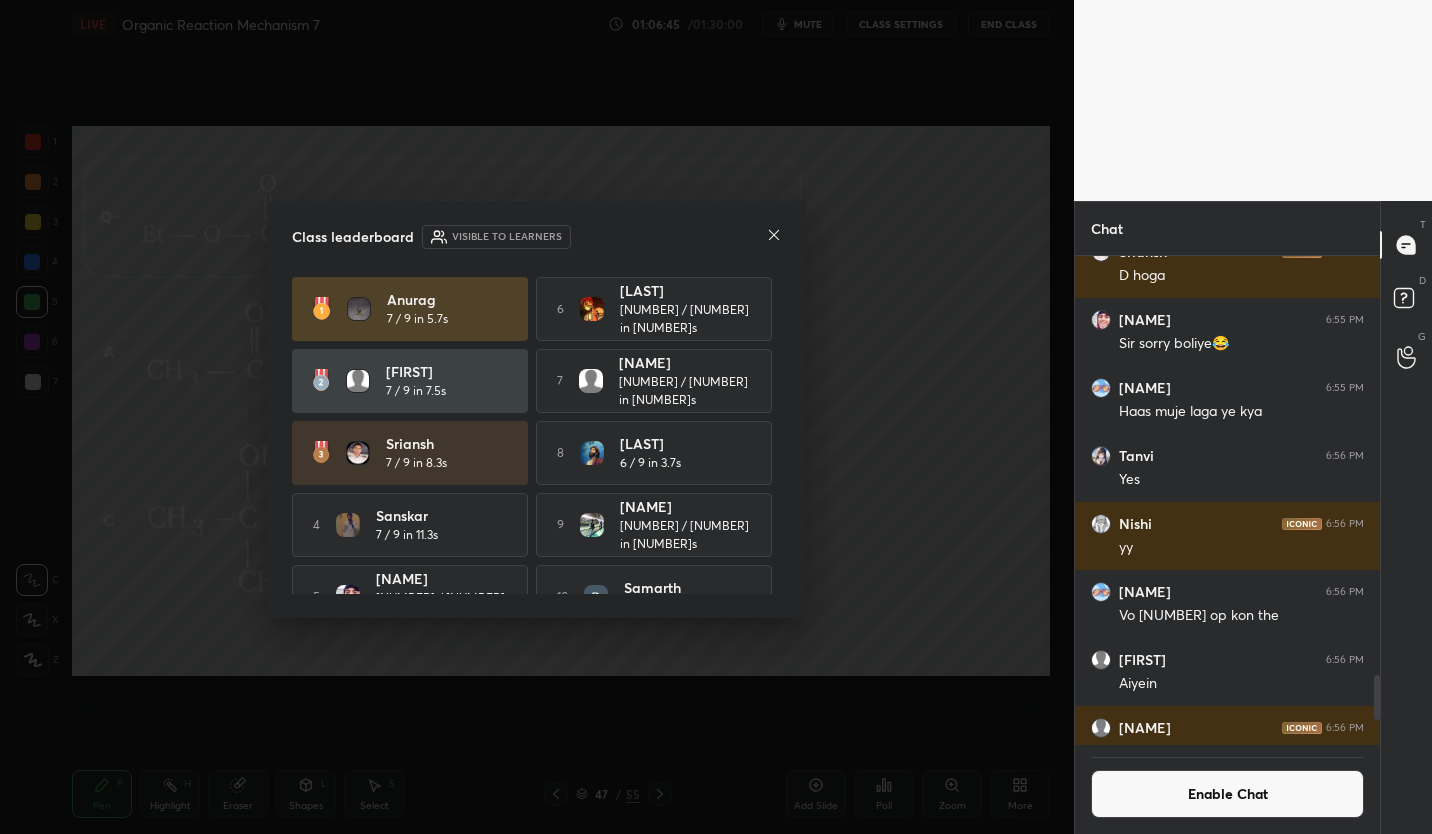 click 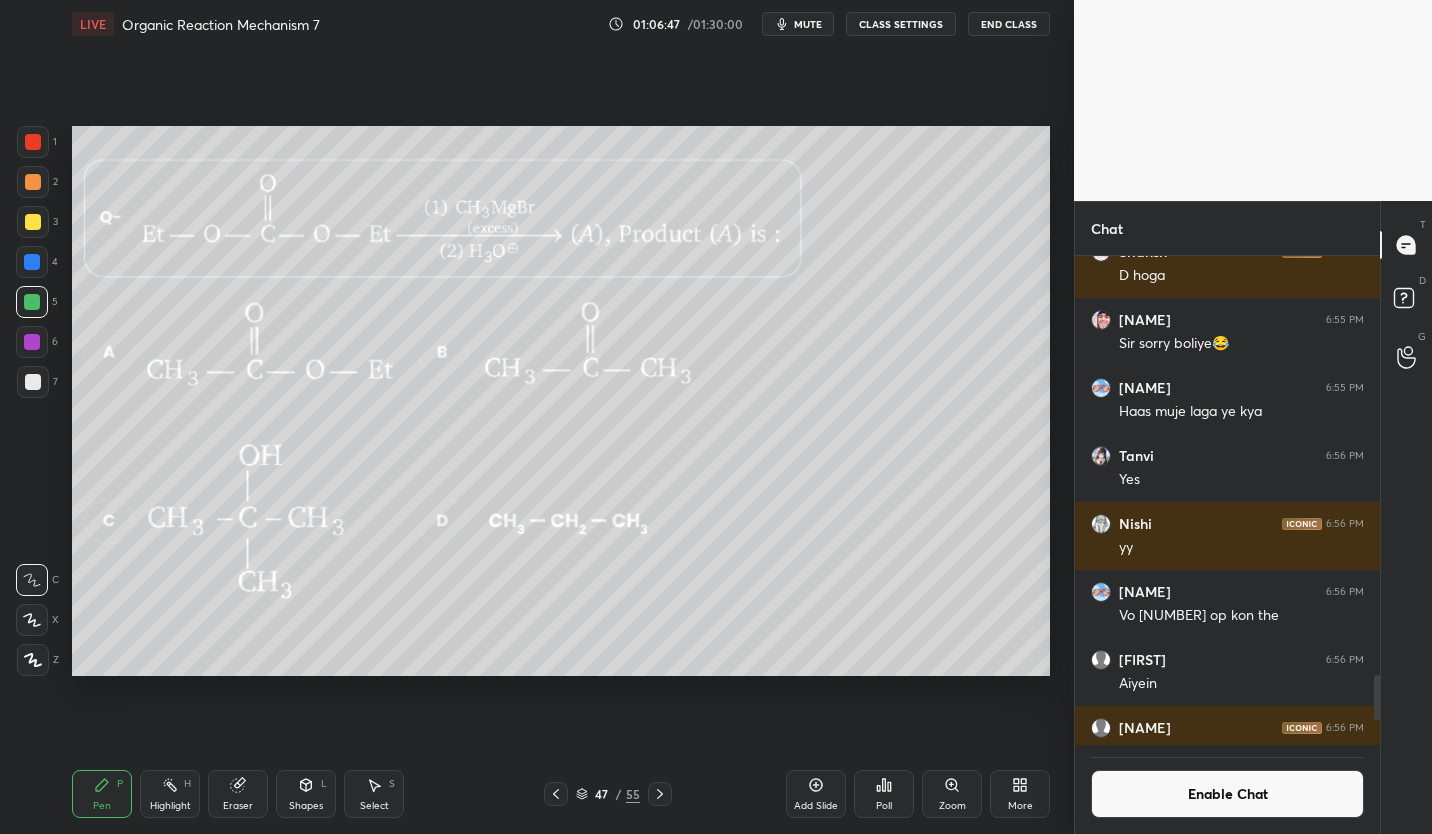 click on "Enable Chat" at bounding box center (1227, 794) 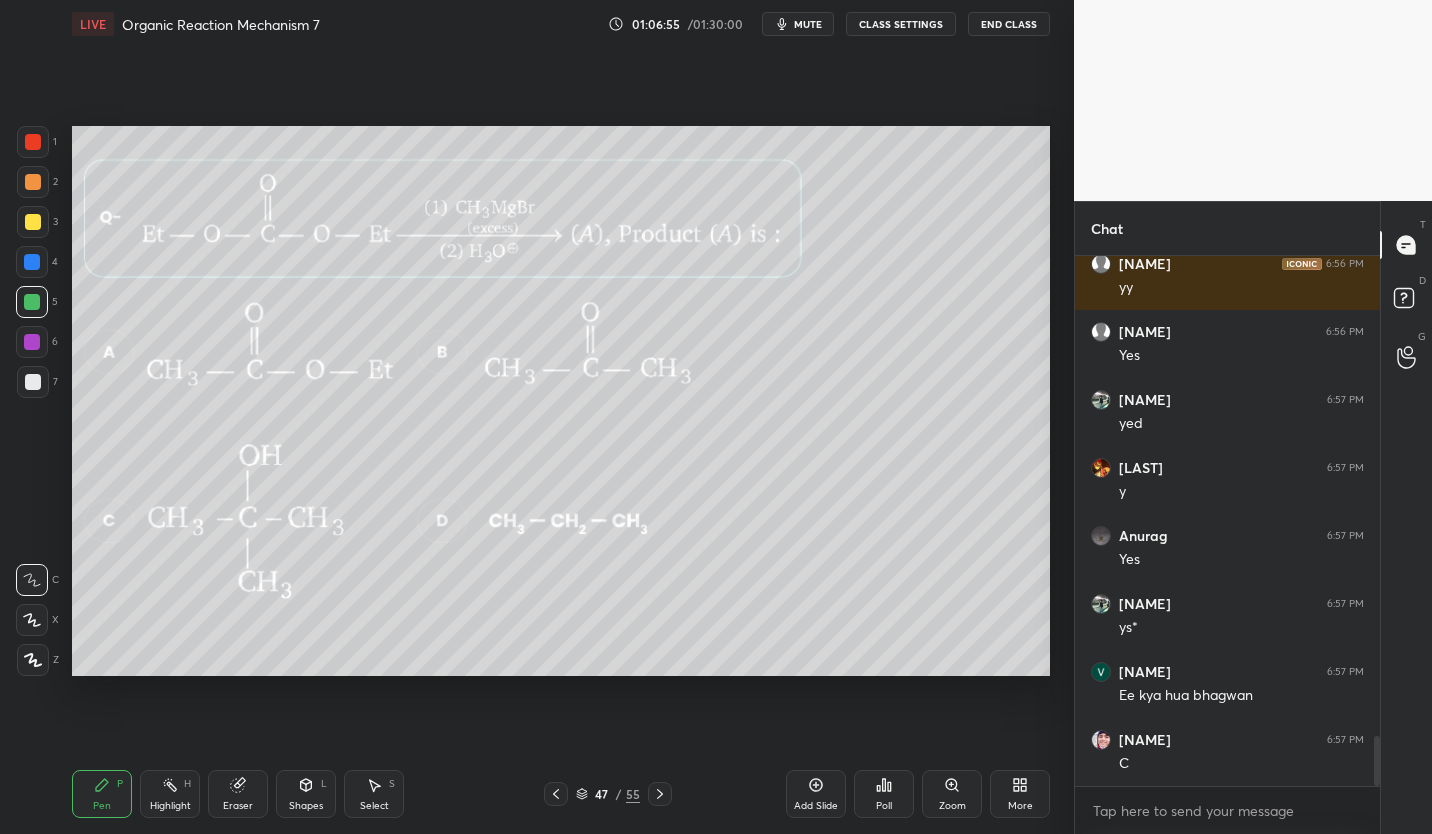scroll, scrollTop: 5138, scrollLeft: 0, axis: vertical 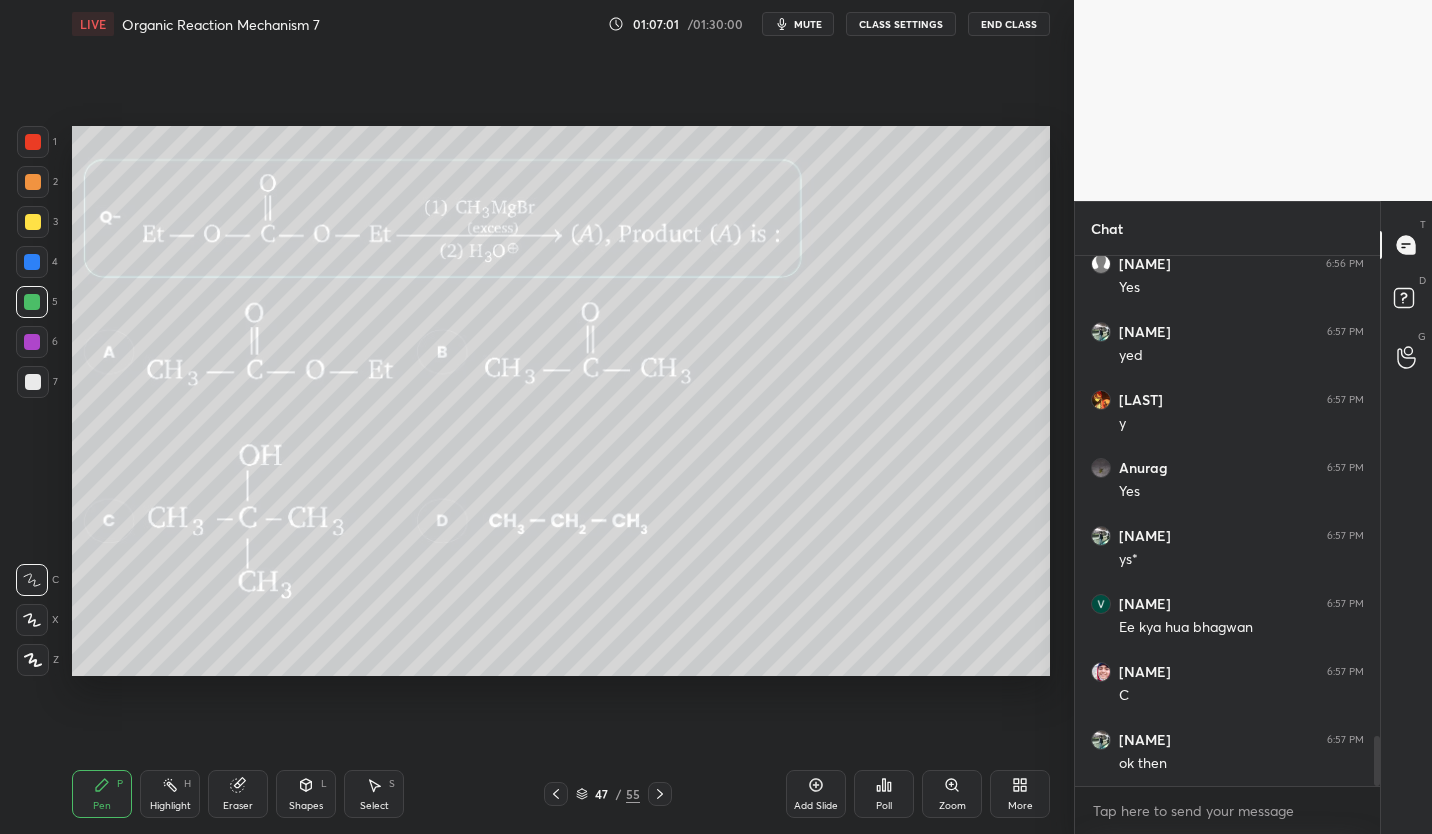 click on "CLASS SETTINGS" at bounding box center [901, 24] 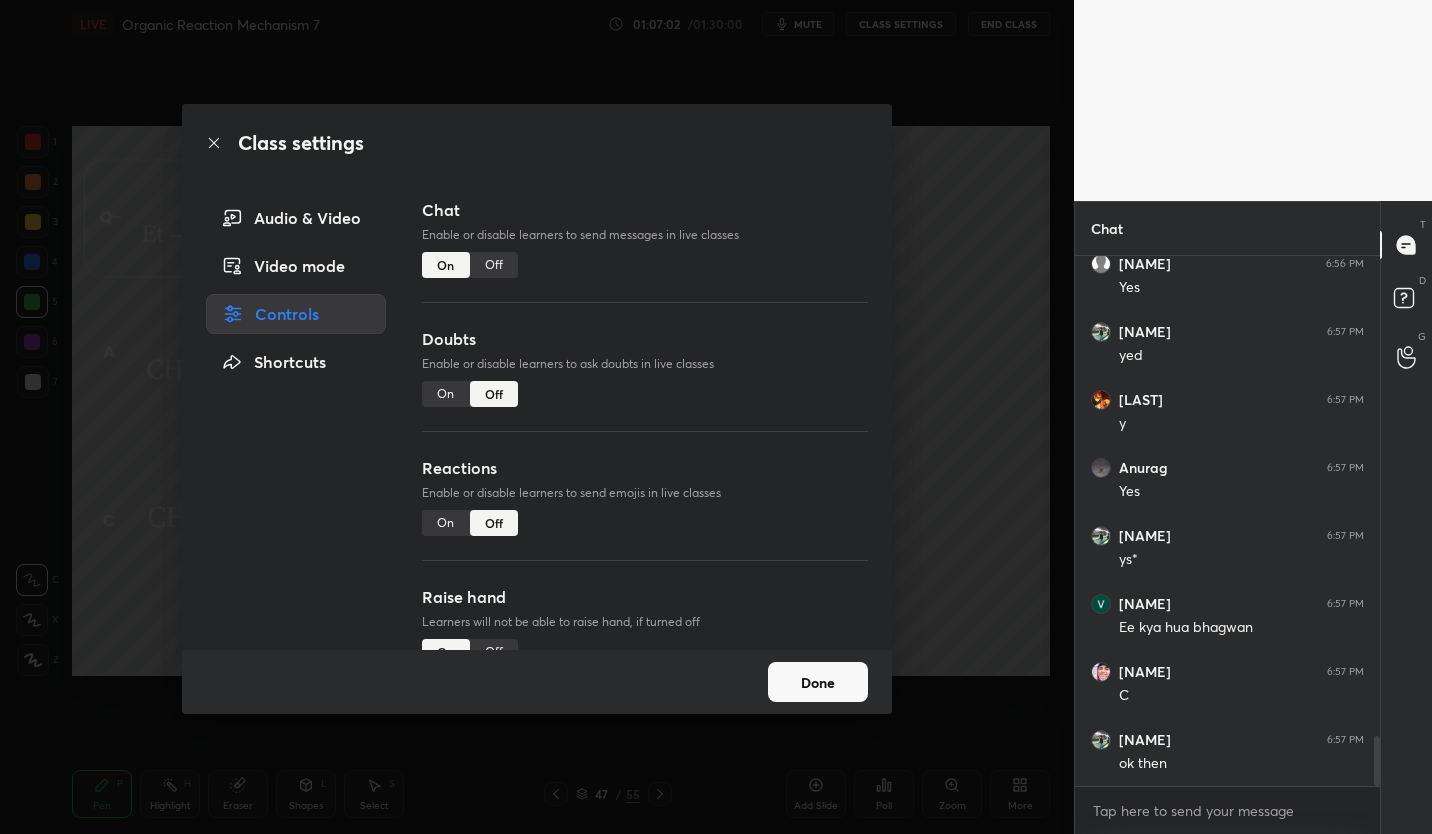 click on "Off" at bounding box center [494, 265] 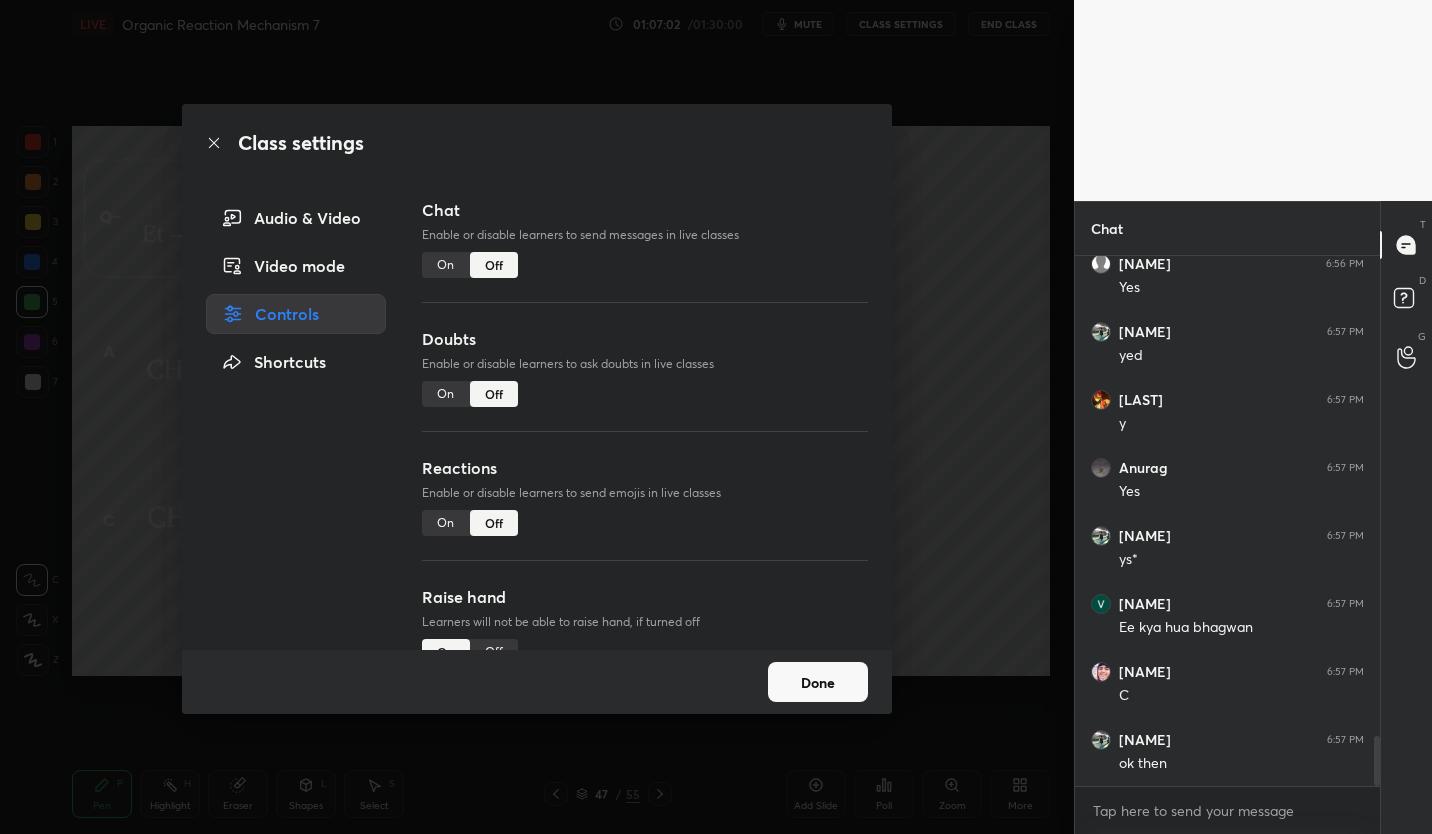 scroll, scrollTop: 4724, scrollLeft: 0, axis: vertical 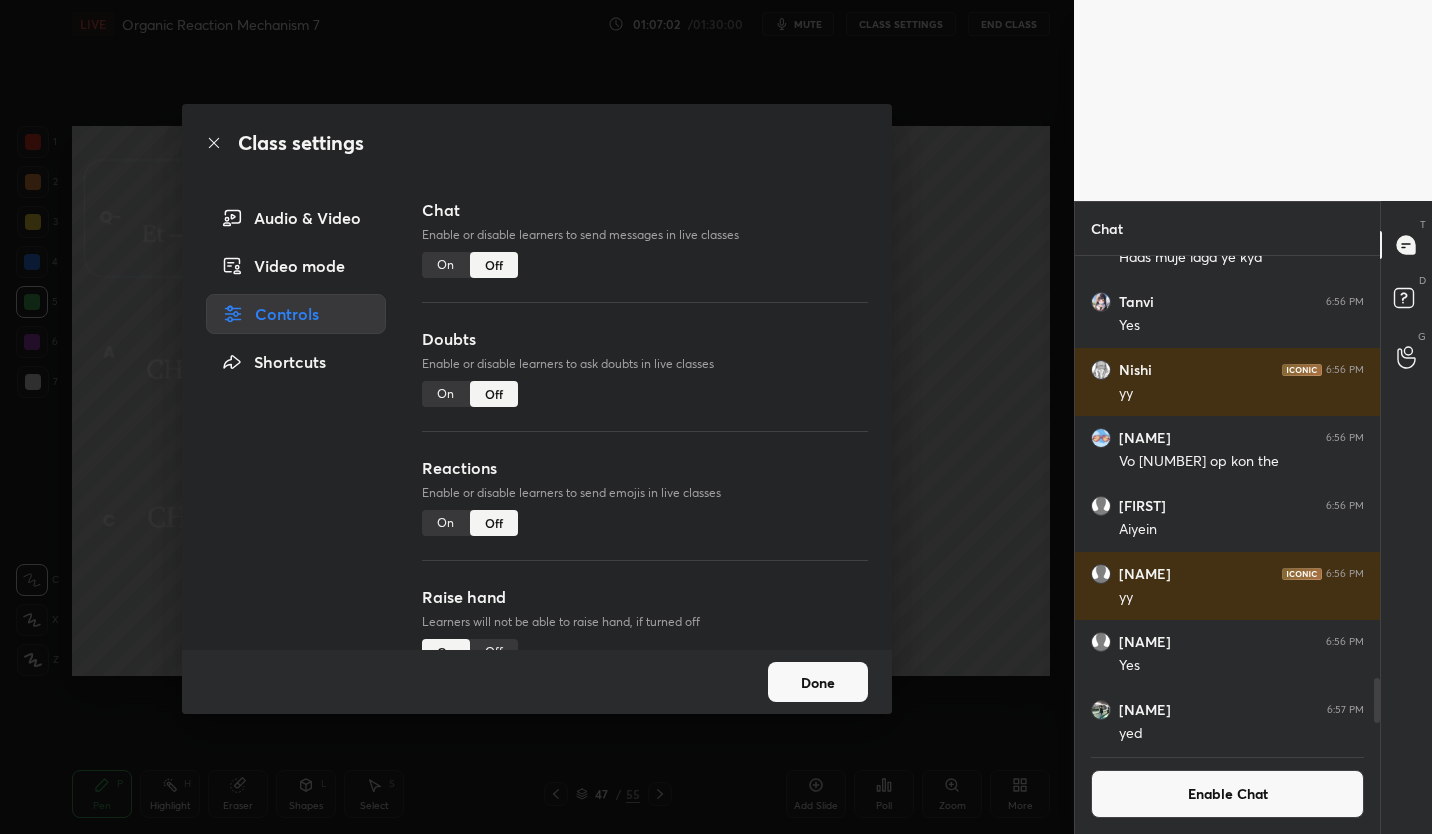 click on "Done" at bounding box center (818, 682) 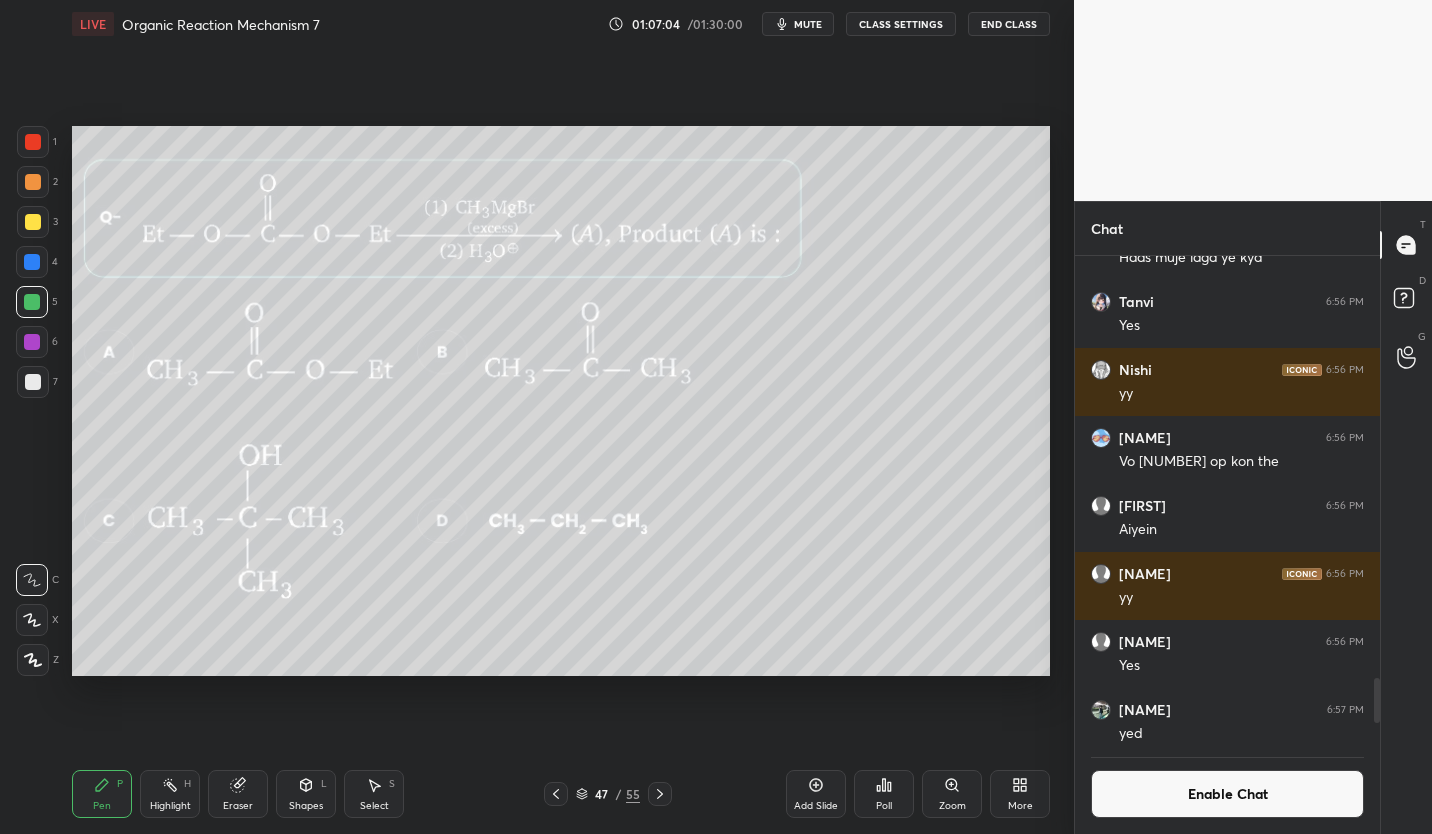 click on "Poll" at bounding box center (884, 806) 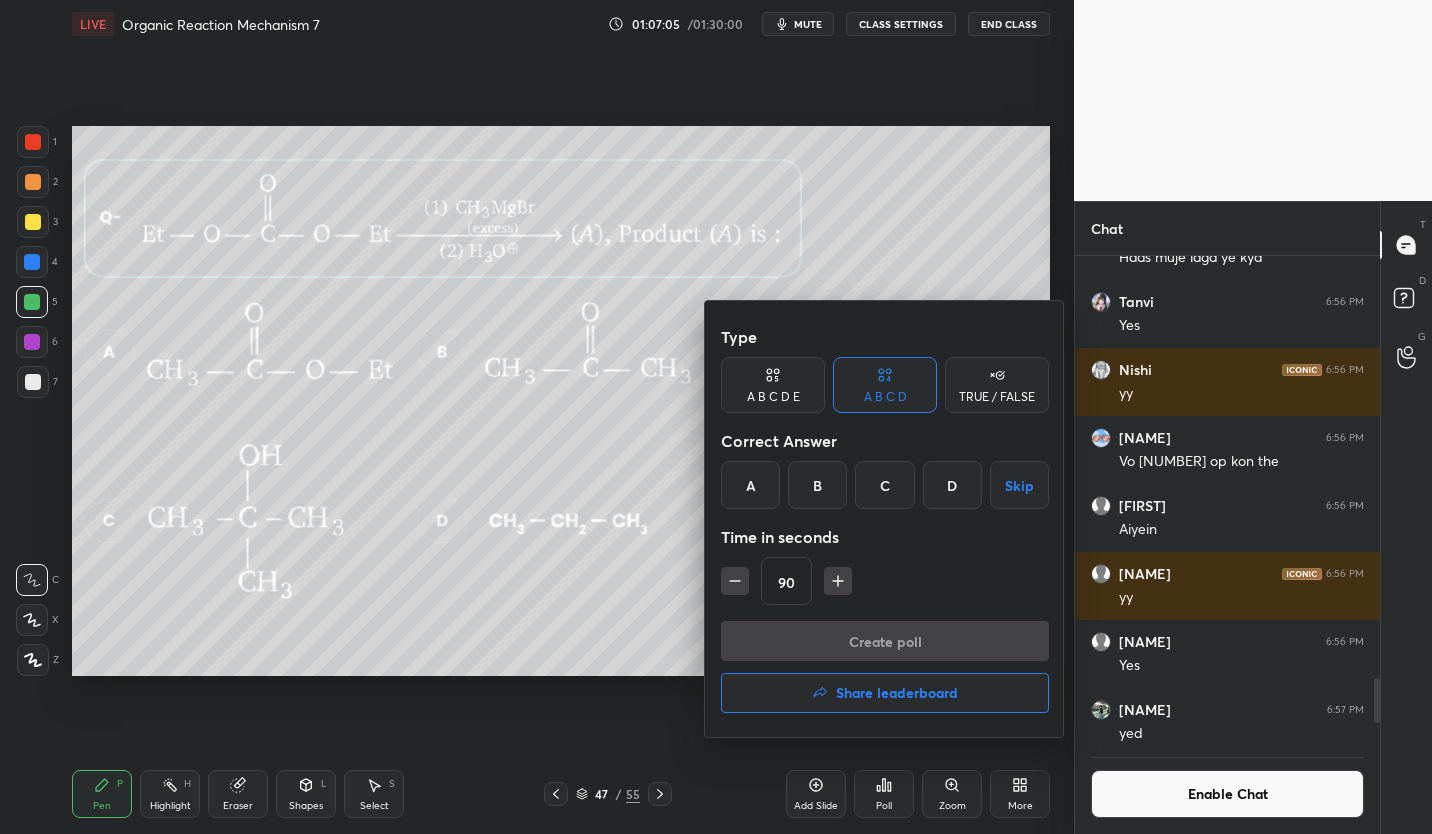 click at bounding box center (716, 417) 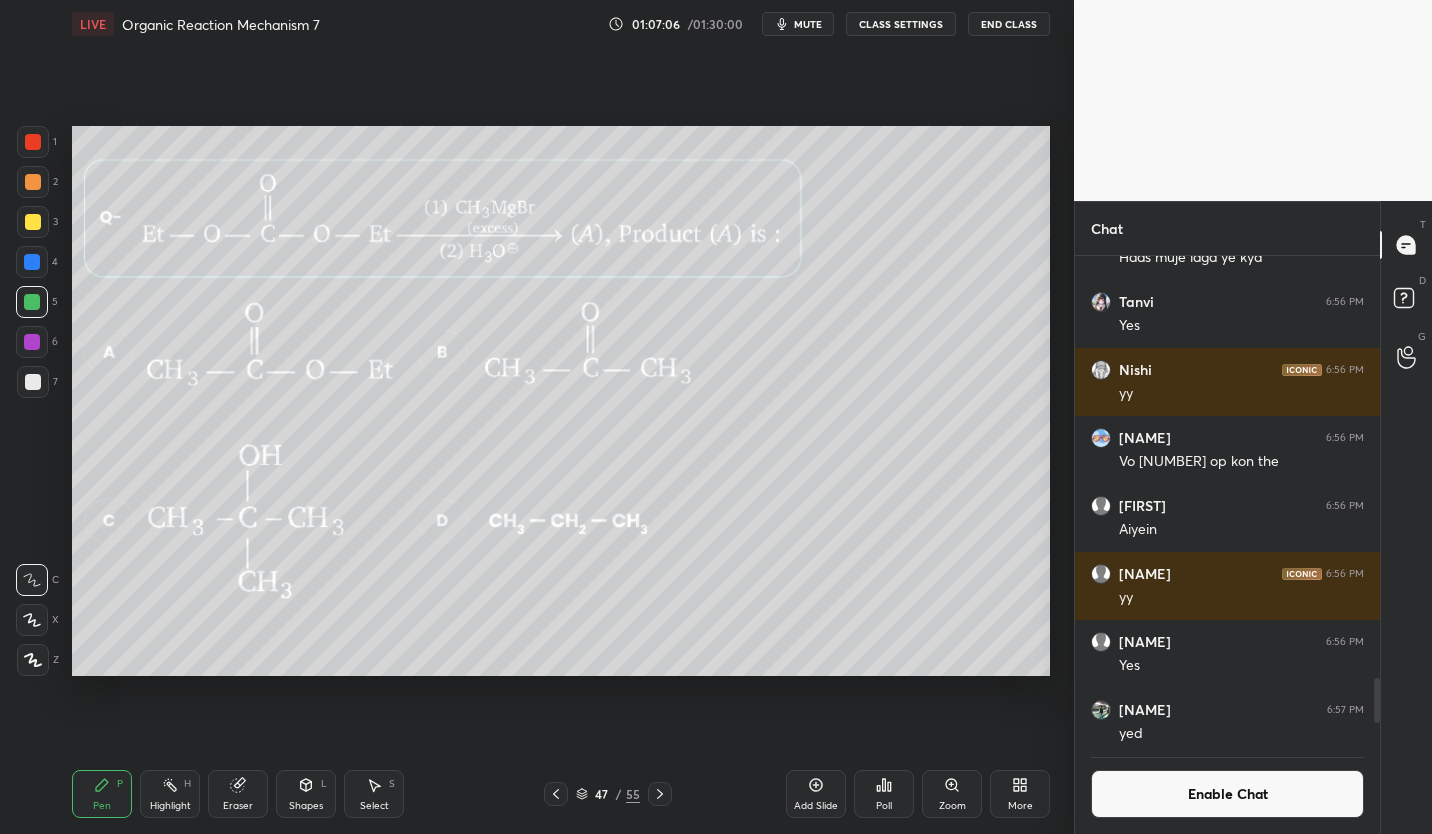 click on "47" at bounding box center (602, 794) 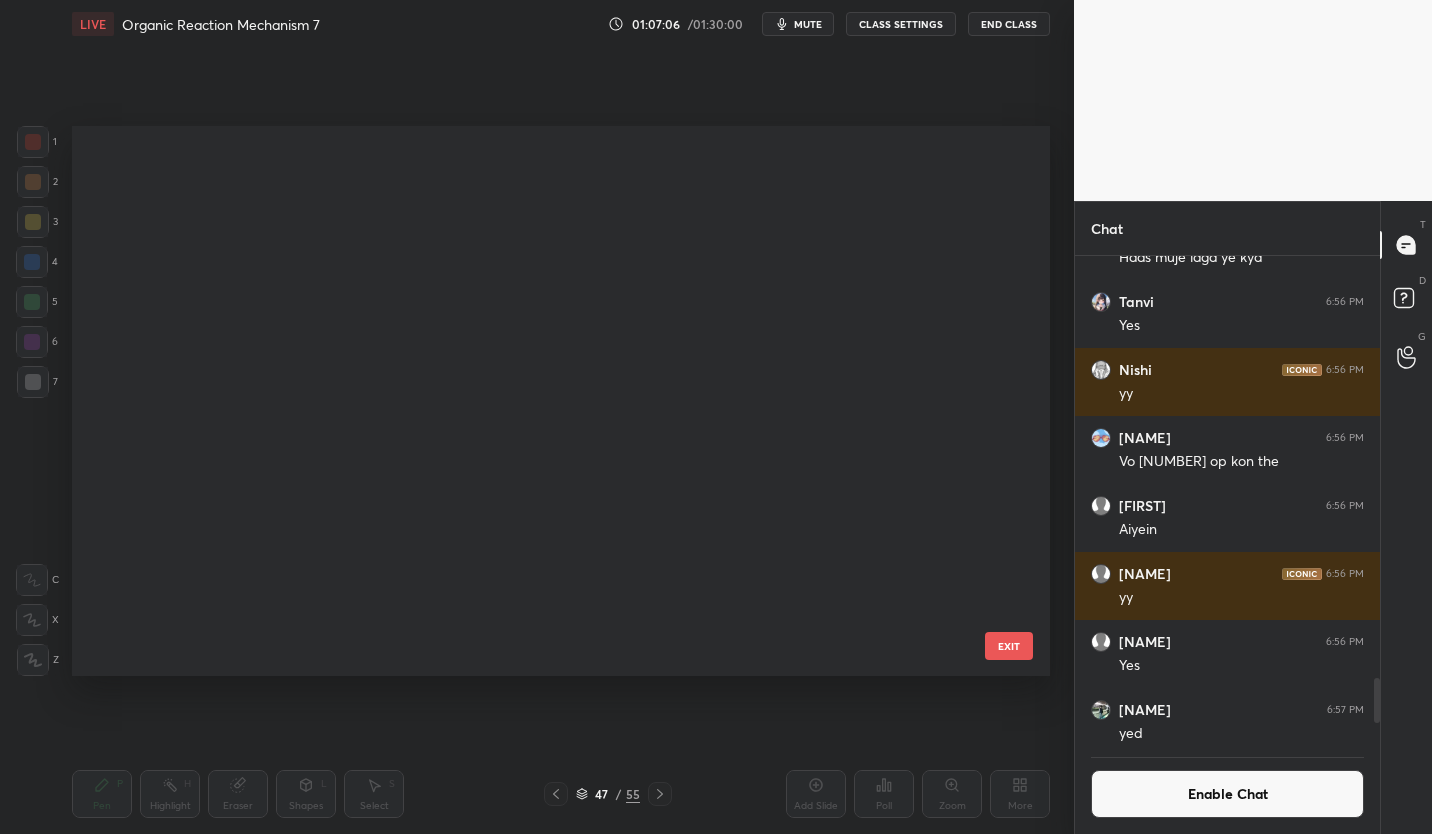 scroll, scrollTop: 2144, scrollLeft: 0, axis: vertical 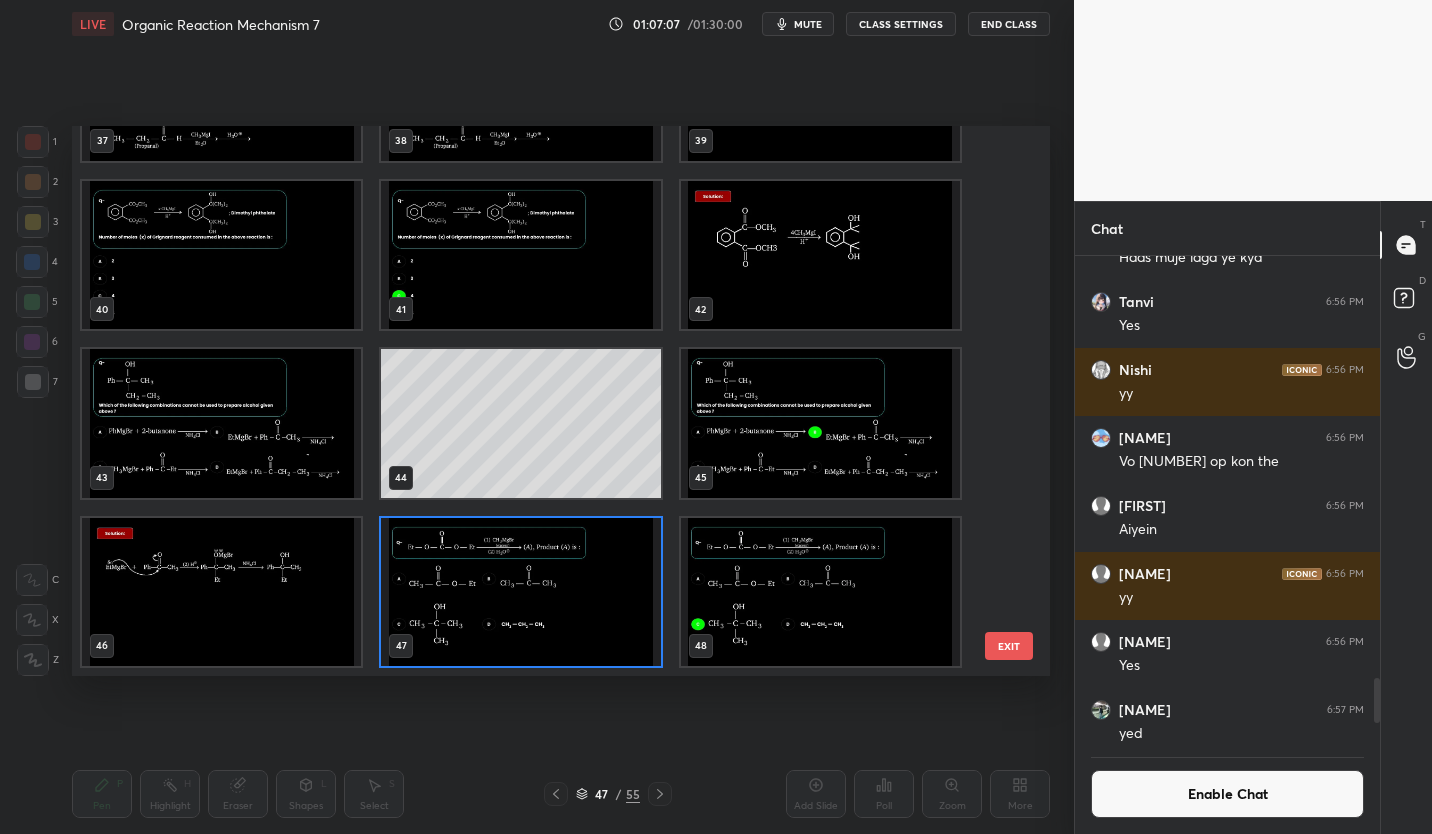 click at bounding box center [520, 592] 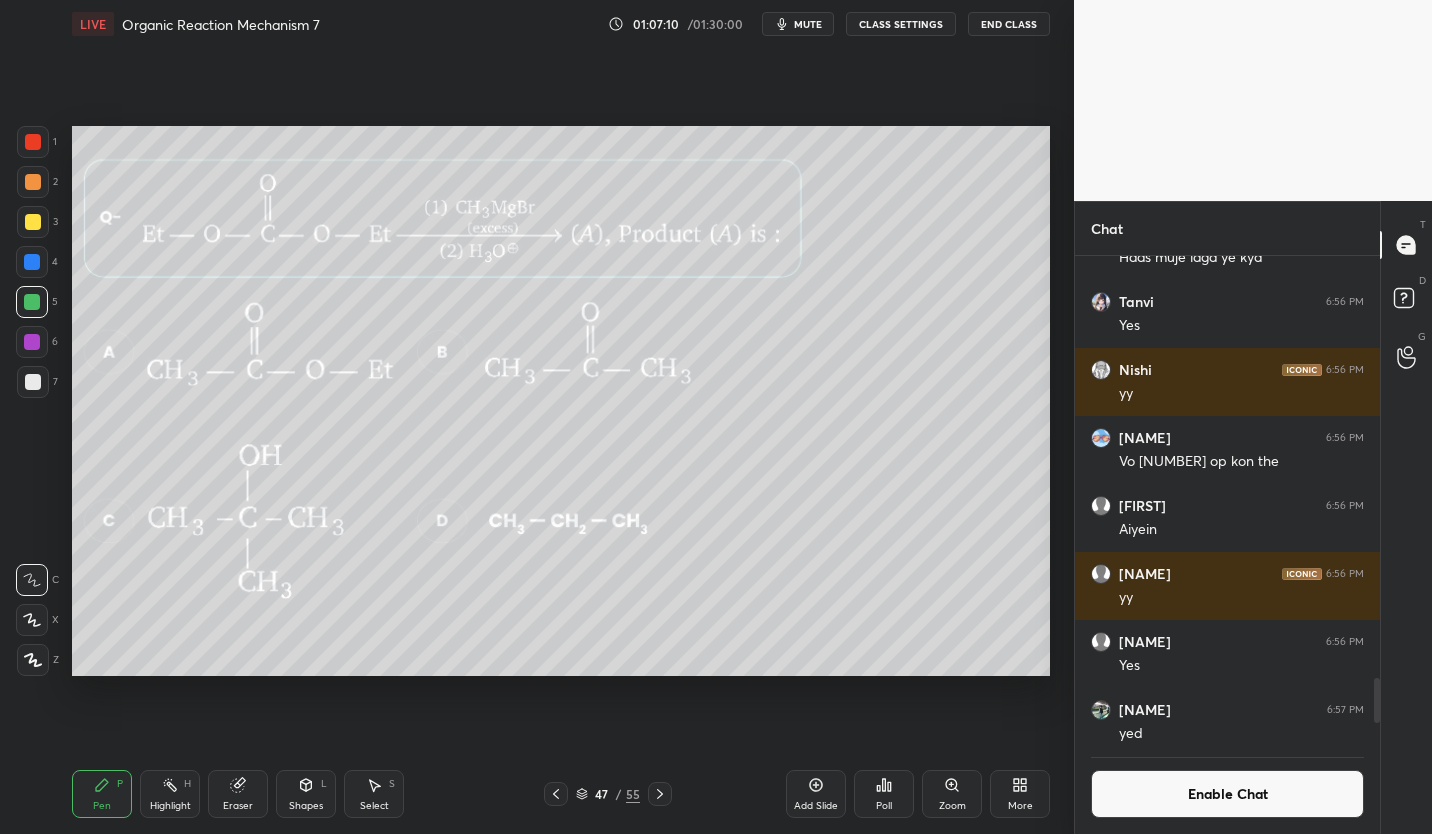 click 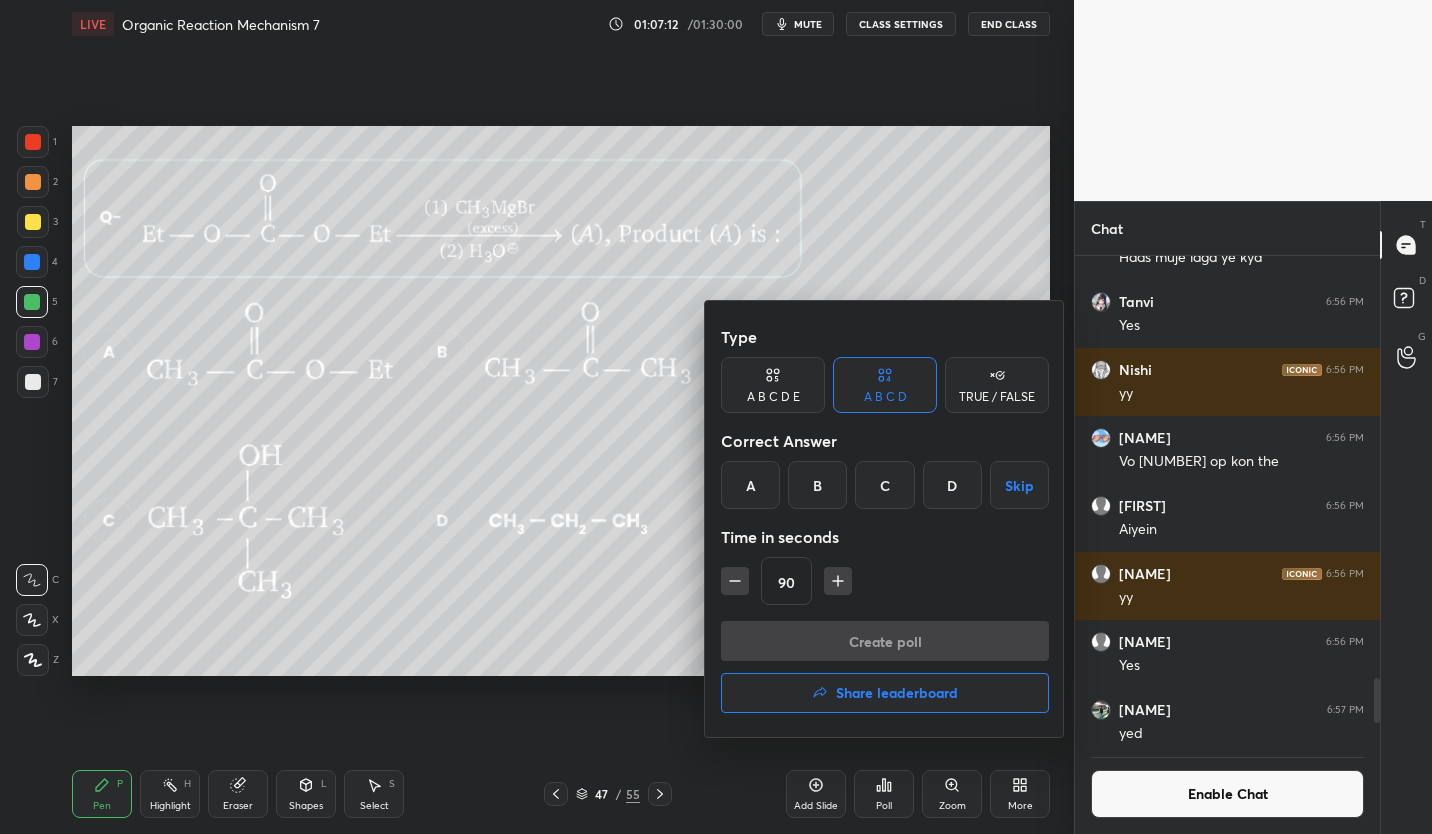 click on "C" at bounding box center (884, 485) 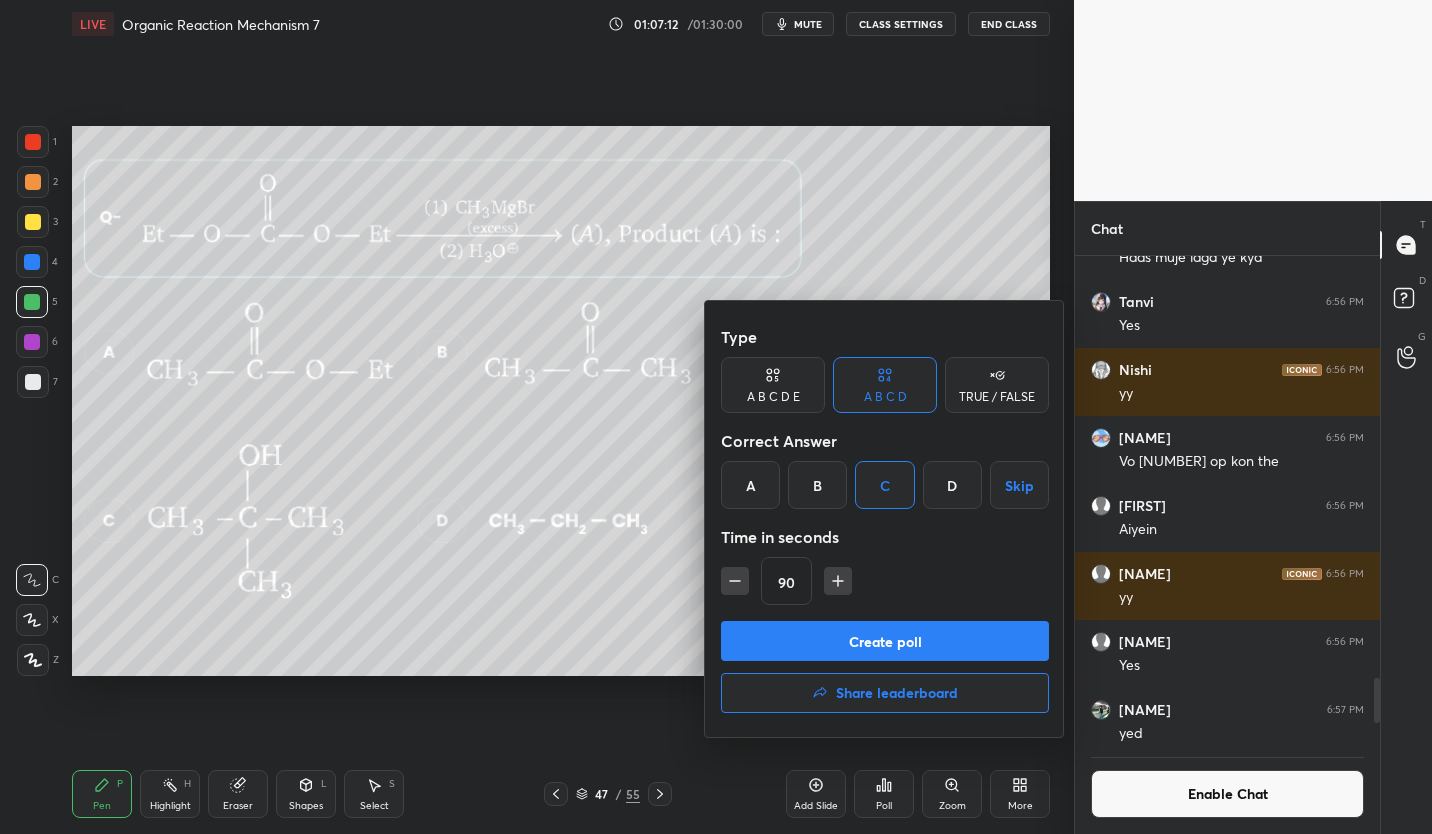 click on "Create poll" at bounding box center (885, 641) 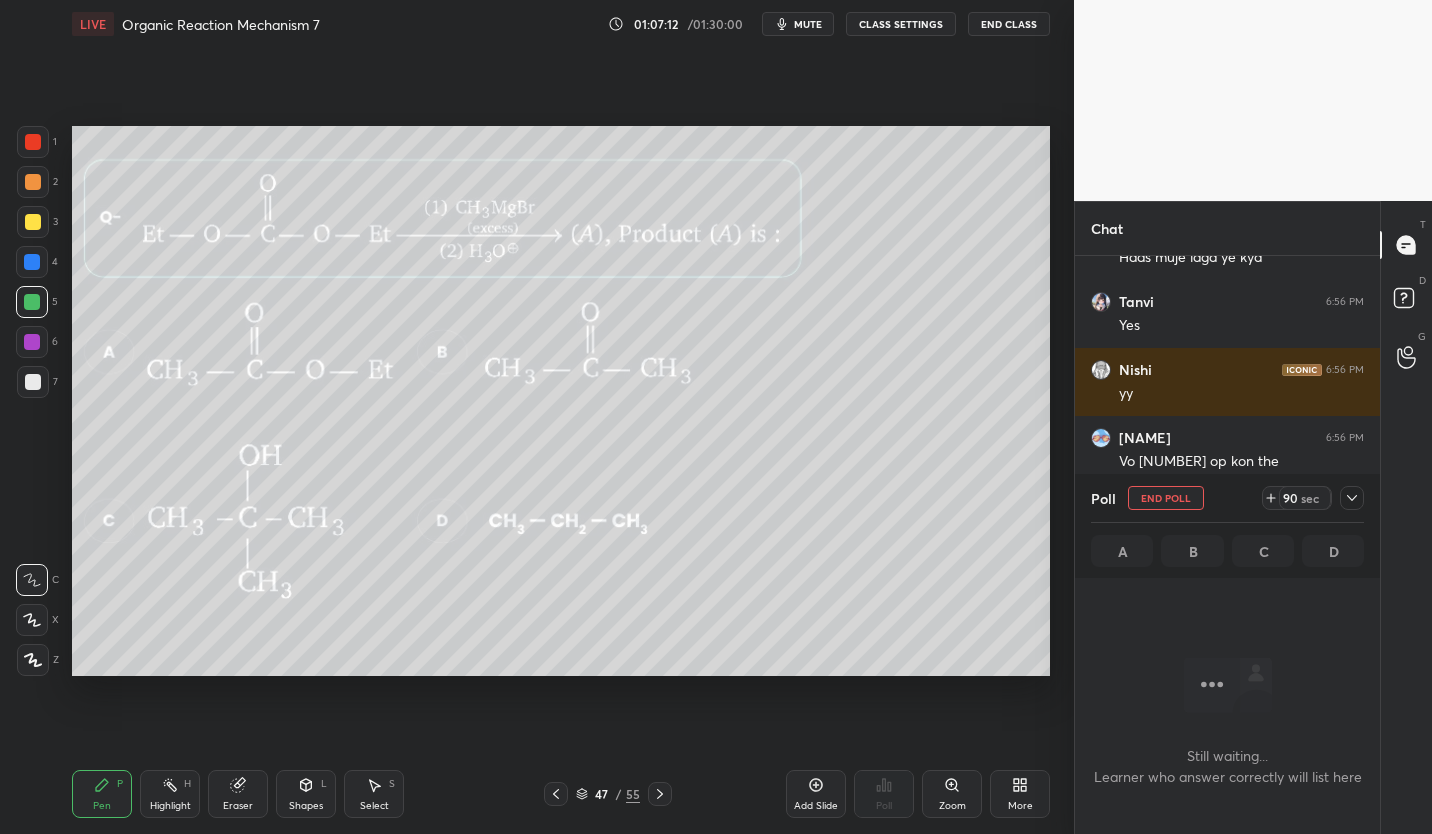 scroll, scrollTop: 411, scrollLeft: 299, axis: both 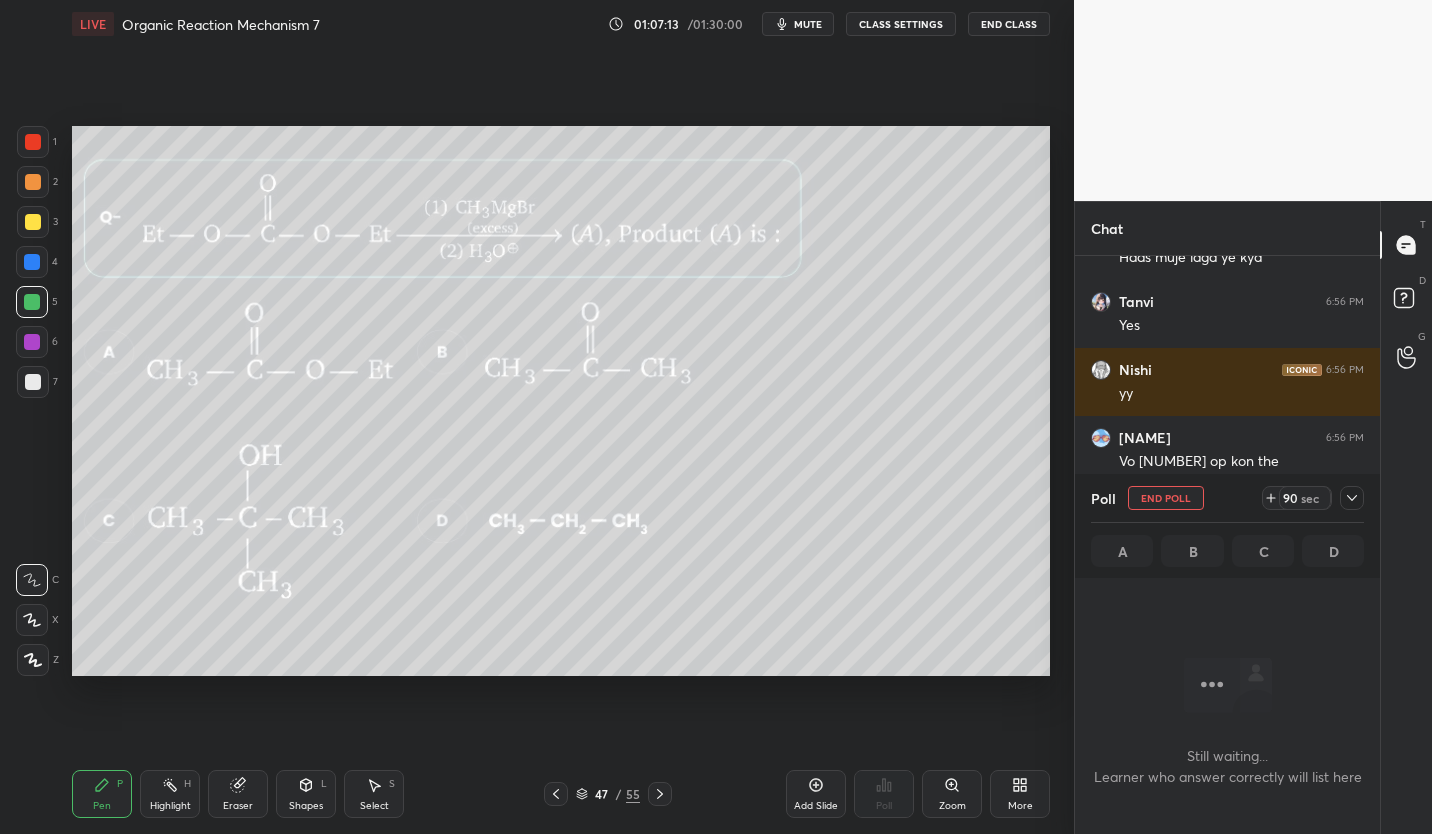 click on "mute" at bounding box center [798, 24] 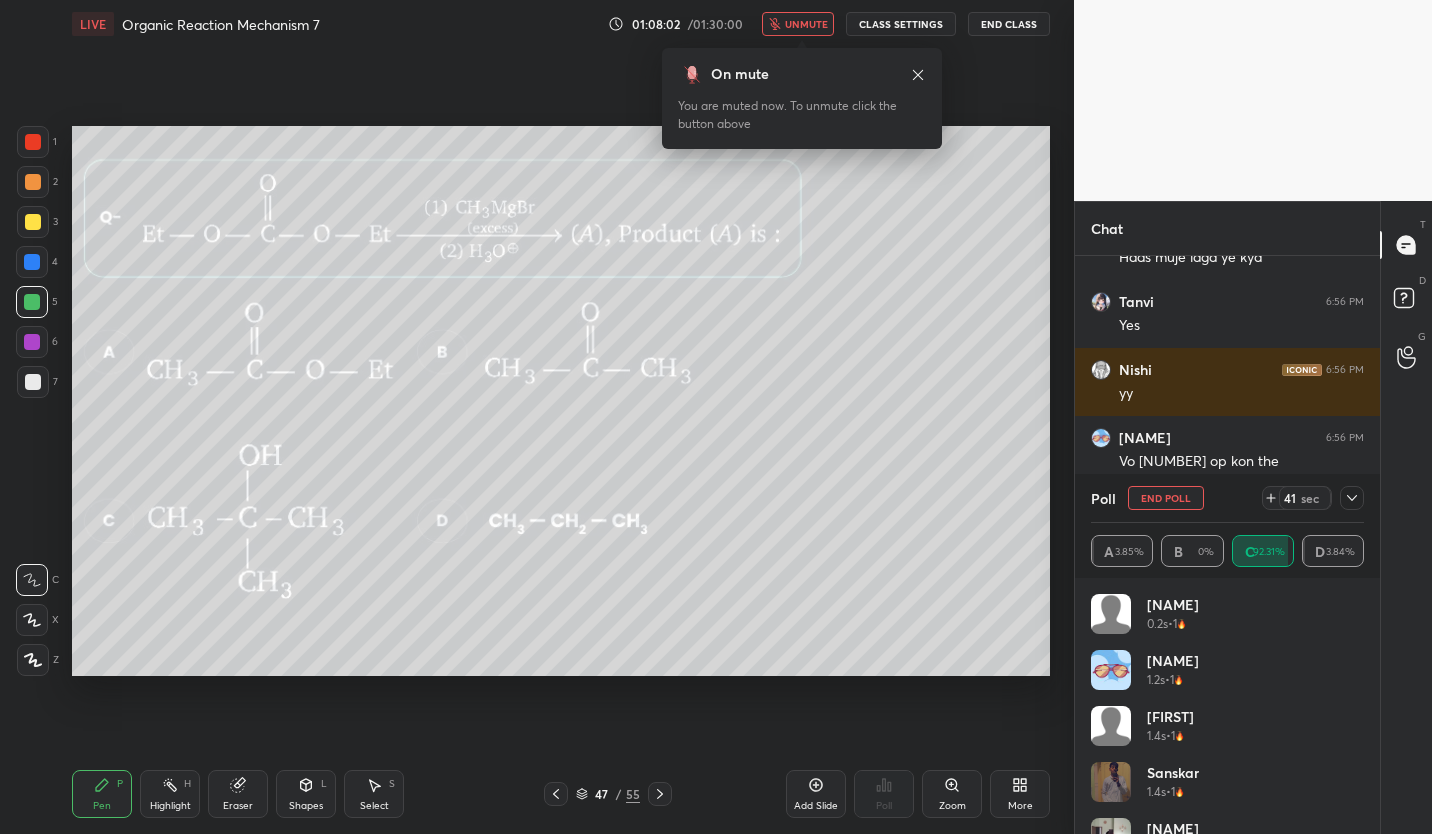 click on "unmute" at bounding box center [806, 24] 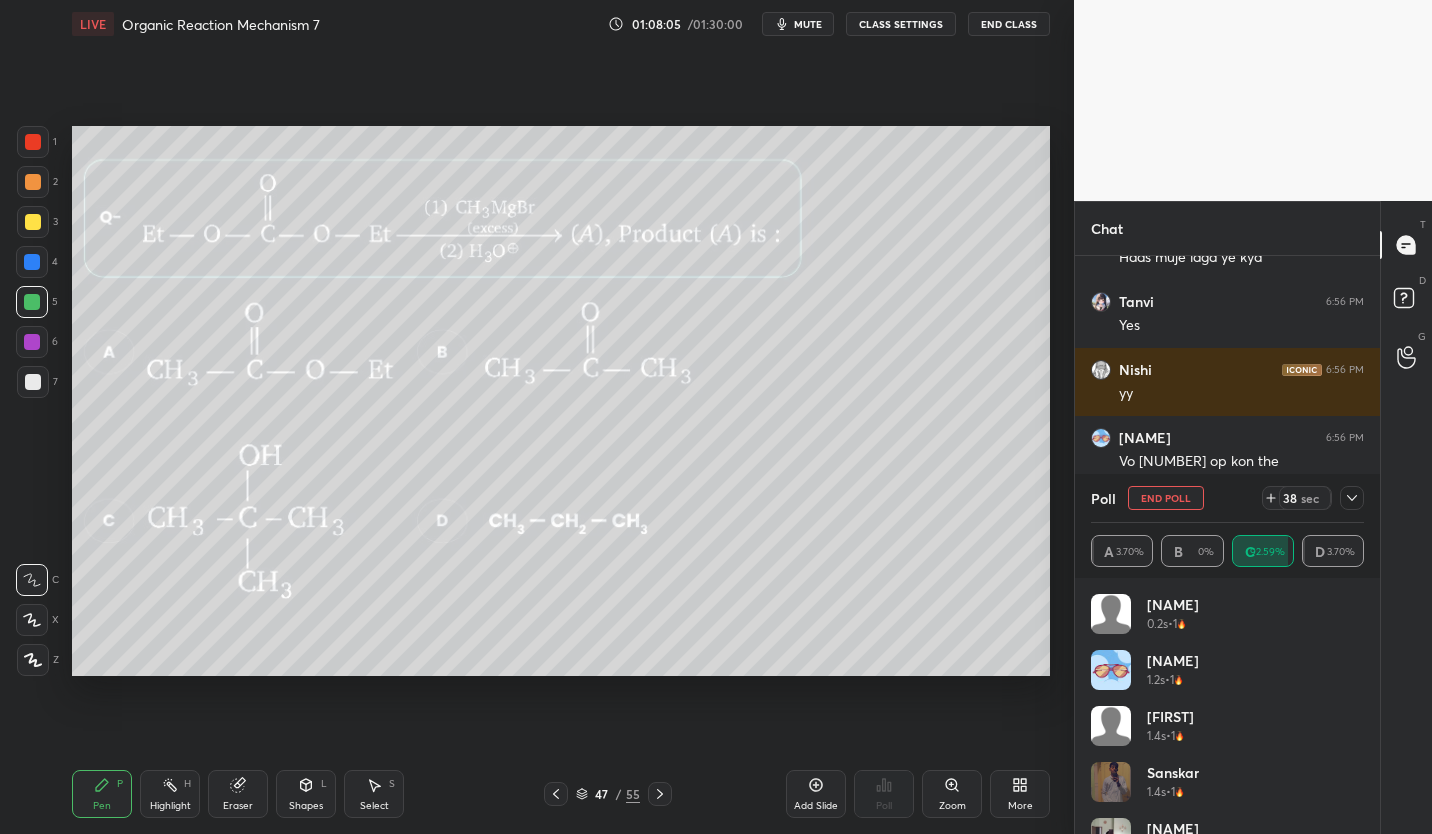 click on "End Poll" at bounding box center [1166, 498] 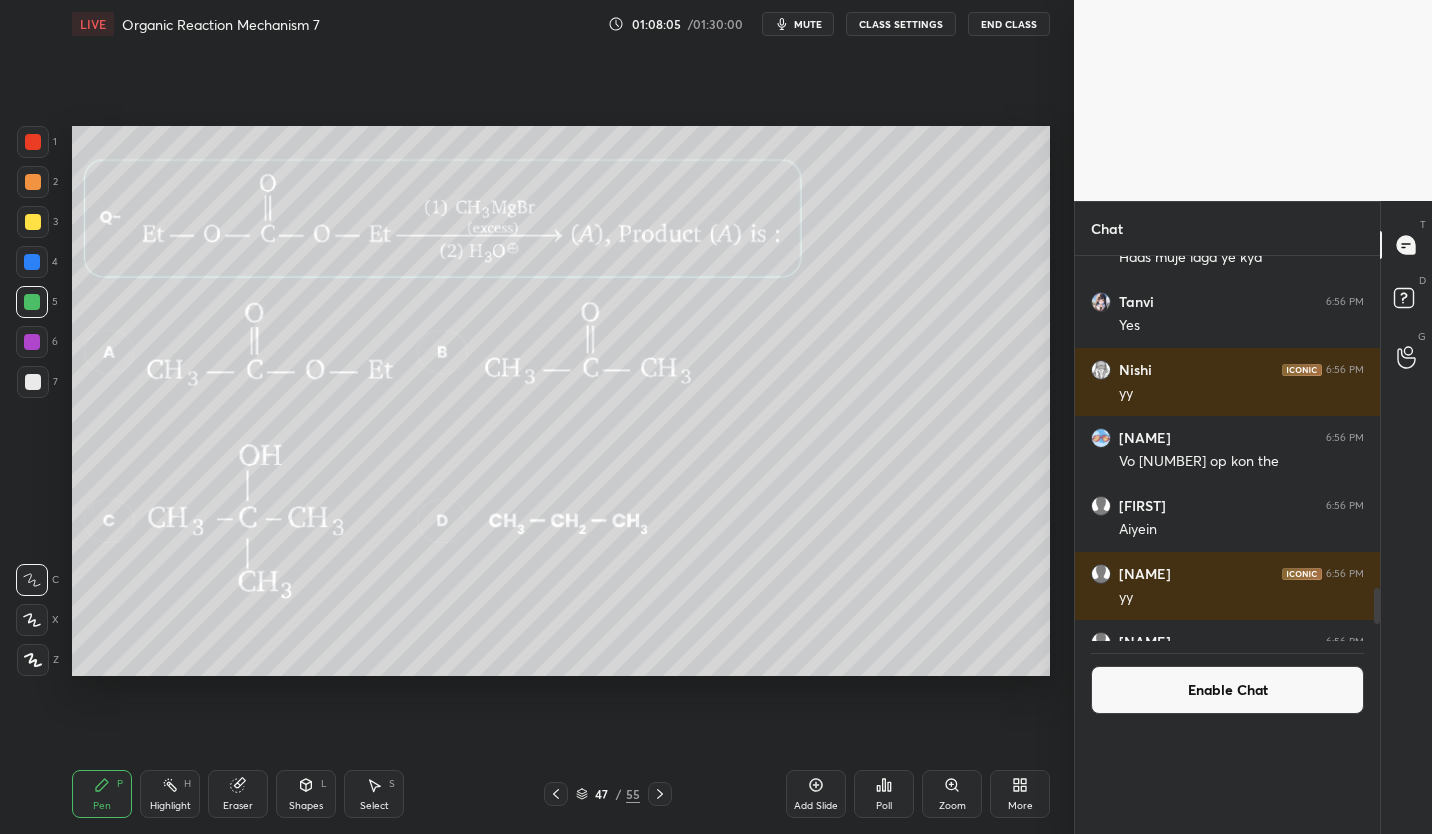 scroll, scrollTop: 0, scrollLeft: 0, axis: both 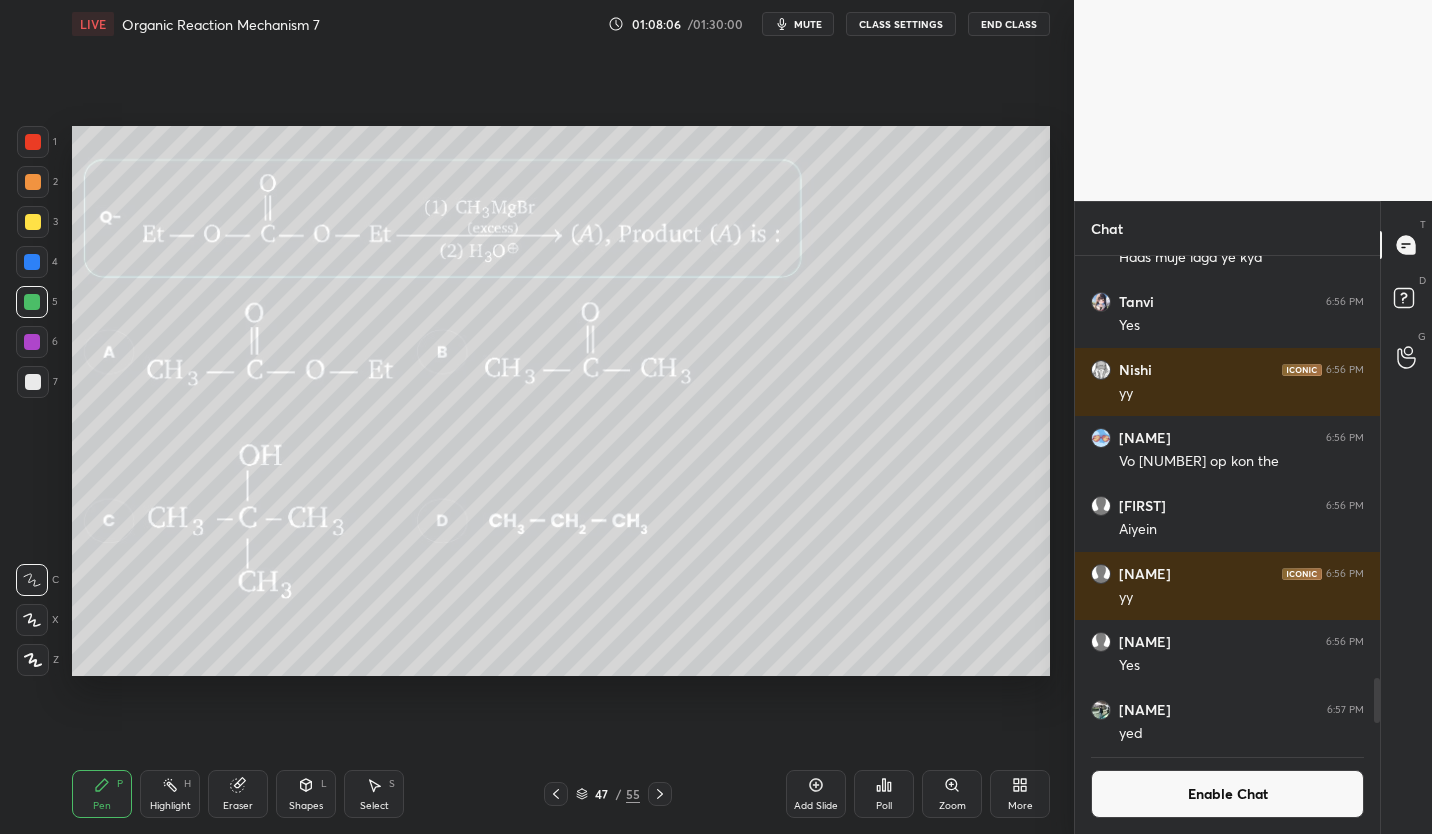 click on "Enable Chat" at bounding box center (1227, 794) 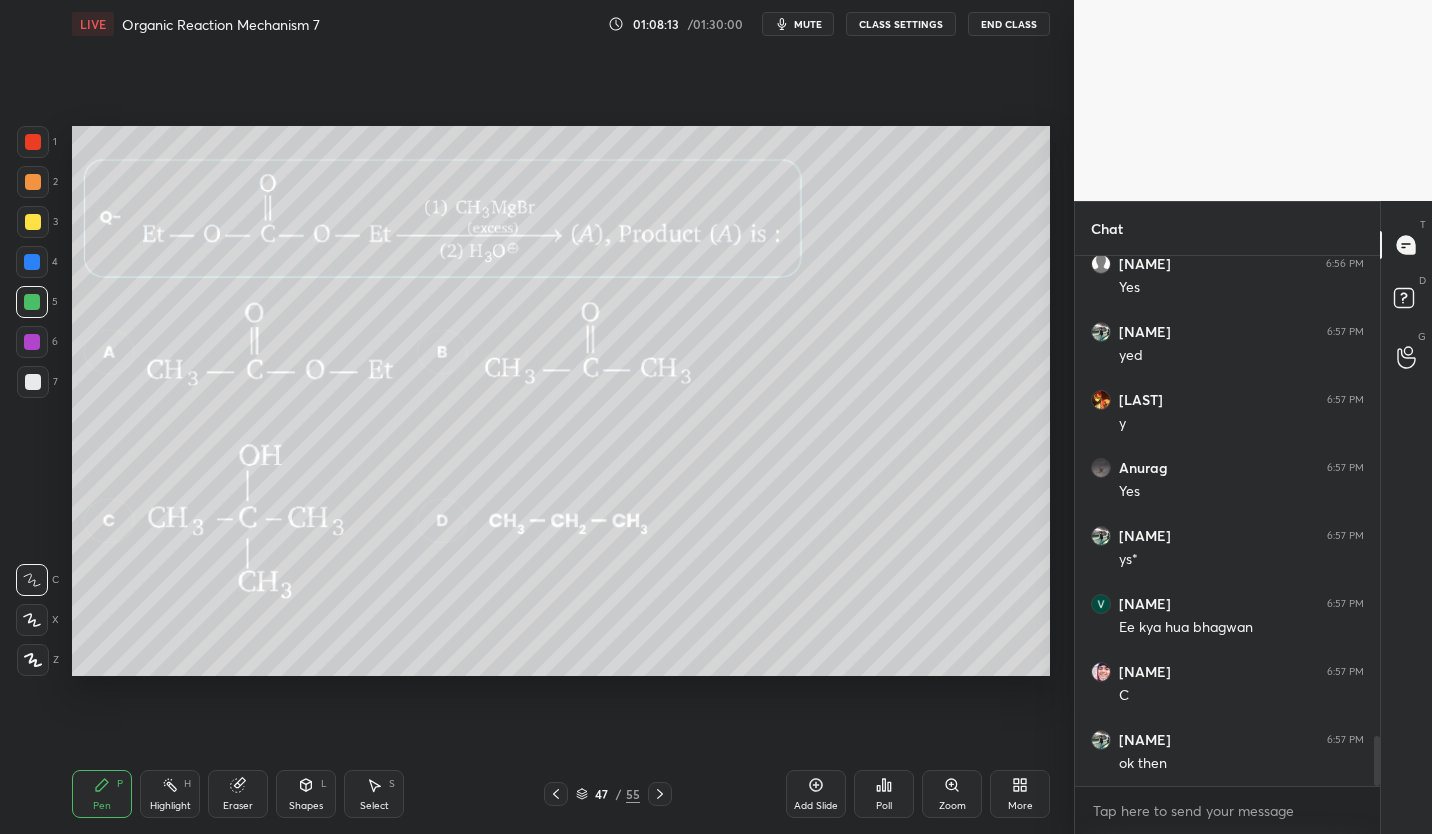 scroll, scrollTop: 5170, scrollLeft: 0, axis: vertical 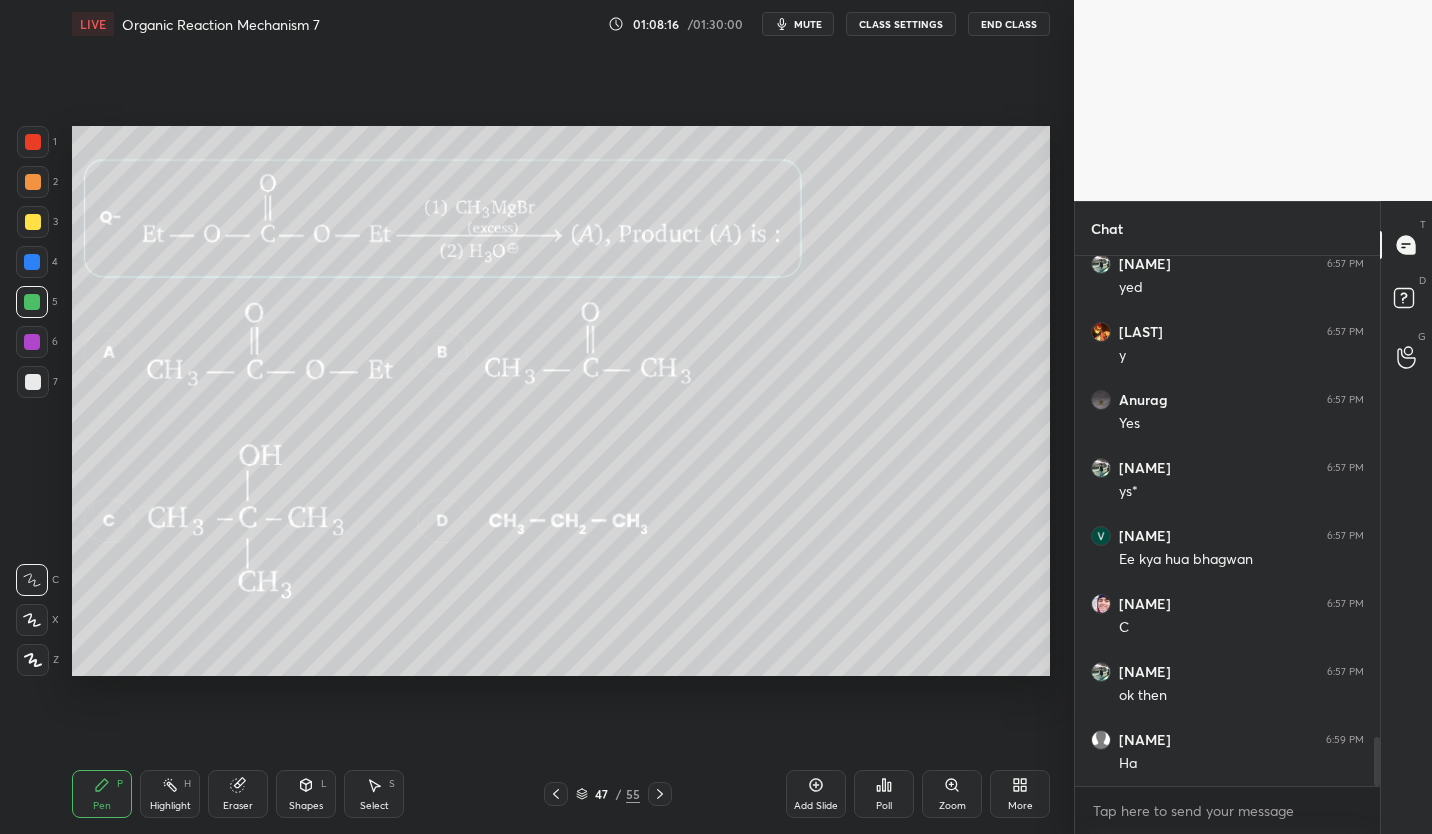 click on "47" at bounding box center (602, 794) 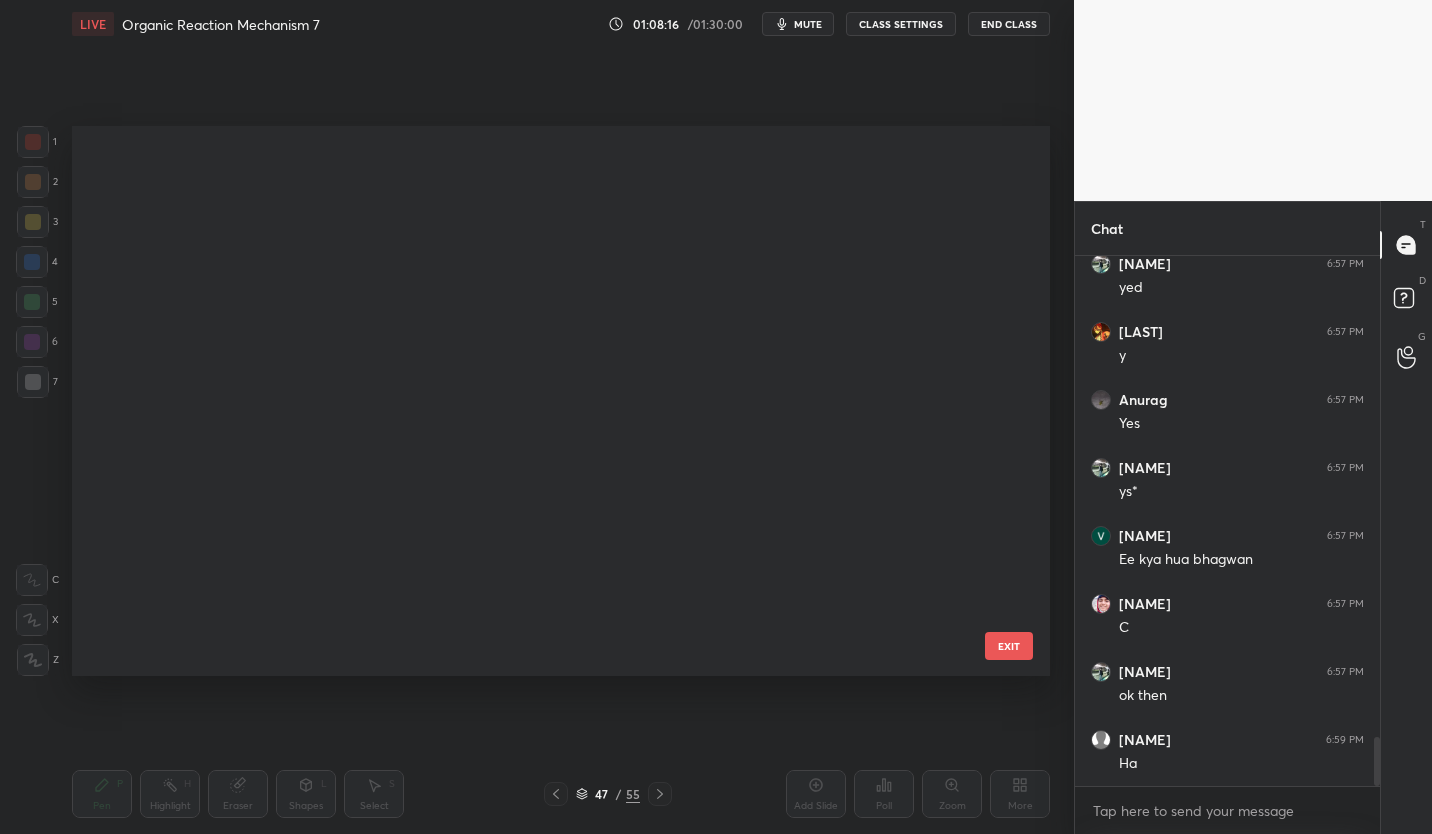 scroll, scrollTop: 2144, scrollLeft: 0, axis: vertical 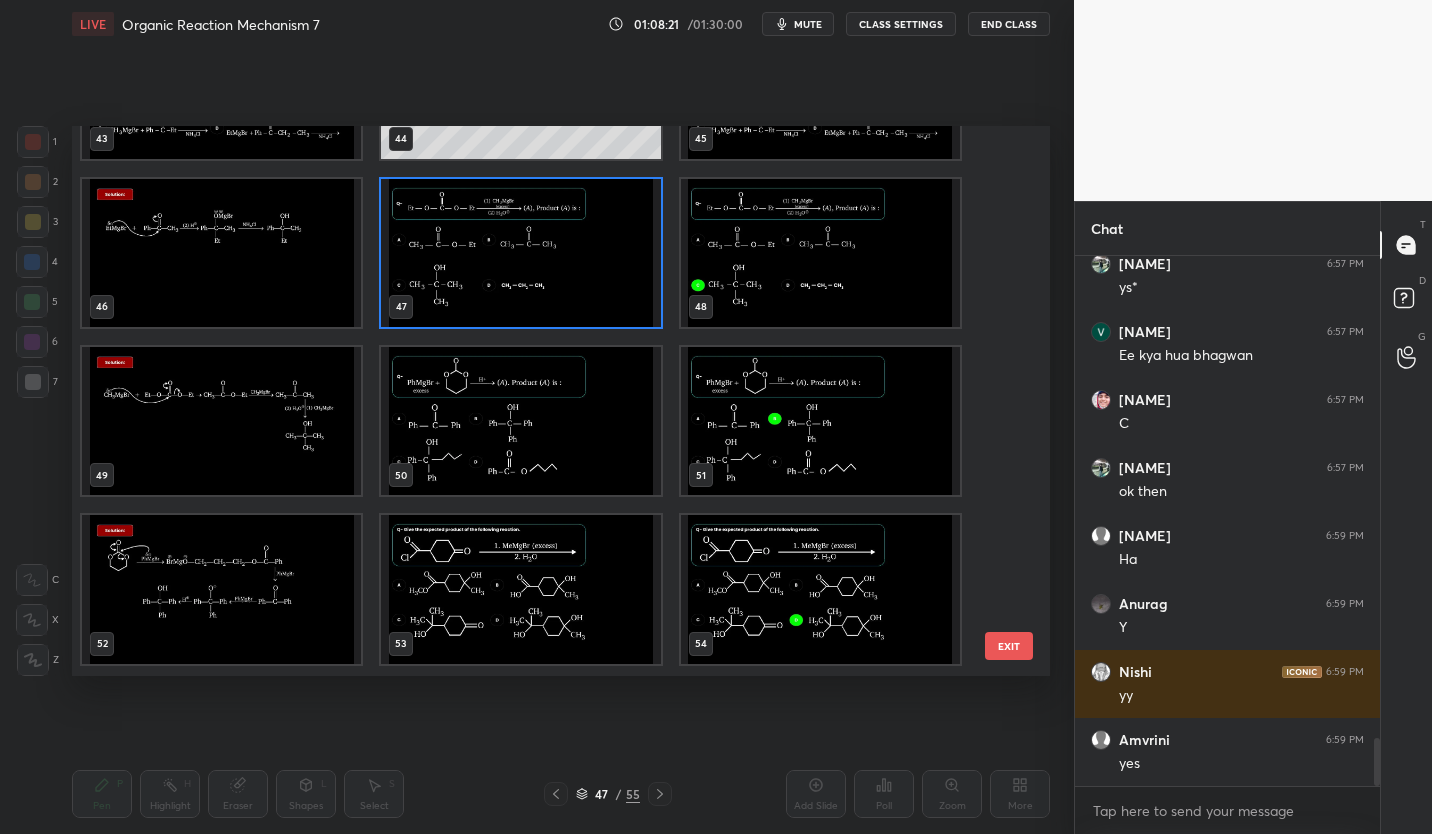 click at bounding box center (520, 421) 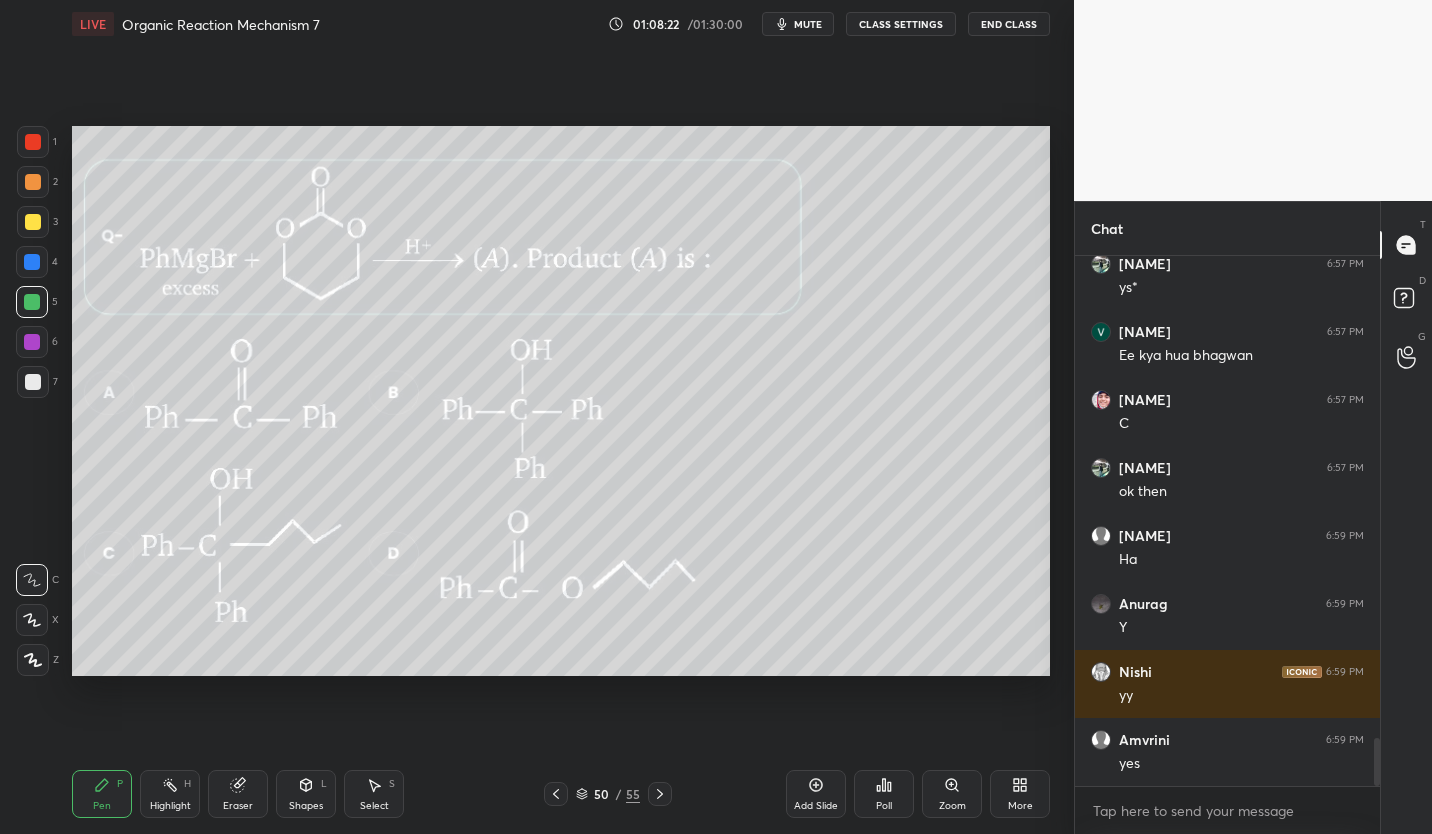 click at bounding box center [520, 421] 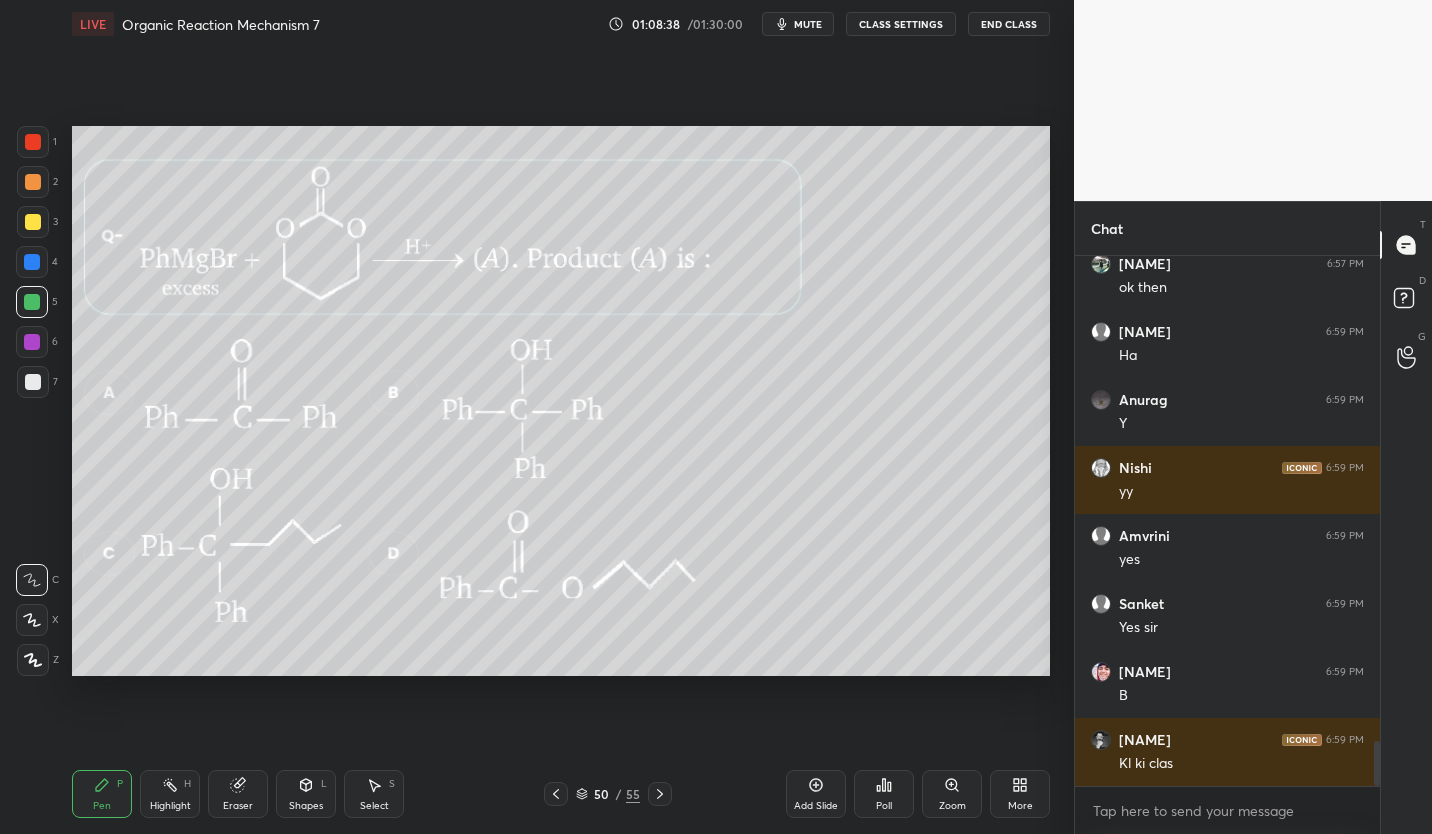 scroll, scrollTop: 5646, scrollLeft: 0, axis: vertical 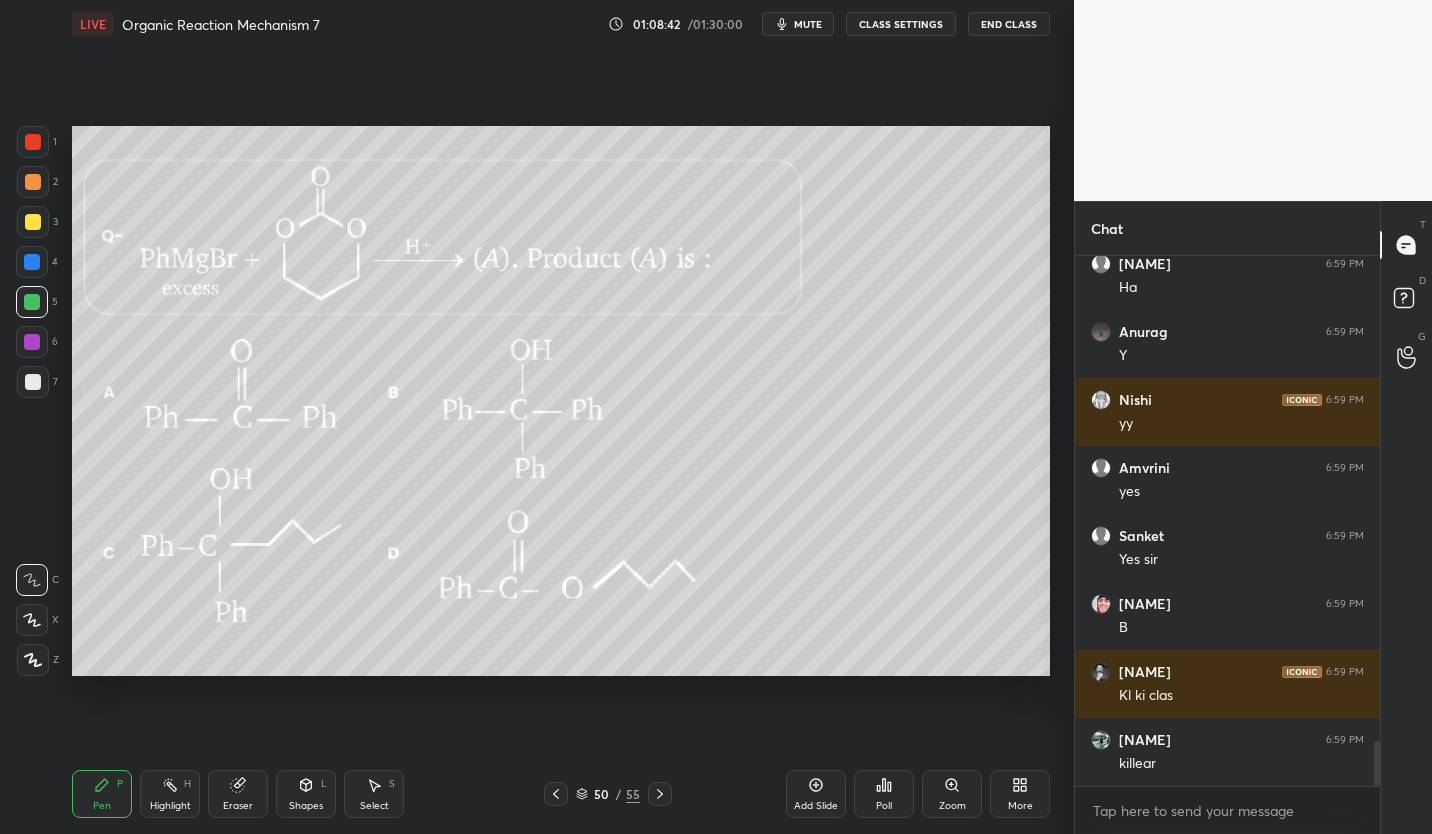 click on "CLASS SETTINGS" at bounding box center (901, 24) 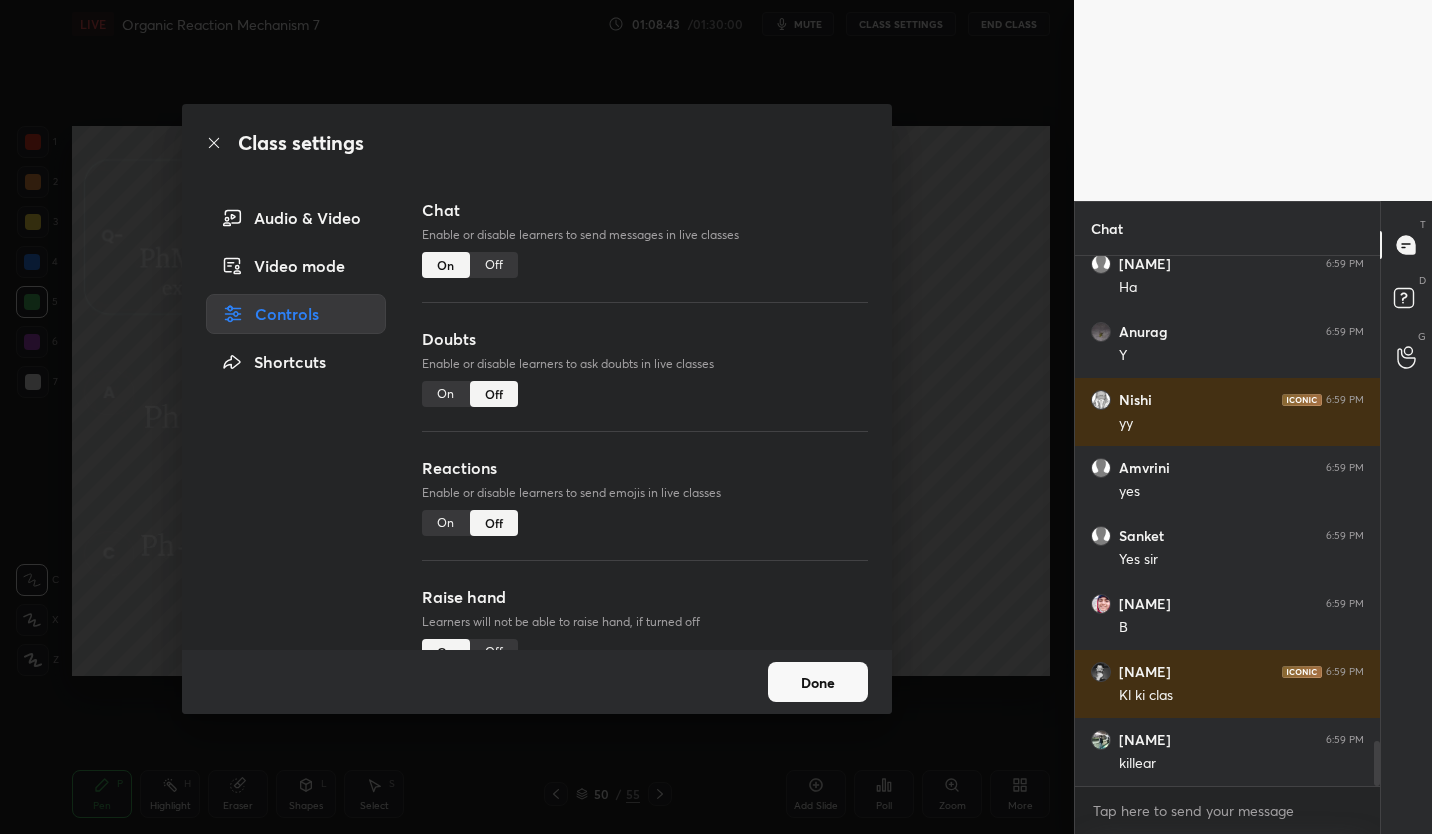 click on "Off" at bounding box center [494, 265] 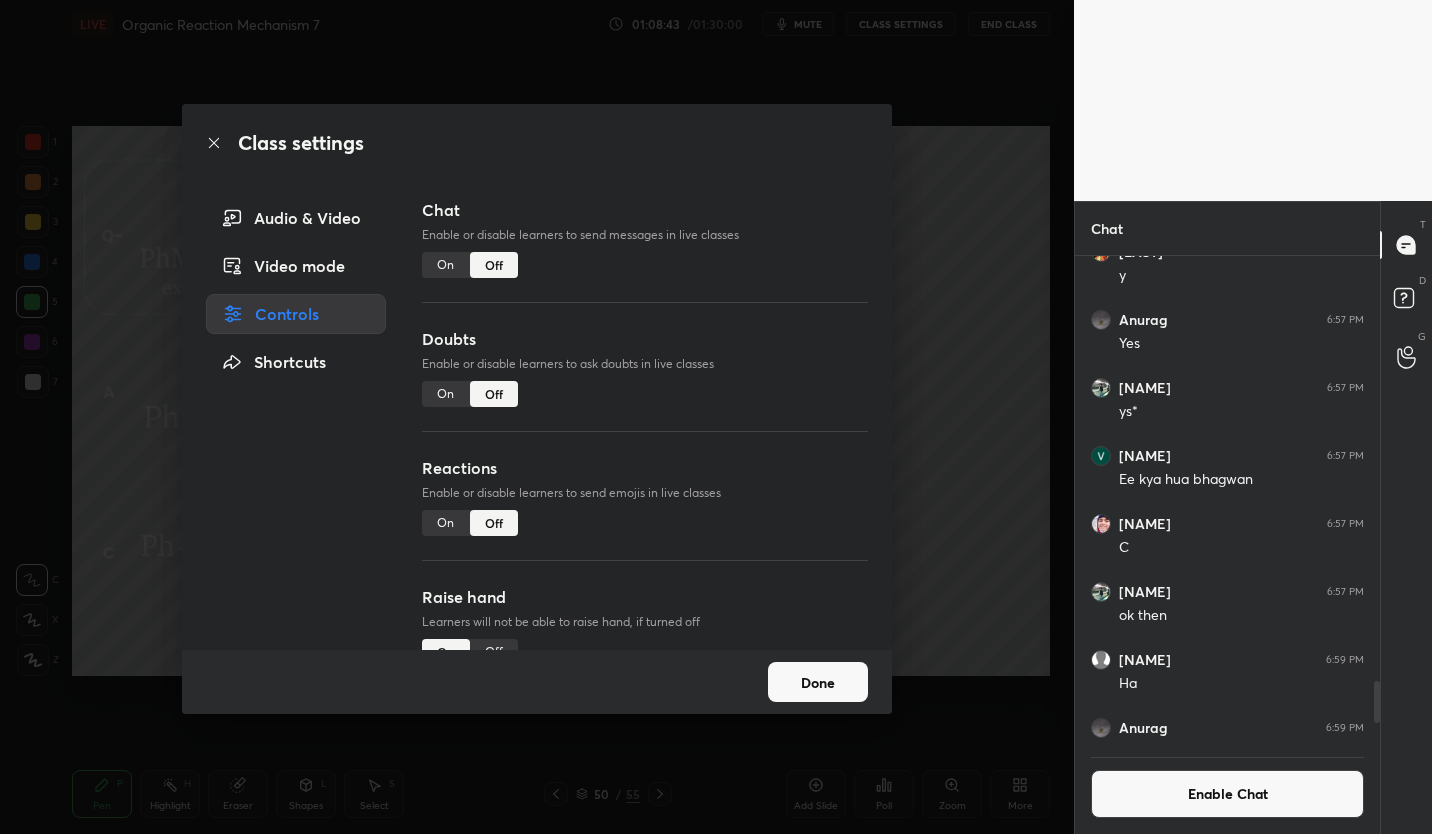 click on "Done" at bounding box center [818, 682] 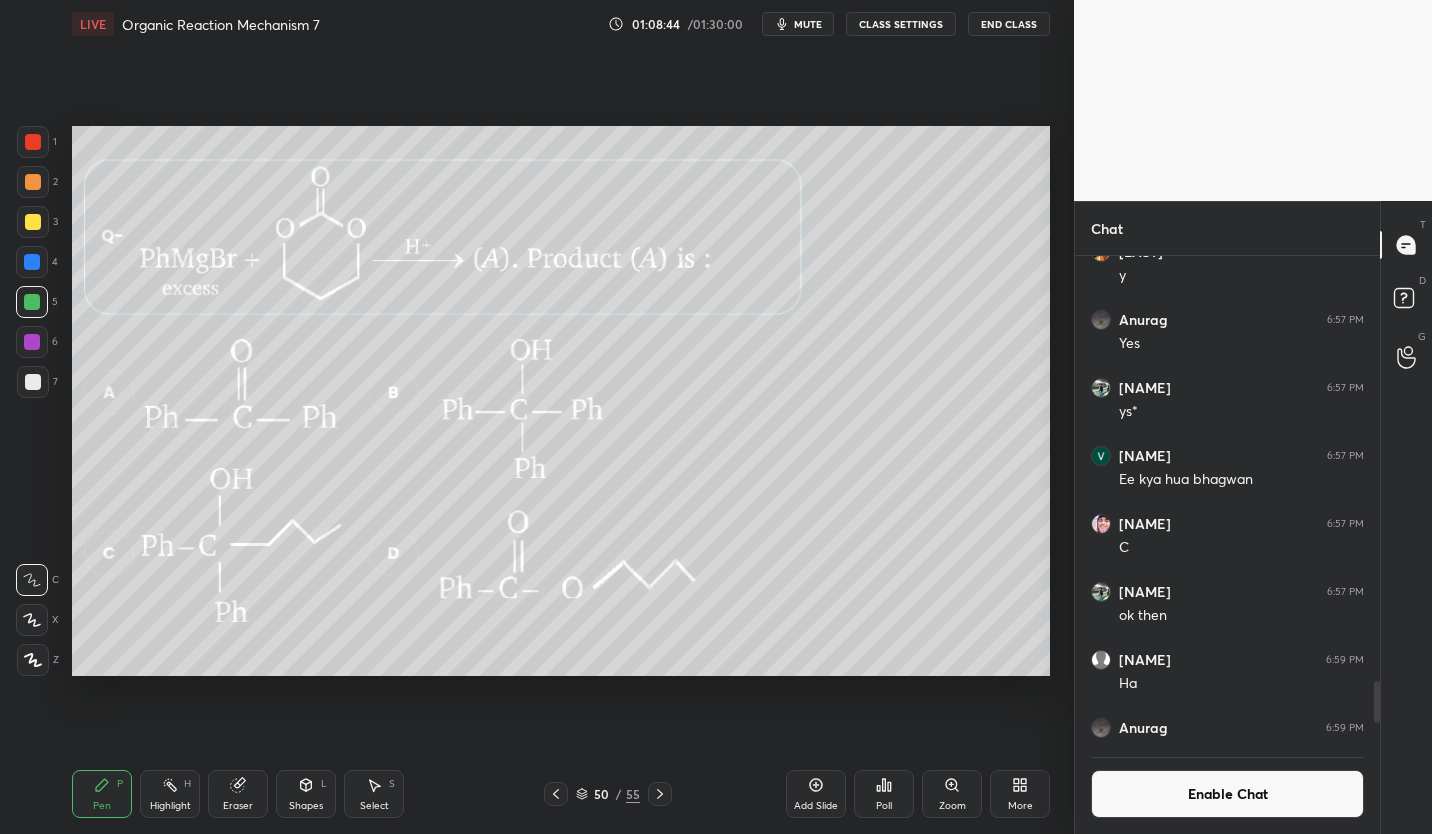 click on "50 / 55" at bounding box center [608, 794] 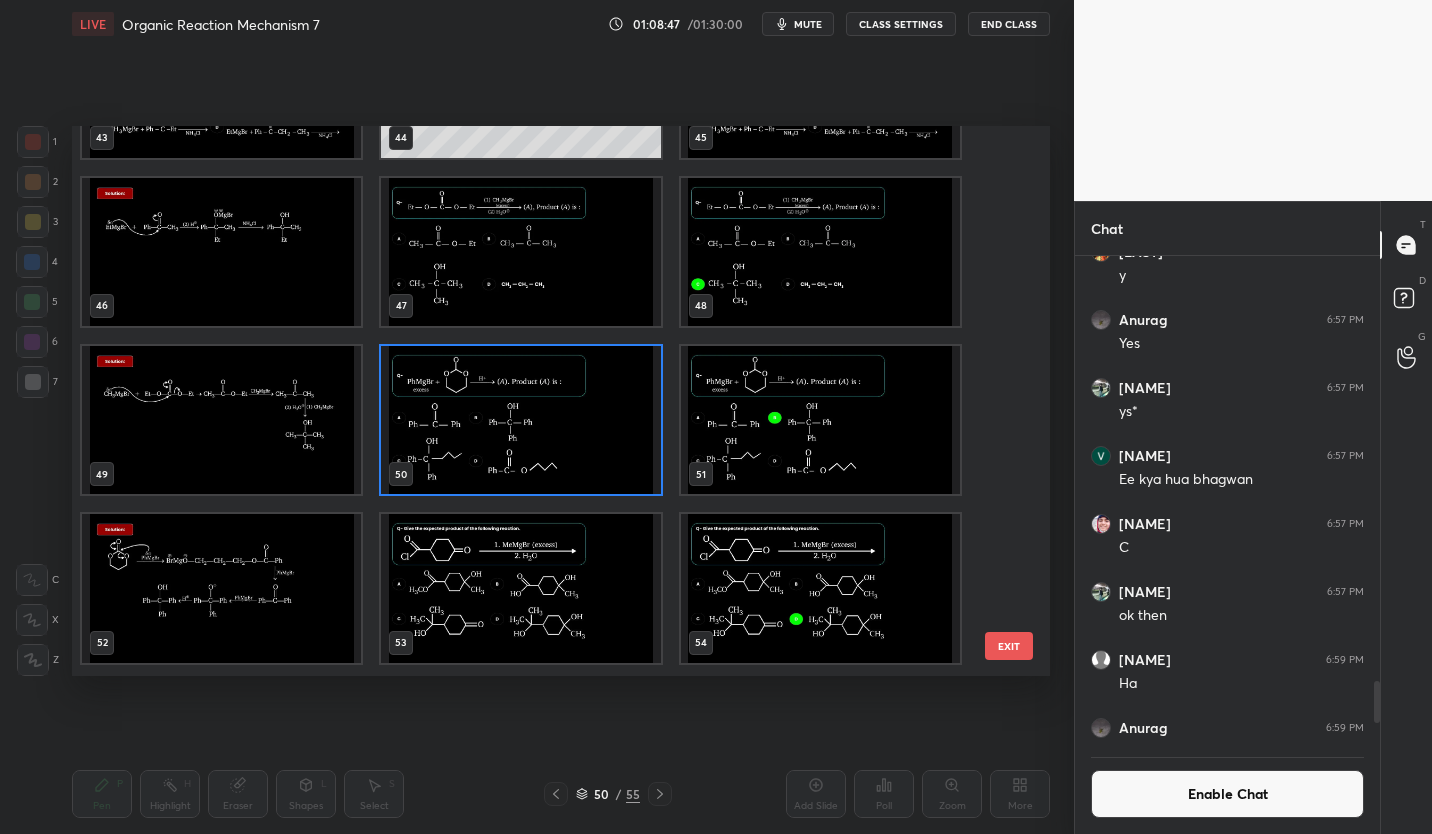 click at bounding box center (520, 420) 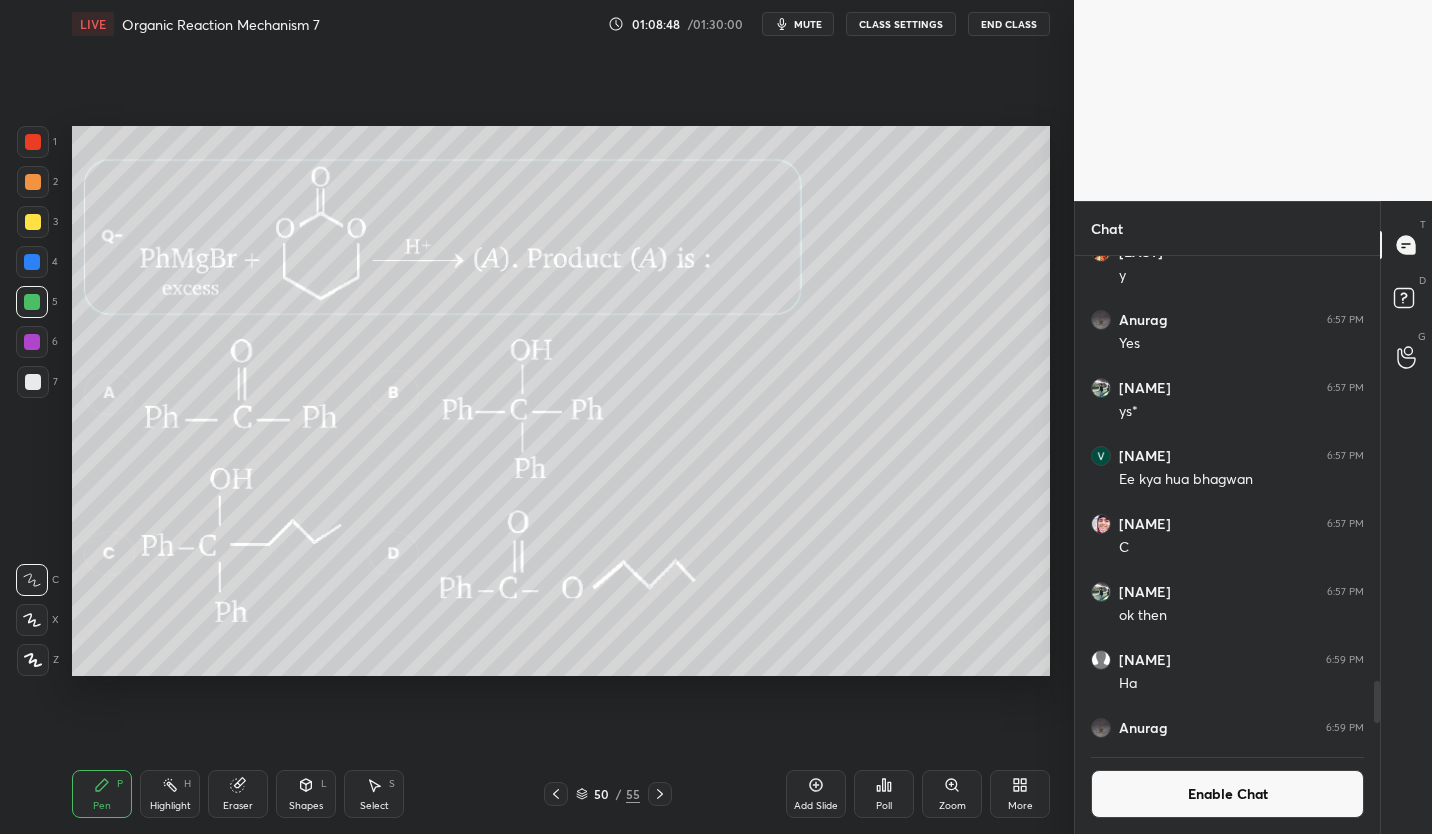 click on "Poll" at bounding box center [884, 794] 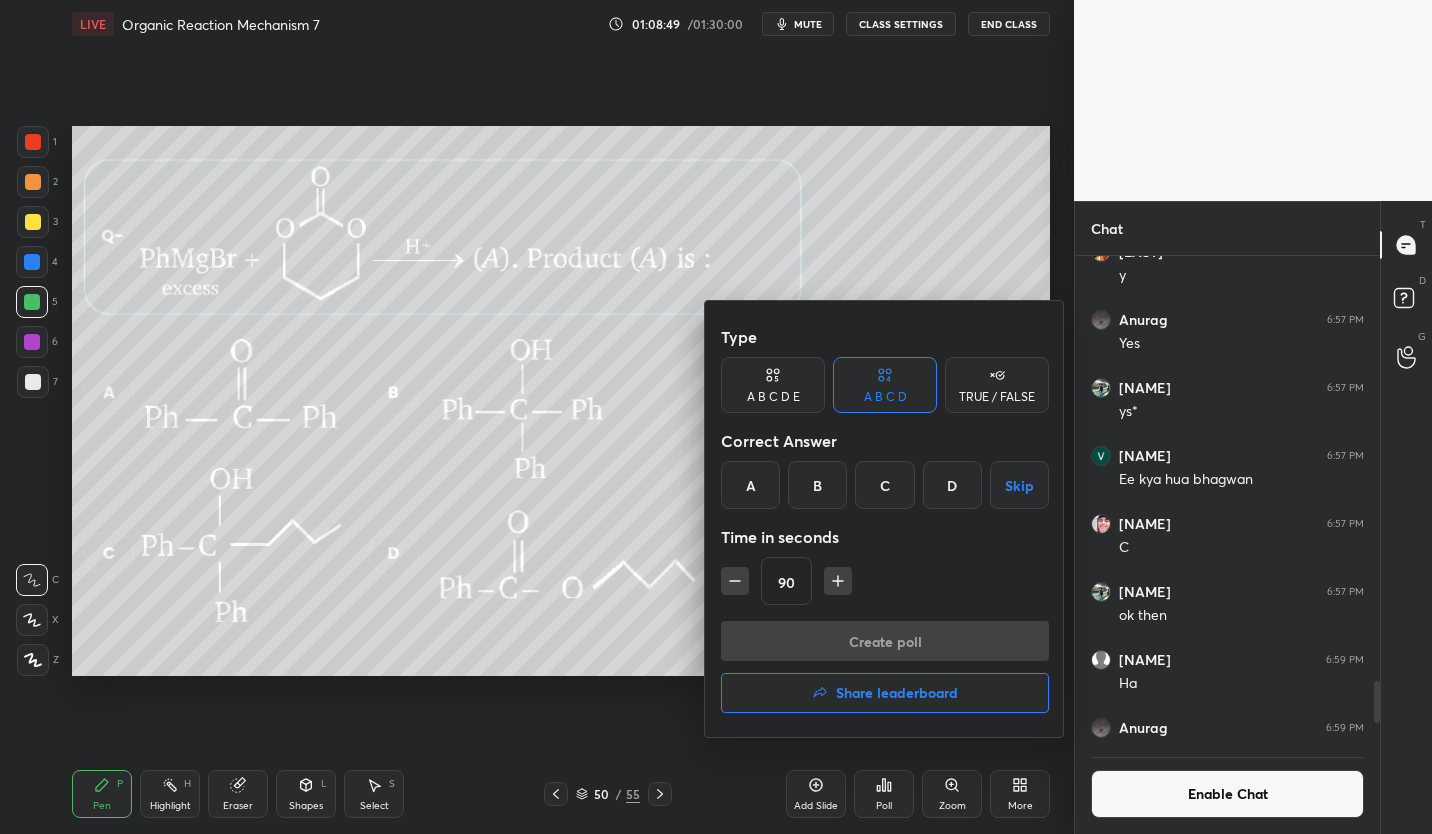 click at bounding box center [716, 417] 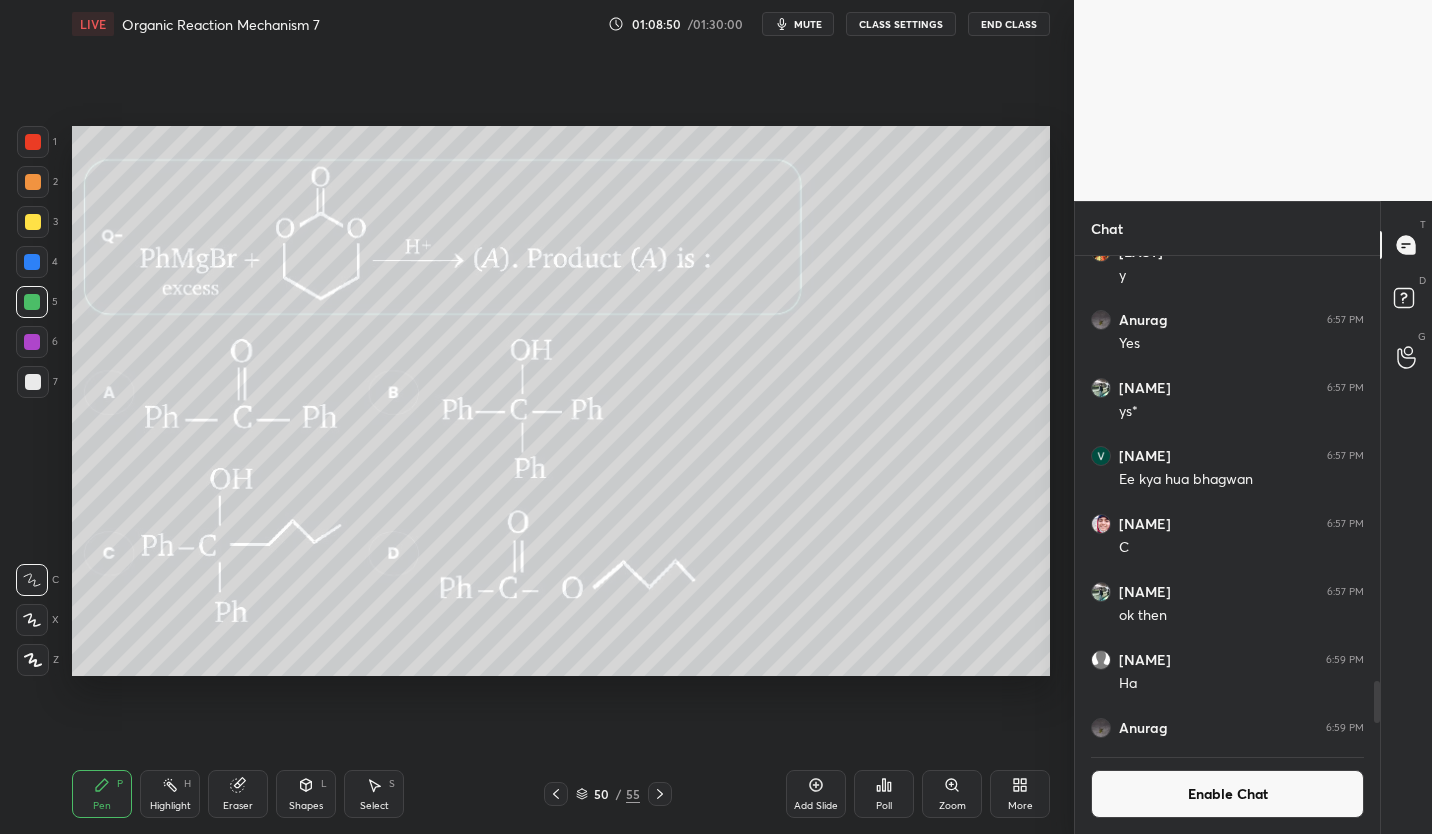 click 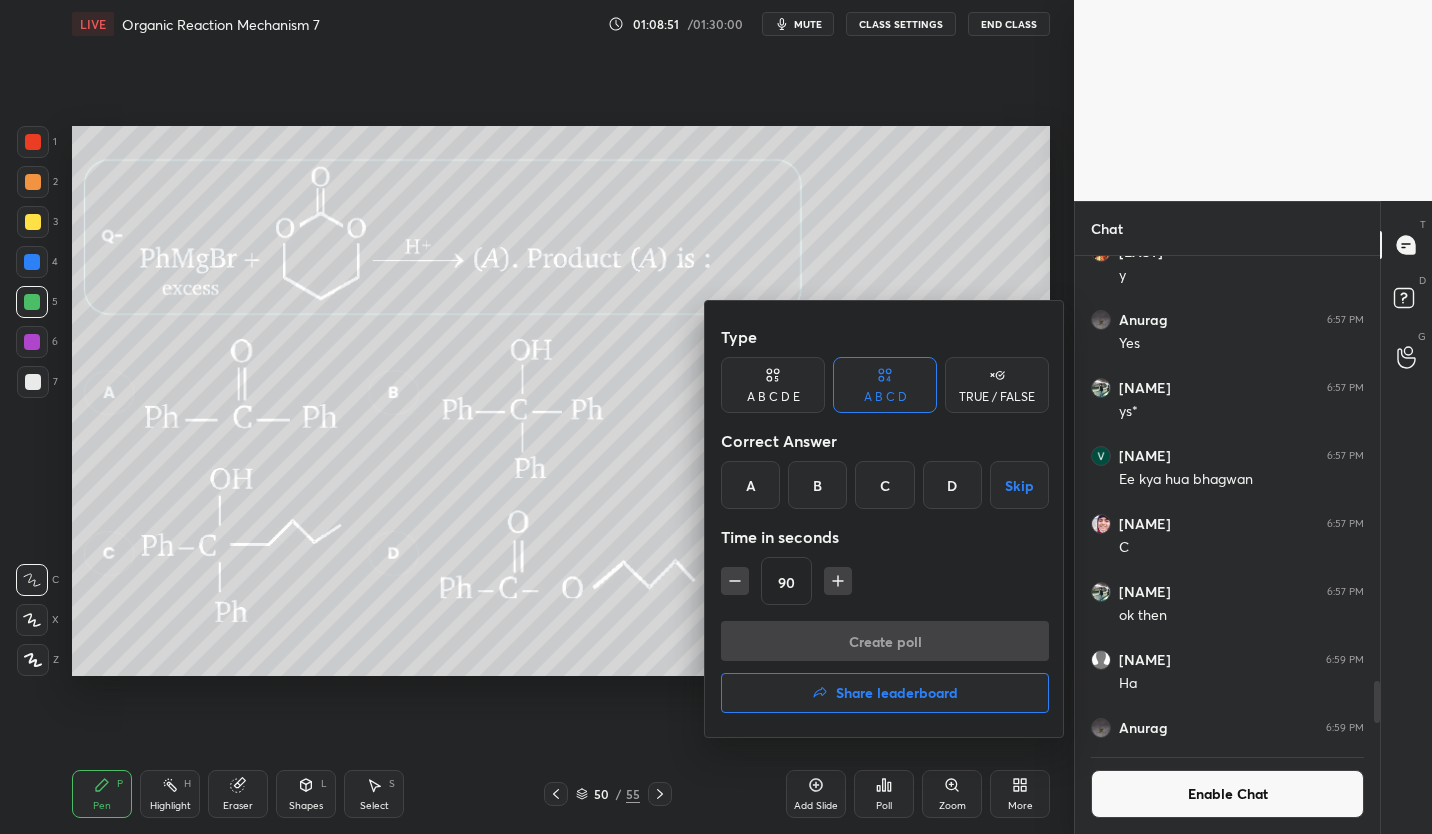 click on "B" at bounding box center [817, 485] 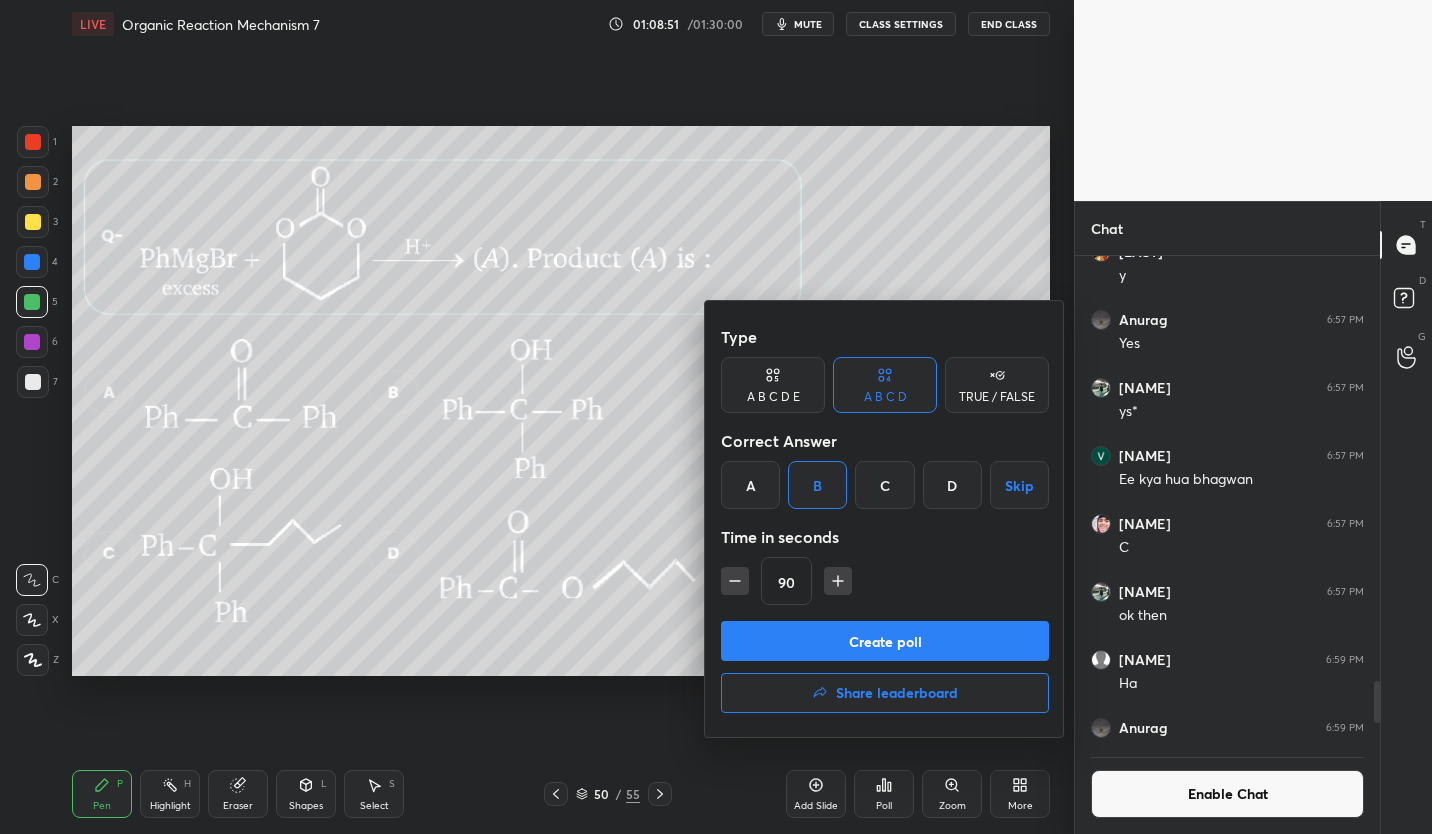 click on "Create poll" at bounding box center [885, 641] 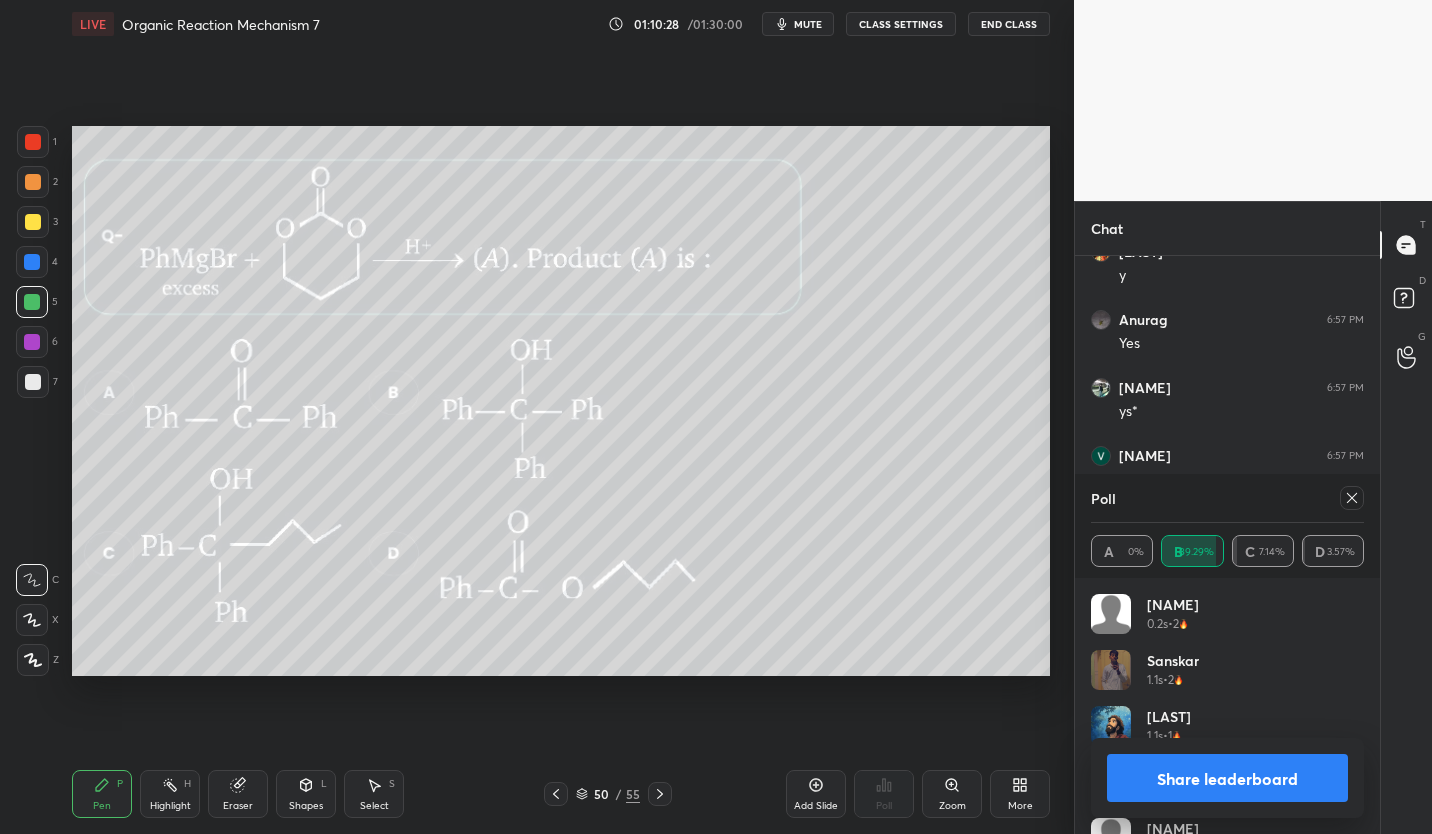 click on "Share leaderboard" at bounding box center [1227, 778] 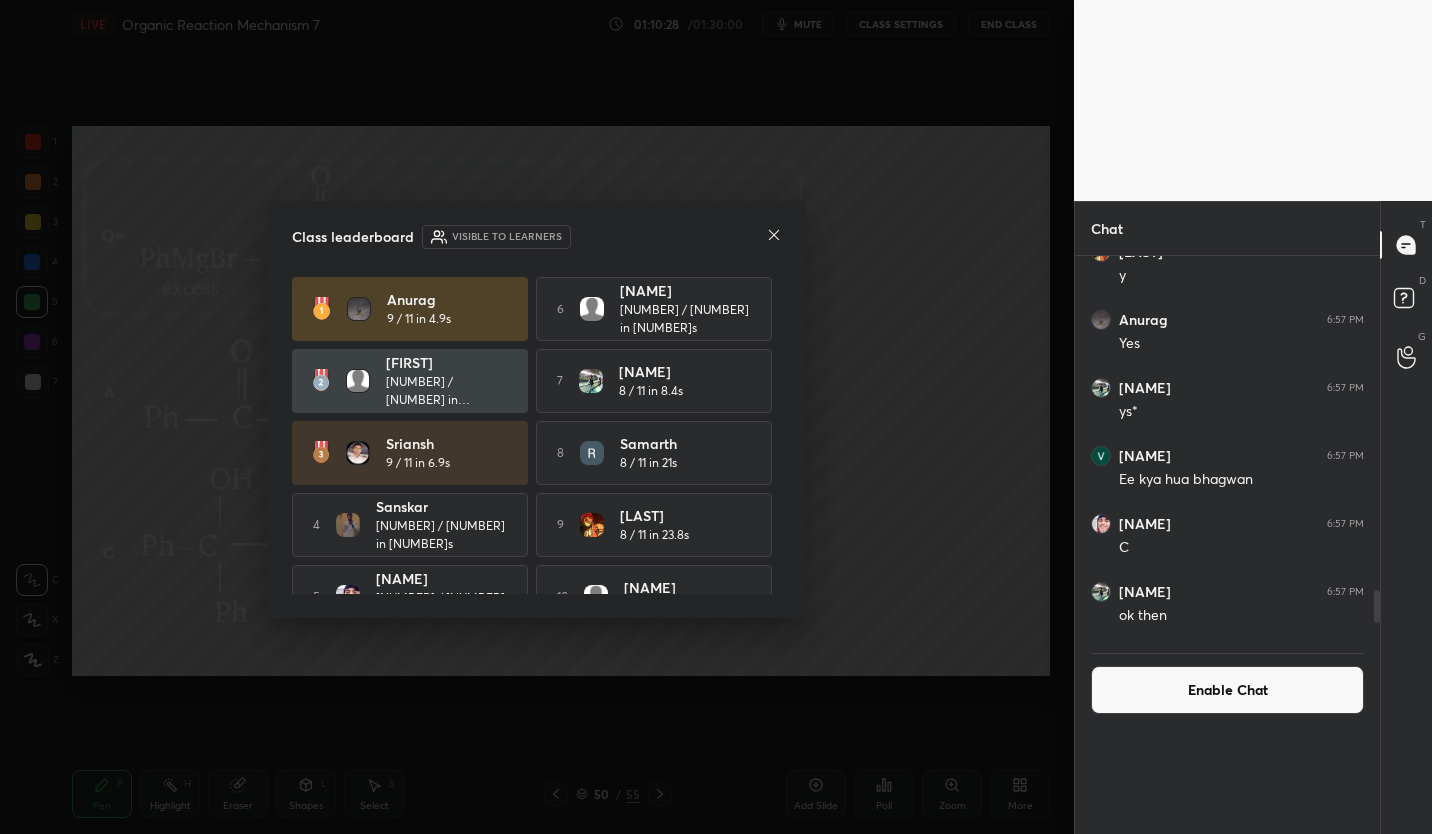 scroll, scrollTop: 7, scrollLeft: 7, axis: both 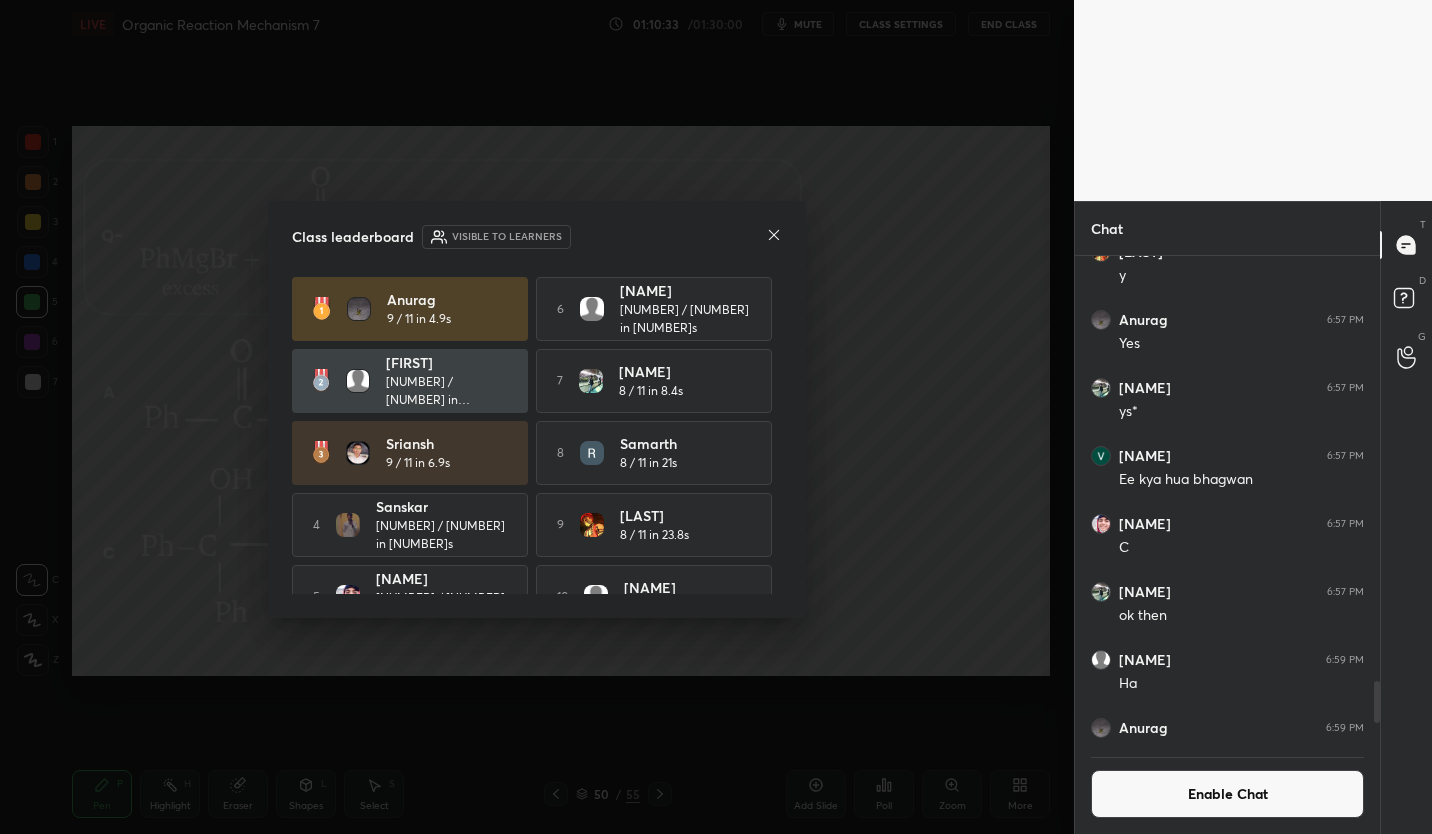 click 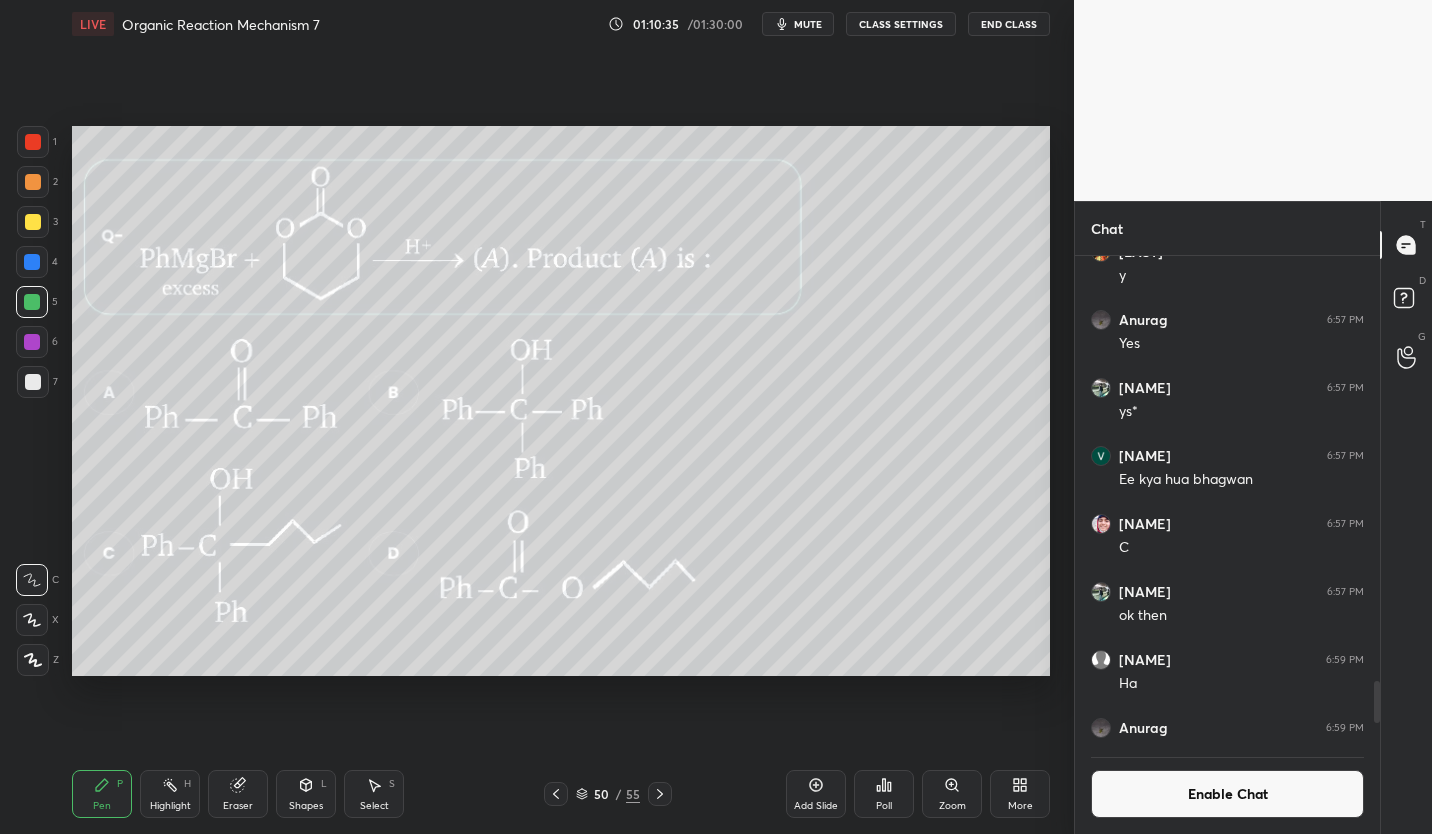 click on "Enable Chat" at bounding box center (1227, 794) 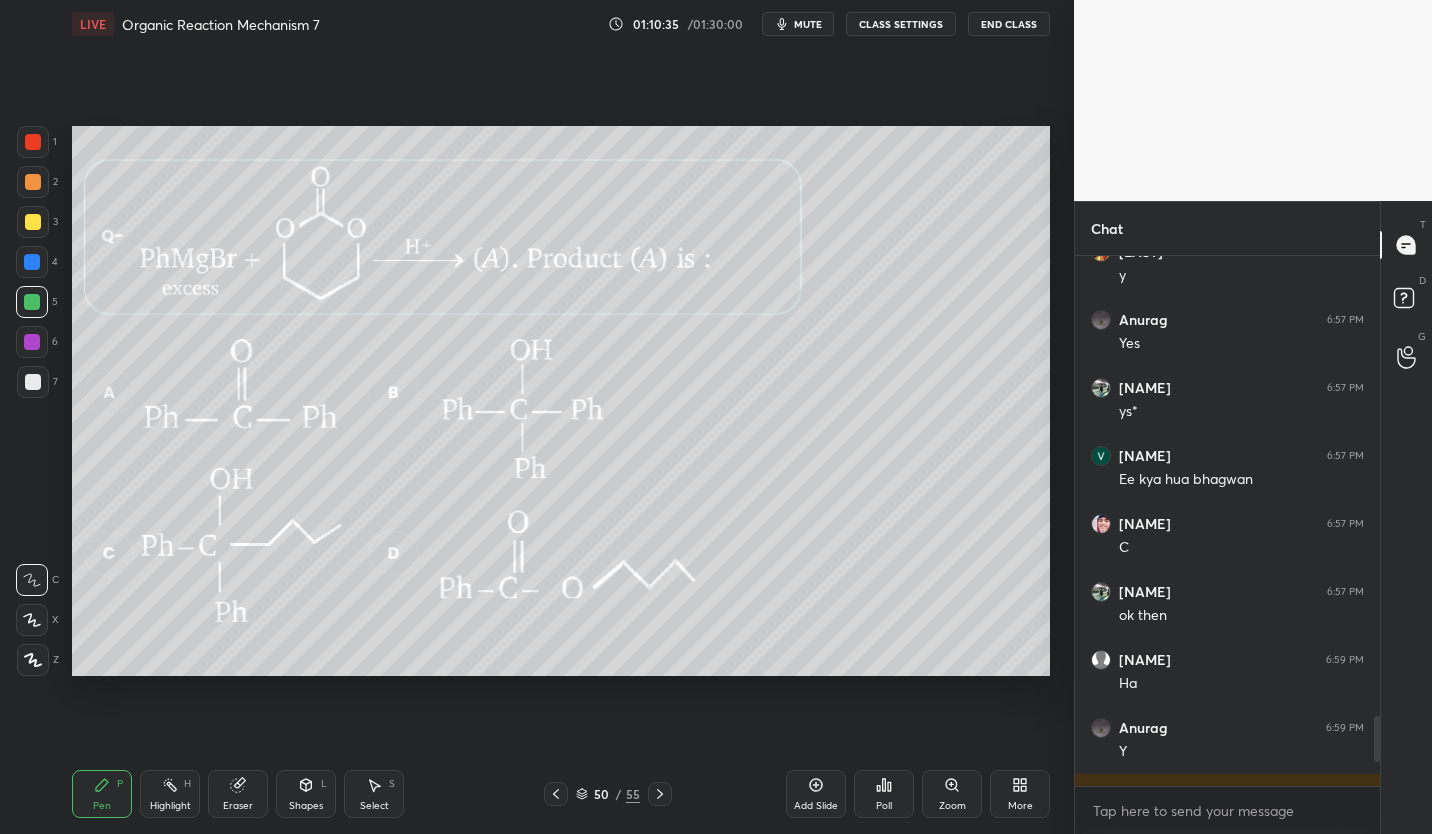 scroll, scrollTop: 7, scrollLeft: 7, axis: both 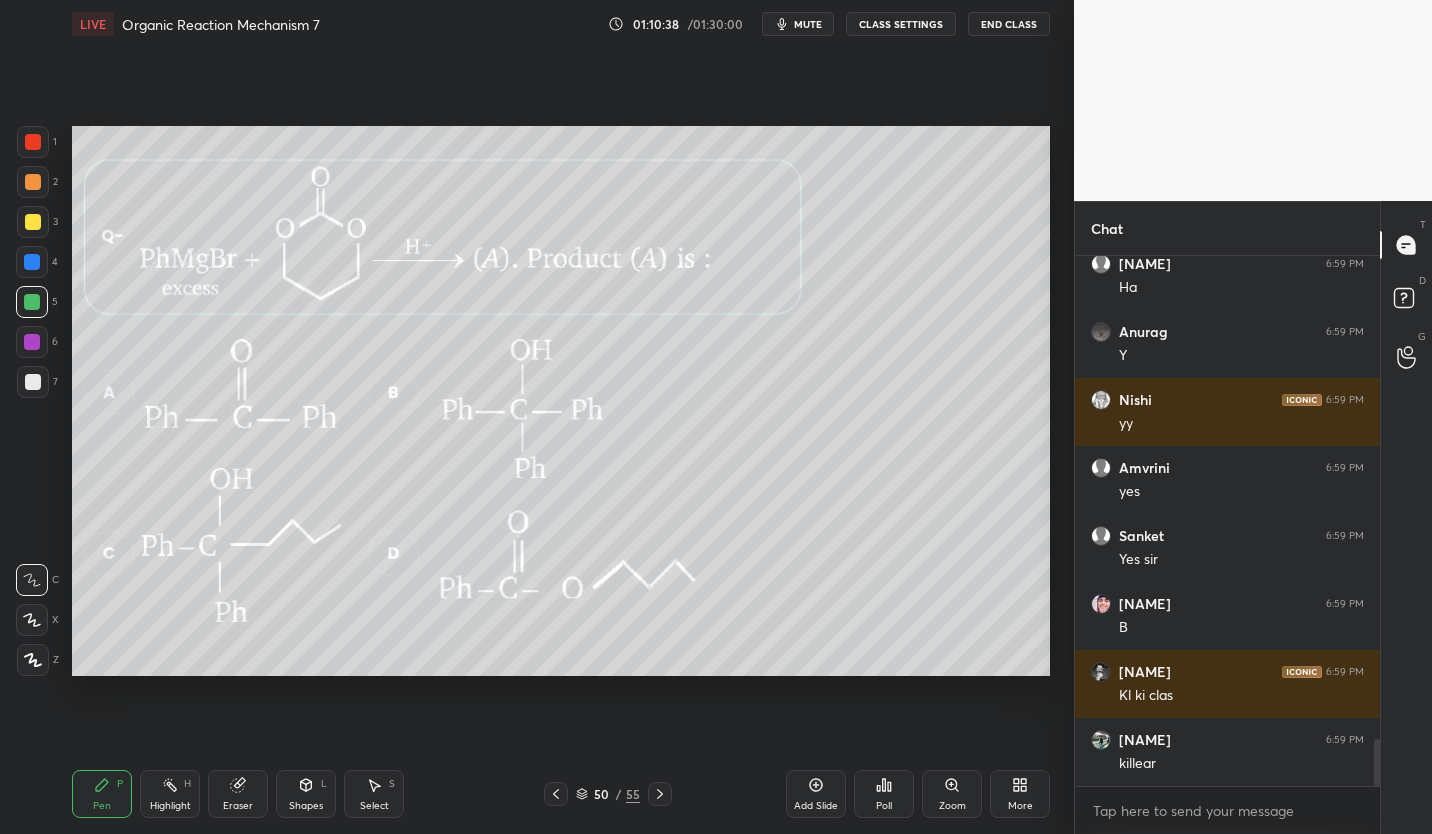 click at bounding box center (33, 222) 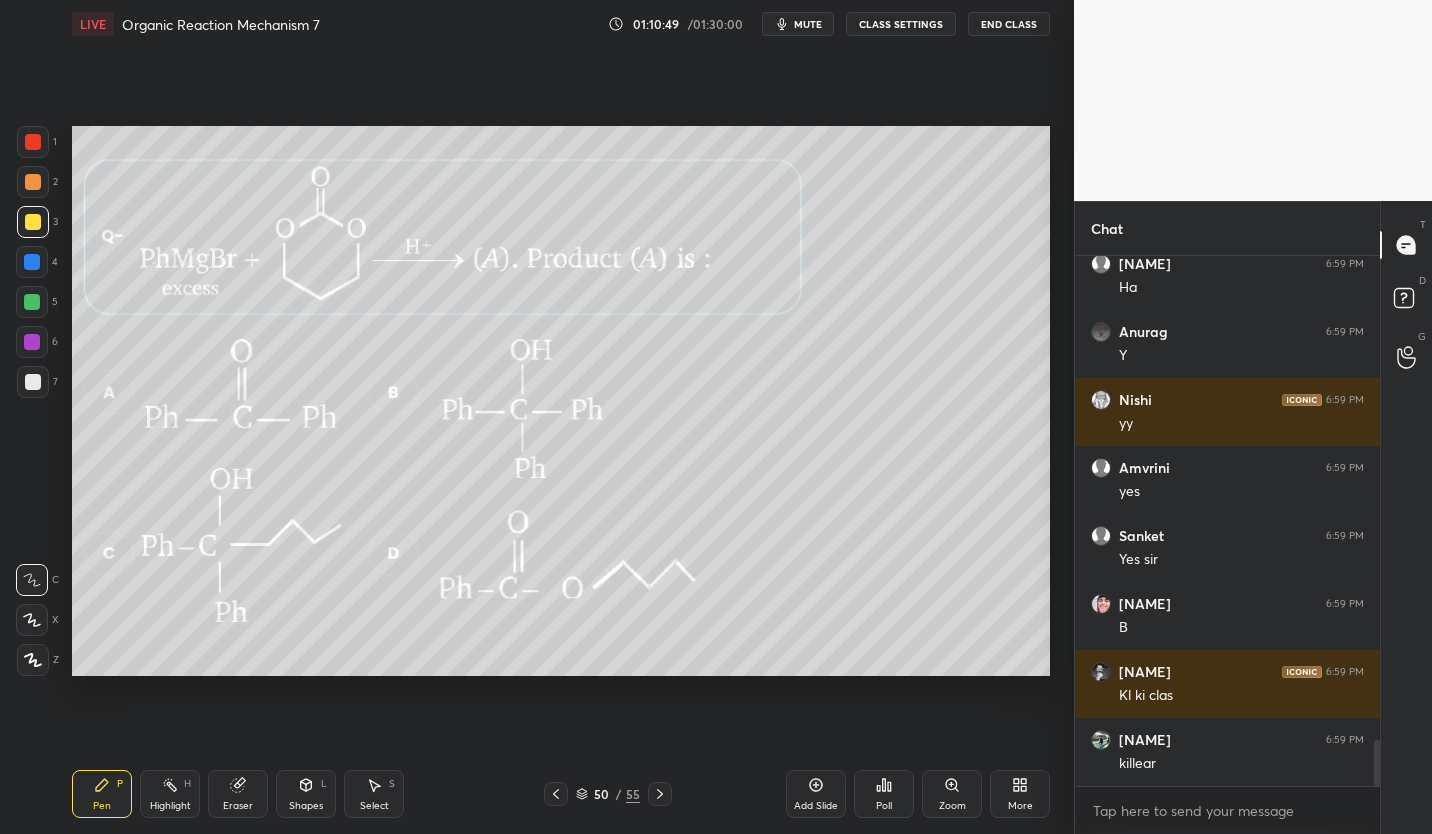 scroll, scrollTop: 5570, scrollLeft: 0, axis: vertical 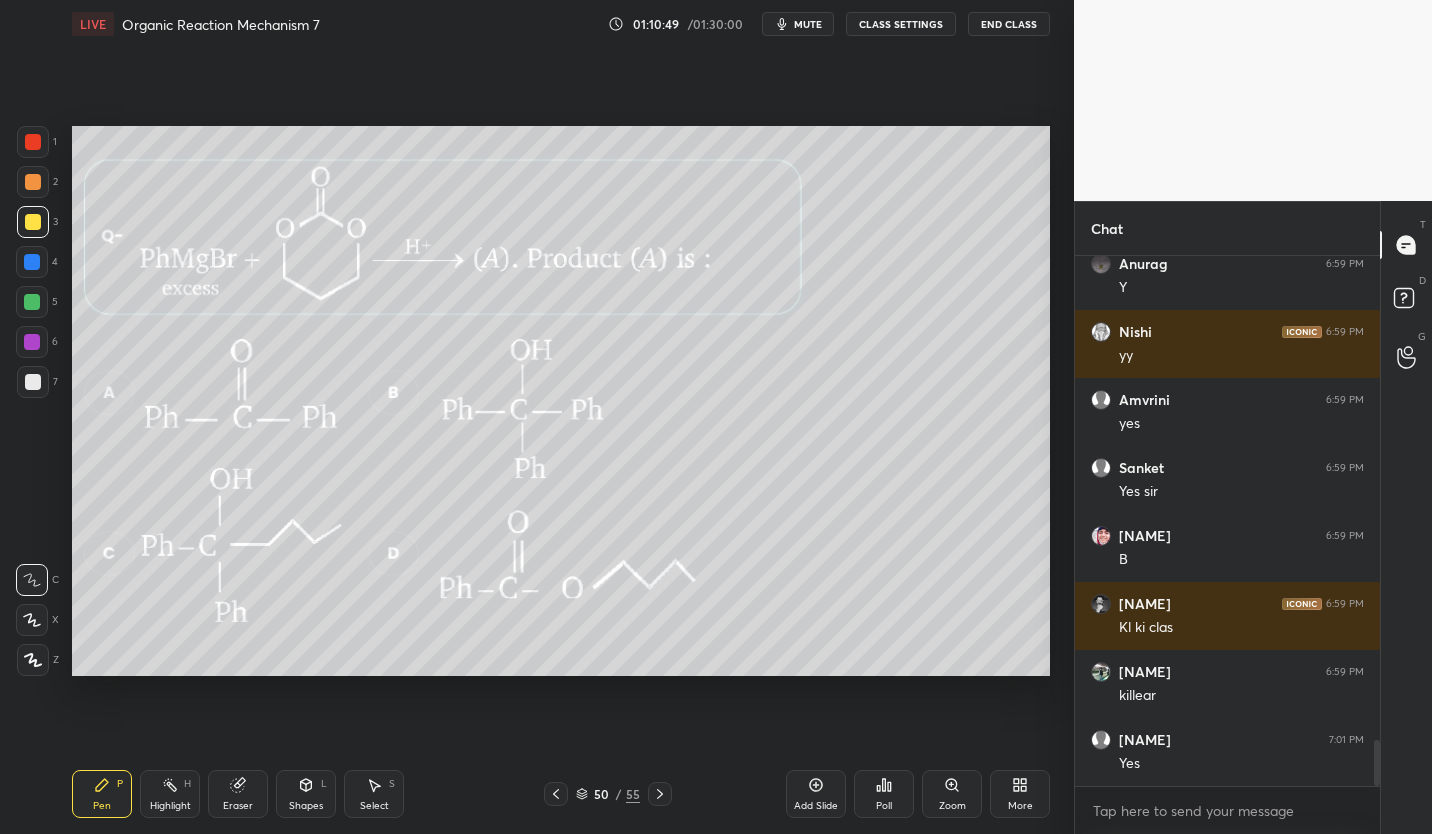 click at bounding box center [32, 302] 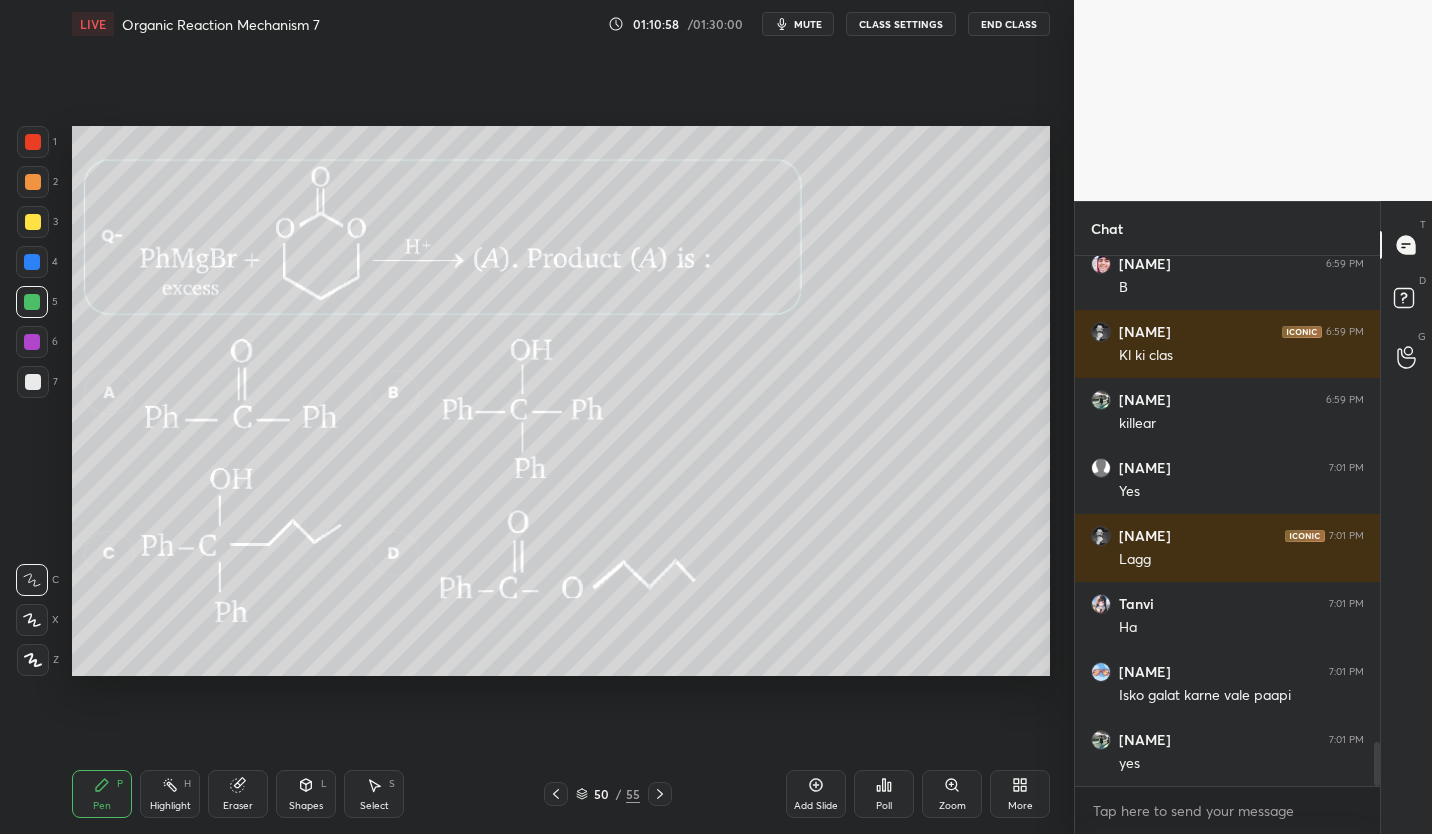 scroll, scrollTop: 5910, scrollLeft: 0, axis: vertical 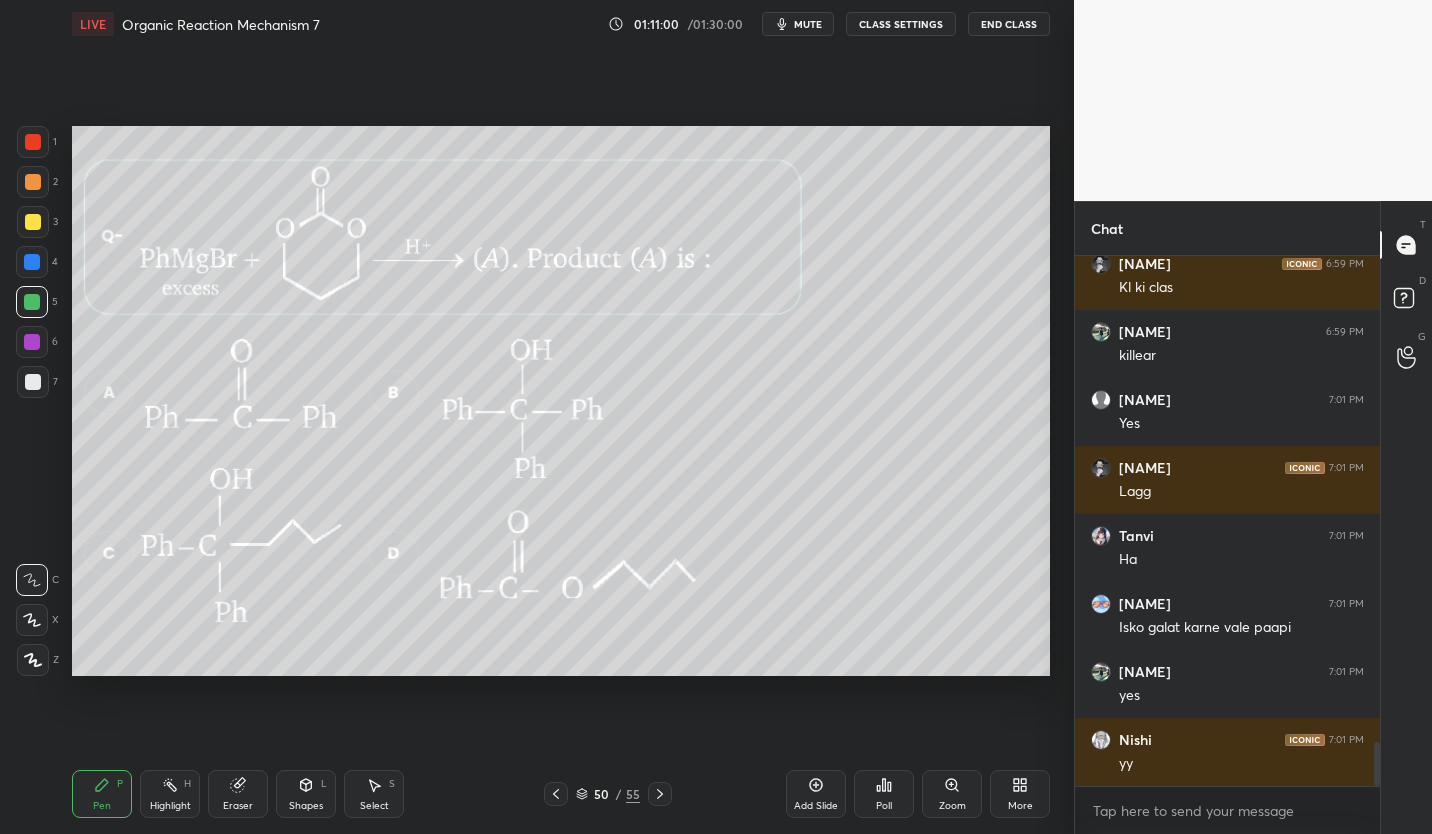 click 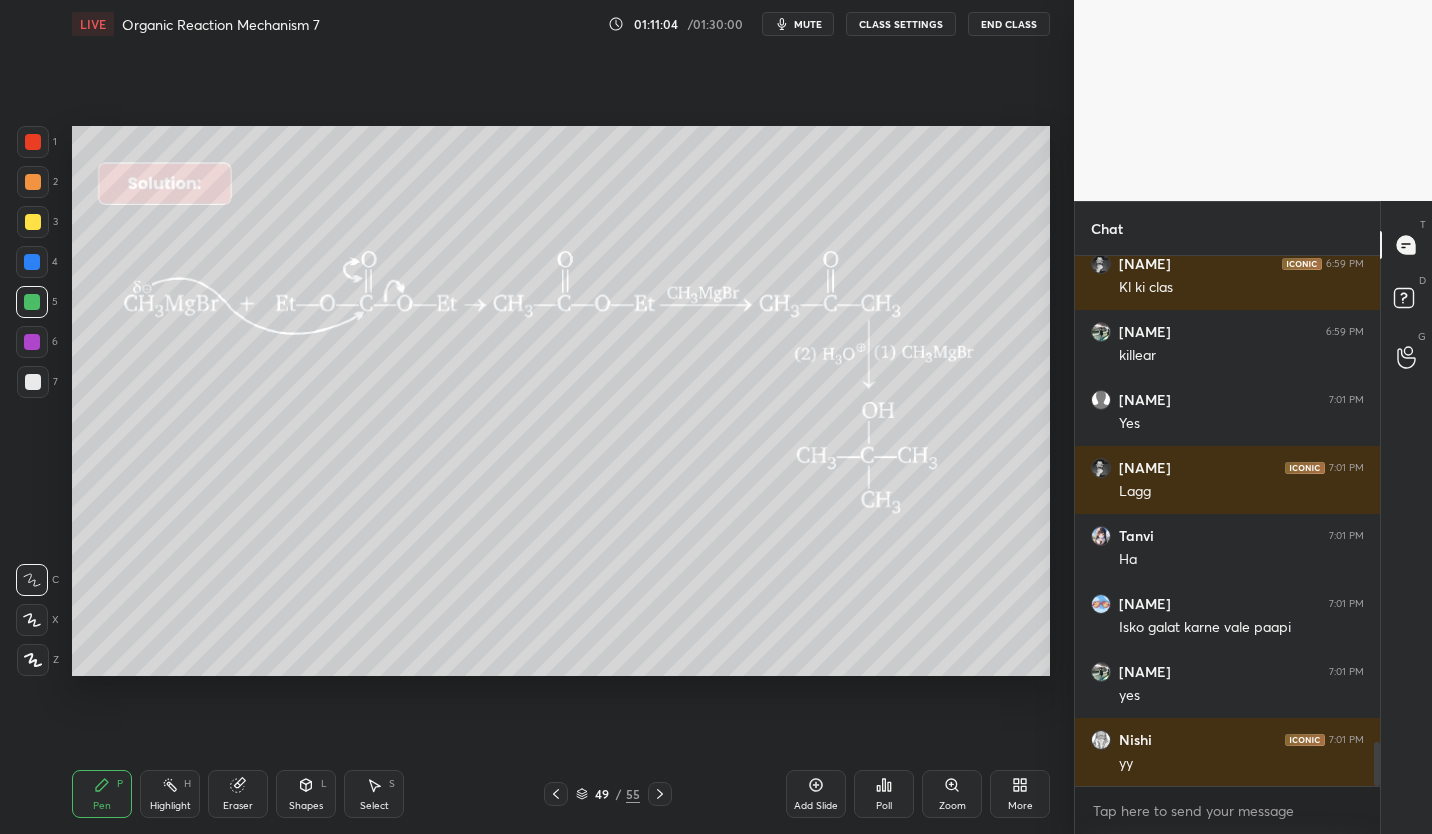 click 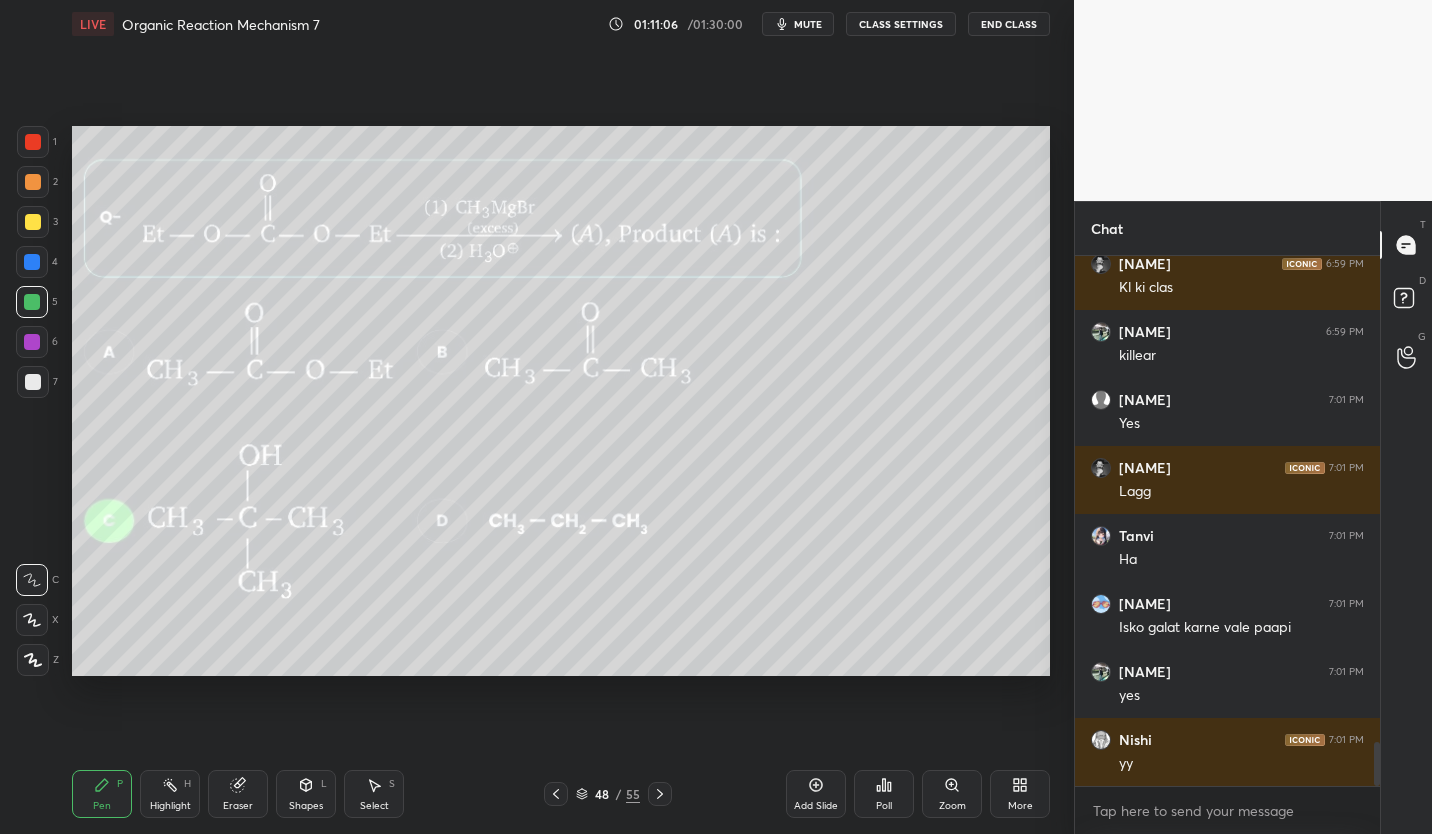 click 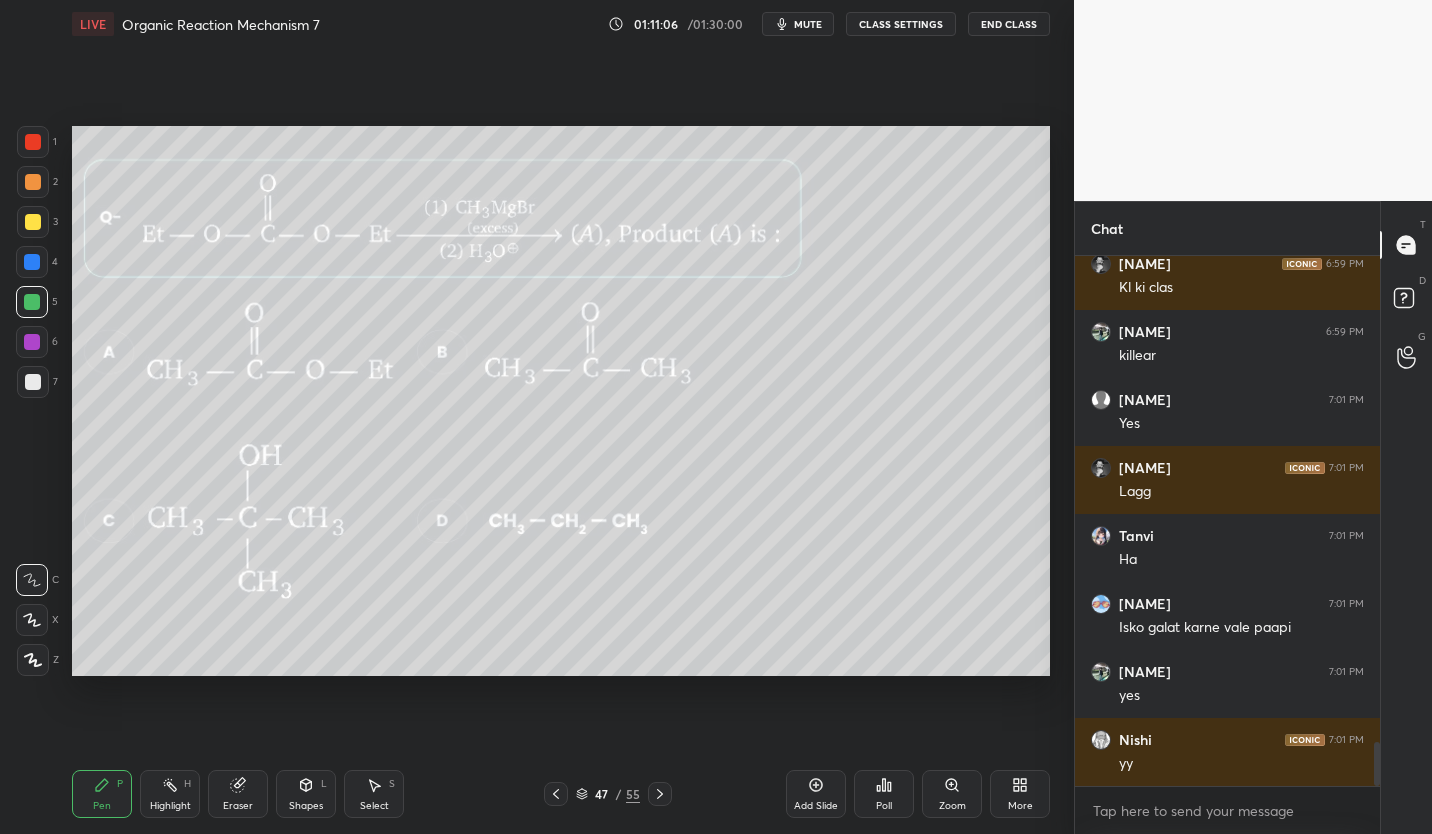 scroll, scrollTop: 5978, scrollLeft: 0, axis: vertical 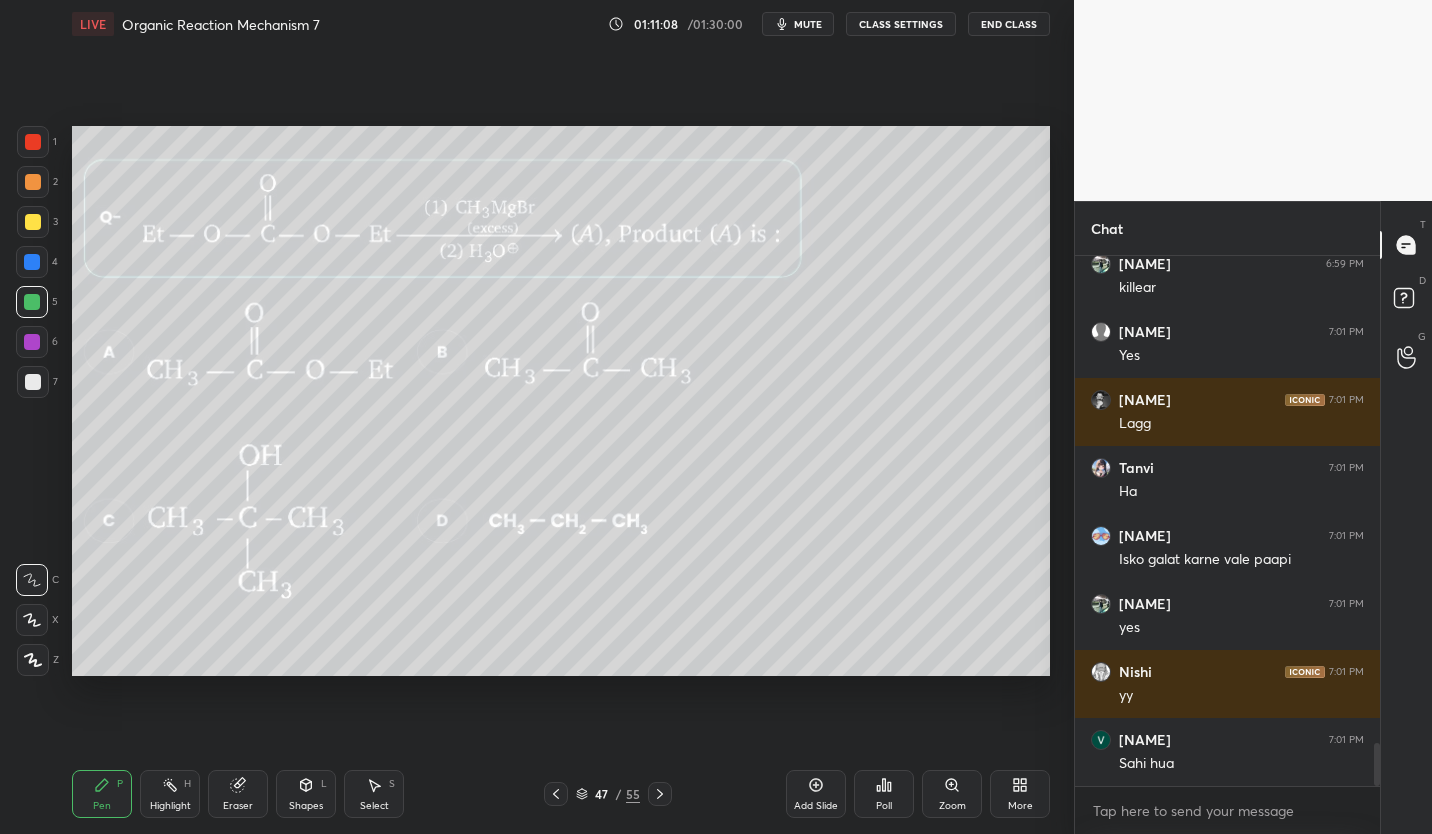 click on "47 / 55" at bounding box center [608, 794] 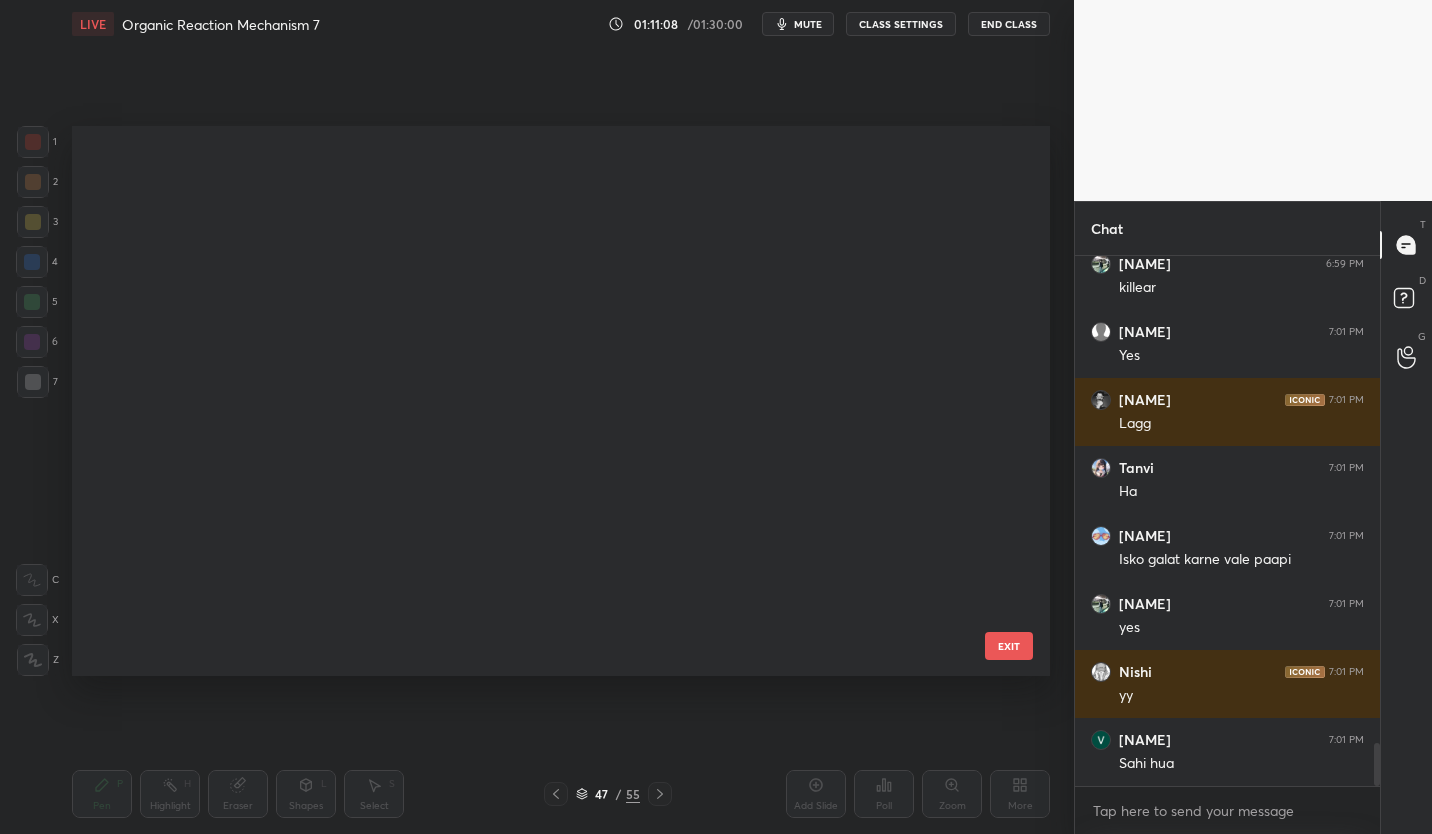 scroll, scrollTop: 2144, scrollLeft: 0, axis: vertical 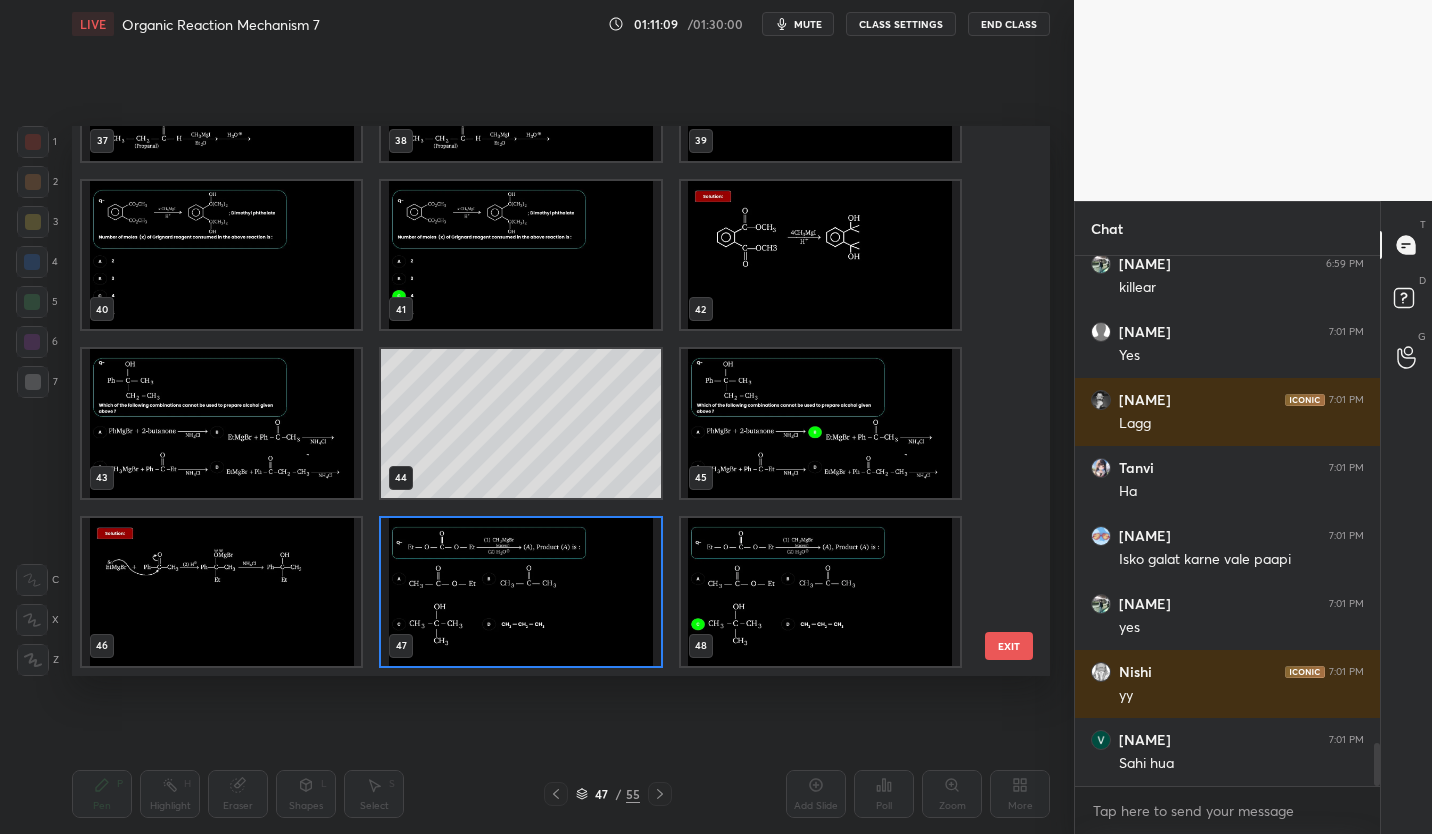 click on "CLASS SETTINGS" at bounding box center (901, 24) 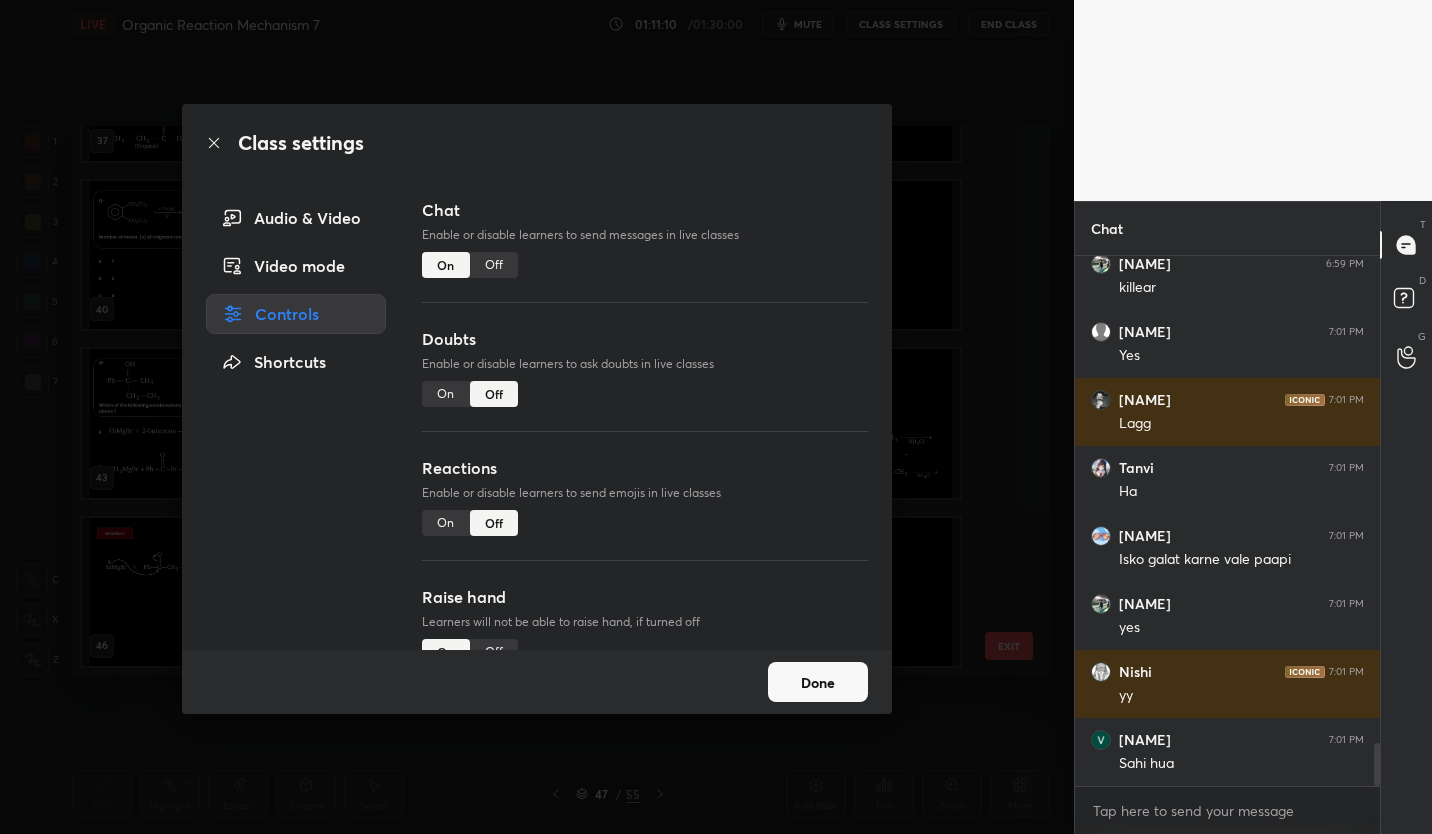 click on "Off" at bounding box center (494, 265) 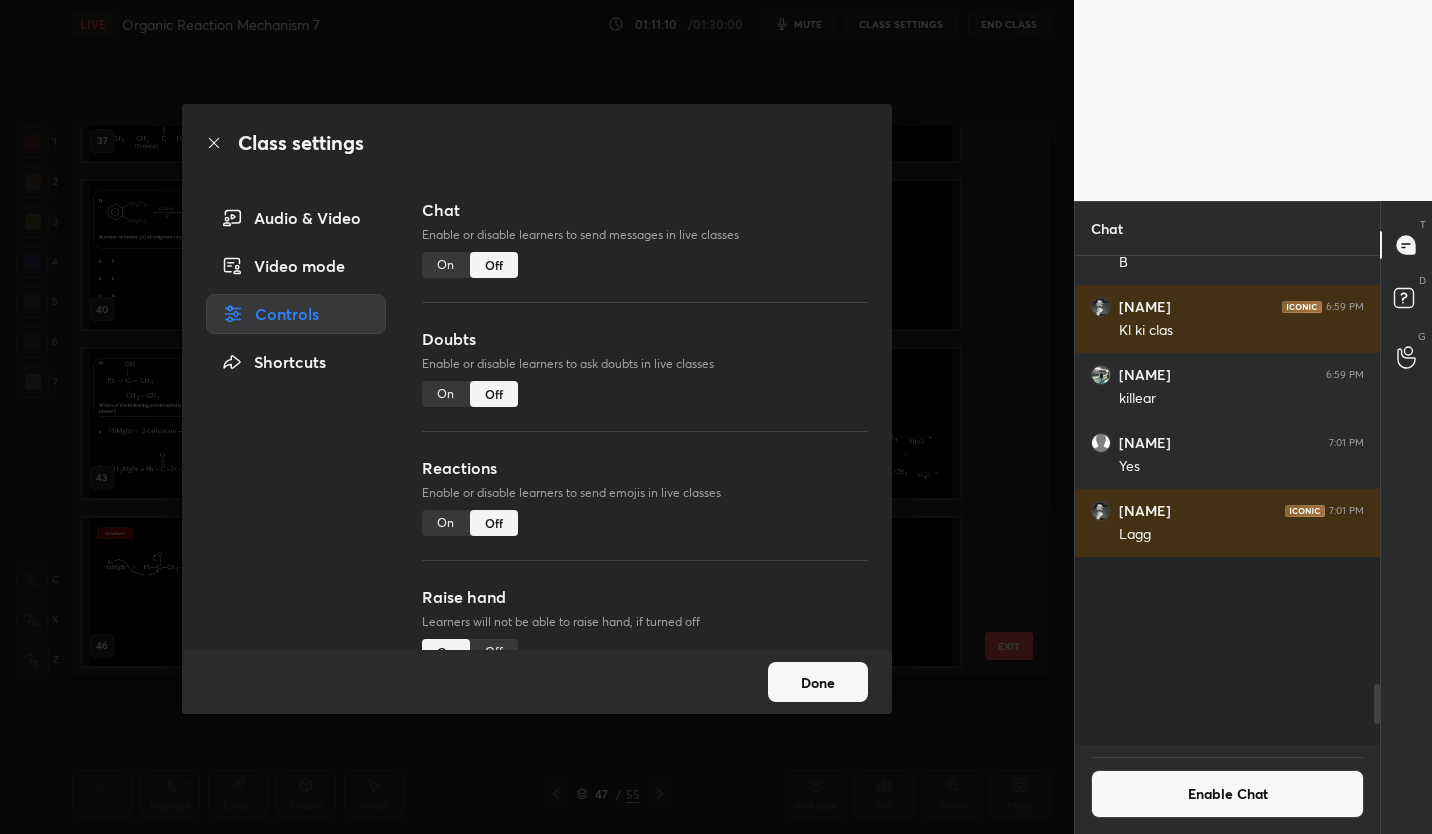 scroll, scrollTop: 5456, scrollLeft: 0, axis: vertical 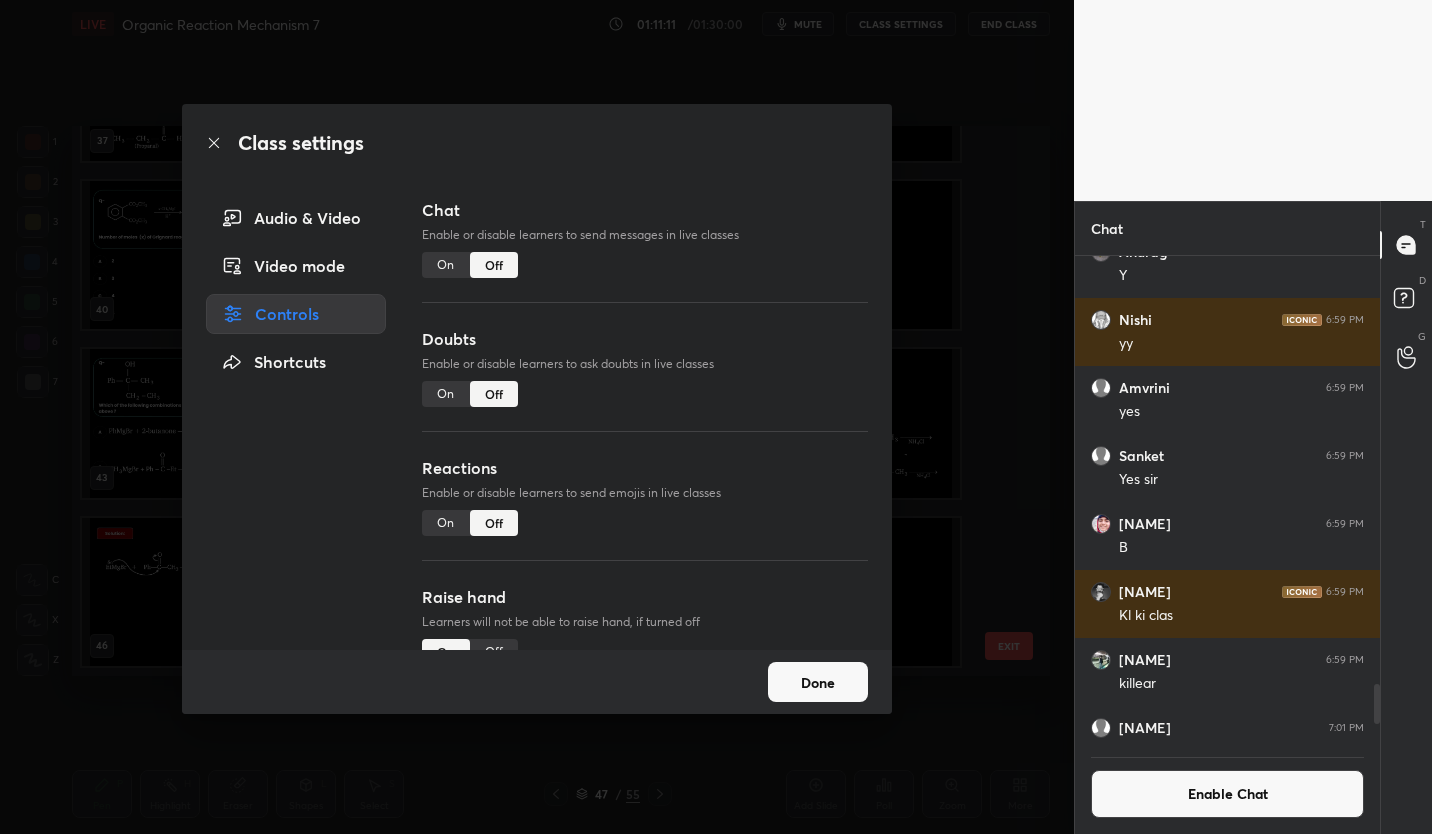 click on "Done" at bounding box center (818, 682) 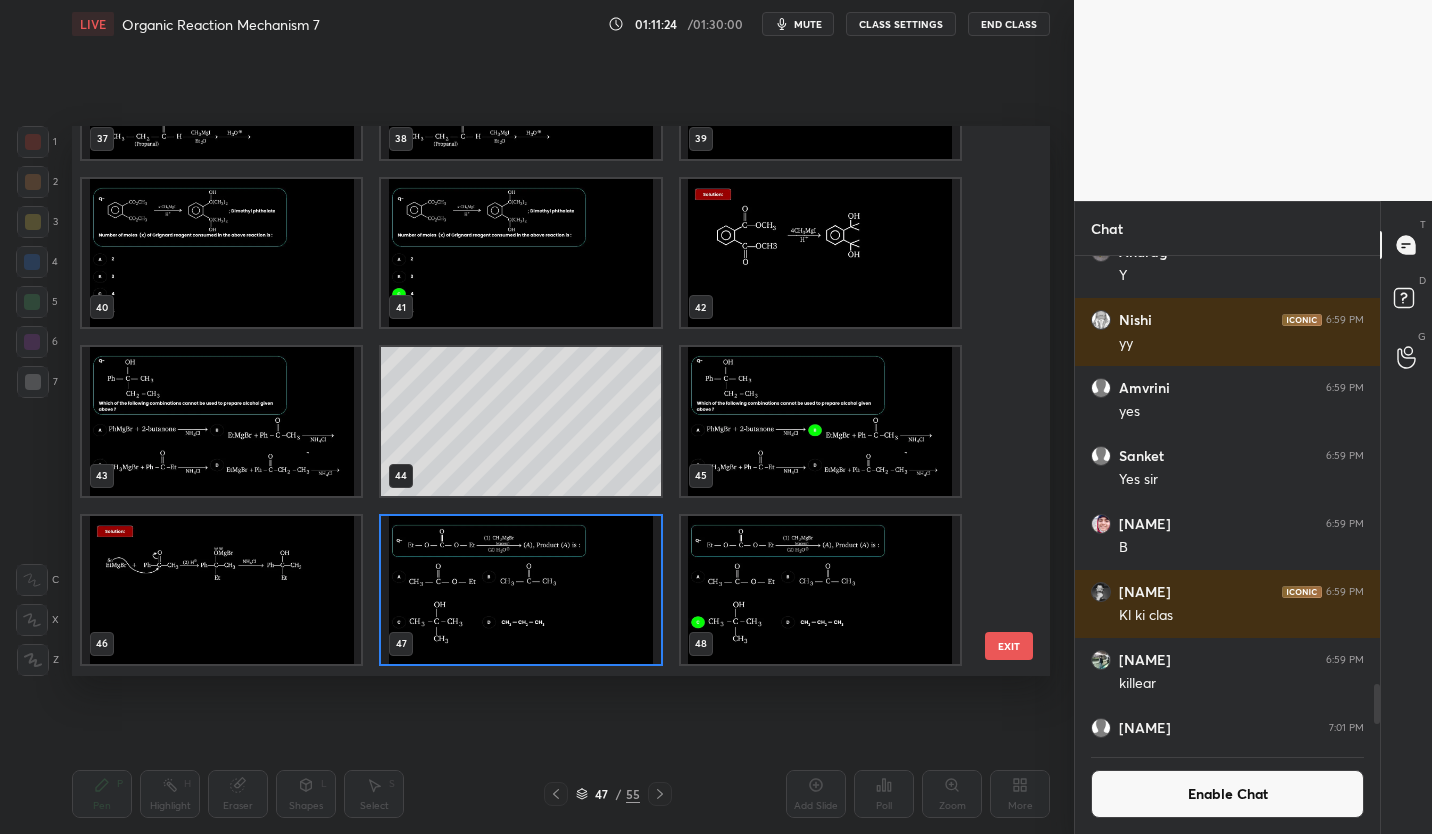 scroll, scrollTop: 2146, scrollLeft: 0, axis: vertical 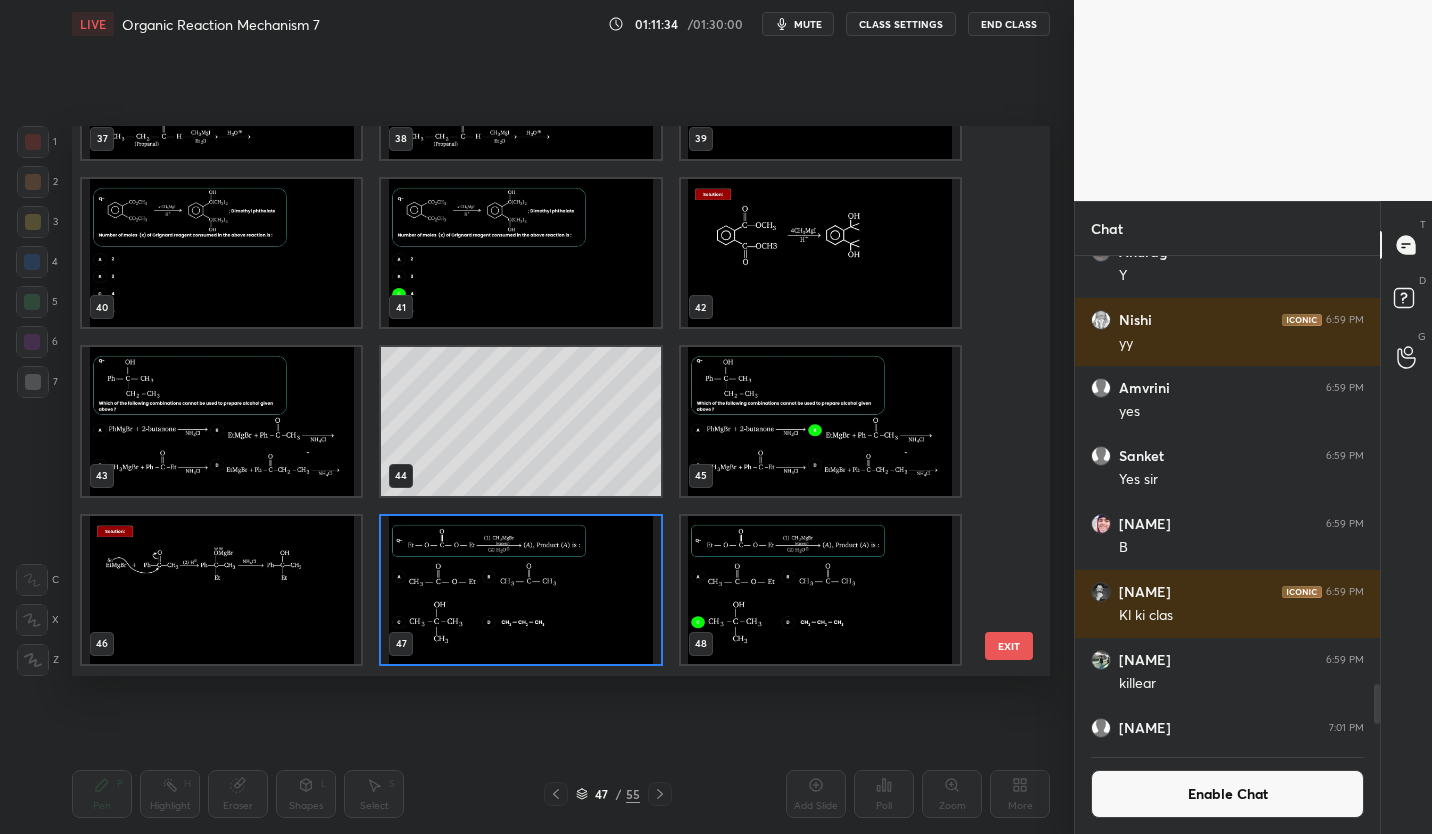 click on "Enable Chat" at bounding box center [1227, 794] 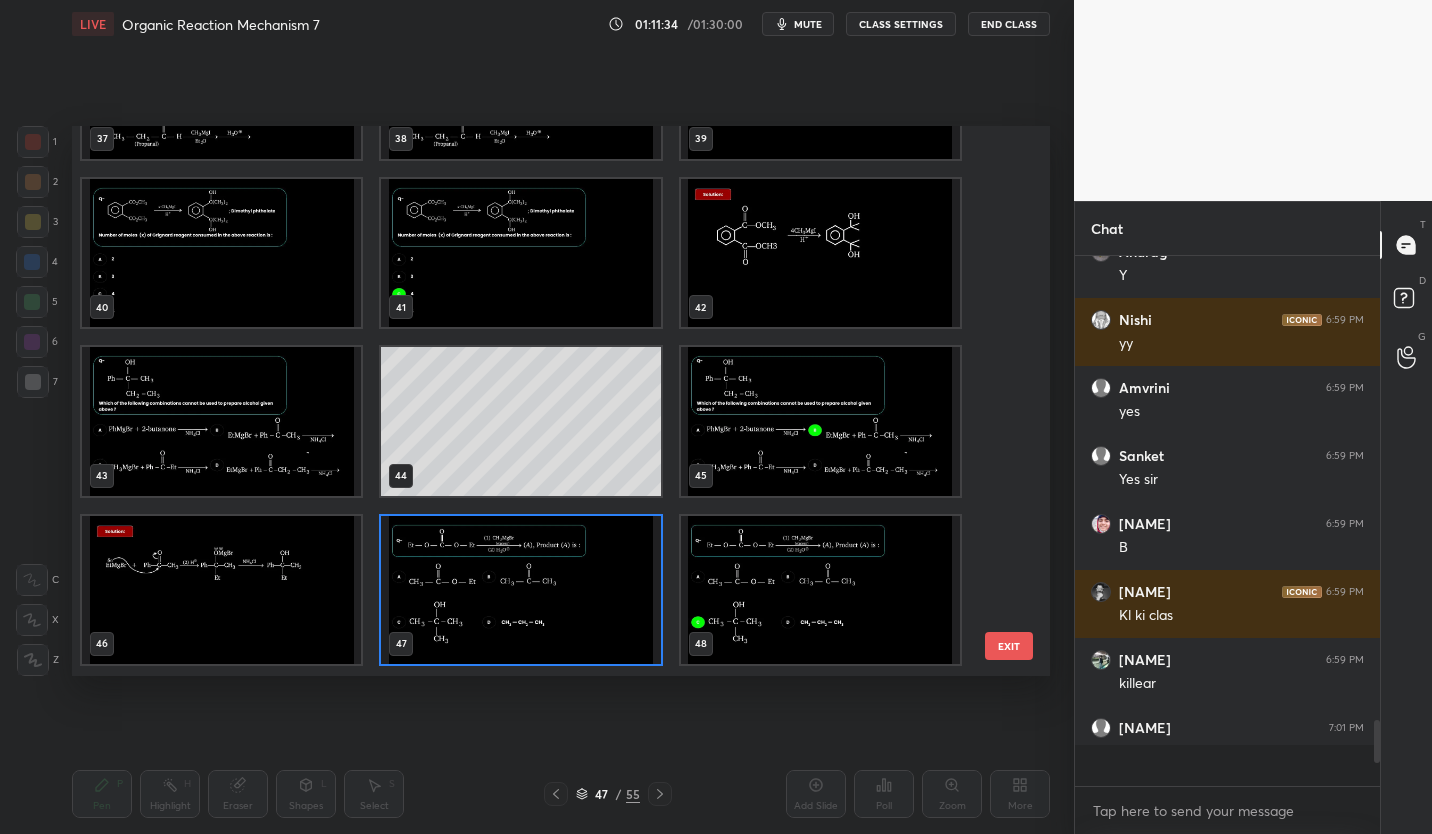 scroll, scrollTop: 7, scrollLeft: 7, axis: both 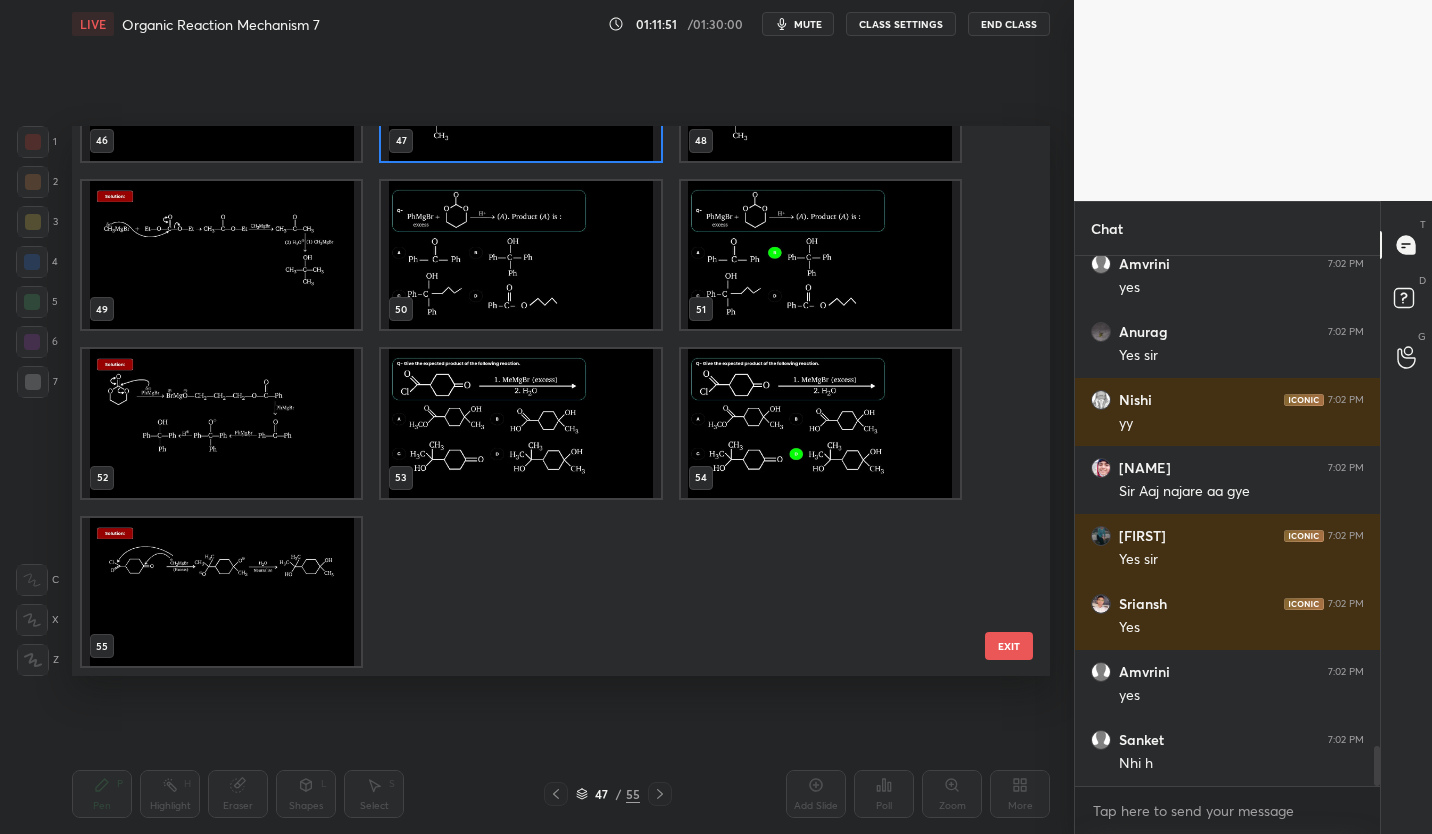 click at bounding box center (520, 423) 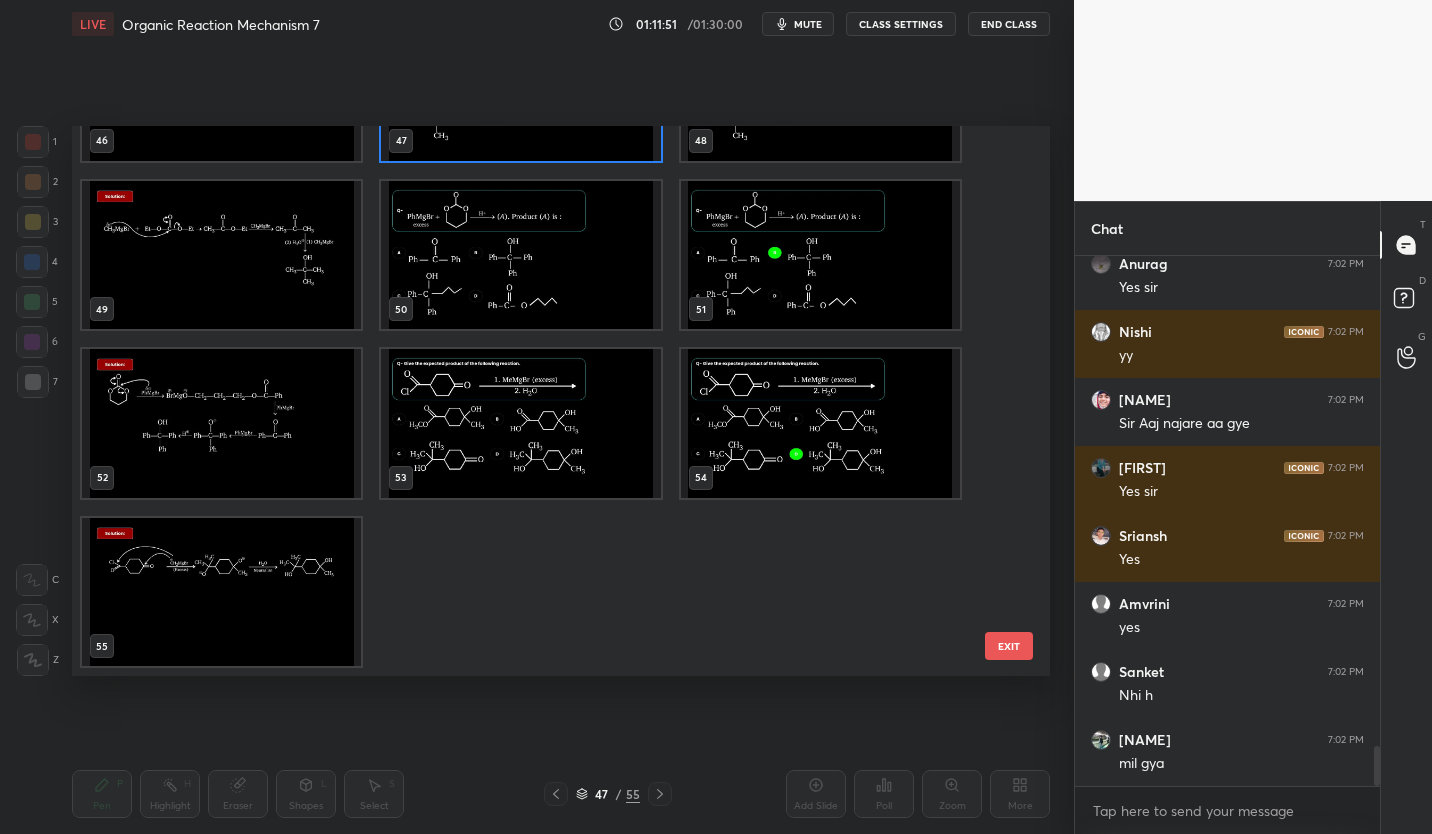click at bounding box center [520, 423] 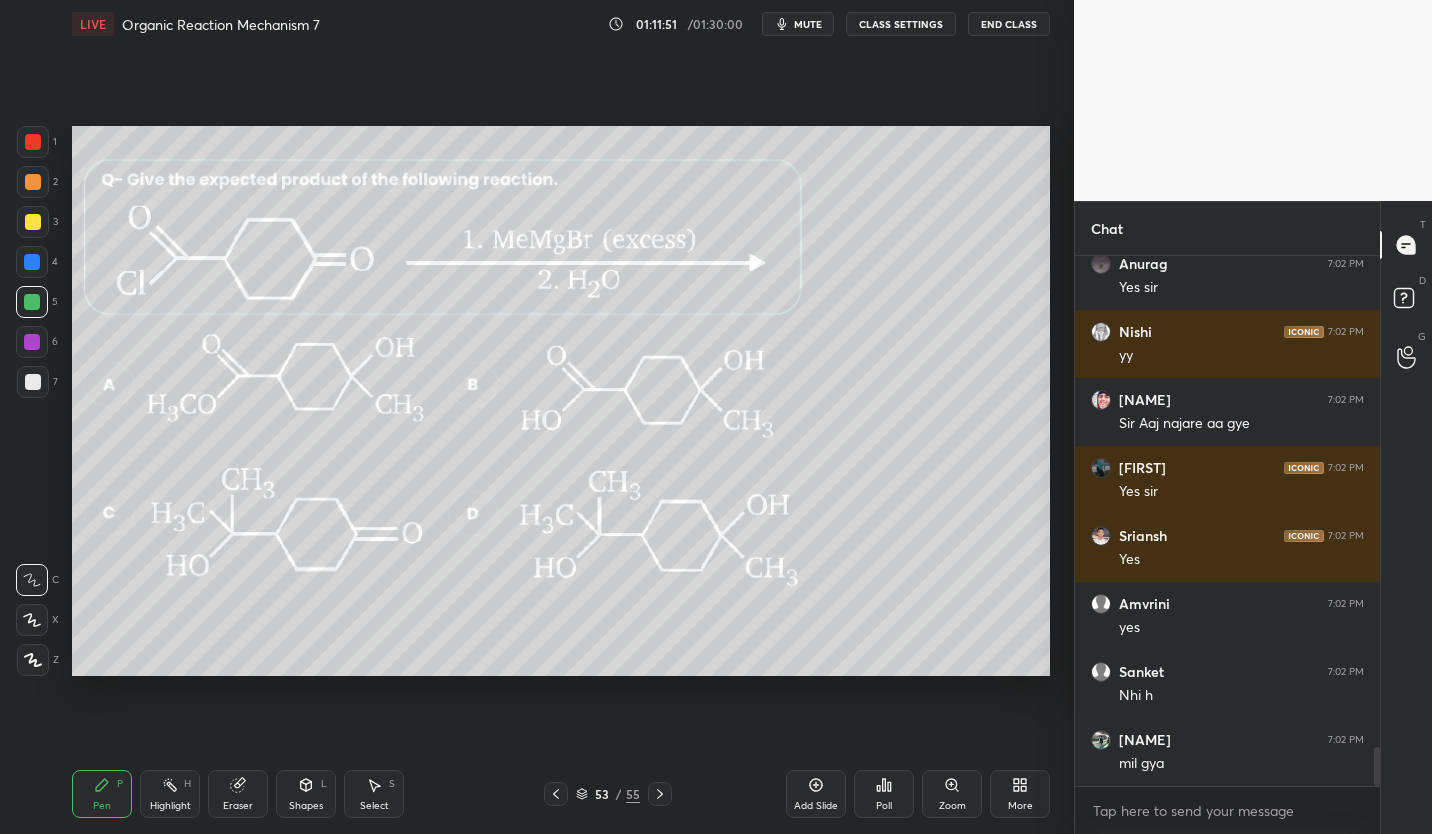 click at bounding box center [520, 423] 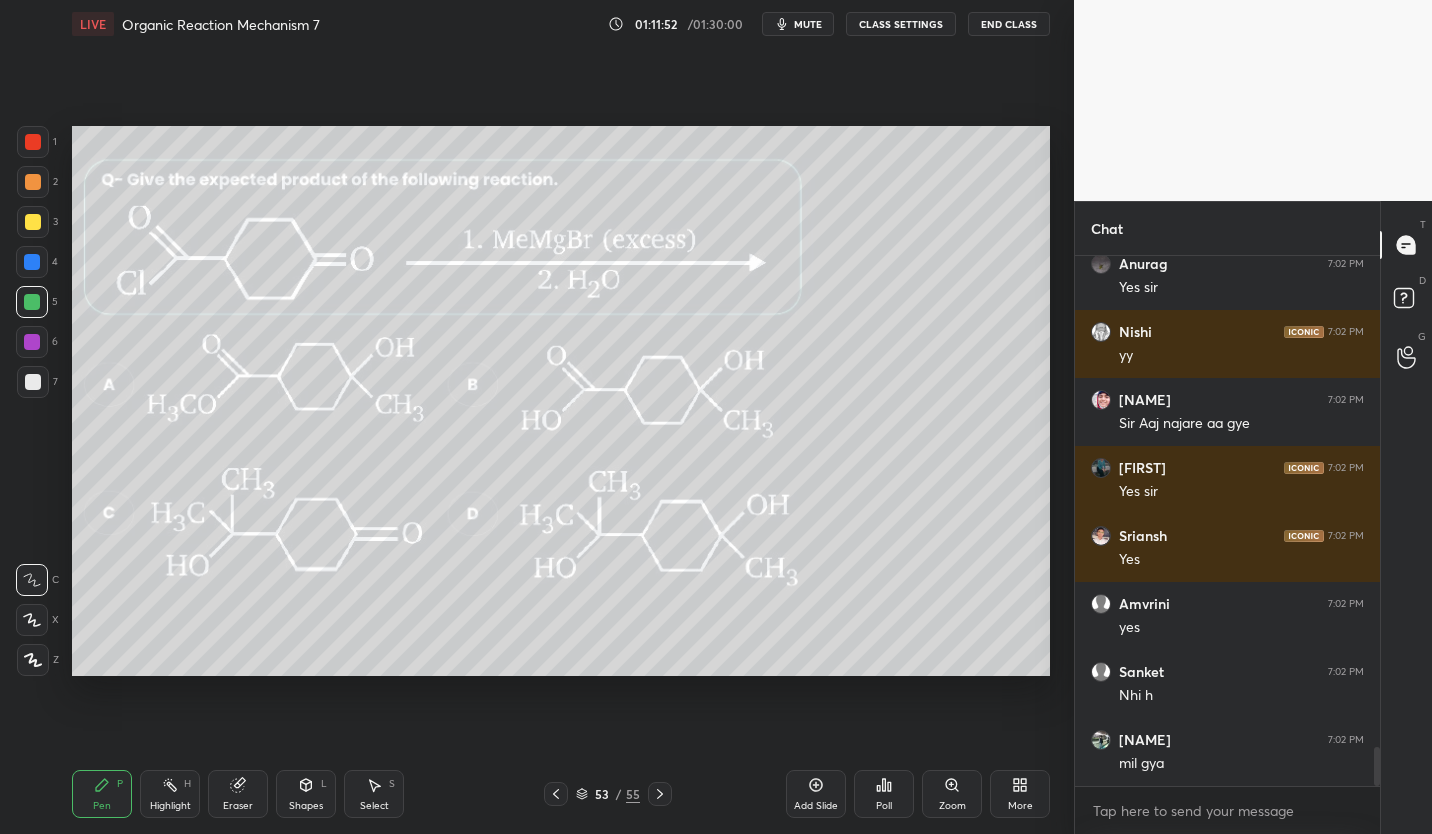 click on "CLASS SETTINGS" at bounding box center (901, 24) 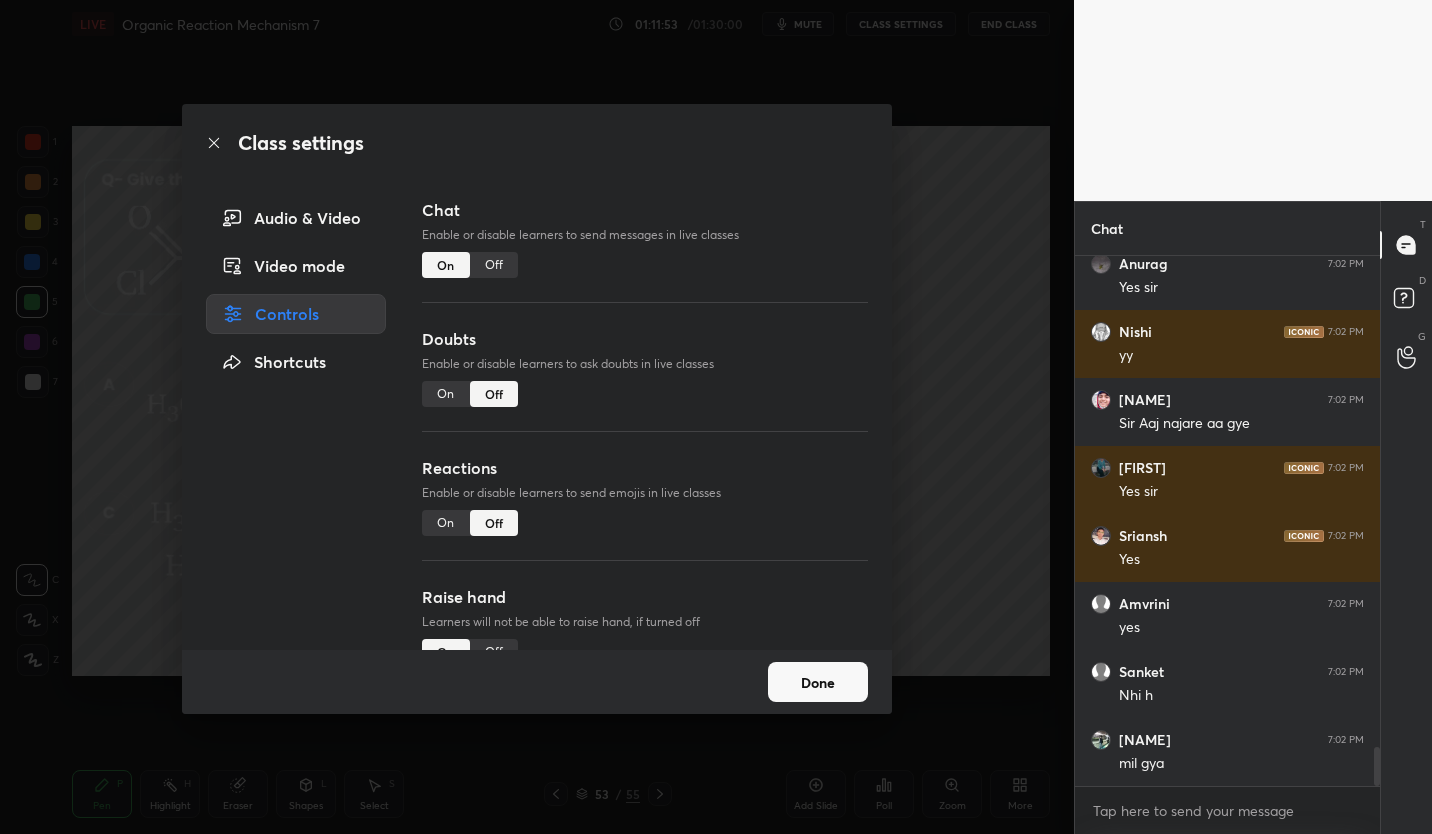 click on "Off" at bounding box center [494, 265] 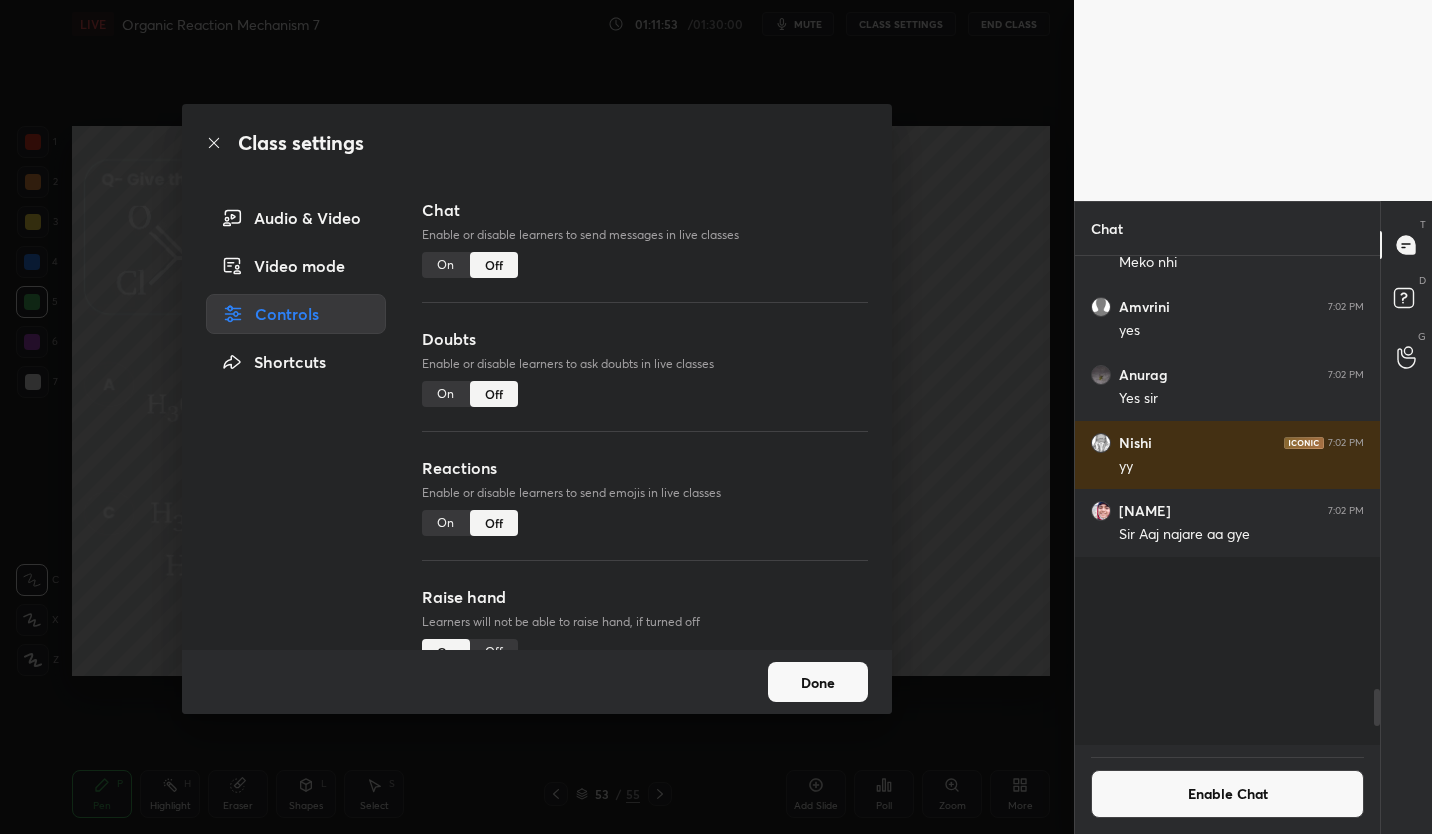 scroll, scrollTop: 6006, scrollLeft: 0, axis: vertical 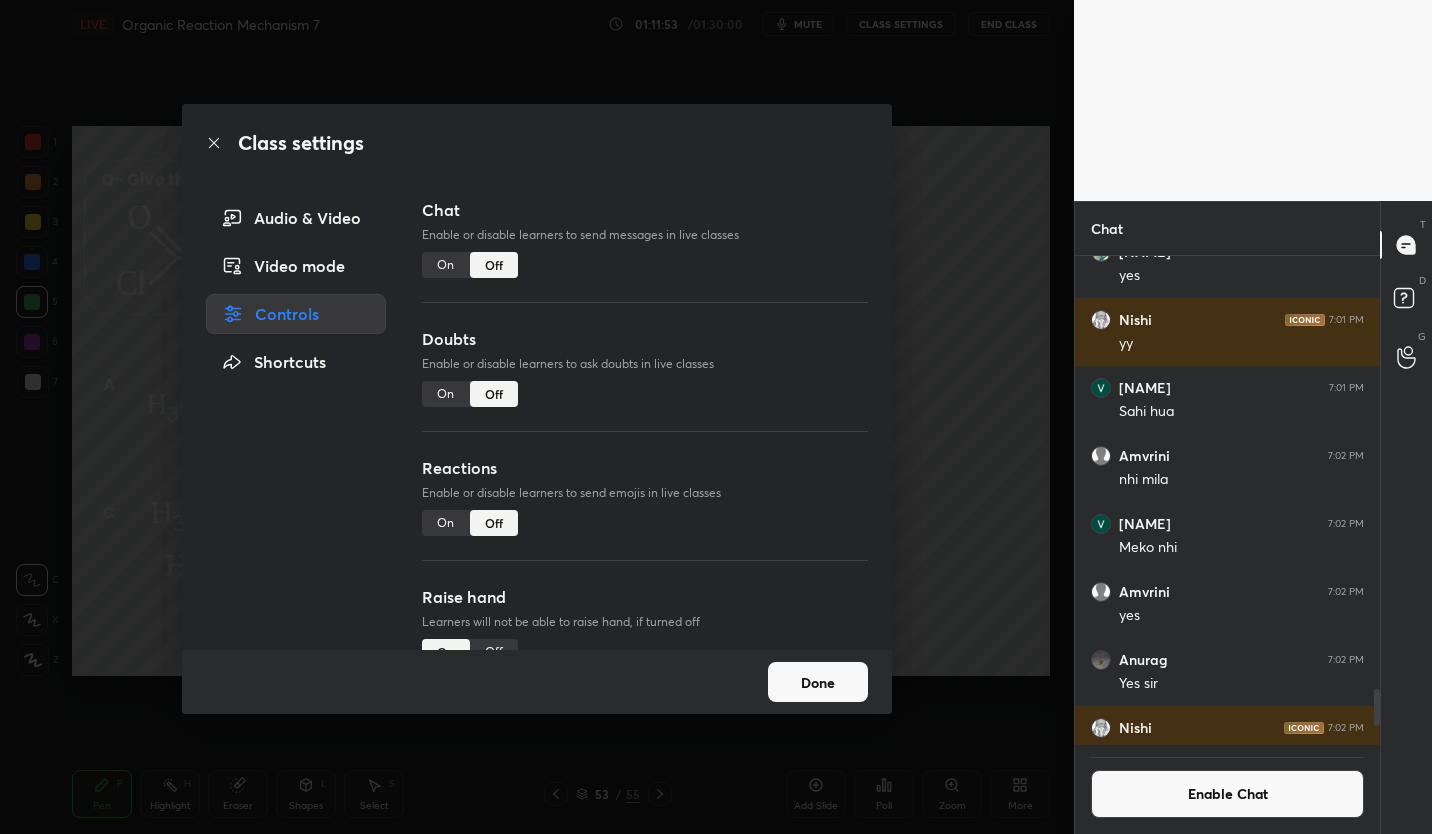 click on "Done" at bounding box center [818, 682] 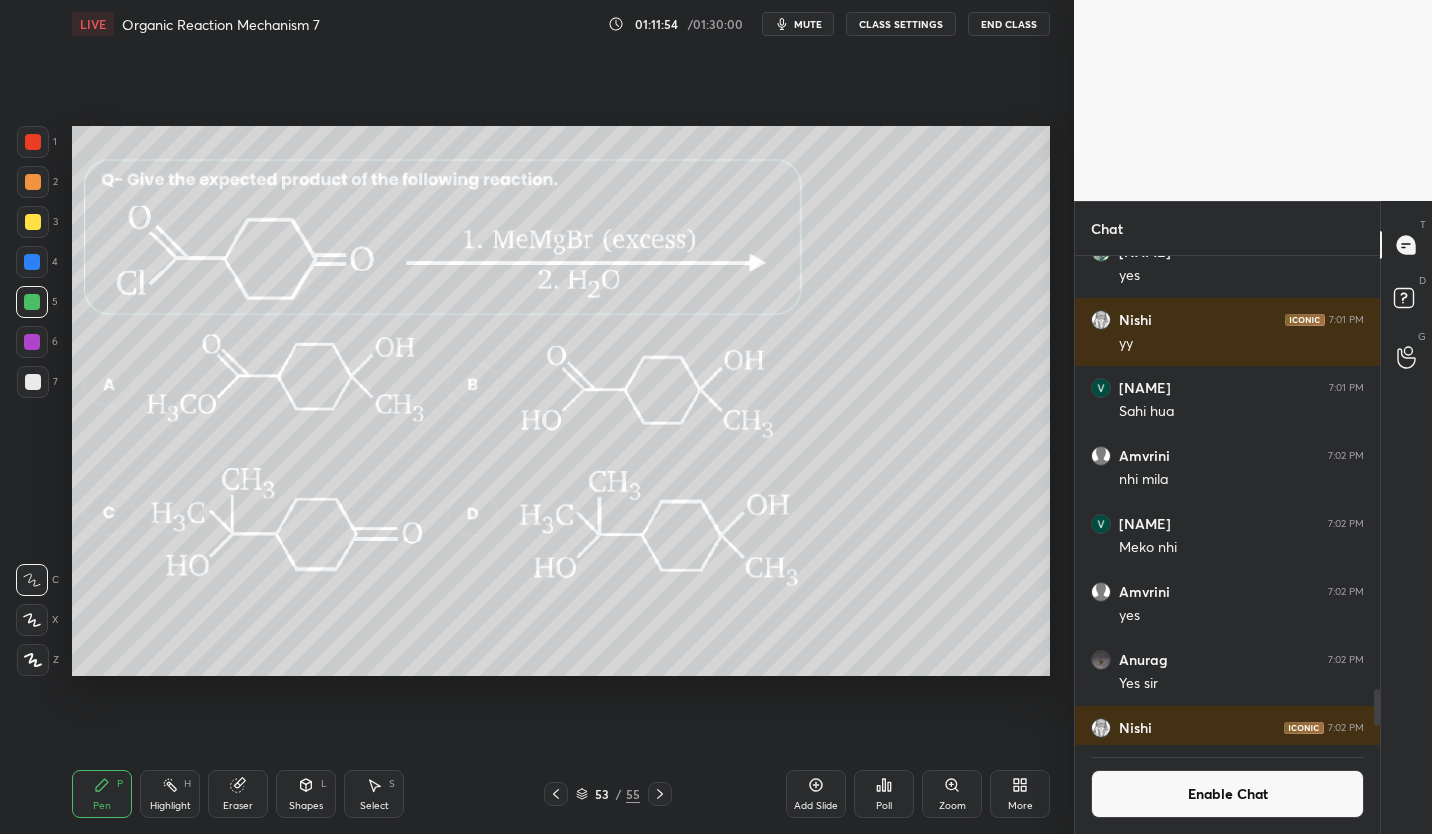 click 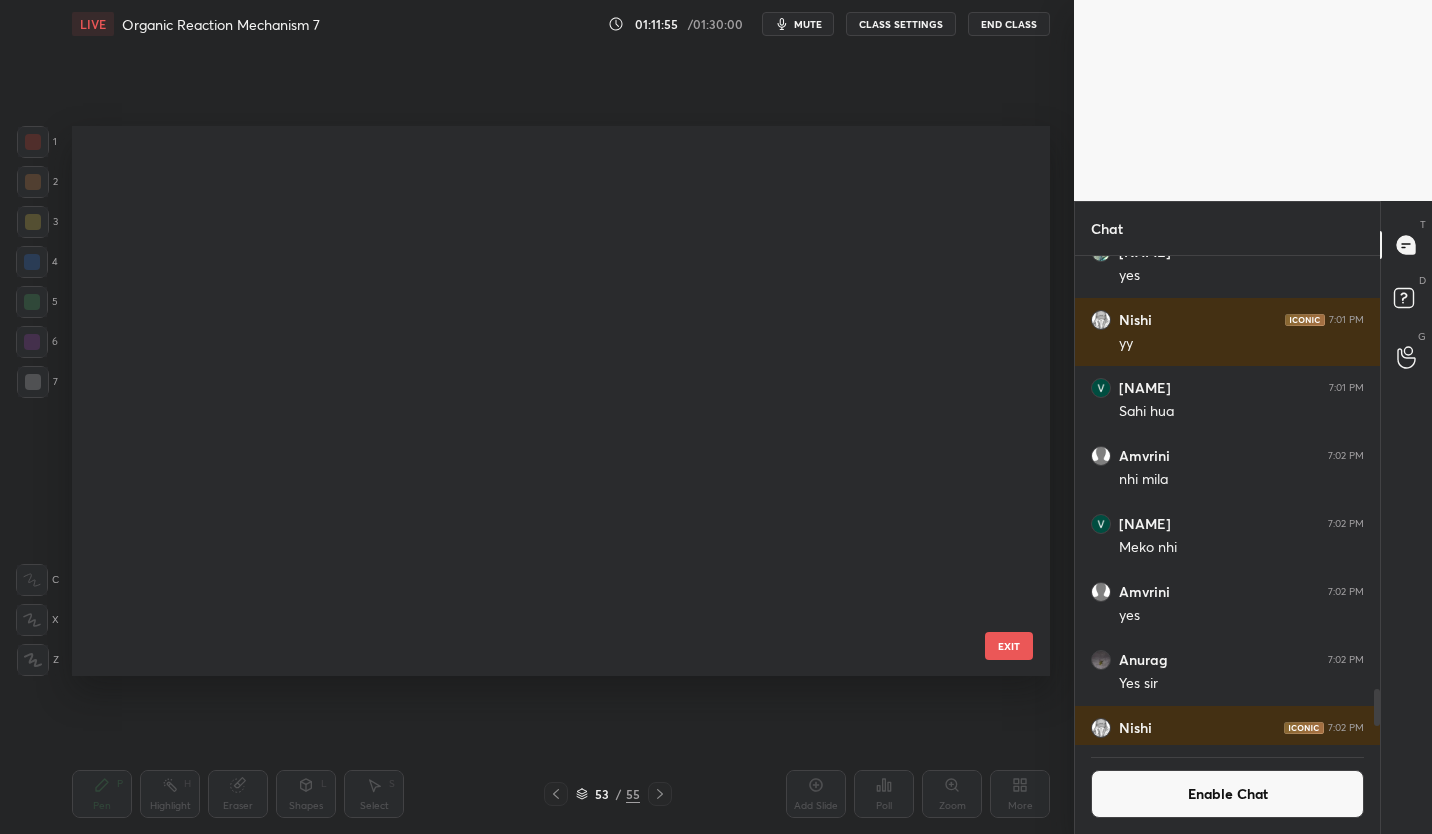 scroll, scrollTop: 2481, scrollLeft: 0, axis: vertical 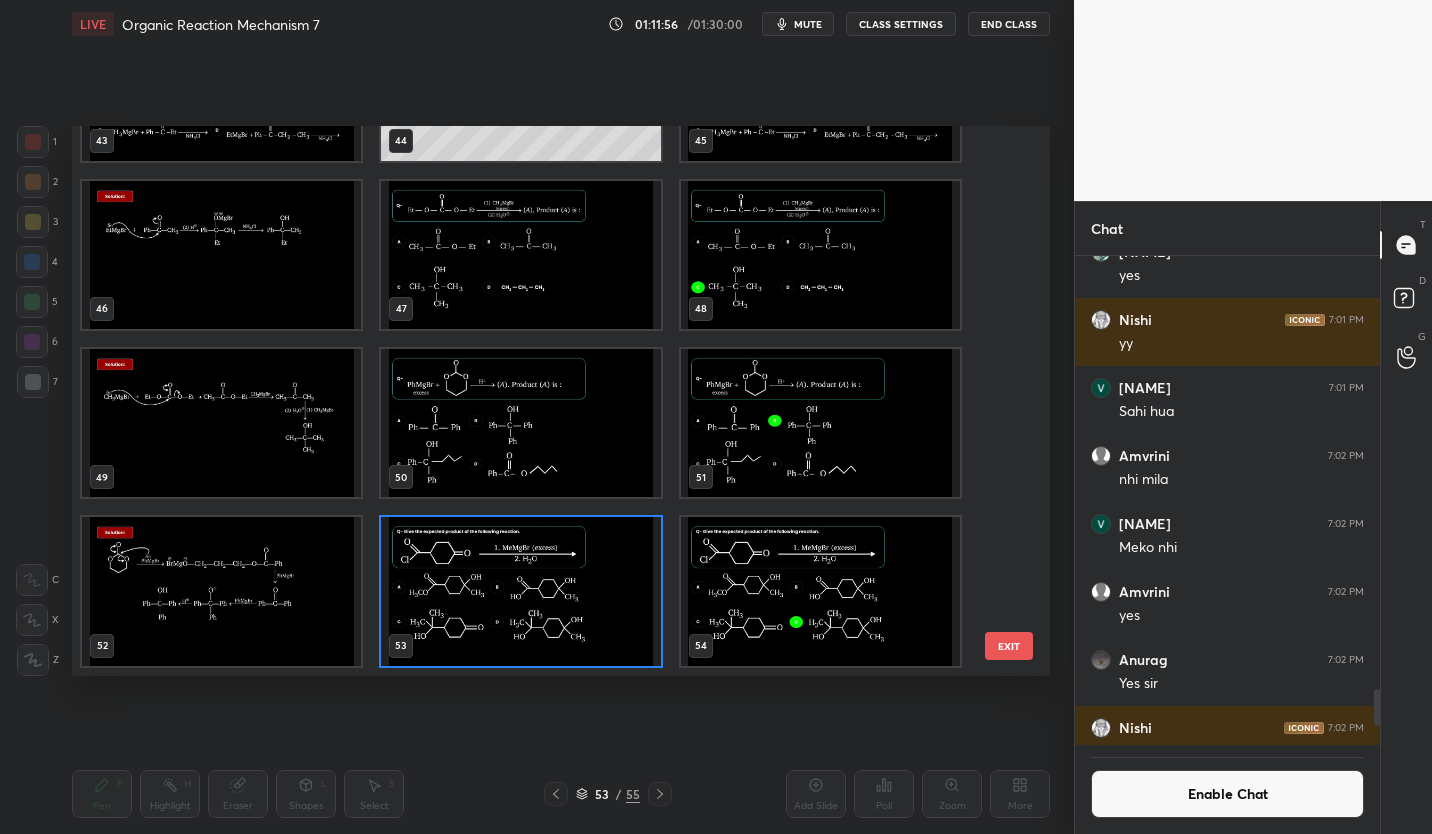click at bounding box center [520, 423] 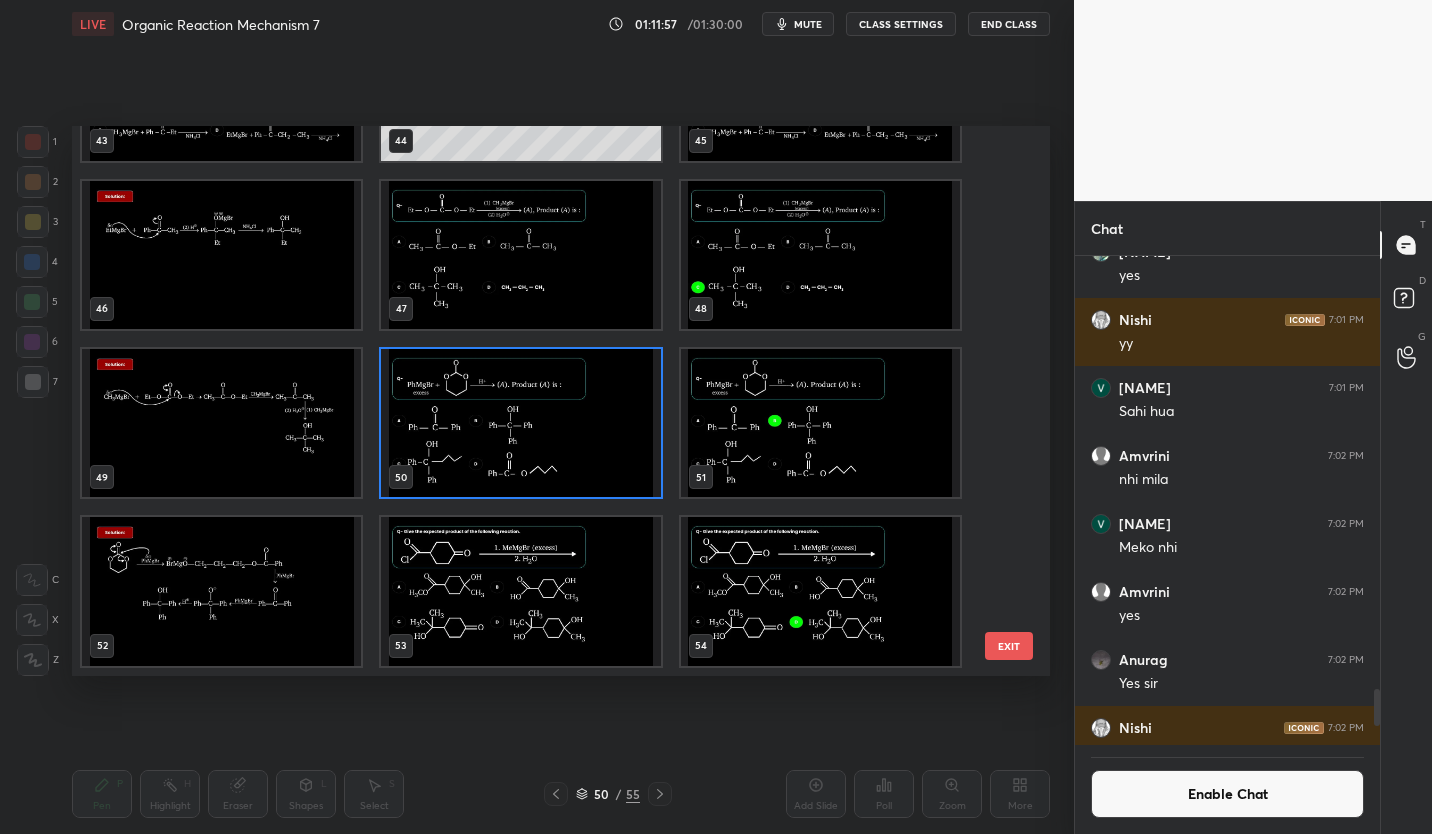 click at bounding box center (520, 423) 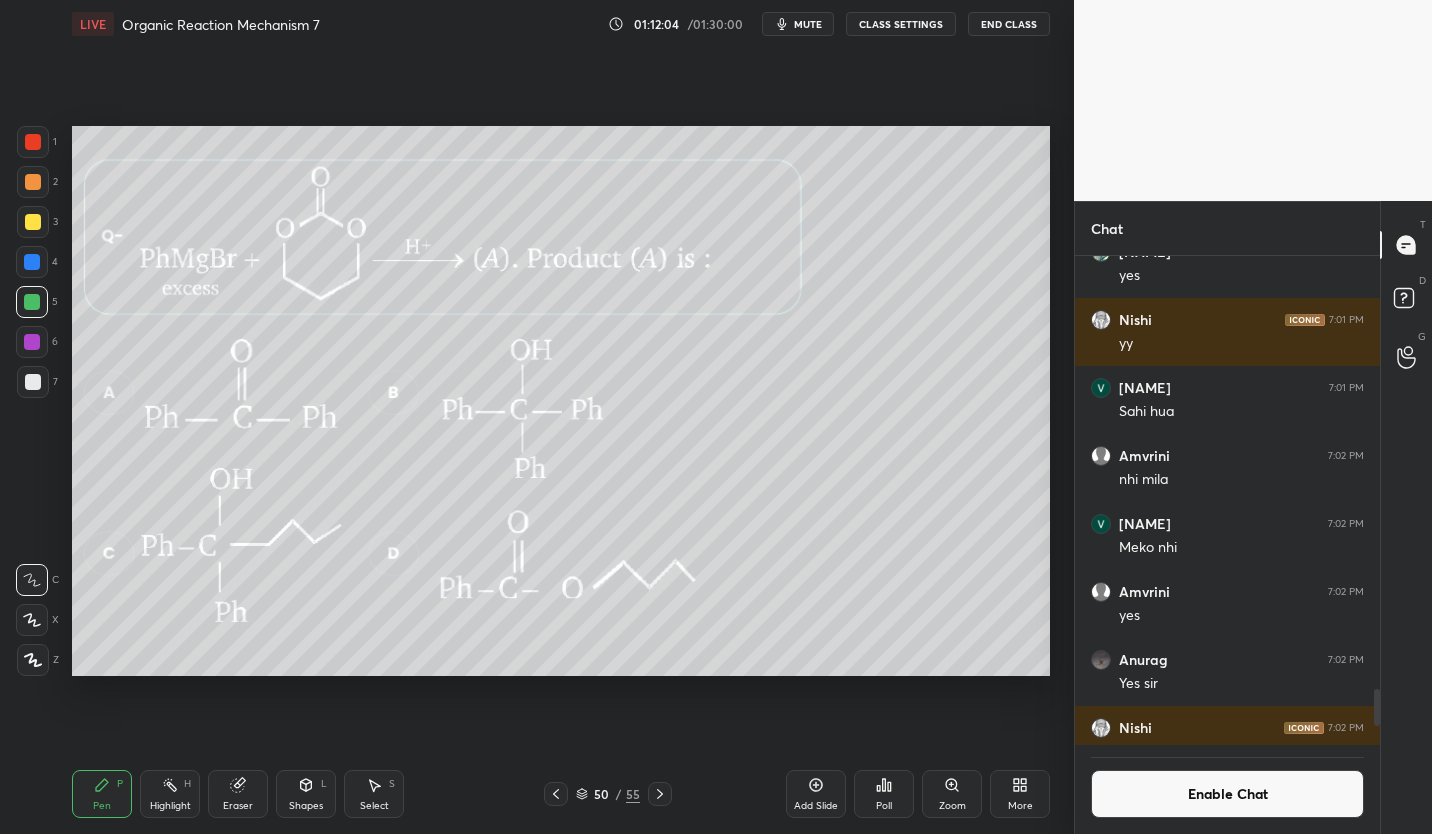 click on "50 / 55" at bounding box center (608, 794) 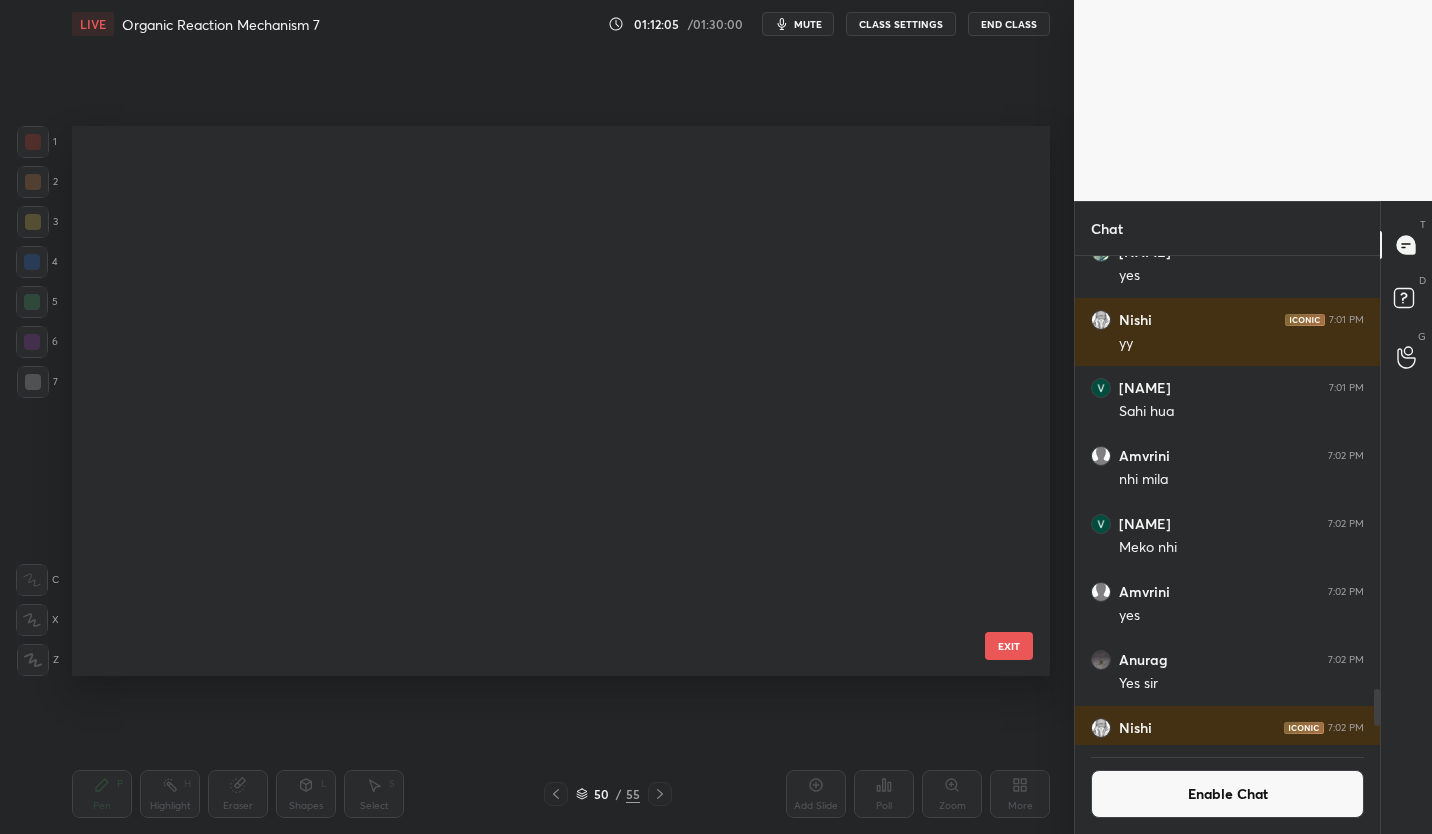 scroll, scrollTop: 2312, scrollLeft: 0, axis: vertical 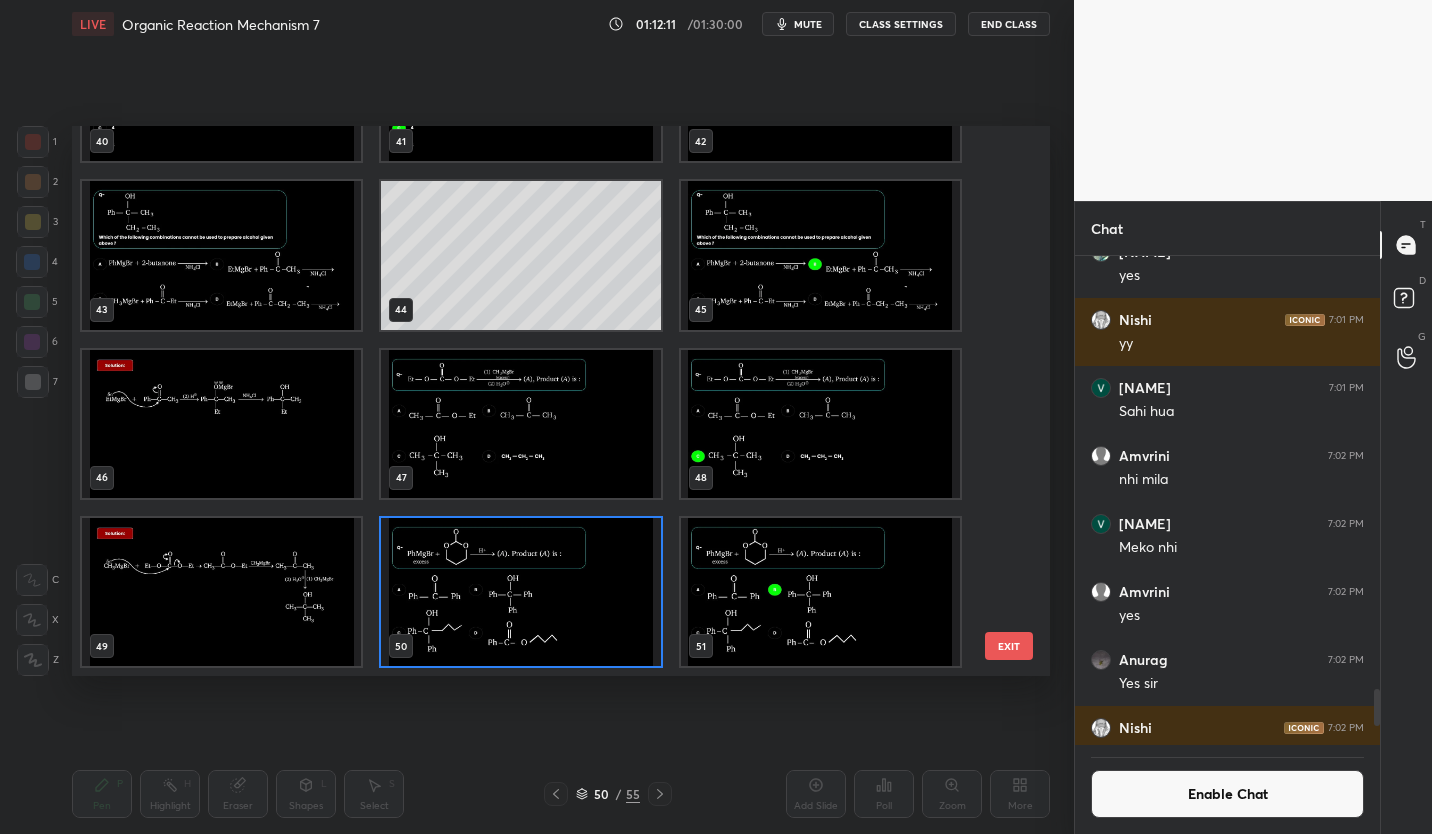 click at bounding box center [520, 592] 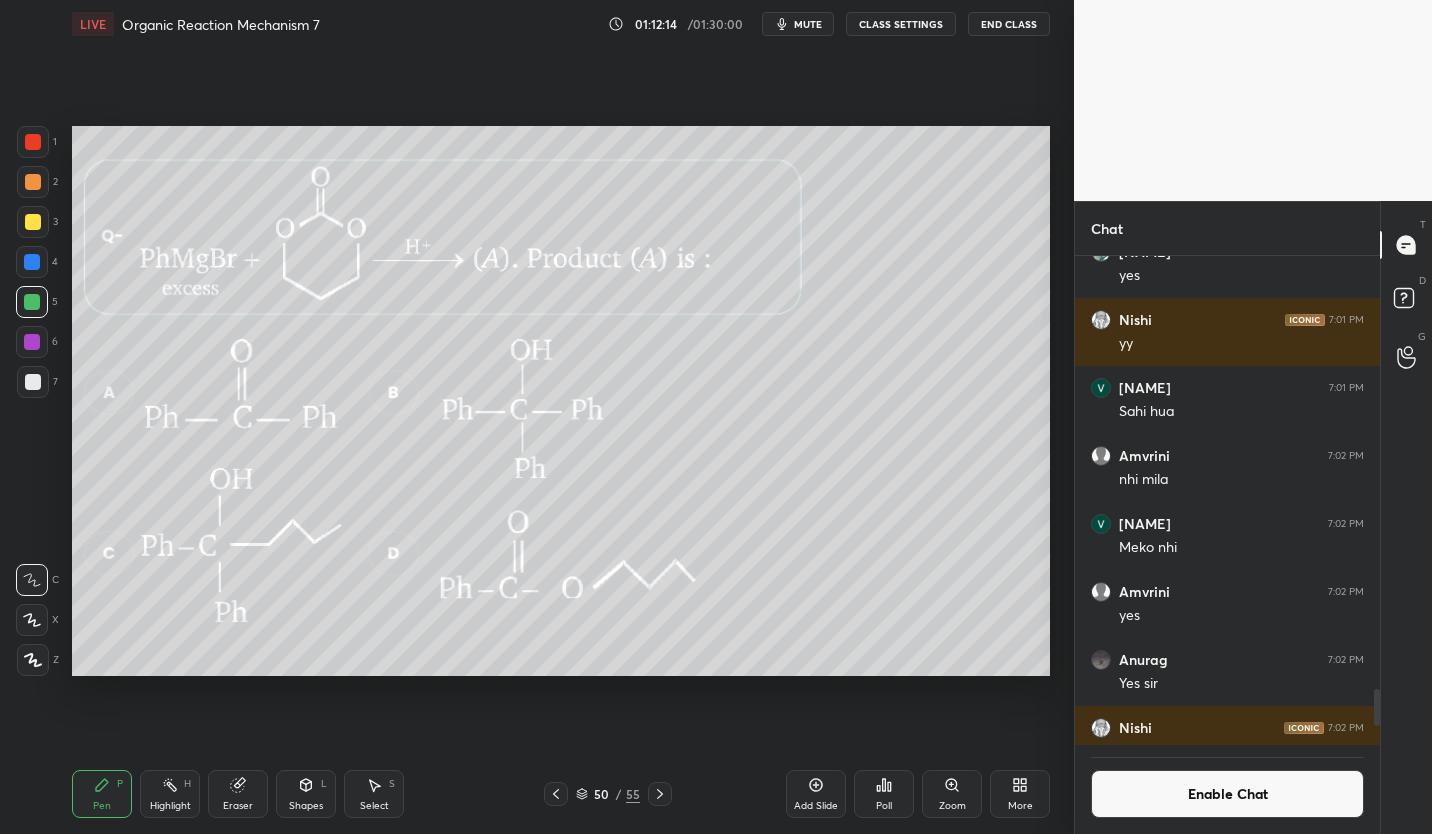 click 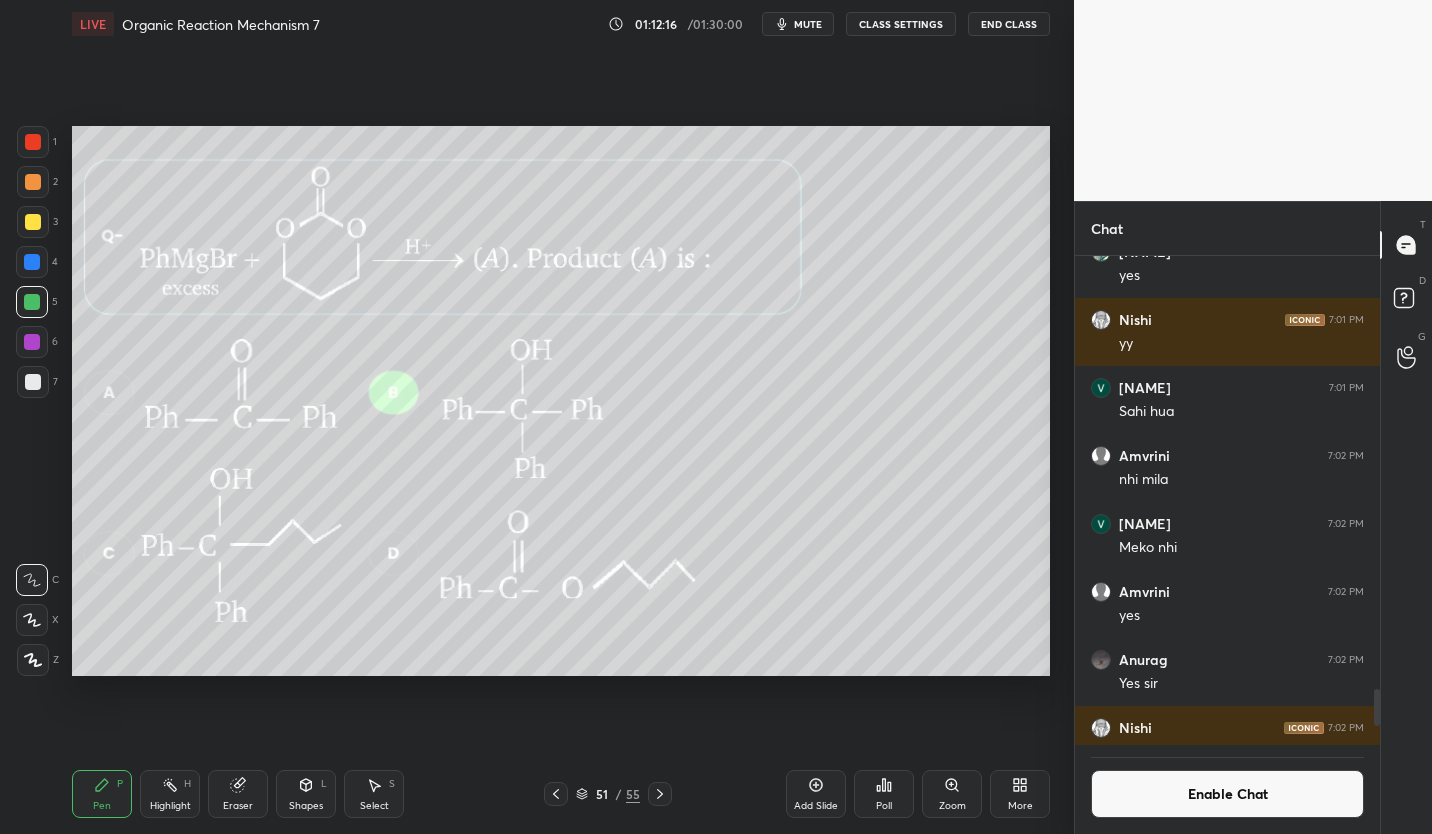 click 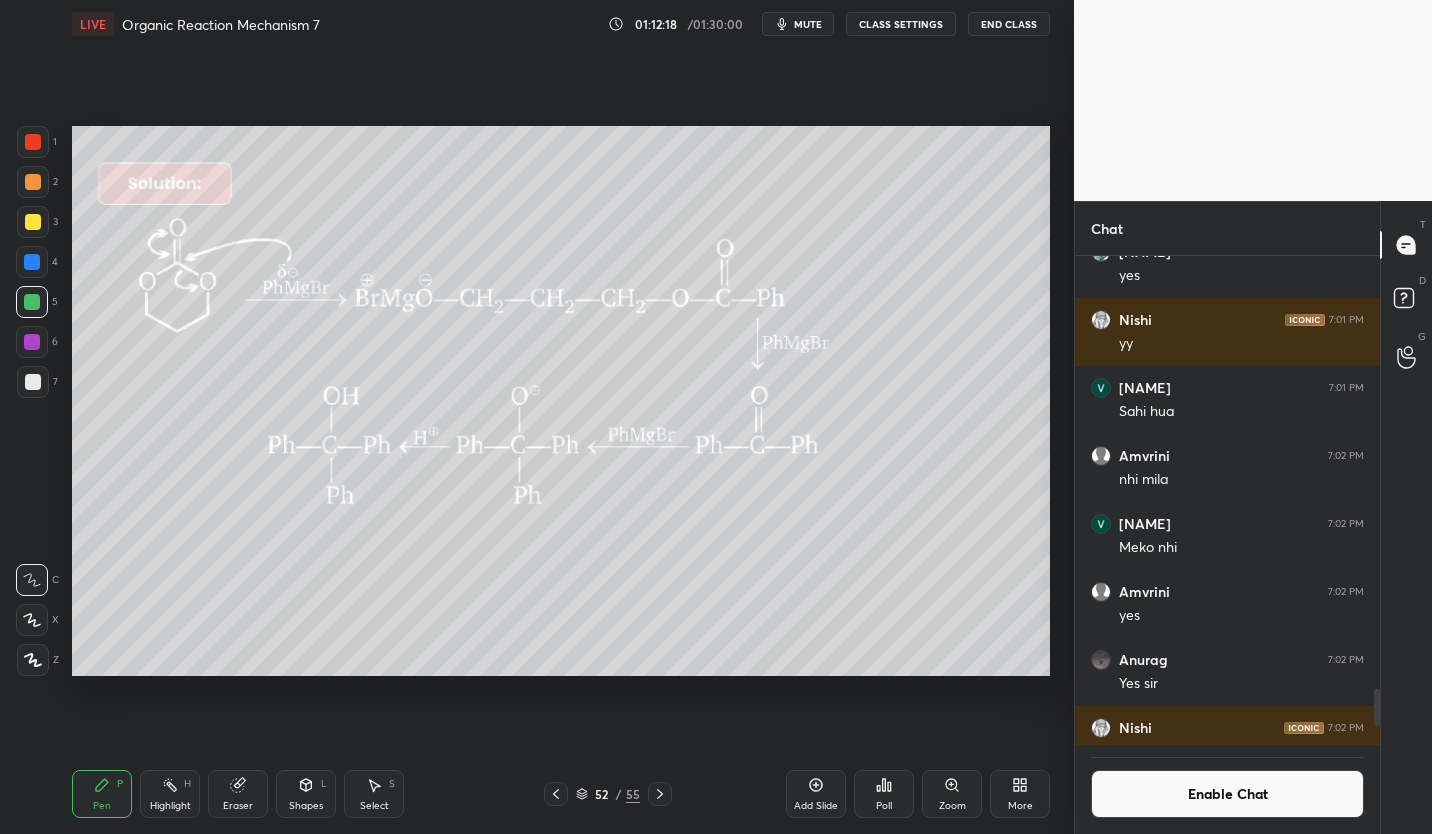 click on "52 / 55" at bounding box center [607, 794] 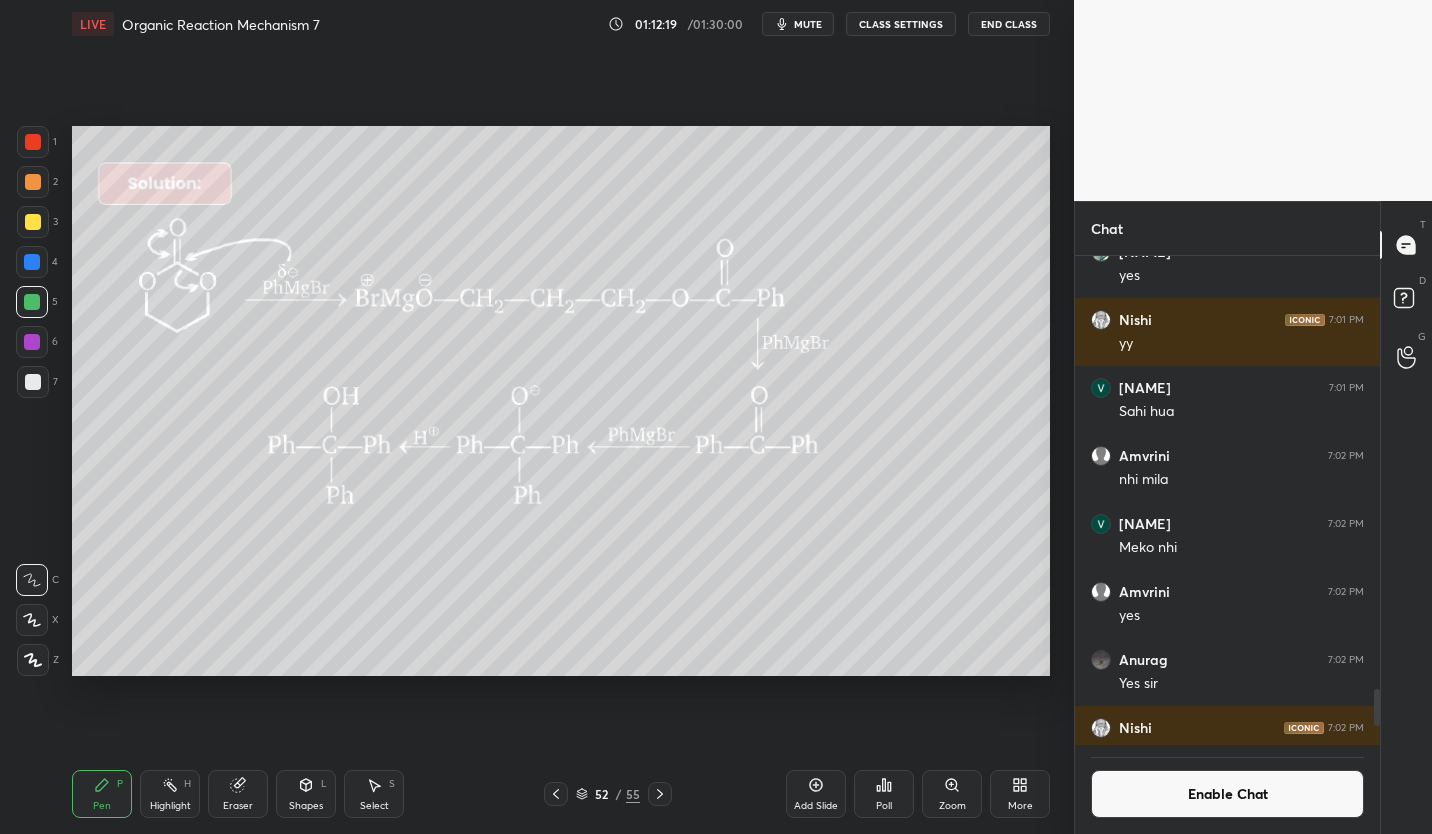 click 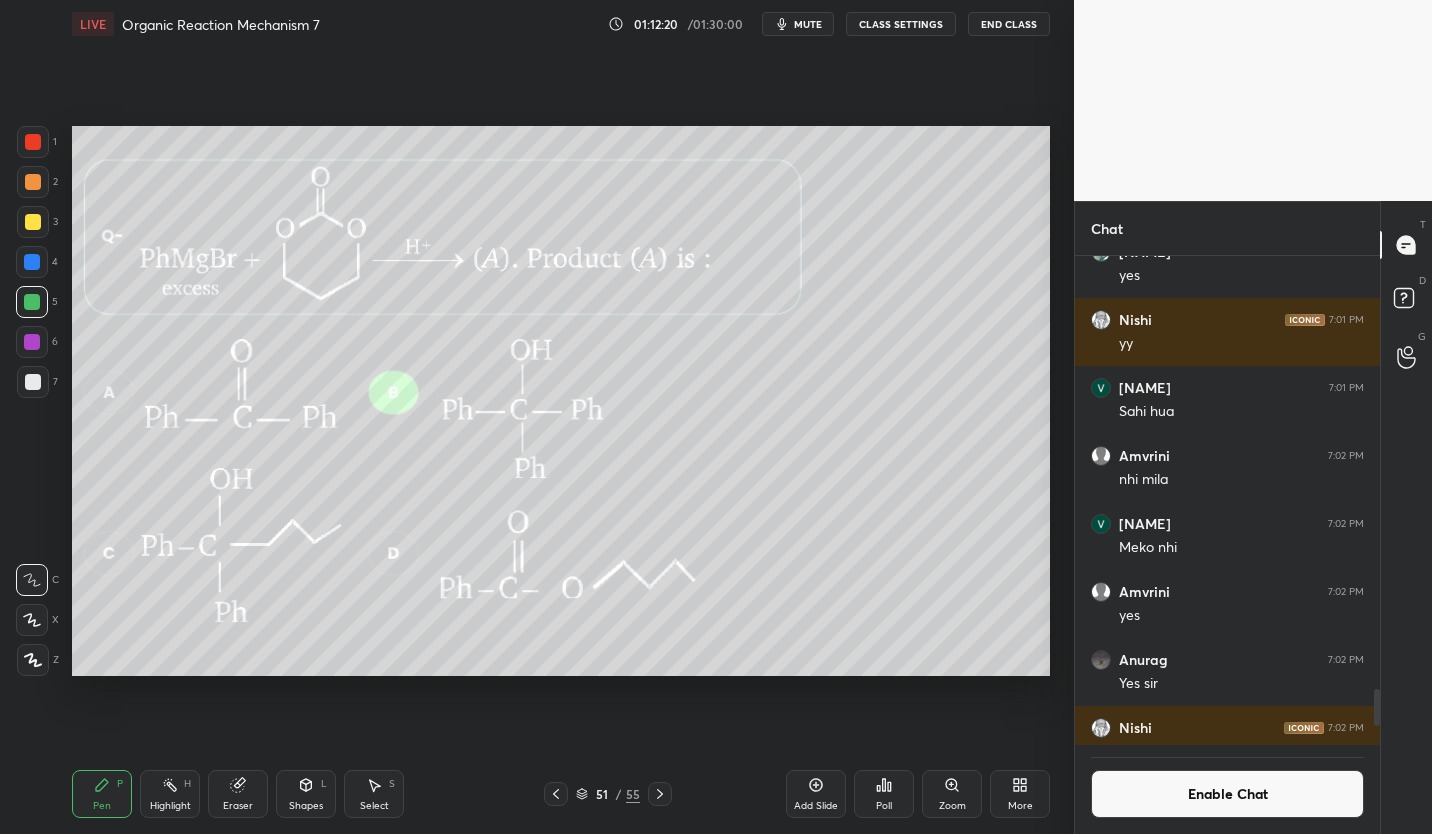 click 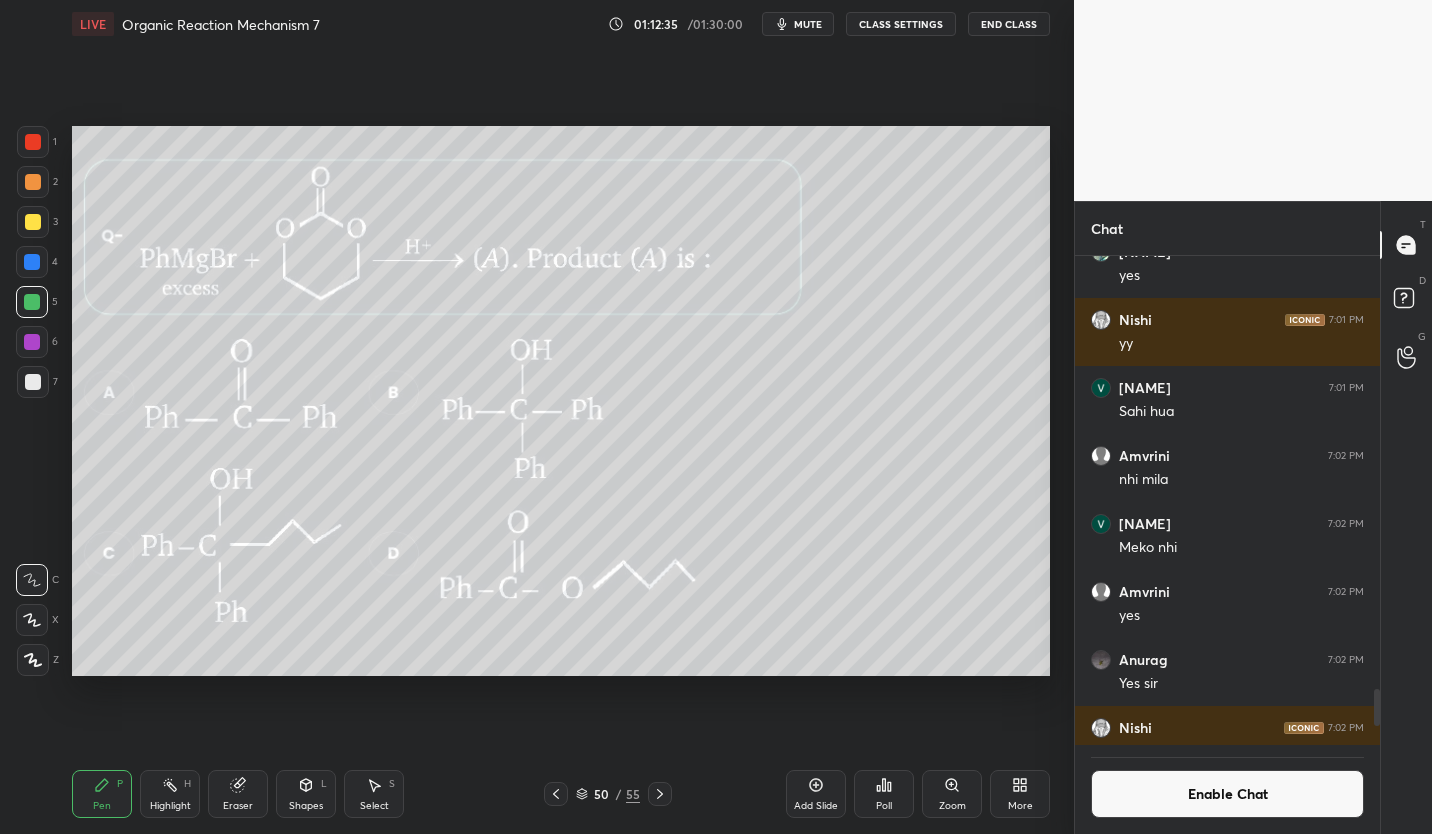 click on "/" at bounding box center [619, 794] 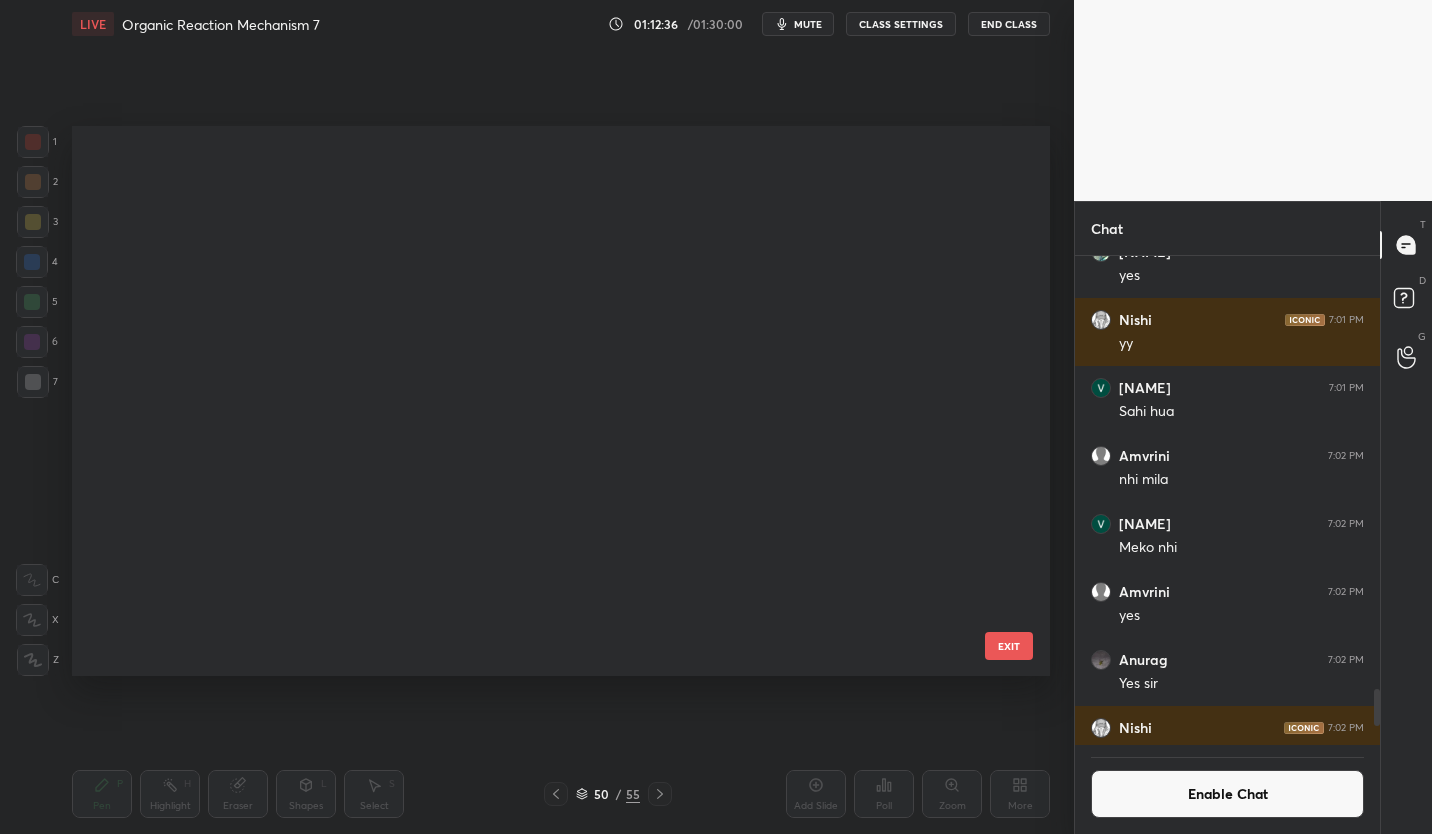 scroll, scrollTop: 2312, scrollLeft: 0, axis: vertical 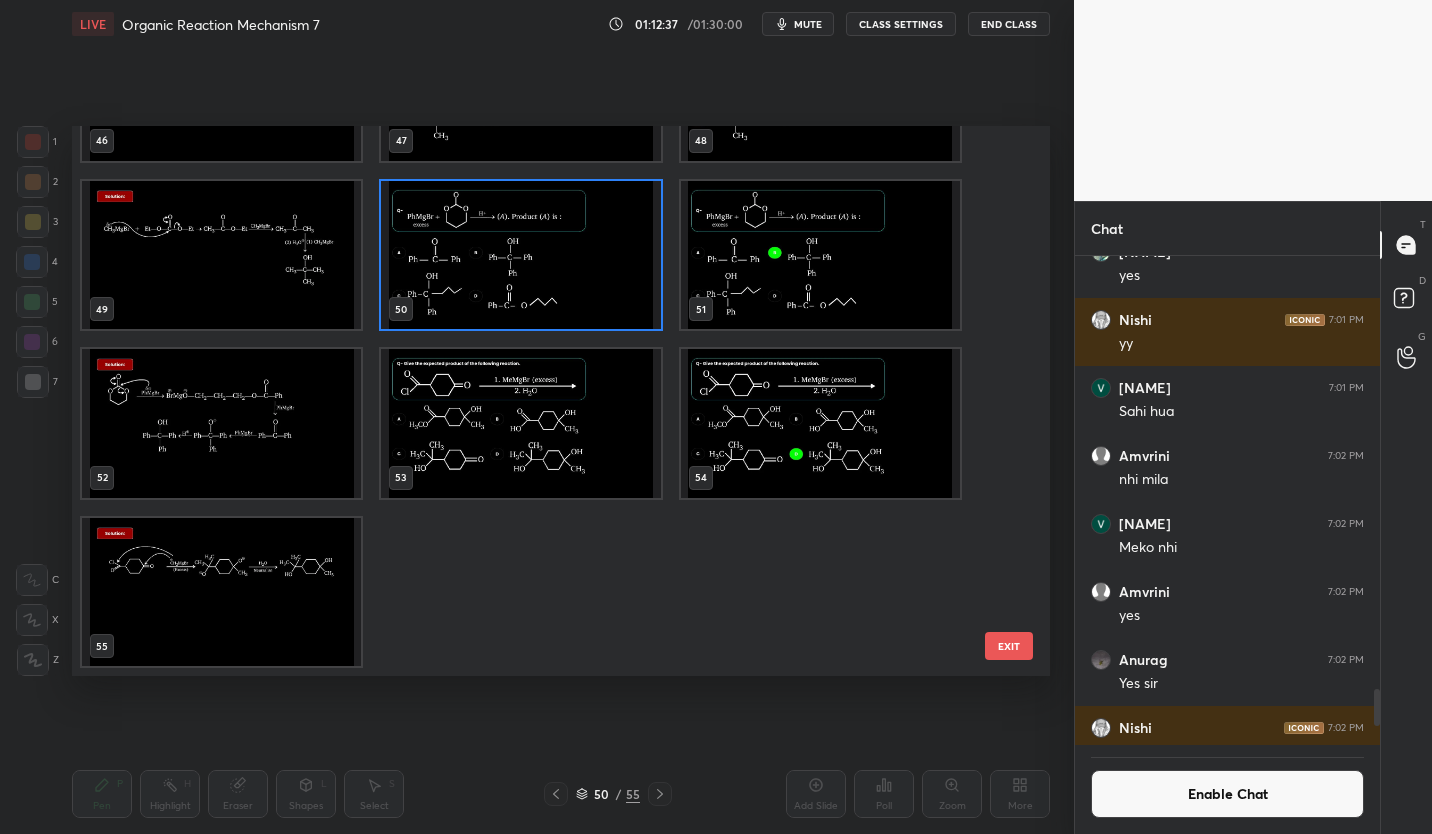 click at bounding box center [520, 423] 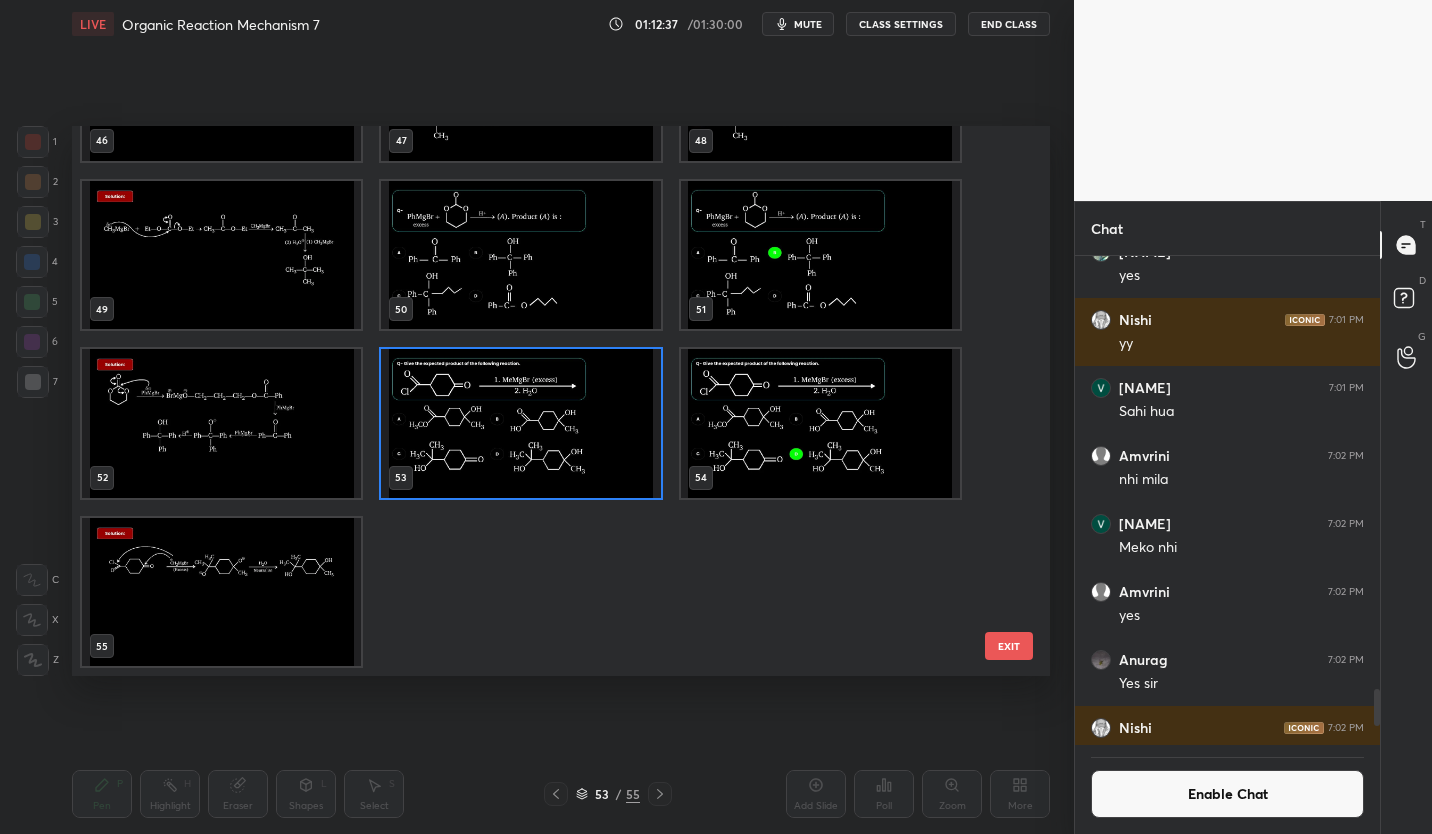 click at bounding box center (520, 423) 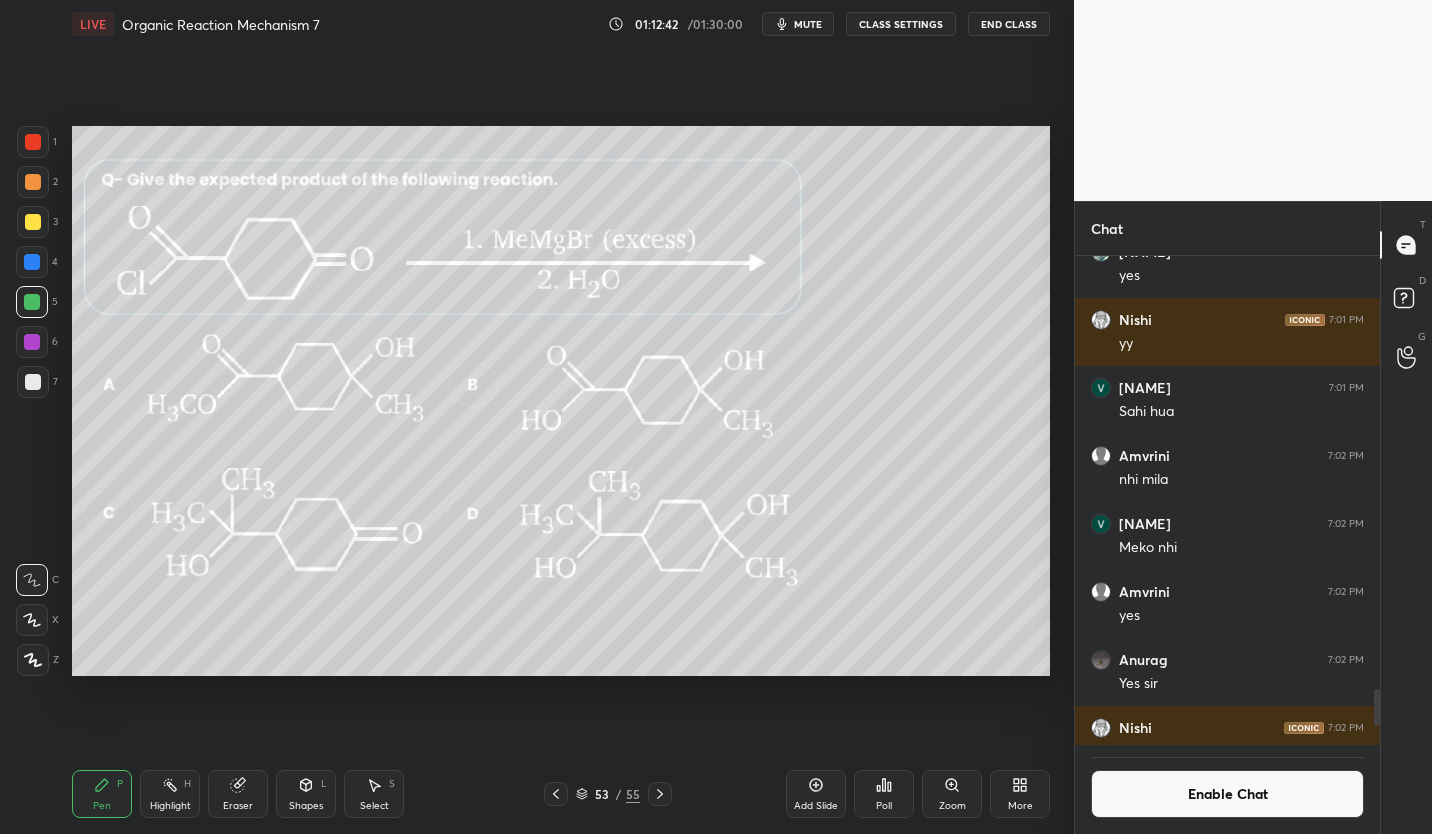 click on "CLASS SETTINGS" at bounding box center [901, 24] 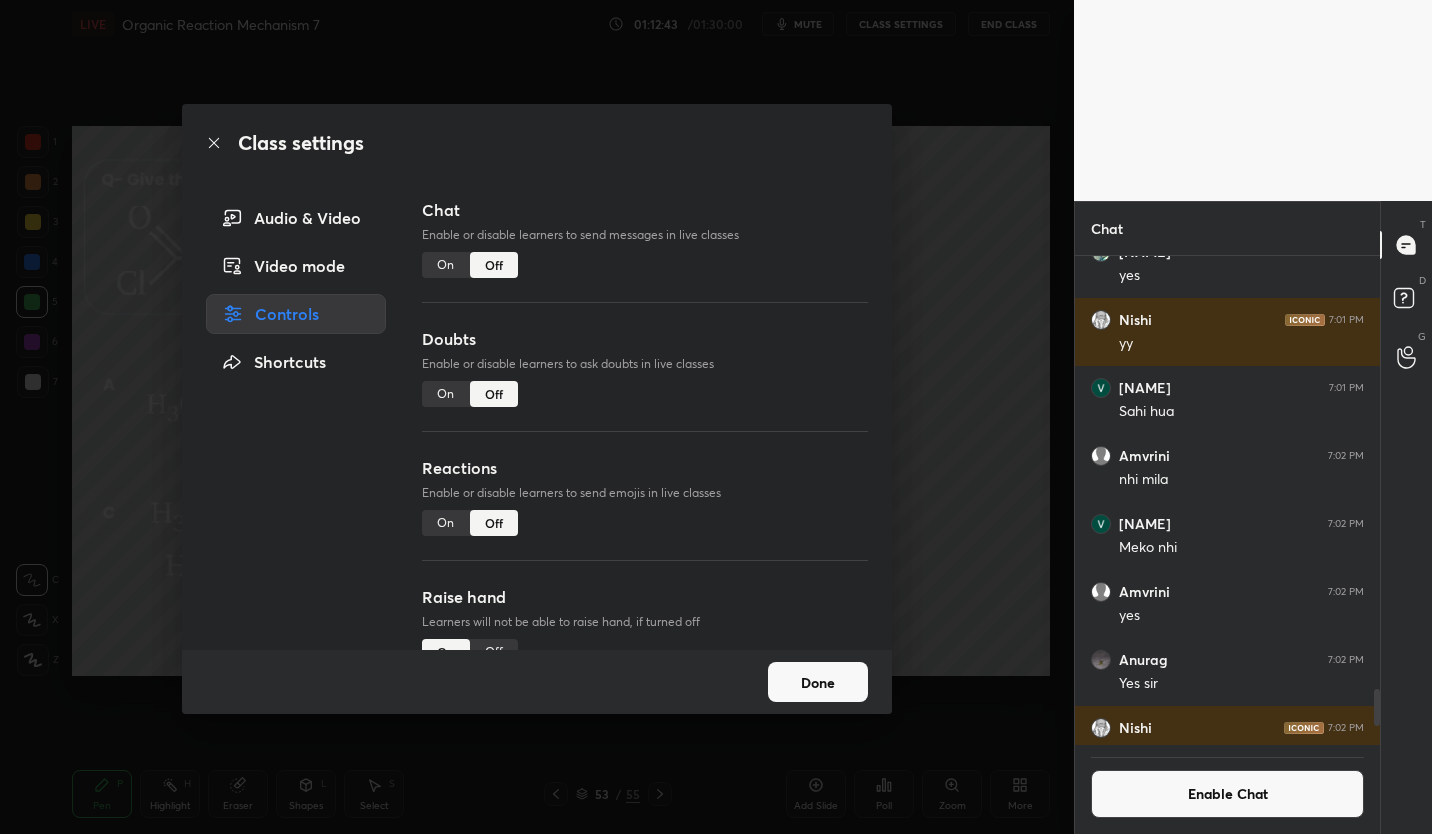 click on "Done" at bounding box center [818, 682] 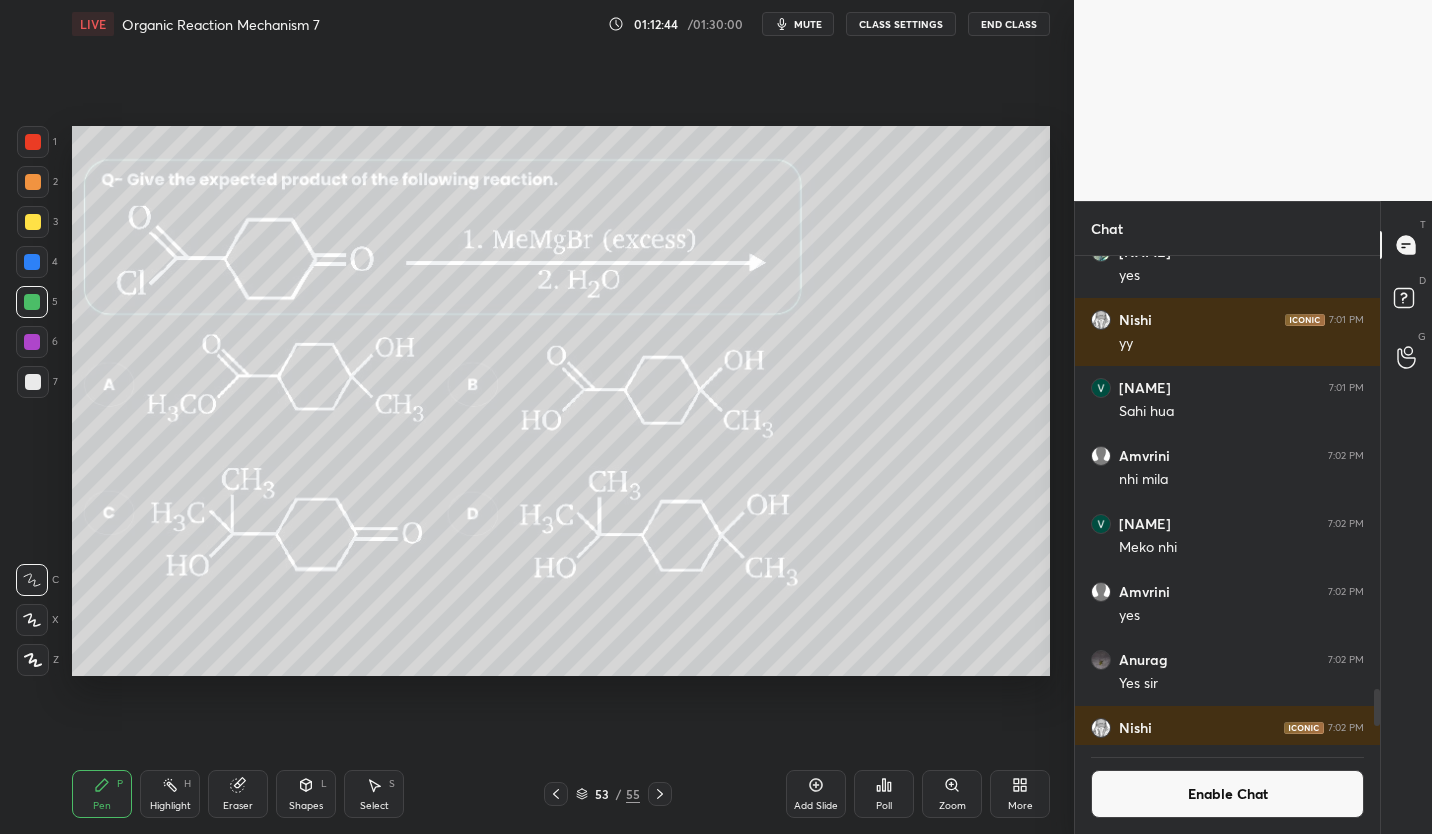 click 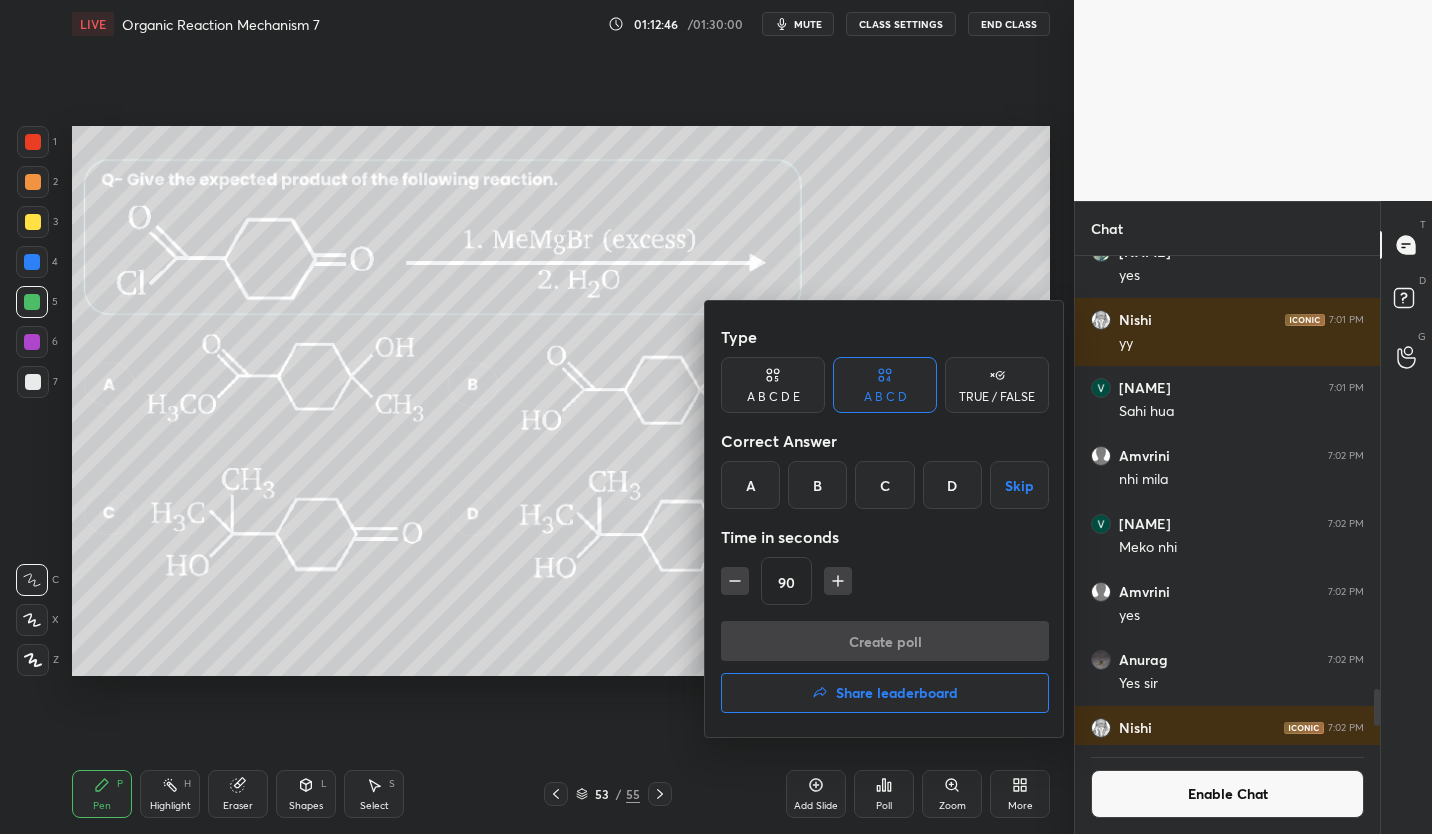 click at bounding box center [716, 417] 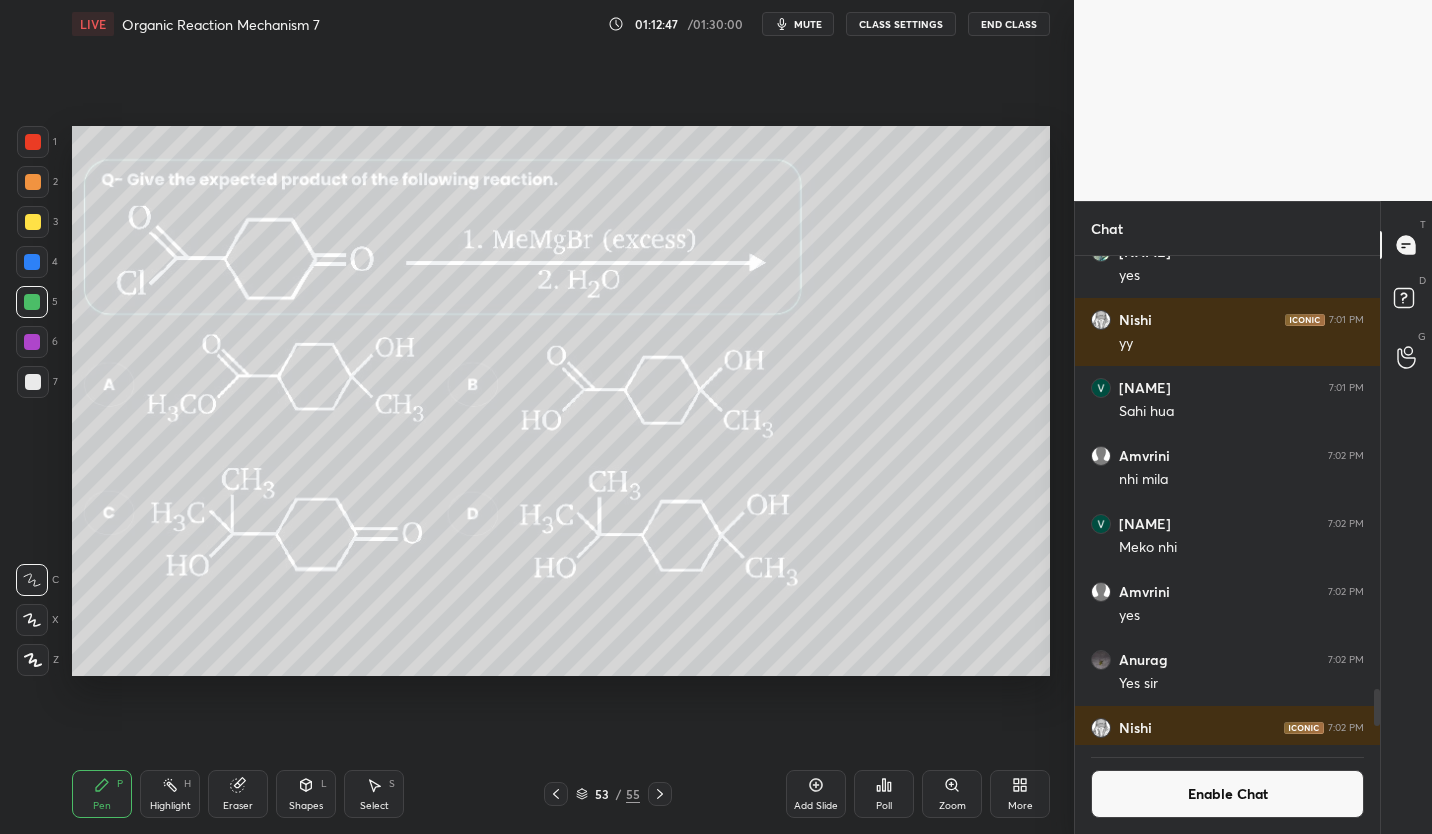 click 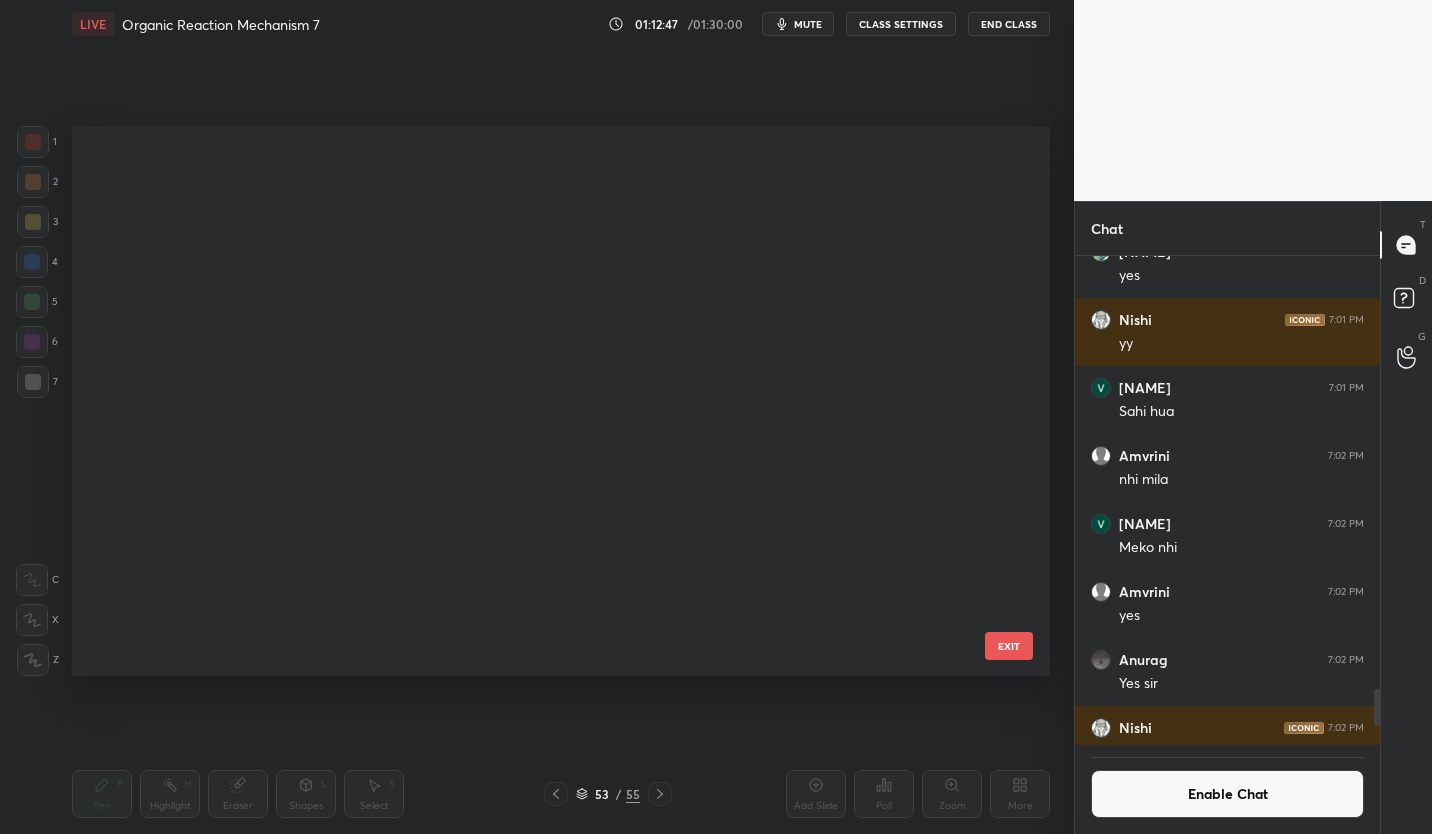scroll, scrollTop: 2481, scrollLeft: 0, axis: vertical 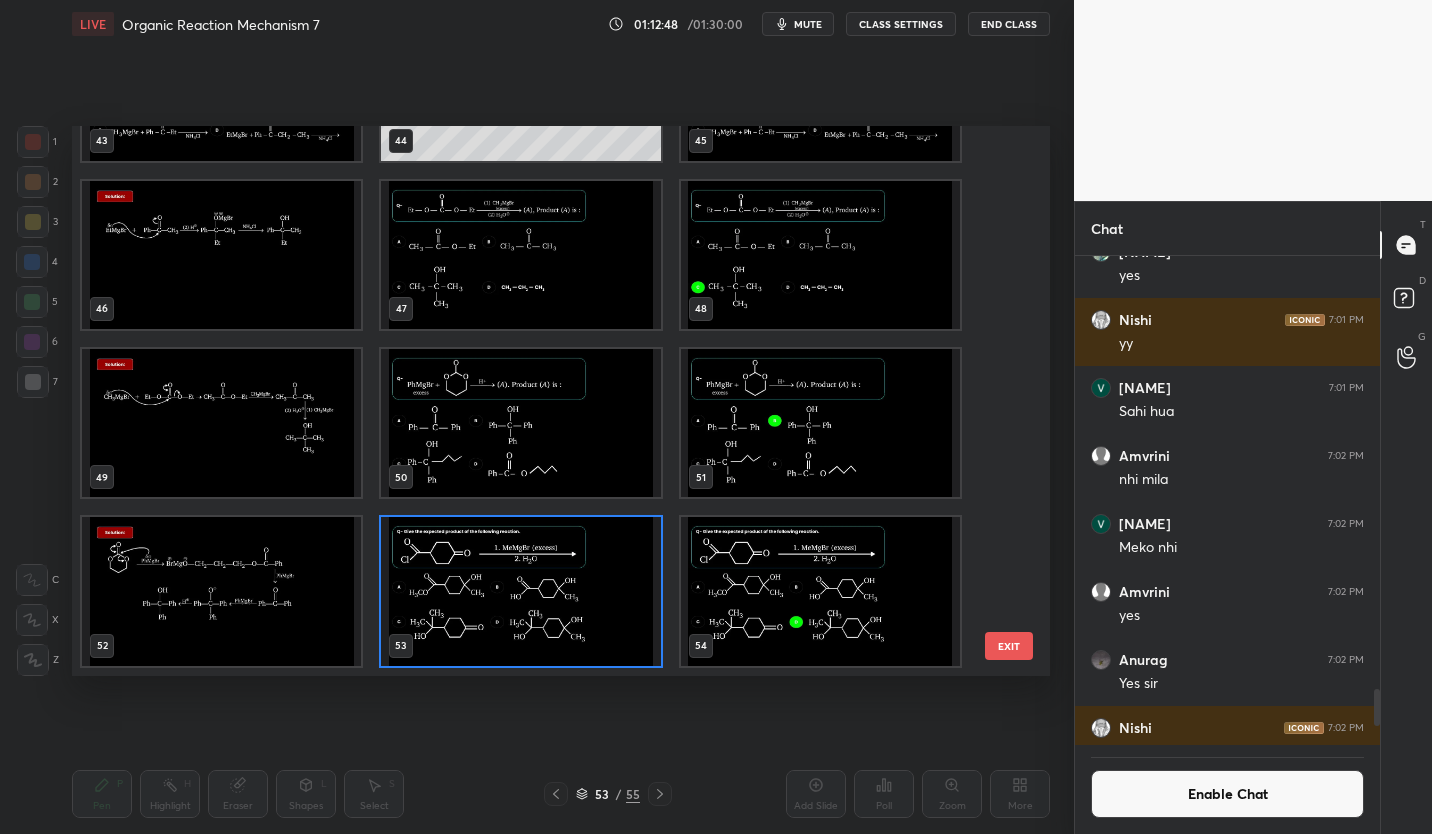 click at bounding box center [520, 591] 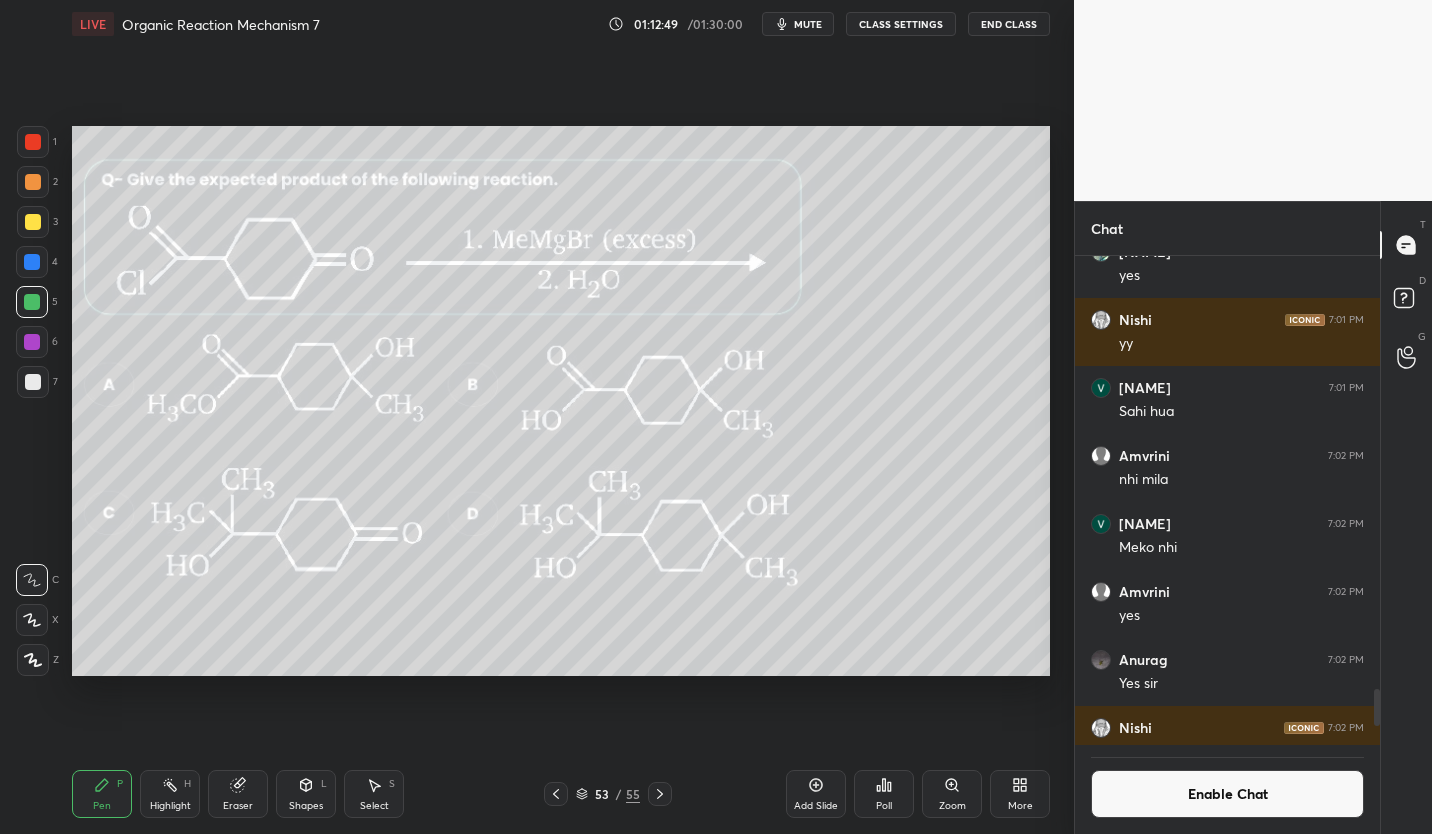 click at bounding box center (520, 591) 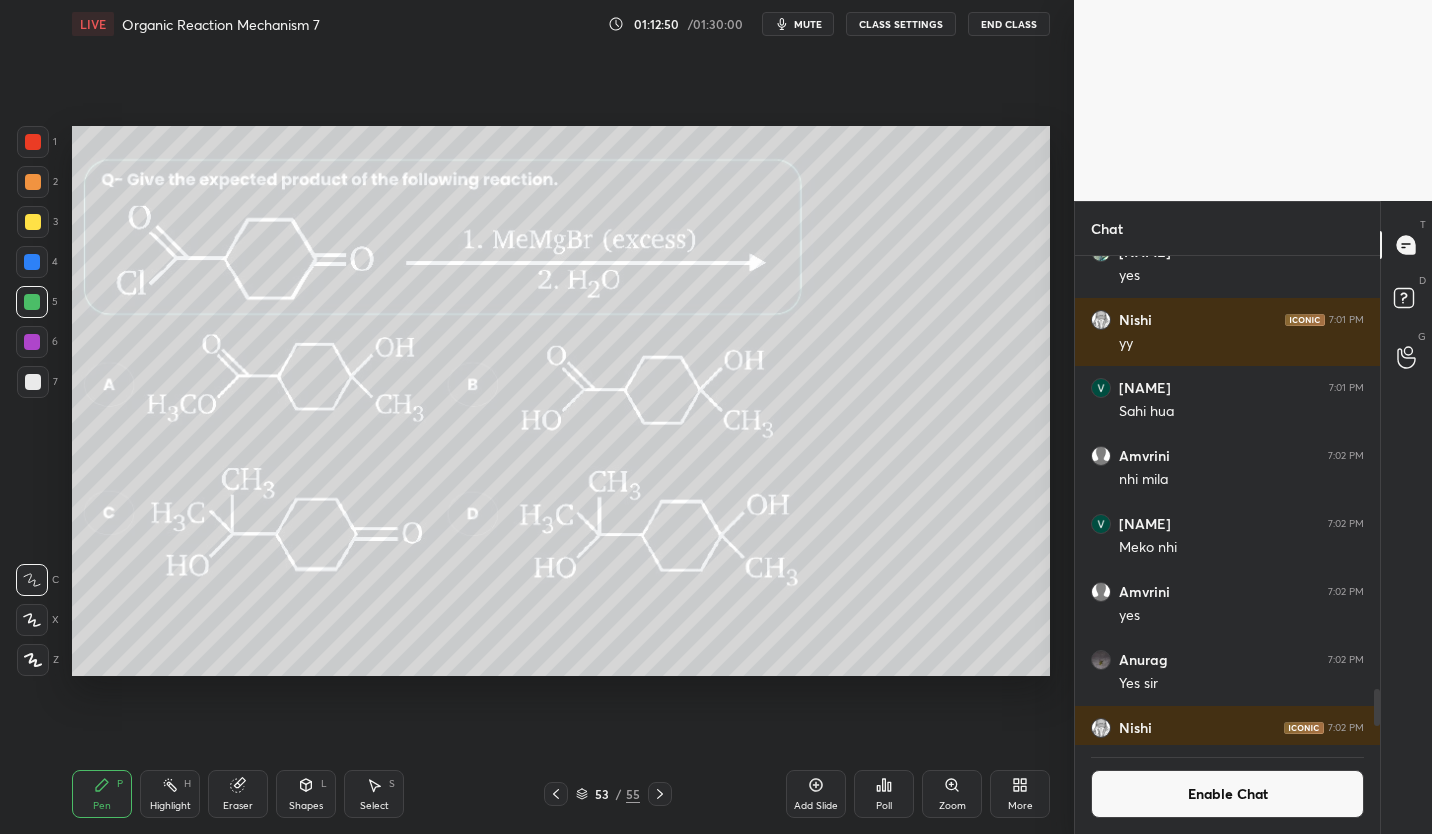 click 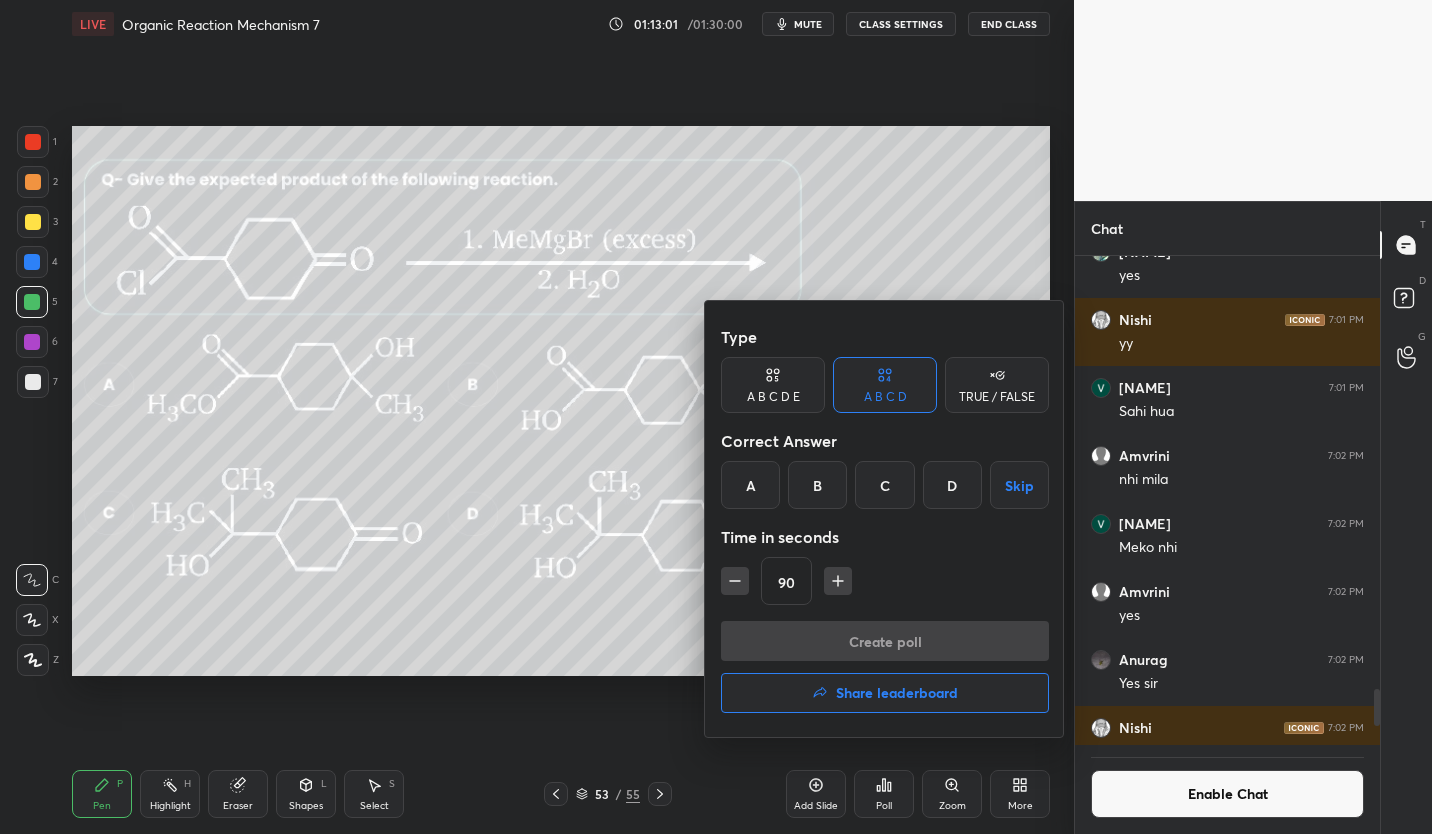 click at bounding box center [716, 417] 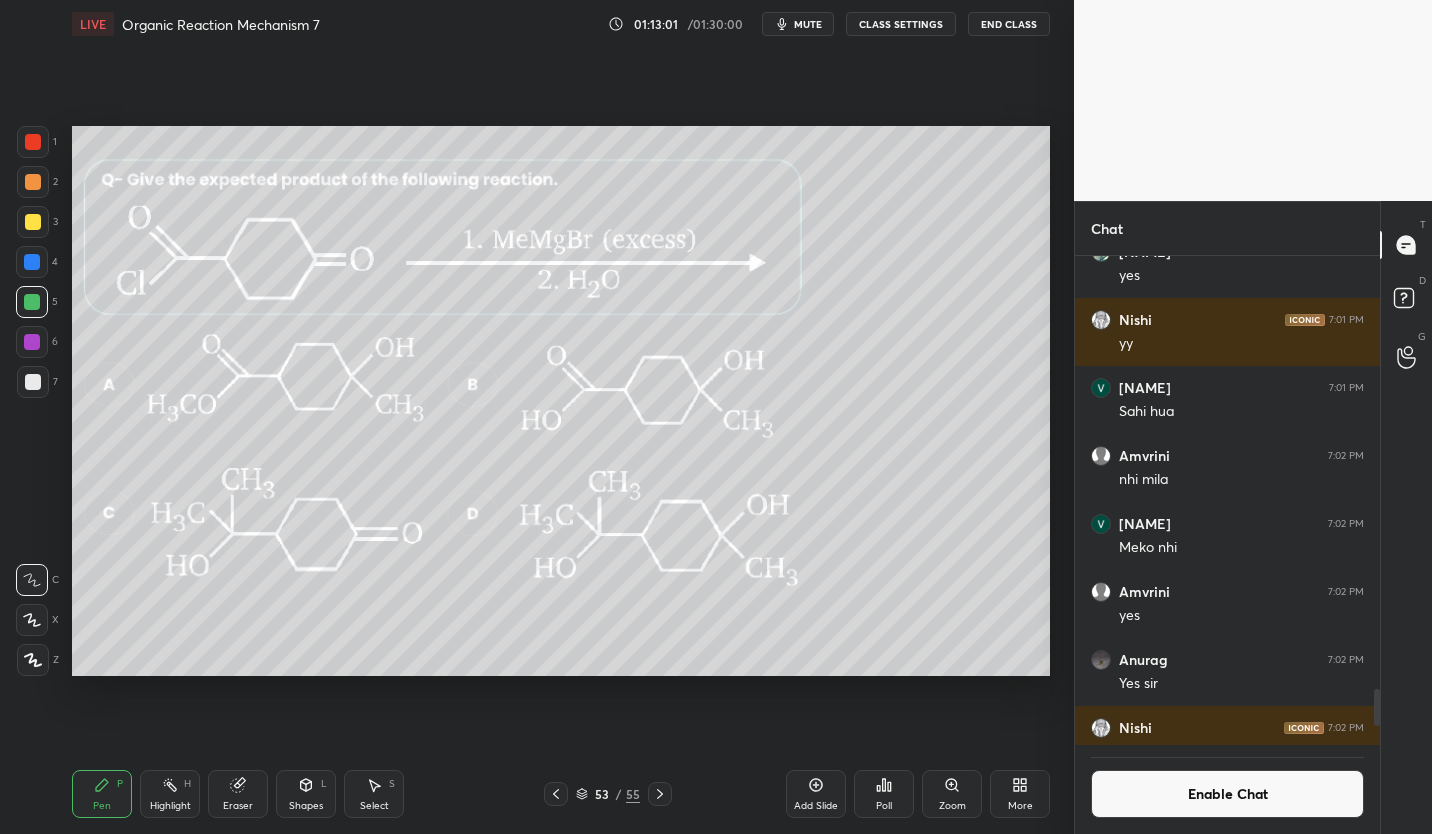 click on "53" at bounding box center [602, 794] 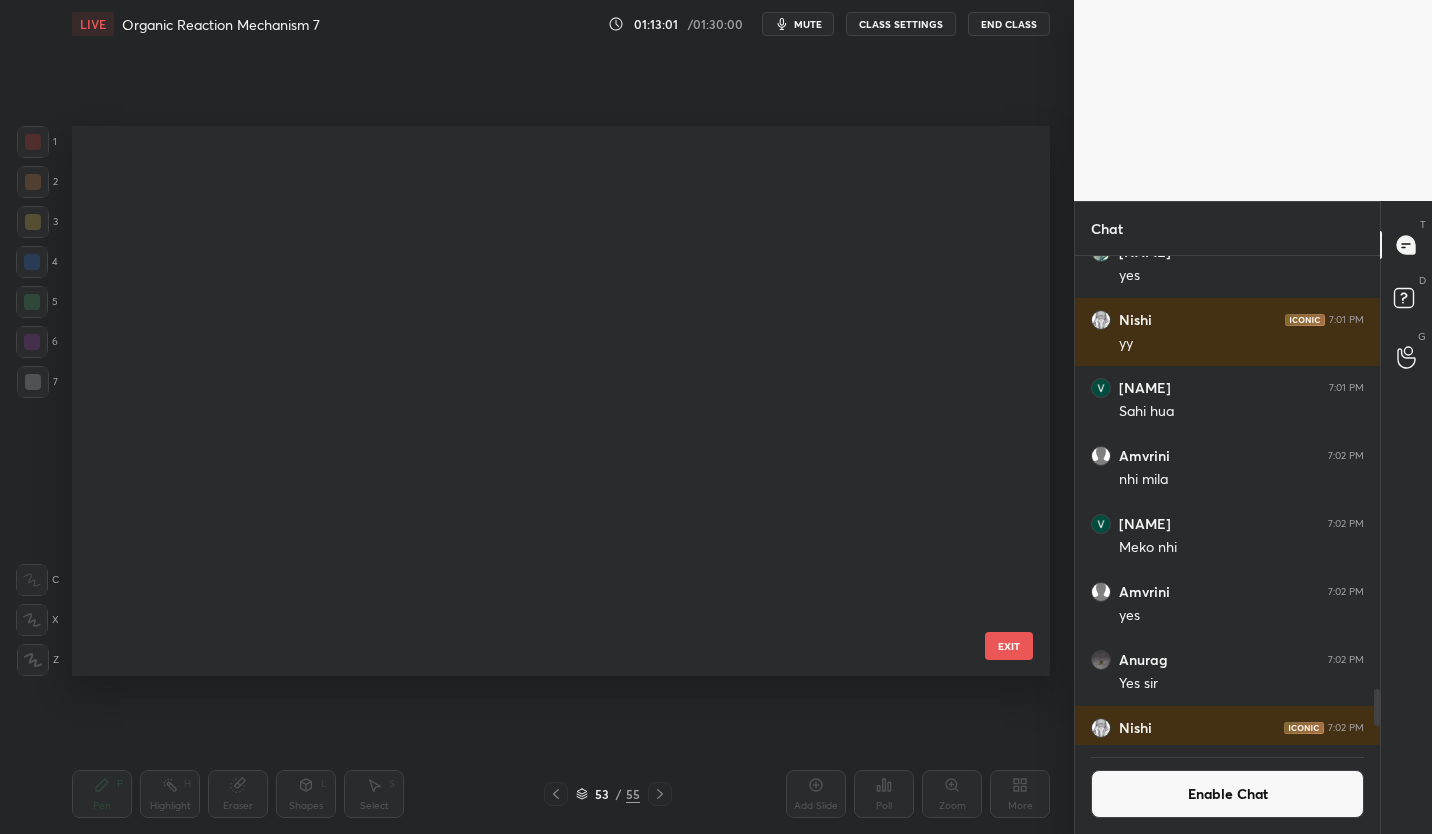 scroll, scrollTop: 2481, scrollLeft: 0, axis: vertical 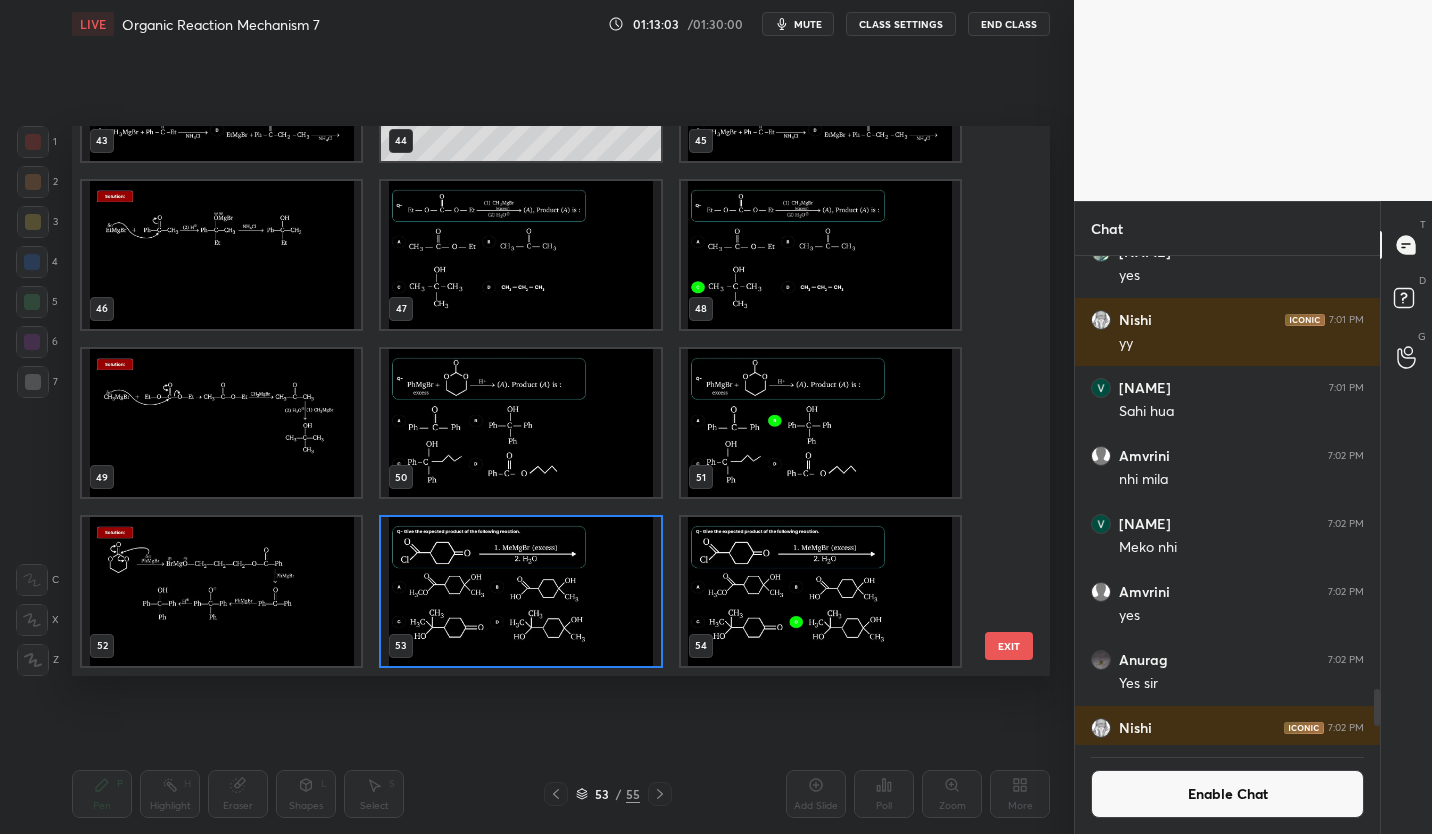click at bounding box center [520, 591] 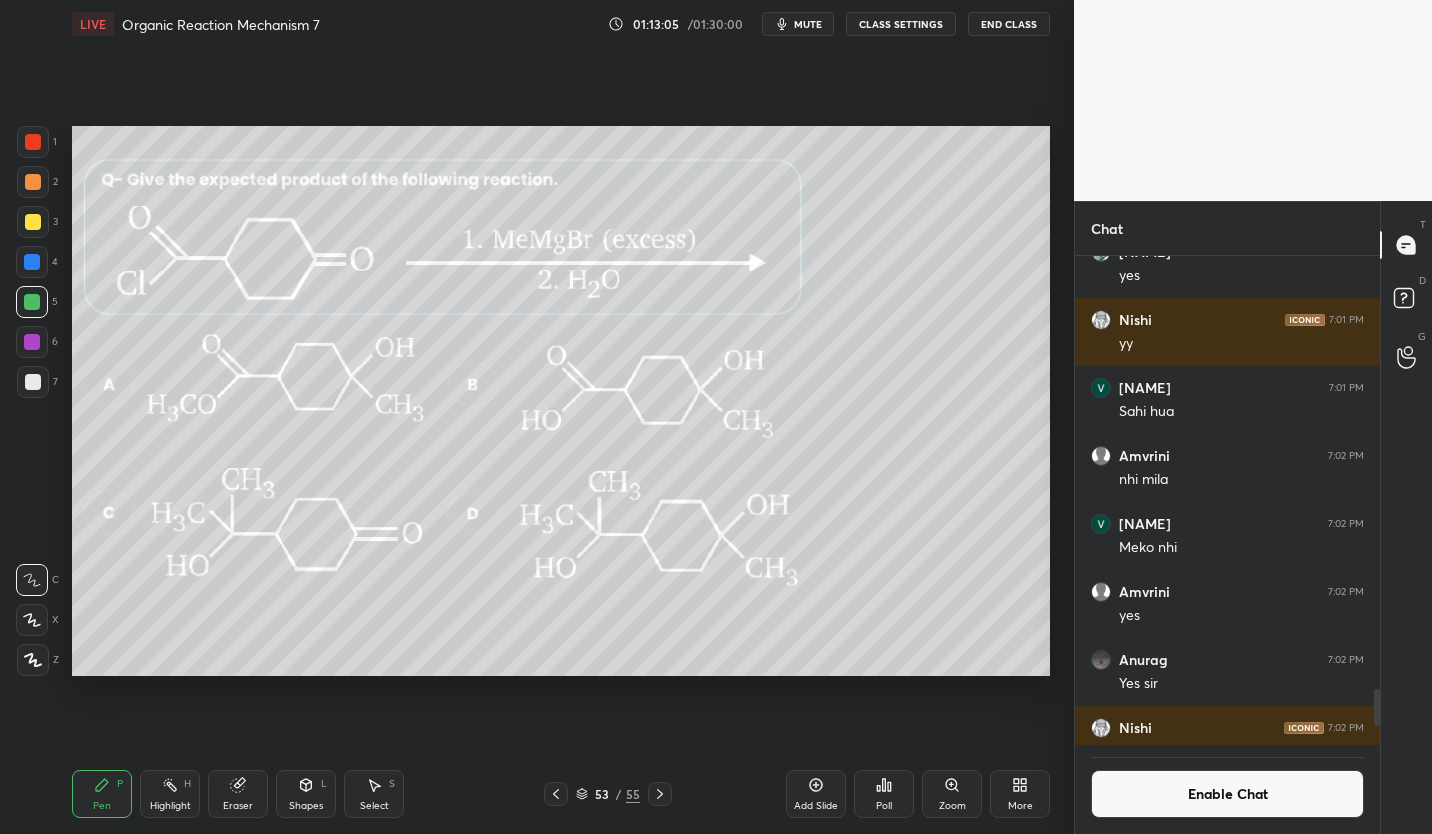 click on "Poll" at bounding box center (884, 794) 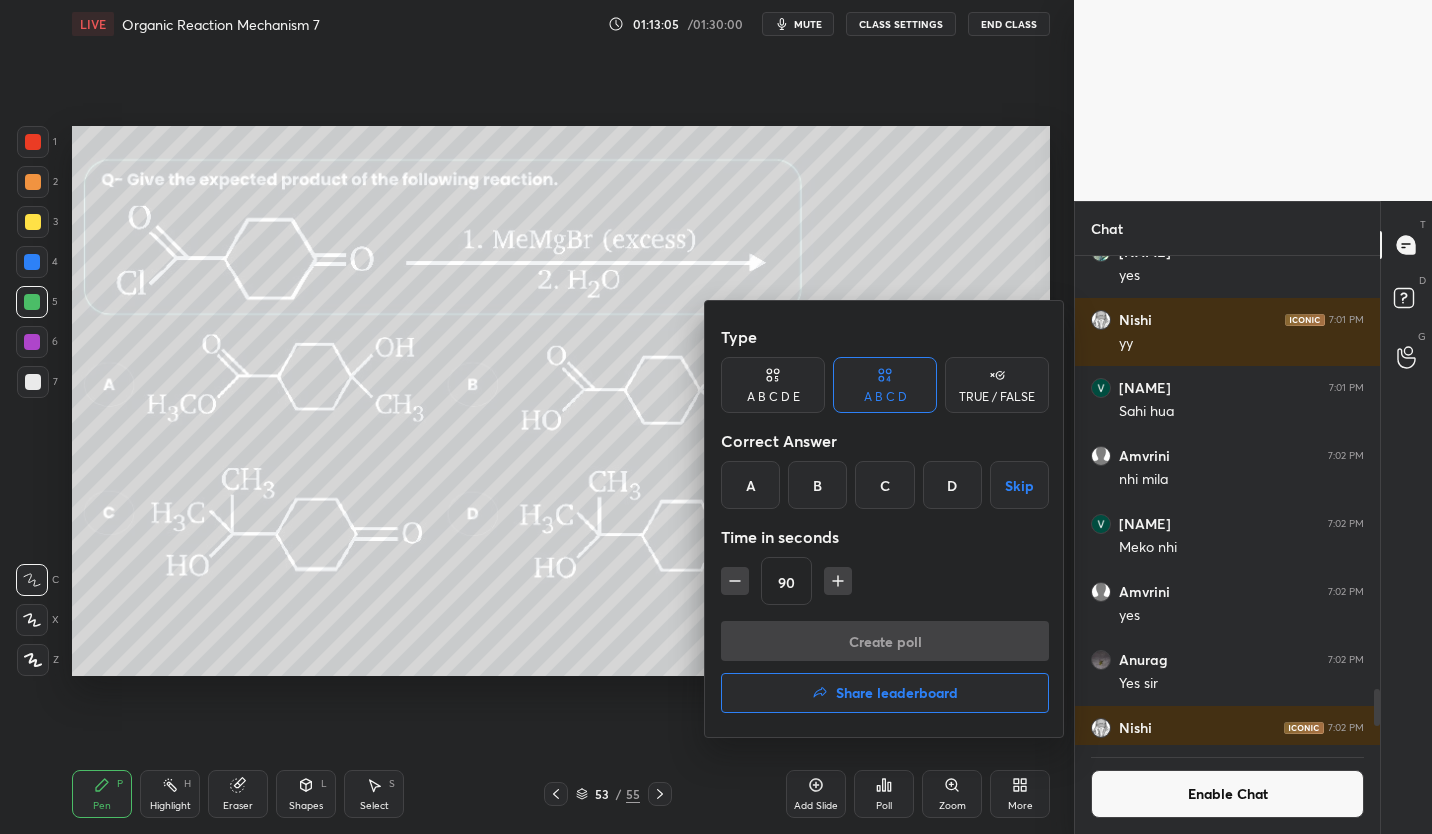 click on "D" at bounding box center (952, 485) 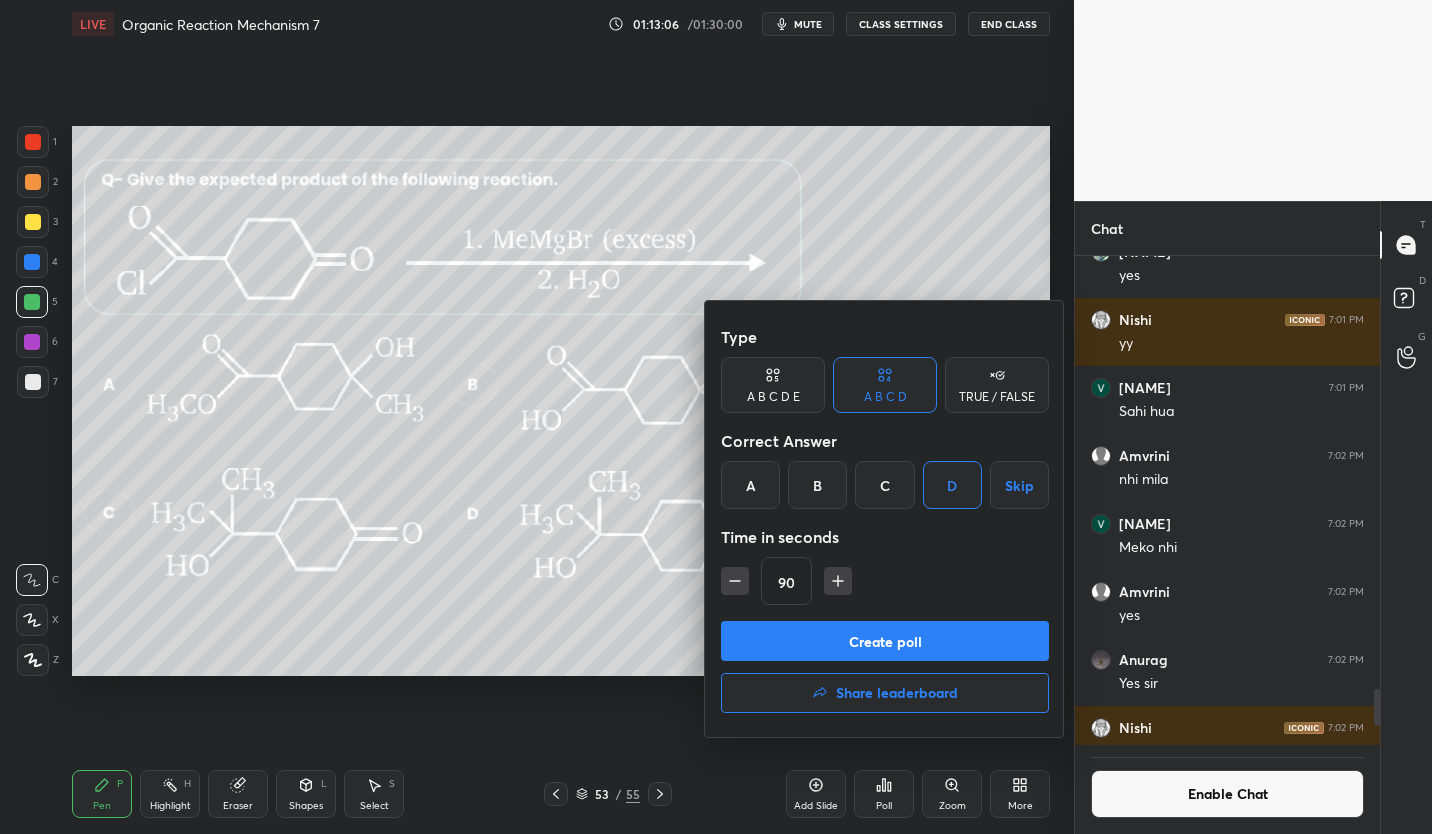 click on "Create poll" at bounding box center [885, 641] 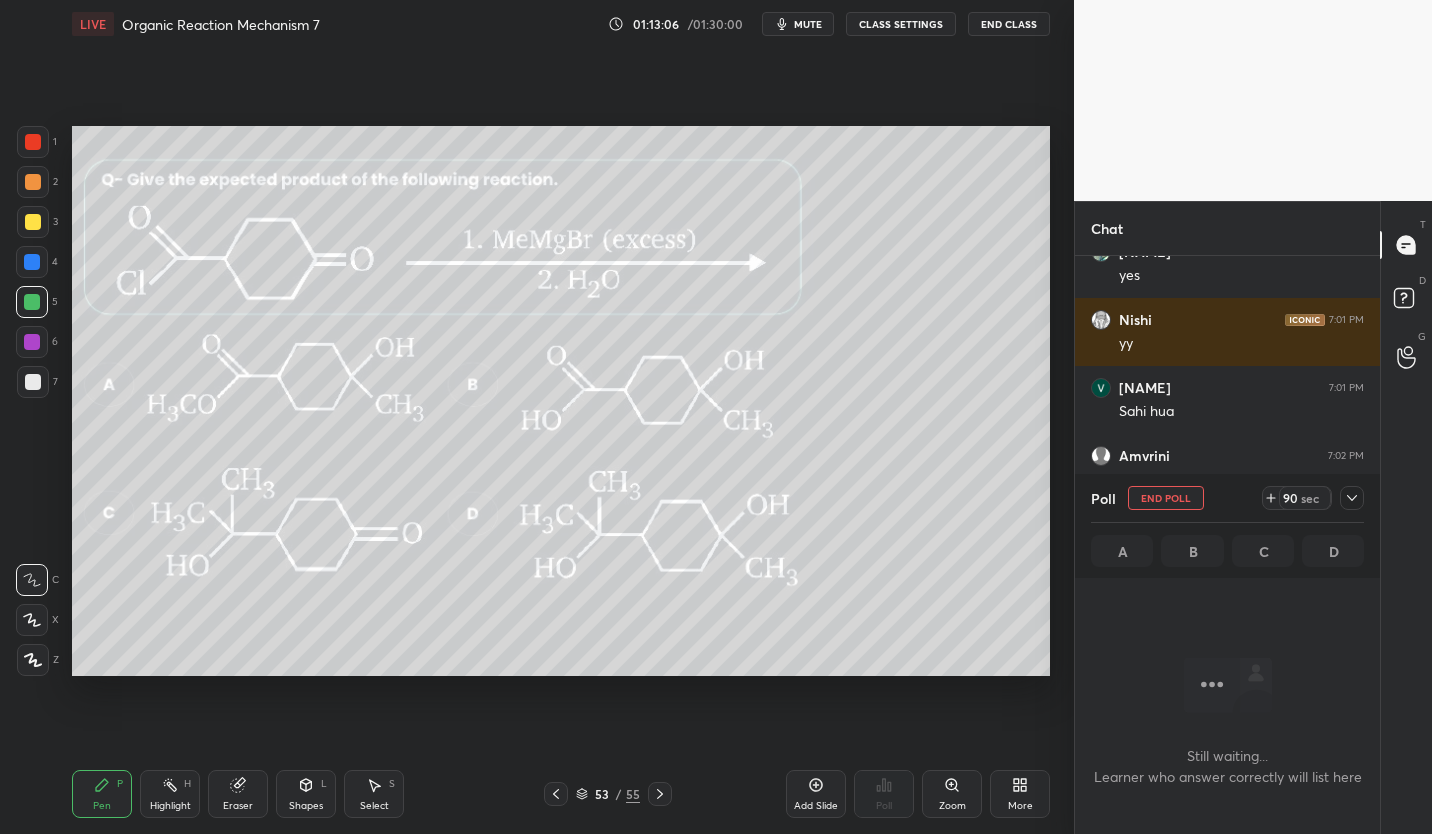 scroll, scrollTop: 416, scrollLeft: 299, axis: both 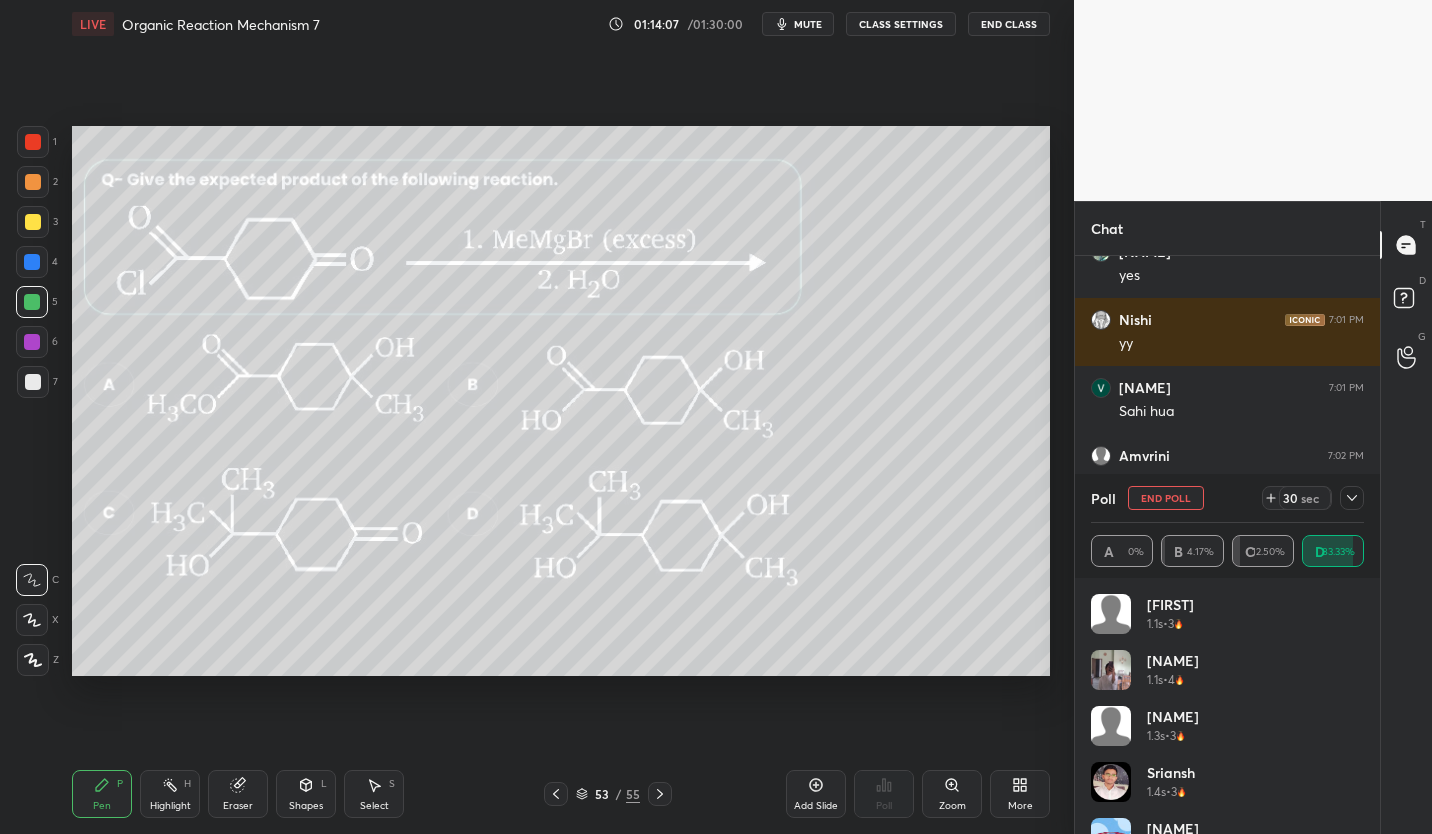 click 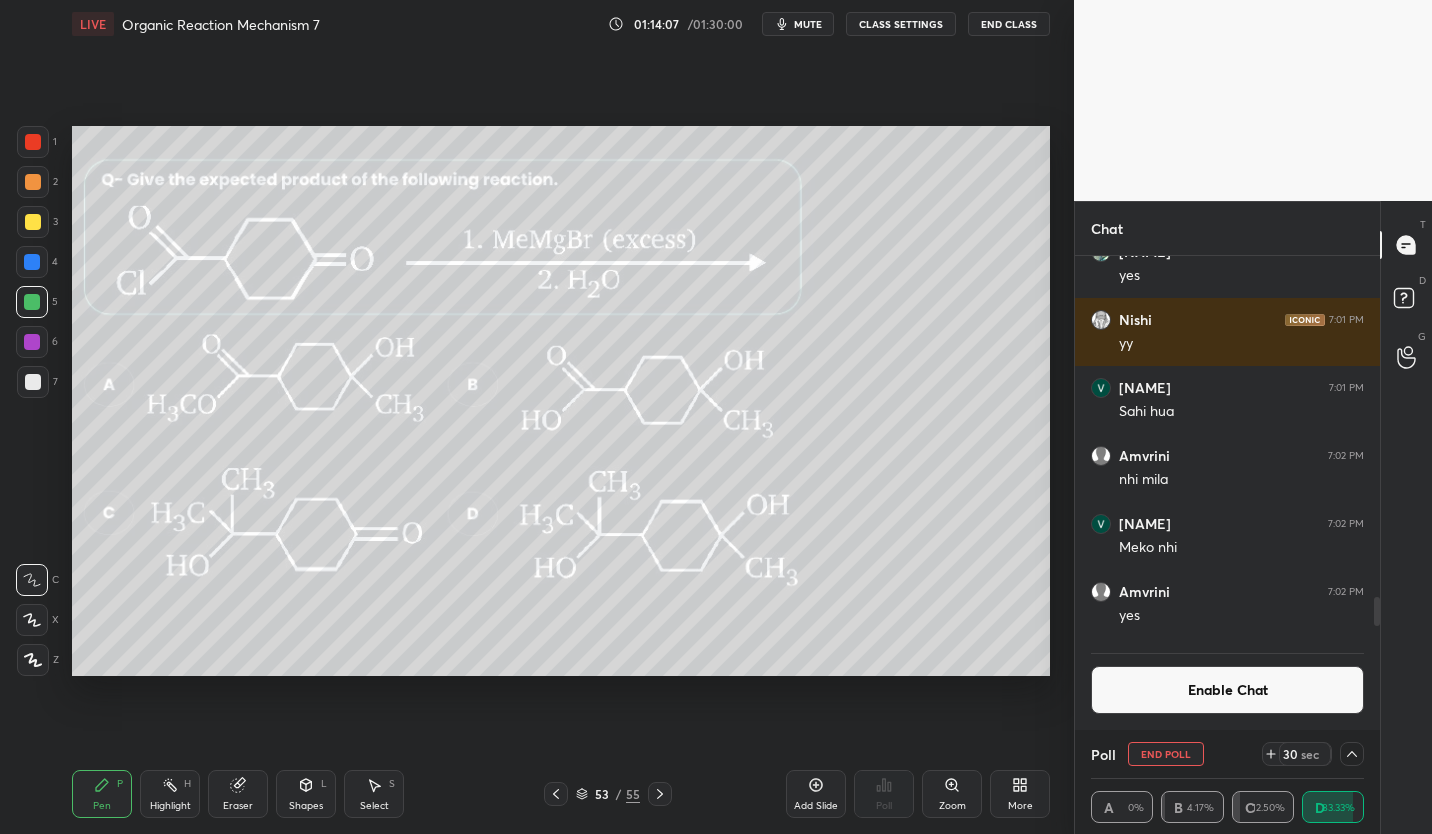scroll, scrollTop: 0, scrollLeft: 0, axis: both 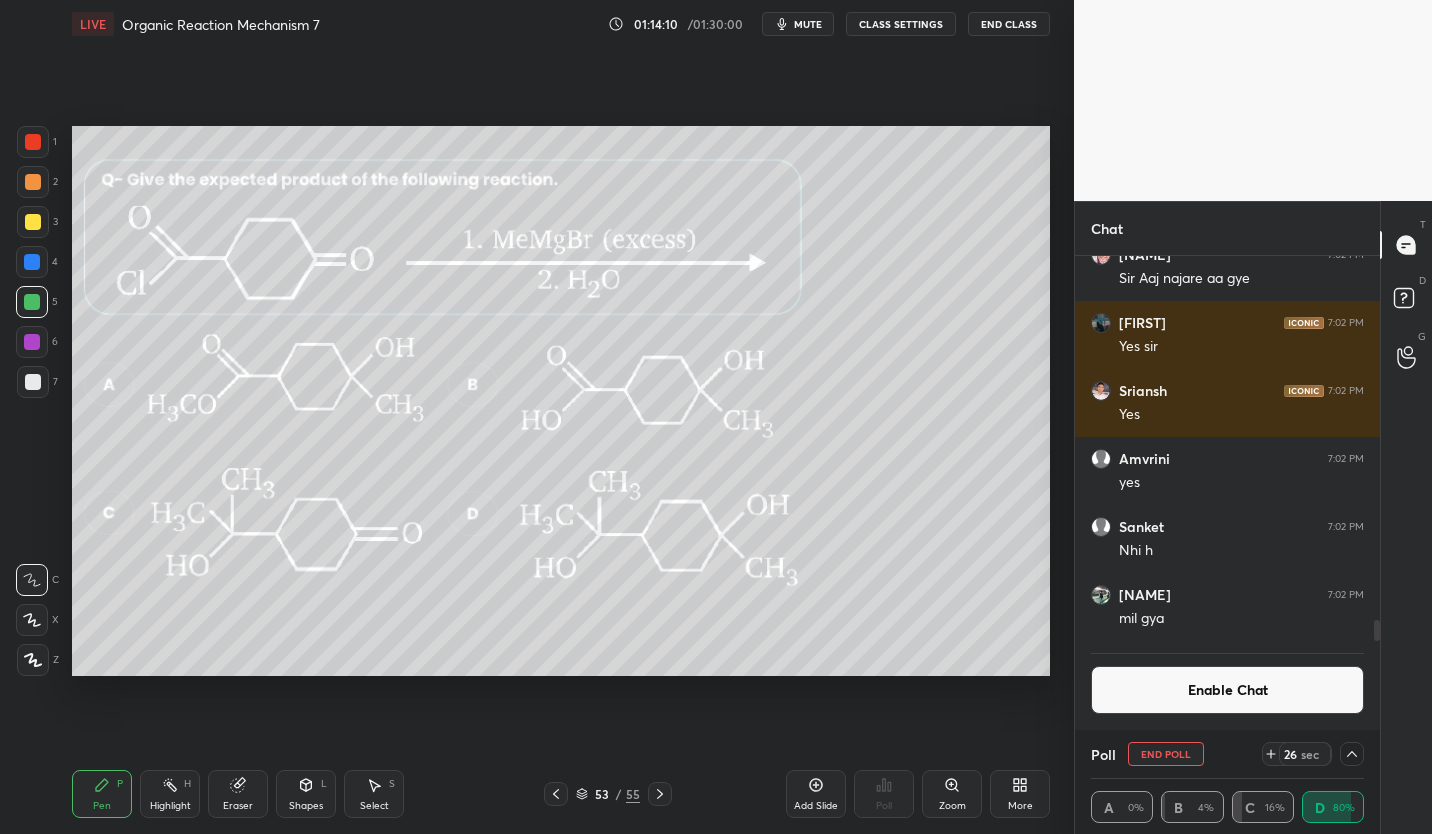 click on "Enable Chat" at bounding box center [1227, 690] 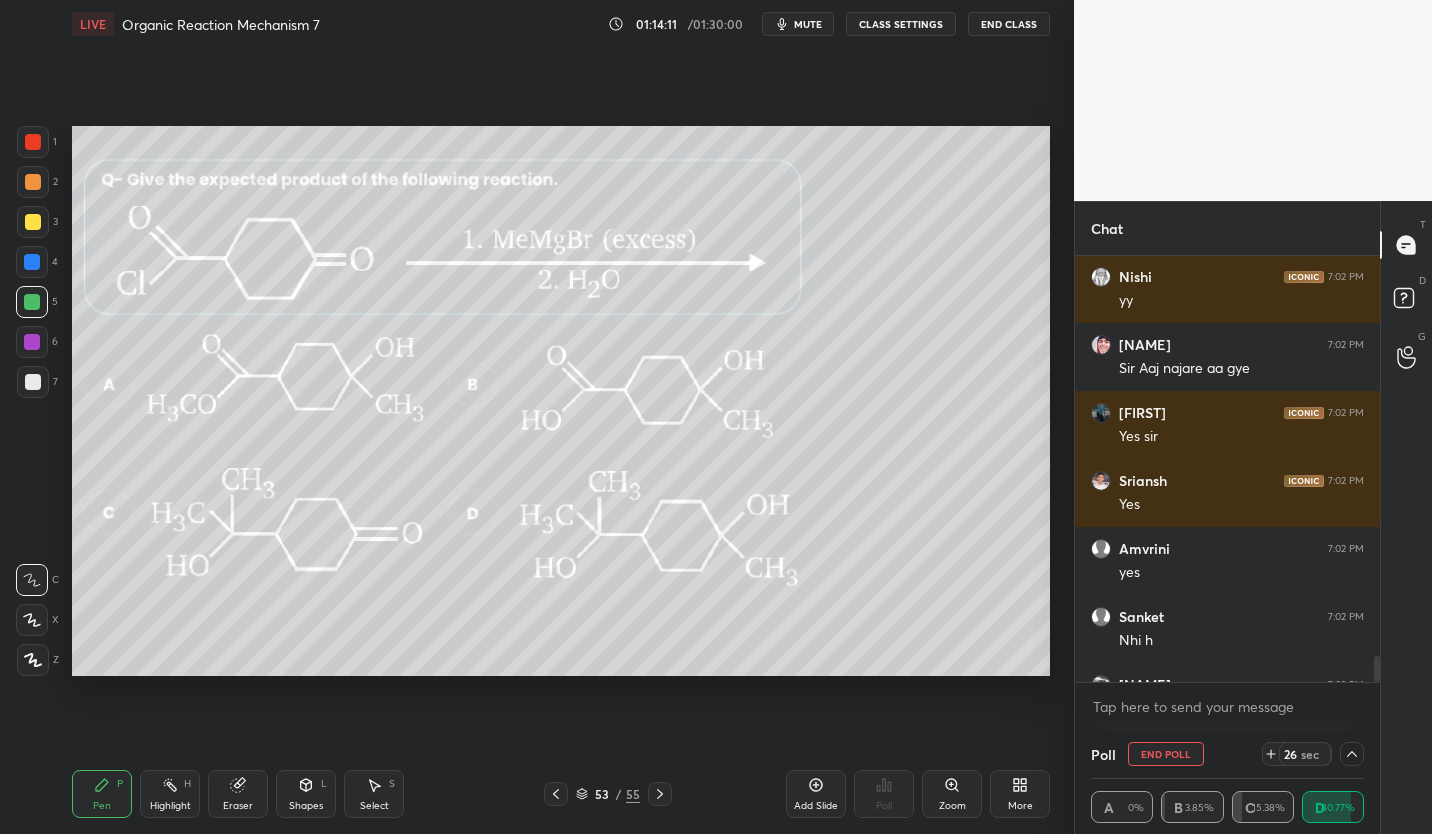 scroll, scrollTop: 6470, scrollLeft: 0, axis: vertical 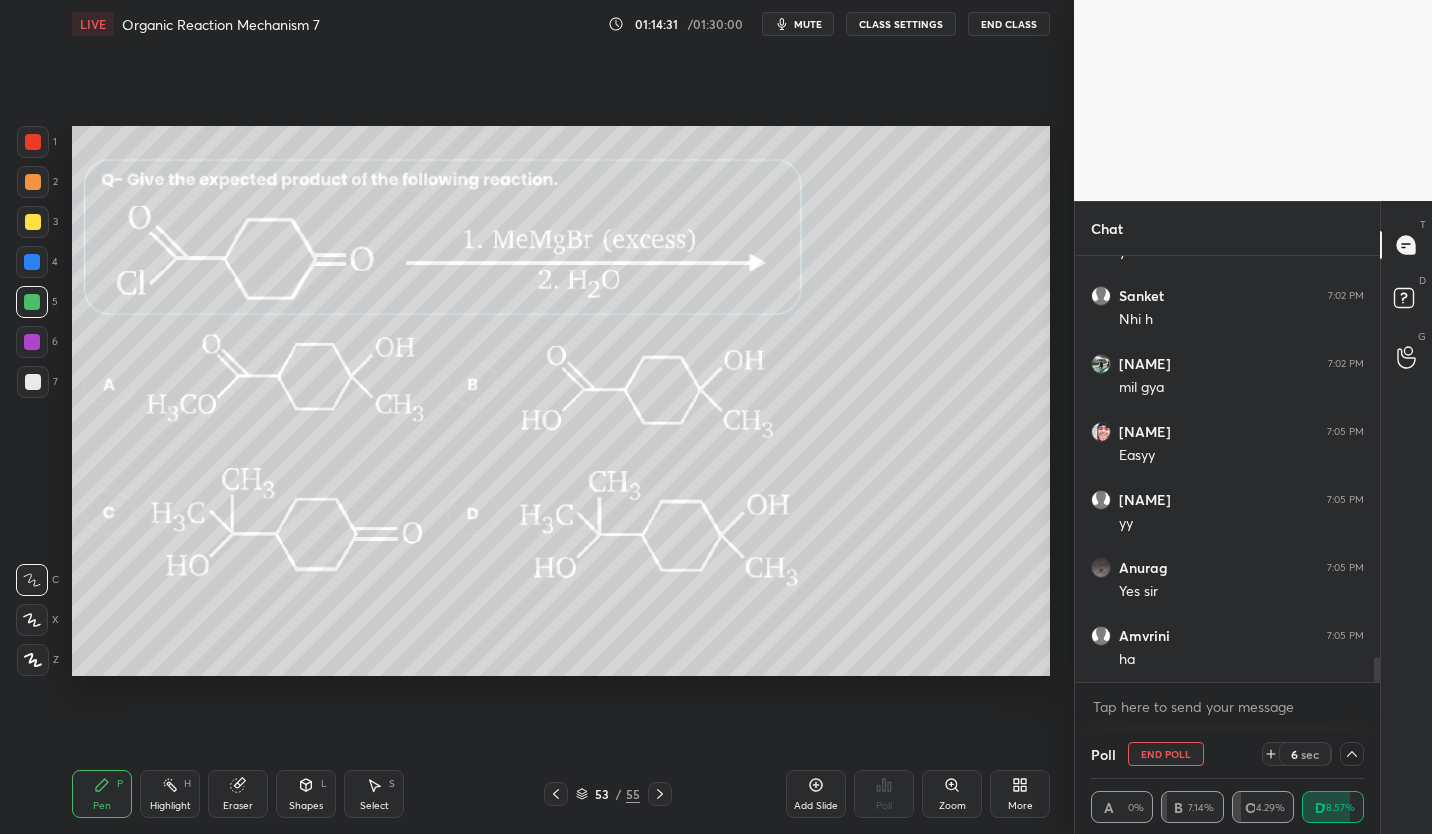 click on "Eraser" at bounding box center [238, 806] 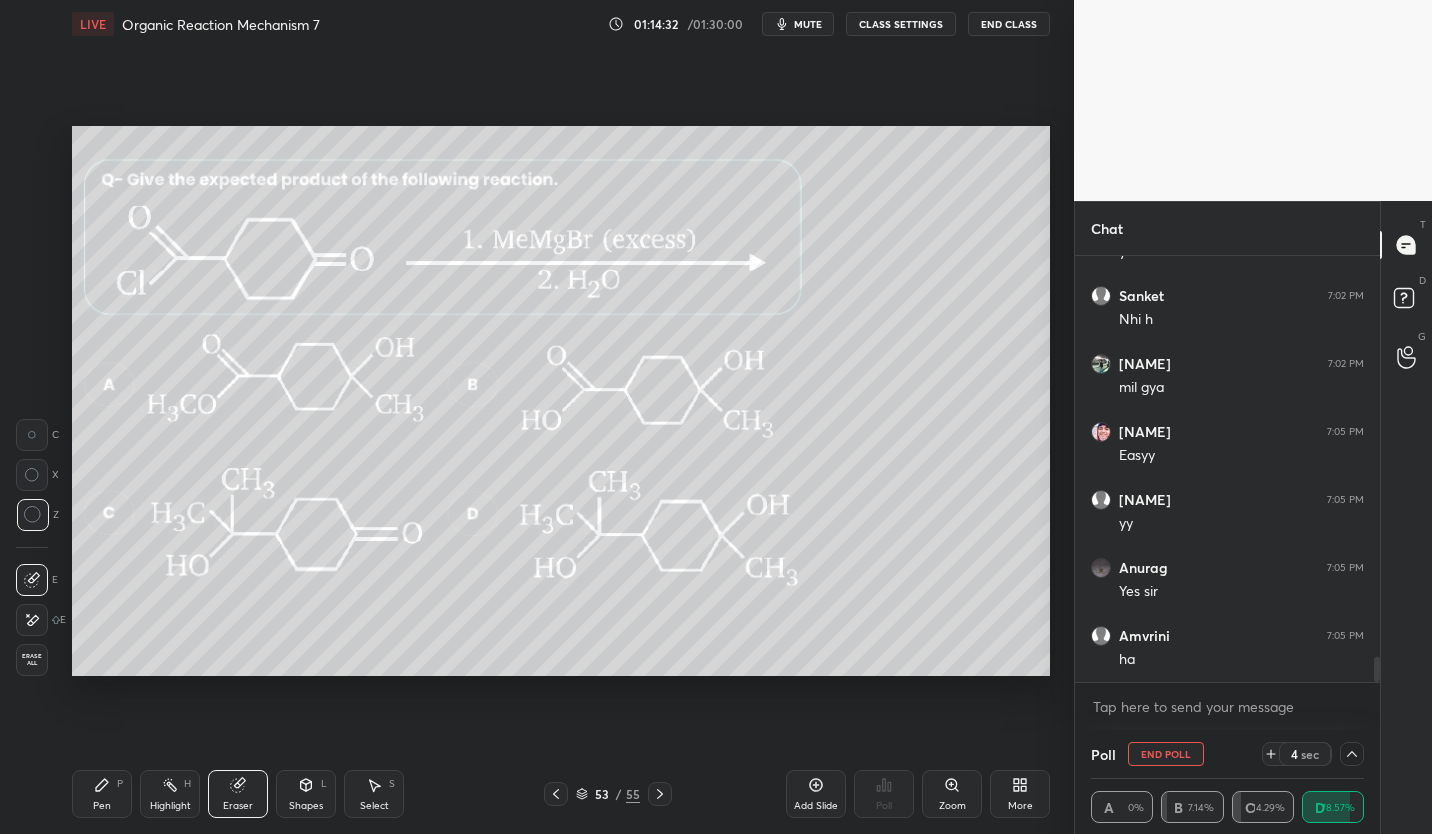click on "Pen" at bounding box center (102, 806) 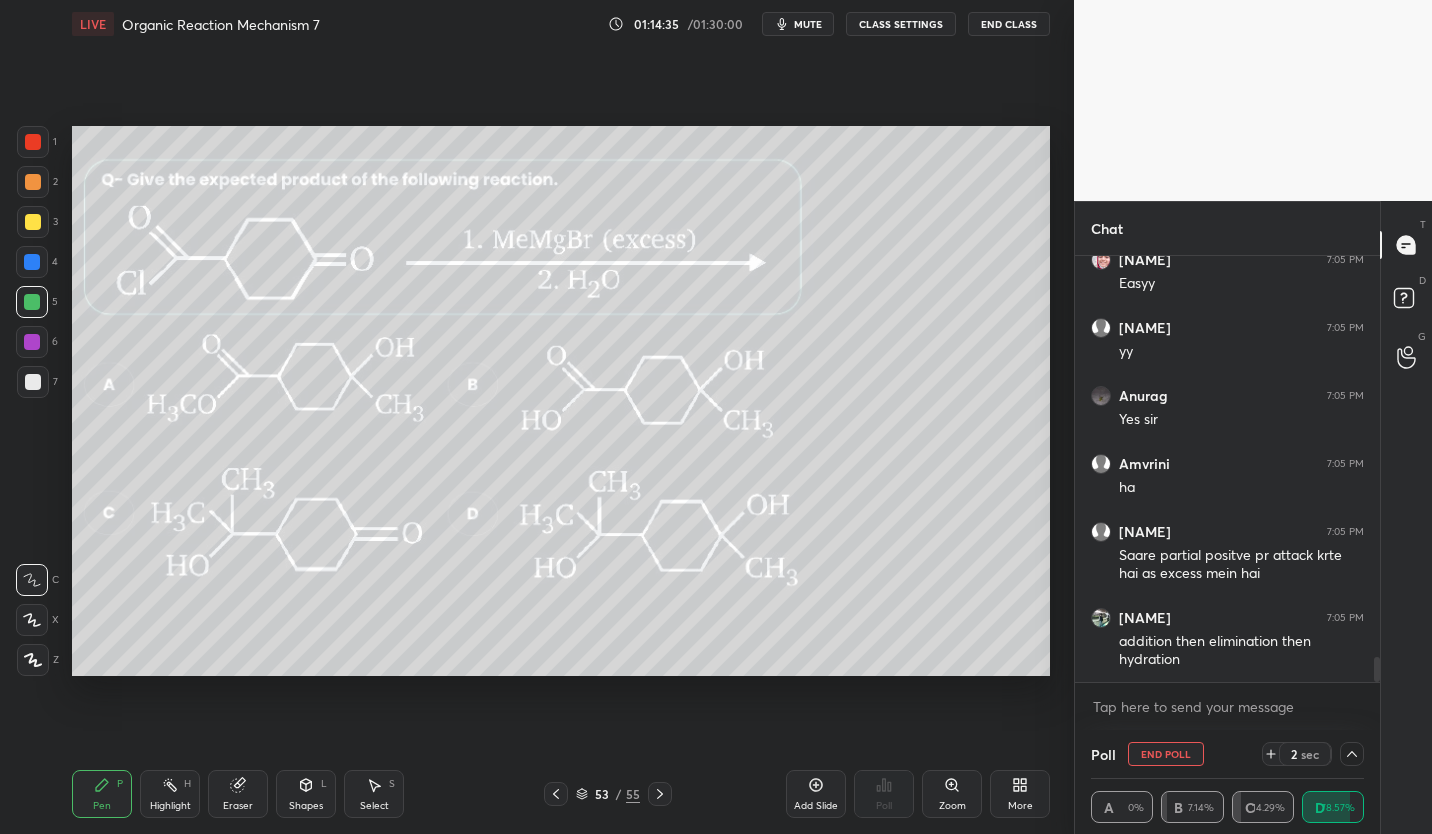 scroll, scrollTop: 6982, scrollLeft: 0, axis: vertical 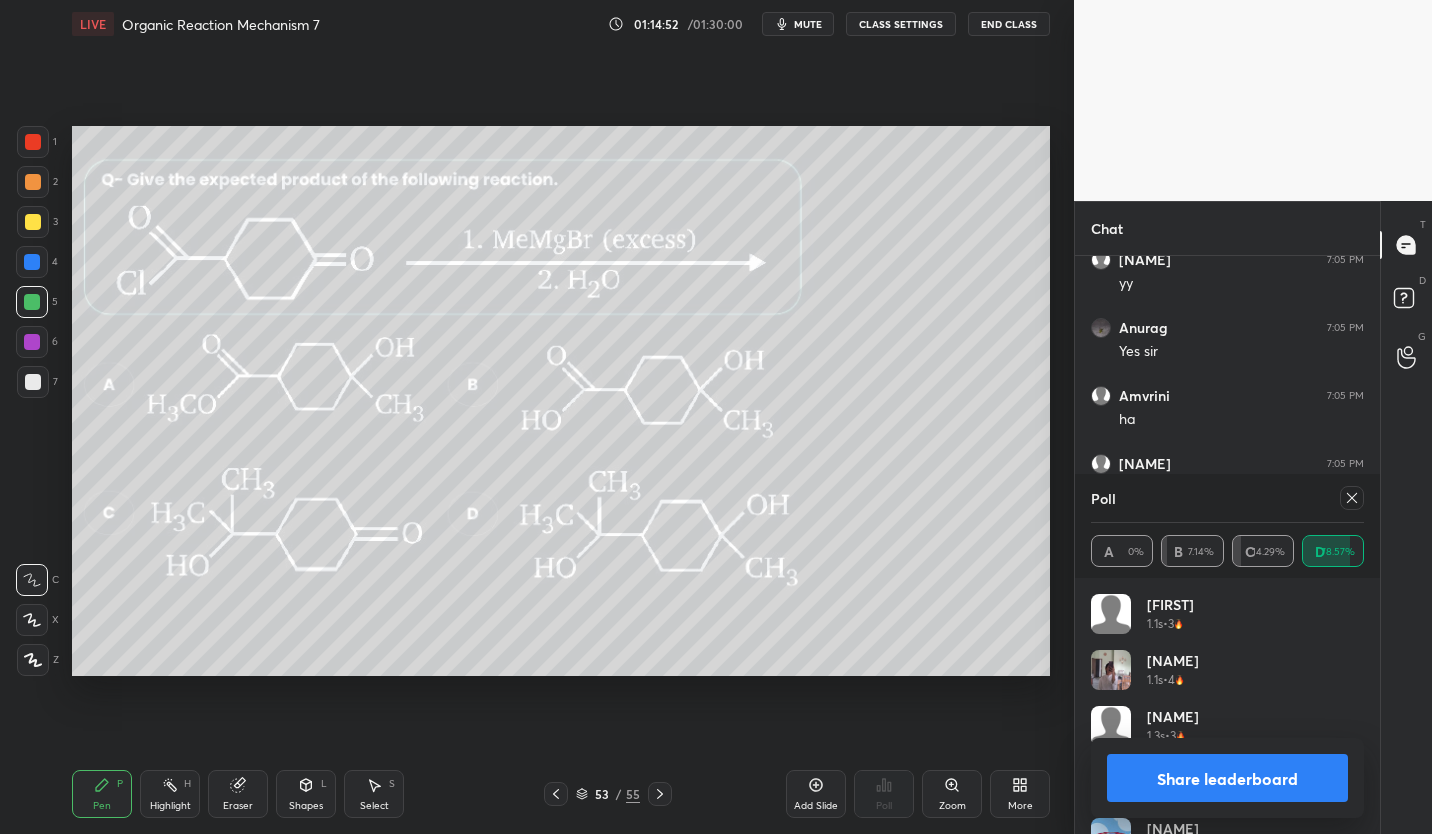 click on "Share leaderboard" at bounding box center [1227, 778] 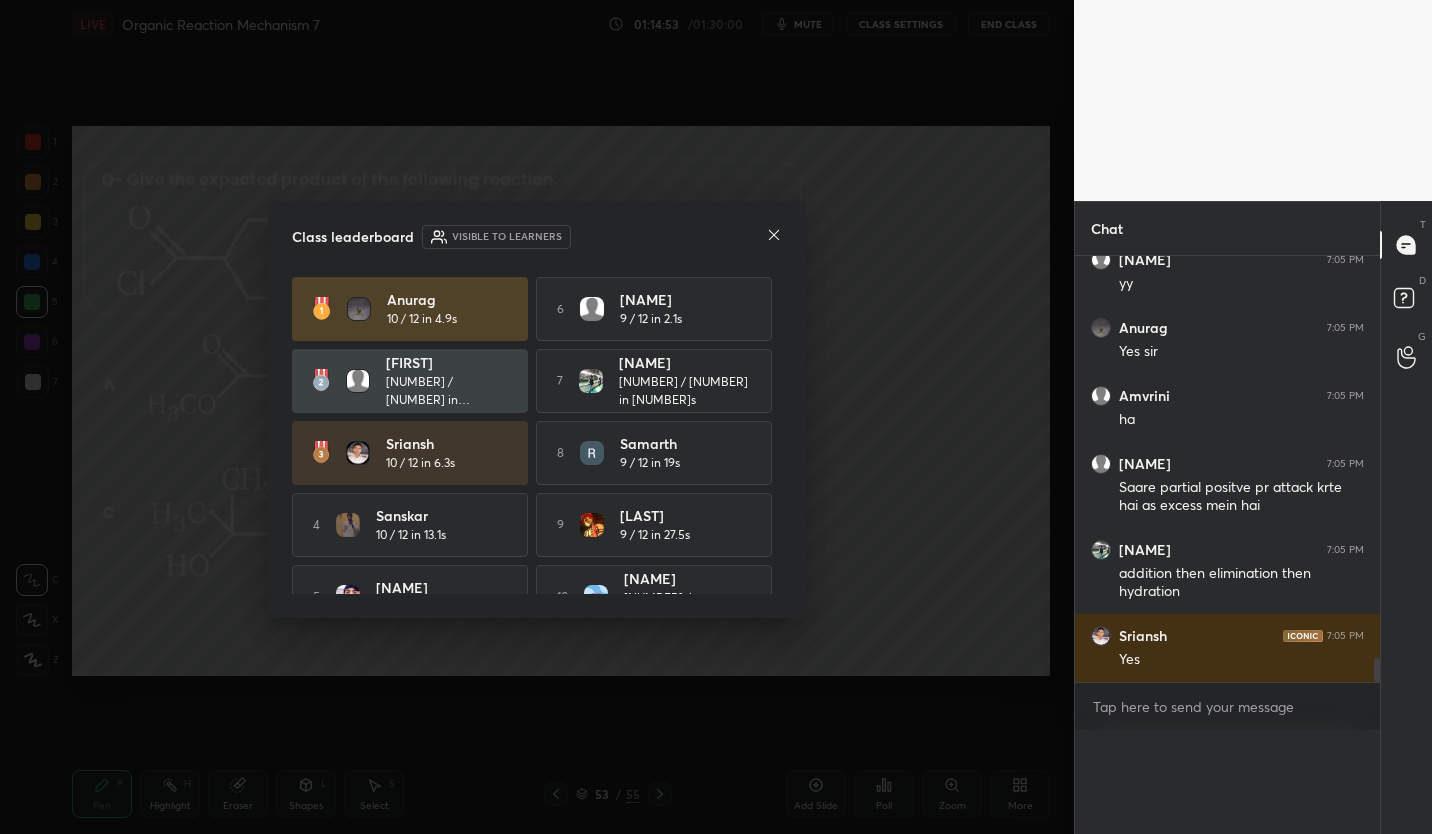 scroll, scrollTop: 7, scrollLeft: 7, axis: both 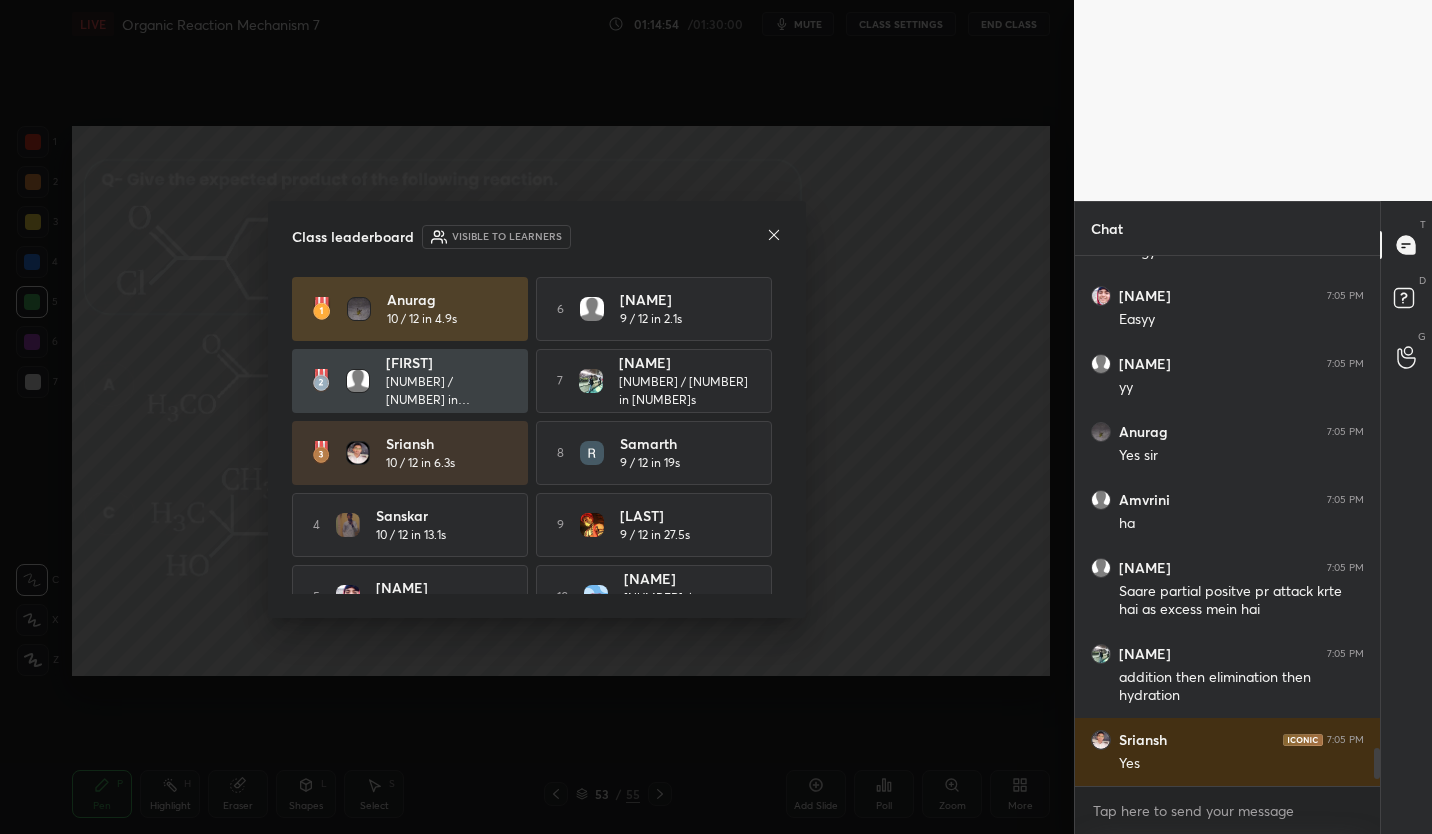 click 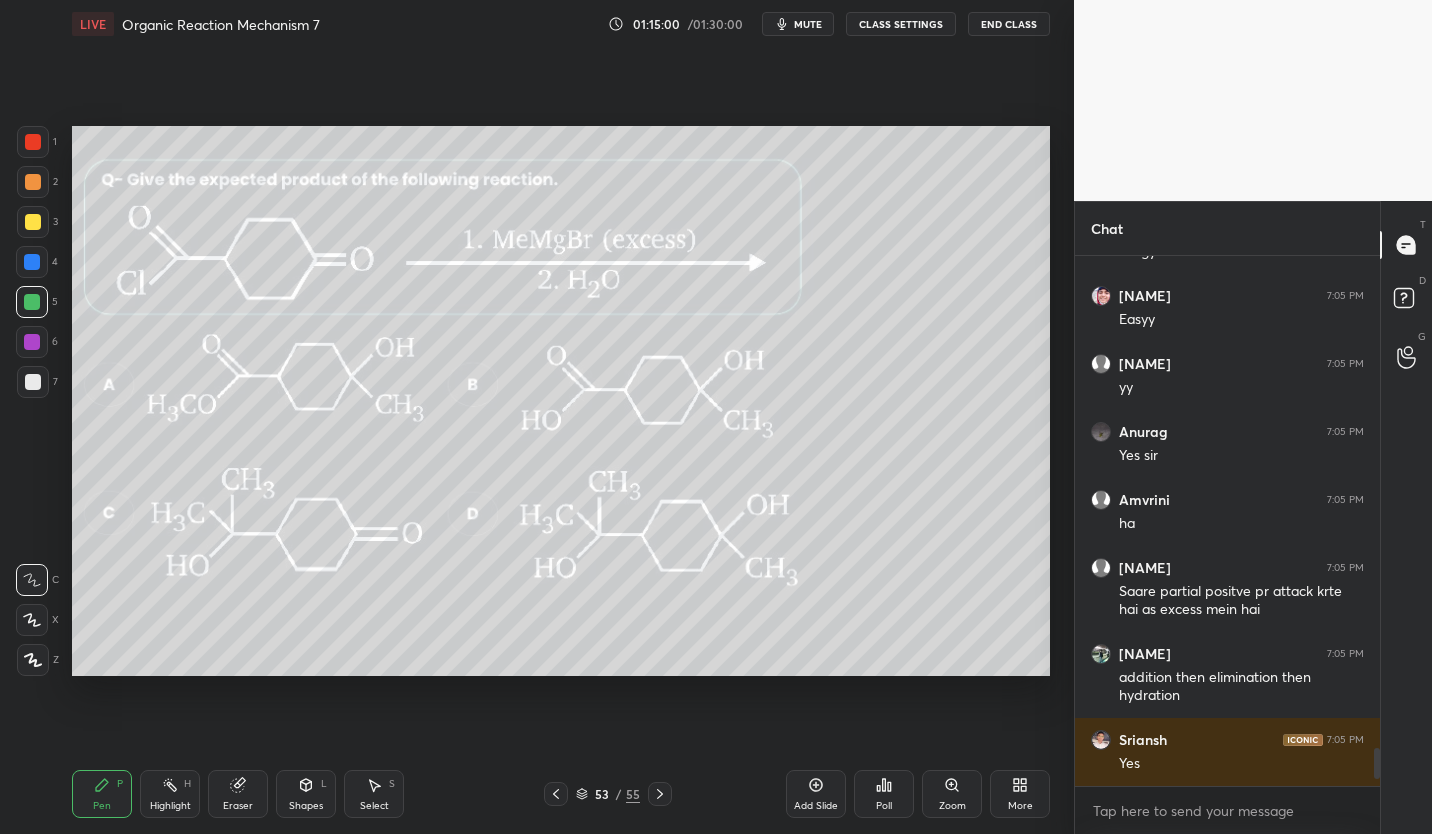 click 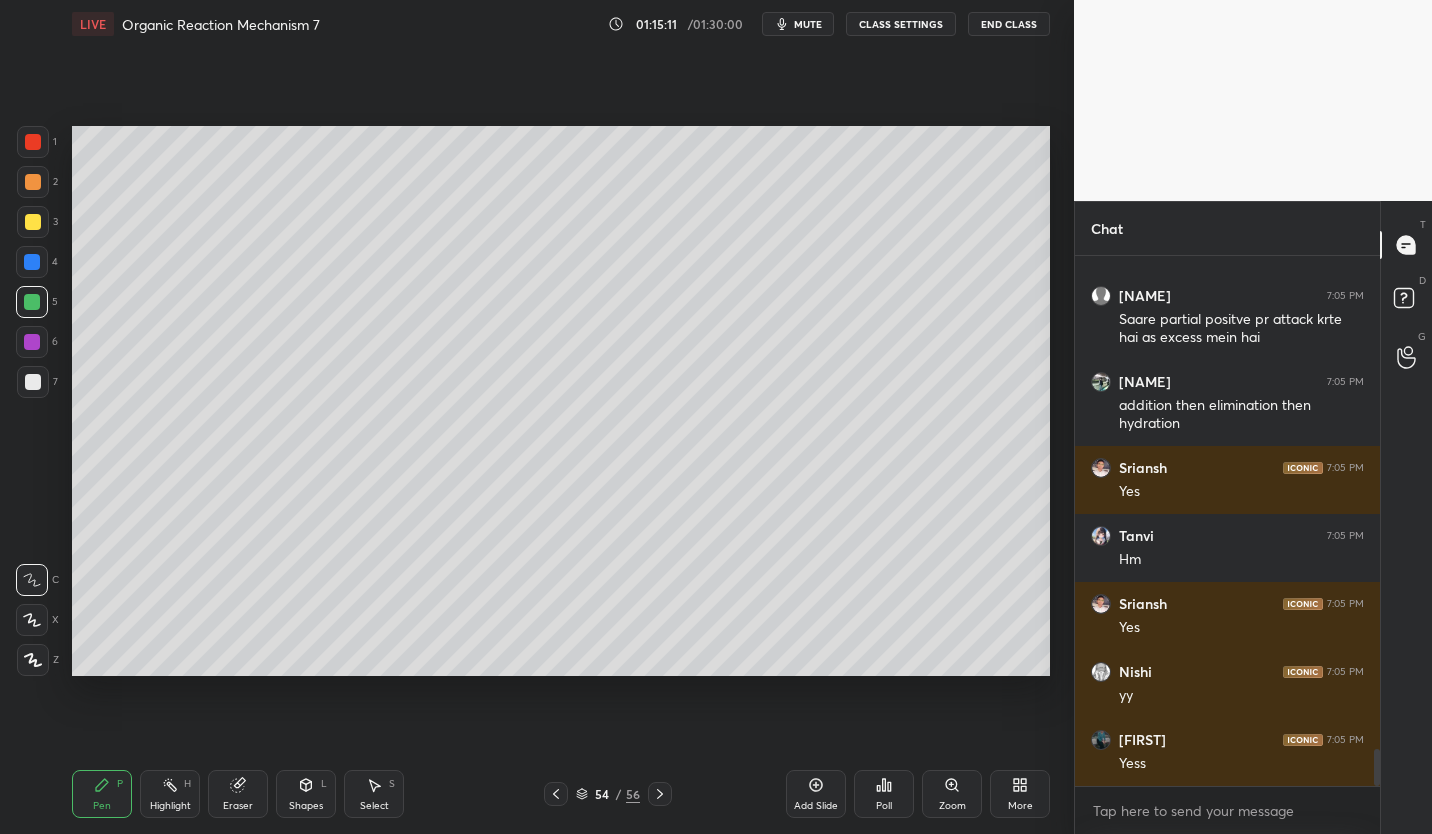 click at bounding box center (33, 382) 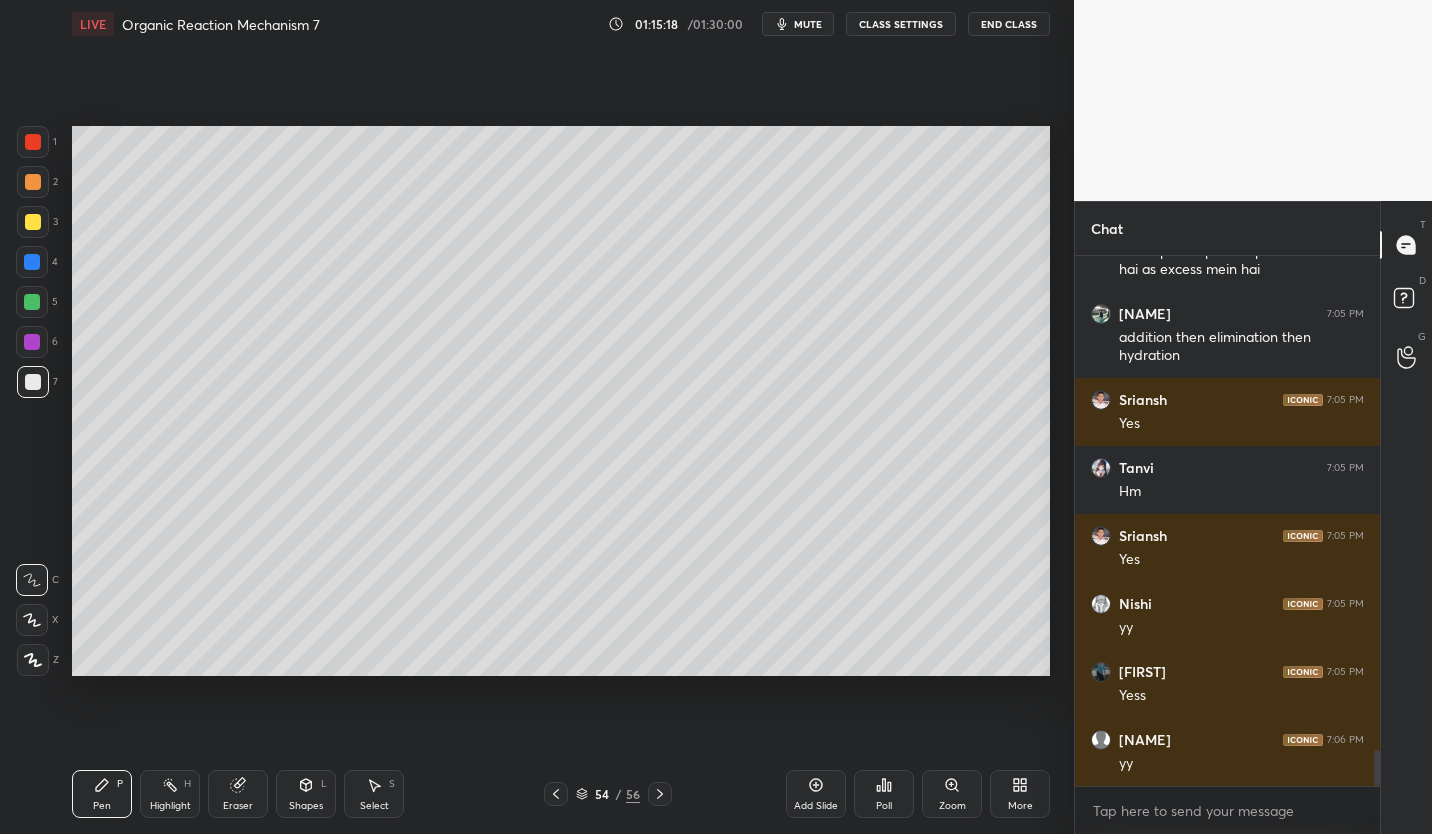 click on "CLASS SETTINGS" at bounding box center (901, 24) 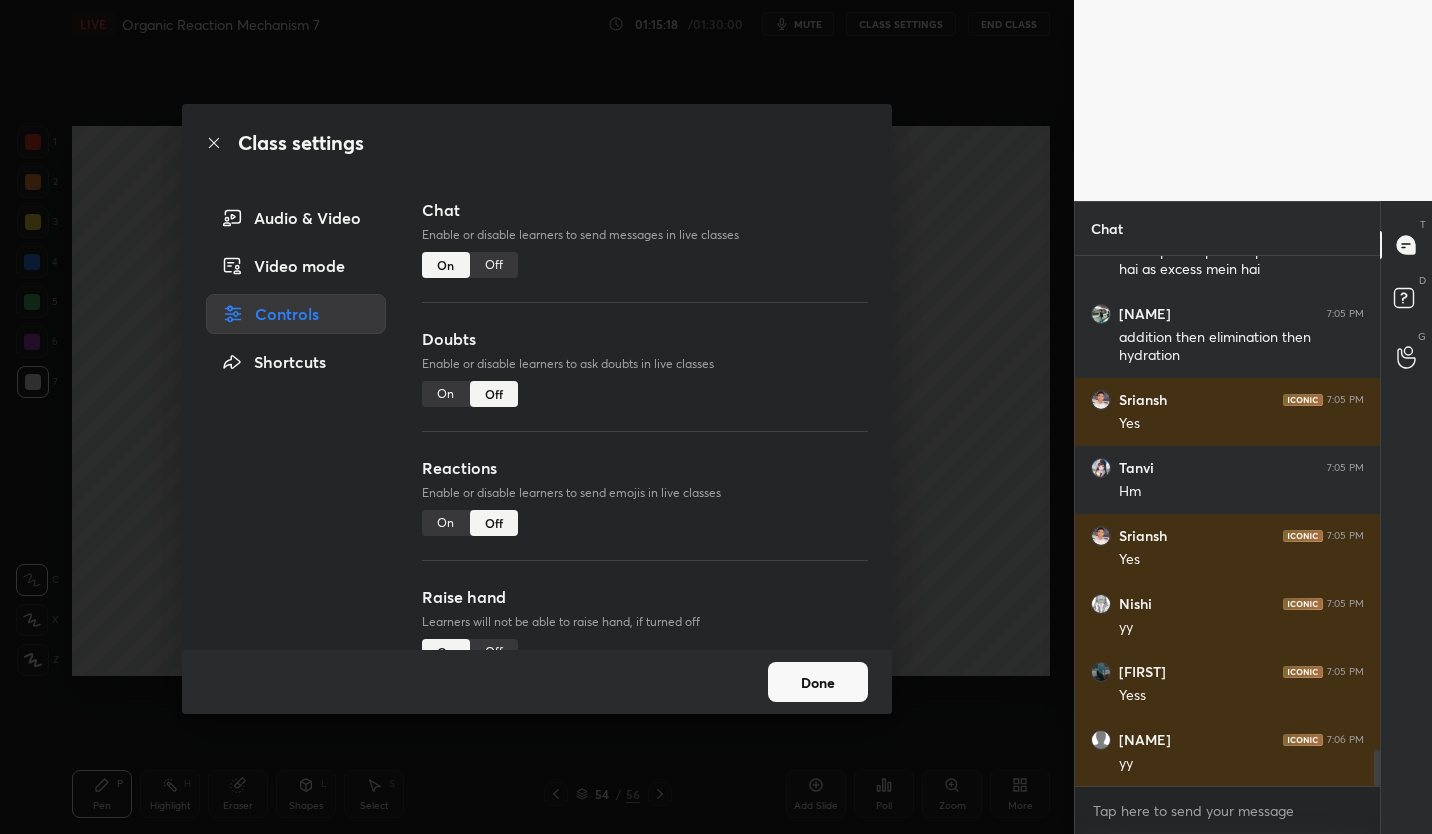 click on "Off" at bounding box center [494, 265] 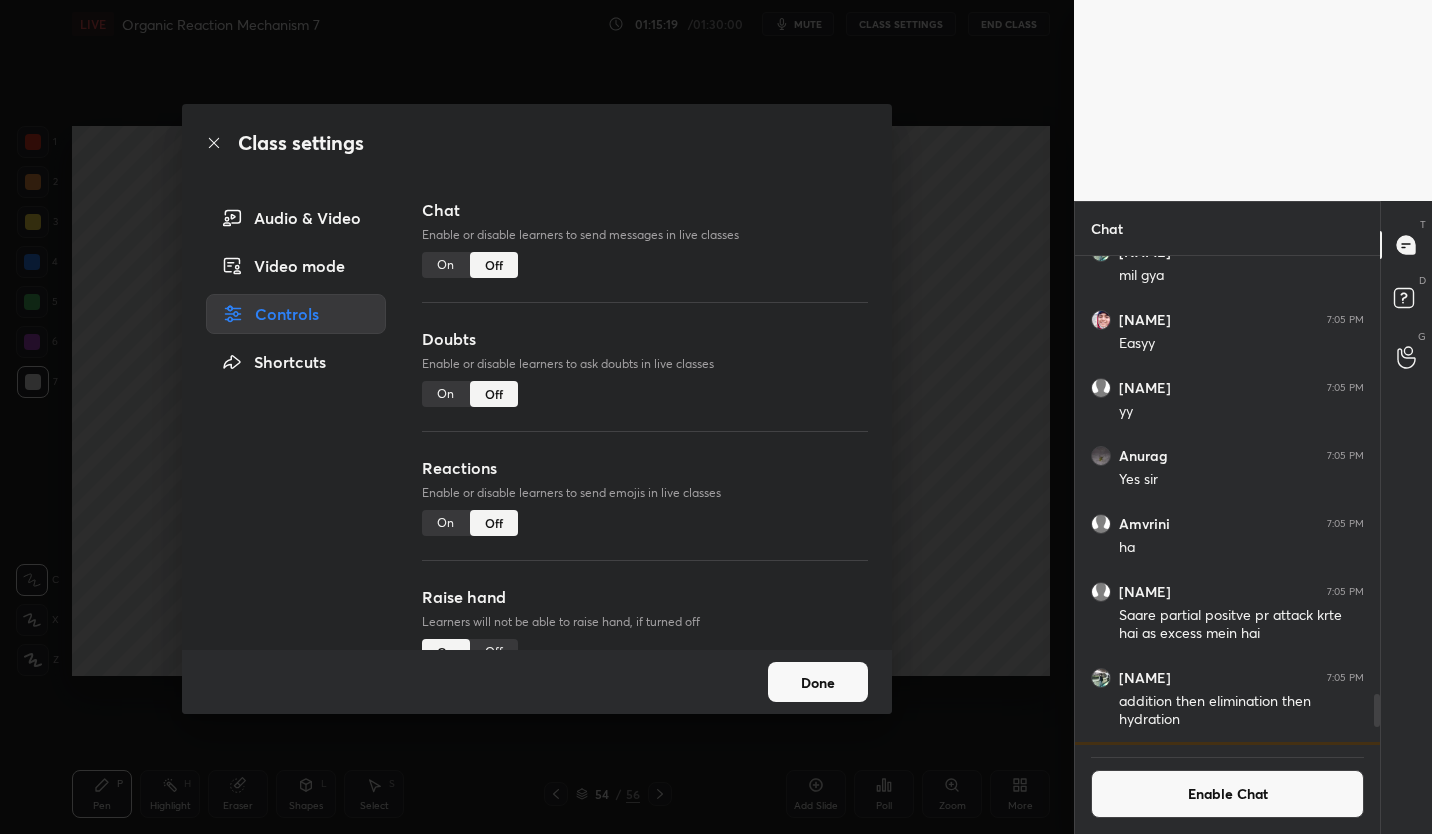click on "Done" at bounding box center [818, 682] 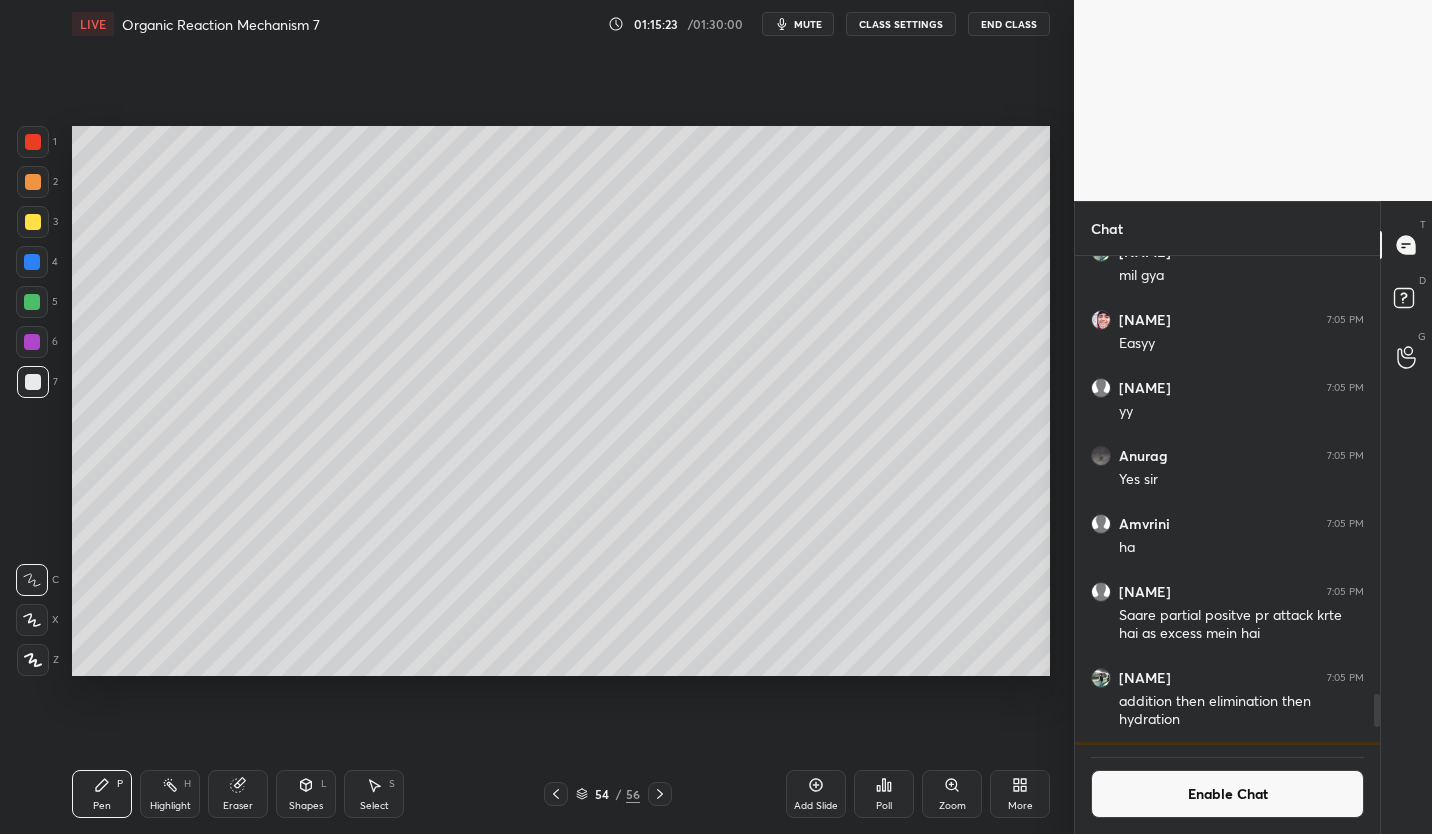 click on "Poll" at bounding box center (884, 794) 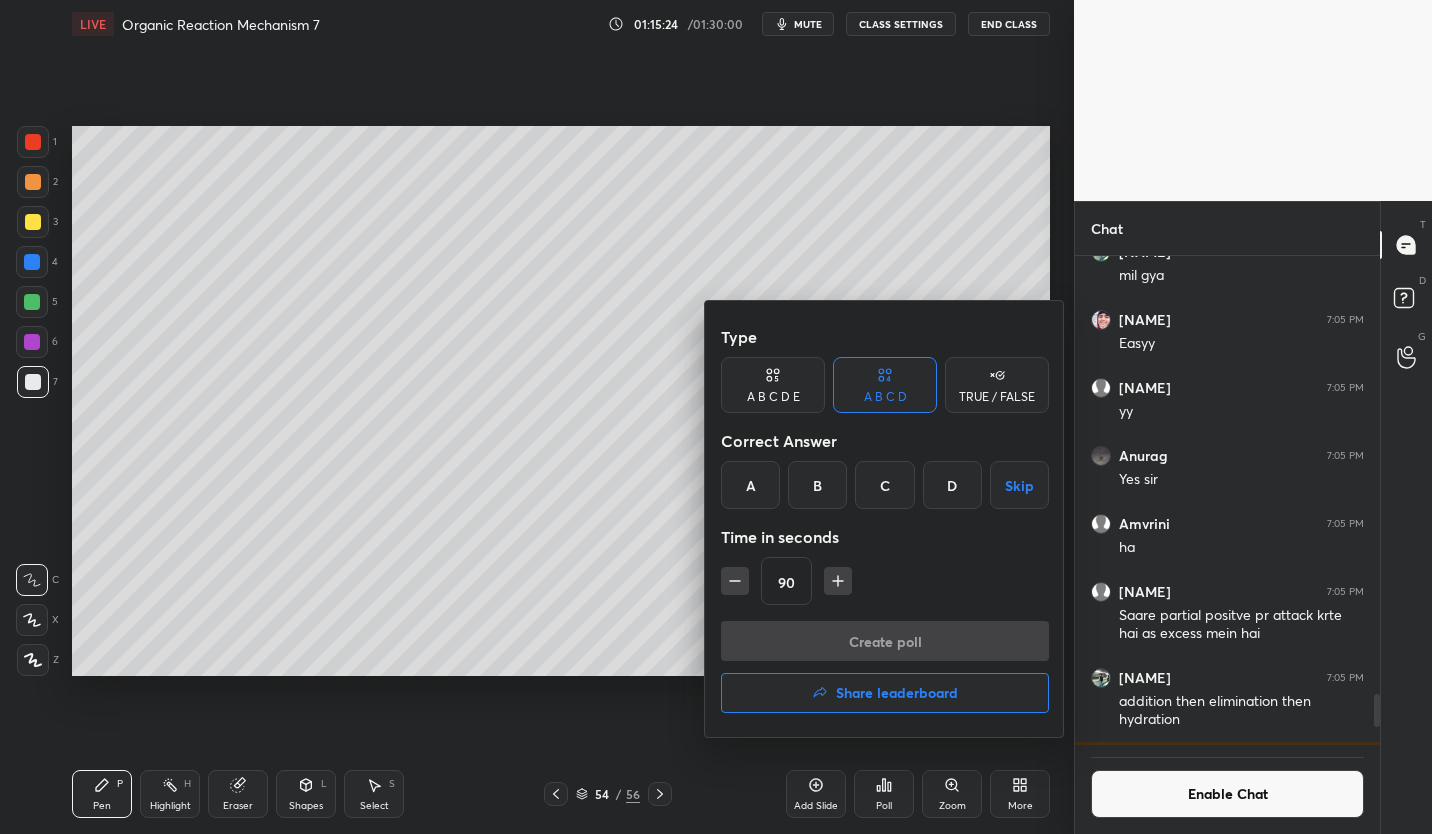 click on "TRUE / FALSE" at bounding box center (997, 397) 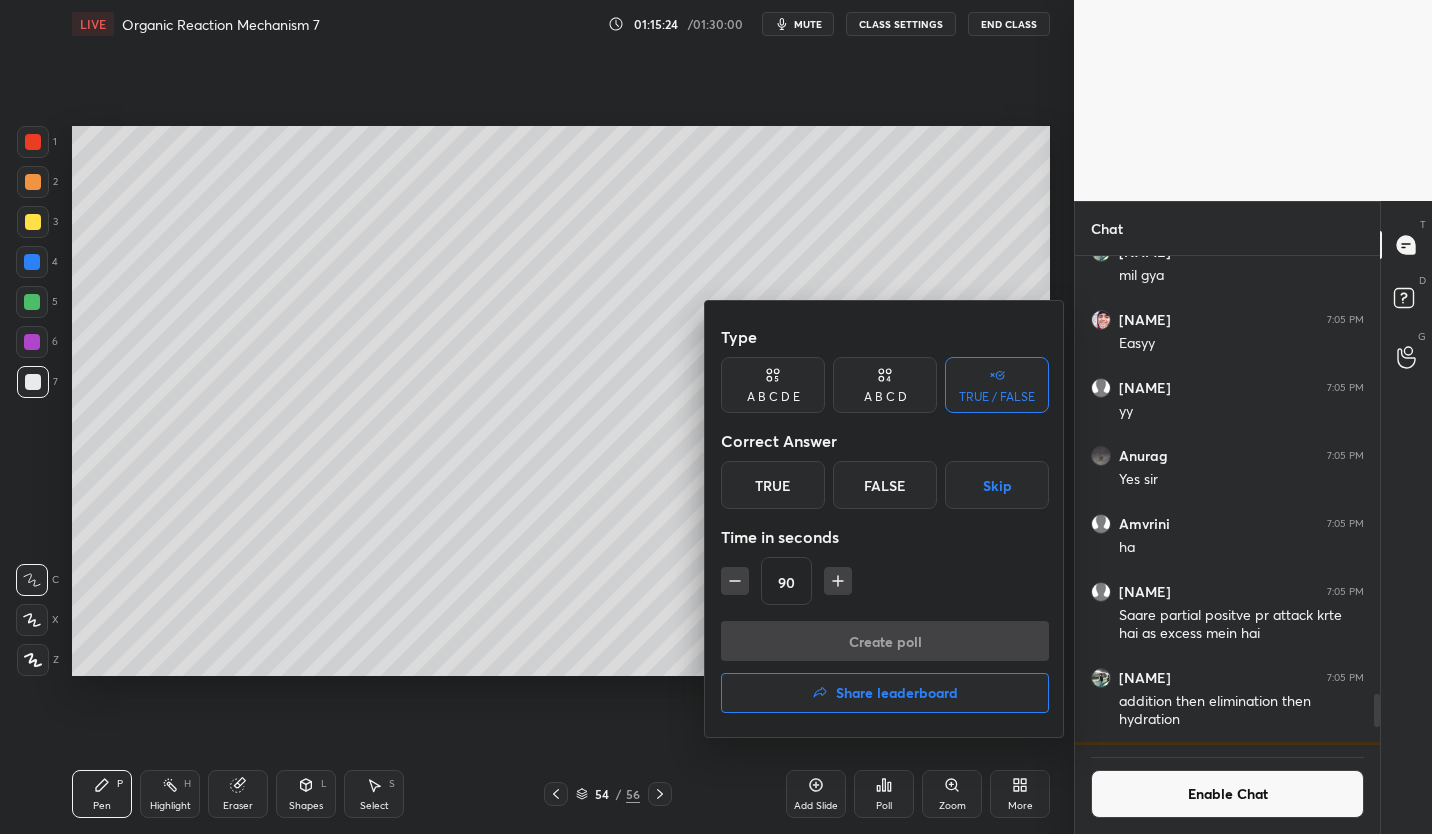 click on "False" at bounding box center [885, 485] 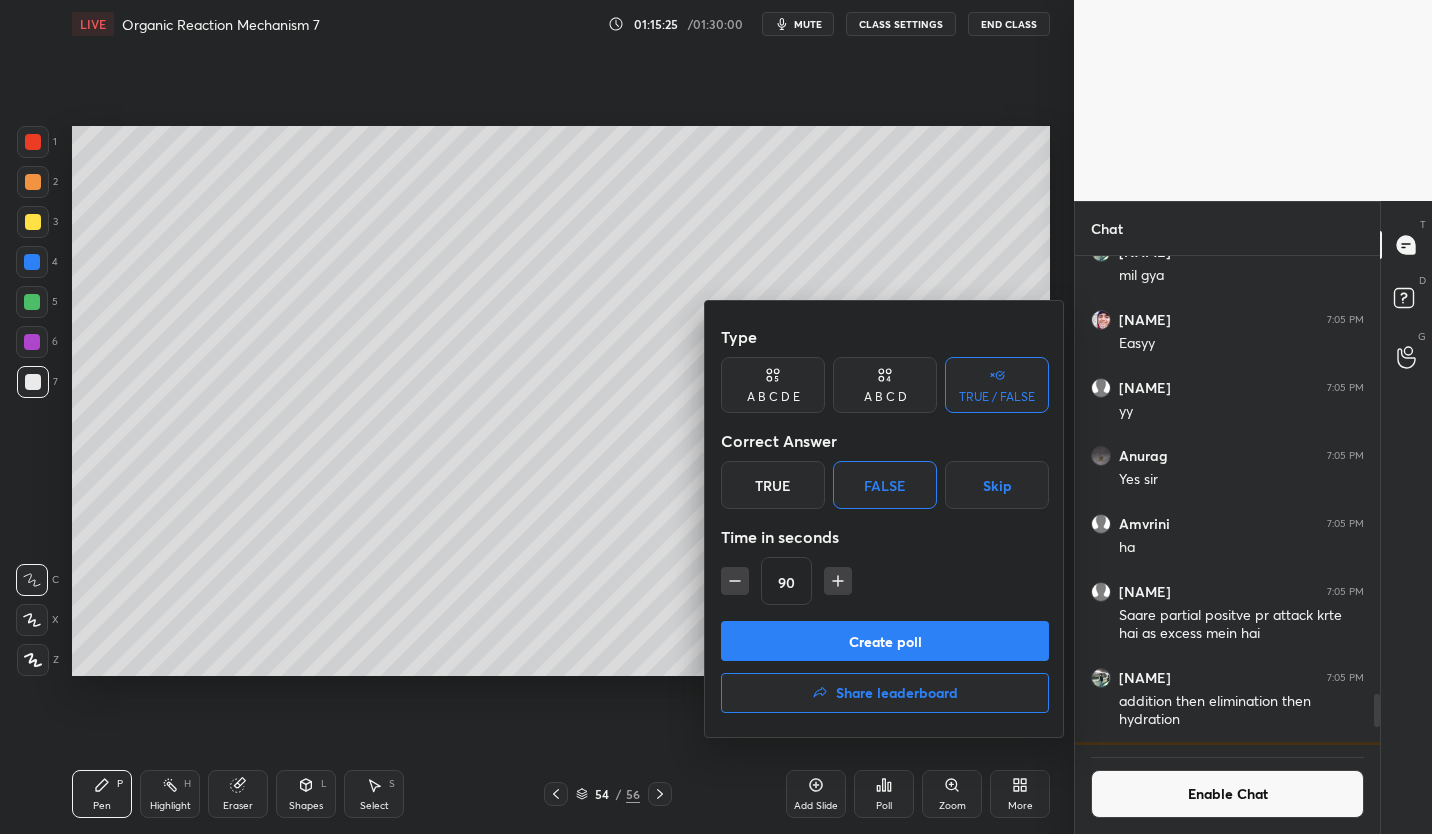 click 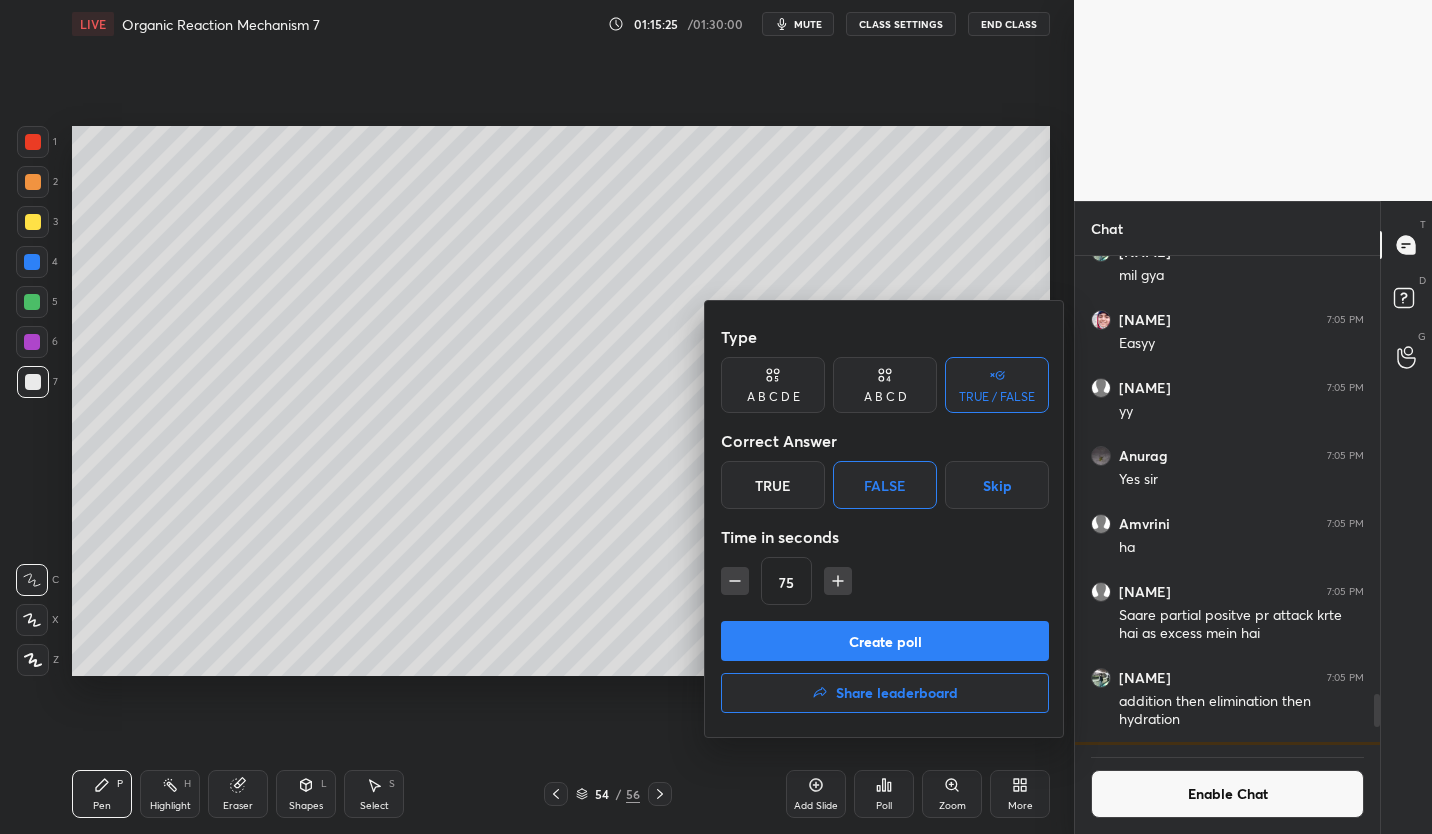 click at bounding box center [735, 581] 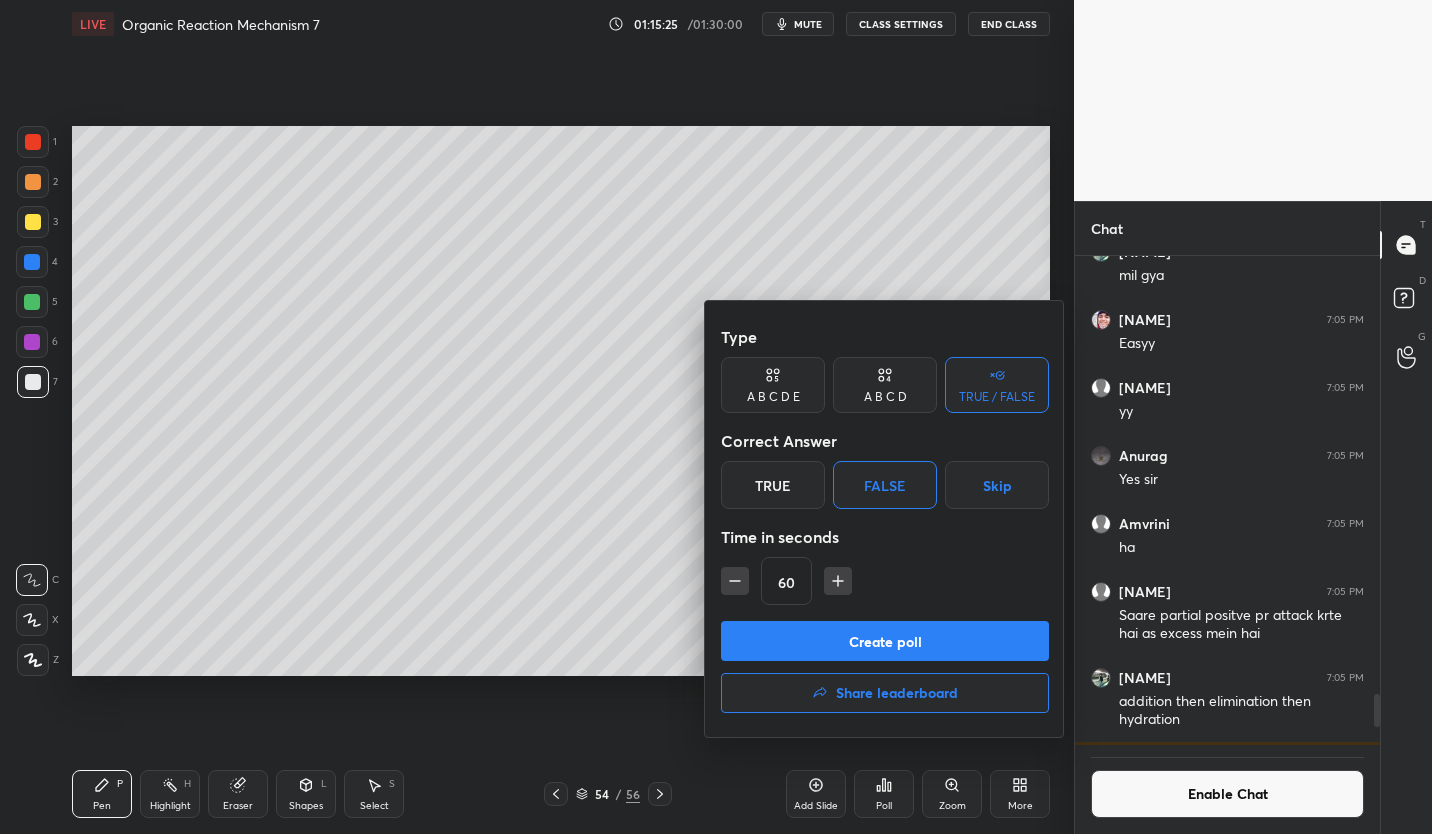 click 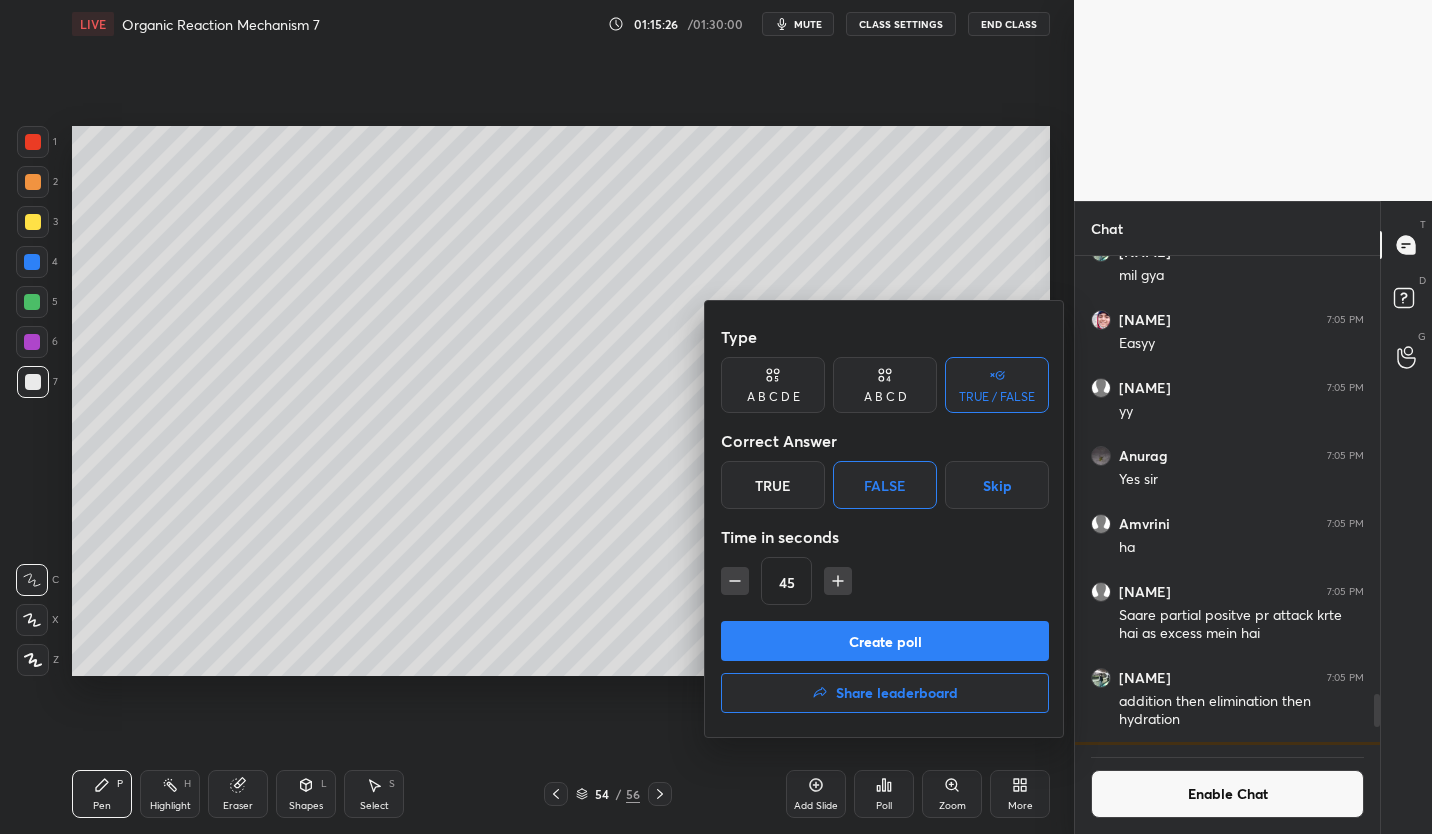click 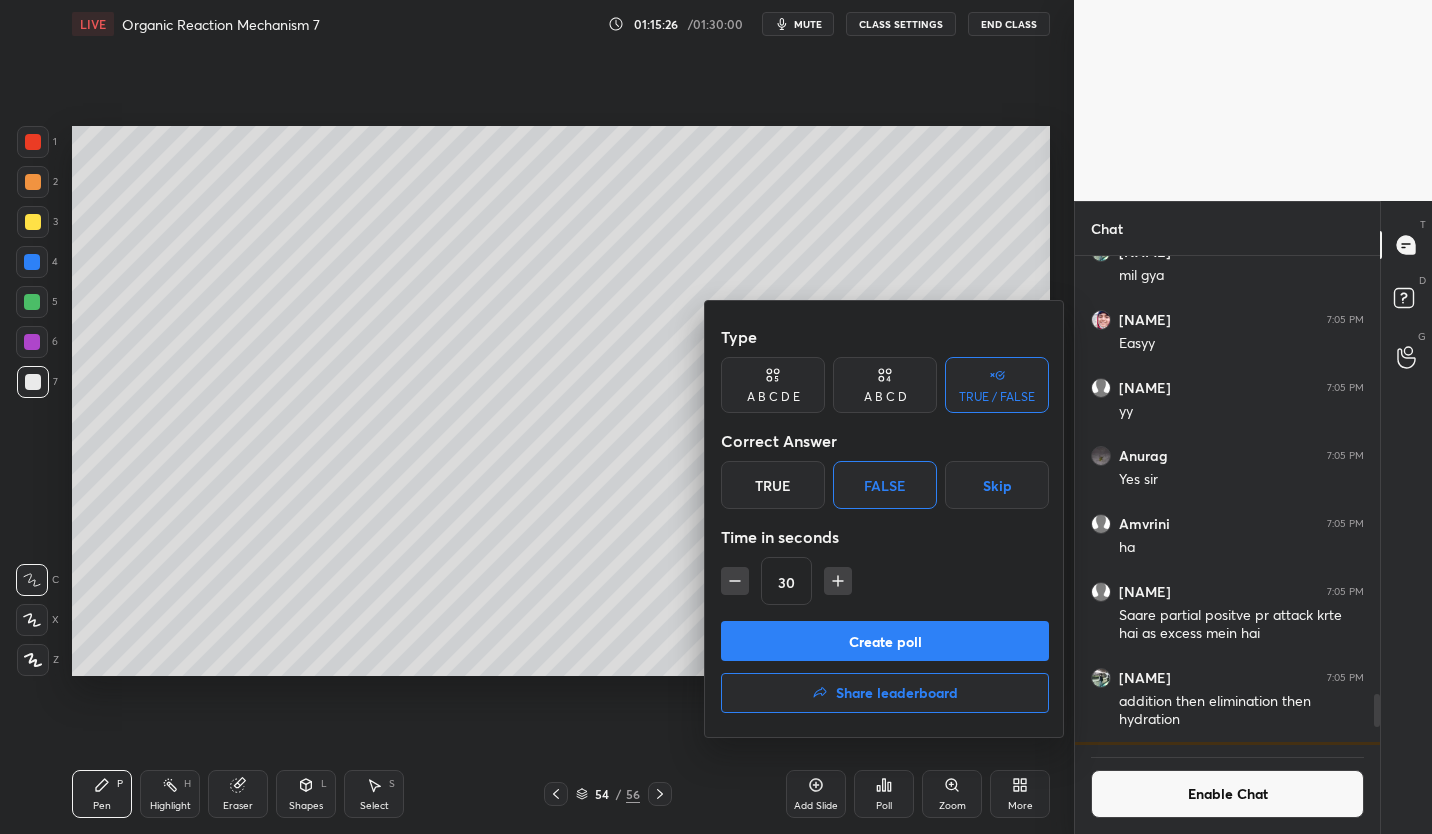 click 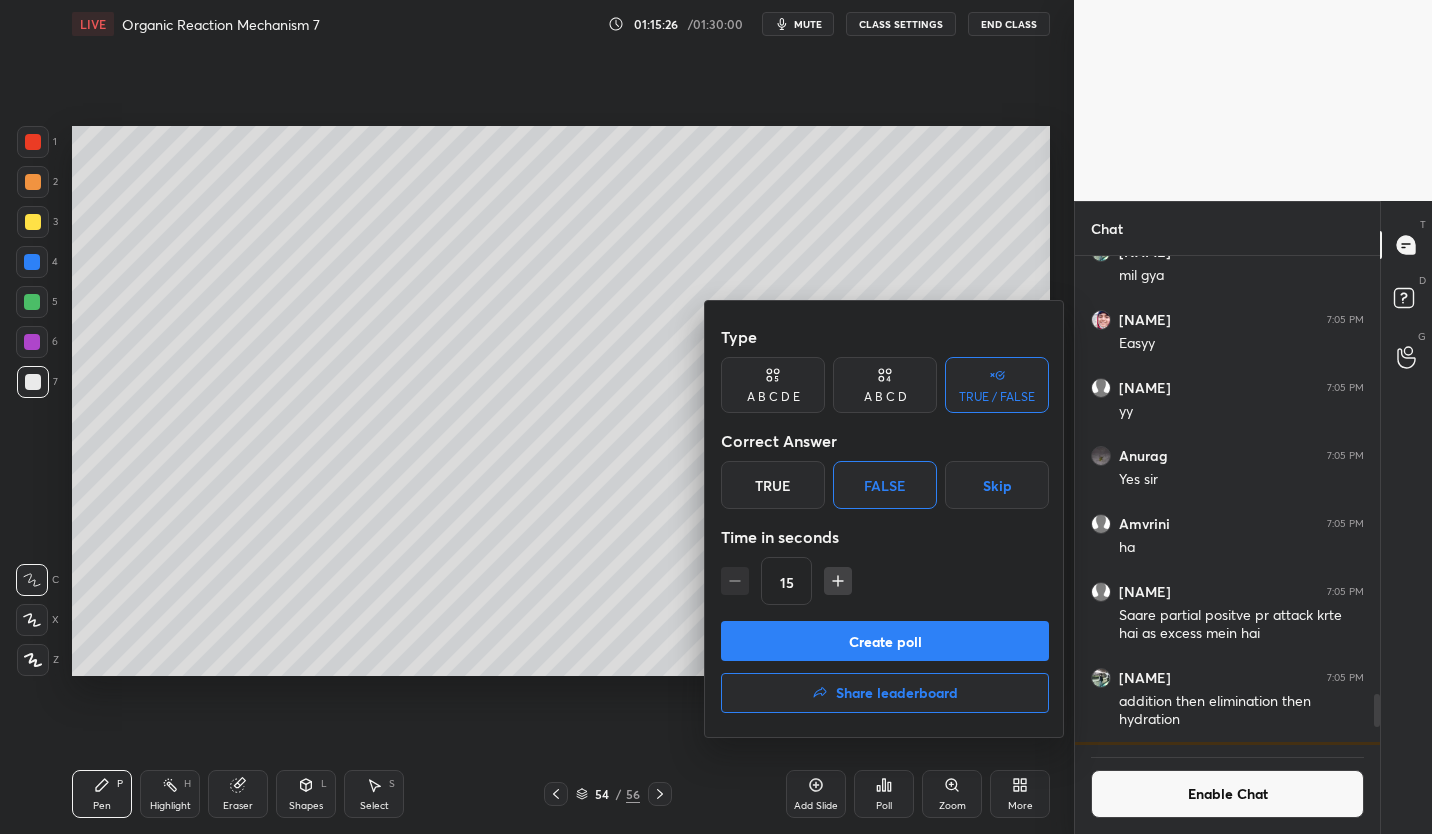 click on "15" at bounding box center (885, 581) 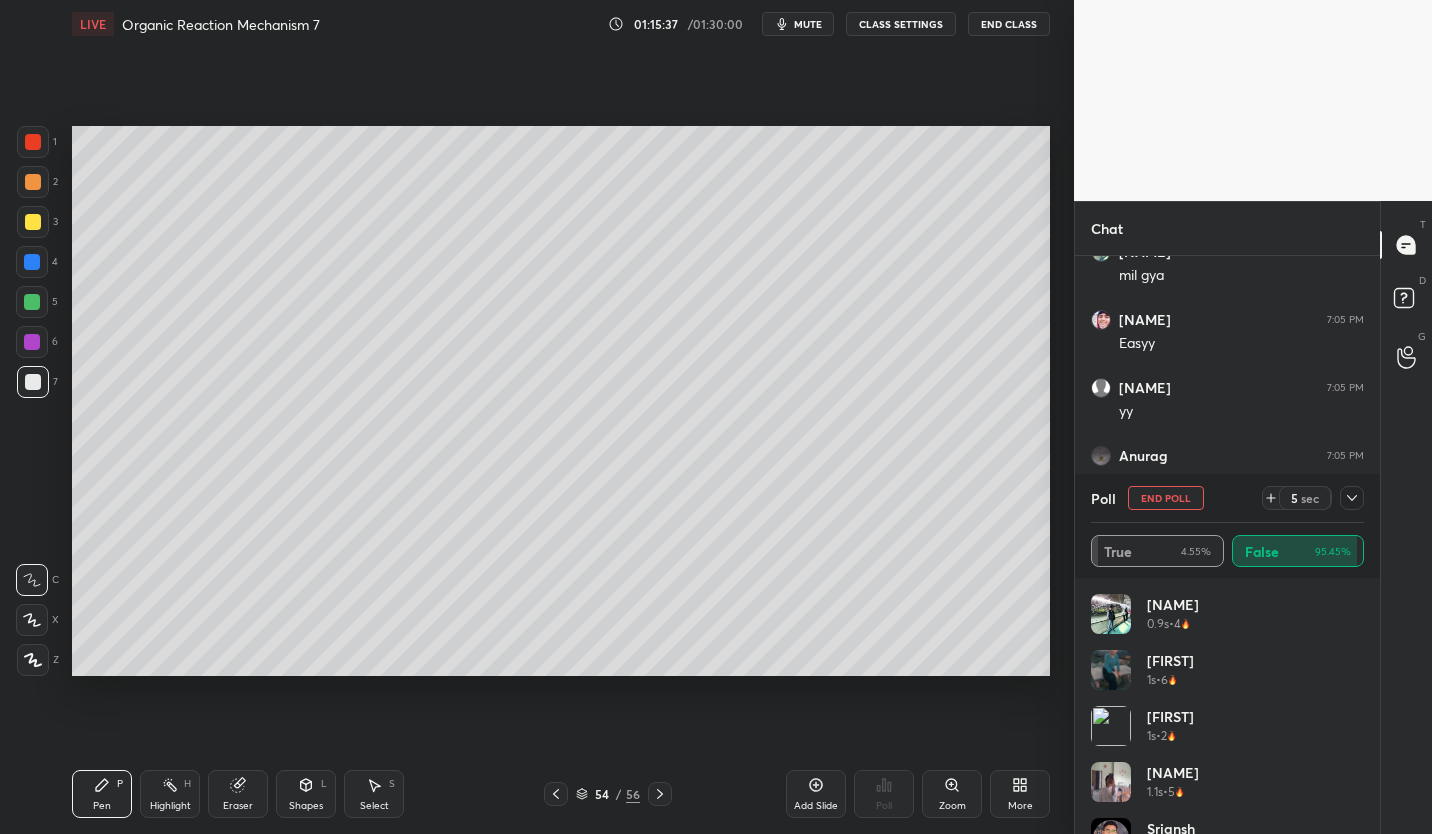 click on "End Poll" at bounding box center [1166, 498] 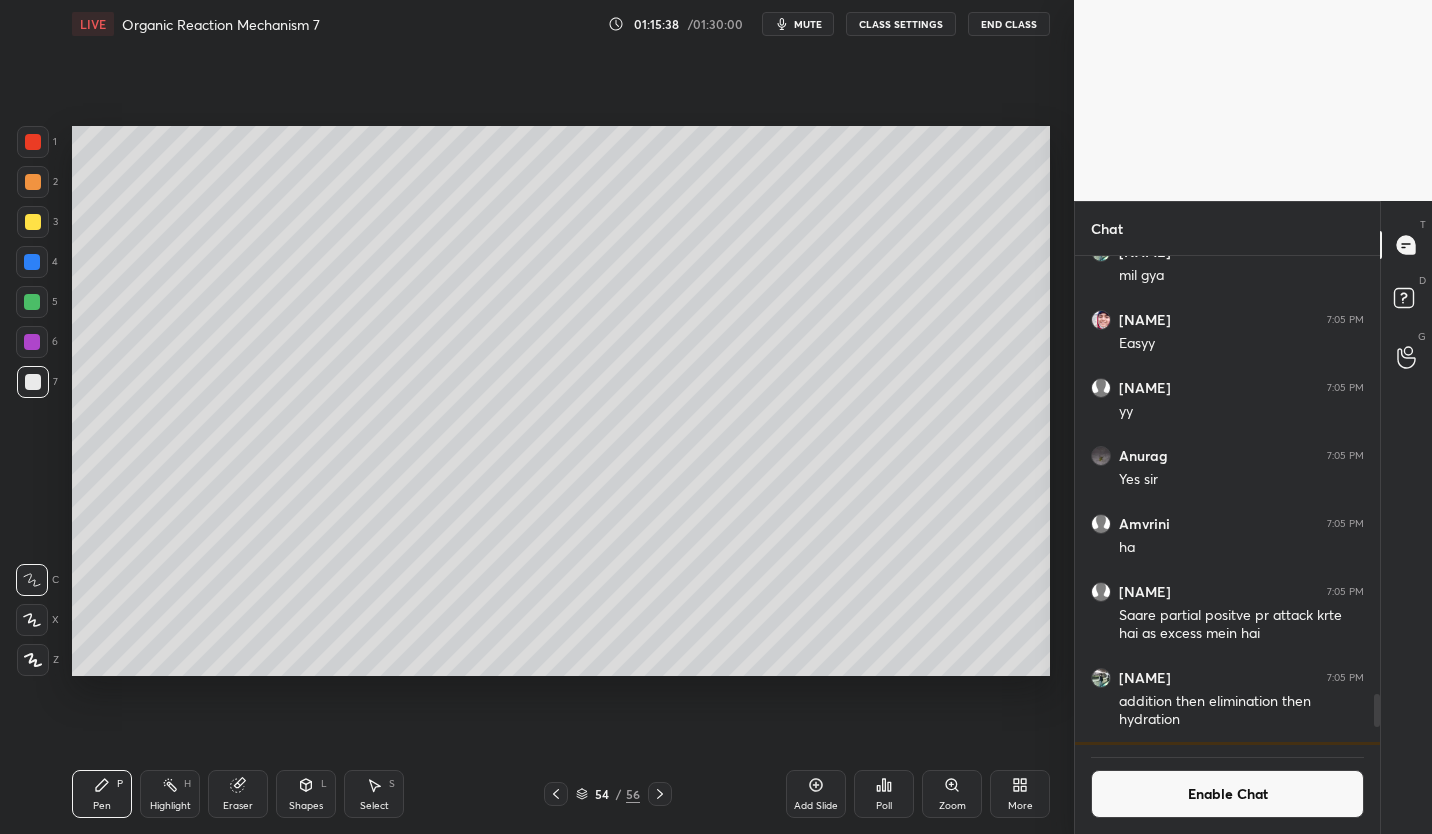 click on "Enable Chat" at bounding box center [1227, 794] 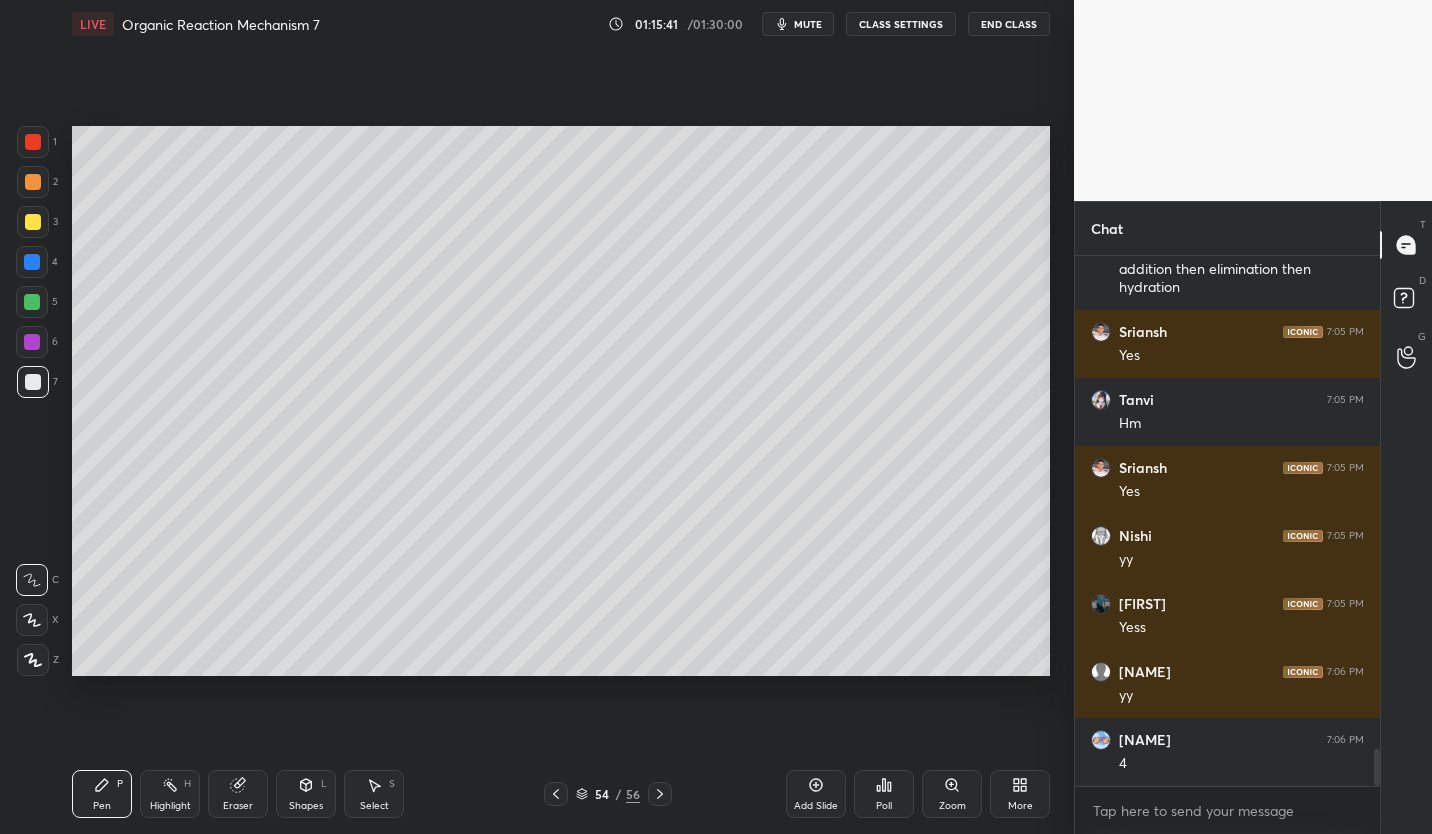 click on "Eraser" at bounding box center [238, 794] 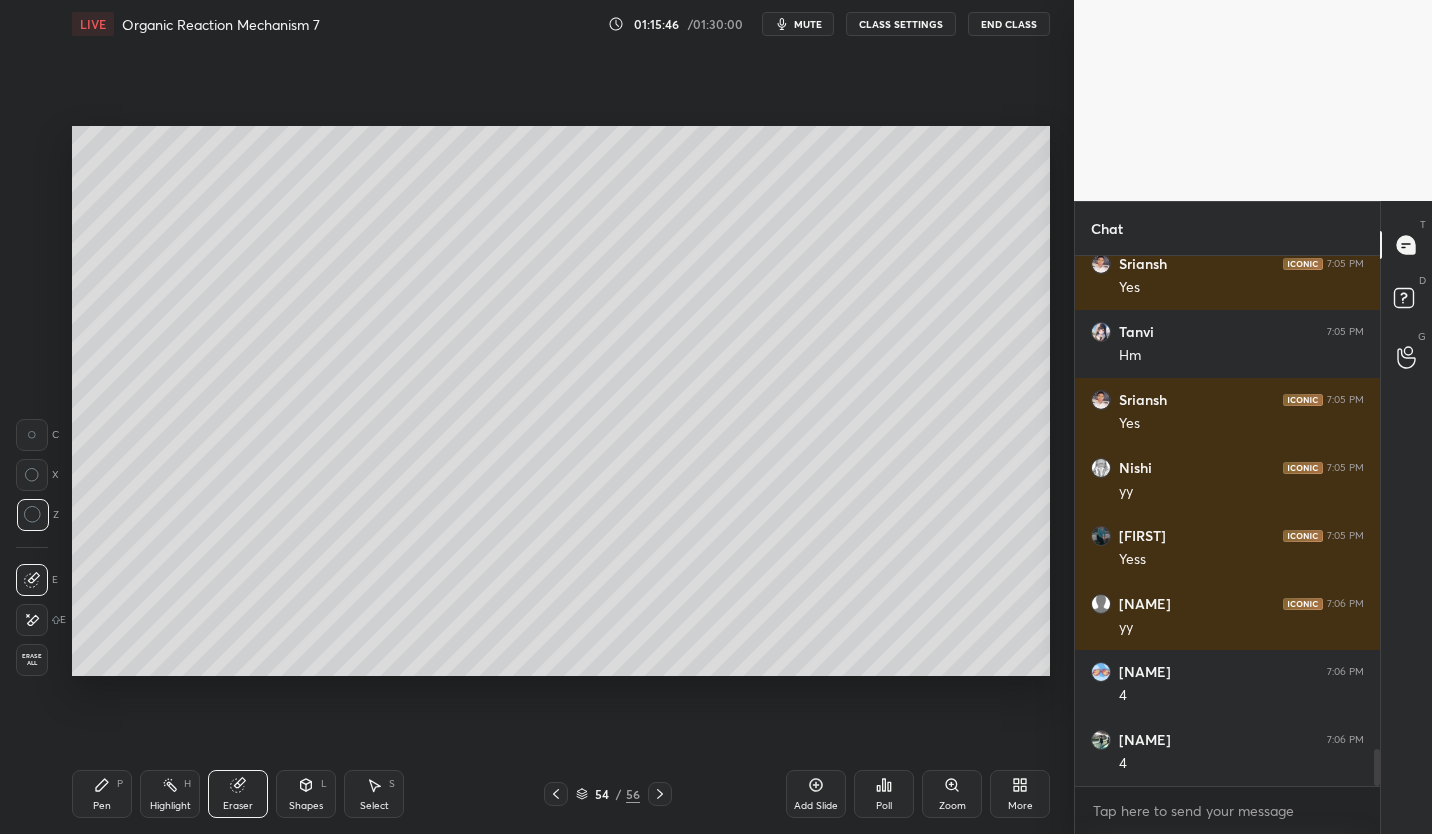click on "P" at bounding box center [120, 784] 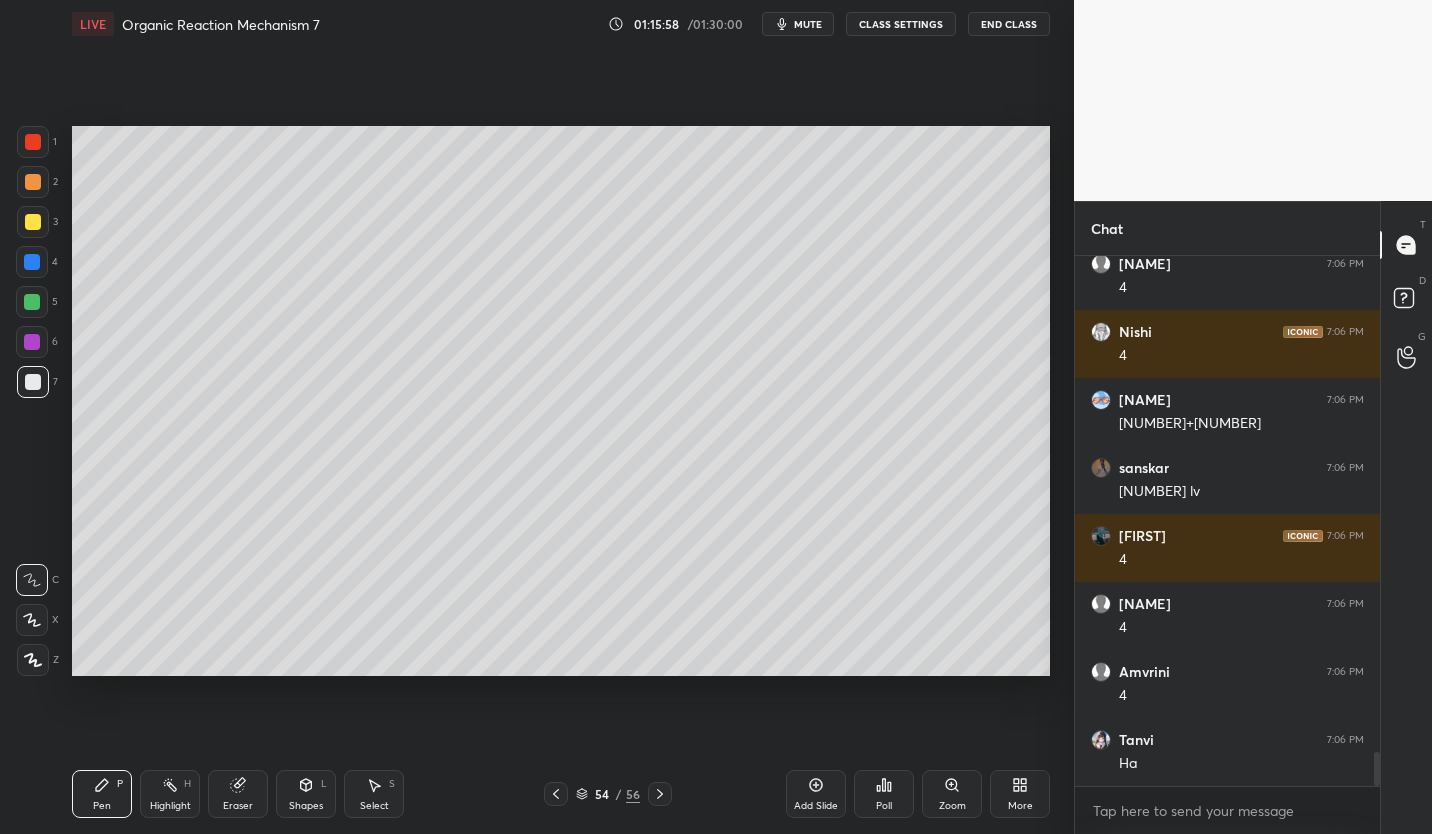 click on "LIVE Organic Reaction Mechanism [NUMBER] [TIME] /  [TIME] mute CLASS SETTINGS End Class" at bounding box center (561, 24) 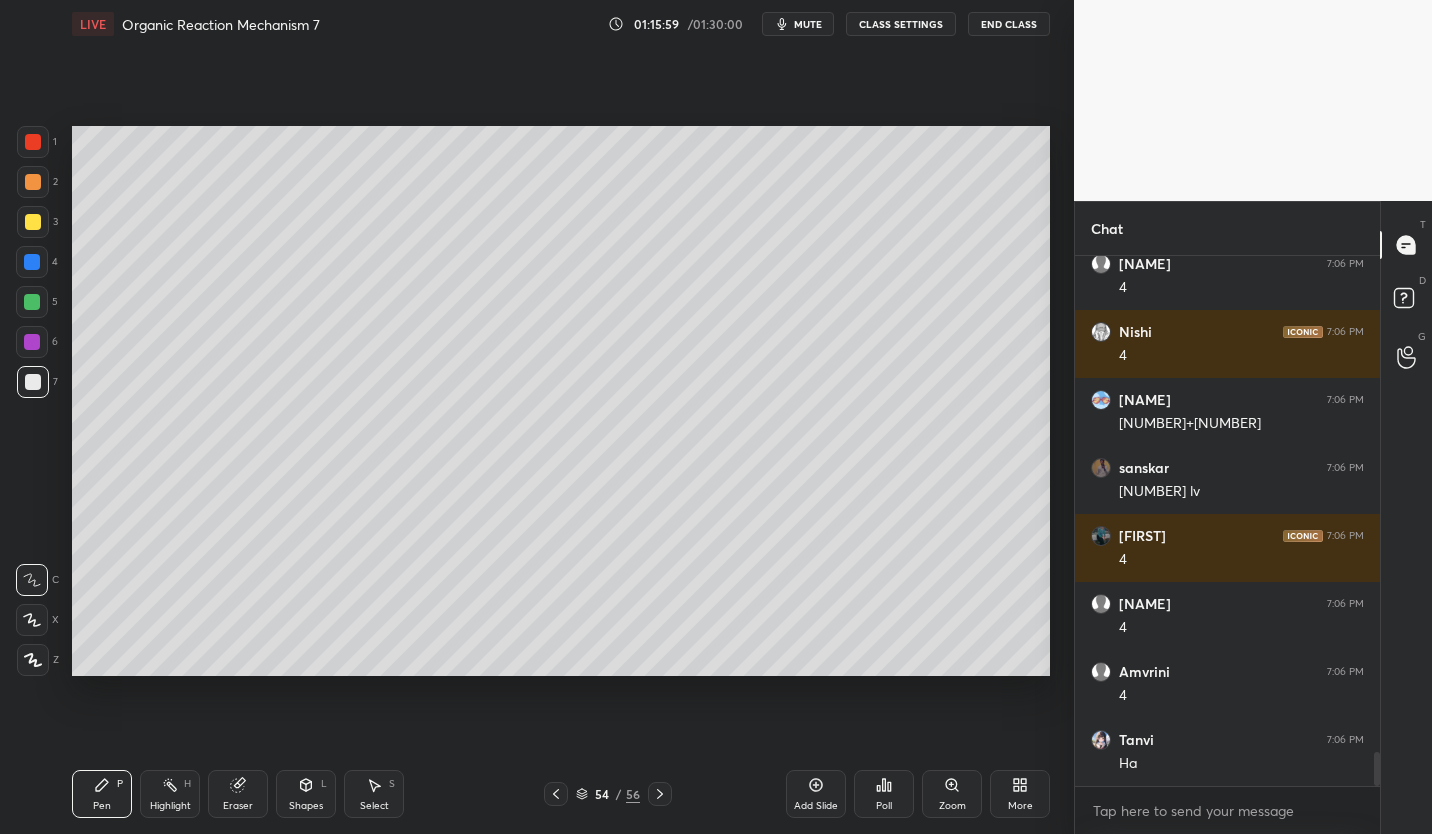 click on "CLASS SETTINGS" at bounding box center (901, 24) 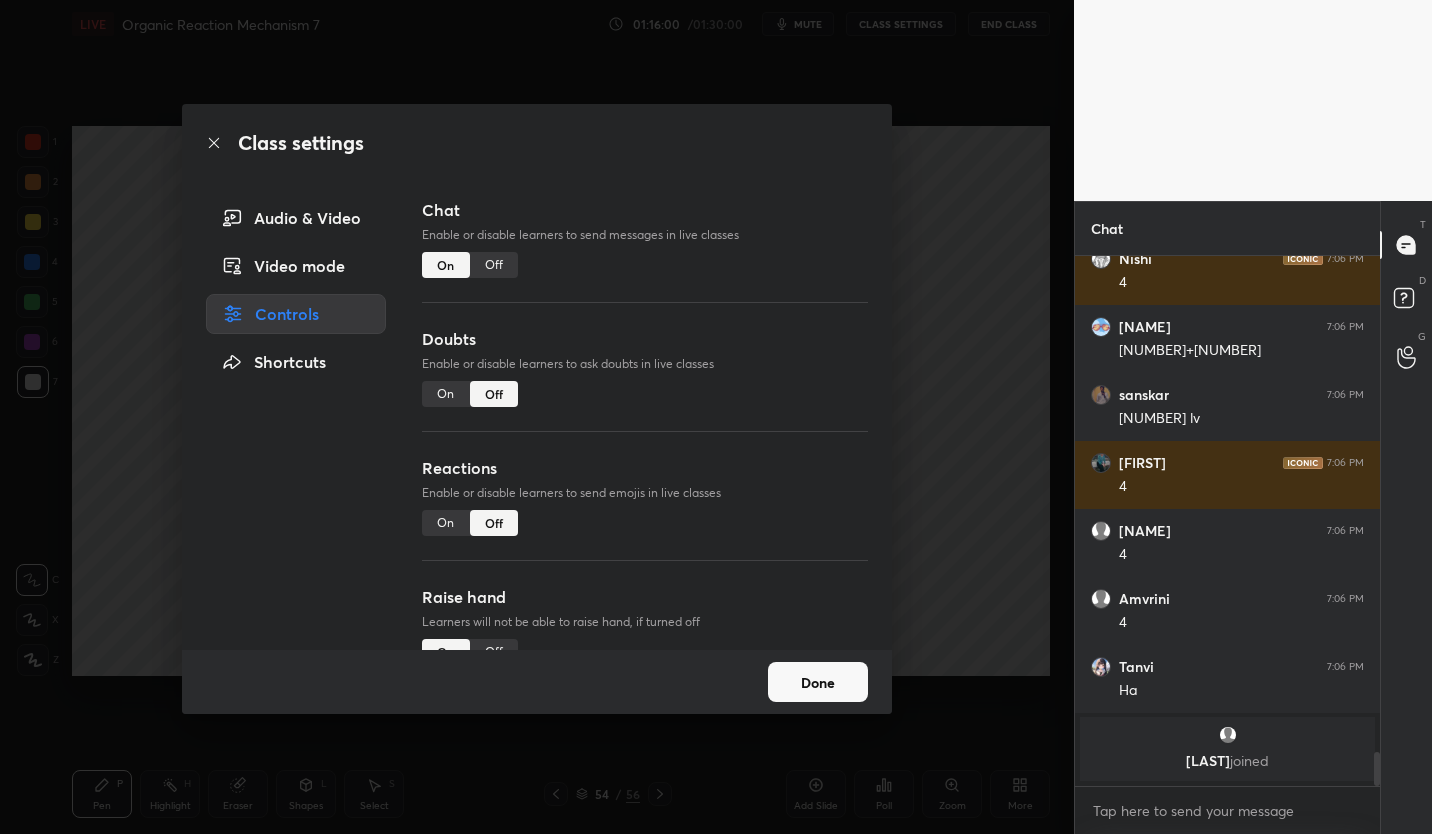 click on "Off" at bounding box center [494, 265] 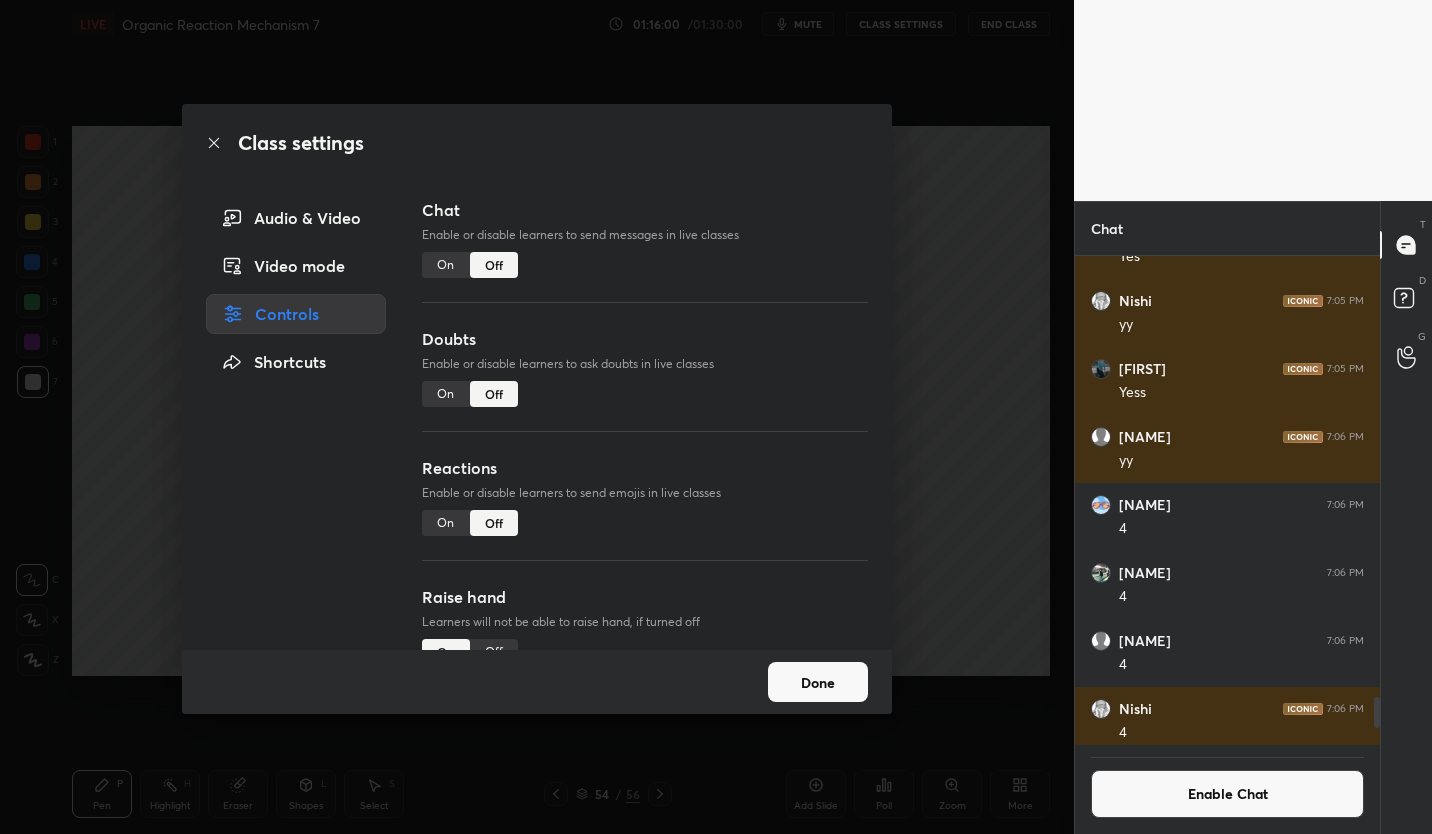click on "Done" at bounding box center (818, 682) 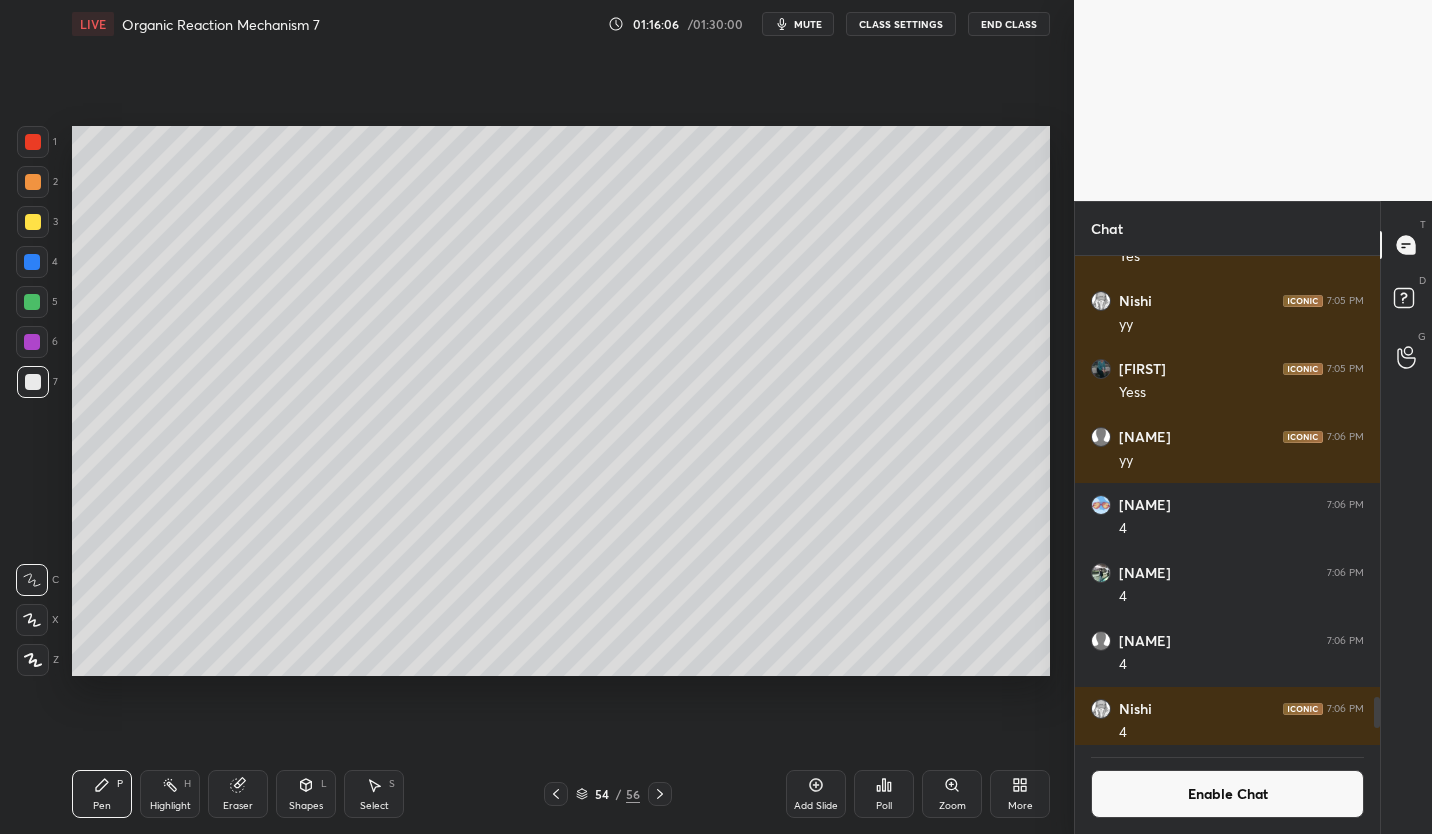 click on "Poll" at bounding box center [884, 794] 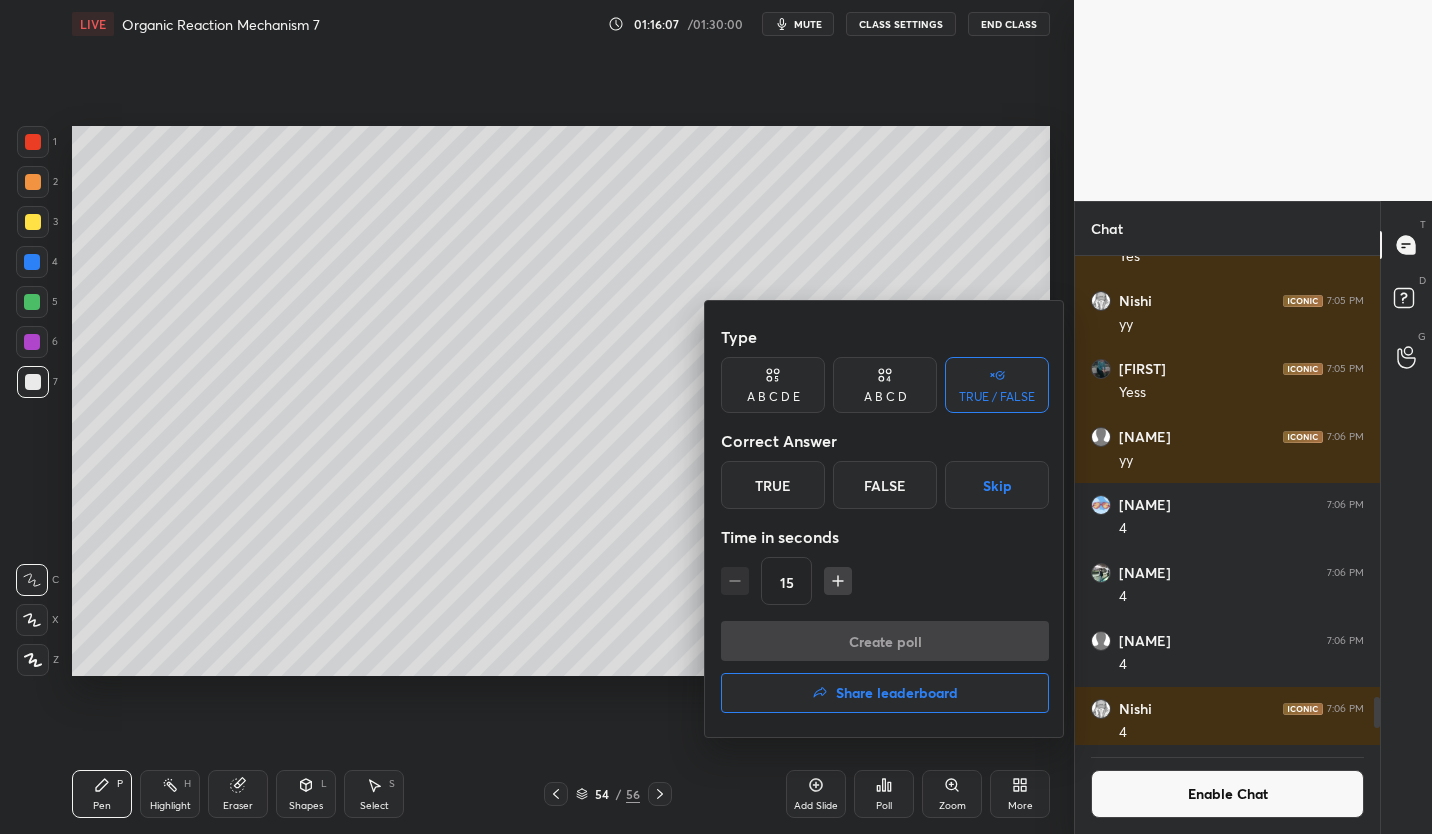 click on "False" at bounding box center [885, 485] 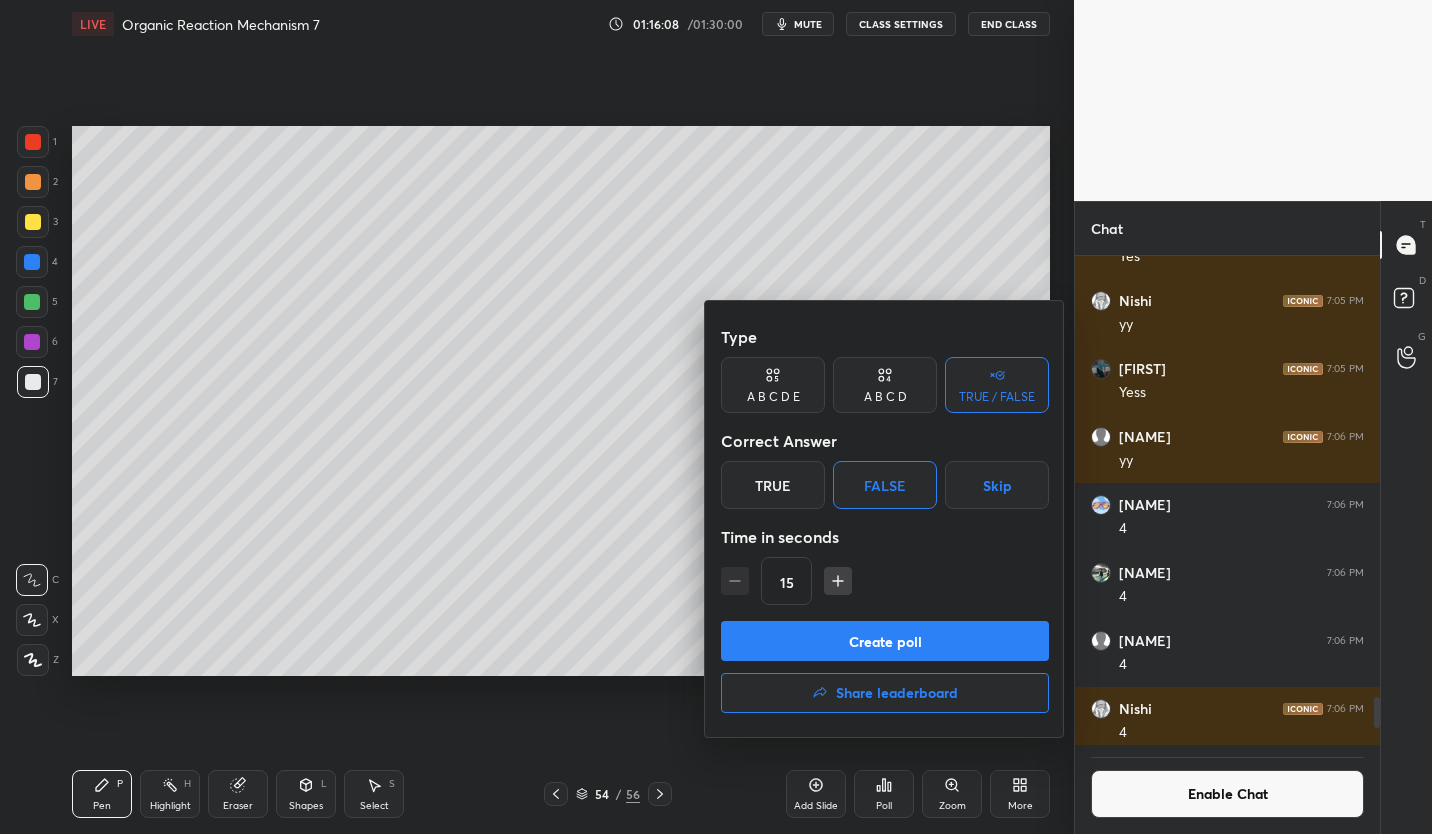 click on "Create poll" at bounding box center [885, 641] 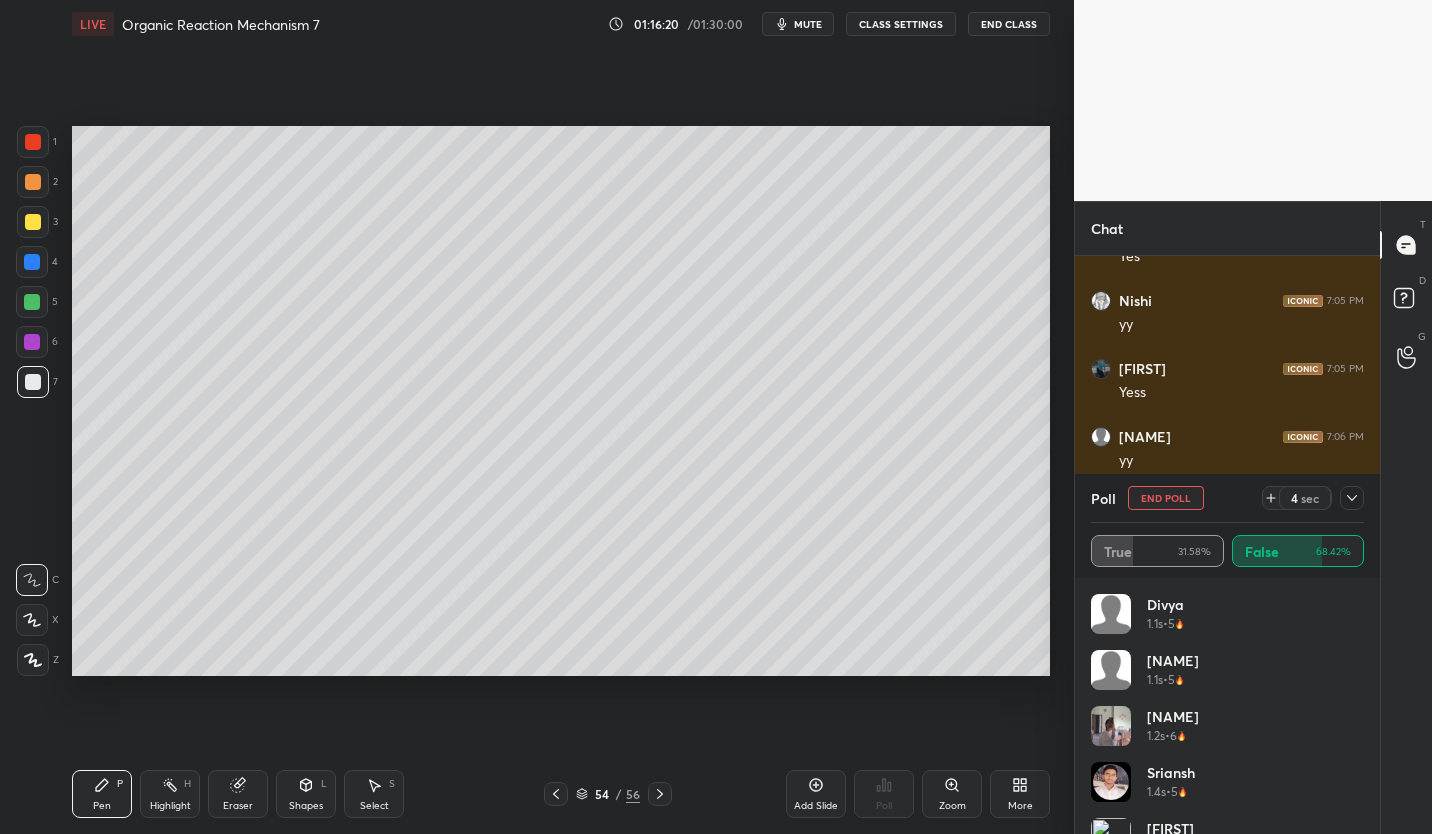 click on "End Poll" at bounding box center [1166, 498] 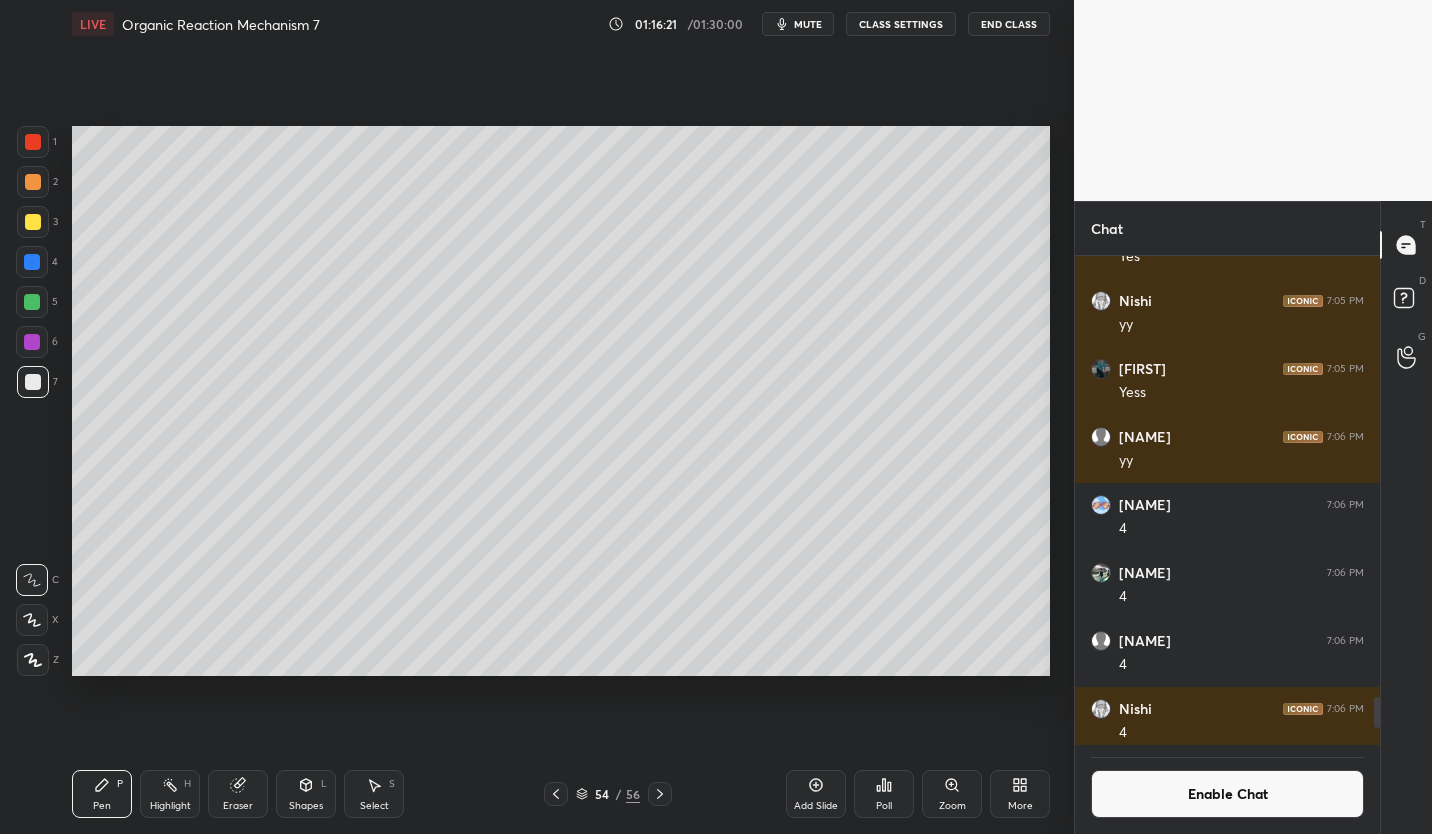 click on "Enable Chat" at bounding box center [1227, 794] 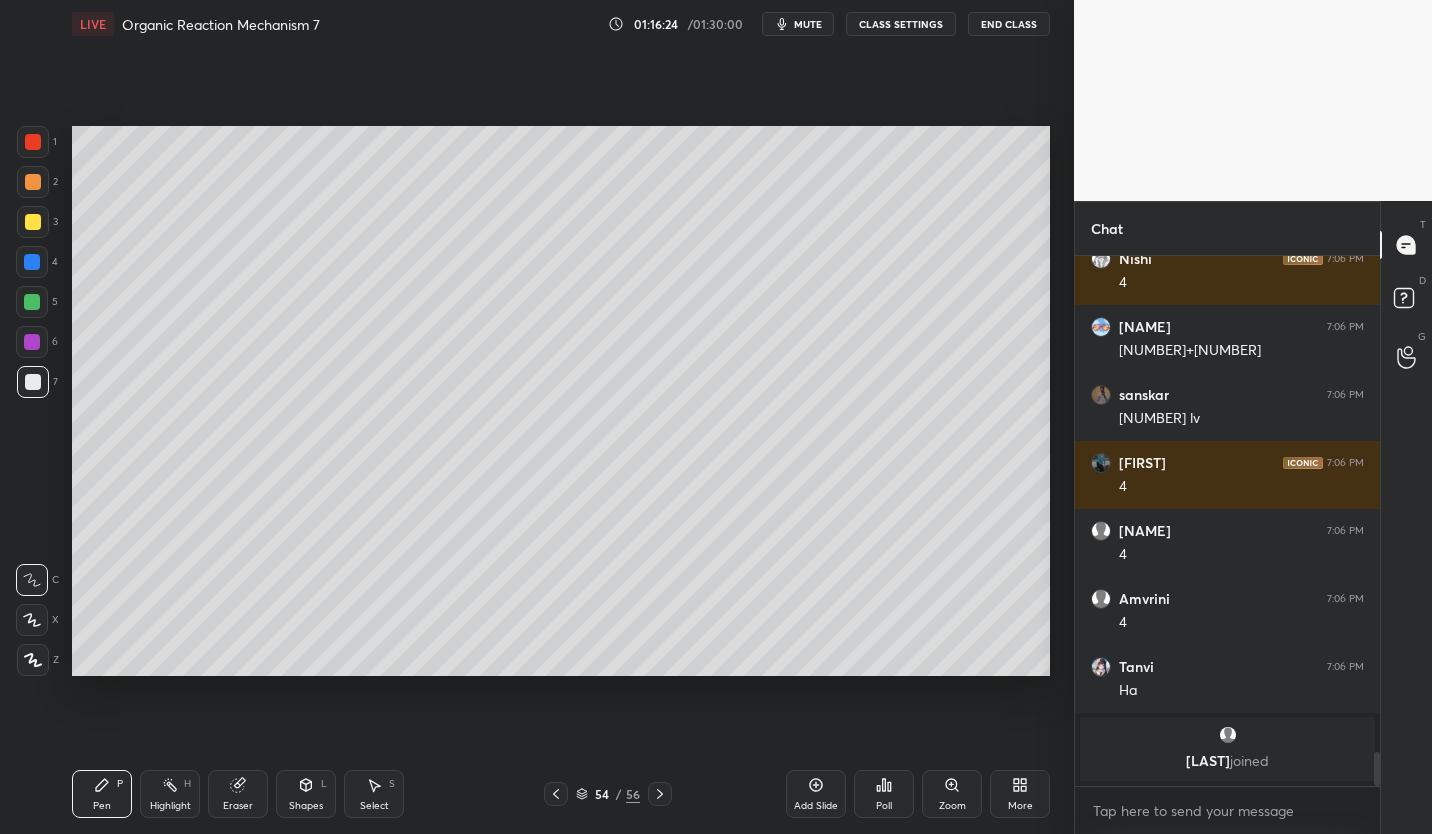 click 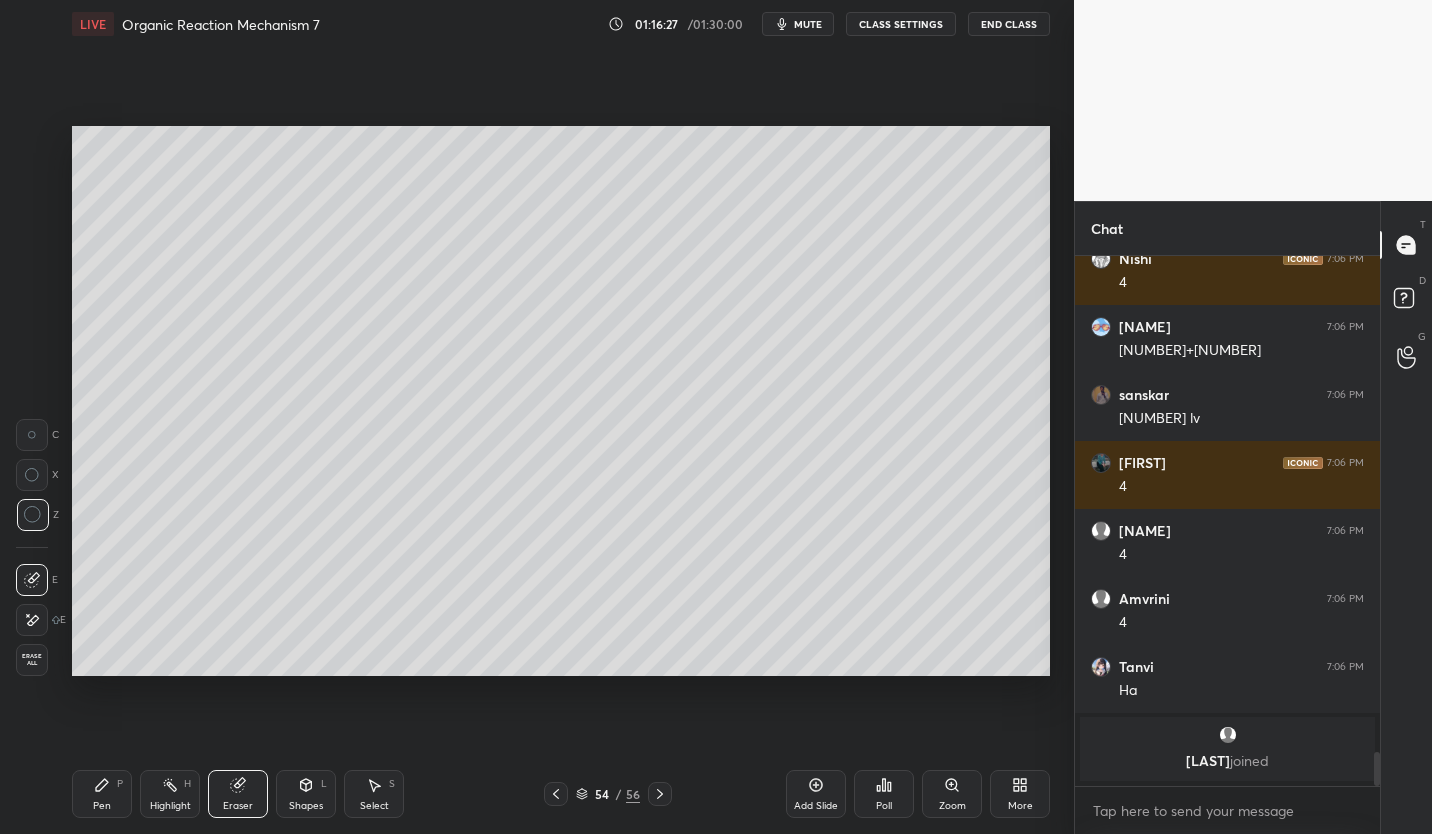 click 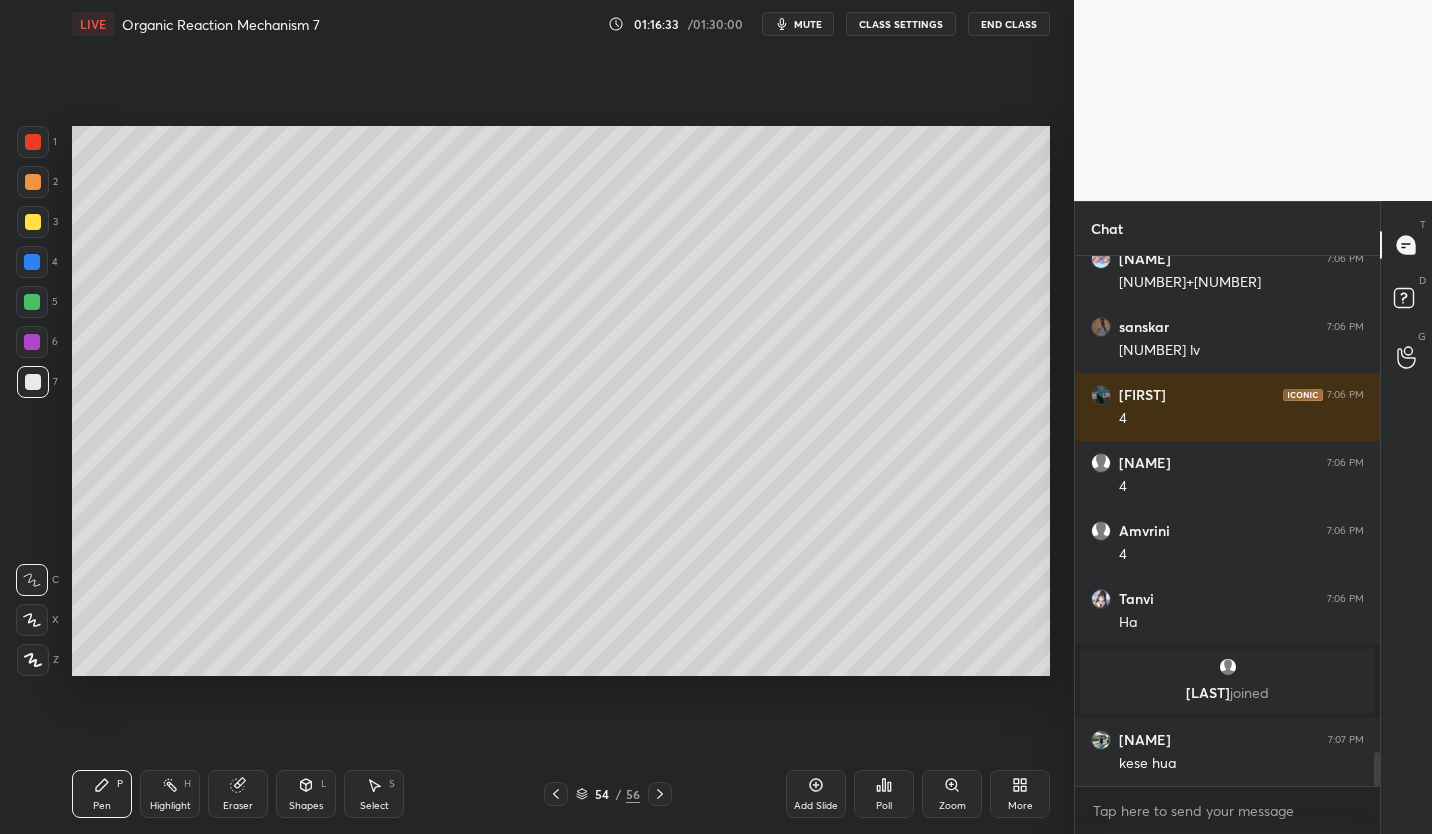click at bounding box center (33, 222) 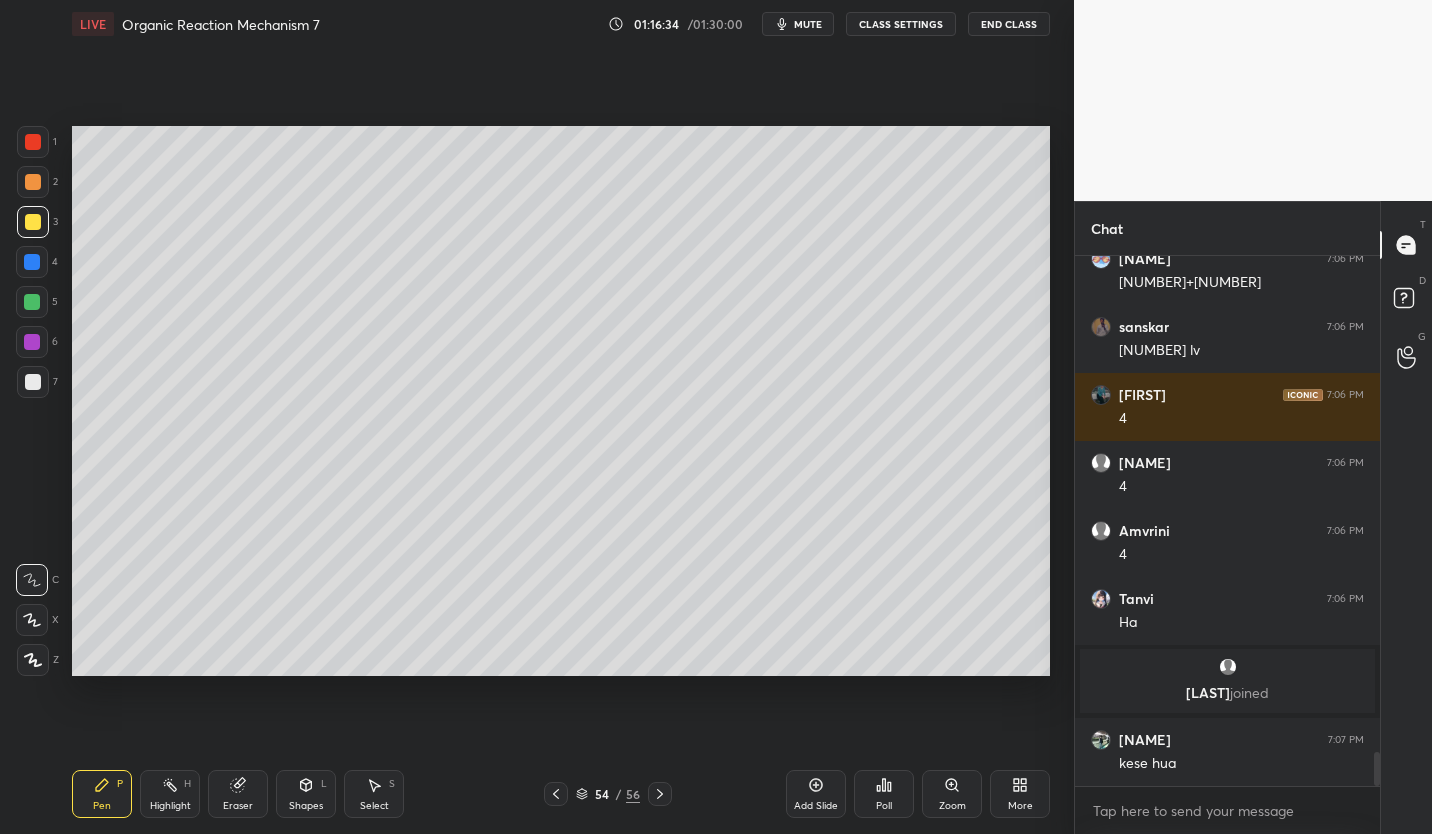 click at bounding box center [33, 382] 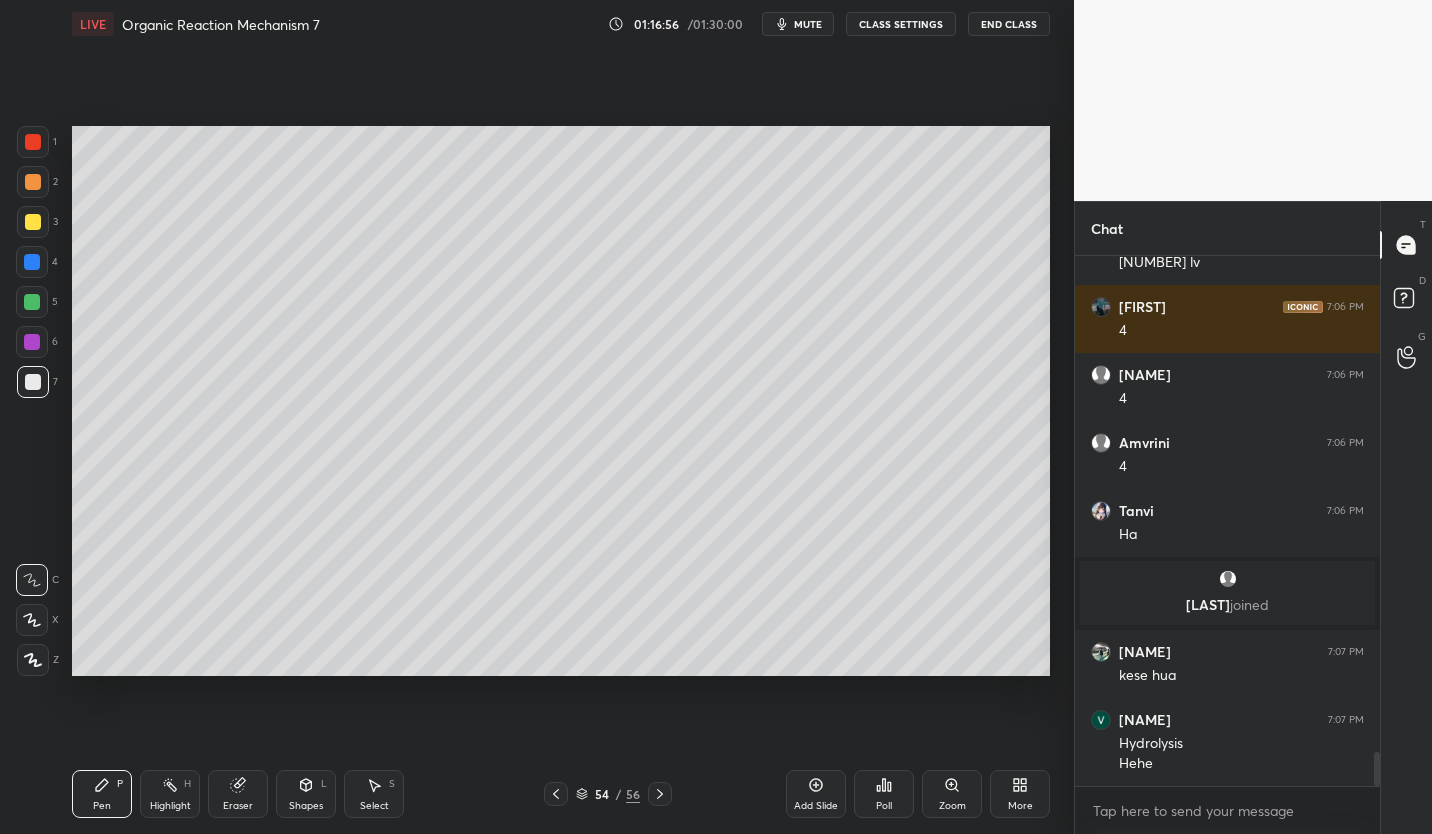 click at bounding box center (33, 222) 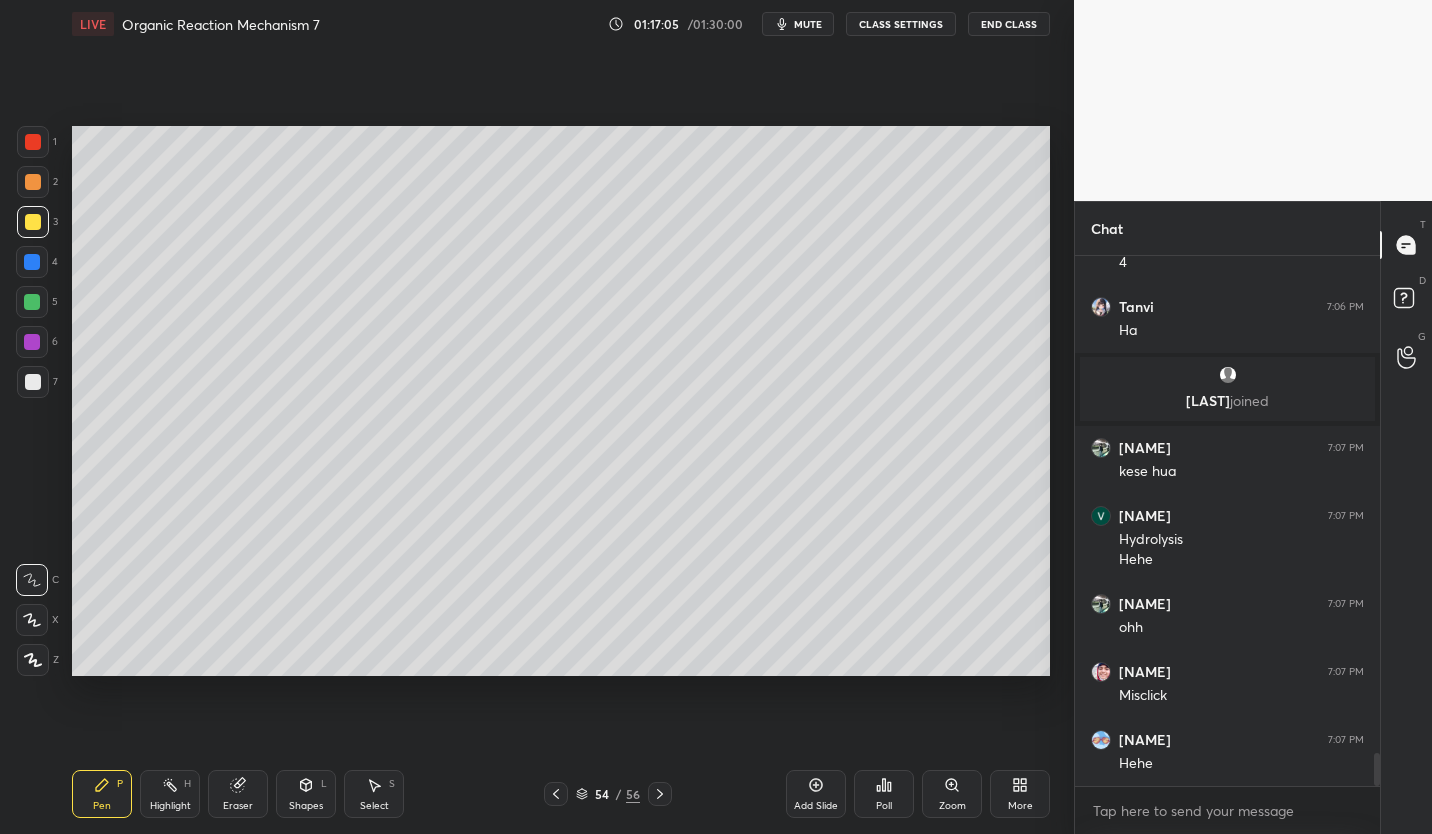 click 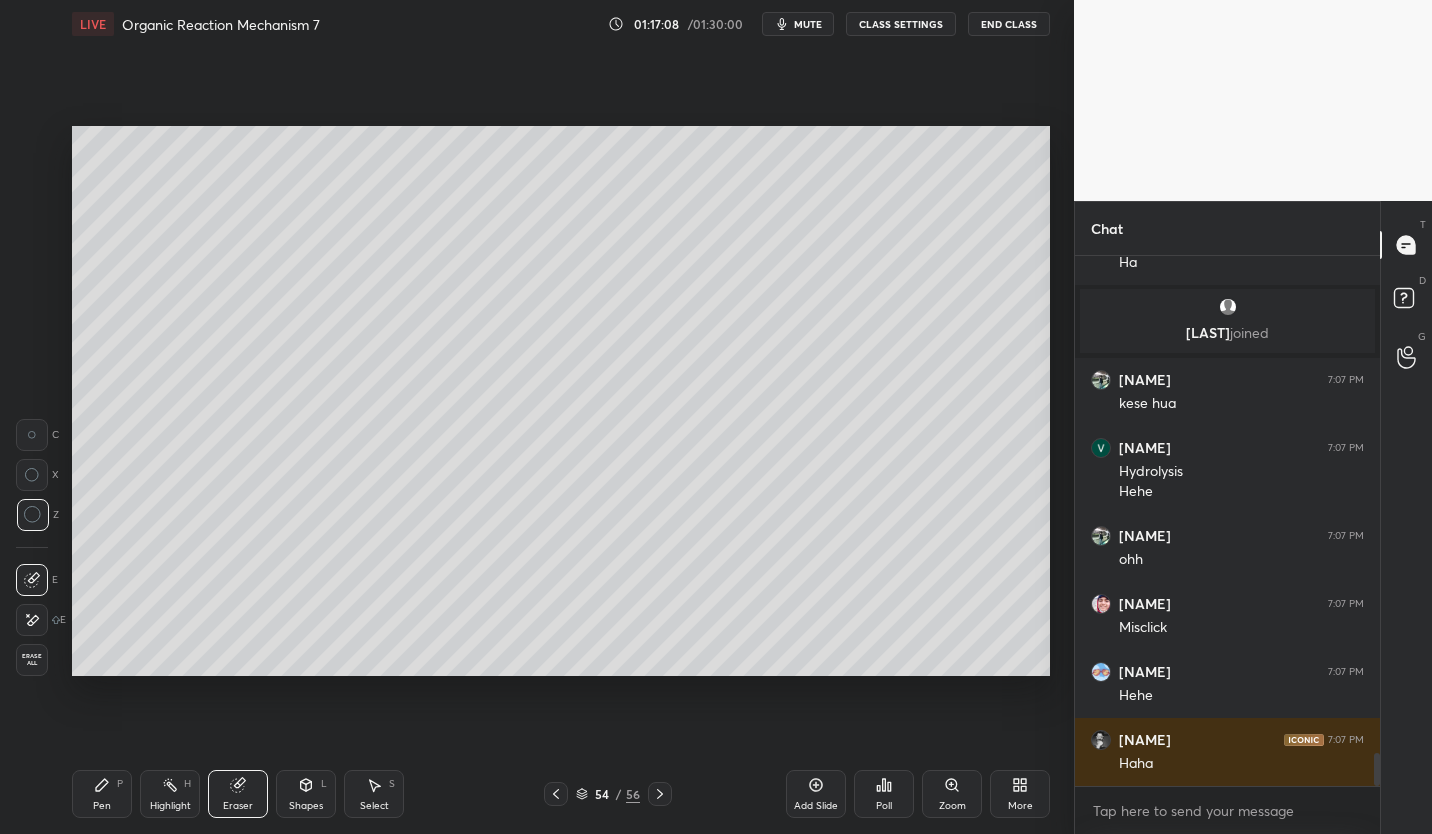 click on "Pen P" at bounding box center [102, 794] 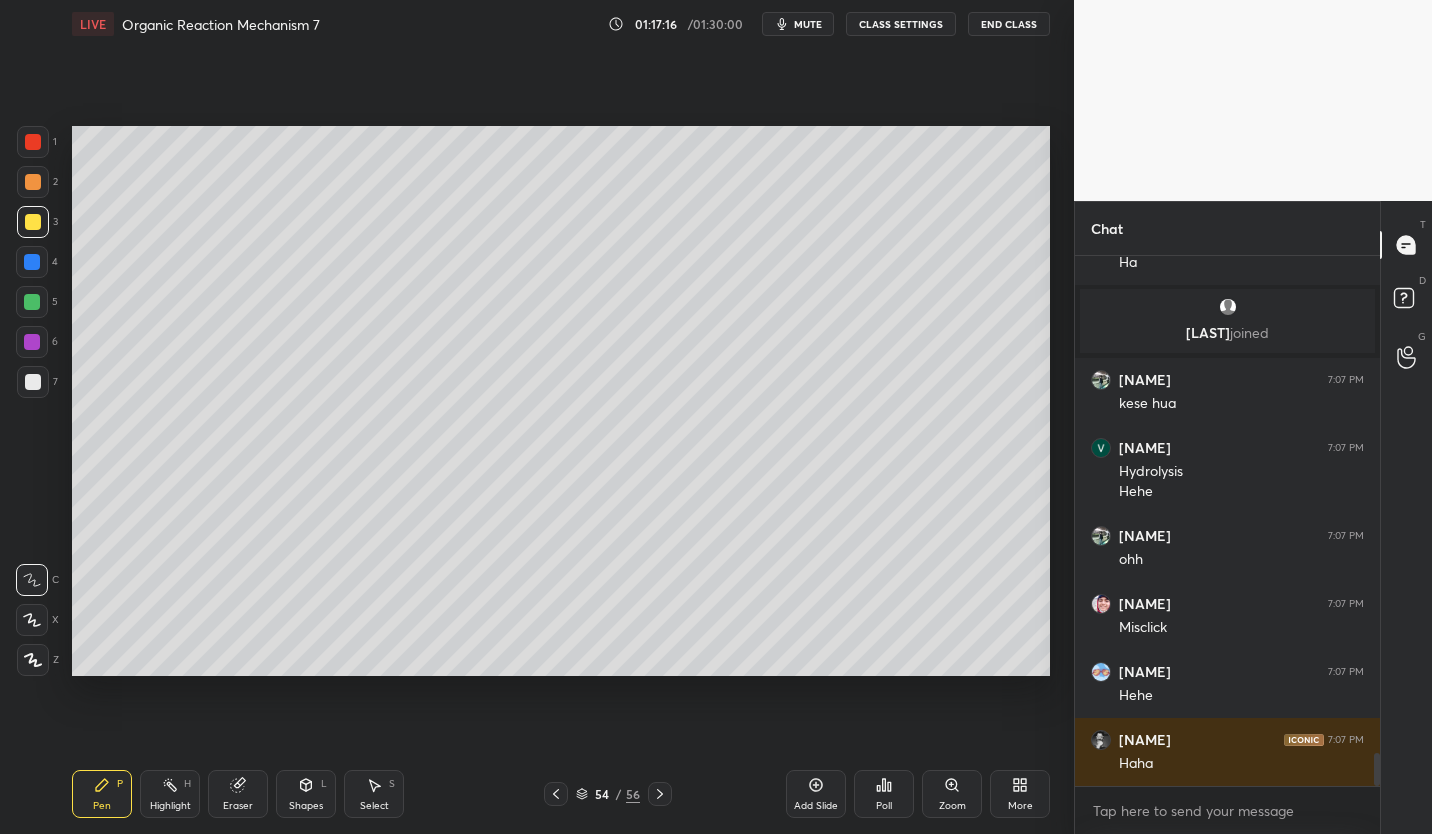 click 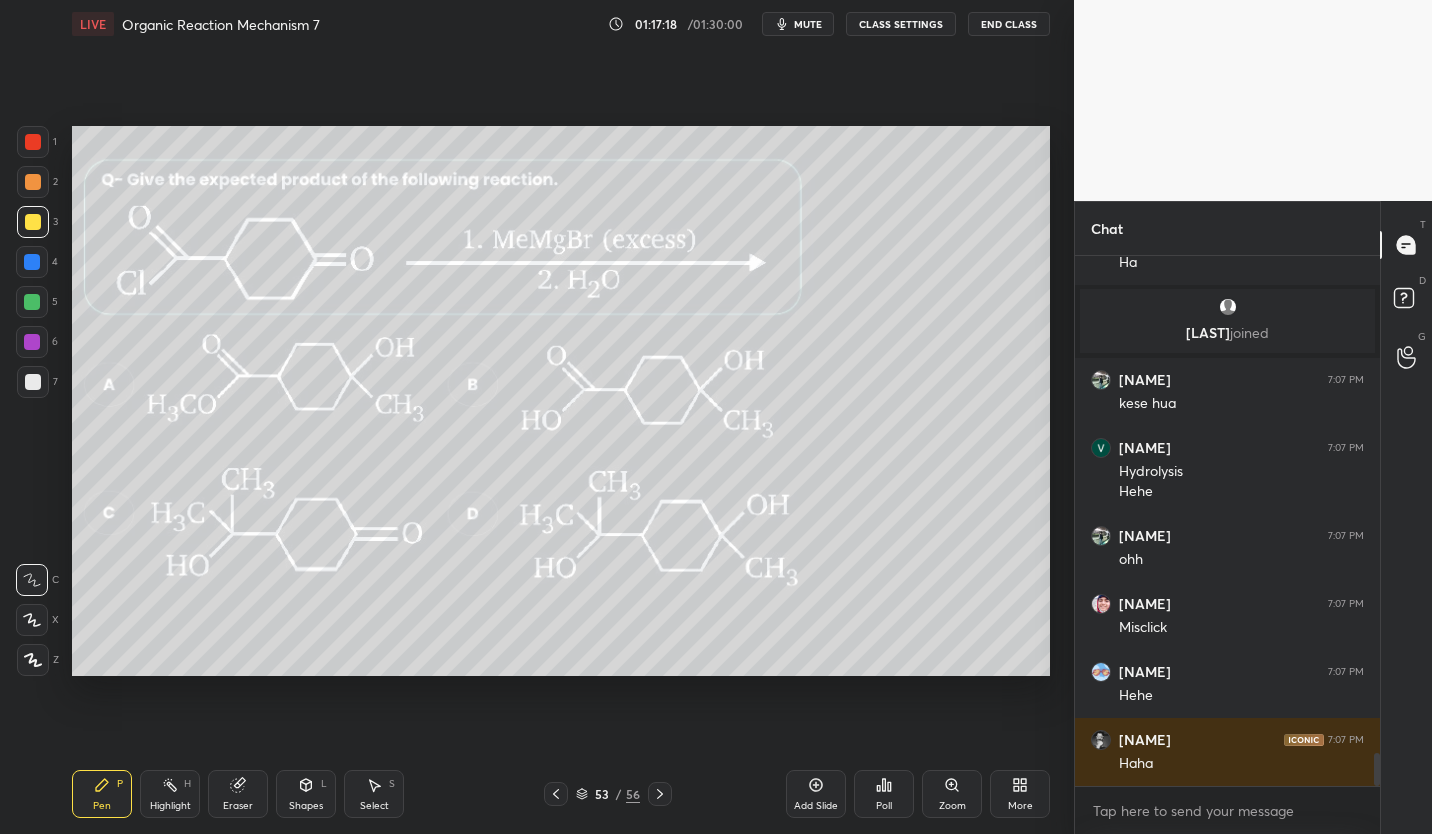 click on "53" at bounding box center [602, 794] 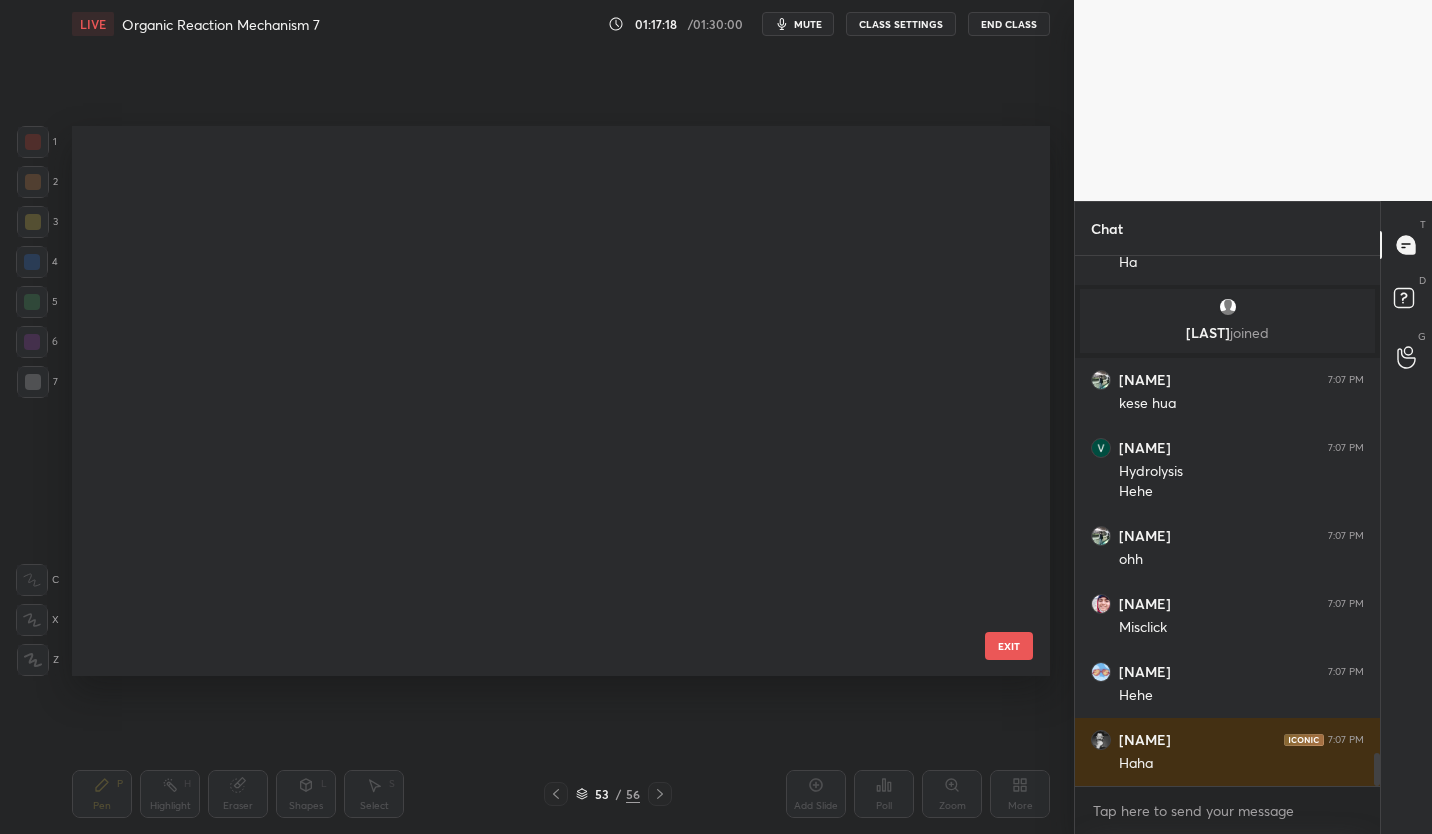 scroll, scrollTop: 2481, scrollLeft: 0, axis: vertical 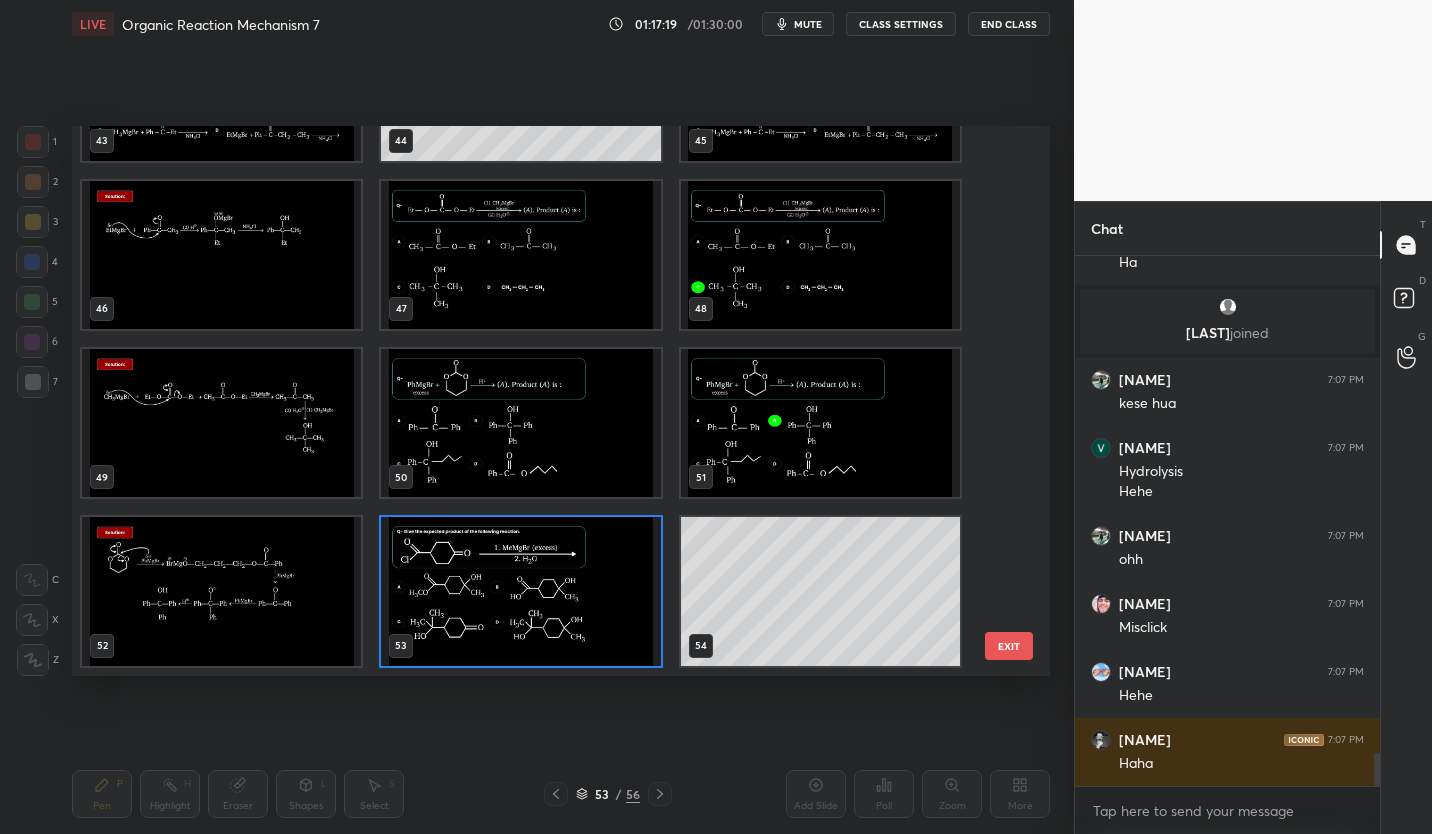 click at bounding box center (520, 591) 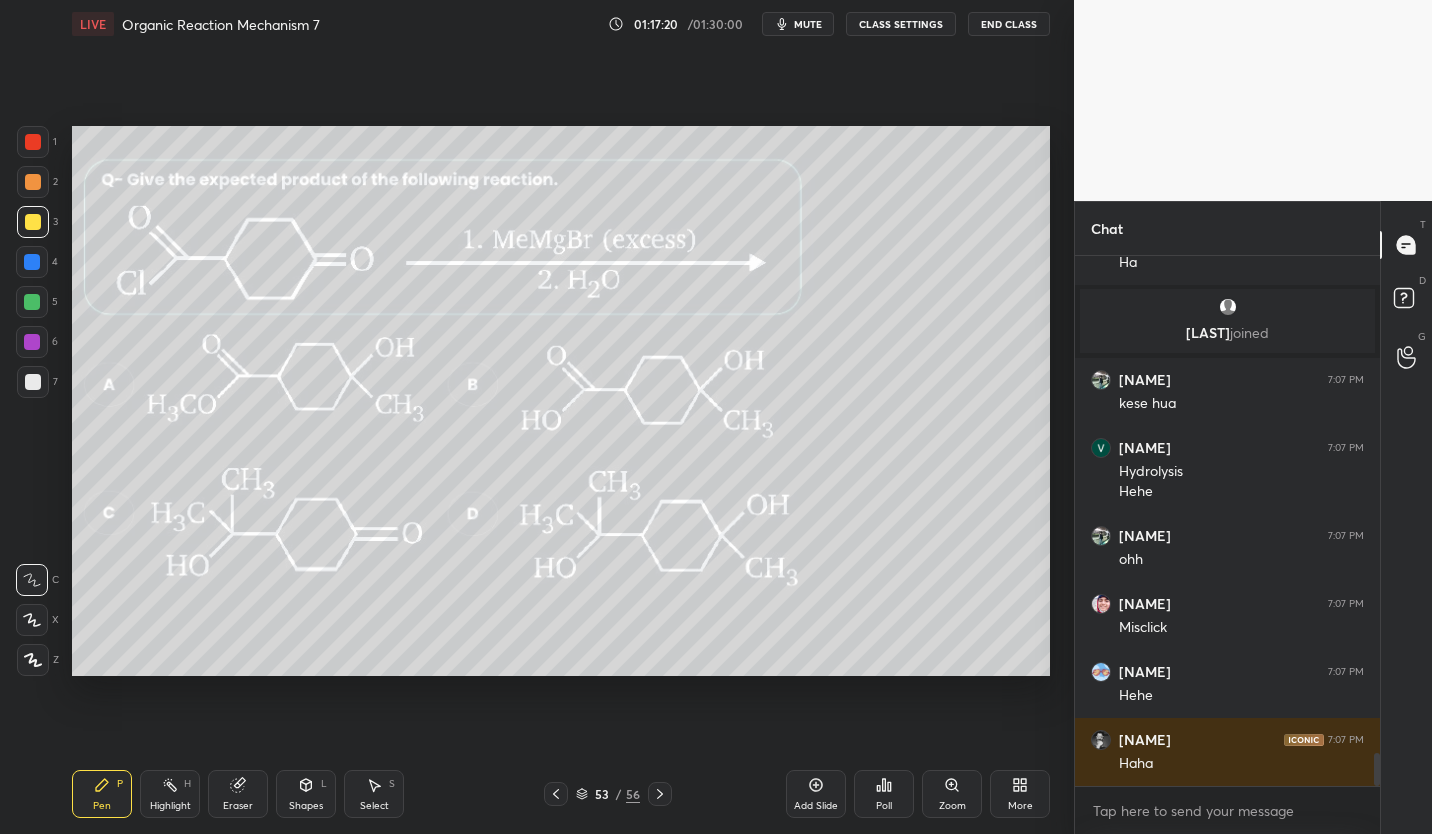 click at bounding box center [520, 591] 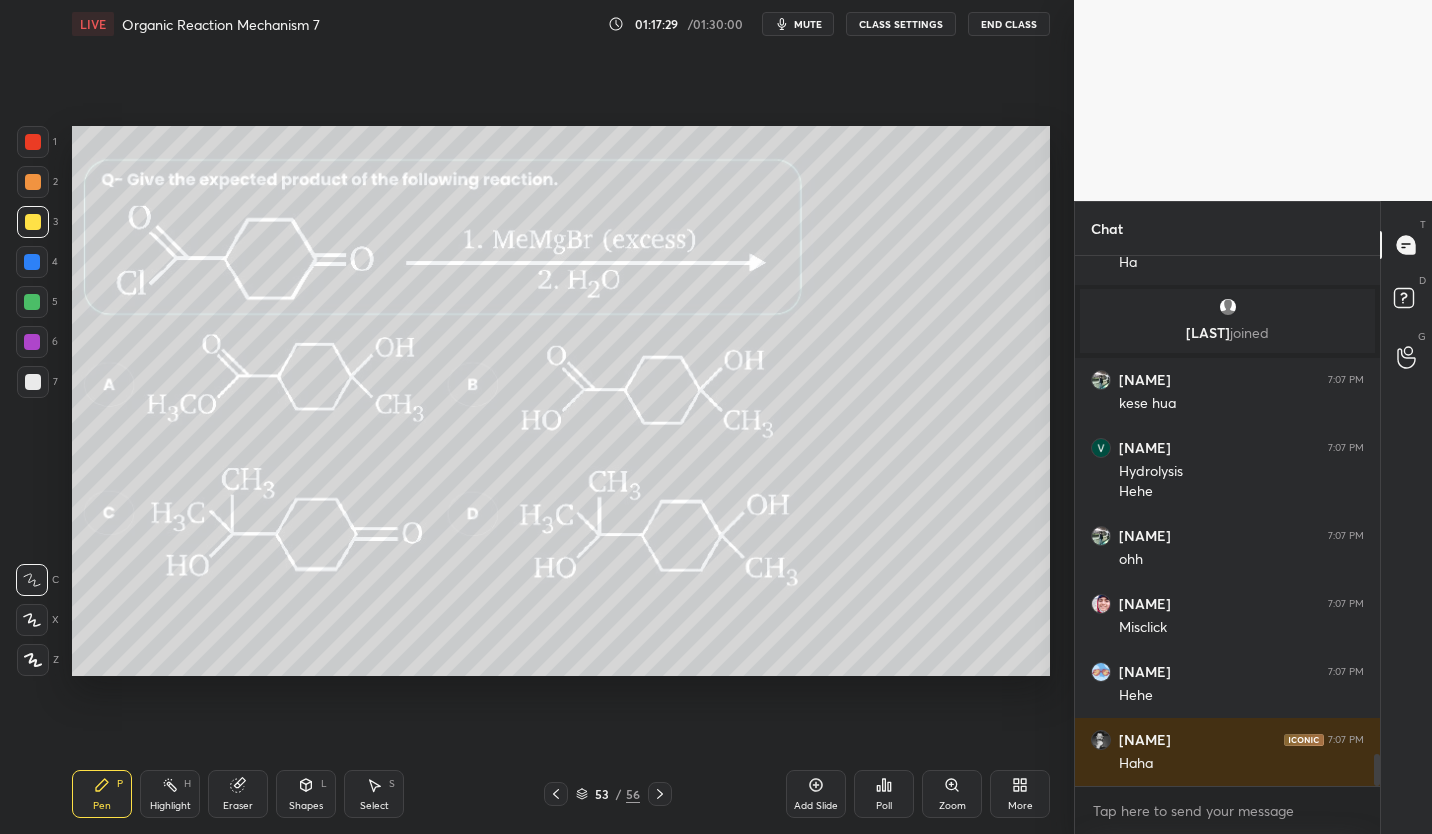 scroll, scrollTop: 8107, scrollLeft: 0, axis: vertical 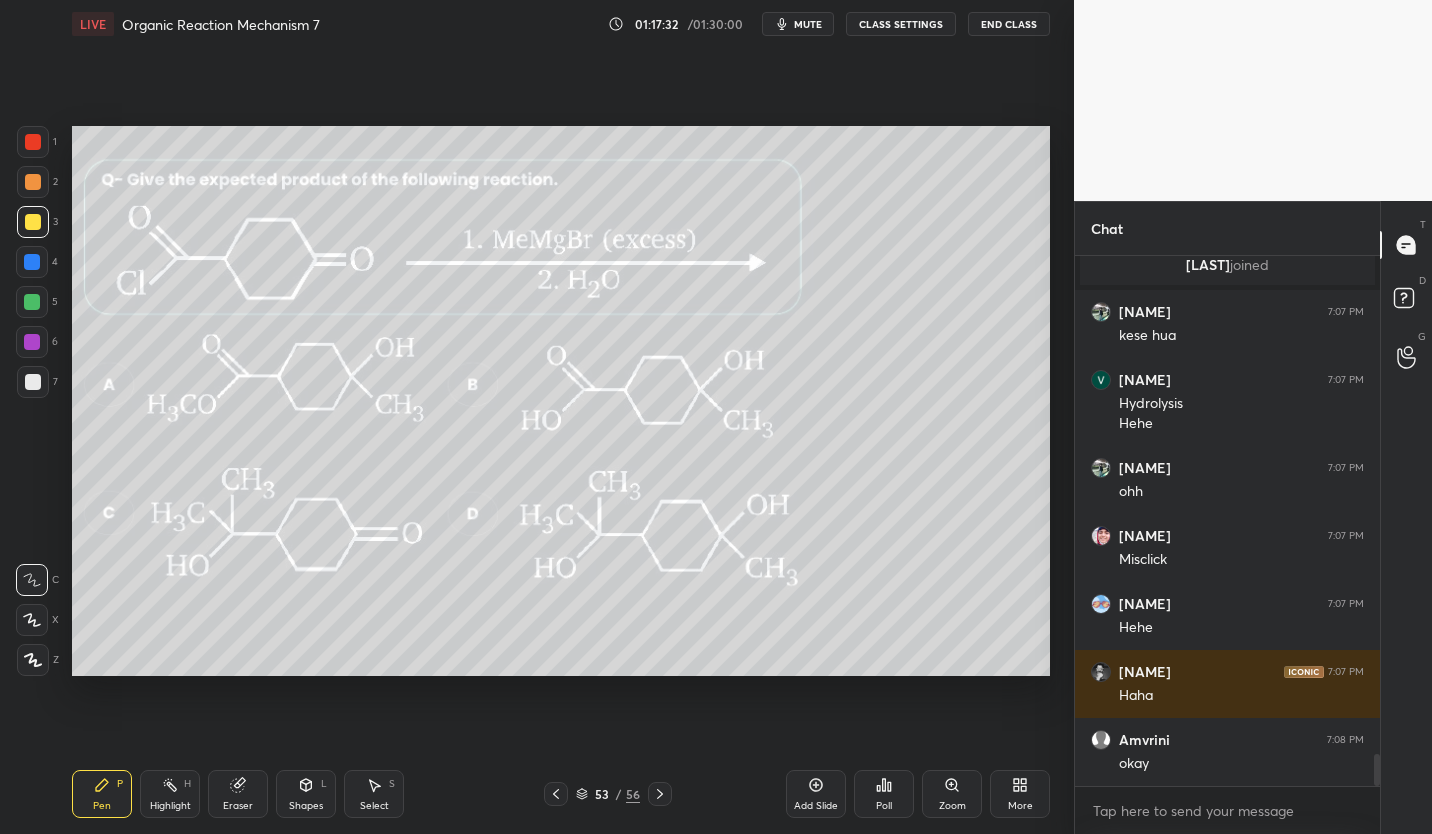 click on "CLASS SETTINGS" at bounding box center [901, 24] 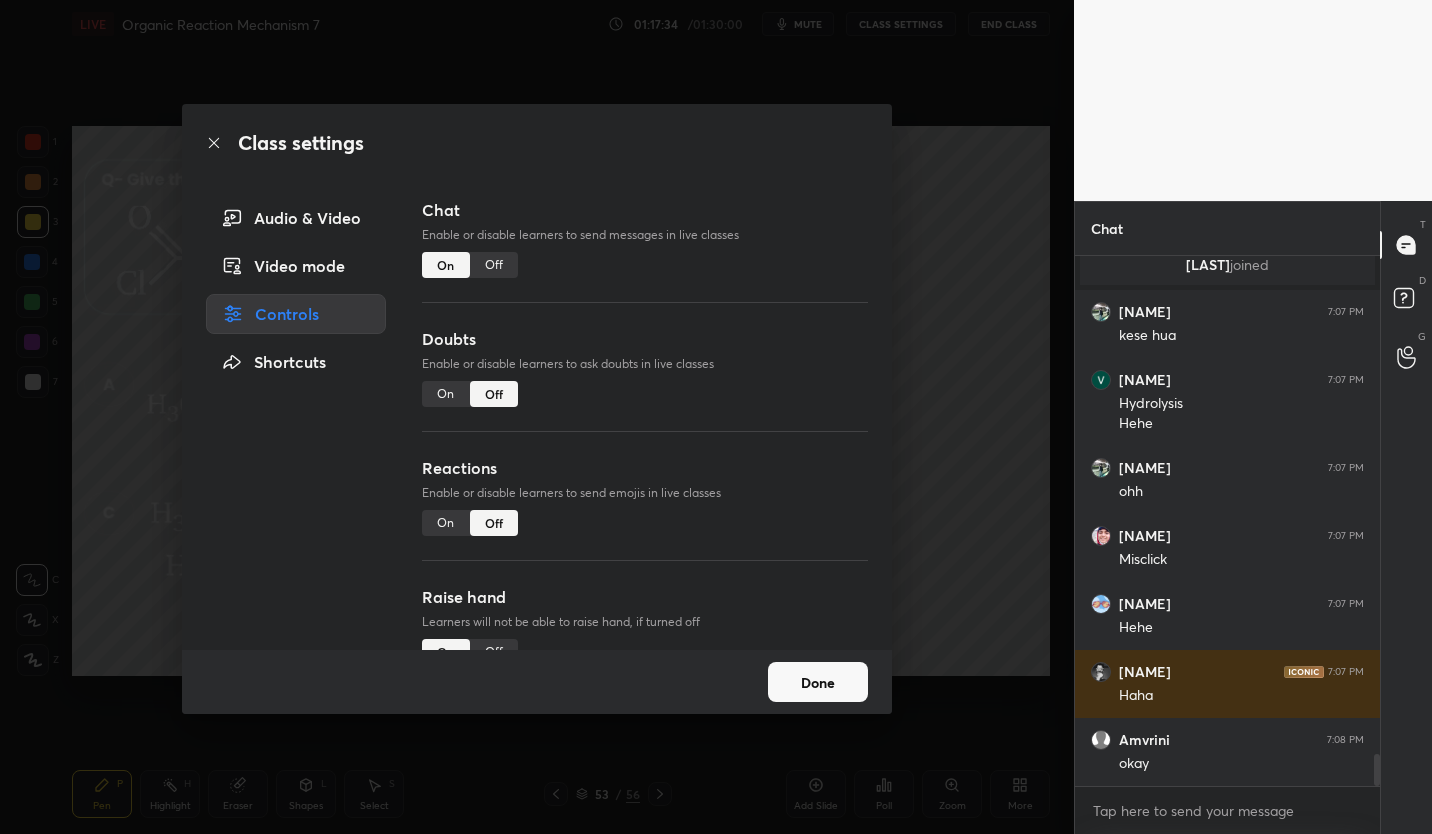 click on "Off" at bounding box center [494, 265] 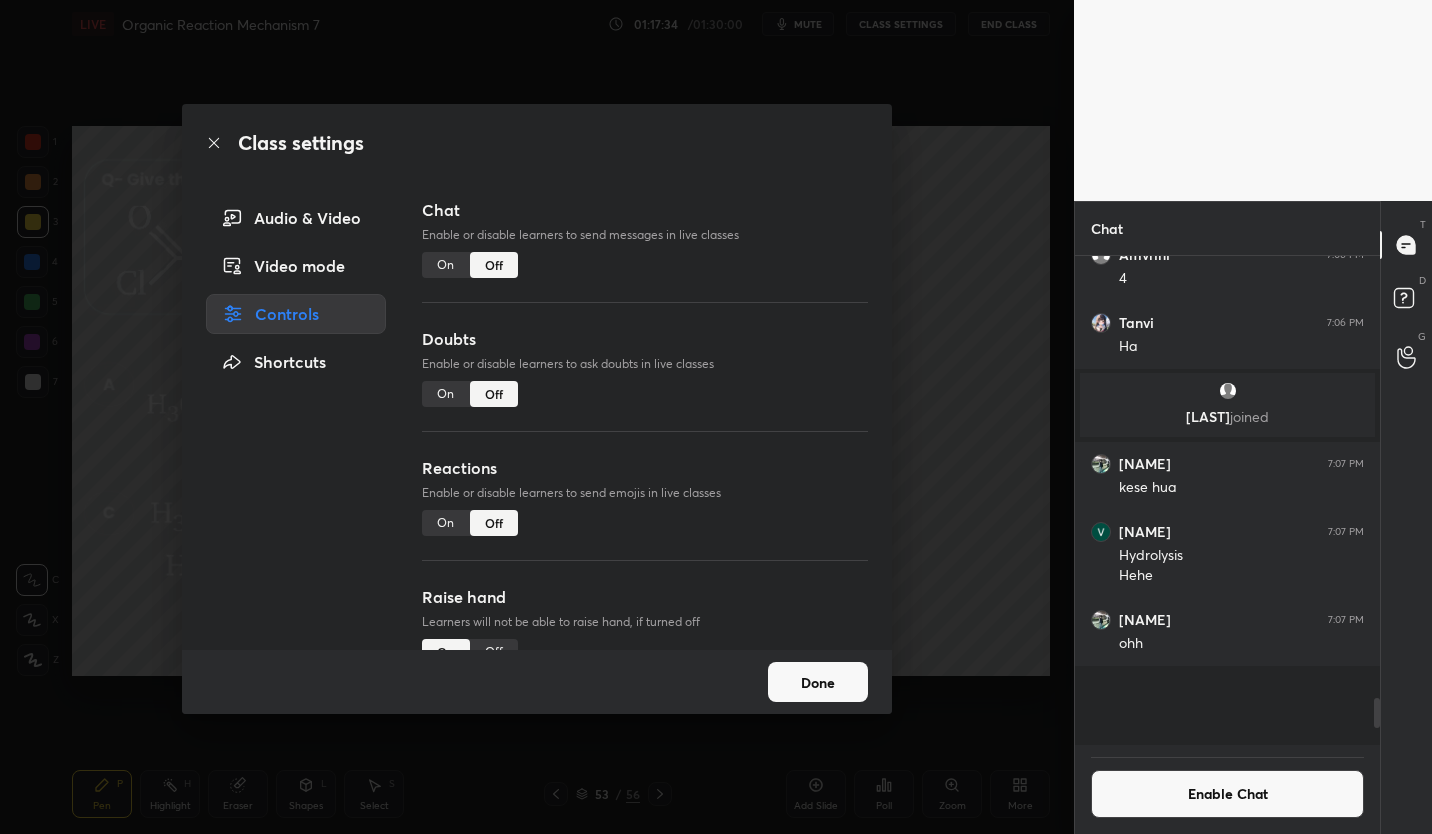 scroll, scrollTop: 7506, scrollLeft: 0, axis: vertical 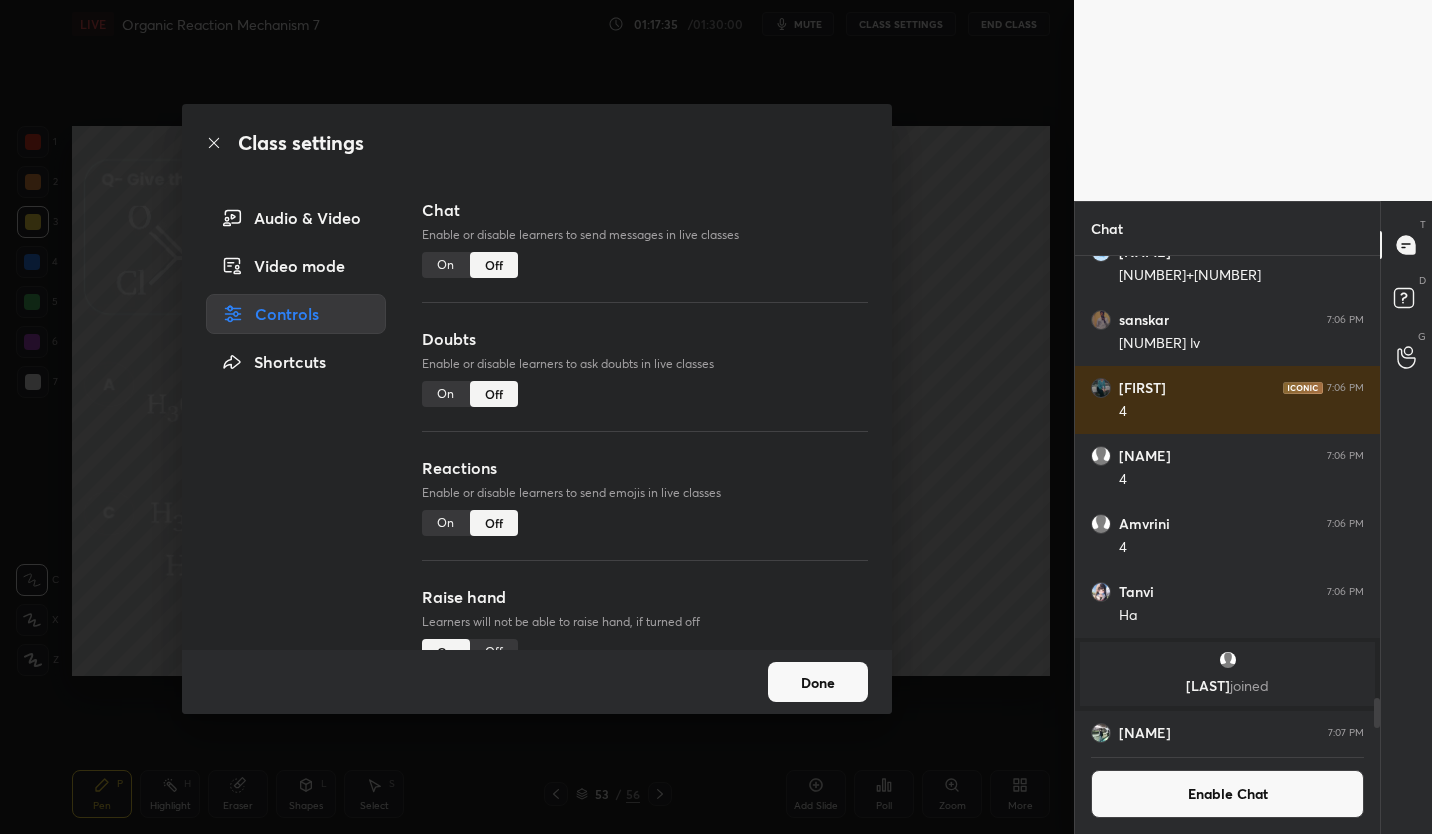 click on "Done" at bounding box center [818, 682] 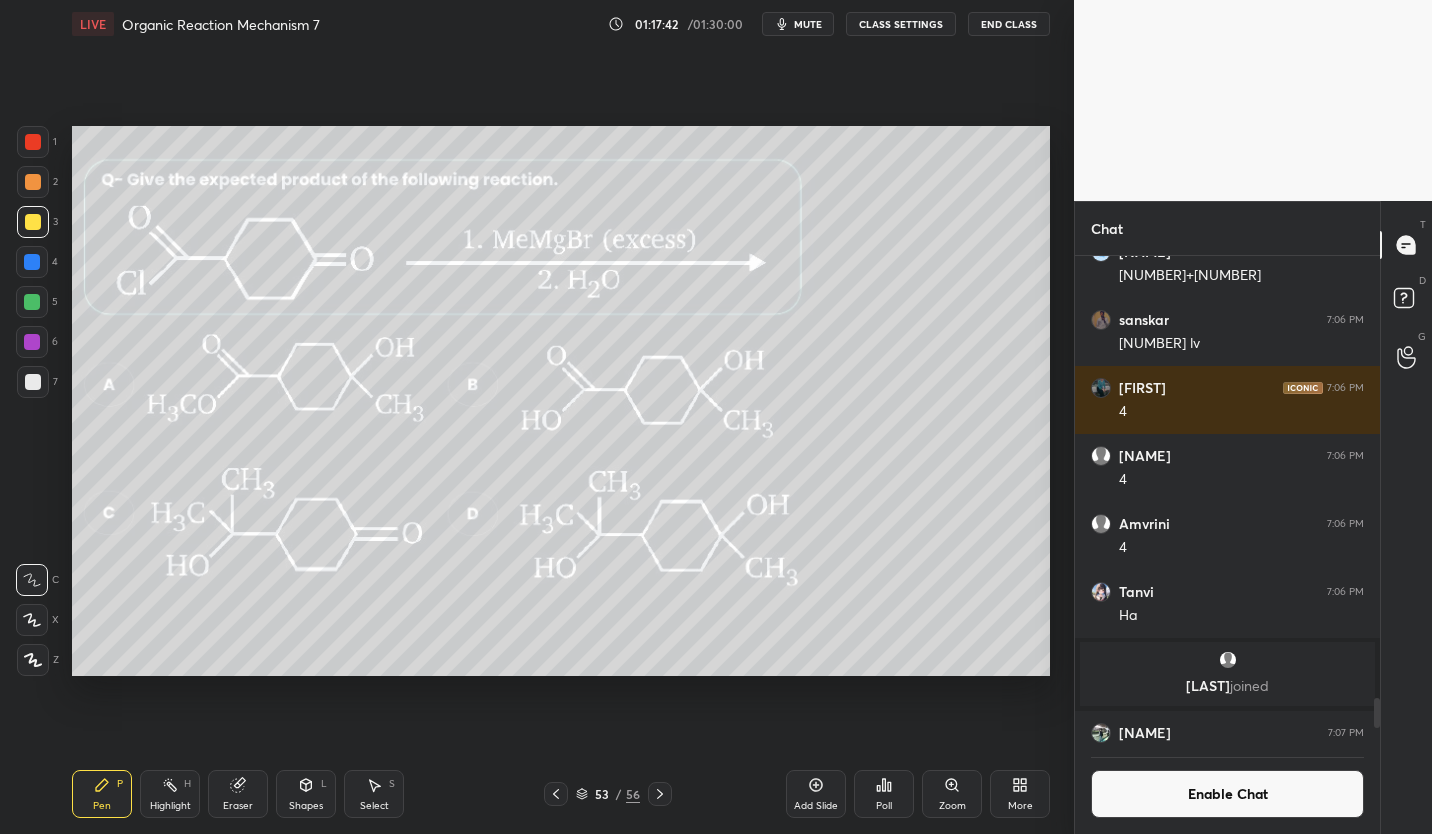 click 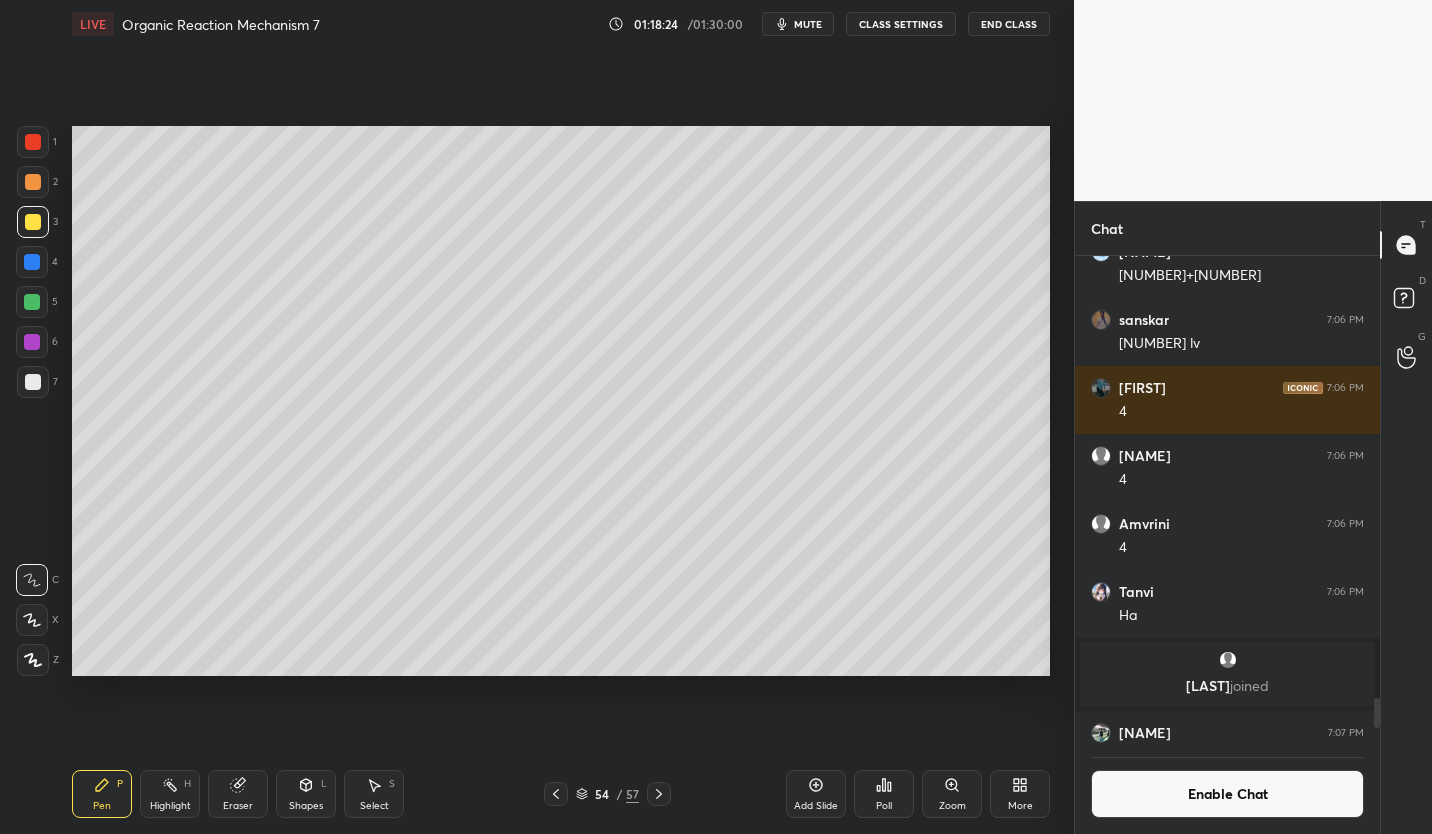 click on "Enable Chat" at bounding box center (1227, 794) 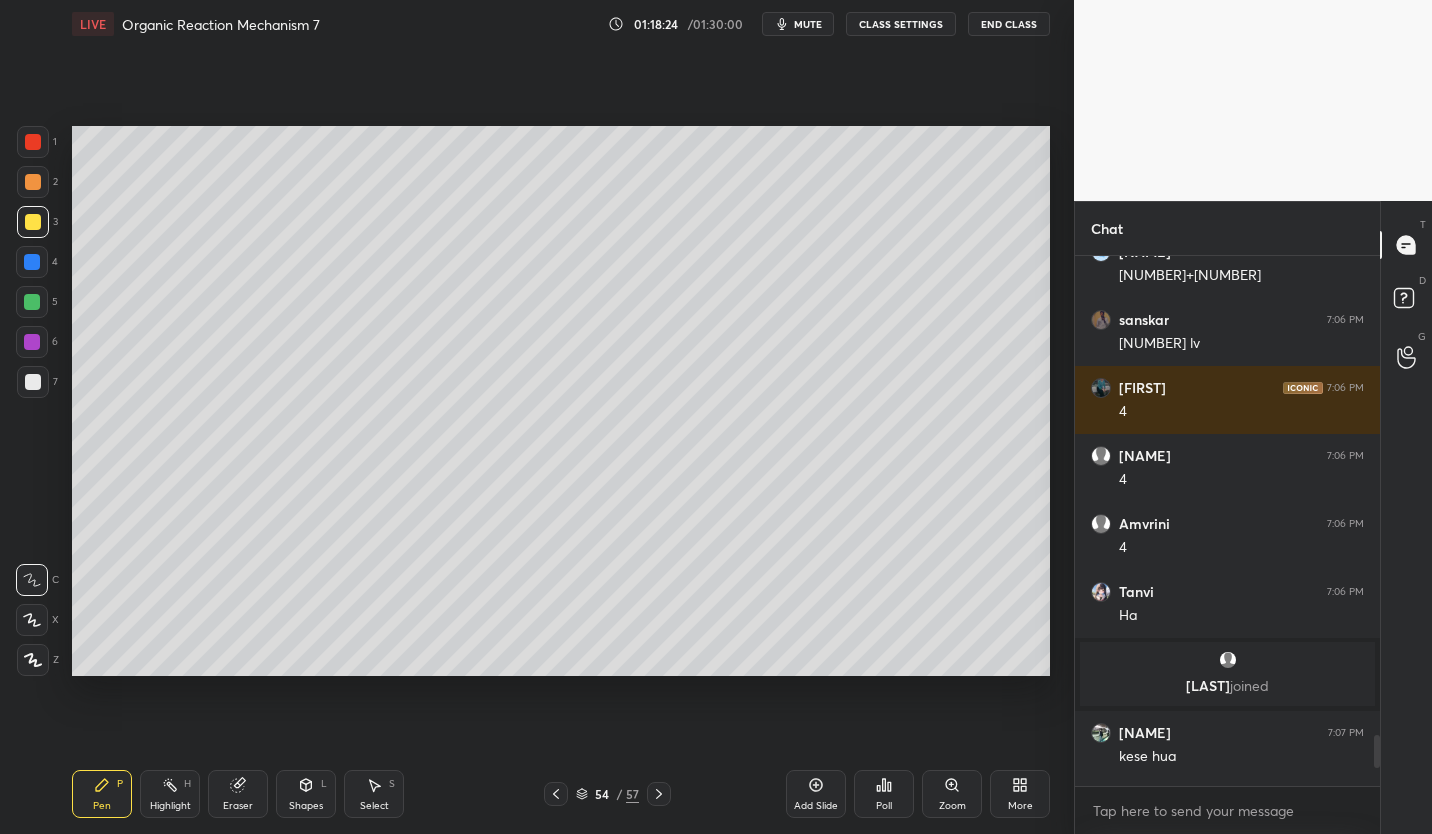 scroll, scrollTop: 7, scrollLeft: 7, axis: both 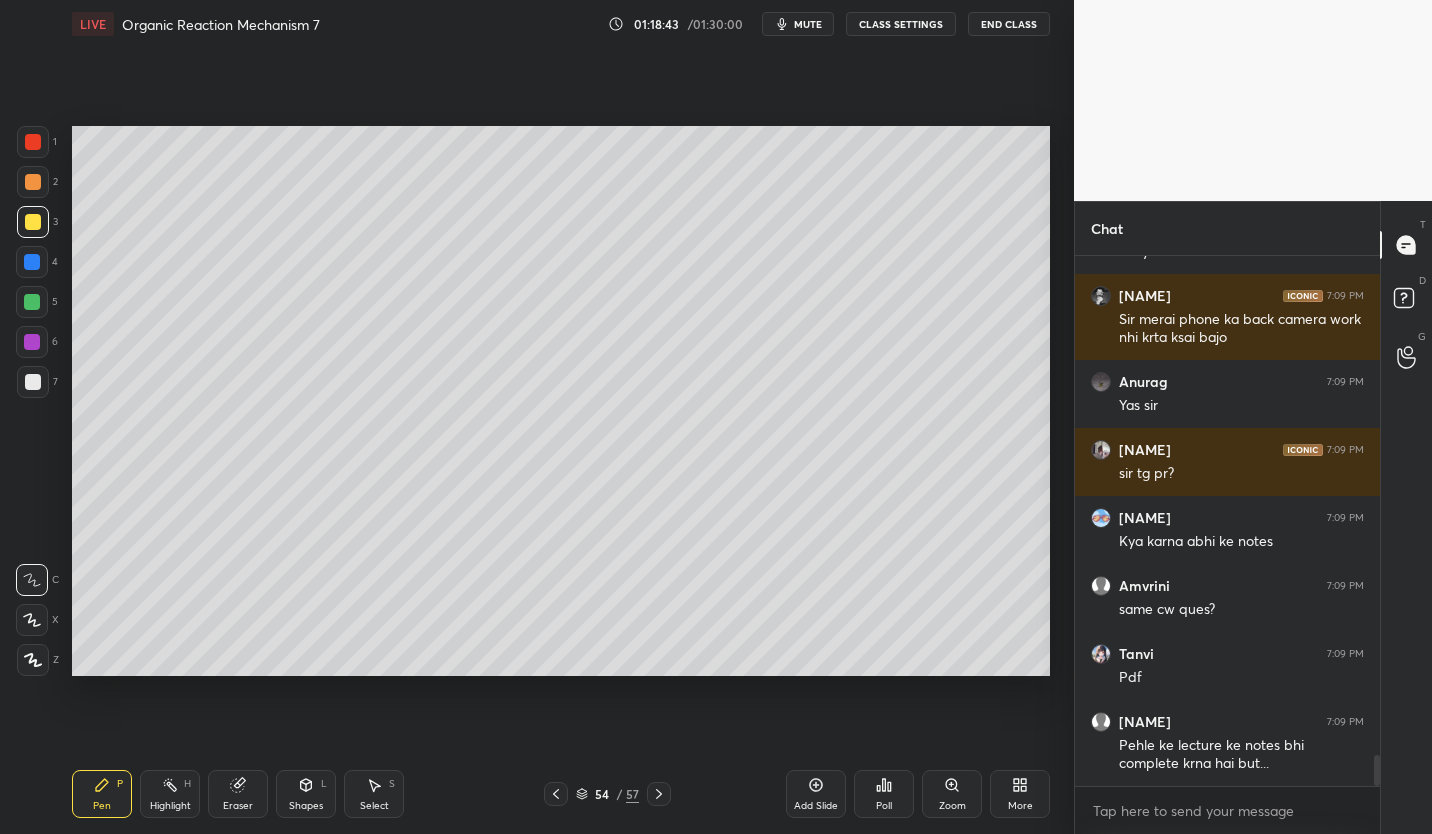 click on "Eraser" at bounding box center [238, 806] 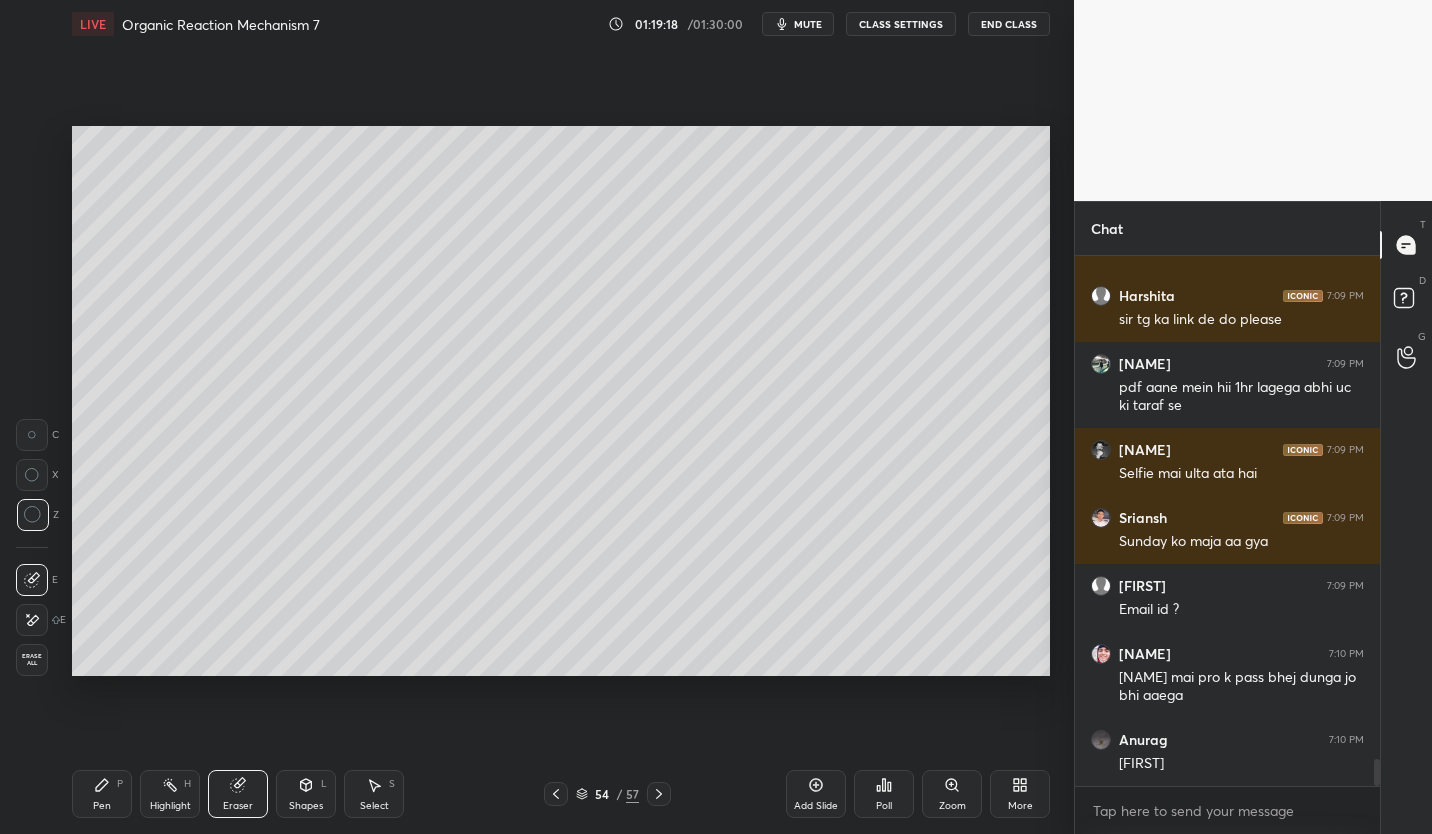 scroll, scrollTop: 9853, scrollLeft: 0, axis: vertical 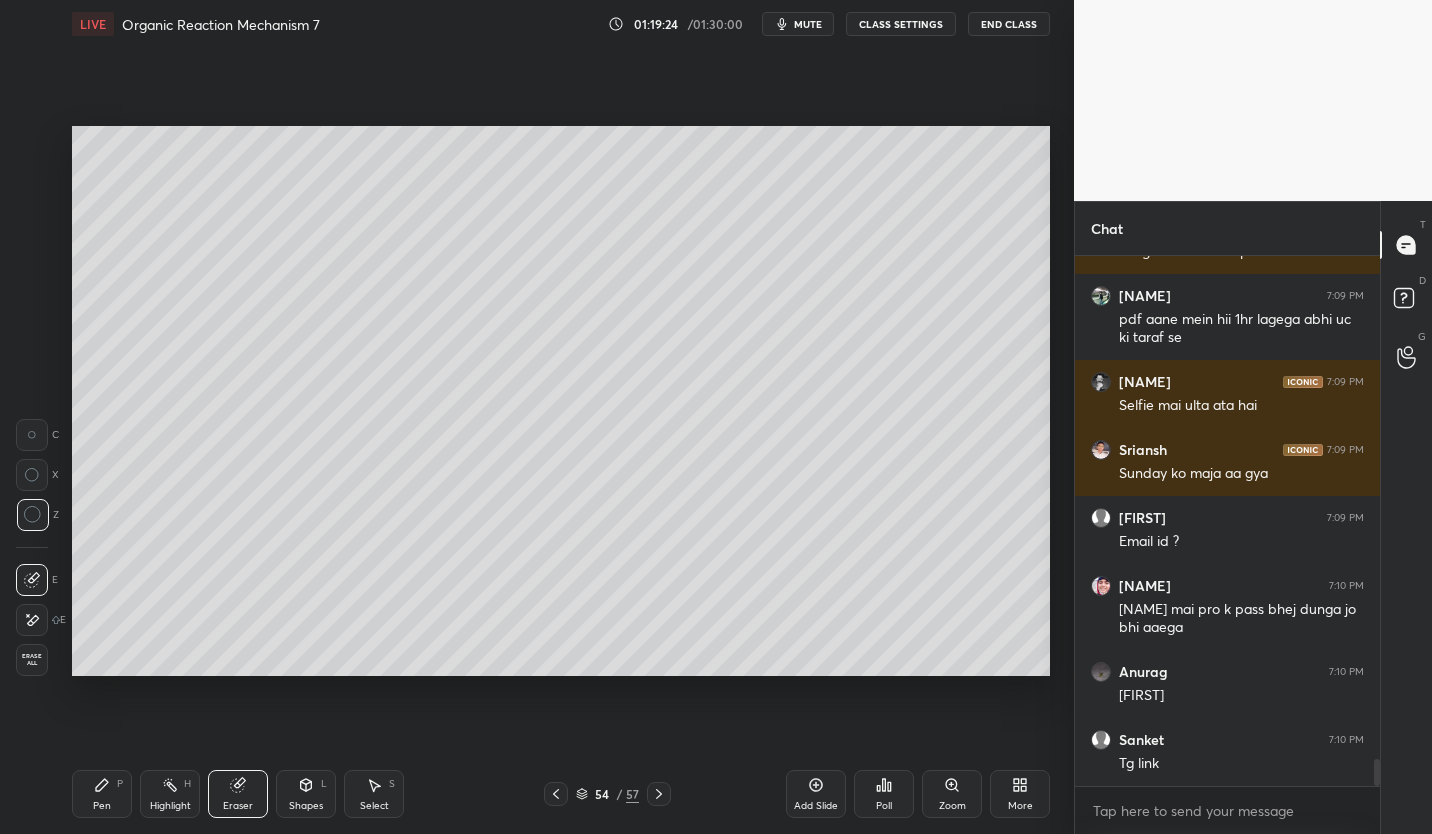 click on "CLASS SETTINGS" at bounding box center (901, 24) 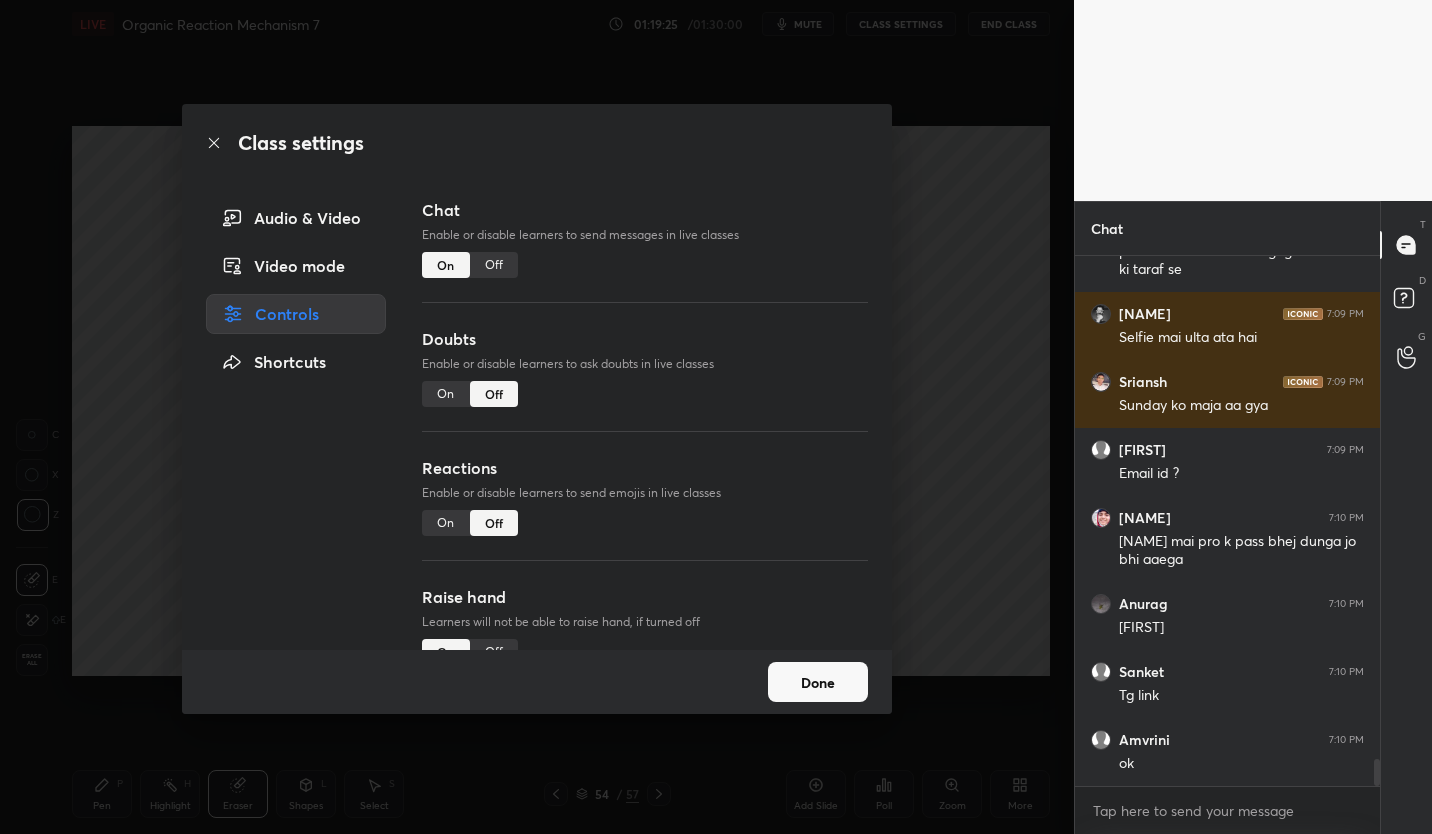 click on "Off" at bounding box center (494, 265) 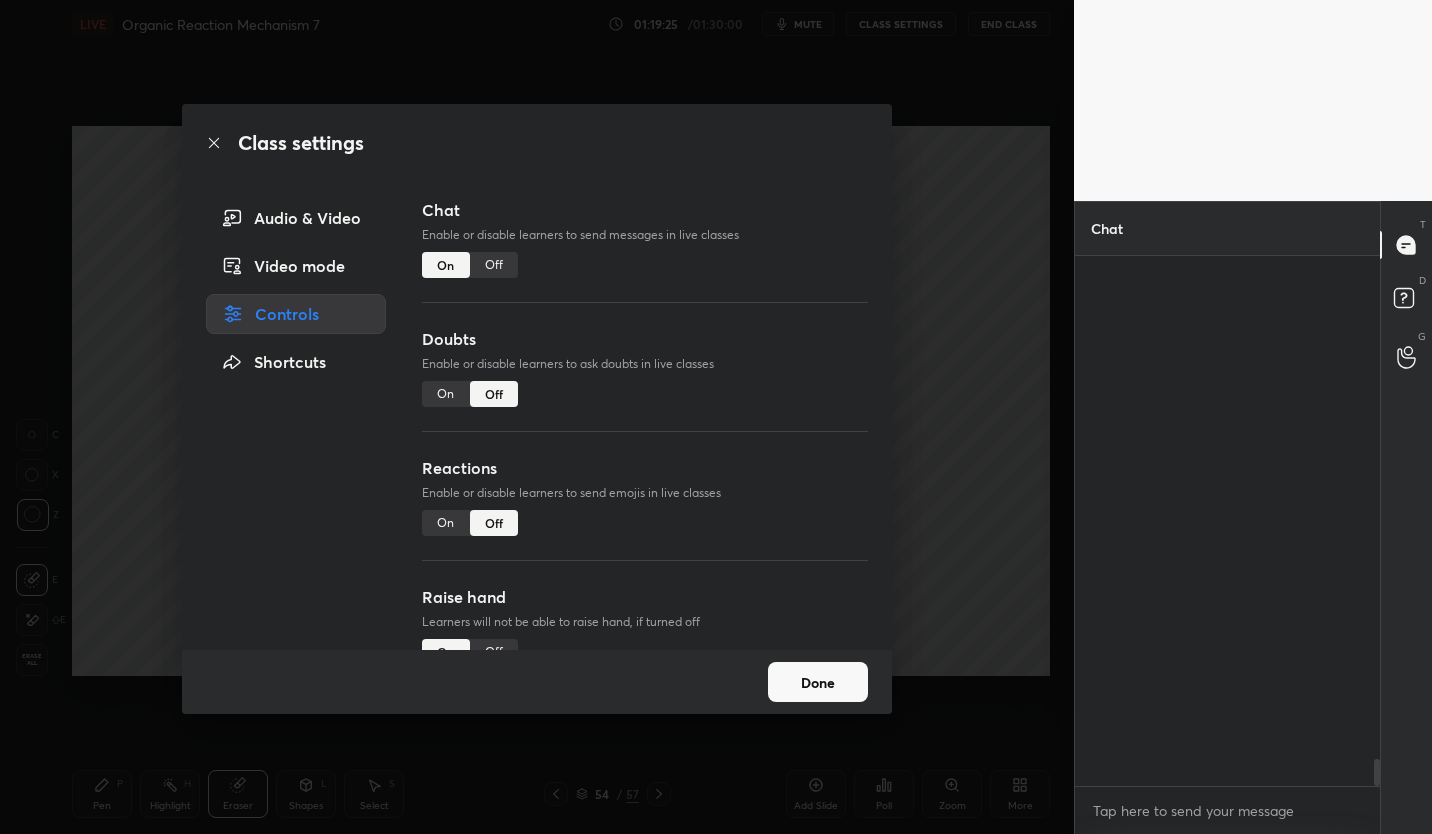 scroll, scrollTop: 483, scrollLeft: 299, axis: both 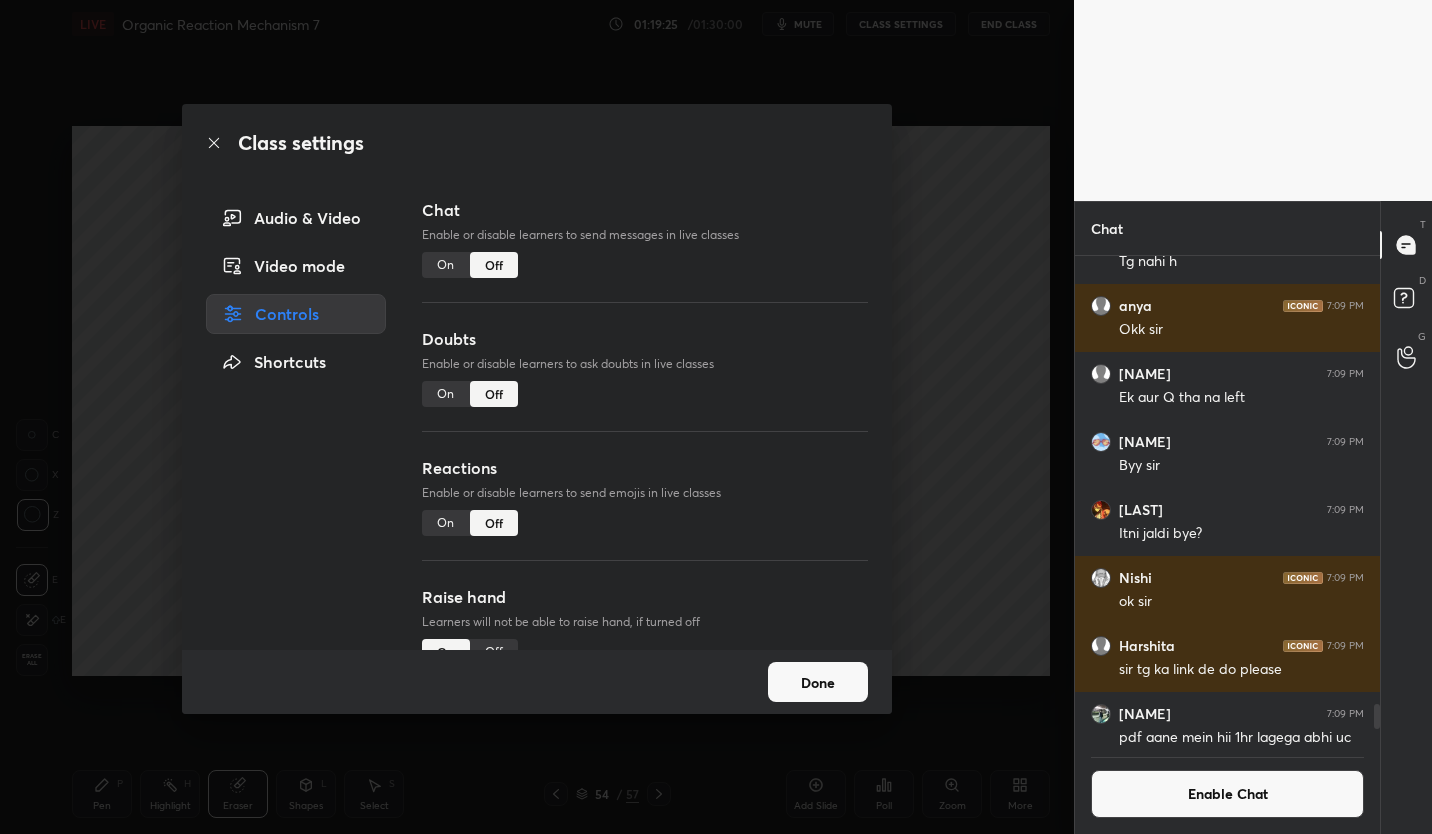 click on "Done" at bounding box center (818, 682) 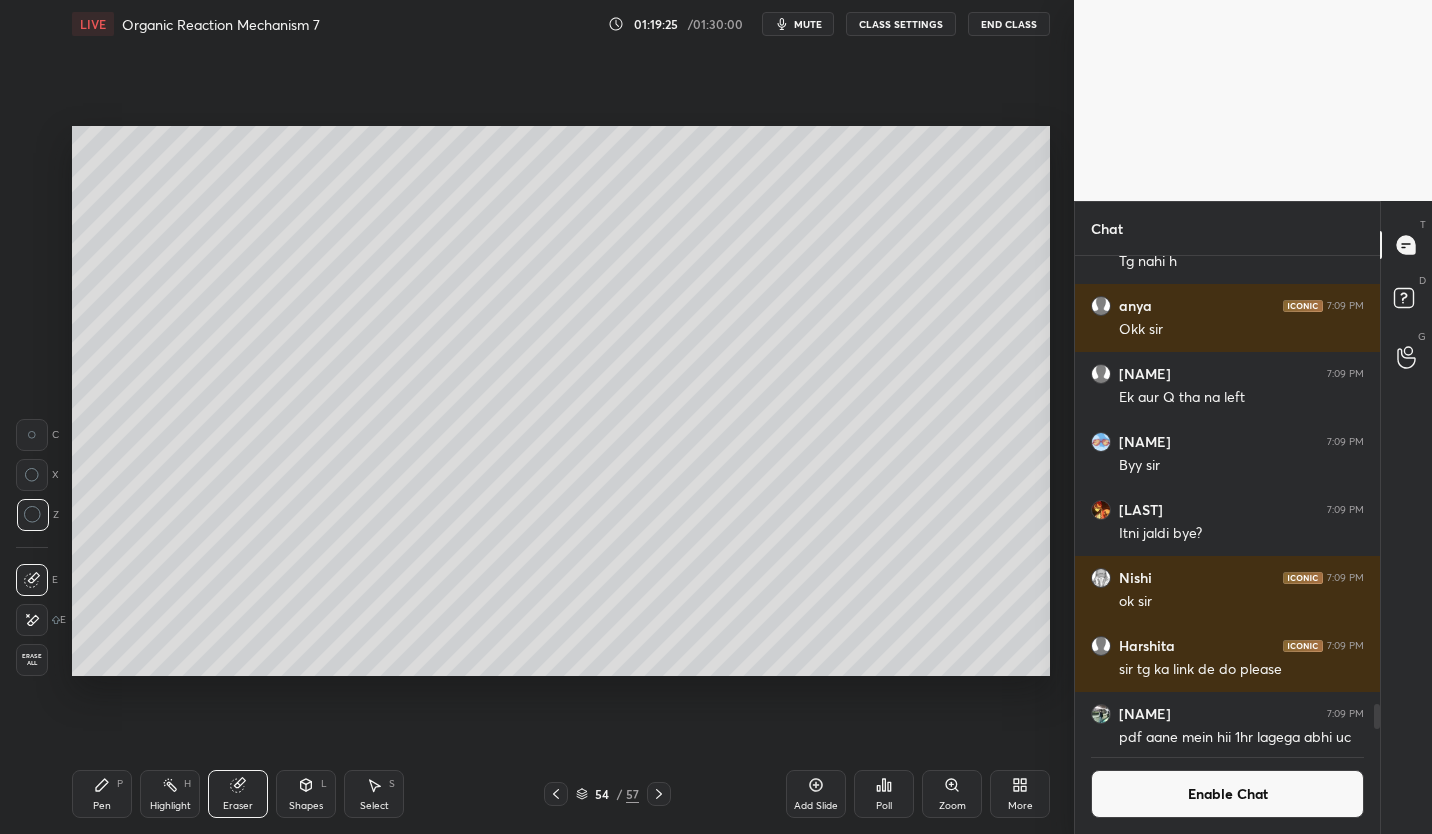 scroll, scrollTop: 9501, scrollLeft: 0, axis: vertical 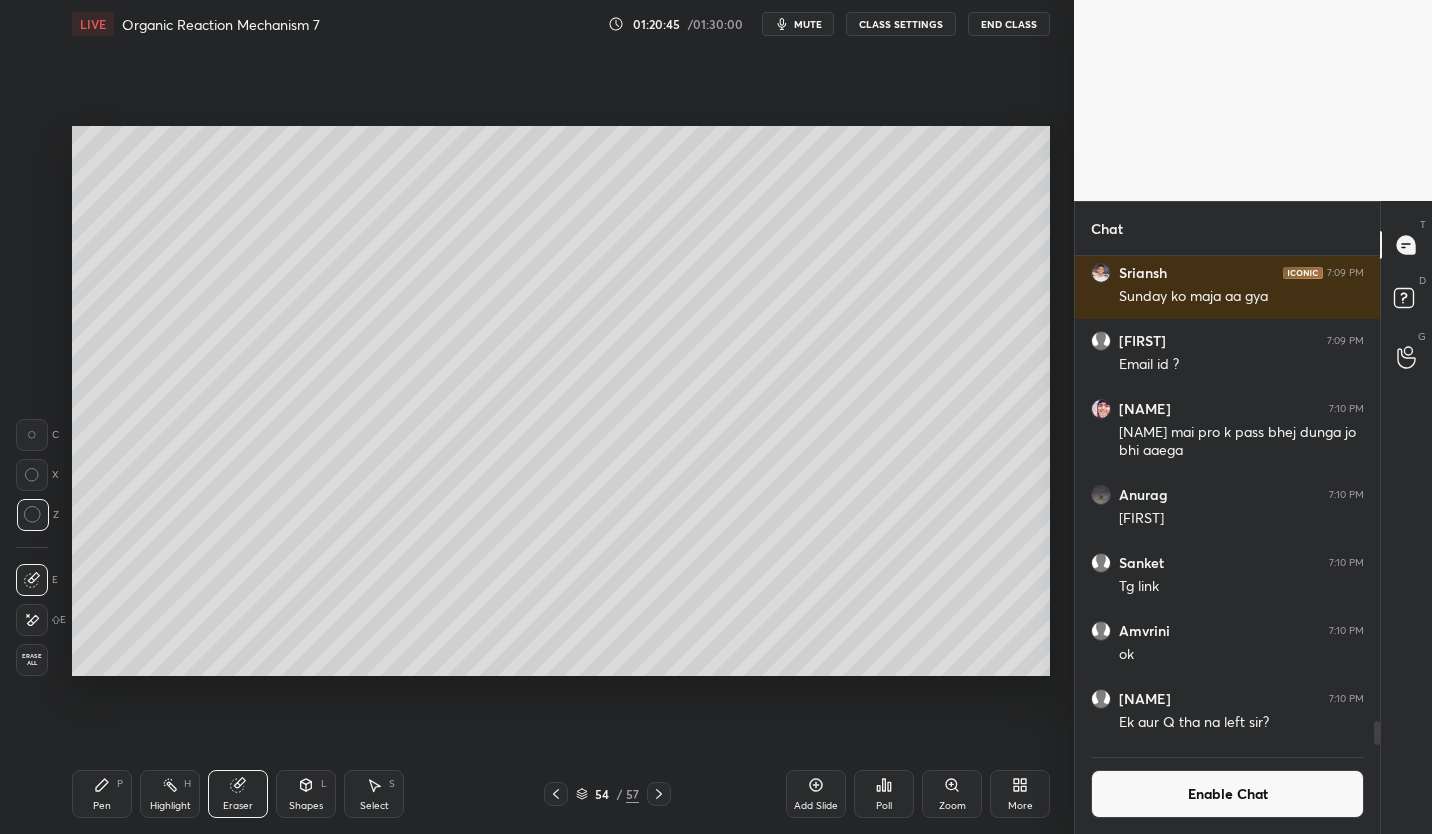 click on "Enable Chat" at bounding box center [1227, 794] 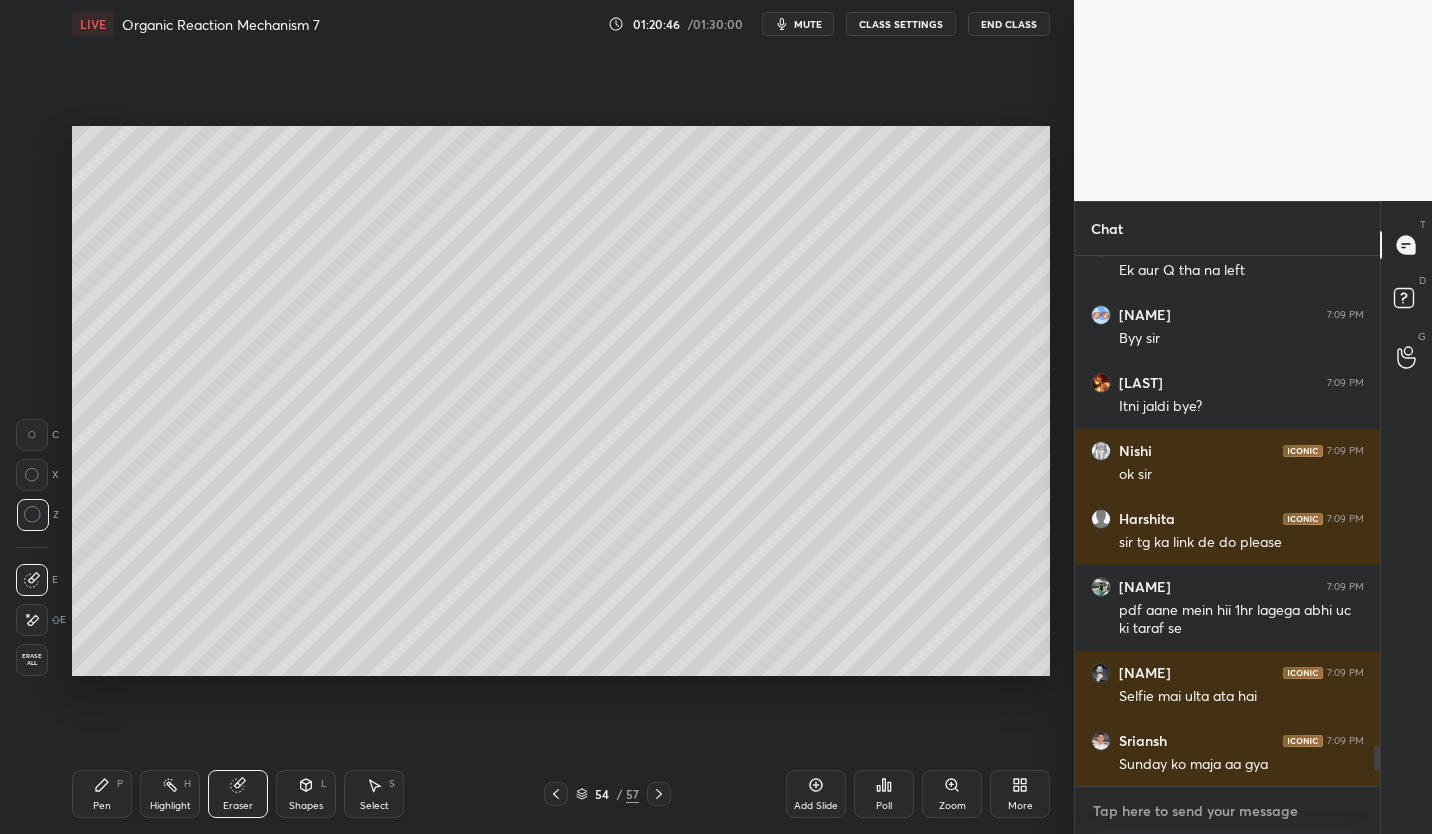 click at bounding box center (1227, 811) 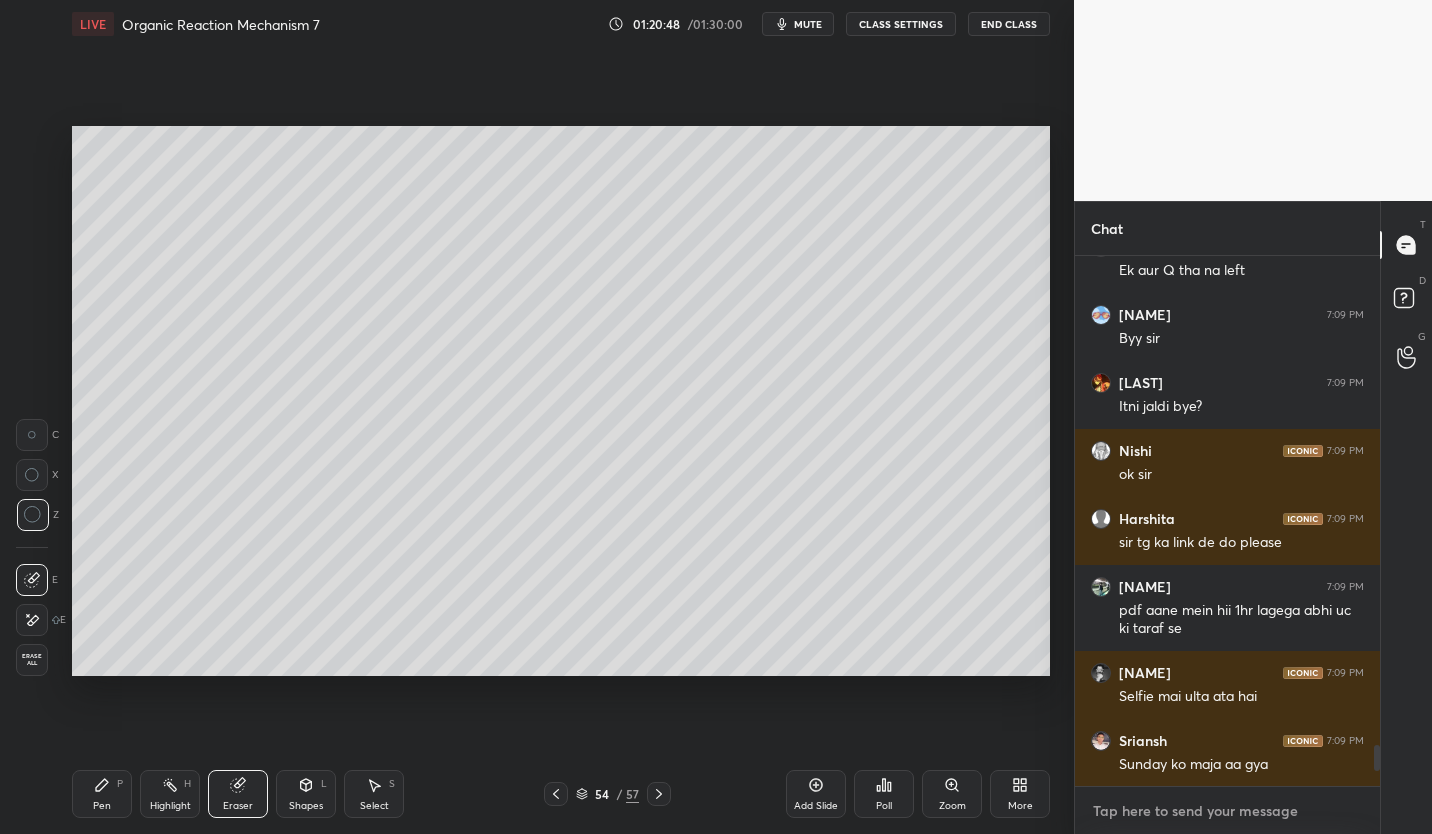 click at bounding box center (1227, 811) 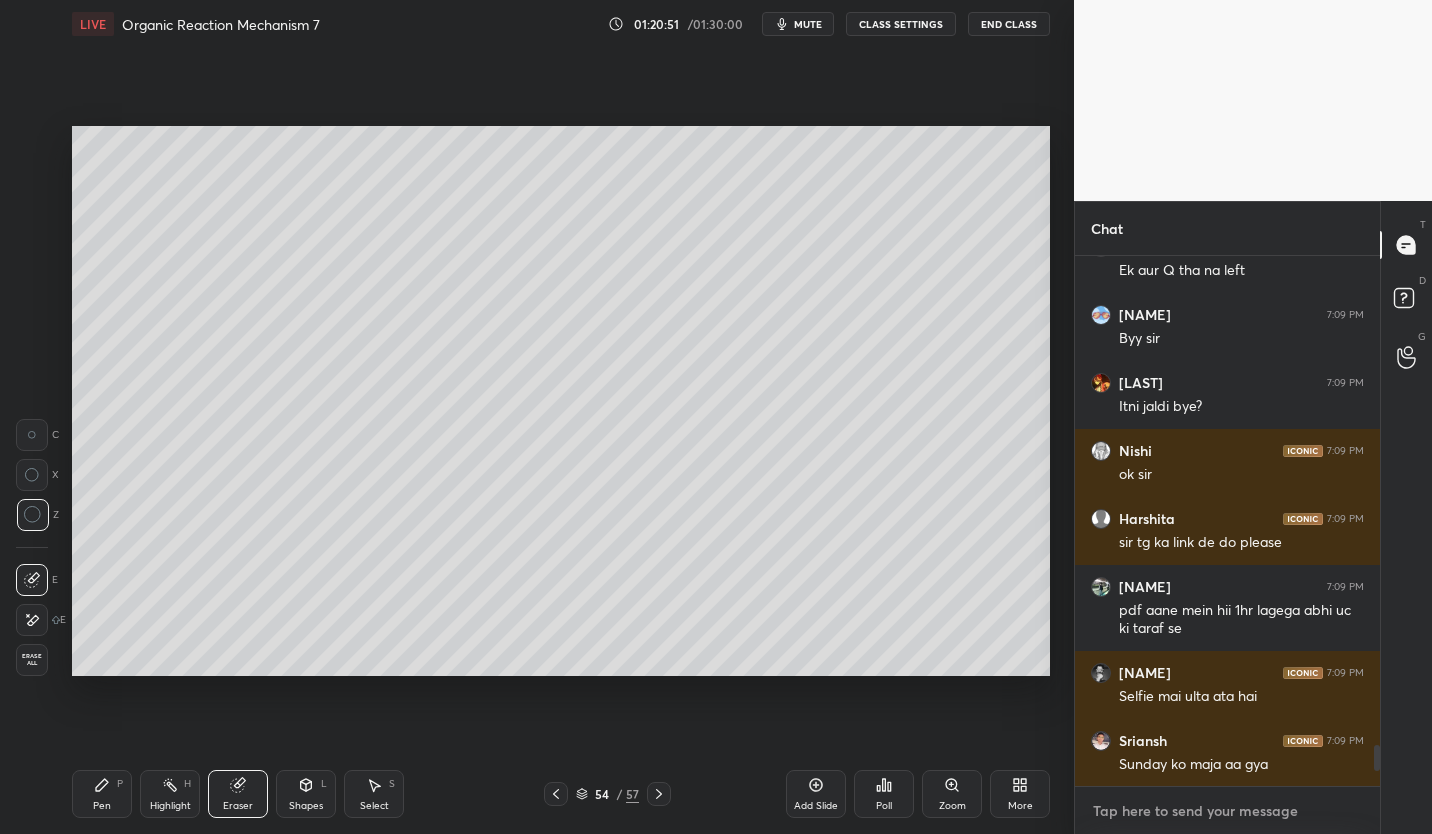 paste on "https://t.me/+32GEWJvMH8JlMTI1" 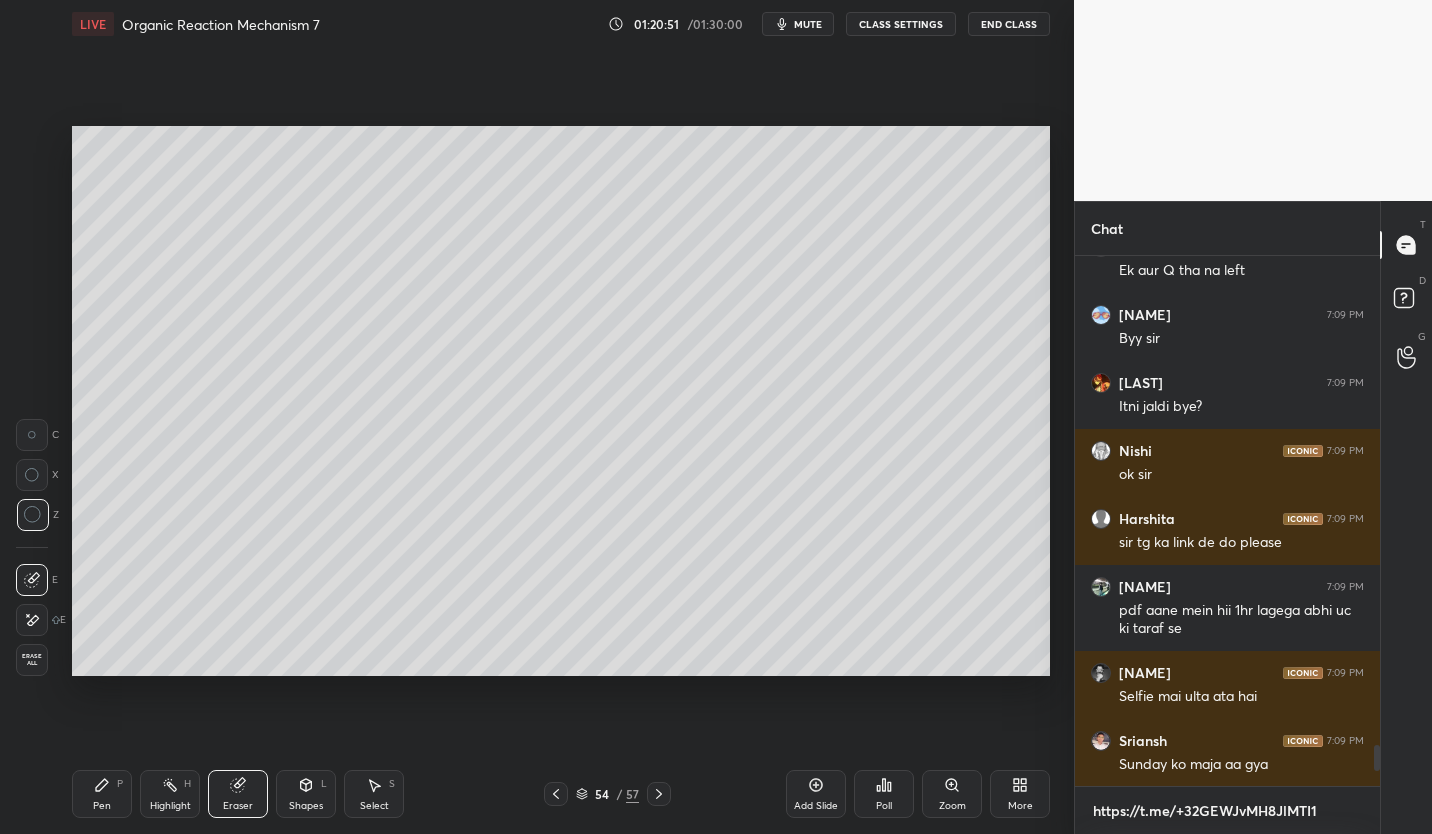 scroll, scrollTop: 524, scrollLeft: 299, axis: both 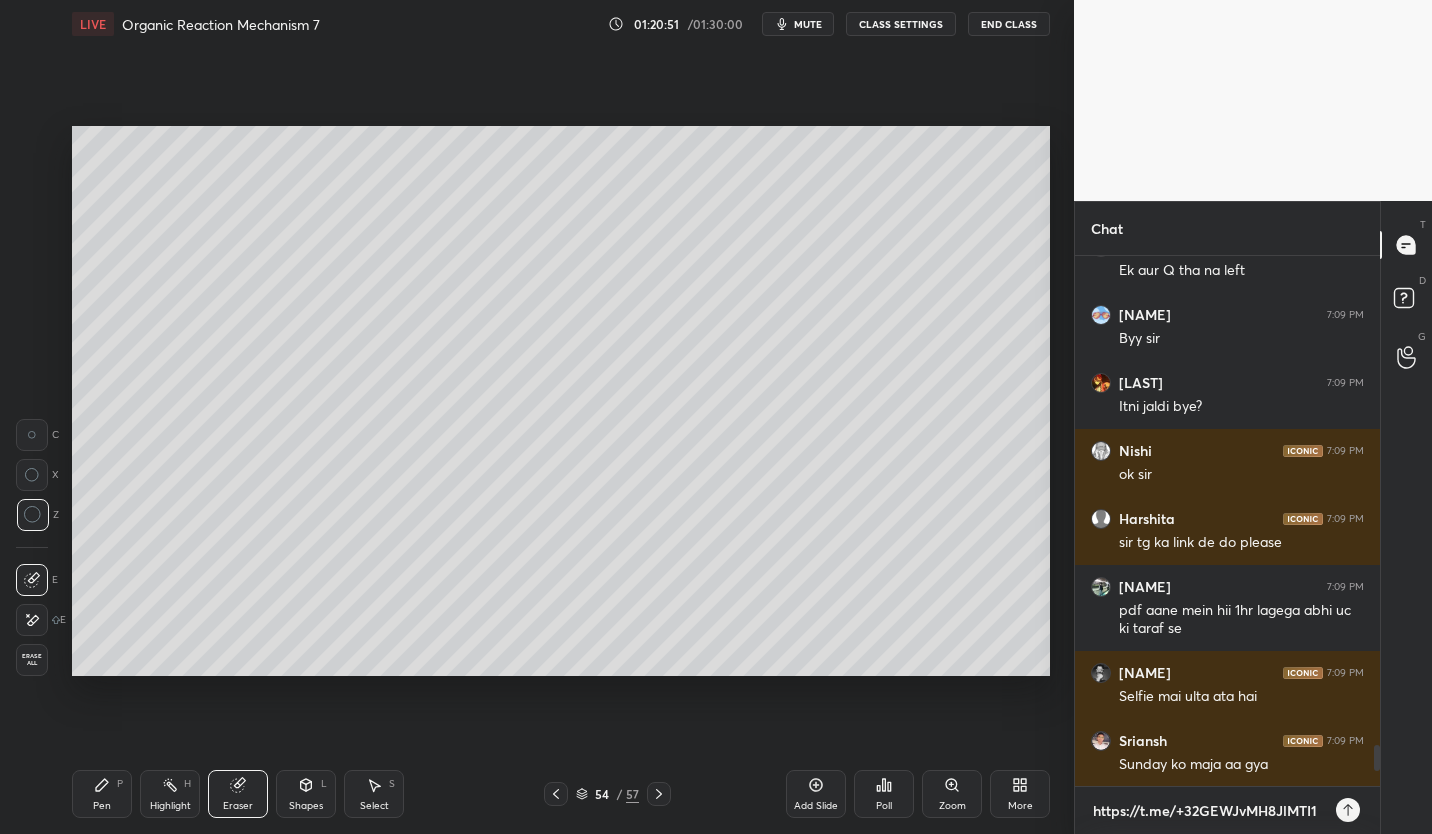type on "https://t.me/+32GEWJvMH8JlMTI1" 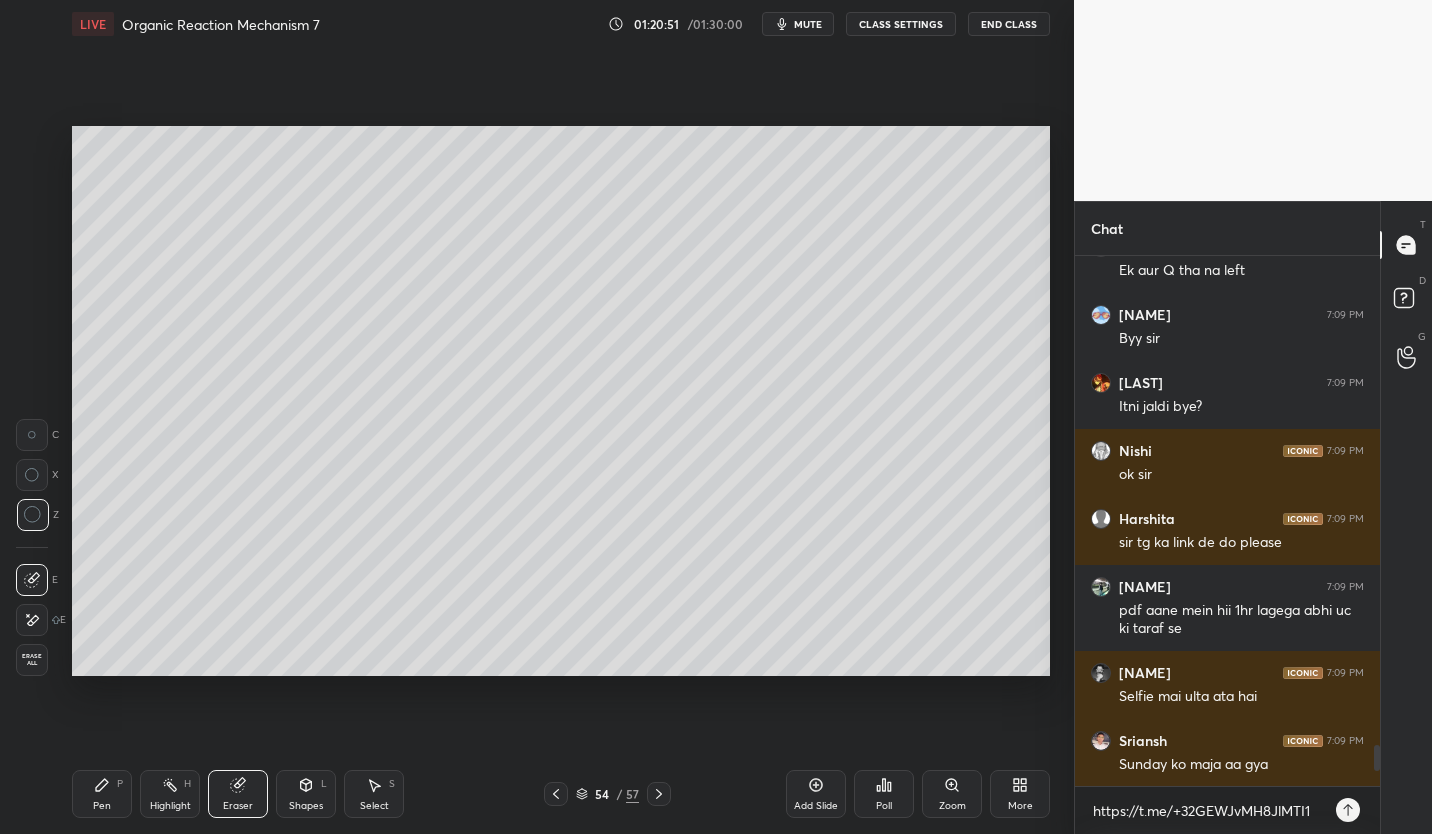 click 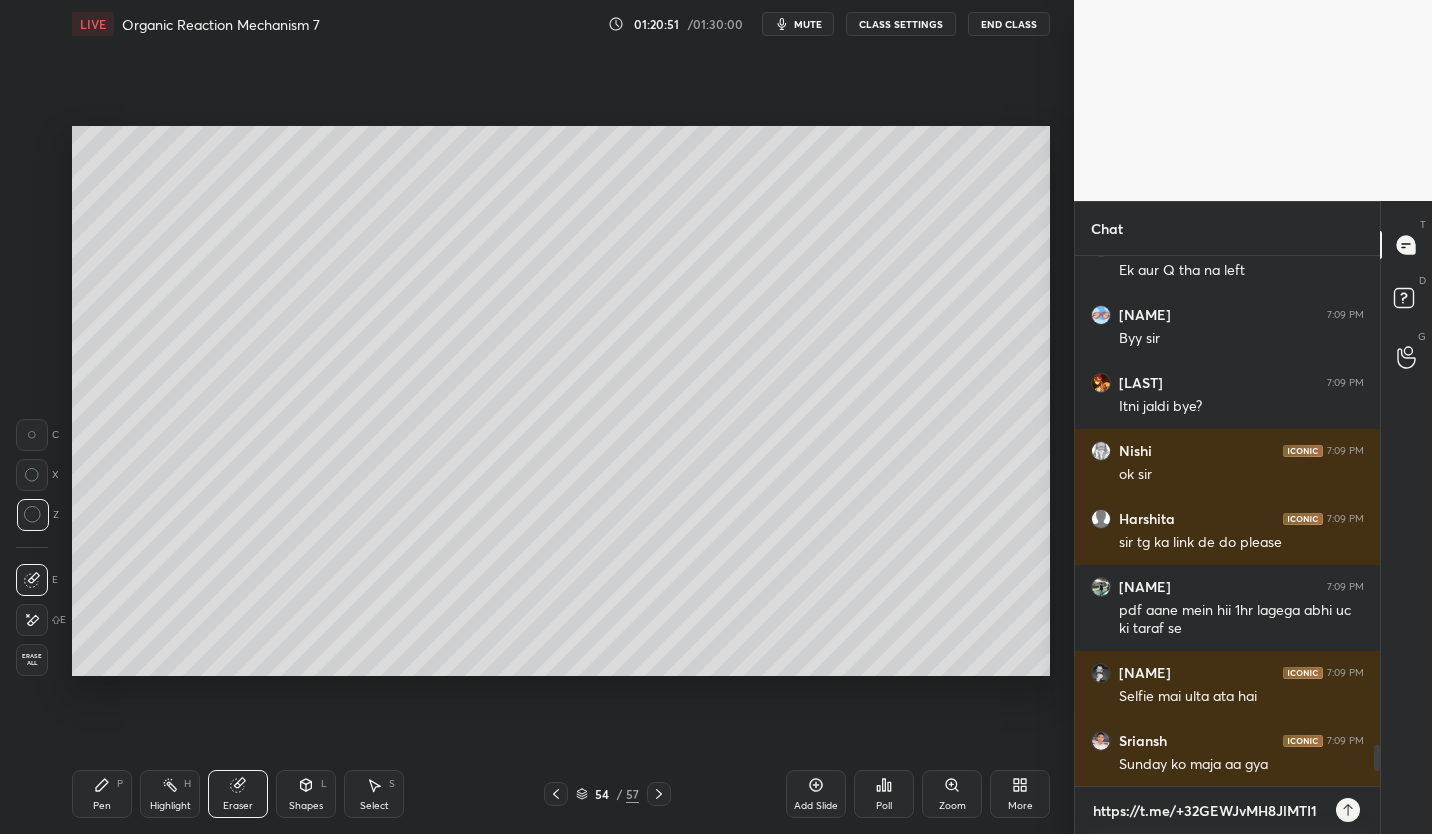 type 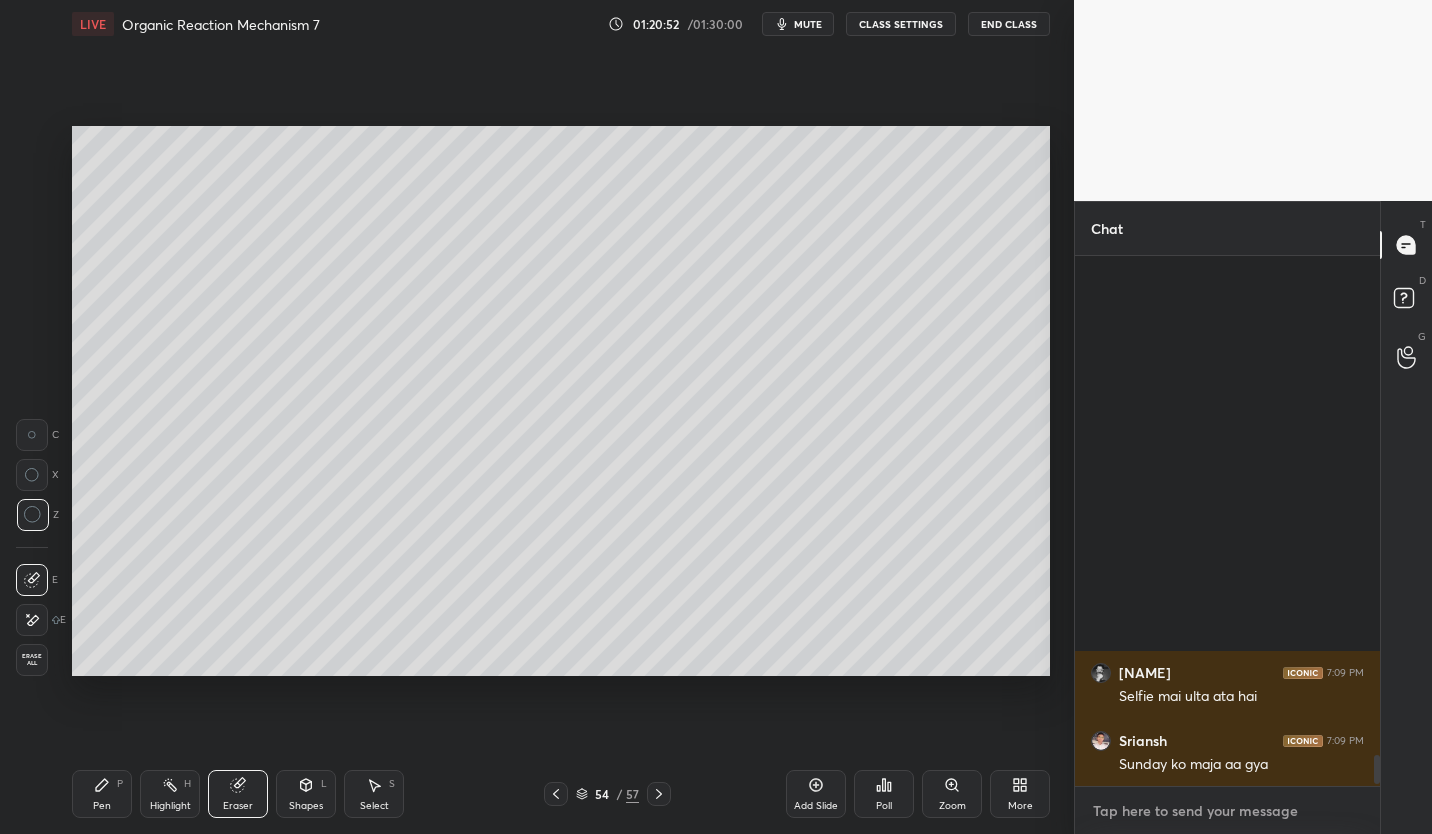 scroll, scrollTop: 9536, scrollLeft: 0, axis: vertical 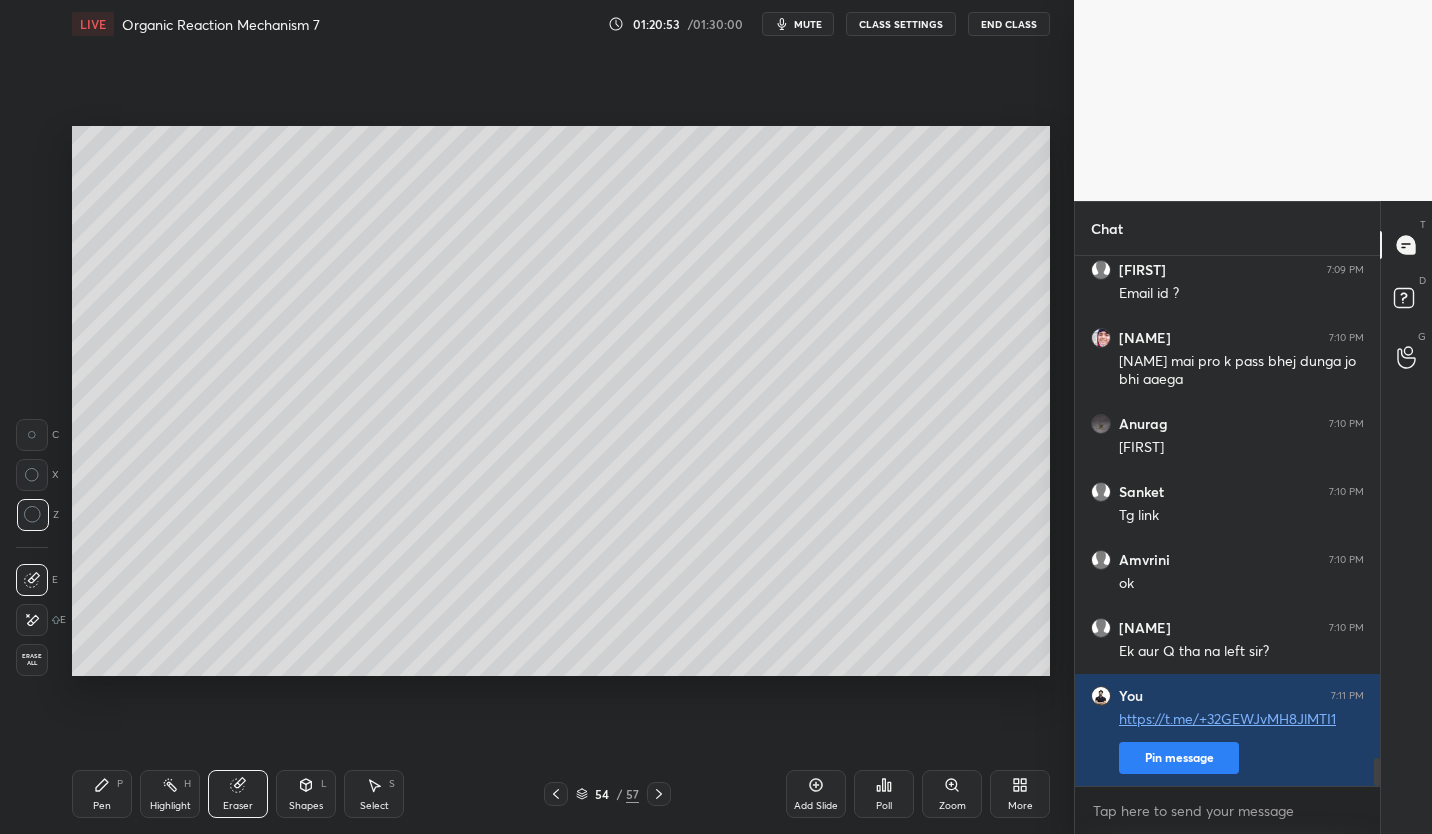 click on "Pin message" at bounding box center (1179, 758) 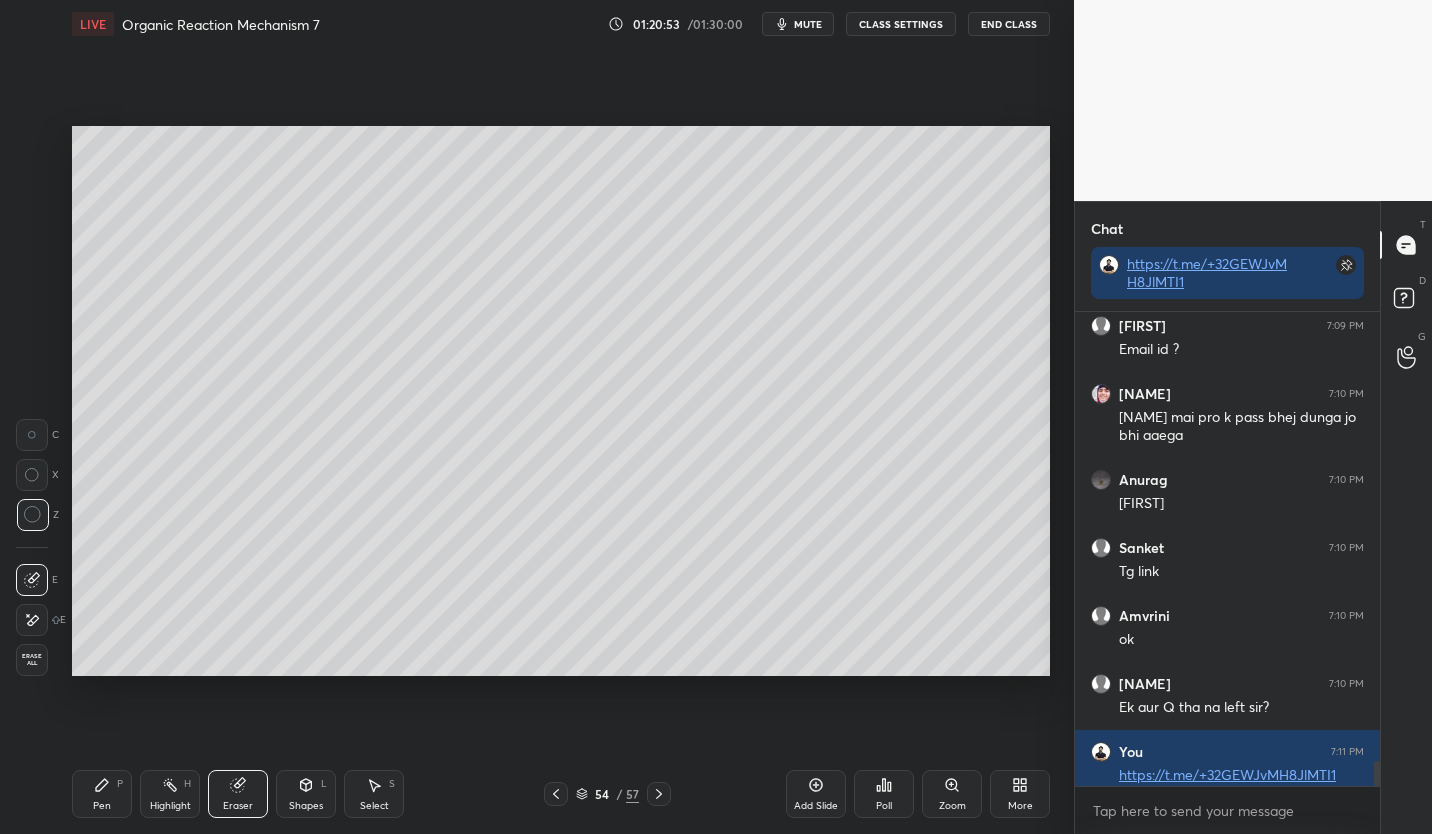 scroll, scrollTop: 468, scrollLeft: 299, axis: both 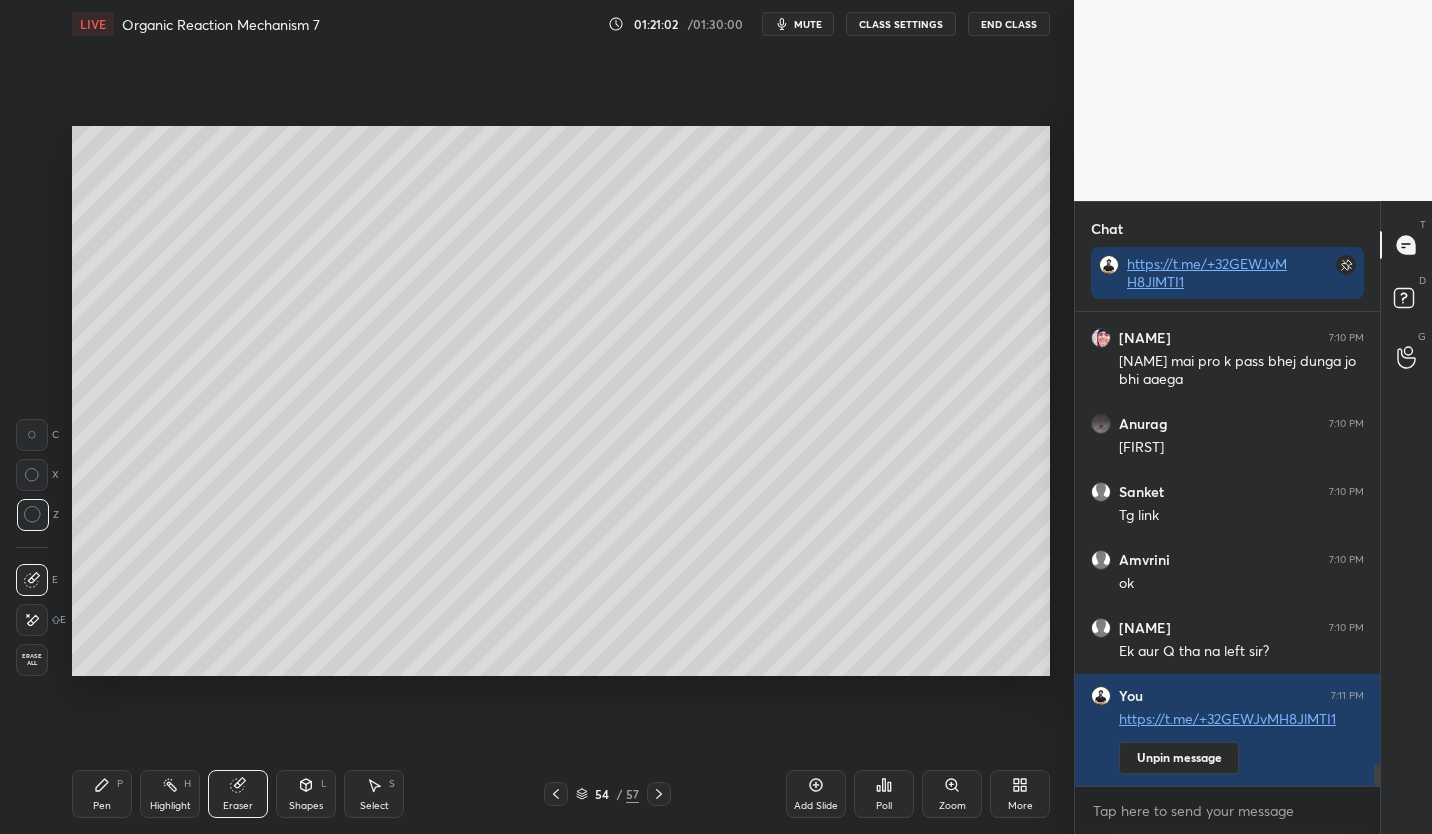 click on "CLASS SETTINGS" at bounding box center (901, 24) 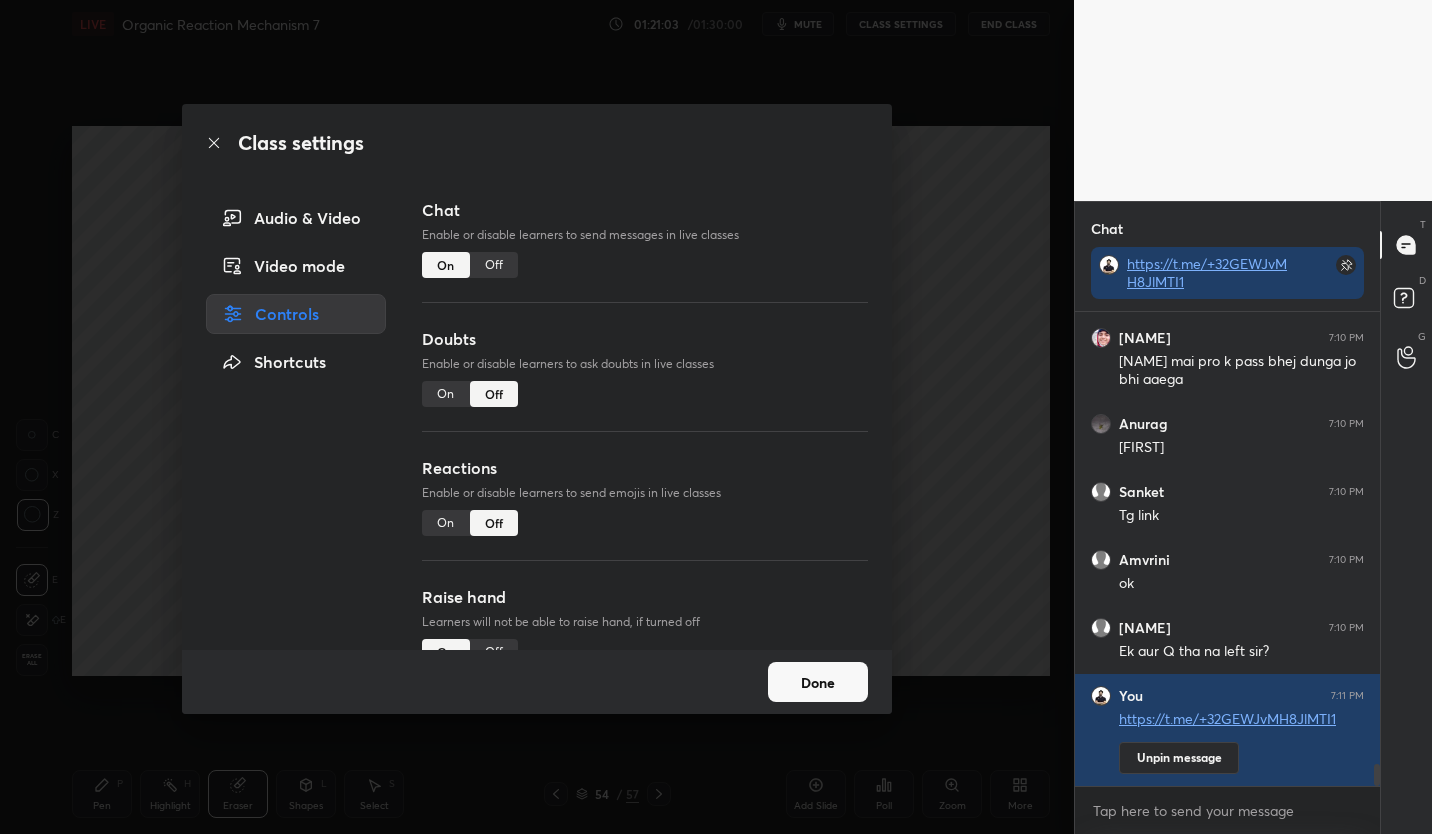 click on "Off" at bounding box center [494, 265] 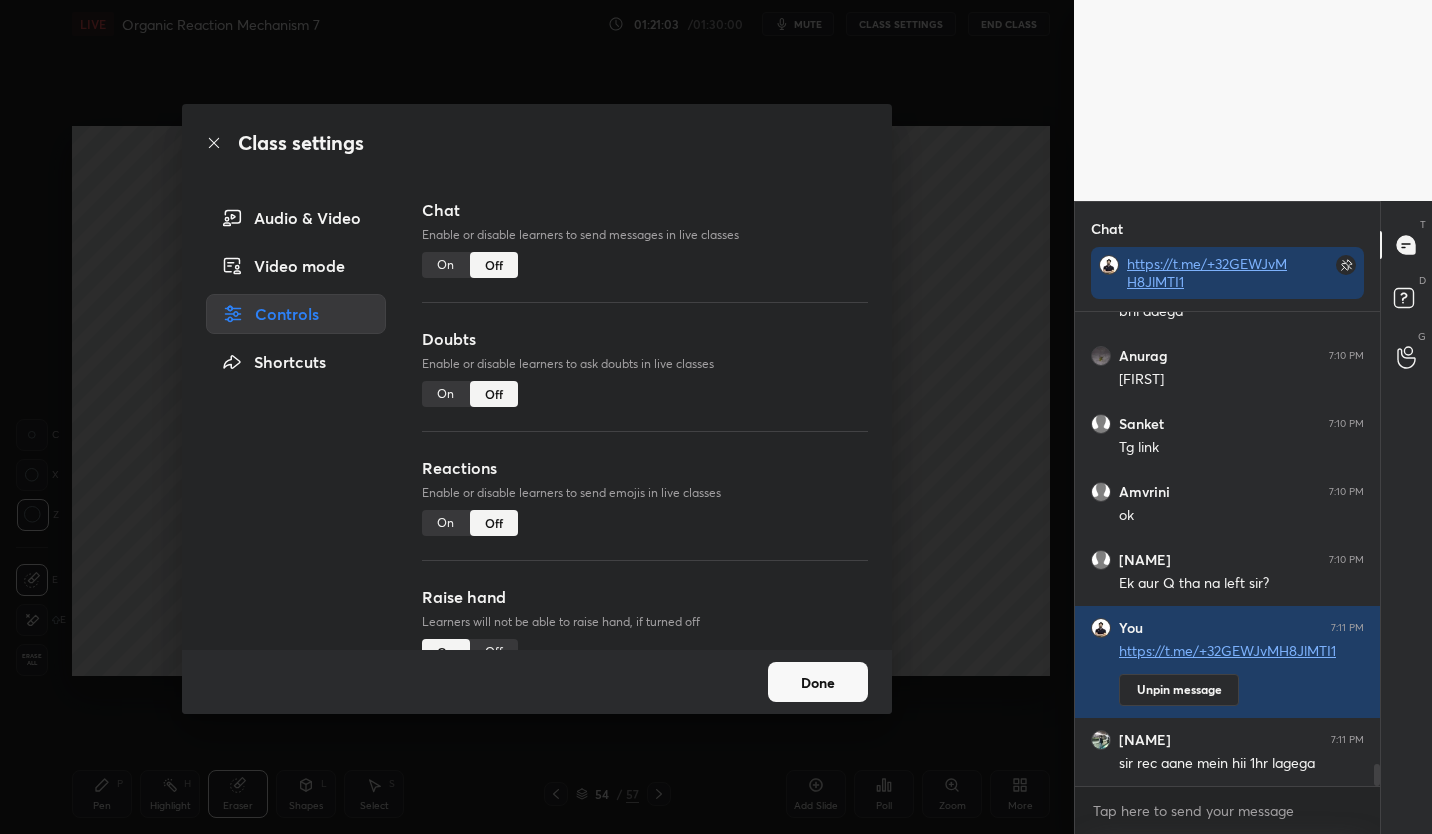 scroll, scrollTop: 9156, scrollLeft: 0, axis: vertical 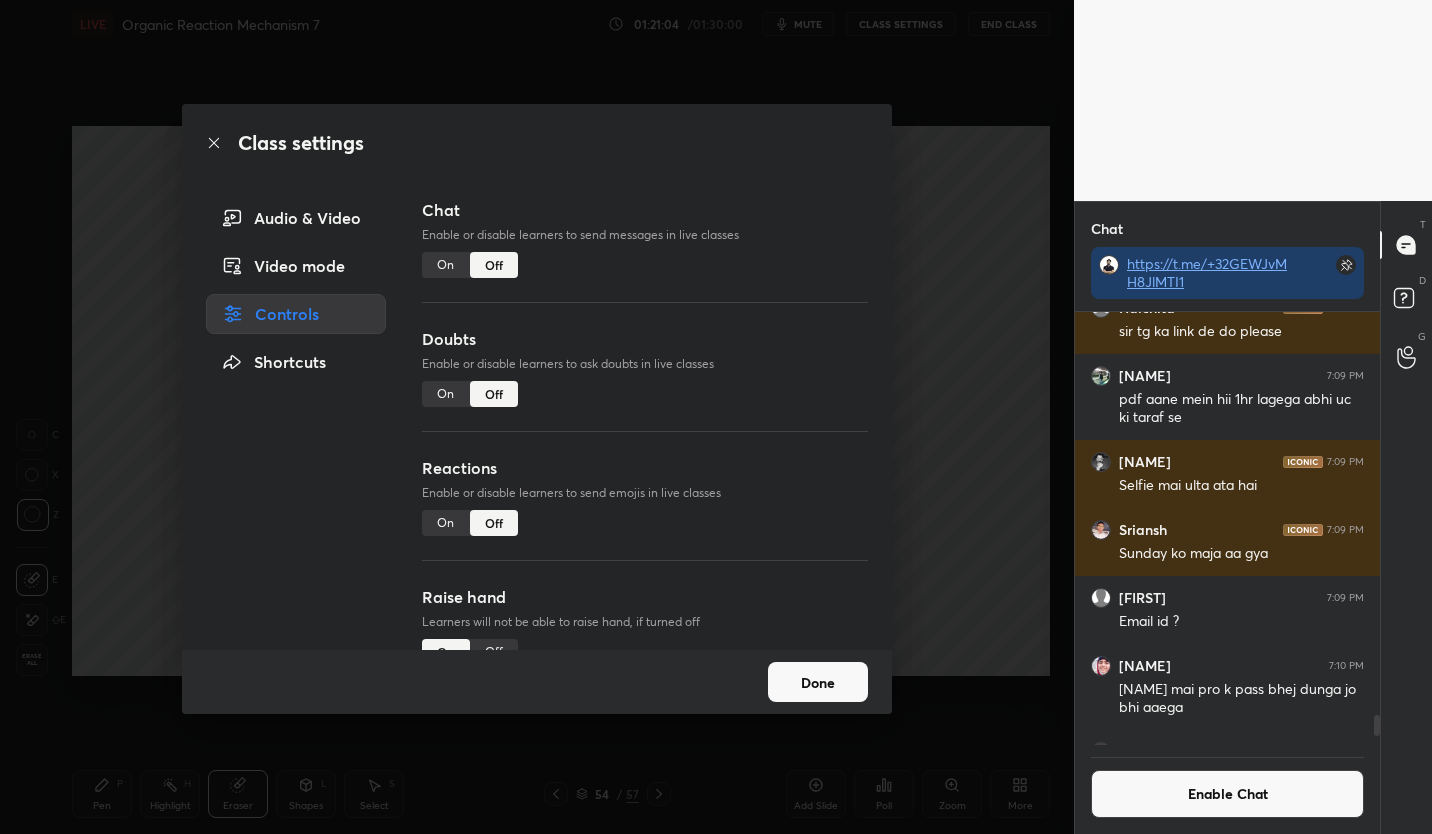 click on "Done" at bounding box center (818, 682) 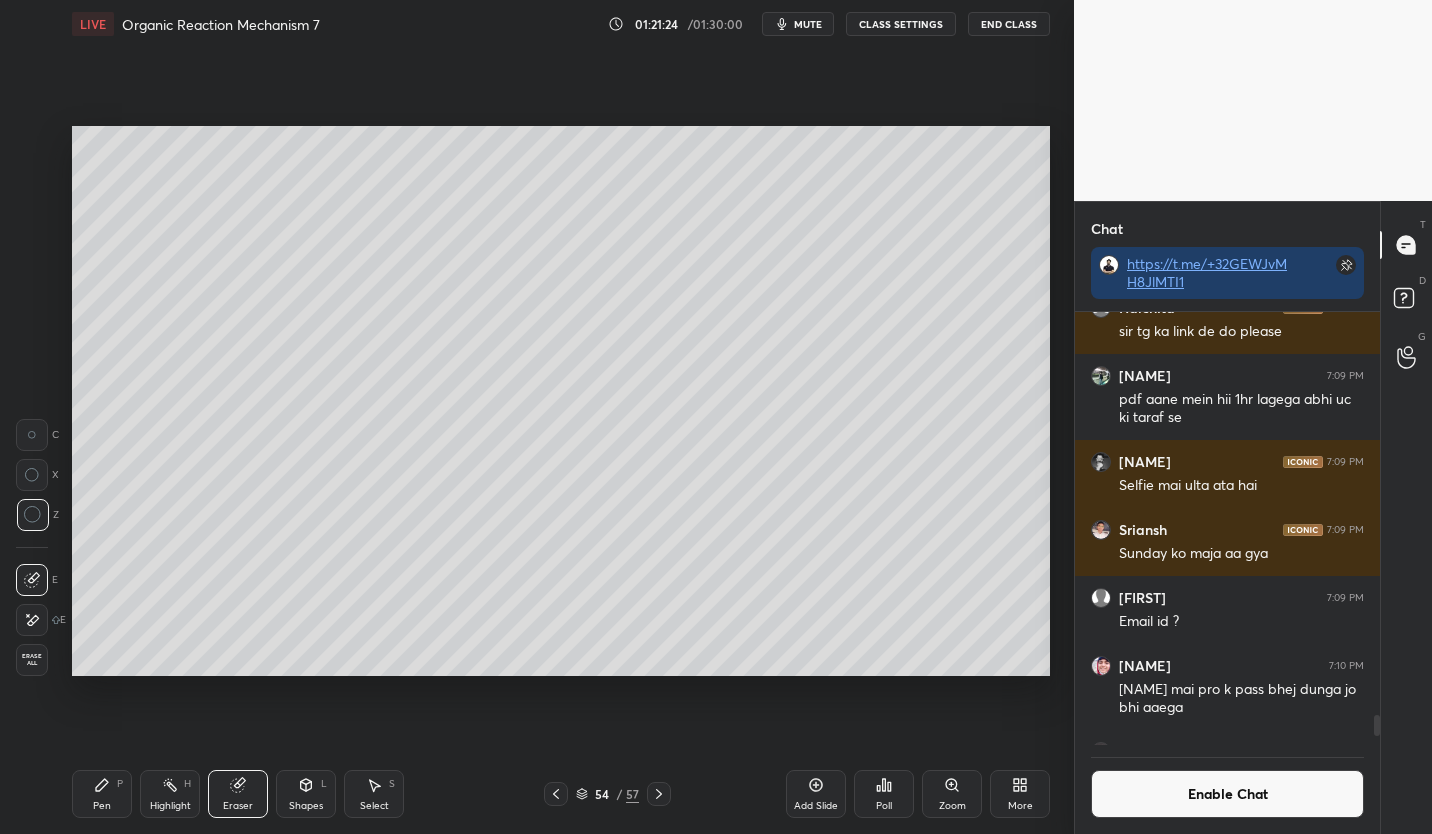 click on "Pen P" at bounding box center [102, 794] 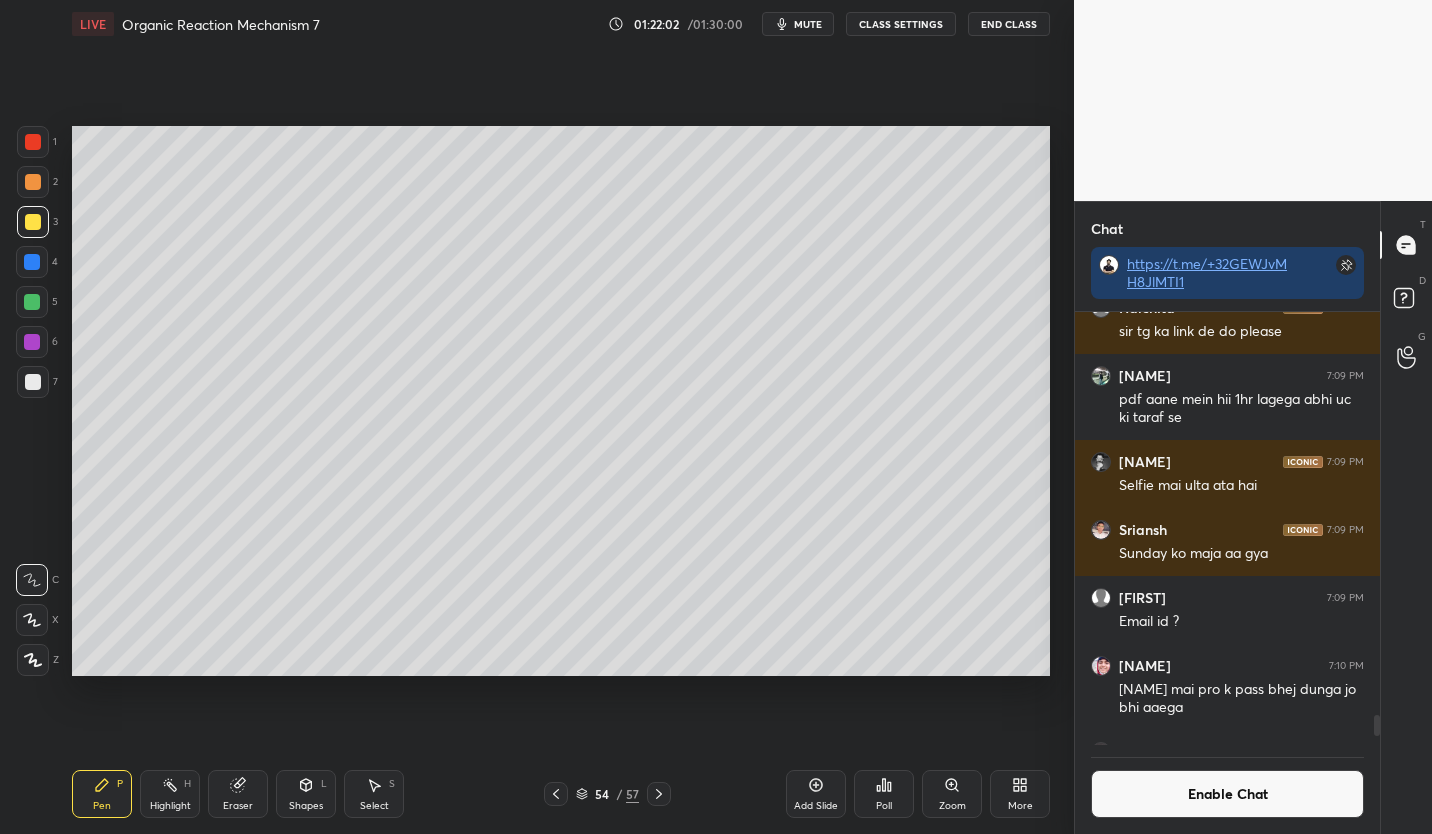click on "Enable Chat" at bounding box center [1227, 794] 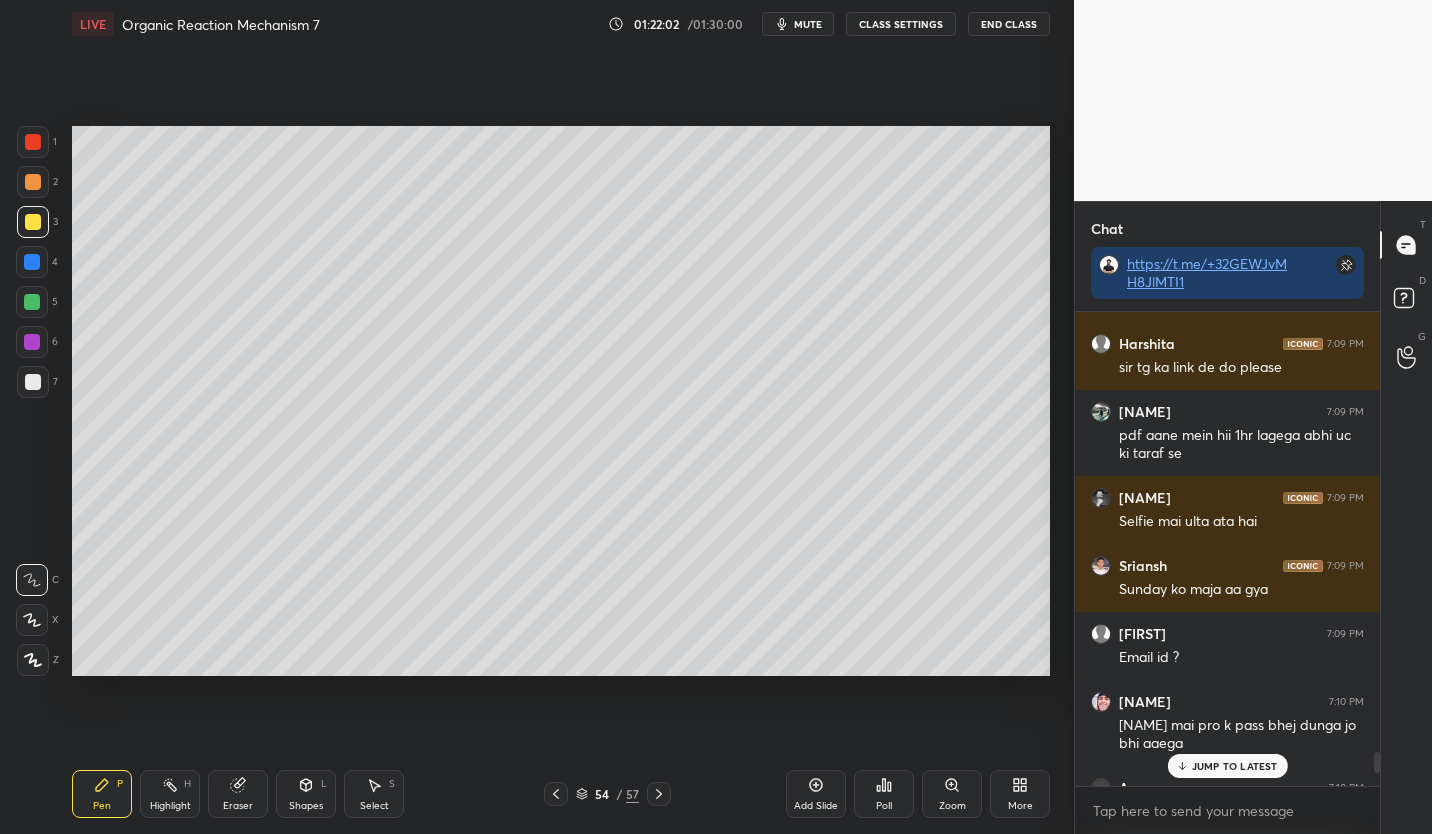 scroll, scrollTop: 7, scrollLeft: 7, axis: both 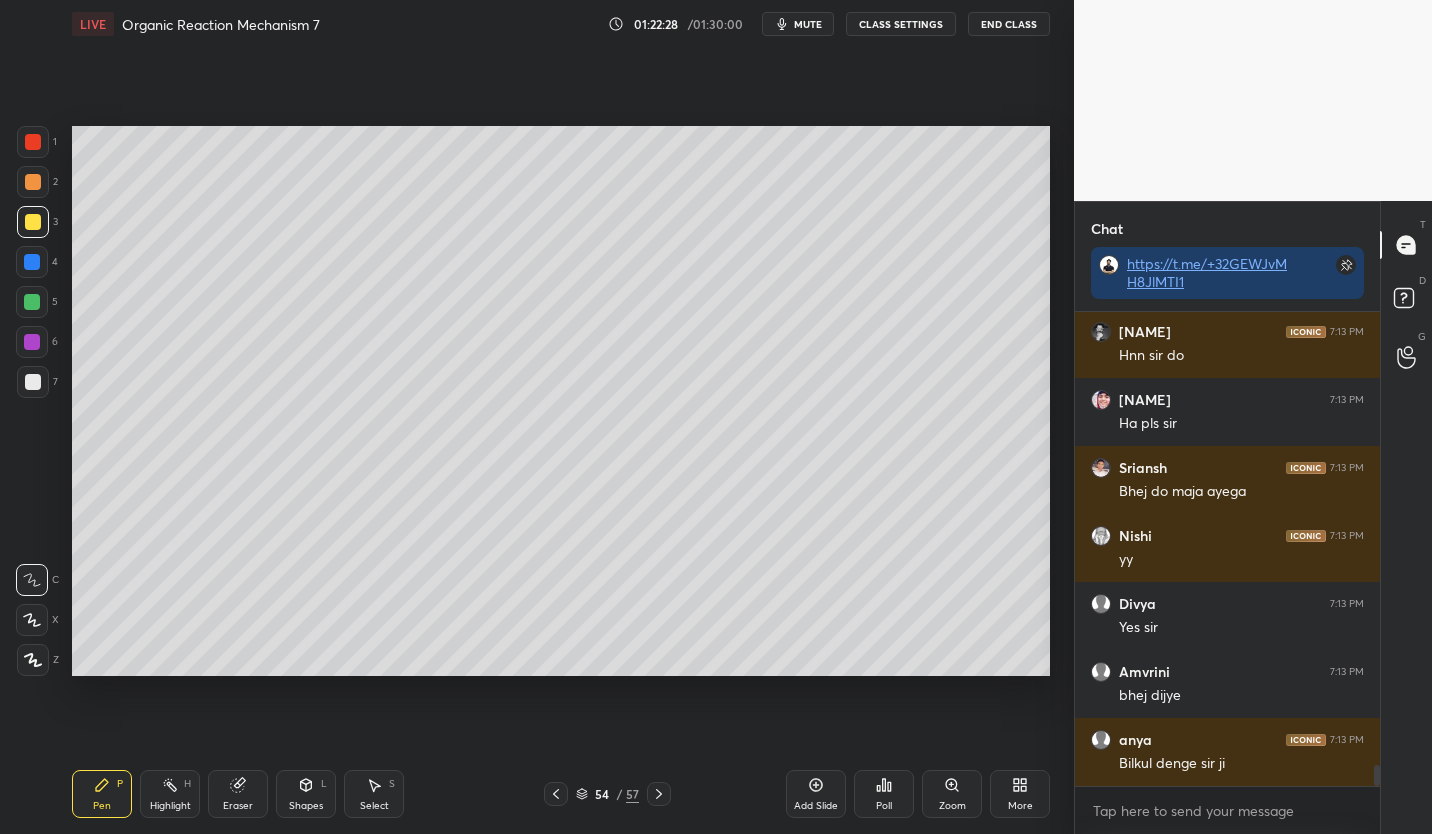 click on "End Class" at bounding box center (1009, 24) 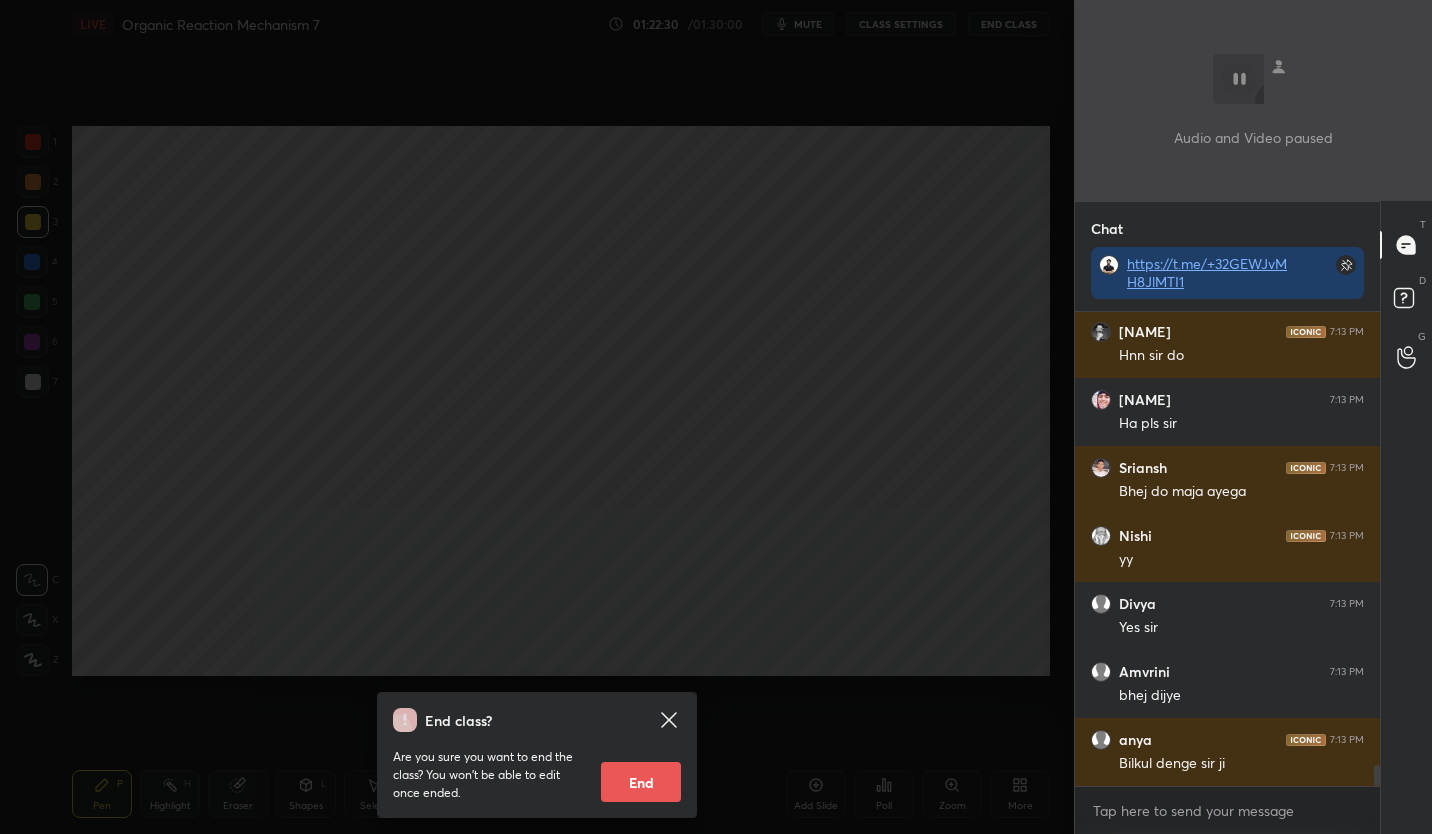 click on "End class? Are you sure you want to end the class? You won’t be able to edit once ended. End" at bounding box center (537, 417) 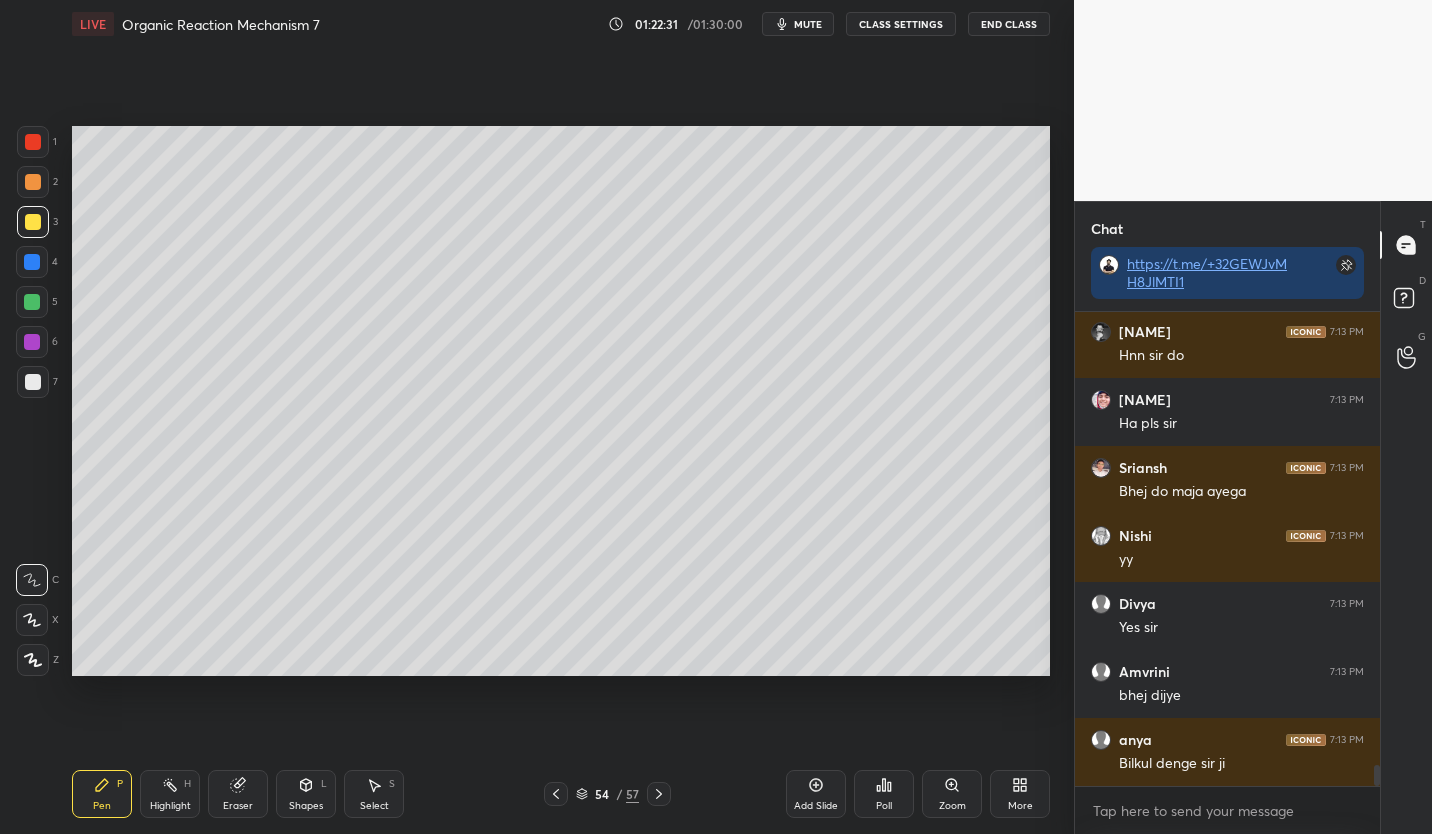 click on "End Class" at bounding box center (1009, 24) 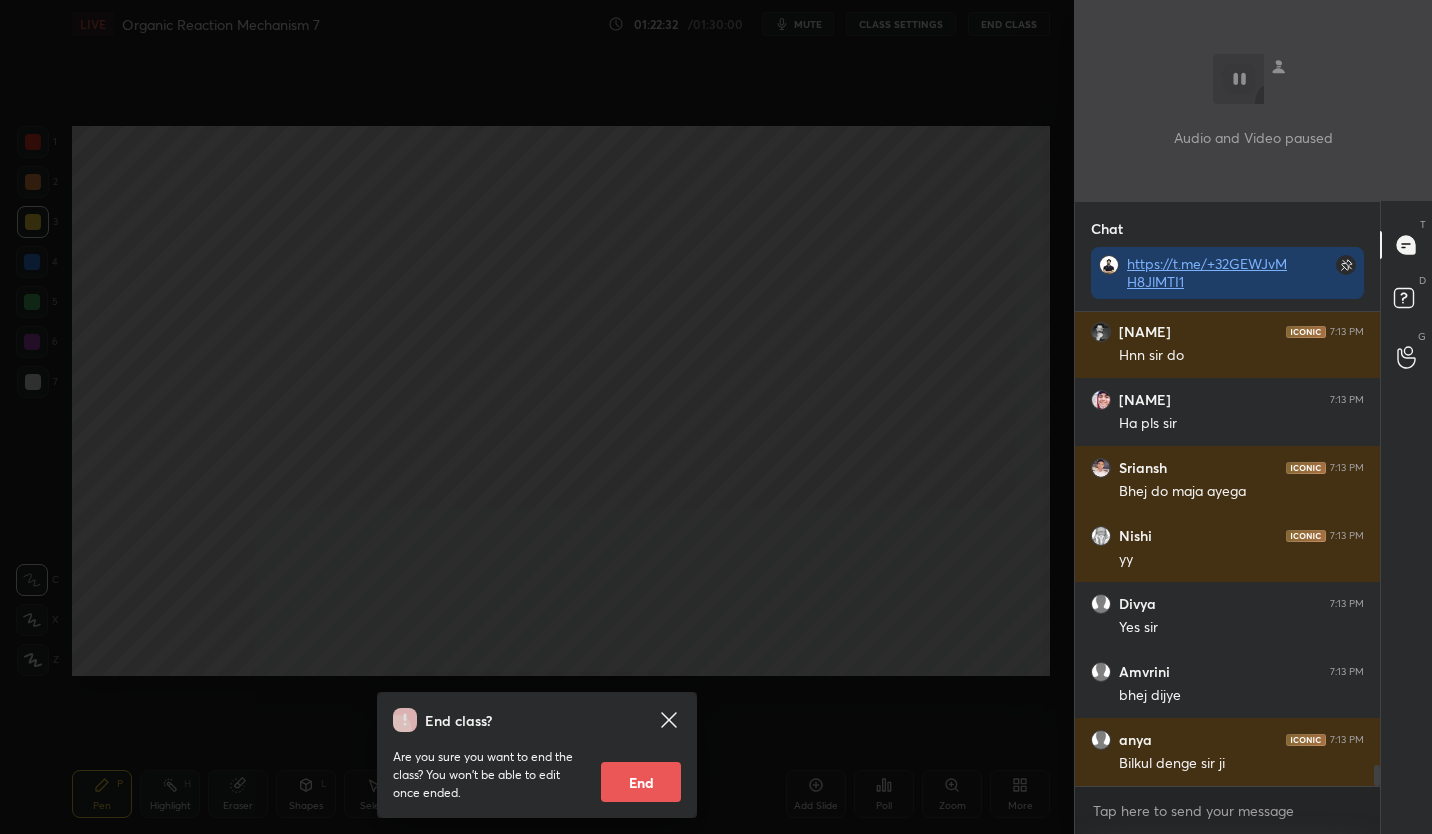 click on "End" at bounding box center (641, 782) 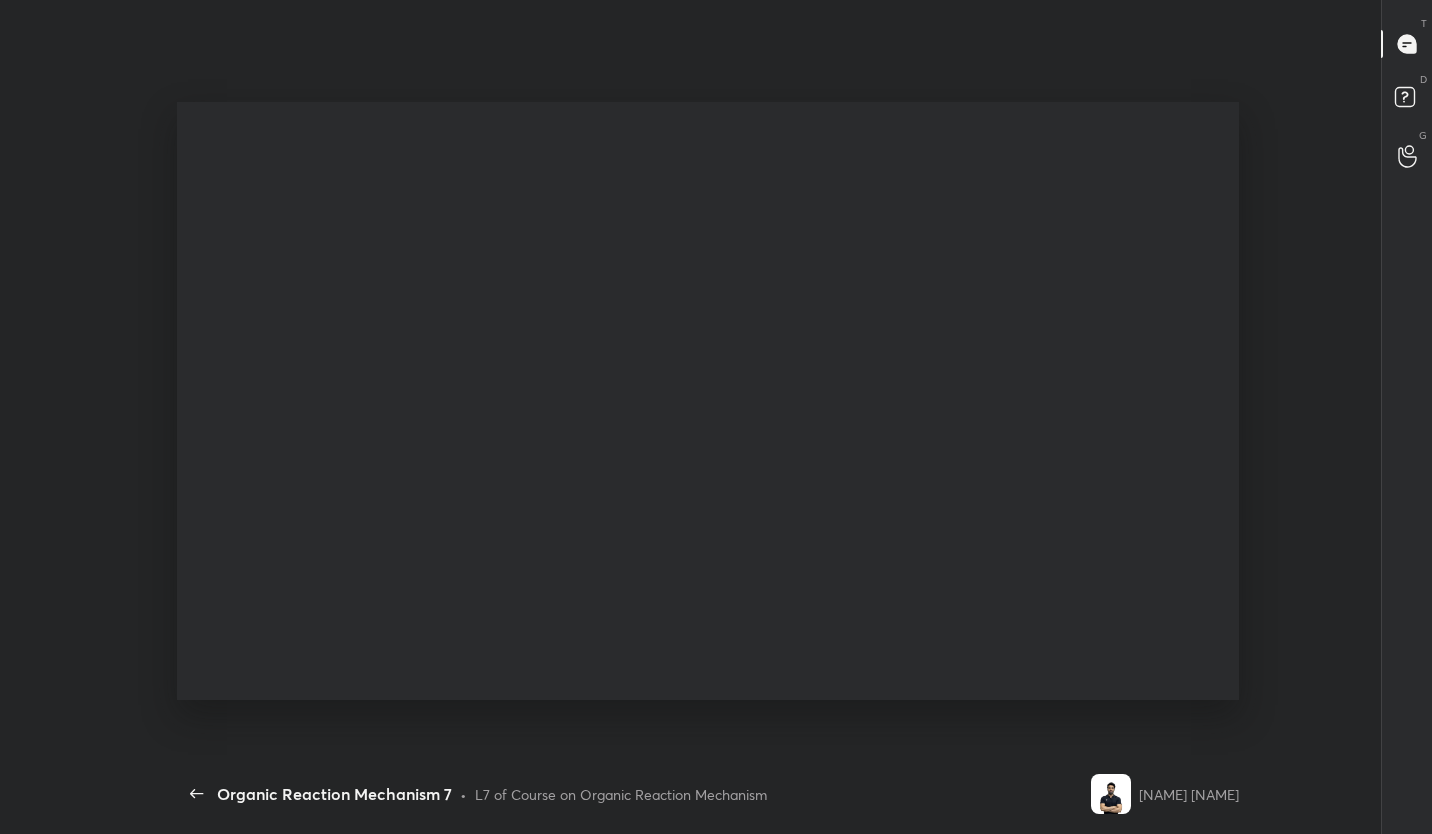 scroll, scrollTop: 99294, scrollLeft: 98742, axis: both 